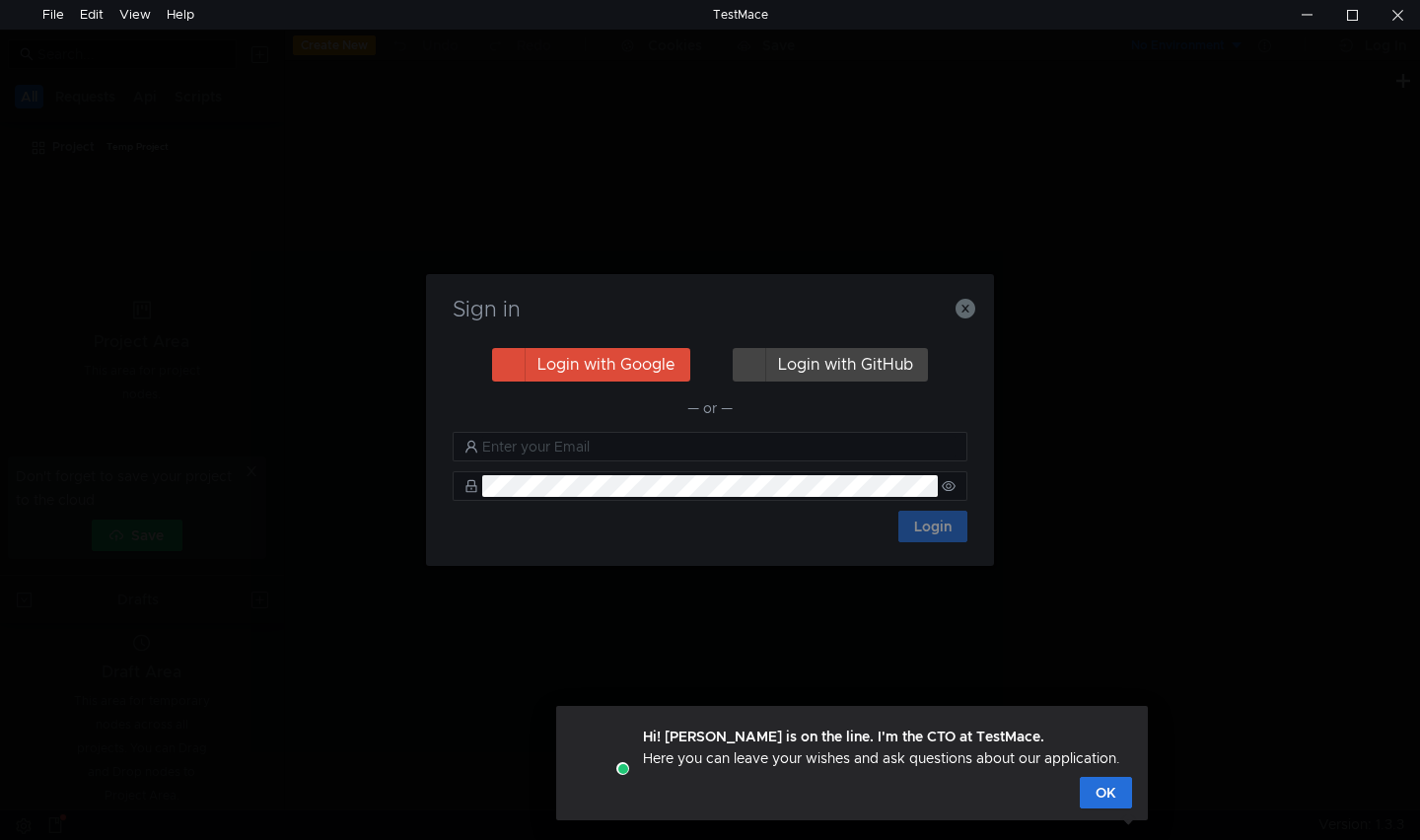 scroll, scrollTop: 0, scrollLeft: 0, axis: both 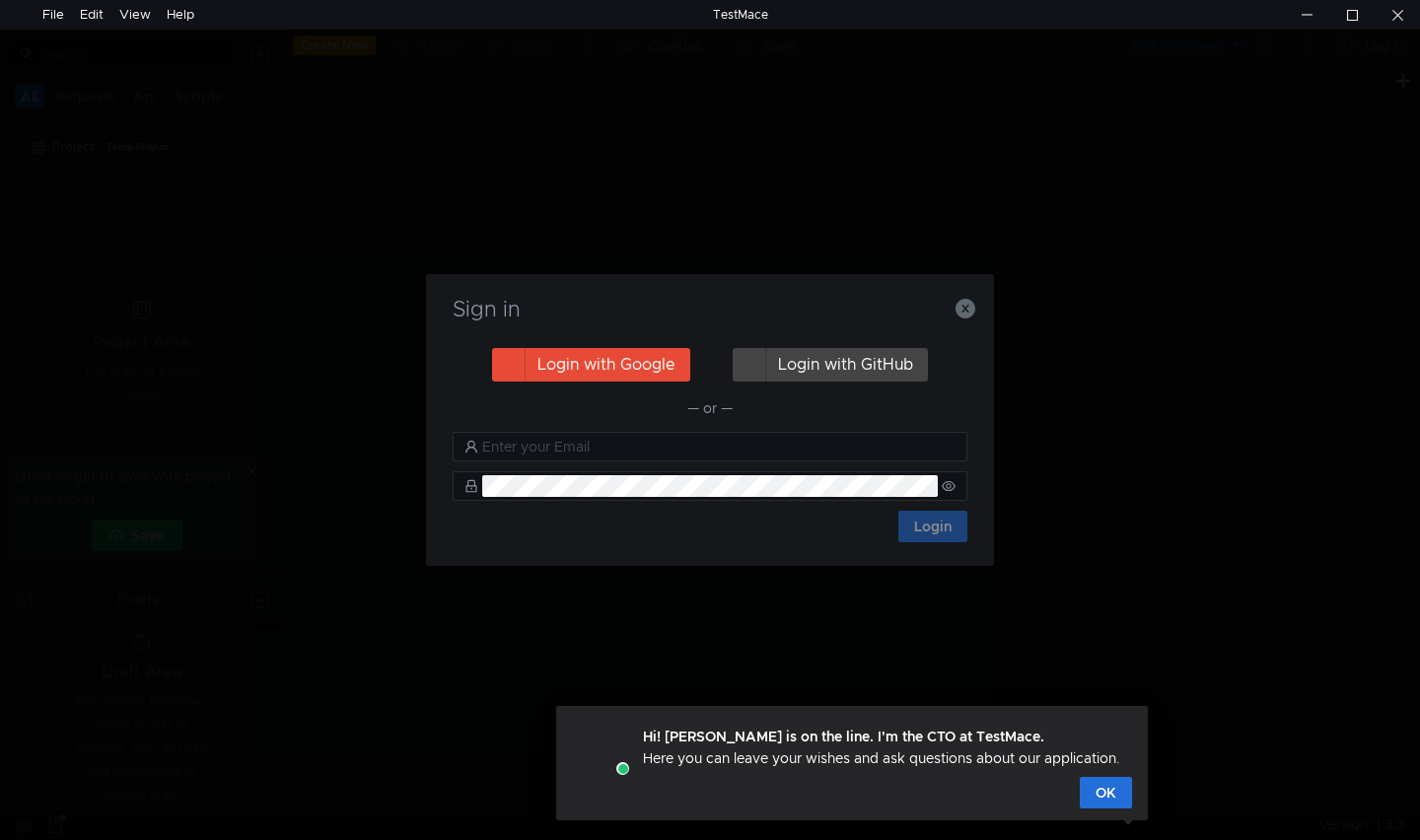 click on "Login with Google" 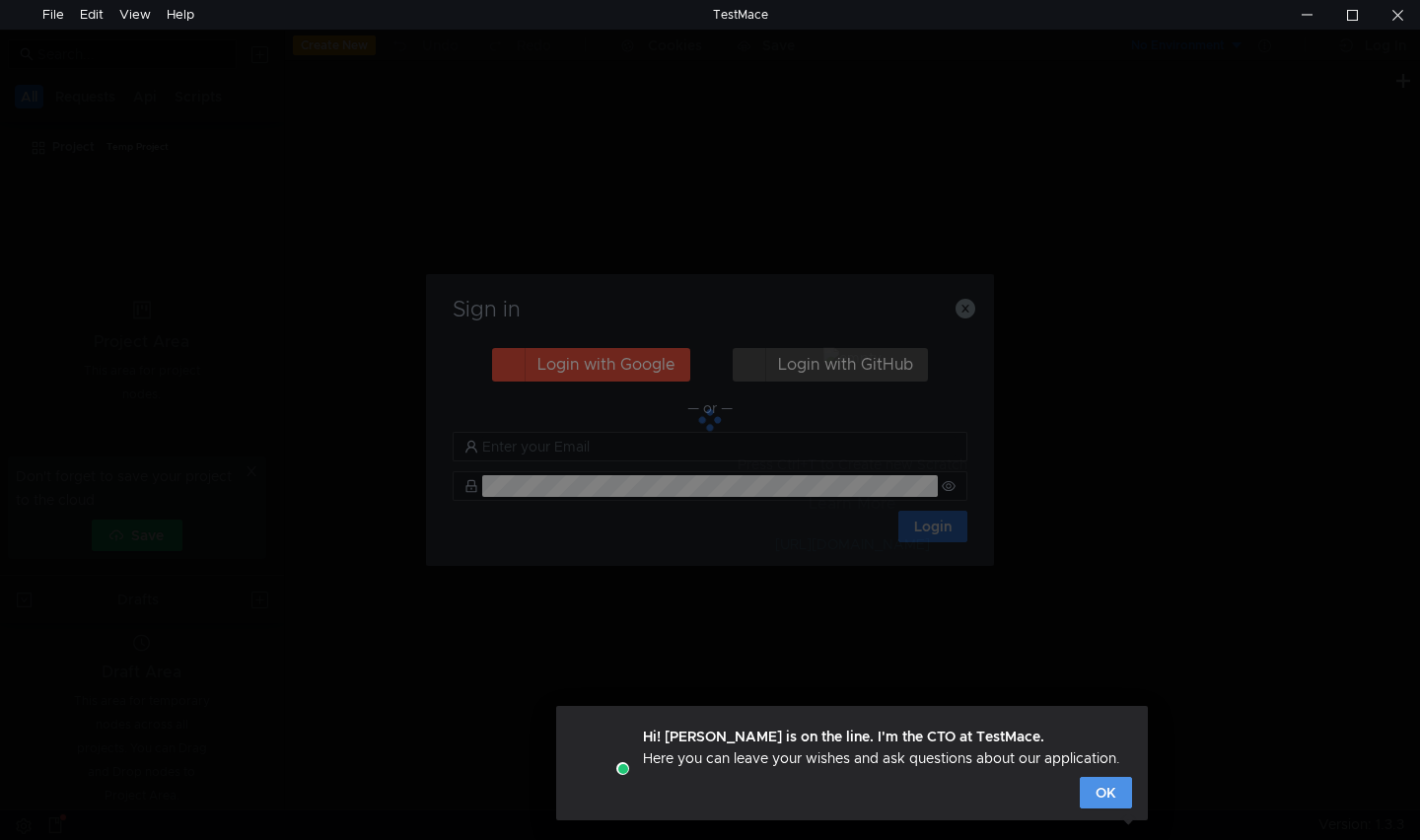 click on "OK" at bounding box center [1105, 793] 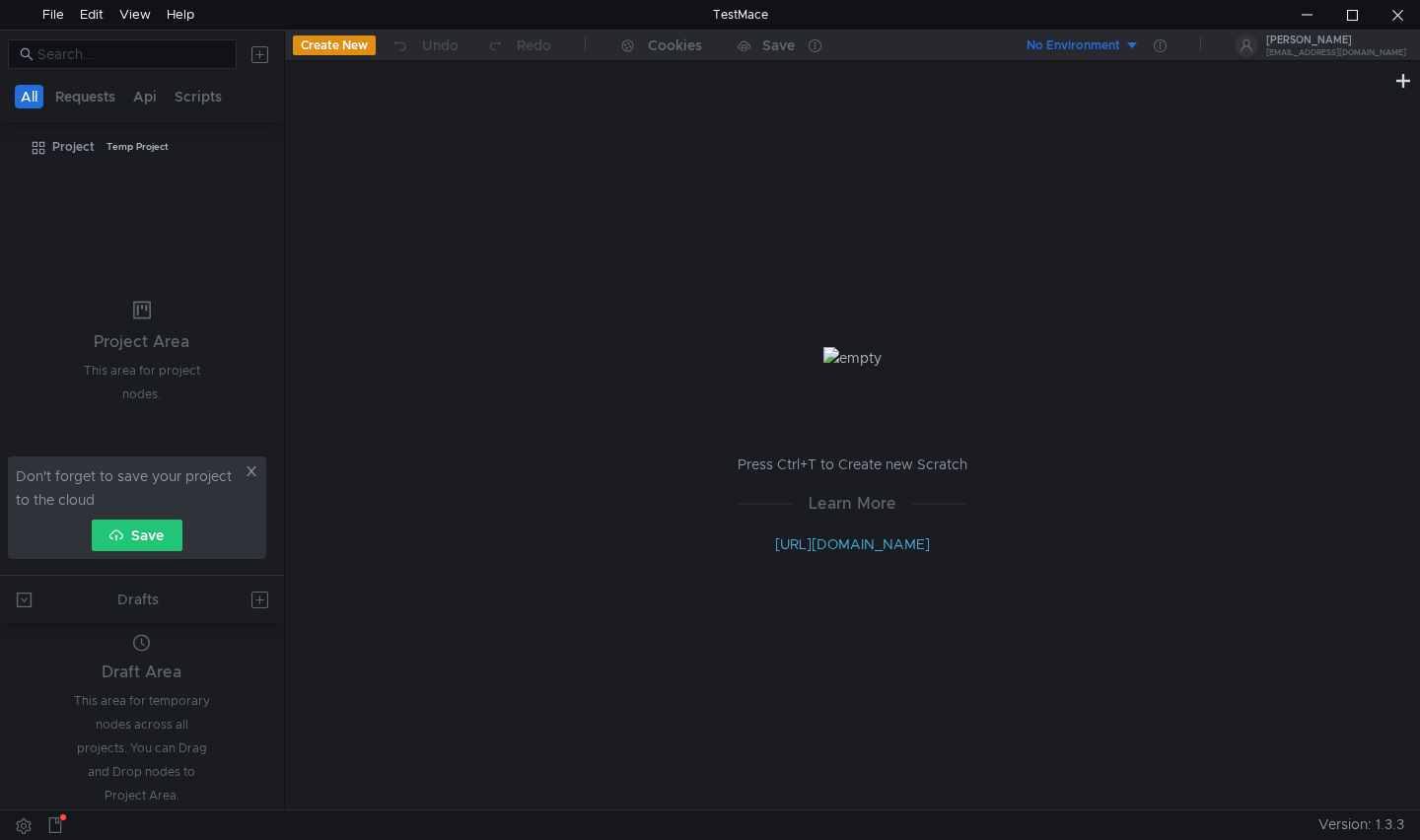 click on "Press Ctrl+T to Create new Scratch  Learn More [URL][DOMAIN_NAME]" at bounding box center (852, 451) 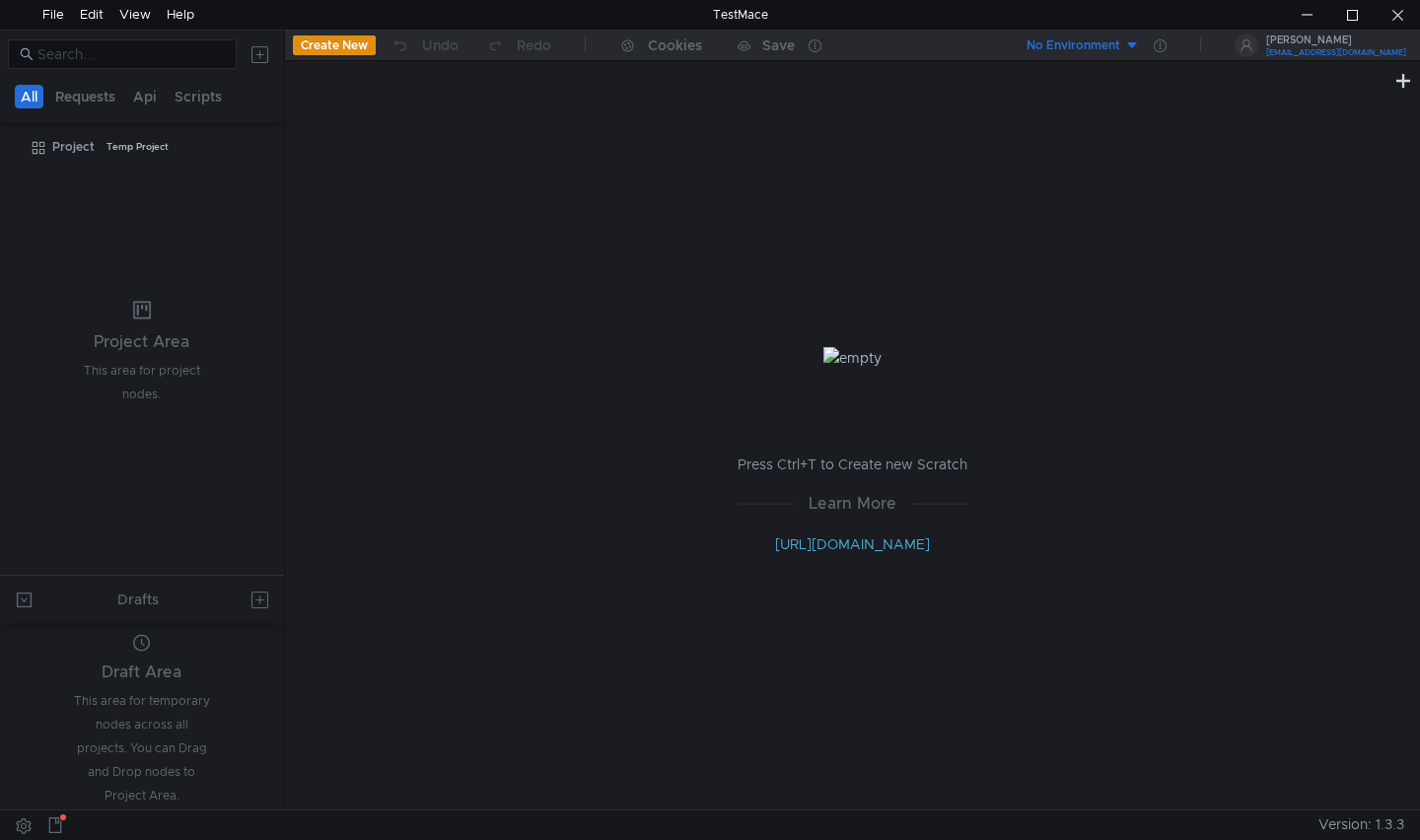 click on "Tùng Hữu dvht009@gmail.com" at bounding box center (1332, 45) 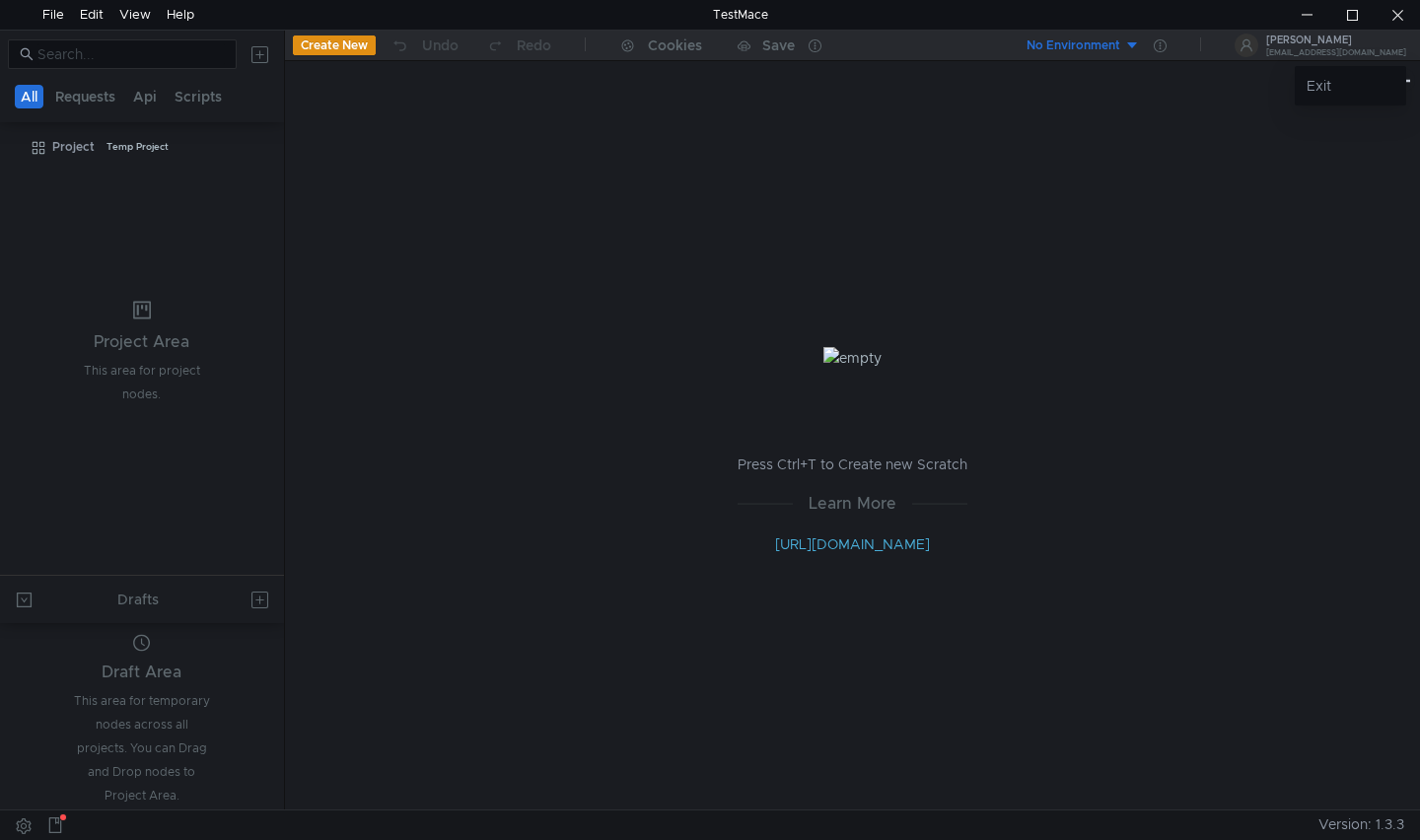 click at bounding box center (710, 420) 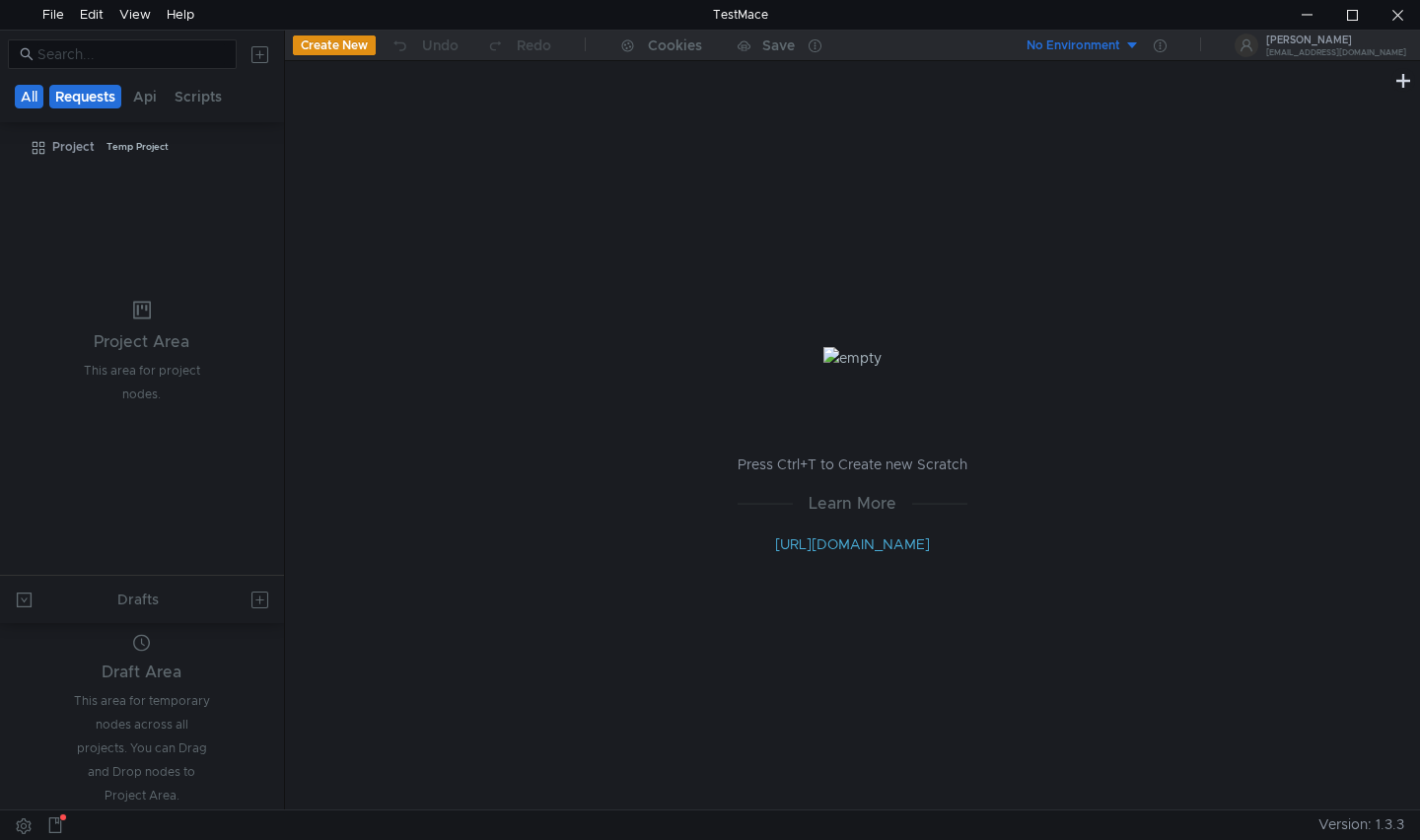 click on "Requests" at bounding box center [85, 97] 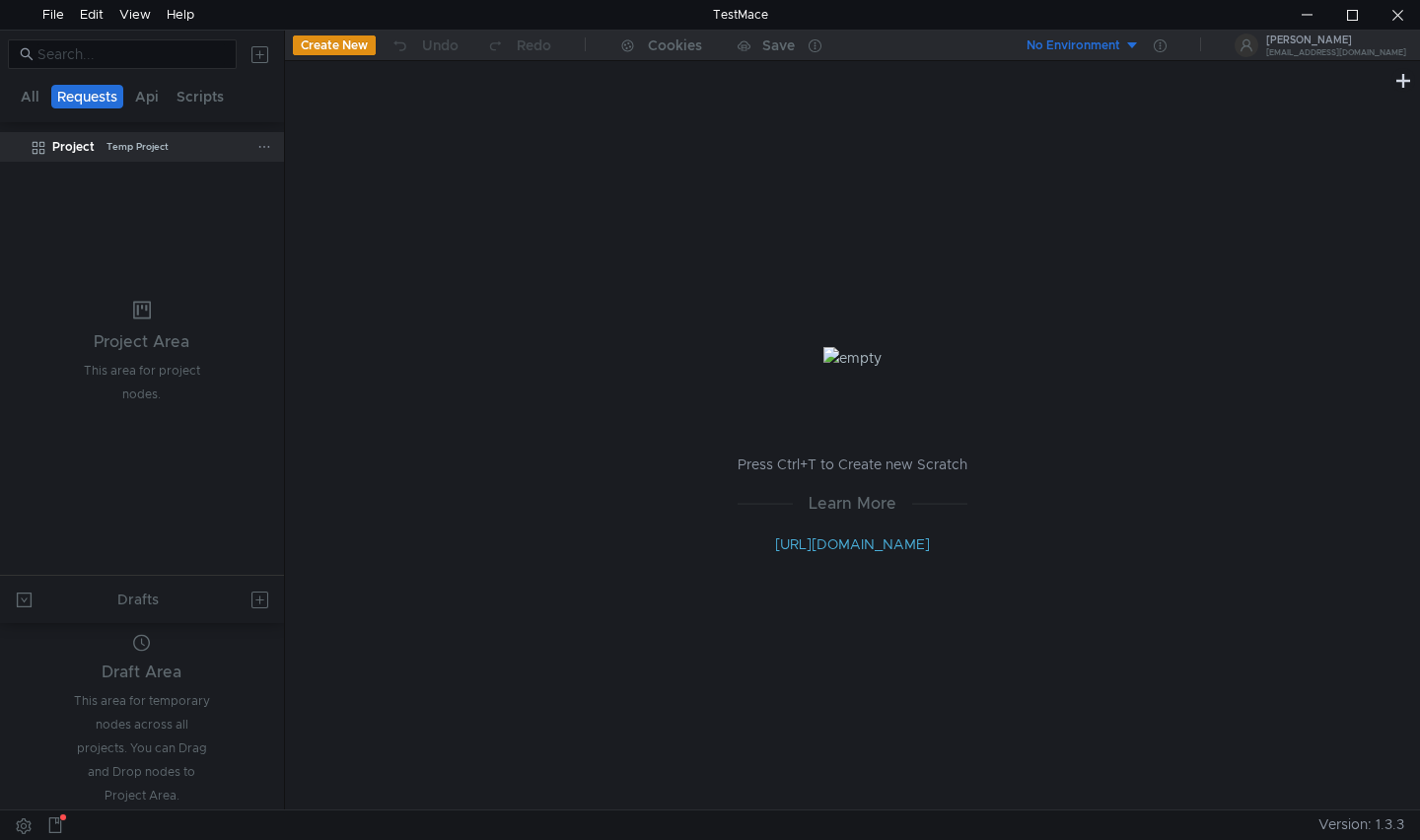 click on "Project" 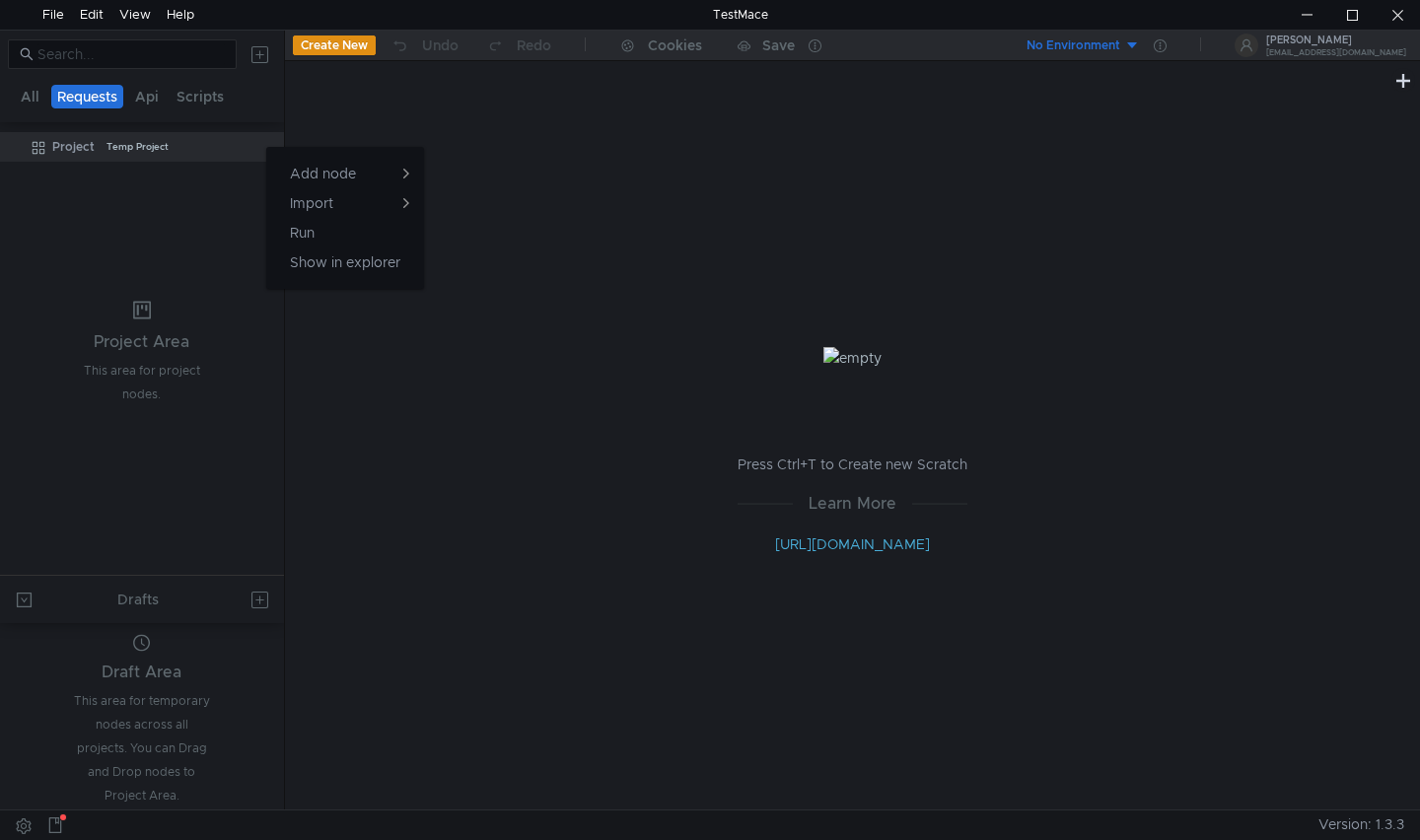 click at bounding box center (710, 420) 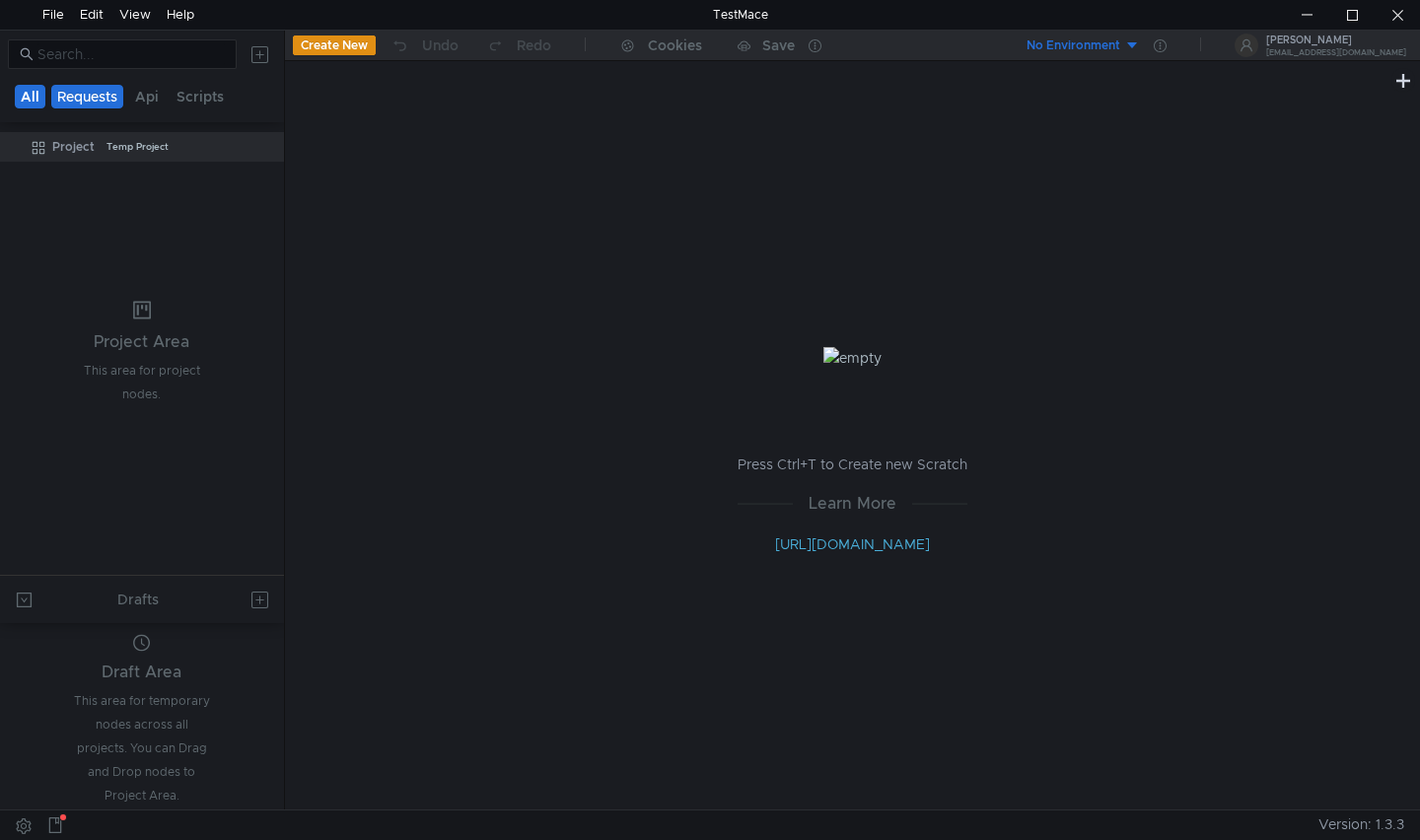 click on "All" at bounding box center (30, 97) 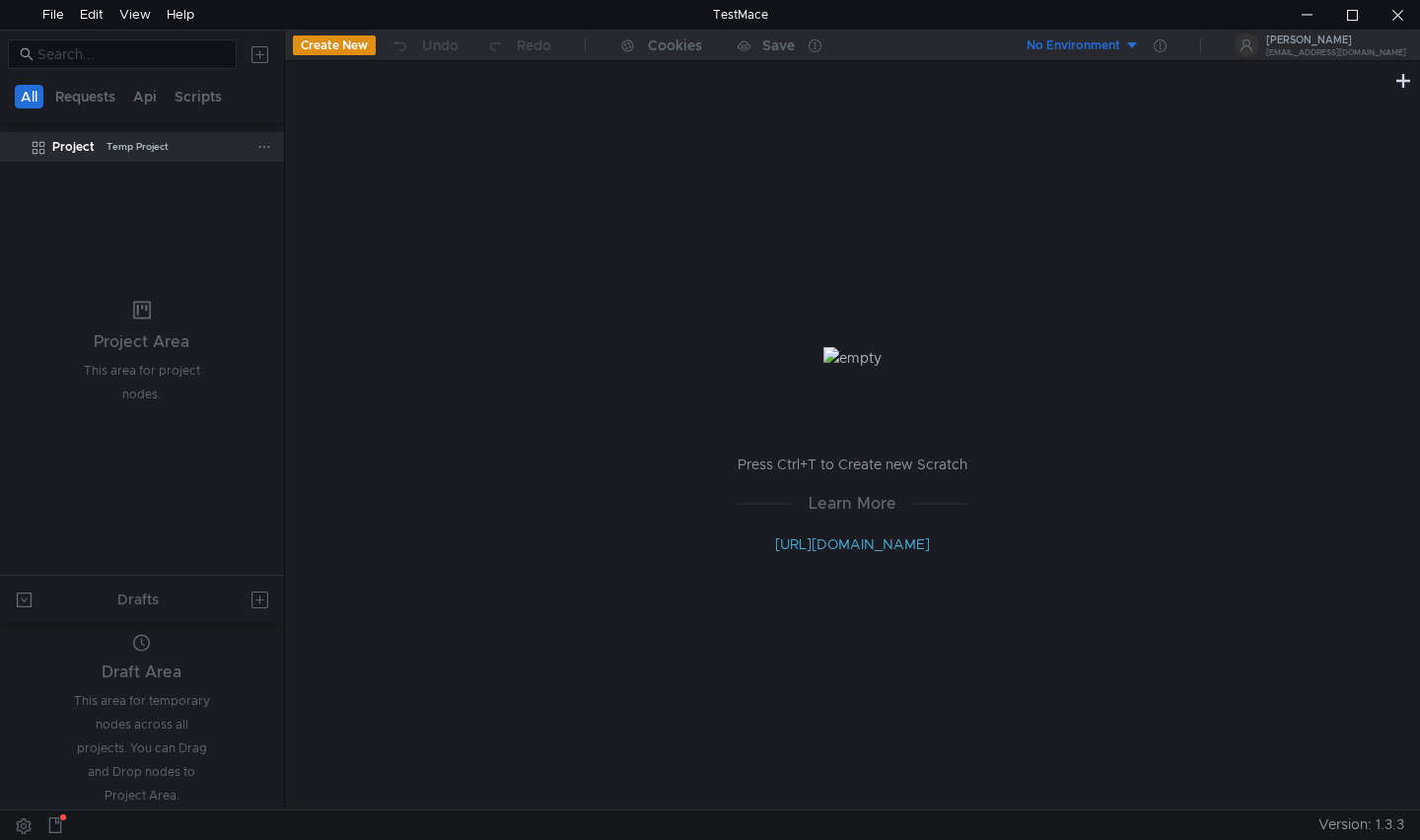click on "Project" 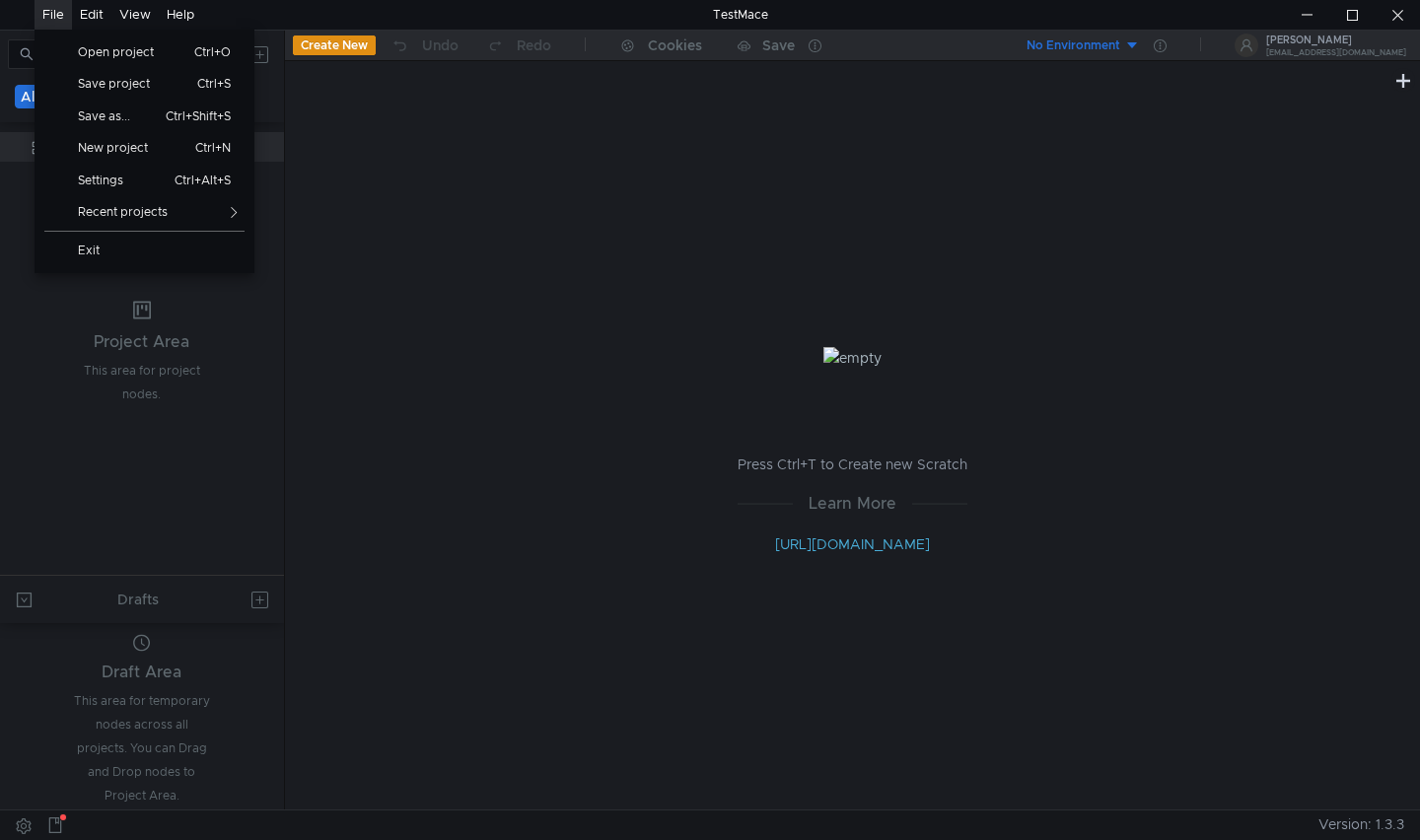 click on "File" at bounding box center (53, 15) 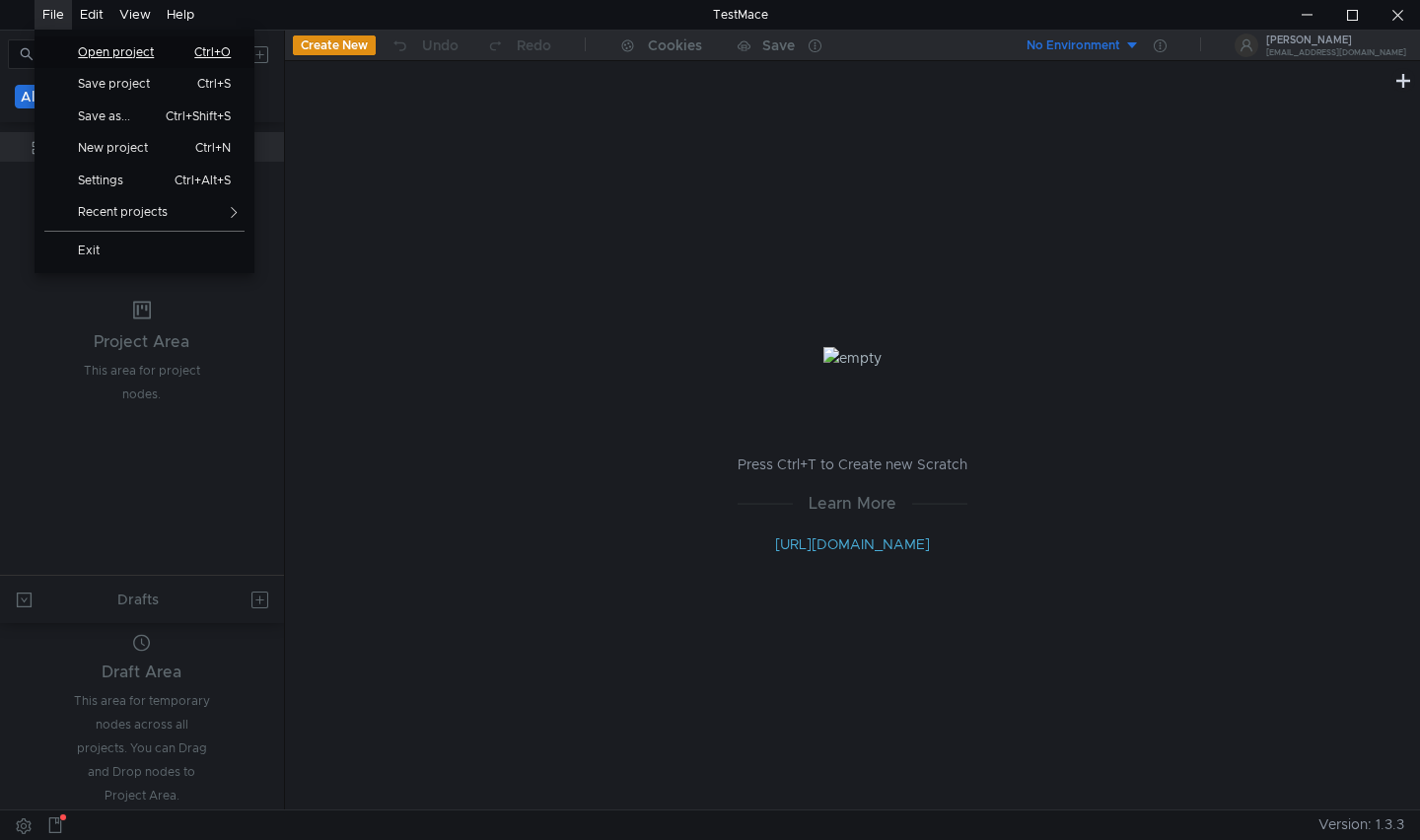 click on "Open project" at bounding box center (122, 52) 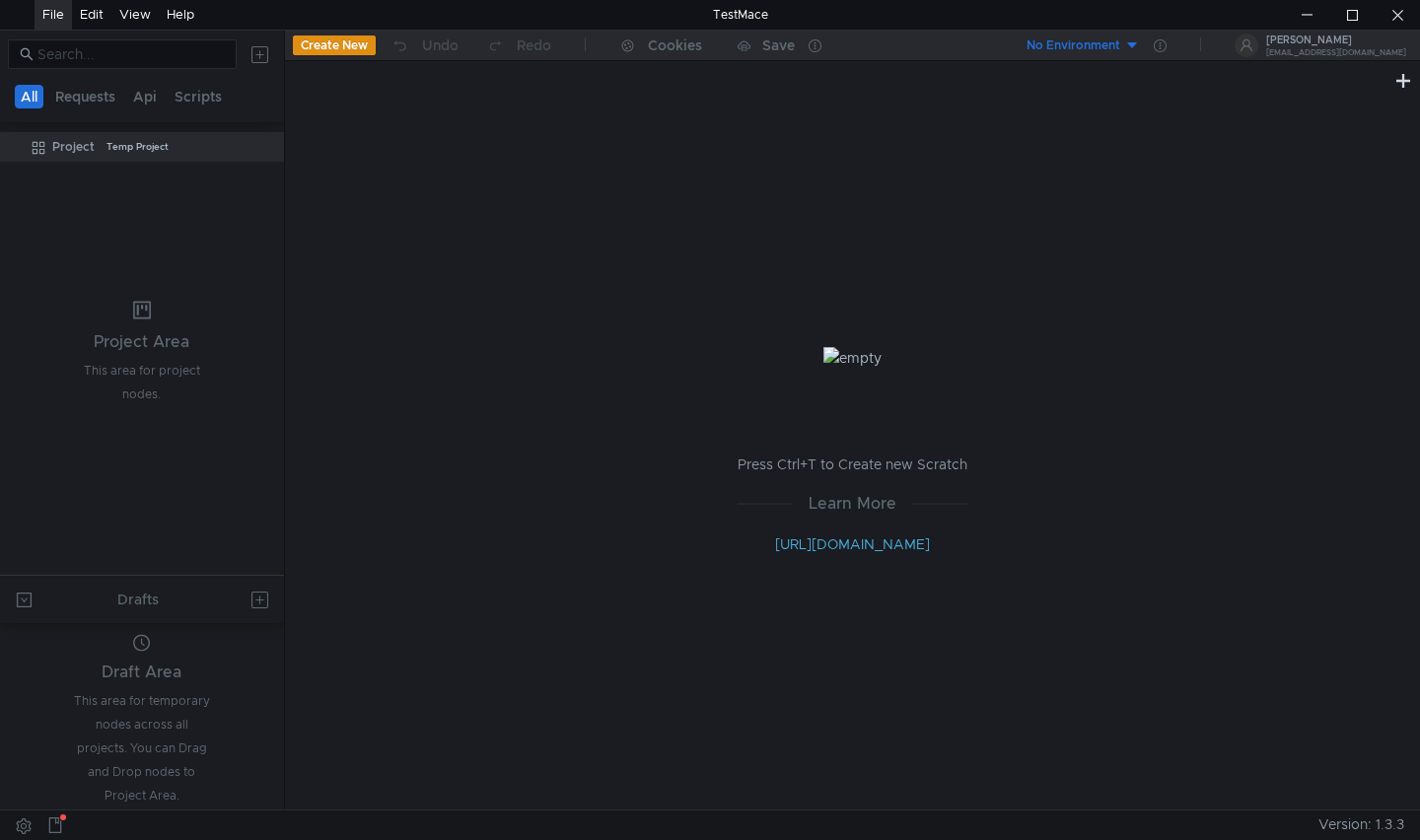 click on "No Environment" at bounding box center [1073, 45] 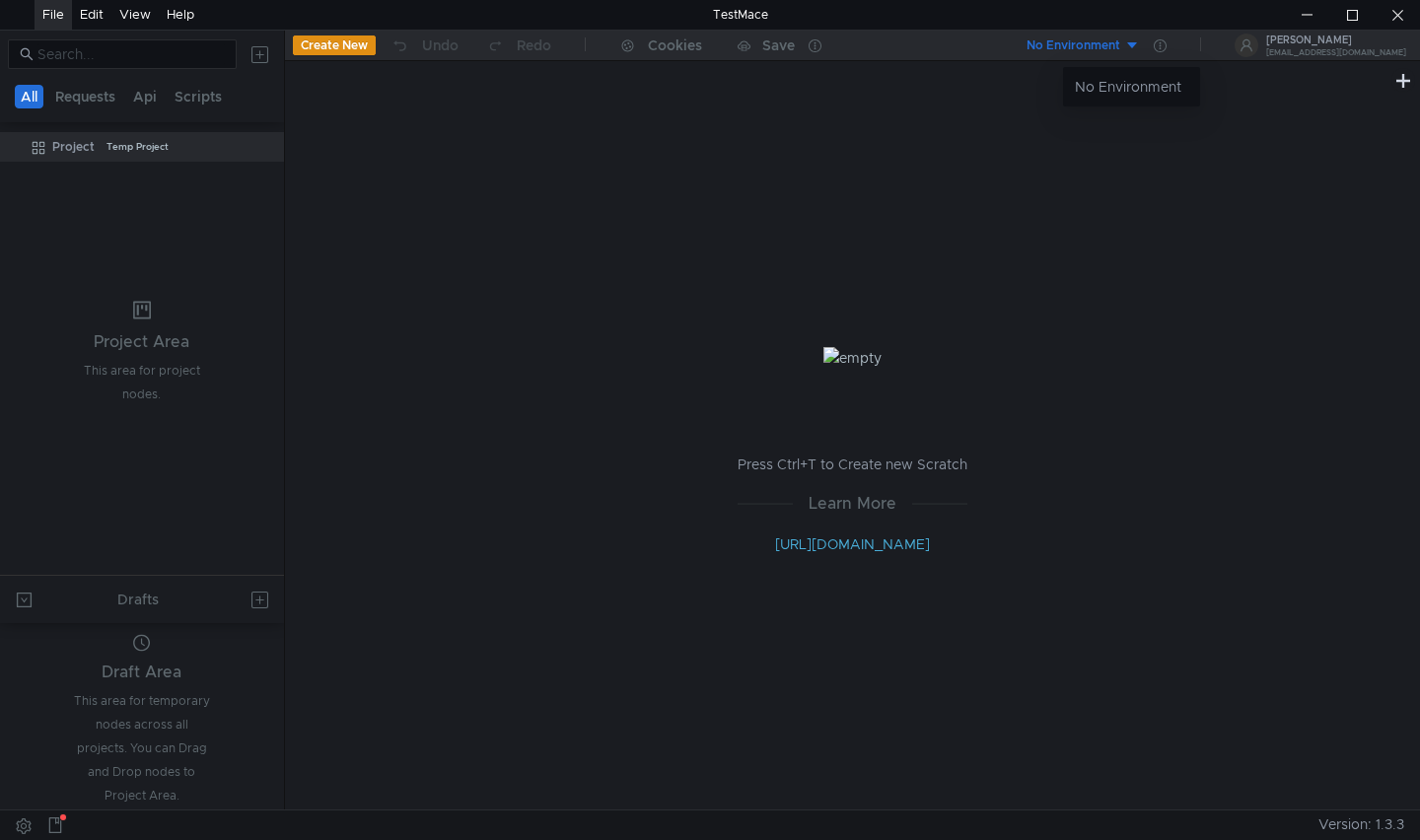 click at bounding box center [710, 420] 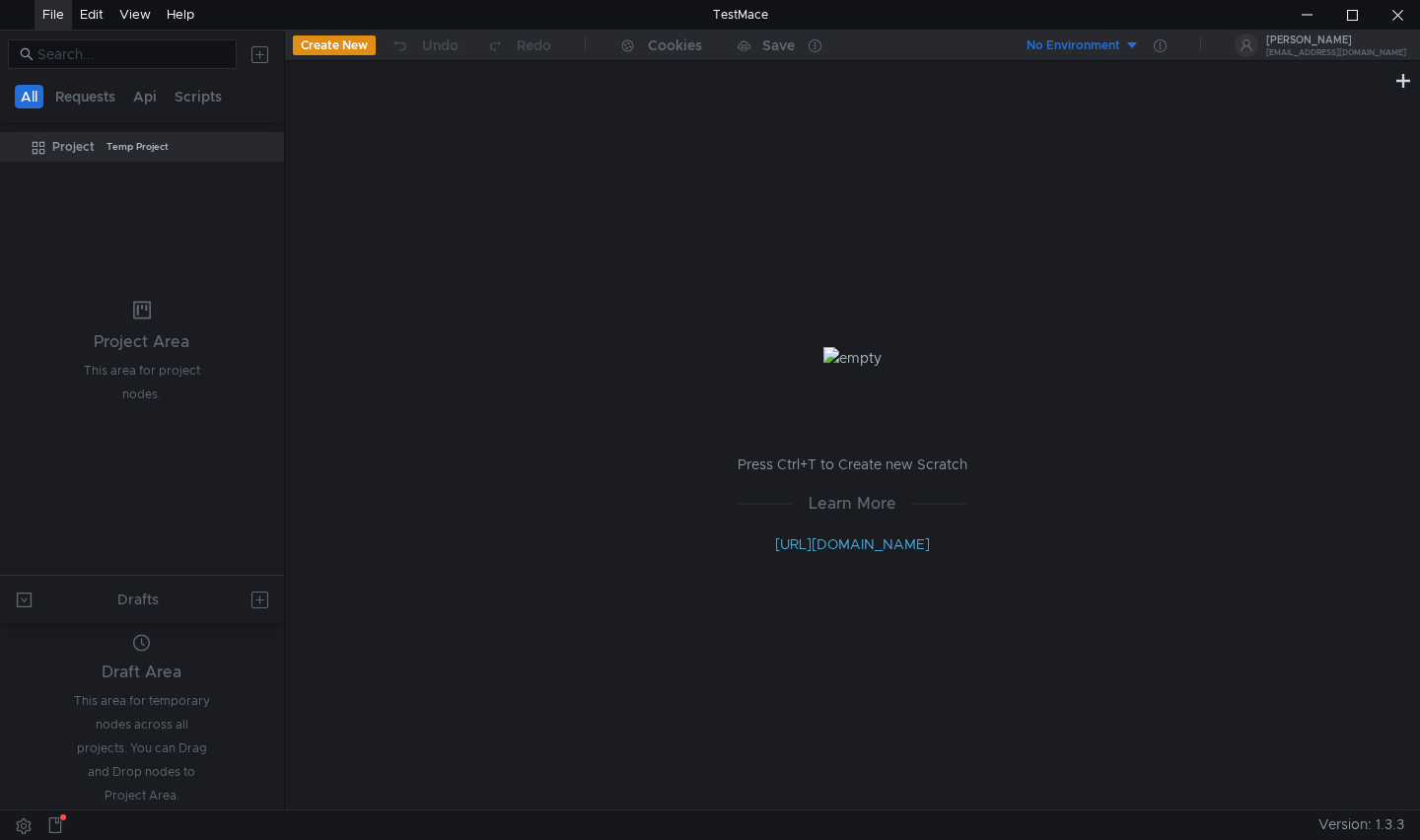 click on "Project Area  This area for project nodes." at bounding box center (142, 352) 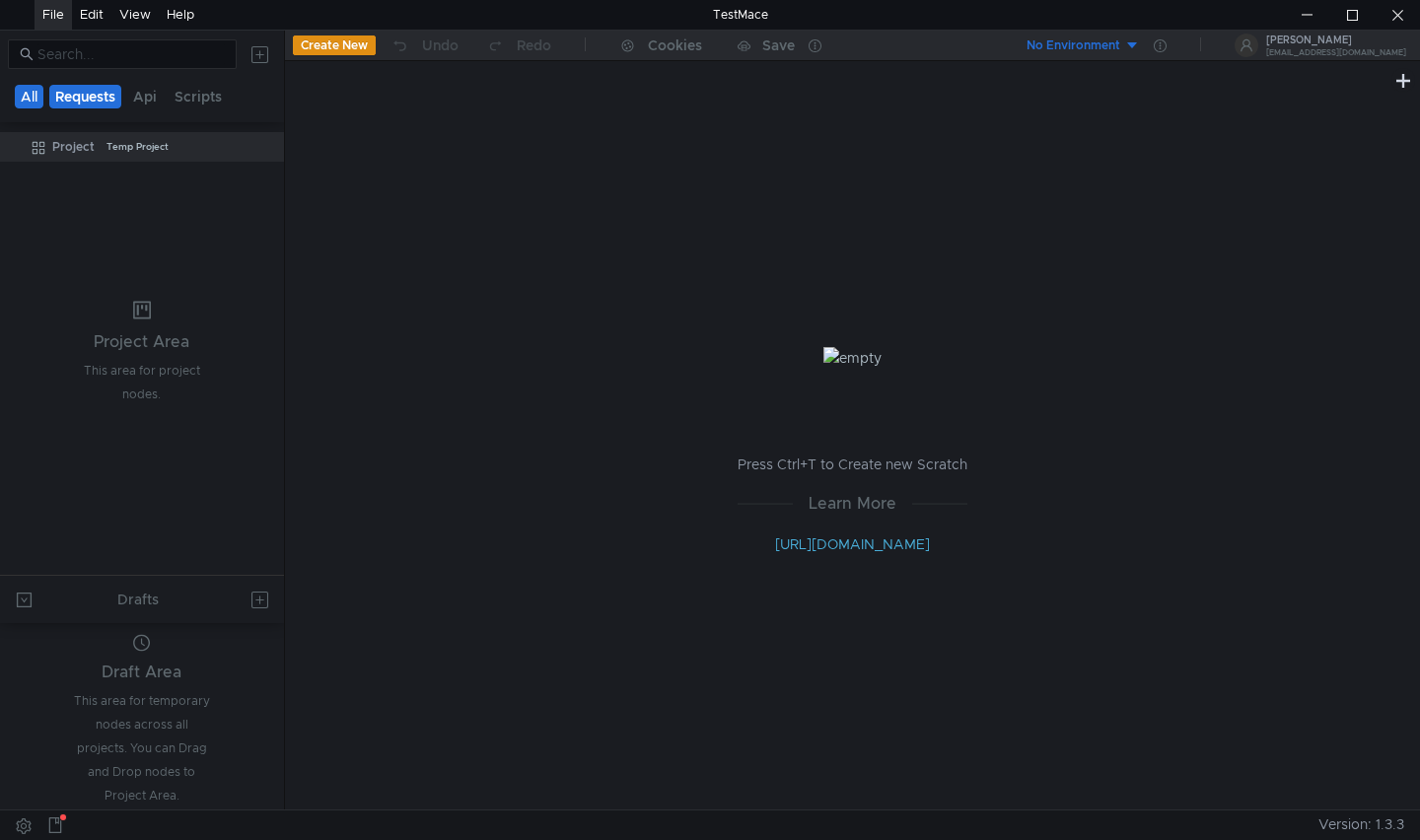 click on "Requests" at bounding box center (85, 97) 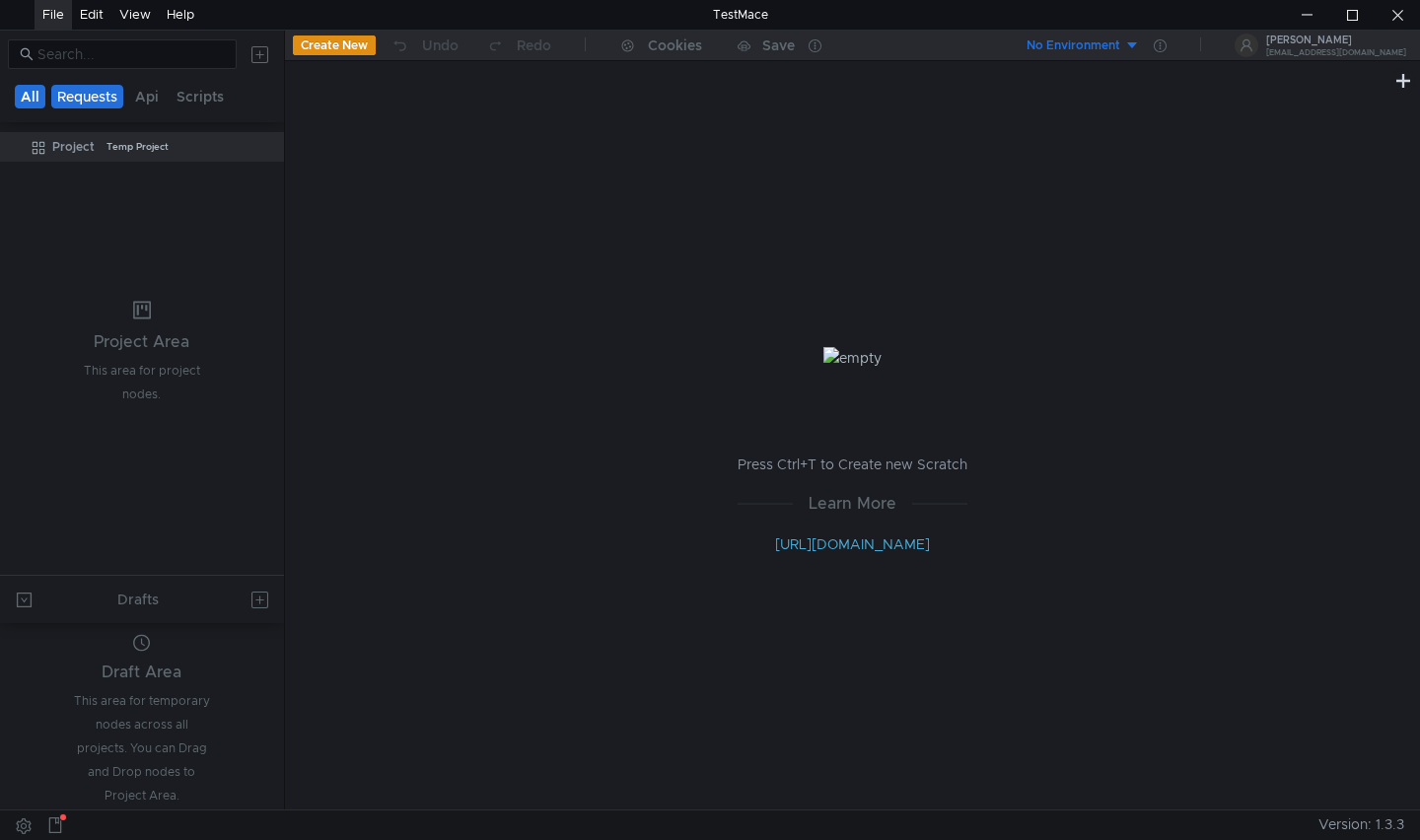 click on "All" at bounding box center (30, 97) 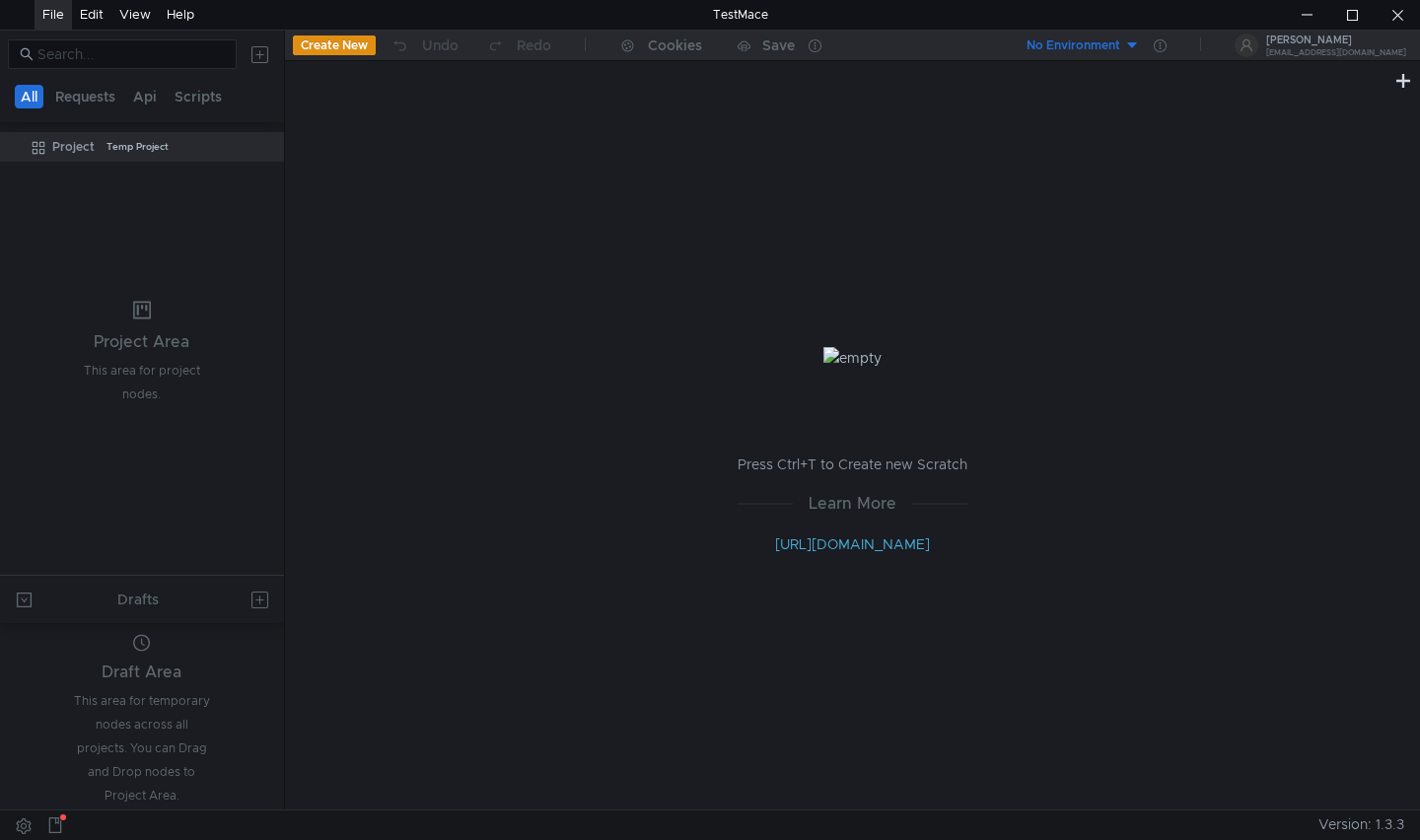 click 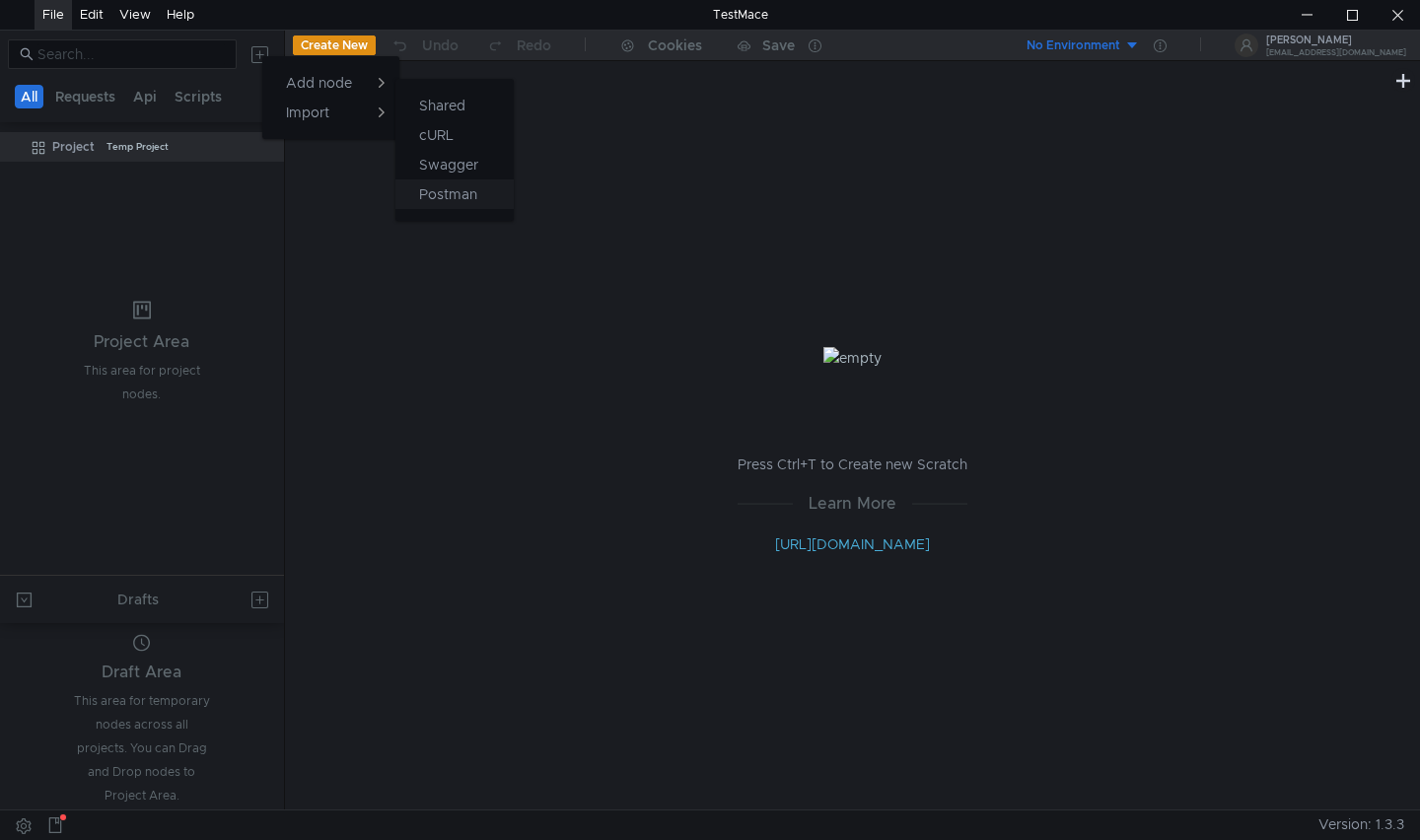 click on "Postman" at bounding box center (455, 194) 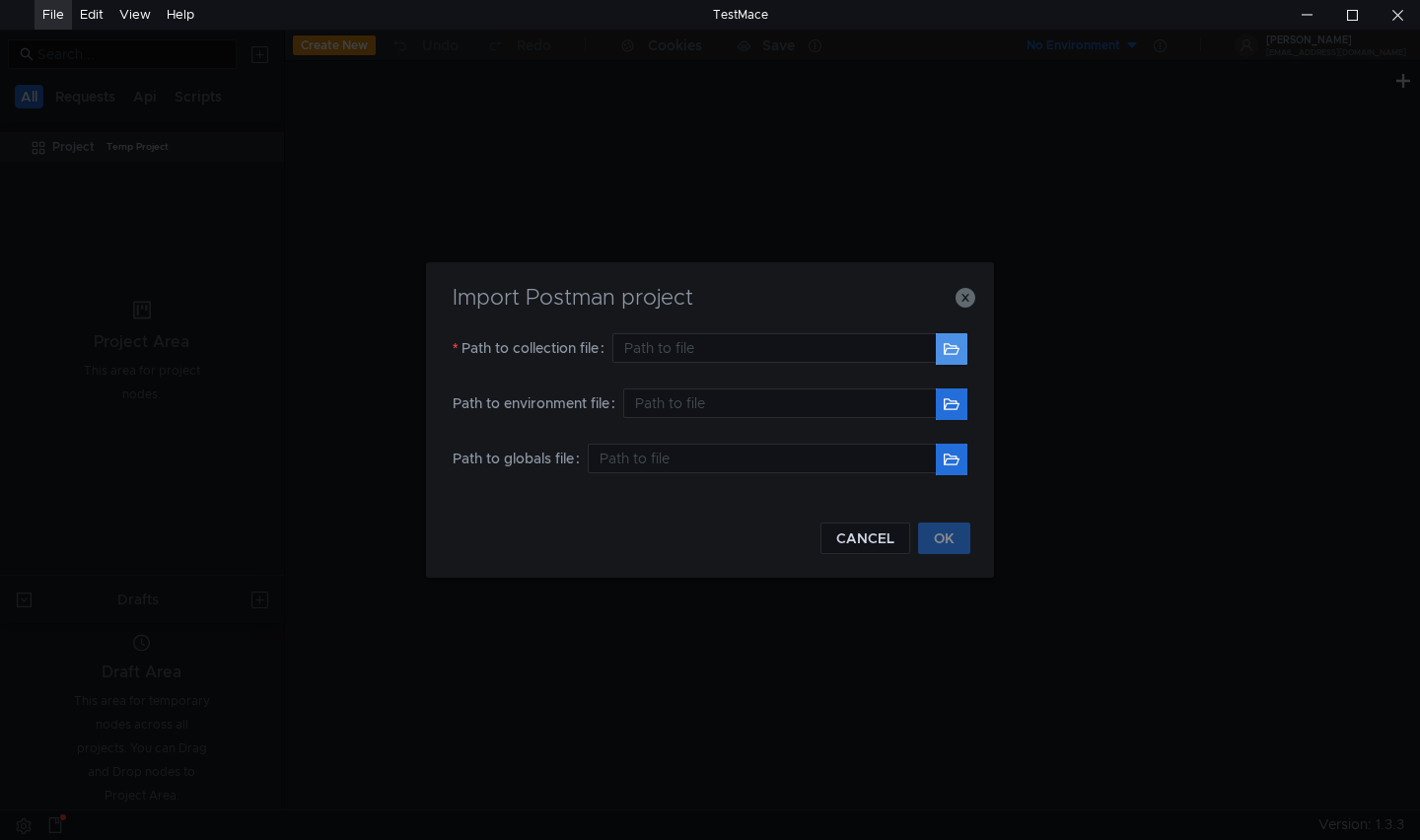 click 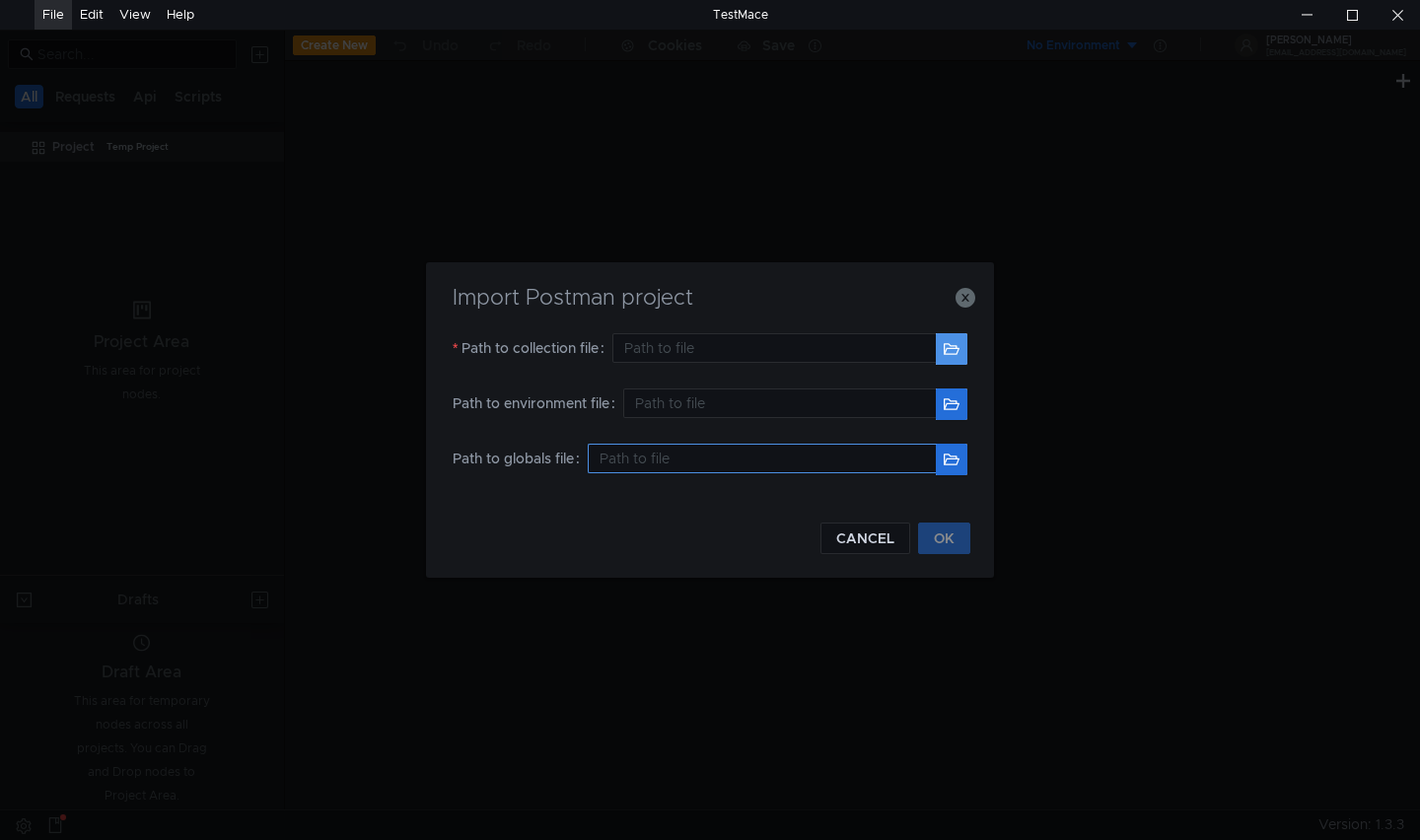 type on "C:\Users\ASUS\Documents\Zalo Received Files\Mi-erp.postman_collection (1).json" 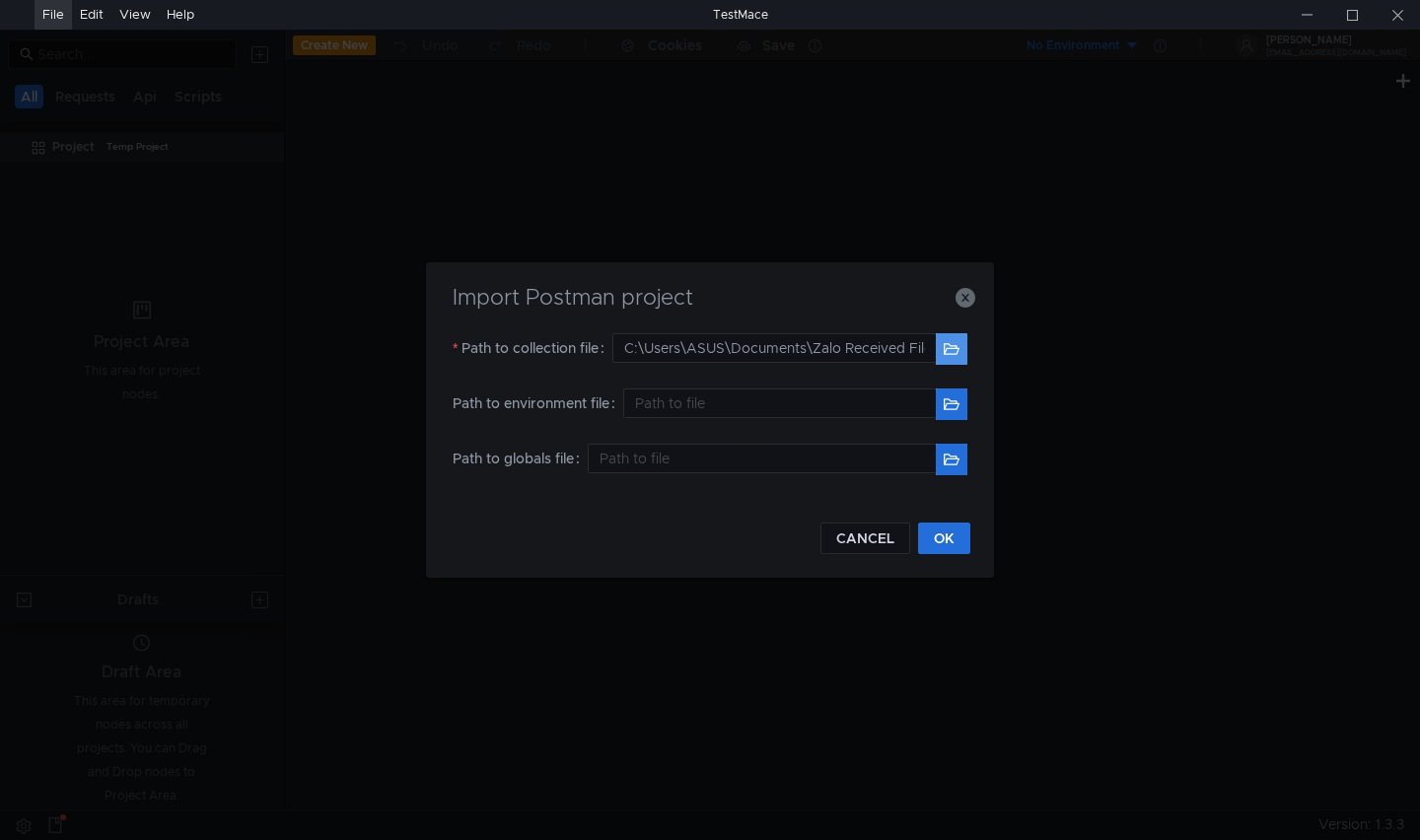 type 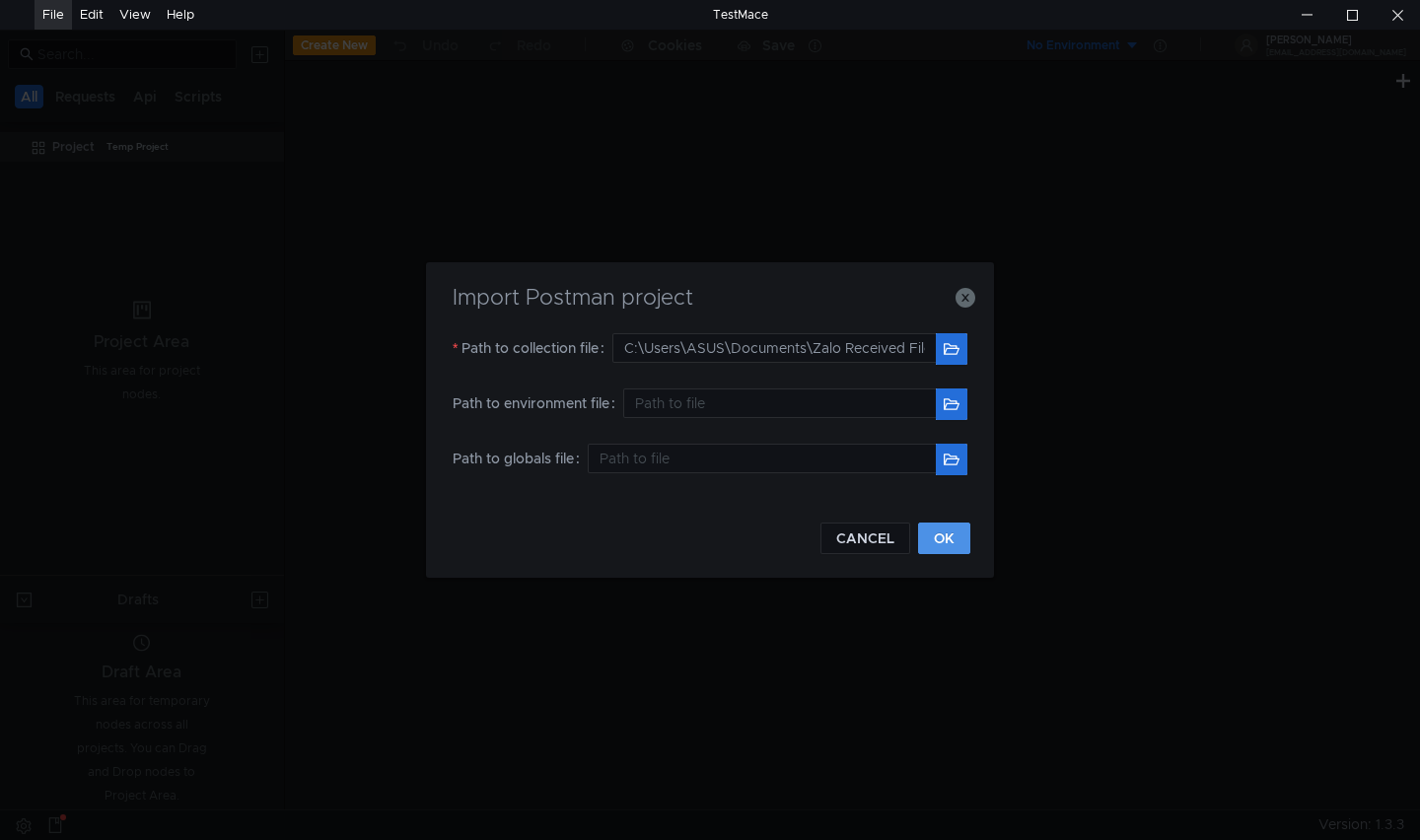 click on "OK" 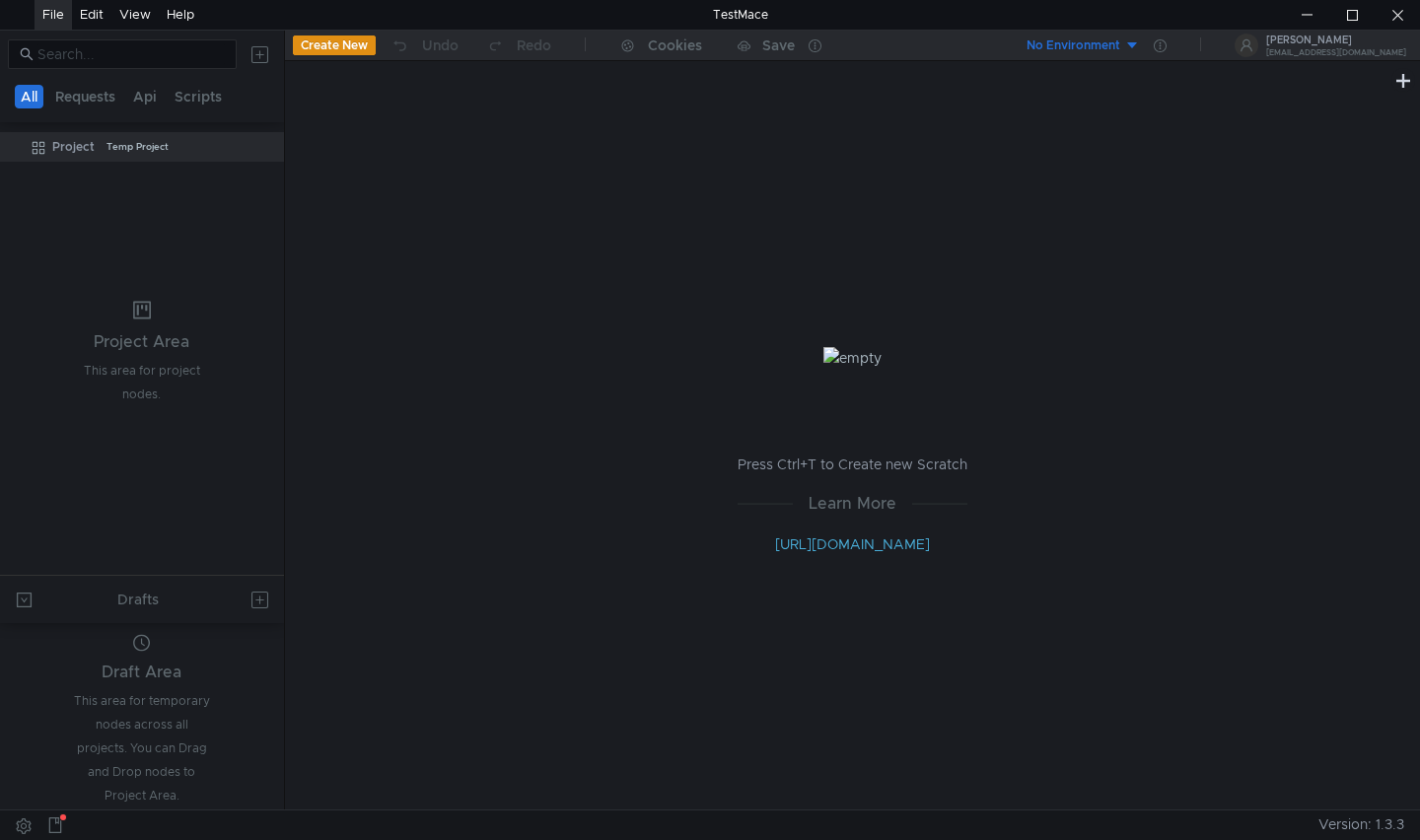 click on "Project  Temp Project" at bounding box center [142, 352] 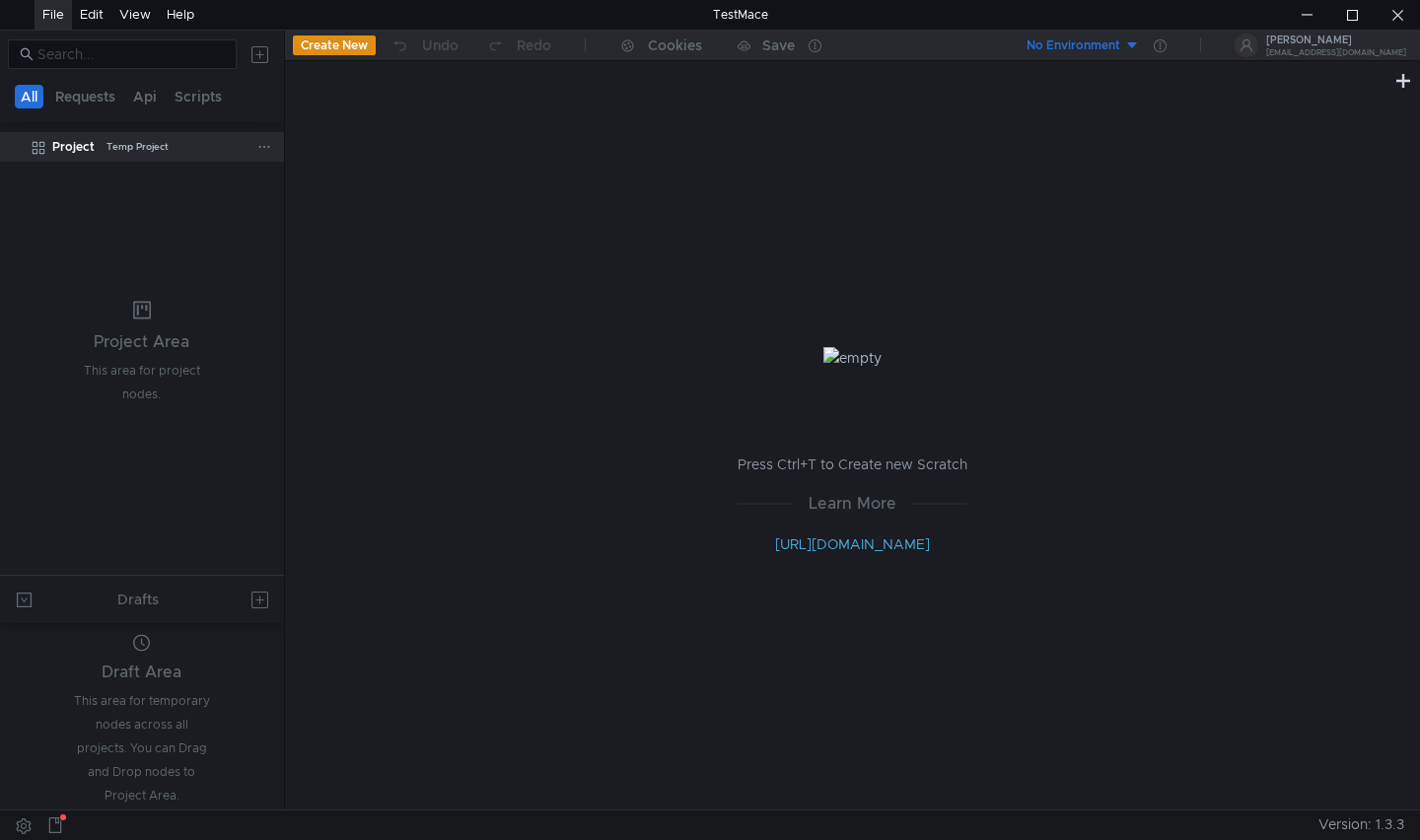 click on "Temp Project" 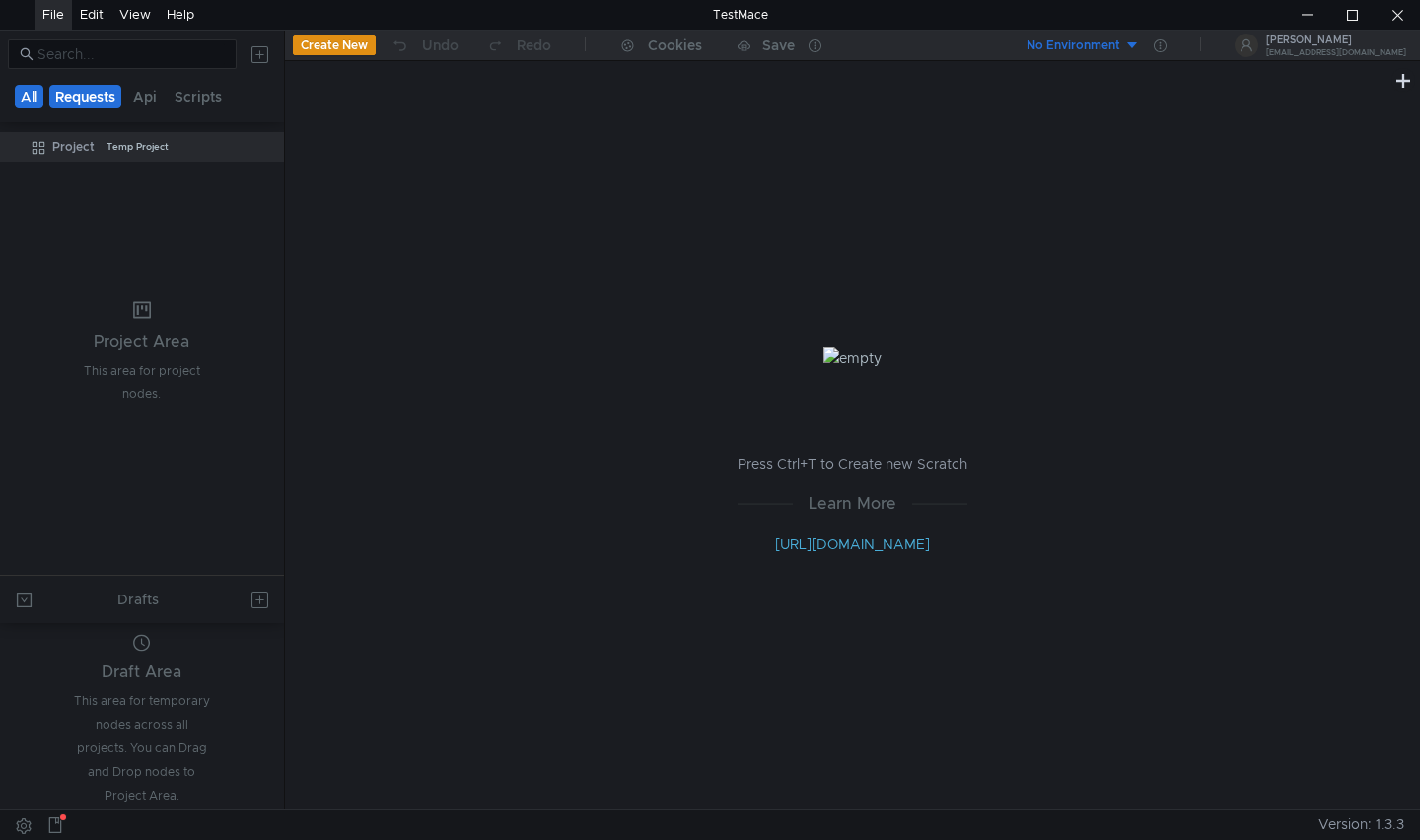 click on "Requests" at bounding box center (85, 97) 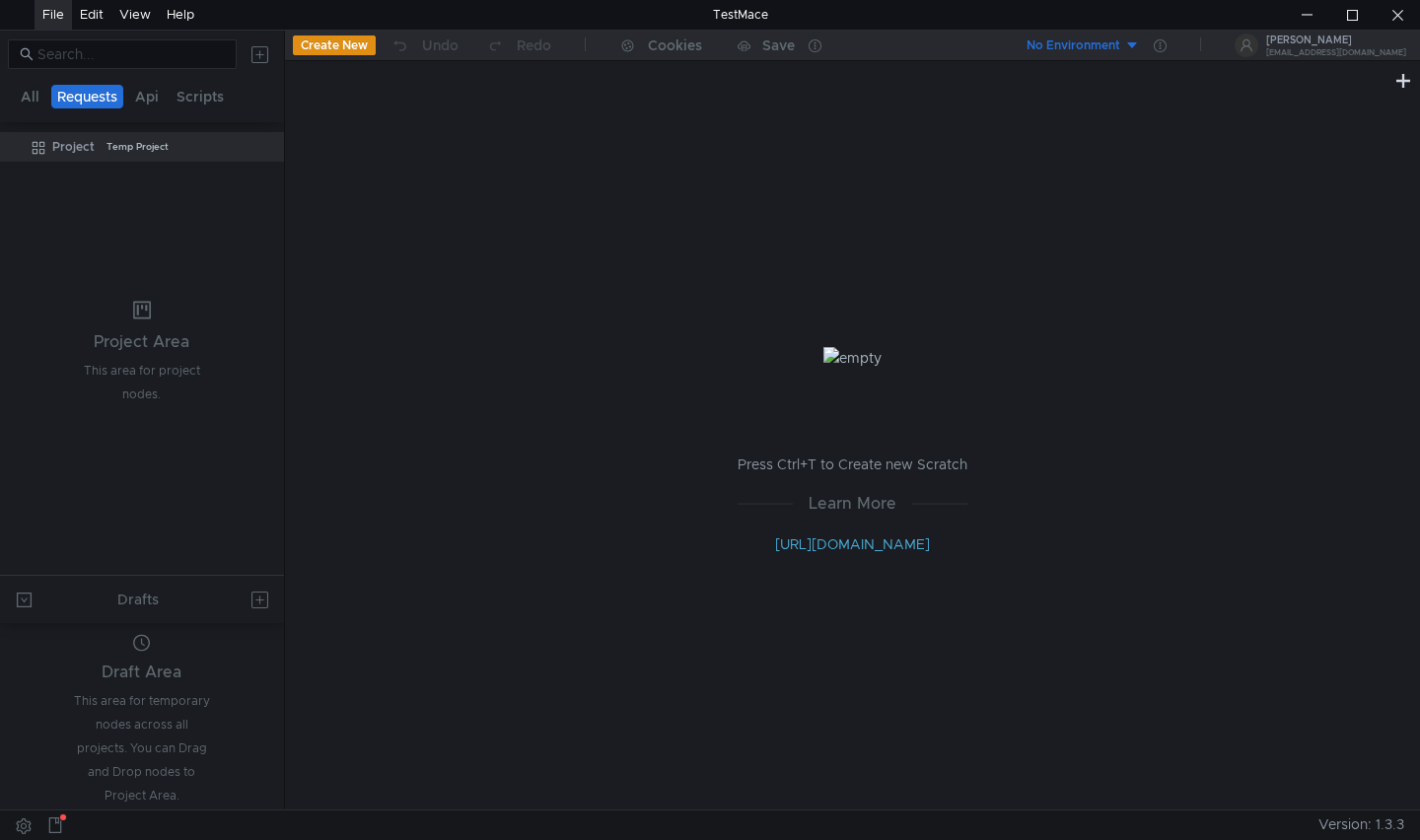 click on "All Requests Api Scripts" at bounding box center [142, 96] 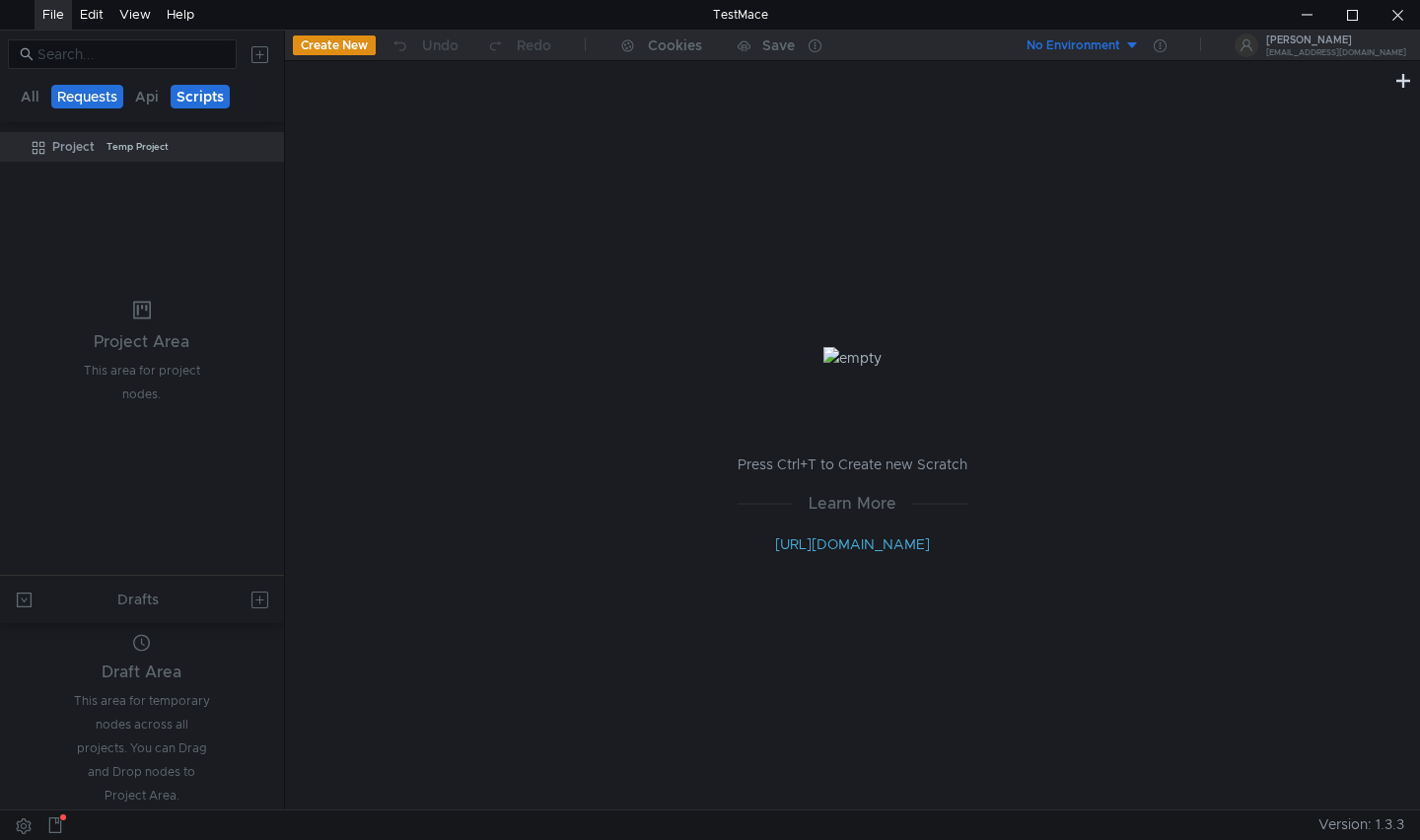 click on "Scripts" at bounding box center (200, 97) 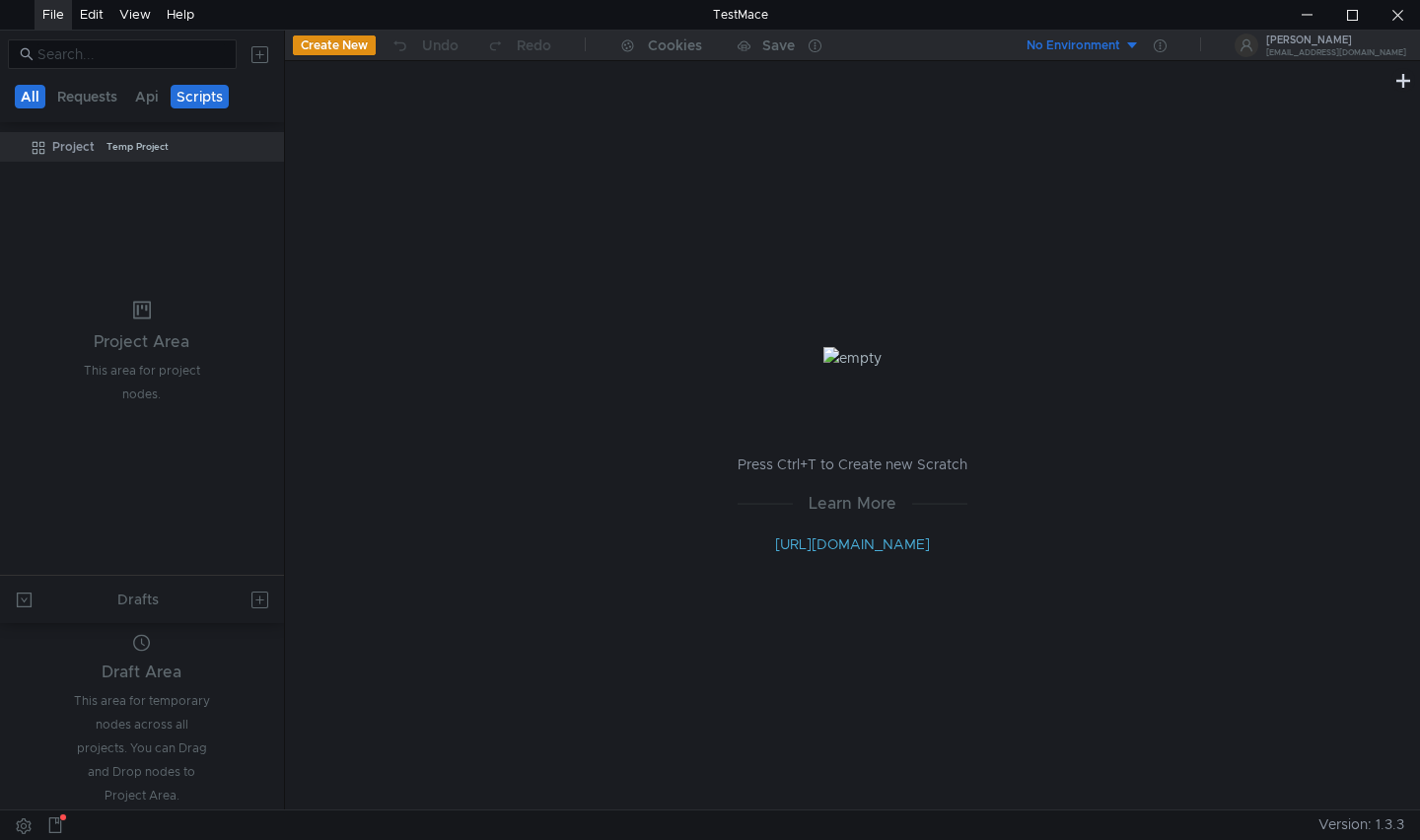 click on "All" at bounding box center (30, 97) 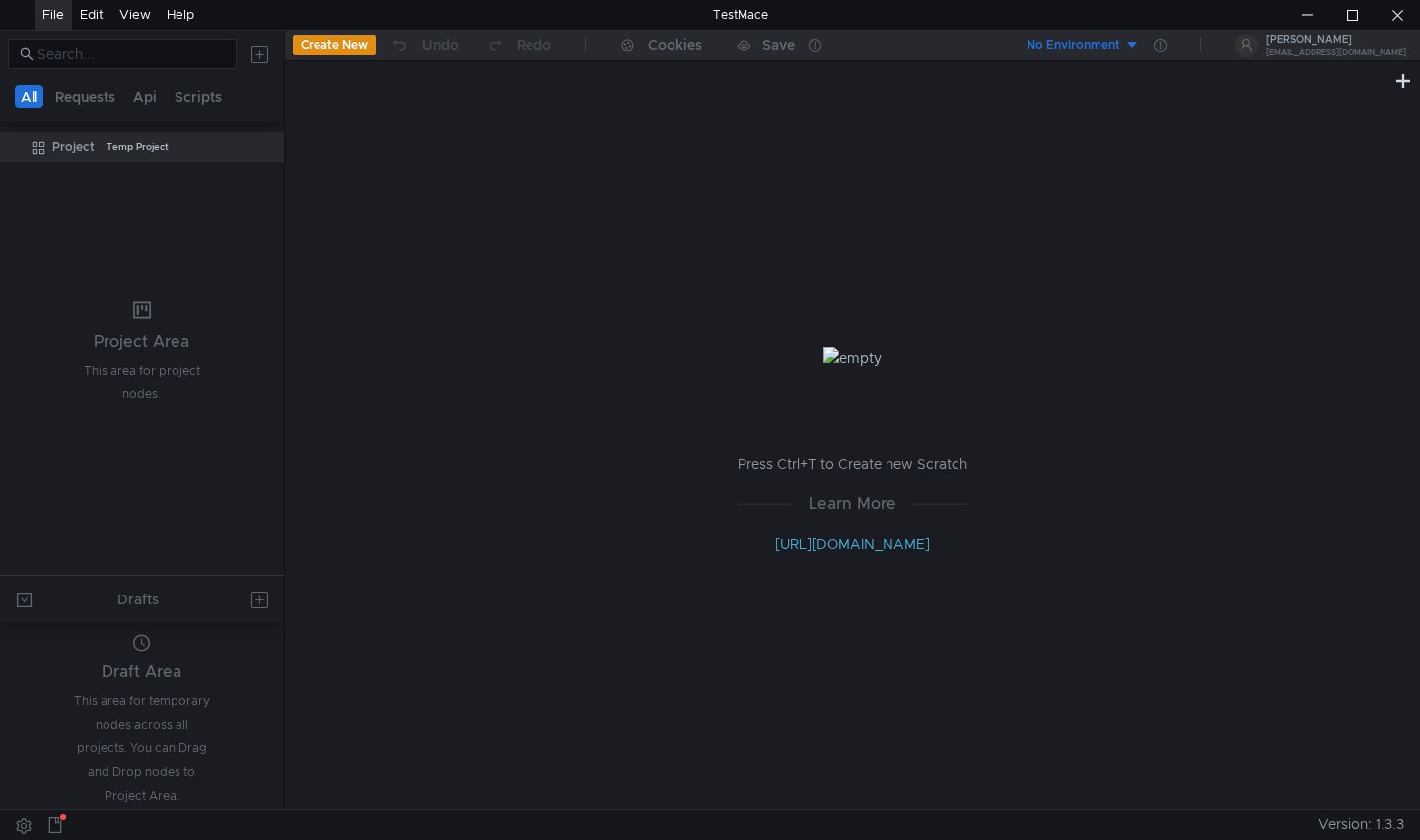 click 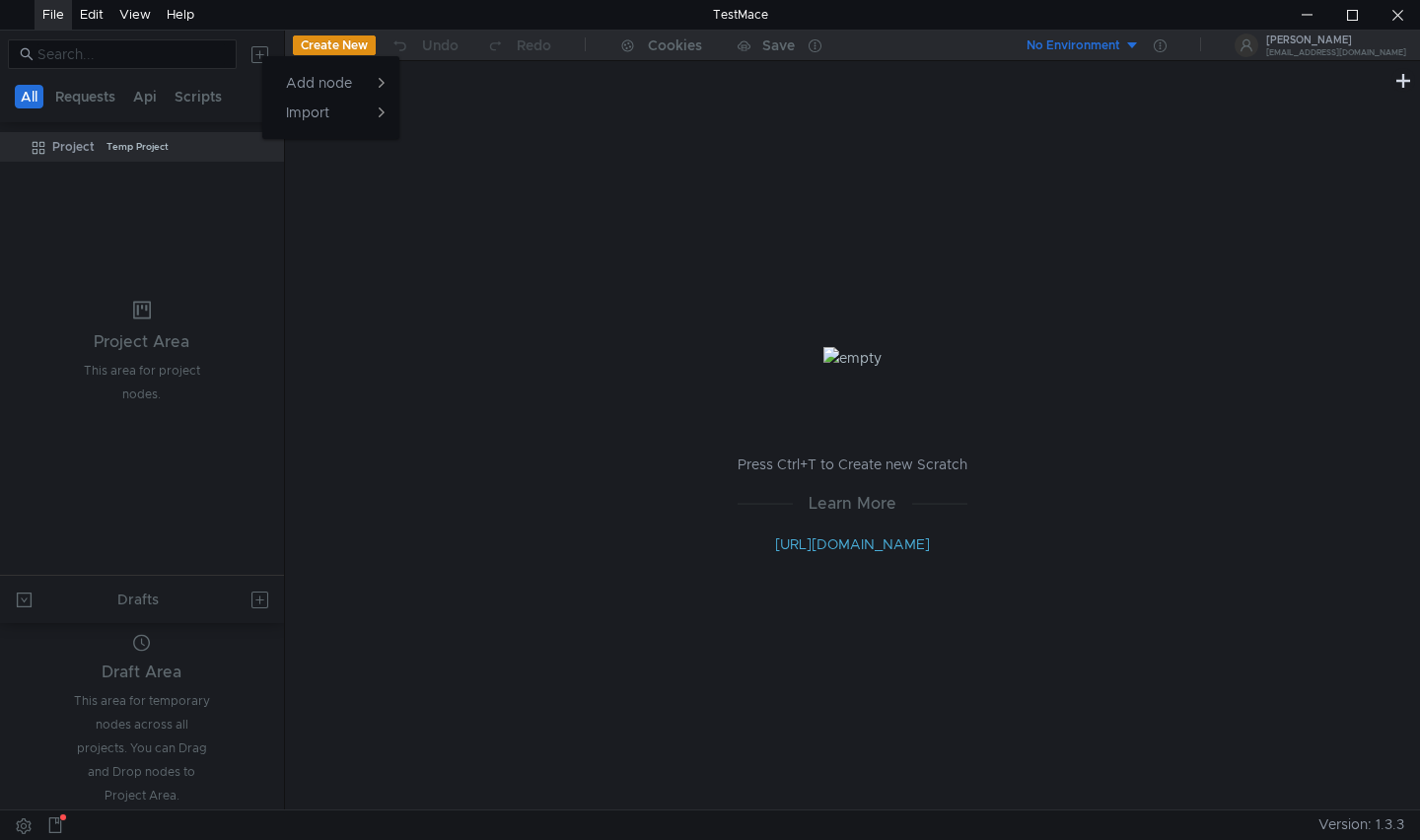 click at bounding box center [710, 420] 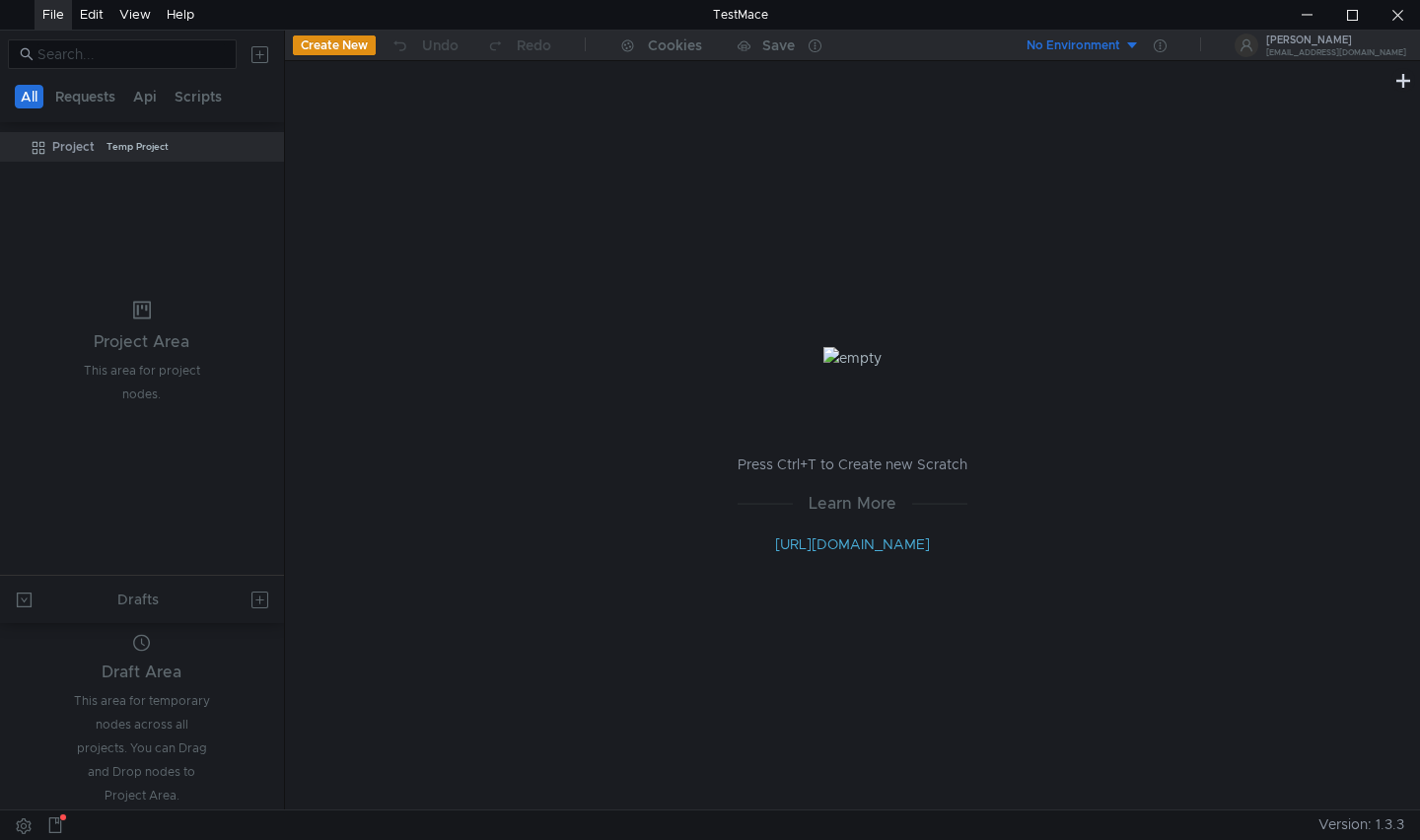 click on "Create New" at bounding box center [334, 45] 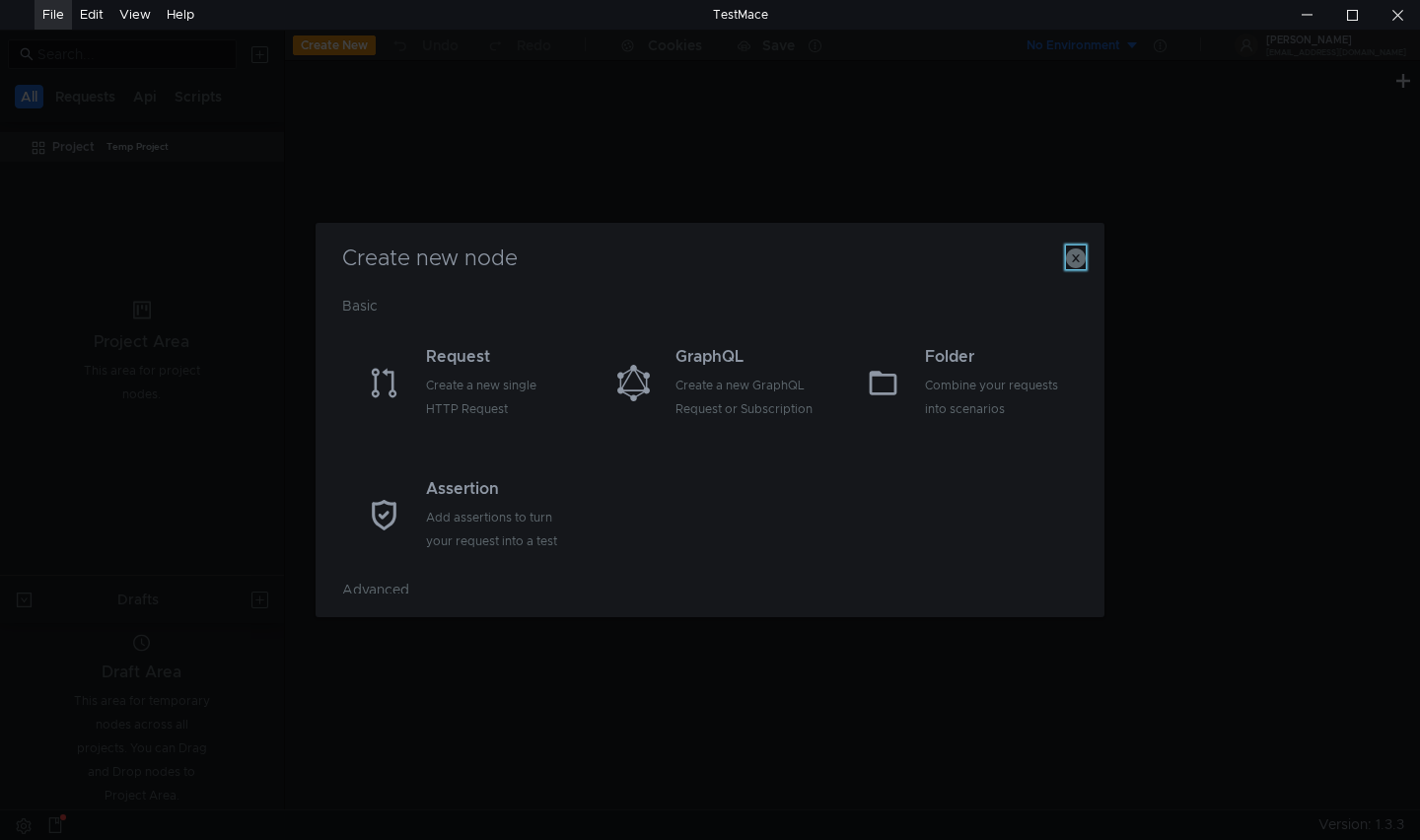 click 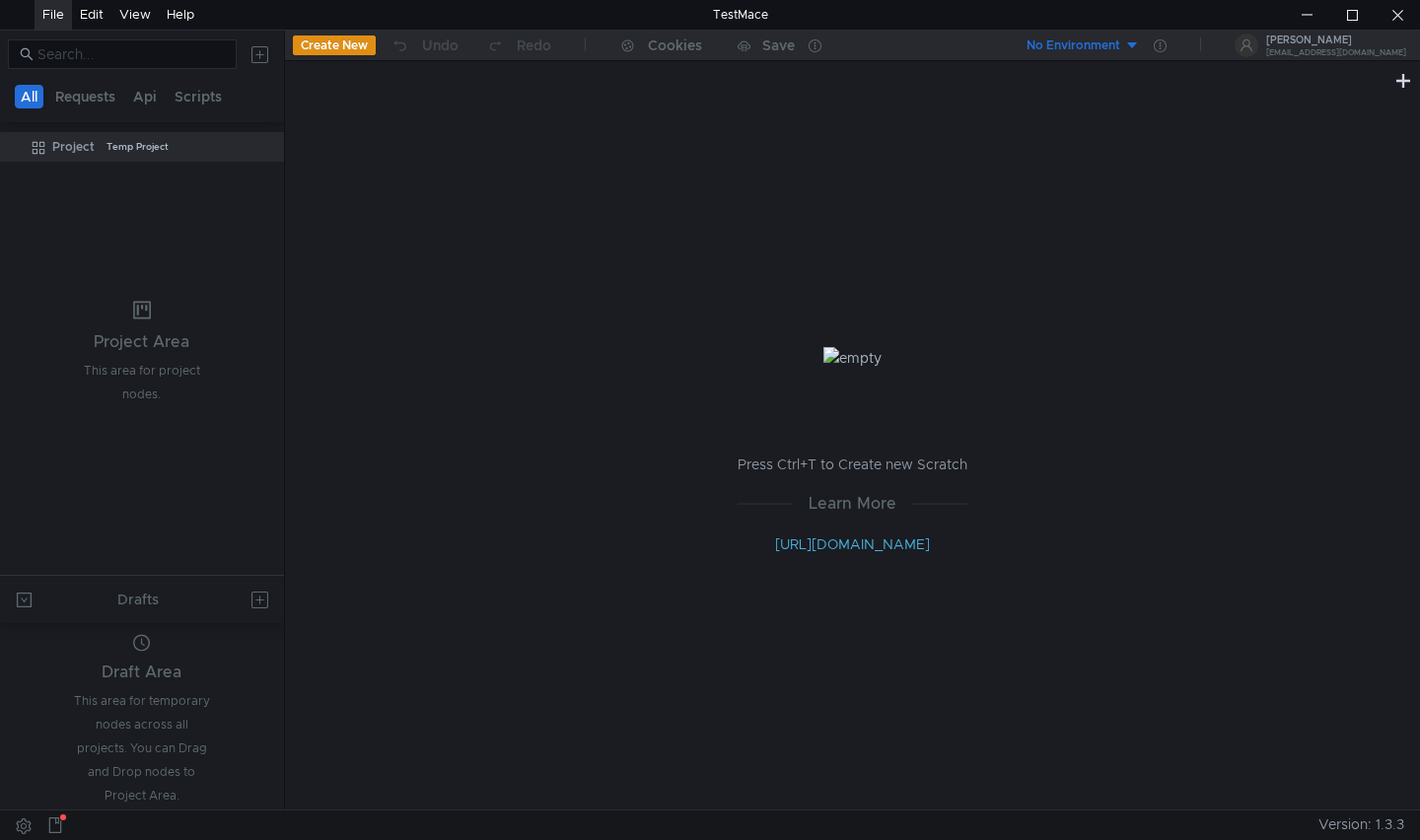 click 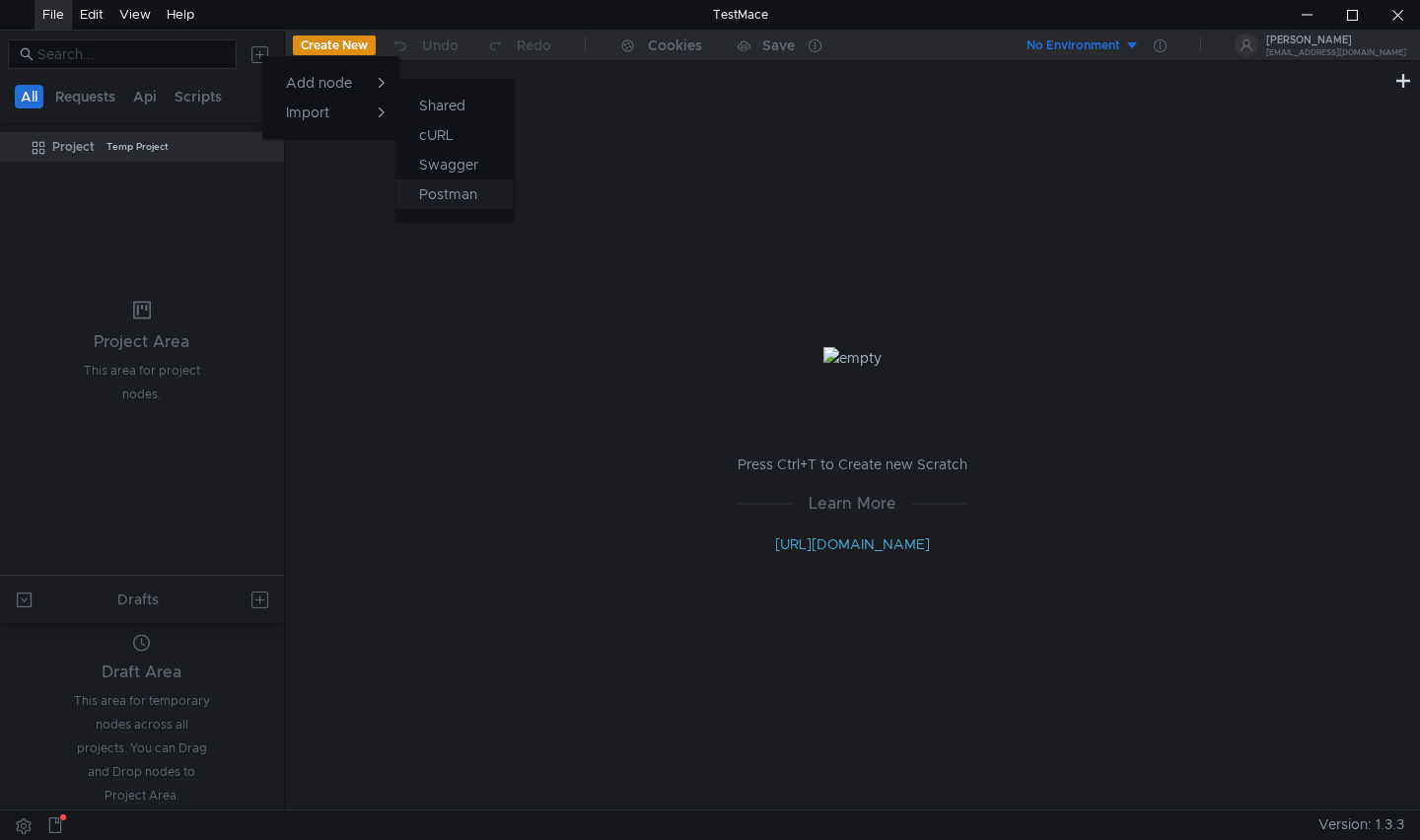 click on "Postman" at bounding box center [448, 194] 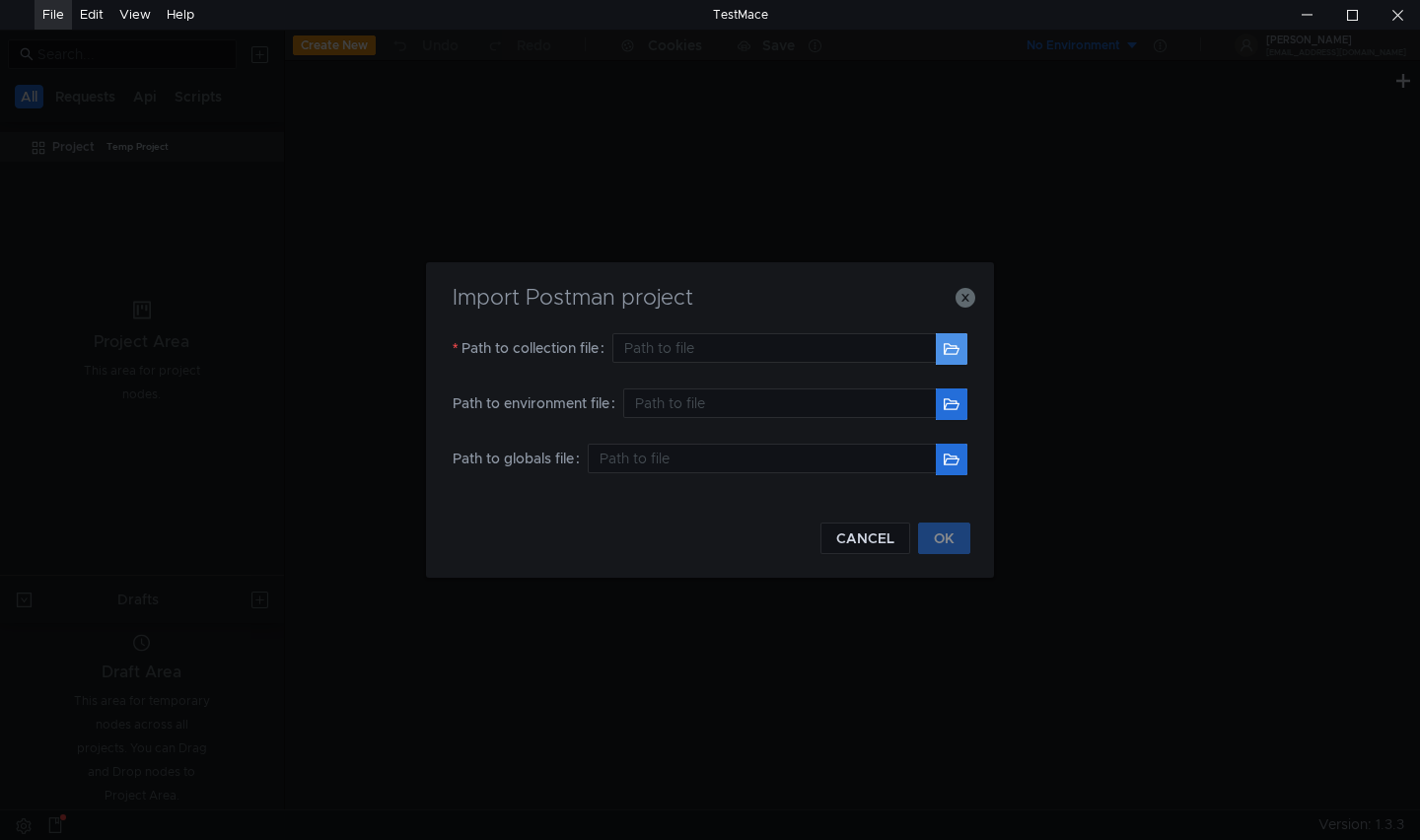 click 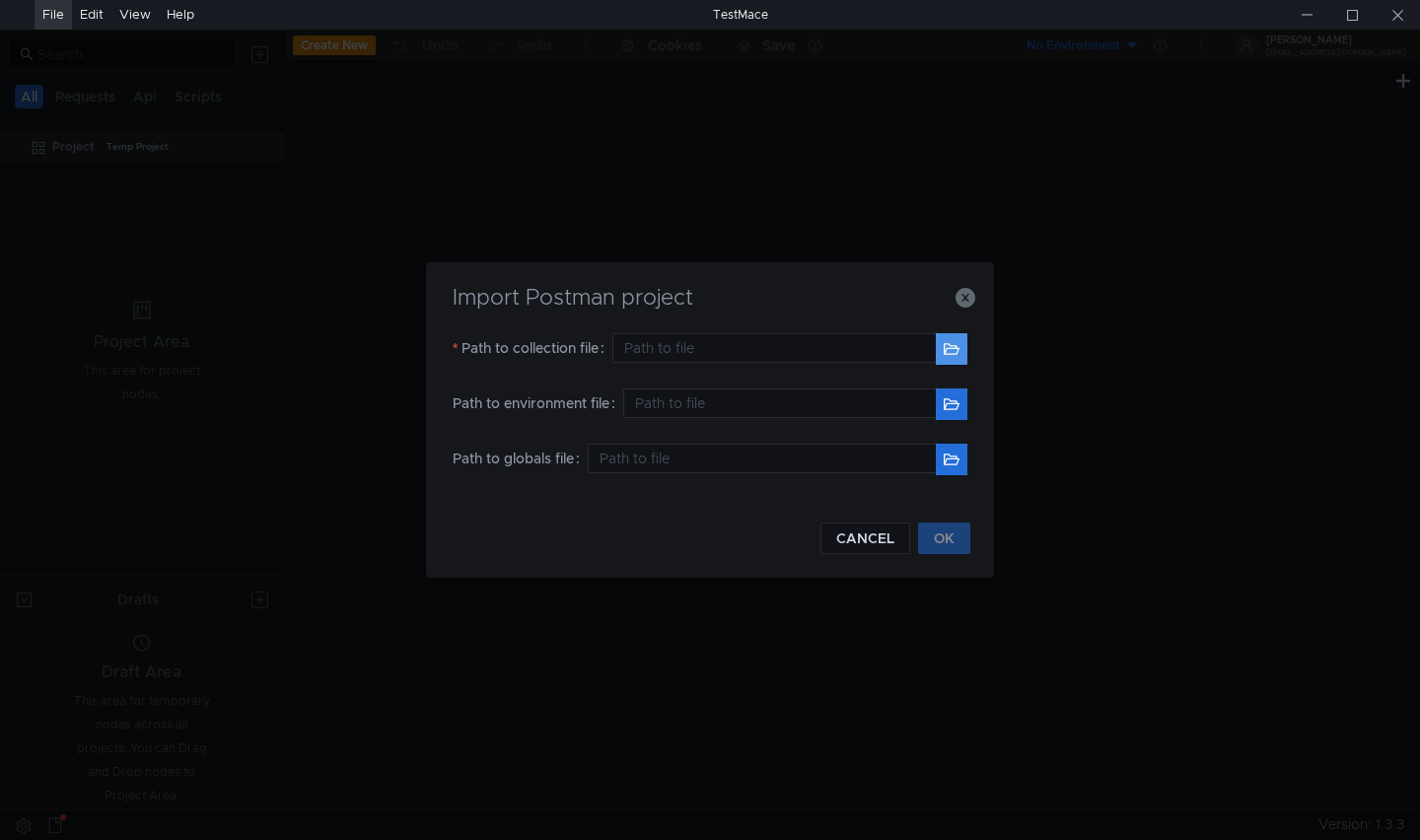 type on "C:\Users\ASUS\Documents\Zalo Received Files\Mi-erp.postman_collection (1).json" 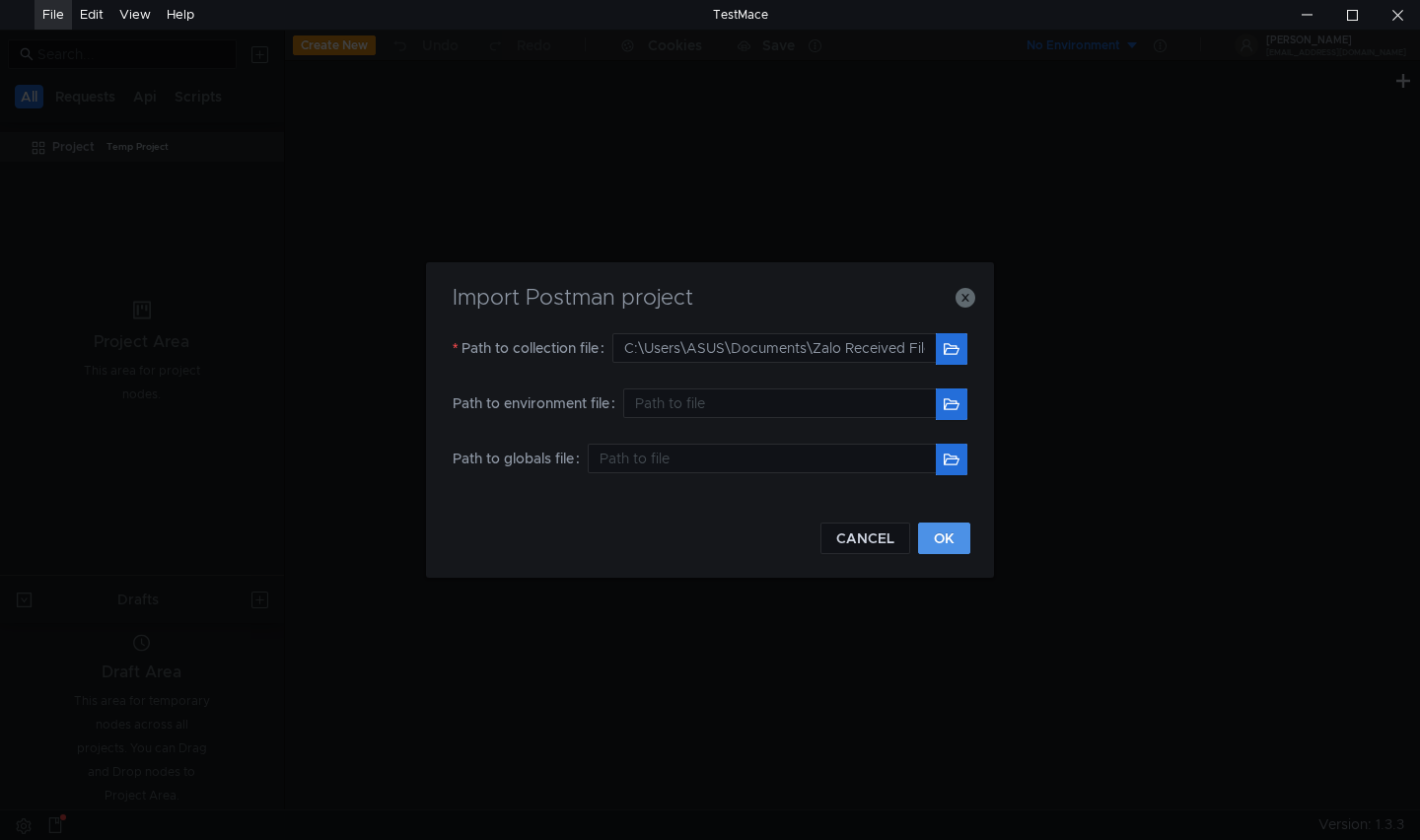 click on "OK" 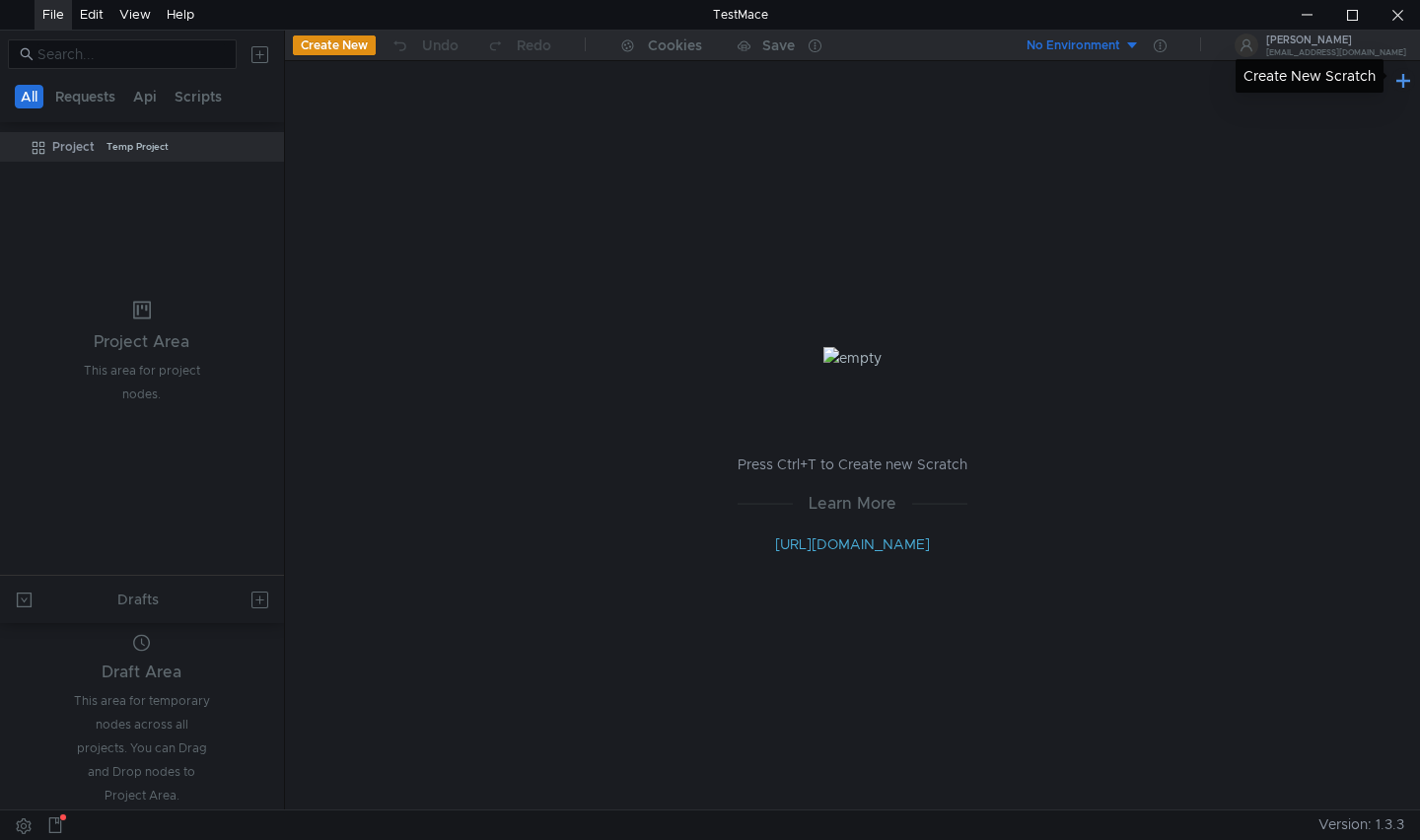 click at bounding box center [1403, 80] 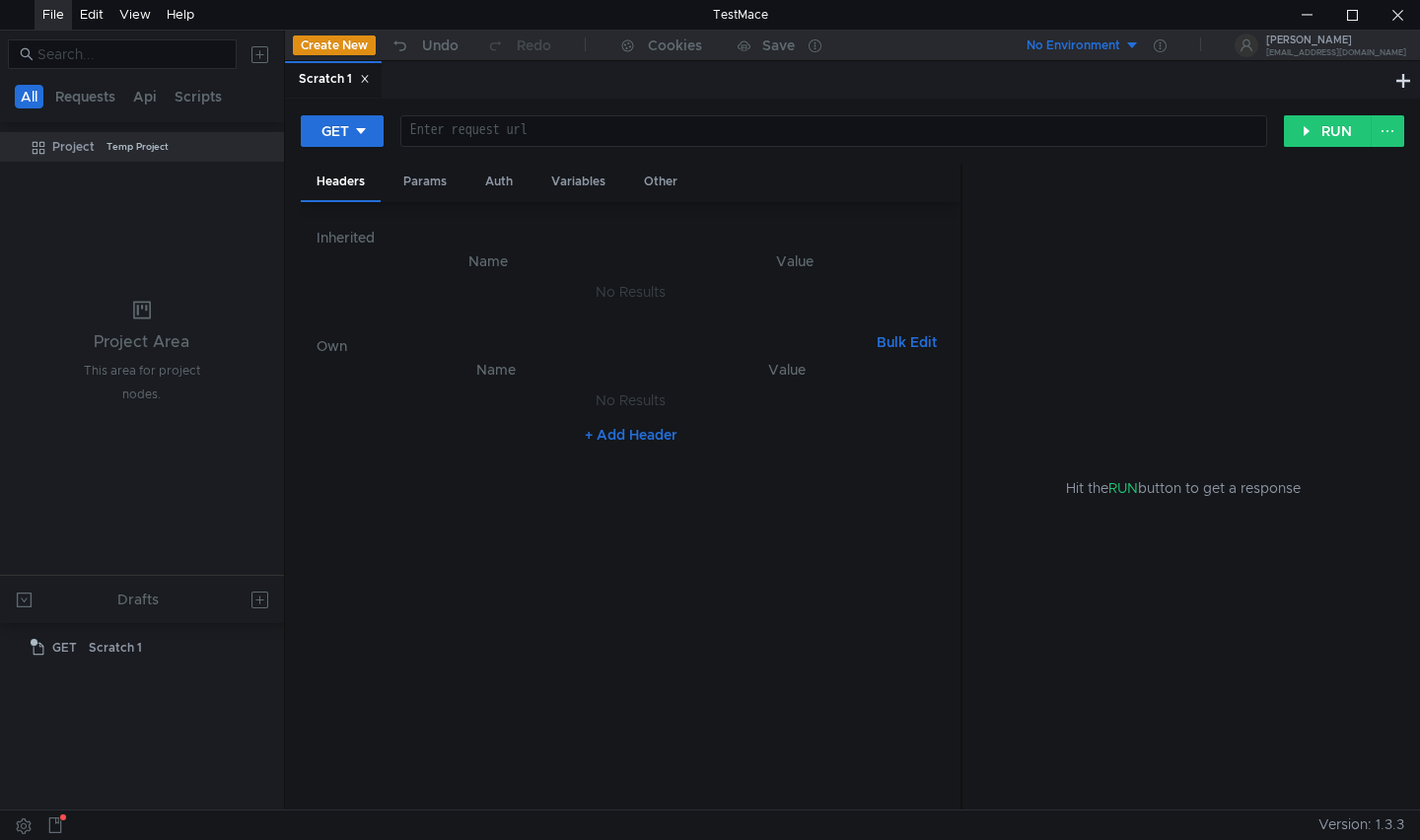 click on "Scratch 1" at bounding box center [333, 80] 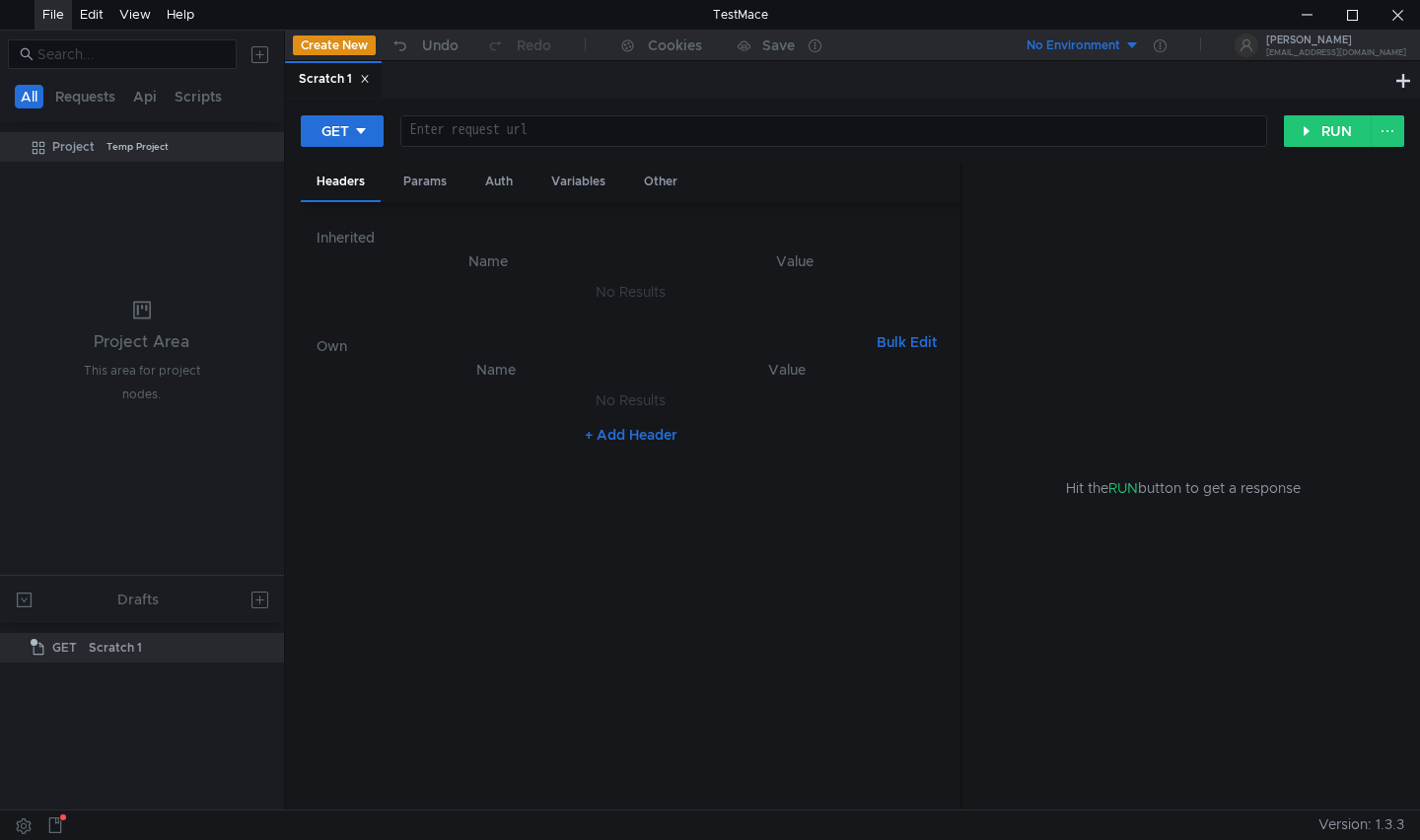 click 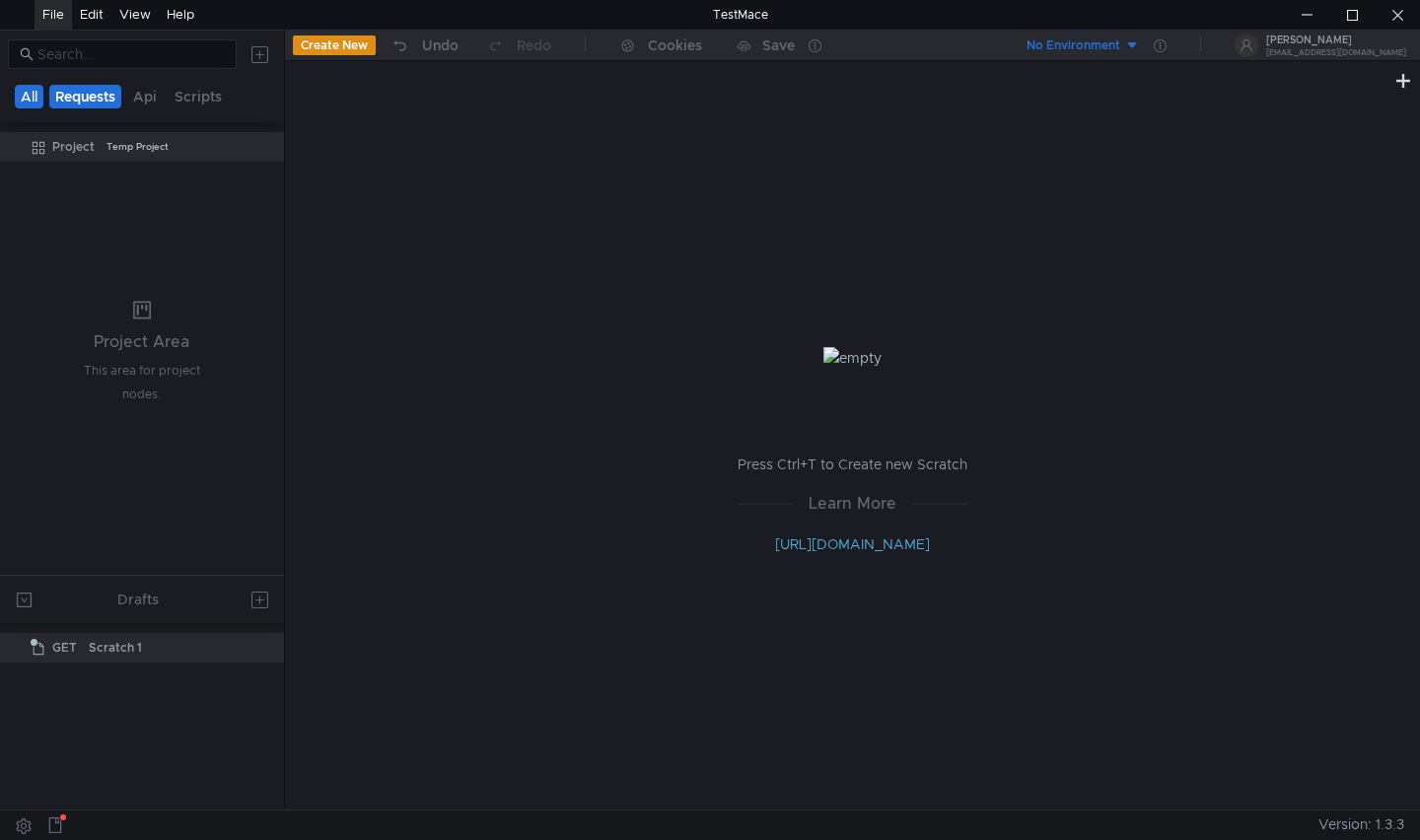 click on "Requests" at bounding box center (85, 97) 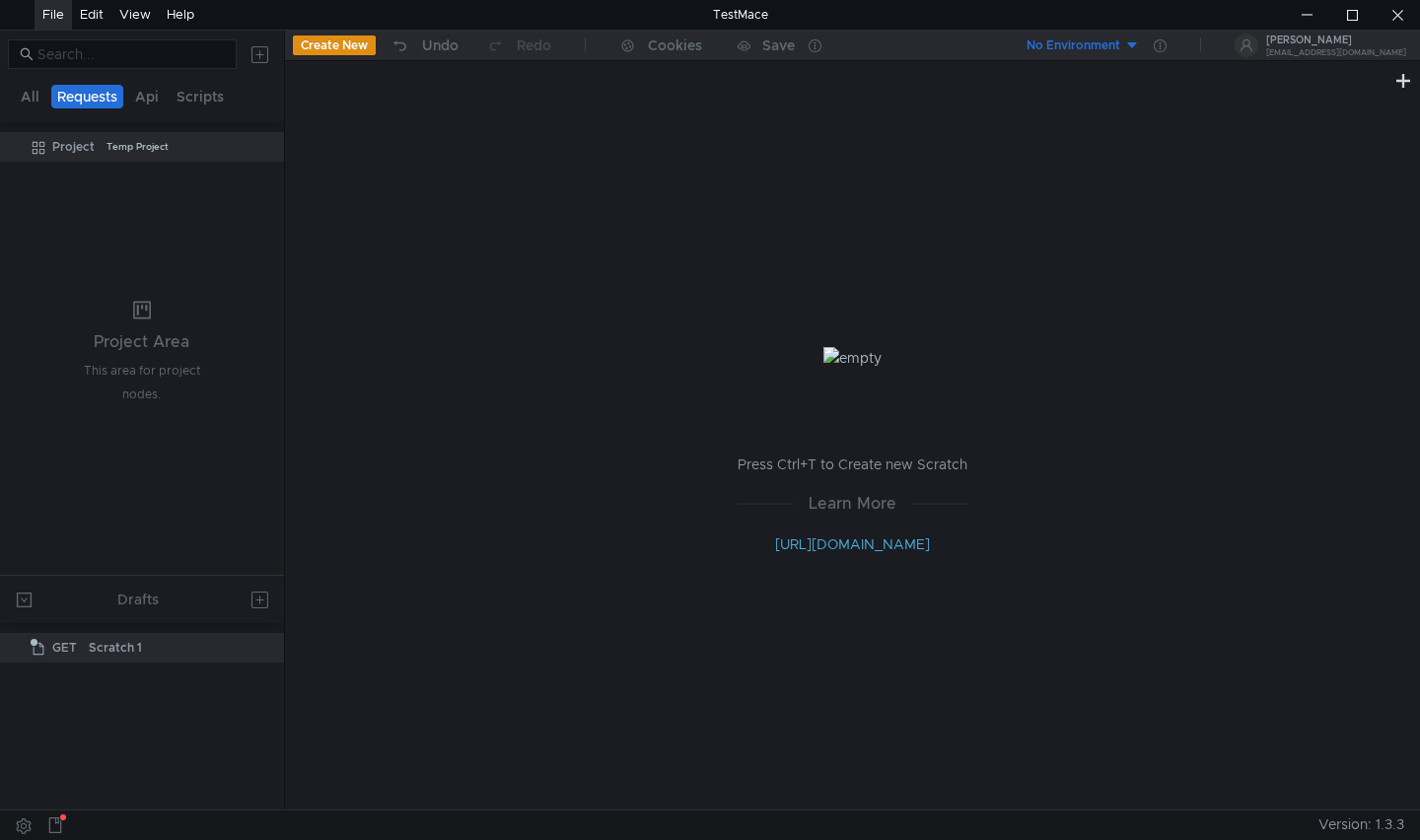 click on "All Requests Api Scripts" at bounding box center (122, 97) 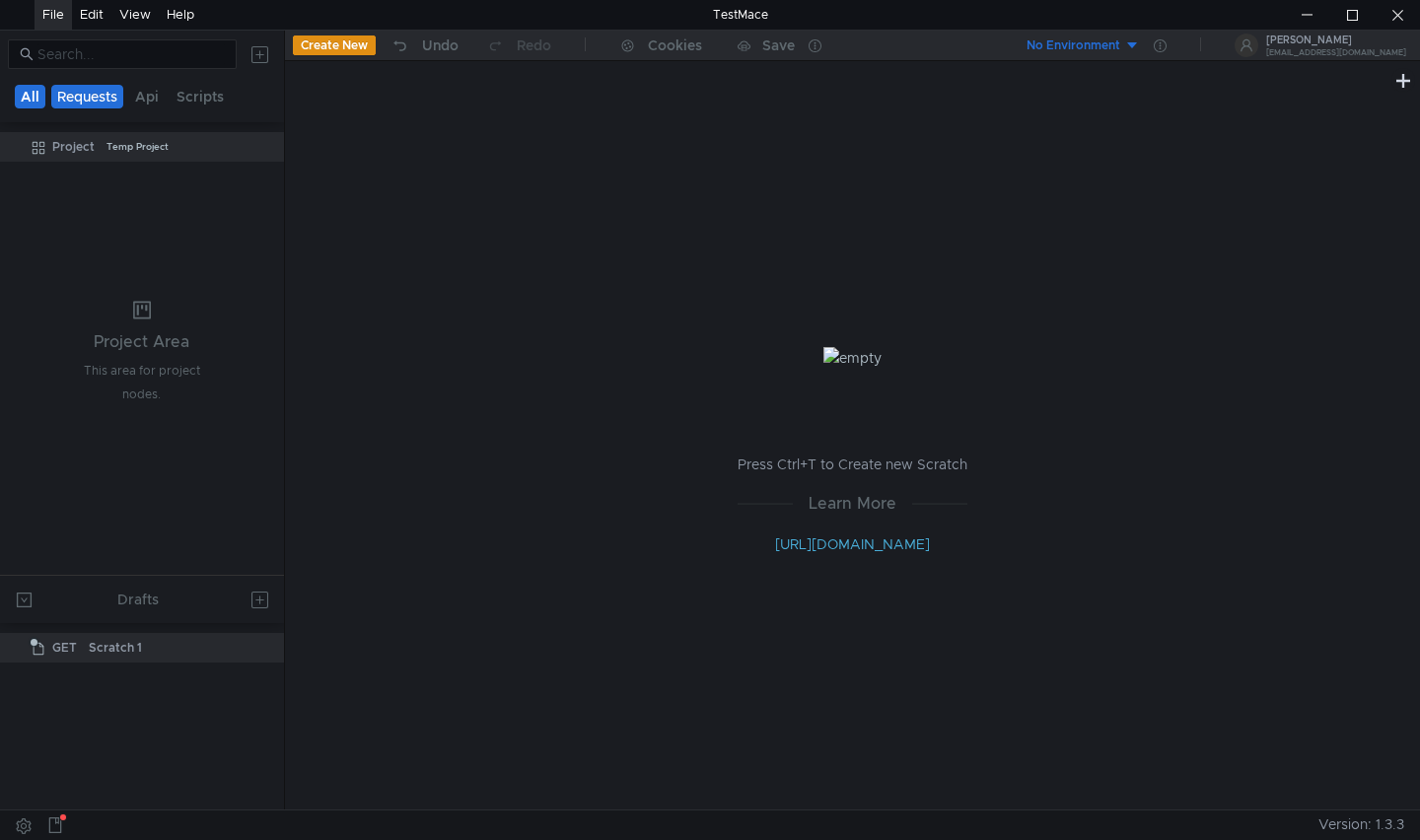 click on "All" at bounding box center (30, 97) 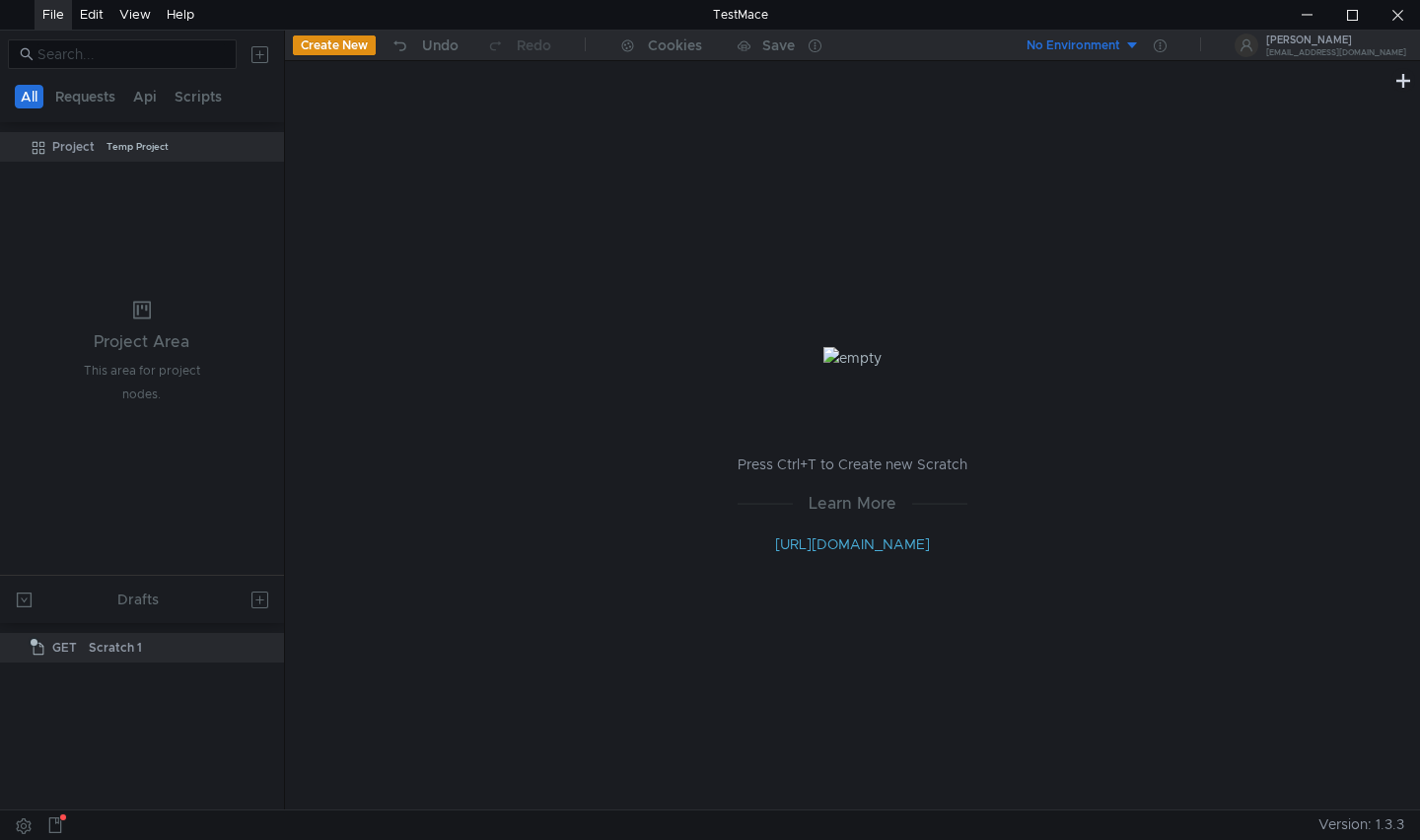 click on "File" at bounding box center (53, 15) 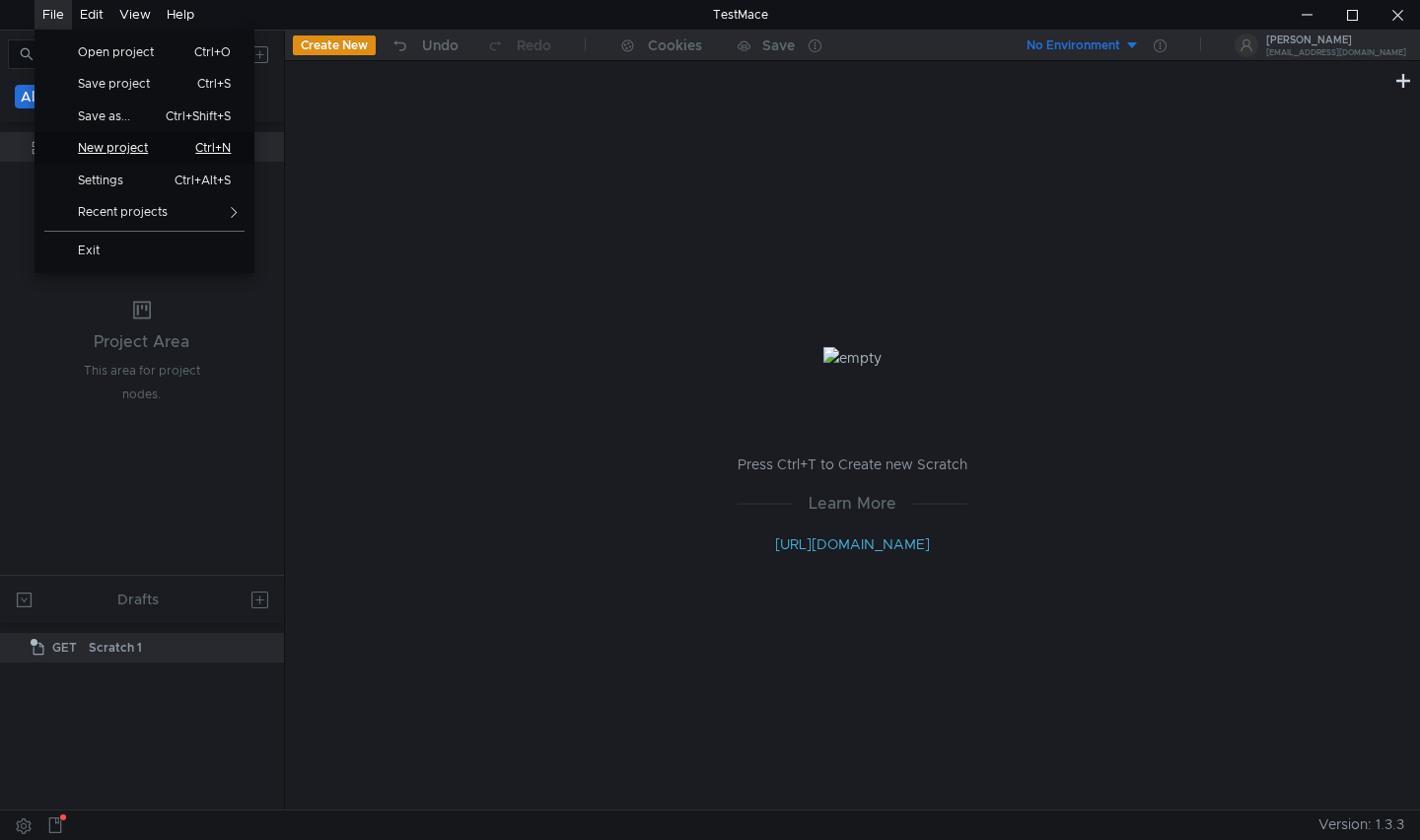 click on "New project" at bounding box center (120, 148) 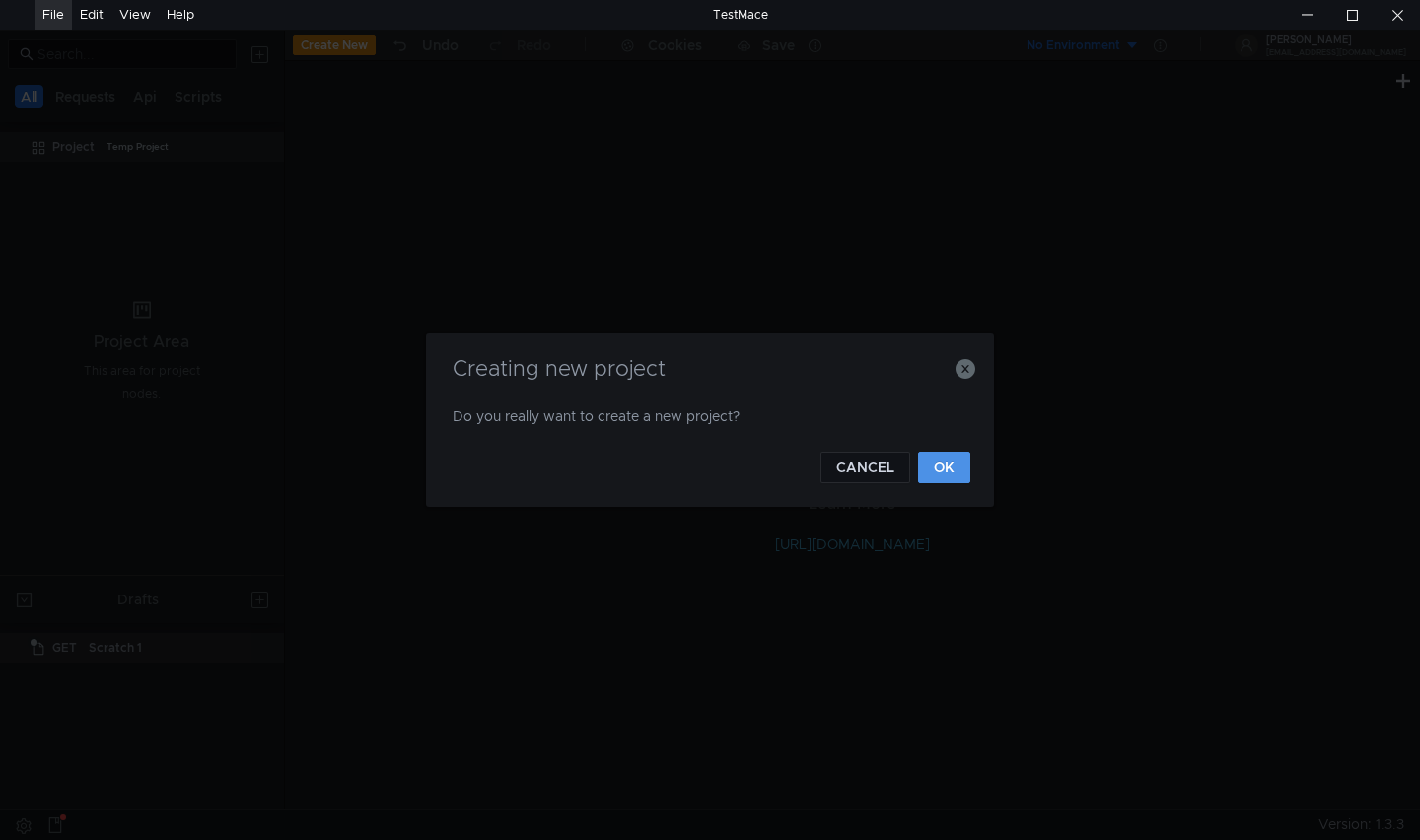 click on "OK" 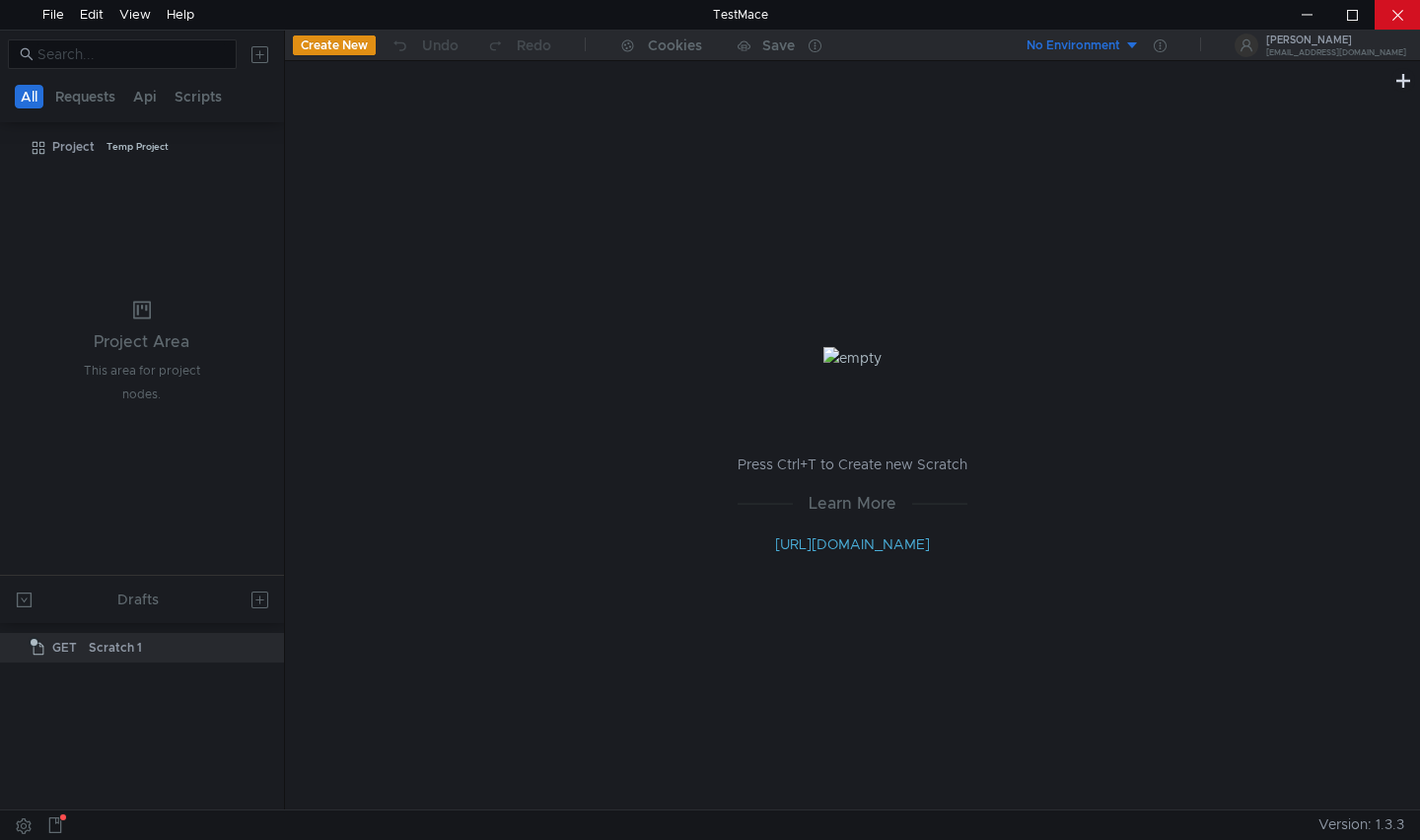 click at bounding box center (1397, 15) 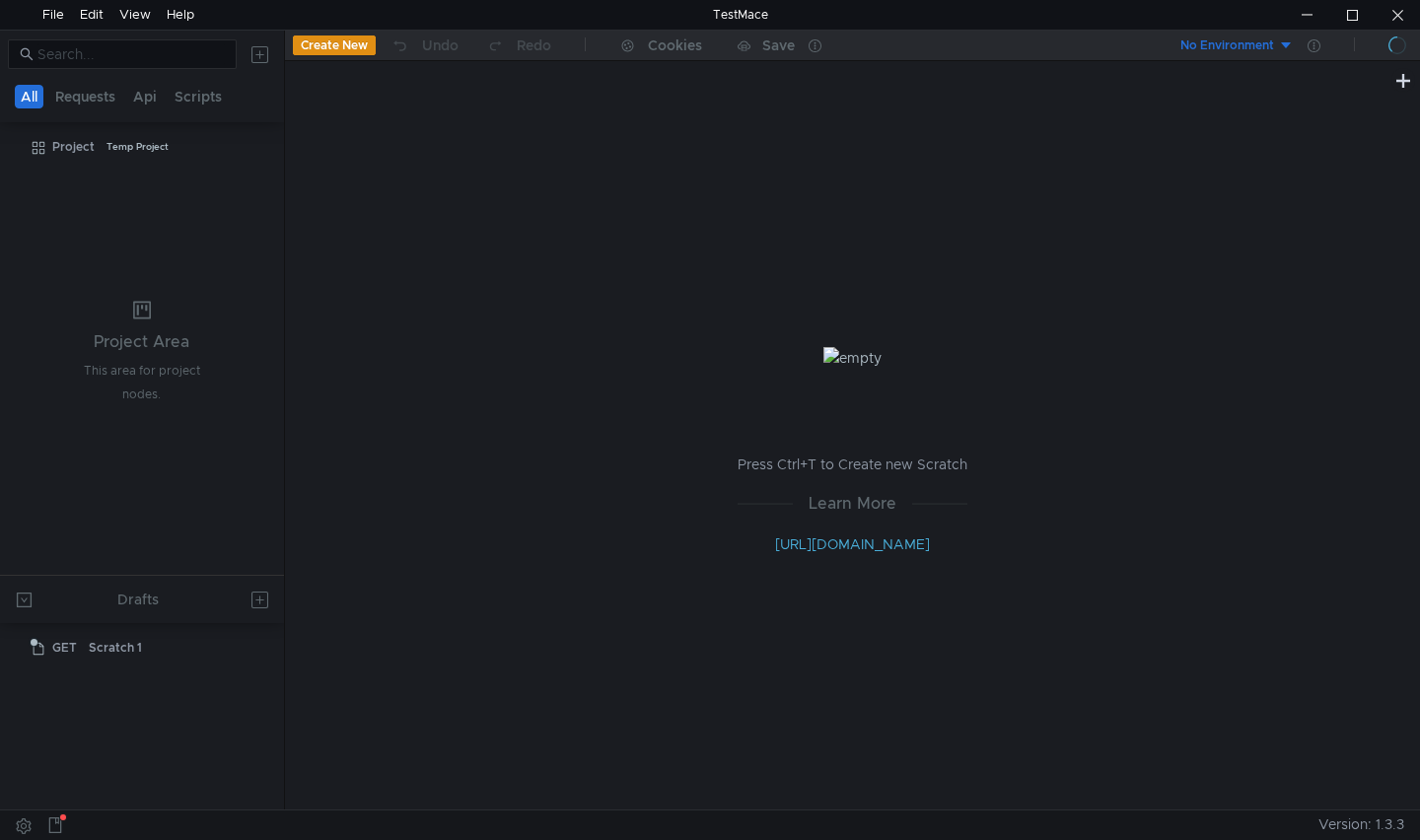 scroll, scrollTop: 0, scrollLeft: 0, axis: both 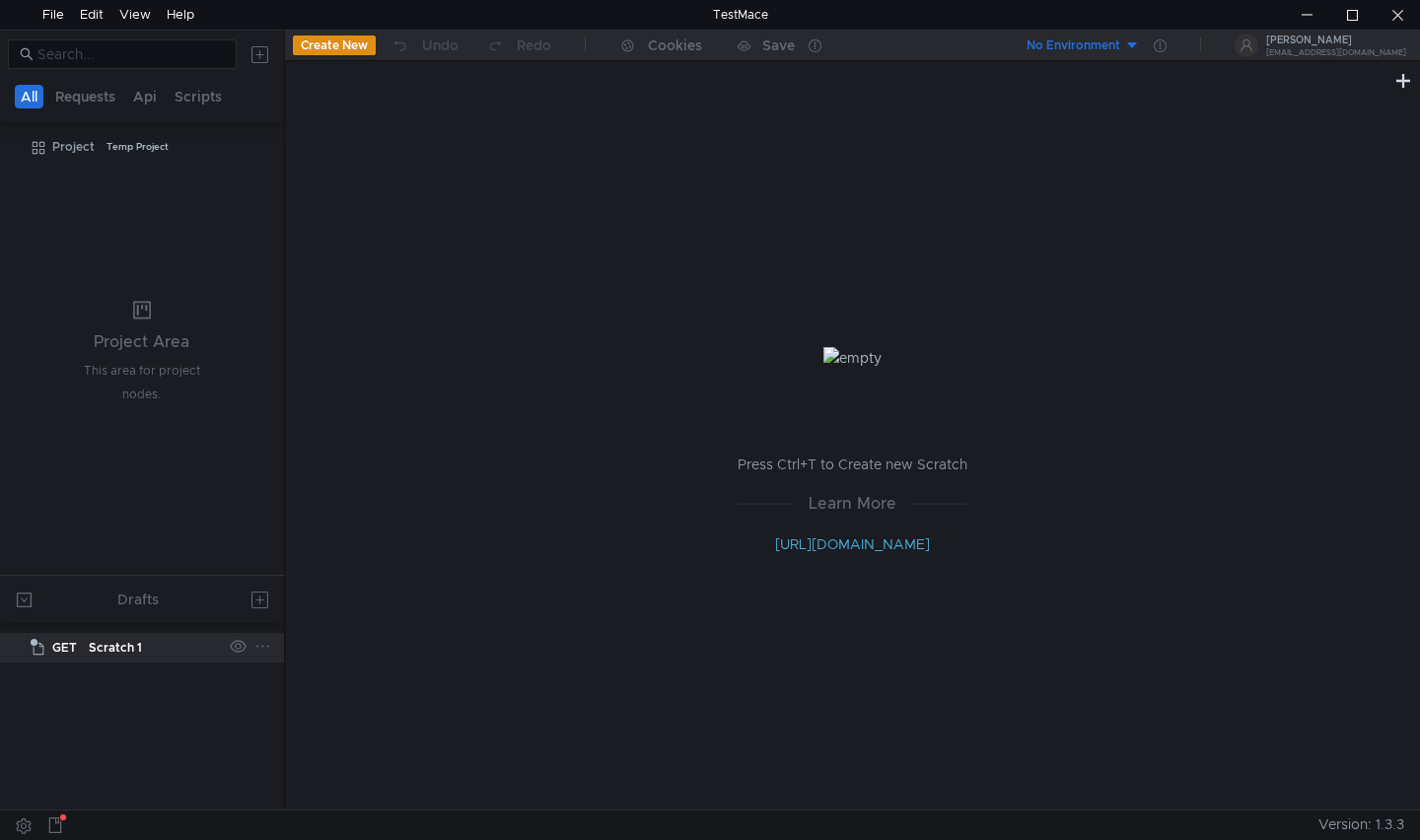 click on "Scratch 1" 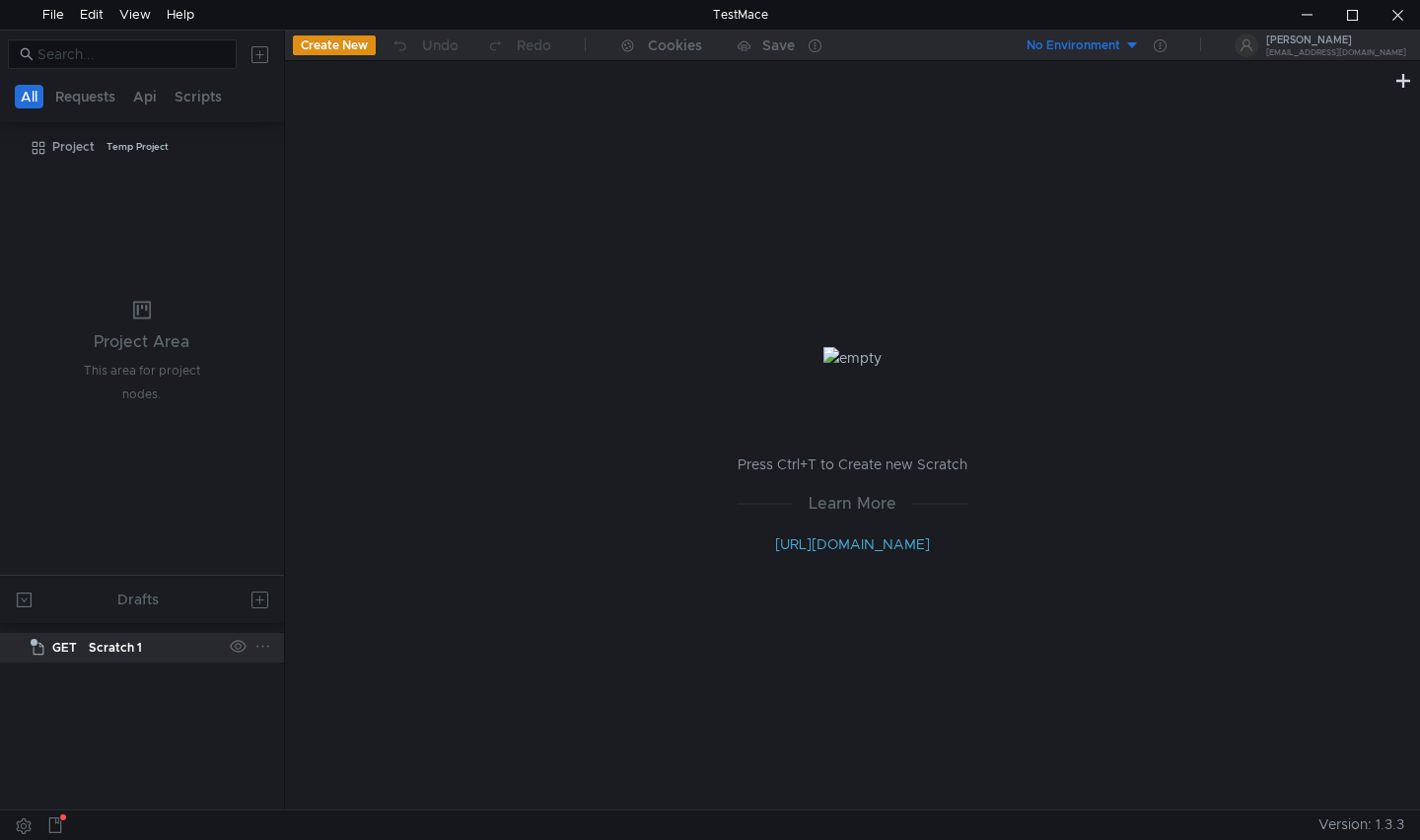 click 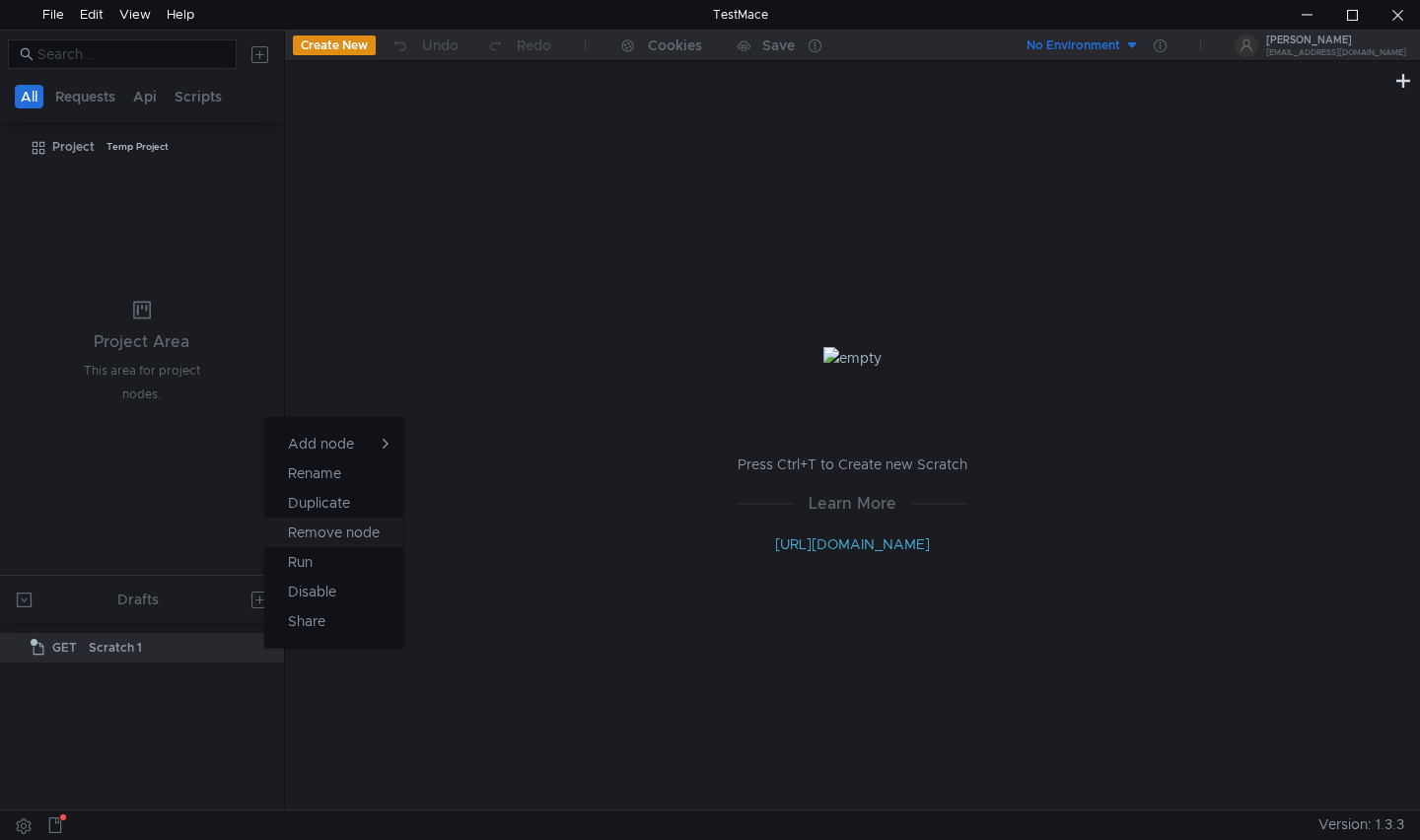 click on "Remove node" at bounding box center [333, 532] 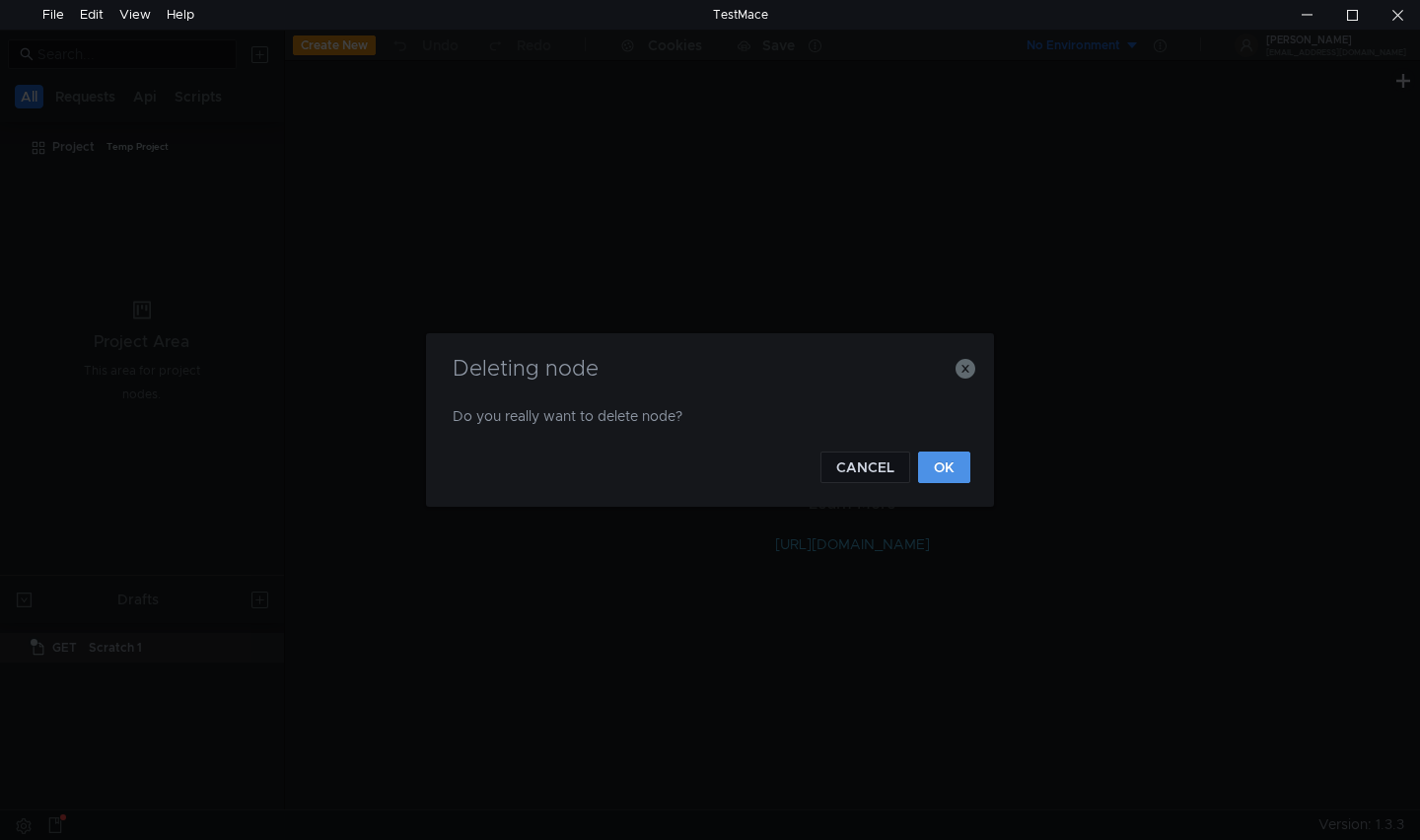click on "OK" 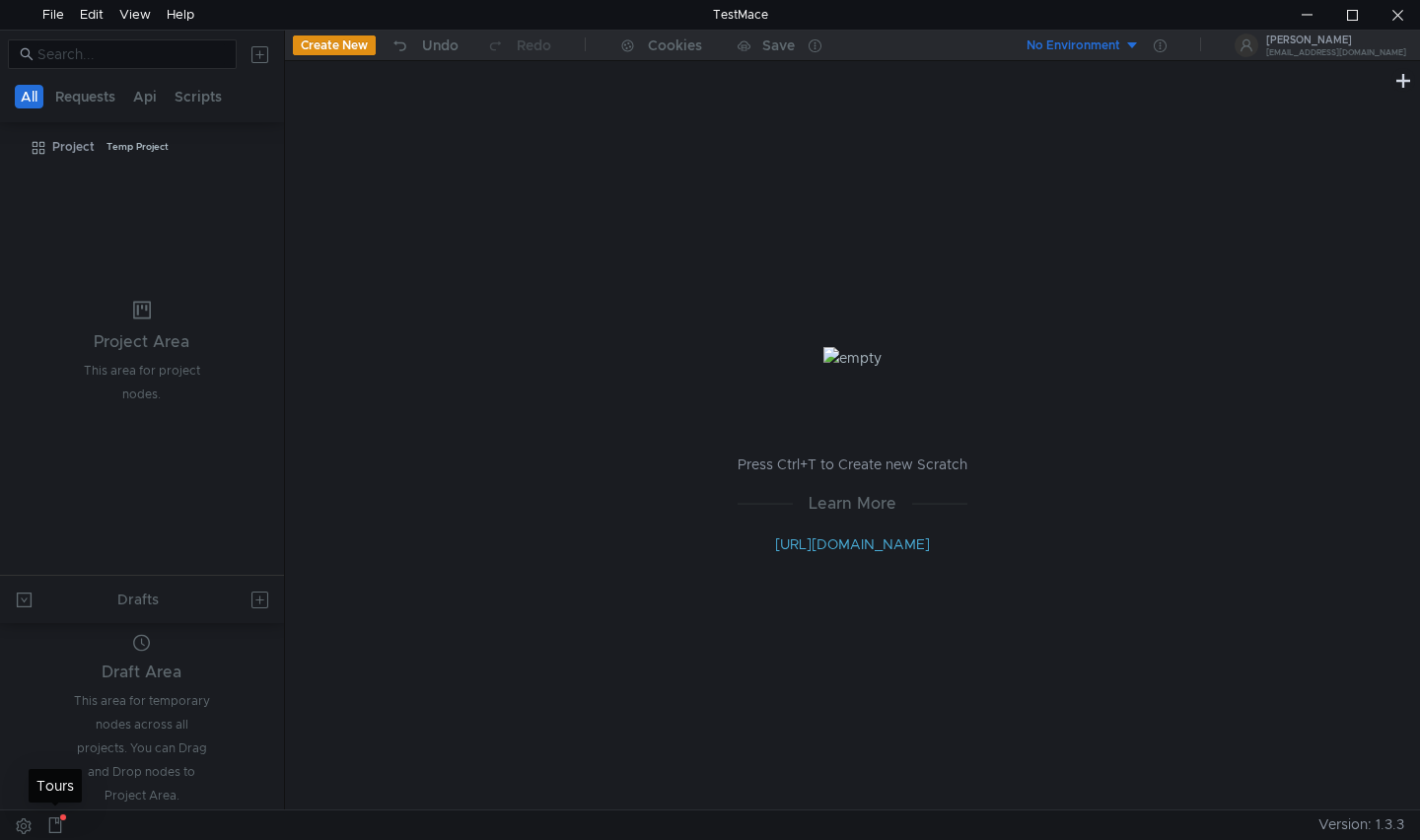 click at bounding box center [55, 825] 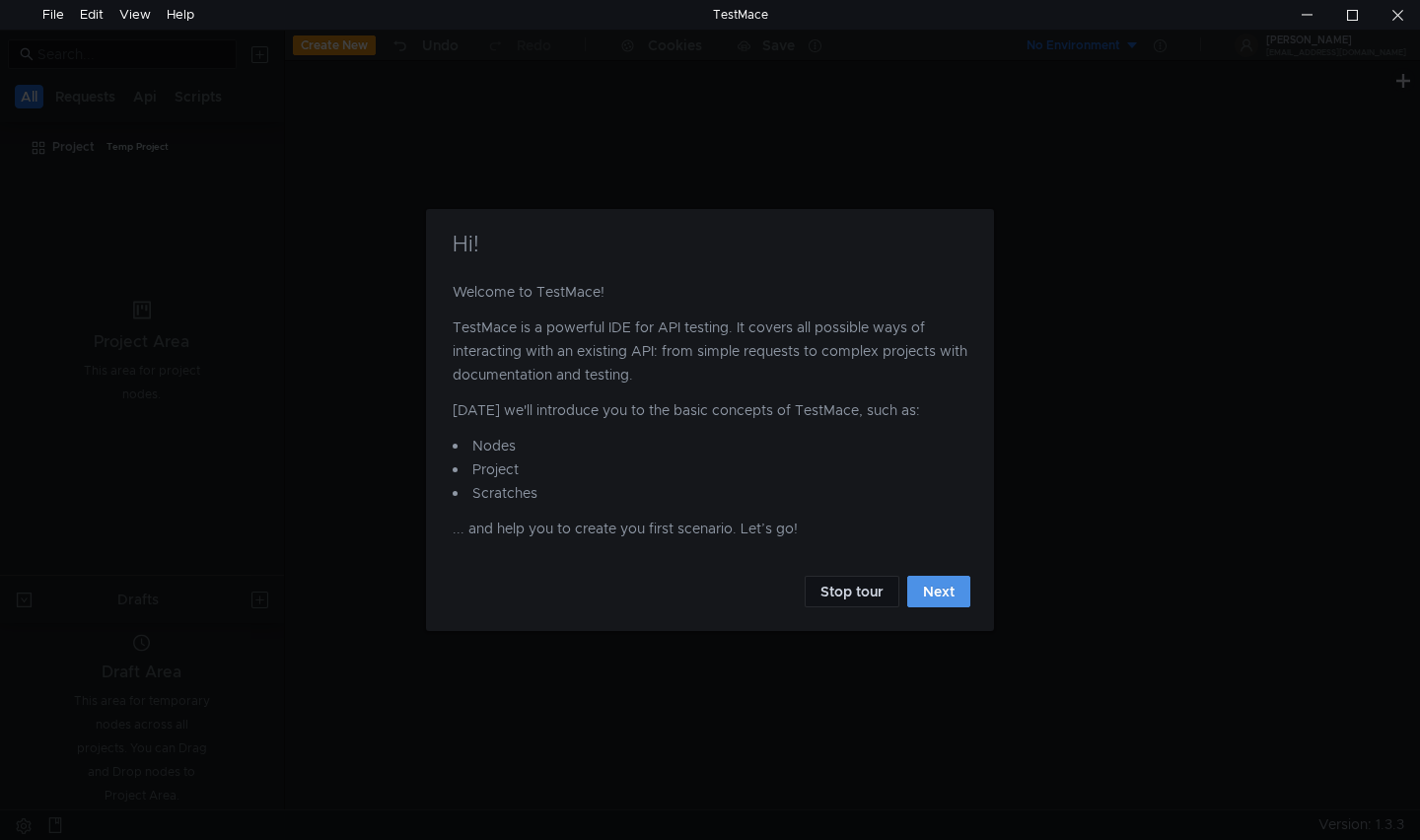click on "Next" 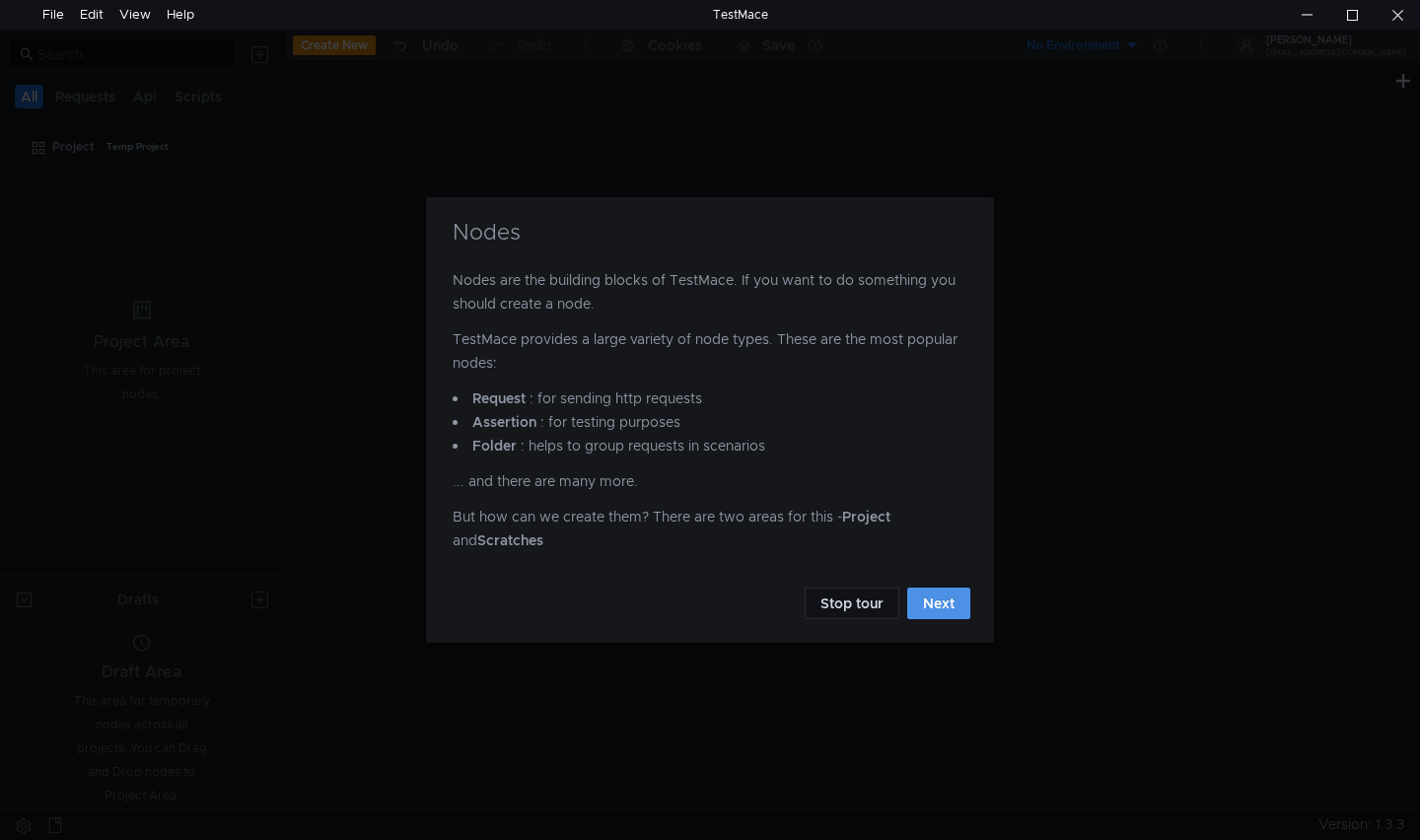 click on "Next" 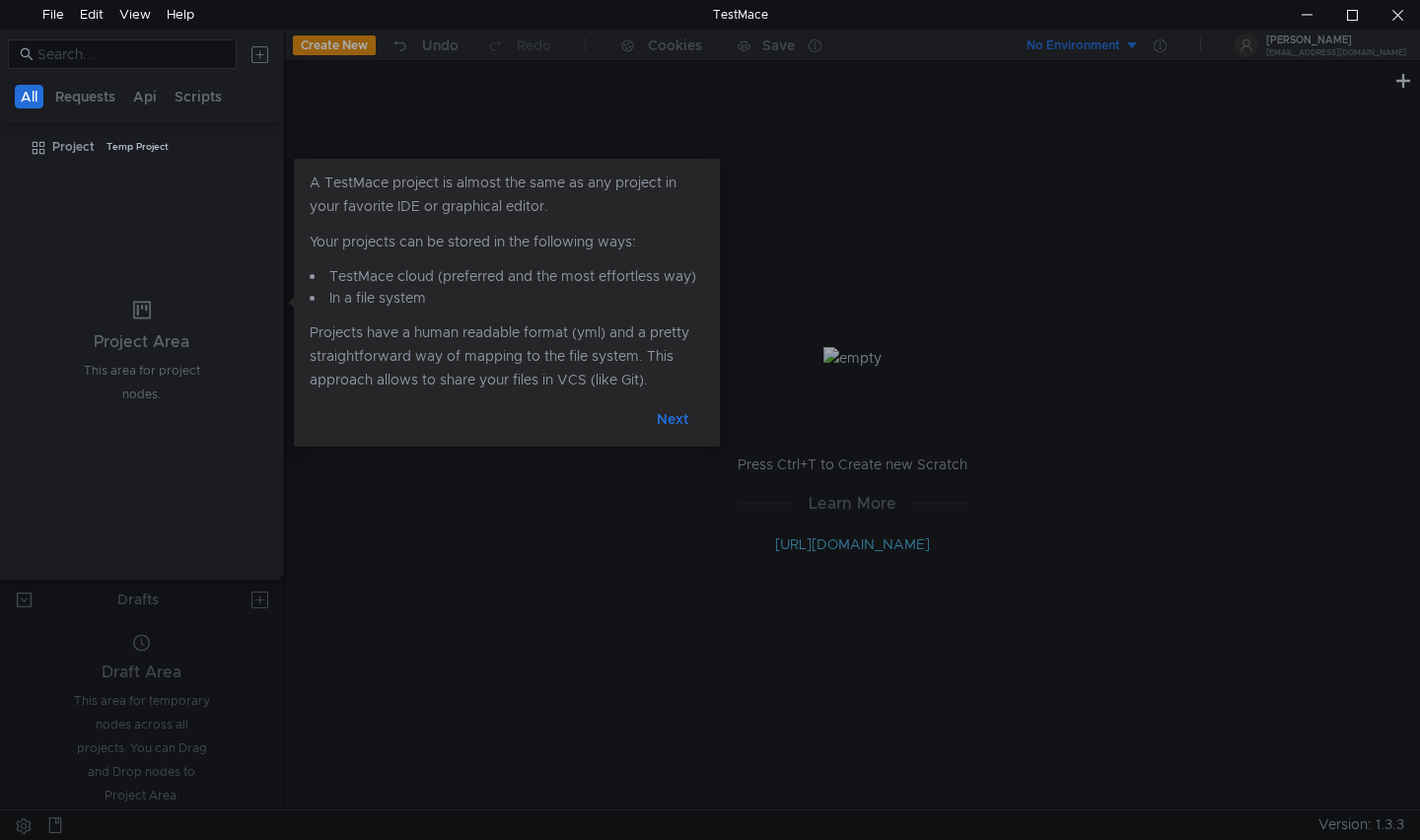 click on "Next" at bounding box center [673, 419] 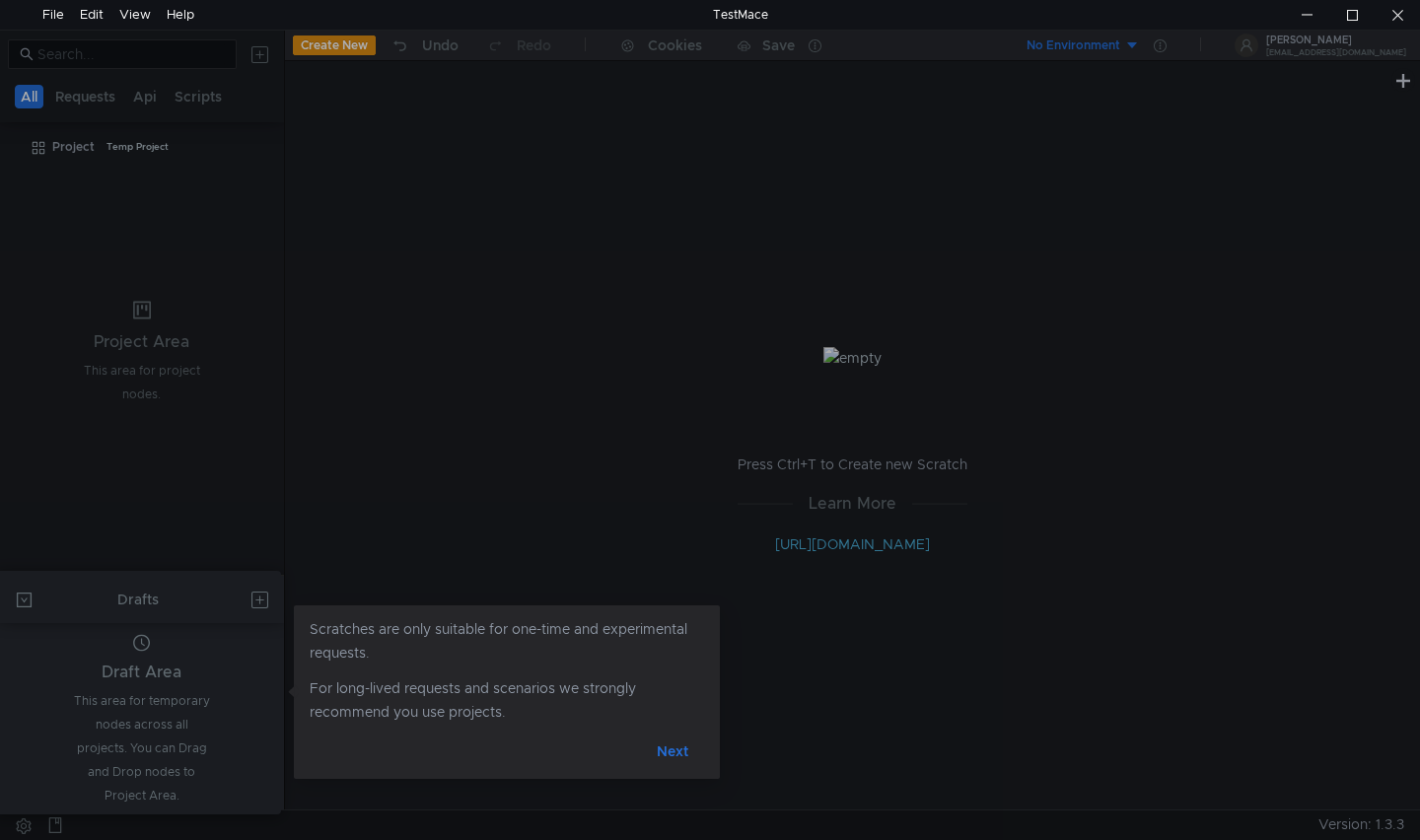 click on "Next" at bounding box center [673, 751] 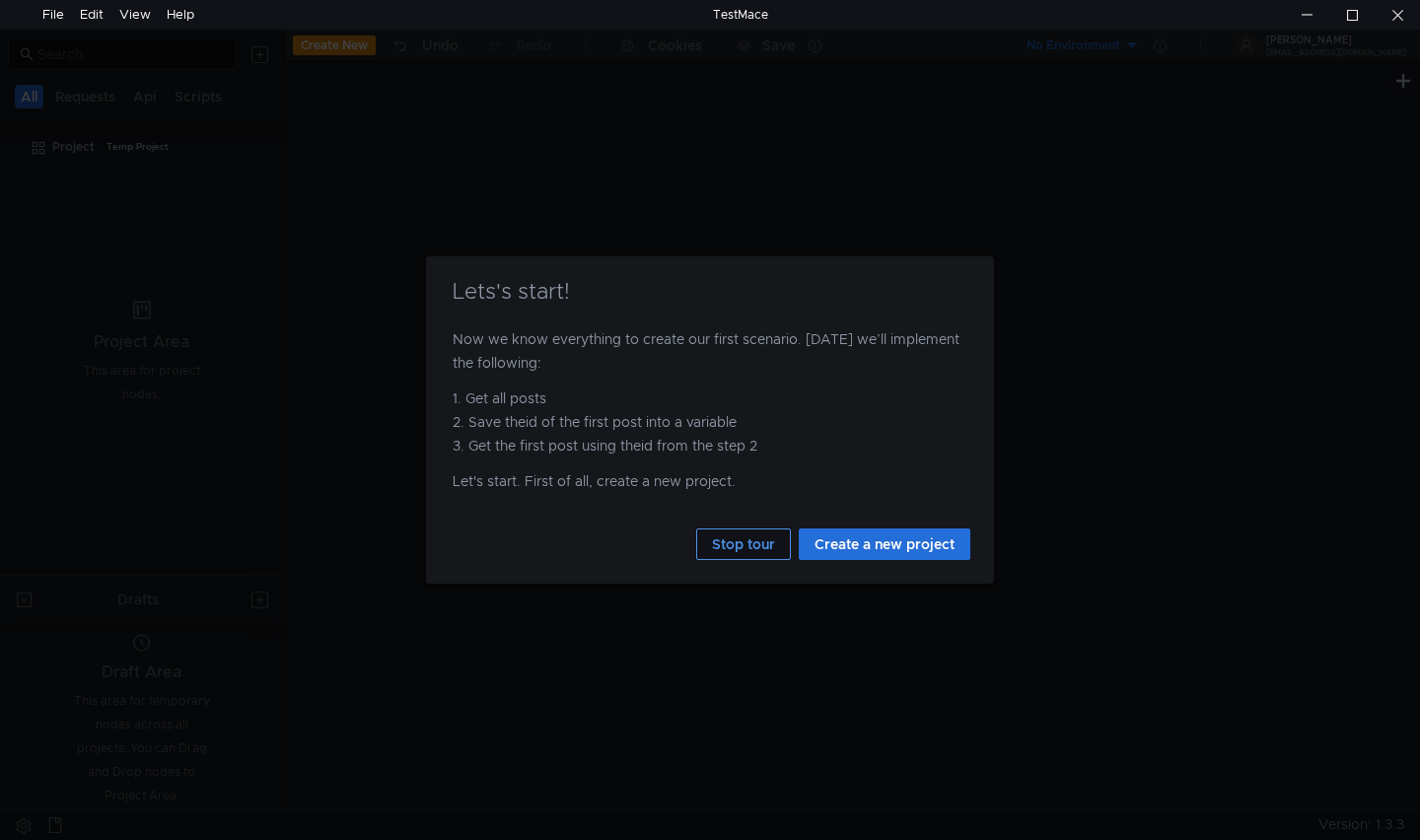 click on "Stop tour" 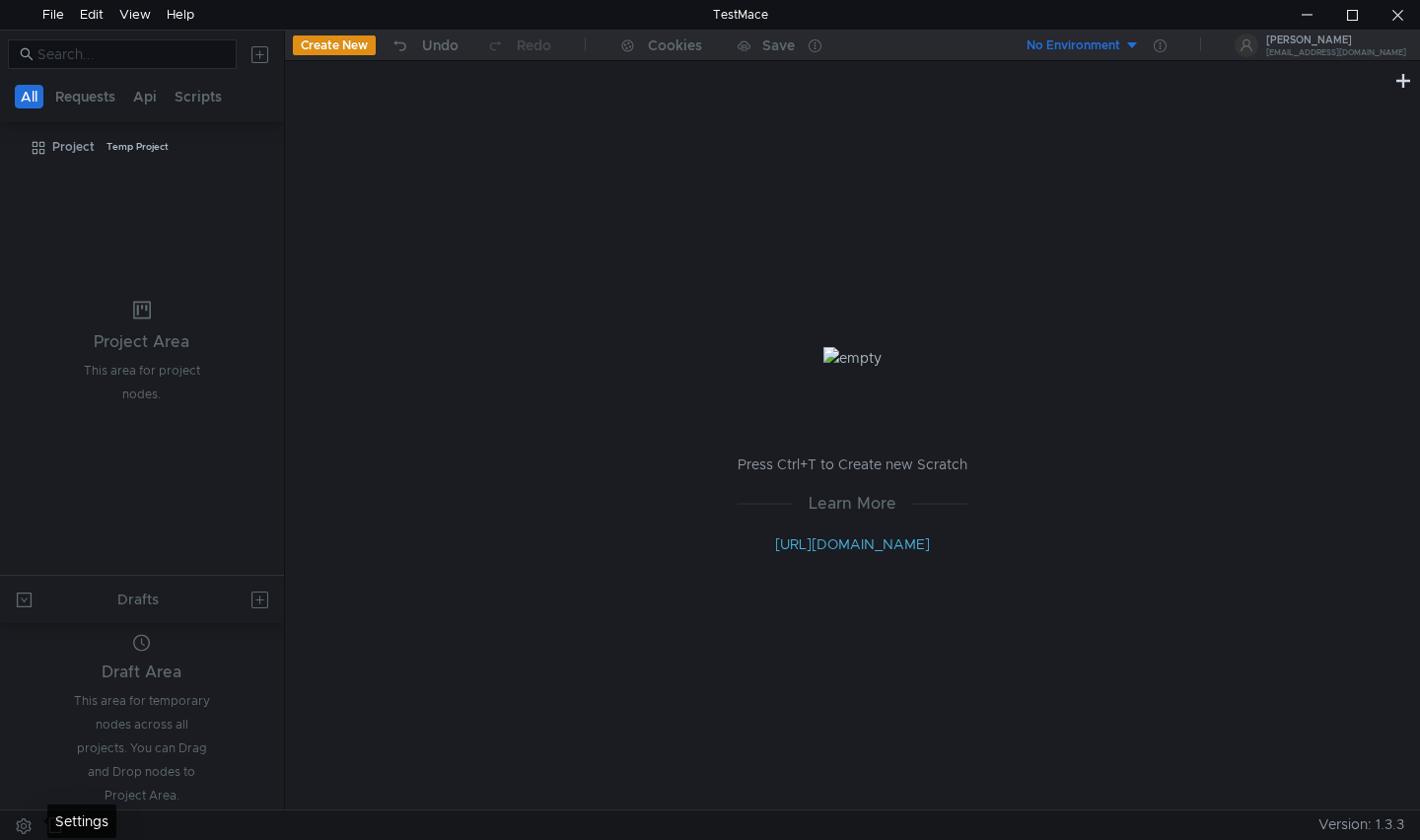 click at bounding box center [24, 825] 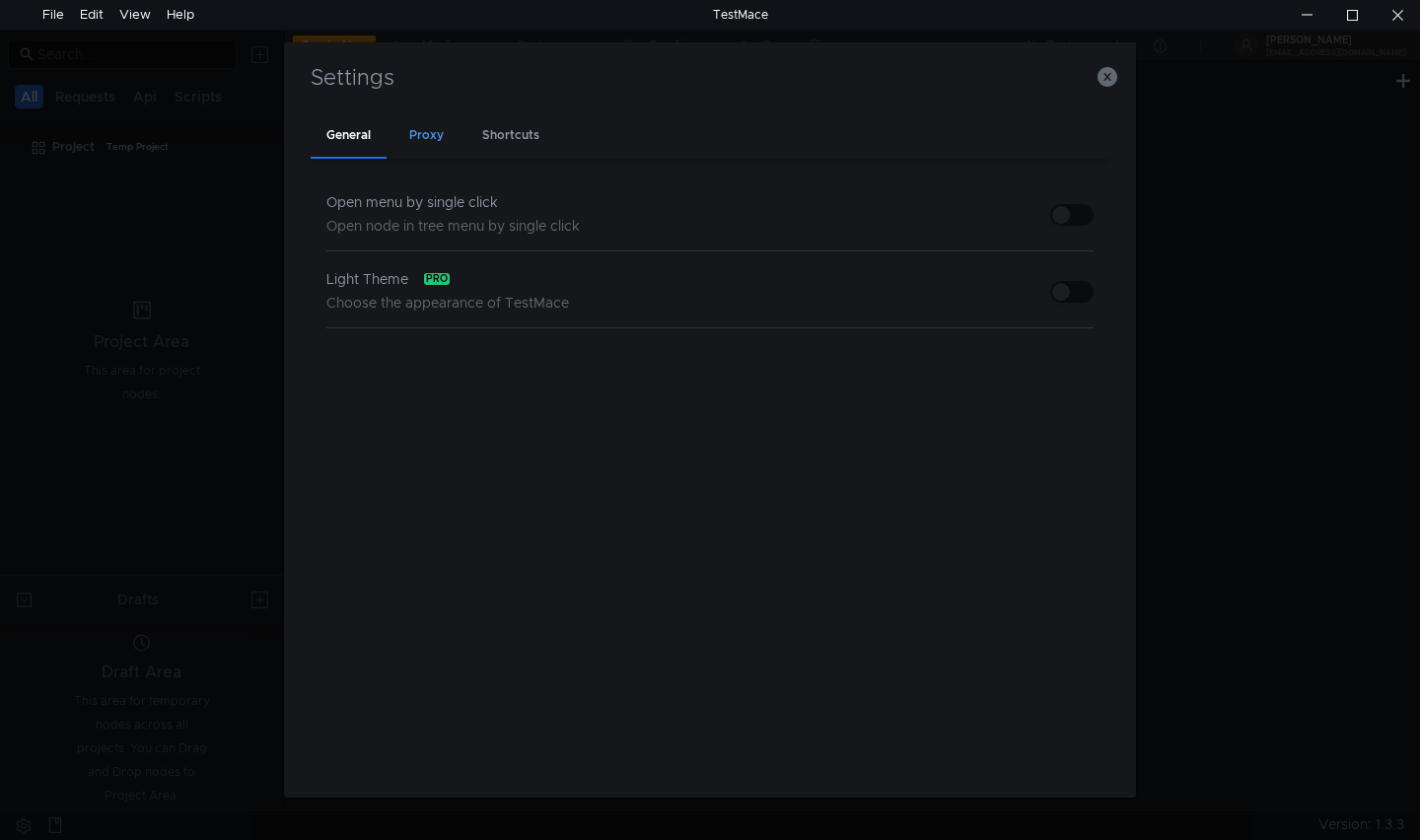 click on "Proxy" 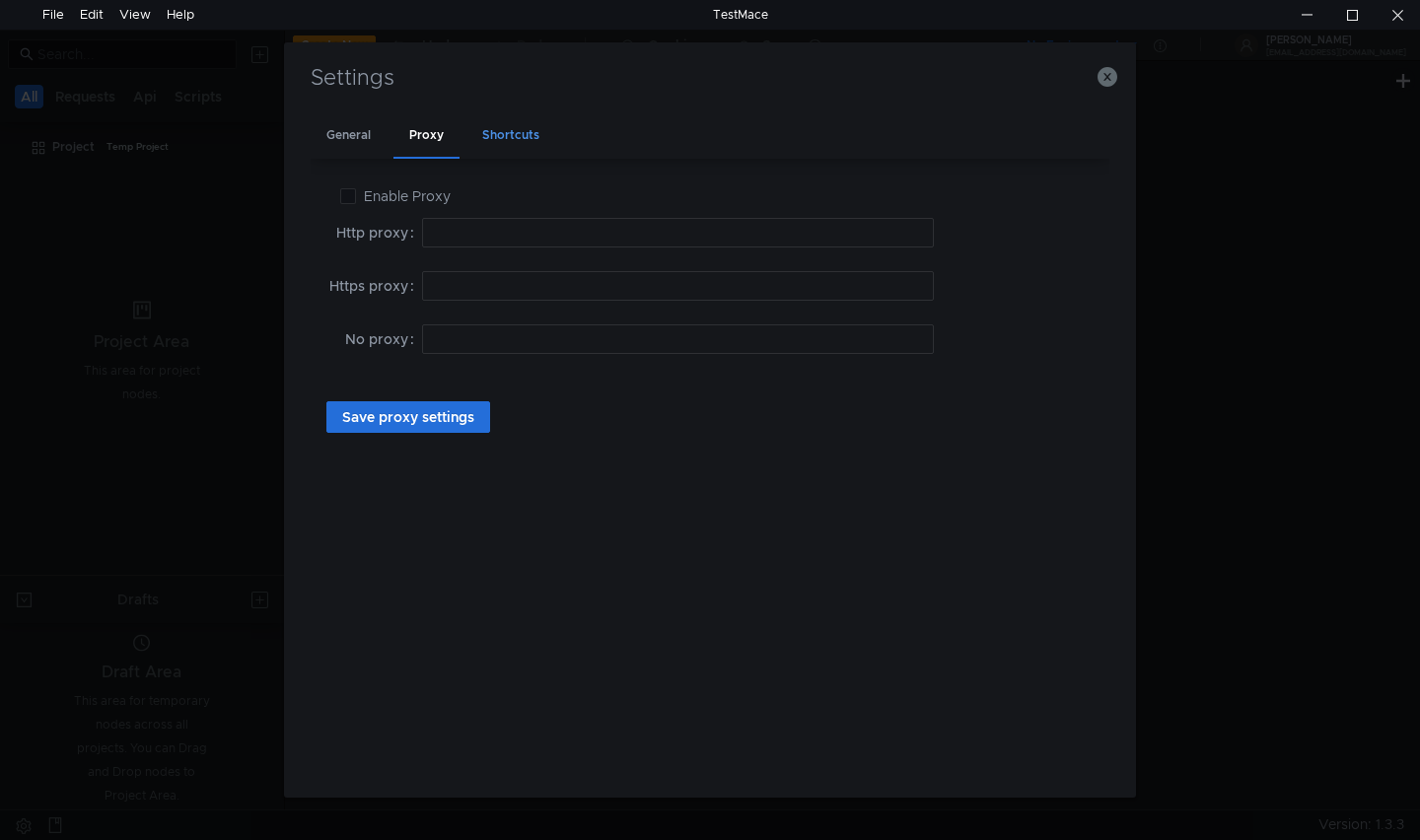 click on "Shortcuts" 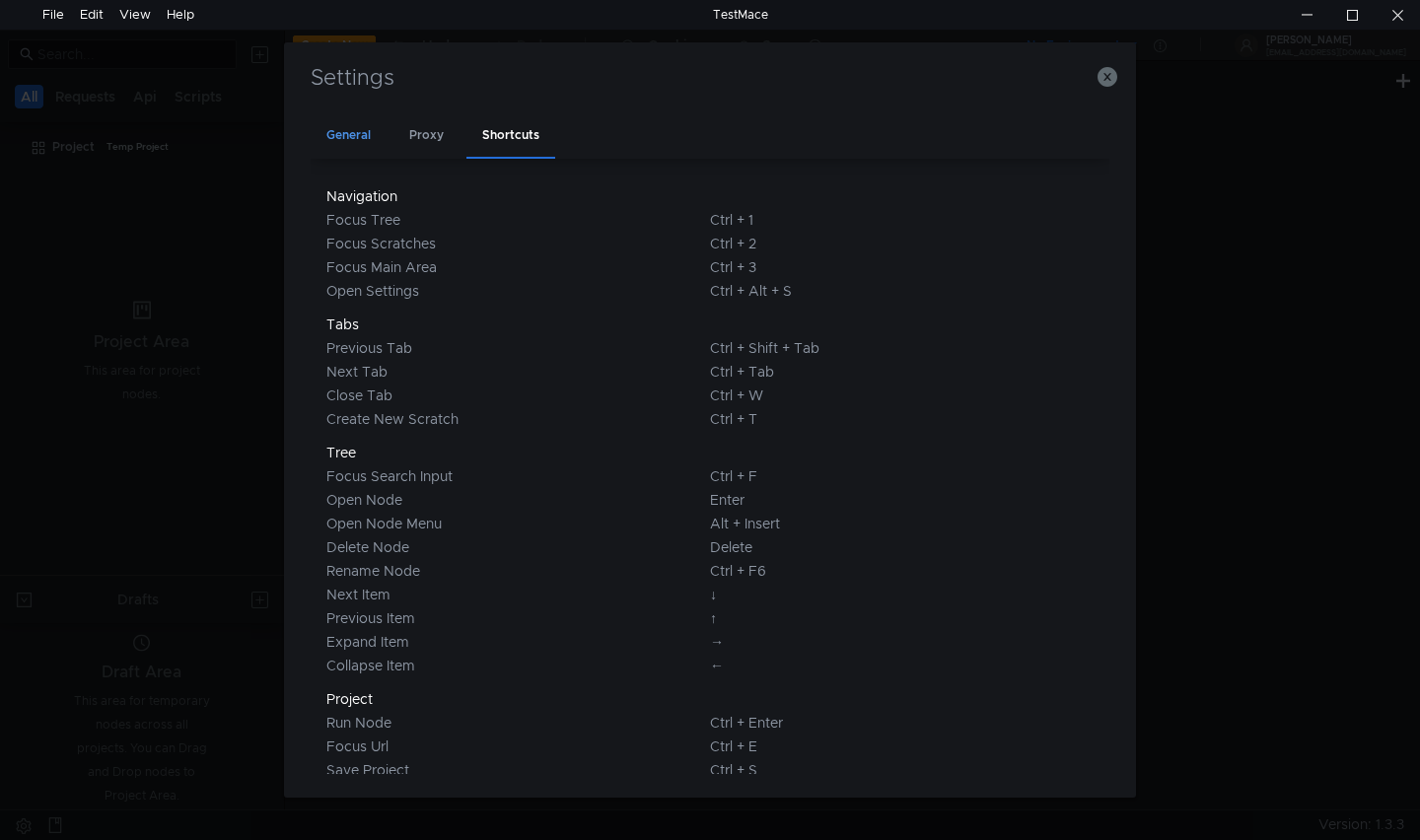 click on "General" 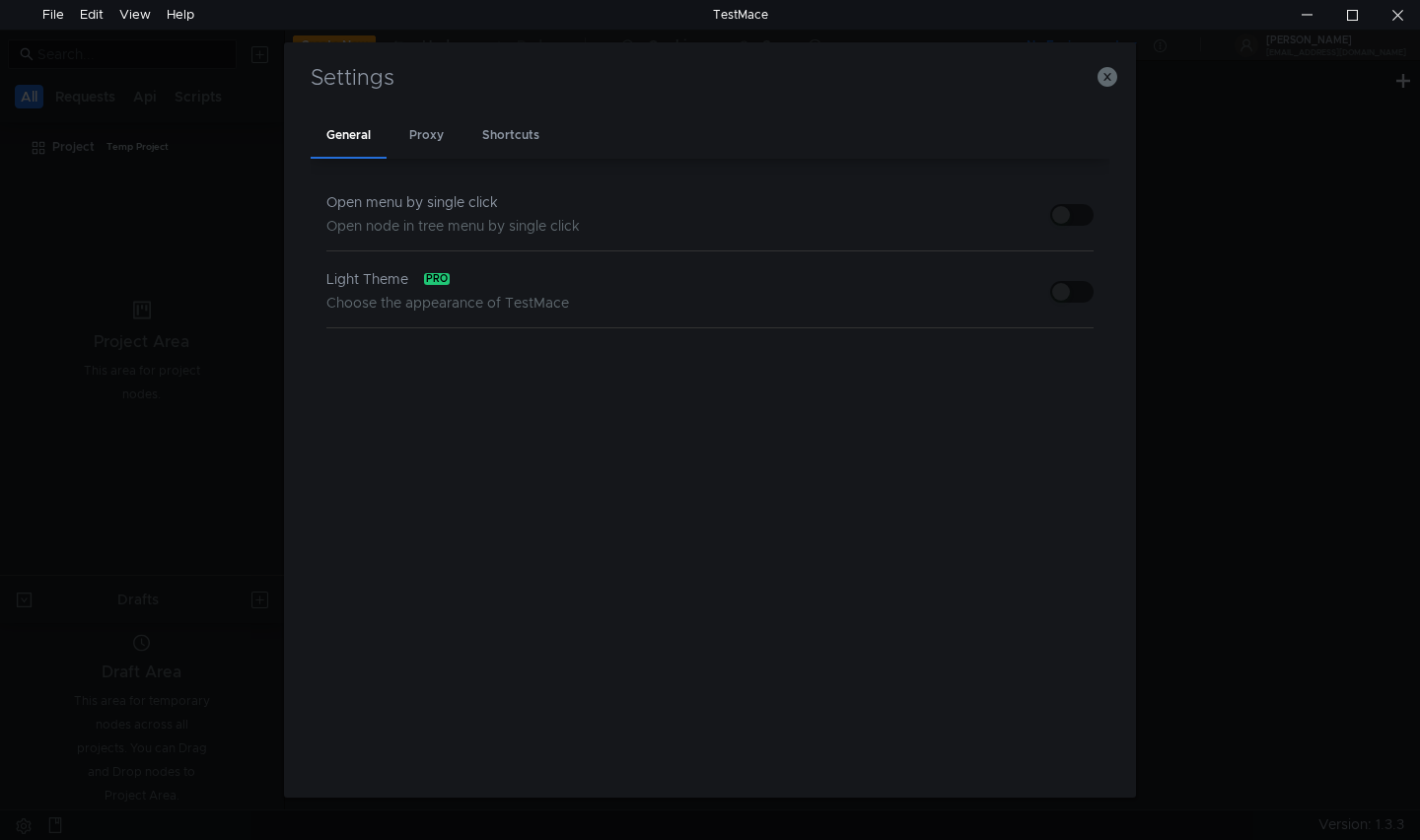 click on "Settings  General   Proxy   Shortcuts  Open menu by single click Open node in tree menu by single click    Light Theme pro Choose the appearance of TestMace" 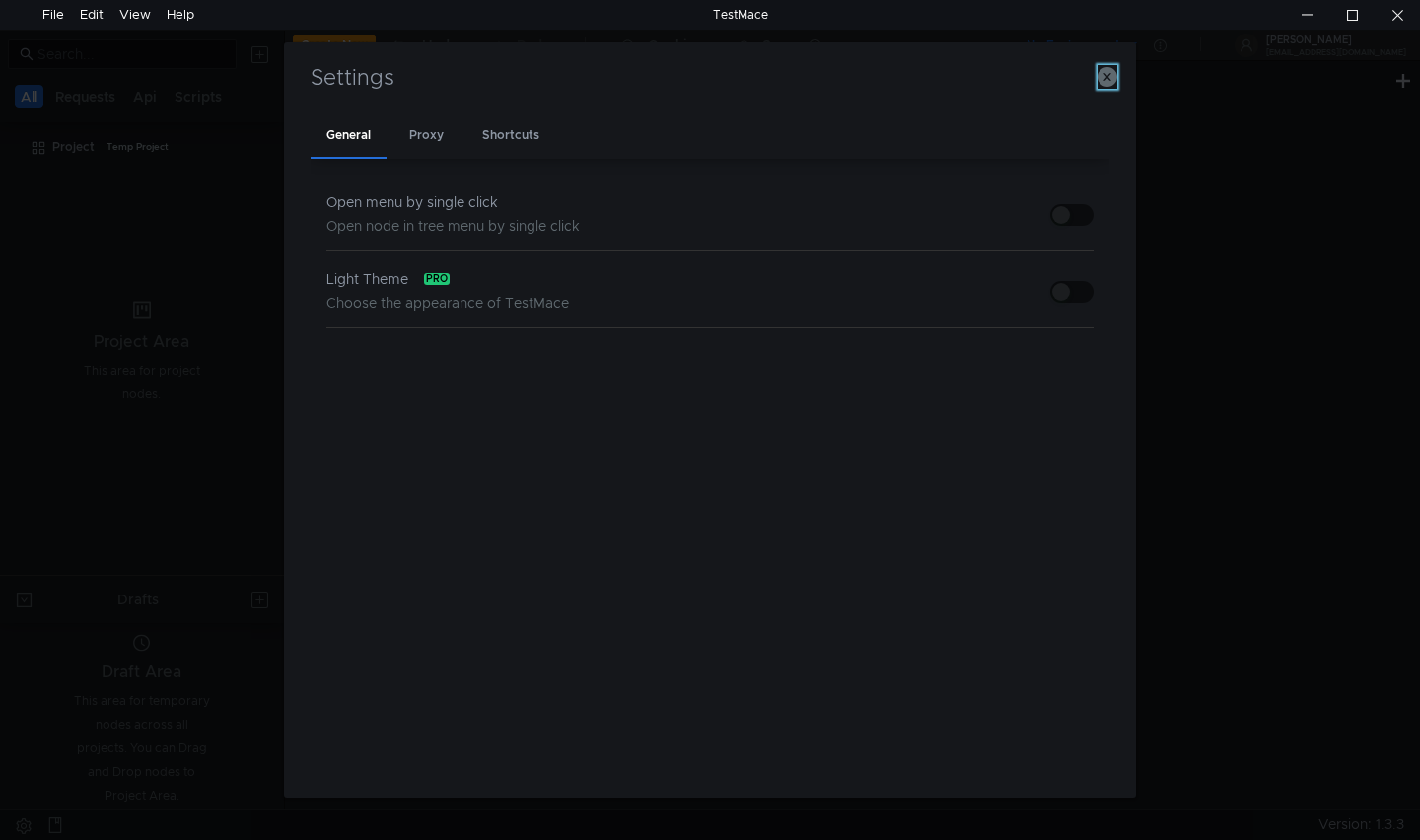 click 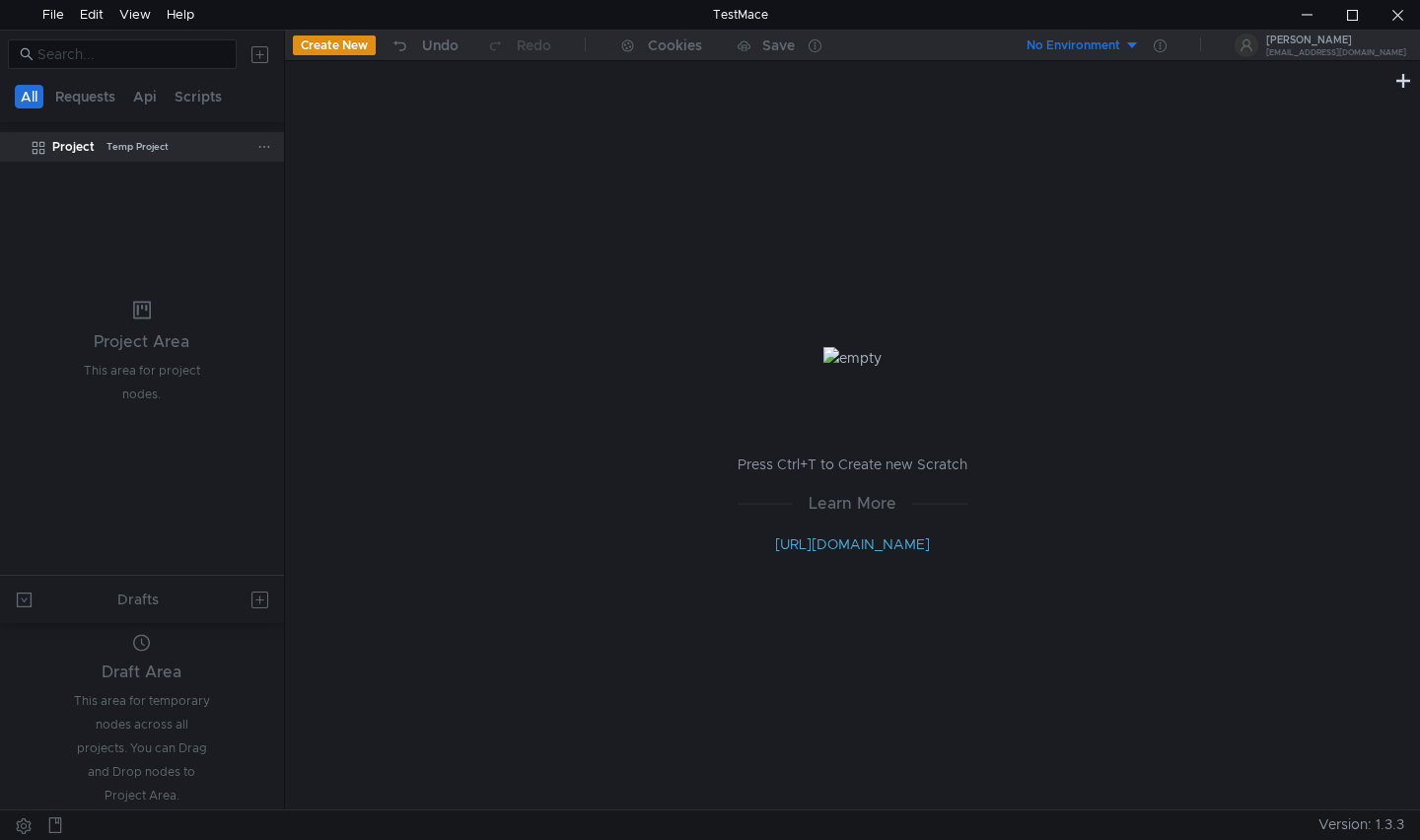 click on "Project  Temp Project" 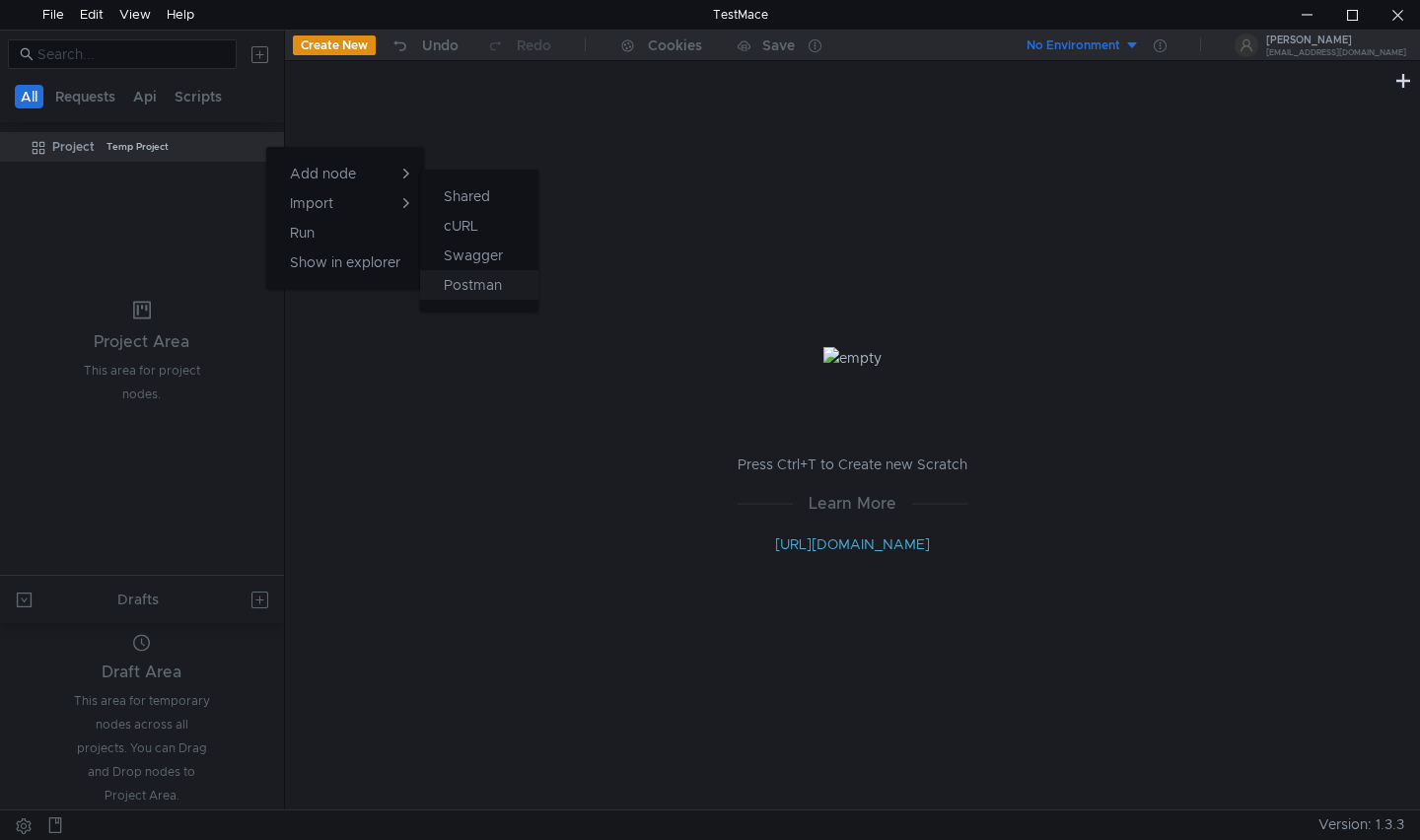 click on "Postman" at bounding box center [479, 285] 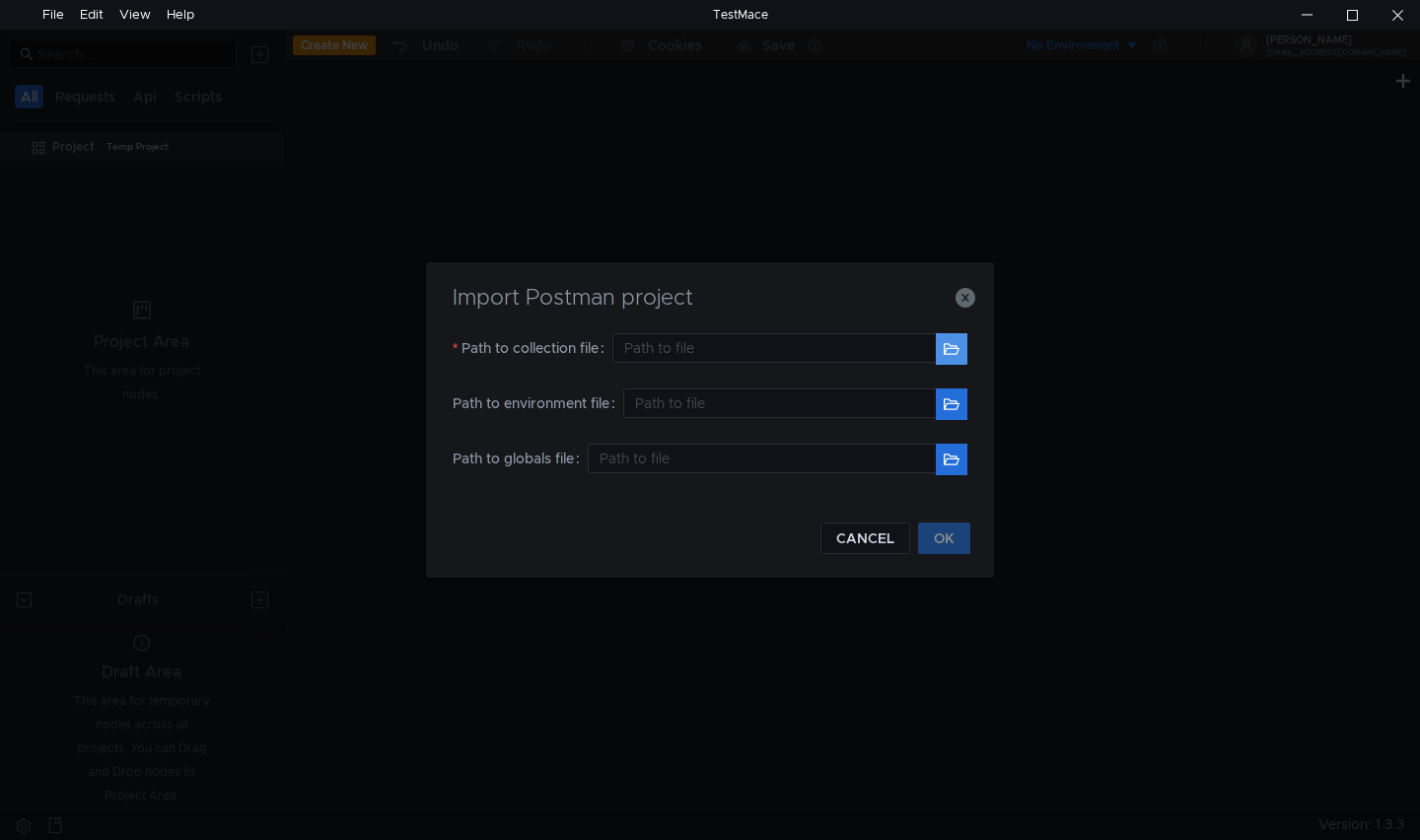 click 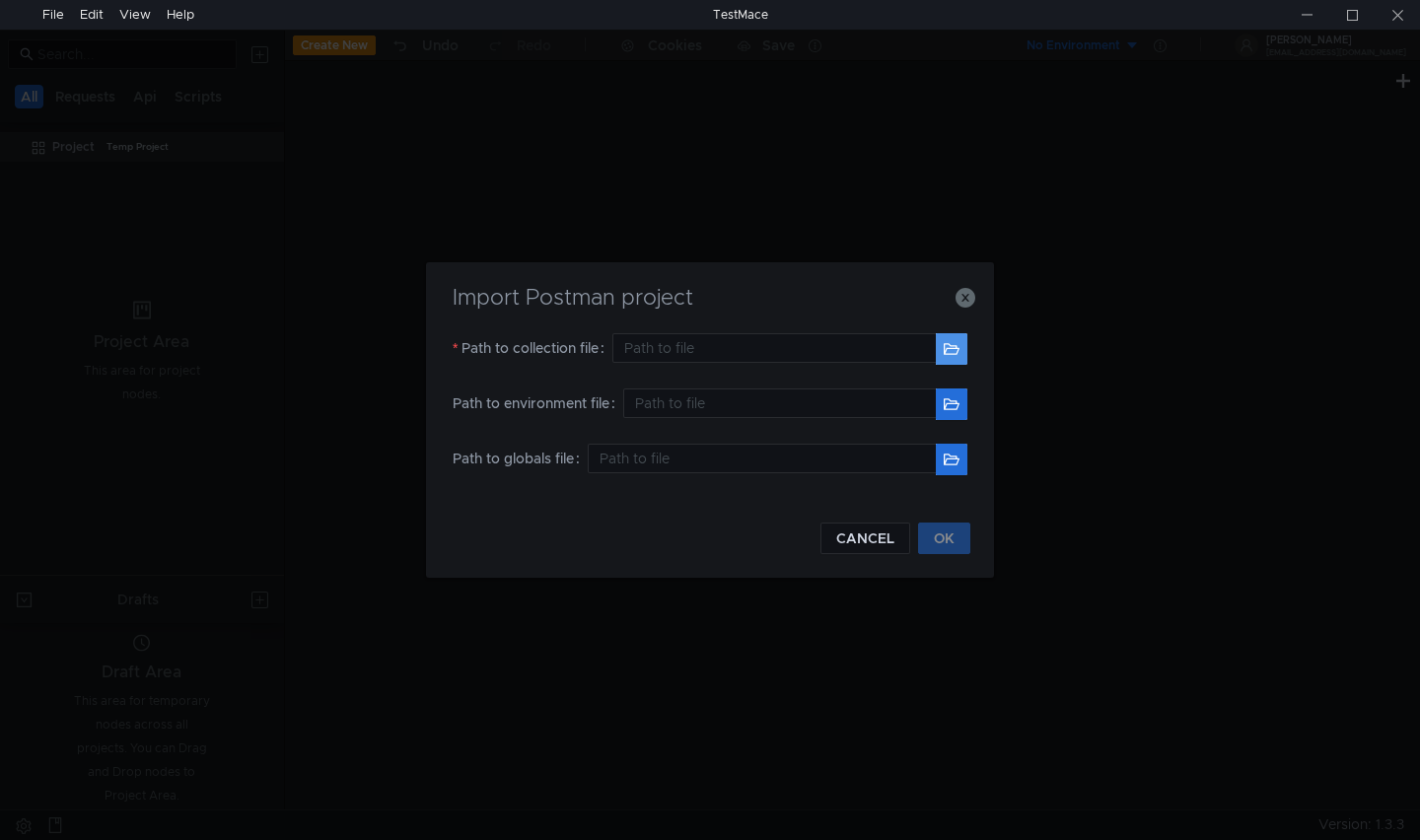 type on "C:\Users\ASUS\Documents\Zalo Received Files\Mi-erp.postman_collection (1).json" 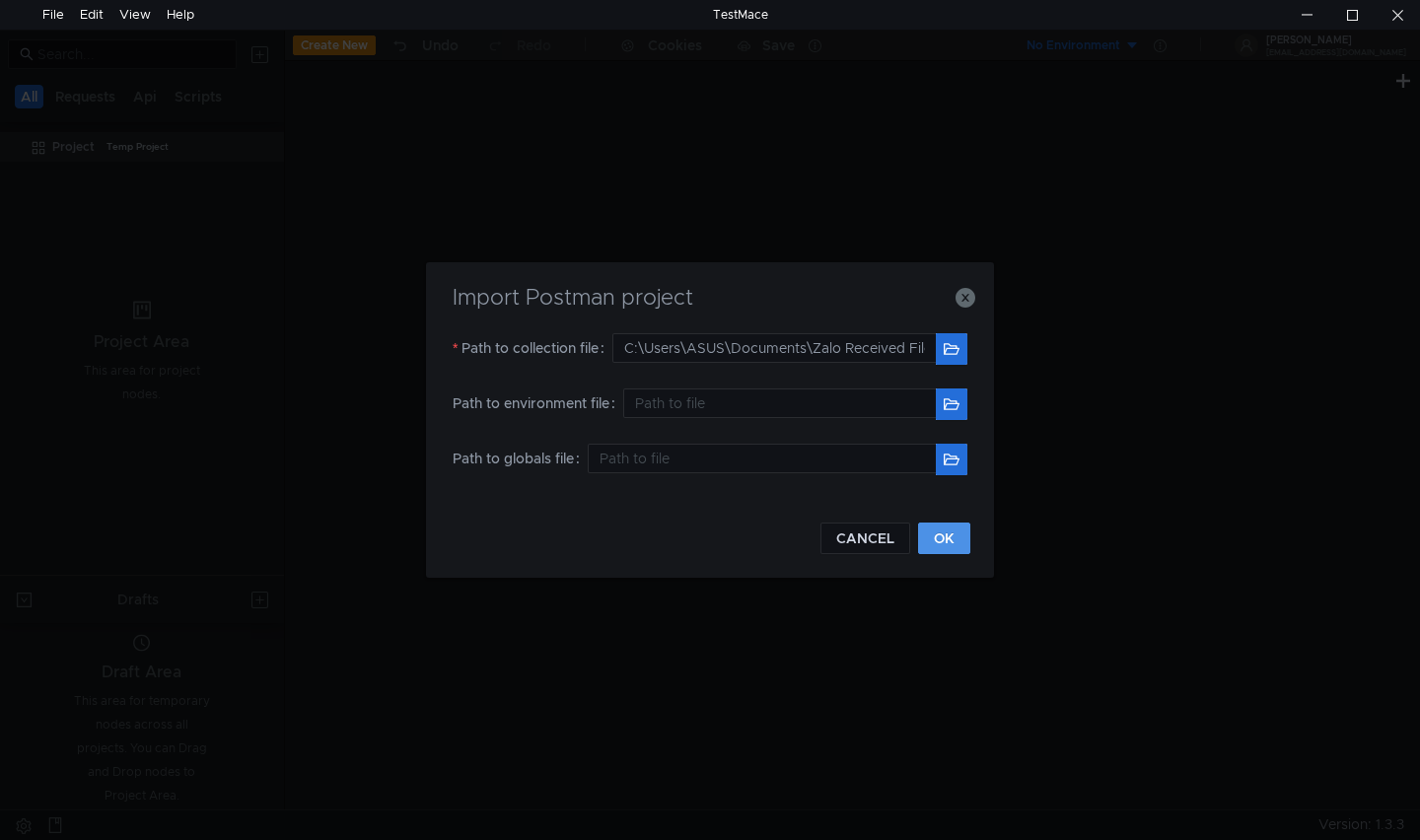 click on "OK" 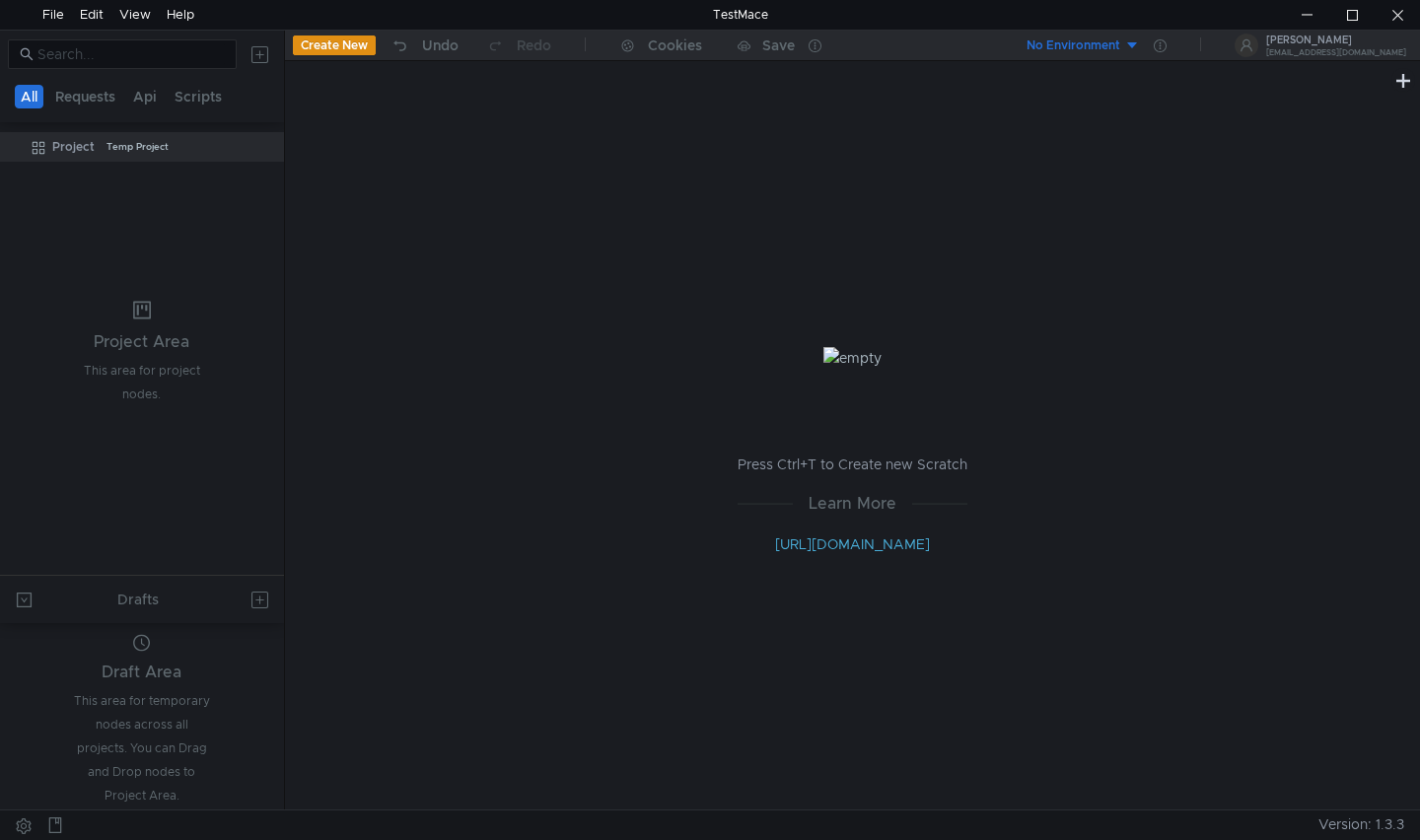 click on "Press Ctrl+T to Create new Scratch  Learn More [URL][DOMAIN_NAME]" at bounding box center (852, 451) 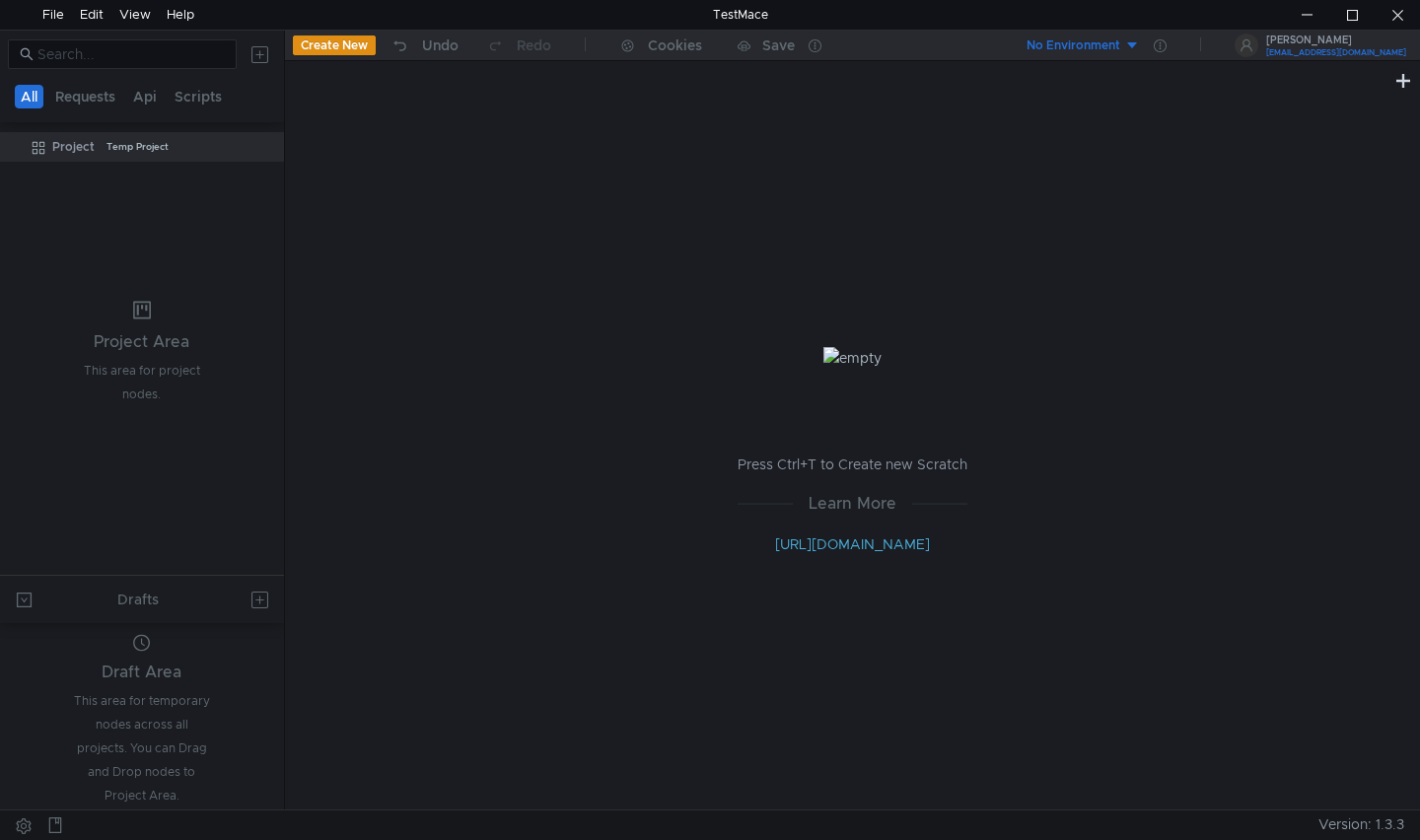click on "[PERSON_NAME]" at bounding box center (1336, 40) 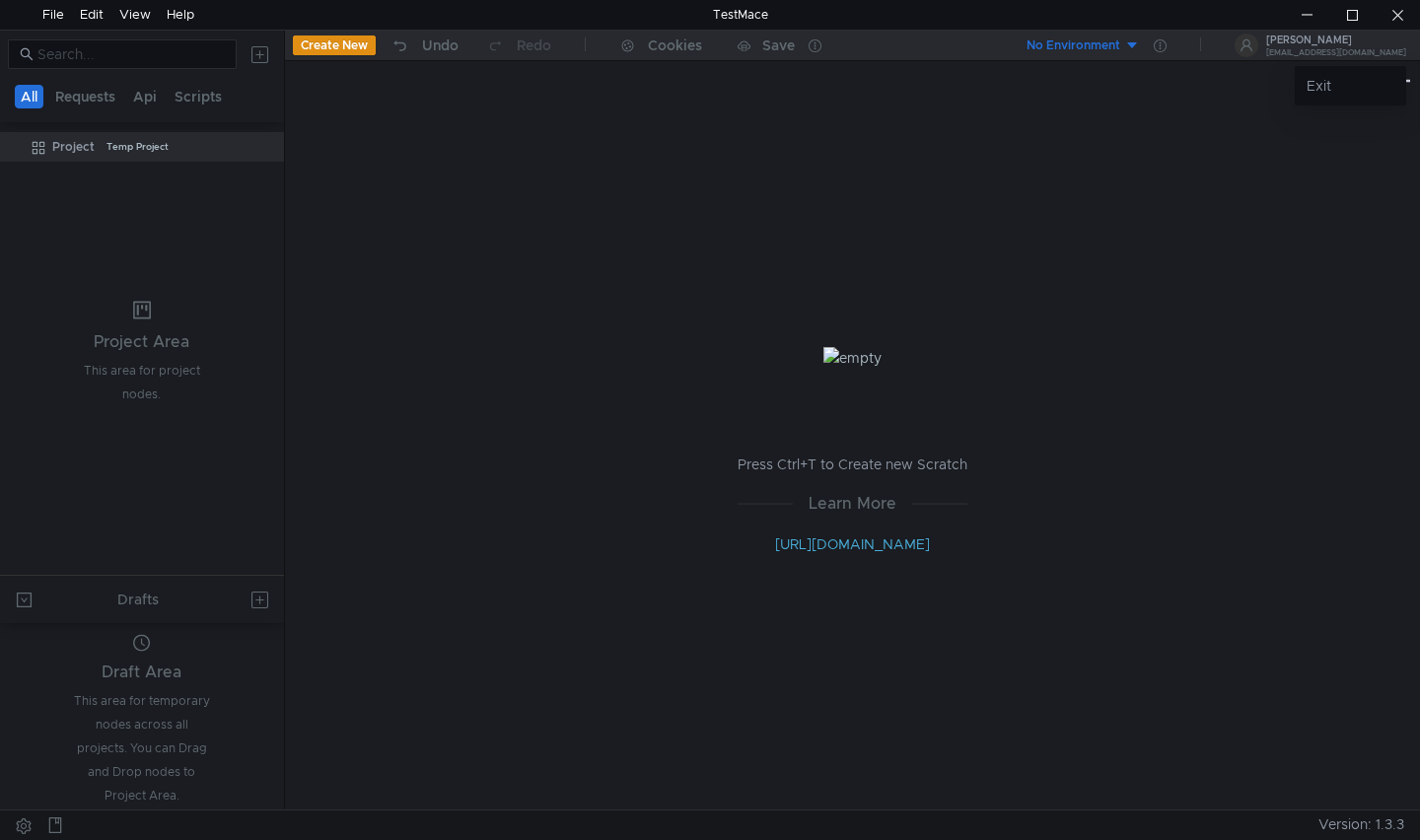 click at bounding box center (710, 420) 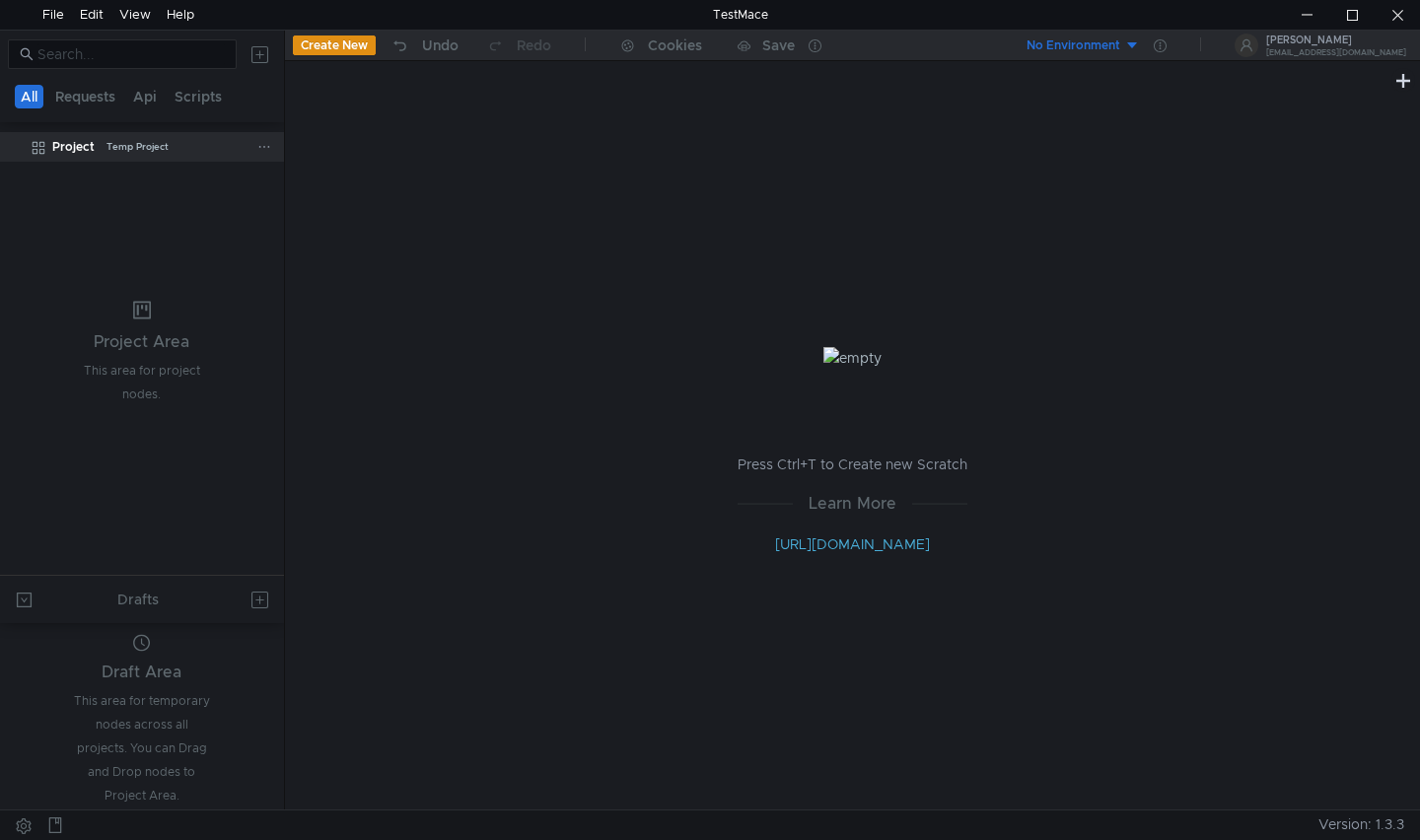 click 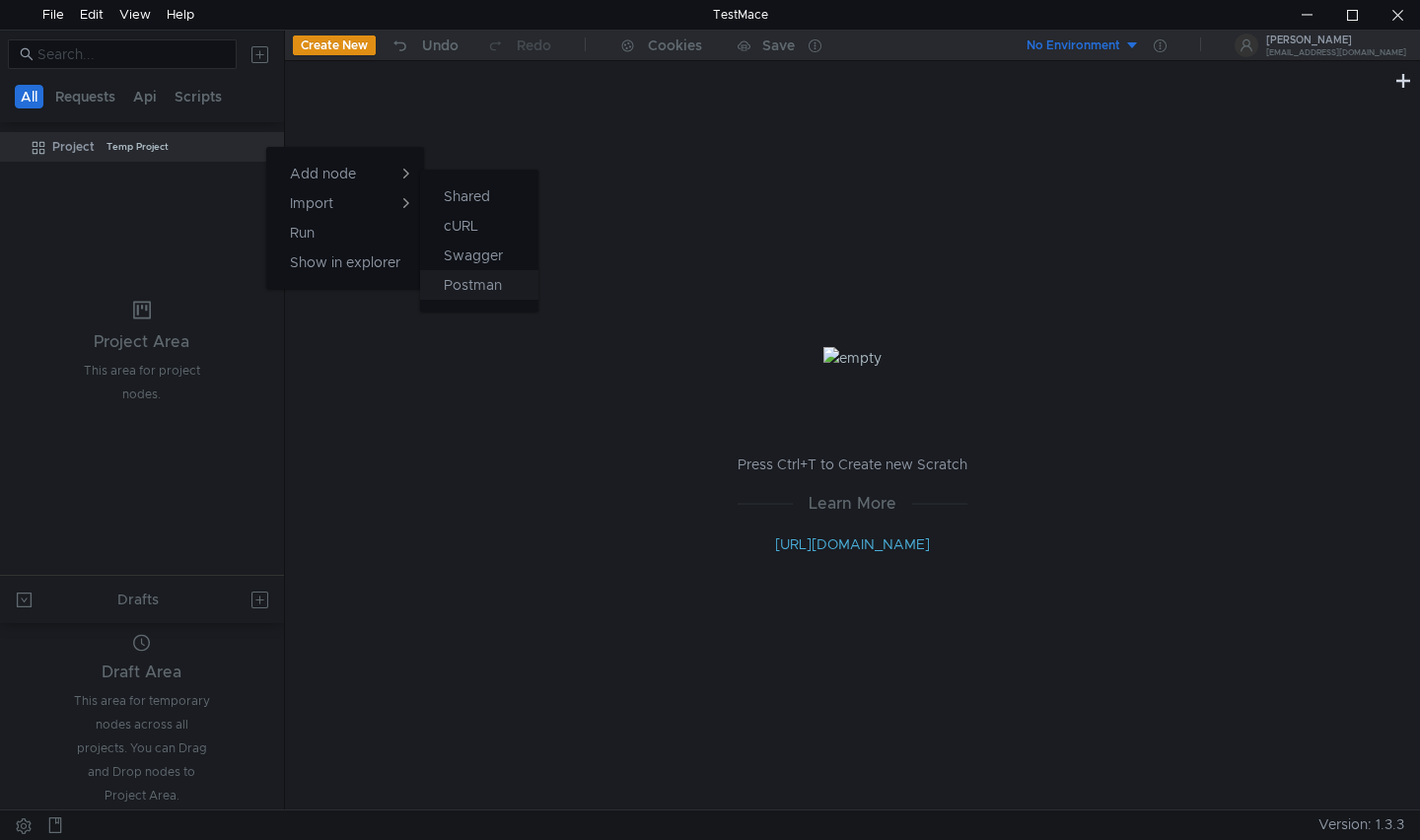 click on "Postman" at bounding box center [472, 285] 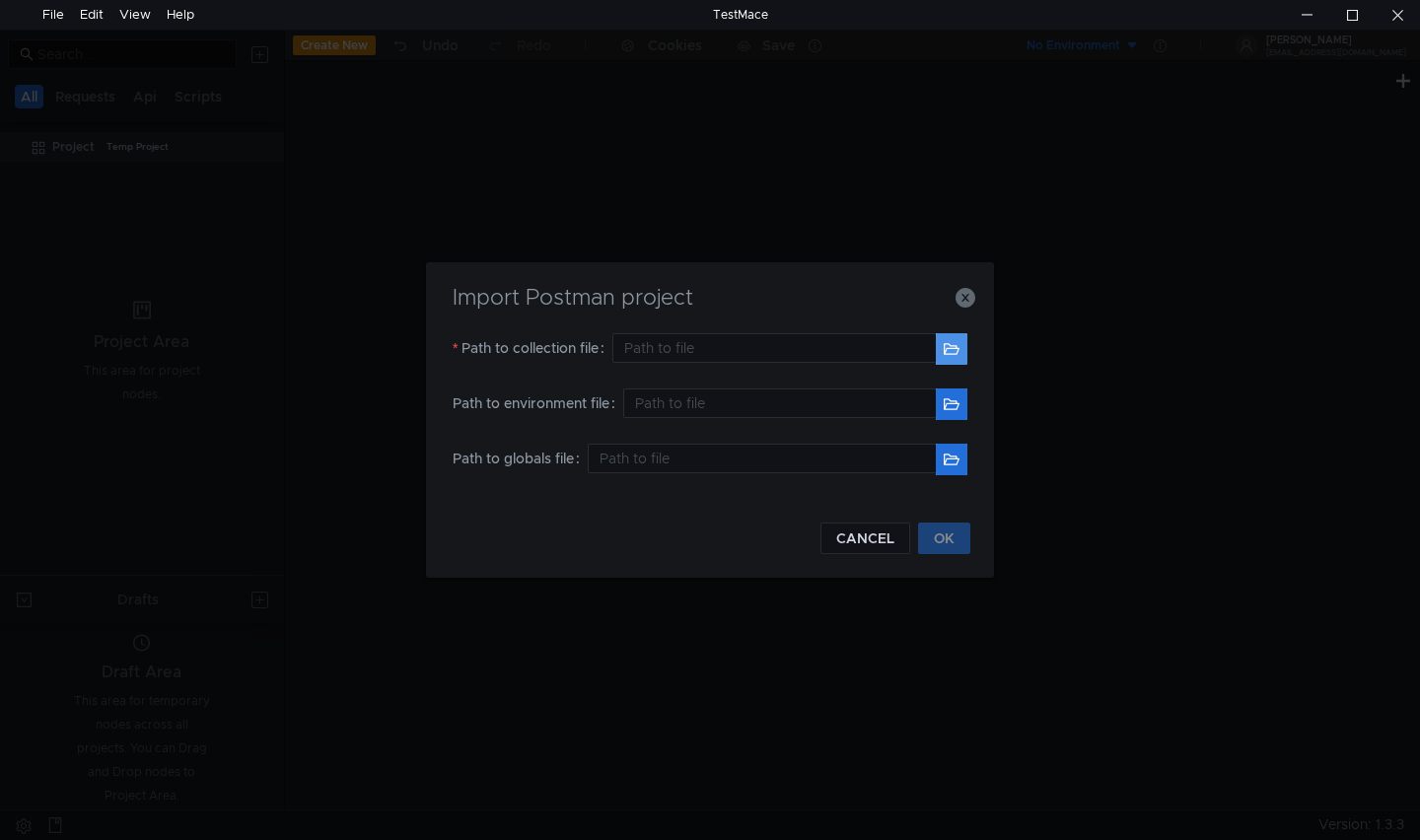 click 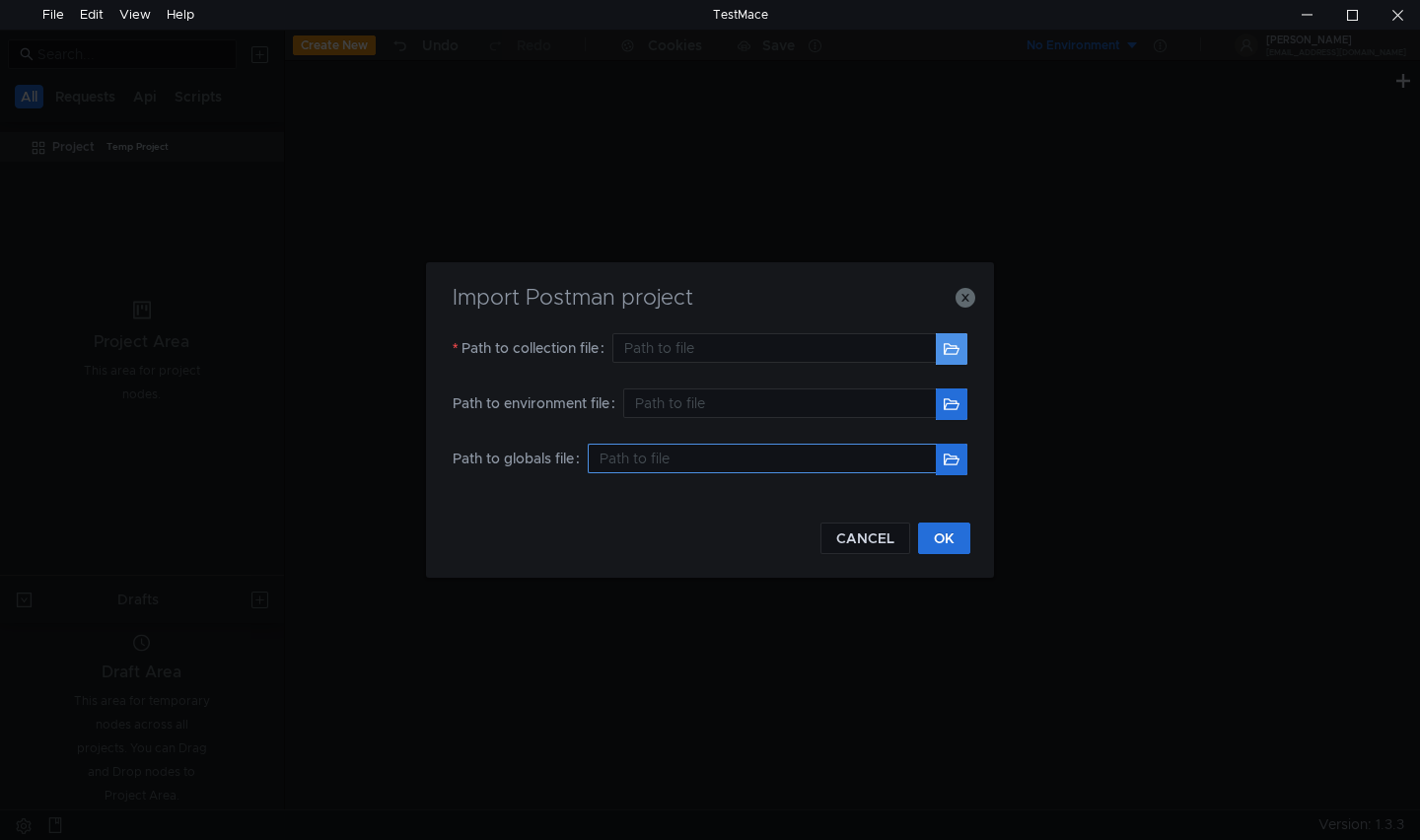 type on "C:\Users\ASUS\Documents\Zalo Received Files\Mi-erp.postman_collection (1).json" 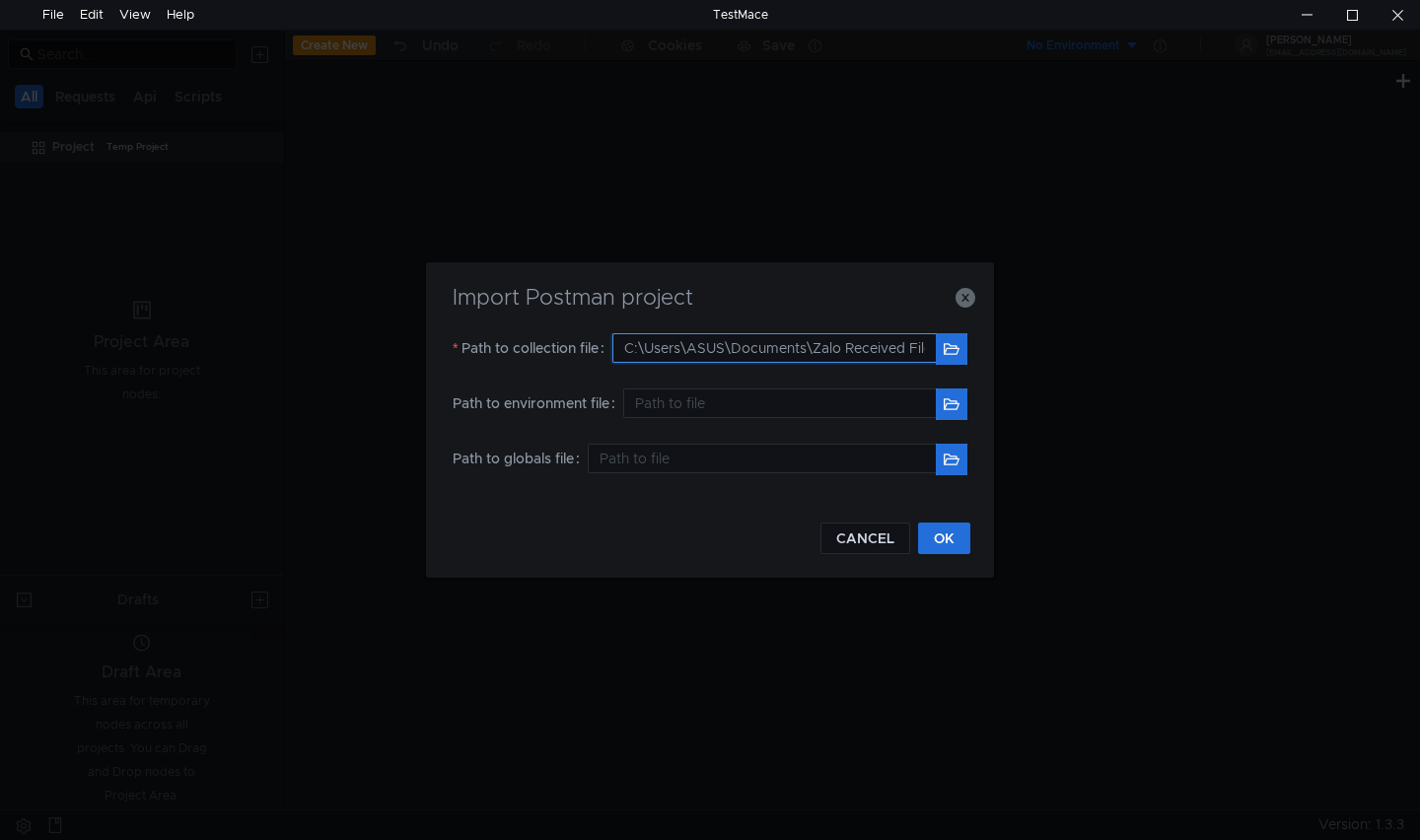 scroll, scrollTop: 0, scrollLeft: 248, axis: horizontal 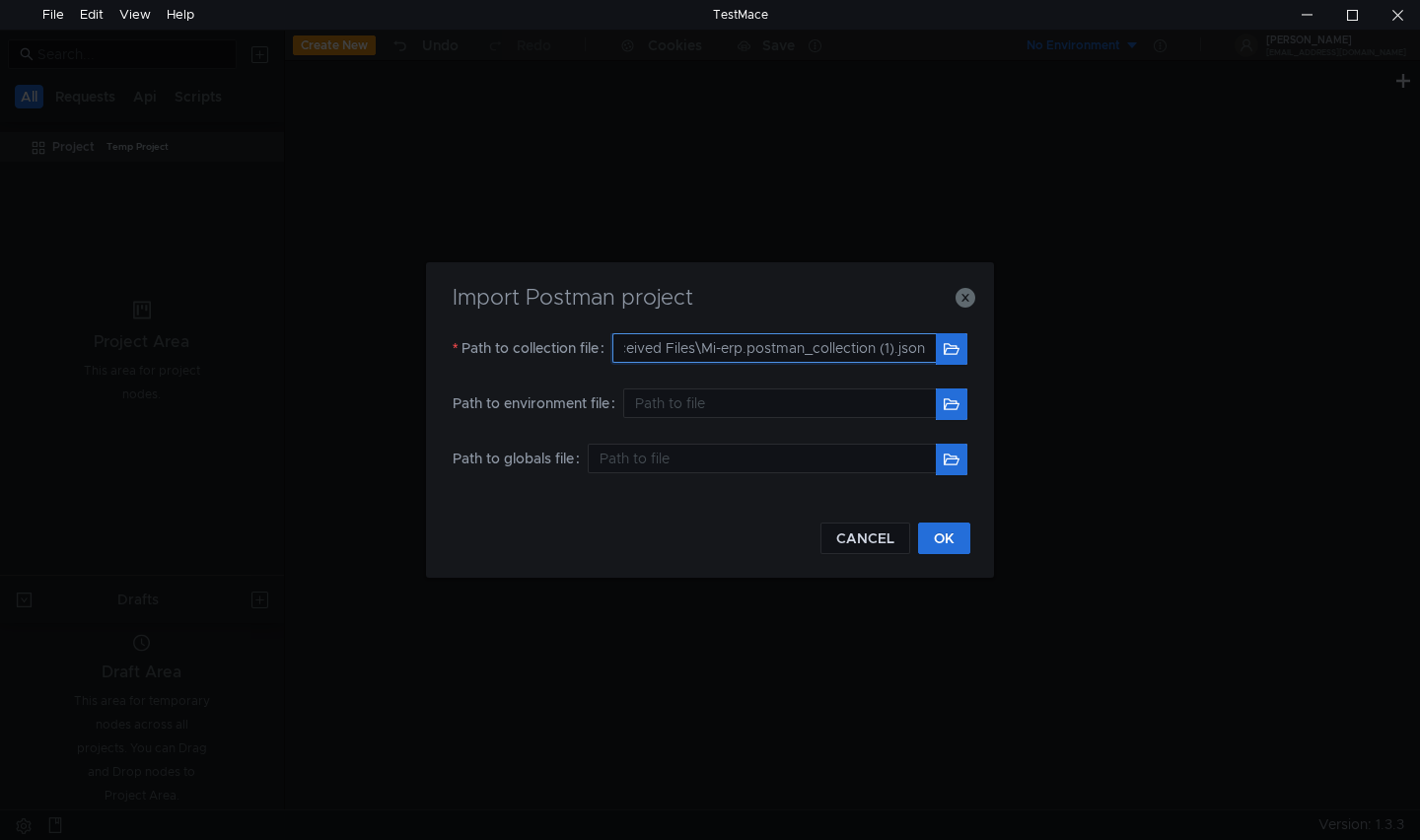 drag, startPoint x: 713, startPoint y: 341, endPoint x: 1151, endPoint y: 341, distance: 438 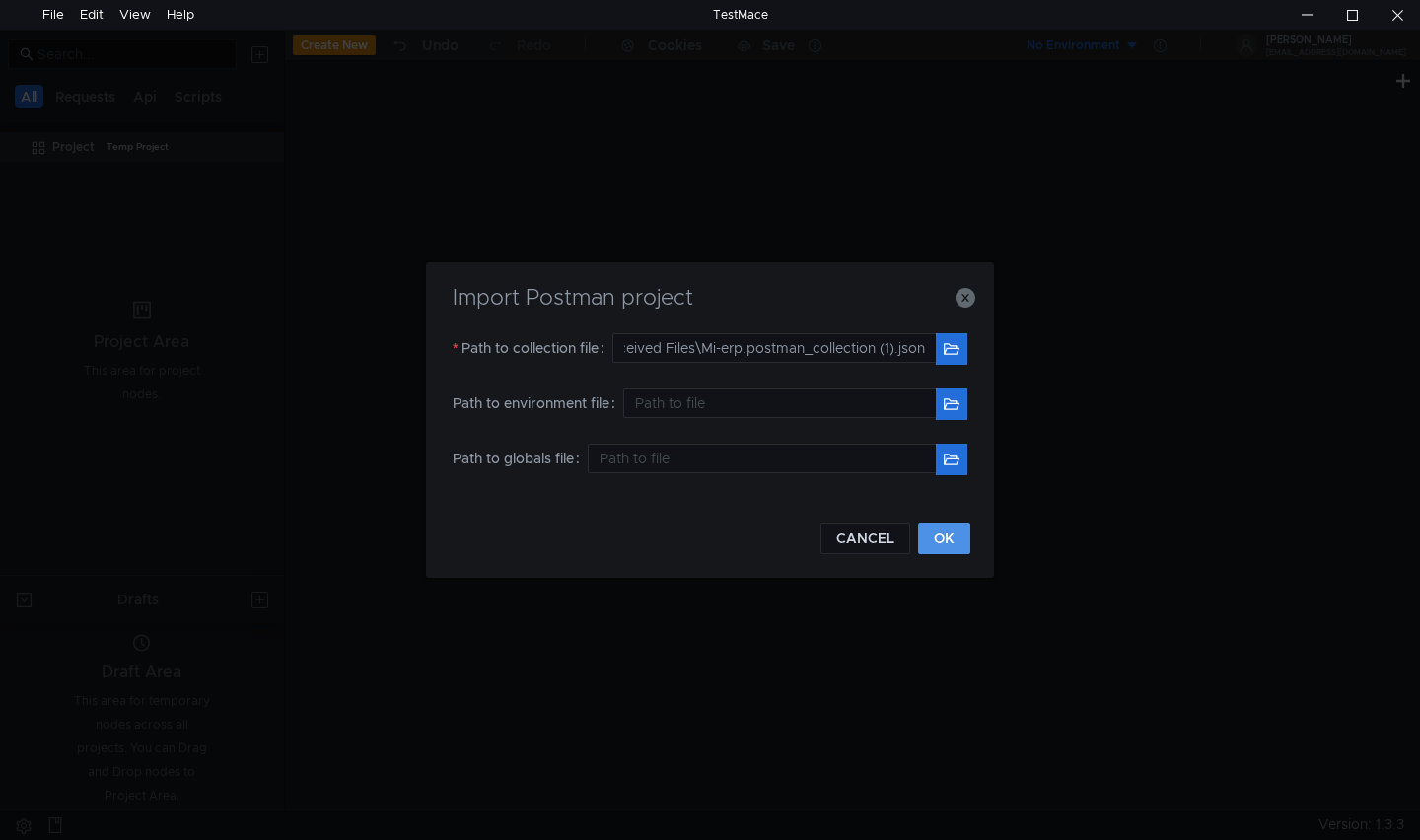 click on "OK" 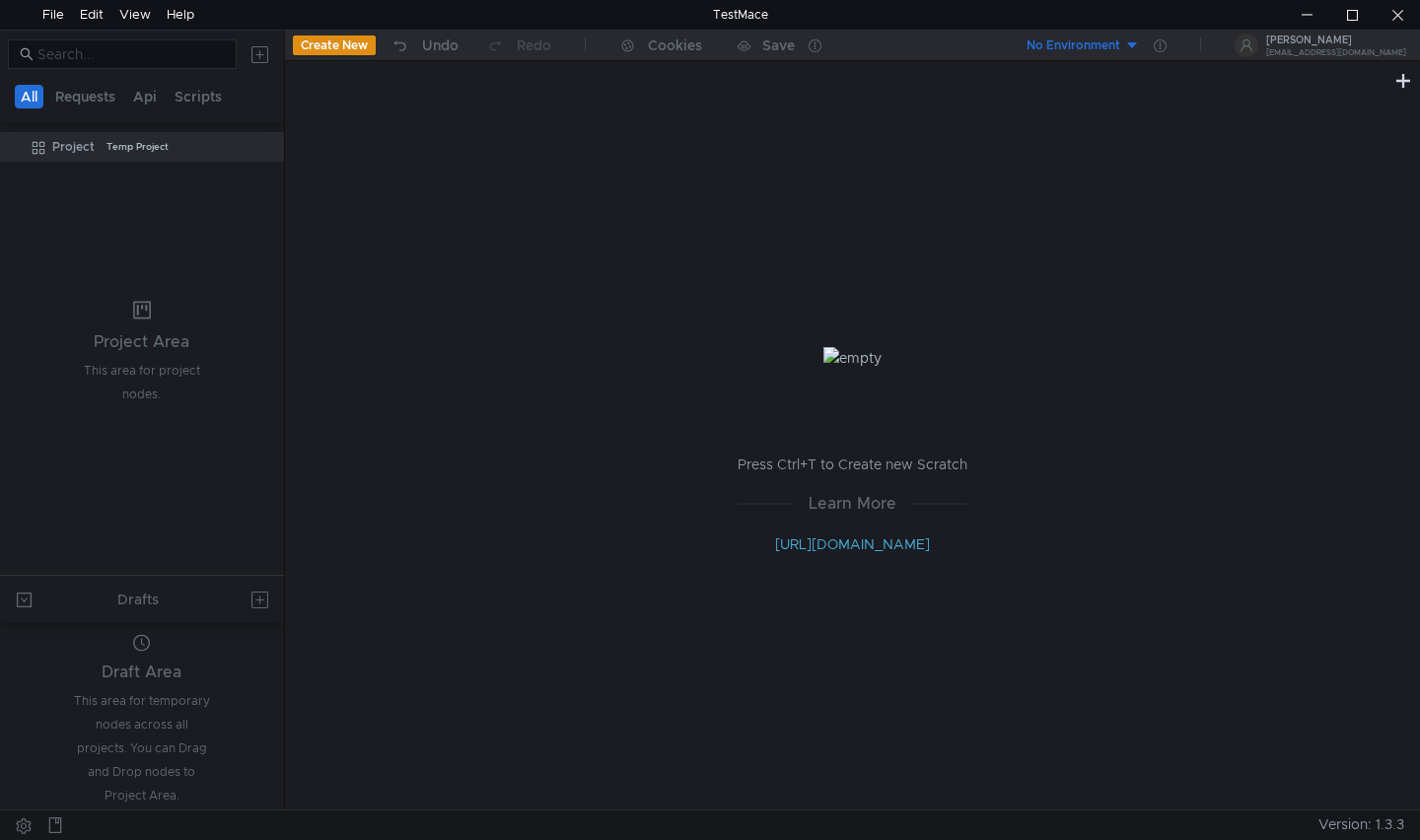 click on "Project  Temp Project" at bounding box center [142, 352] 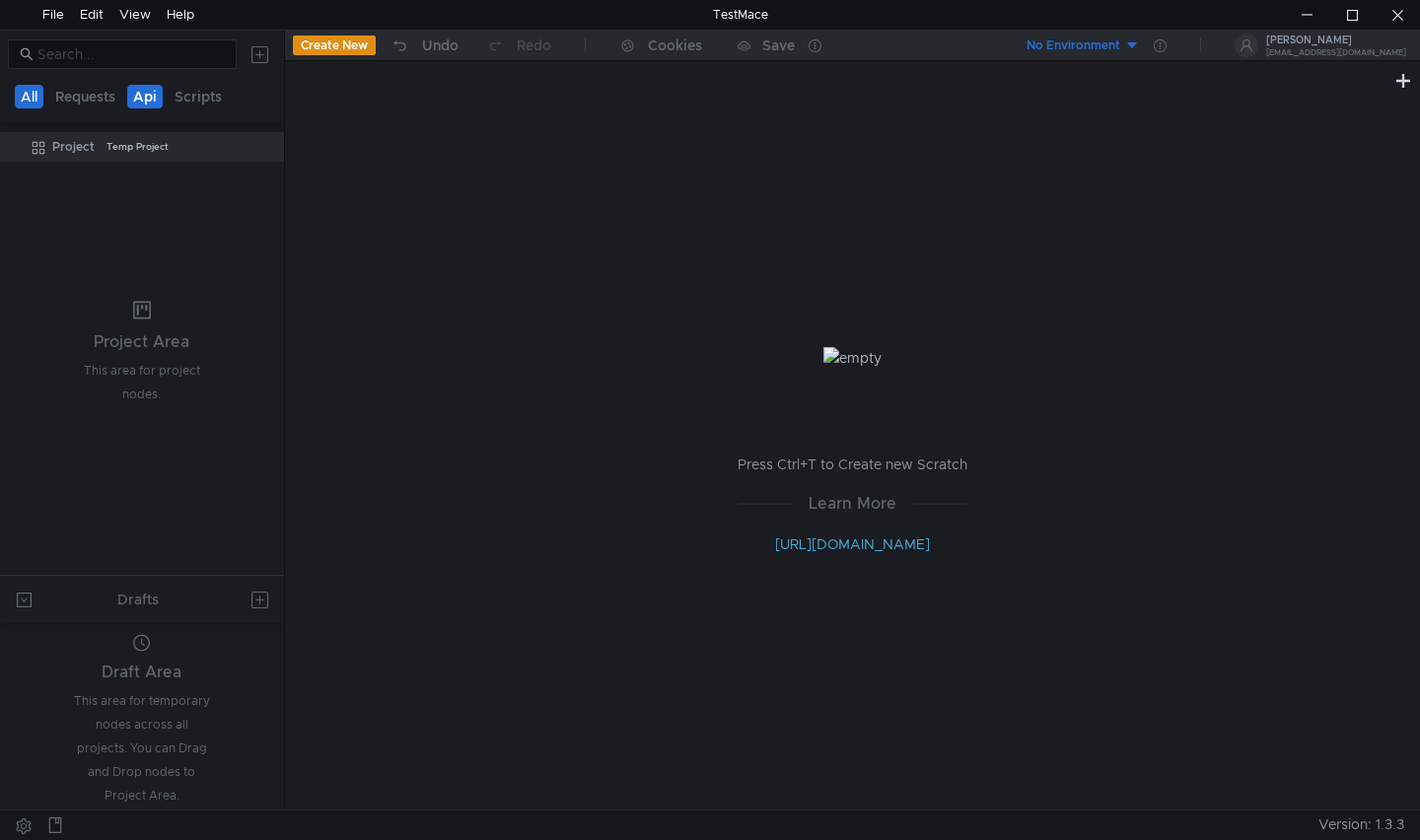 click on "Api" at bounding box center (145, 97) 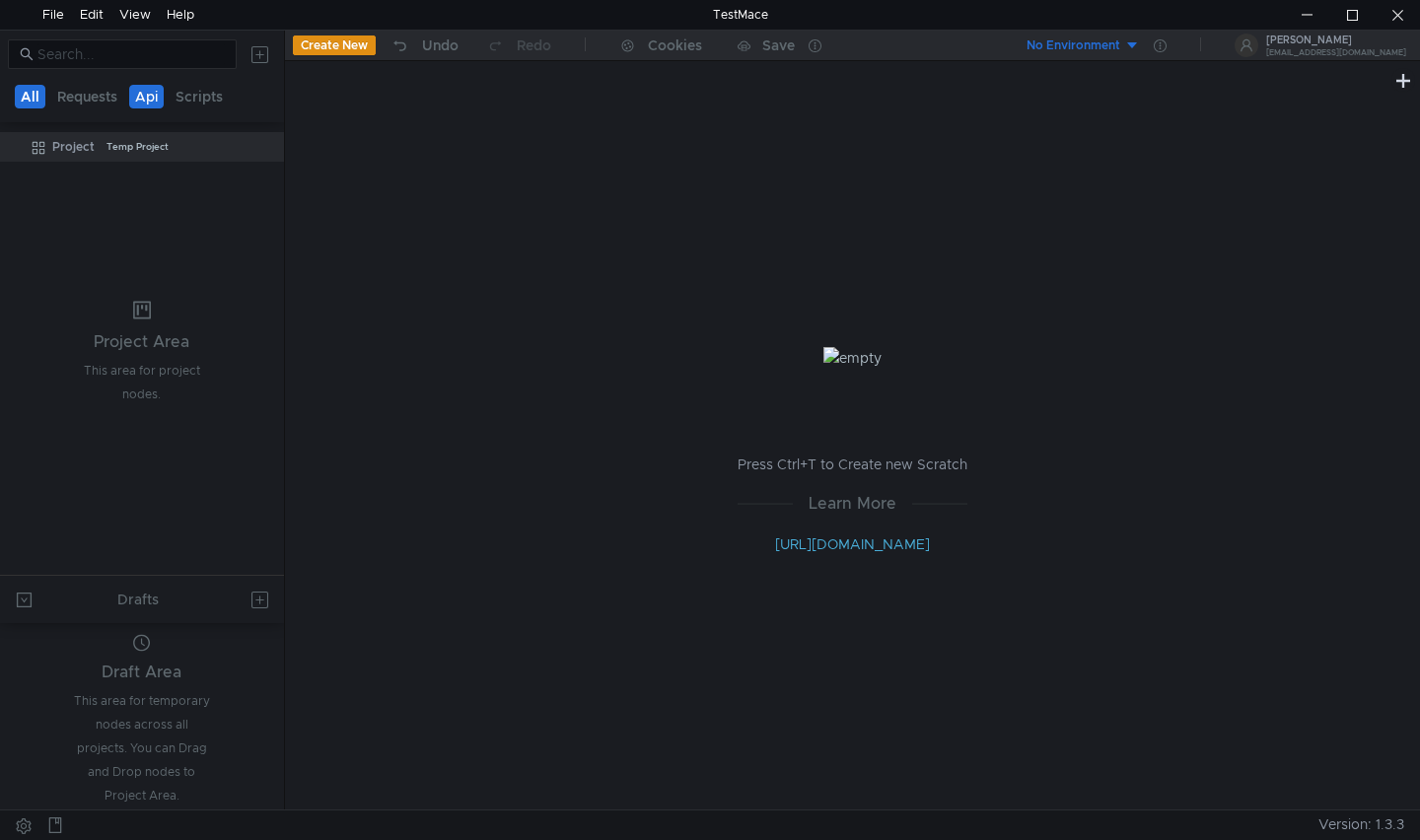 click on "All" at bounding box center [30, 97] 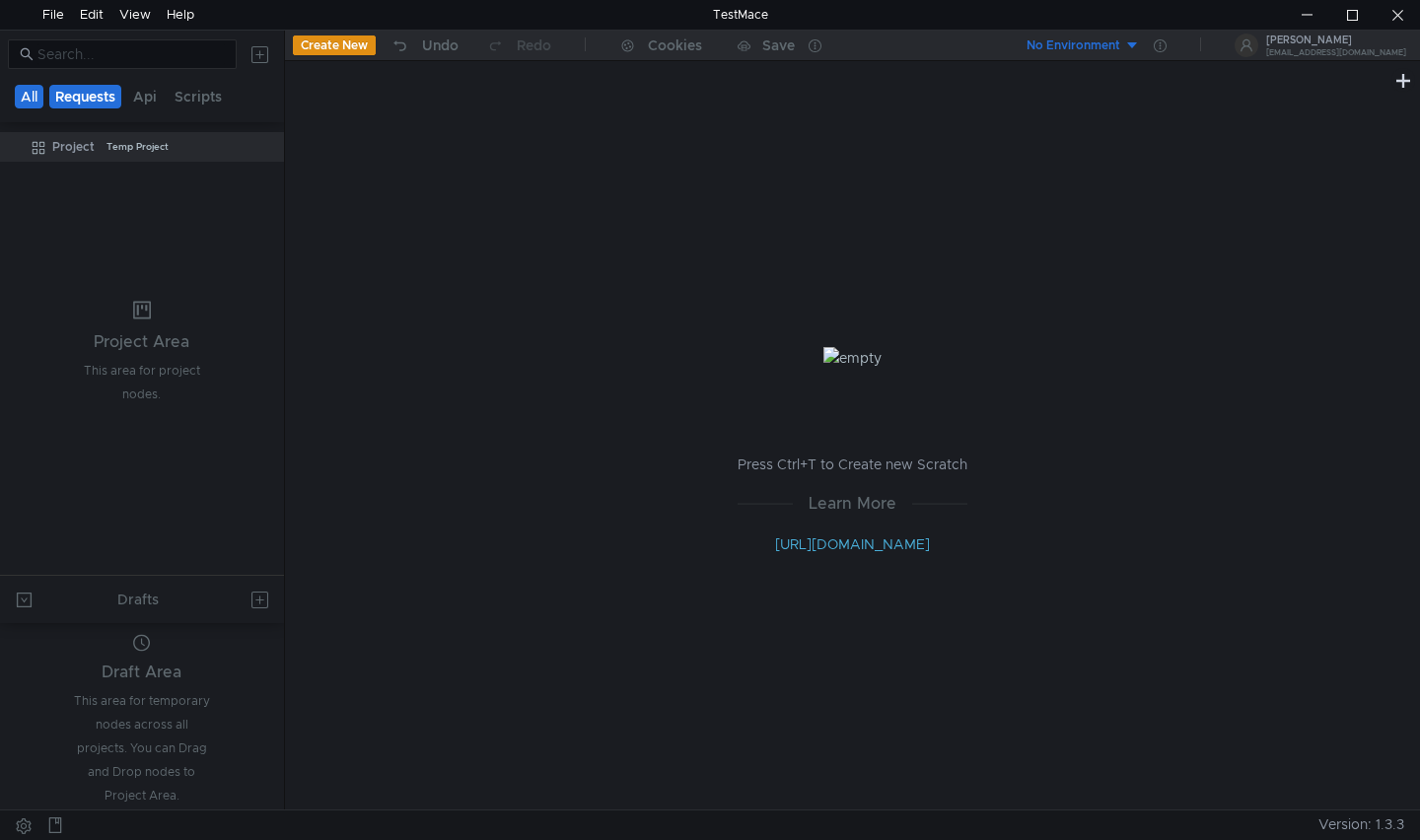 click on "Requests" at bounding box center [85, 97] 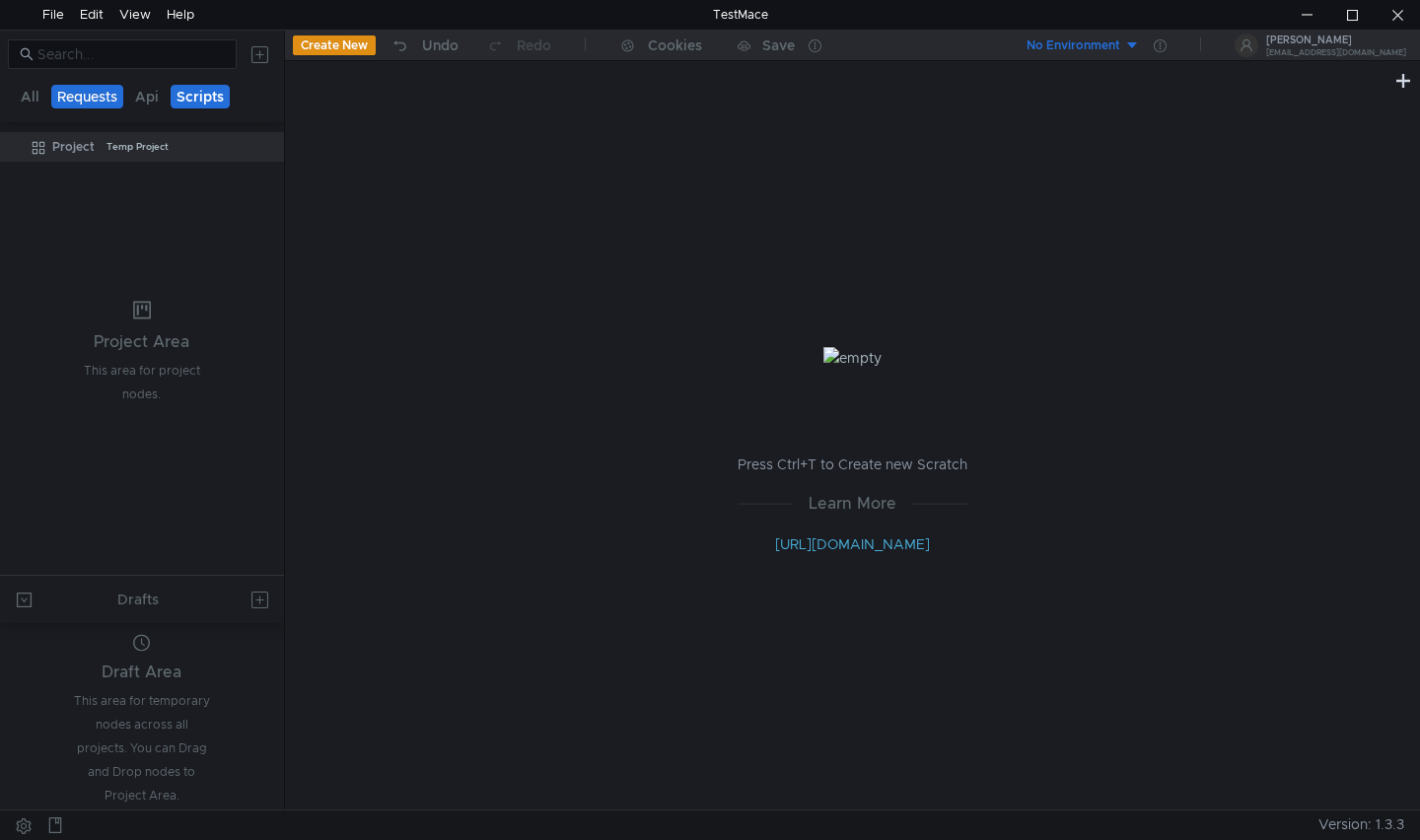 click on "Scripts" at bounding box center [200, 97] 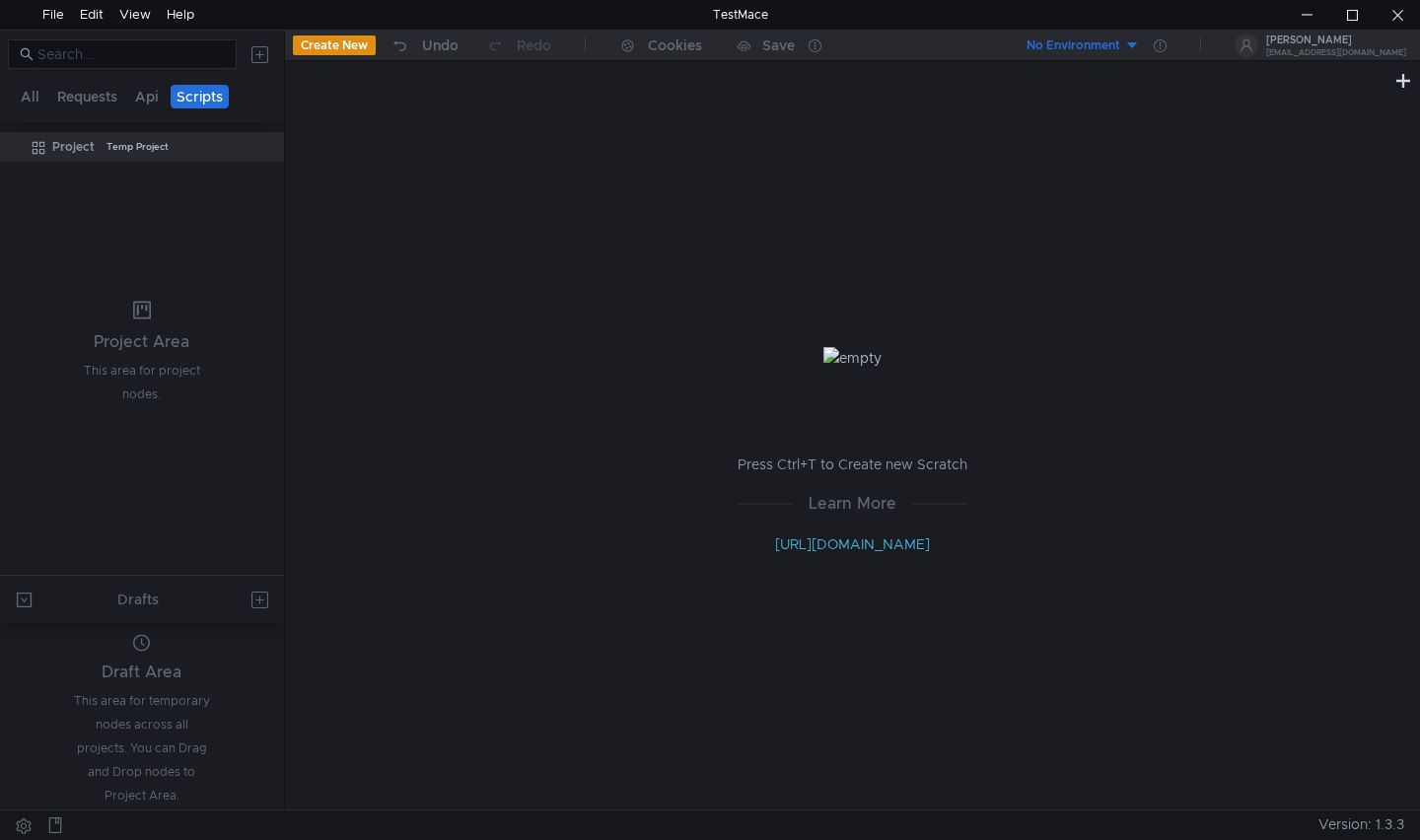 click on "All Requests Api Scripts" at bounding box center (142, 96) 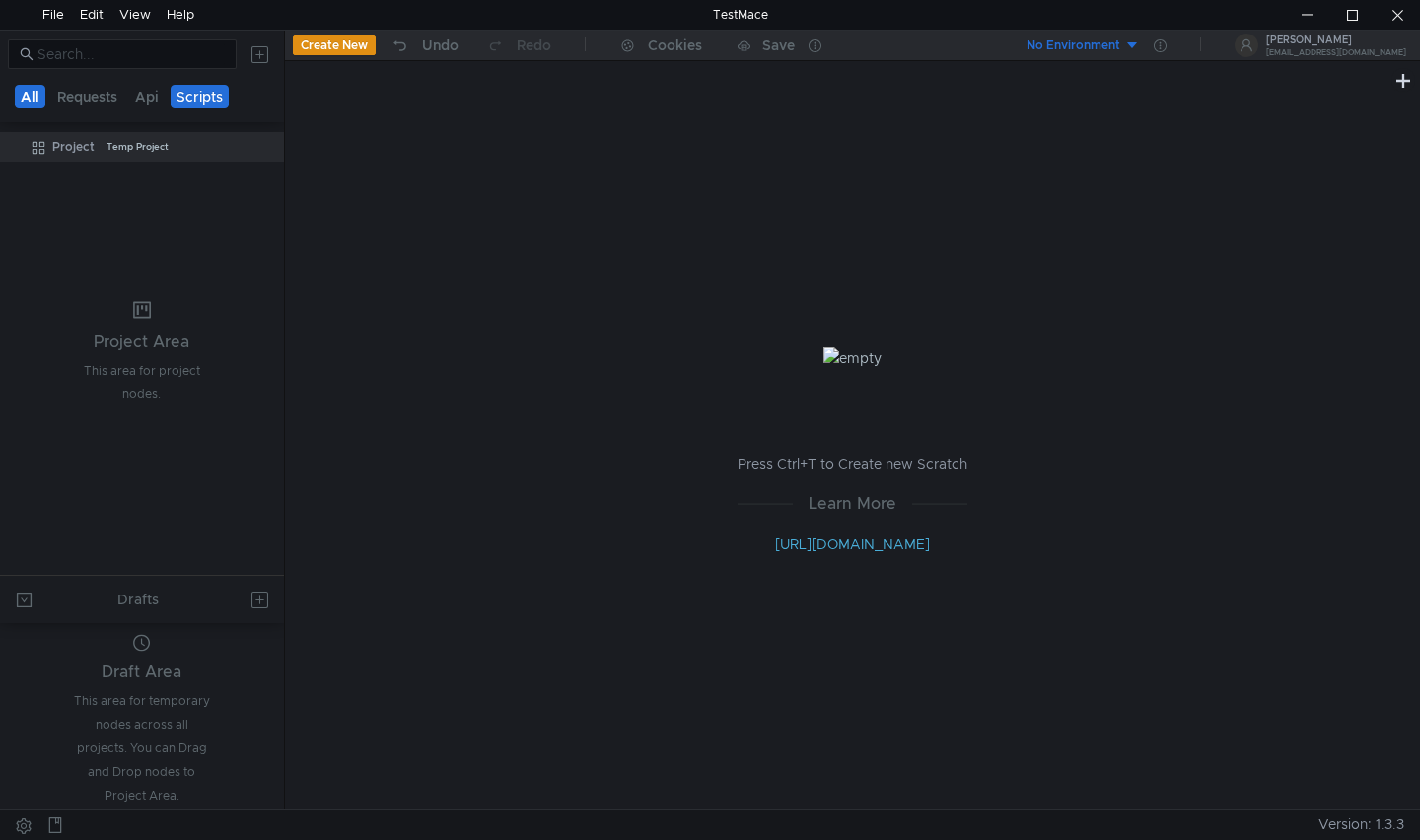 click on "All" at bounding box center [30, 97] 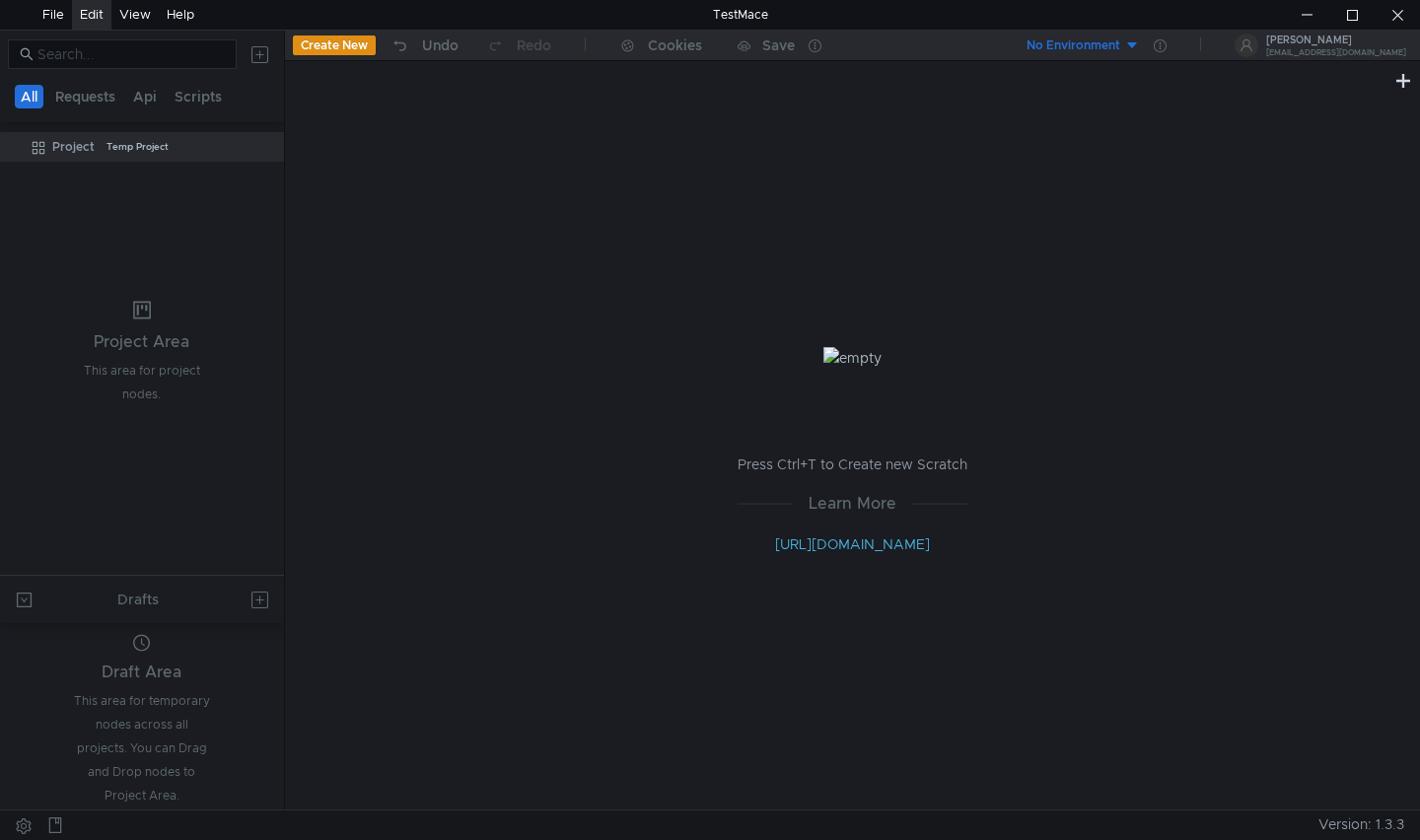 click on "Edit" at bounding box center (92, 15) 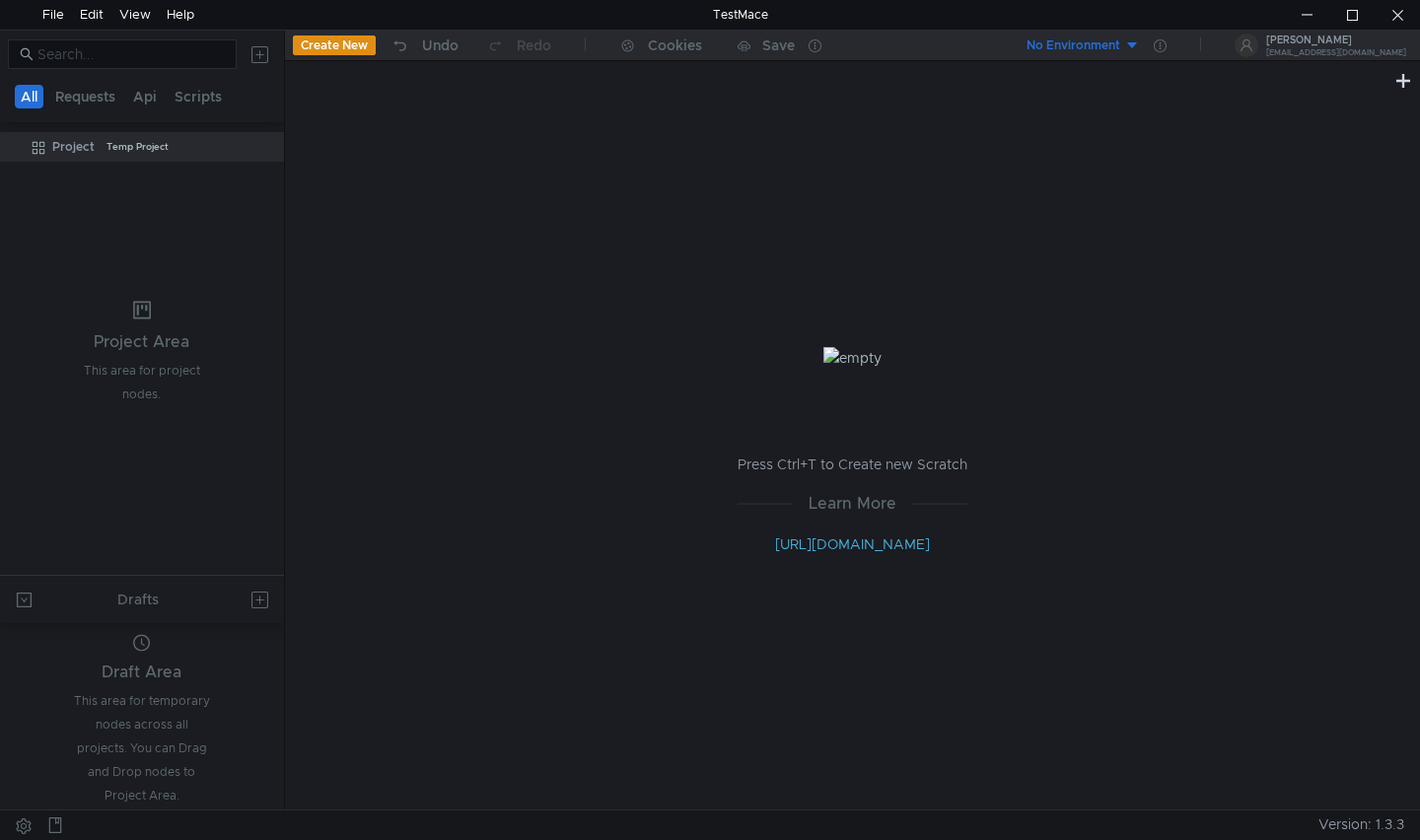 click on "Project  Temp Project" at bounding box center [142, 352] 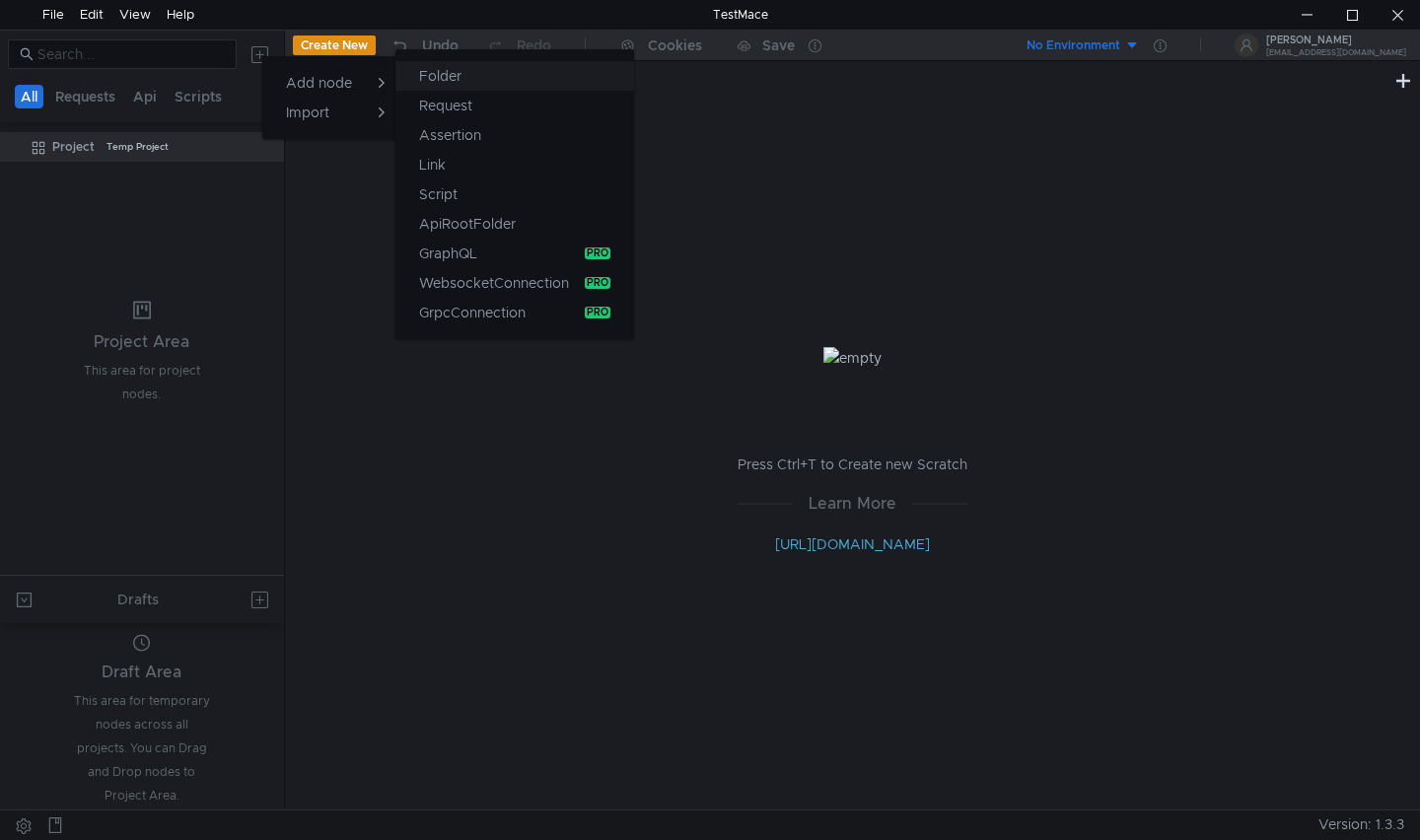 click on "Folder" at bounding box center (440, 76) 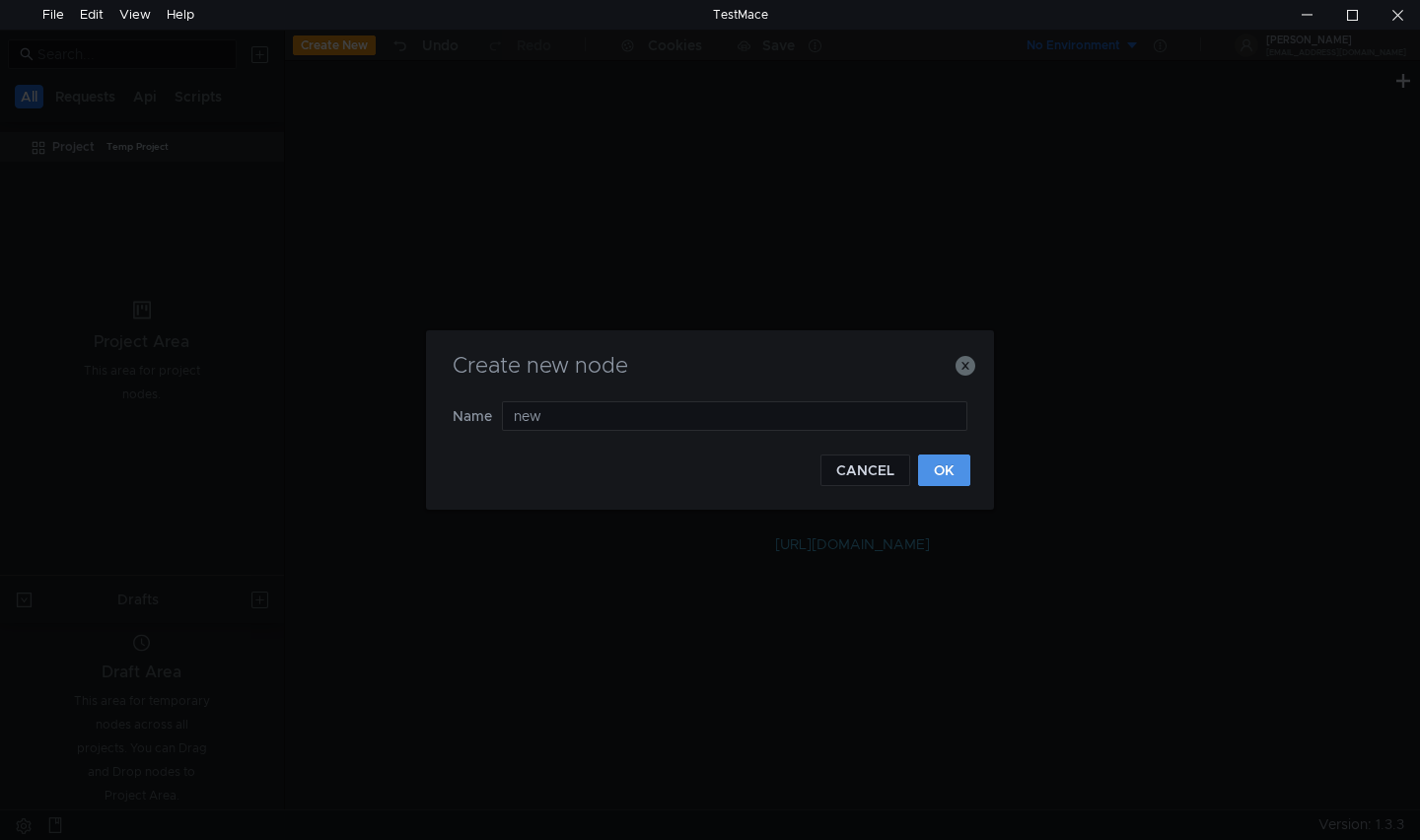 type on "new" 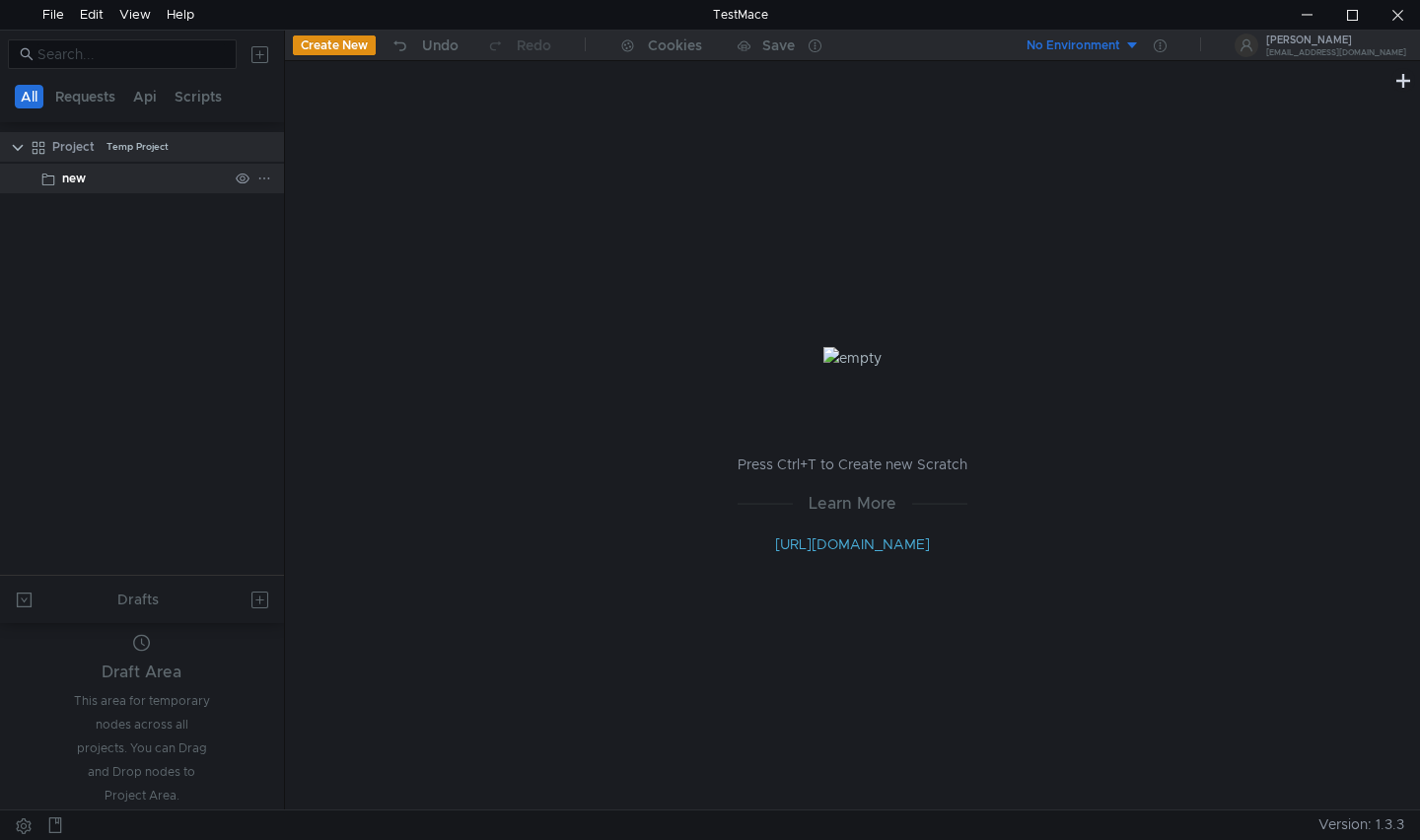 click on "new" 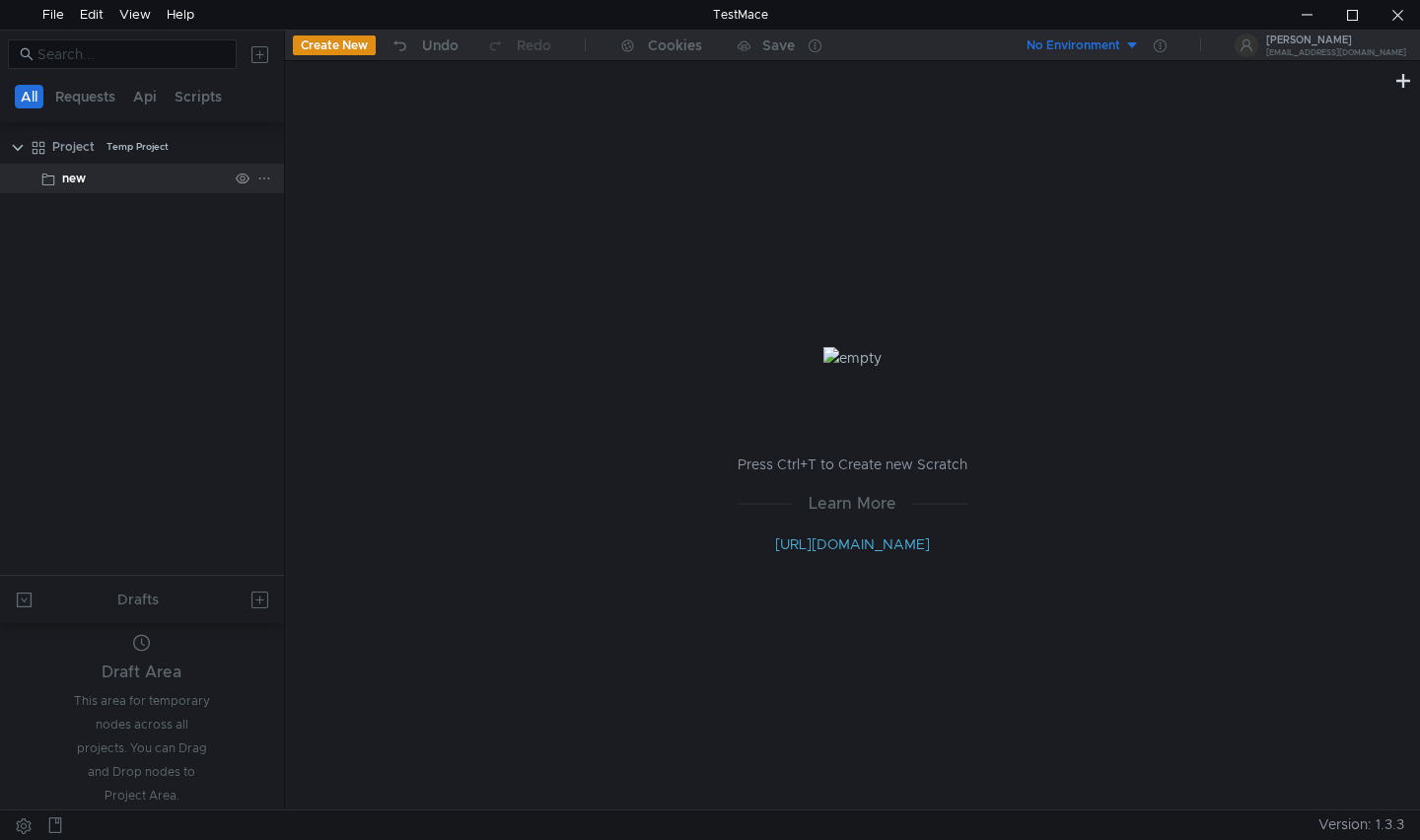 click 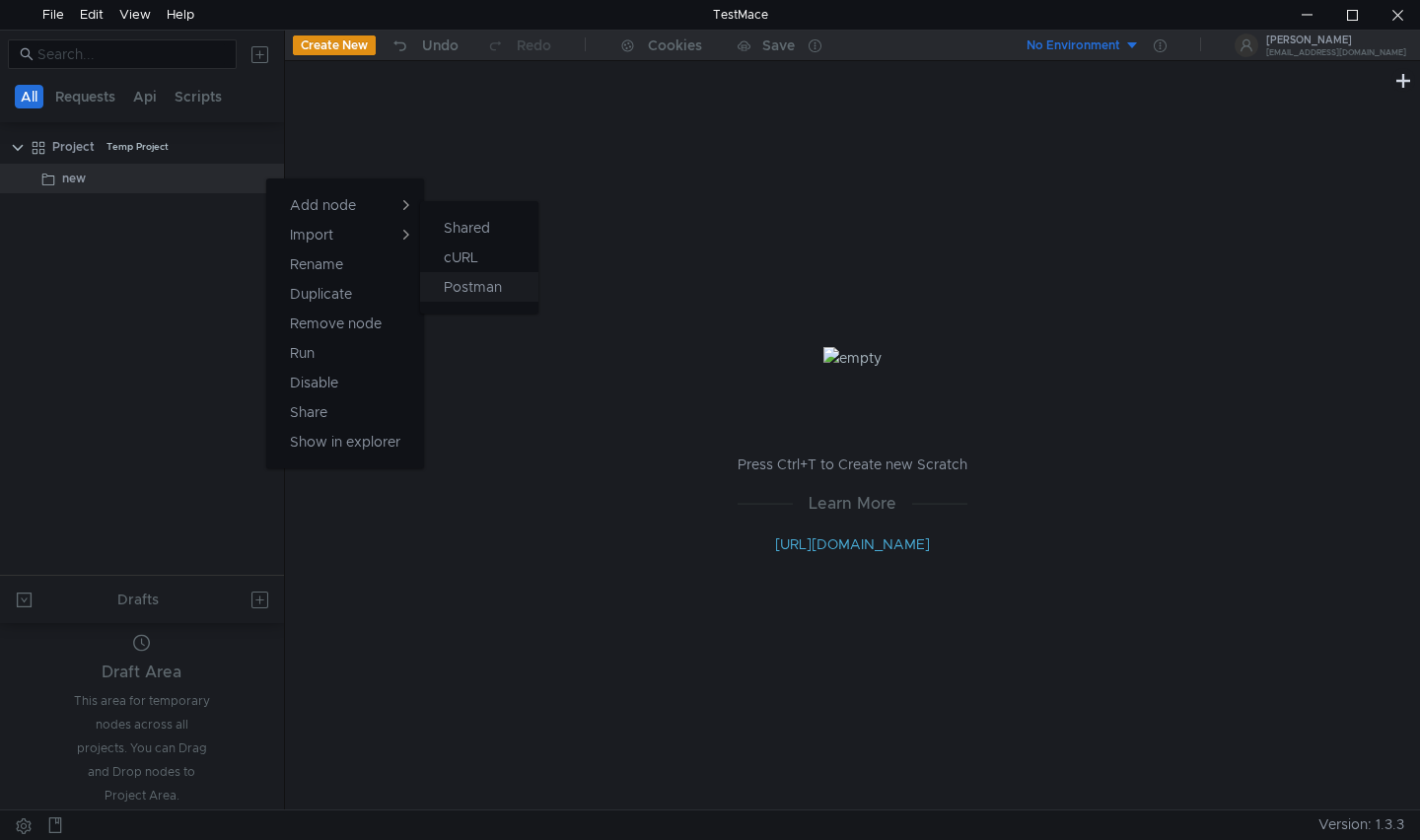 click on "Postman" at bounding box center (472, 287) 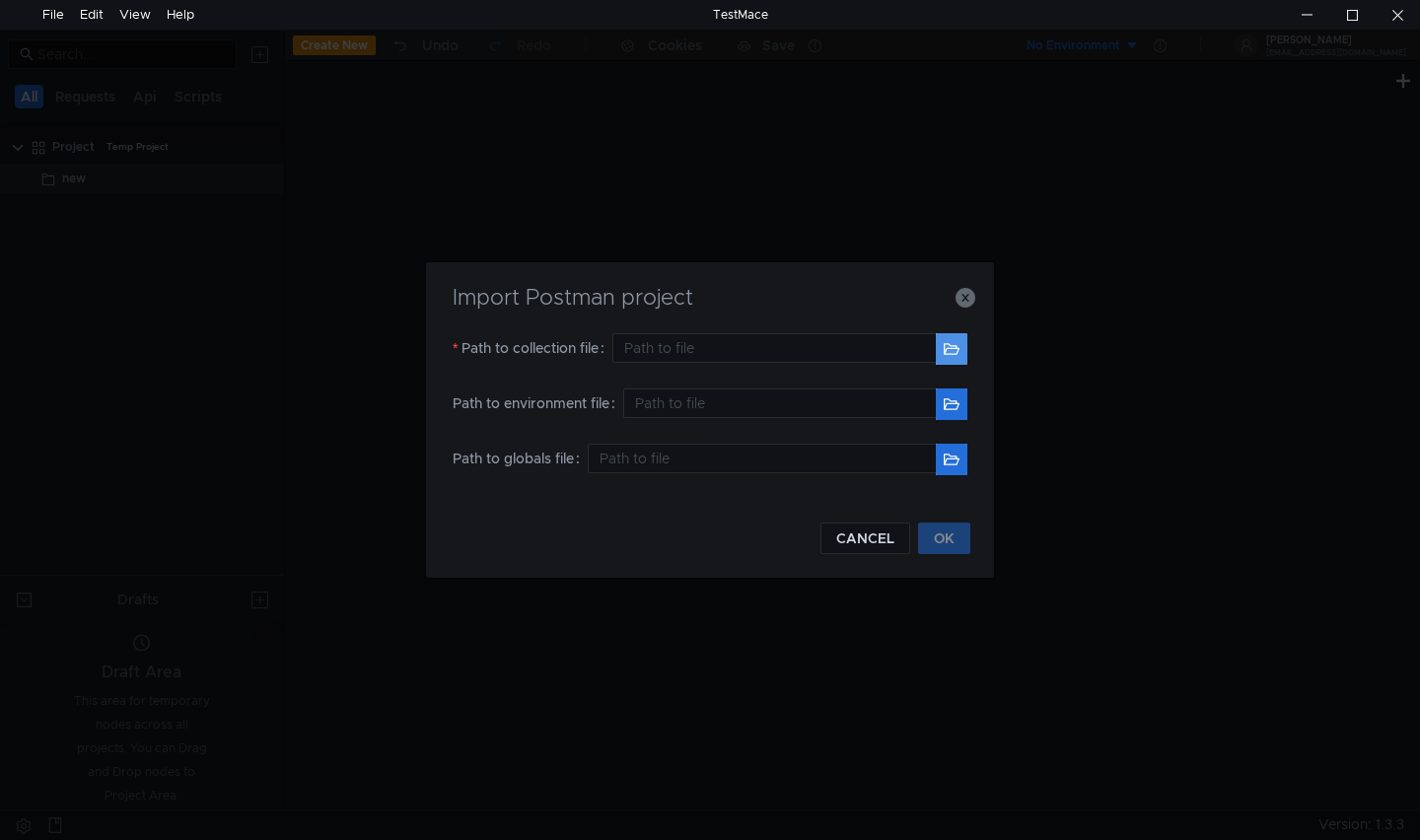 click 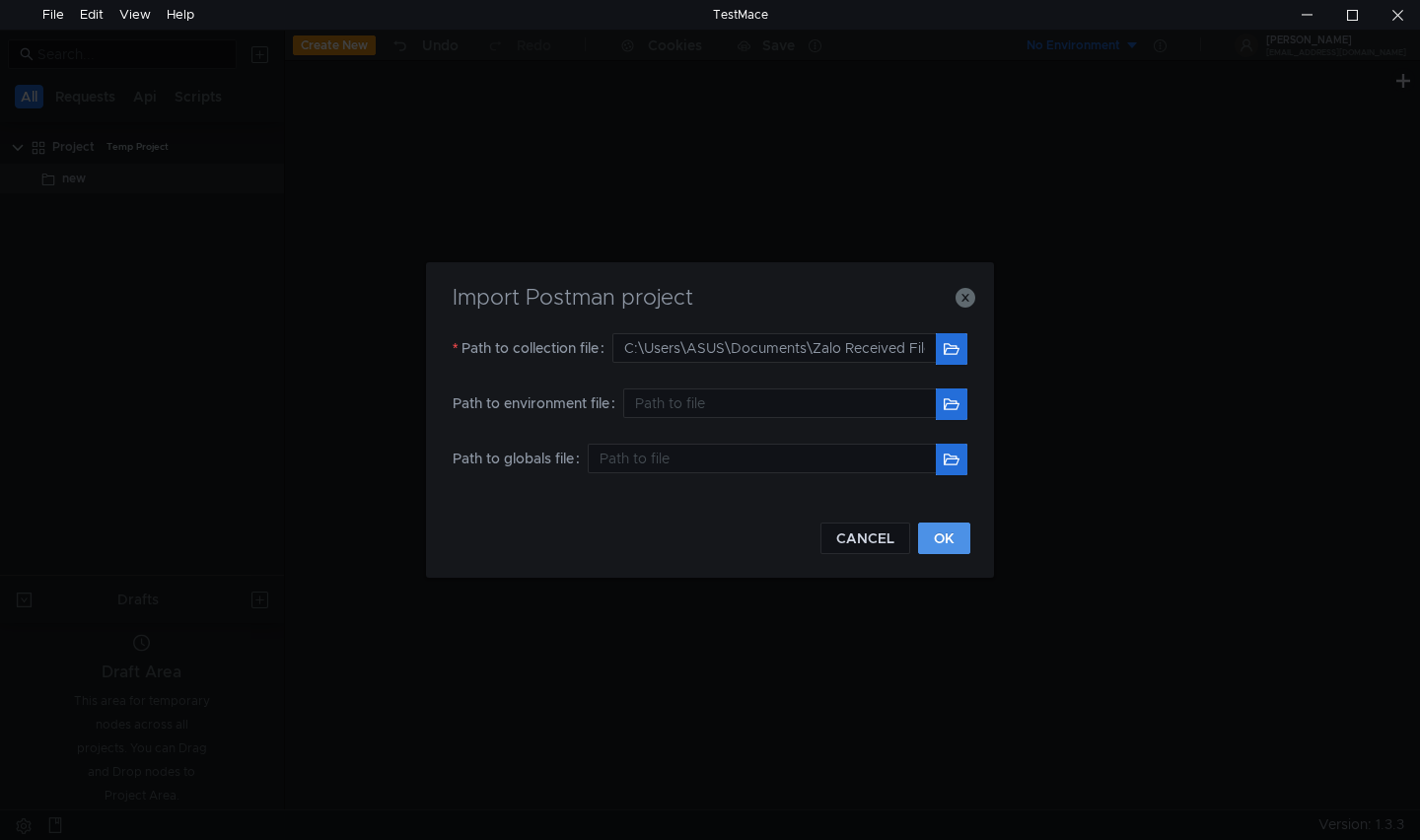 click on "OK" 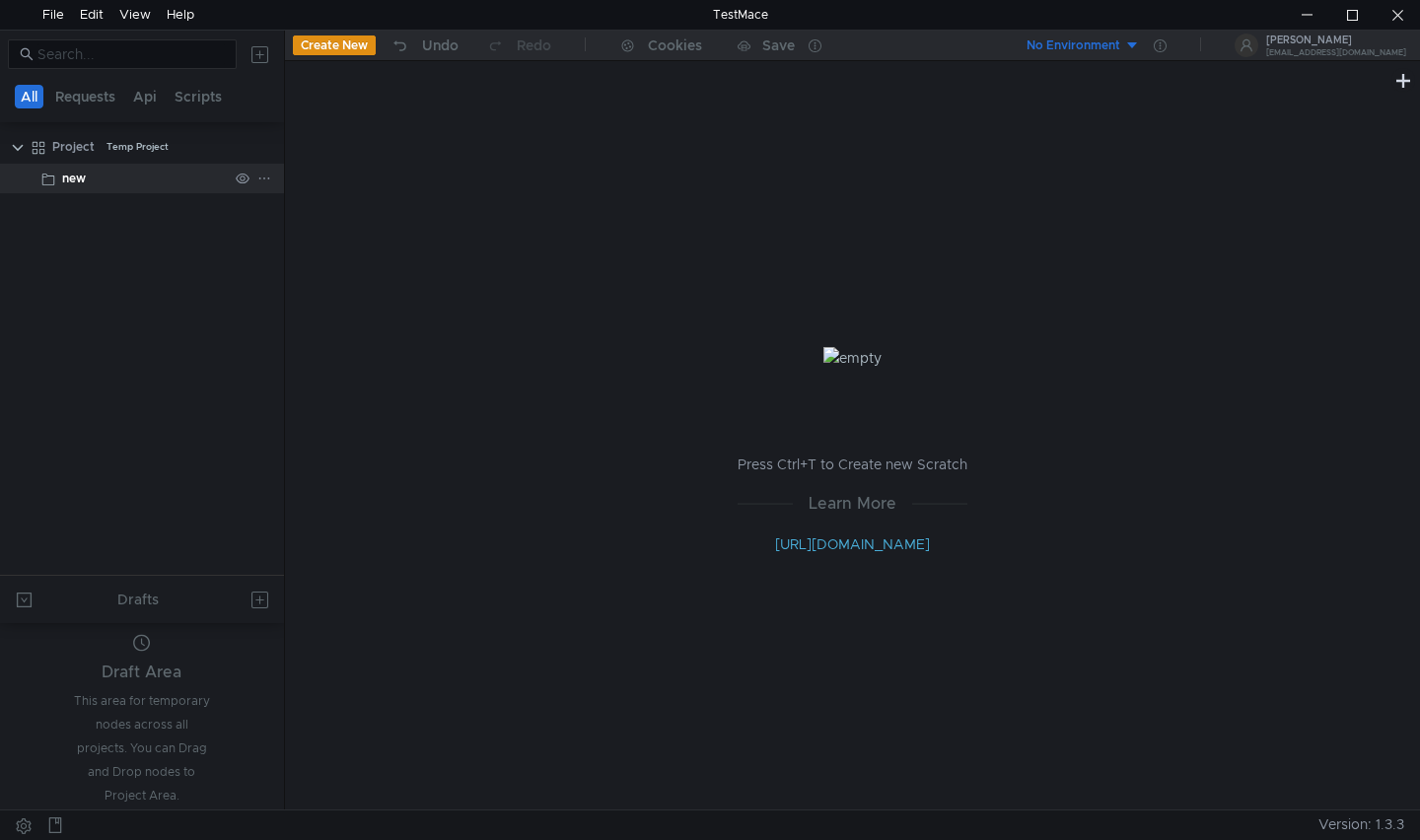 click on "new" 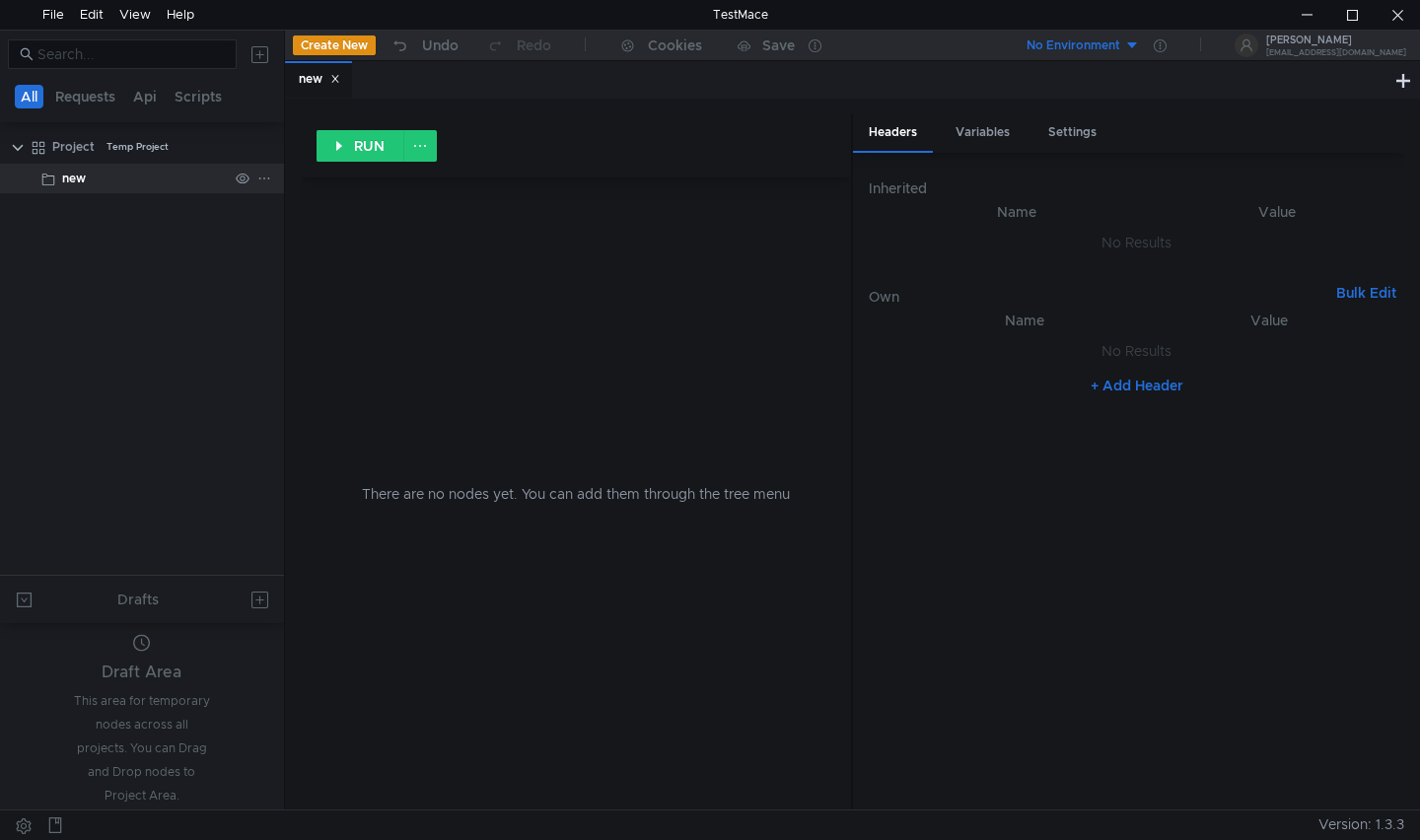 click on "new" 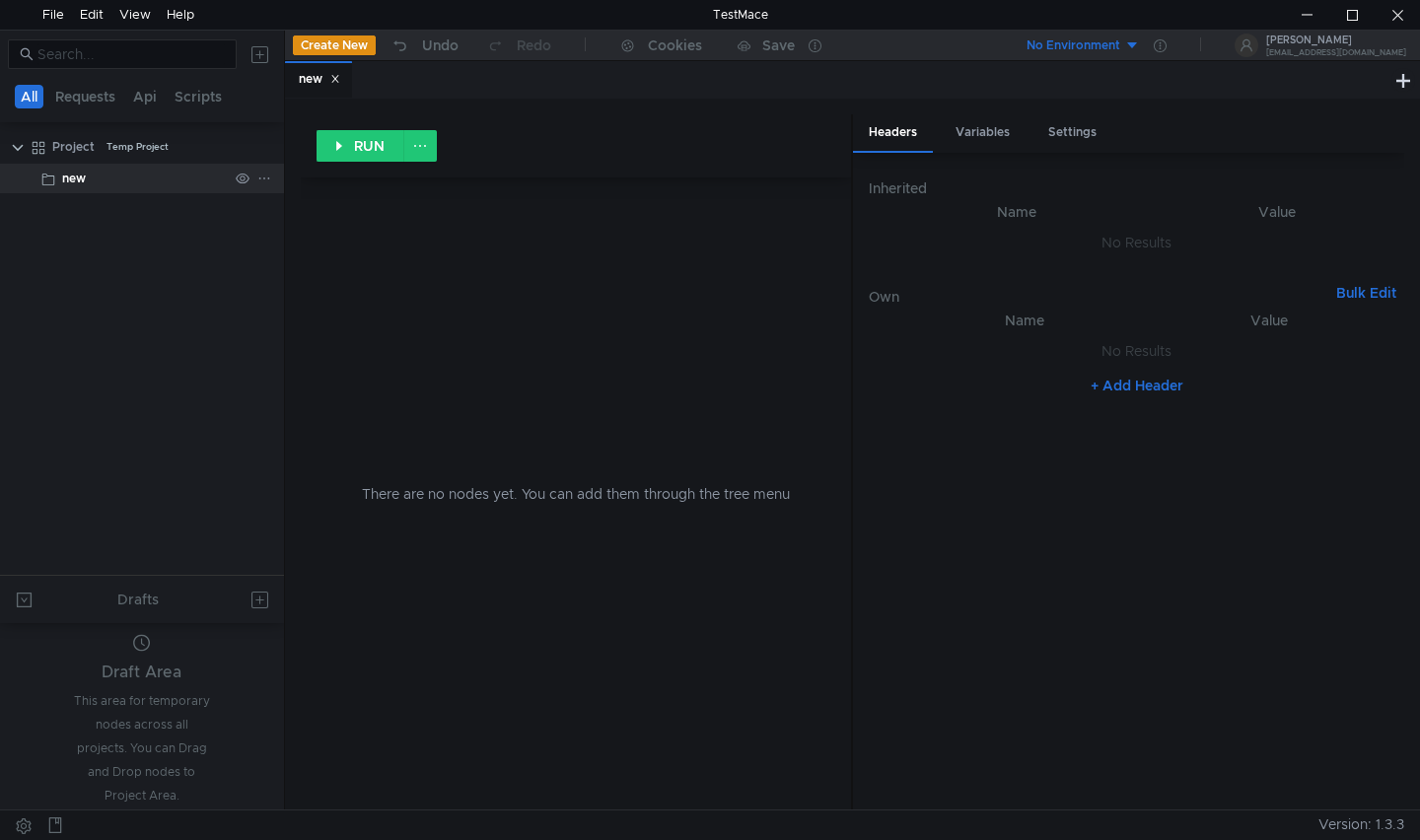 click 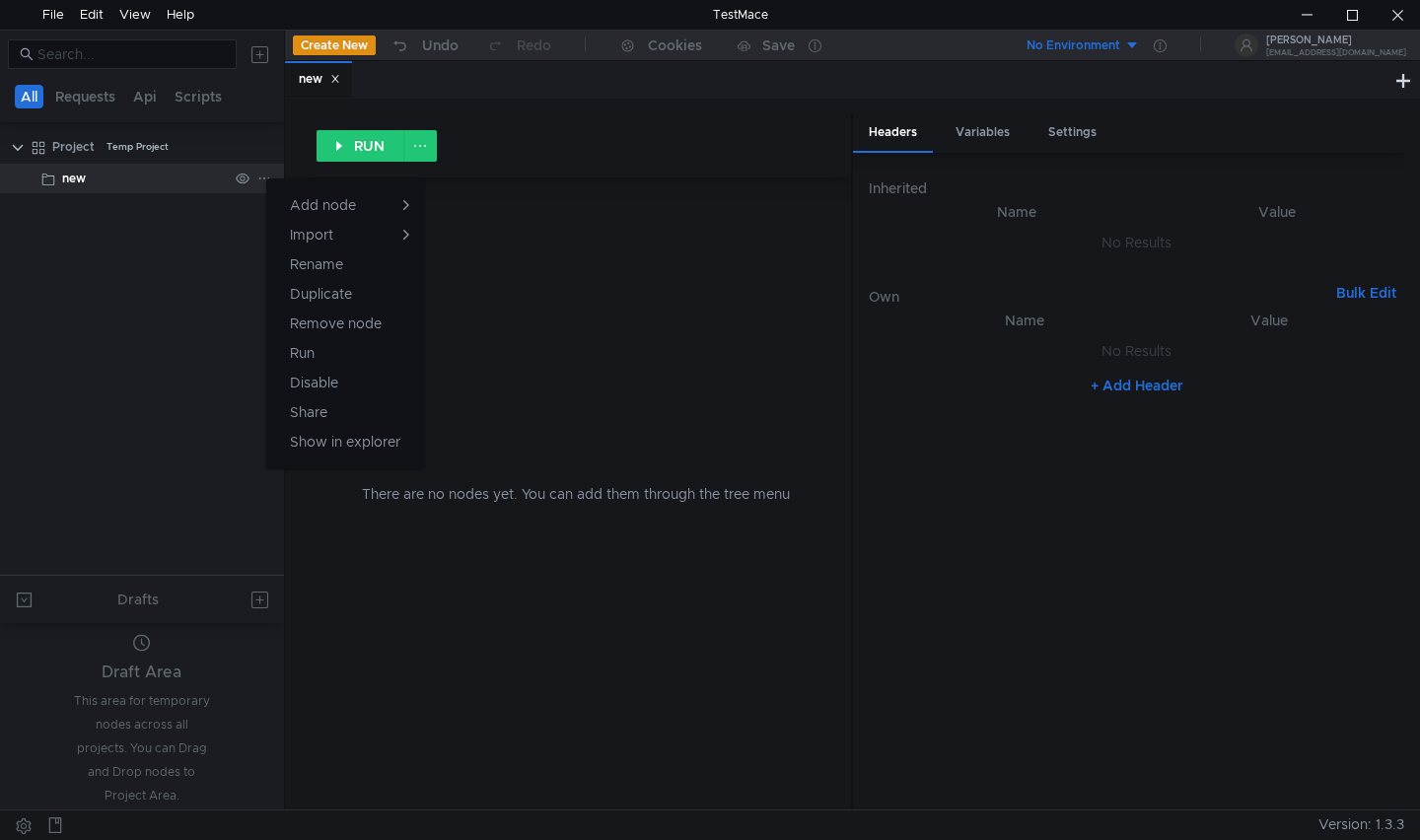 click at bounding box center [710, 420] 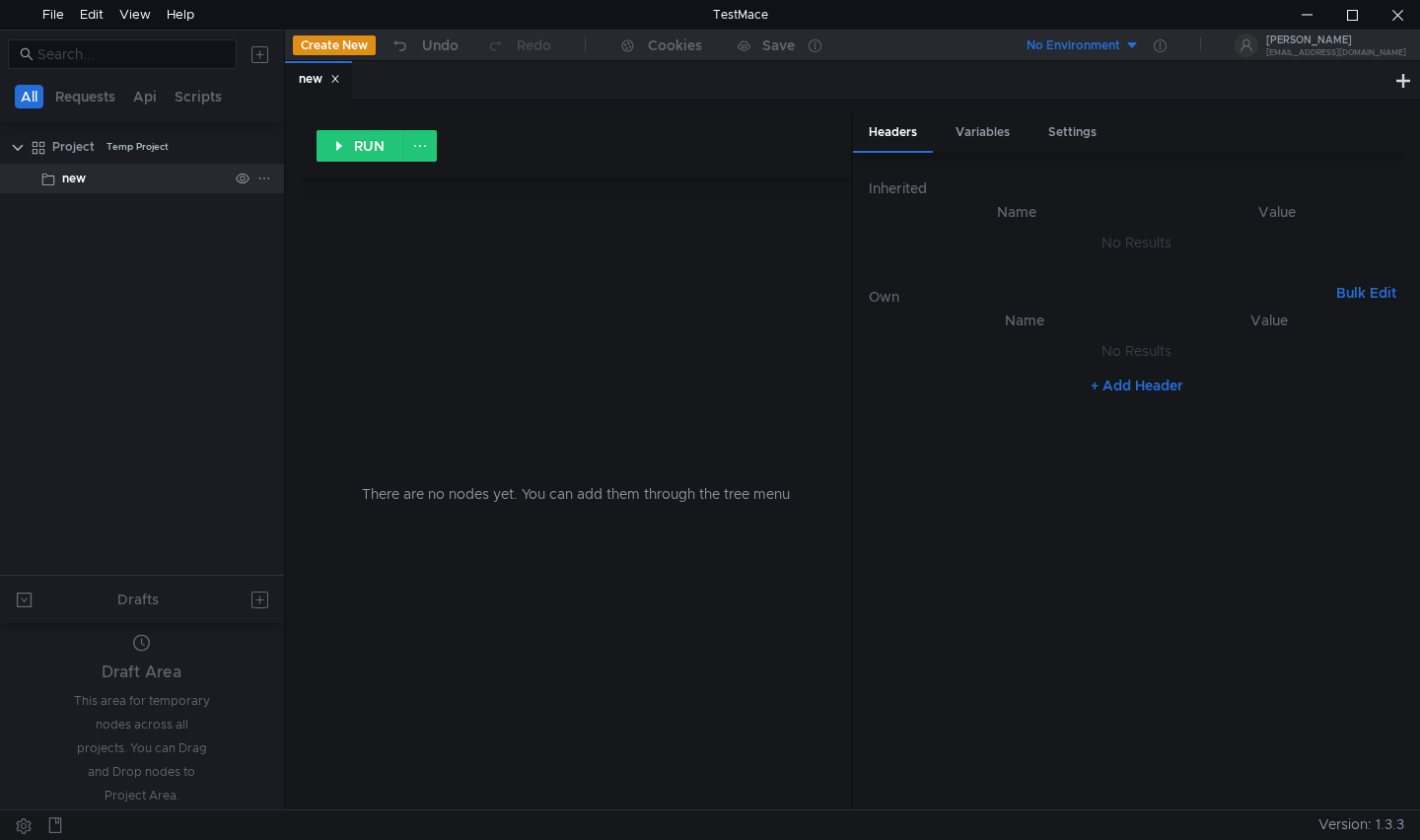 click 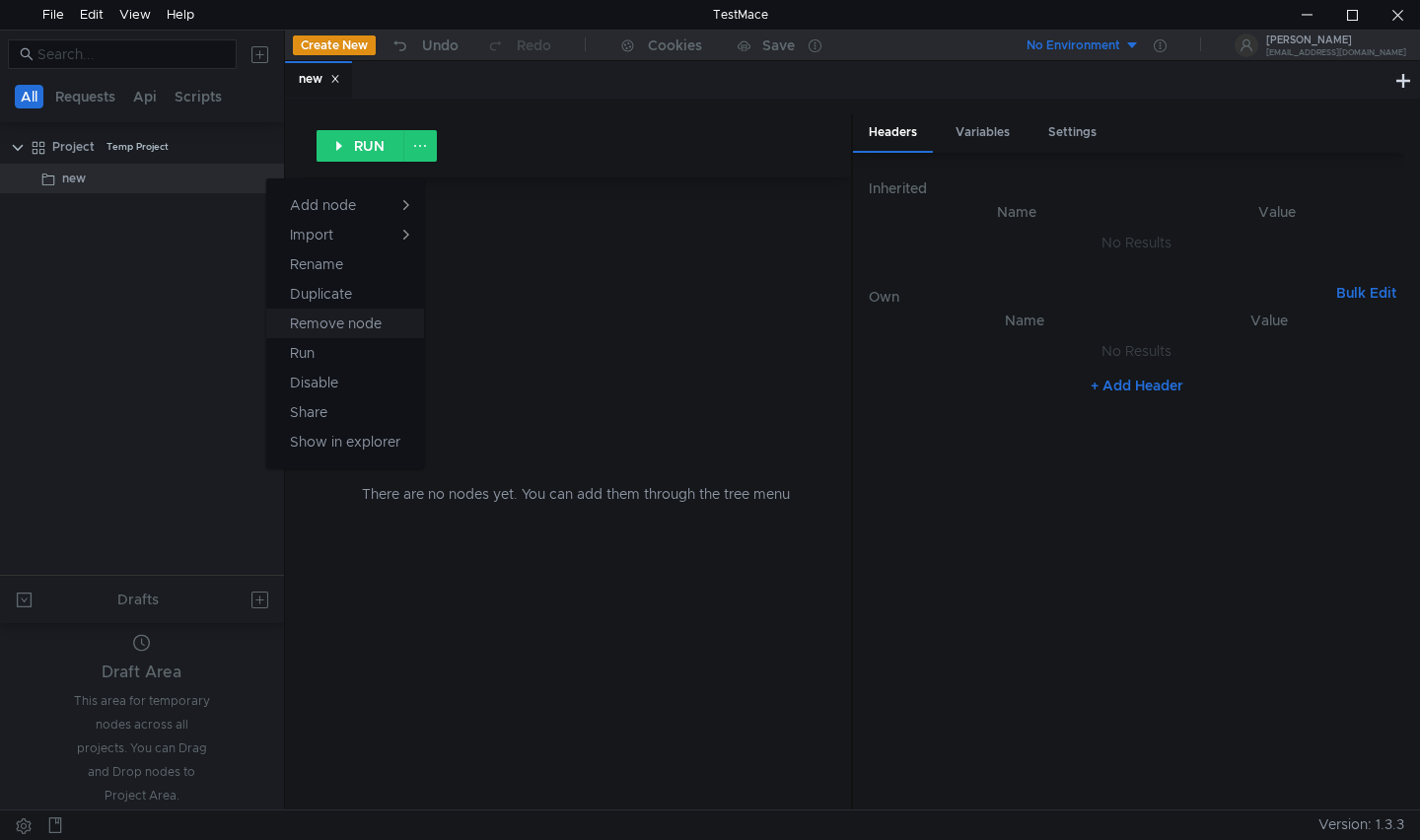 click on "Remove node" at bounding box center (335, 323) 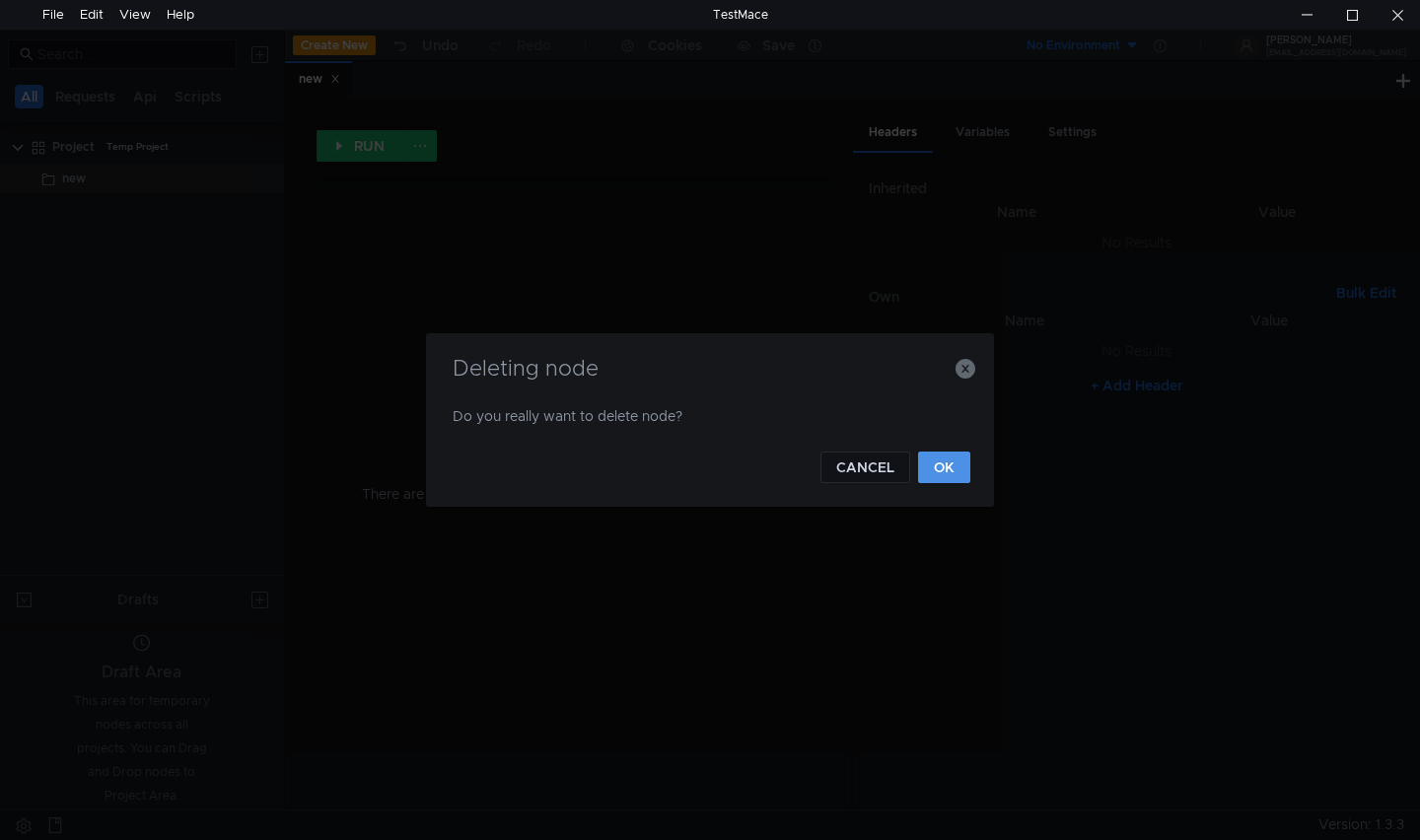 click on "OK" 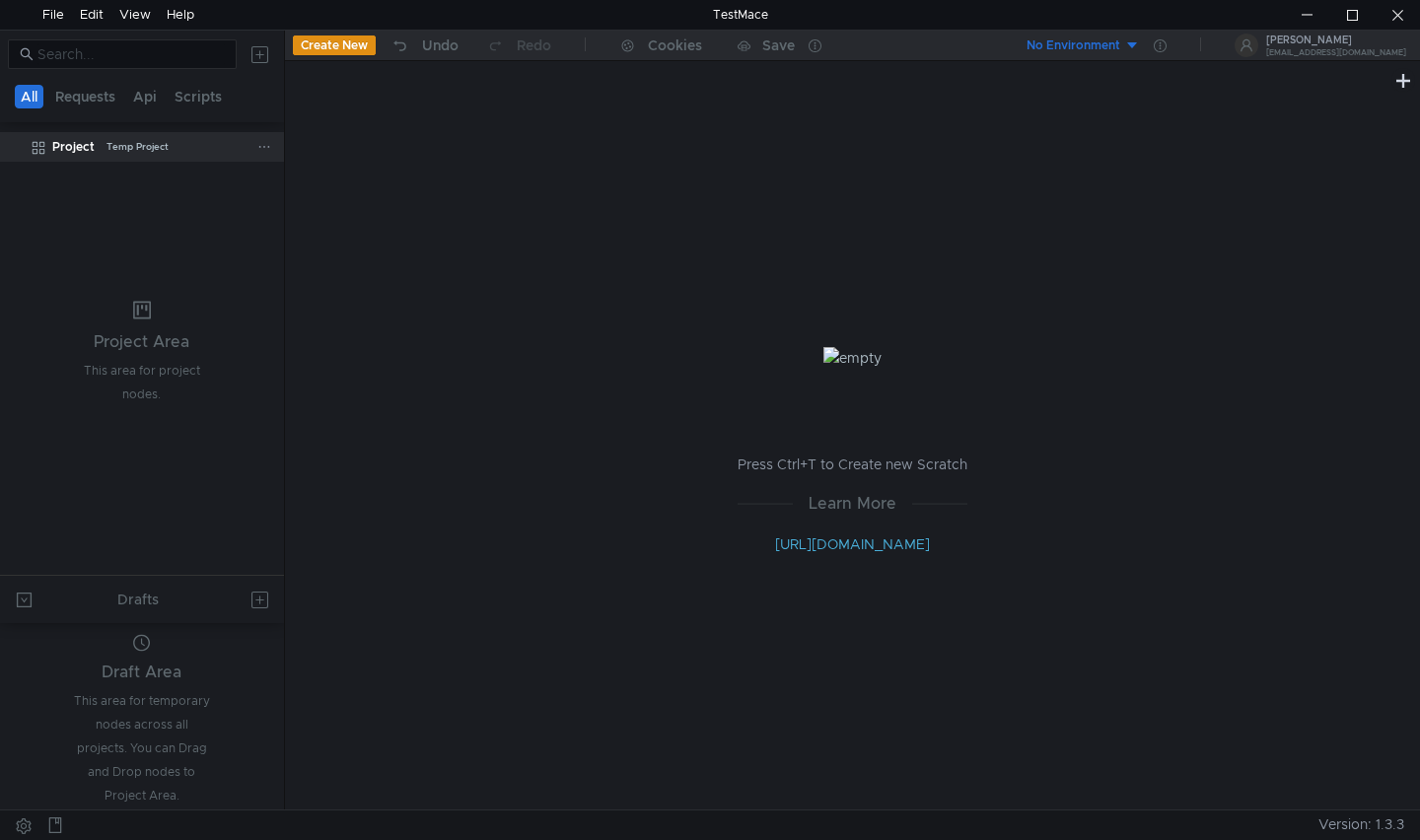 click 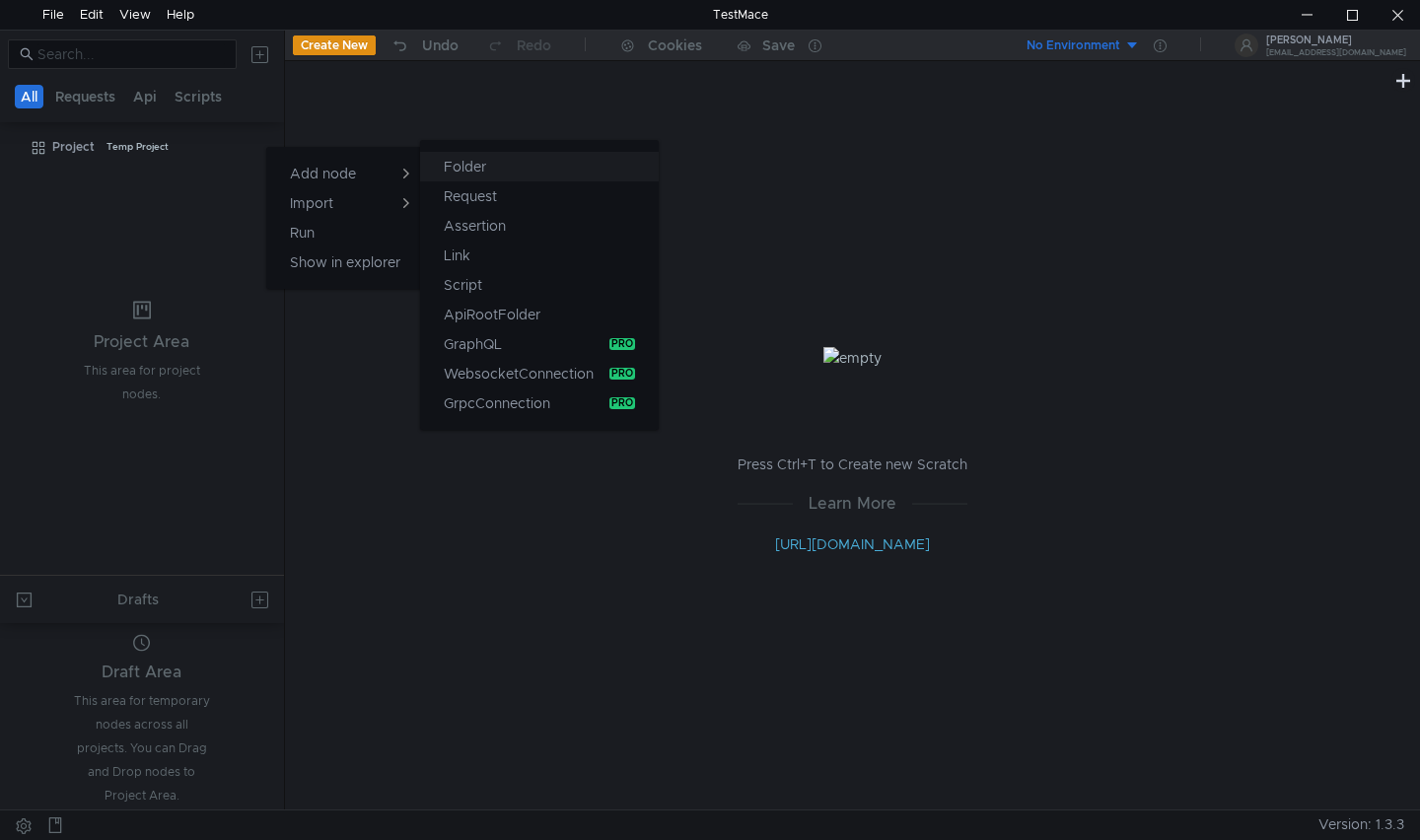 click on "Folder" at bounding box center (464, 167) 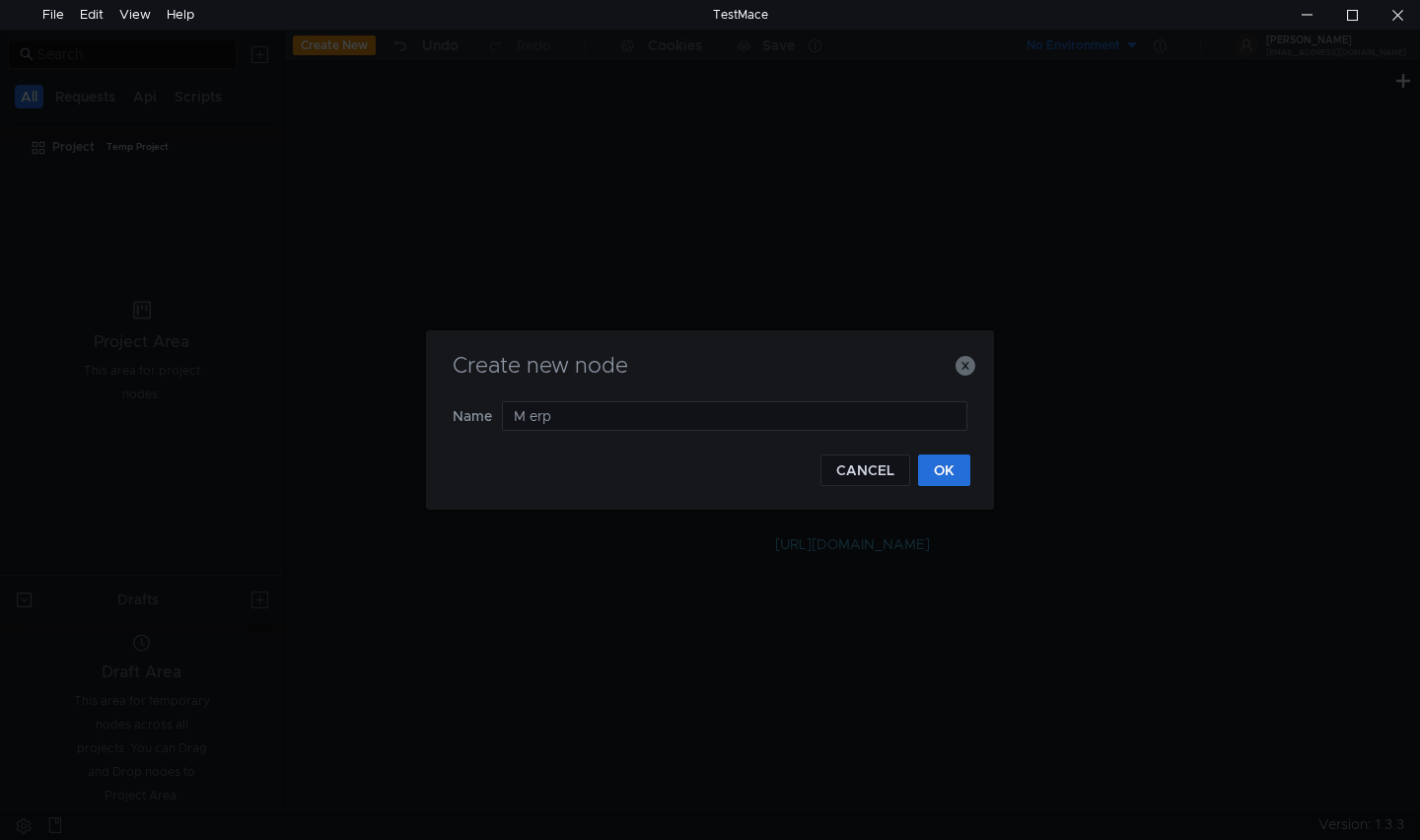 type on "Mi erp" 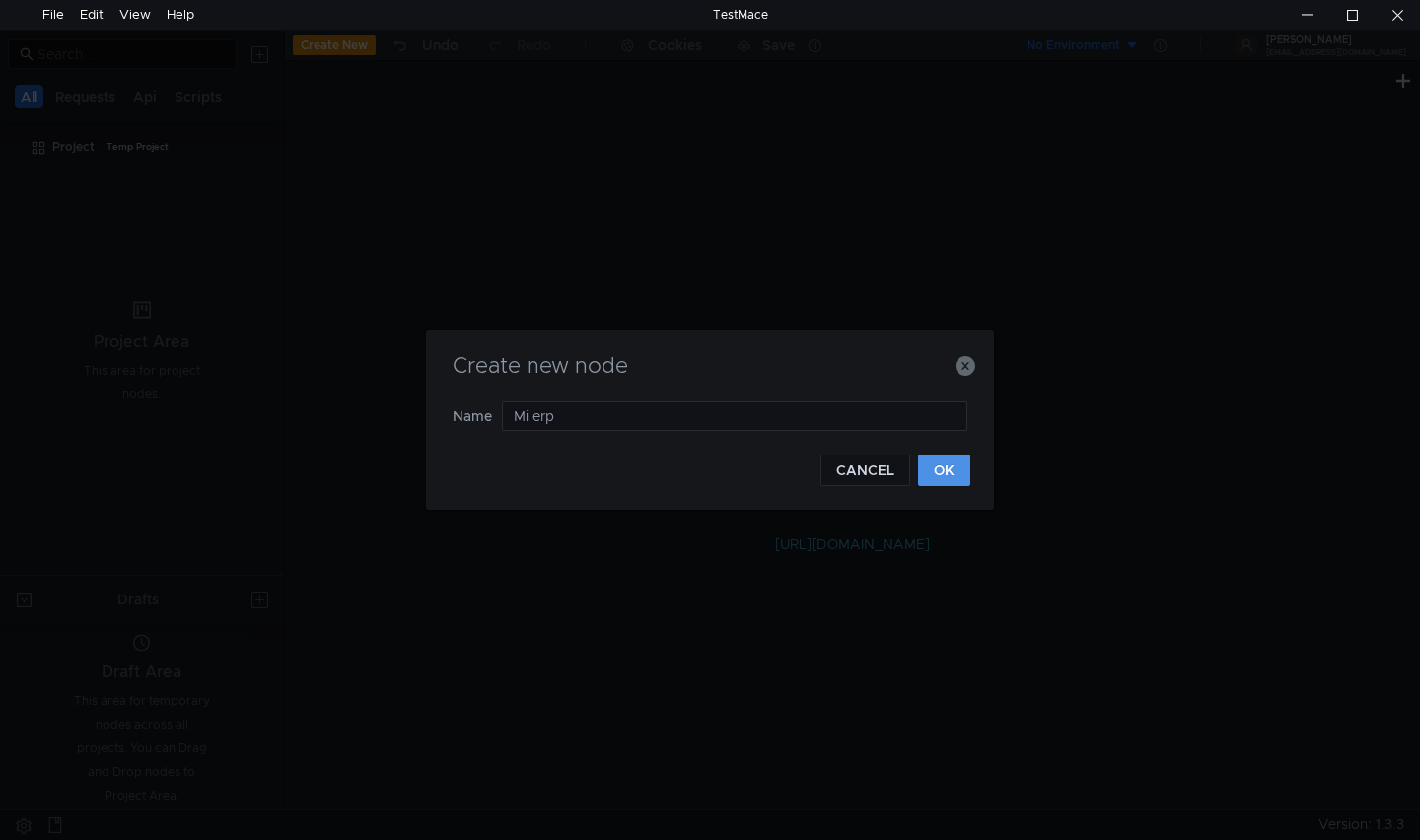 click on "OK" 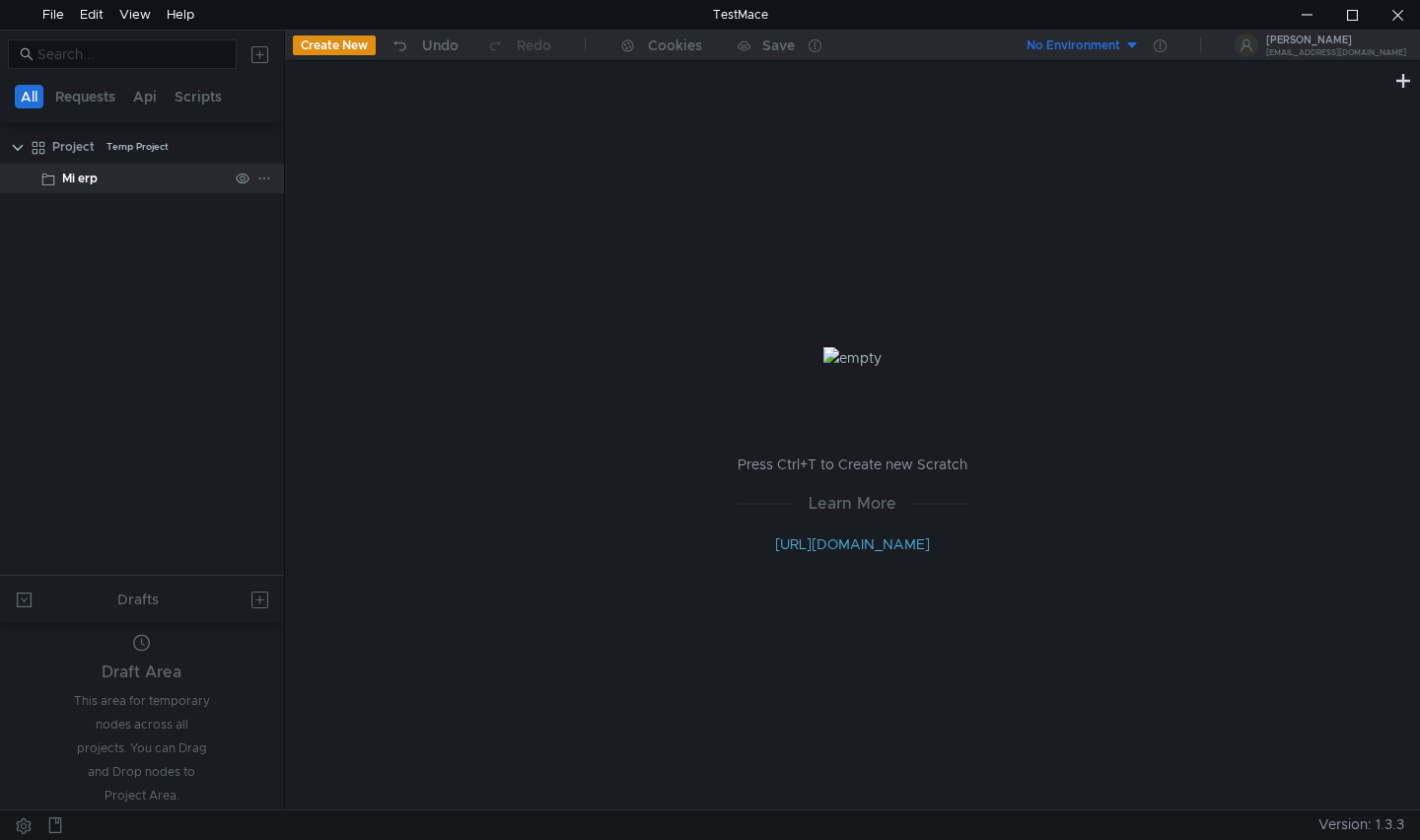 click 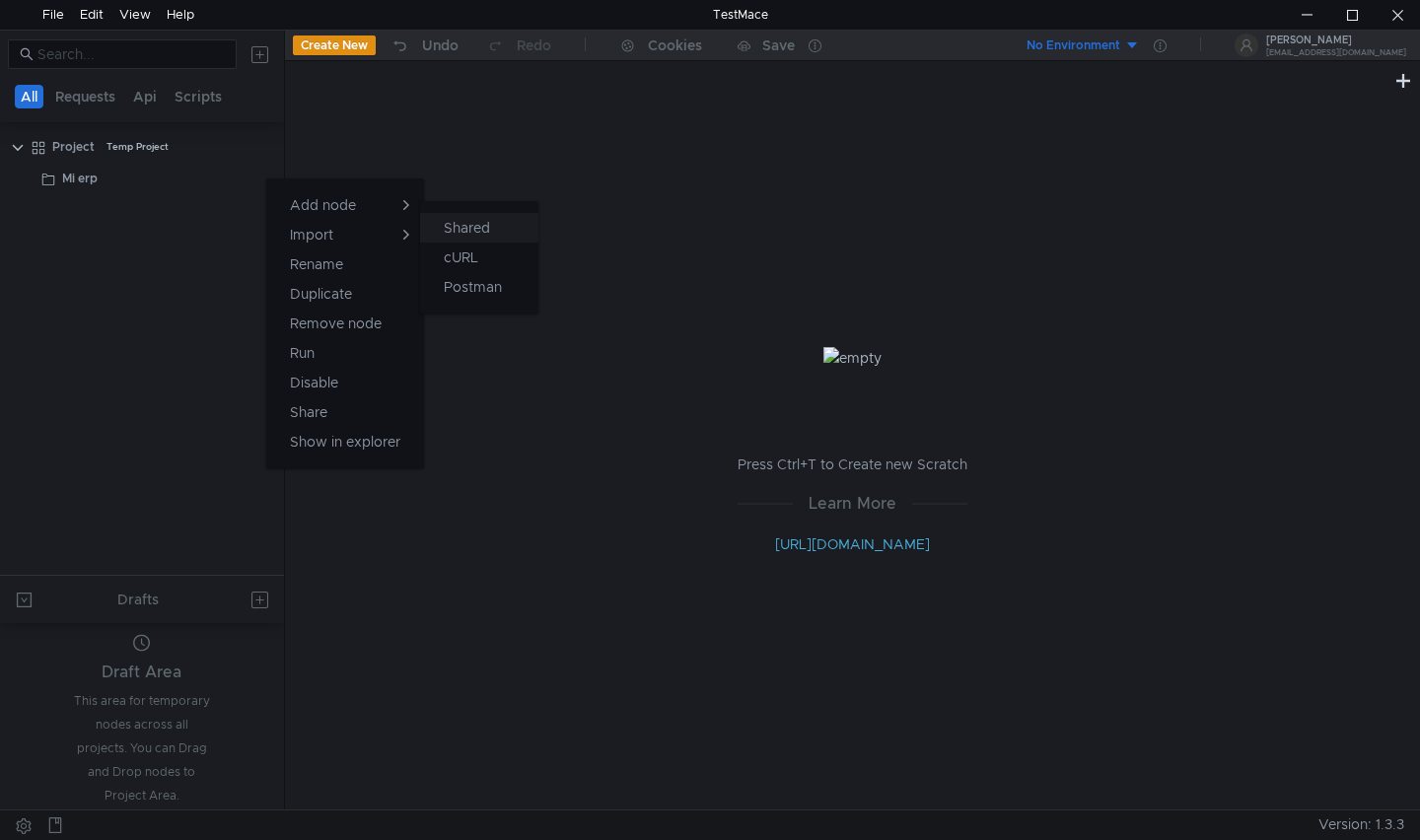 click on "Shared" at bounding box center [466, 228] 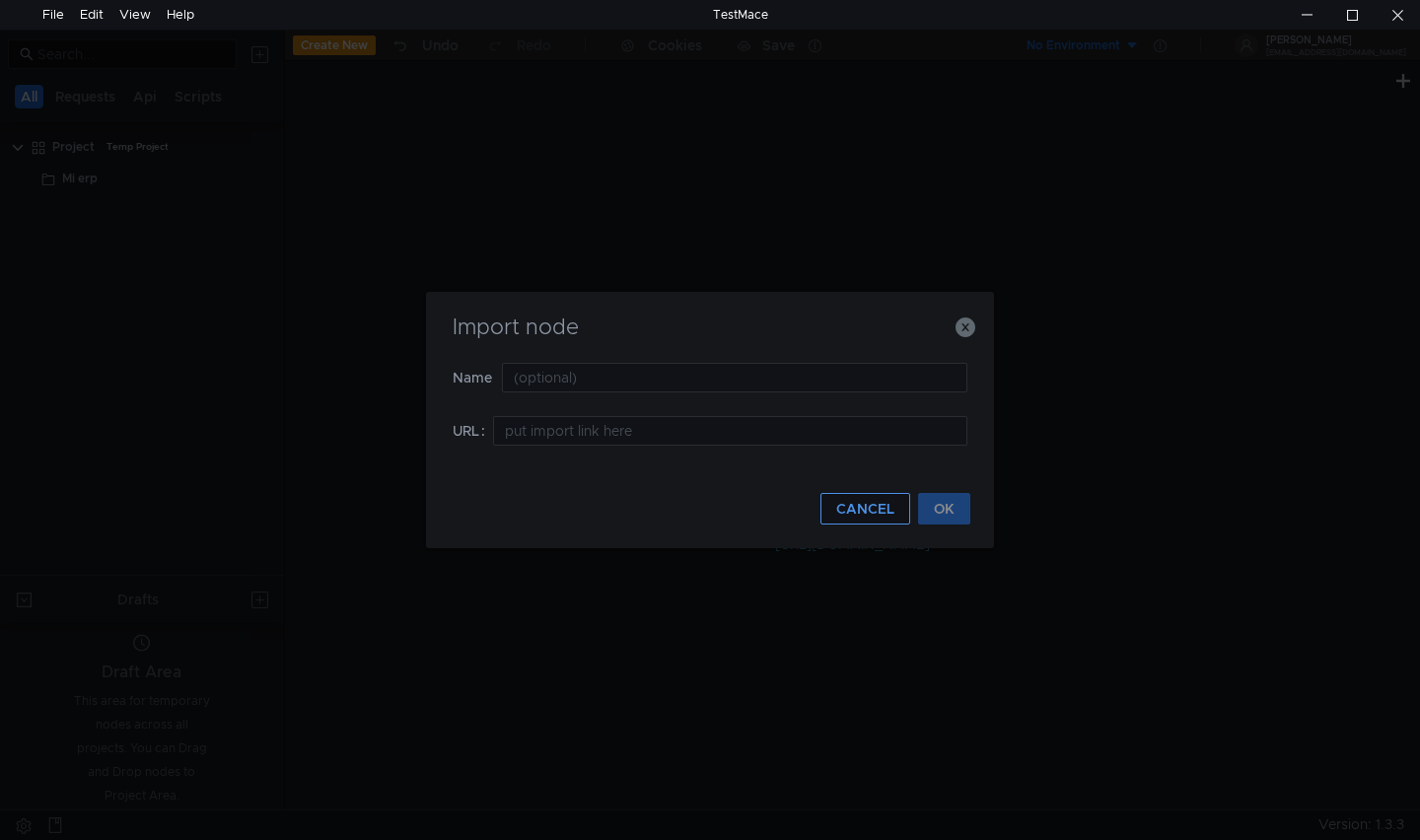 click on "CANCEL" 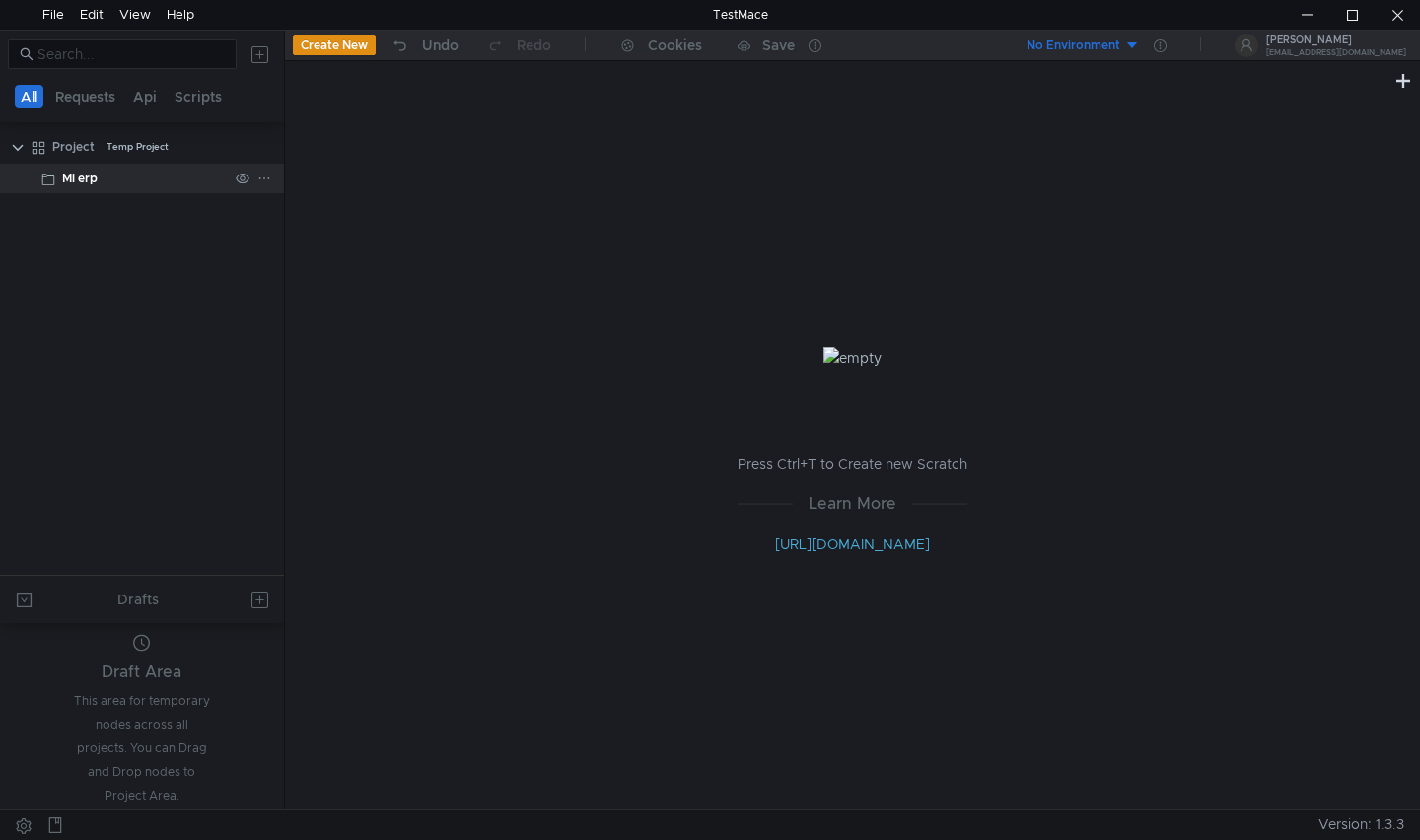 click 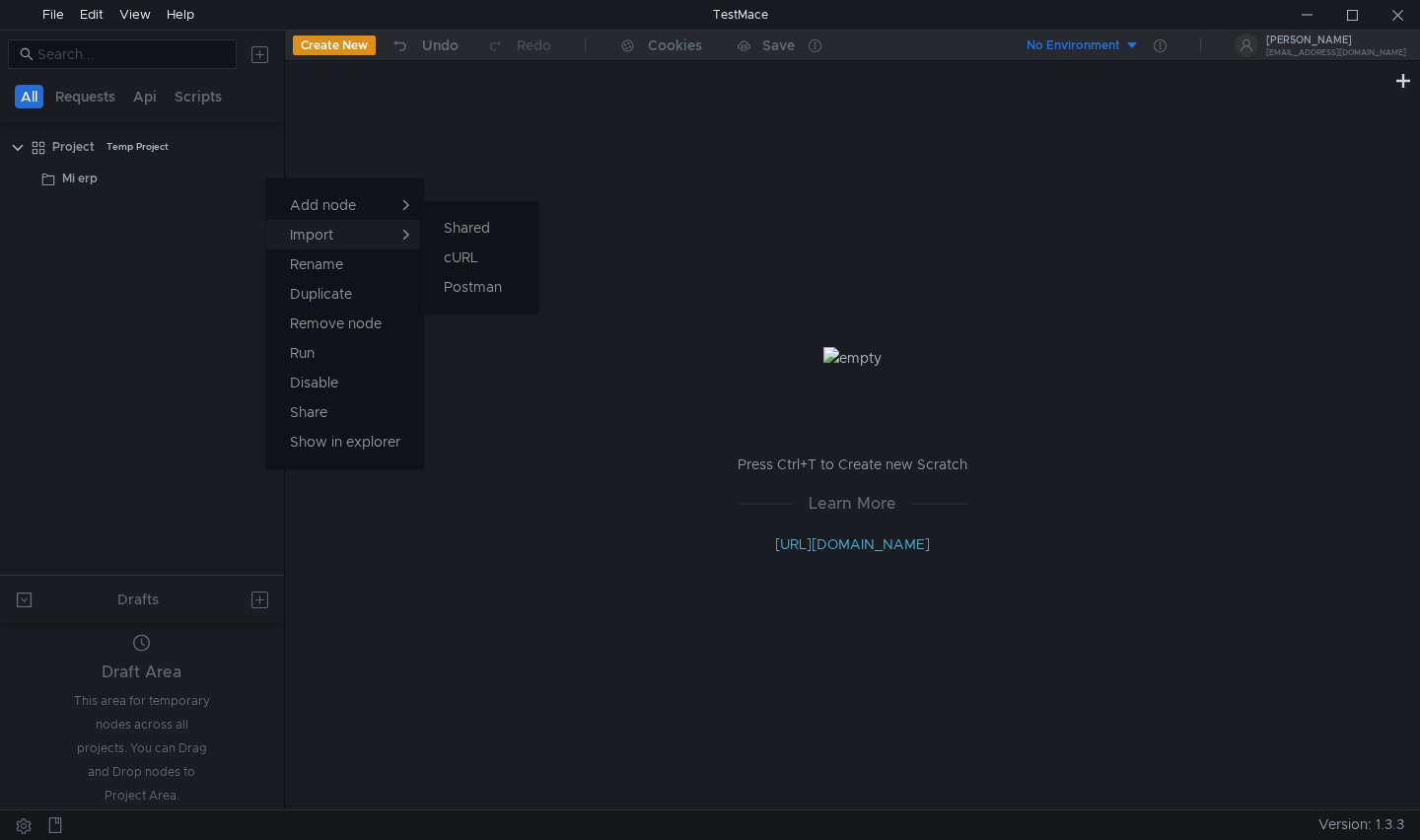 click on "Import" at bounding box center (345, 235) 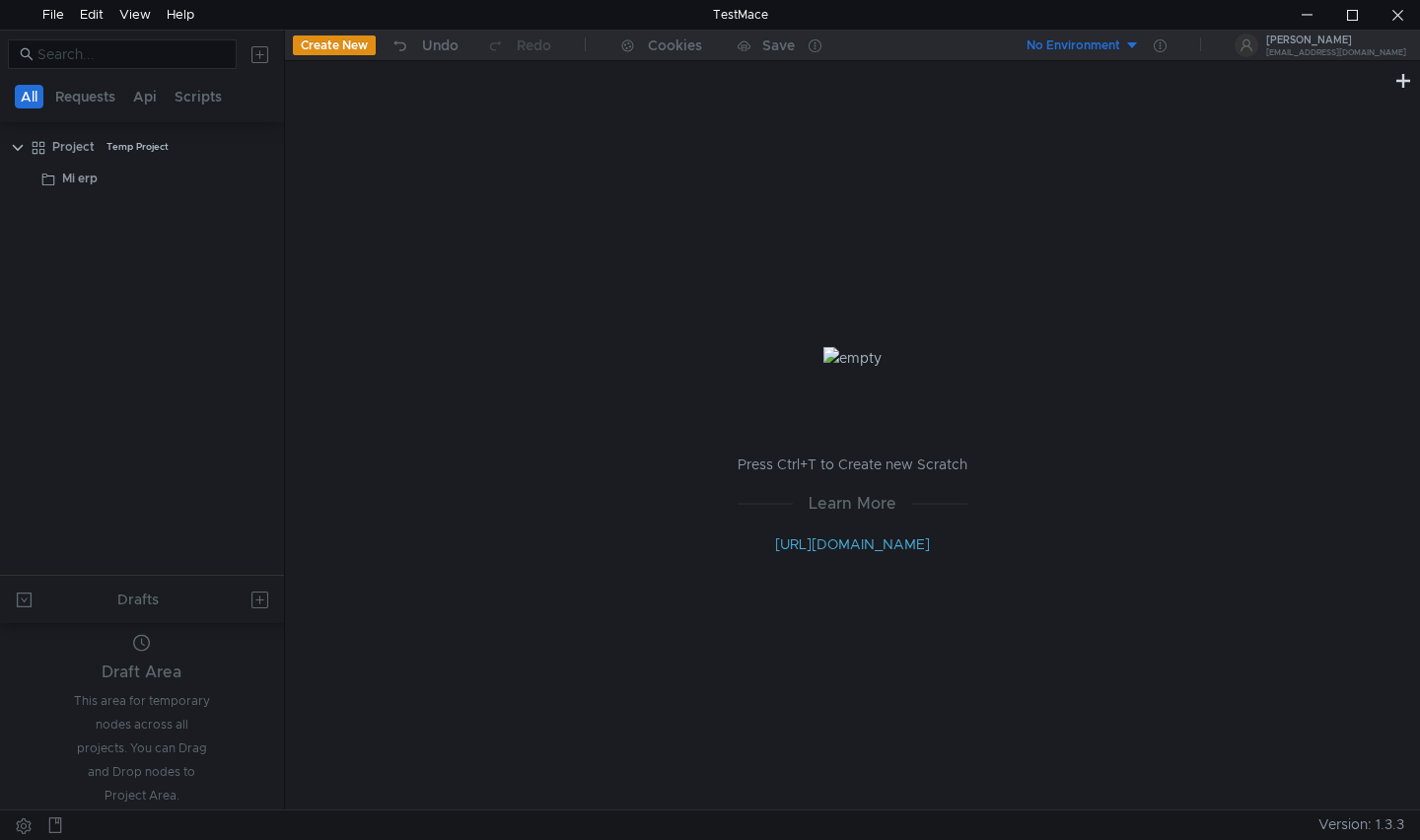 click at bounding box center [710, 420] 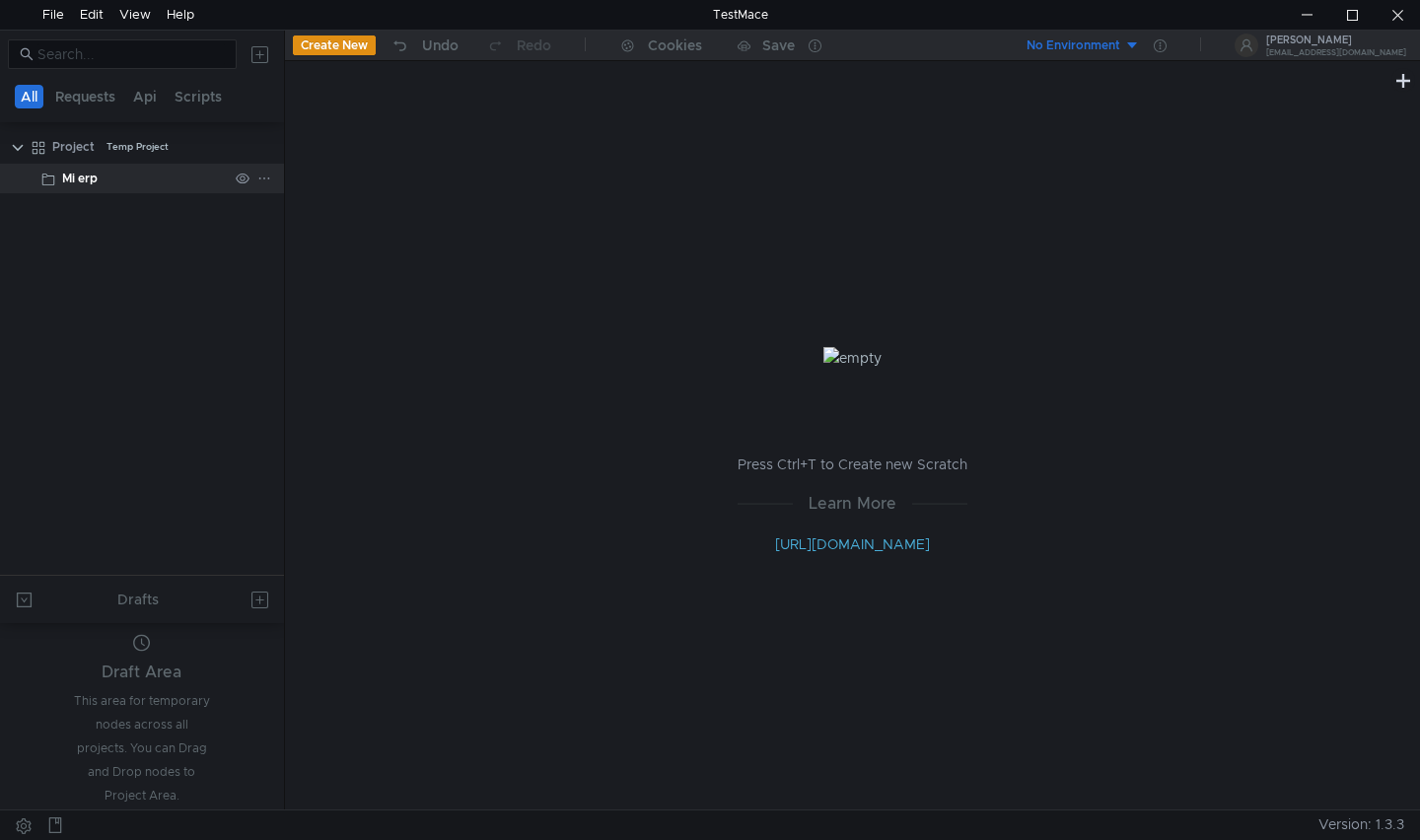 click 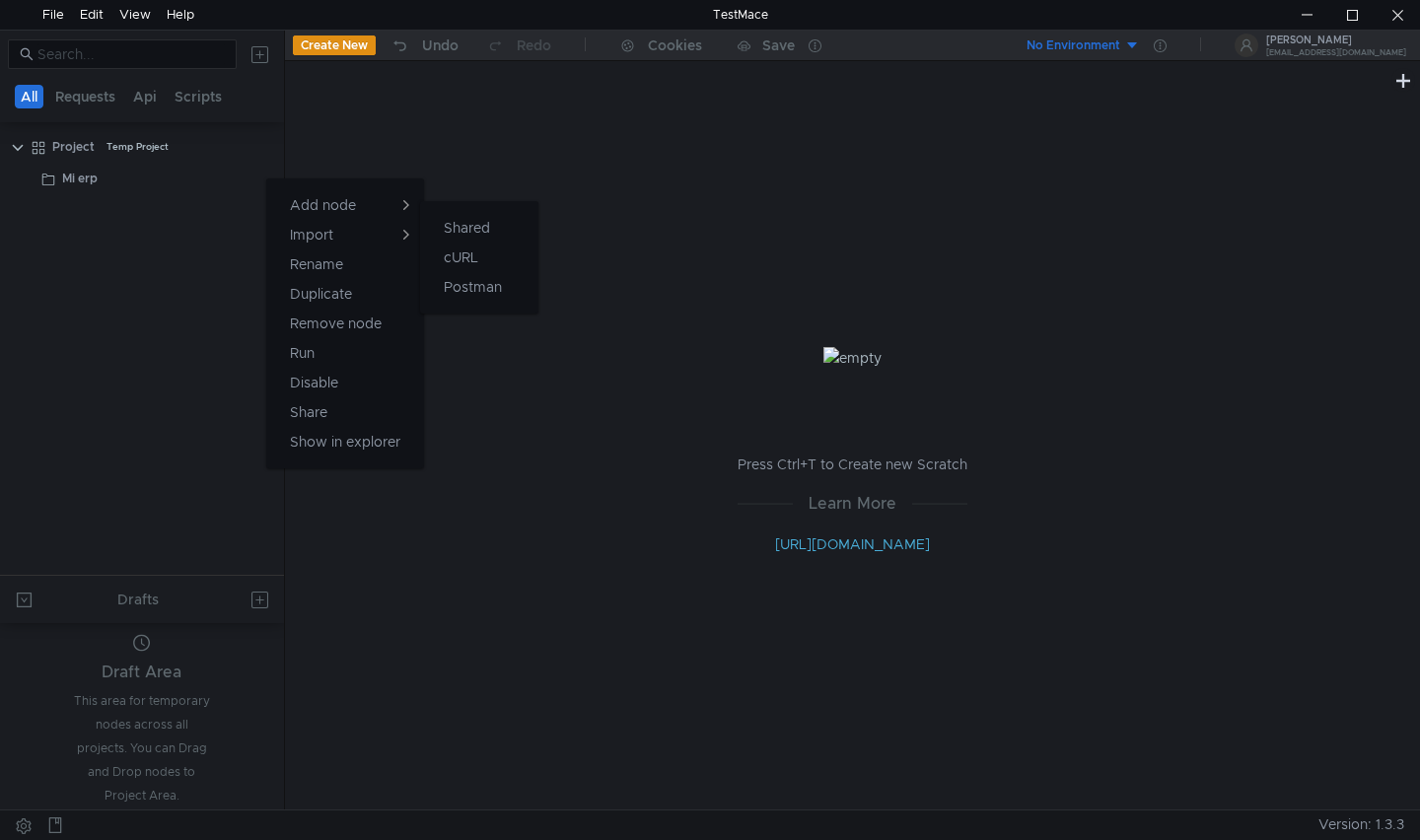click on "Shared   cURL   Postman" at bounding box center [479, 257] 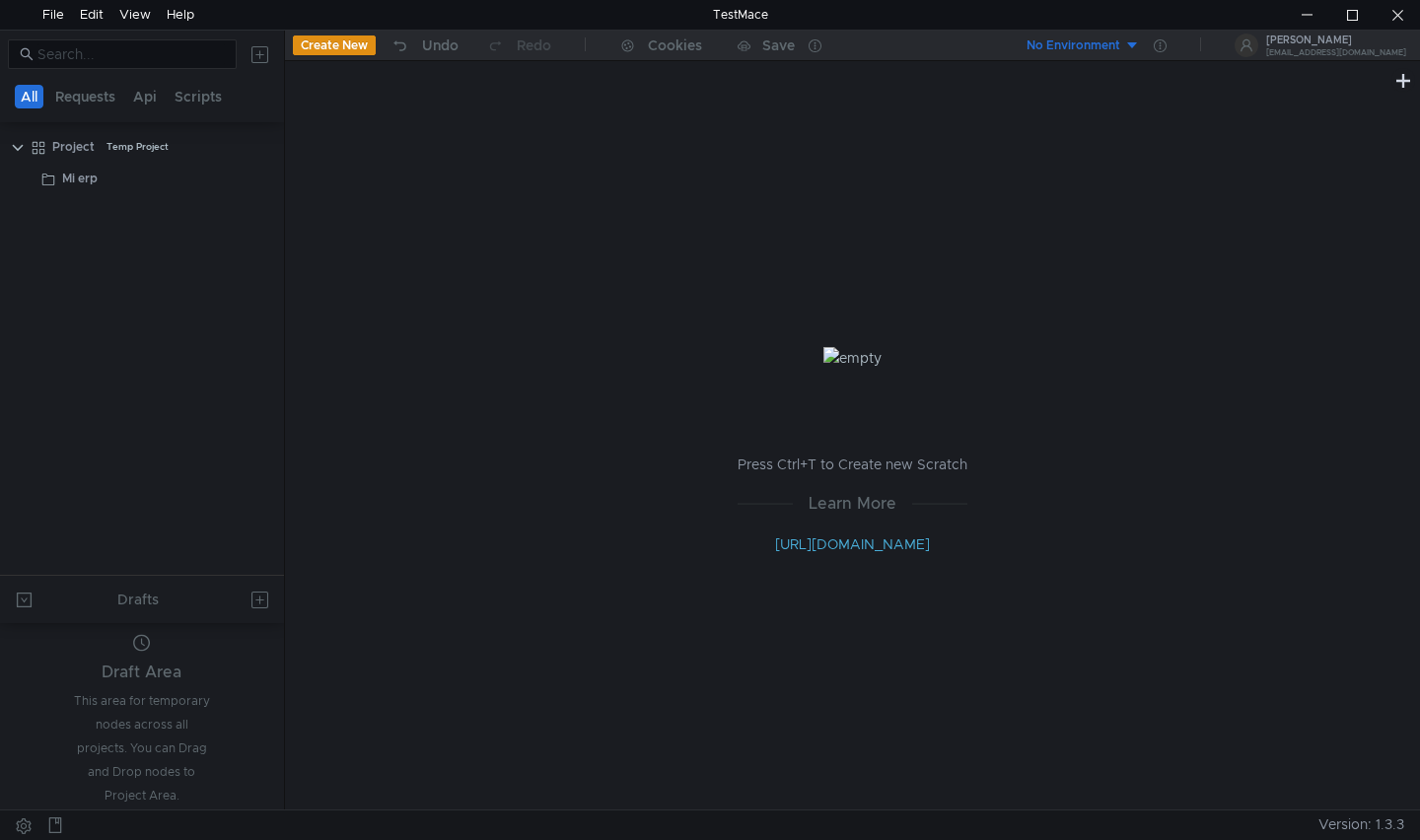 click at bounding box center (710, 420) 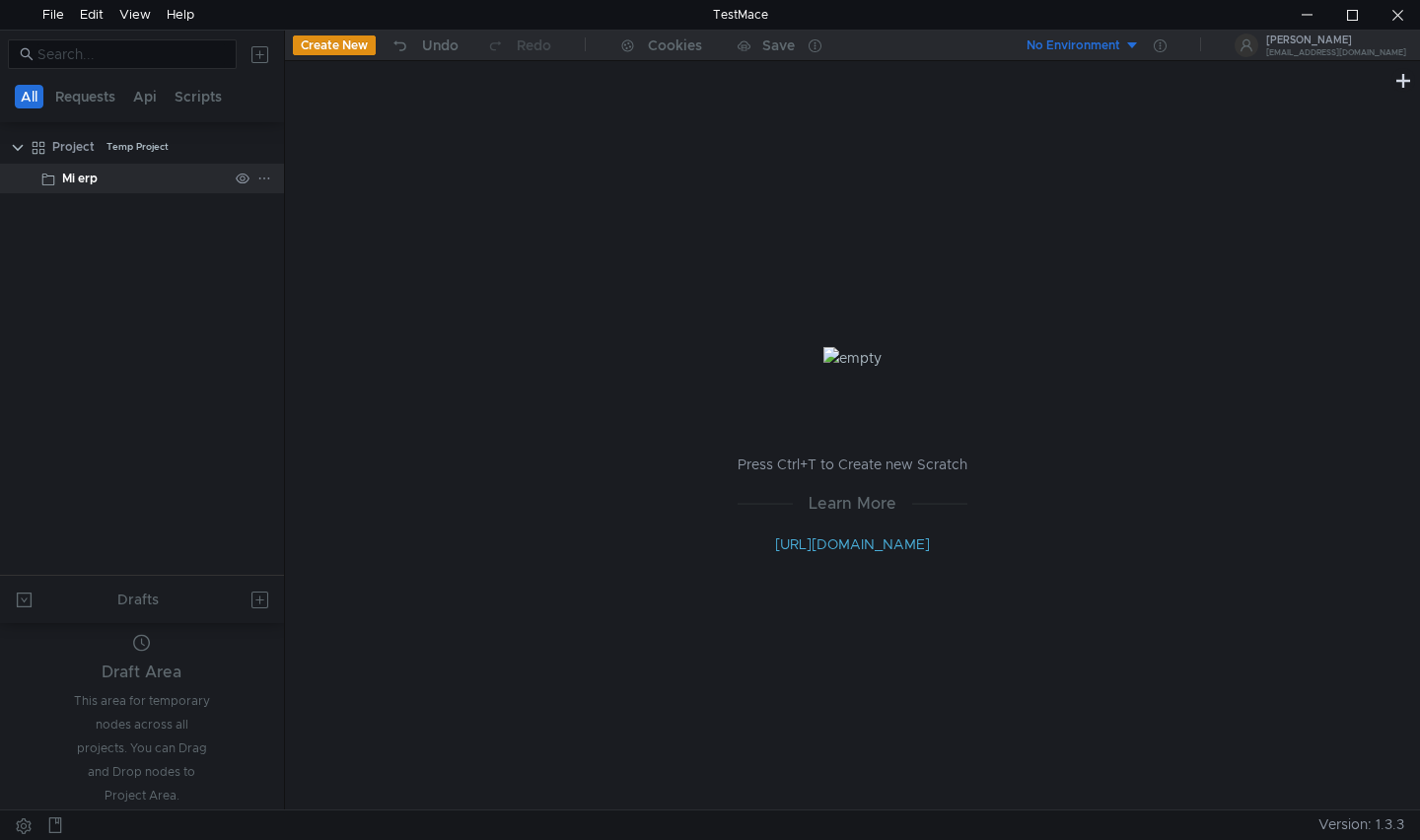 click 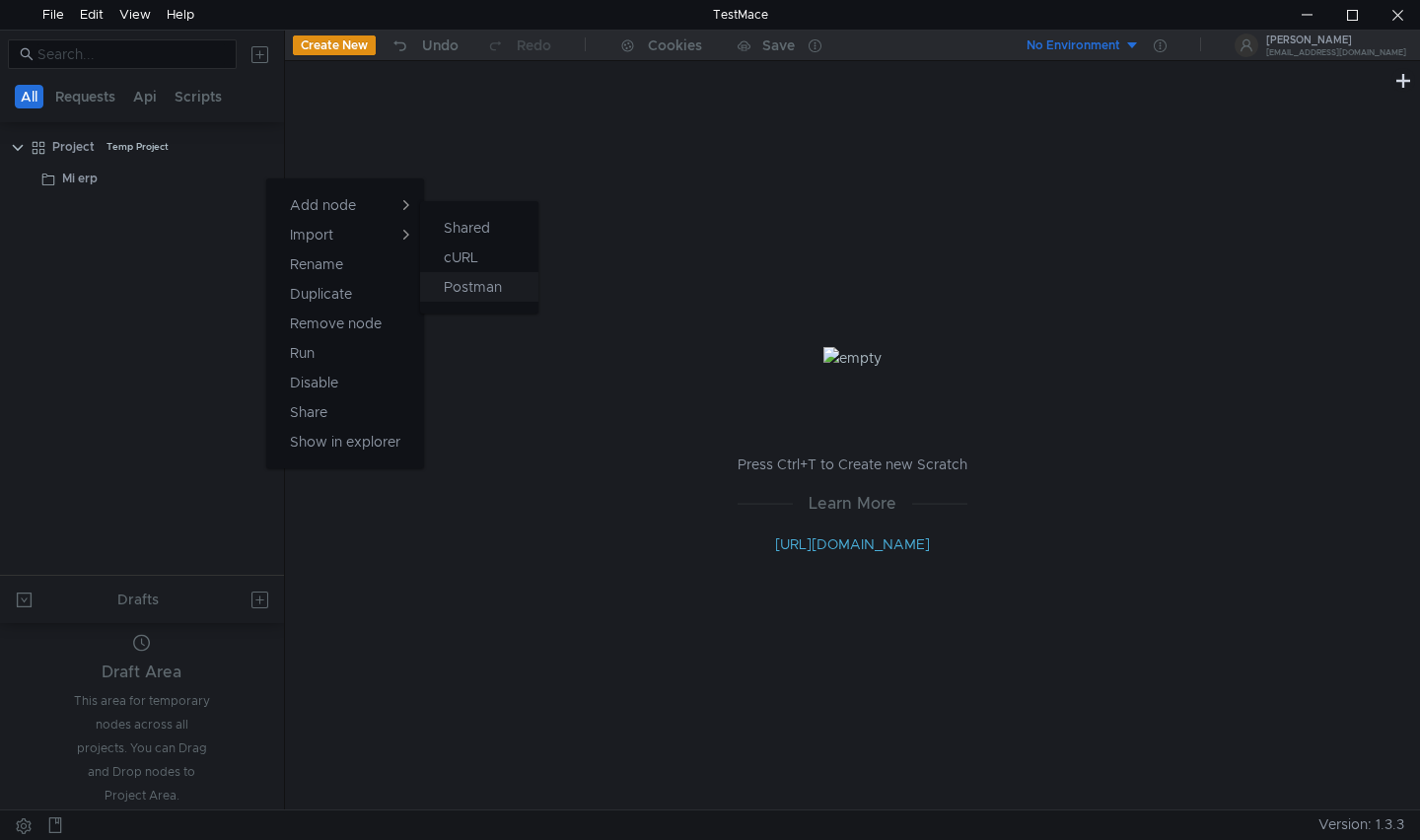 click on "Postman" at bounding box center [472, 287] 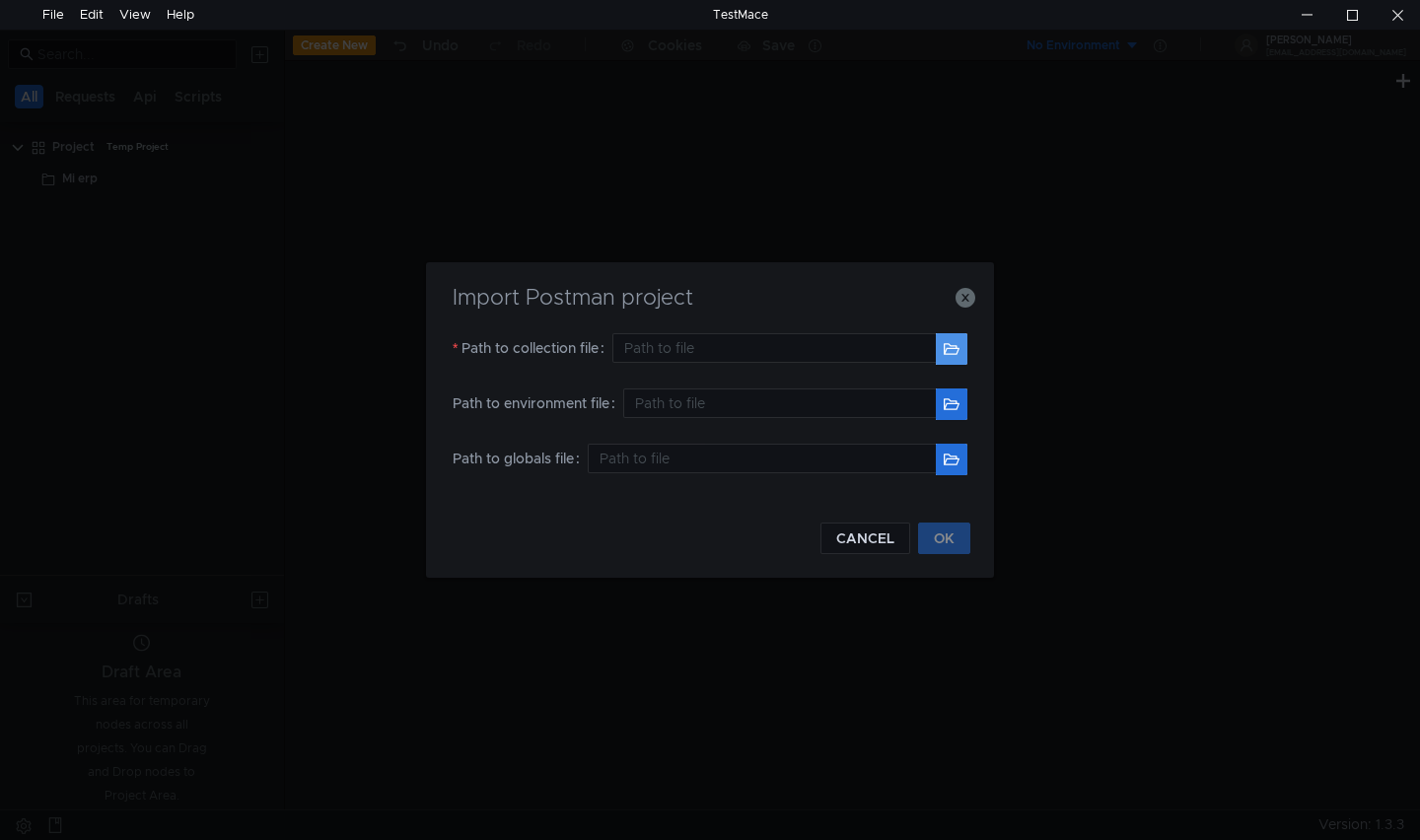 click 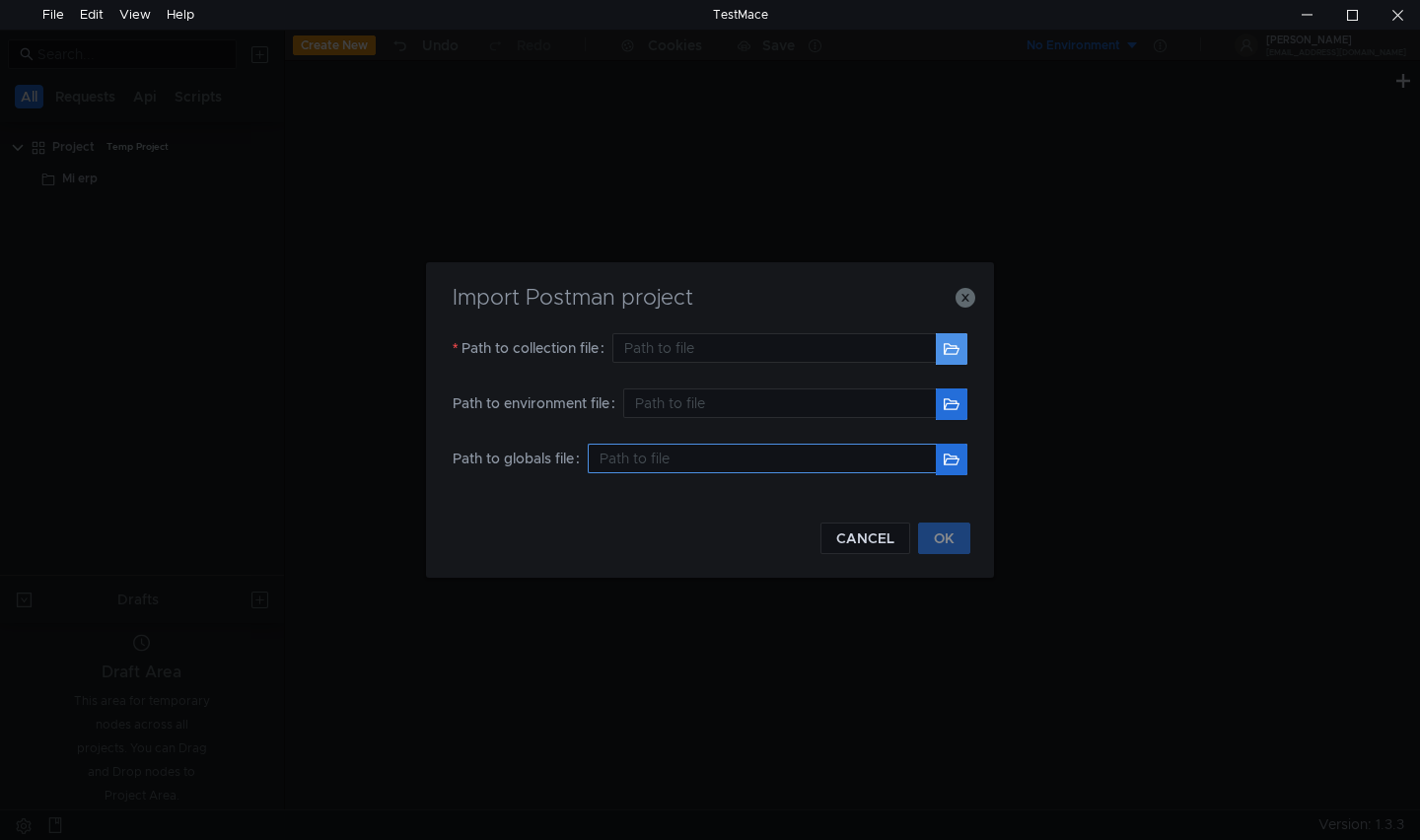 type on "C:\Users\ASUS\Documents\Zalo Received Files\Mi-erp.postman_collection.json" 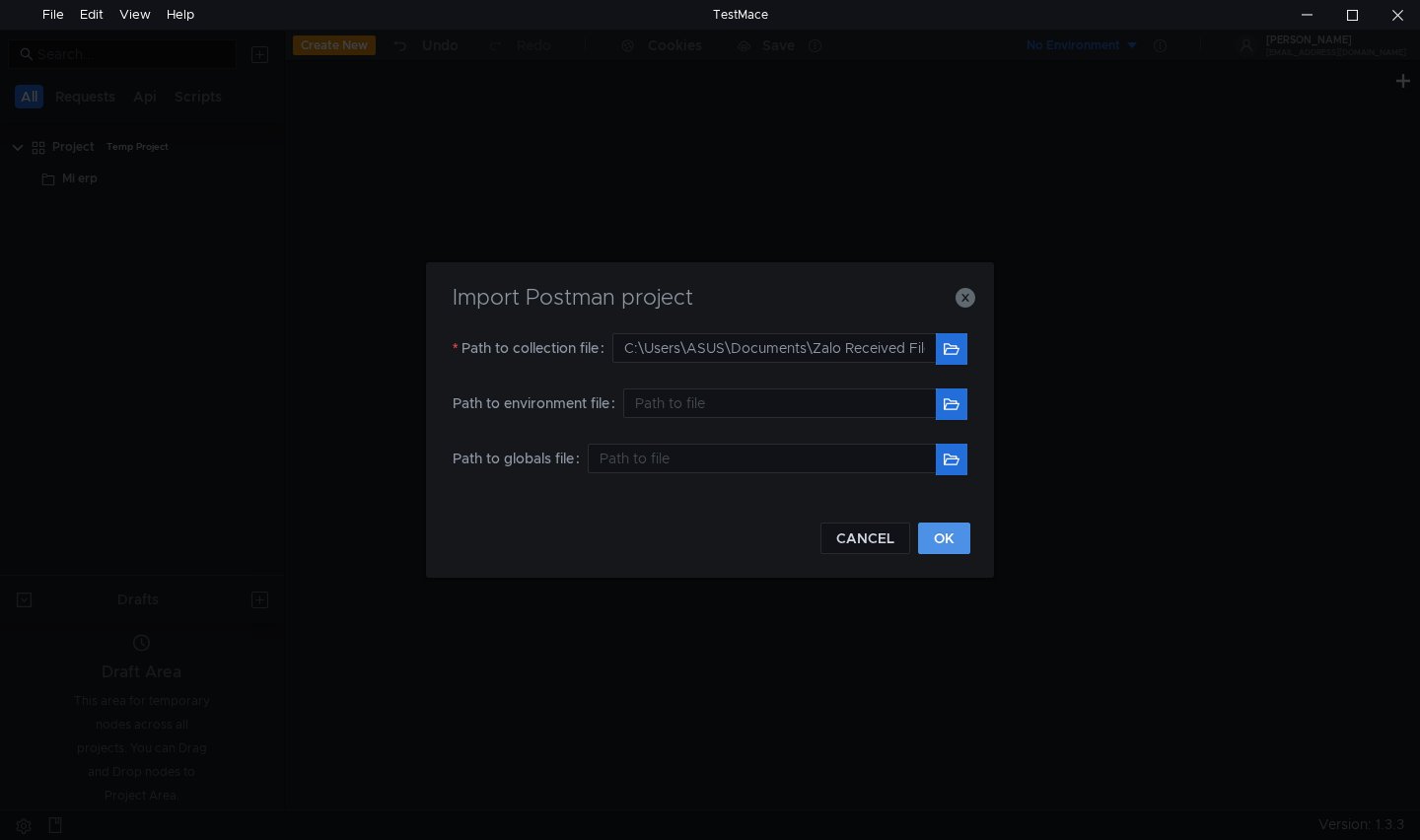 click on "OK" 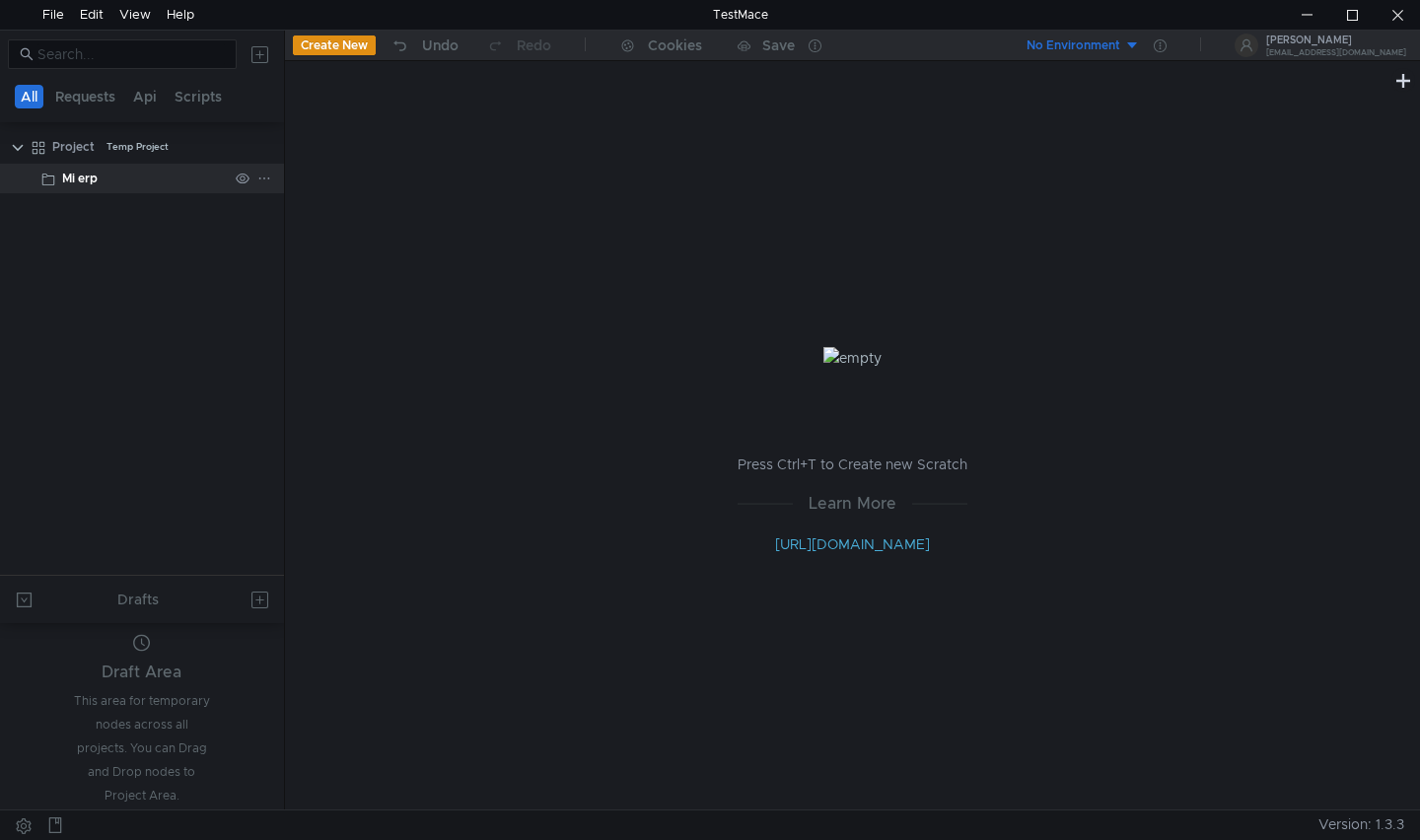 click on "Mi erp" 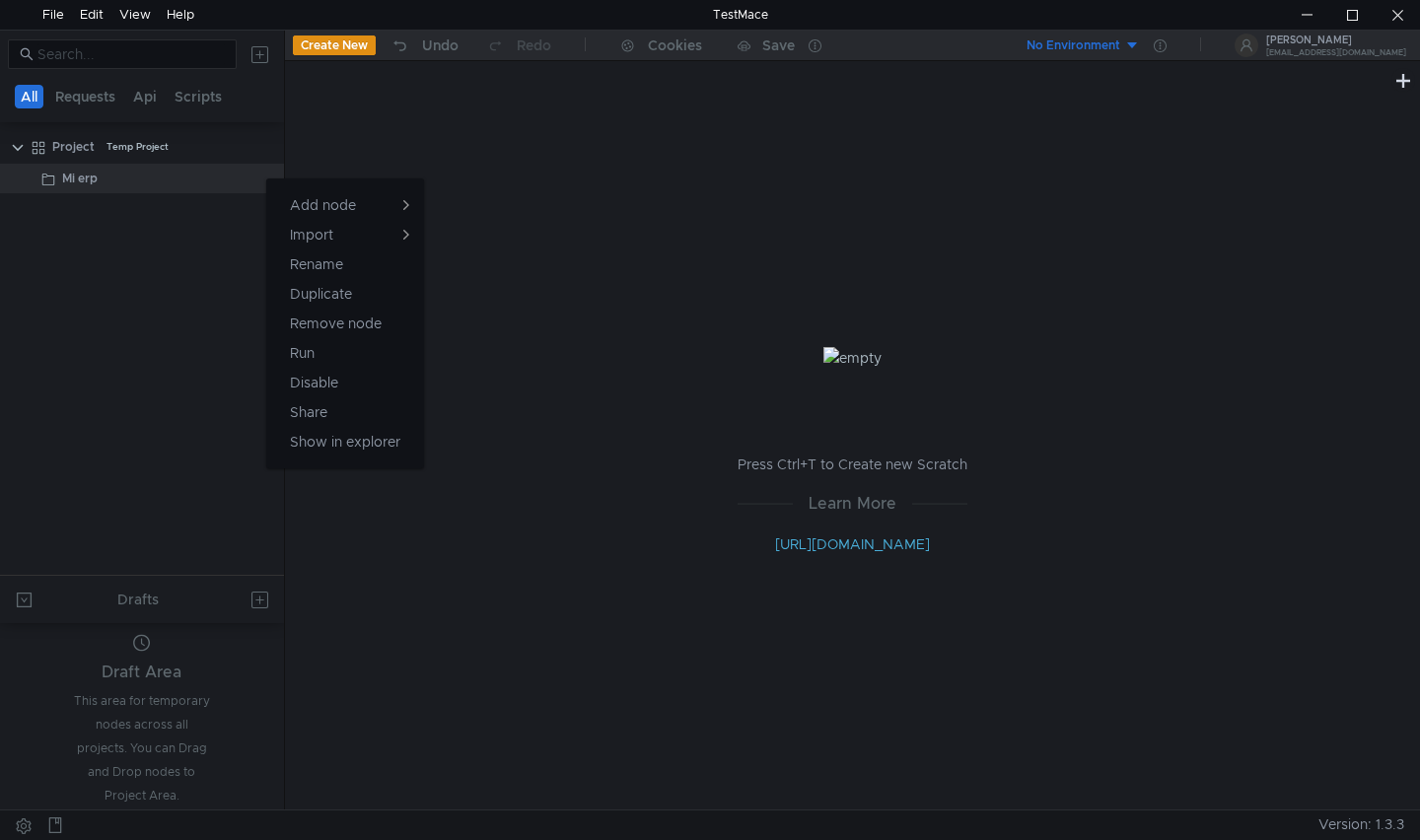 click at bounding box center (710, 420) 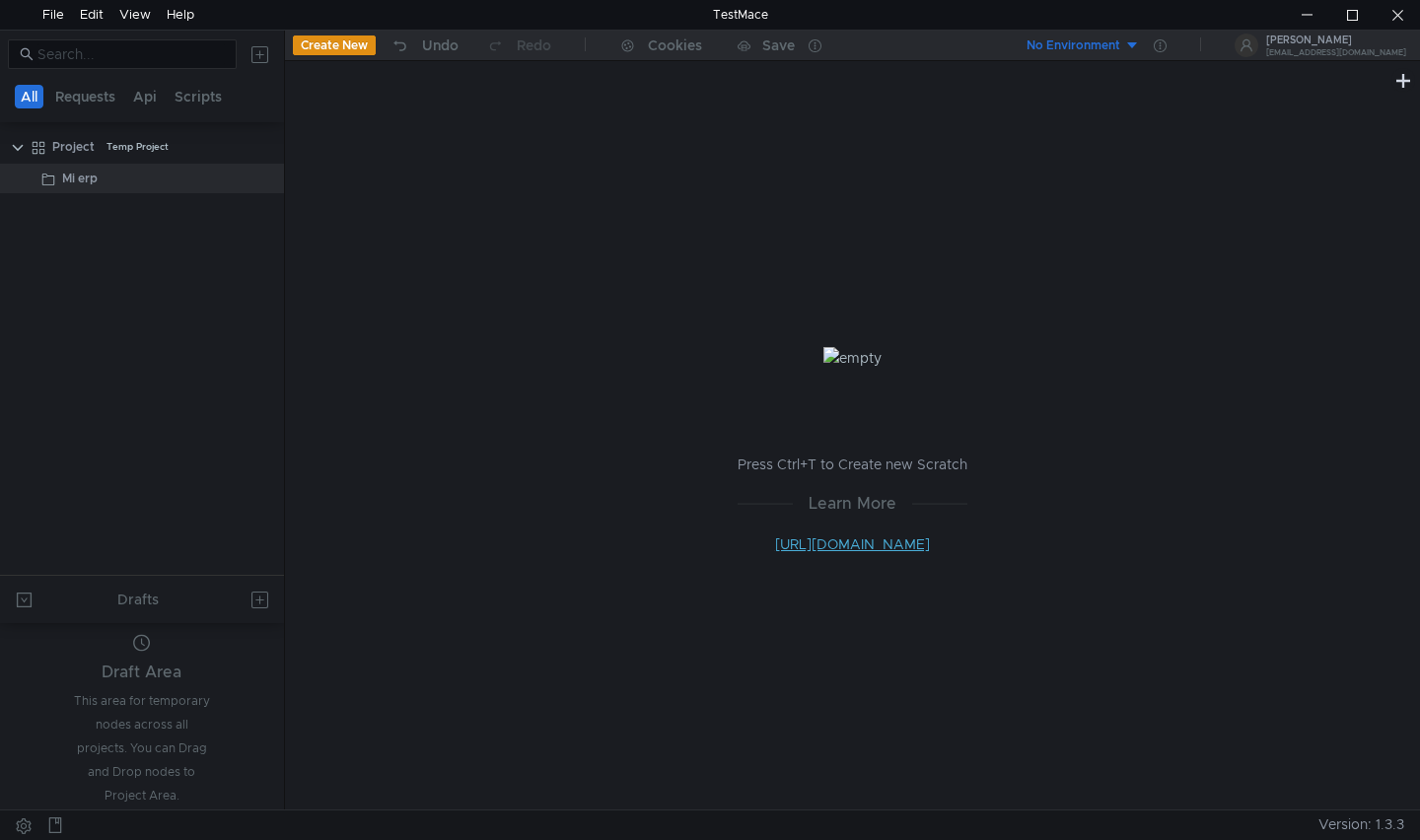 click on "http://docs.testmace.com" at bounding box center [852, 544] 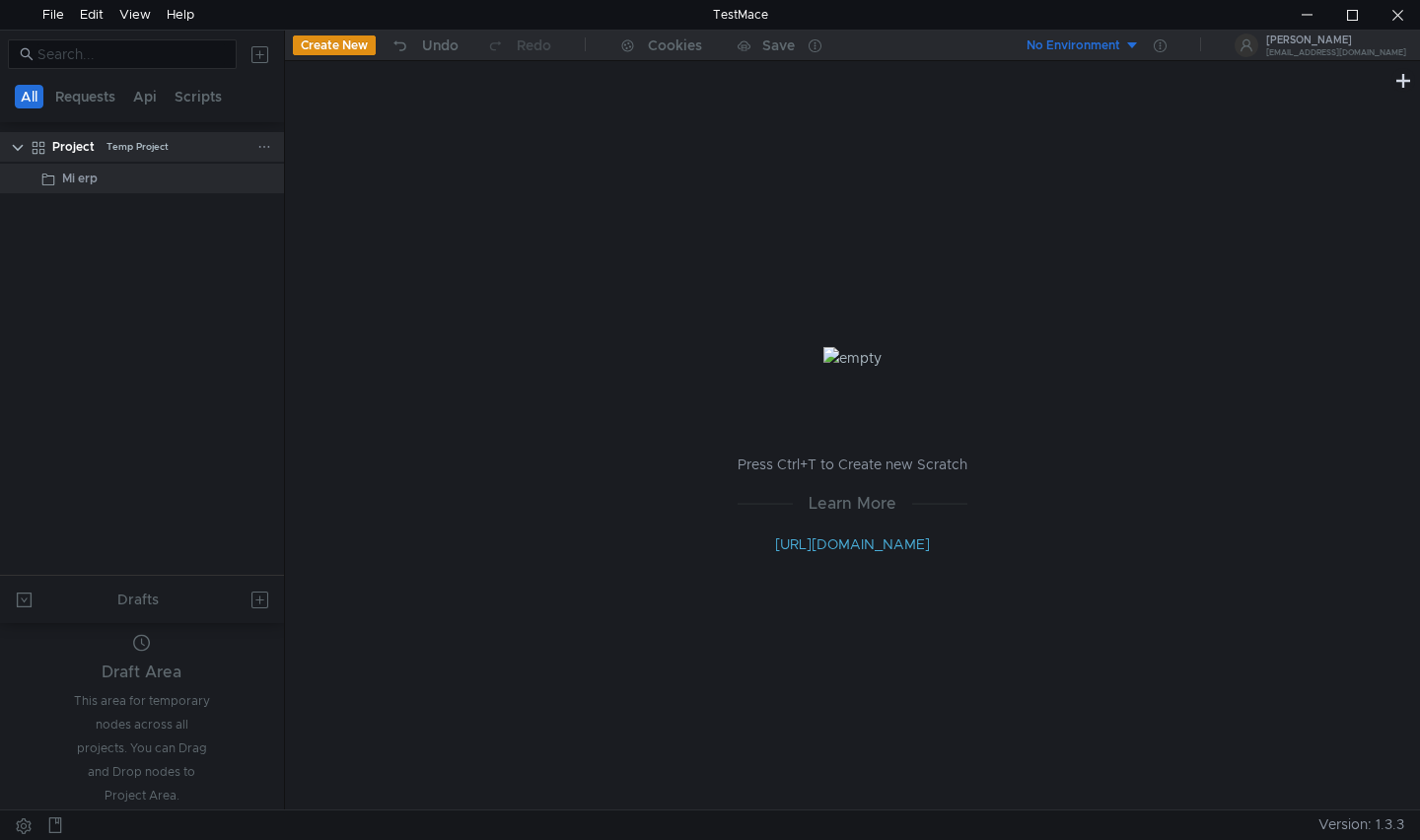 click 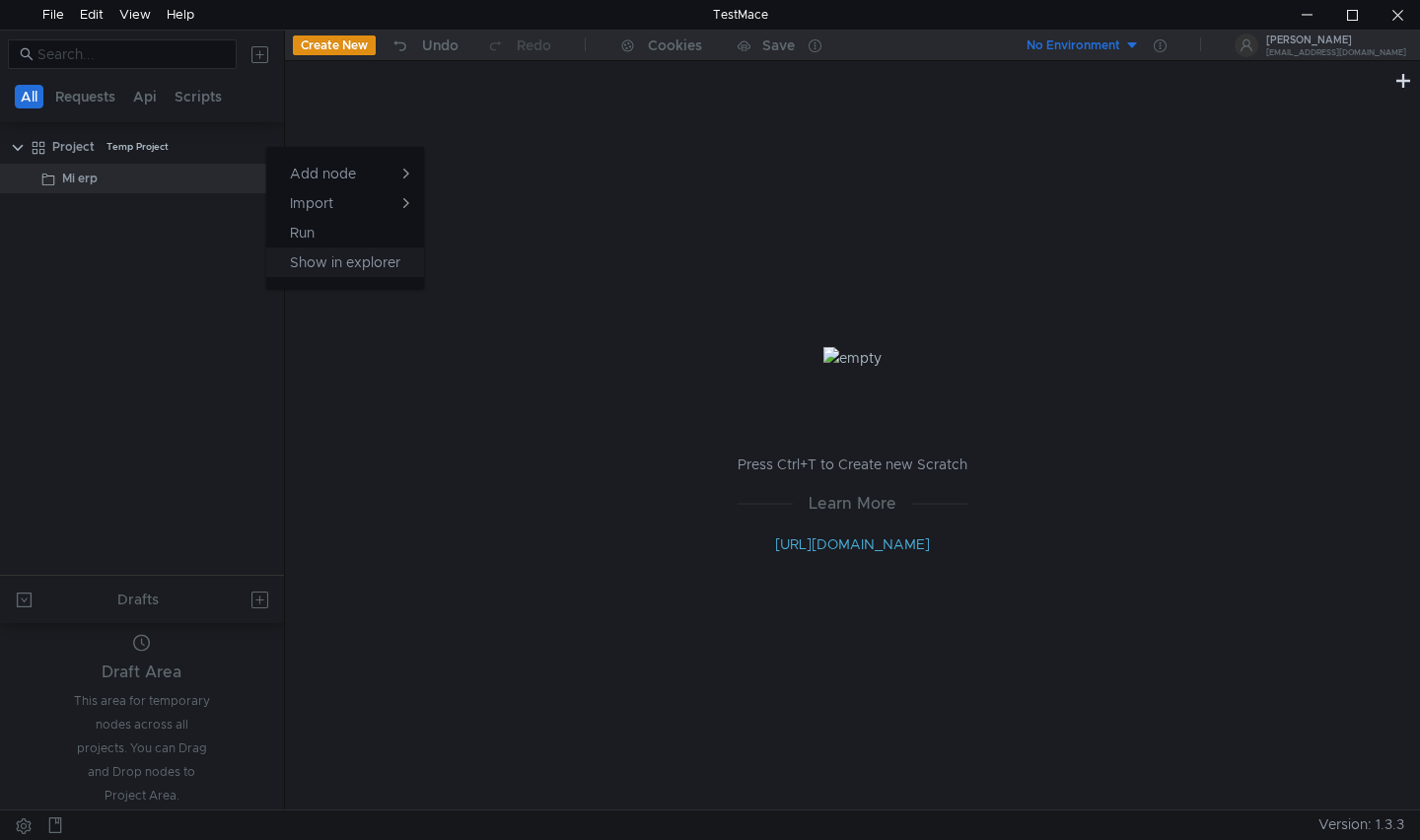 click on "Show in explorer" at bounding box center [345, 262] 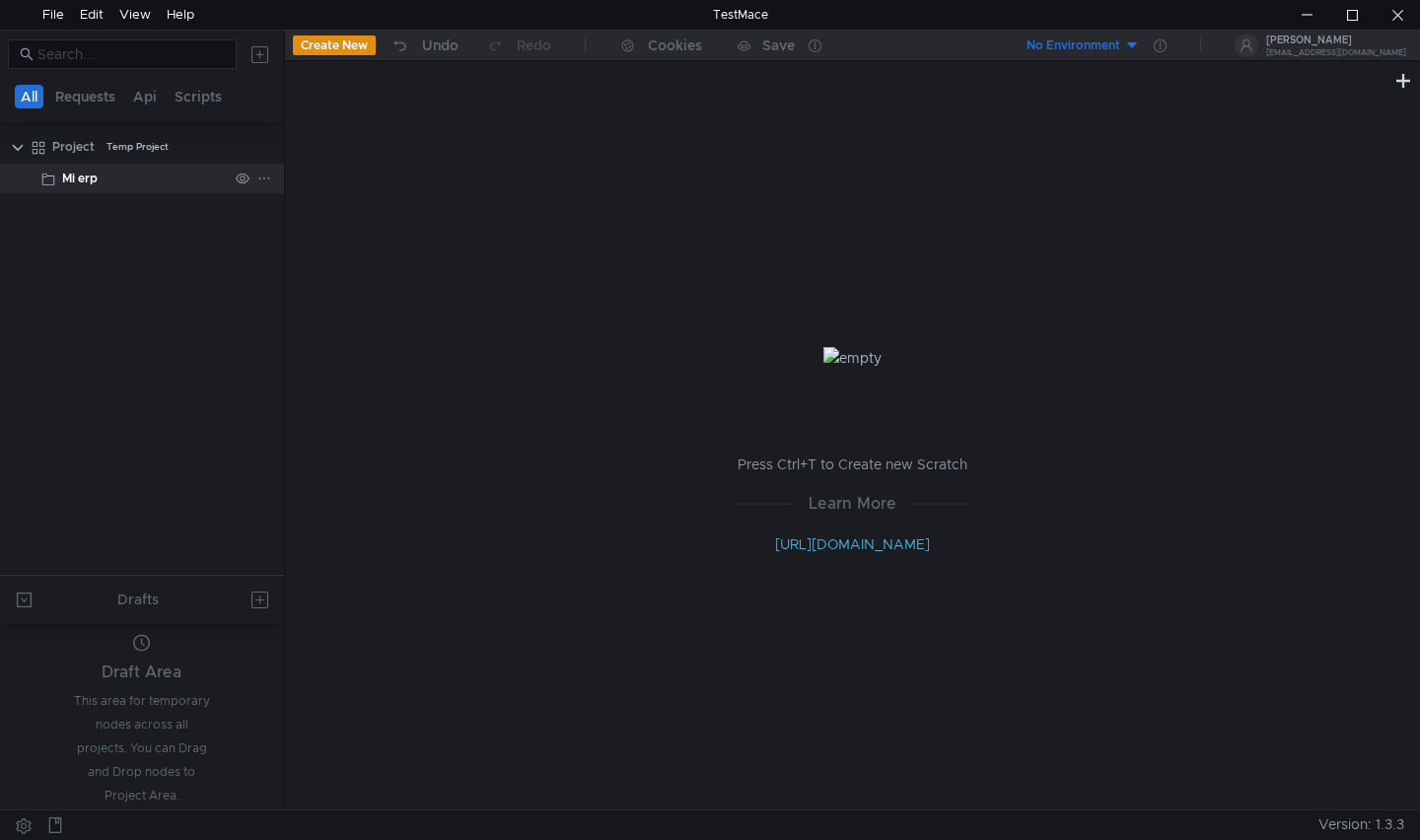 click 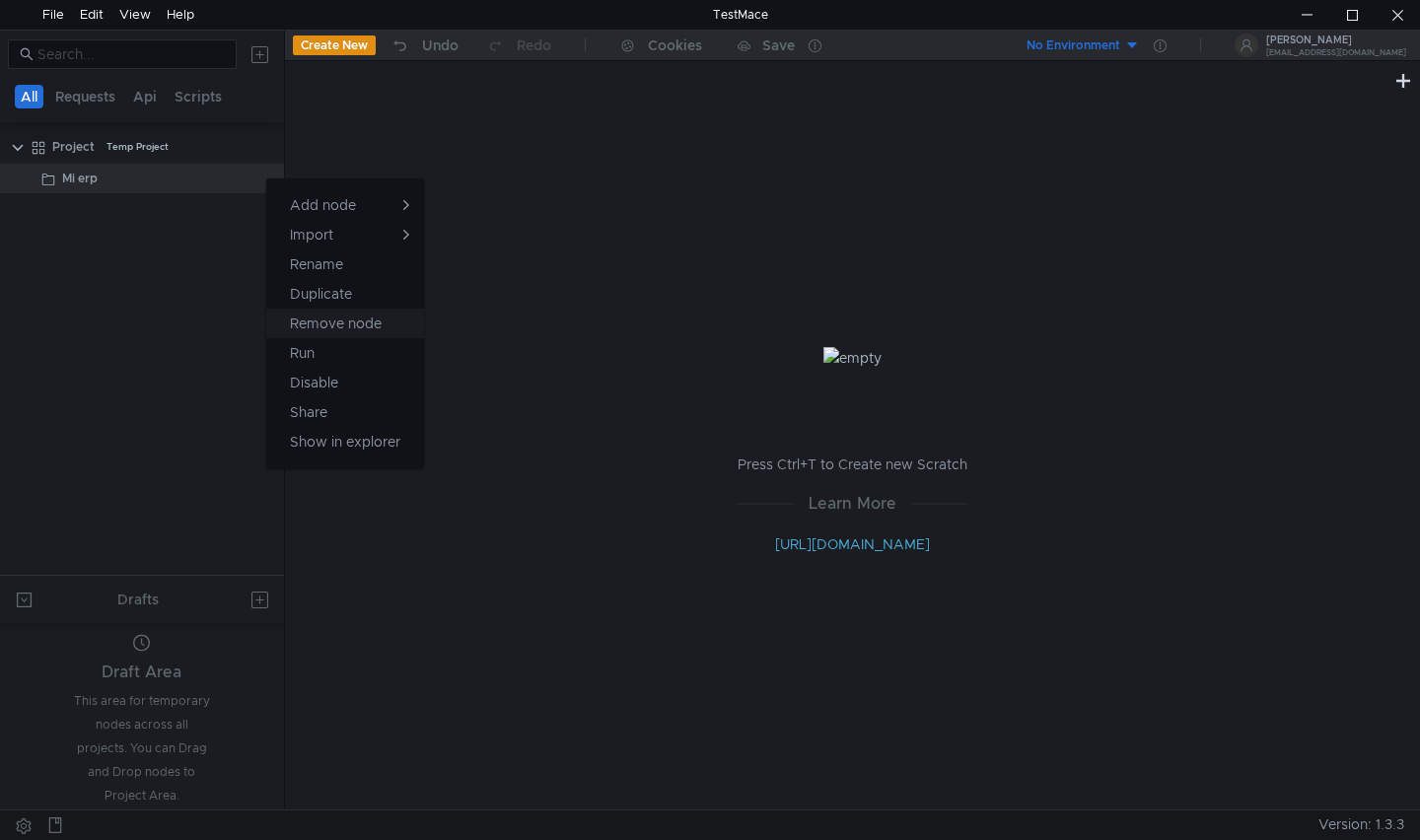 click on "Remove node" at bounding box center (335, 323) 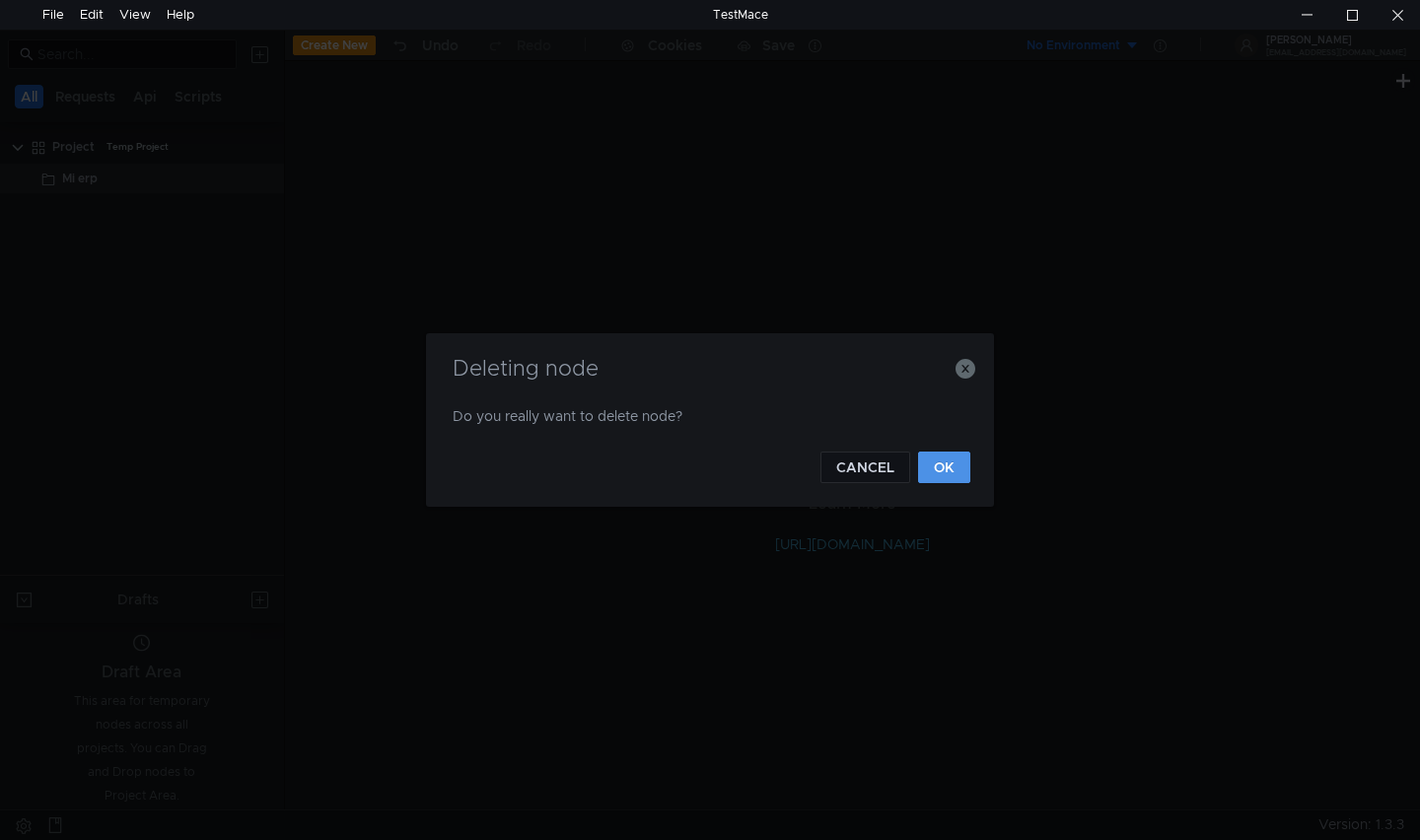 click on "OK" 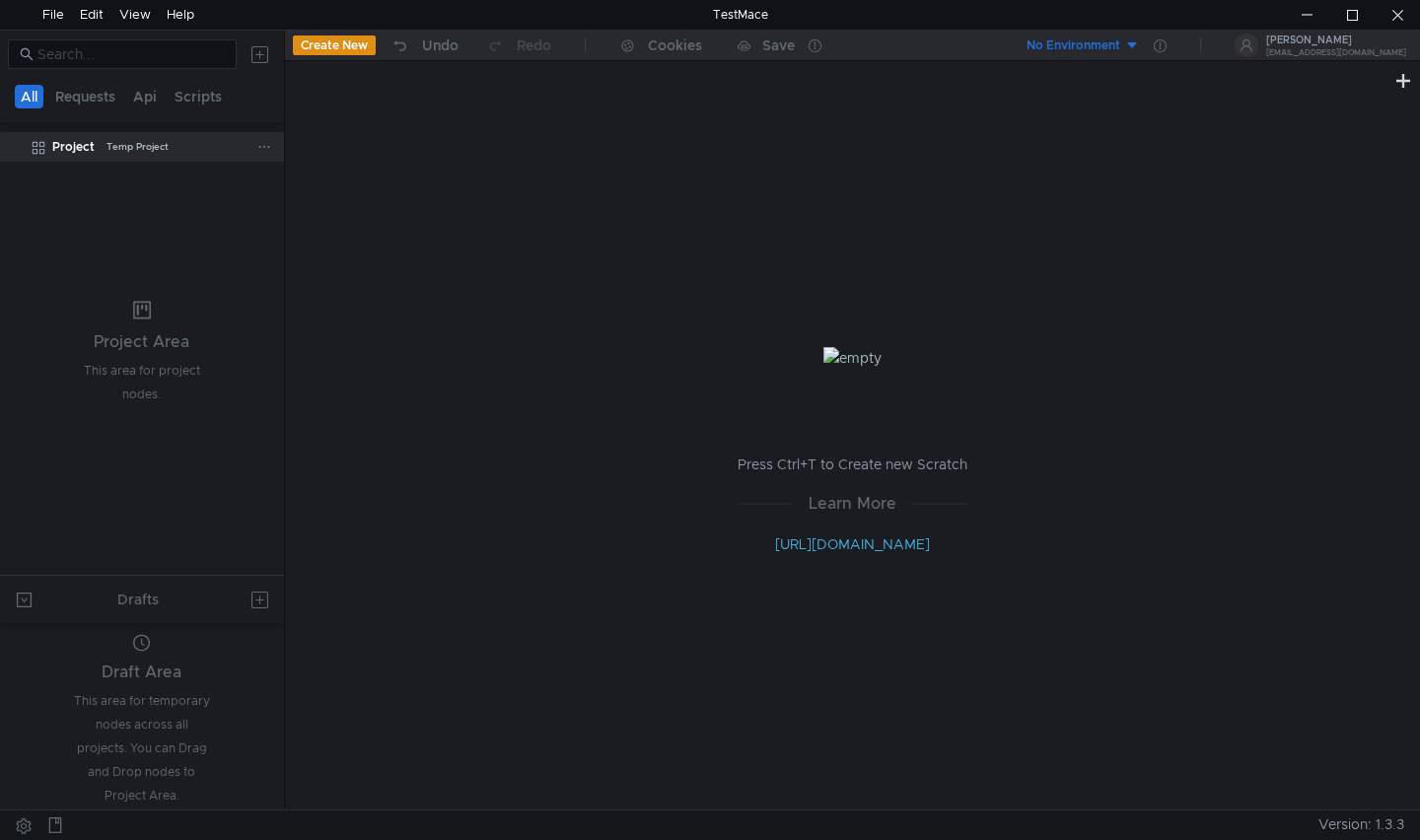 click 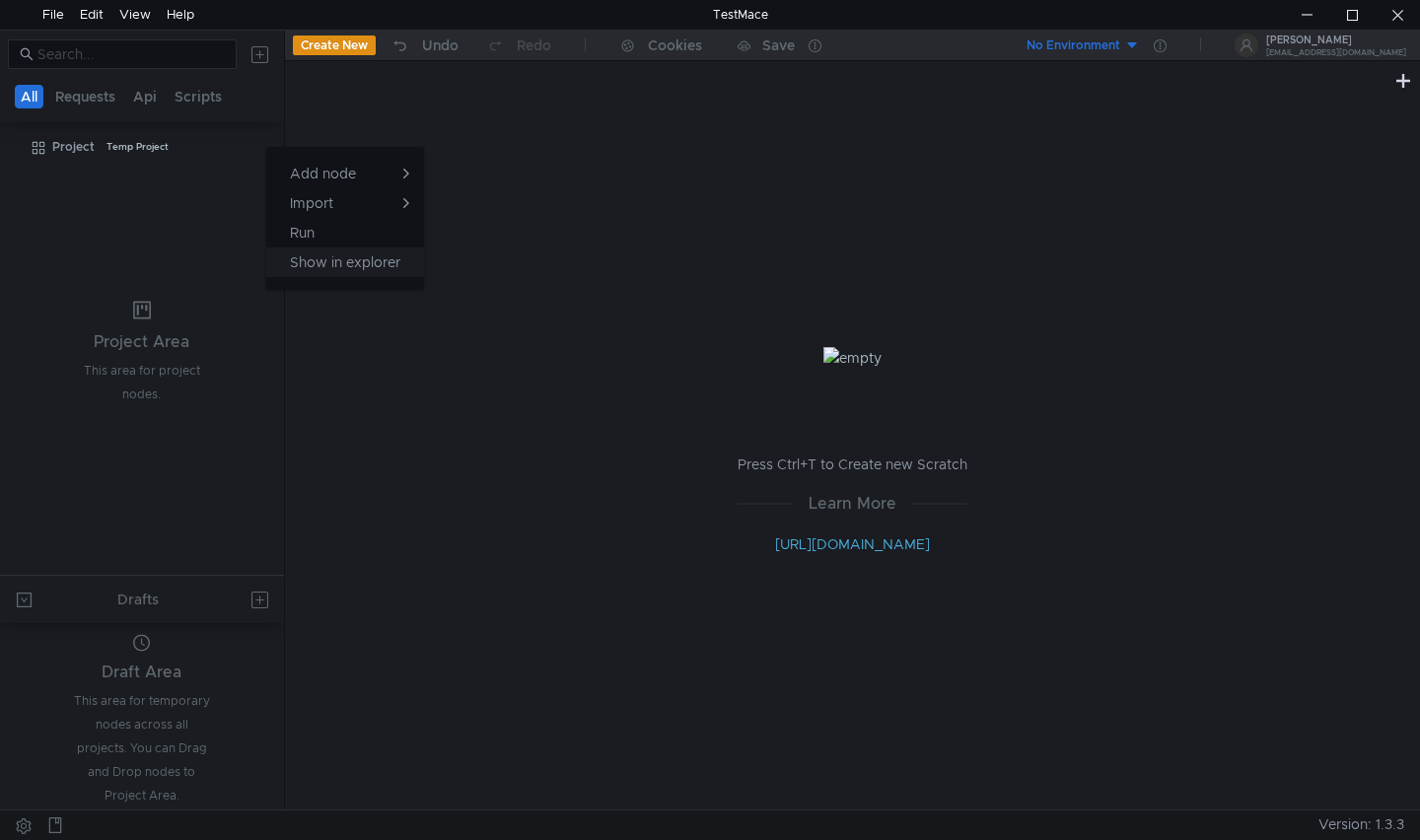 click on "Show in explorer" at bounding box center (345, 262) 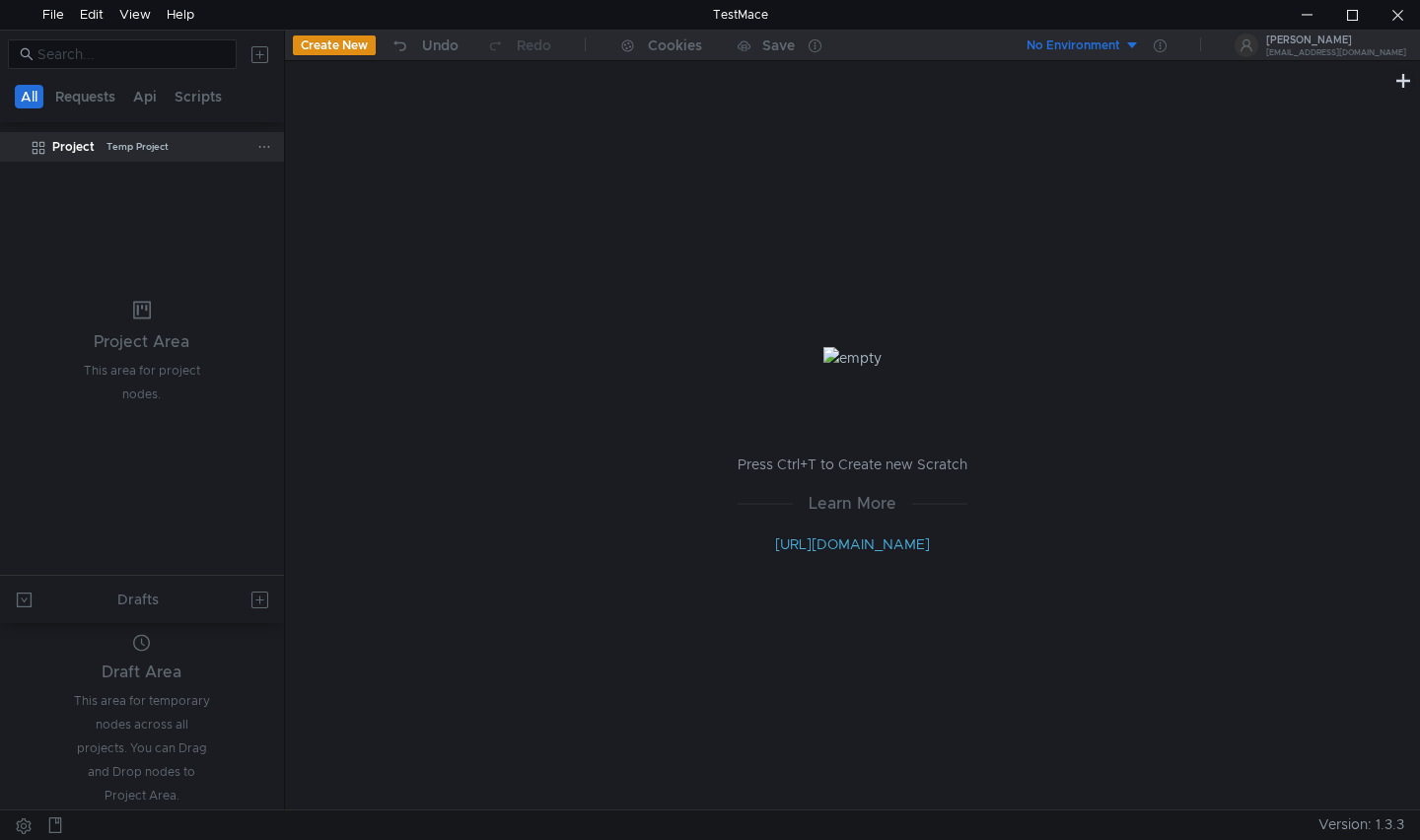 click 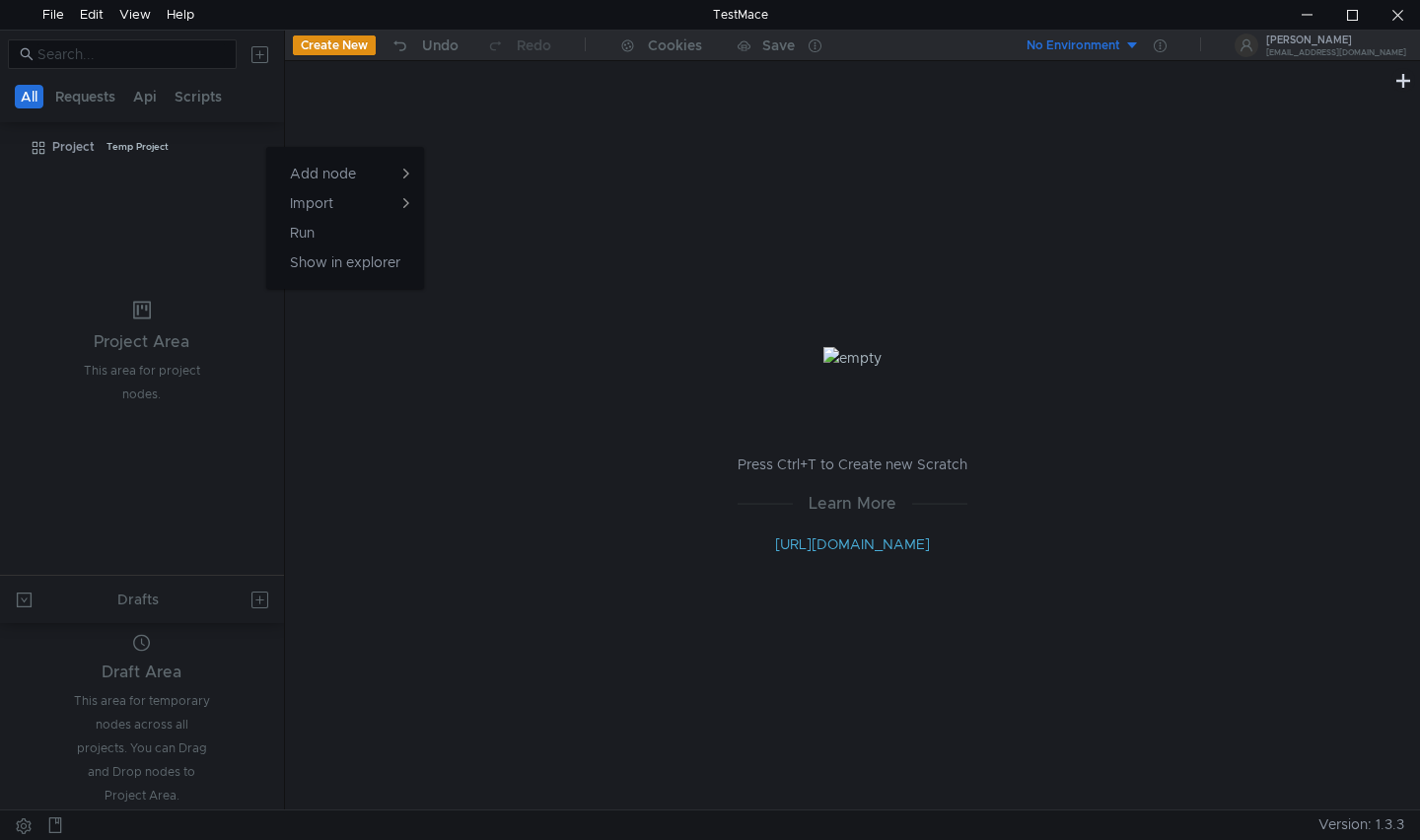 click at bounding box center (710, 420) 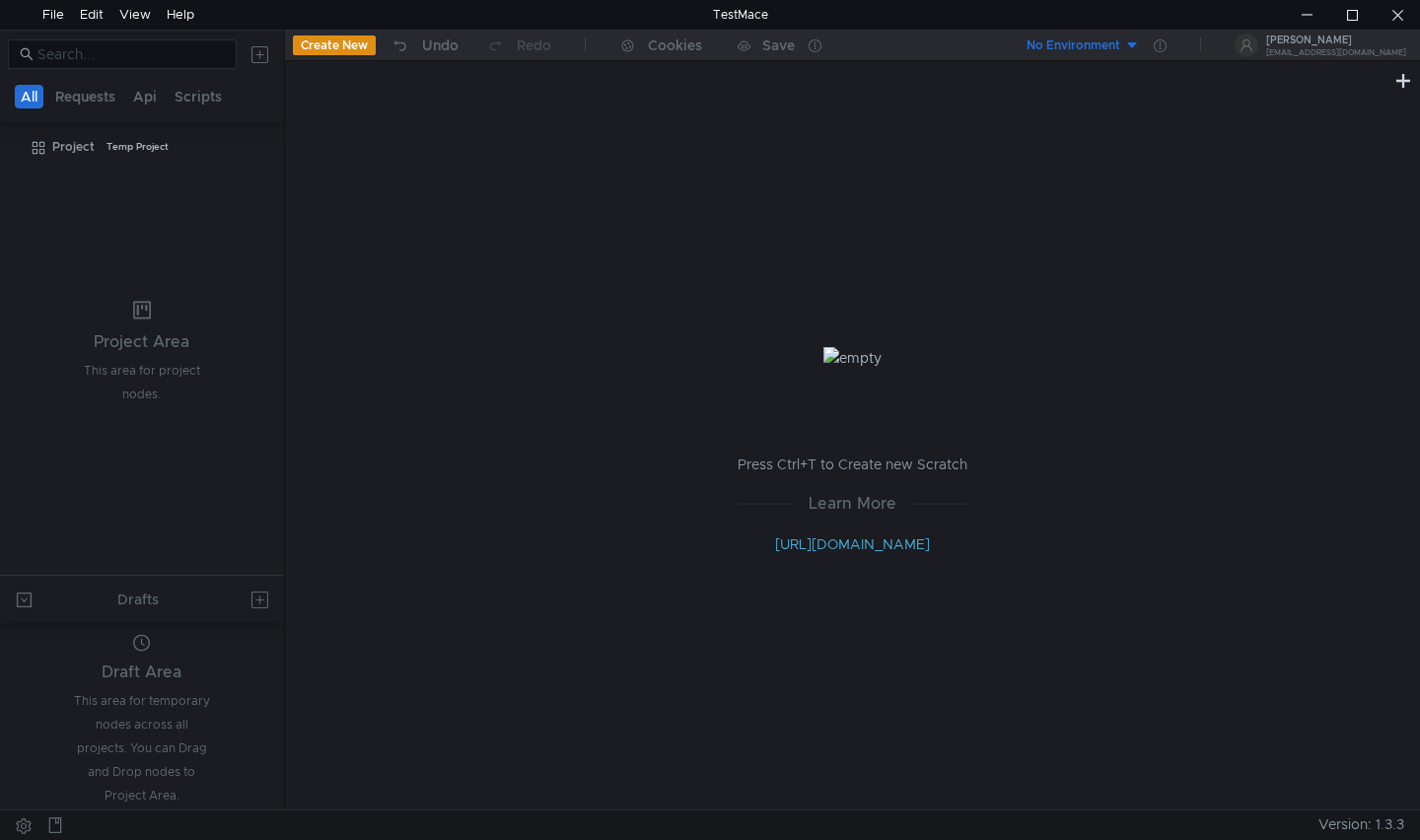 click 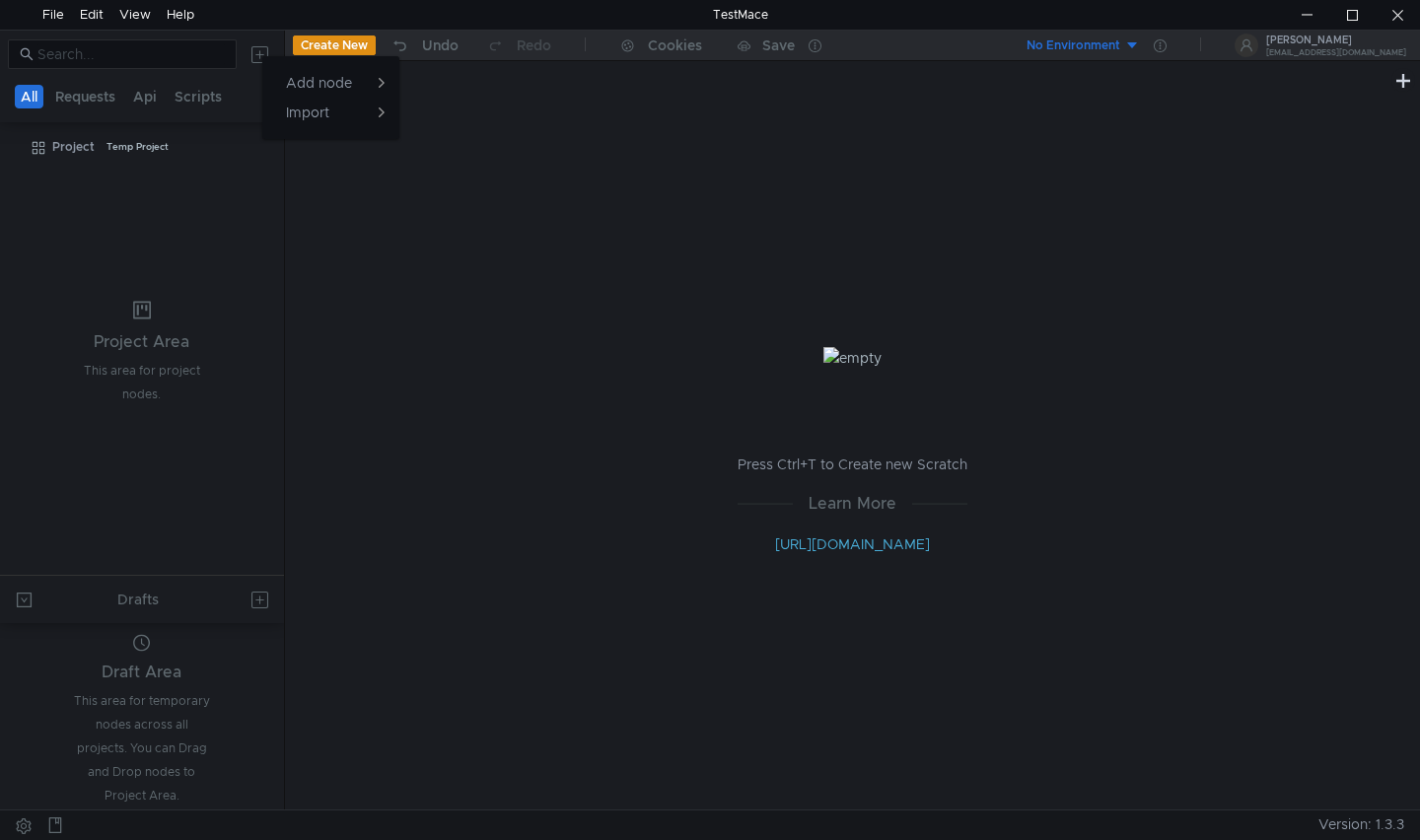click at bounding box center [710, 420] 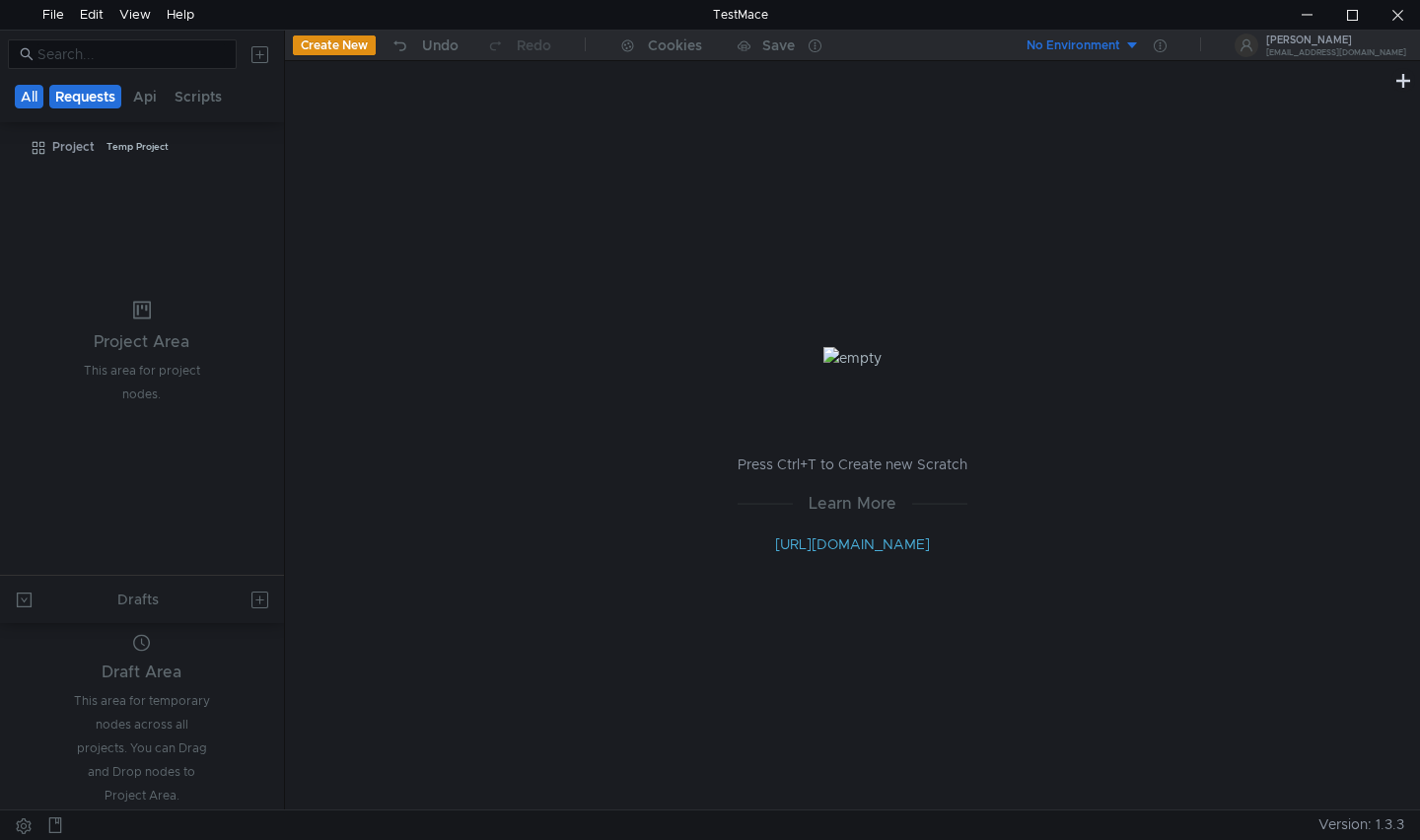 click on "Requests" at bounding box center [85, 97] 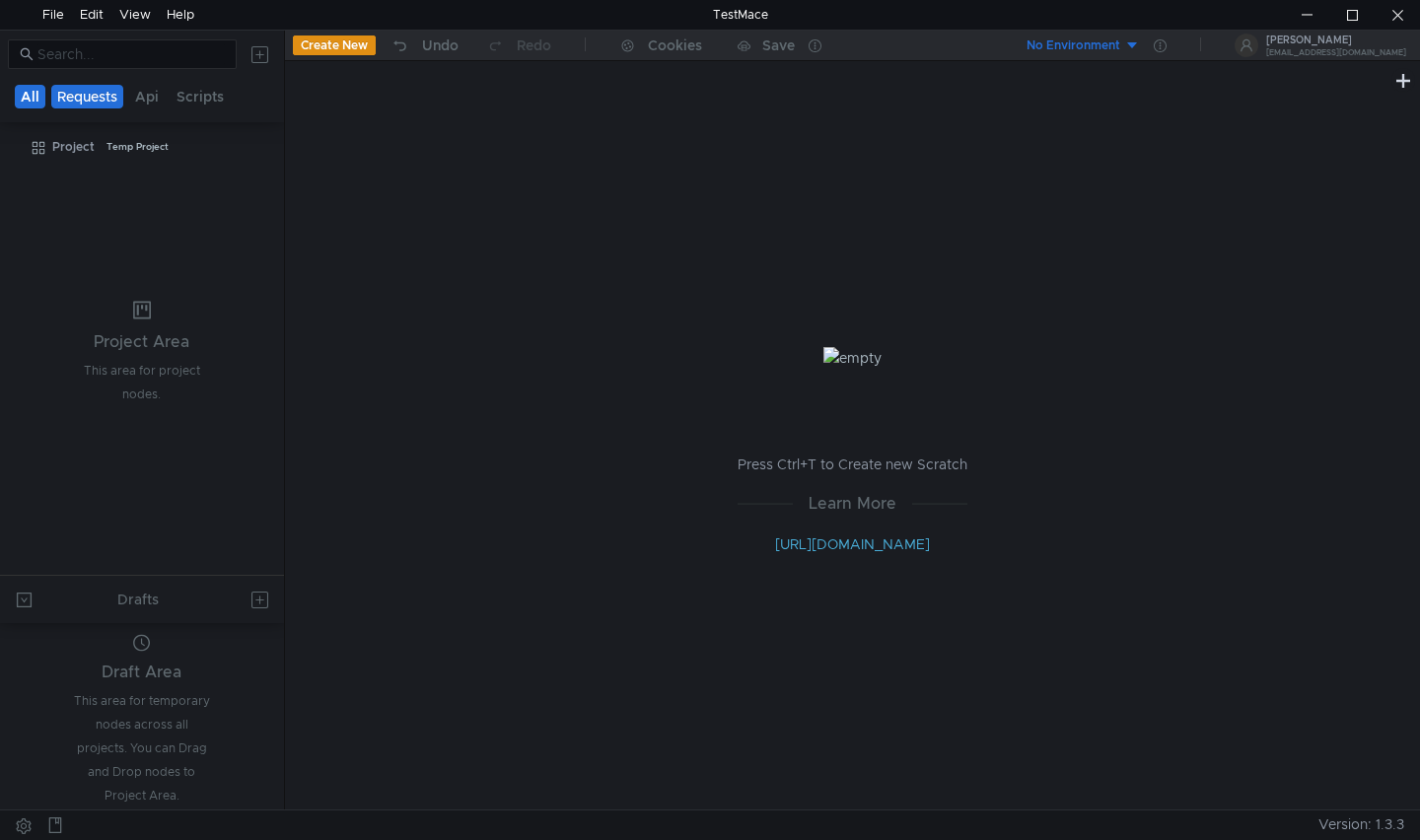 click on "All" at bounding box center [30, 97] 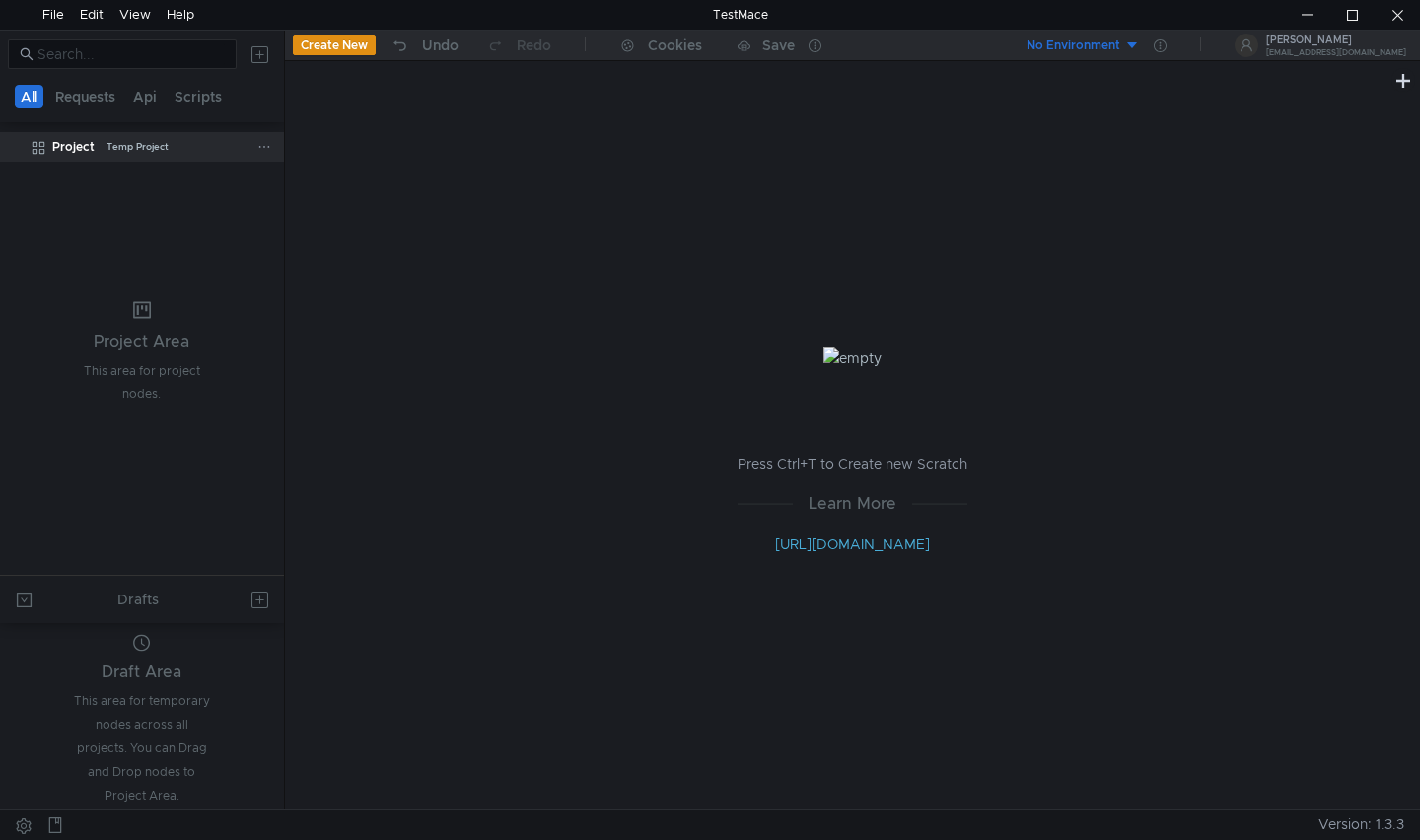 click on "Temp Project" 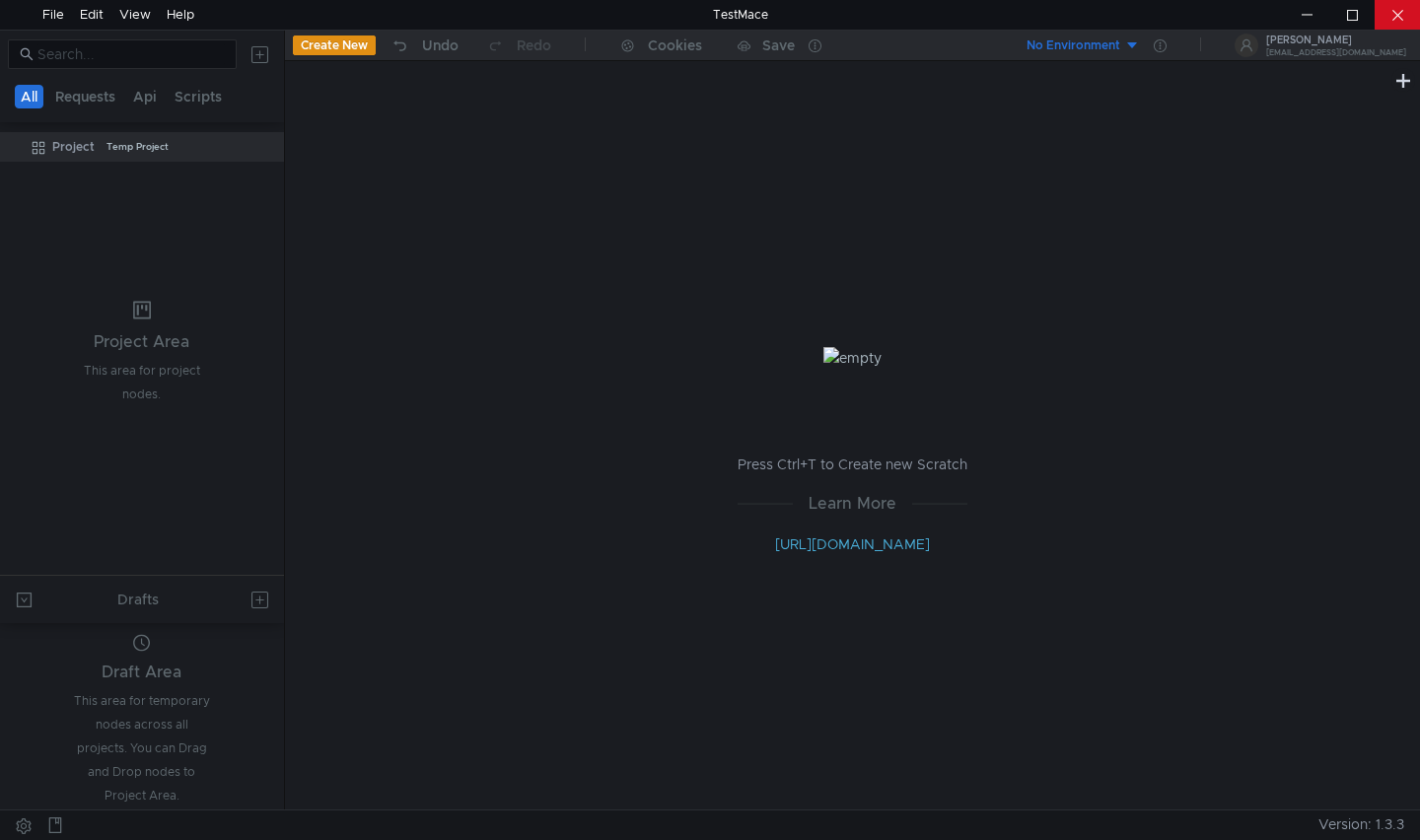 click at bounding box center (1397, 15) 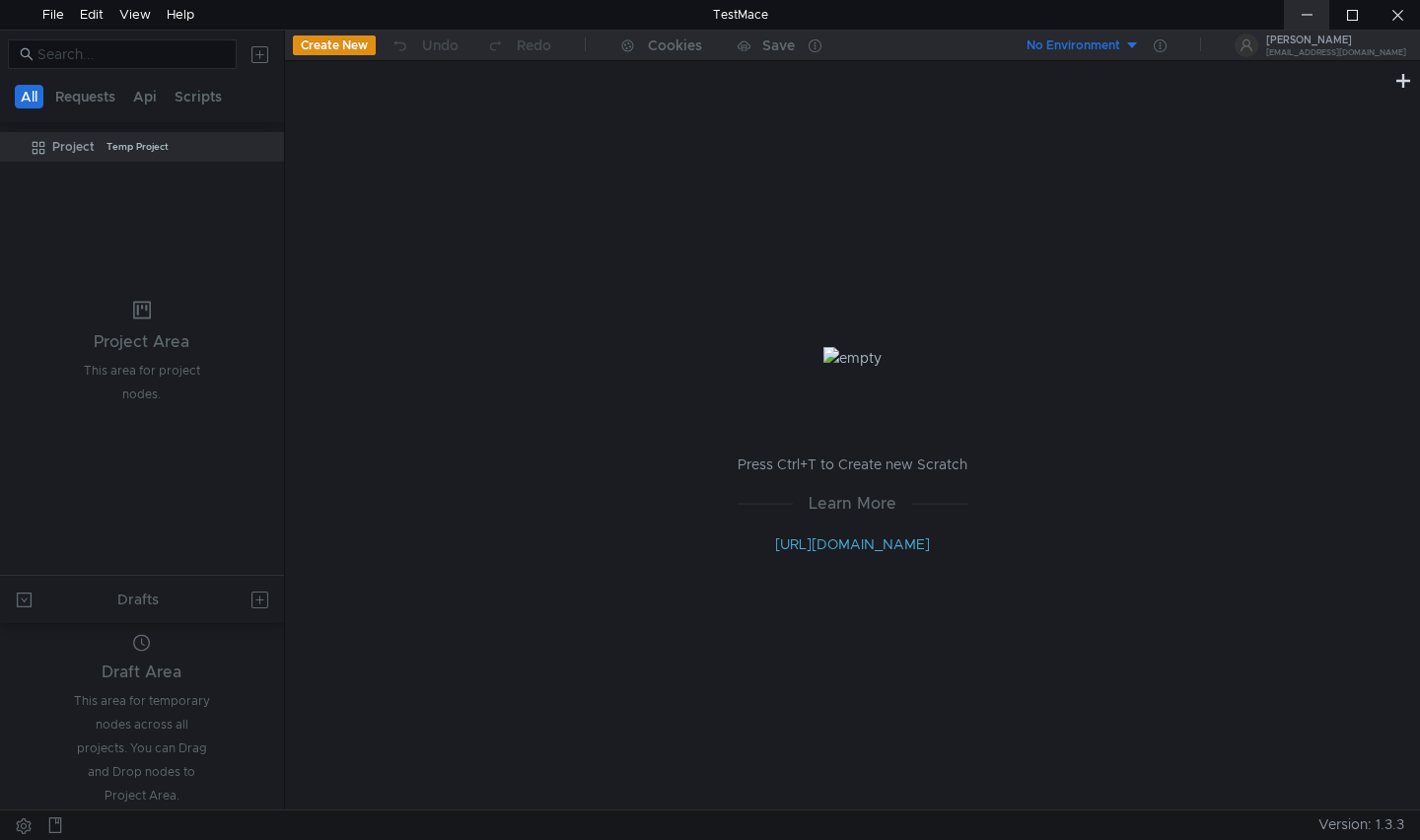 scroll, scrollTop: 0, scrollLeft: 0, axis: both 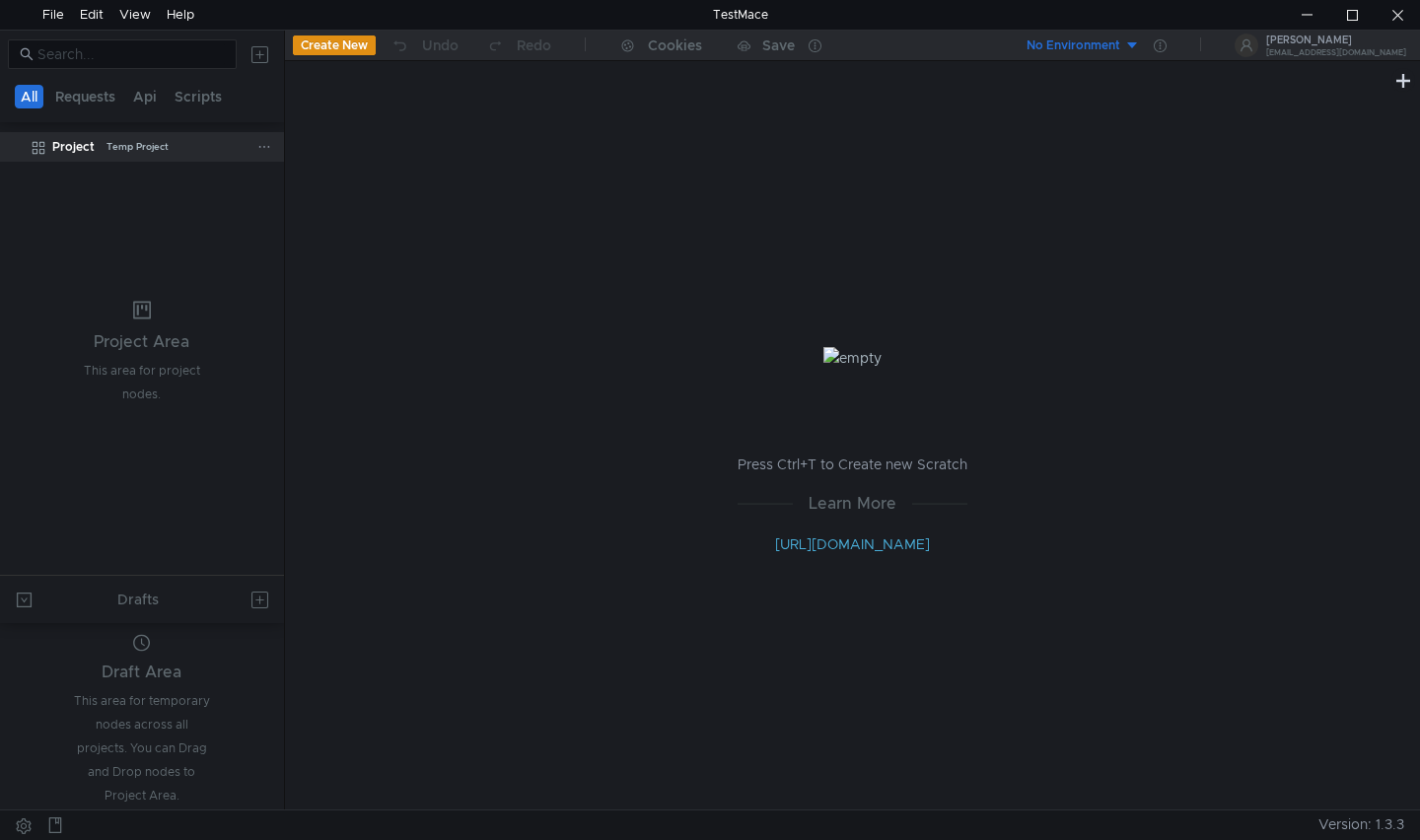 click on "Temp Project" 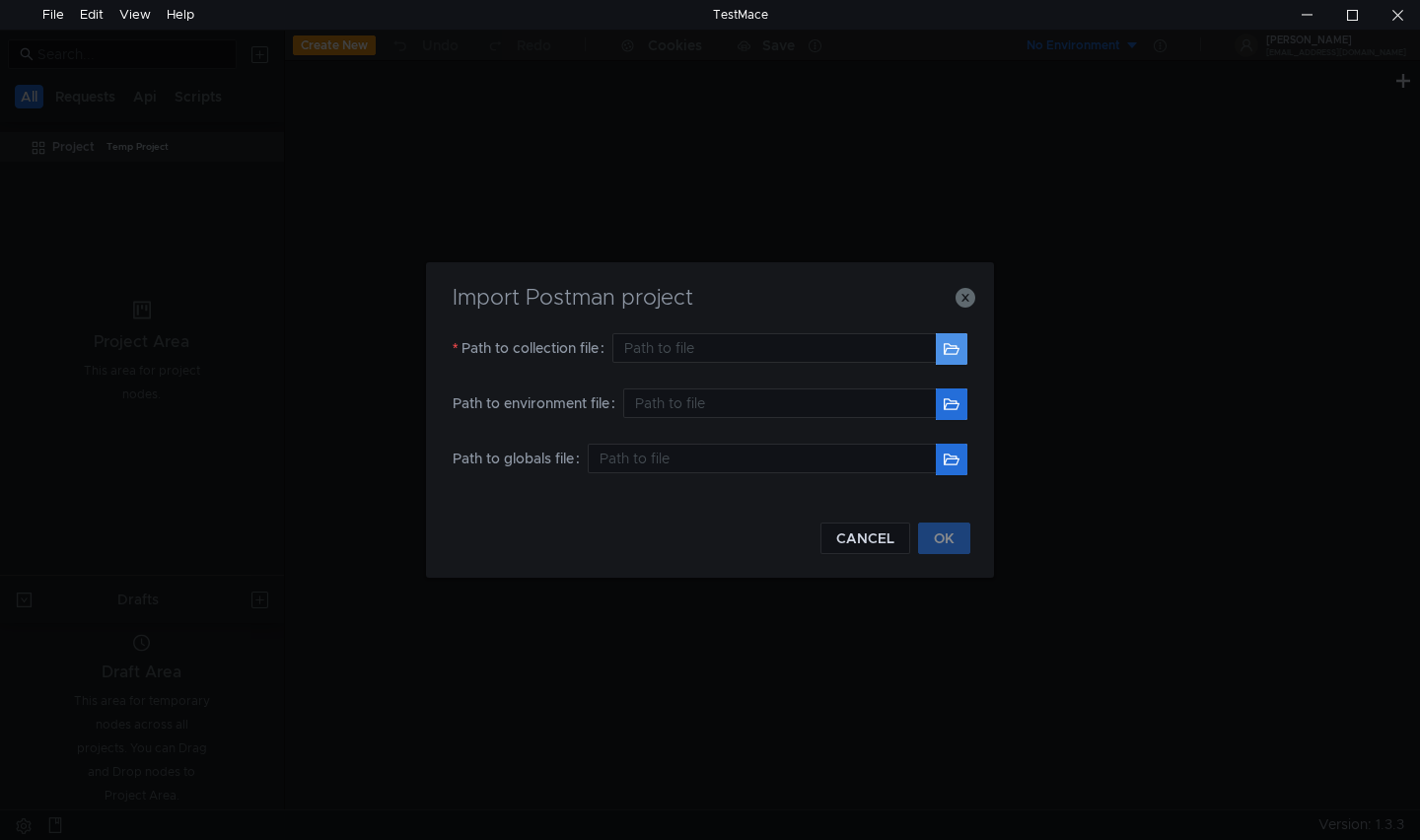 click 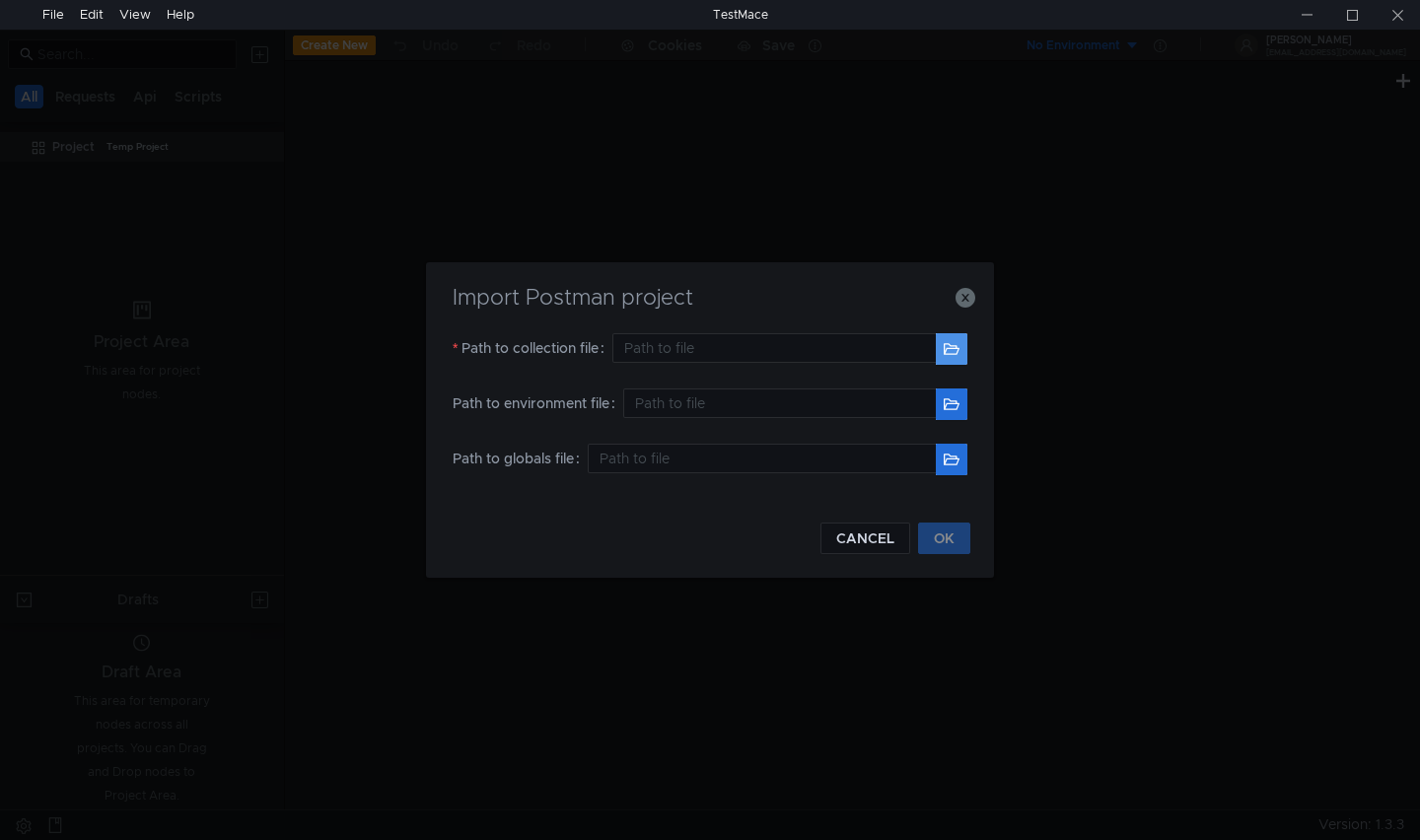 type on "C:\Users\ASUS\Documents\Zalo Received Files\Mi-erp.postman_collection.json" 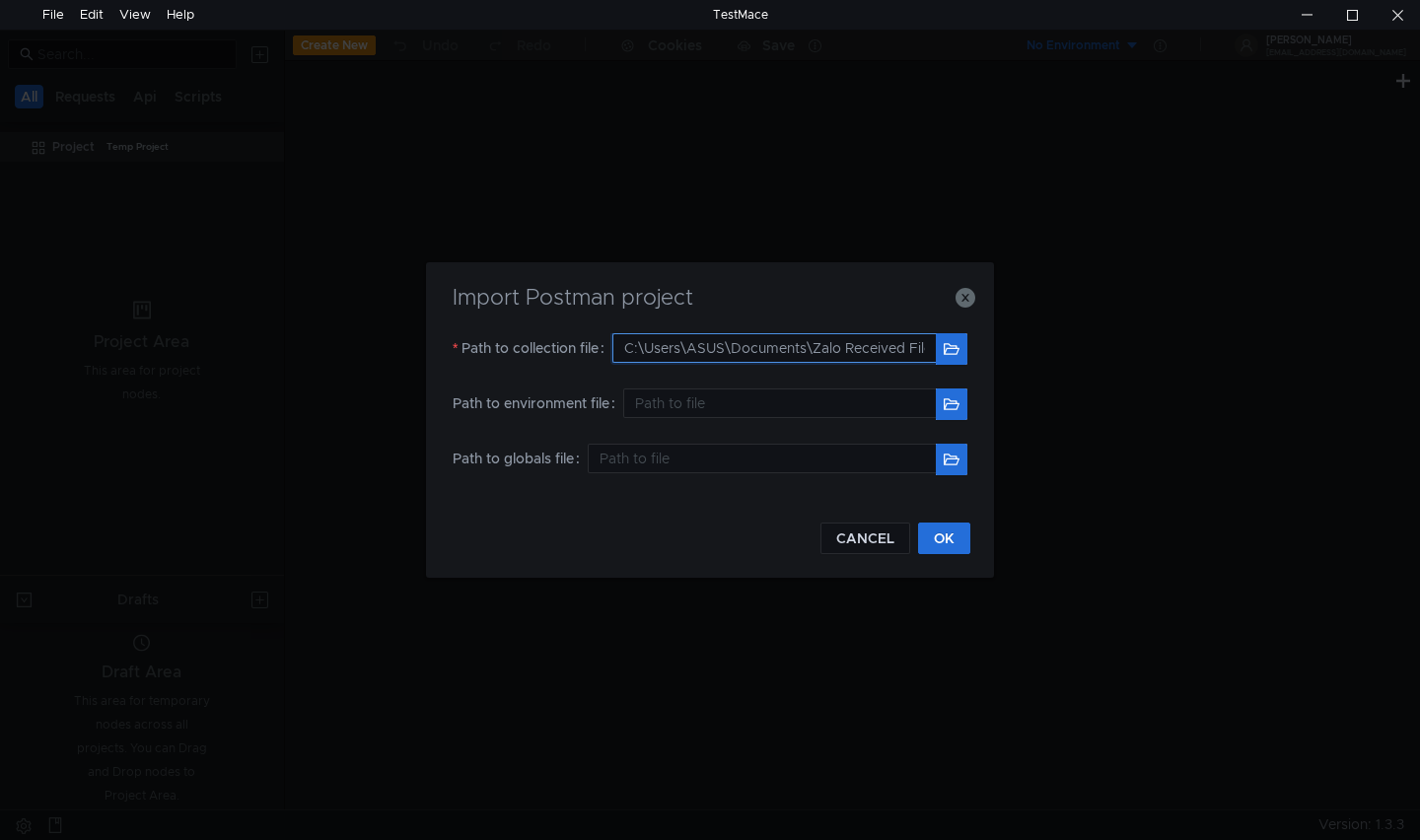 scroll, scrollTop: 0, scrollLeft: 229, axis: horizontal 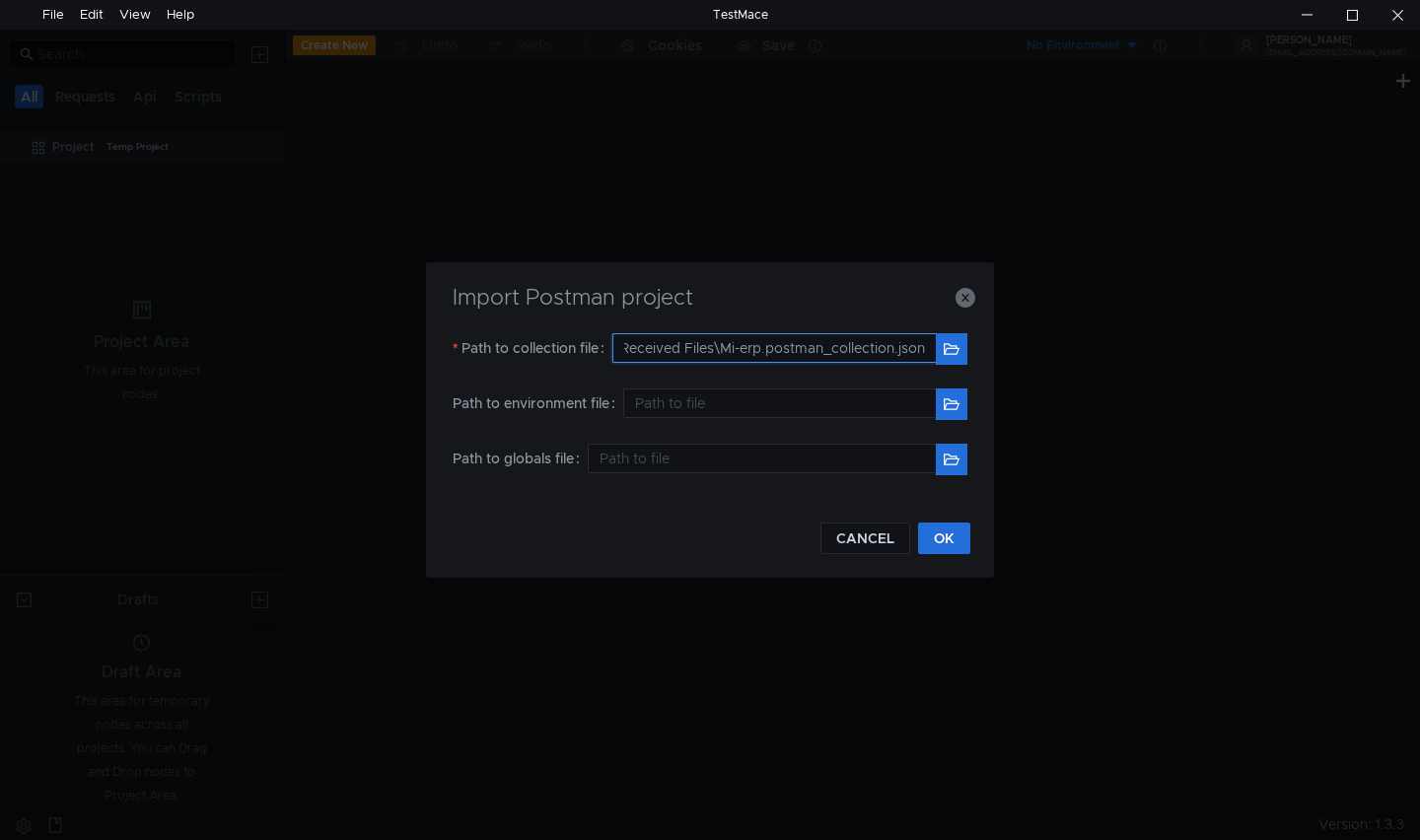 drag, startPoint x: 807, startPoint y: 345, endPoint x: 1192, endPoint y: 386, distance: 387.177 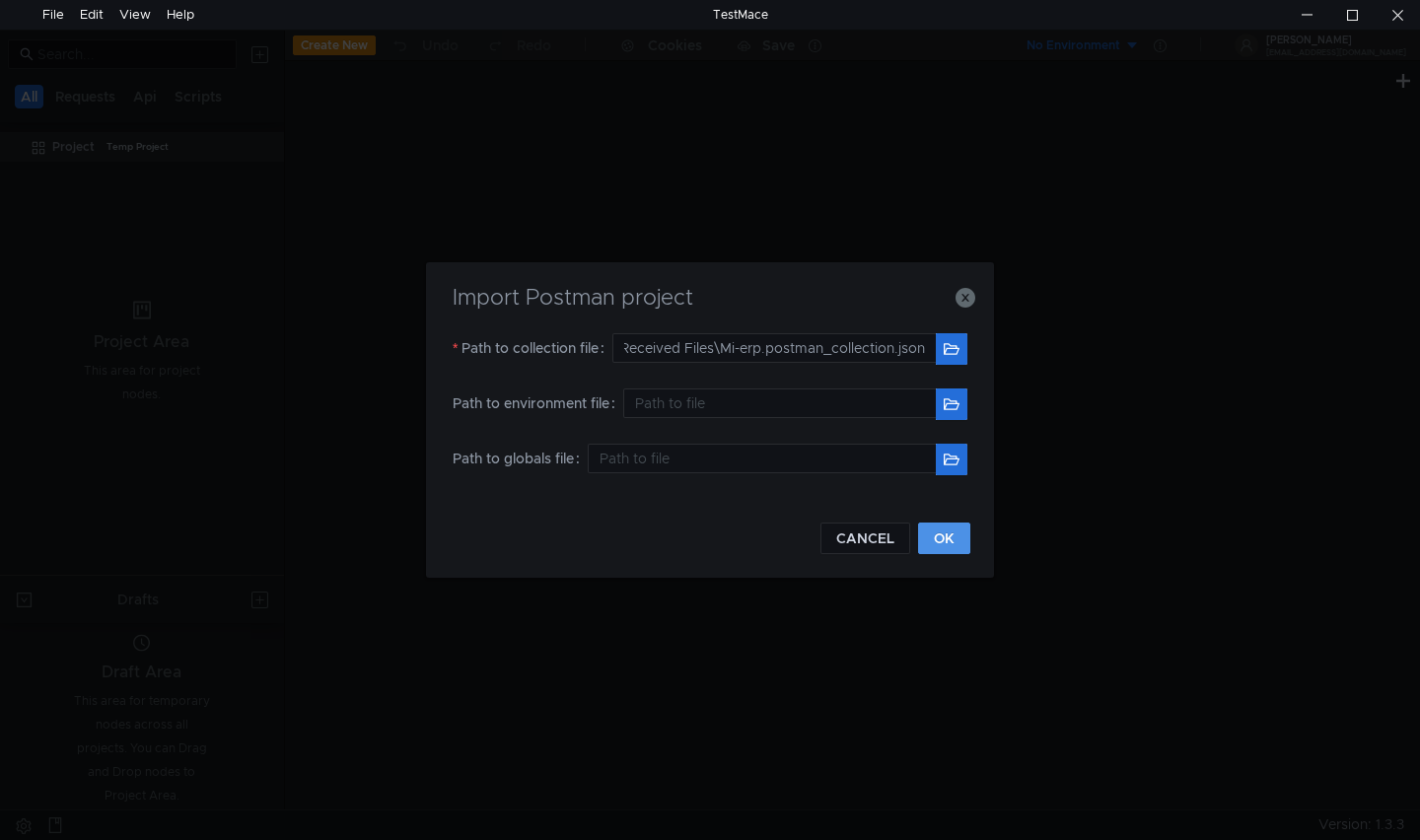 click on "OK" 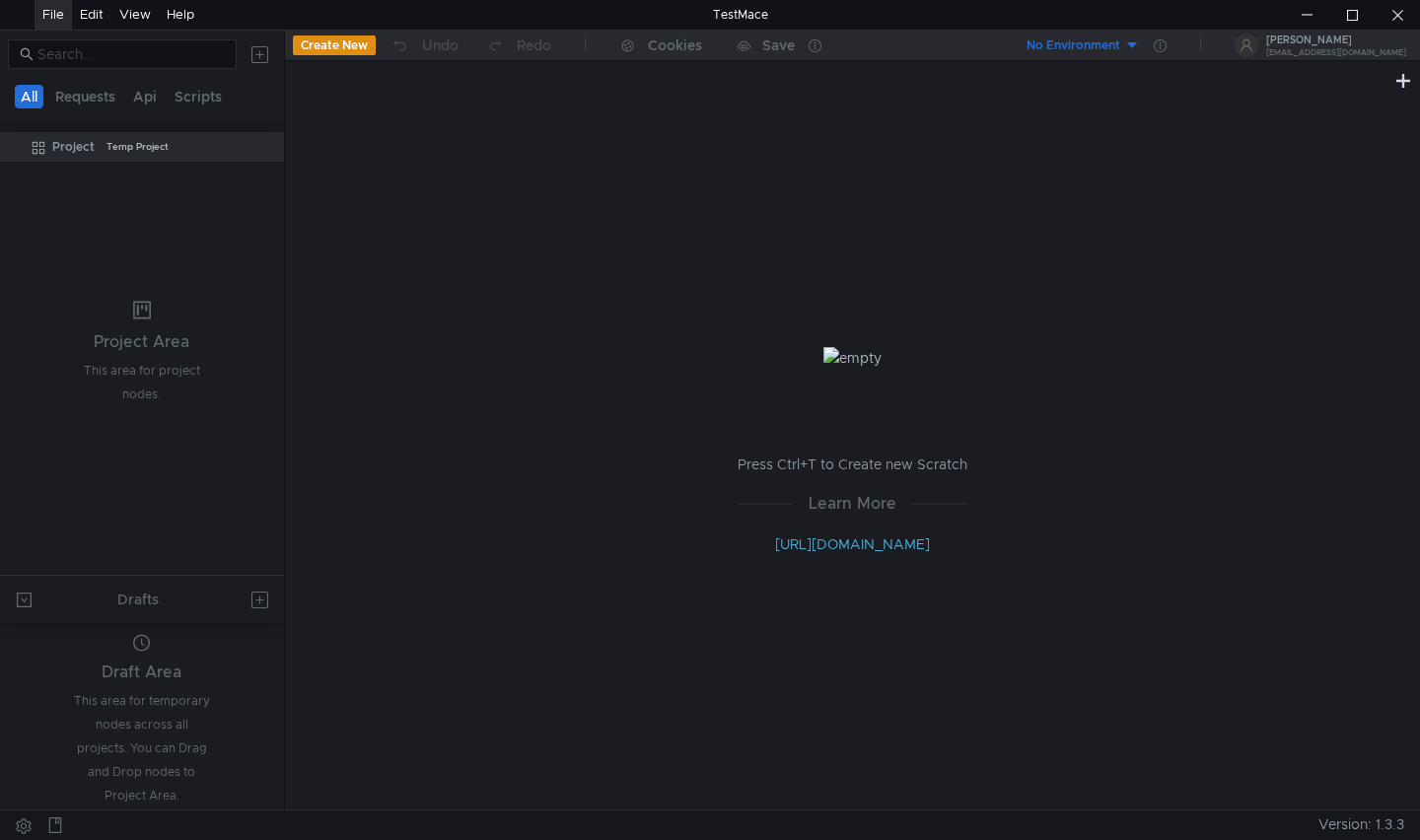 click on "File" at bounding box center [53, 15] 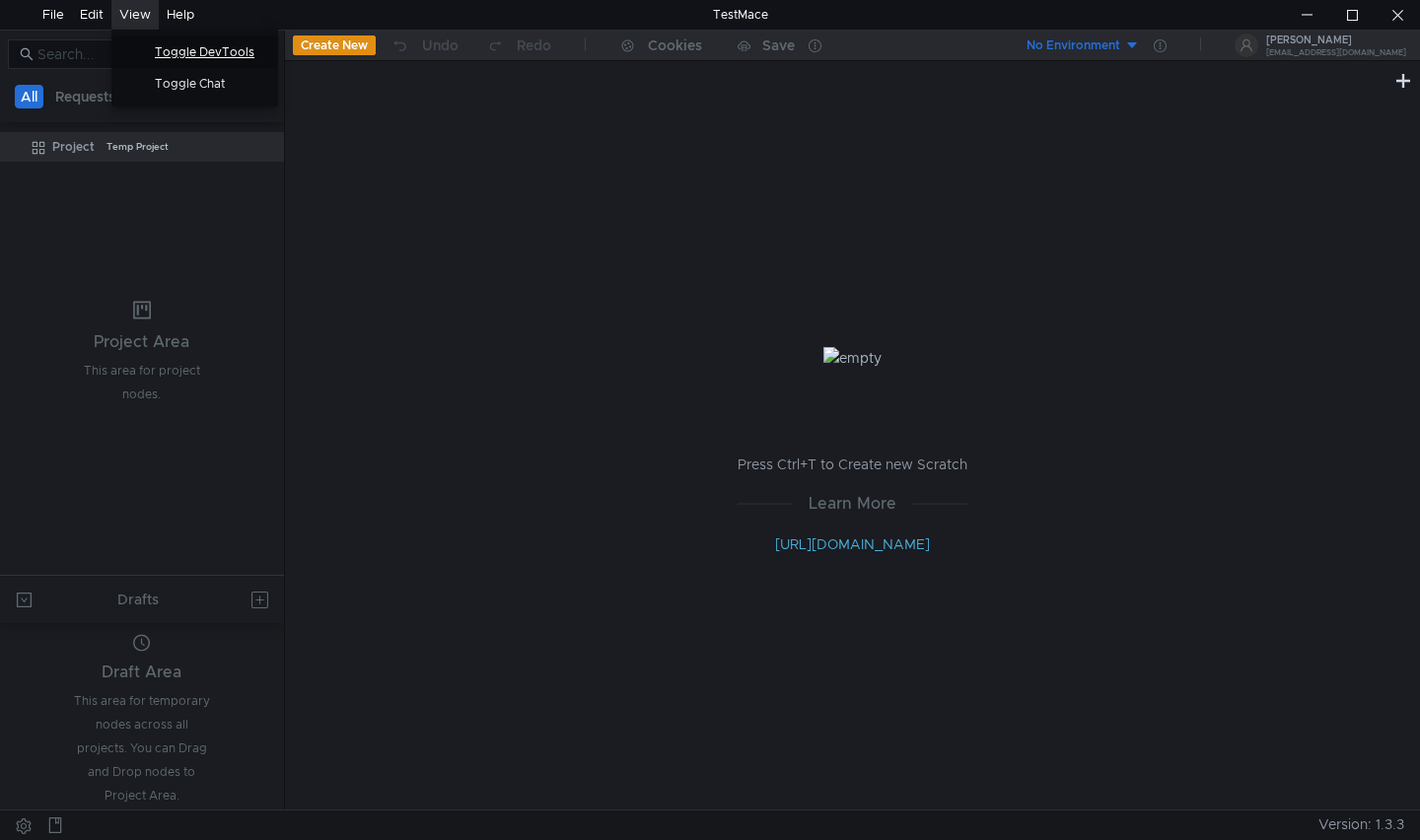 click on "Toggle DevTools" at bounding box center (210, 52) 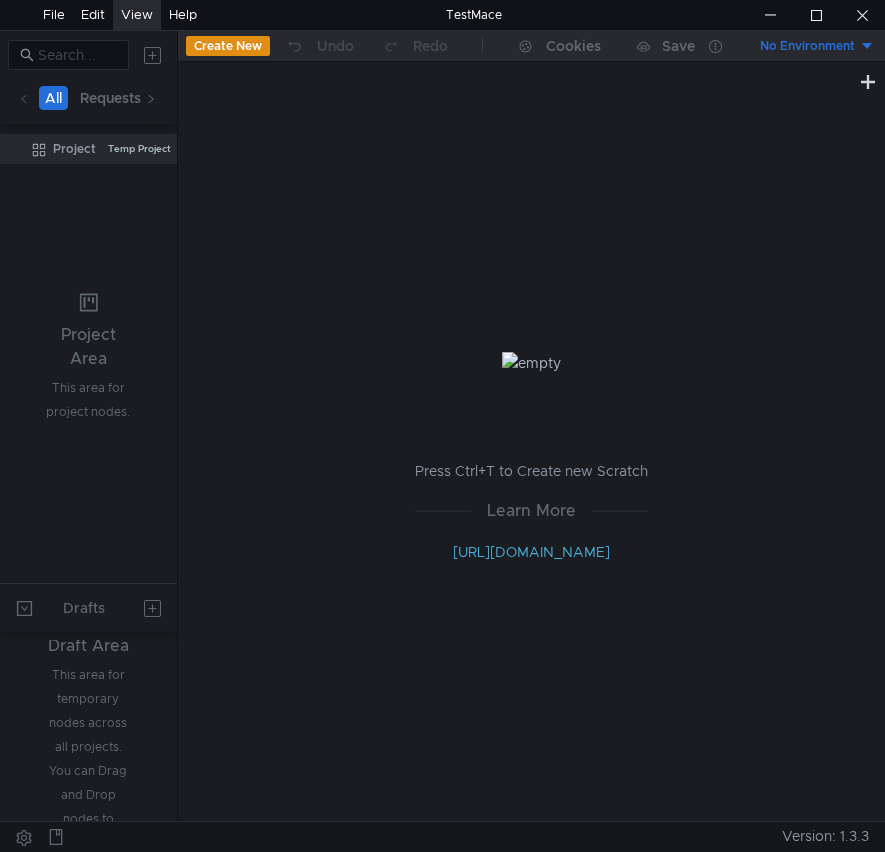 click on "Project  Temp Project" at bounding box center [88, 357] 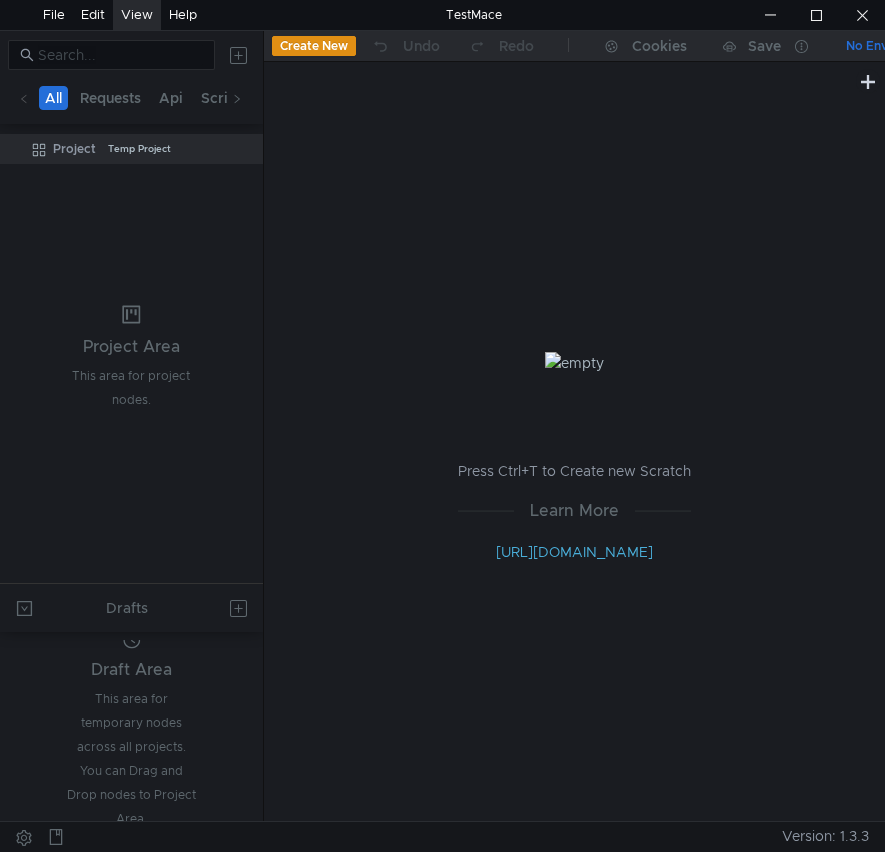 drag, startPoint x: 177, startPoint y: 192, endPoint x: 287, endPoint y: 200, distance: 110.29053 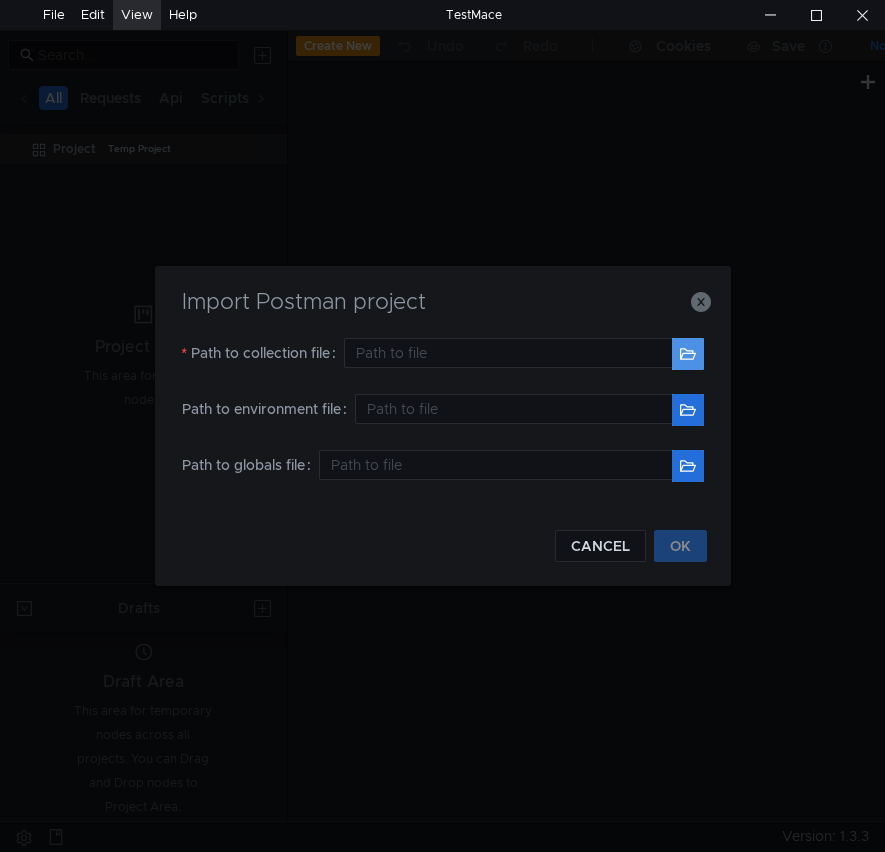 click 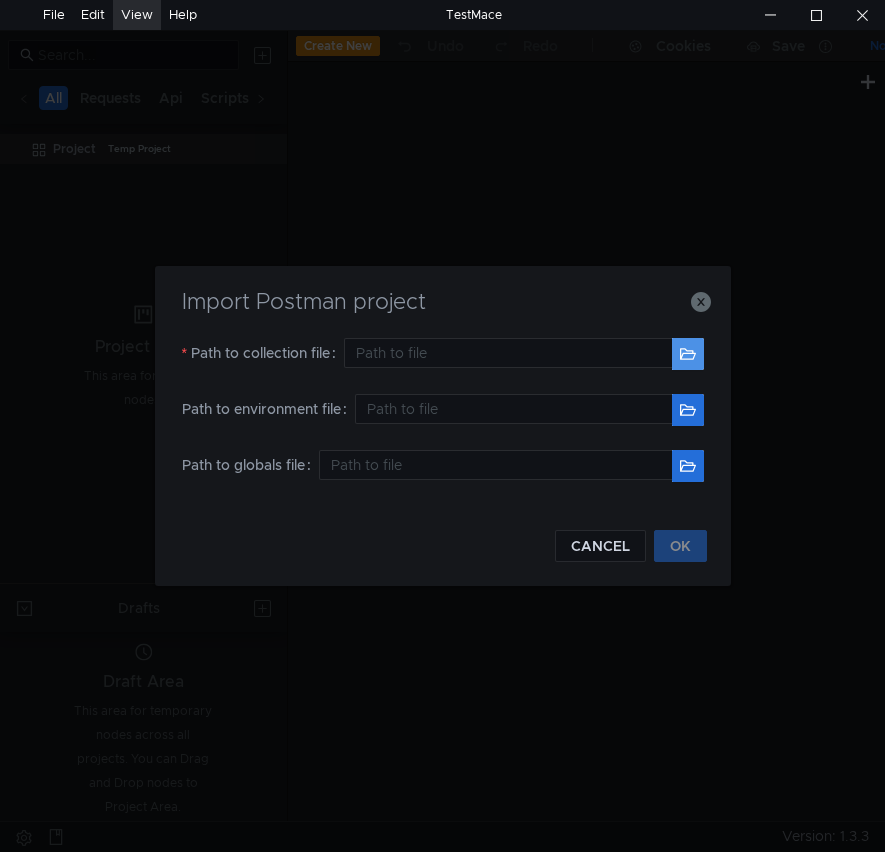 click 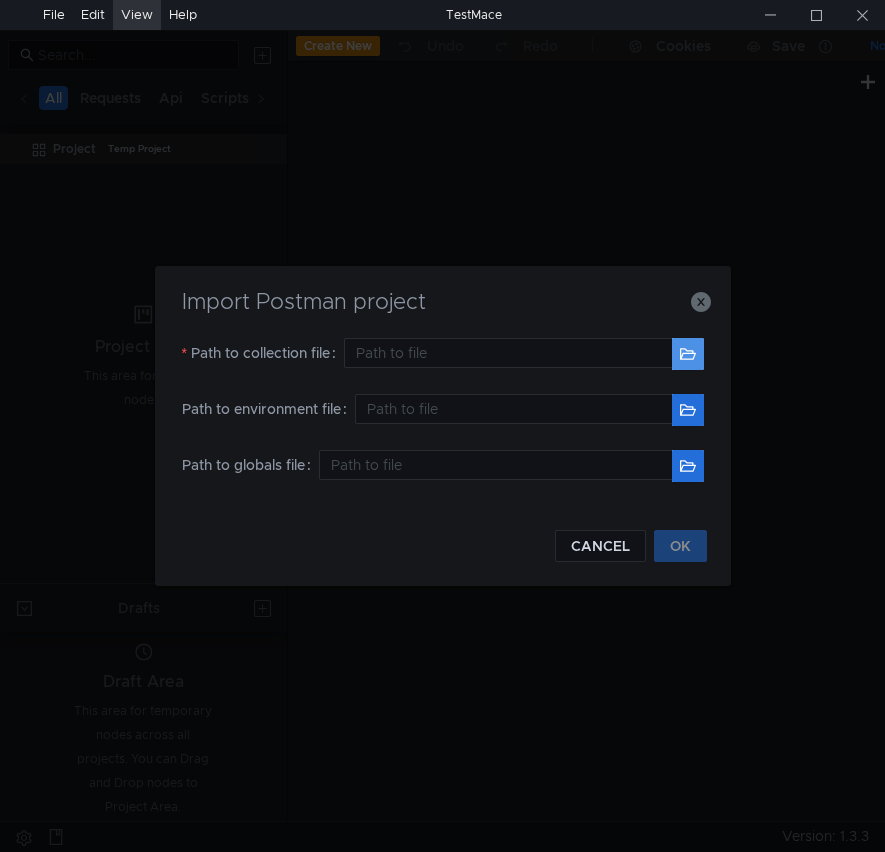 type on "C:\Users\ASUS\Downloads\Mi-erp.postman_collection.json" 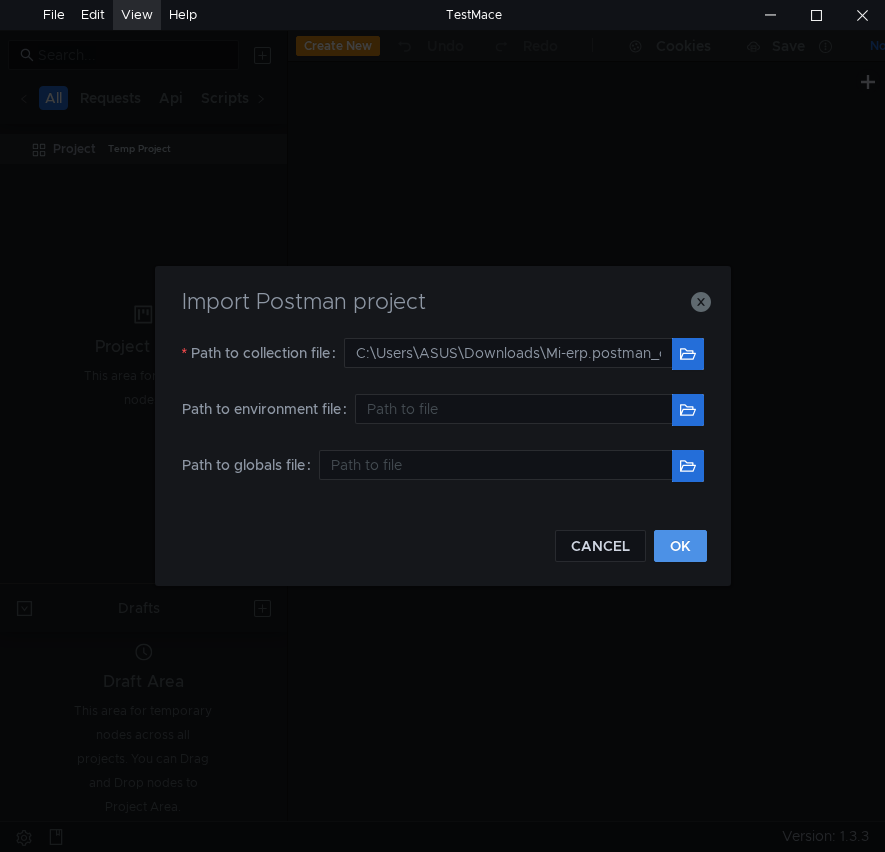 click on "OK" 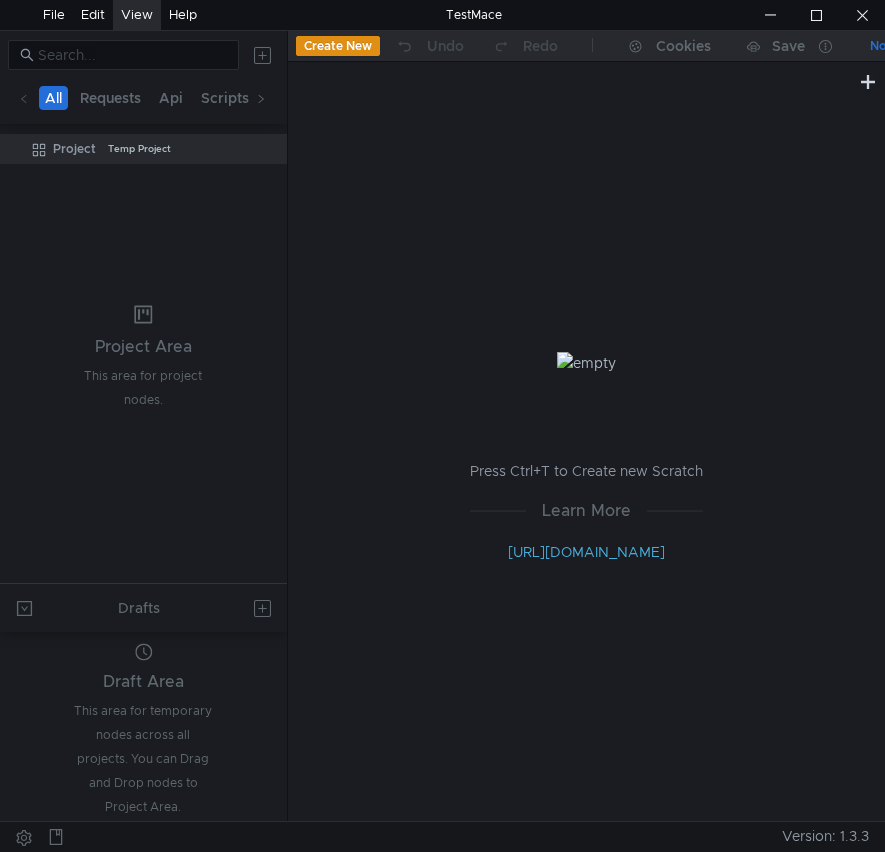 click on "Project  Temp Project" at bounding box center [143, 357] 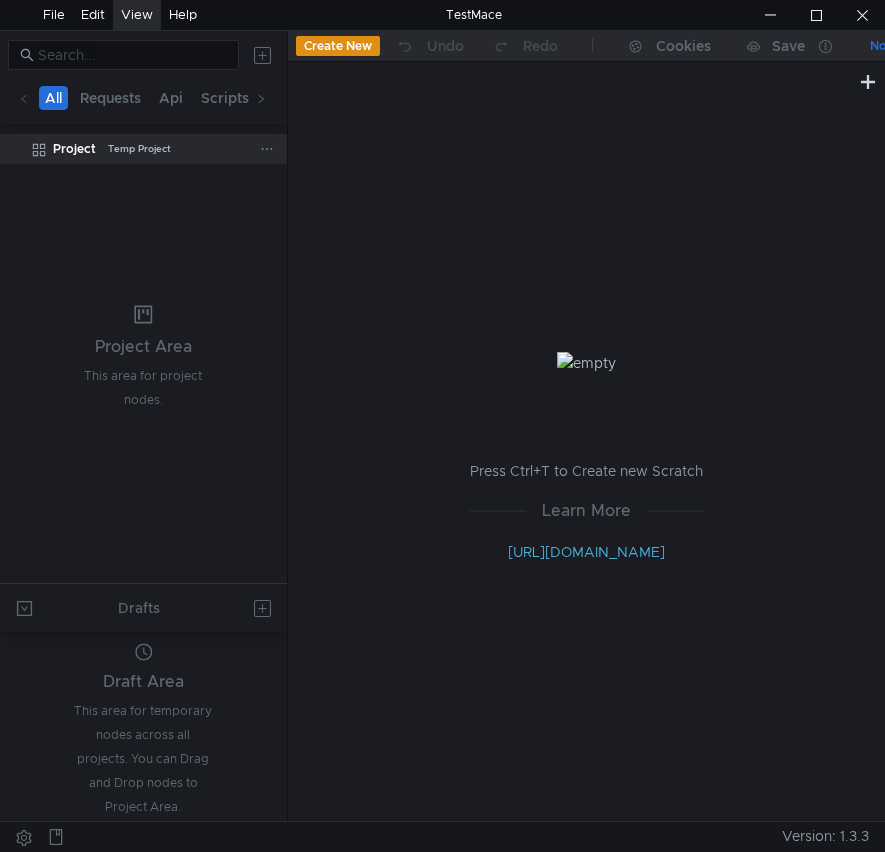 click on "Project  Temp Project" 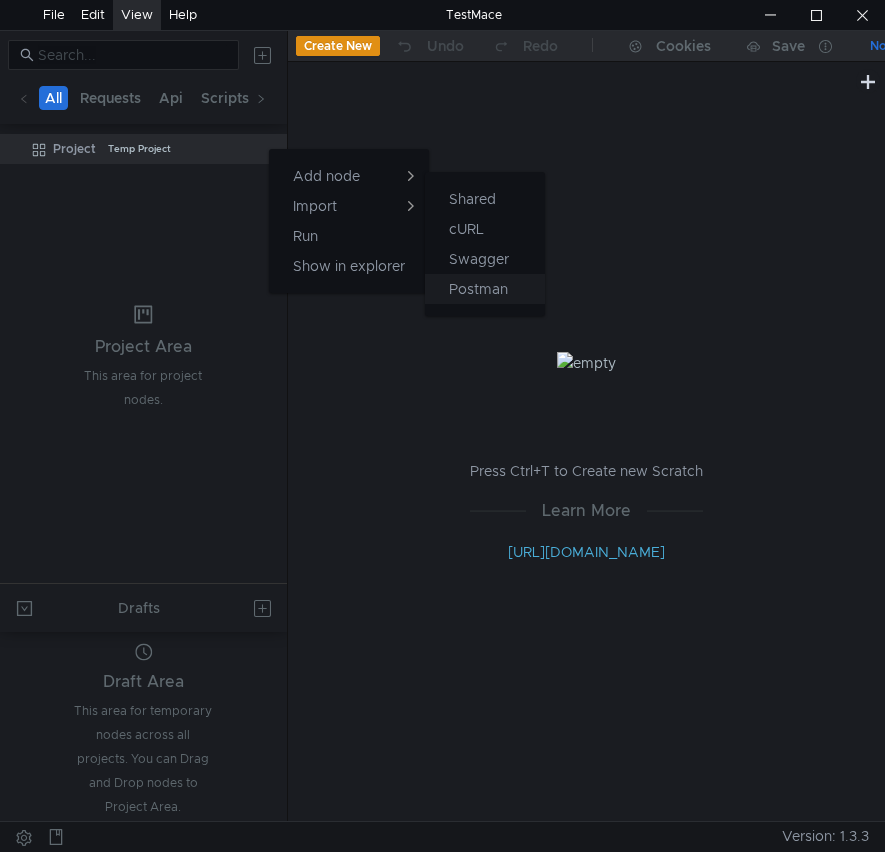 click on "Postman" at bounding box center [478, 289] 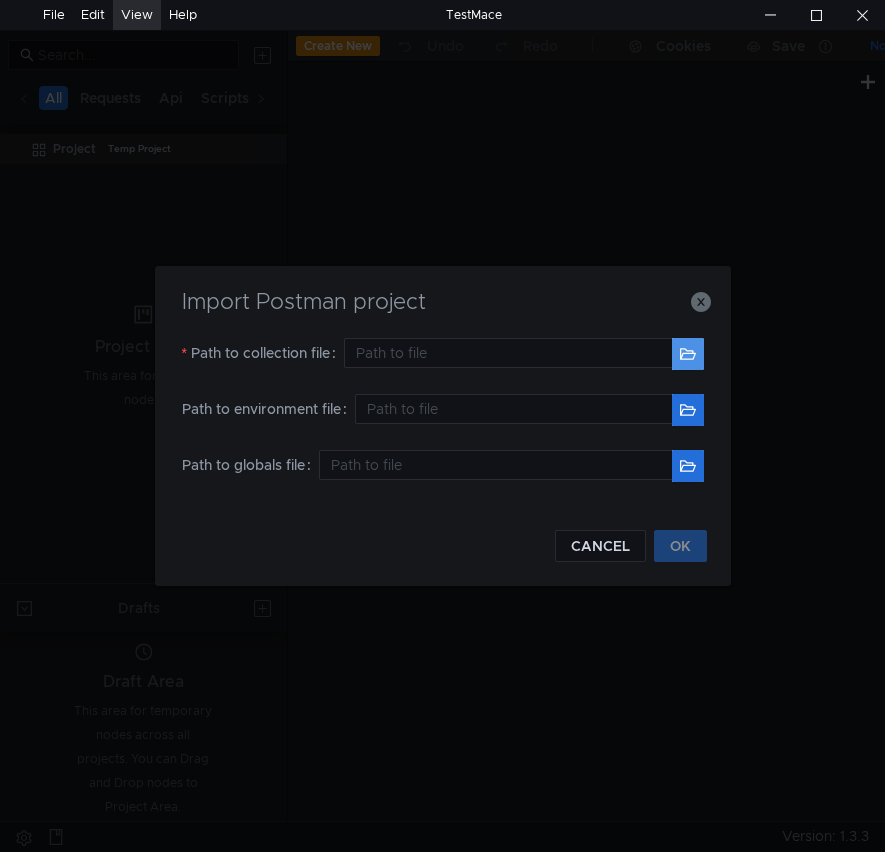 click 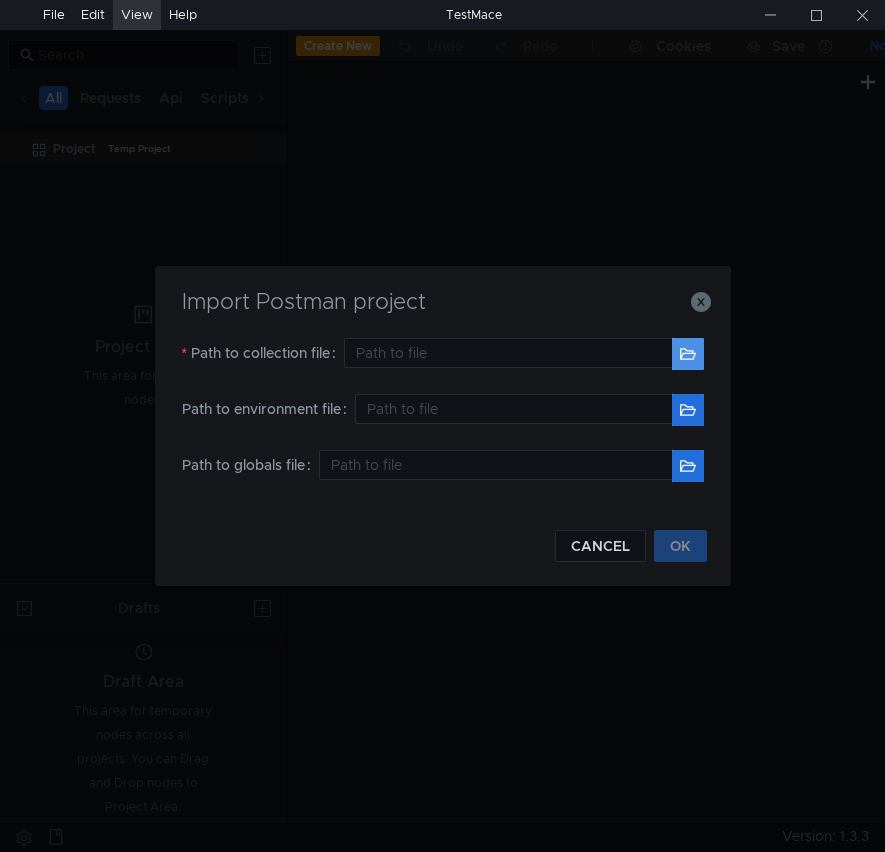 type on "C:\Users\ASUS\Downloads\Mi-erp.postman_collection.json" 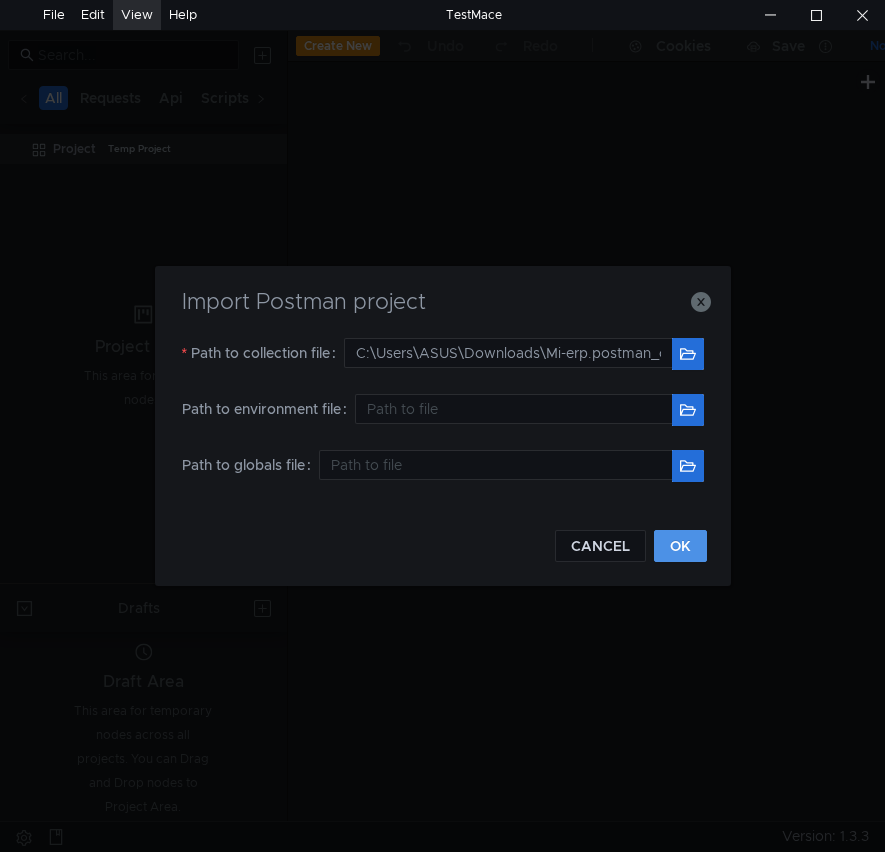 click on "OK" 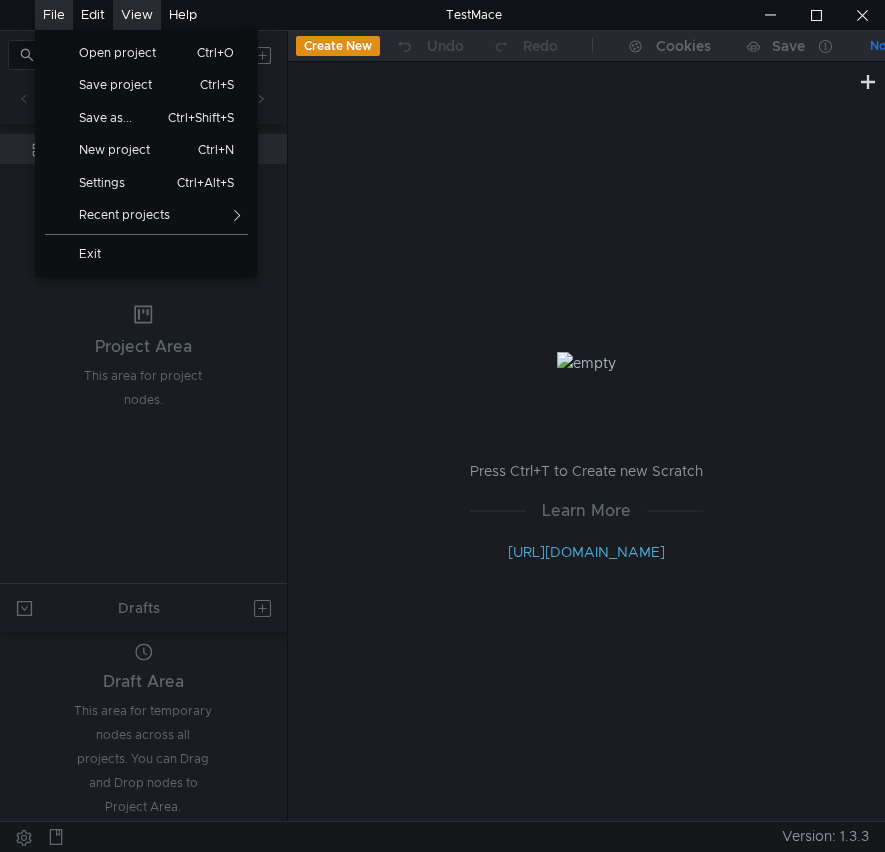click on "File" at bounding box center [54, 15] 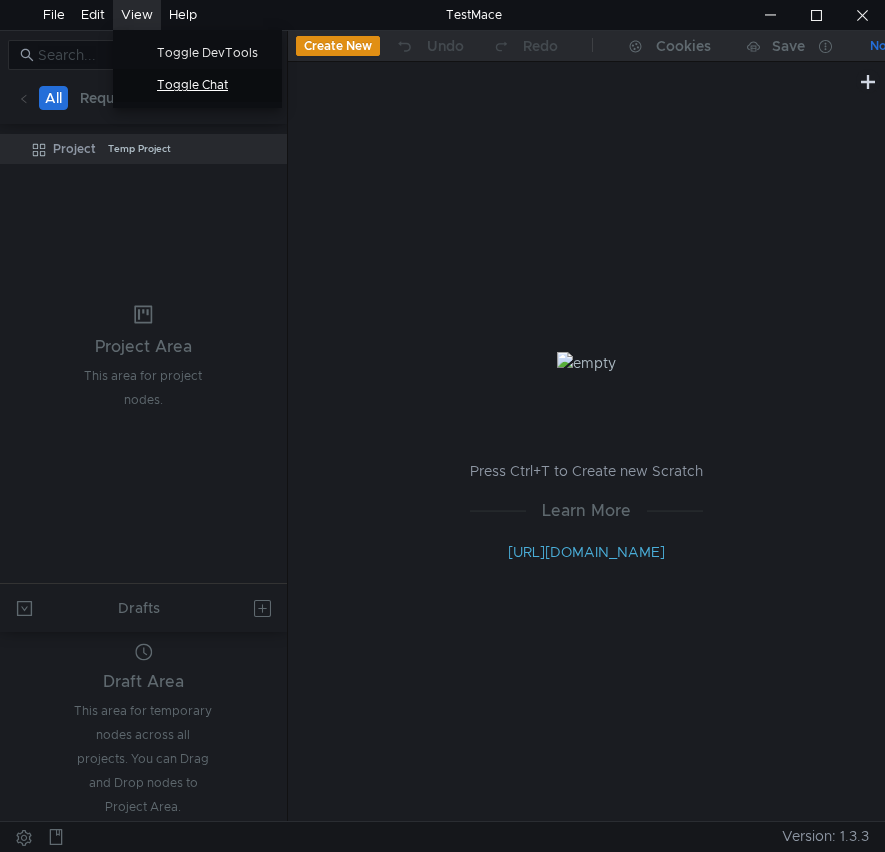 click on "Toggle Chat" at bounding box center (197, 85) 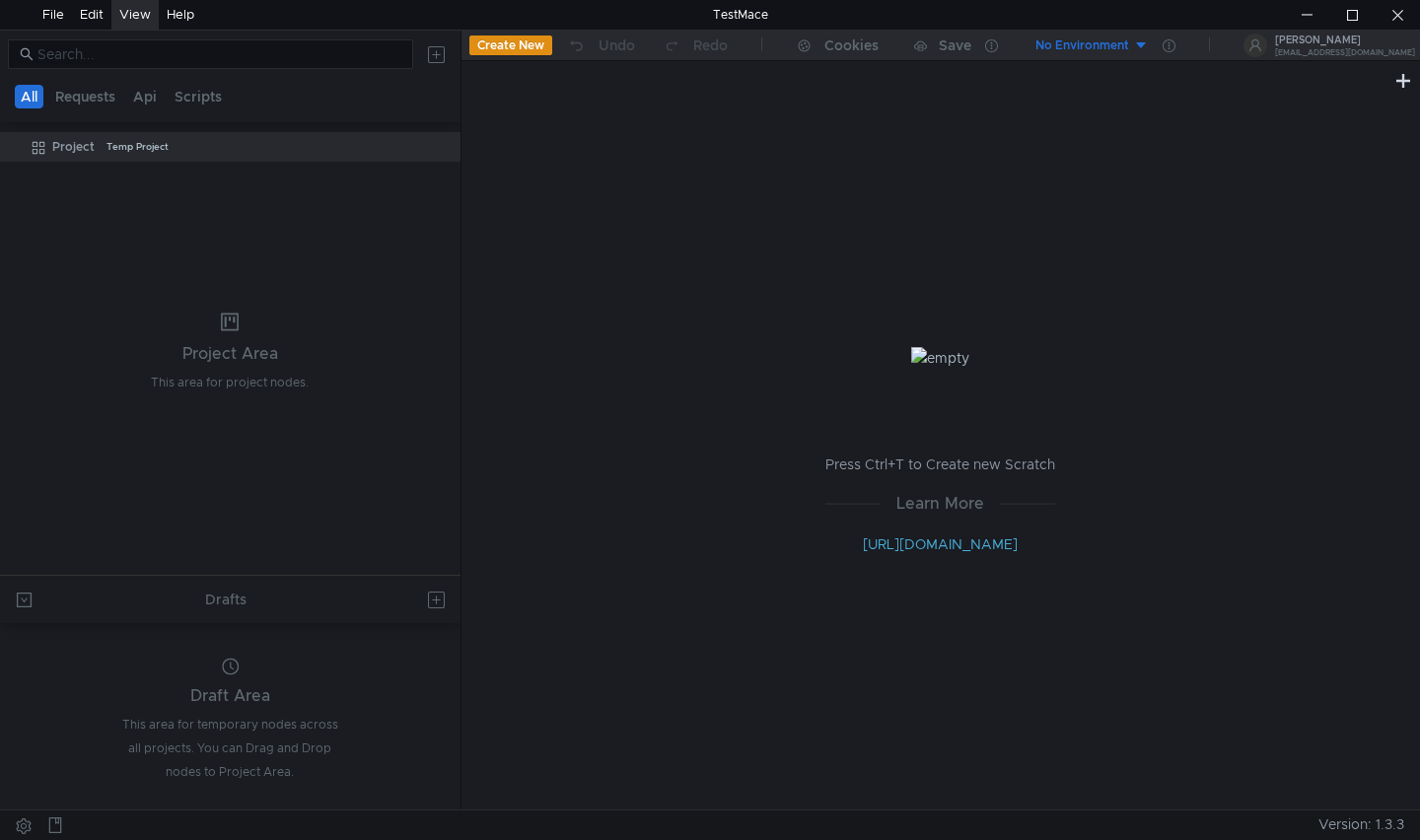 click on "View" at bounding box center (135, 15) 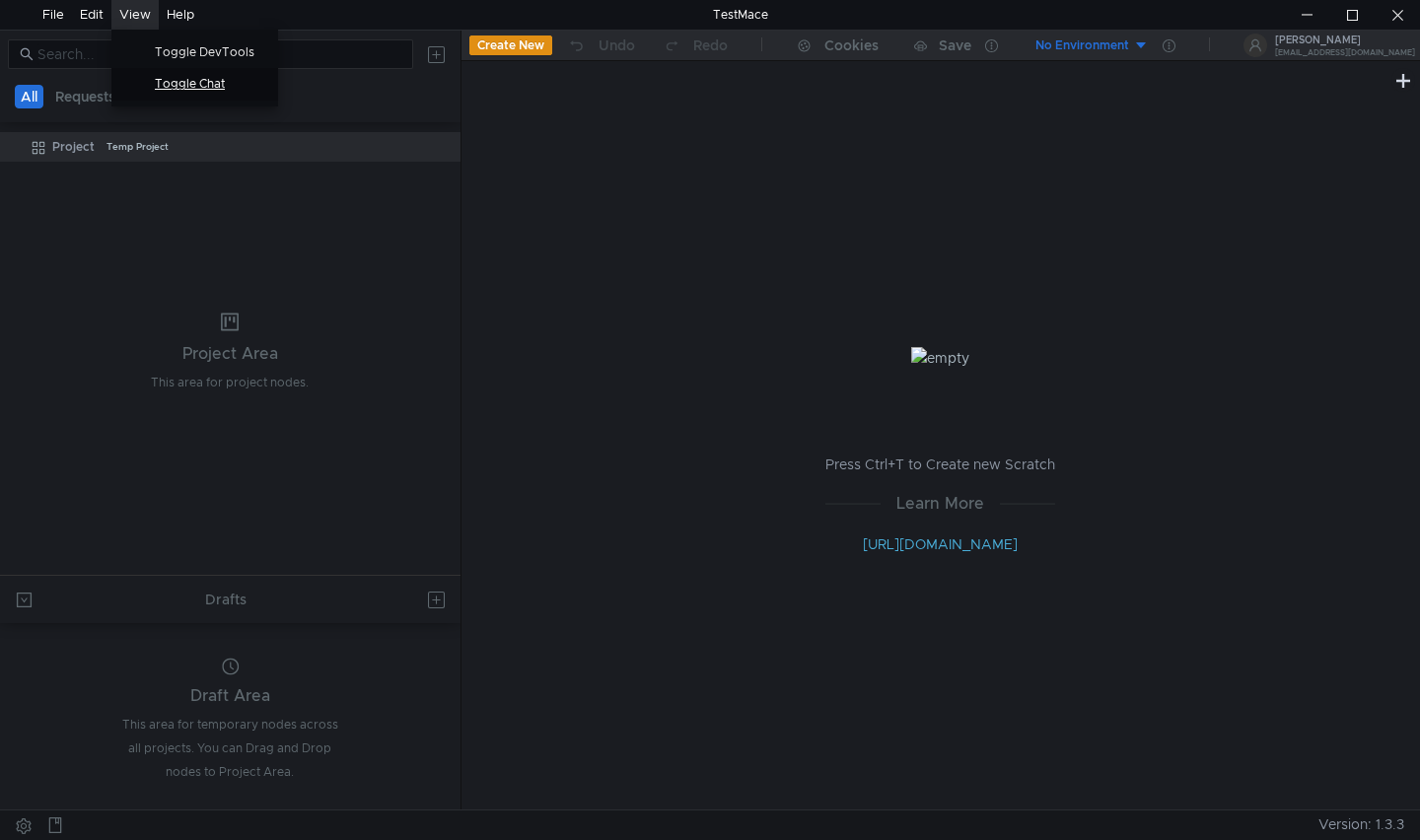 click on "Toggle Chat" at bounding box center (210, 84) 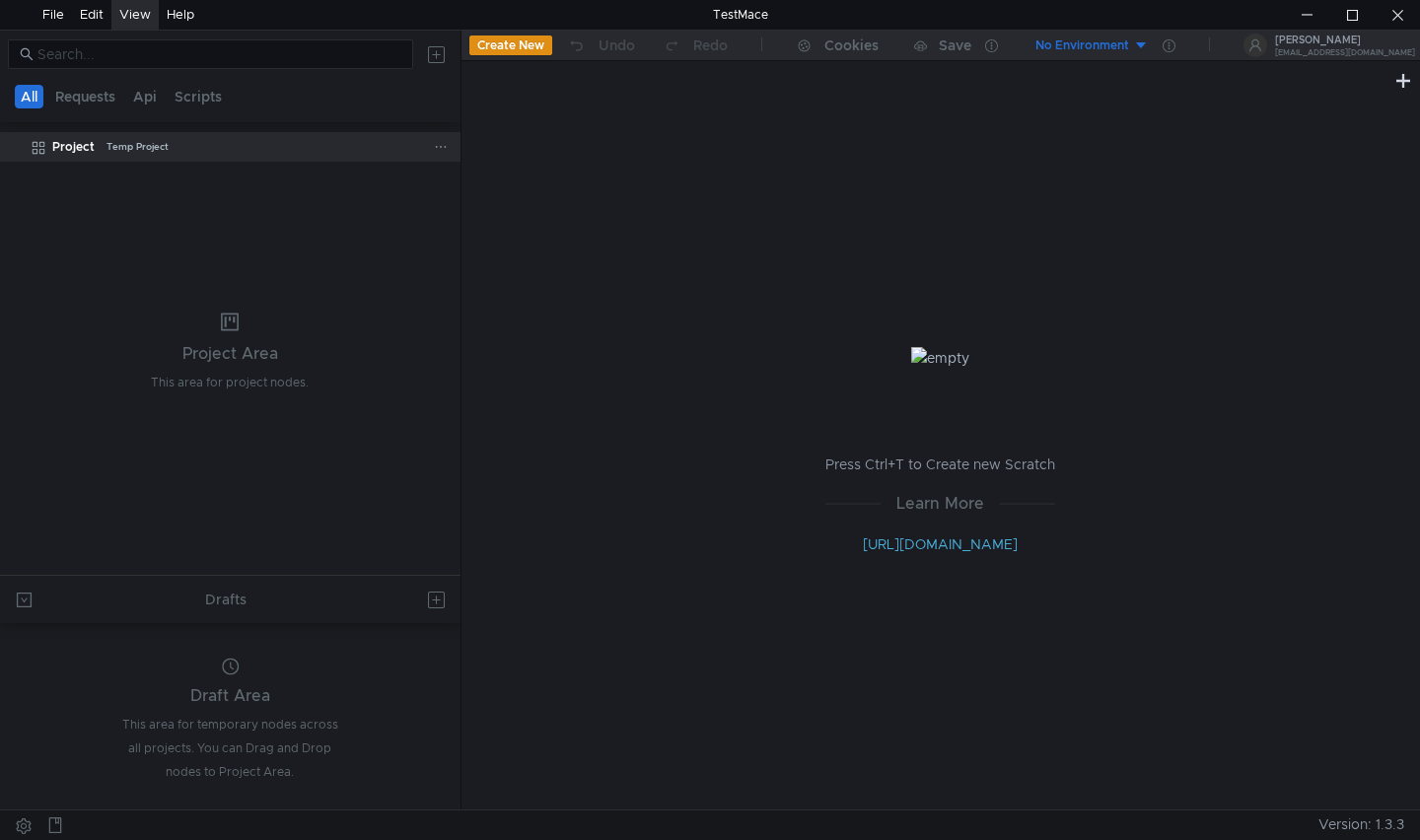 click on "Project  Temp Project" 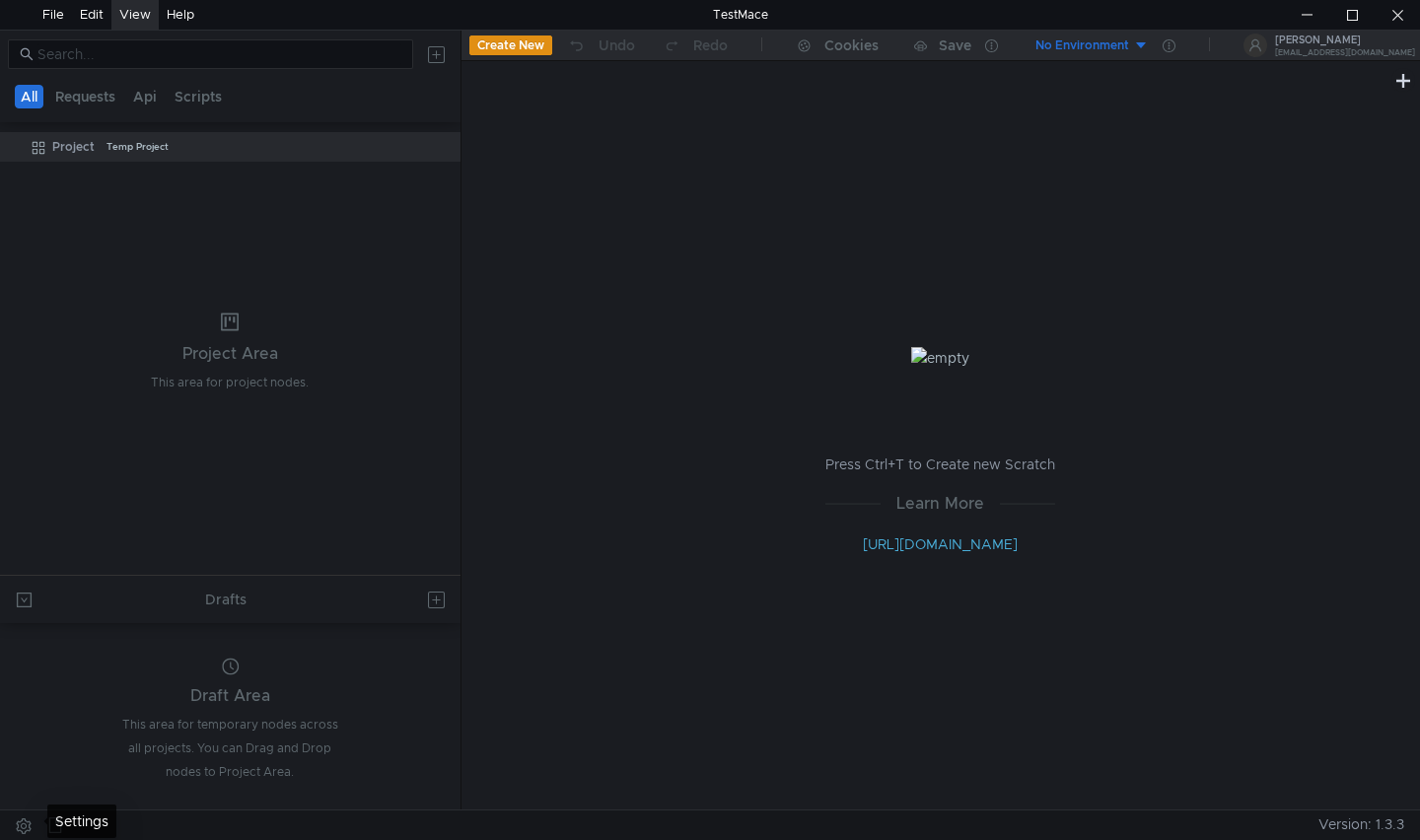 click at bounding box center [24, 825] 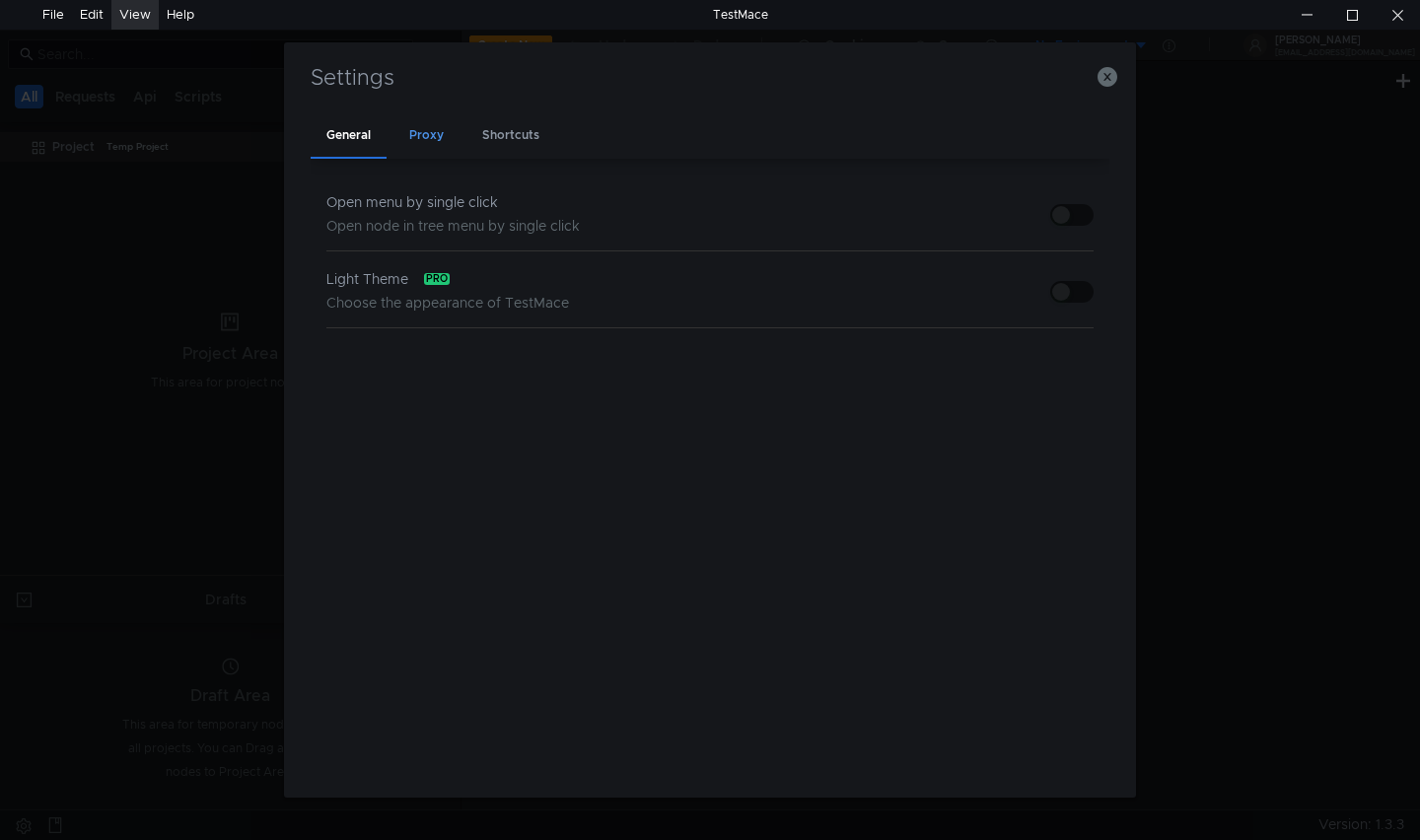 click on "Proxy" 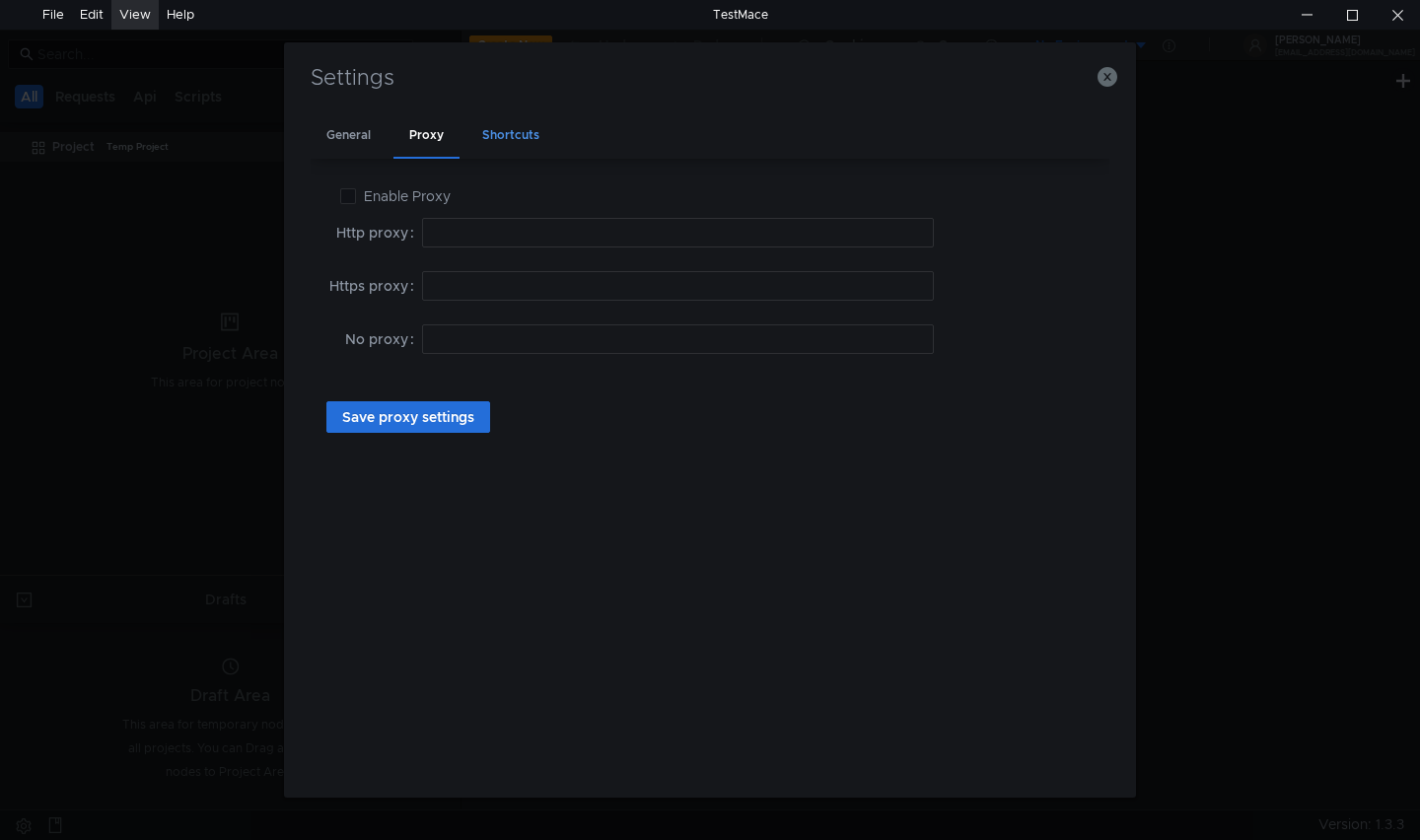 click on "Shortcuts" 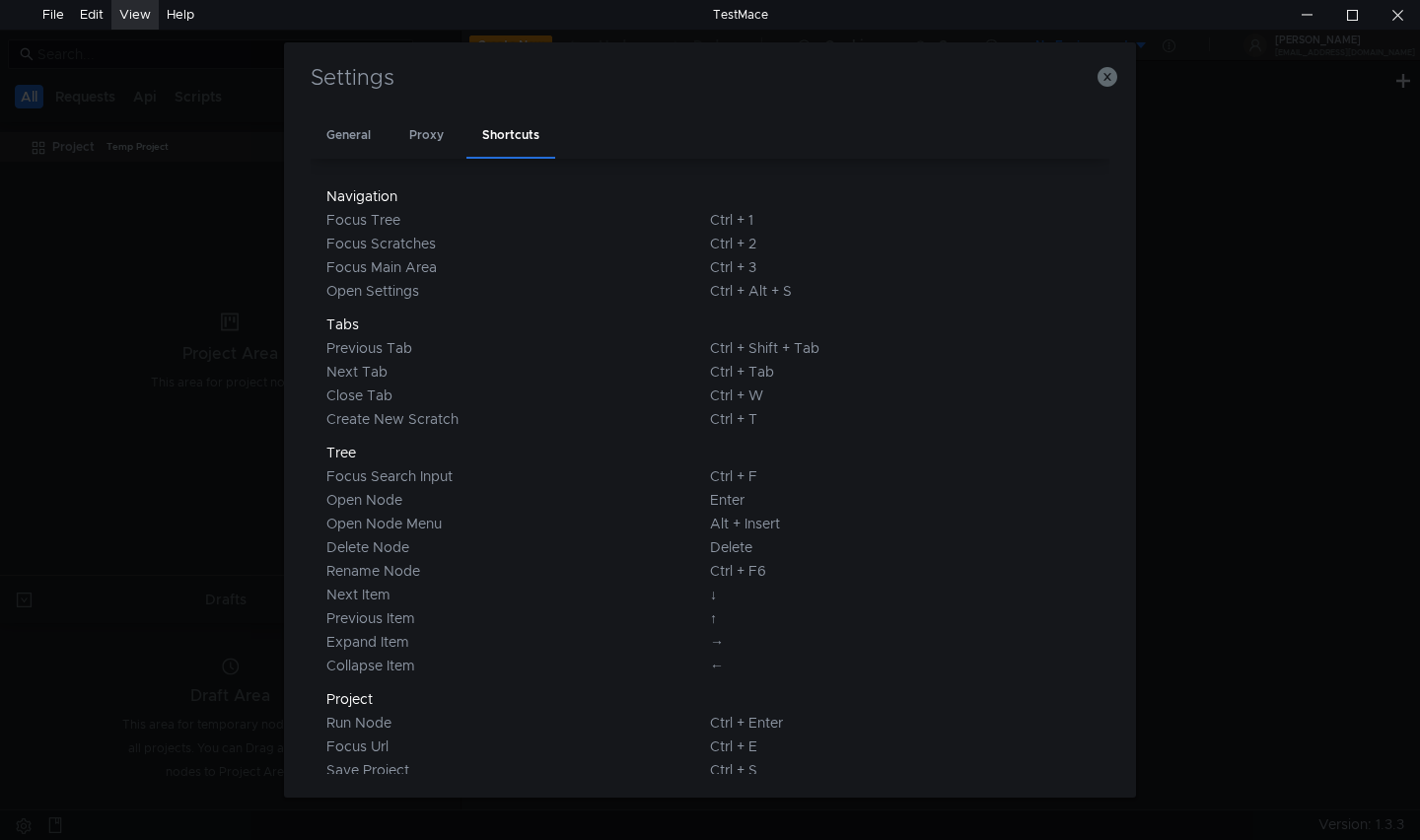 scroll, scrollTop: 141, scrollLeft: 0, axis: vertical 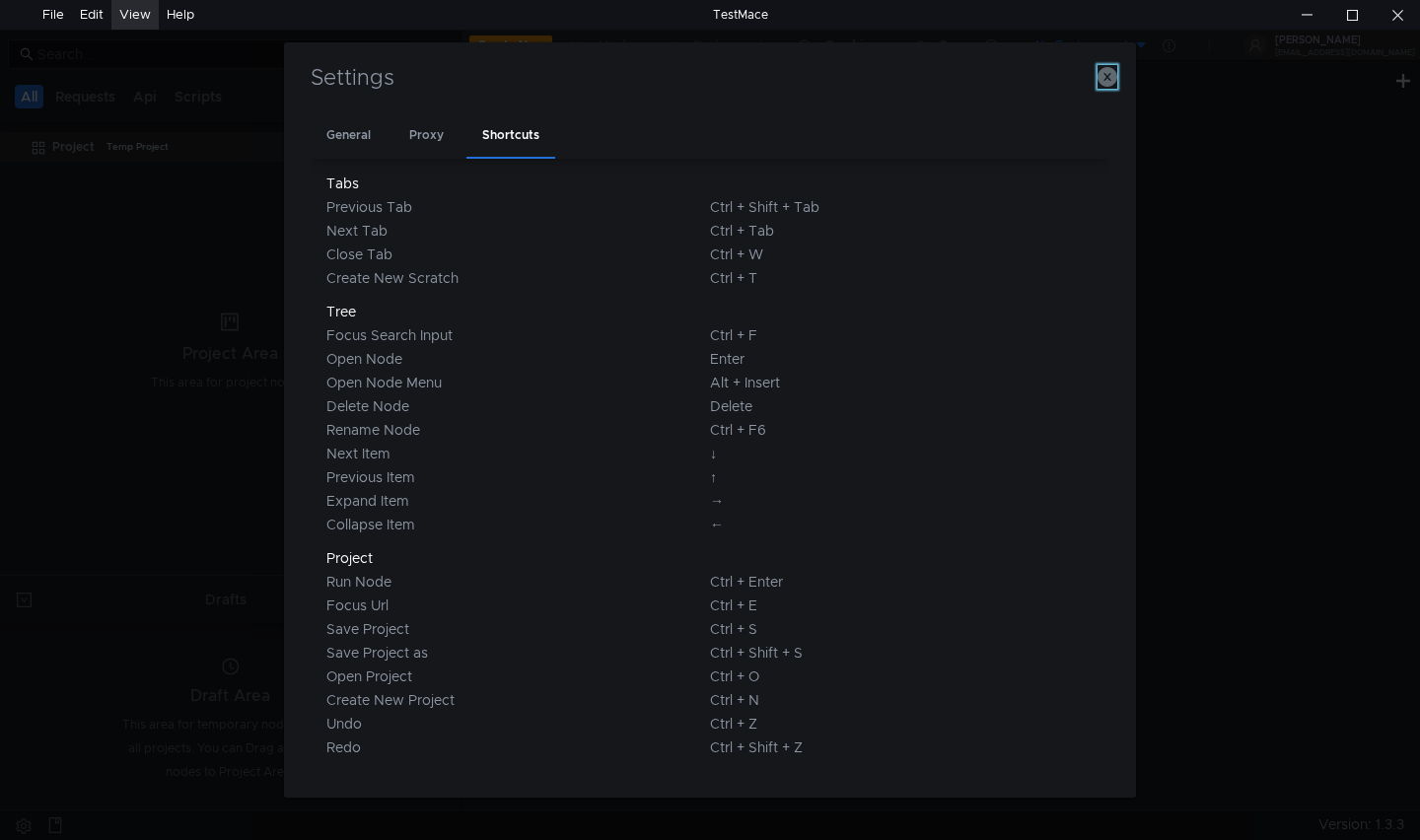 click 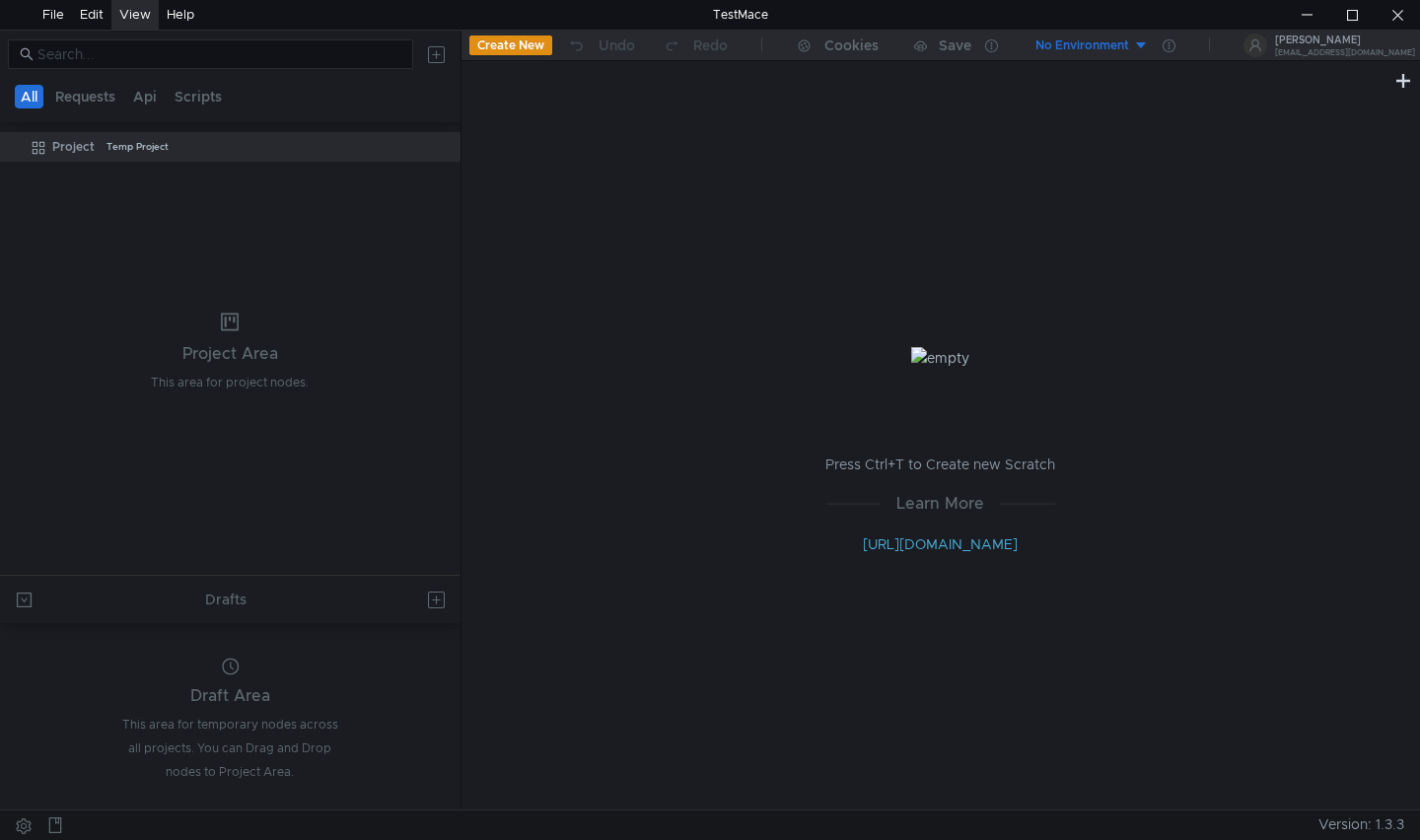 click on "Project  Temp Project" at bounding box center (230, 352) 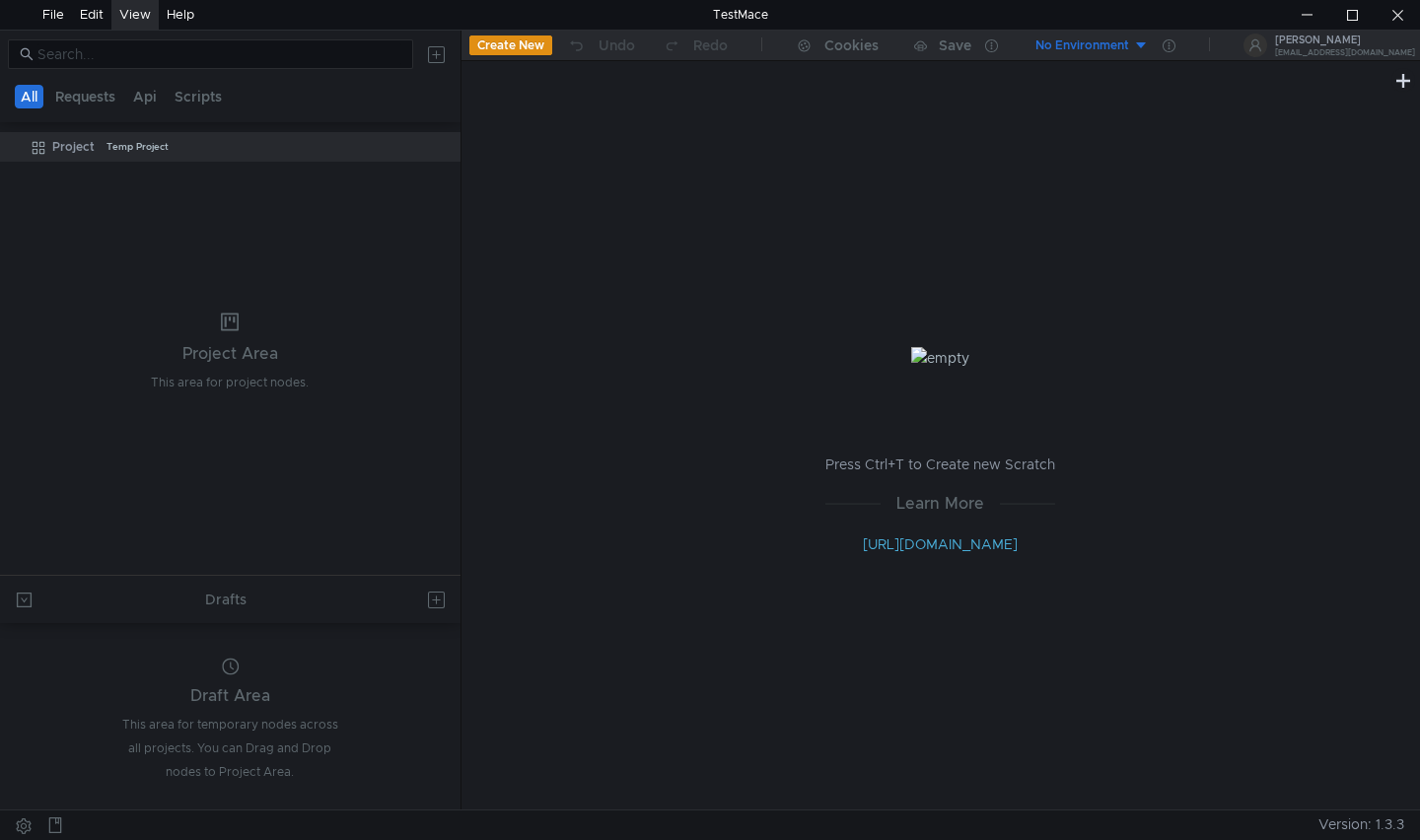 click on "Create New" at bounding box center (511, 45) 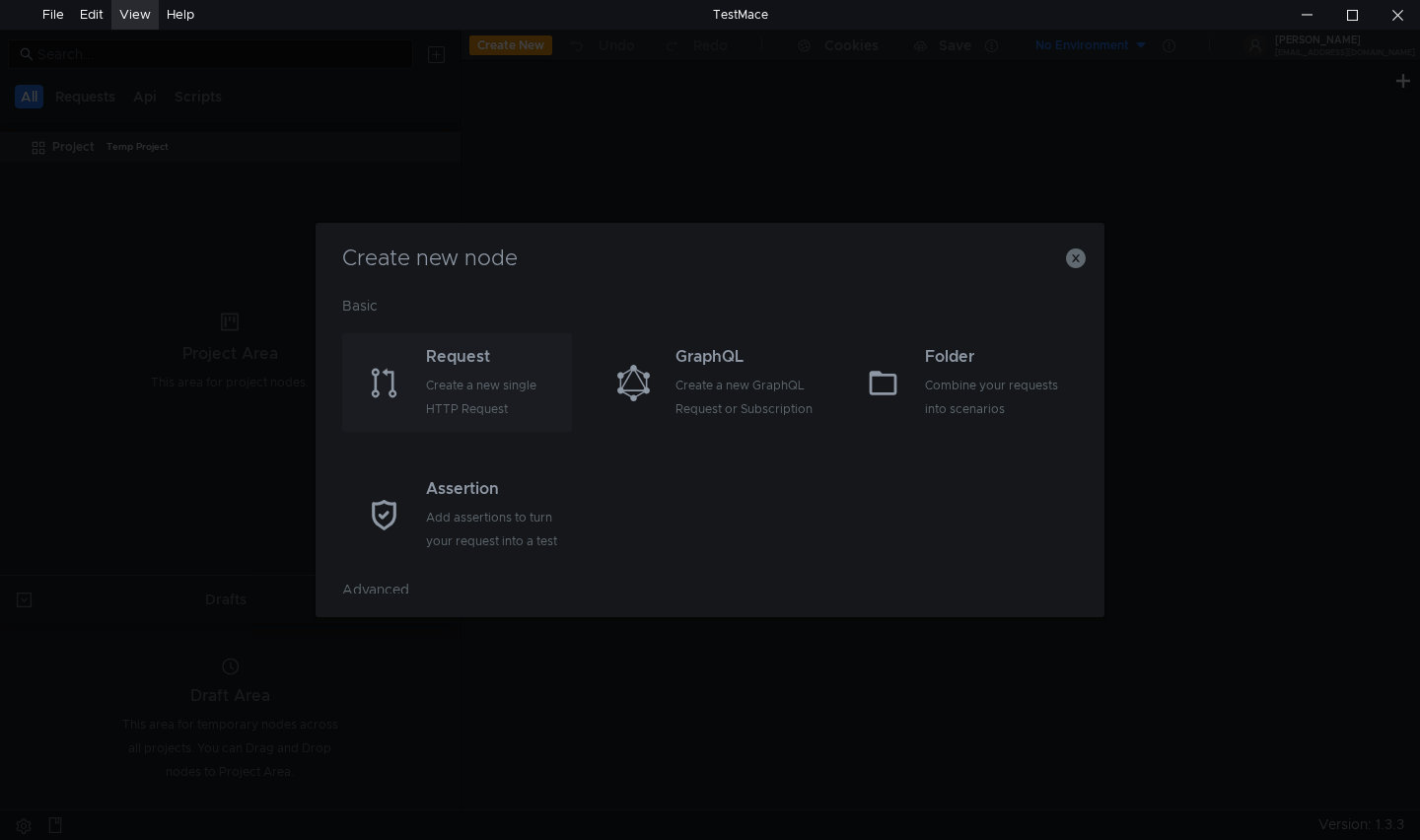 click on "Create a new single HTTP Request" 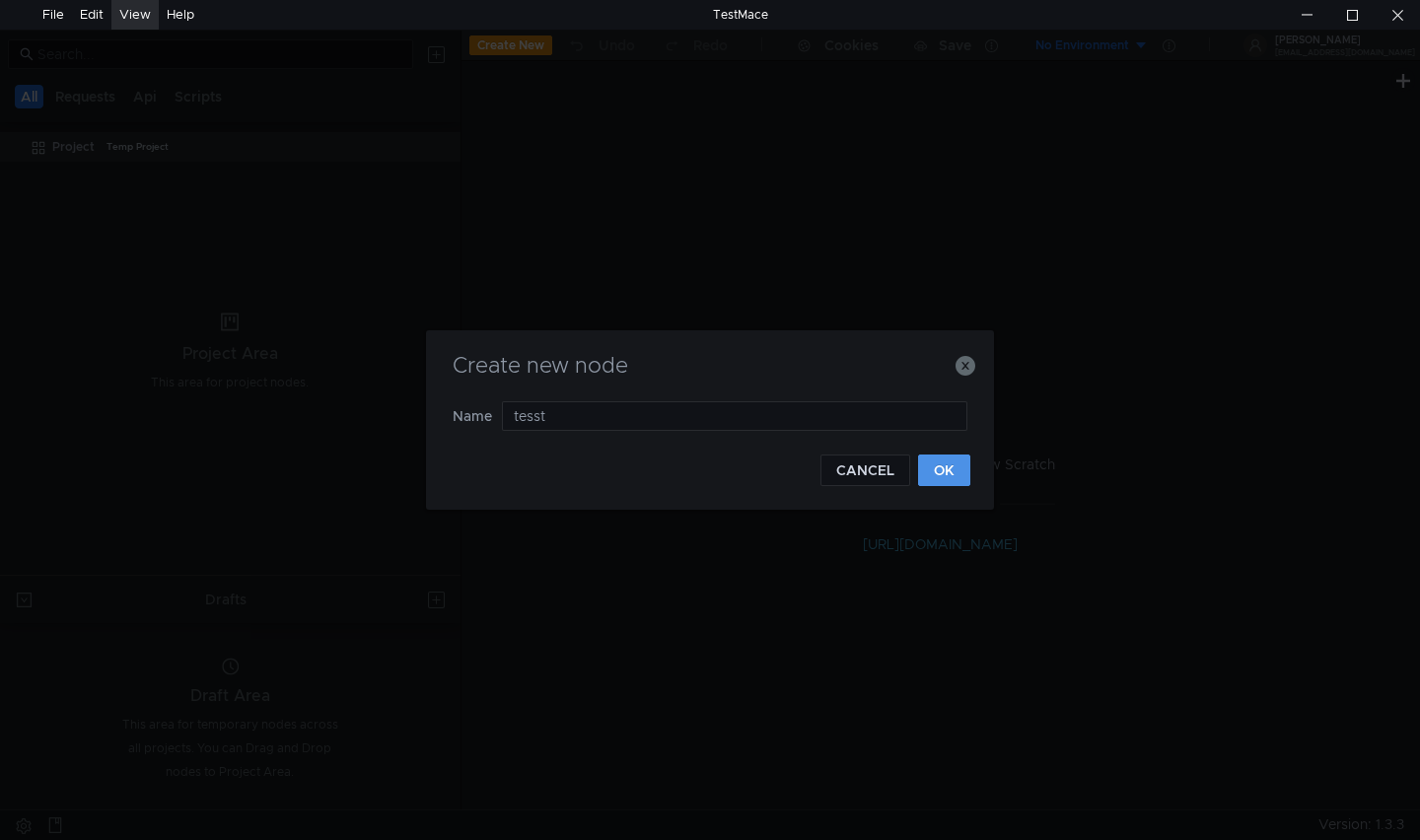 type on "tesst" 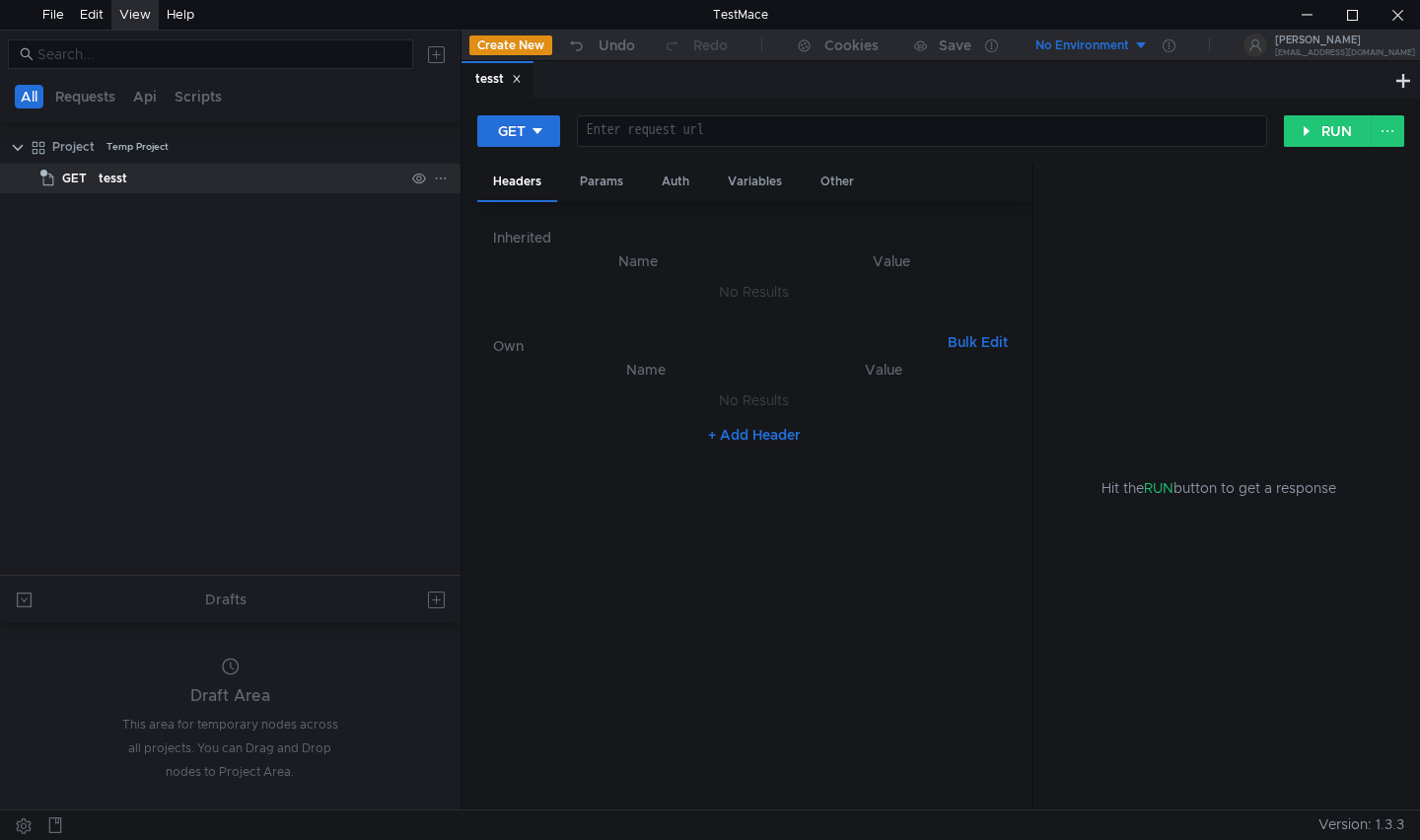 click on "GET" 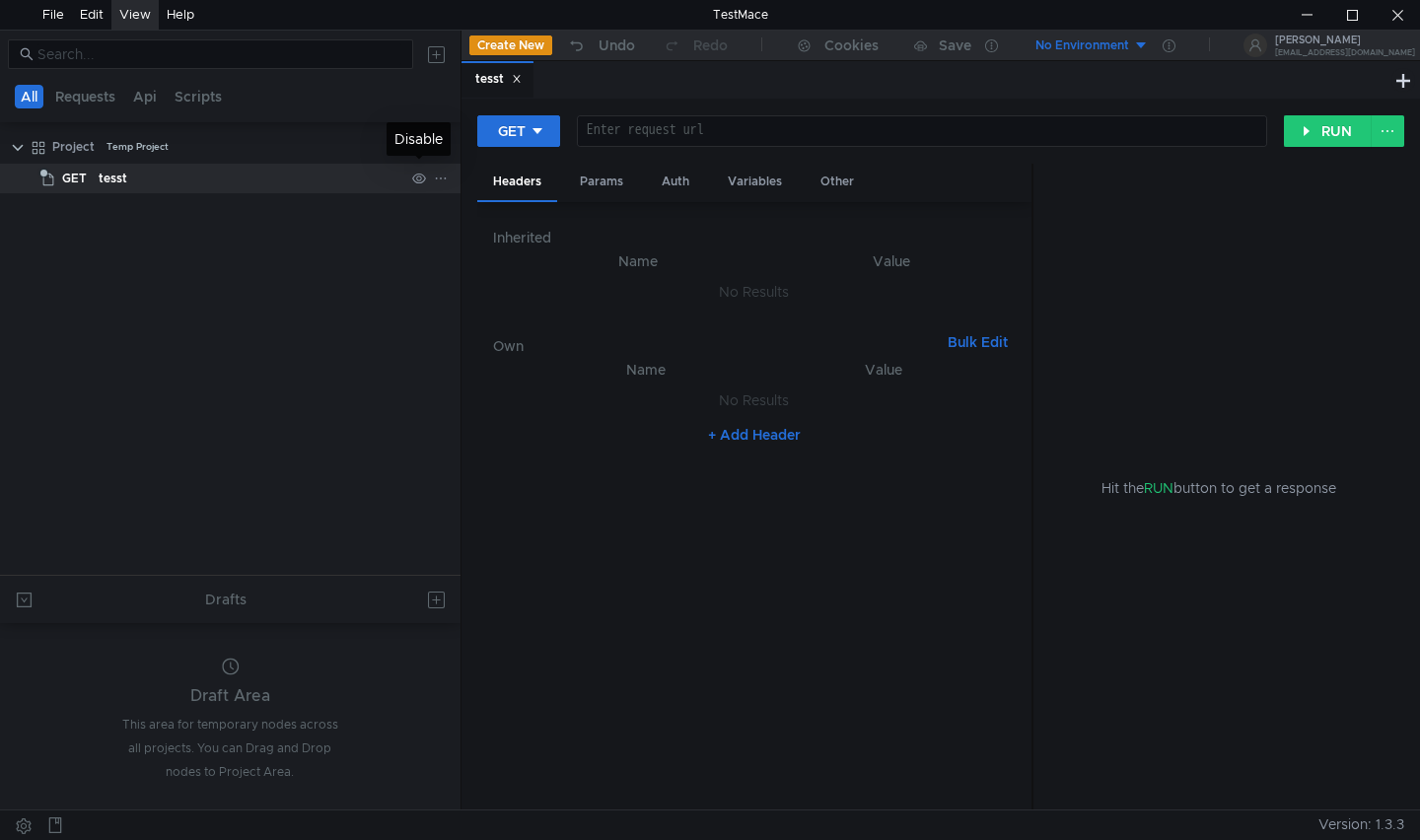 click 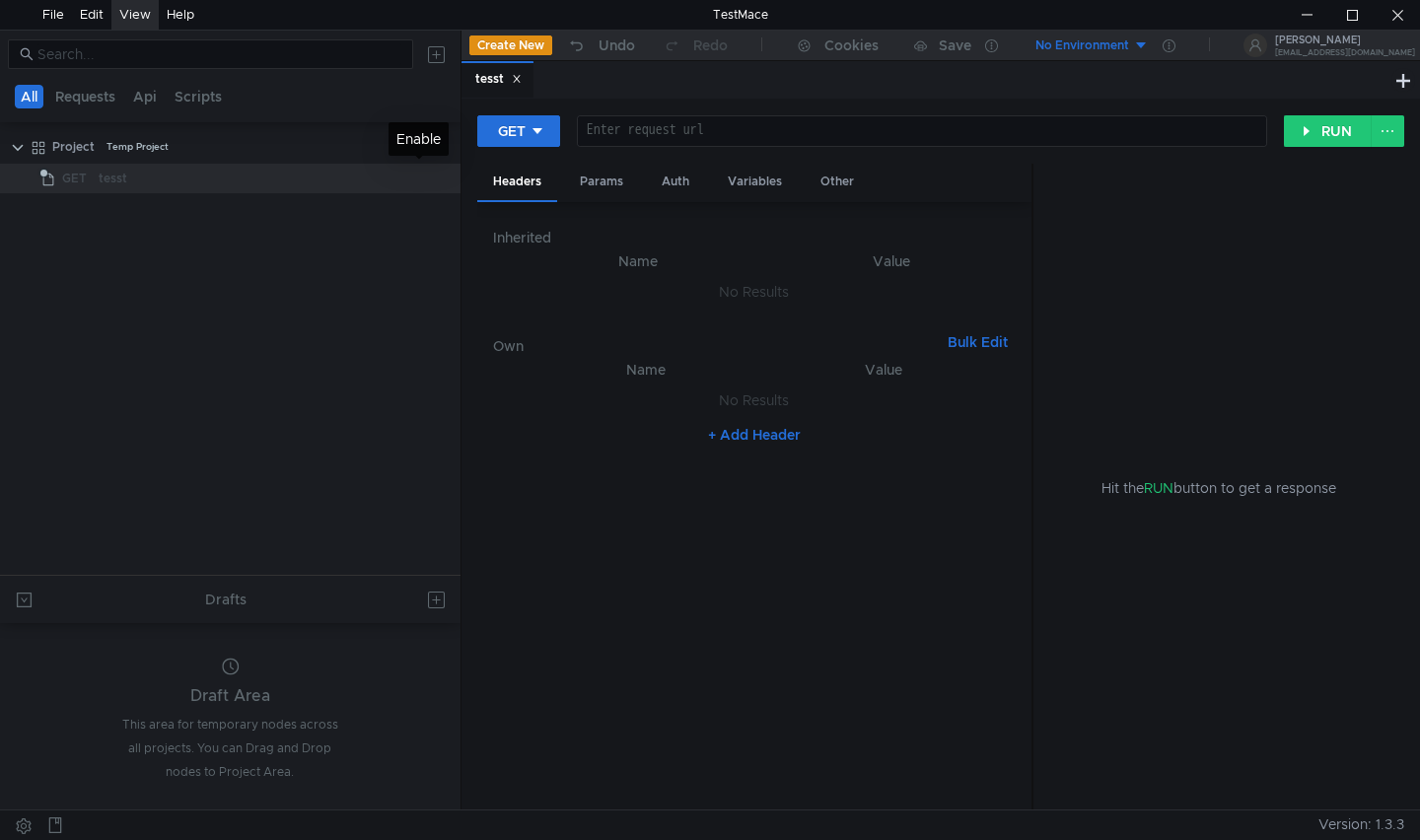 click 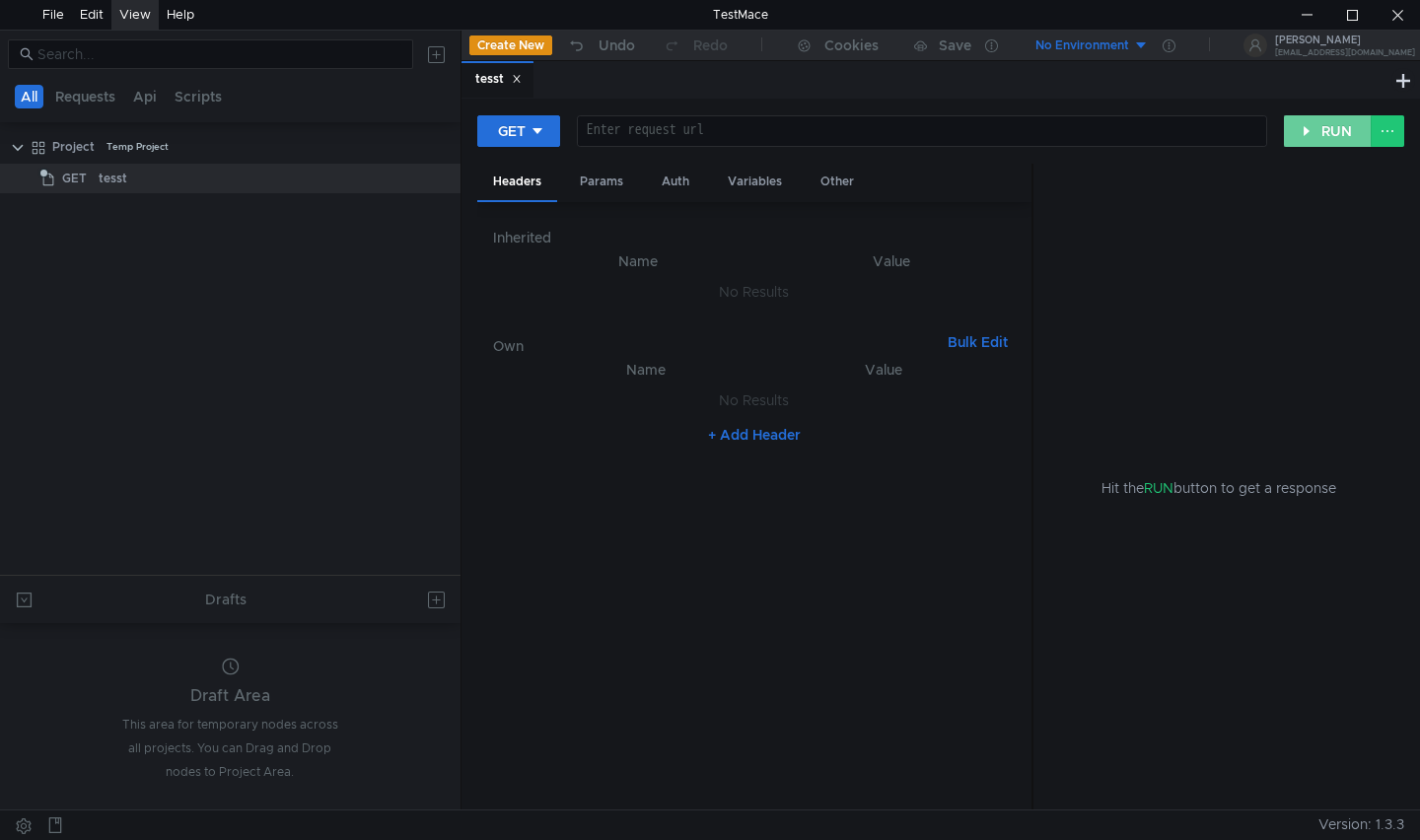 click on "RUN" 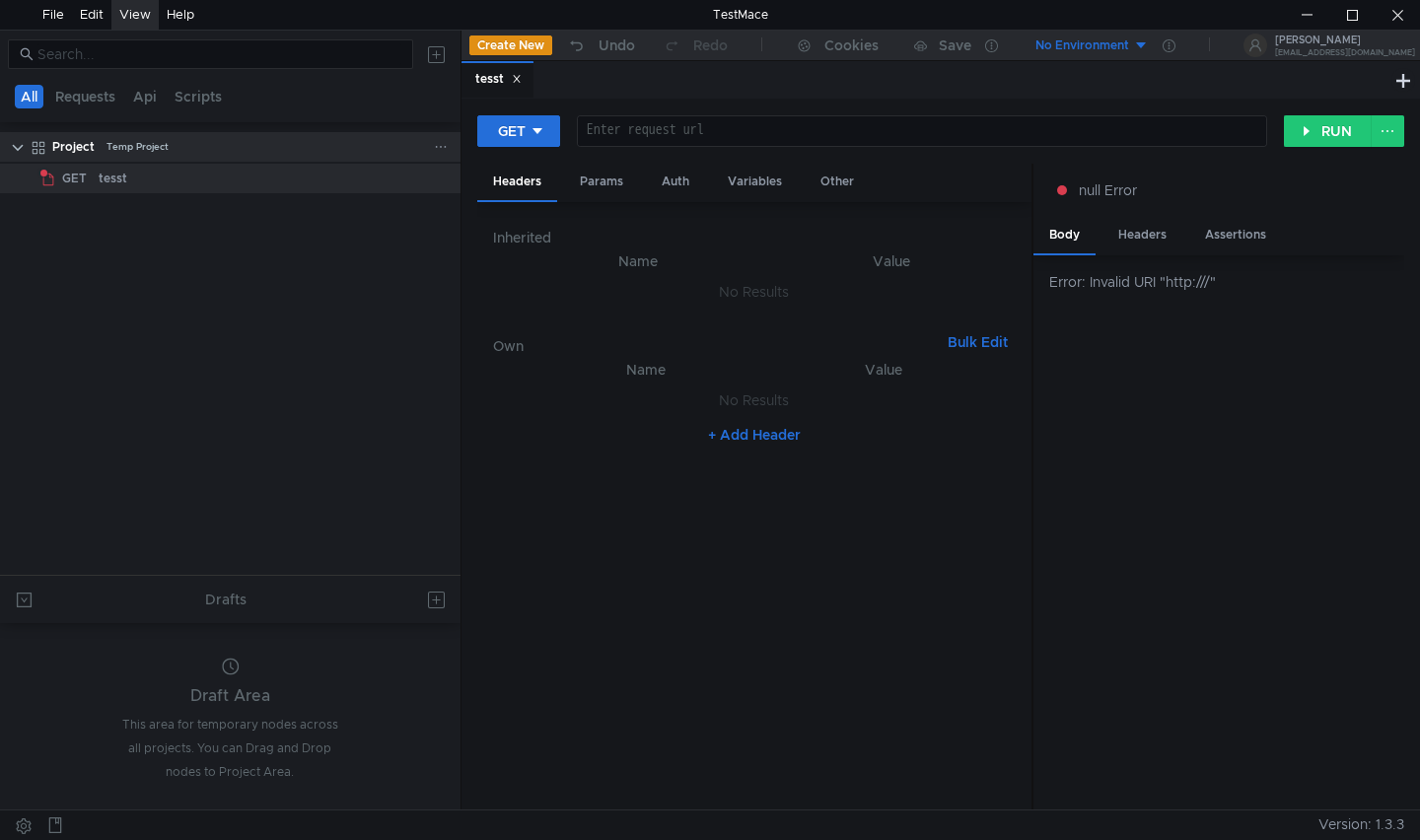 click 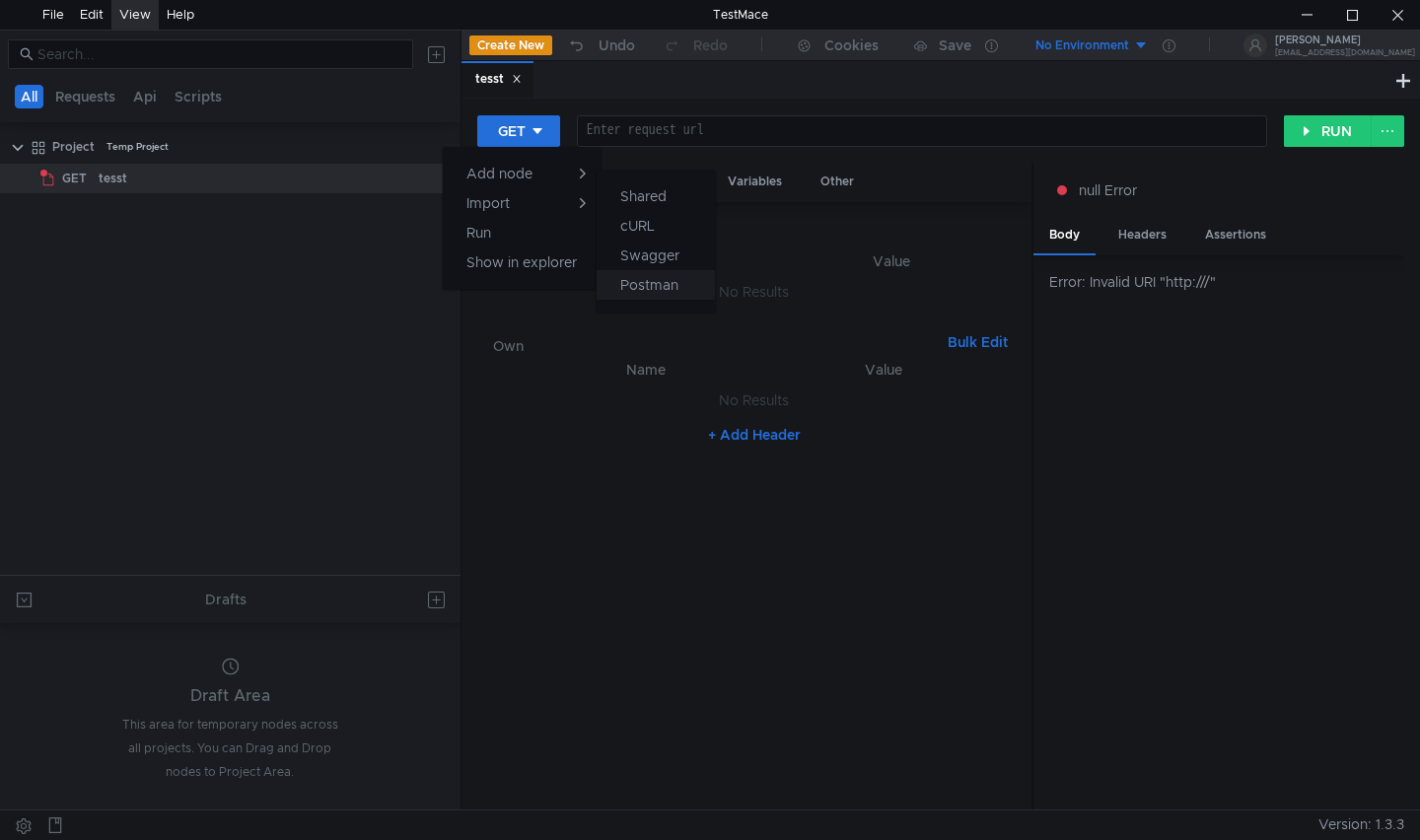 click on "Postman" at bounding box center [656, 285] 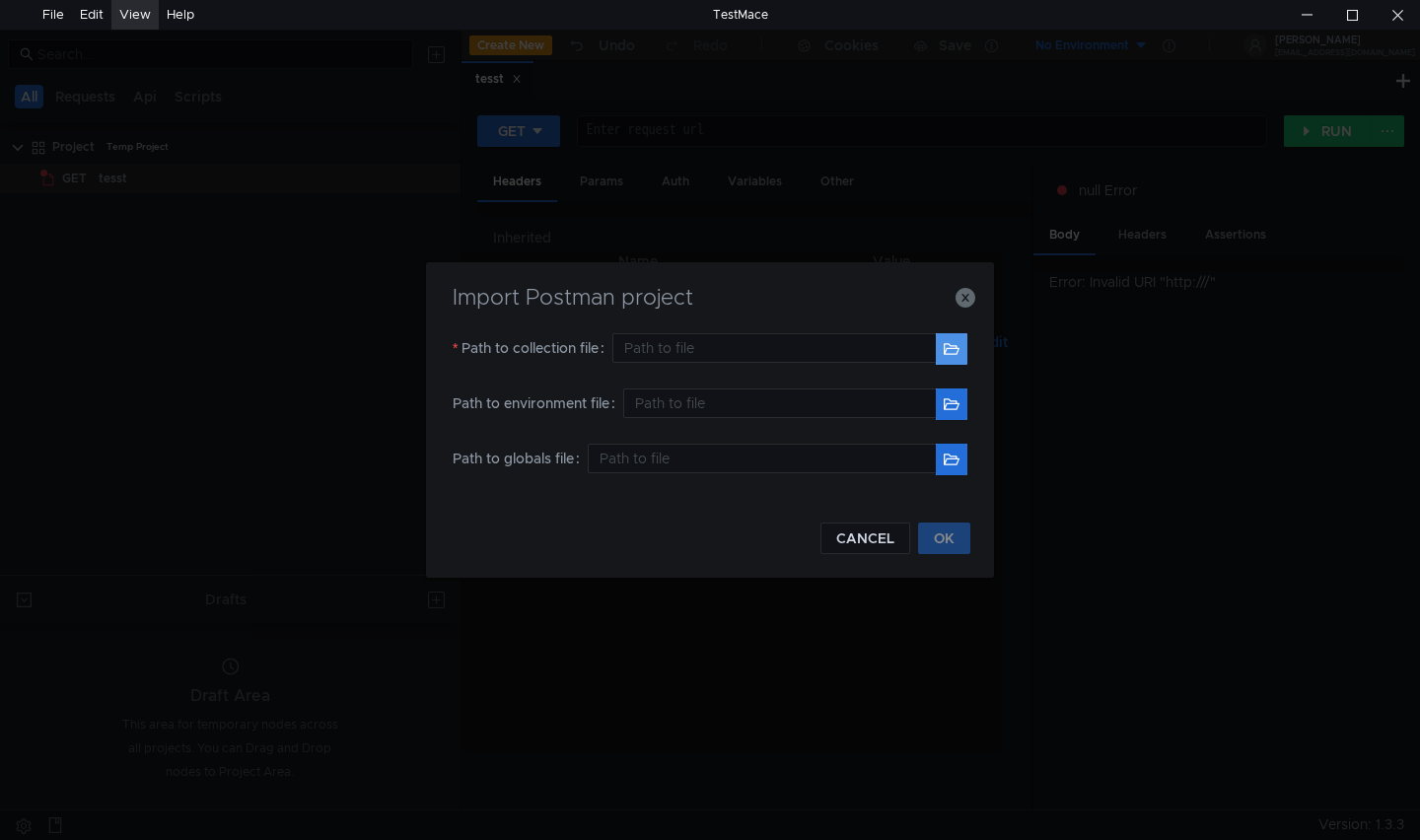 click 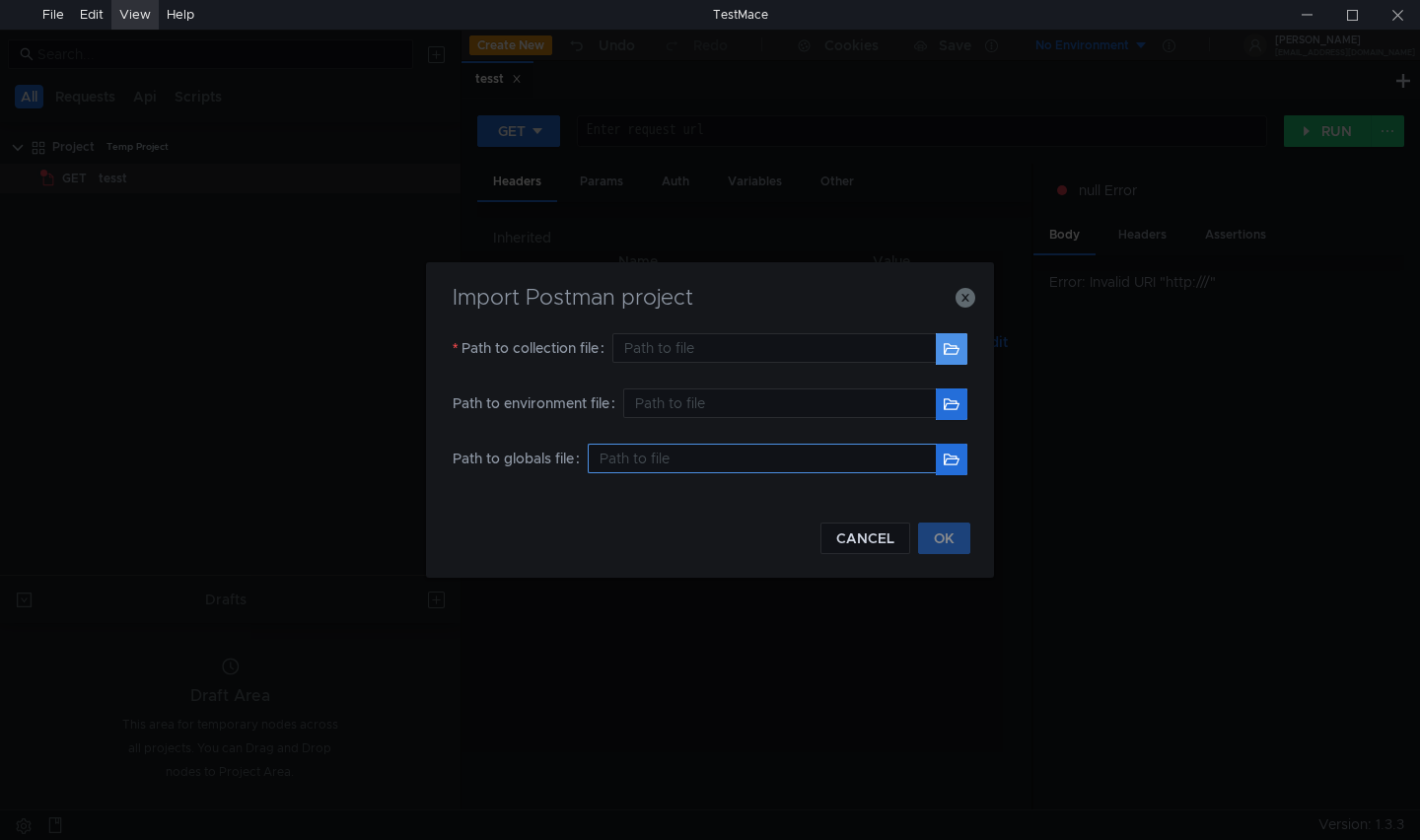 type on "C:\Users\ASUS\Downloads\Mi-erp.postman_collection.json" 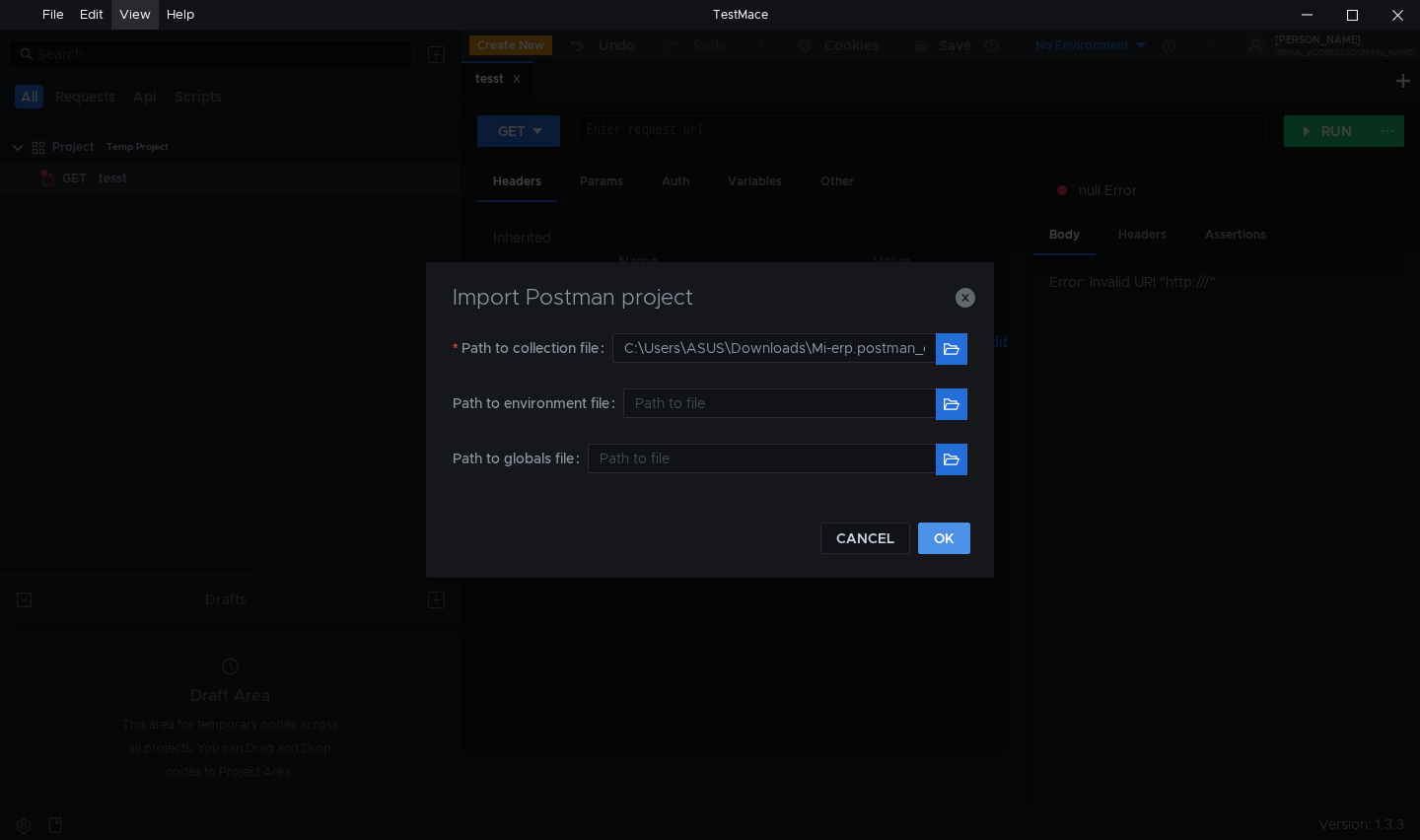 click on "OK" 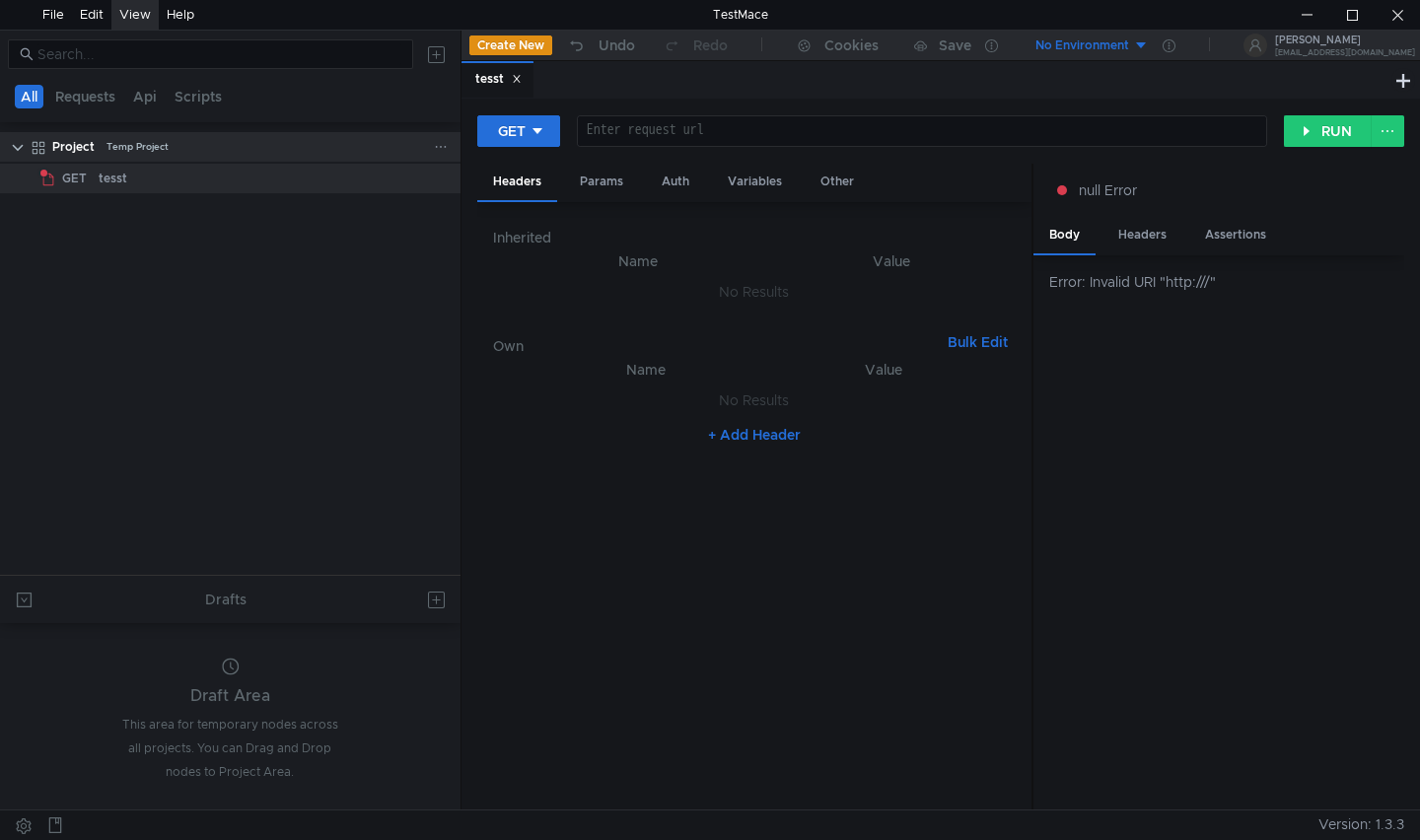 click 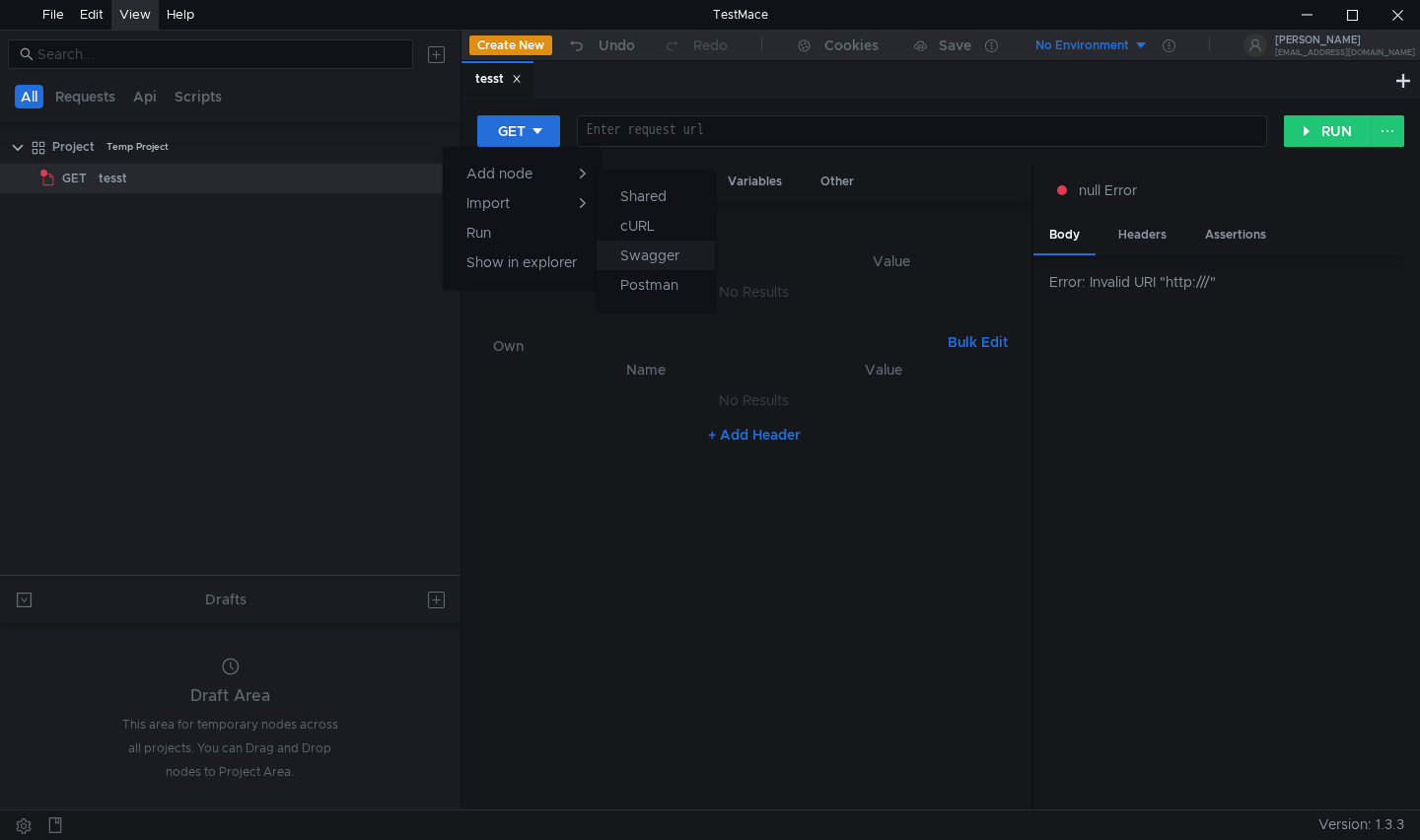 click on "Swagger" at bounding box center (650, 255) 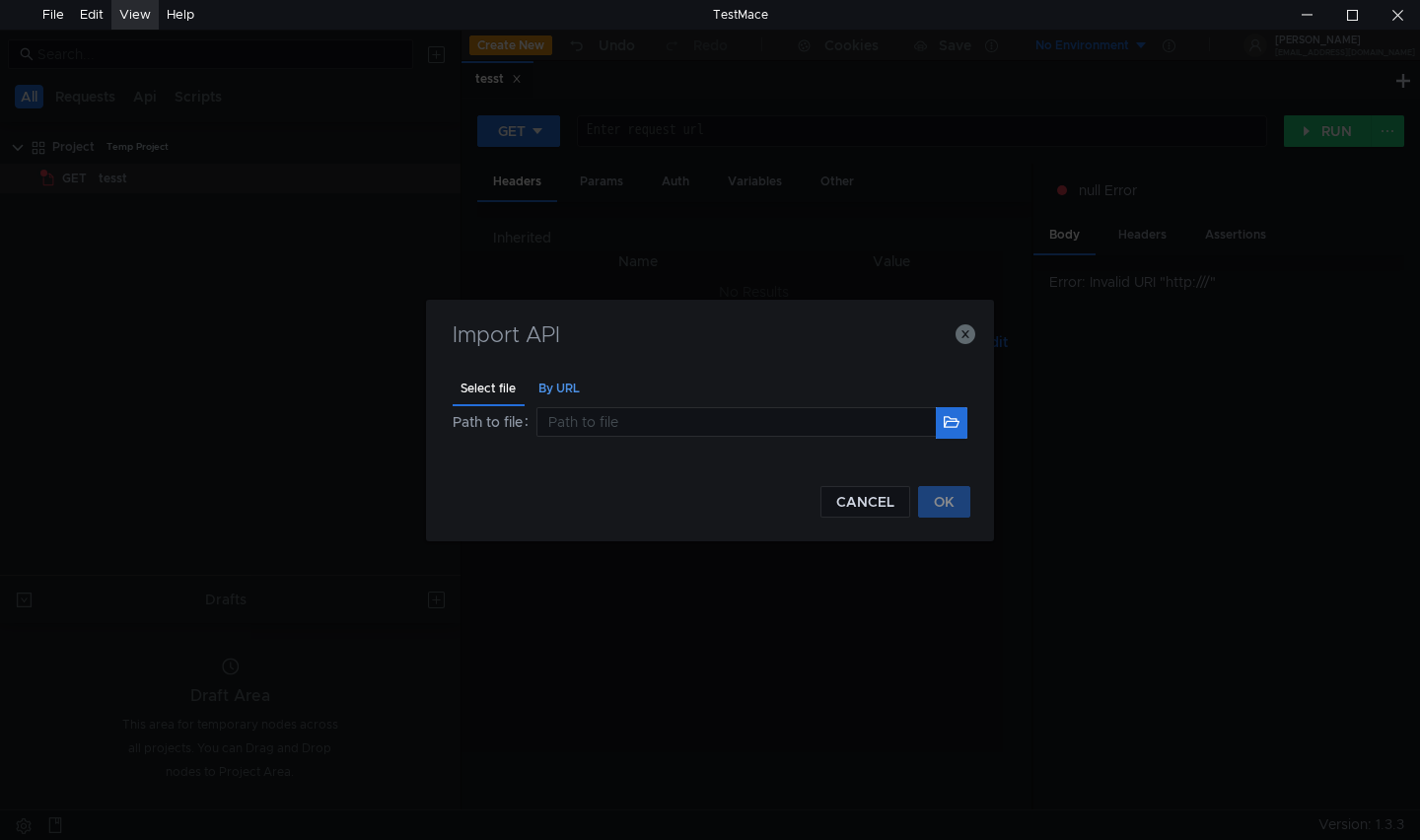 click on "By URL" 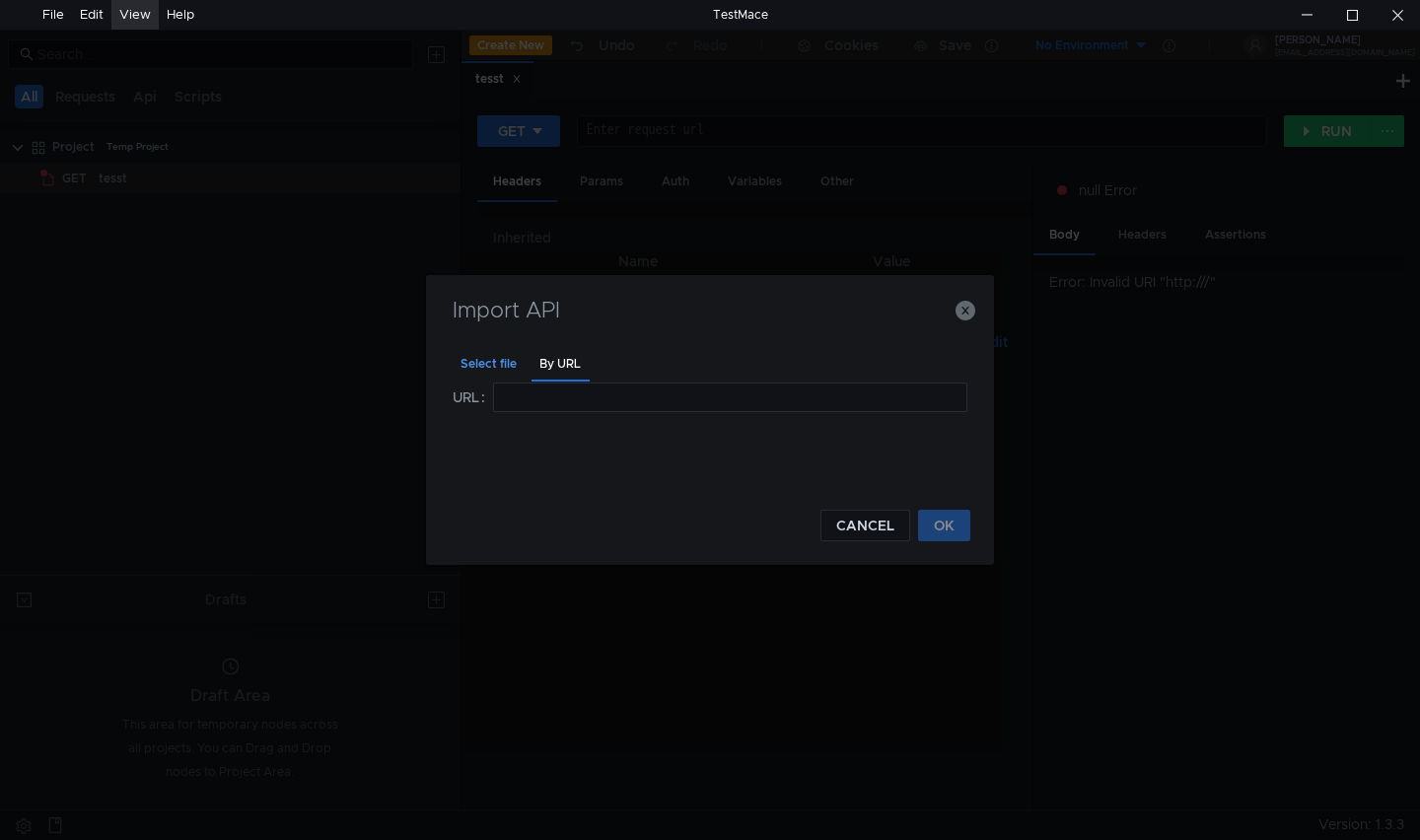 click on "Select file" 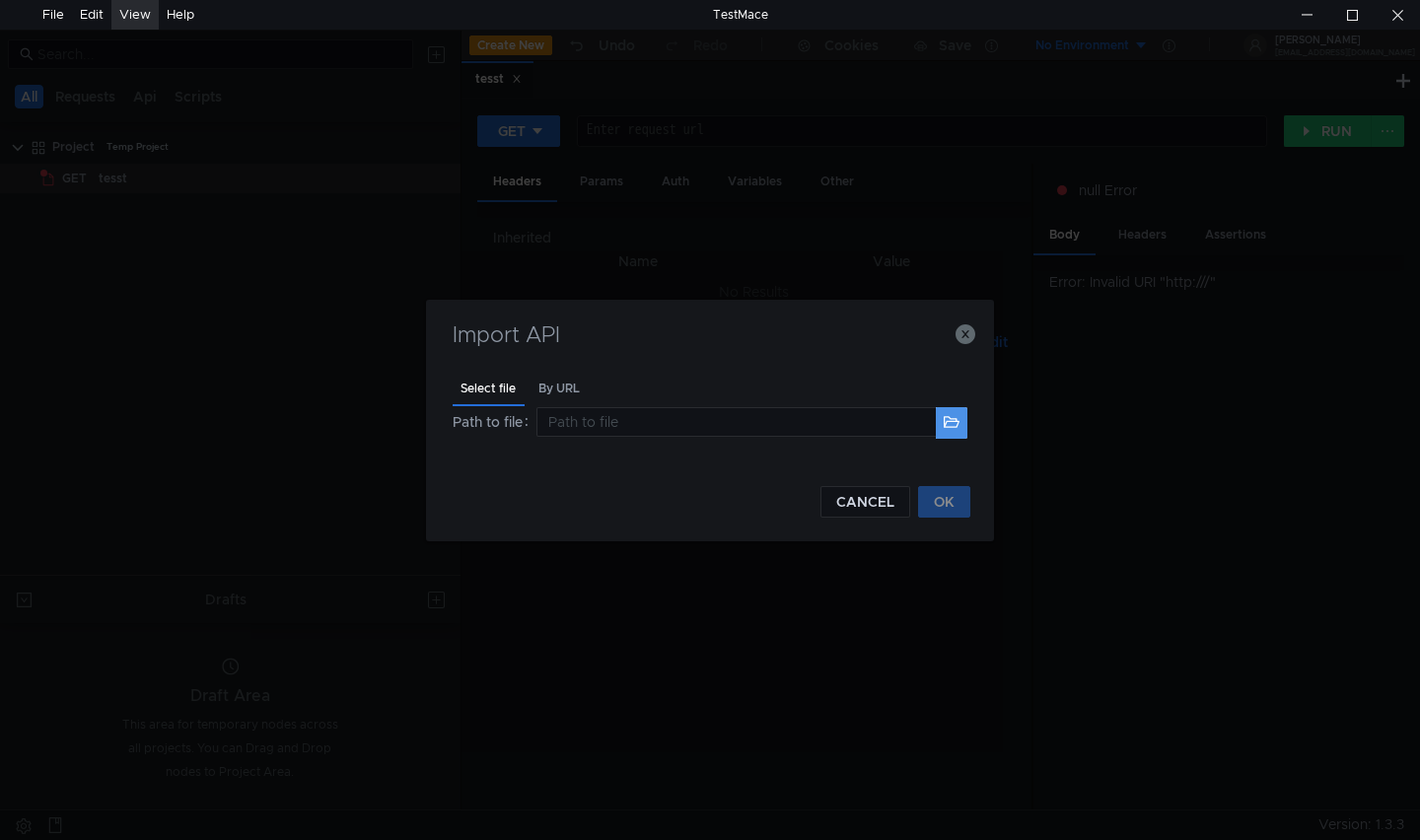 click 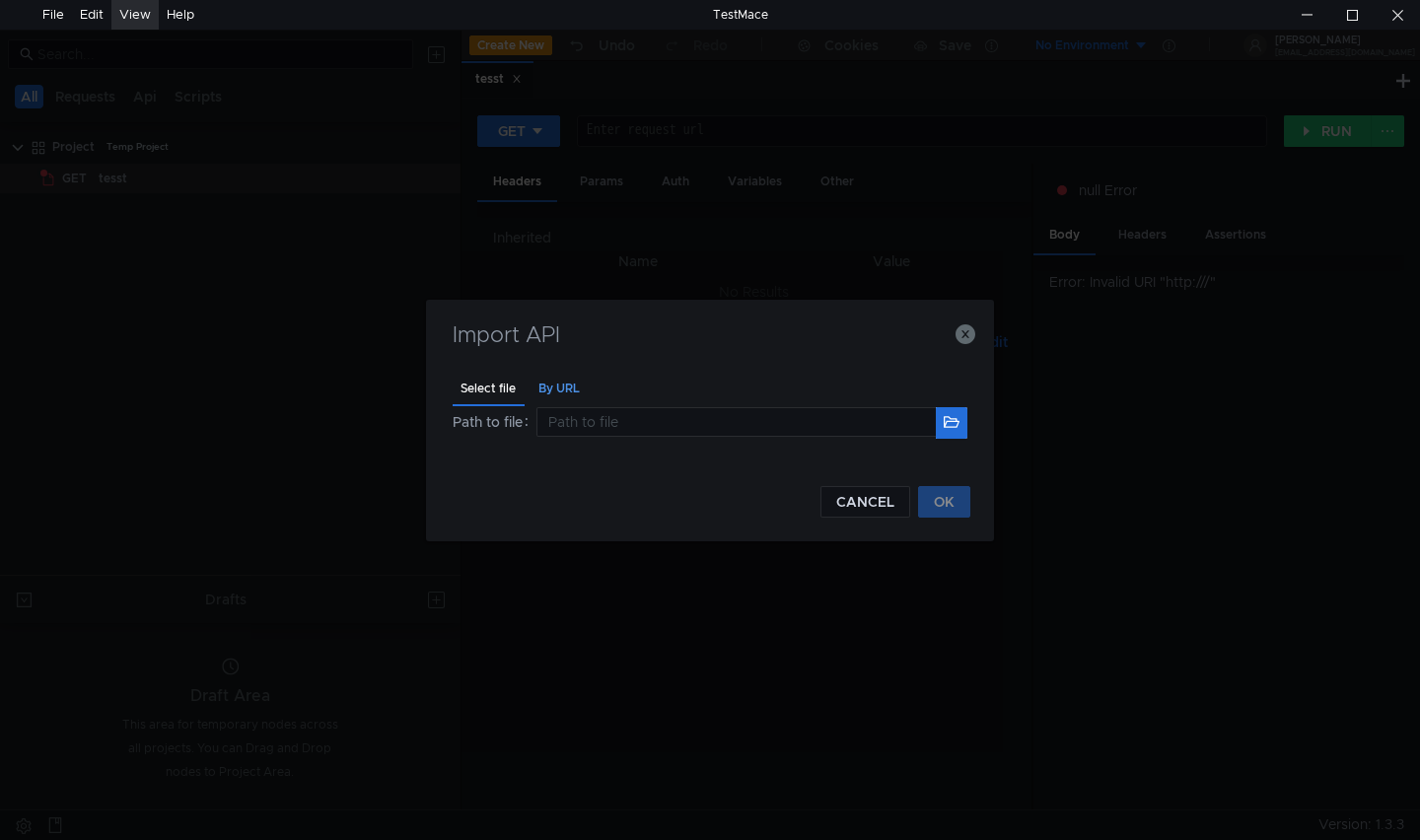 click on "By URL" 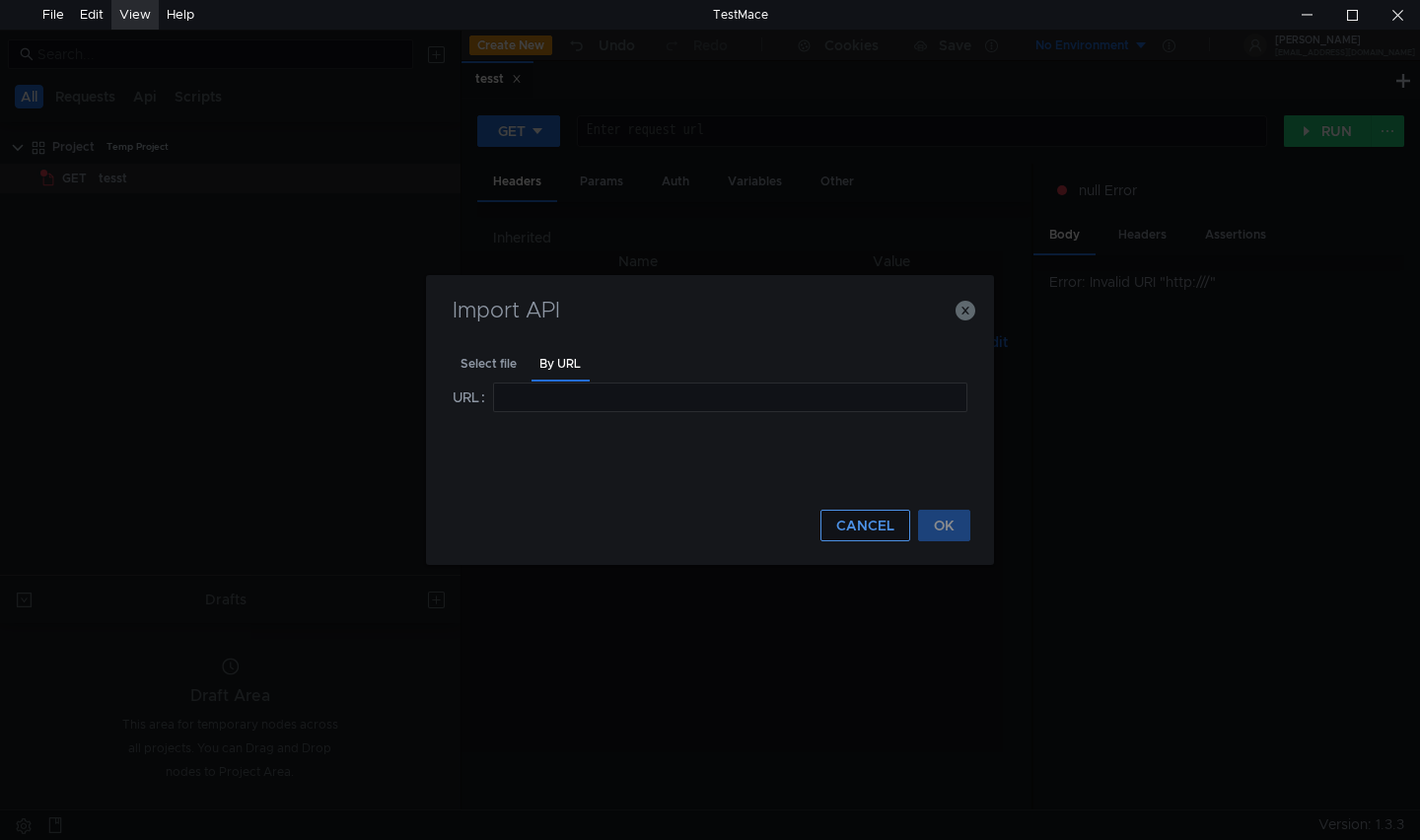 click on "CANCEL" 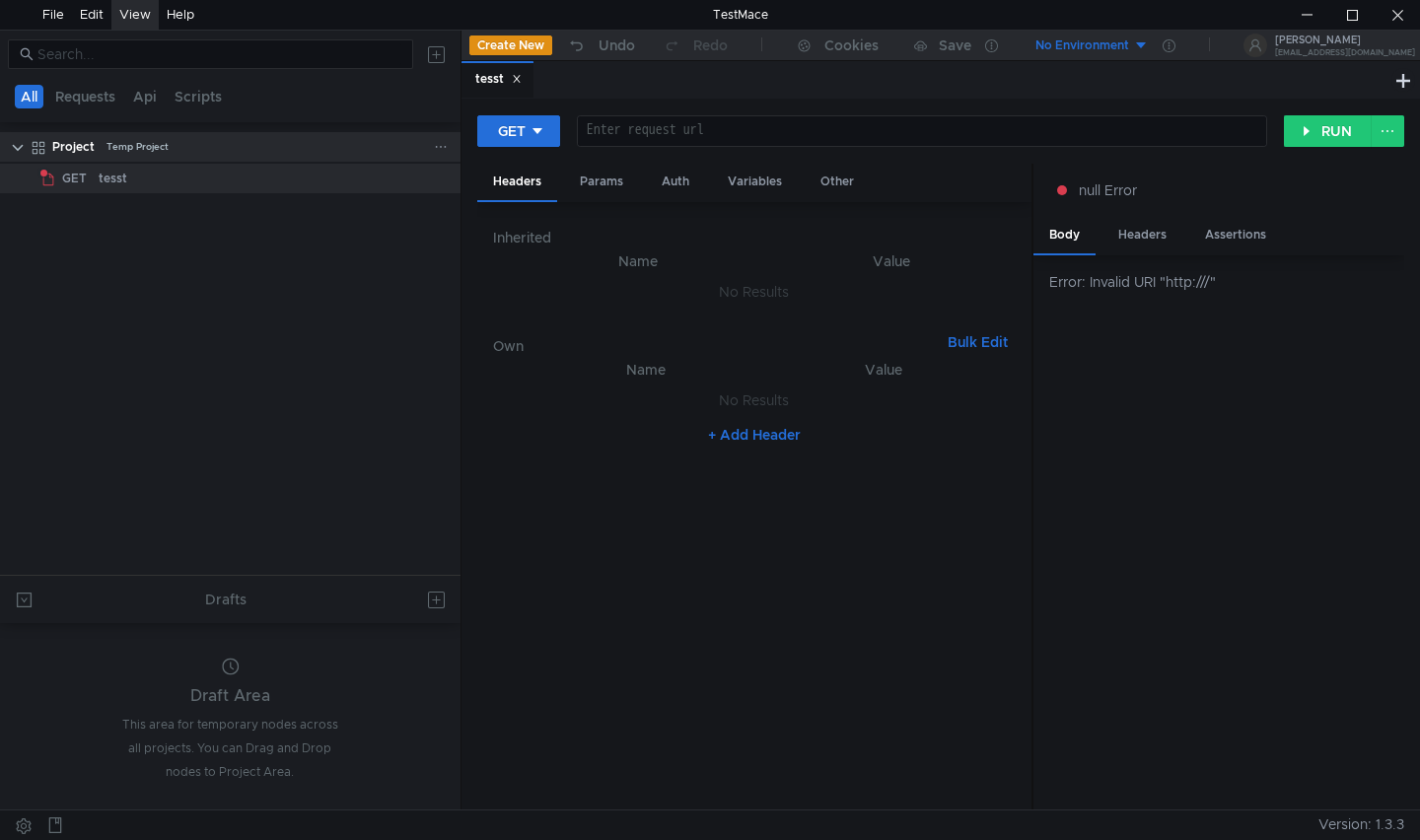 click 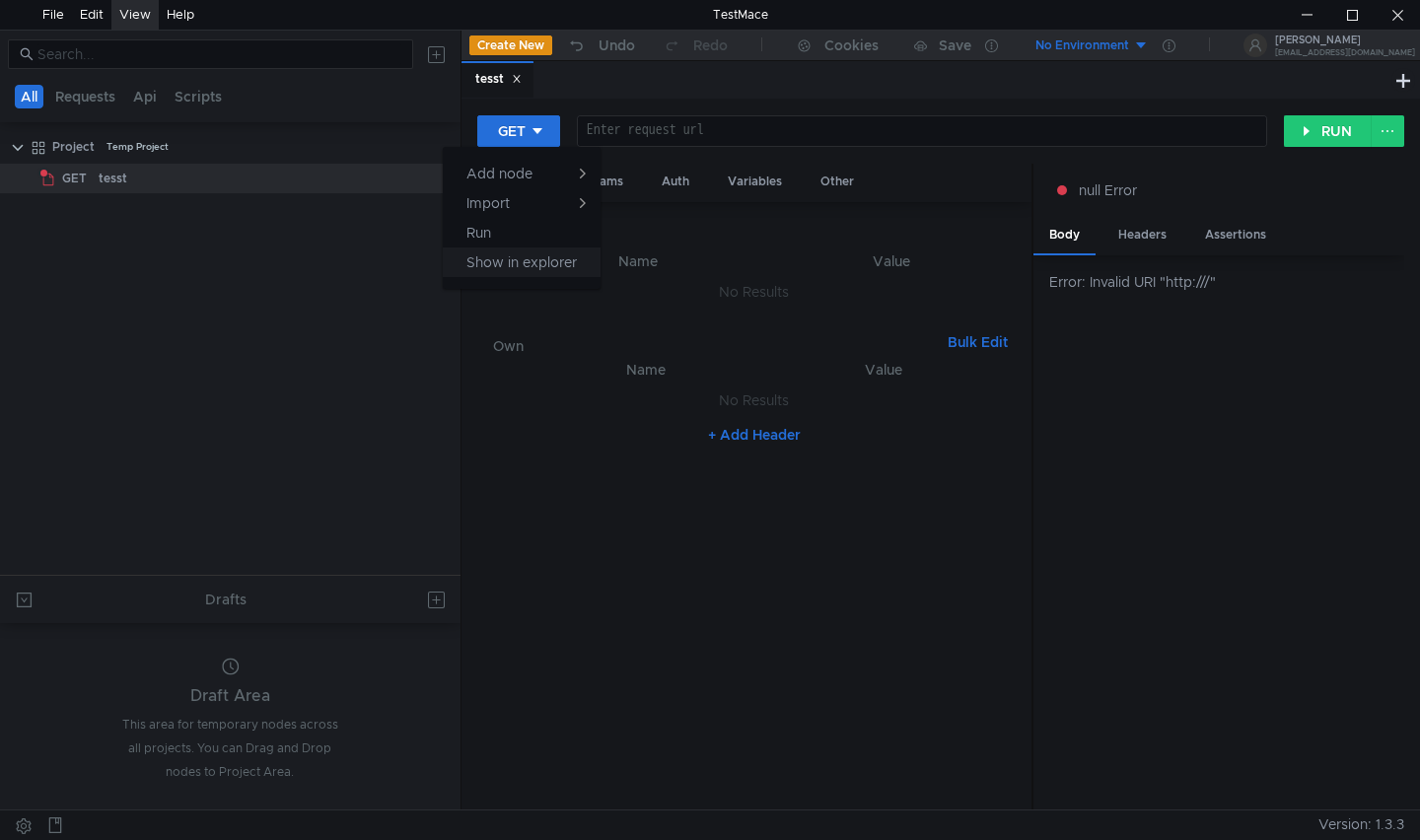 click on "Show in explorer" at bounding box center (522, 262) 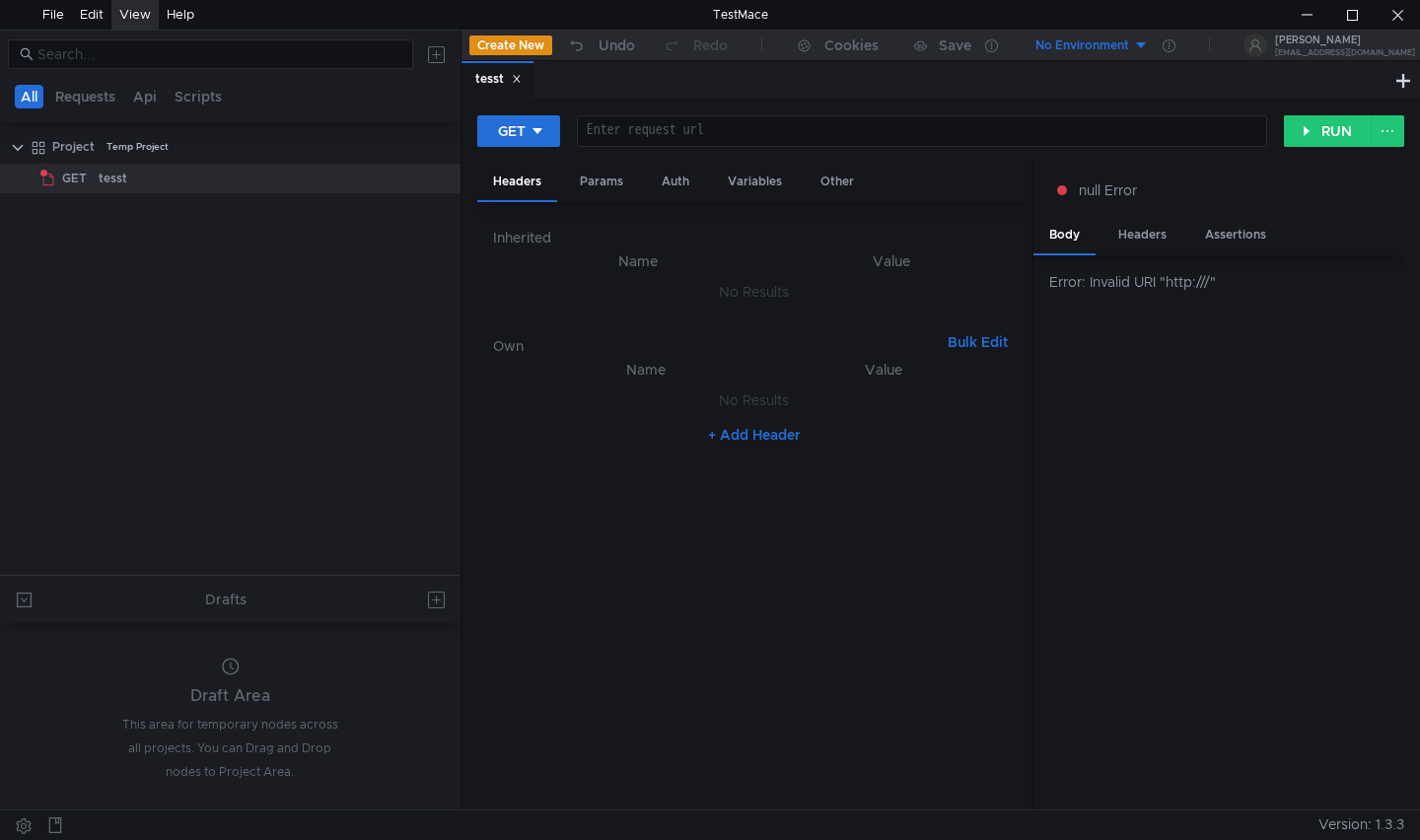 click on "View" at bounding box center (135, 15) 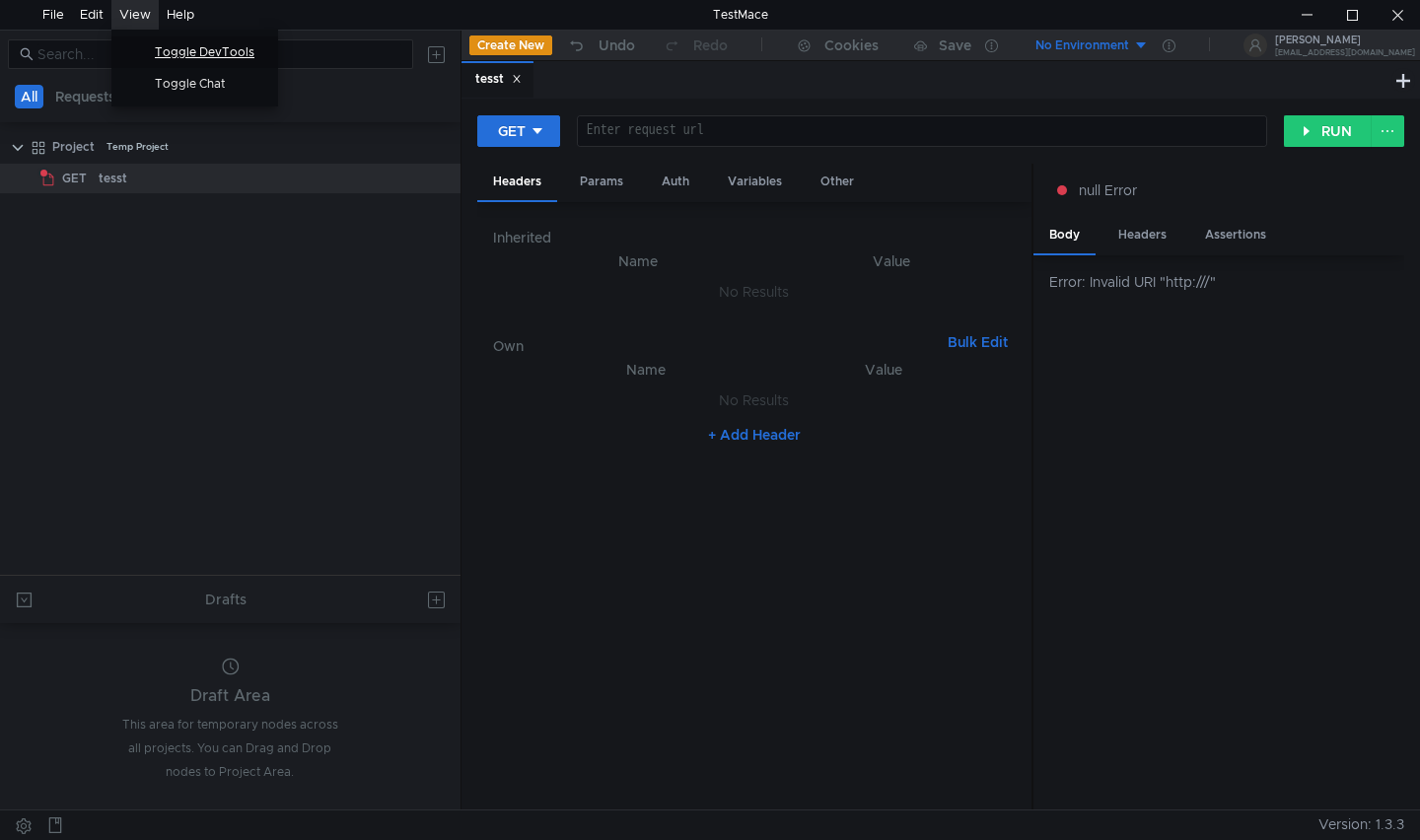 click on "Toggle DevTools" at bounding box center (210, 52) 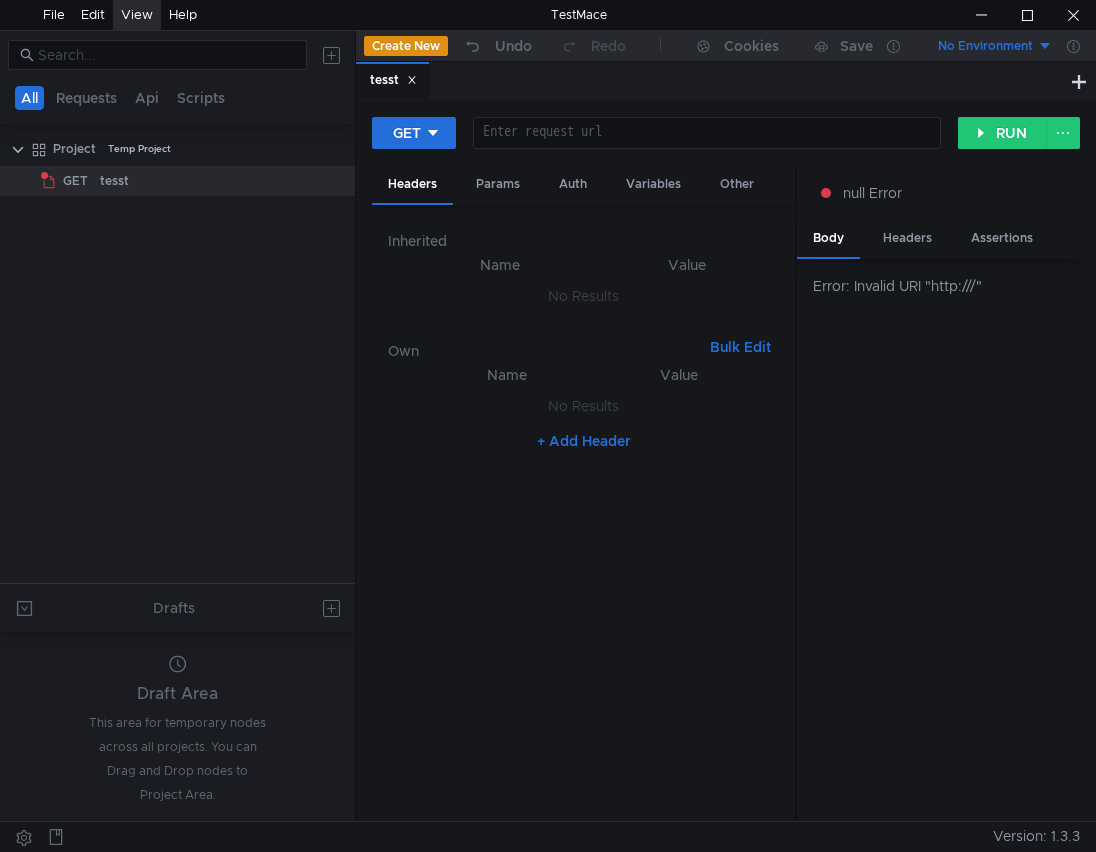 click 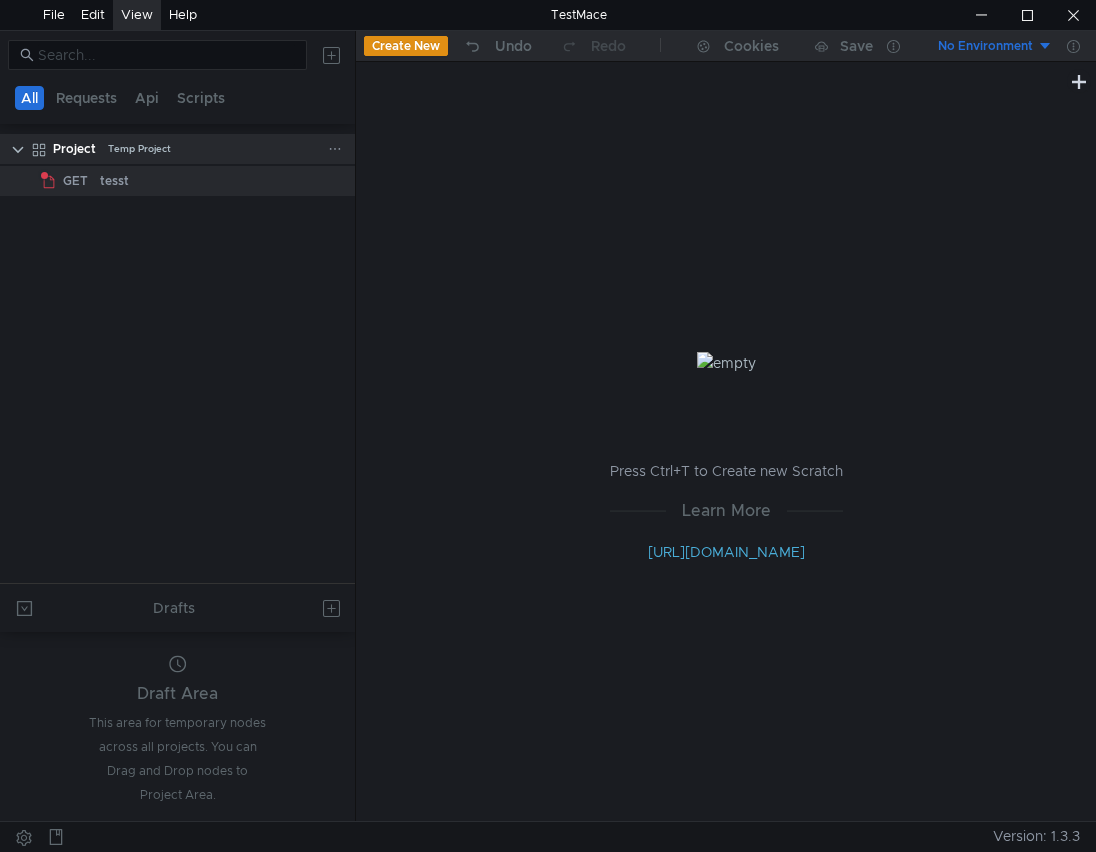 click 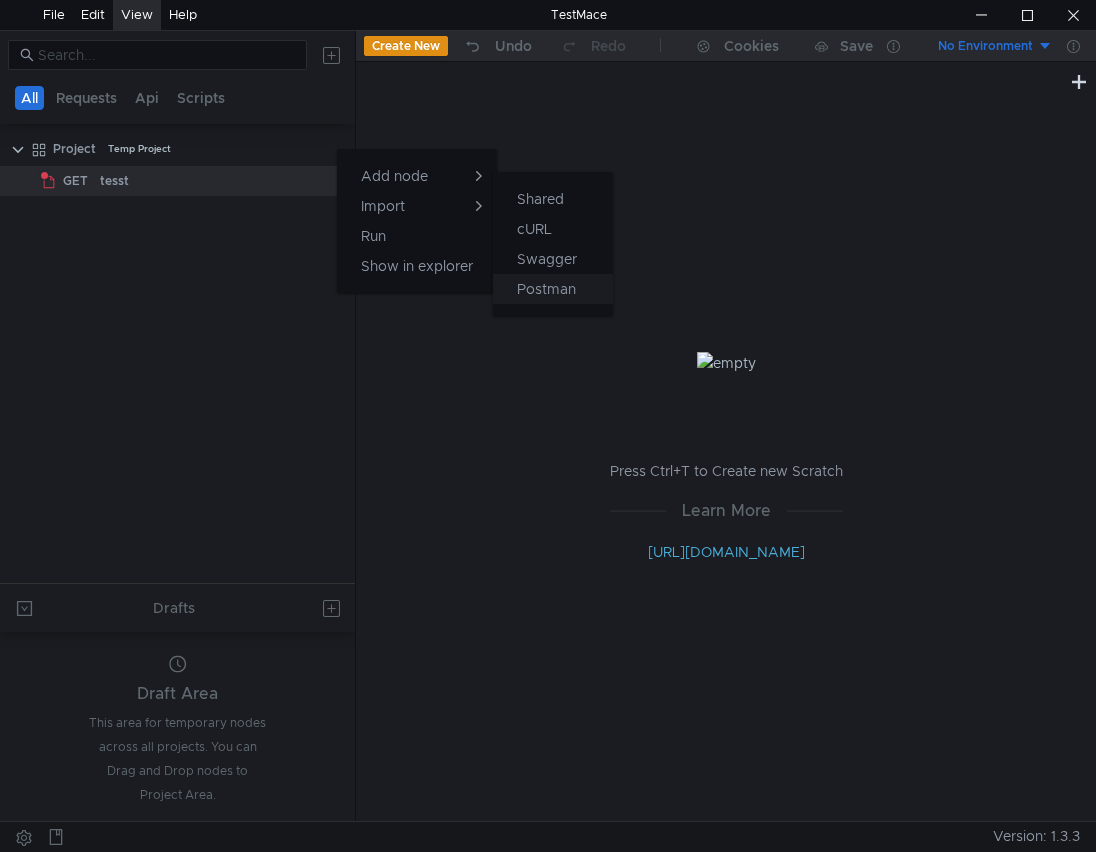 click on "Postman" at bounding box center [553, 289] 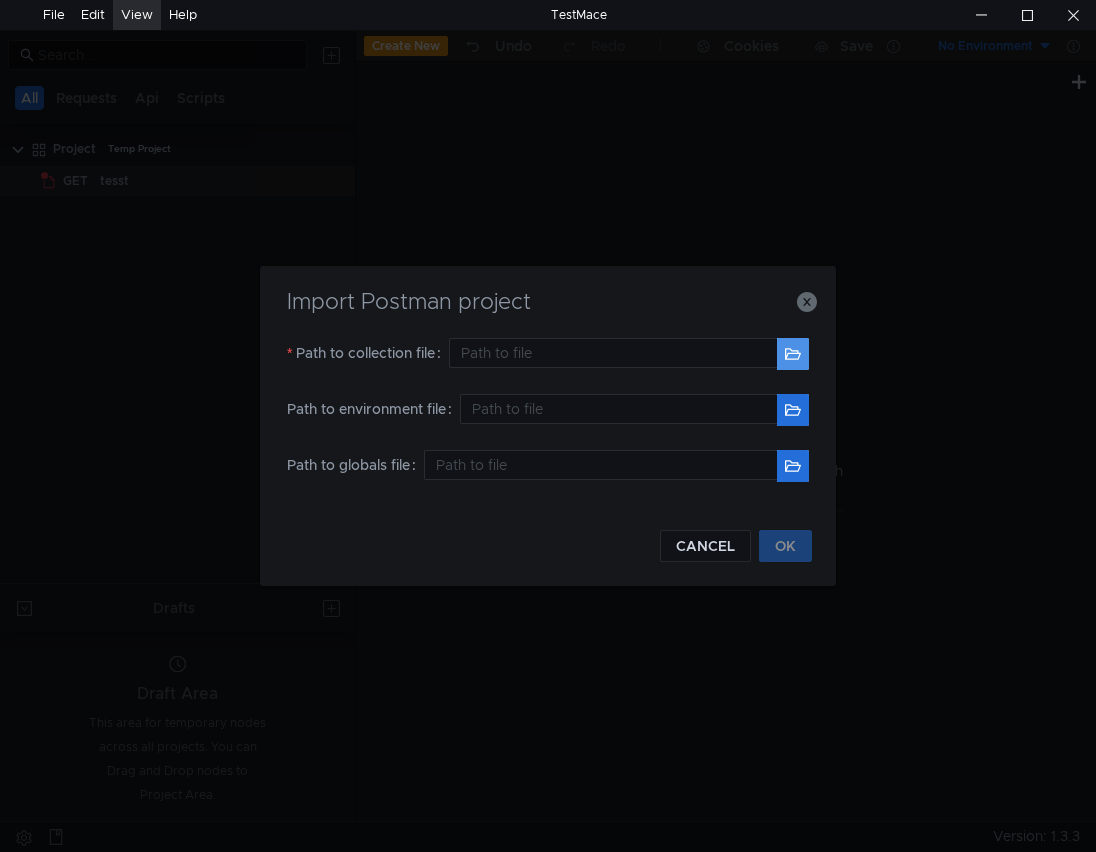 click 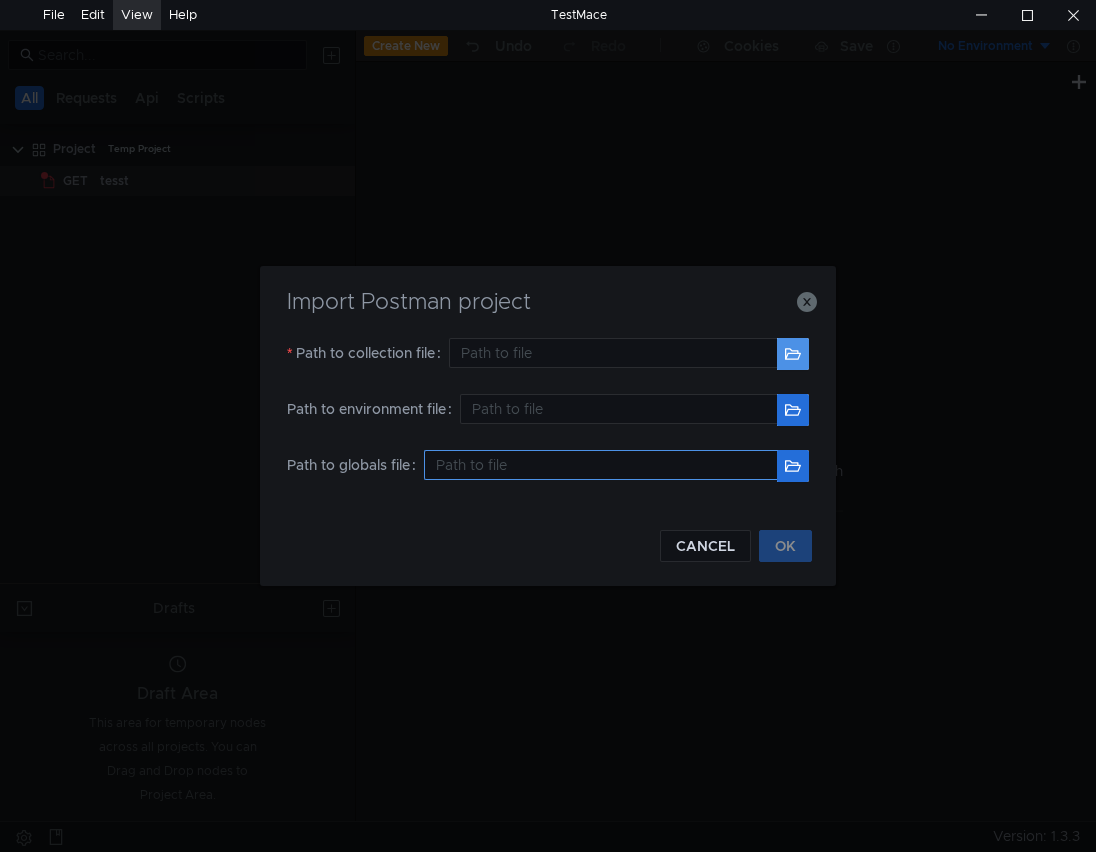 type on "C:\Users\ASUS\Downloads\Mi-erp.postman_collection.json" 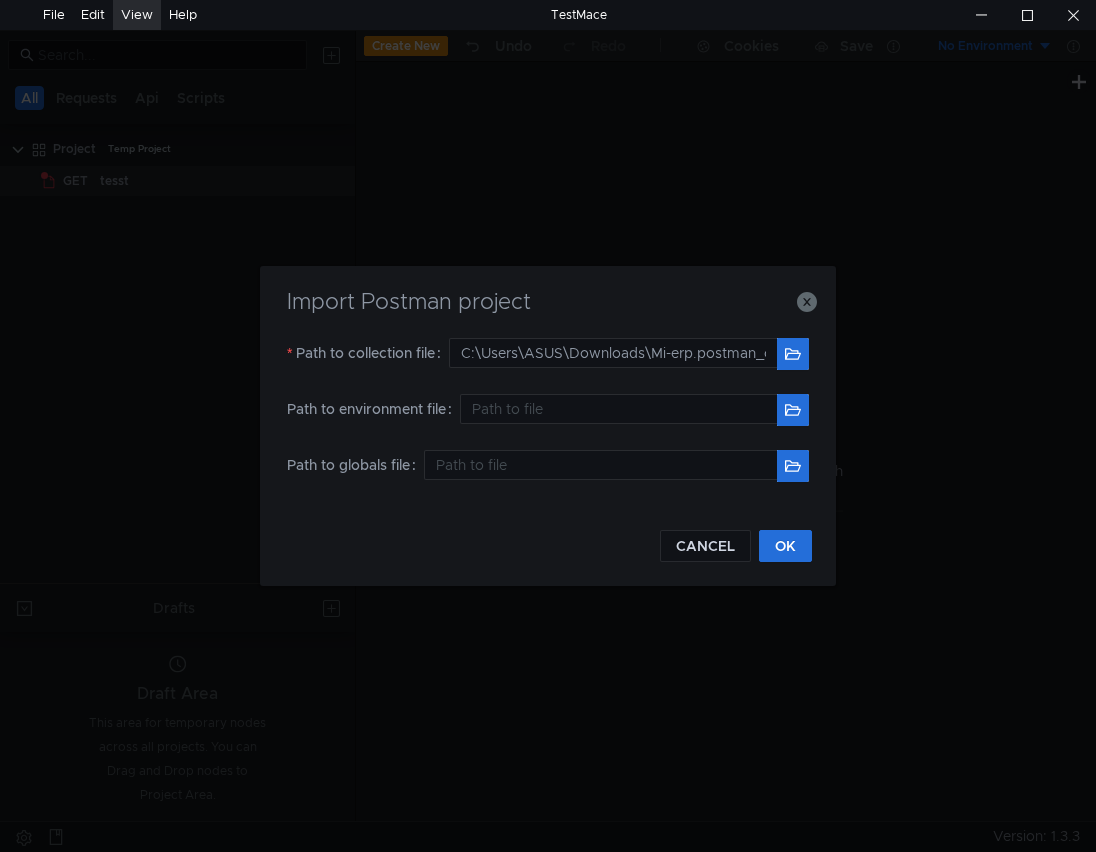click on "CANCEL OK" 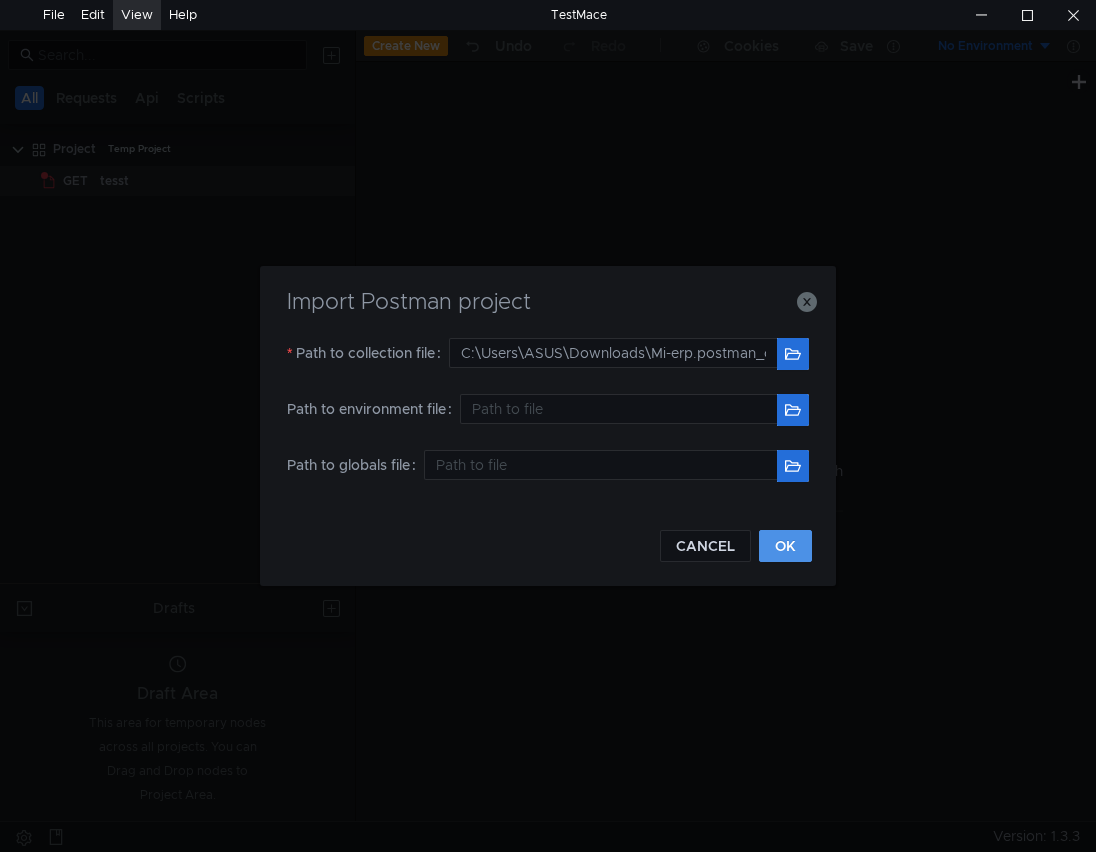 click on "OK" 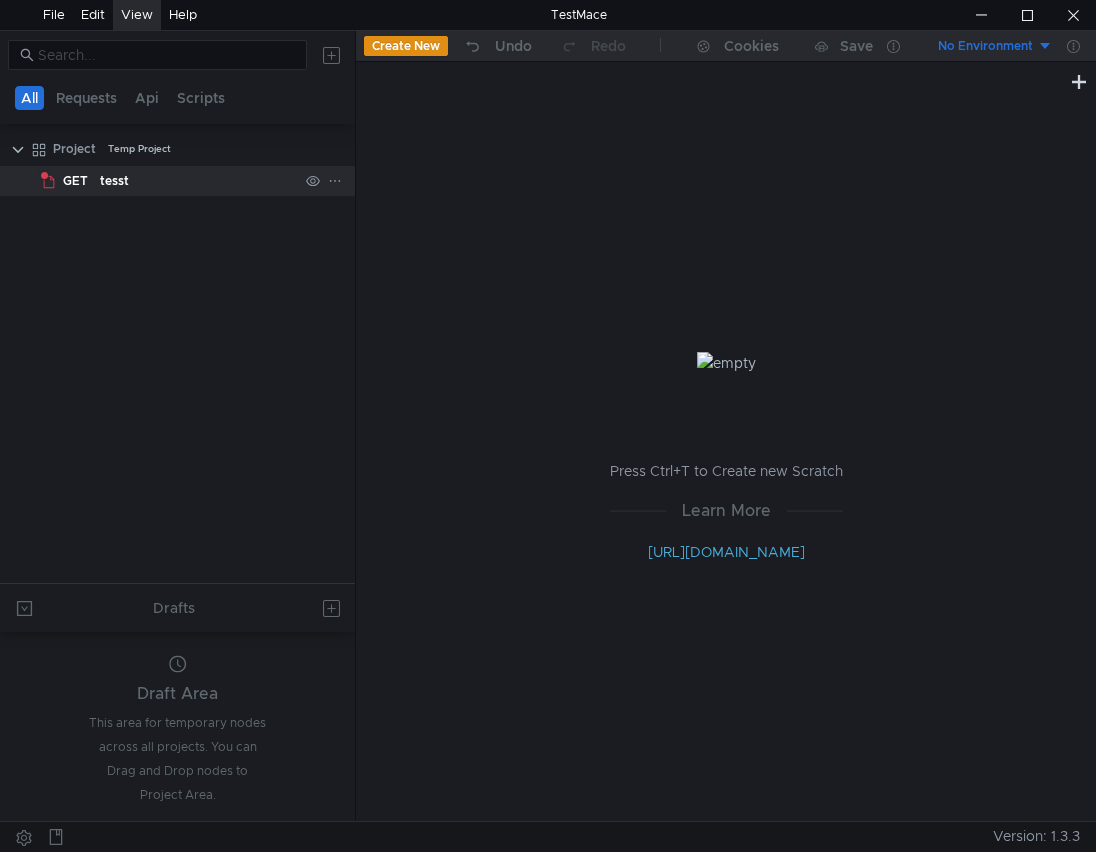 click on "tesst" 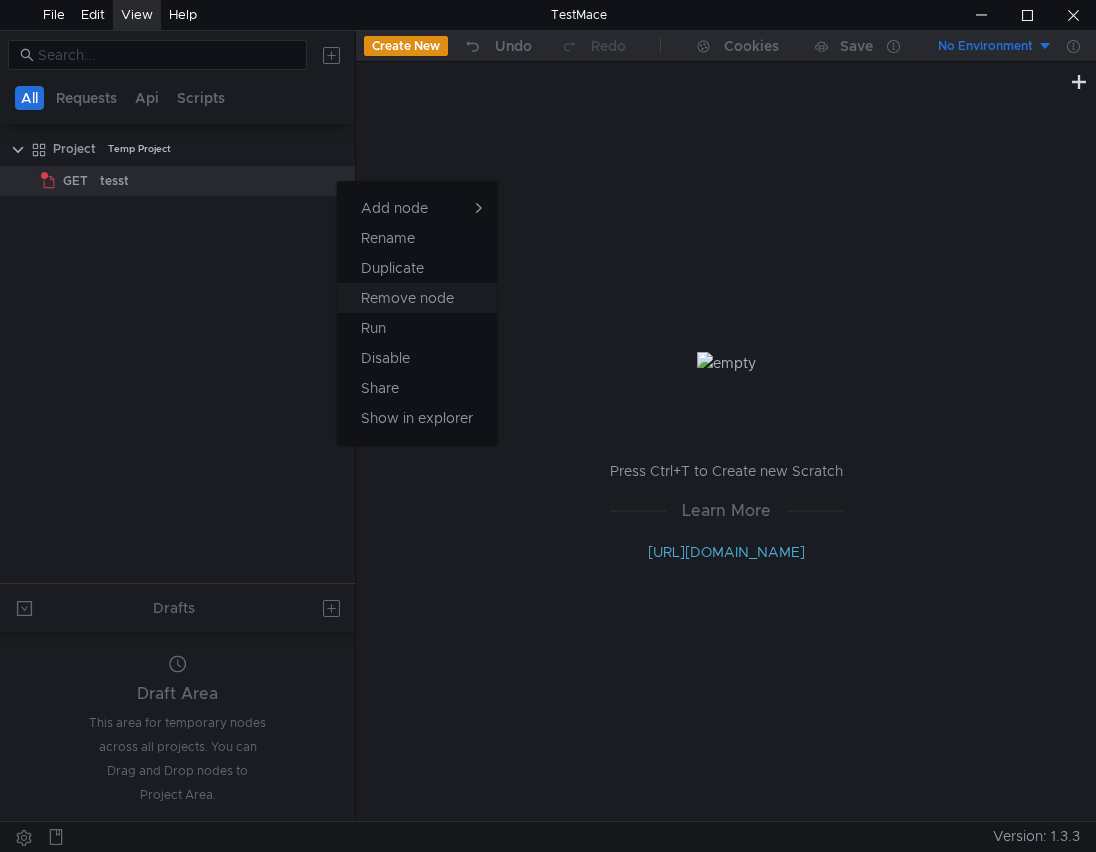 click on "Remove node" at bounding box center (407, 298) 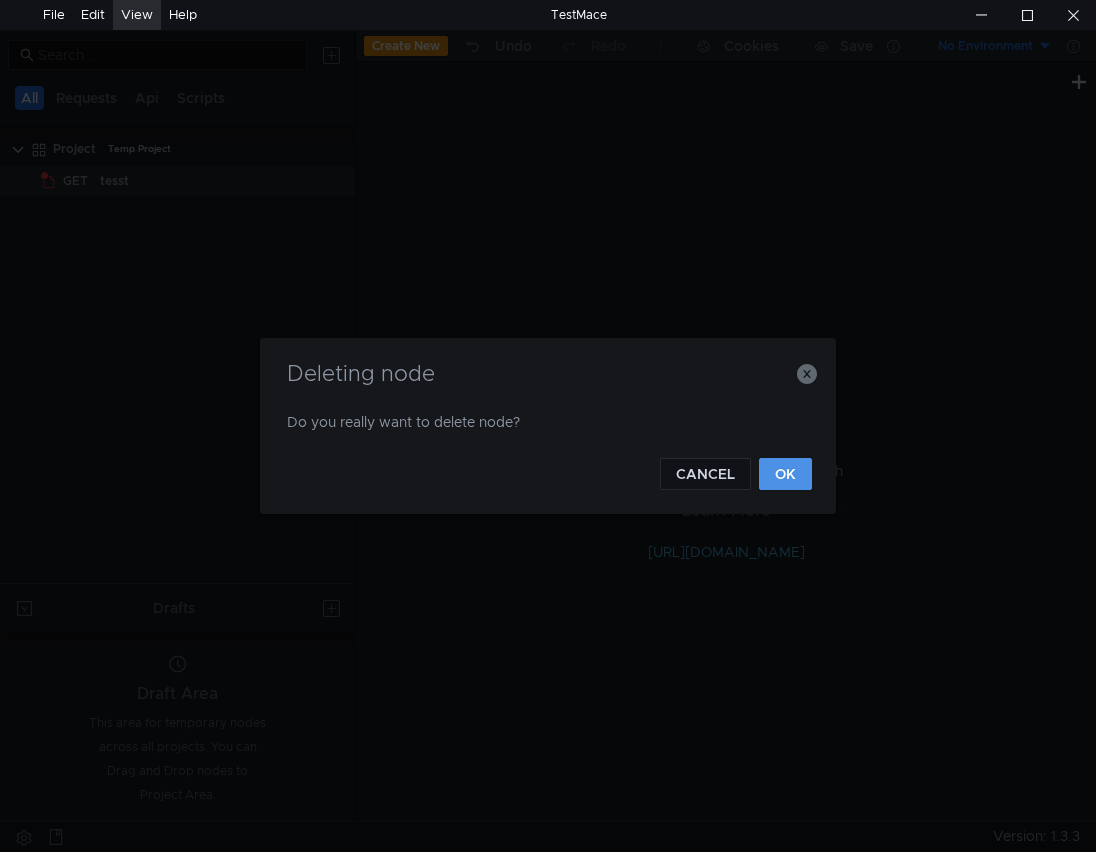 click on "OK" 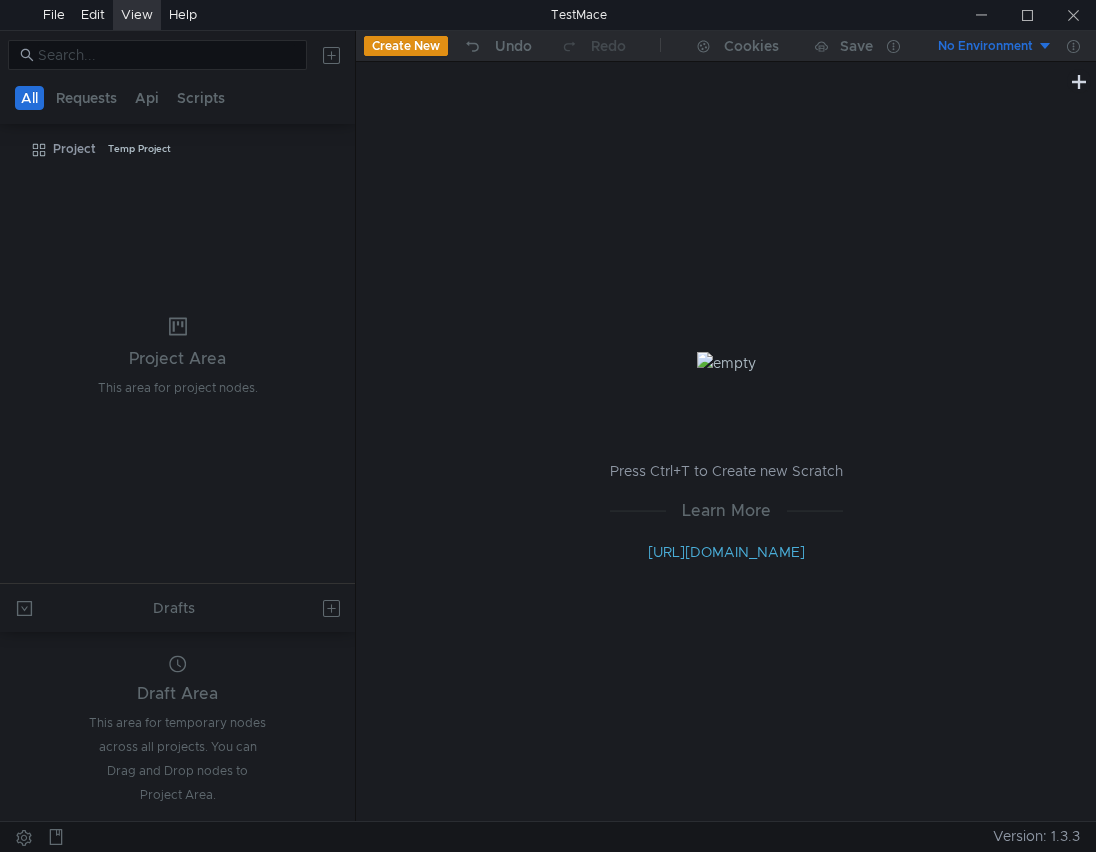 click on "No Environment" at bounding box center [983, 46] 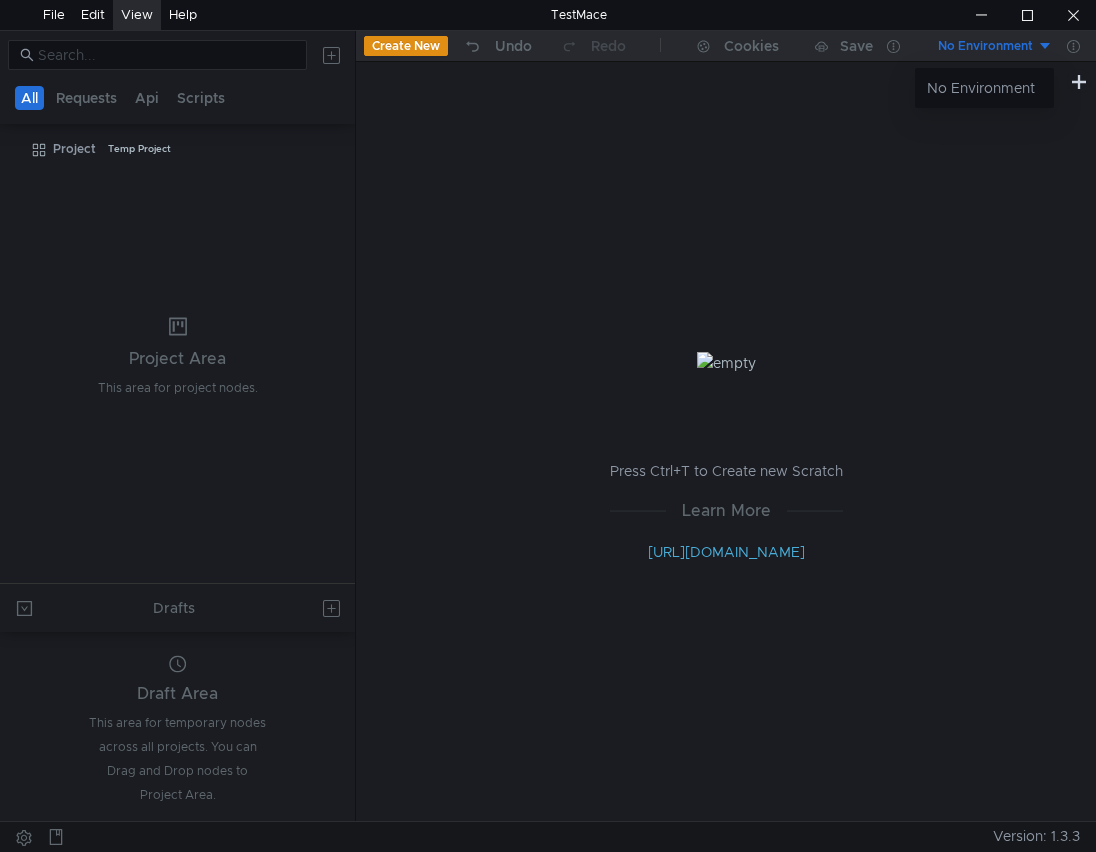 click at bounding box center (548, 426) 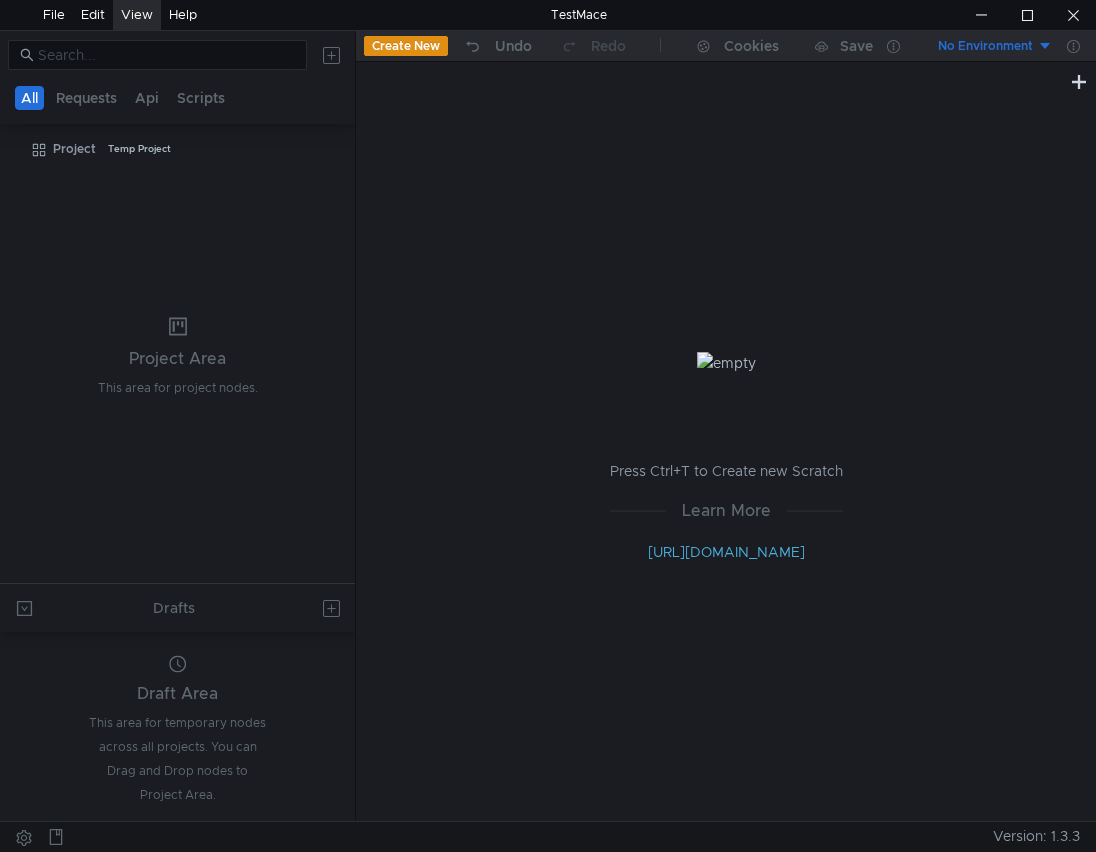 click on "No Environment" at bounding box center (985, 46) 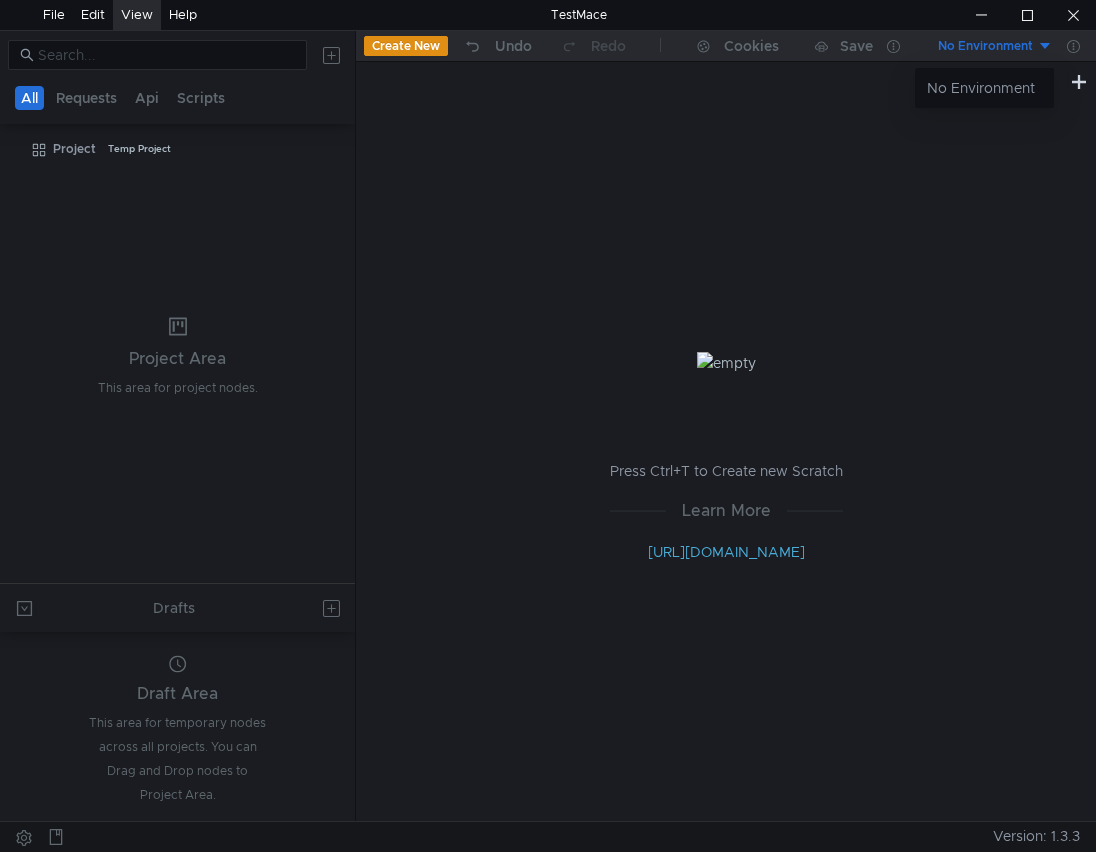 click at bounding box center [548, 426] 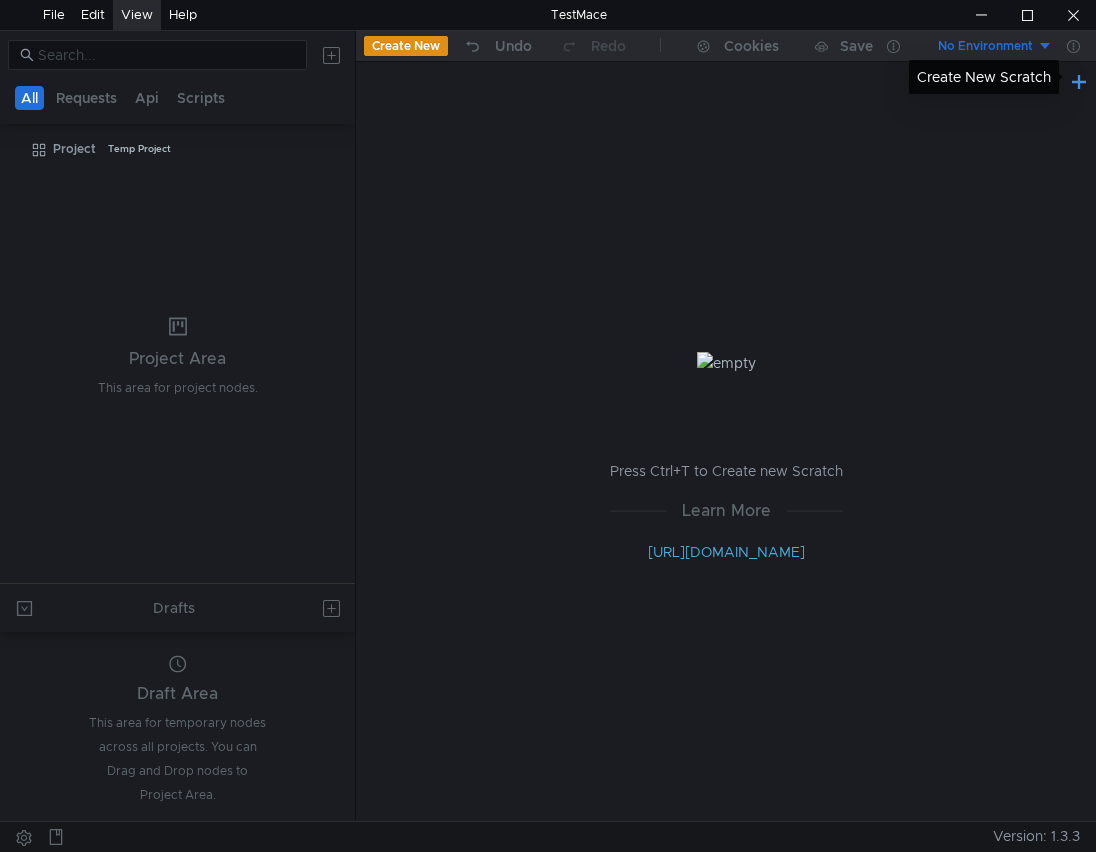 click at bounding box center (1079, 81) 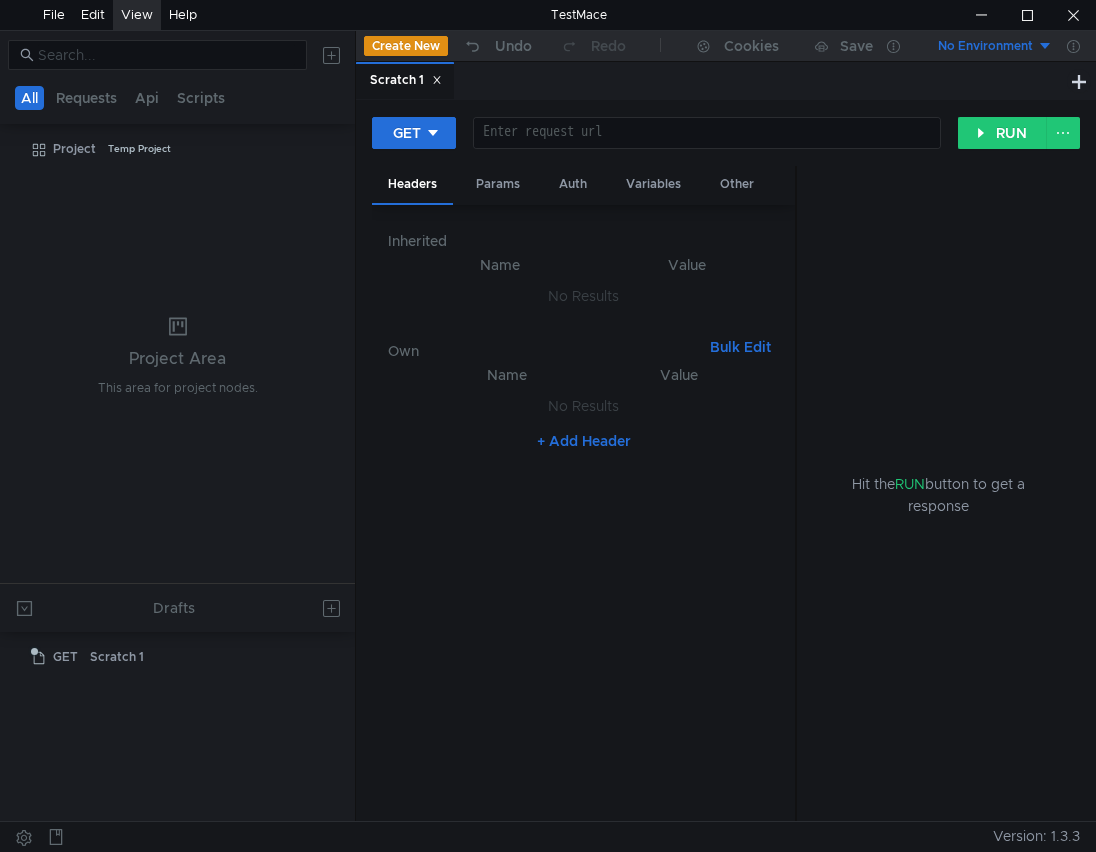 click 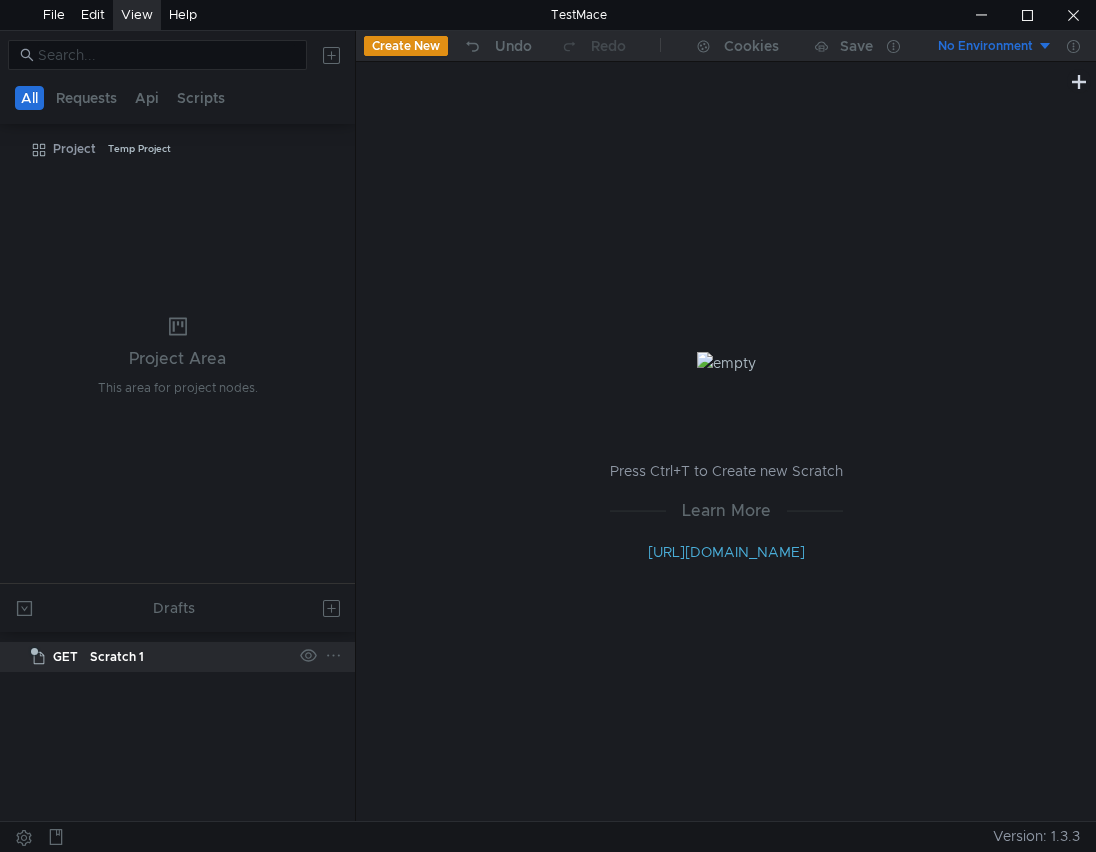 click 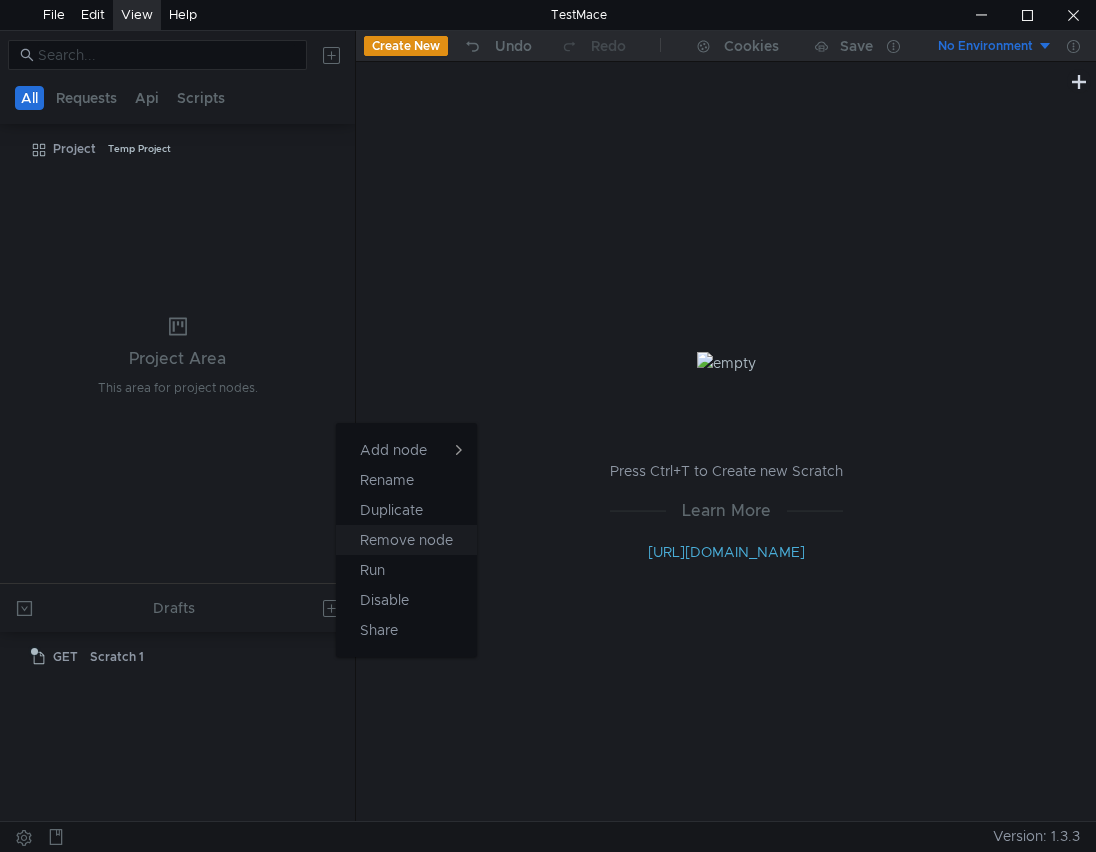 click on "Remove node" at bounding box center [406, 540] 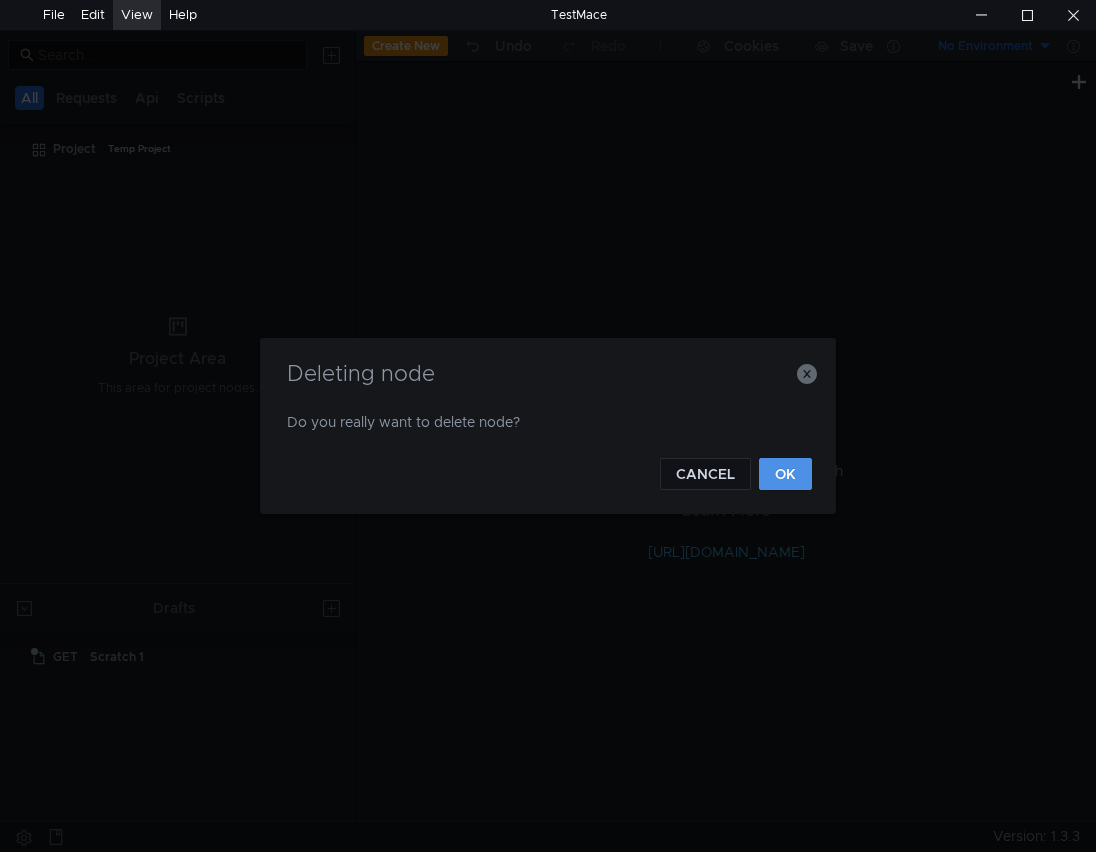 click on "OK" 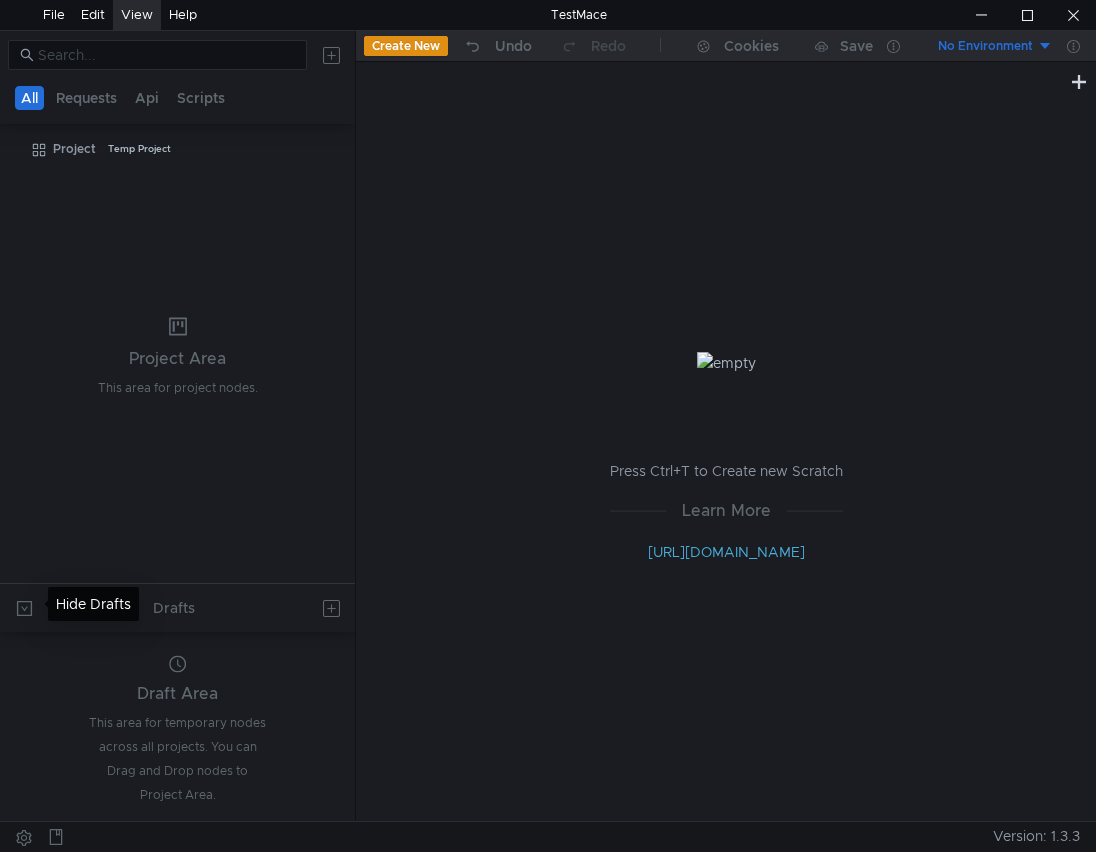 click at bounding box center (24, 608) 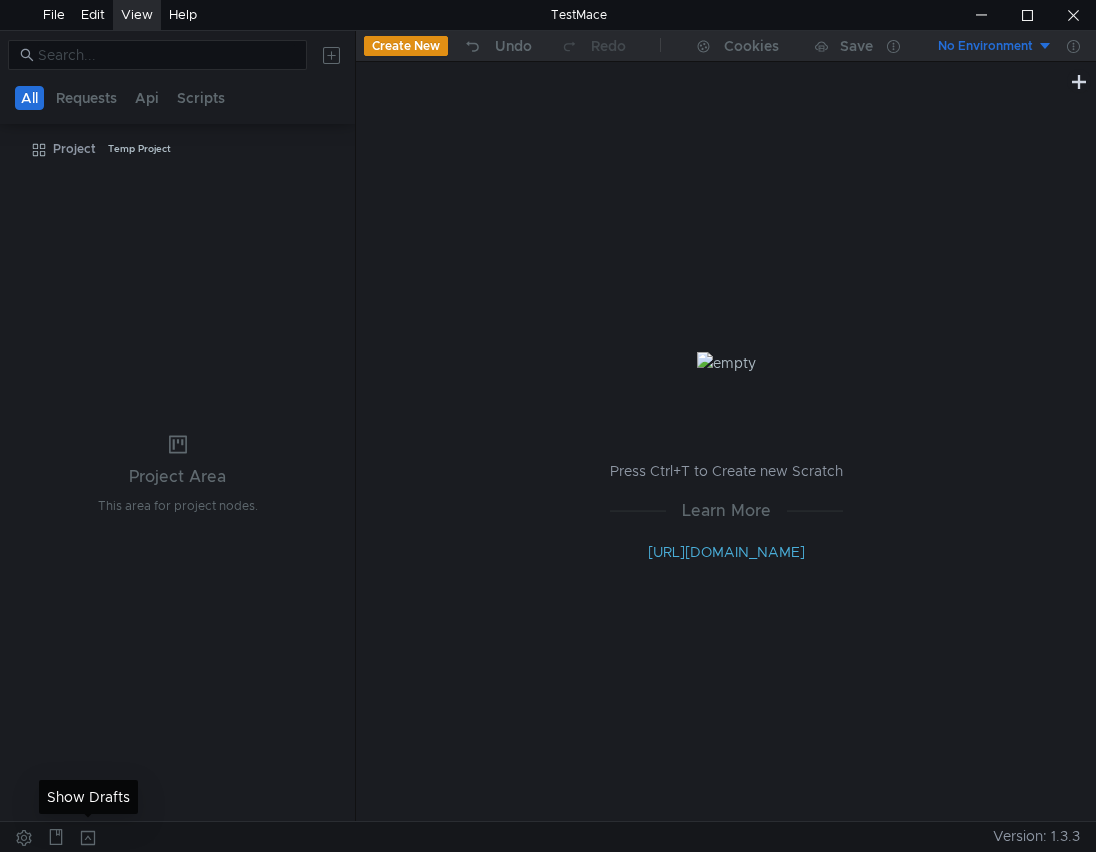 click at bounding box center (88, 837) 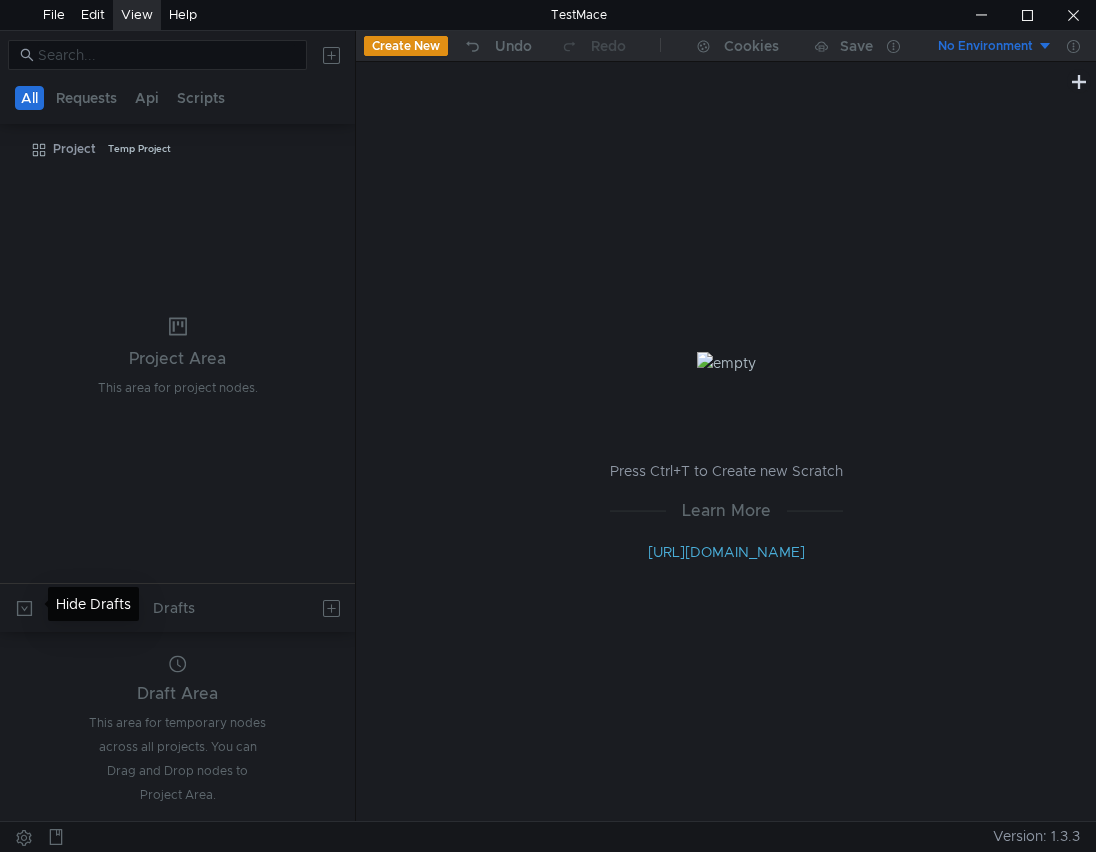 click at bounding box center [24, 608] 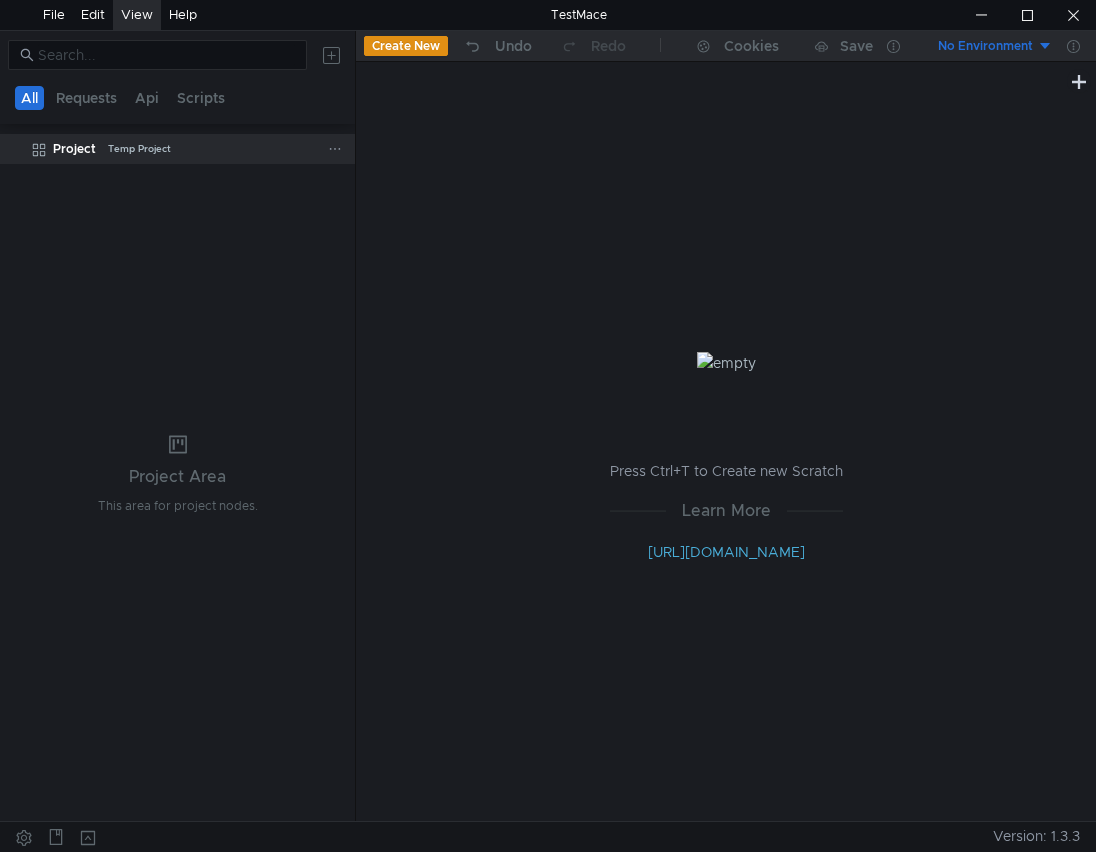 click on "Temp Project" 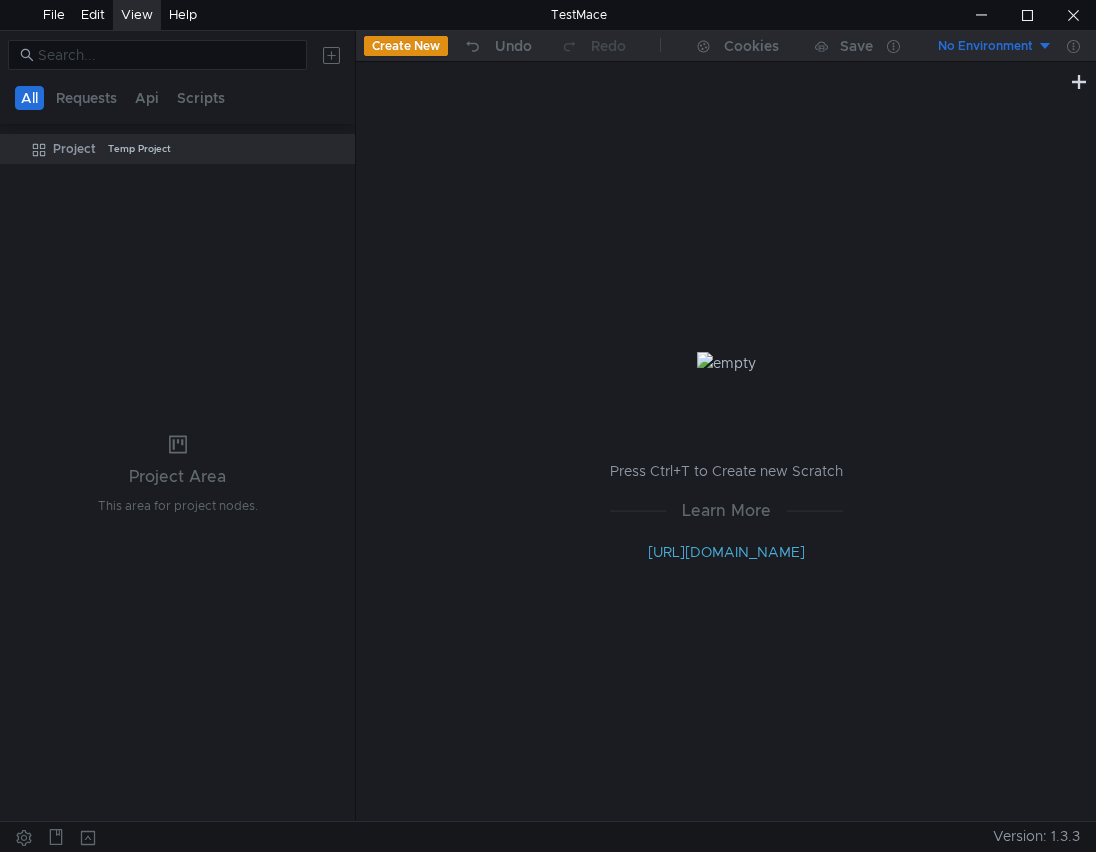 drag, startPoint x: 63, startPoint y: 214, endPoint x: 104, endPoint y: 121, distance: 101.636604 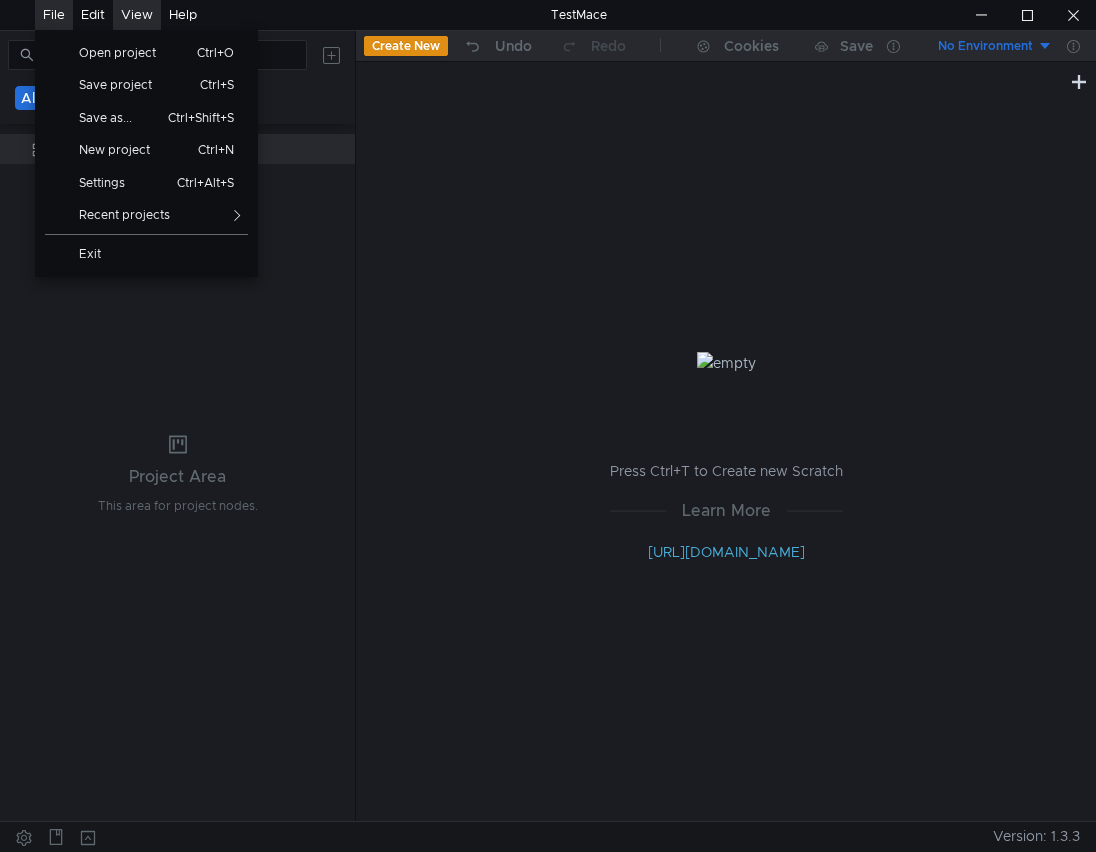 click on "File" at bounding box center [54, 15] 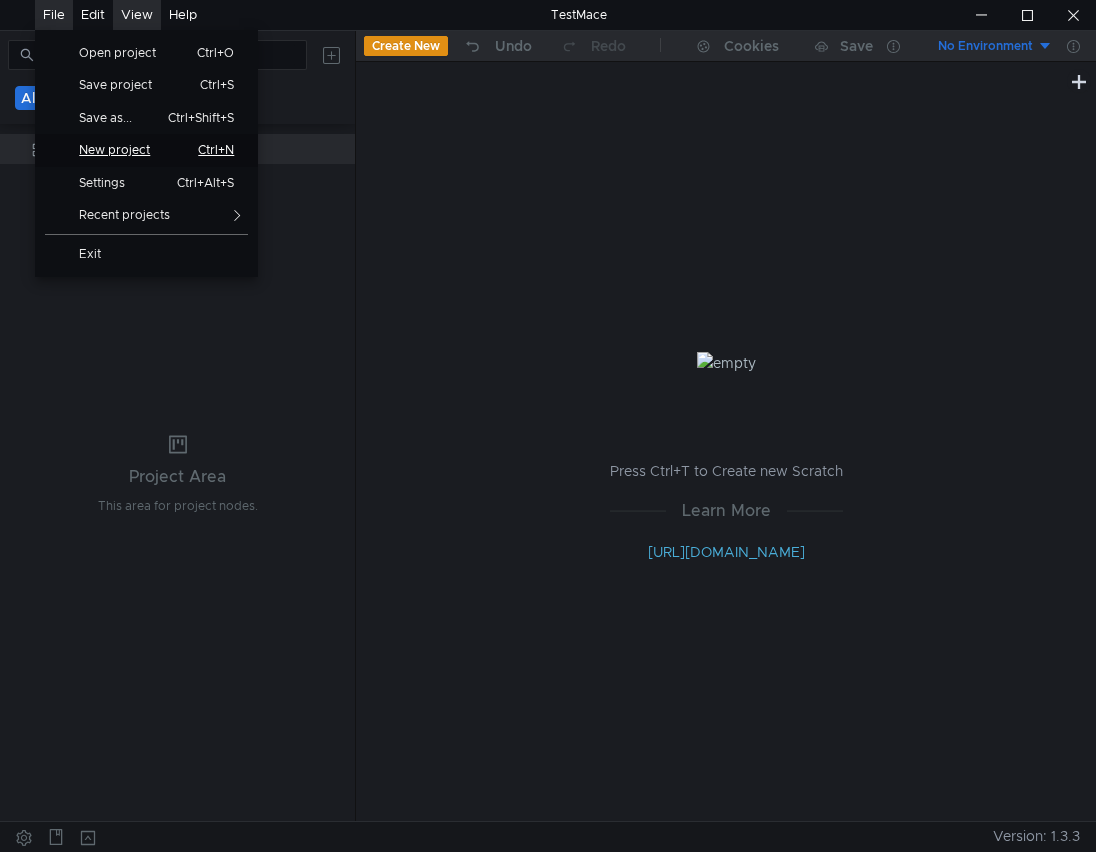 click on "New project" at bounding box center (122, 150) 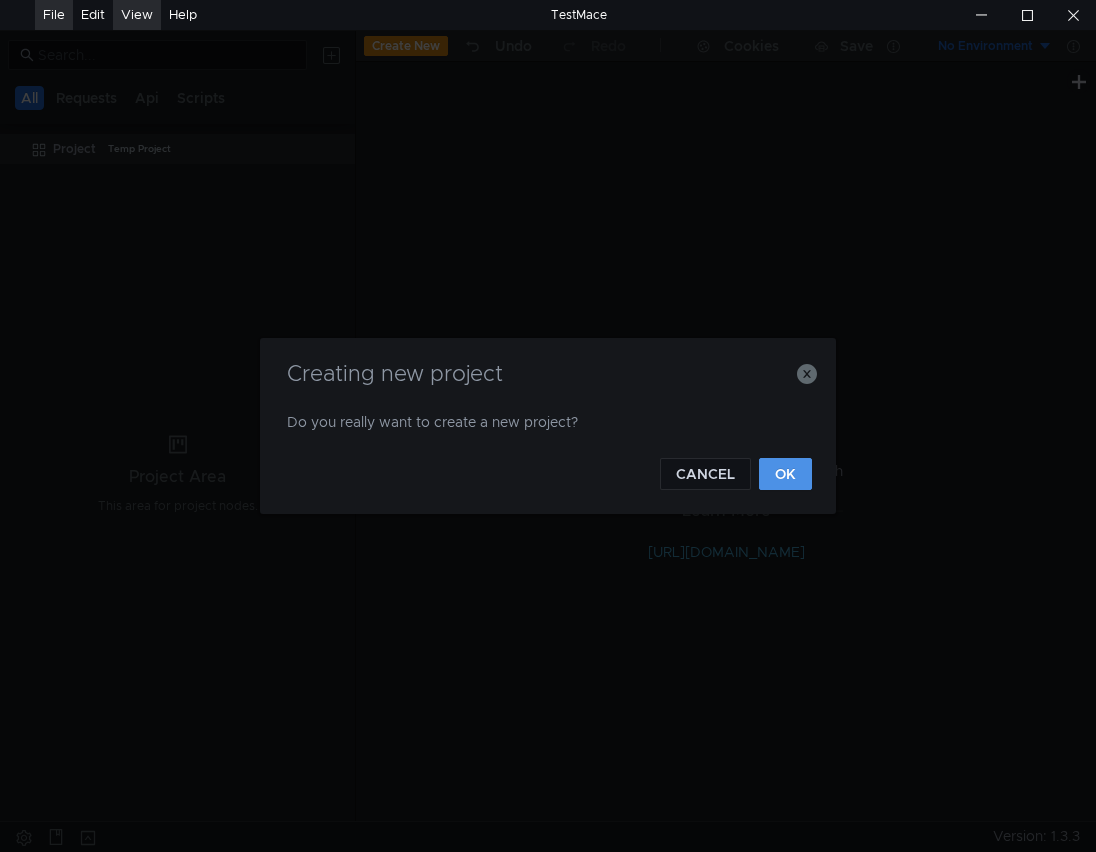 click on "OK" 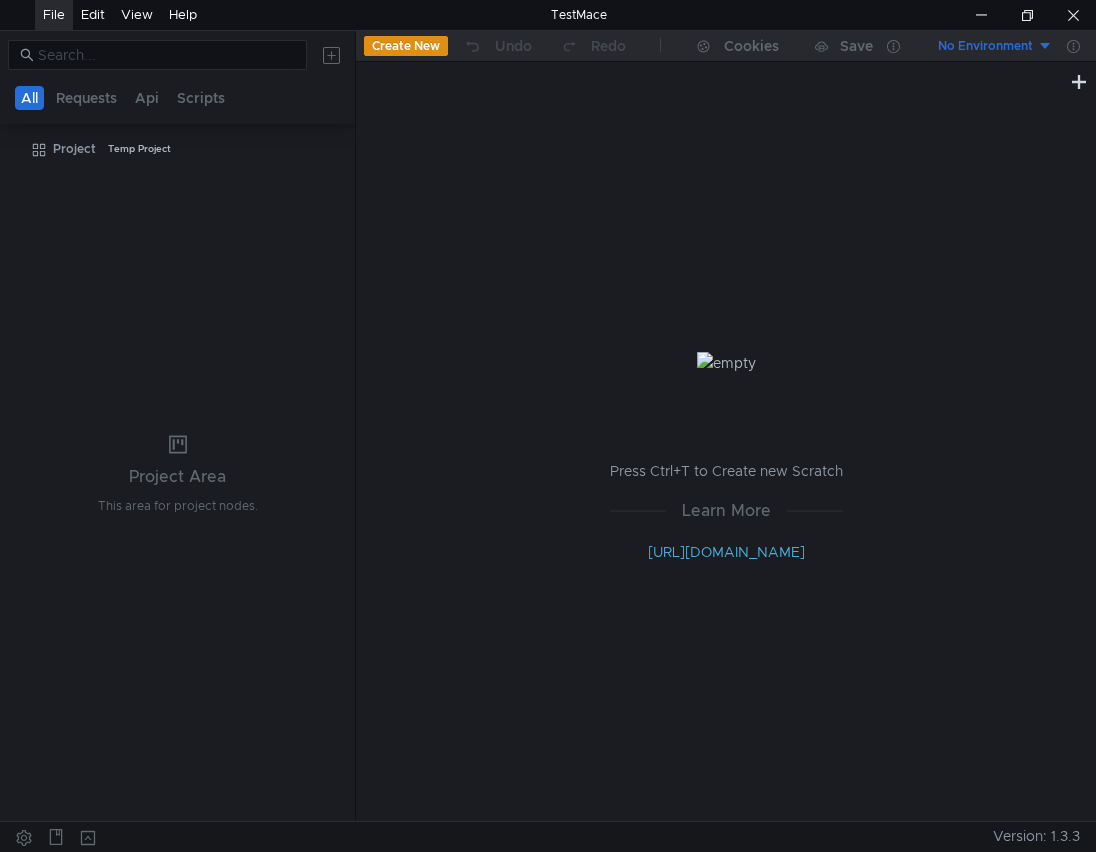 click on "File" at bounding box center [54, 15] 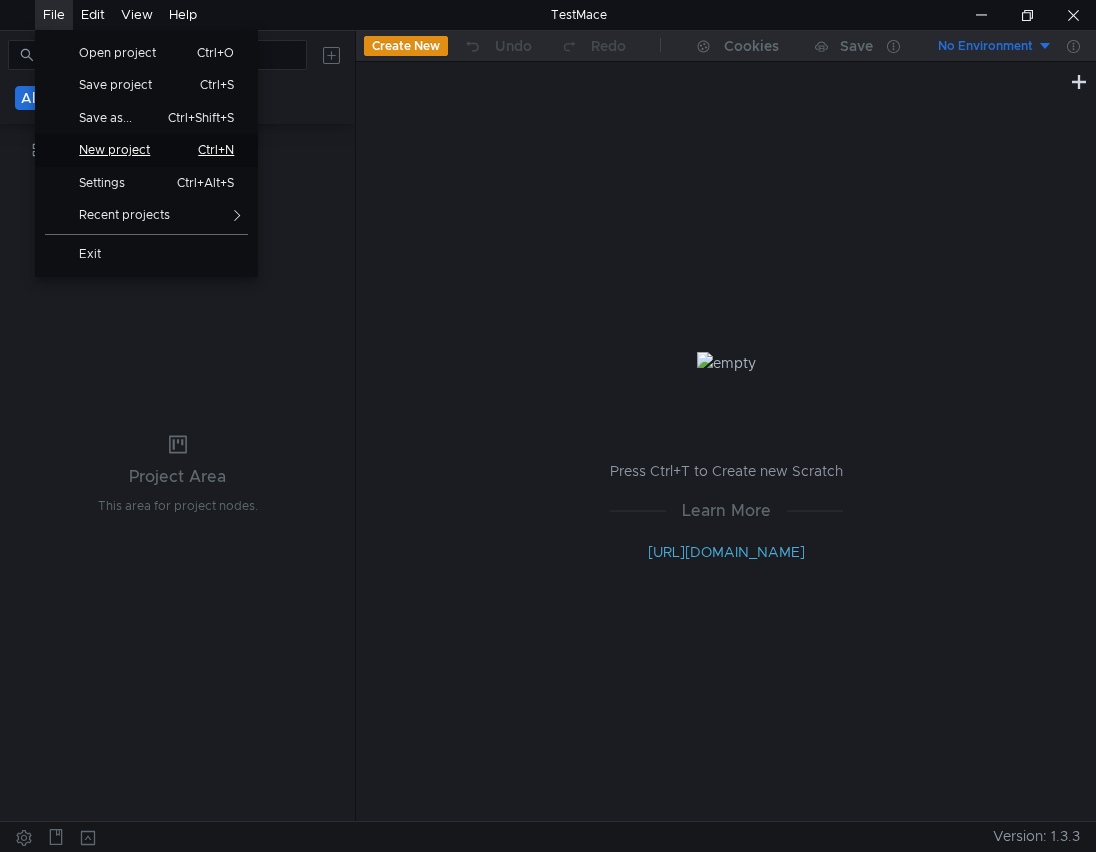 click on "New project" at bounding box center (122, 150) 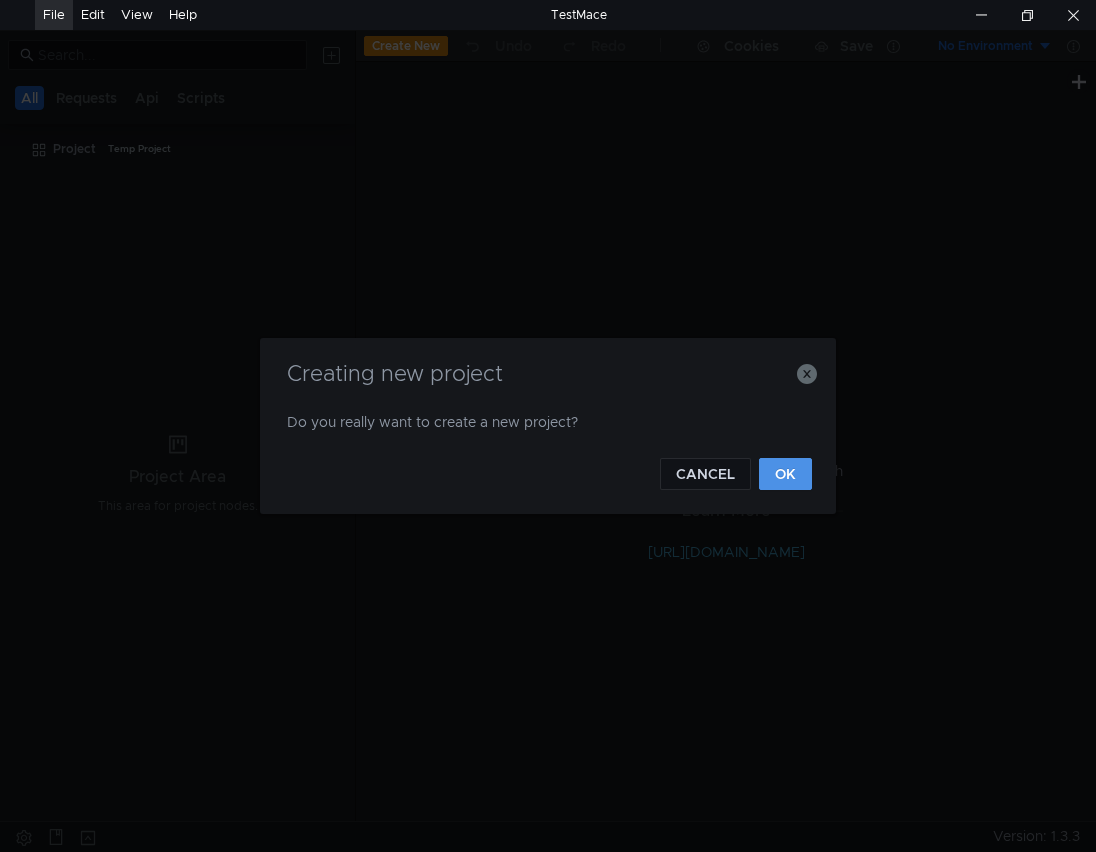 click on "OK" 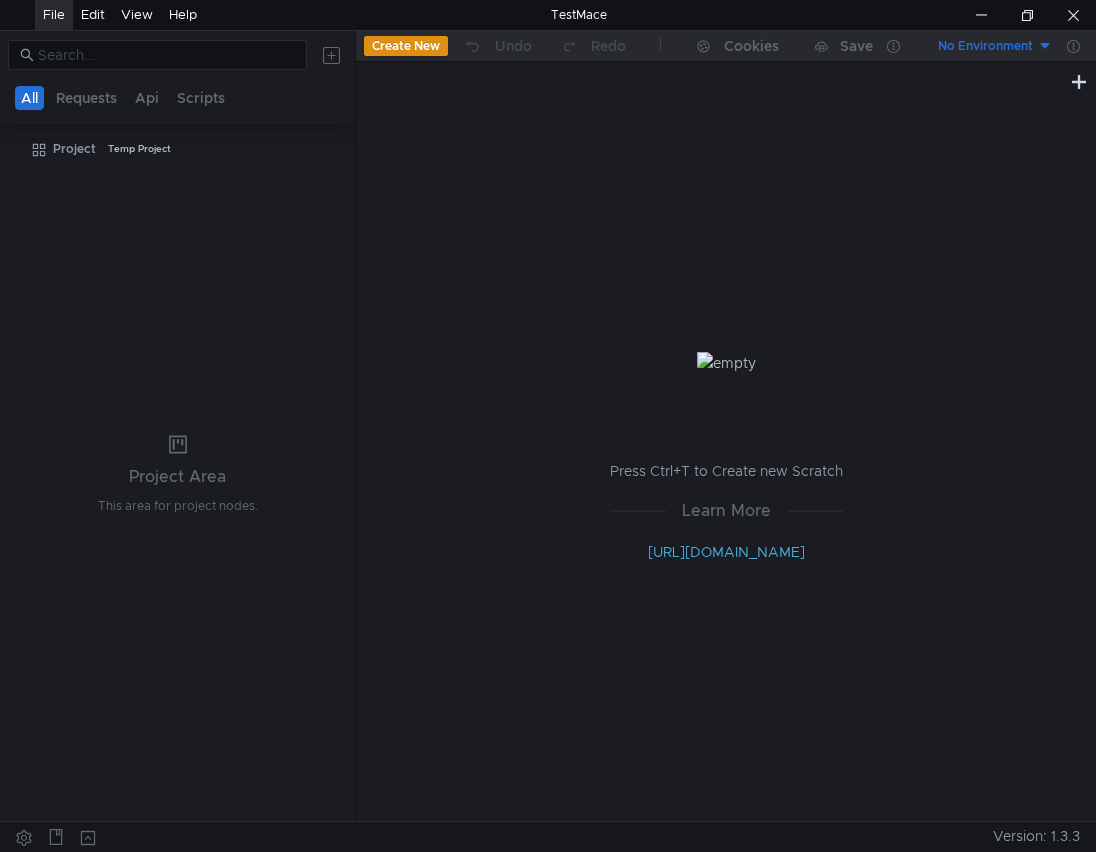 click on "File" at bounding box center (54, 15) 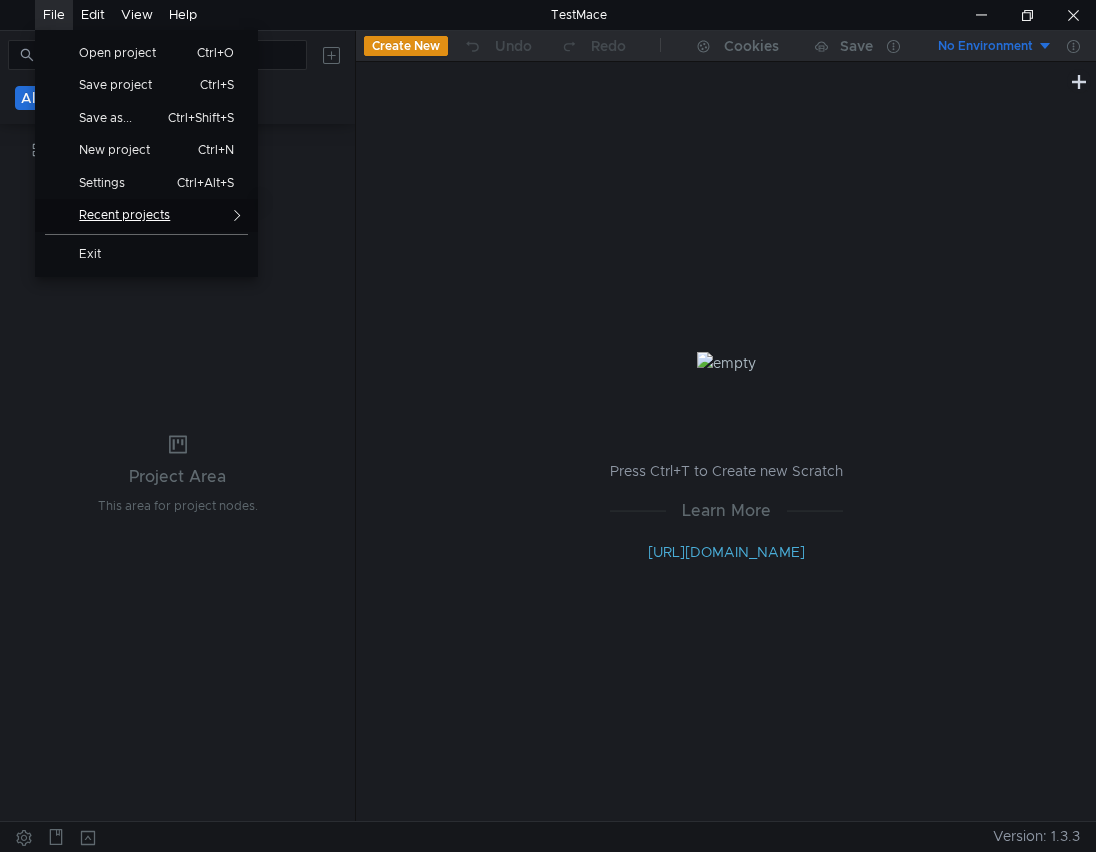 click on "Recent projects" at bounding box center (146, 215) 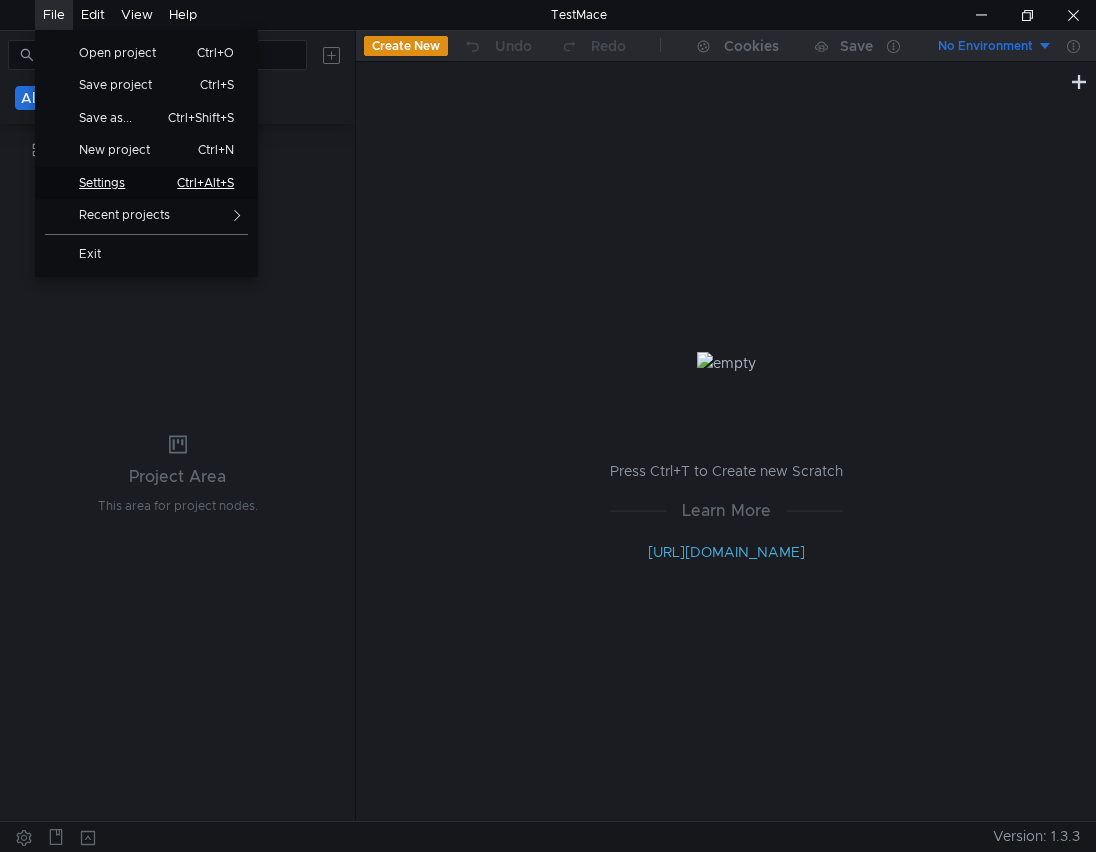 click on "Settings" at bounding box center [110, 183] 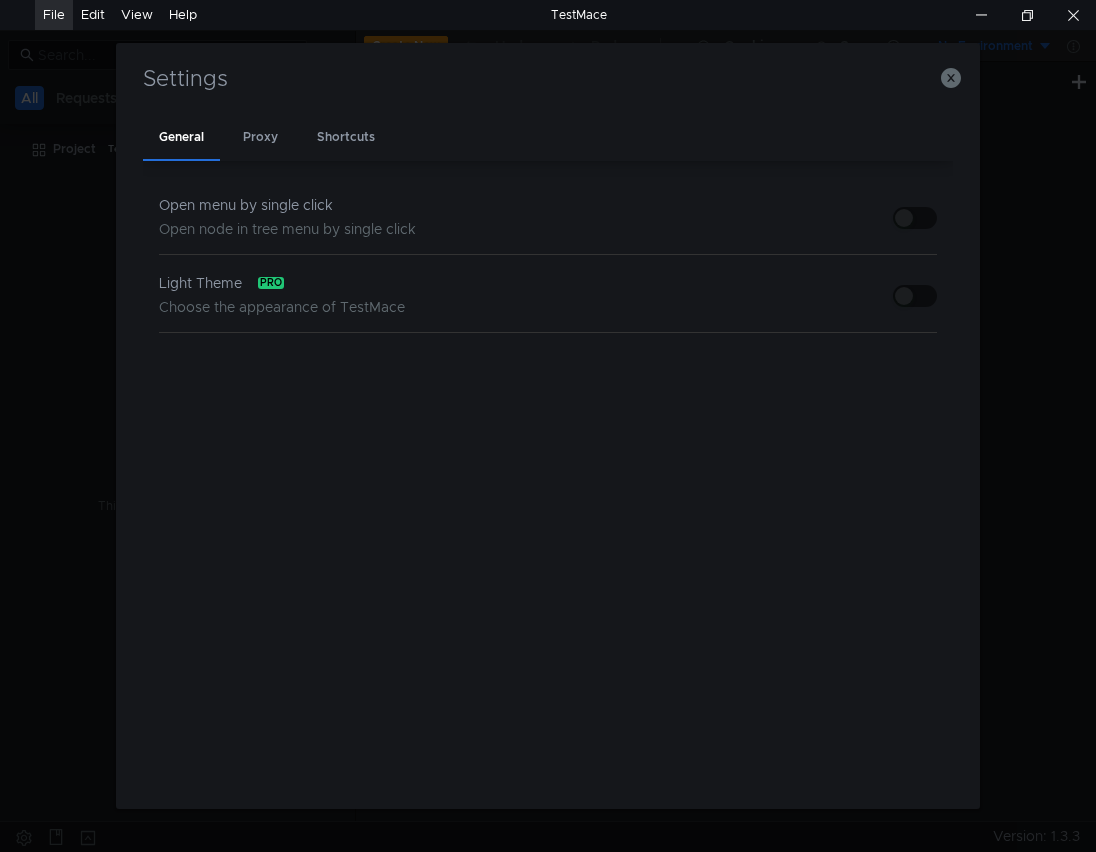 click on "Settings" 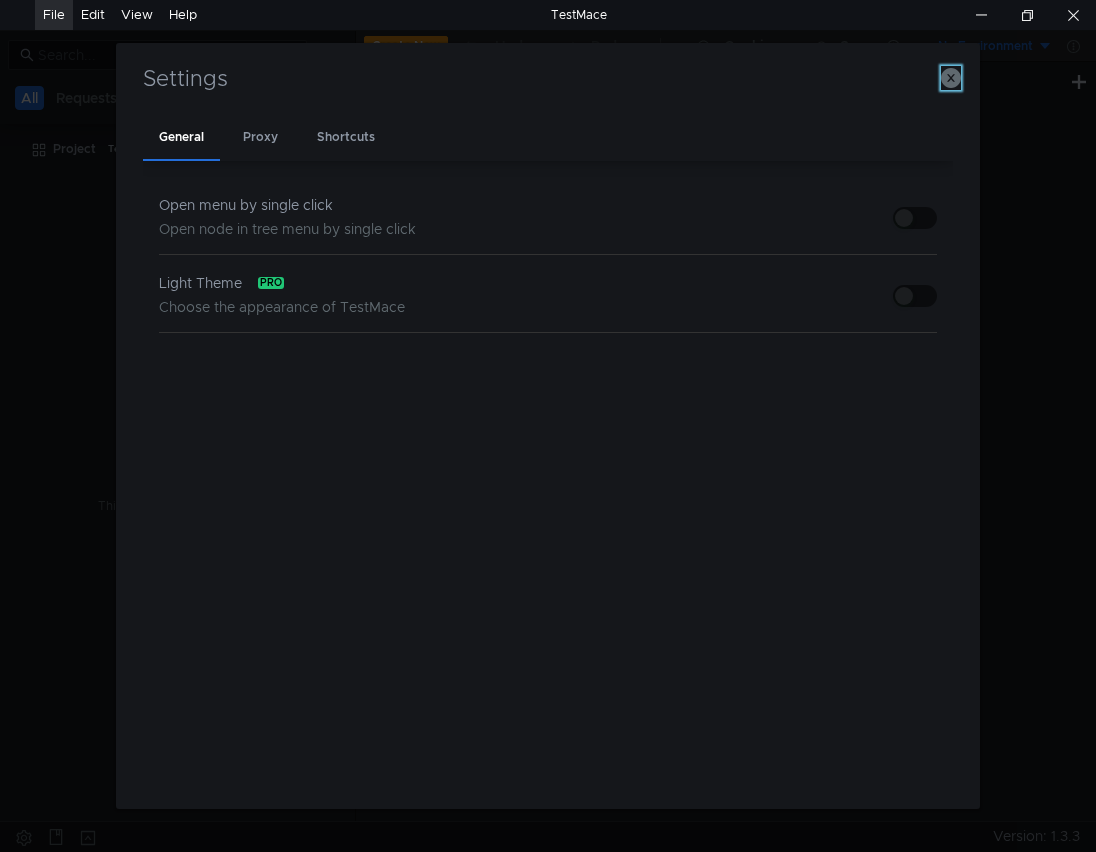 click 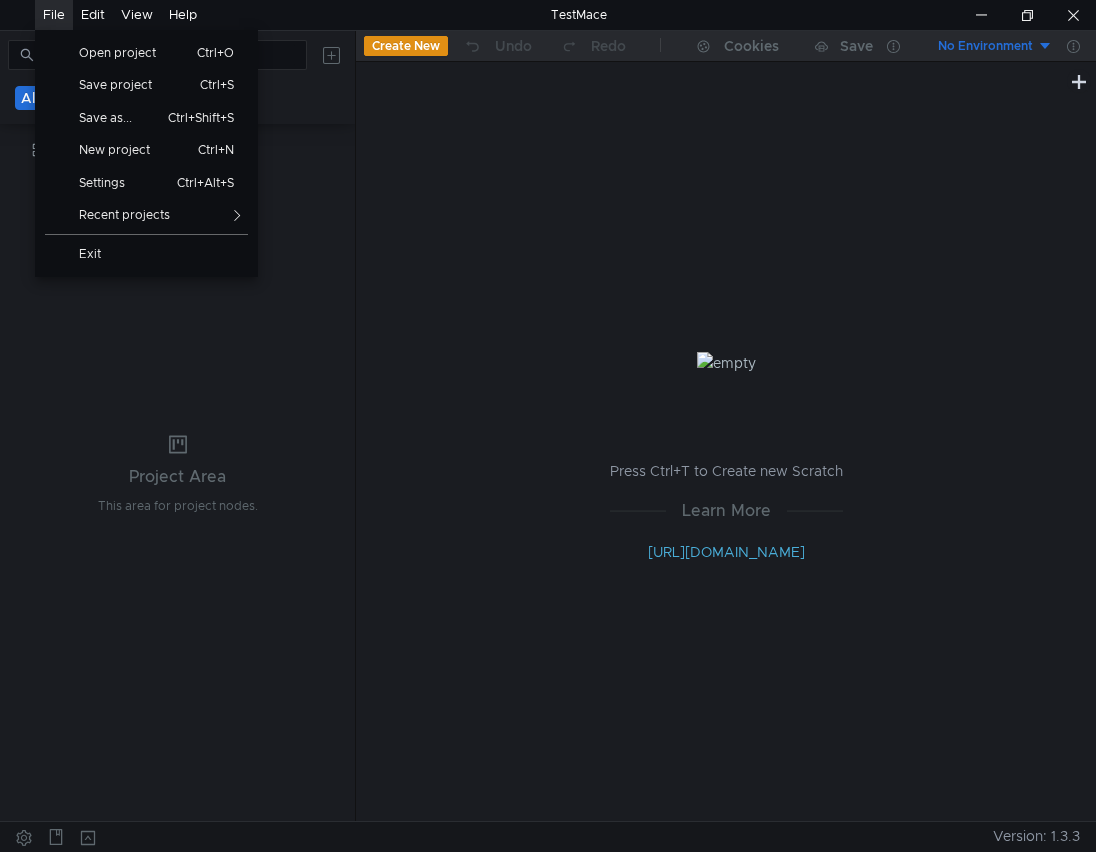 click on "File" at bounding box center (54, 15) 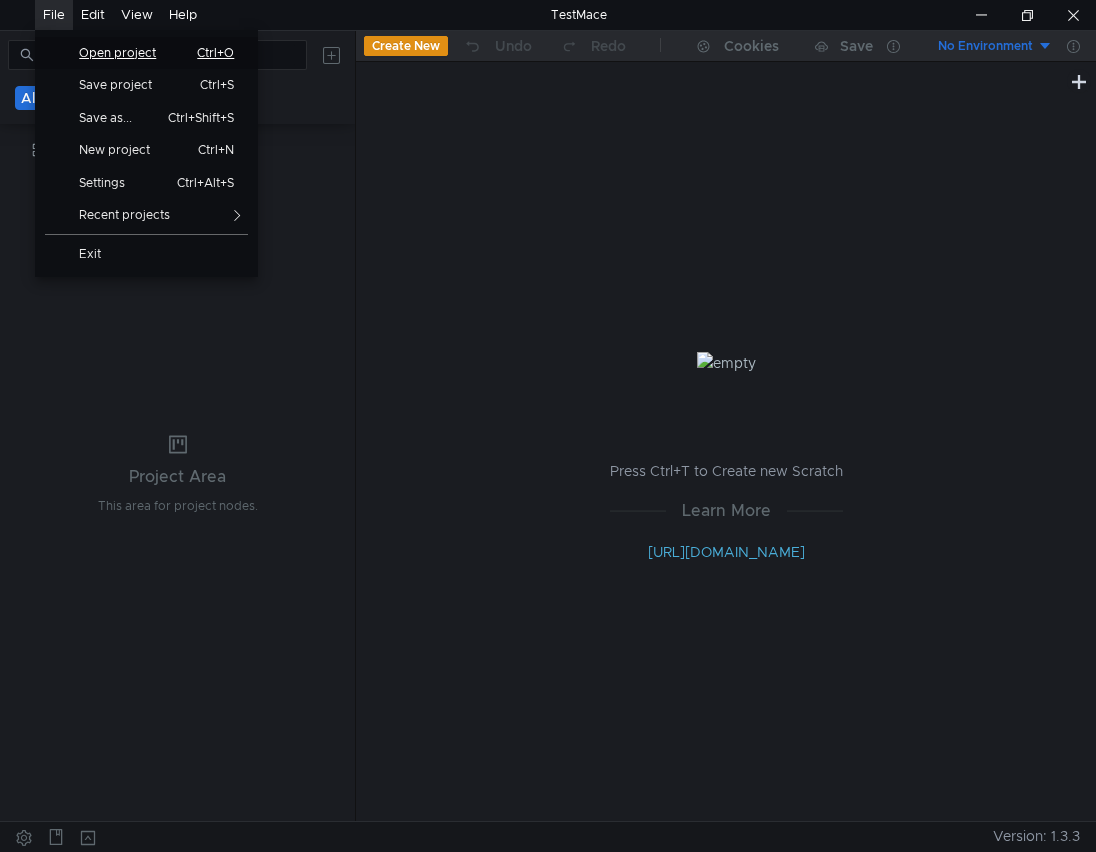 click on "Open project" at bounding box center [124, 53] 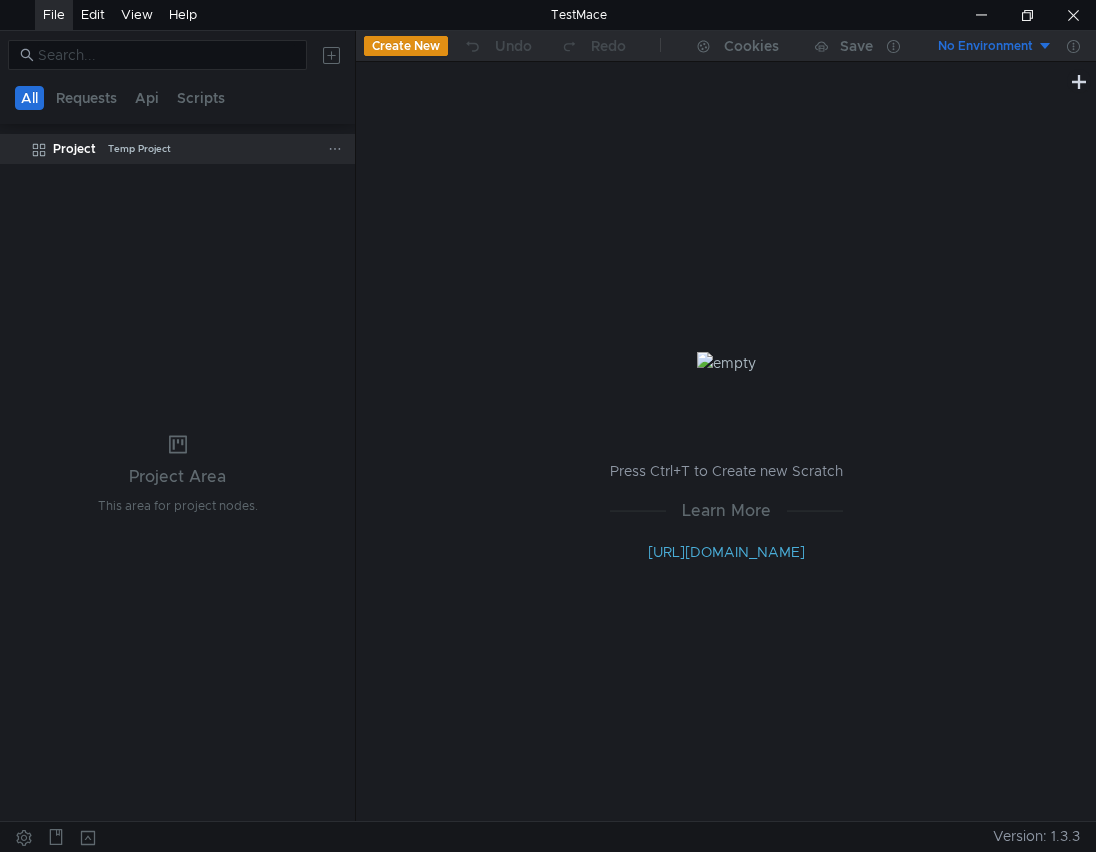 click 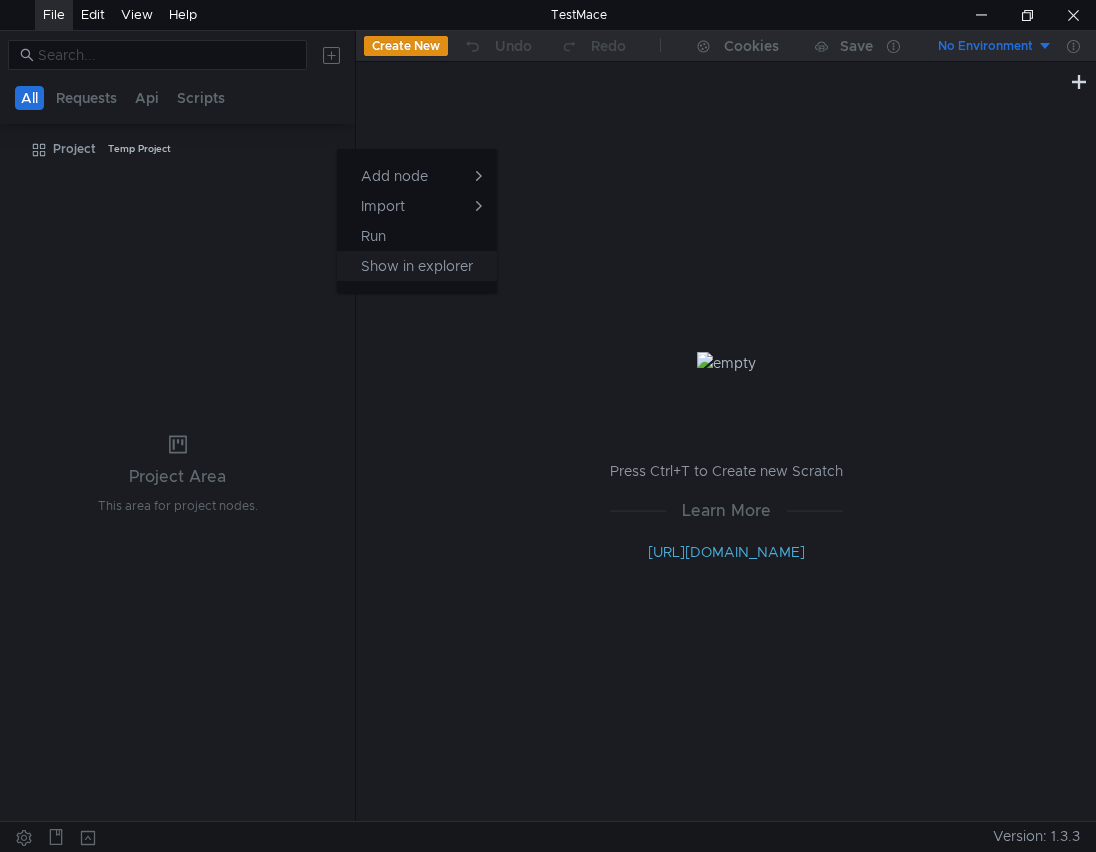 click on "Show in explorer" at bounding box center [417, 266] 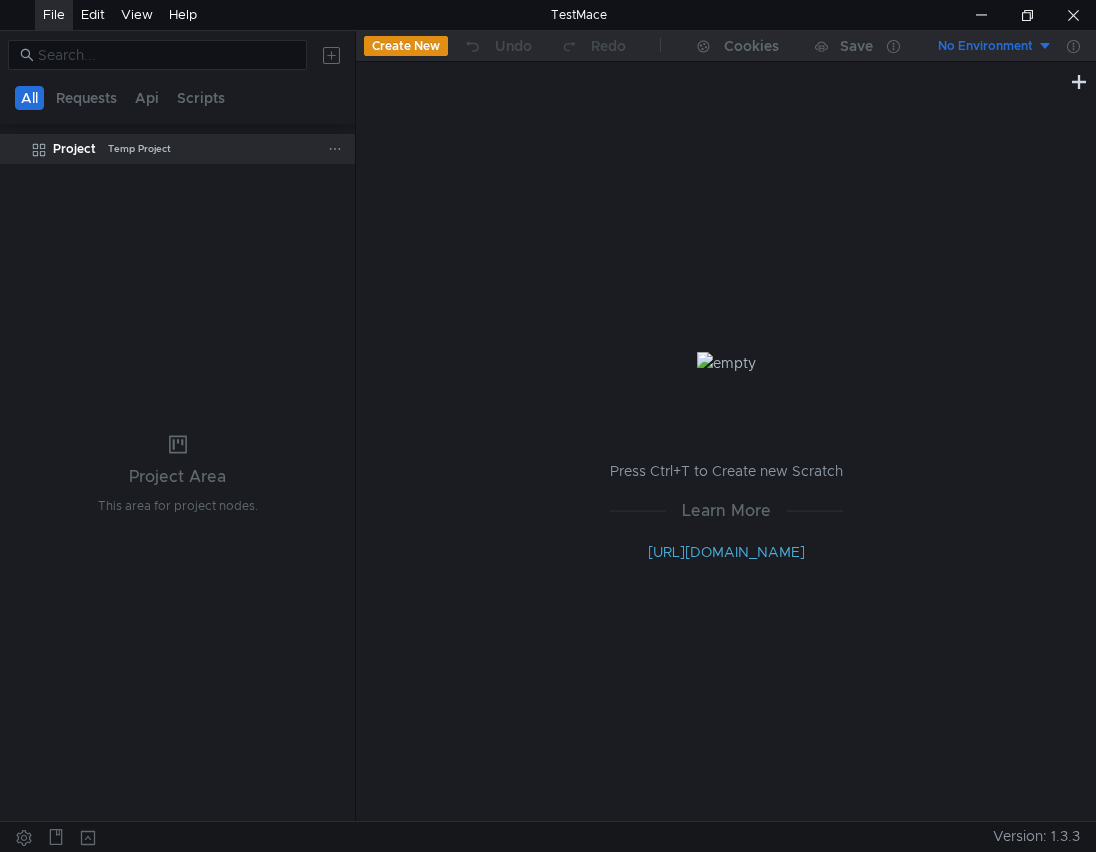 click on "Project  Temp Project" 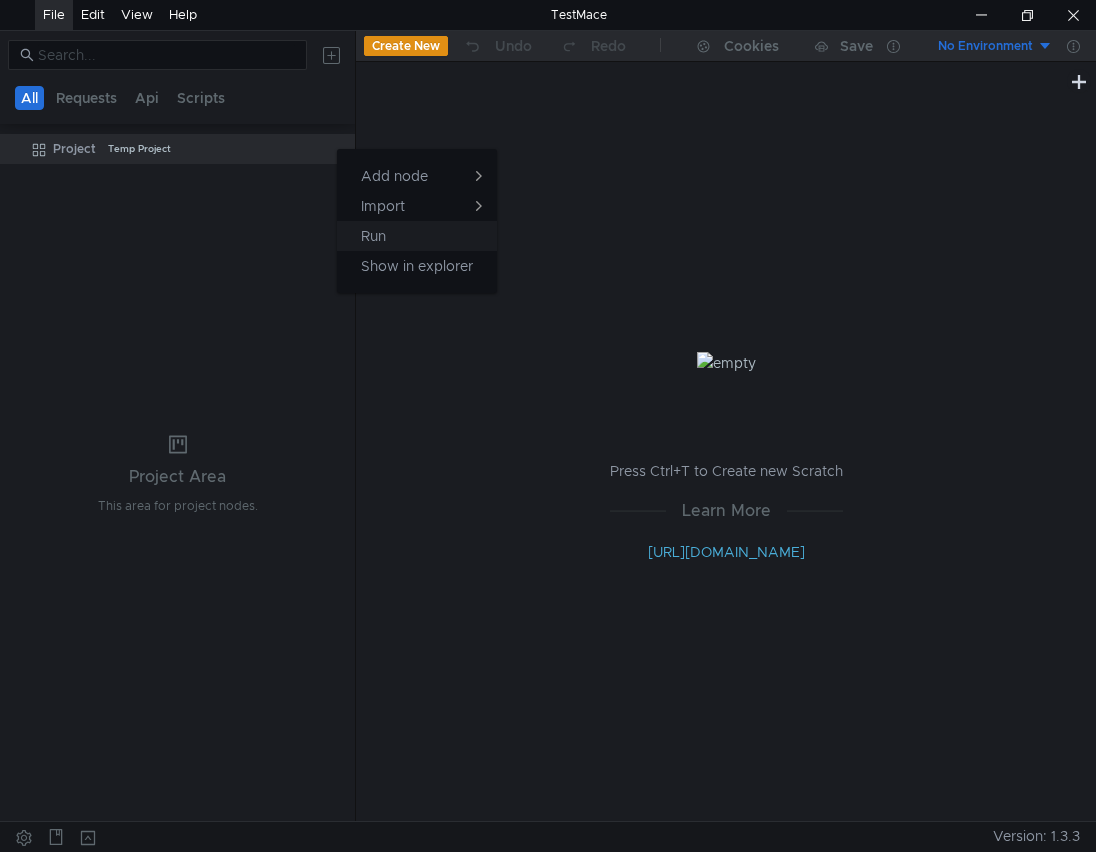 click on "Run" at bounding box center (373, 236) 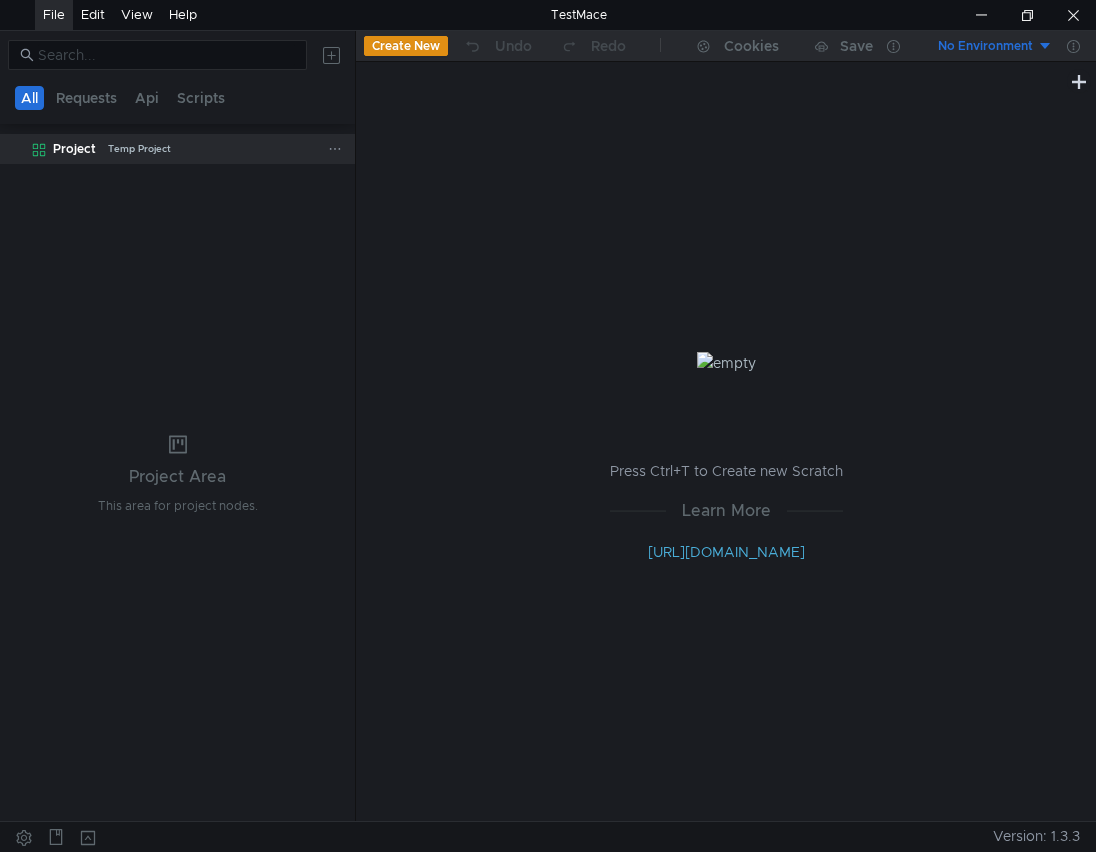 click on "Temp Project" 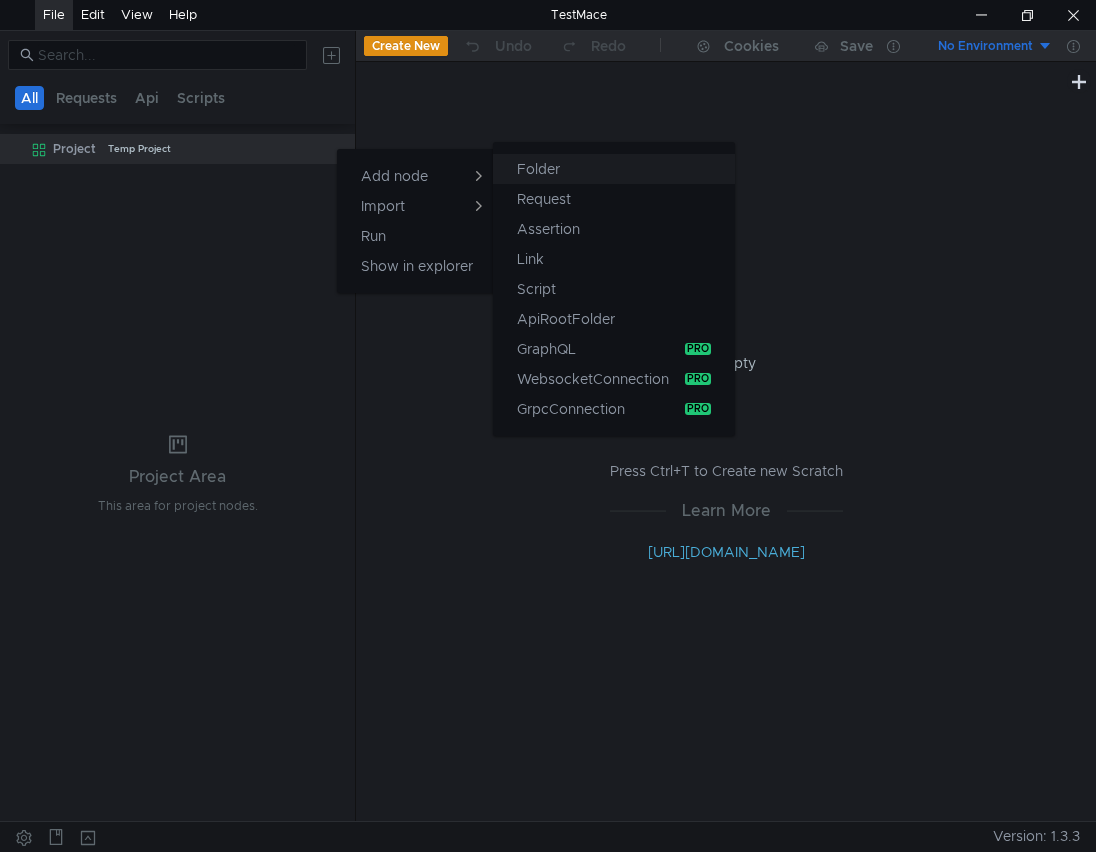 click on "Folder" at bounding box center (538, 169) 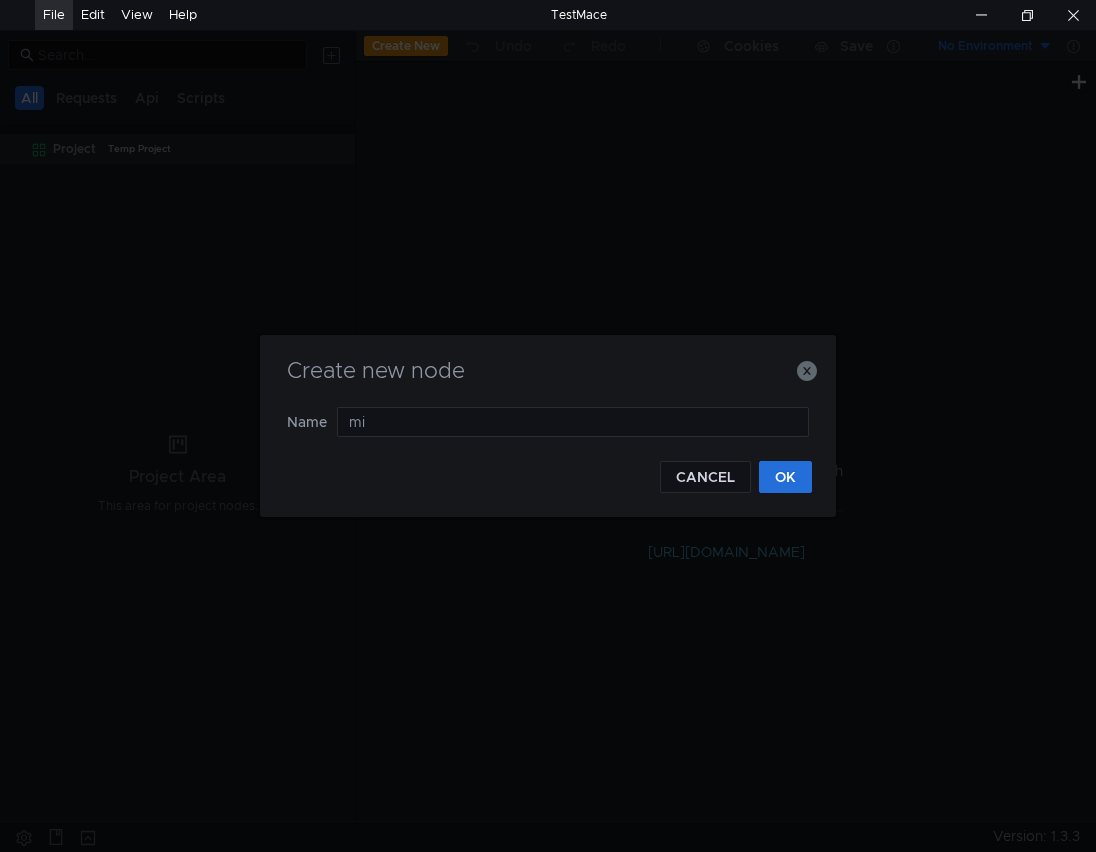 type on "m" 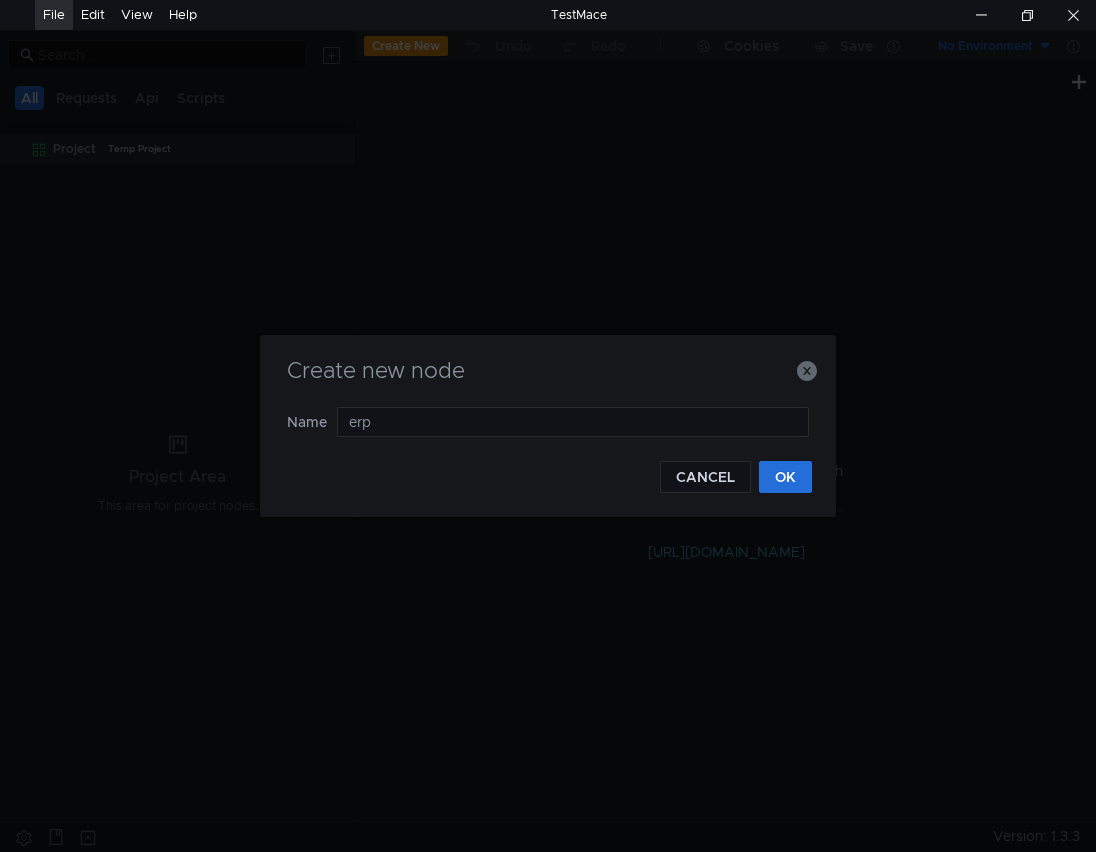 type on "erp" 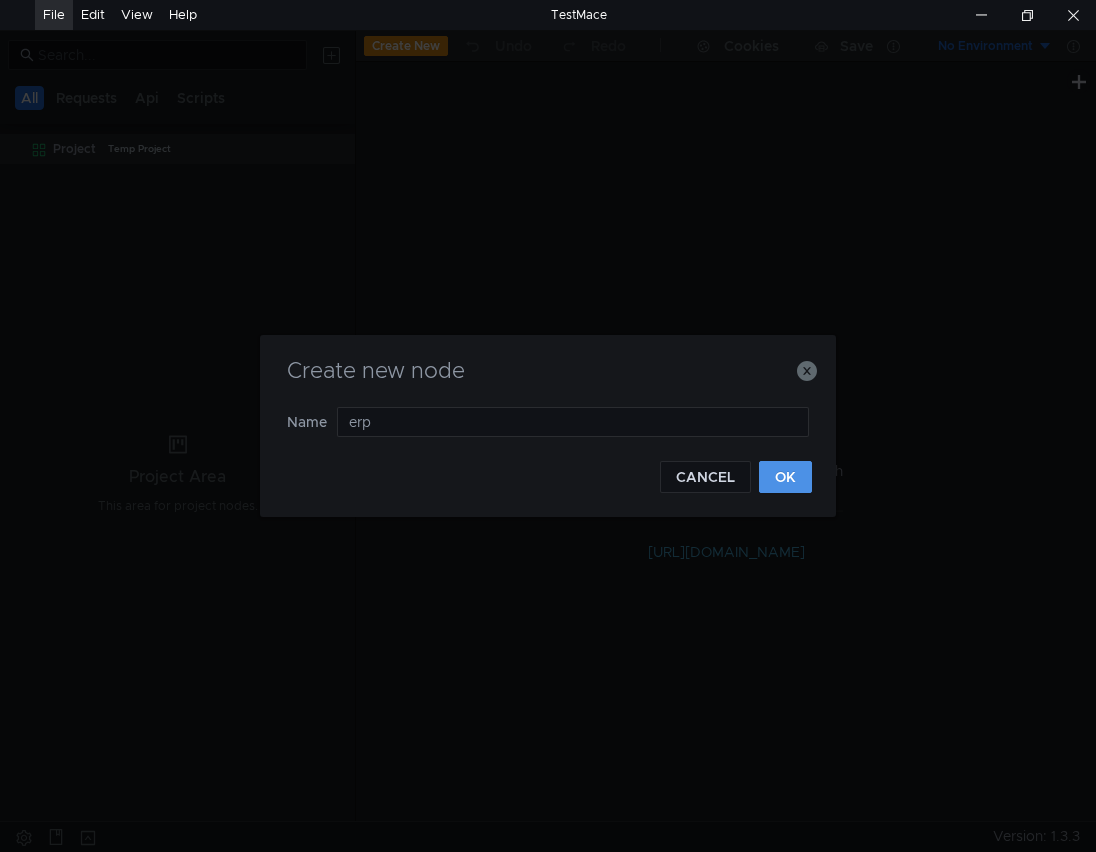 click on "OK" 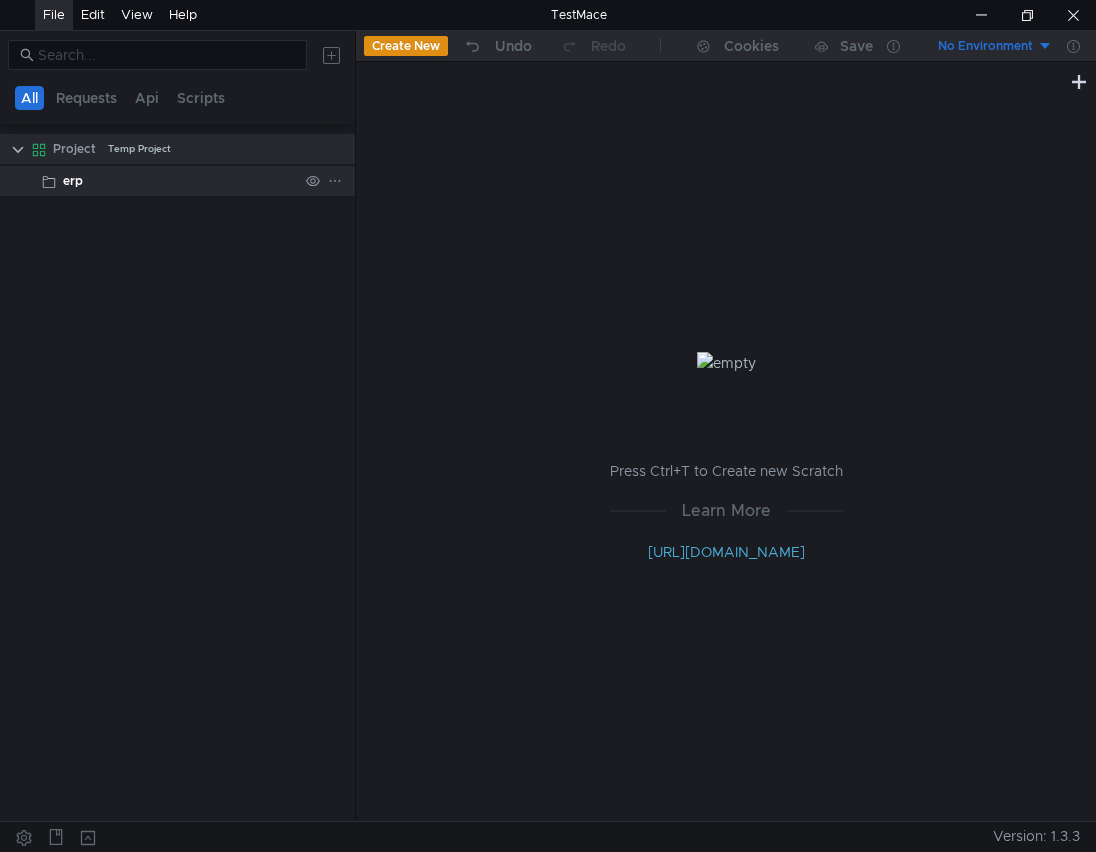 click 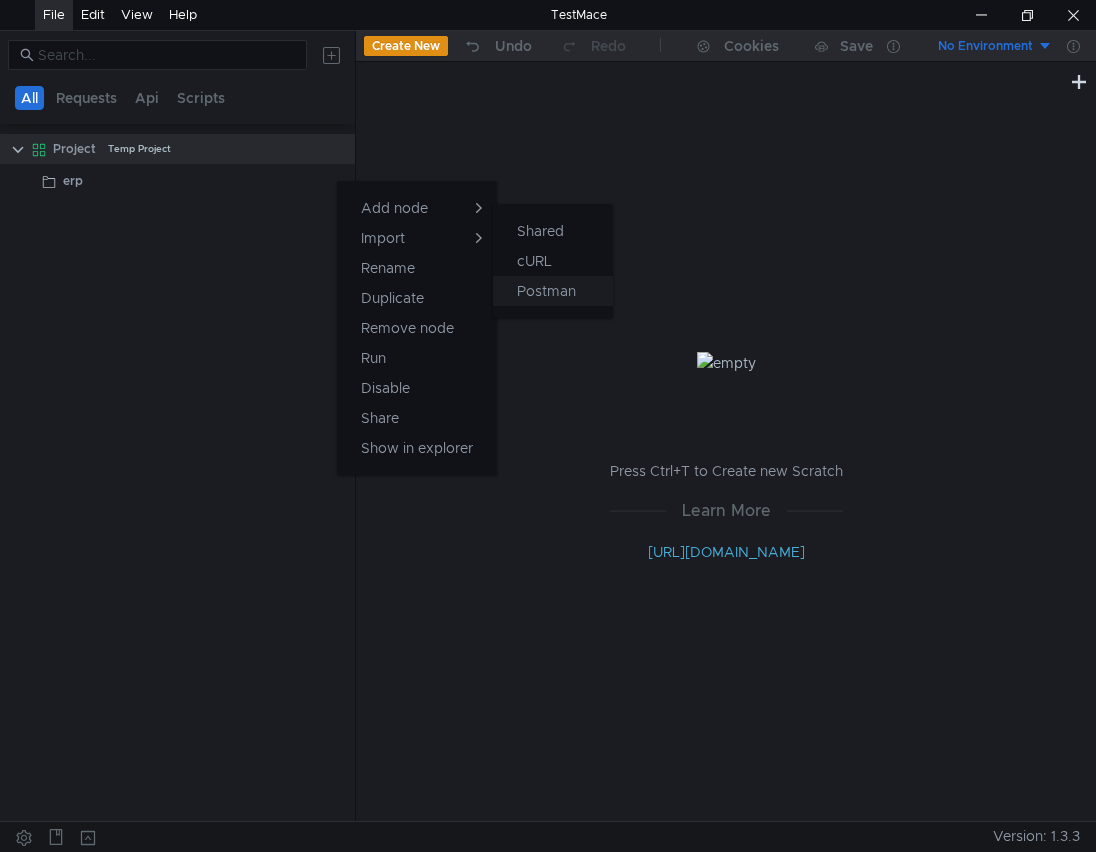 click on "Postman" at bounding box center [546, 291] 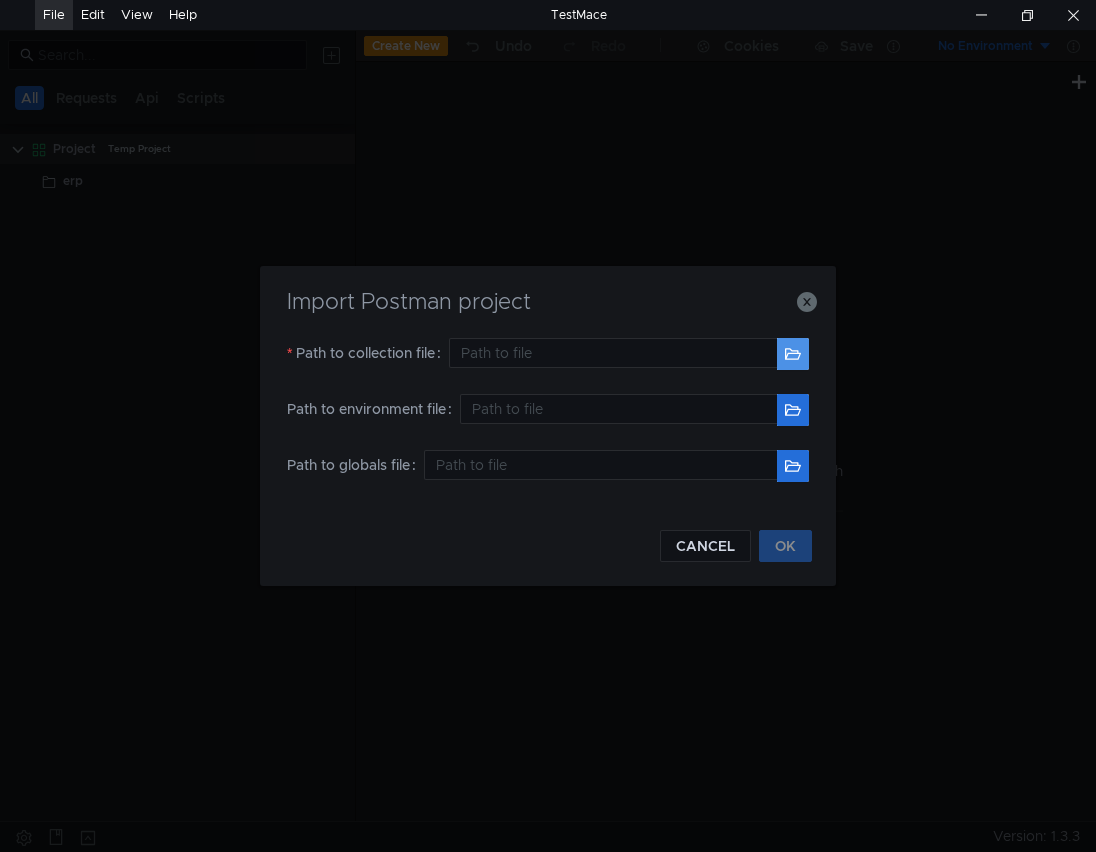 click 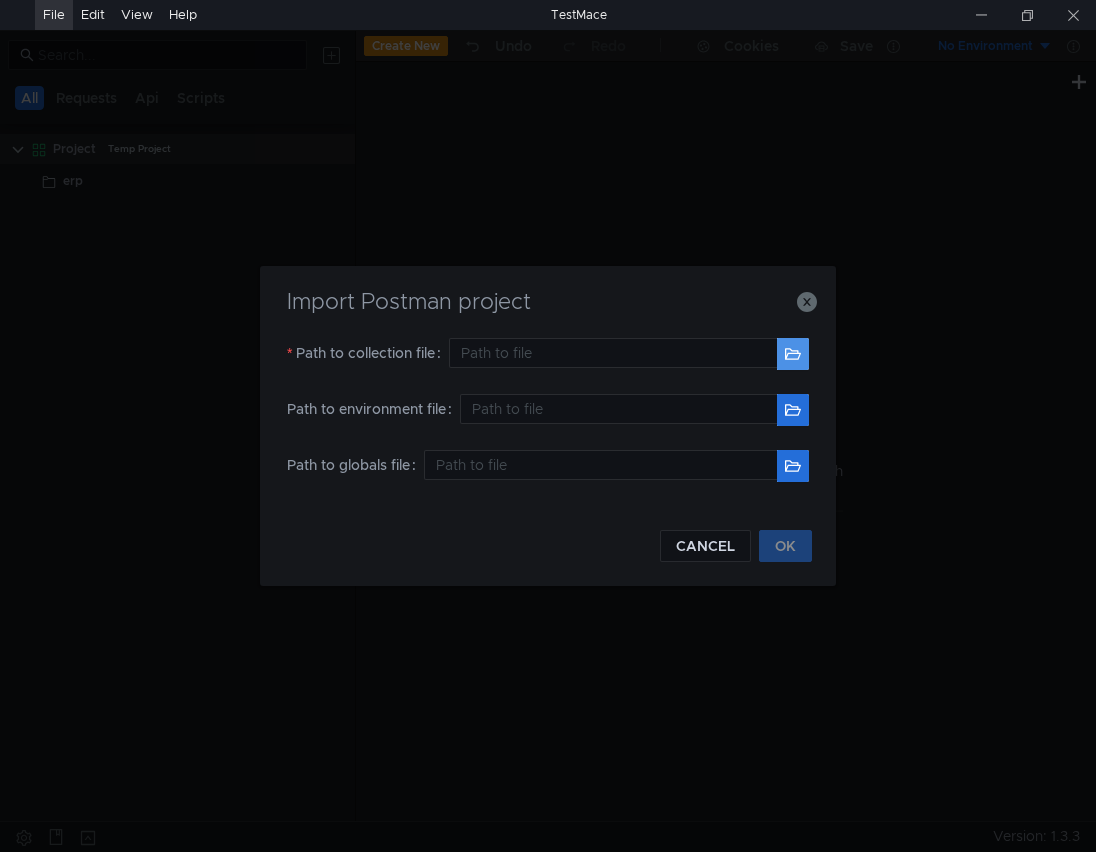 click 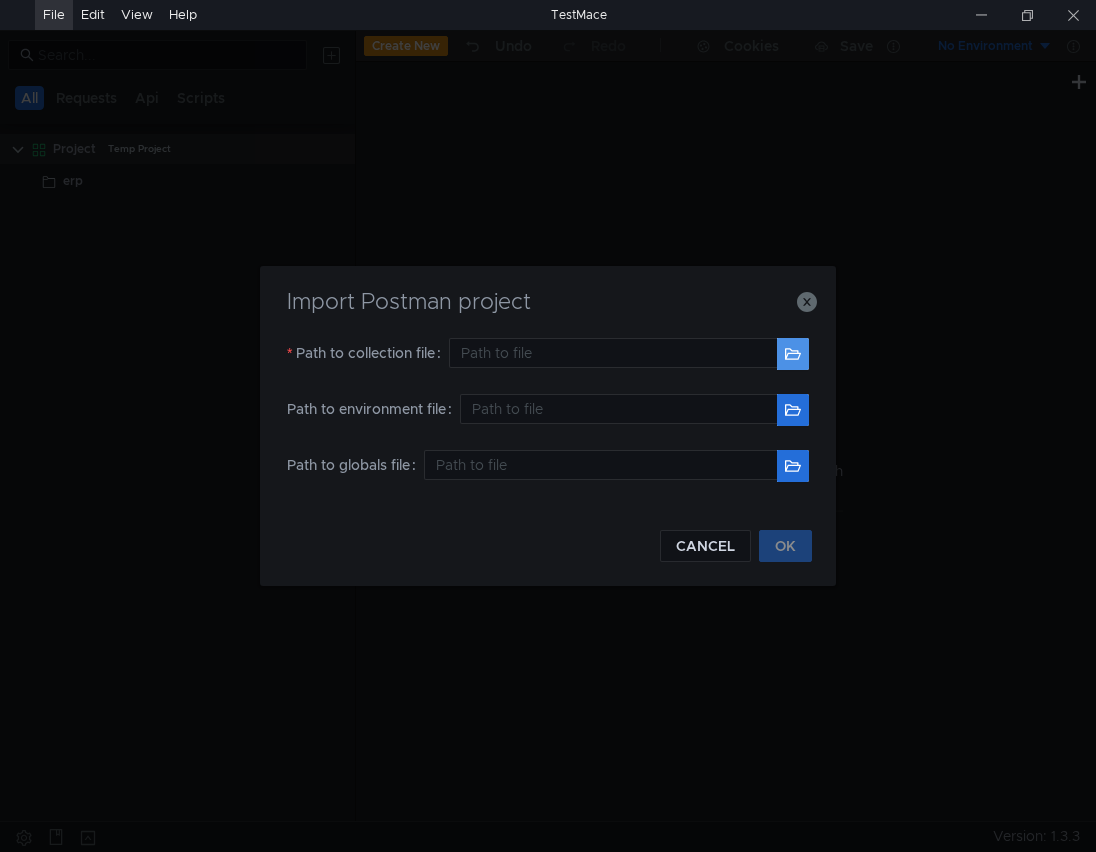 type on "C:\Users\ASUS\Downloads\Mi-erp.postman_collection.json" 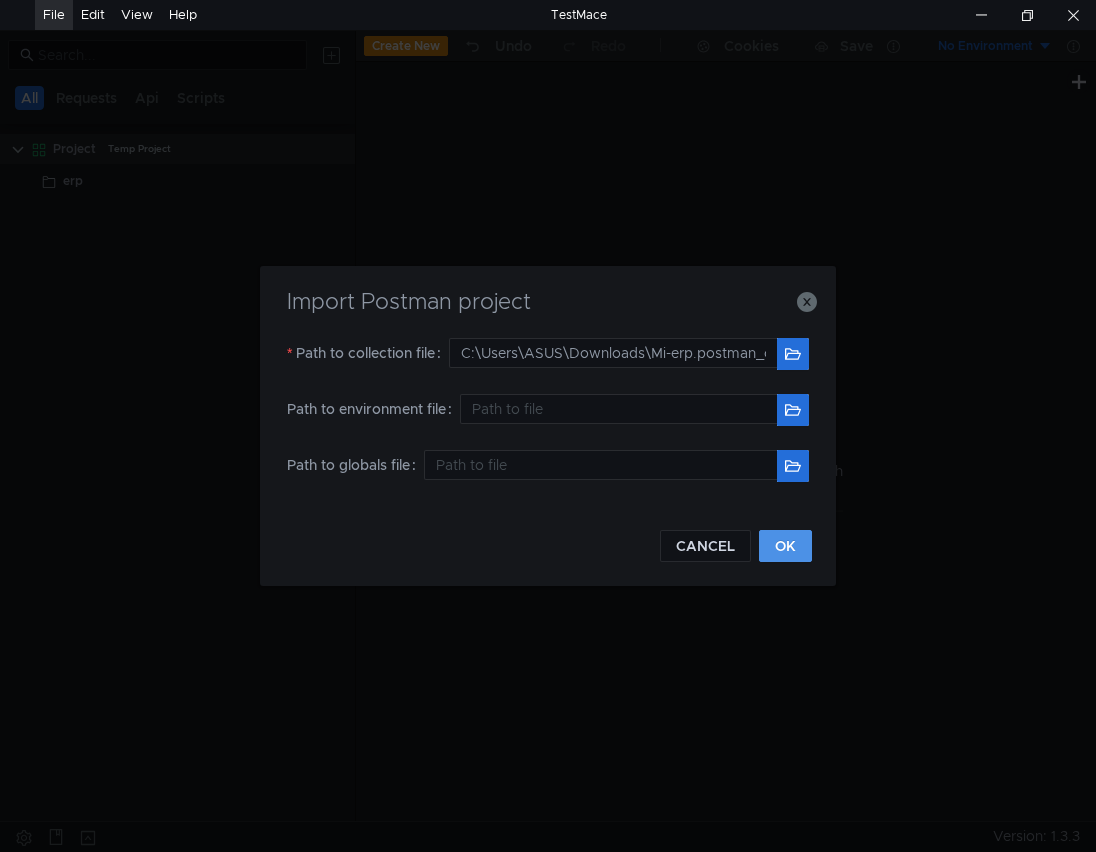 click on "OK" 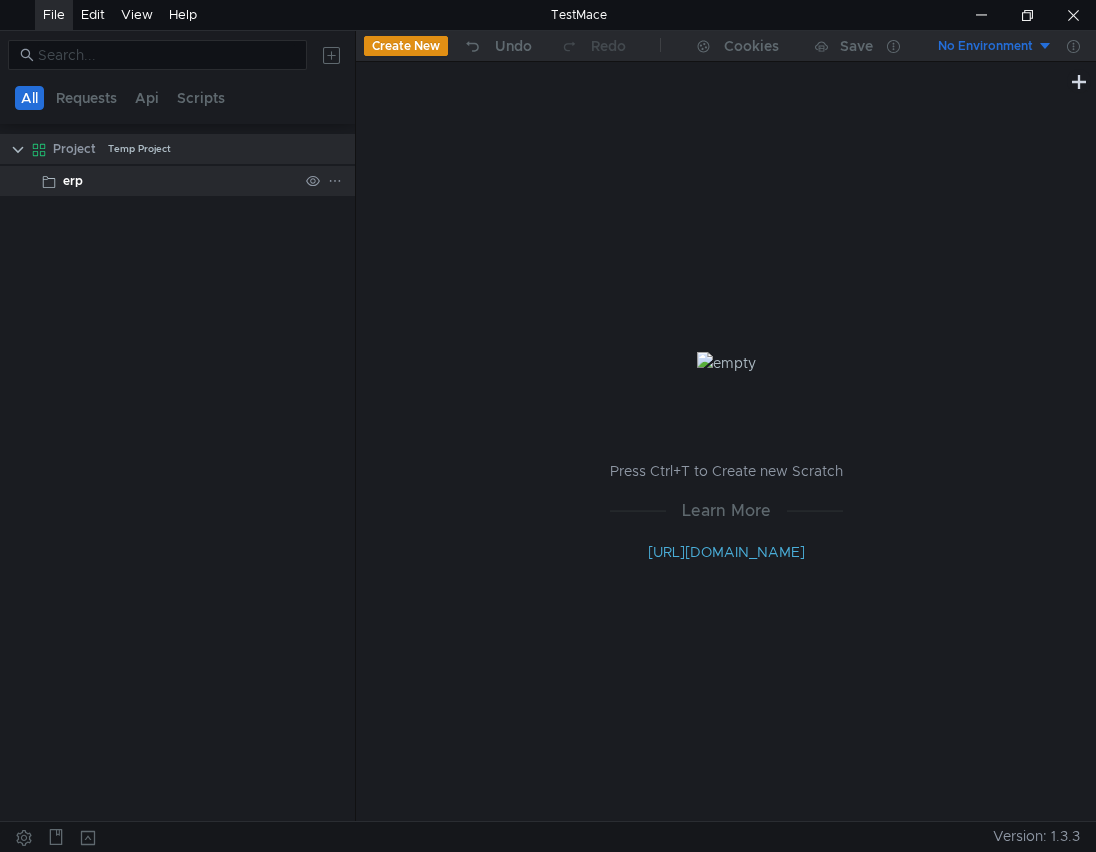 click on "erp" 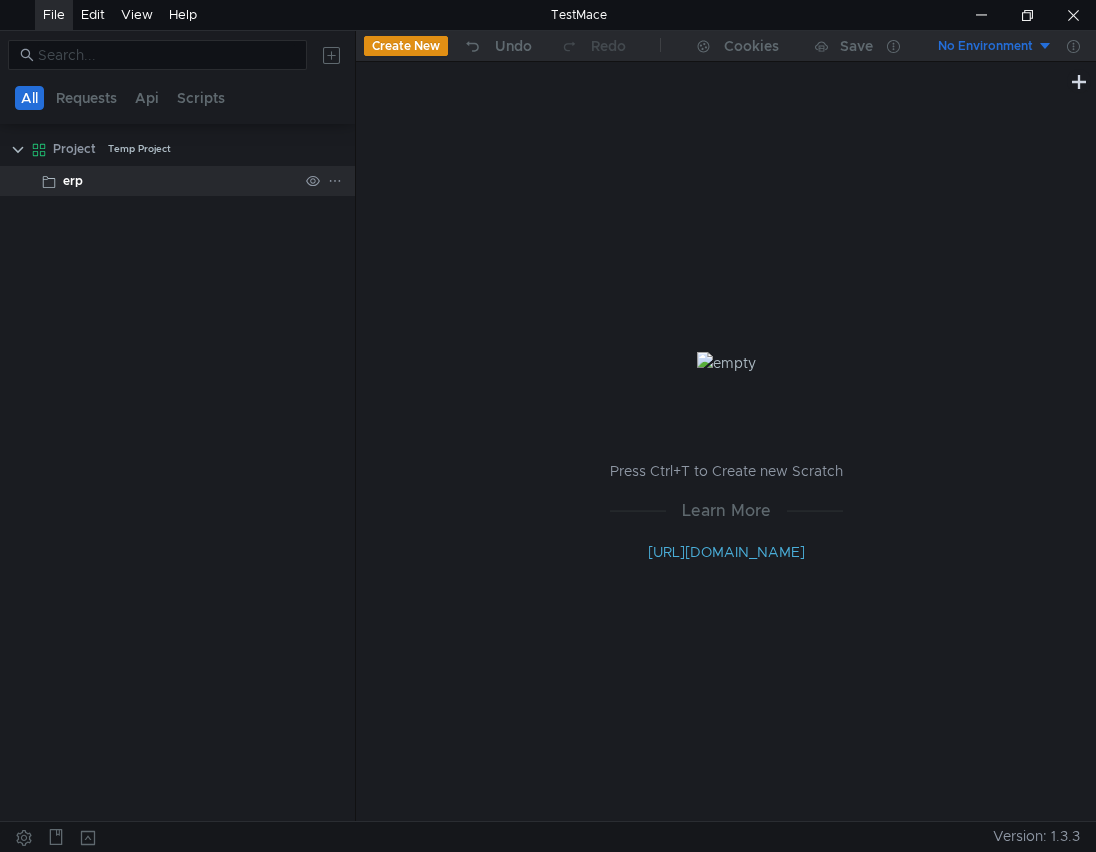 click 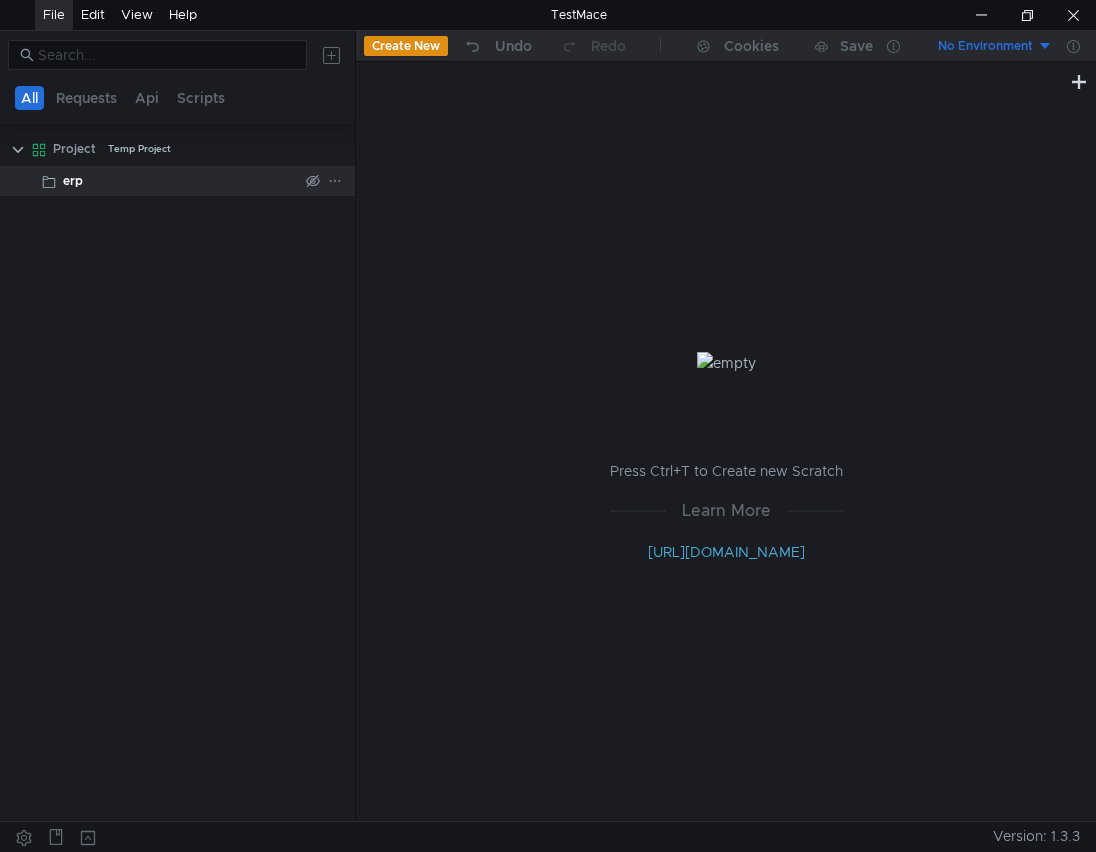 click on "erp" 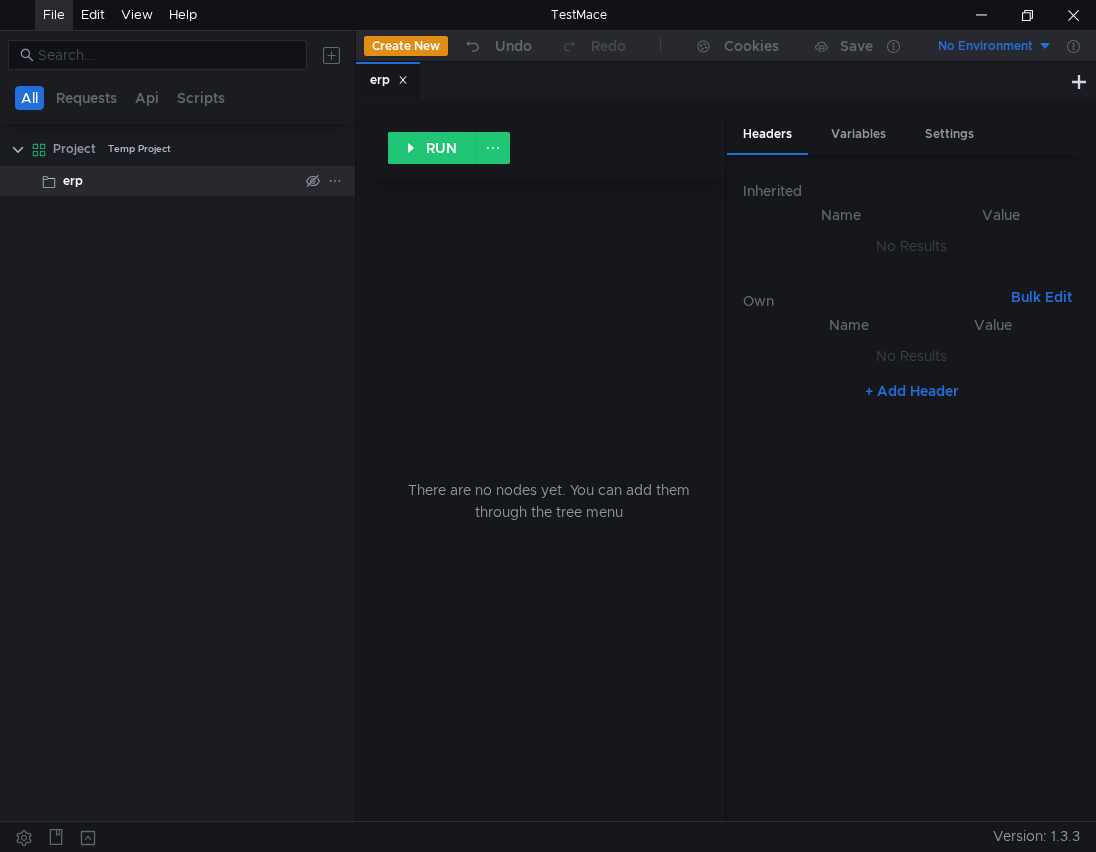 click on "erp" 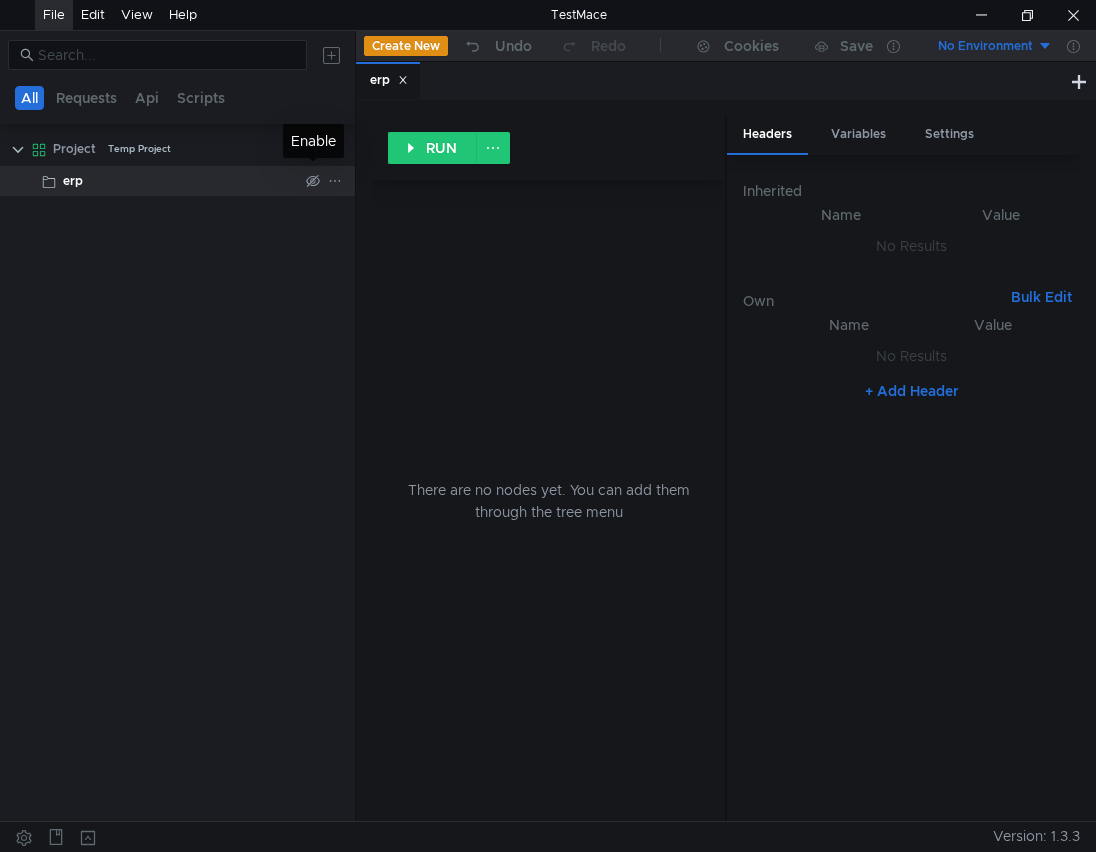 click 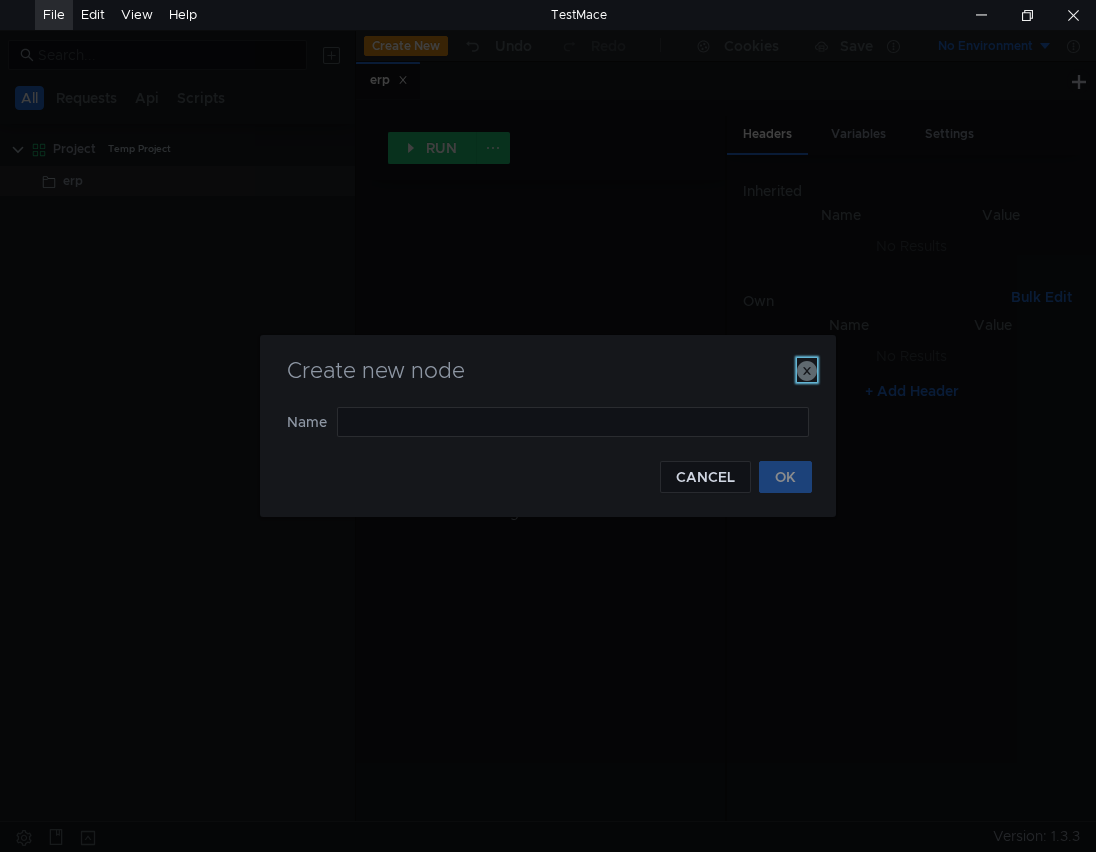 click 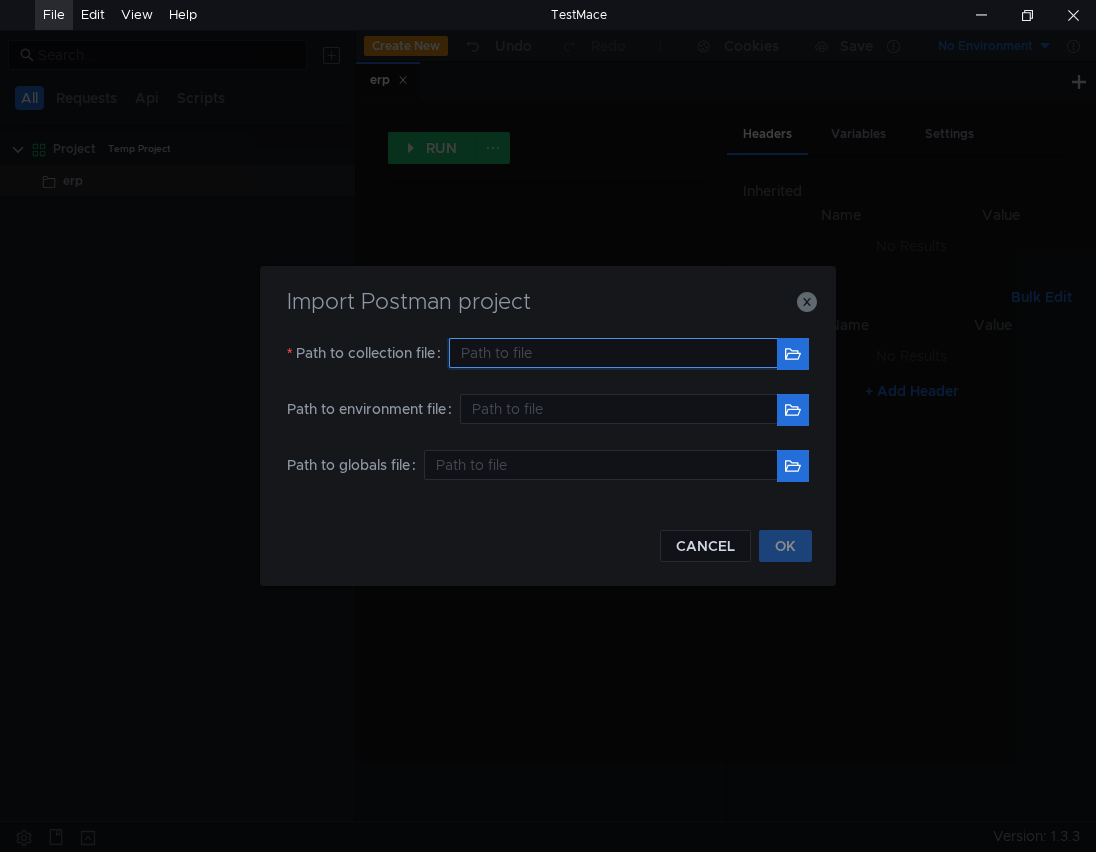 click 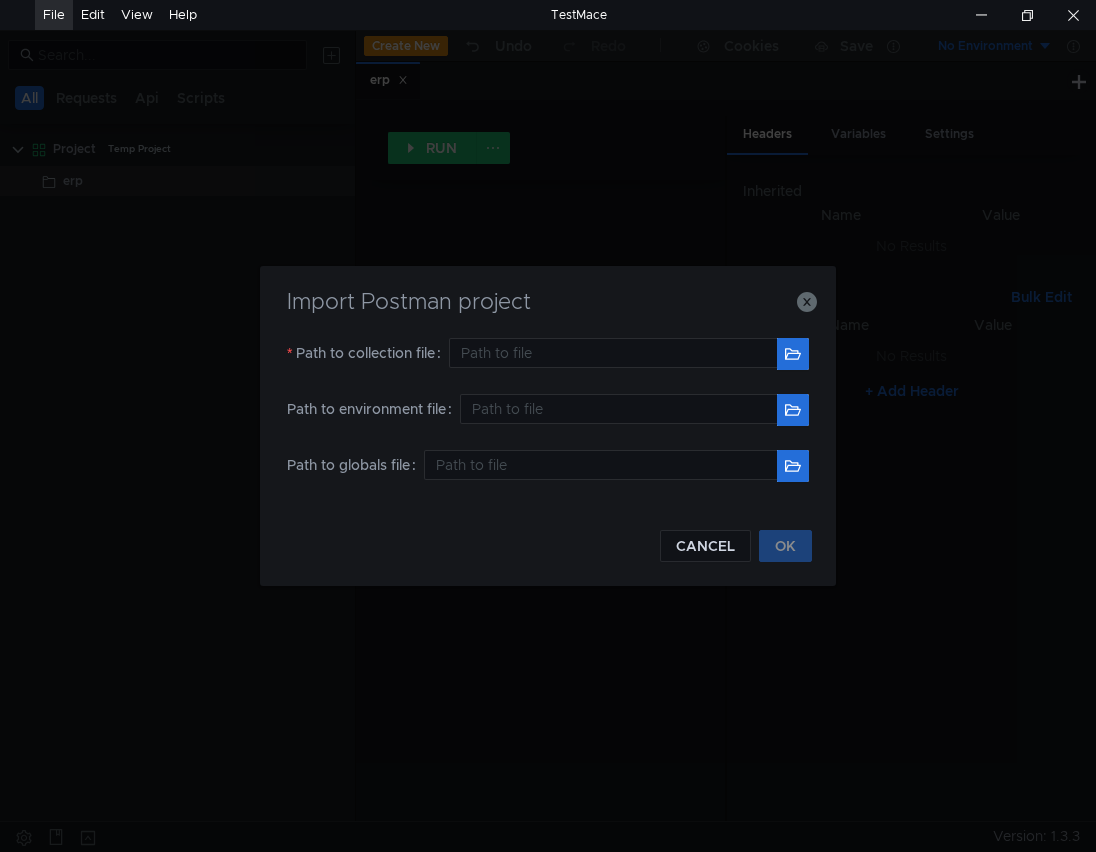 click on "Path to collection file" 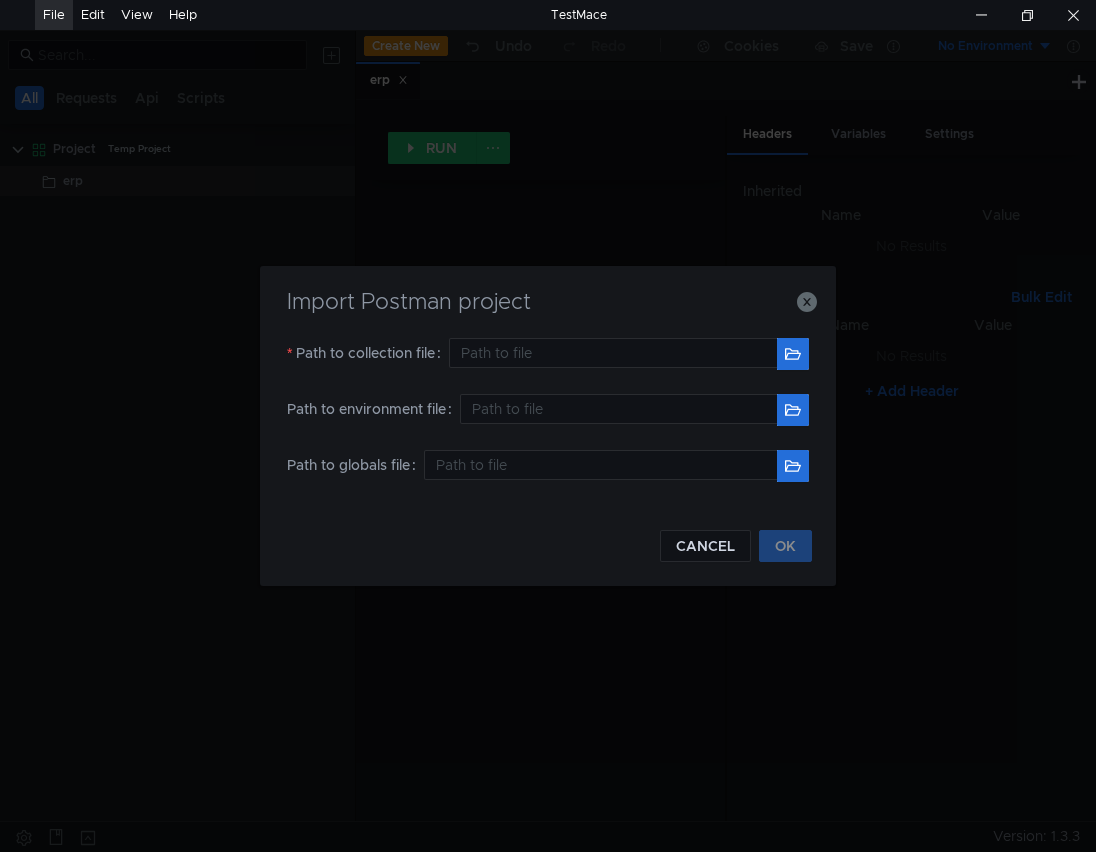 click on "Path to collection file" 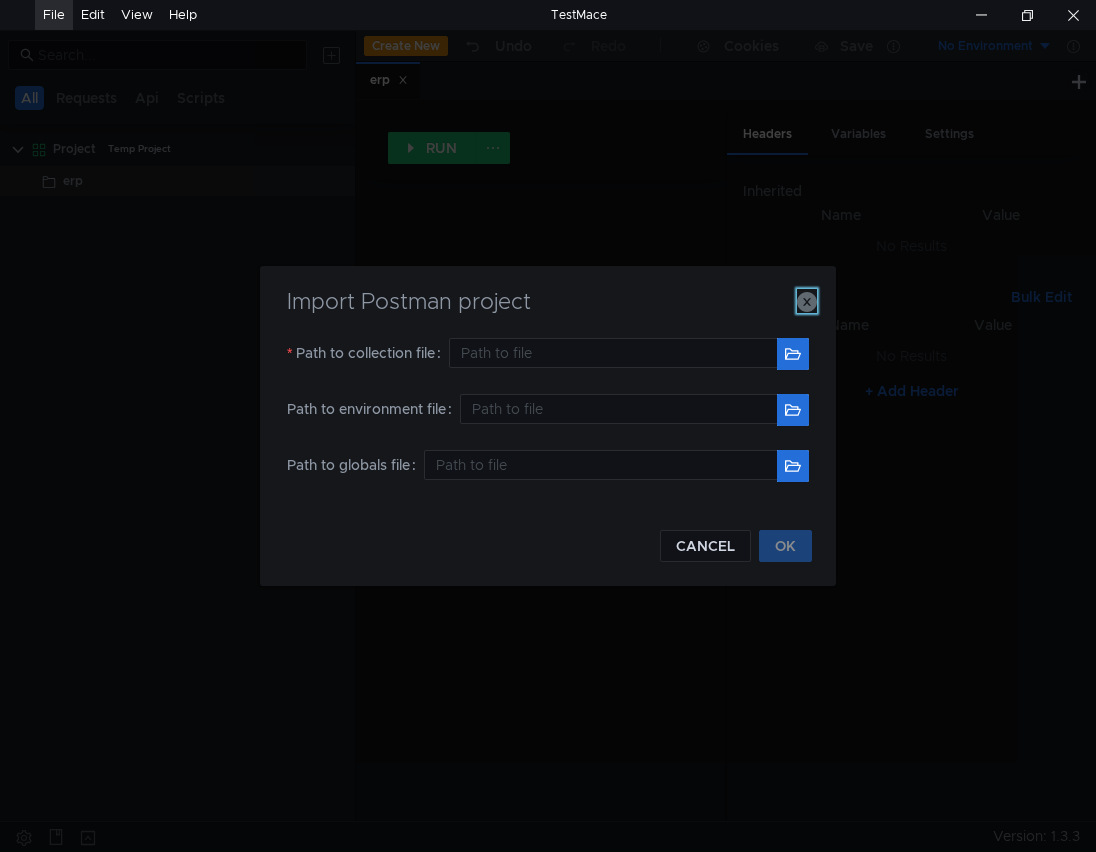 click 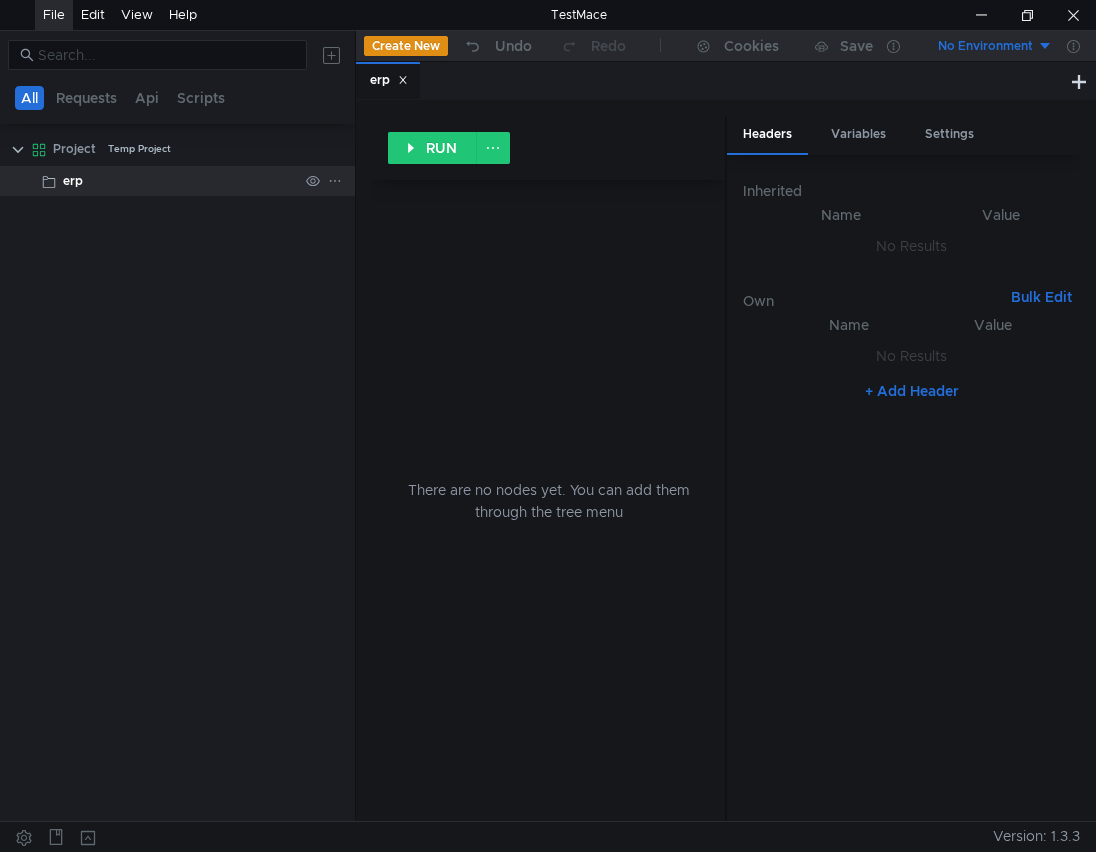click 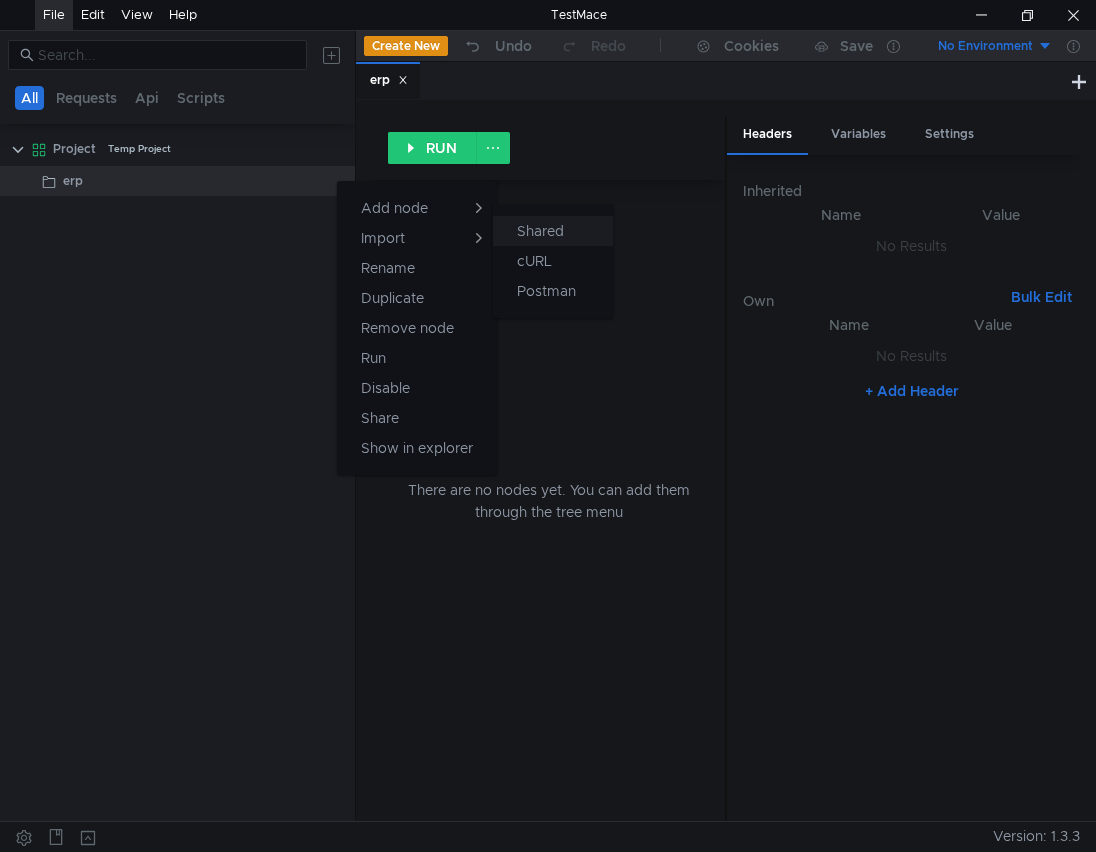 click on "Shared" at bounding box center (540, 231) 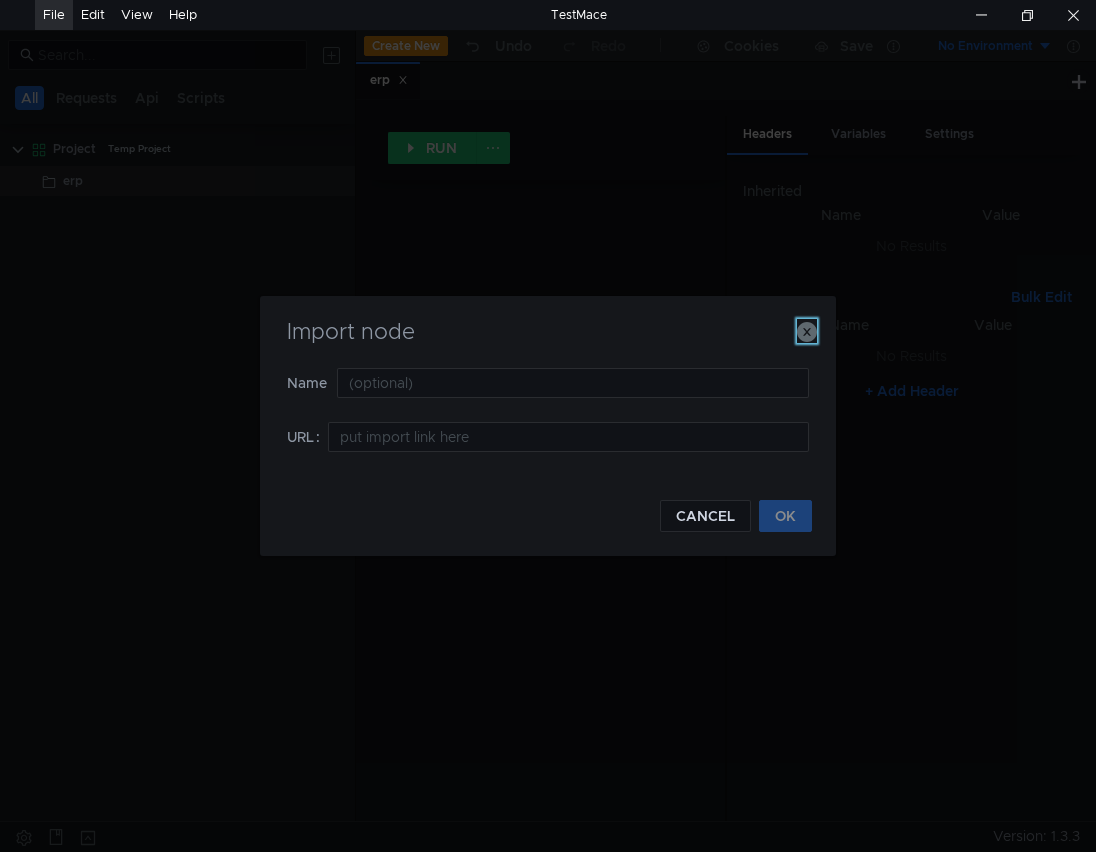 click 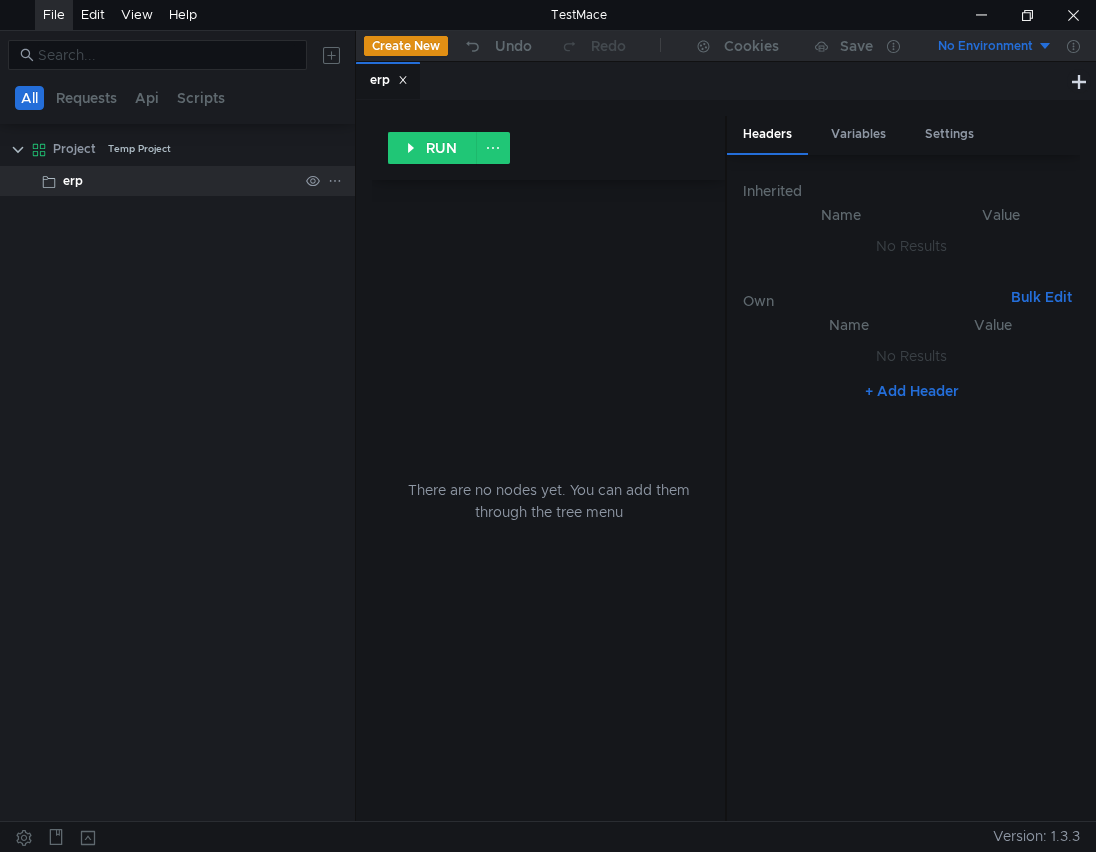 click 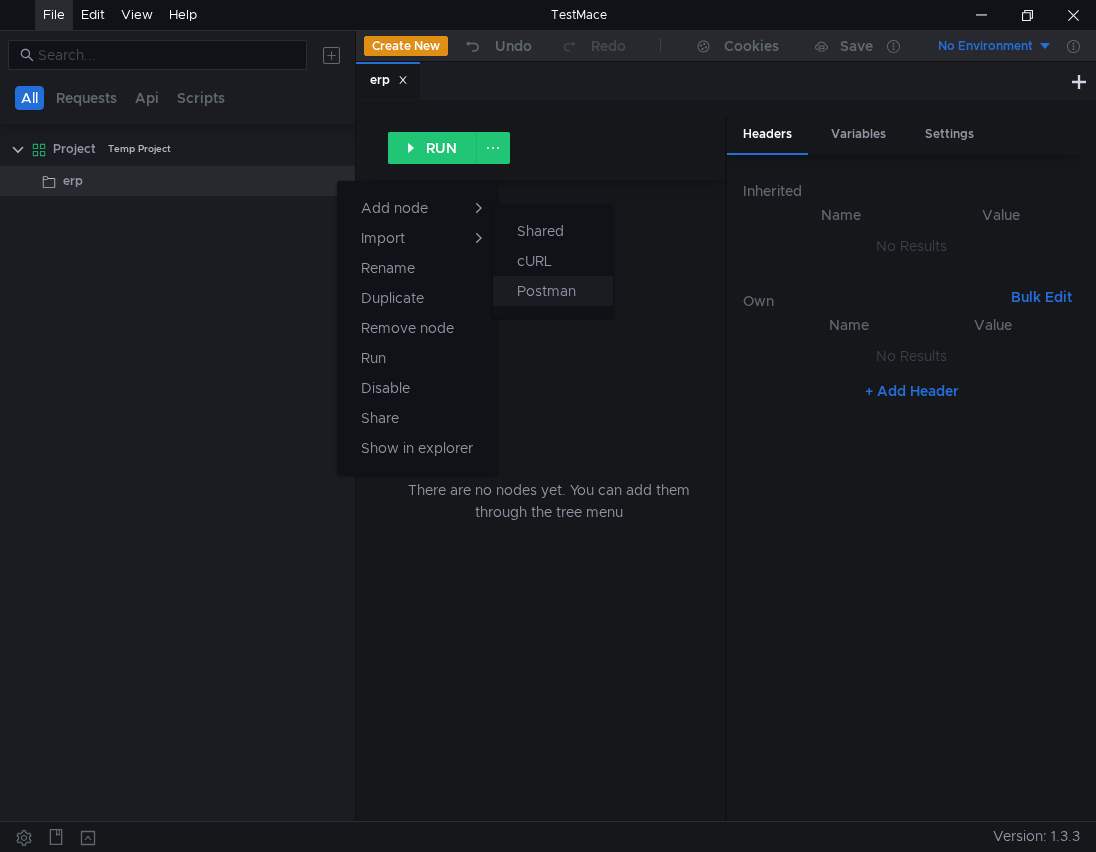 click on "Postman" at bounding box center [553, 291] 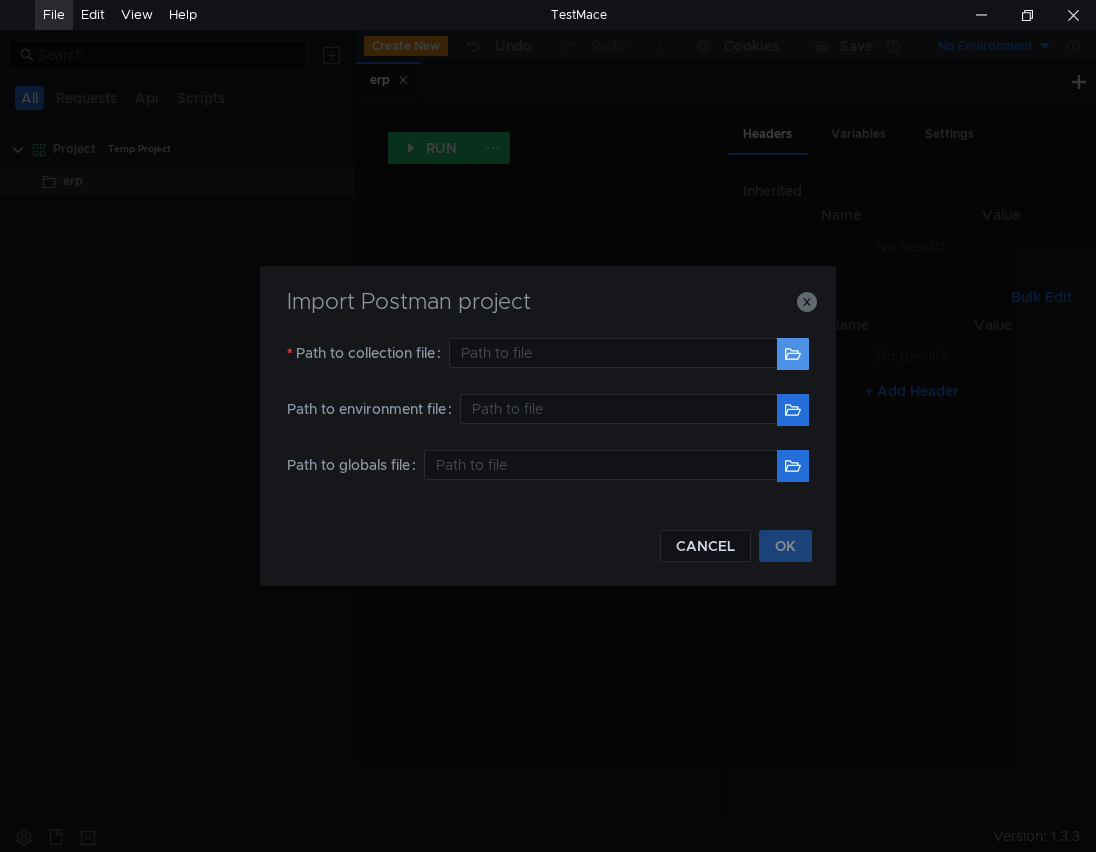 click 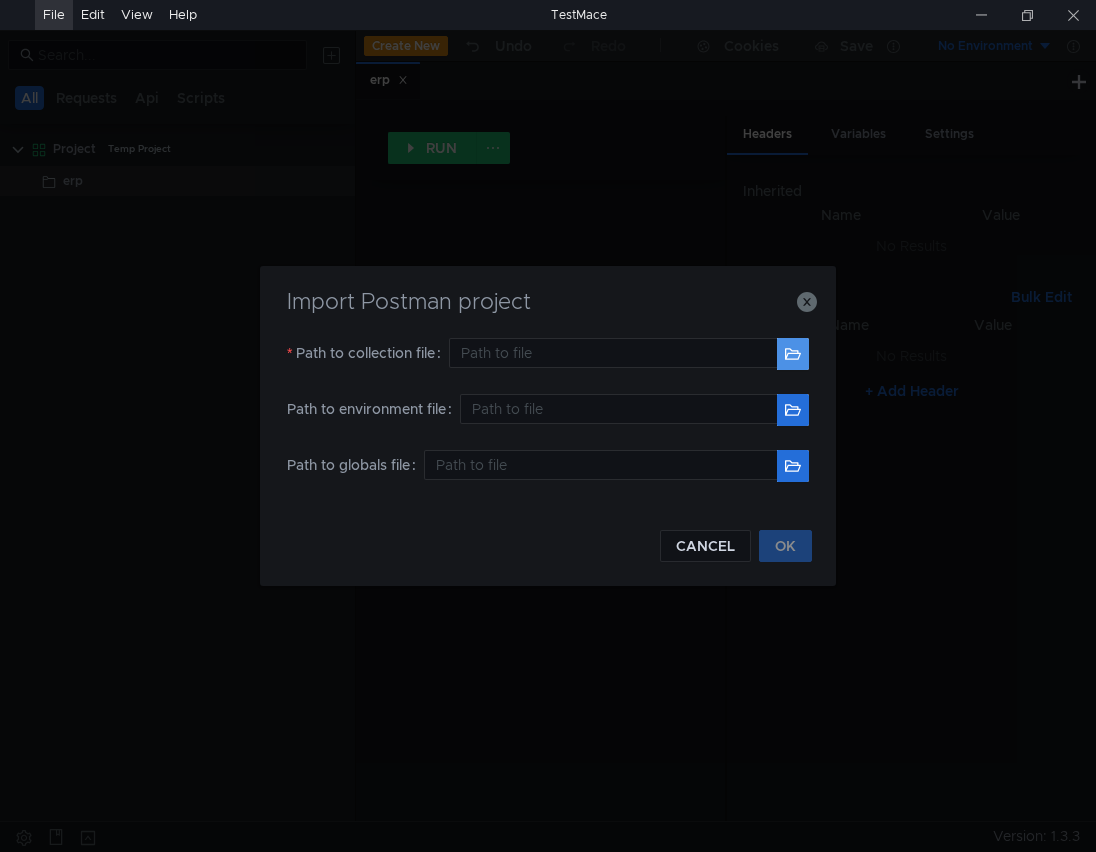 type on "C:\Users\ASUS\Downloads\Mi-erp.postman_collection.json" 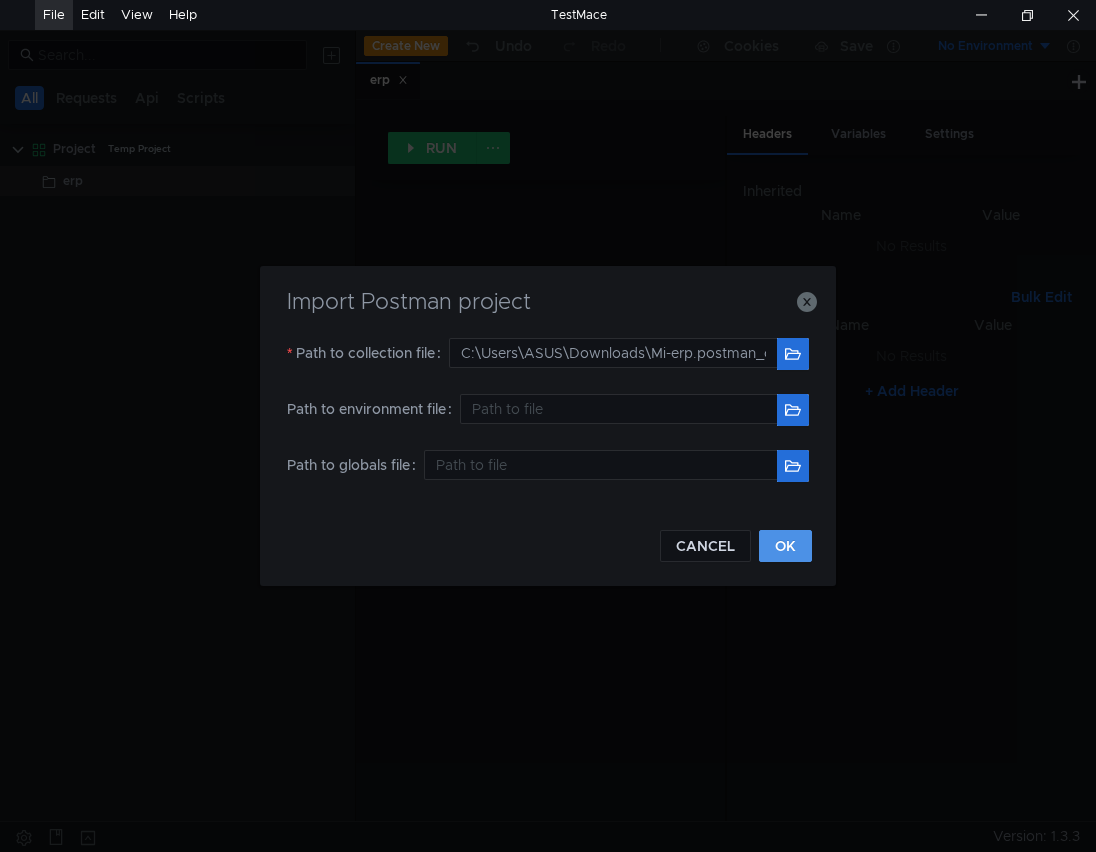 click on "OK" 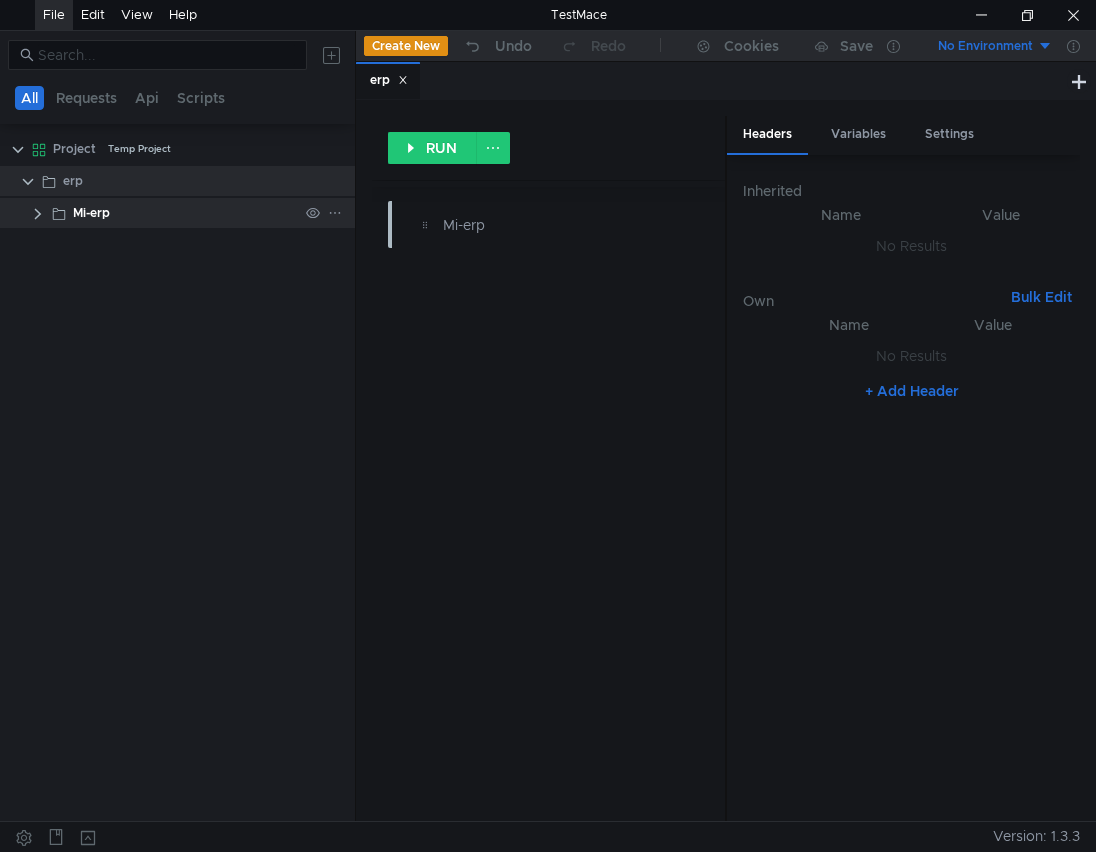 click 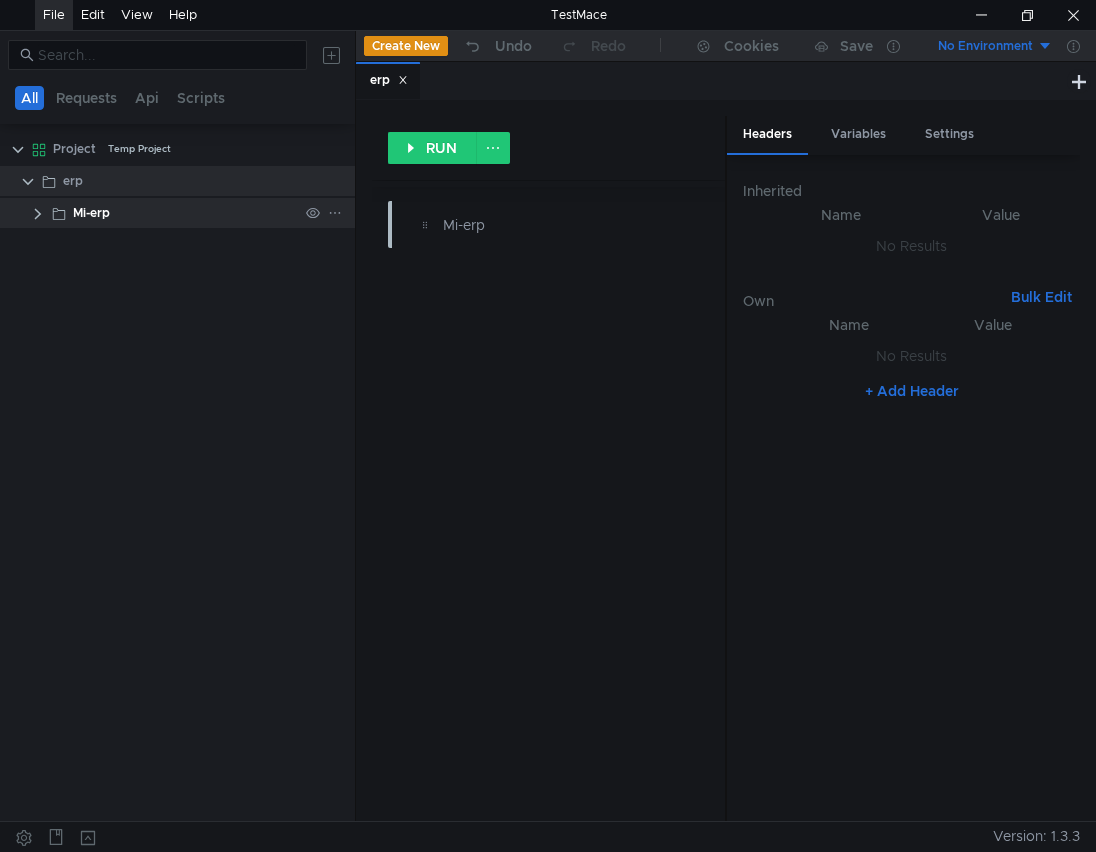 click 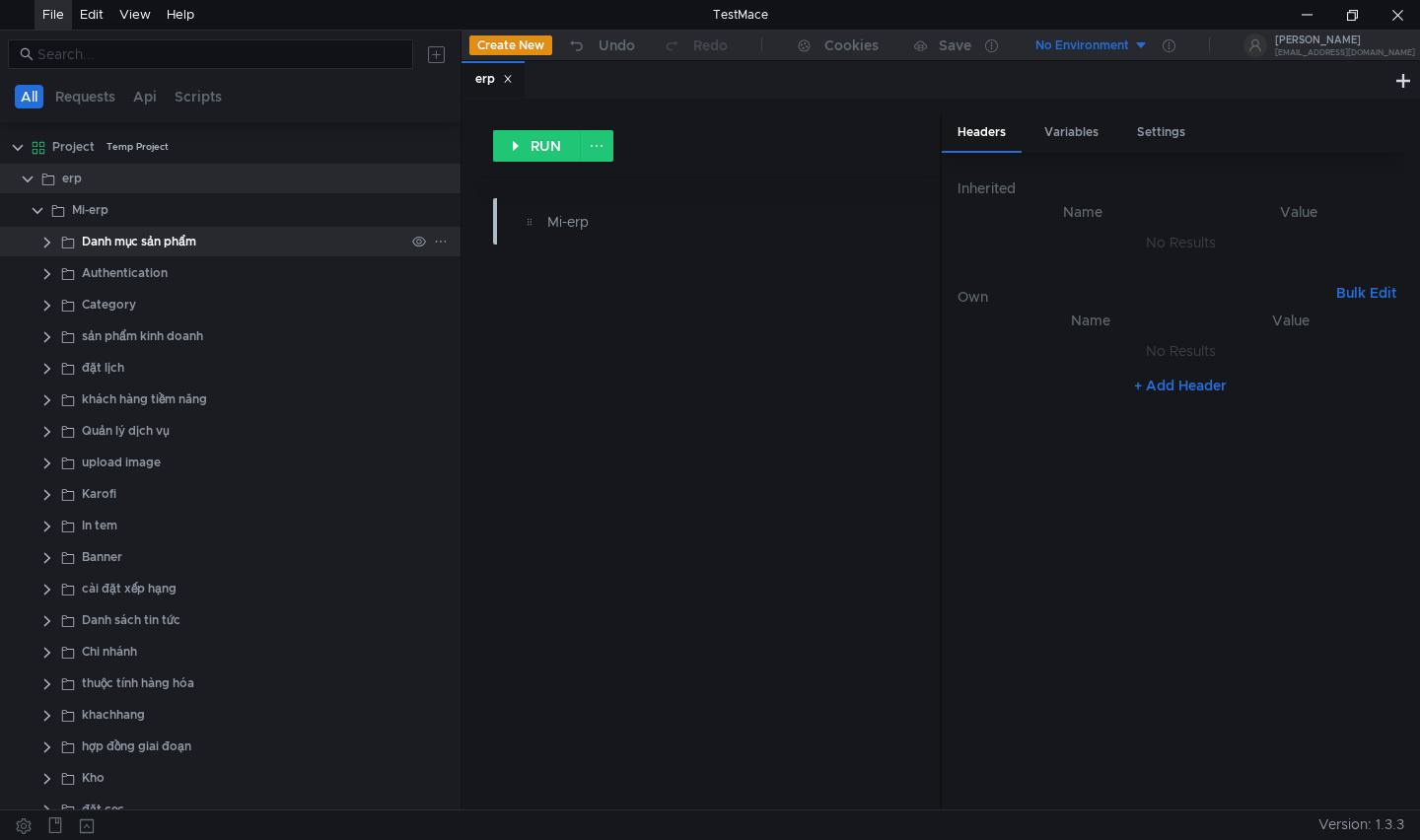 click 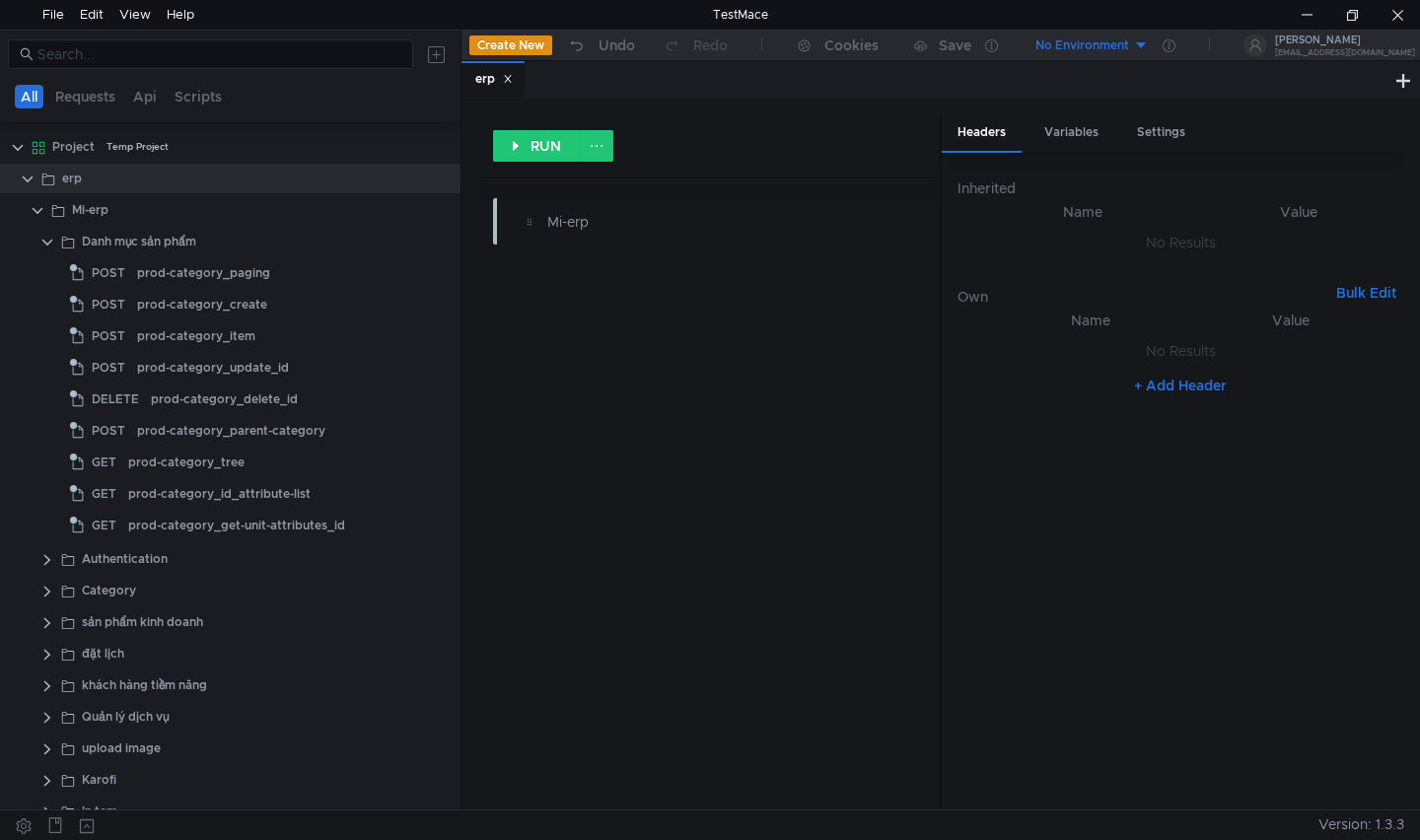 click on "prod-category_paging" 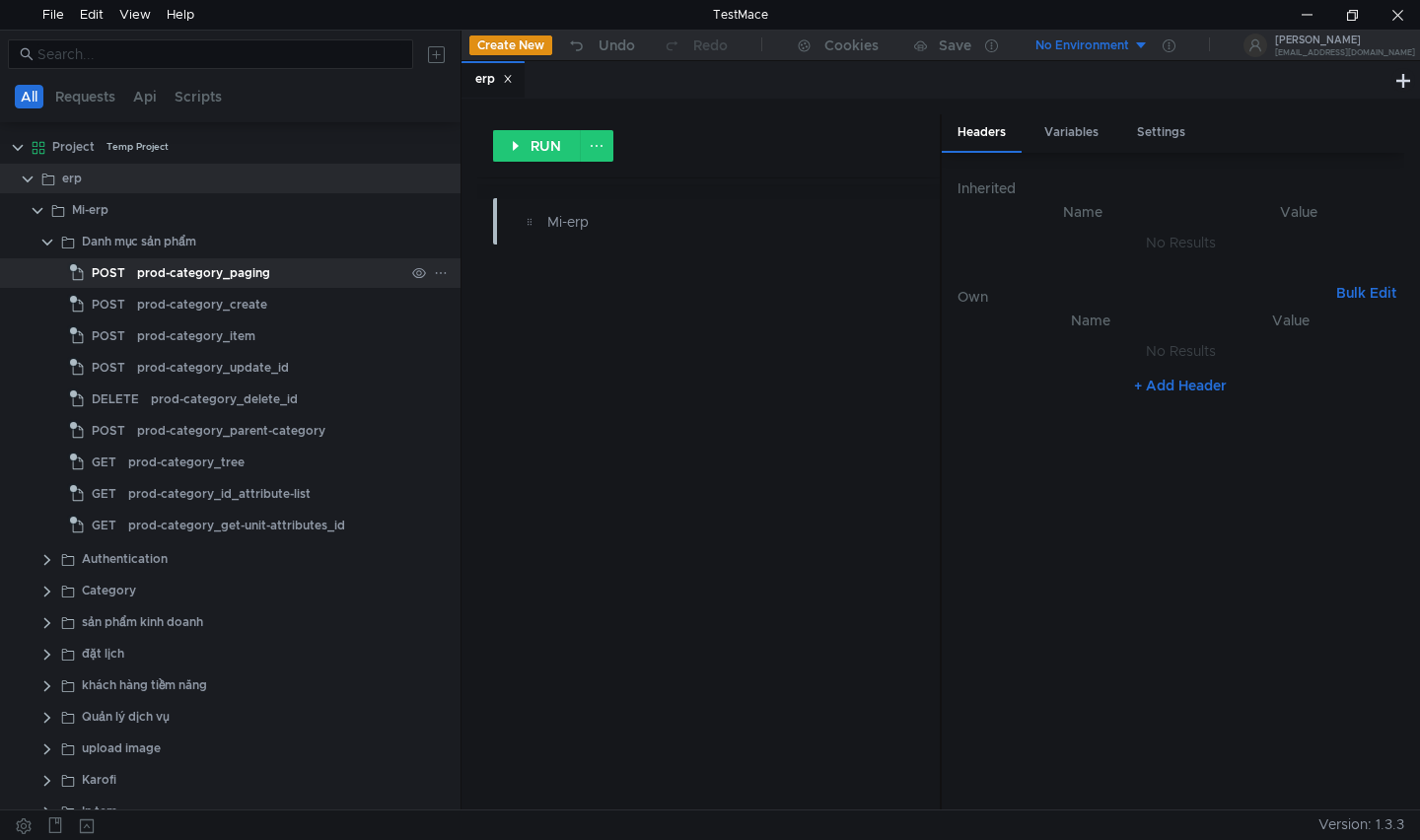 scroll, scrollTop: 0, scrollLeft: 0, axis: both 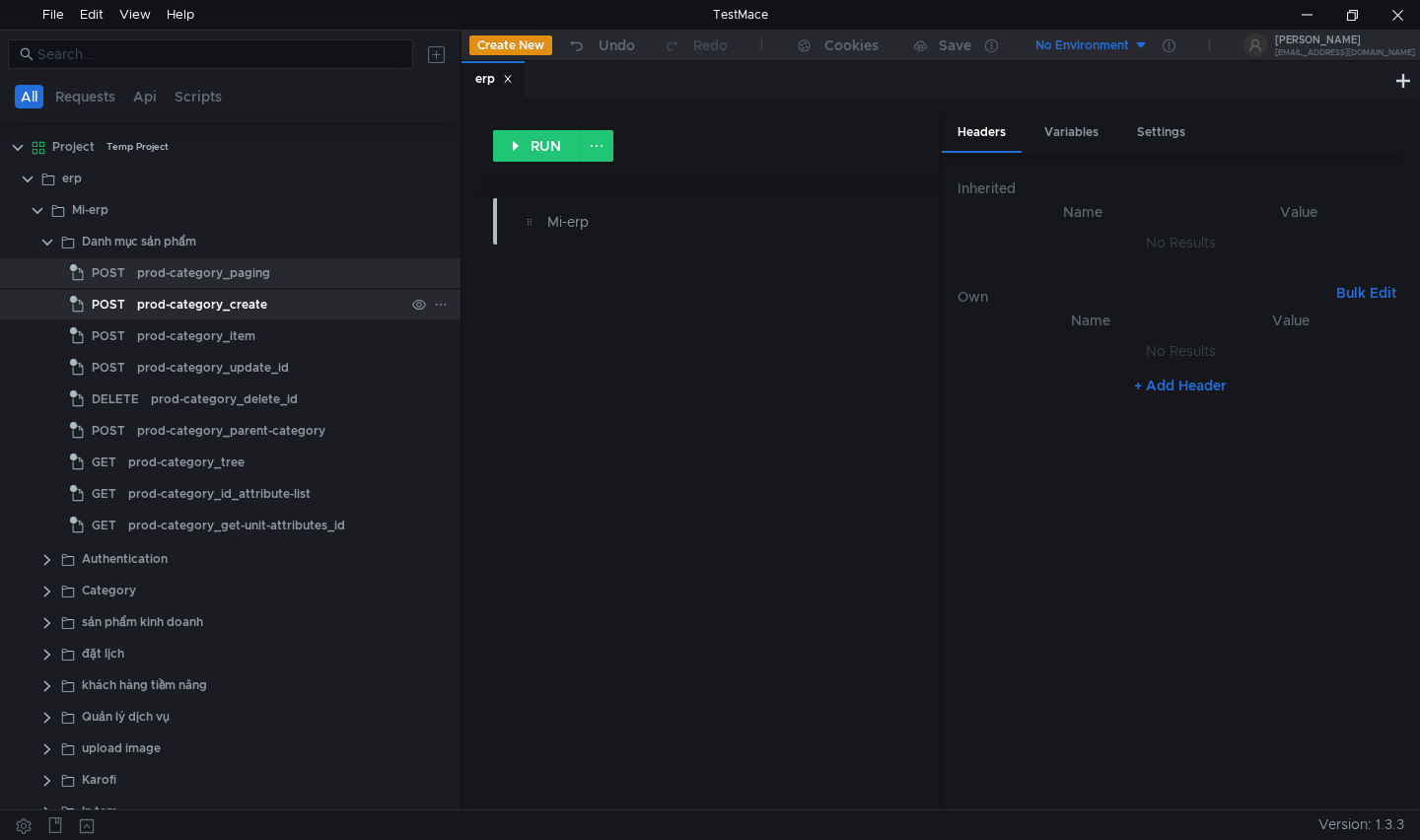 click on "prod-category_create" 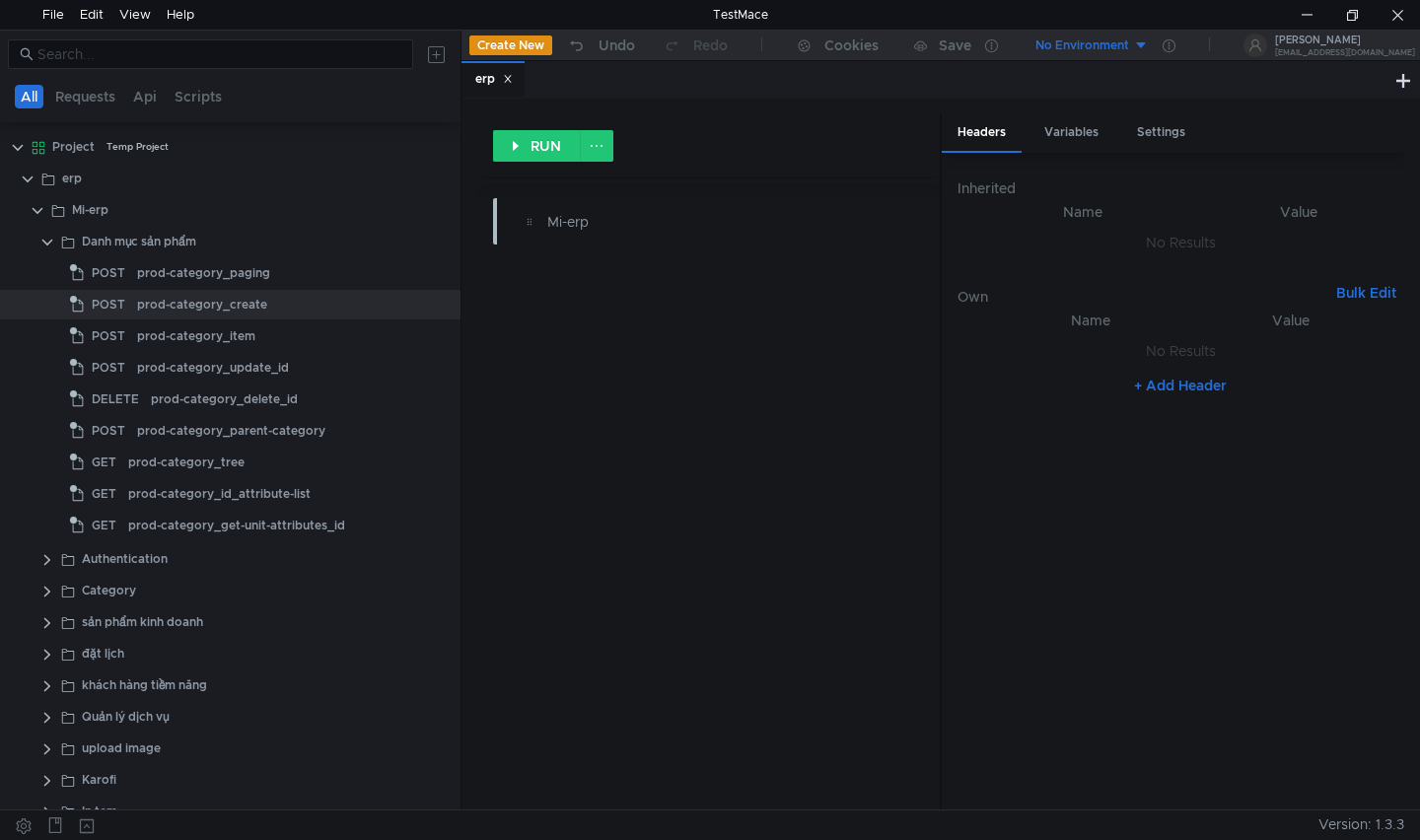 click on "erp" at bounding box center [493, 80] 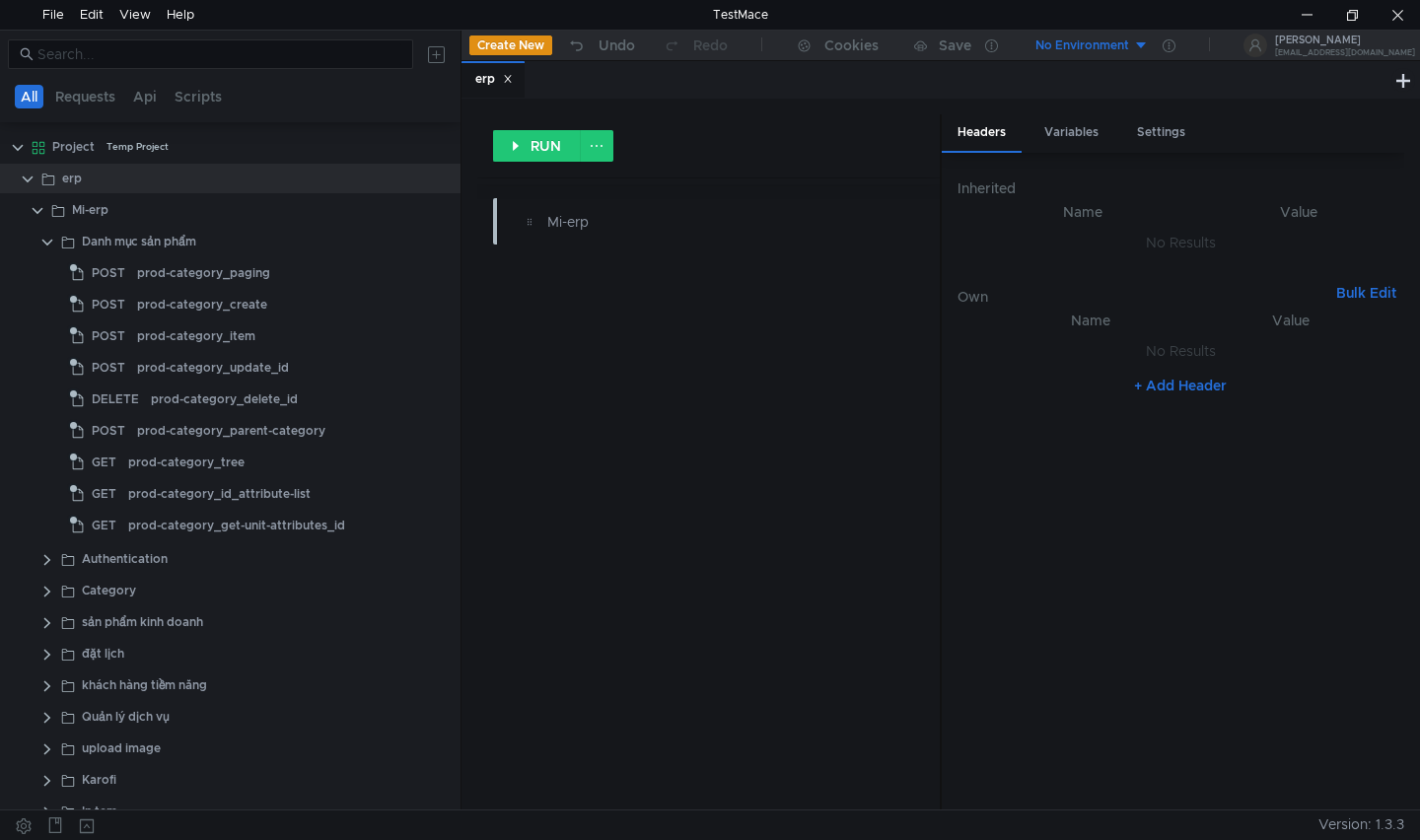 click 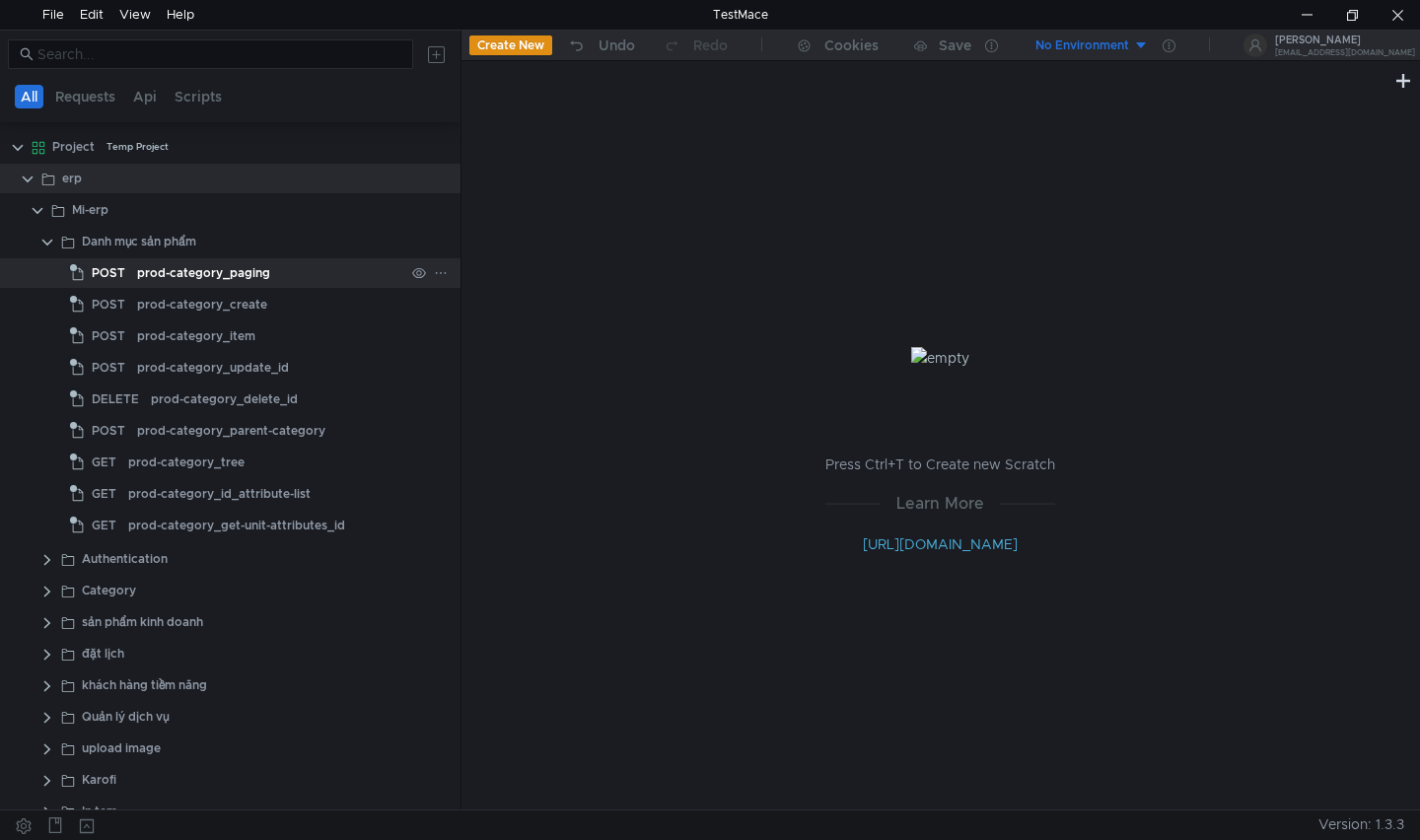 click on "prod-category_paging" 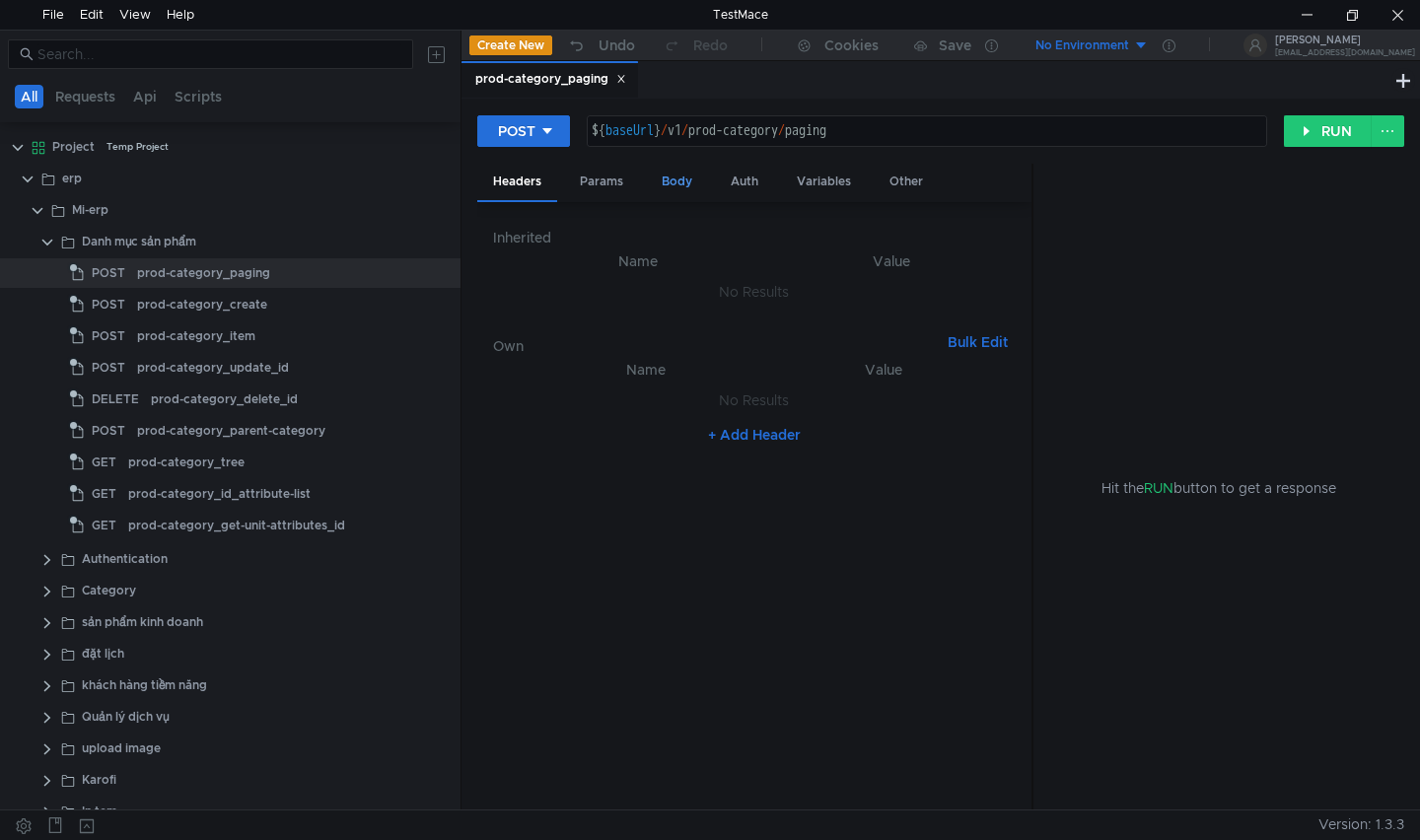 click on "Body" at bounding box center [676, 181] 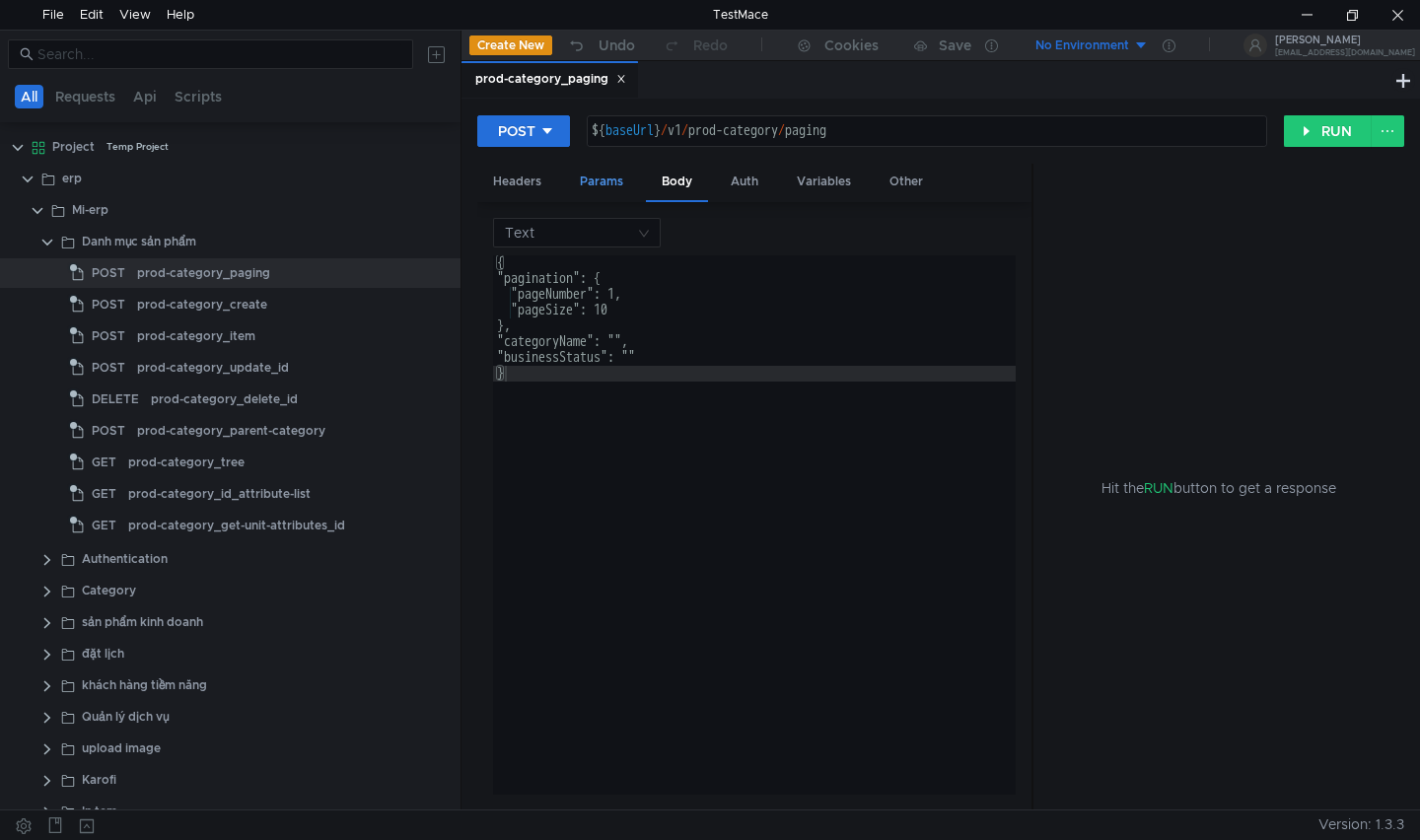 click on "Params" at bounding box center (602, 181) 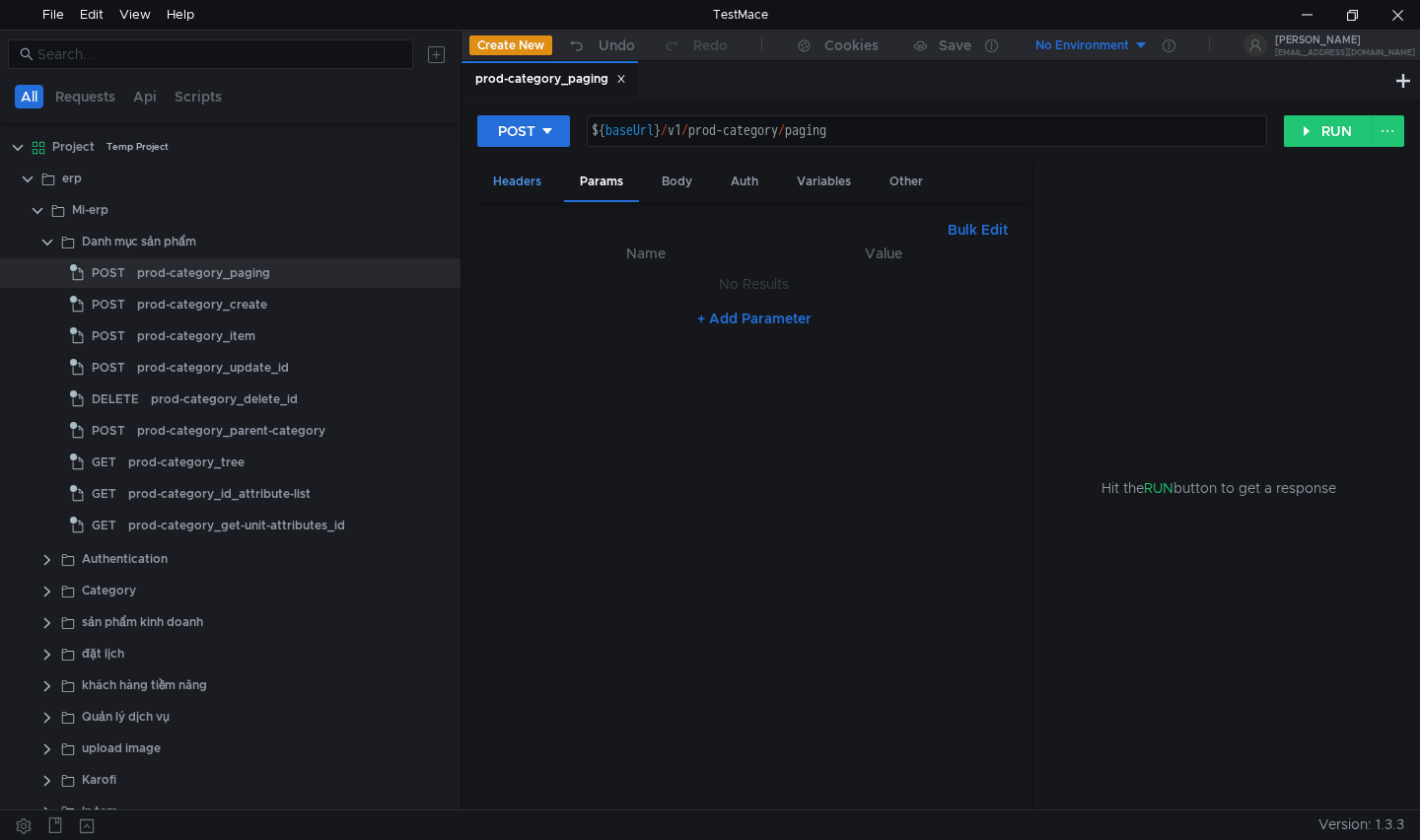 click on "Headers" at bounding box center [517, 181] 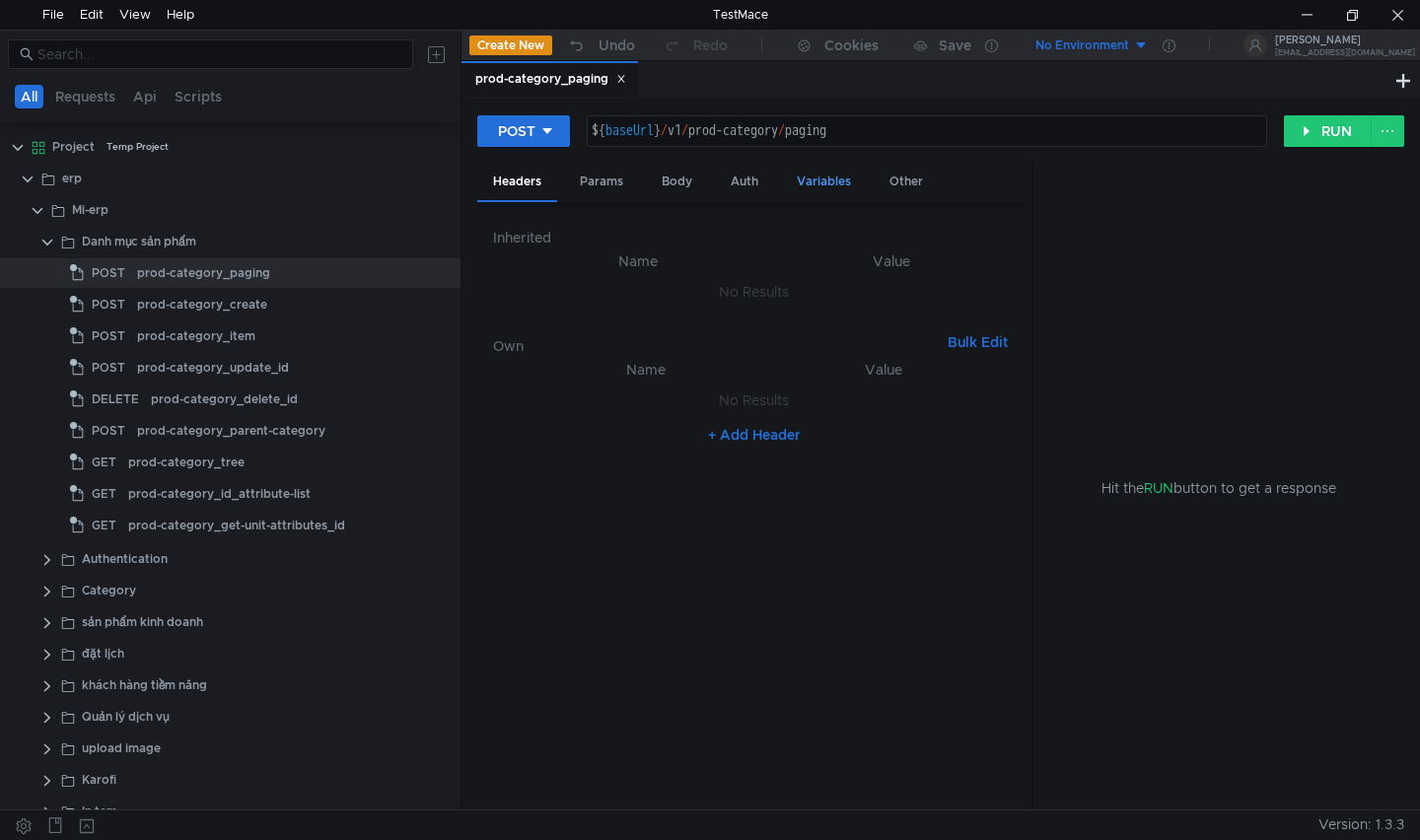 click on "Variables" at bounding box center [823, 181] 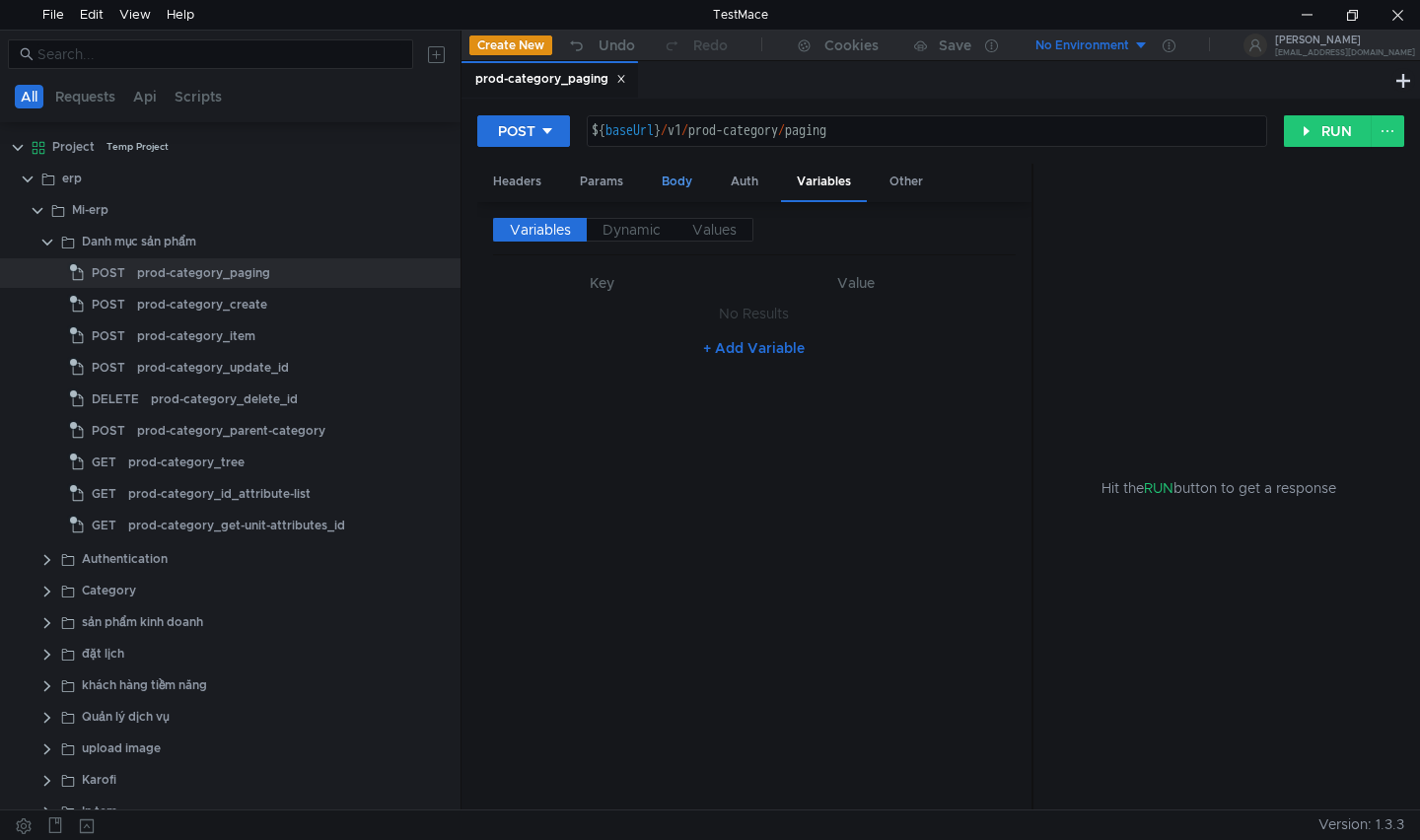 click on "Body" at bounding box center (676, 181) 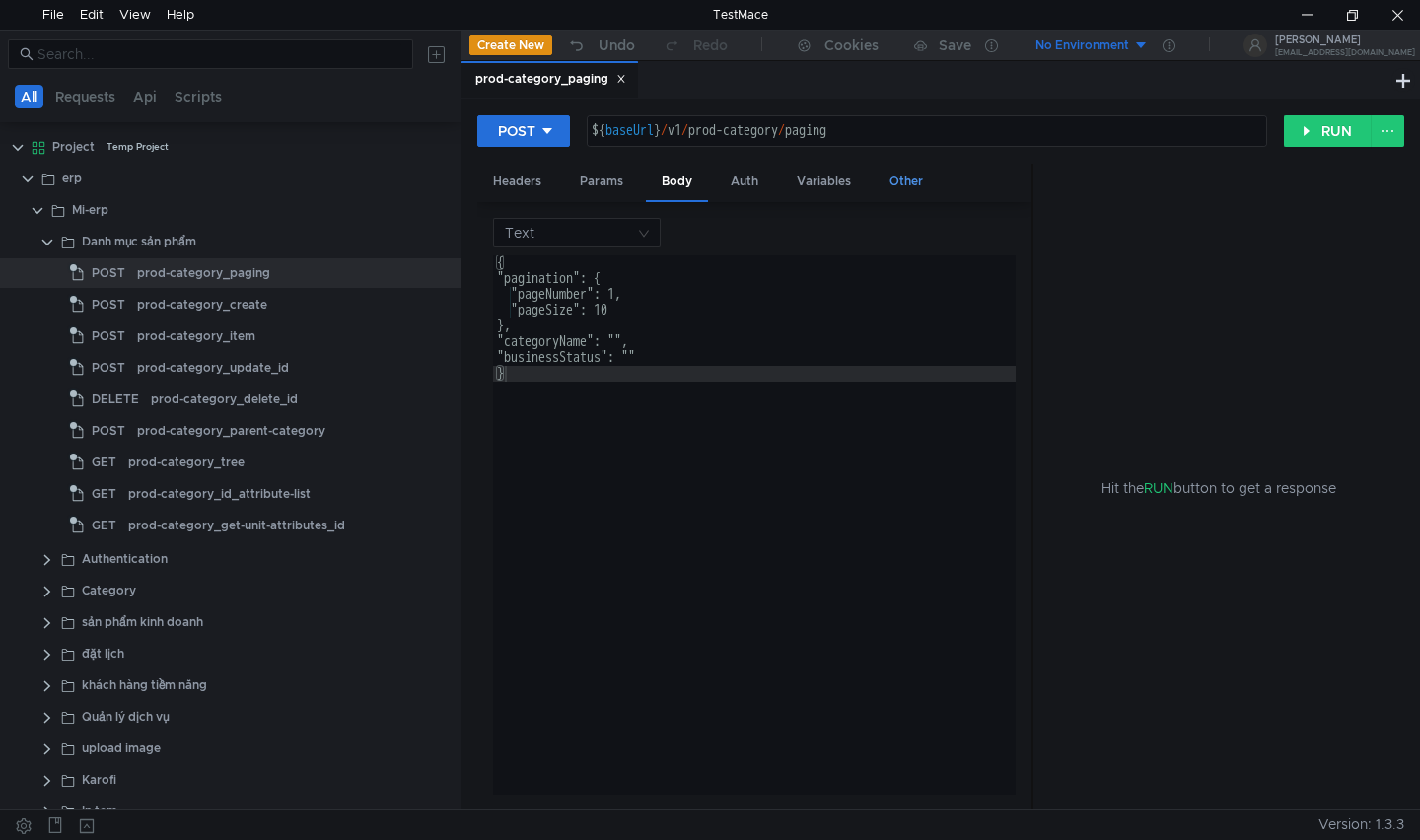 click on "Other" at bounding box center (906, 181) 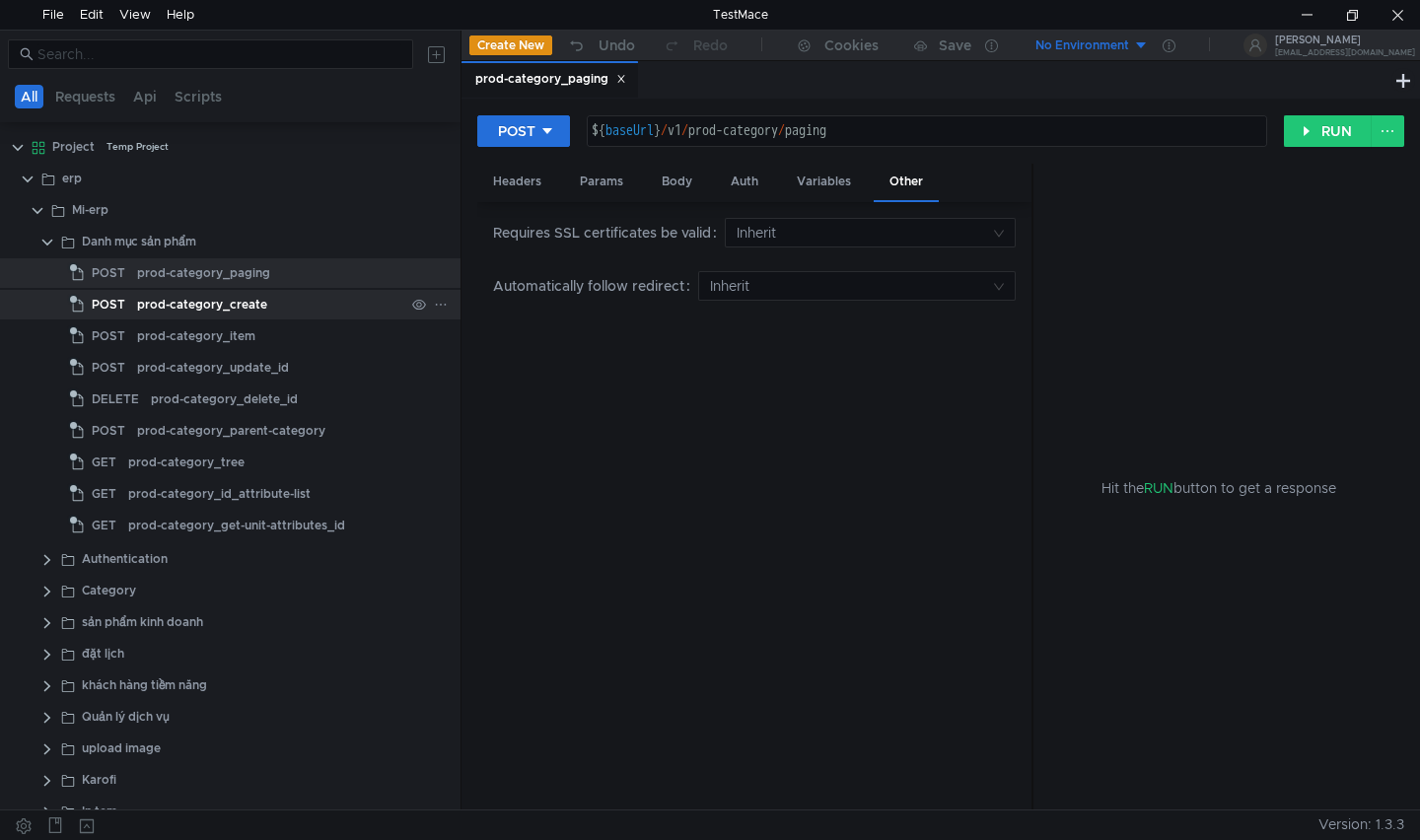click on "prod-category_create" 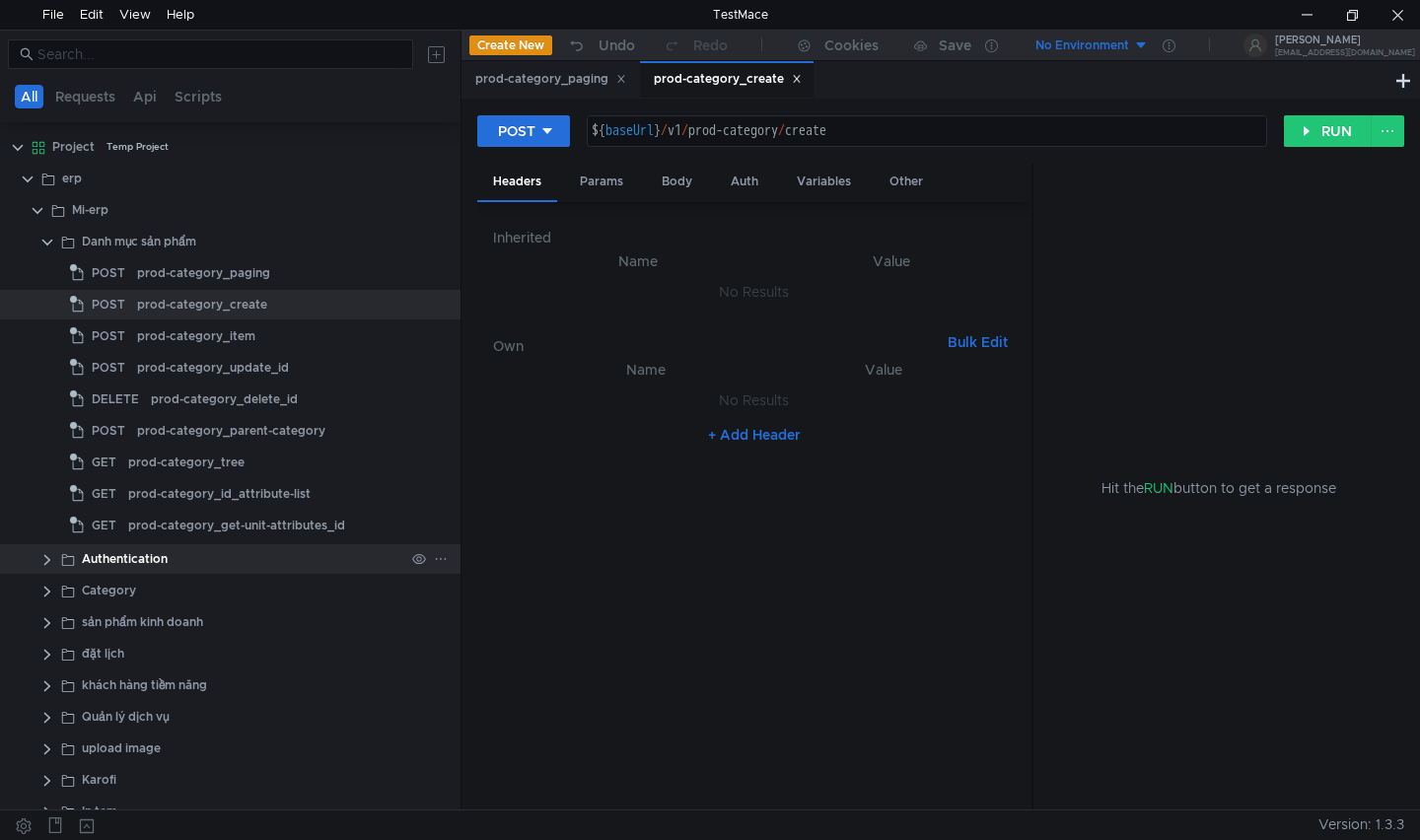 click 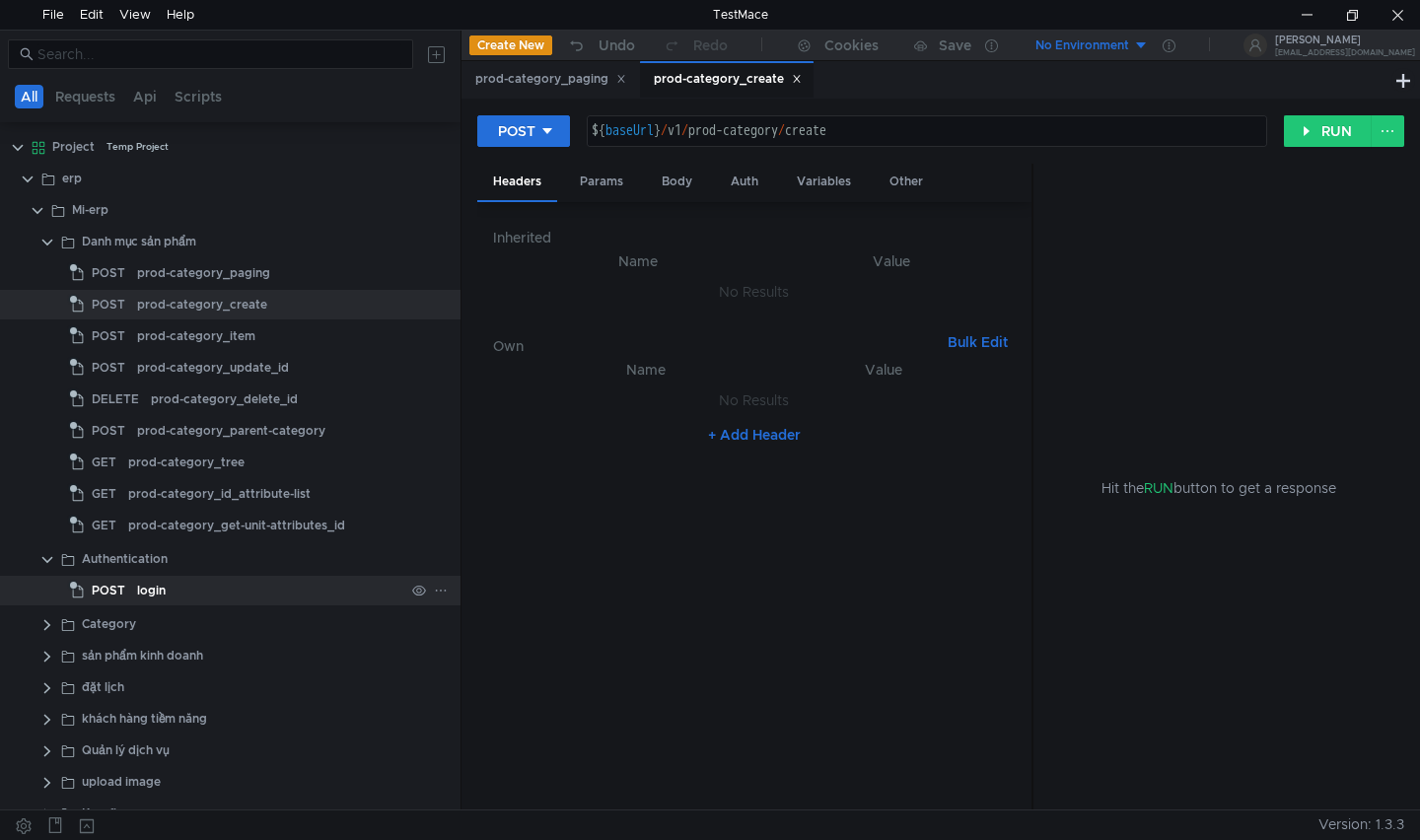 click on "login" 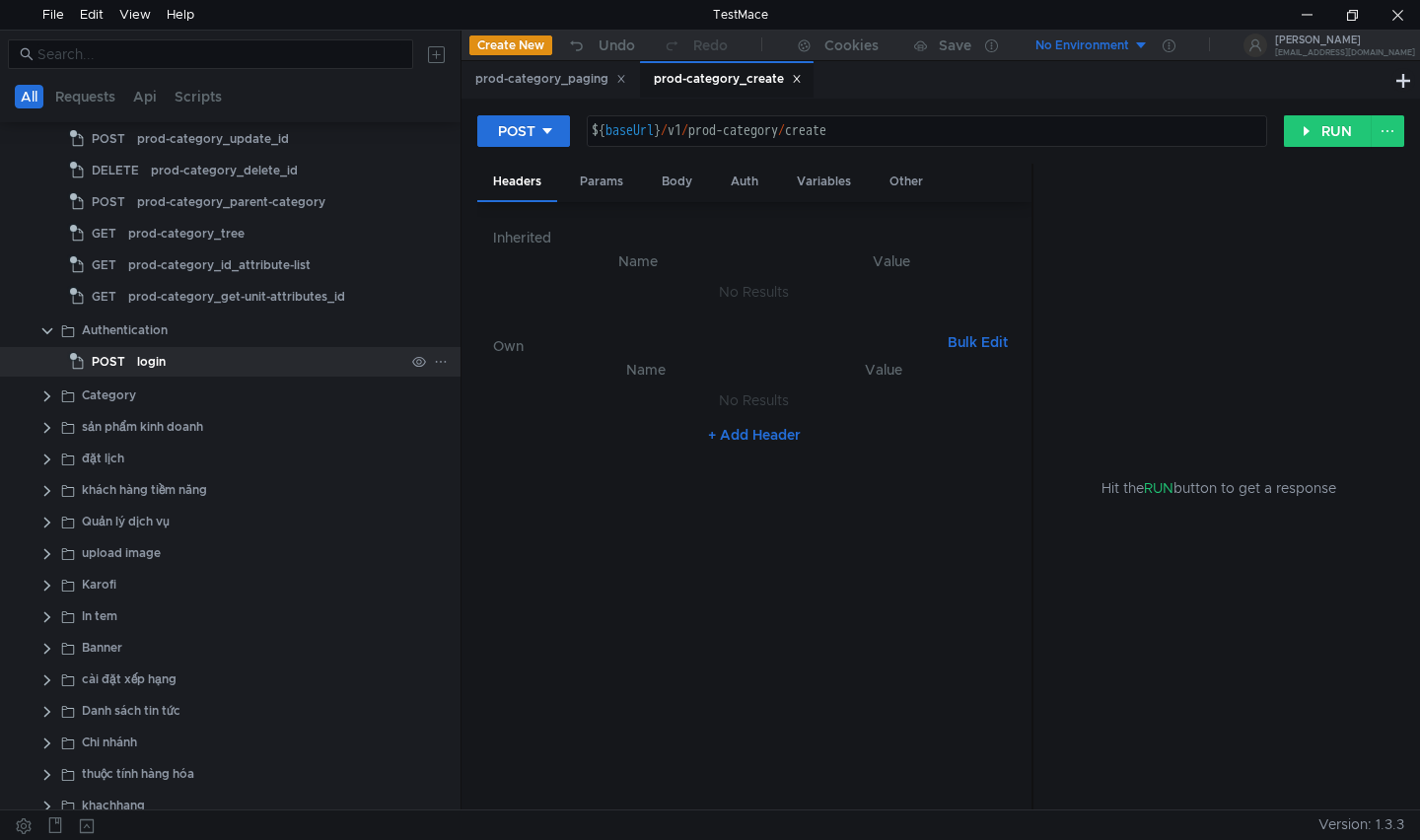 click on "Karofi" 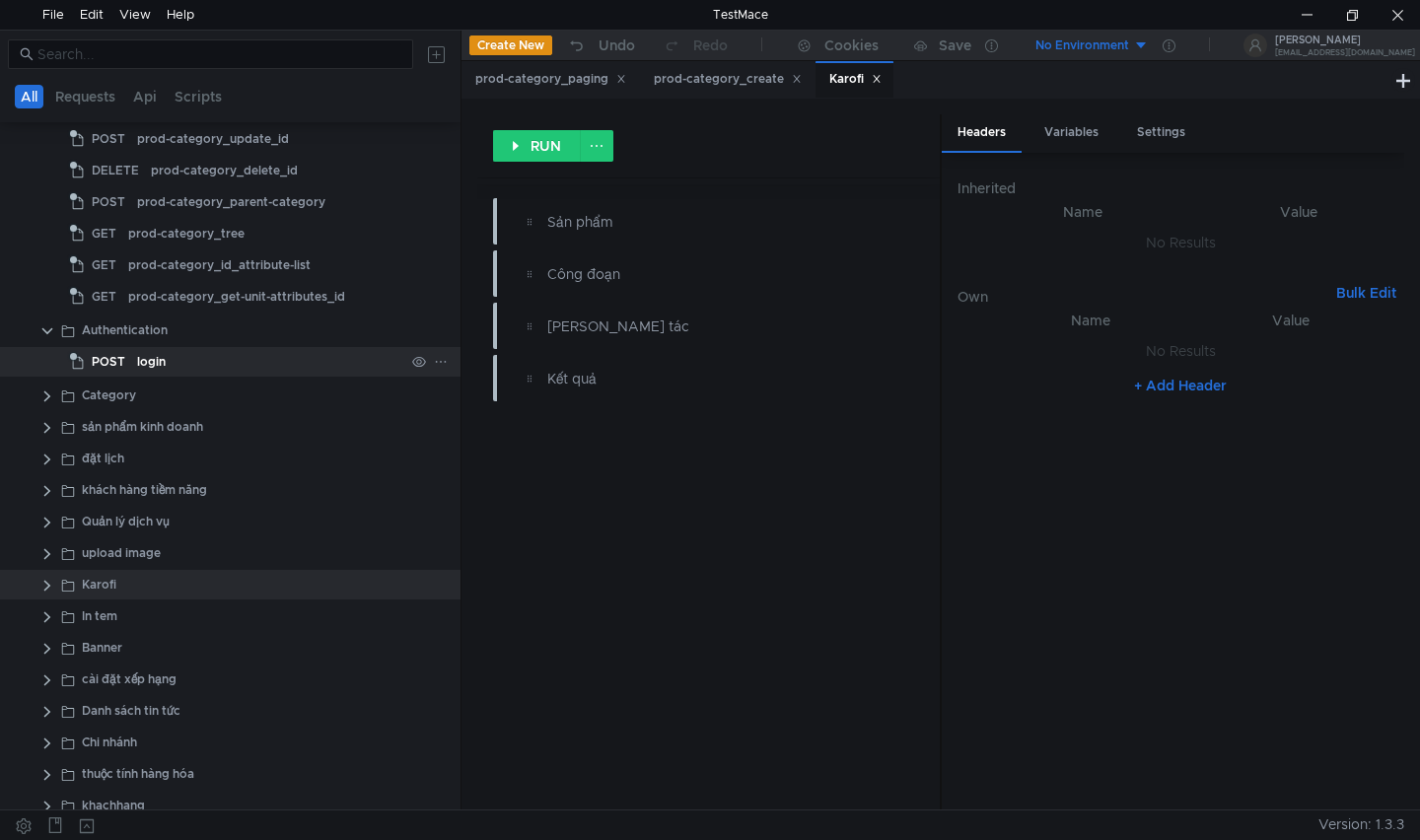 click on "login" 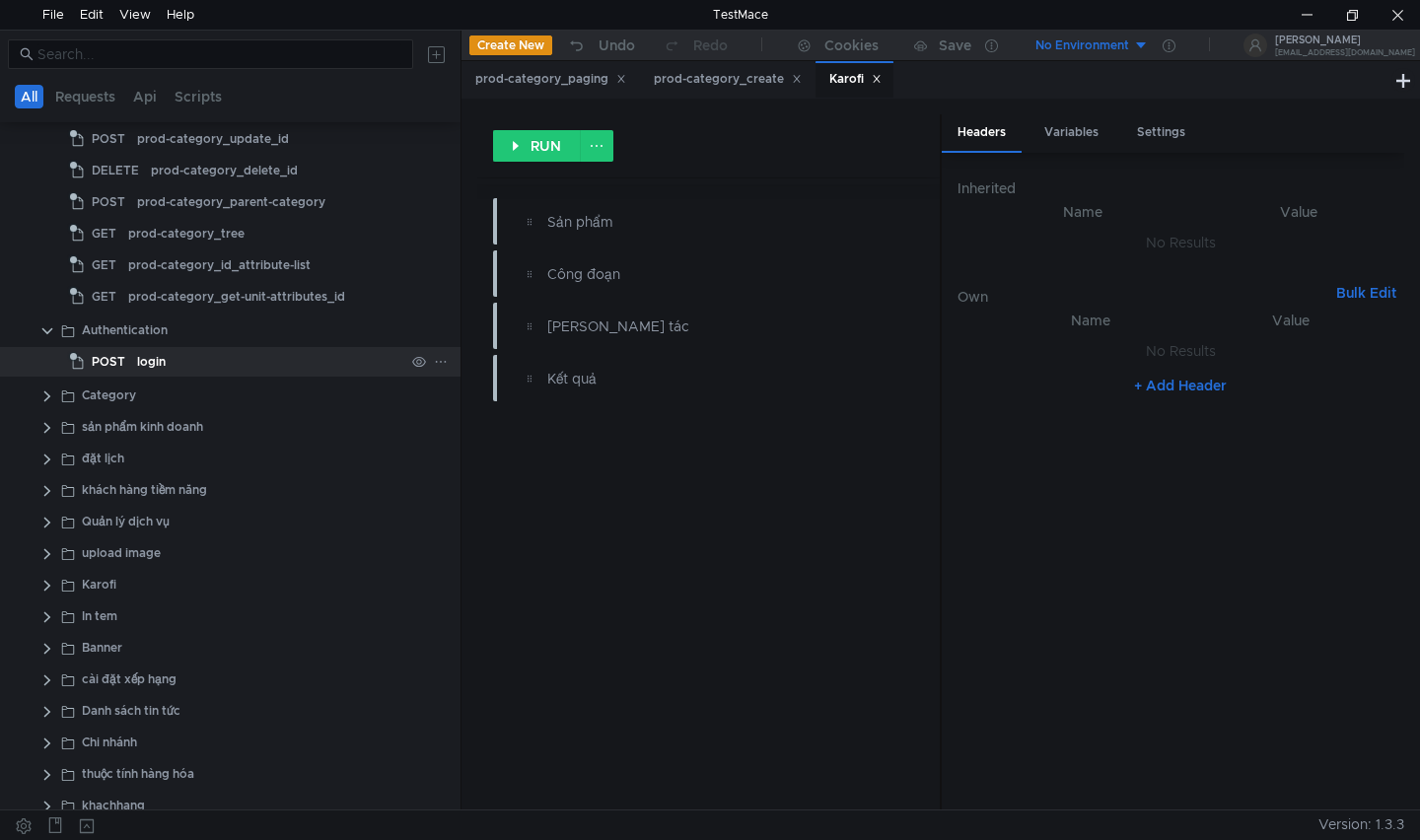 click on "login" 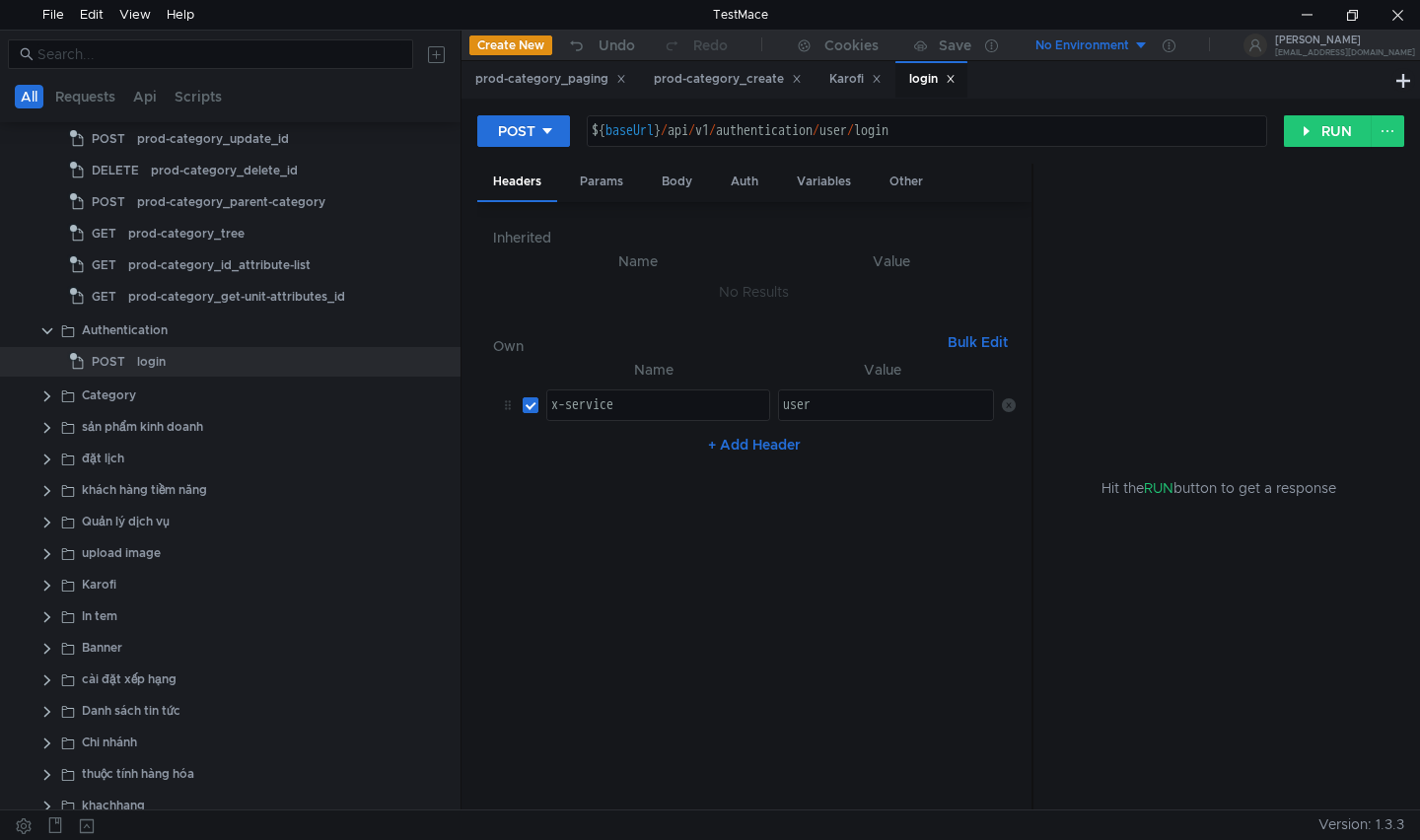 click on "Bulk Edit" at bounding box center (977, 342) 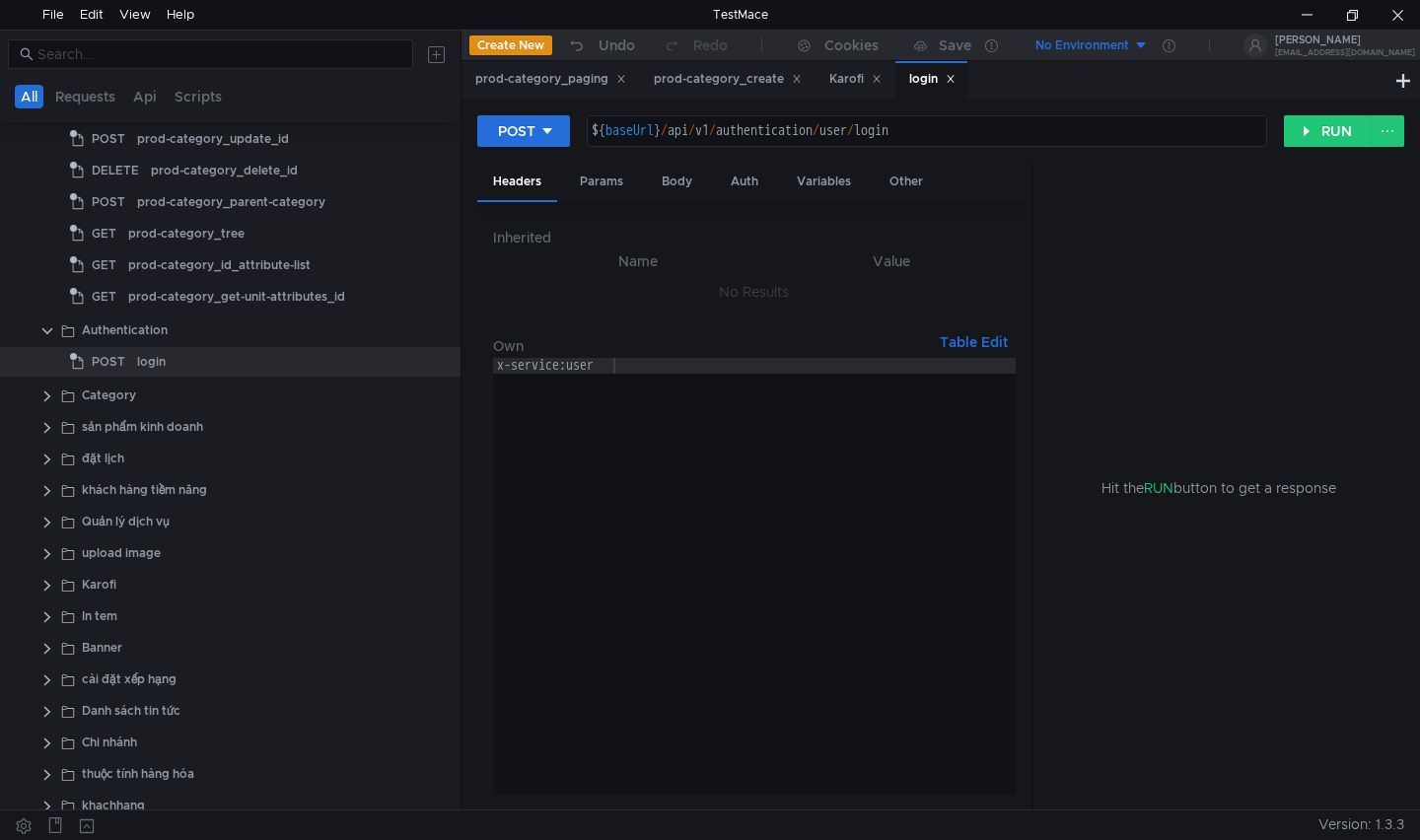 click on "Table Edit" at bounding box center [973, 342] 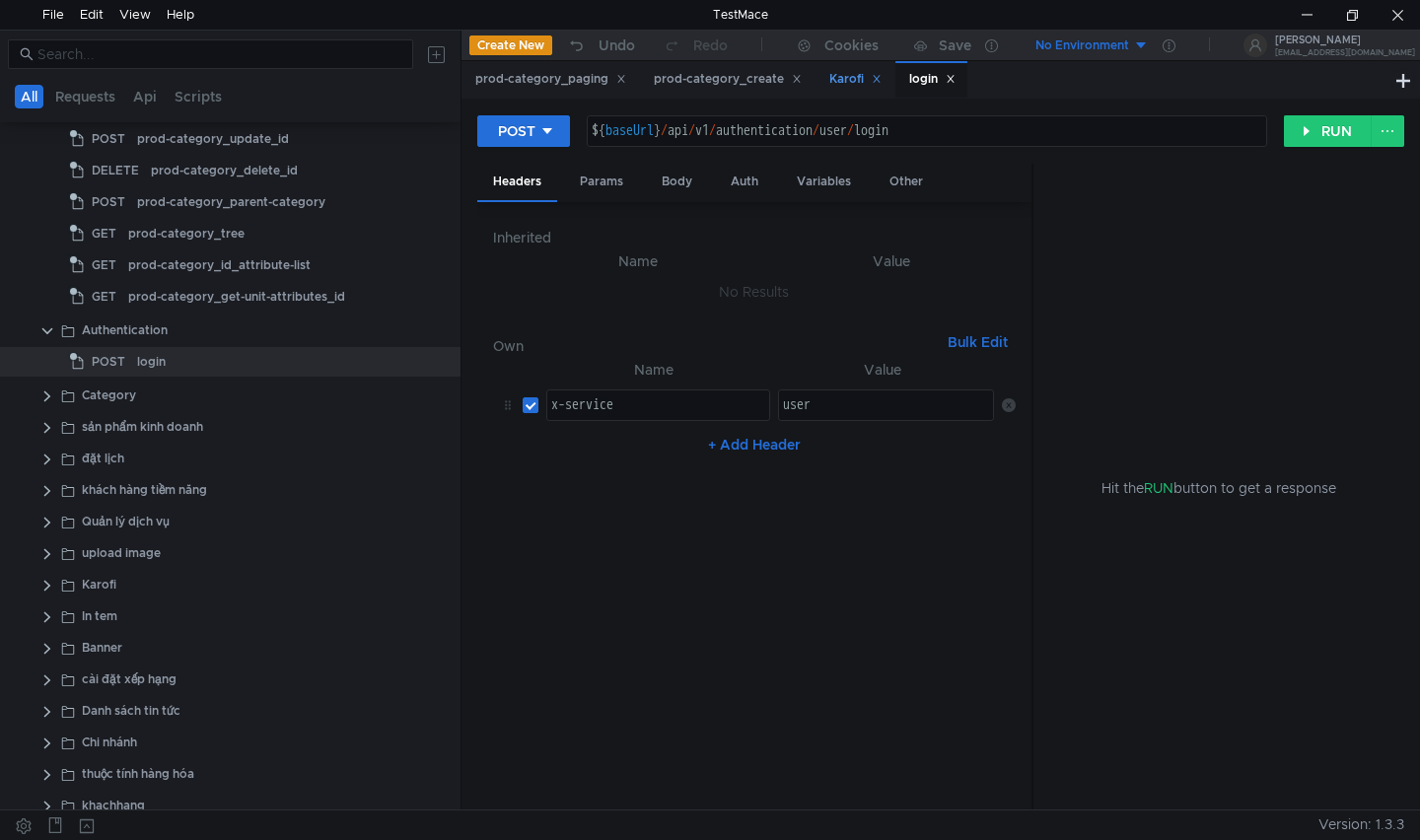 click 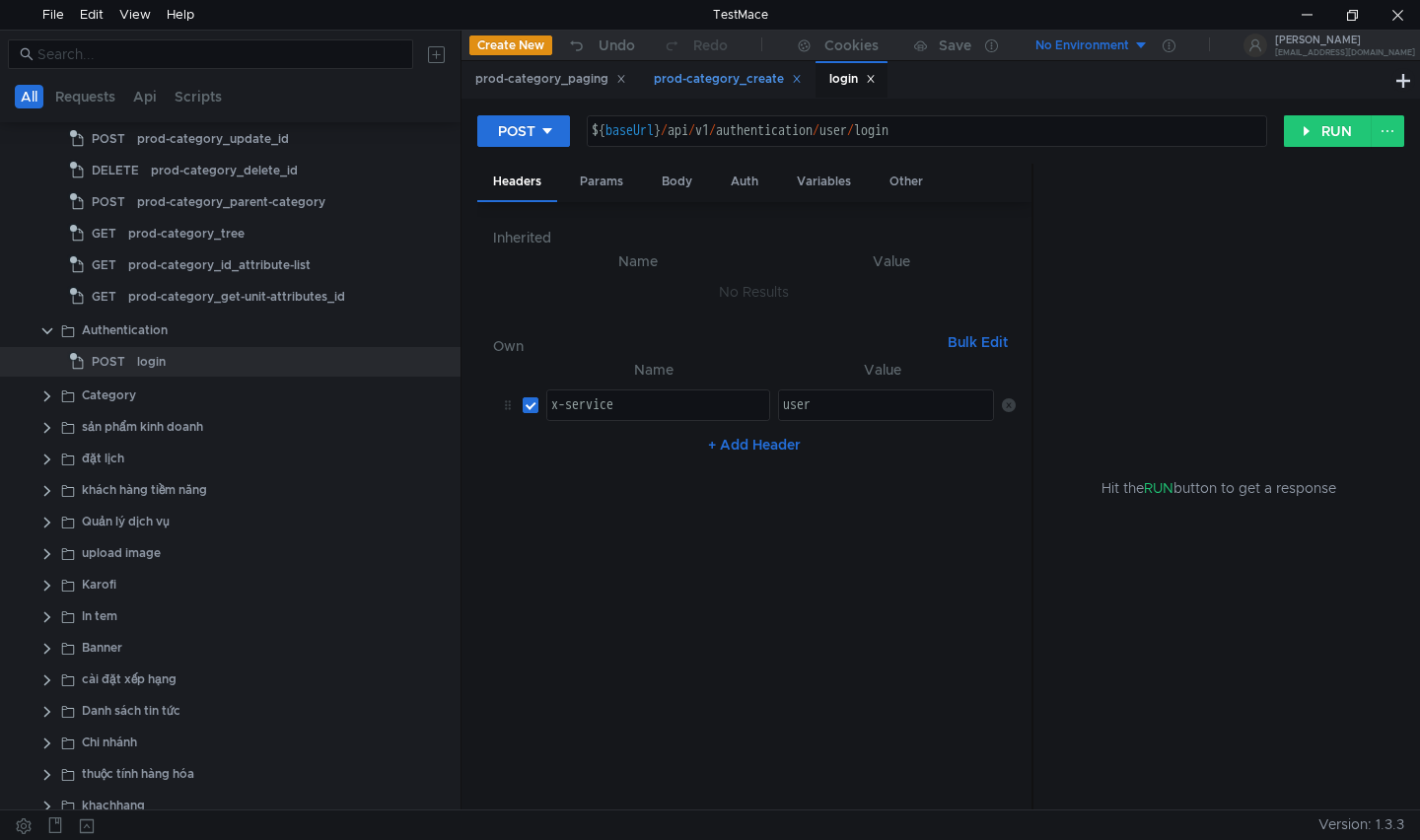 click on "prod-category_create" at bounding box center [728, 79] 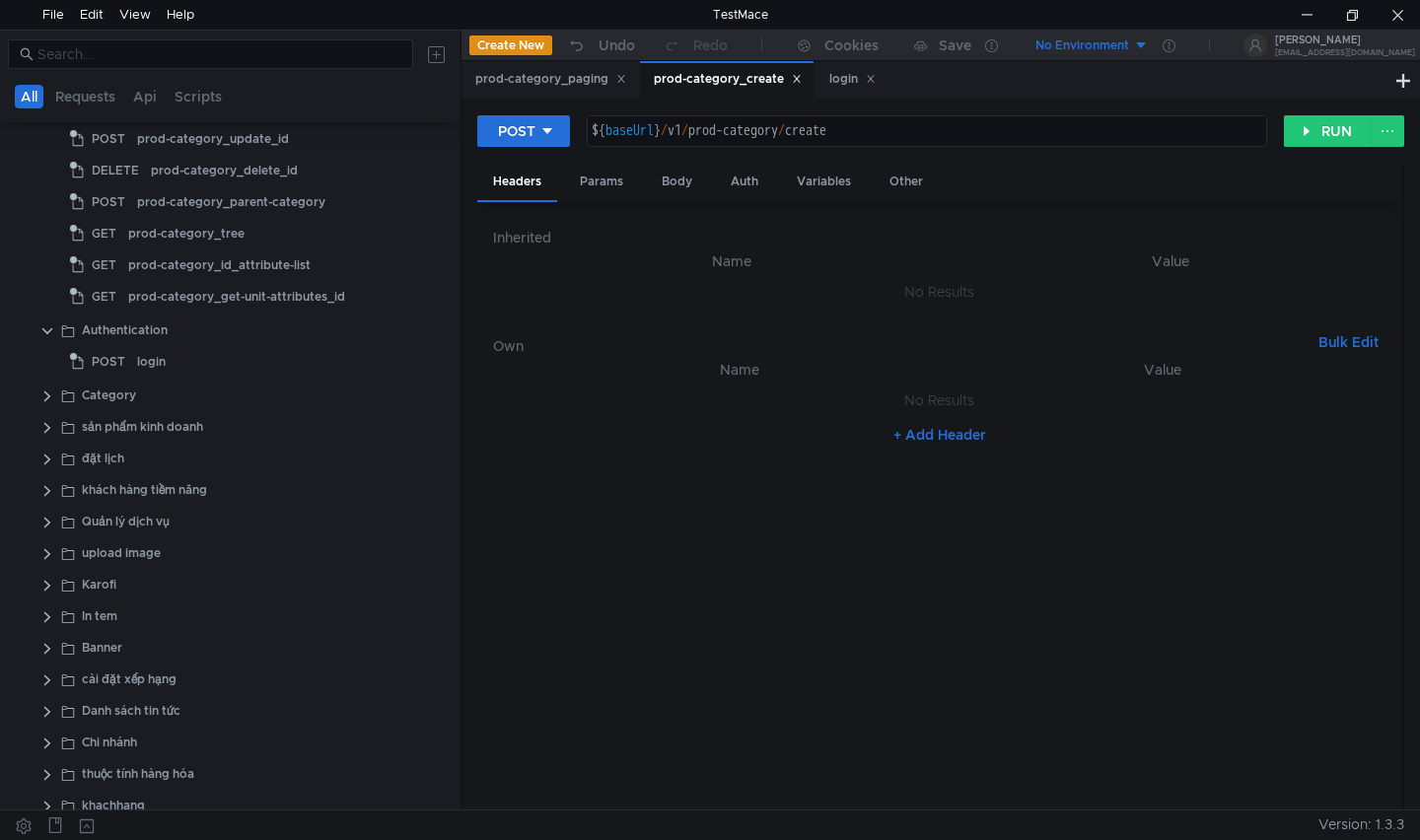 scroll, scrollTop: 0, scrollLeft: 0, axis: both 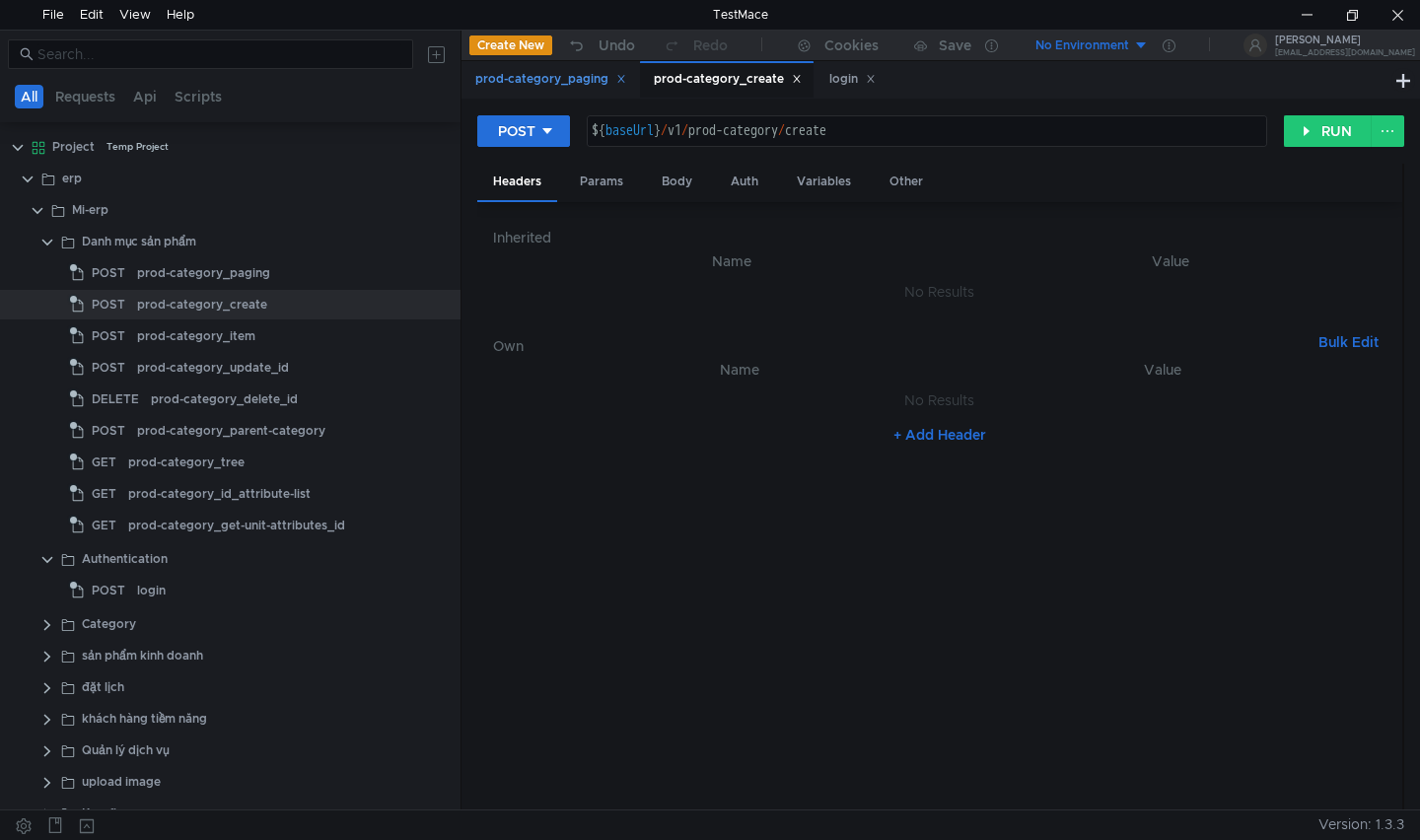 click 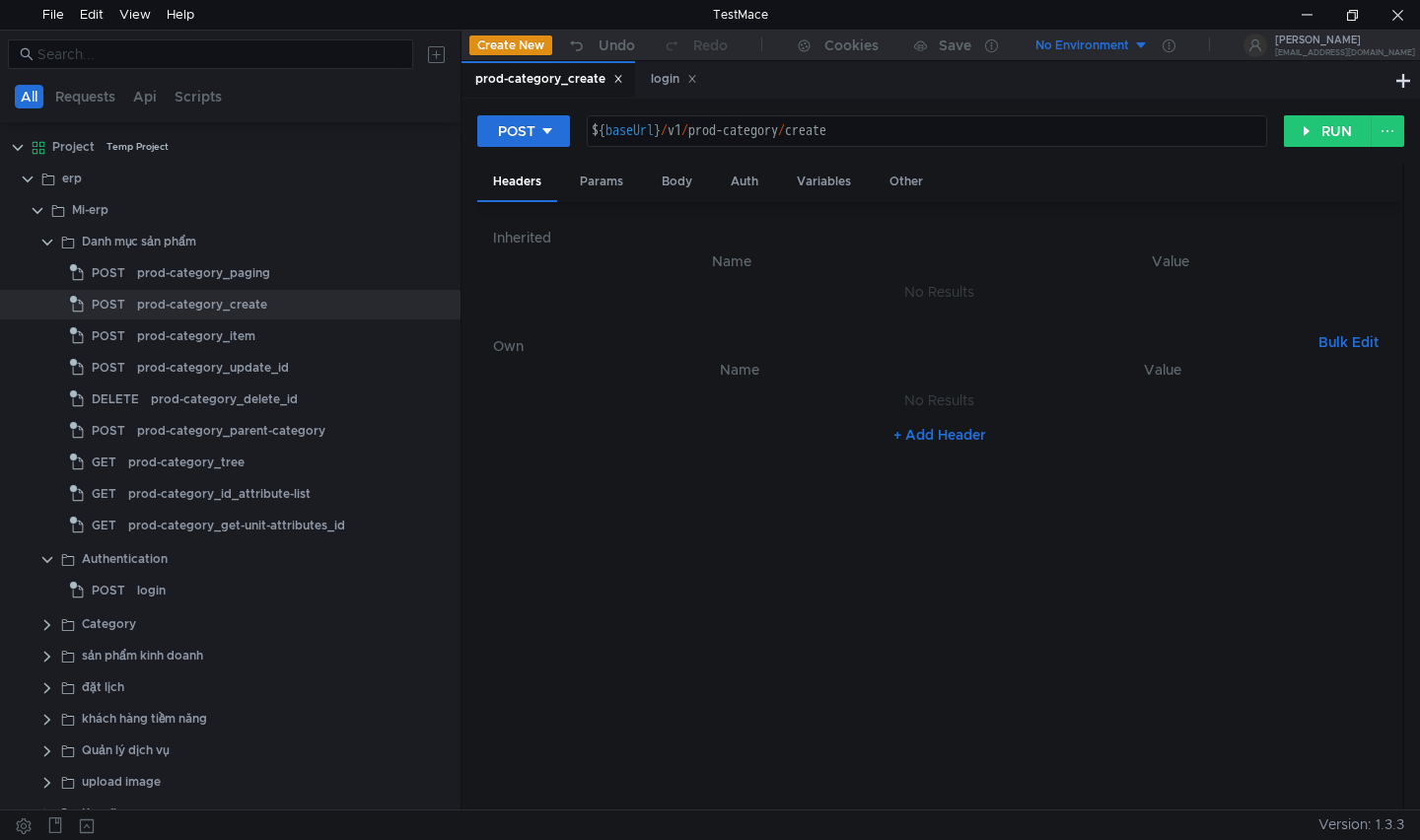 click on "prod-category_create" at bounding box center (549, 79) 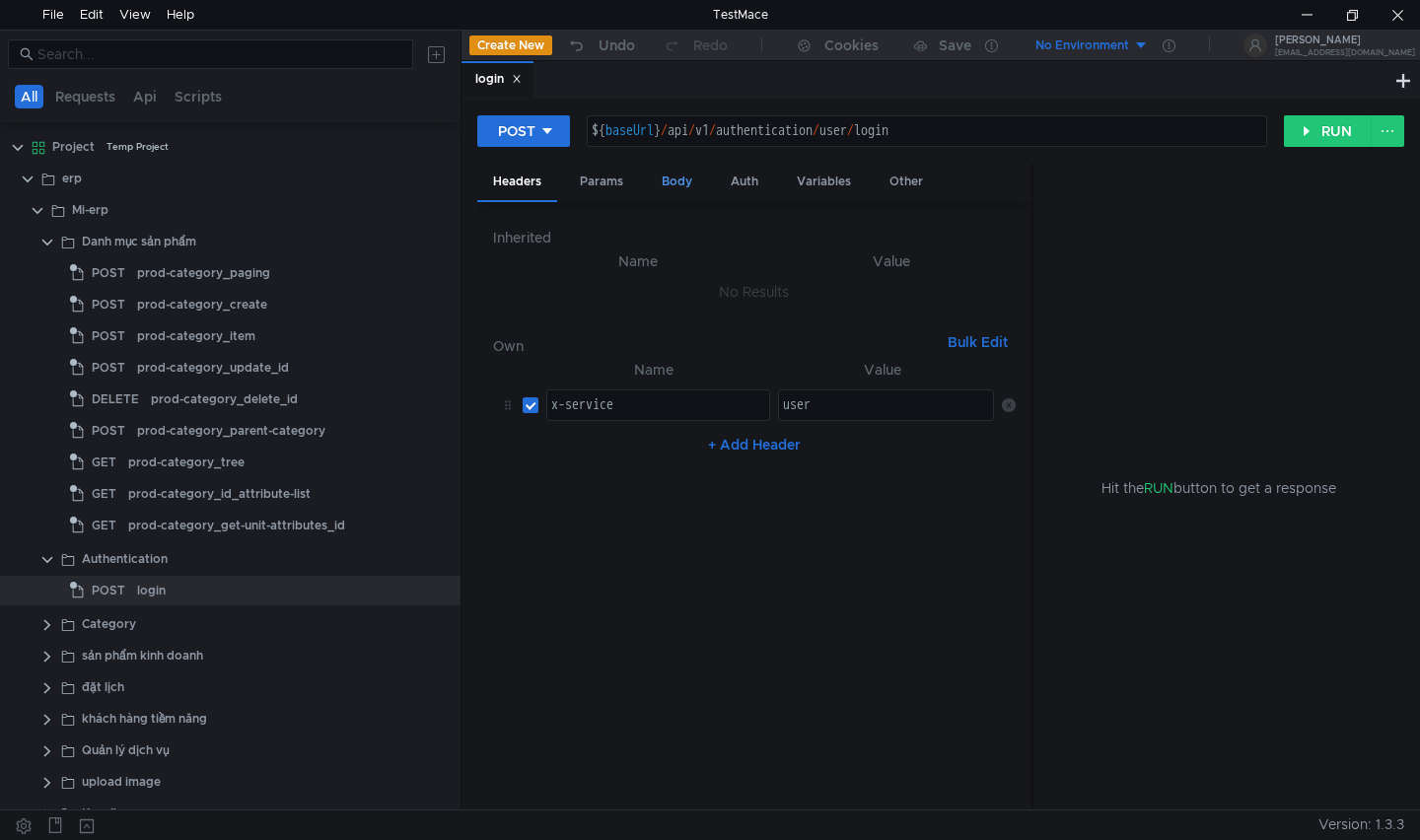 click on "Body" at bounding box center (676, 181) 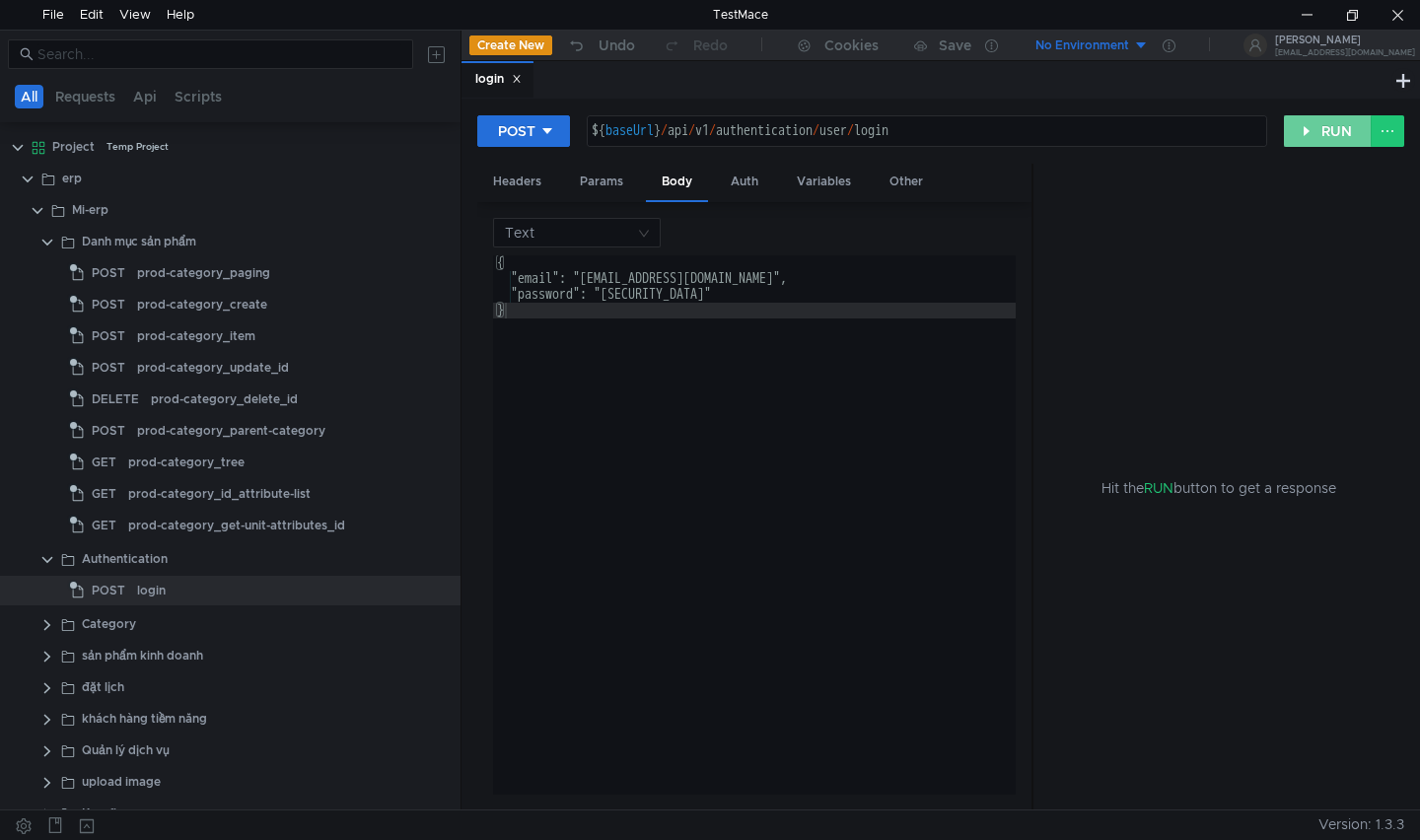 click on "RUN" 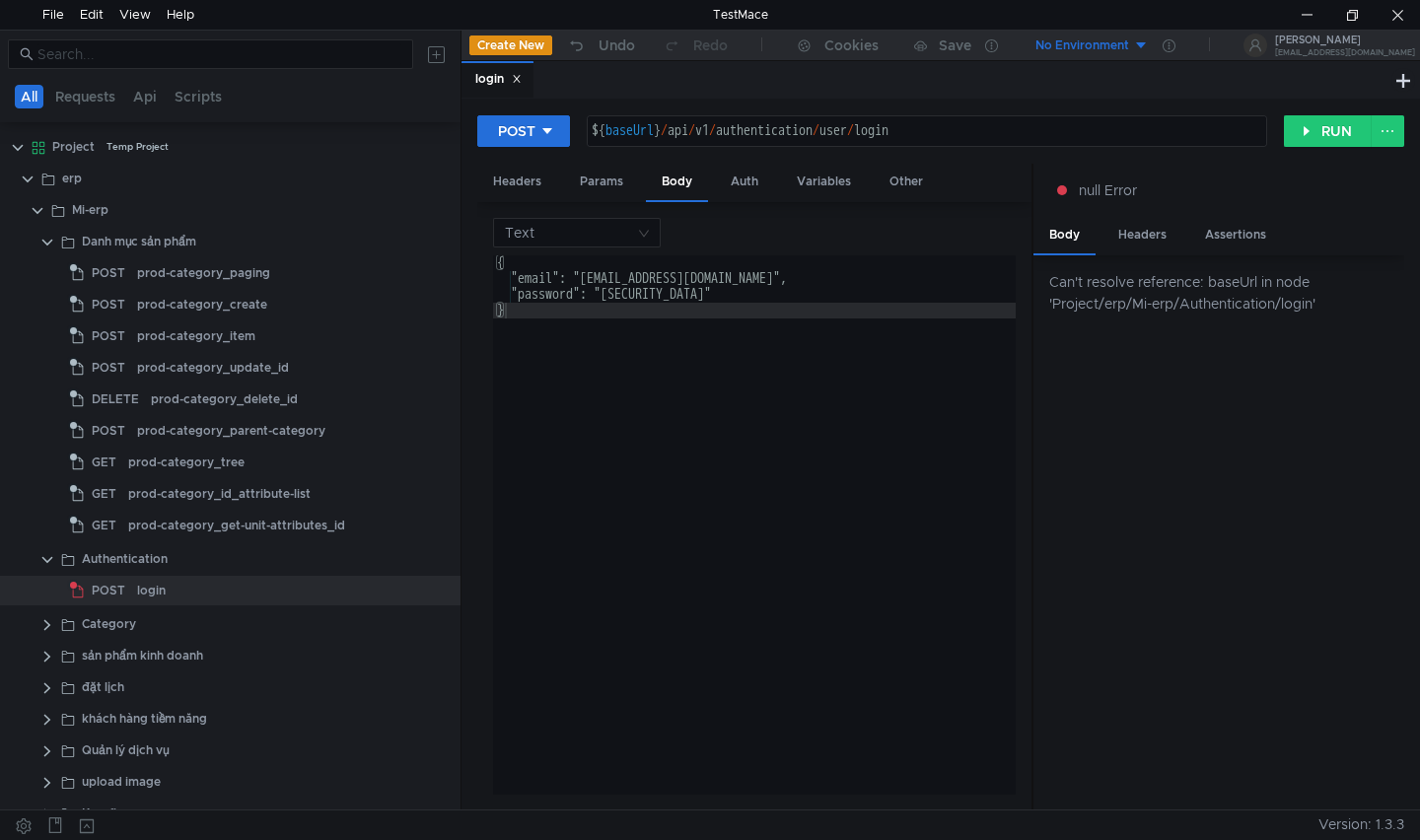 click on "No Environment" at bounding box center (1082, 45) 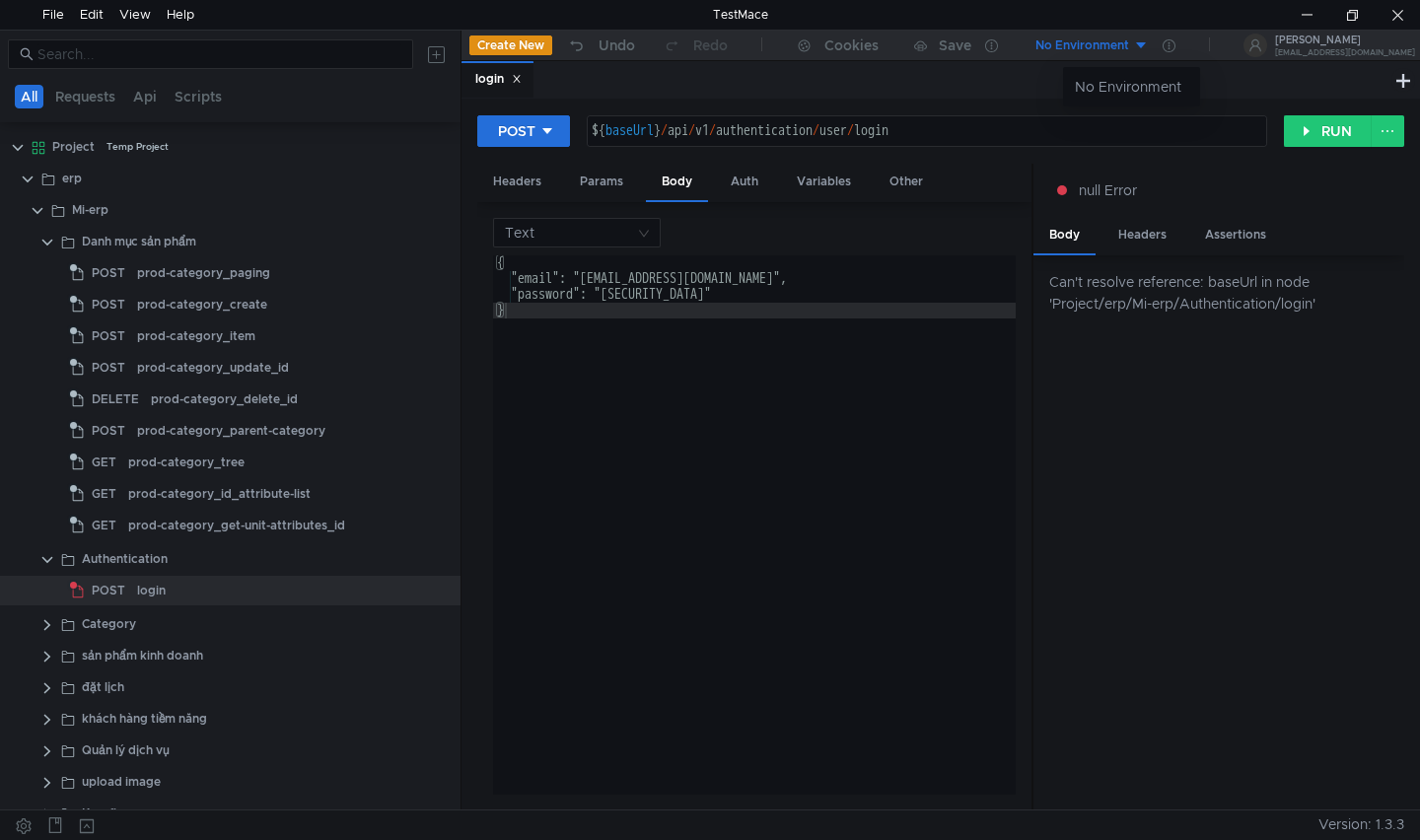 click at bounding box center [710, 420] 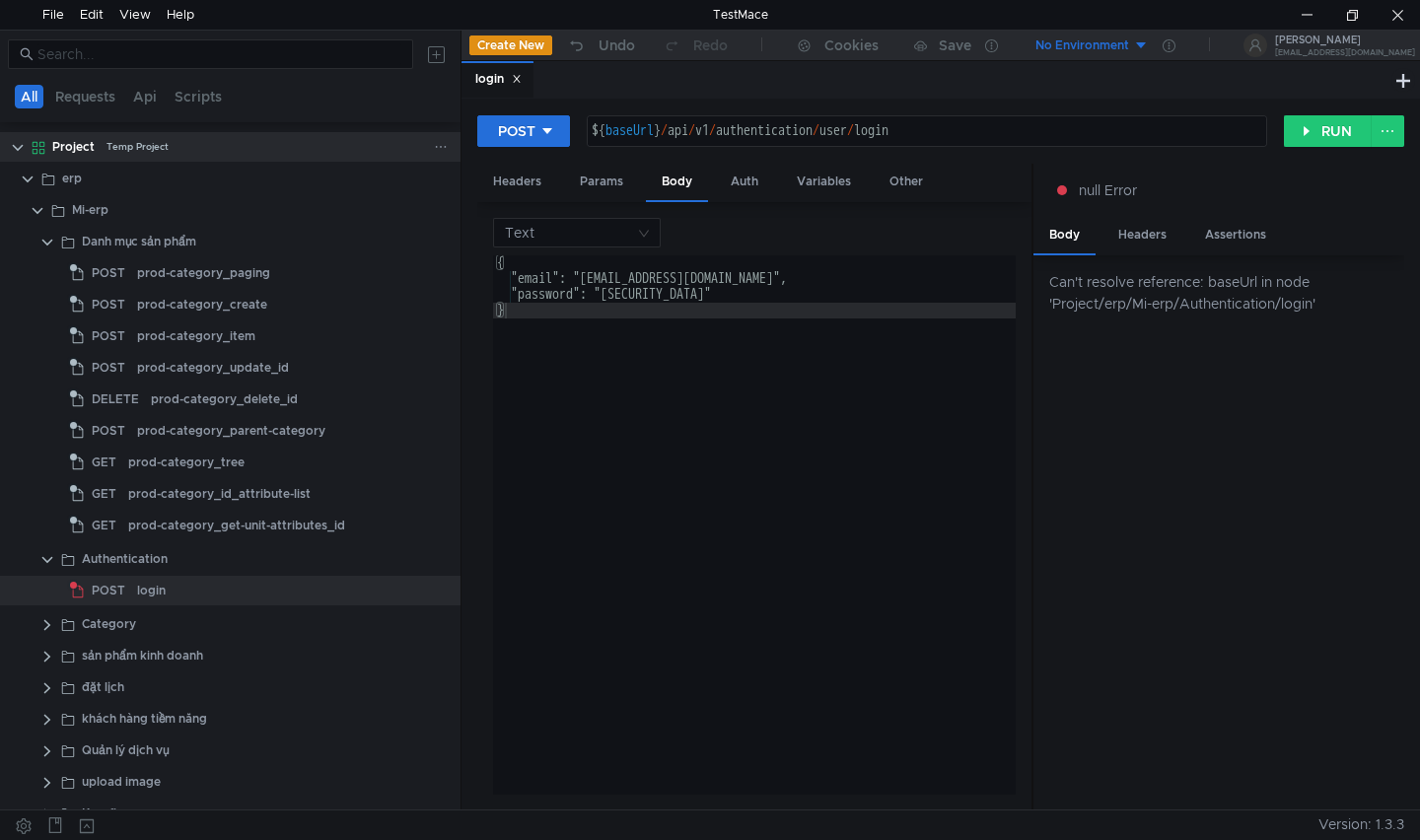 click 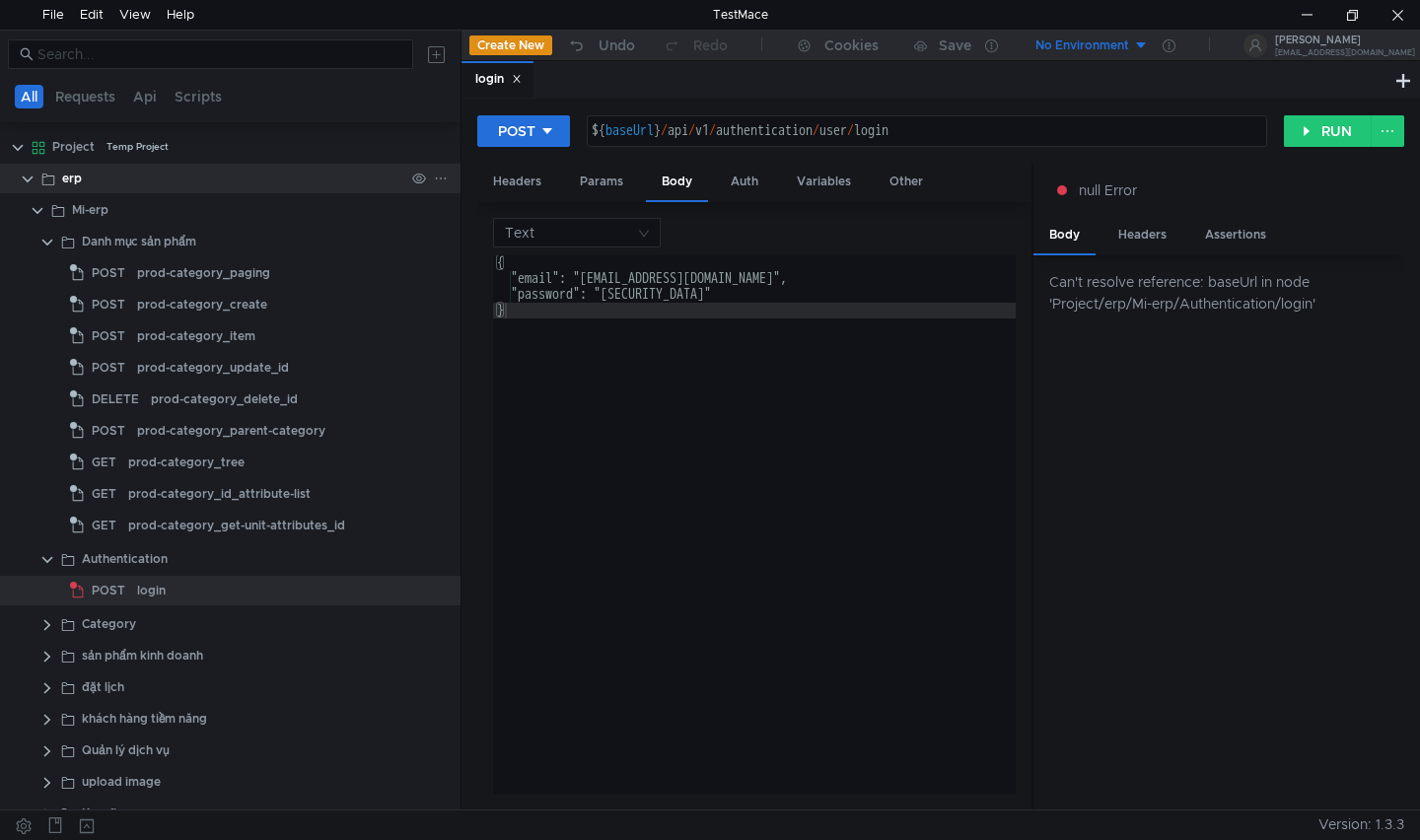click 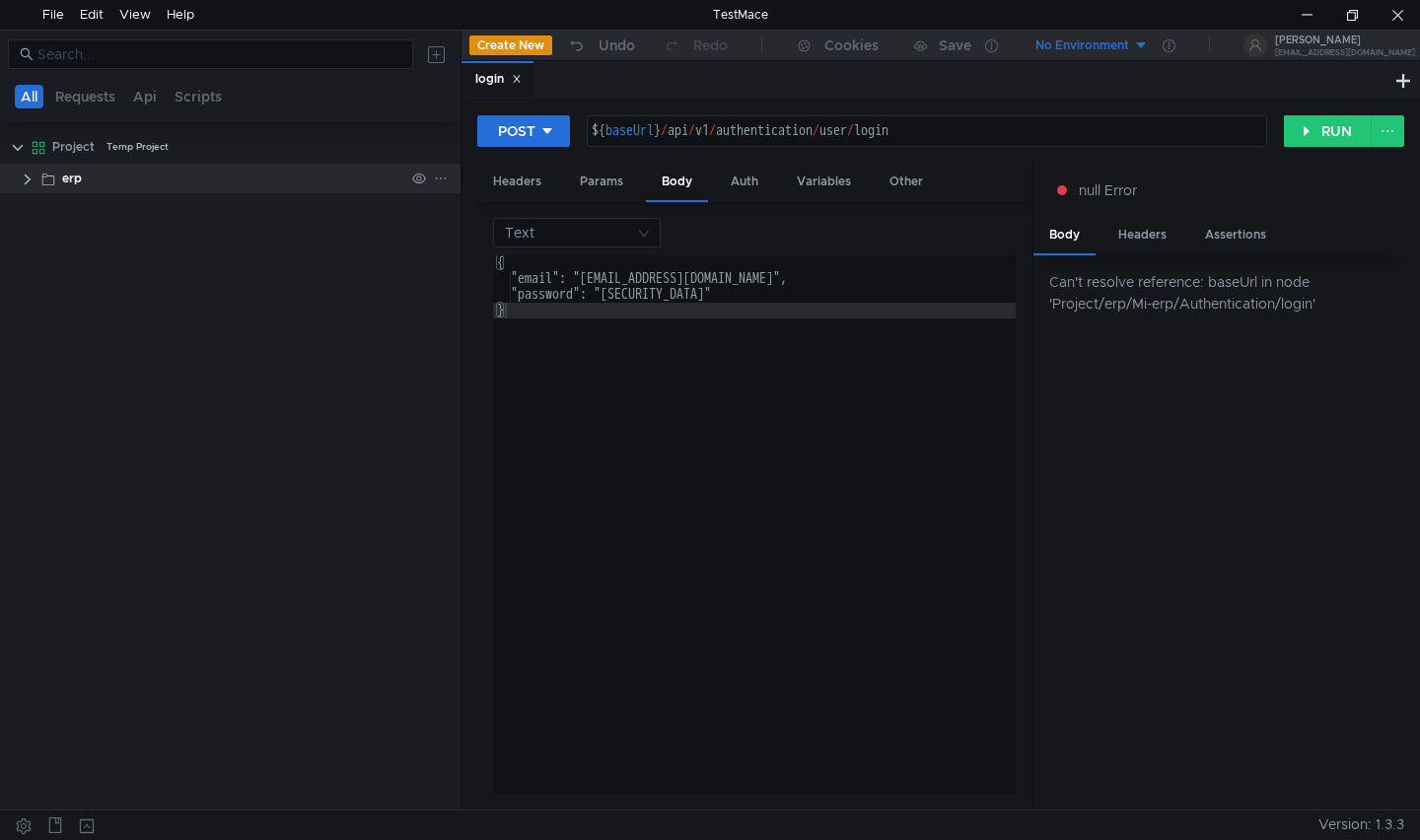 click 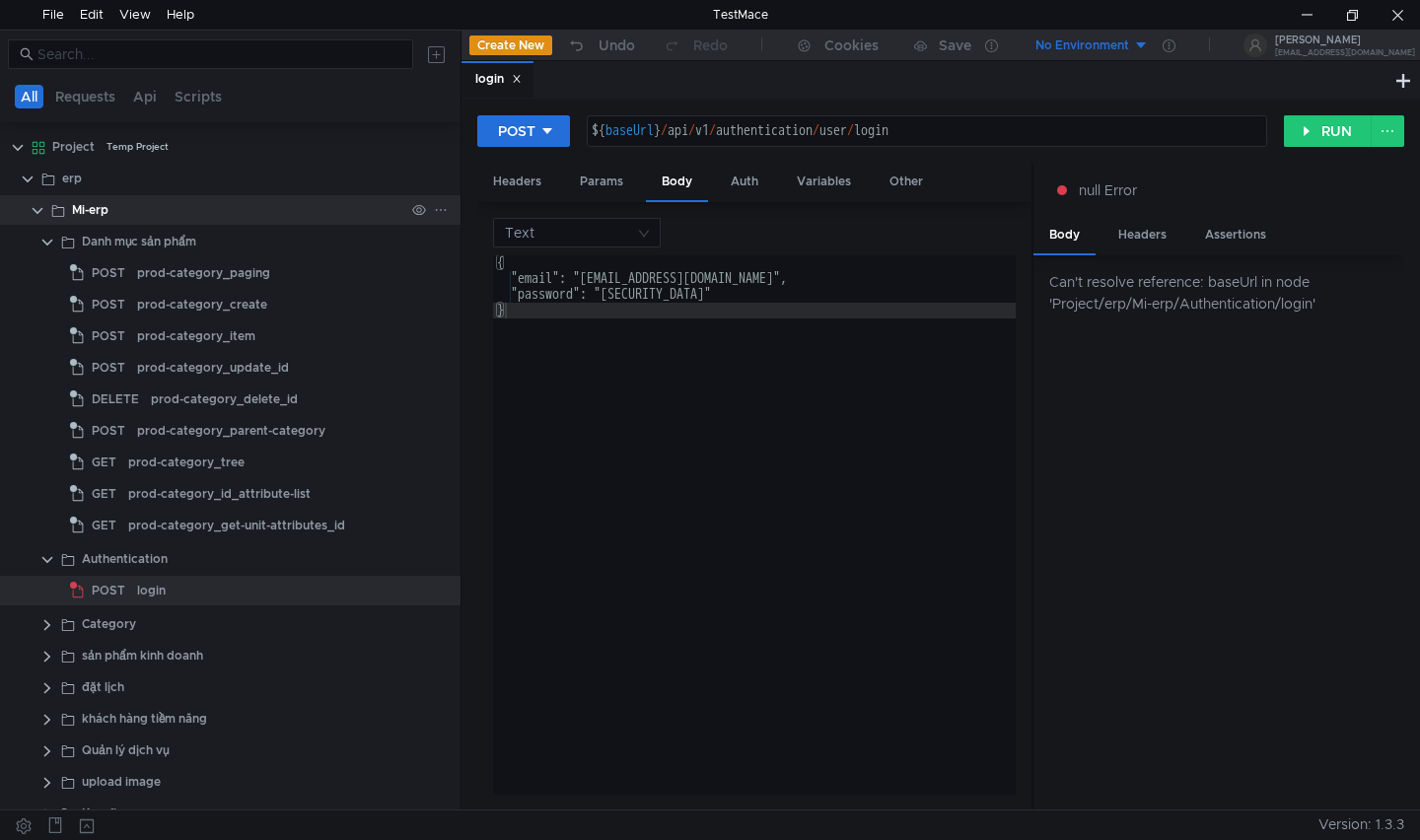 click 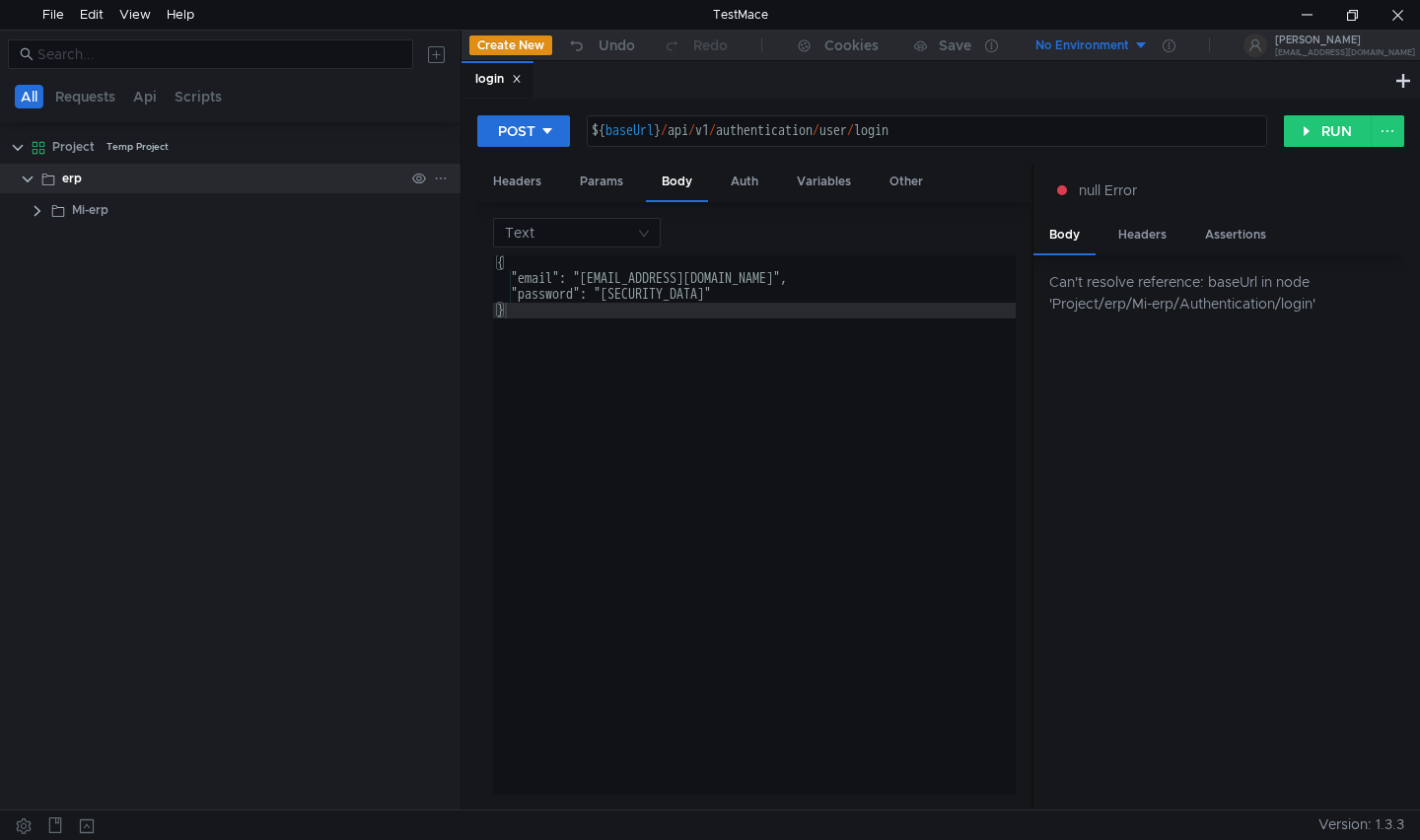 click 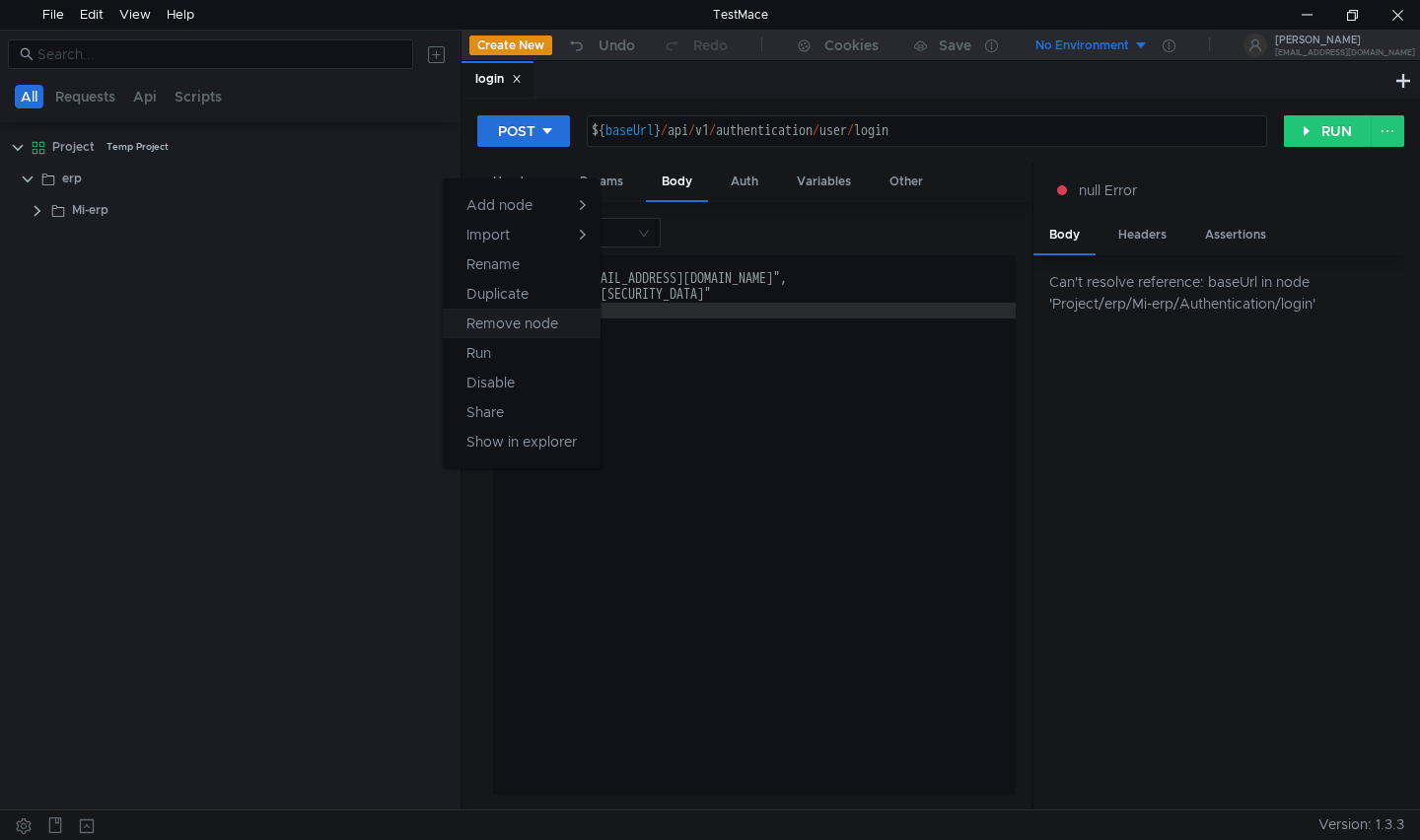 click on "Remove node" at bounding box center (512, 323) 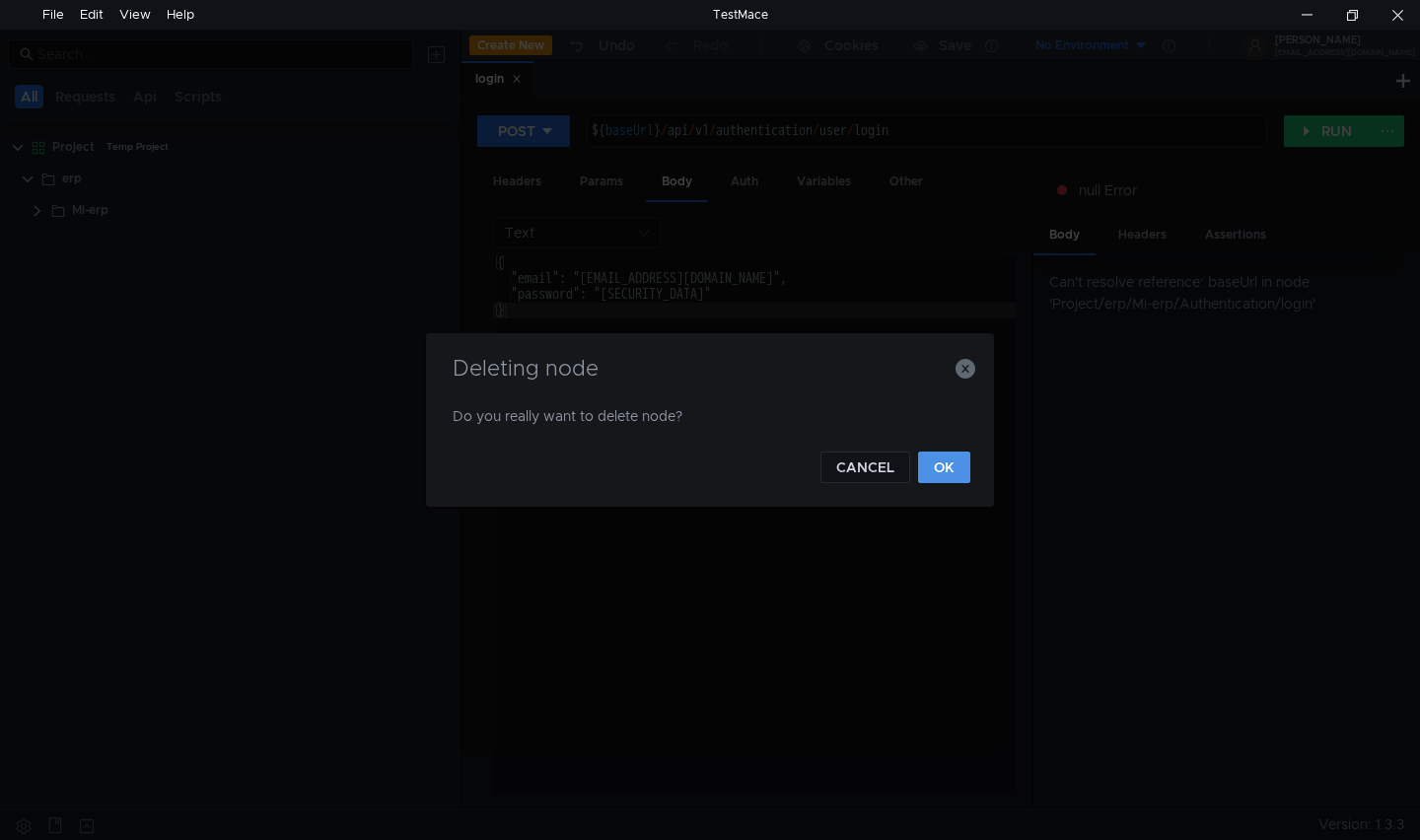 click on "OK" 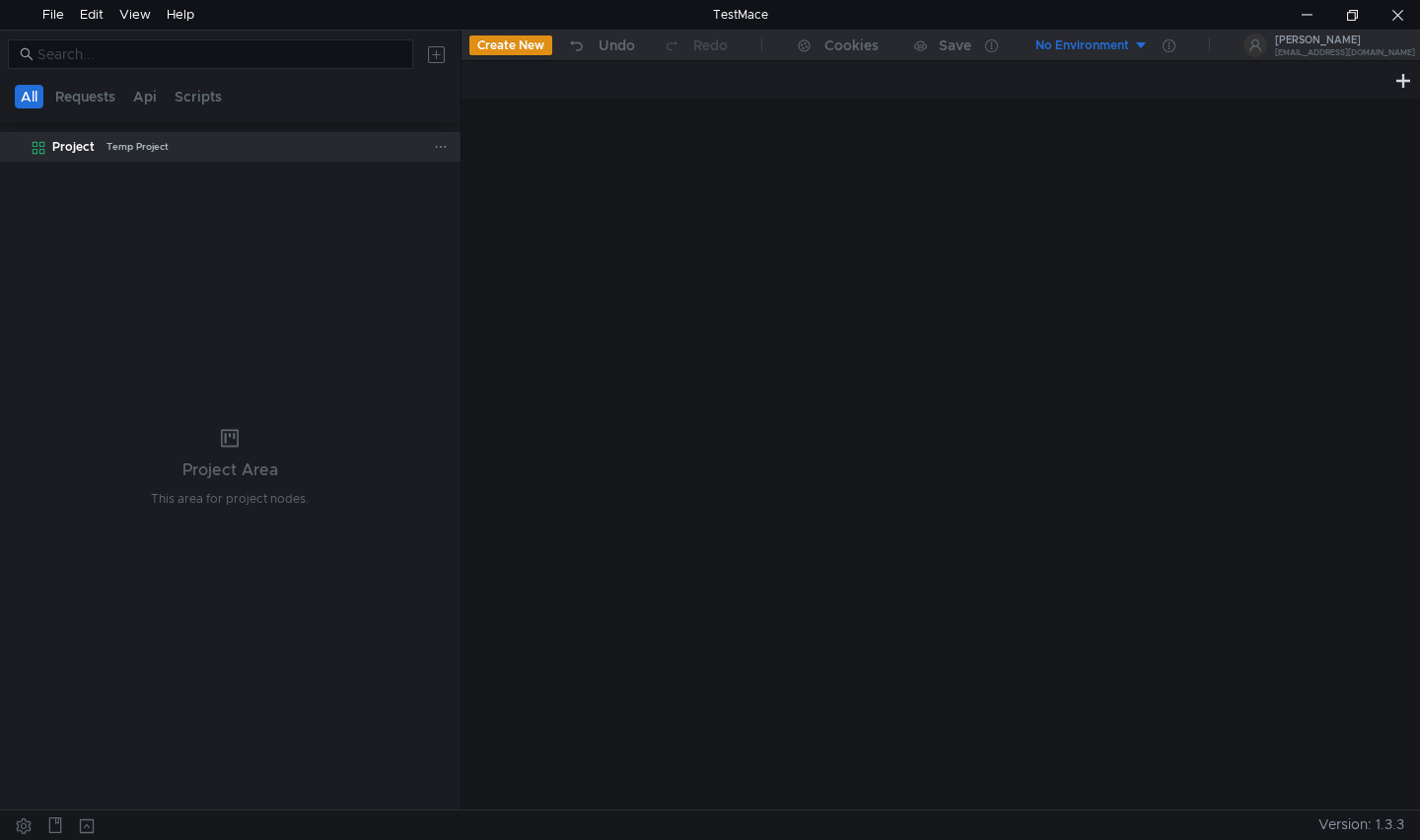 click 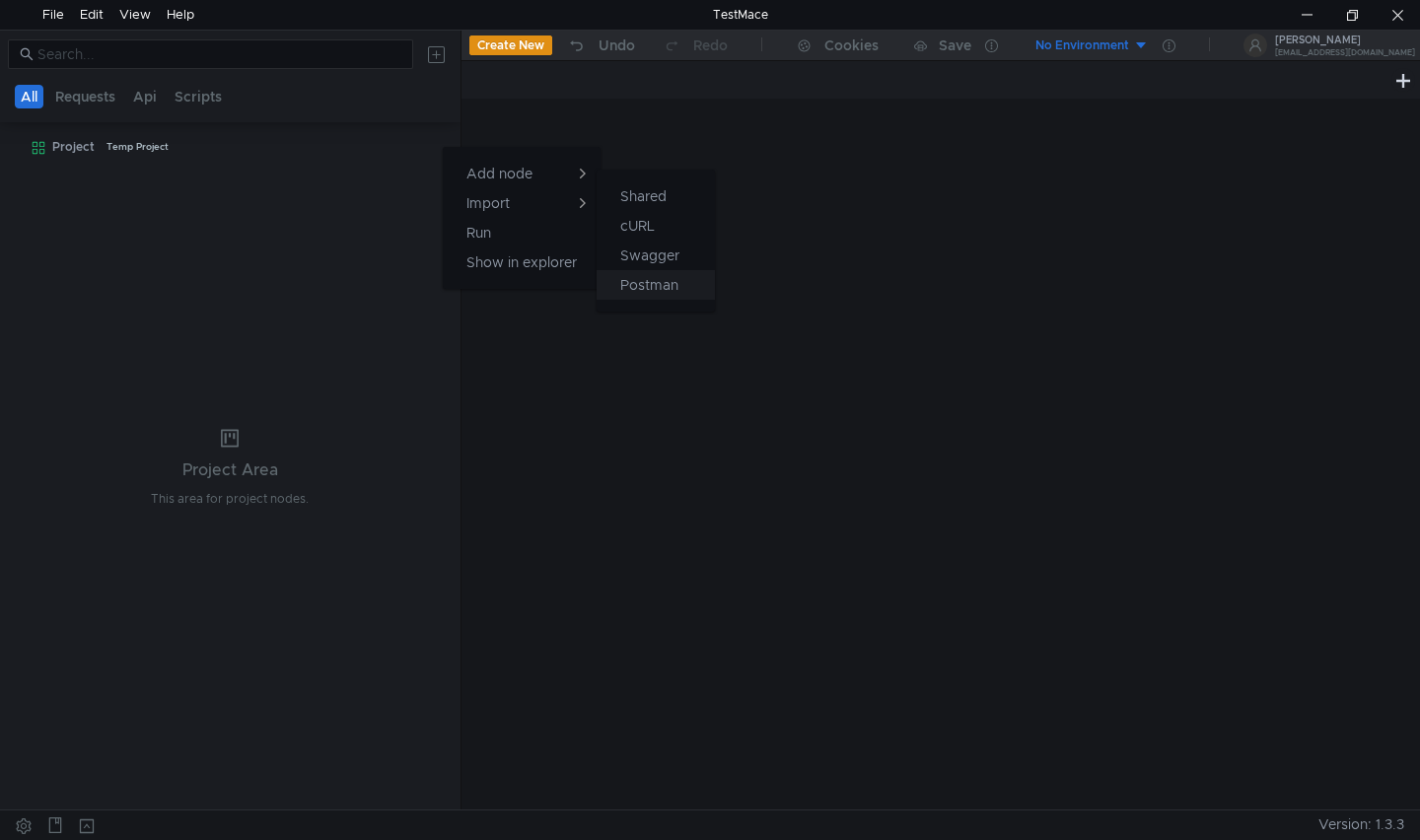 click on "Postman" at bounding box center (649, 285) 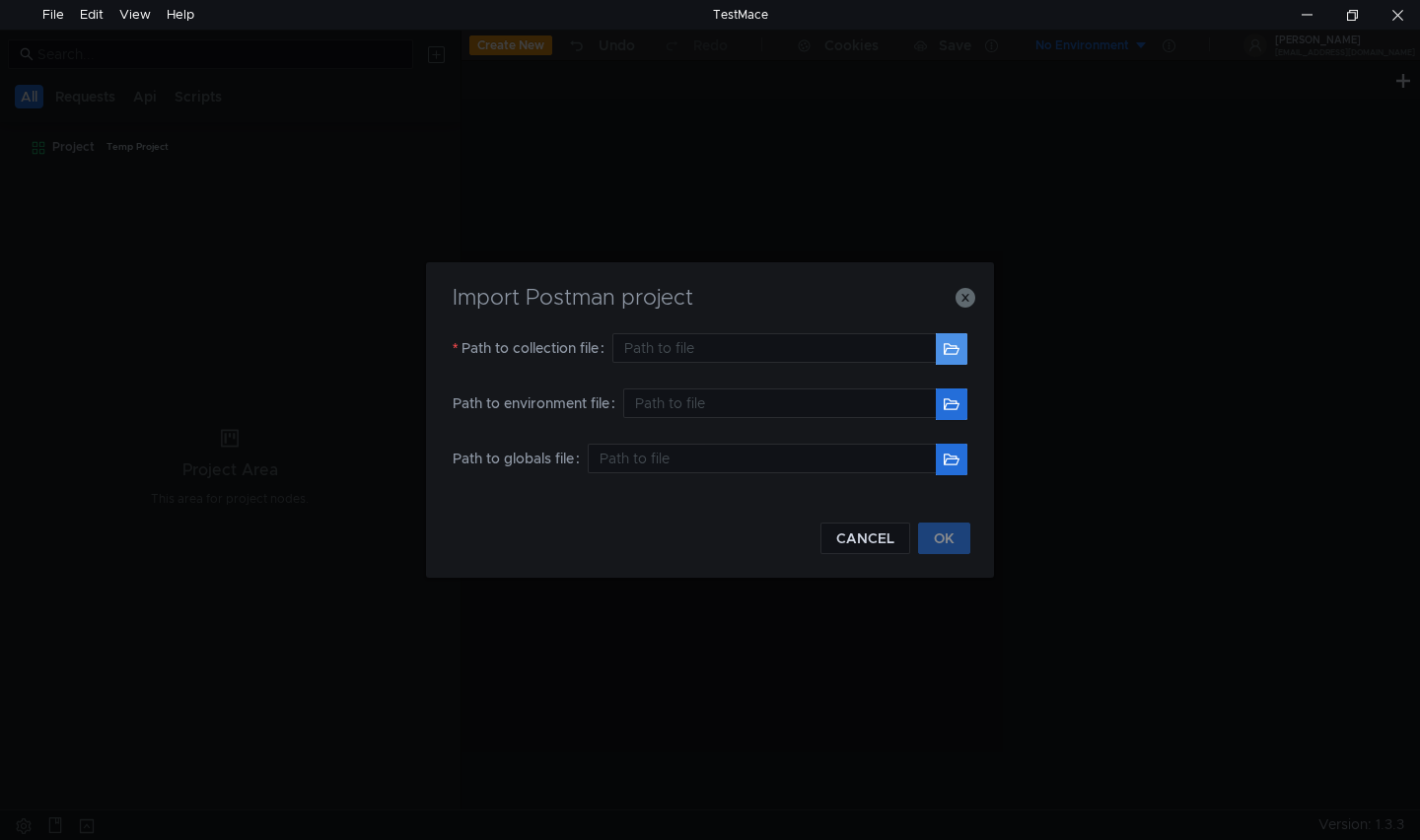 click 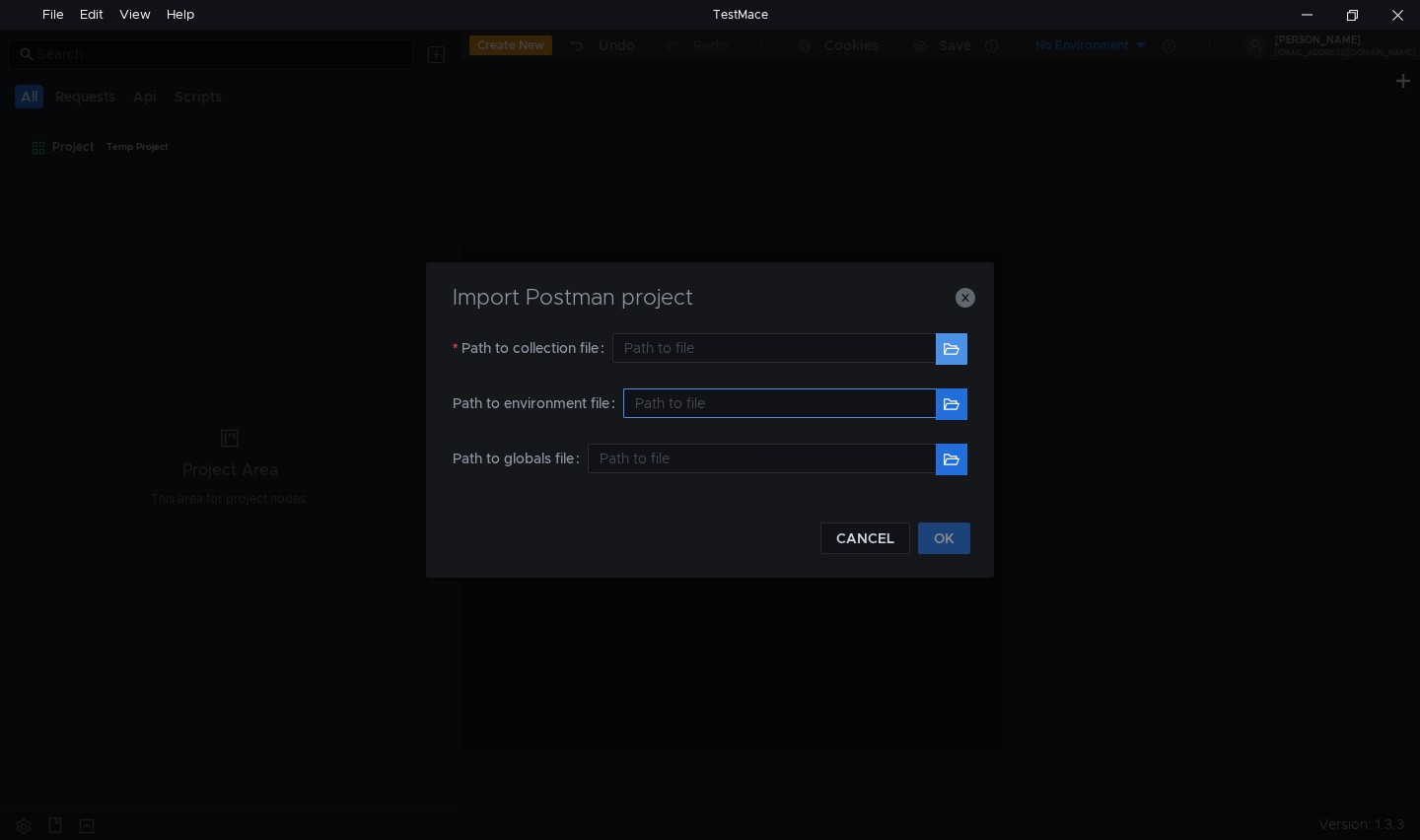 type on "C:\Users\ASUS\Downloads\Mi-erp.postman_collection.json" 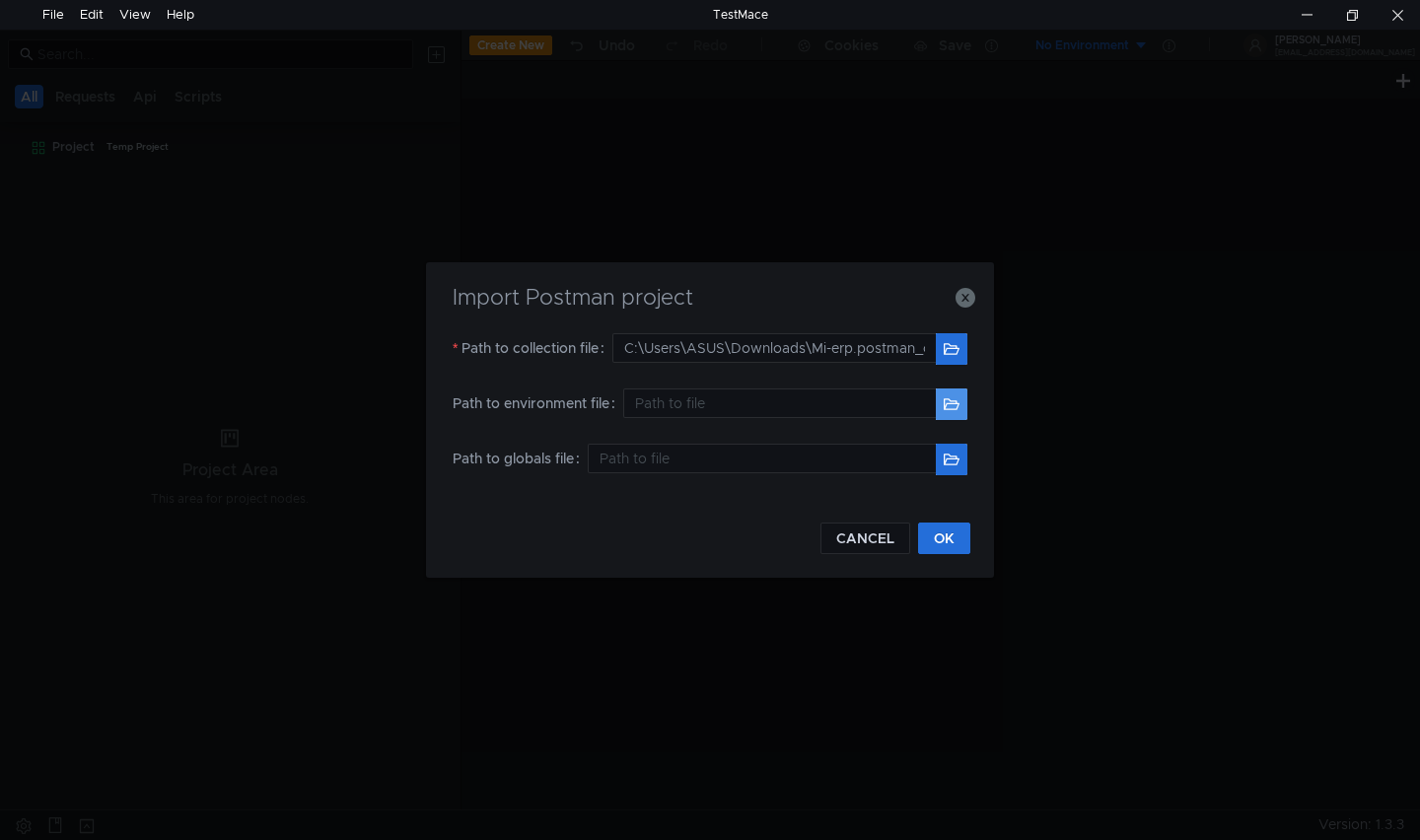 click 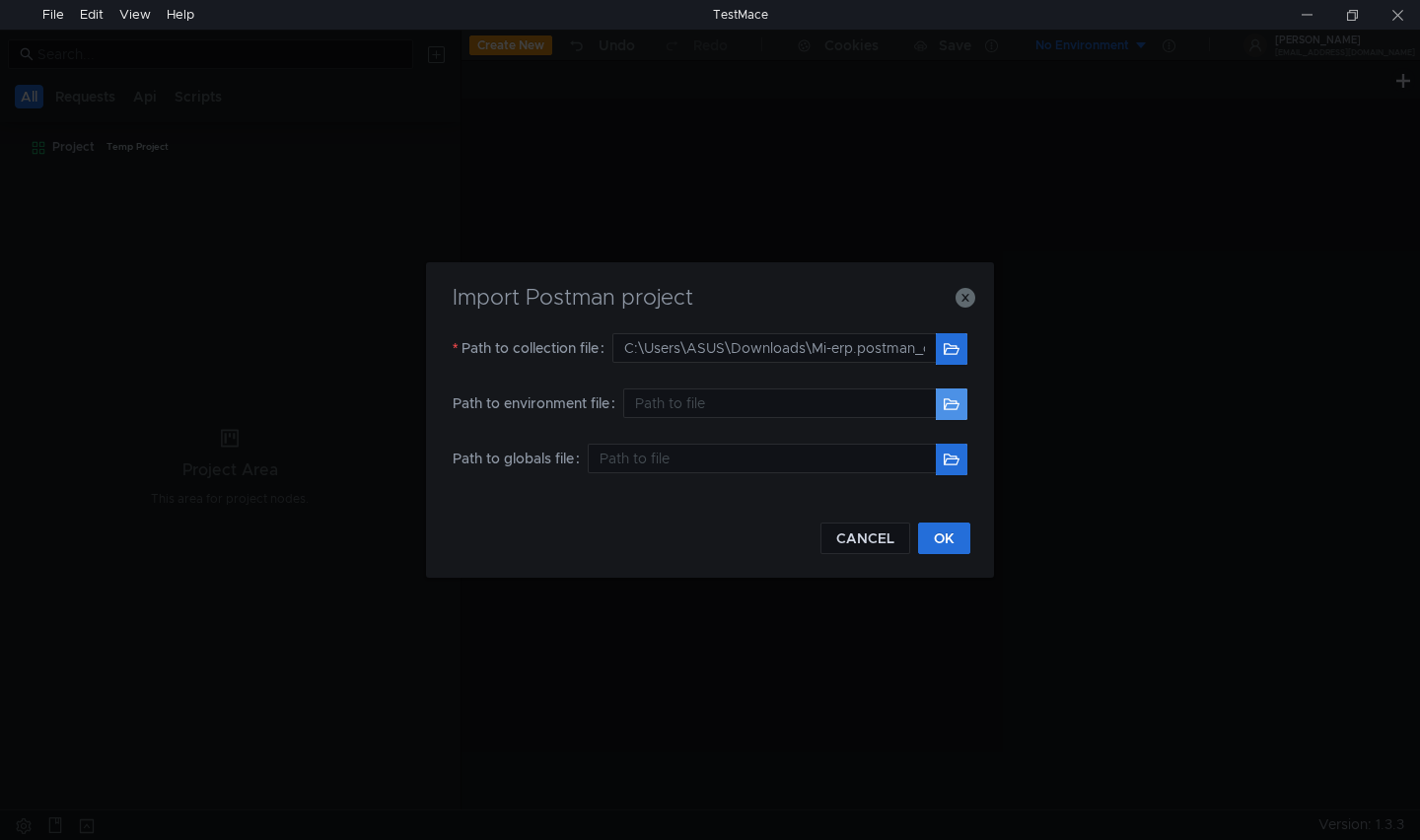 type on "C:\Users\ASUS\Documents\Zalo Received Files\Server Environment.postman_environment.json" 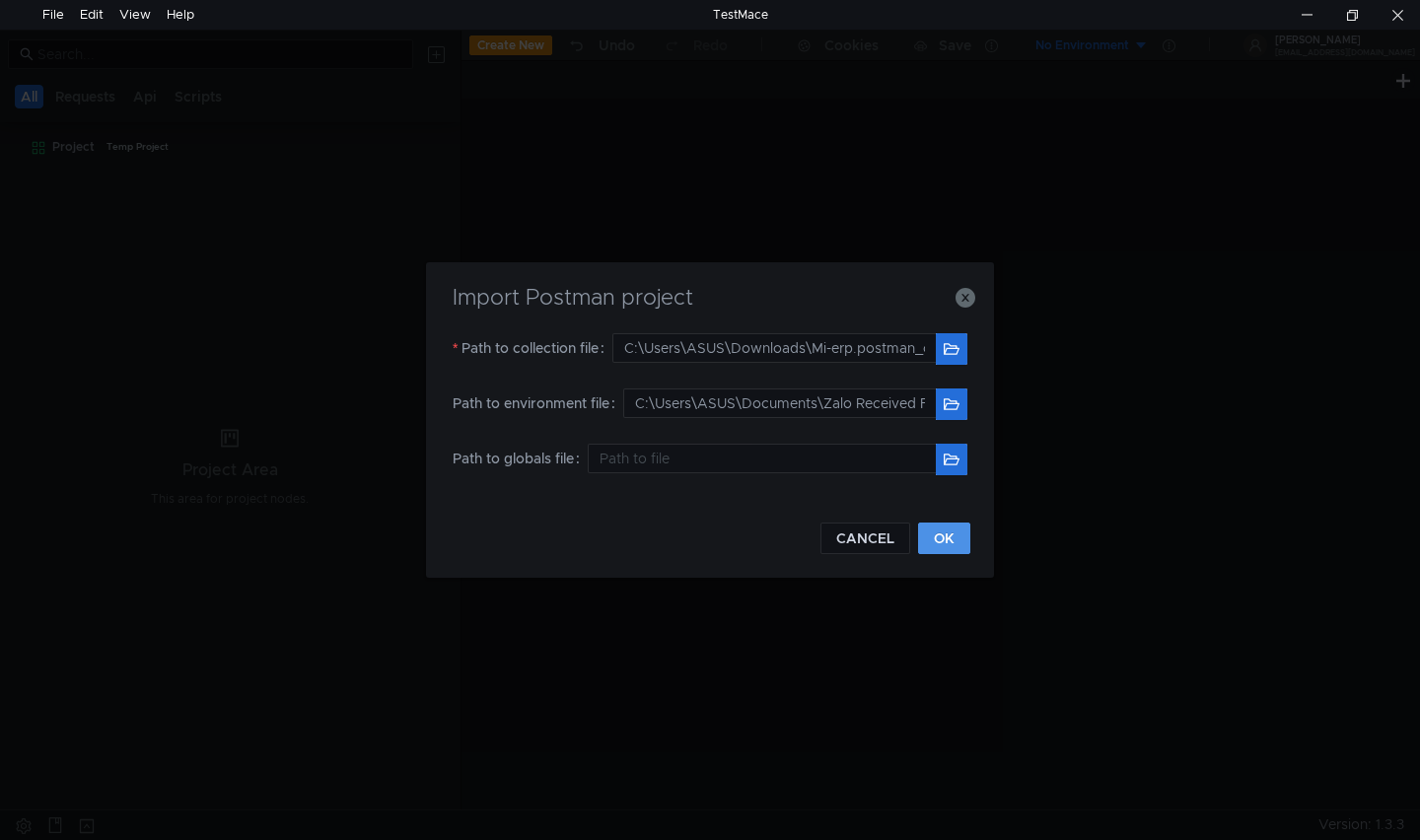 click on "OK" 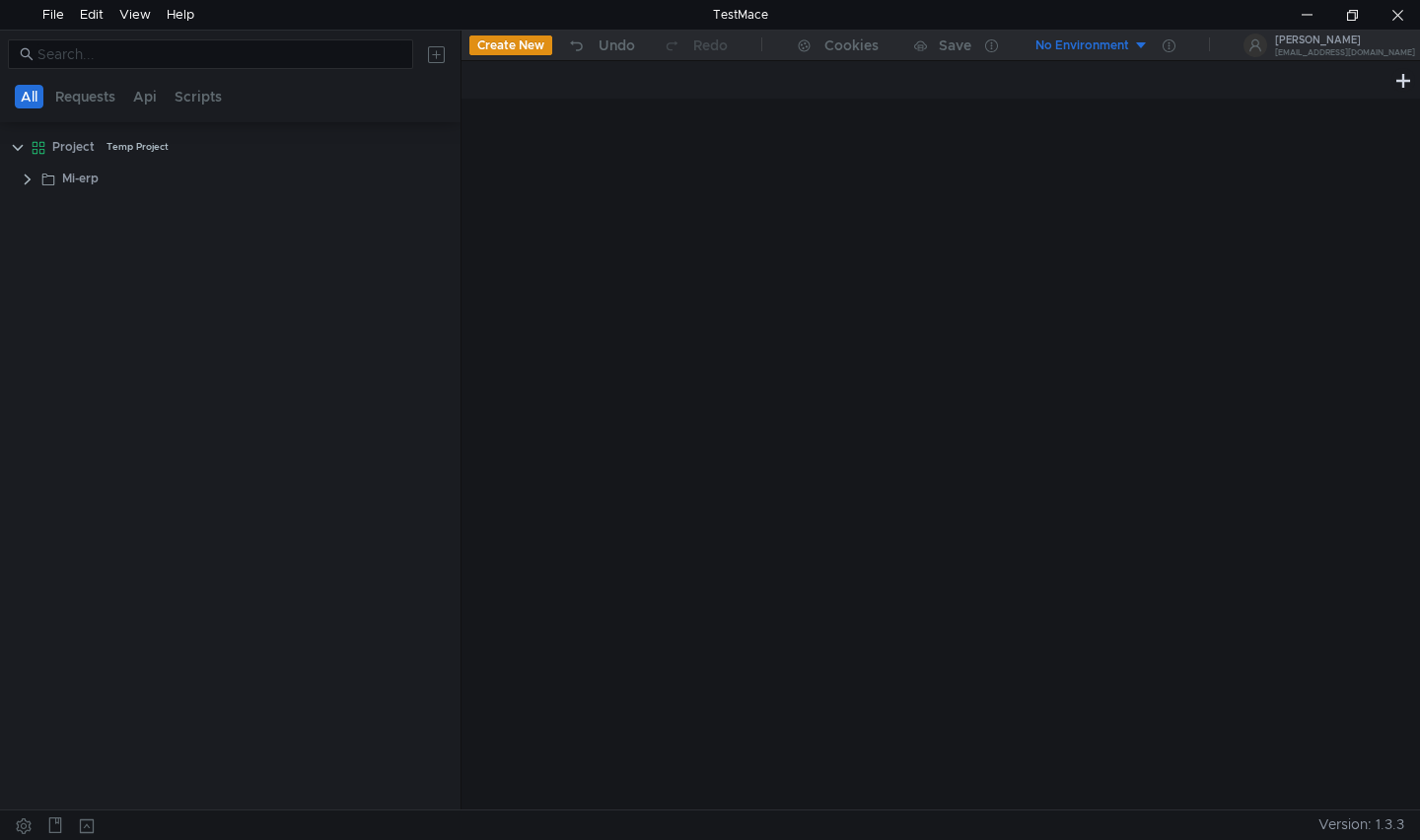 click on "No Environment" at bounding box center (1082, 45) 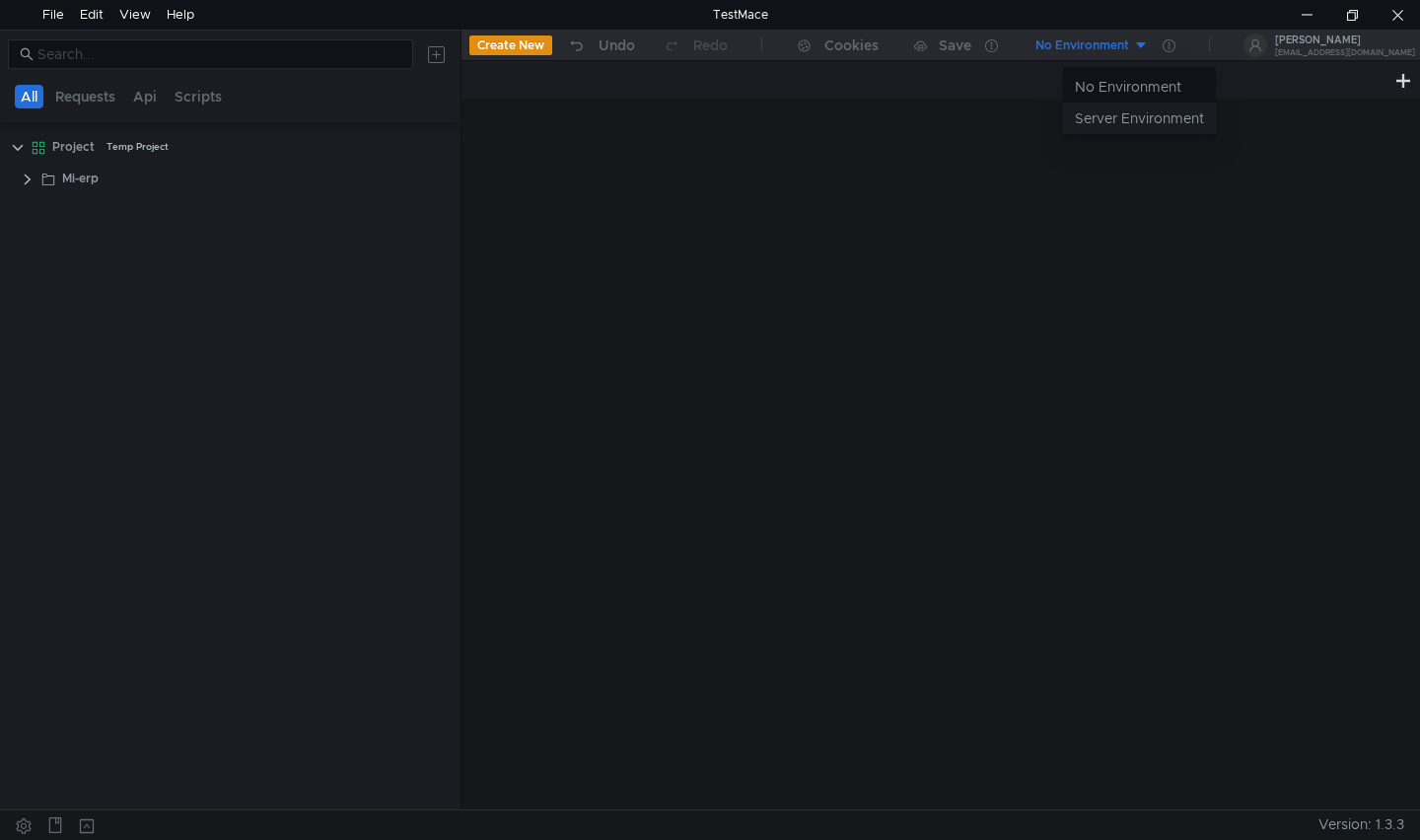 click on "Server Environment" at bounding box center (1139, 118) 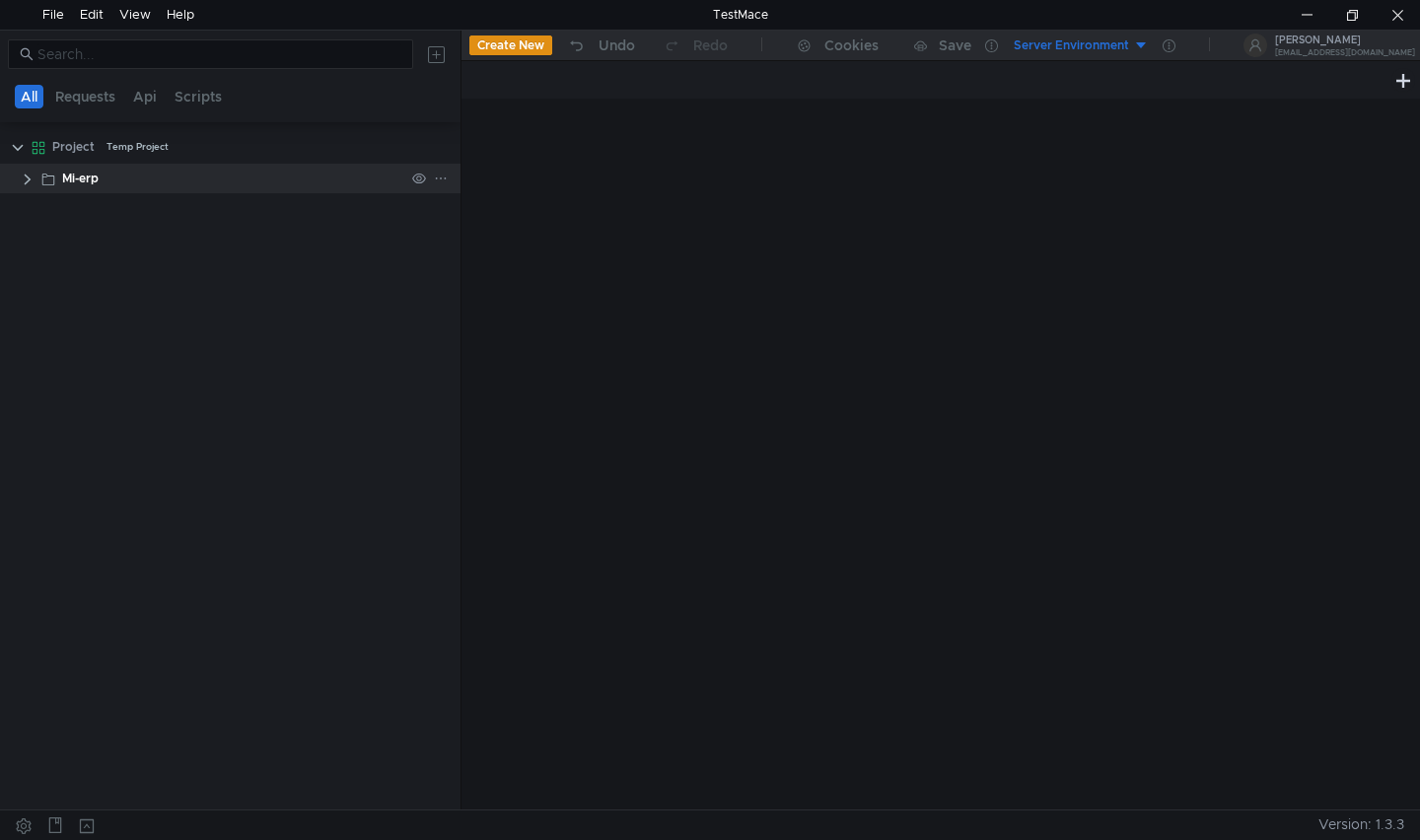 click 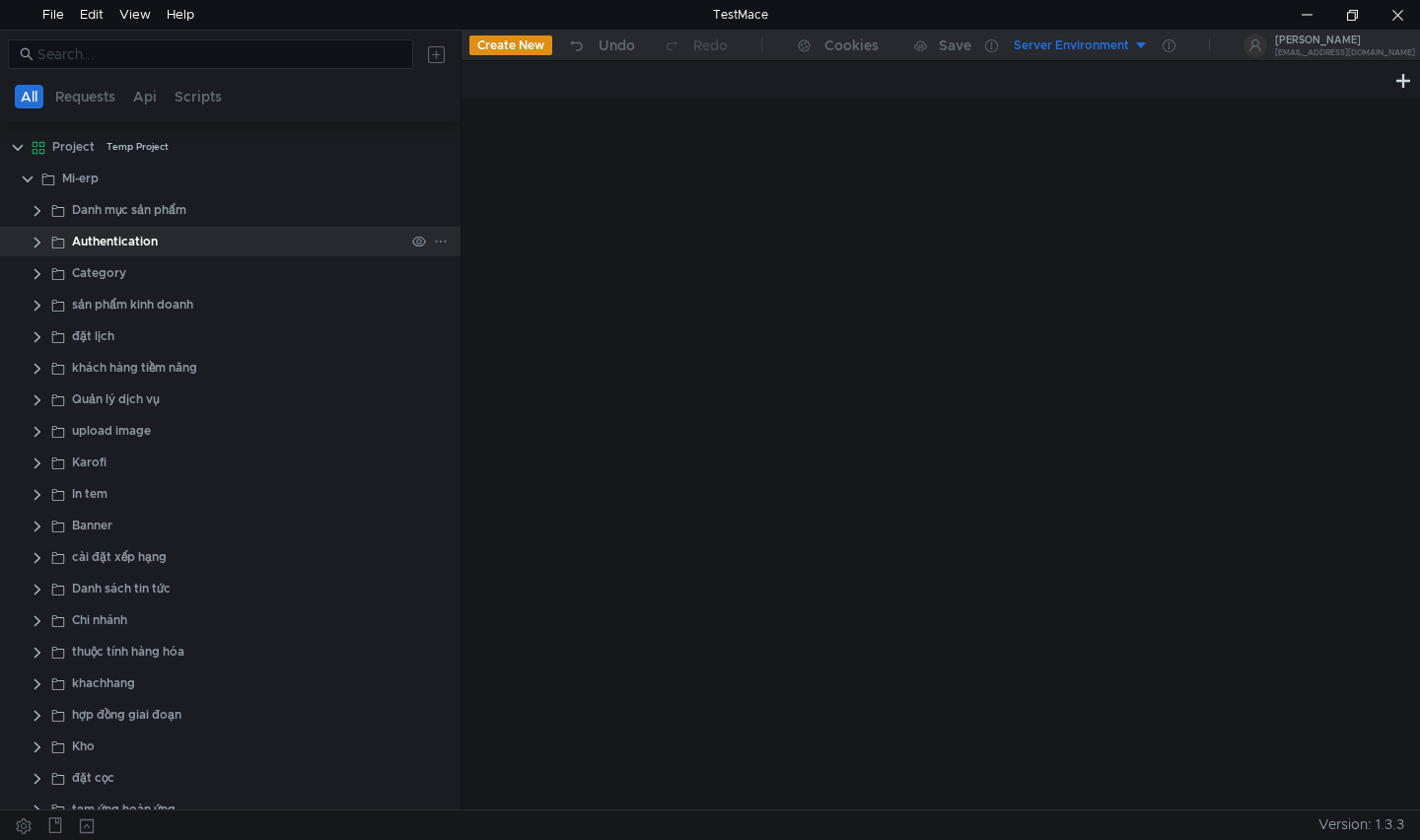 click 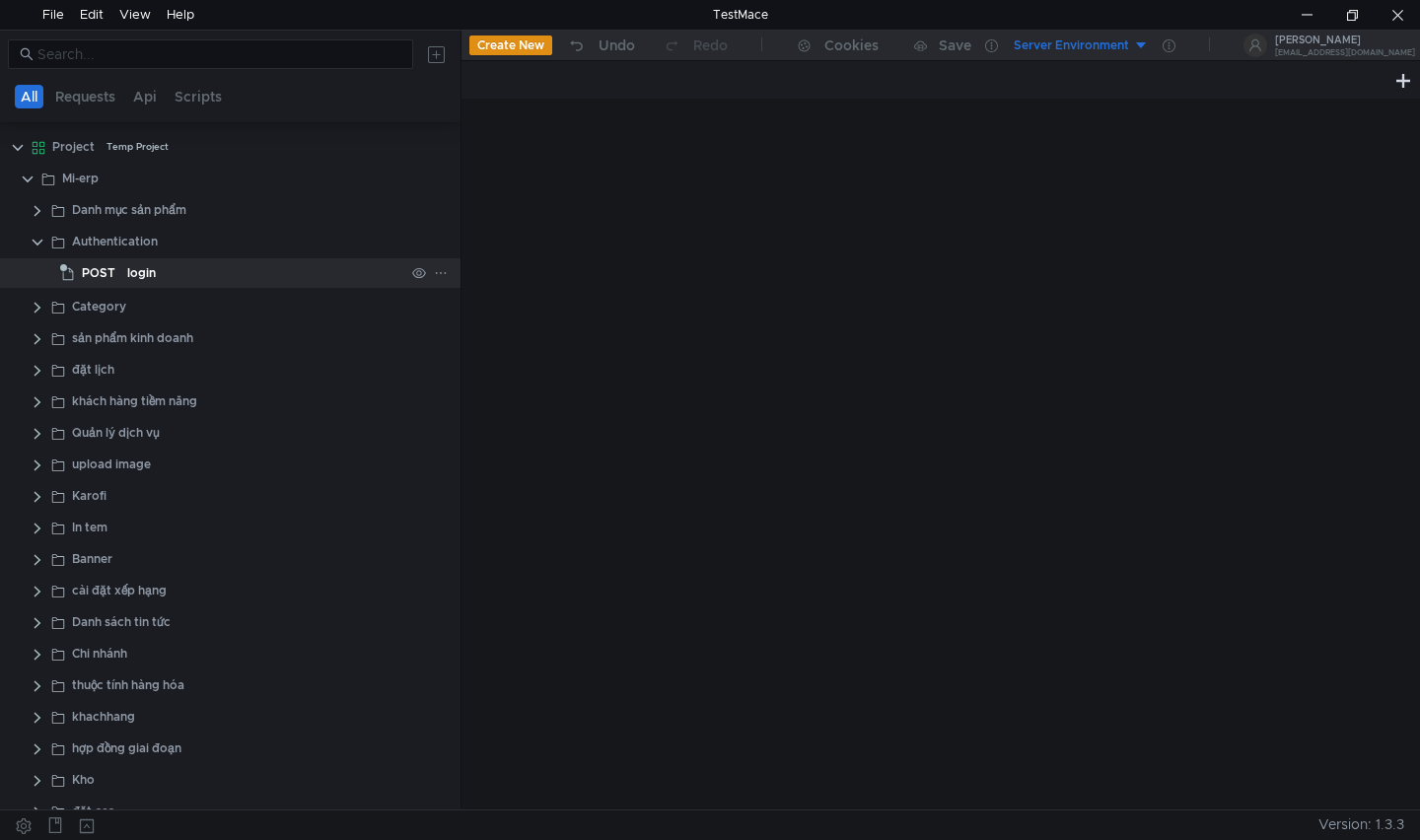 click on "login" 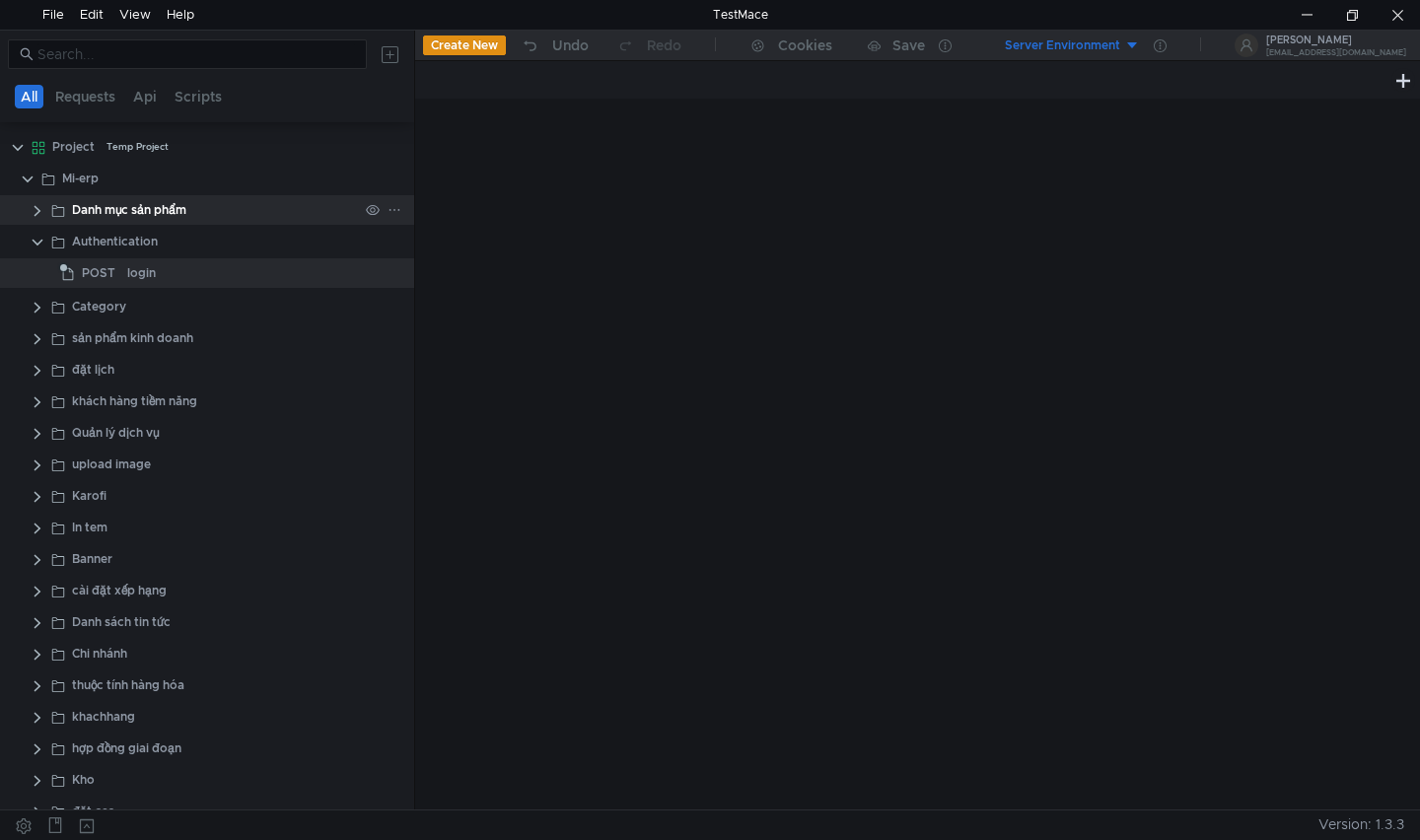 drag, startPoint x: 461, startPoint y: 200, endPoint x: 349, endPoint y: 222, distance: 114.14026 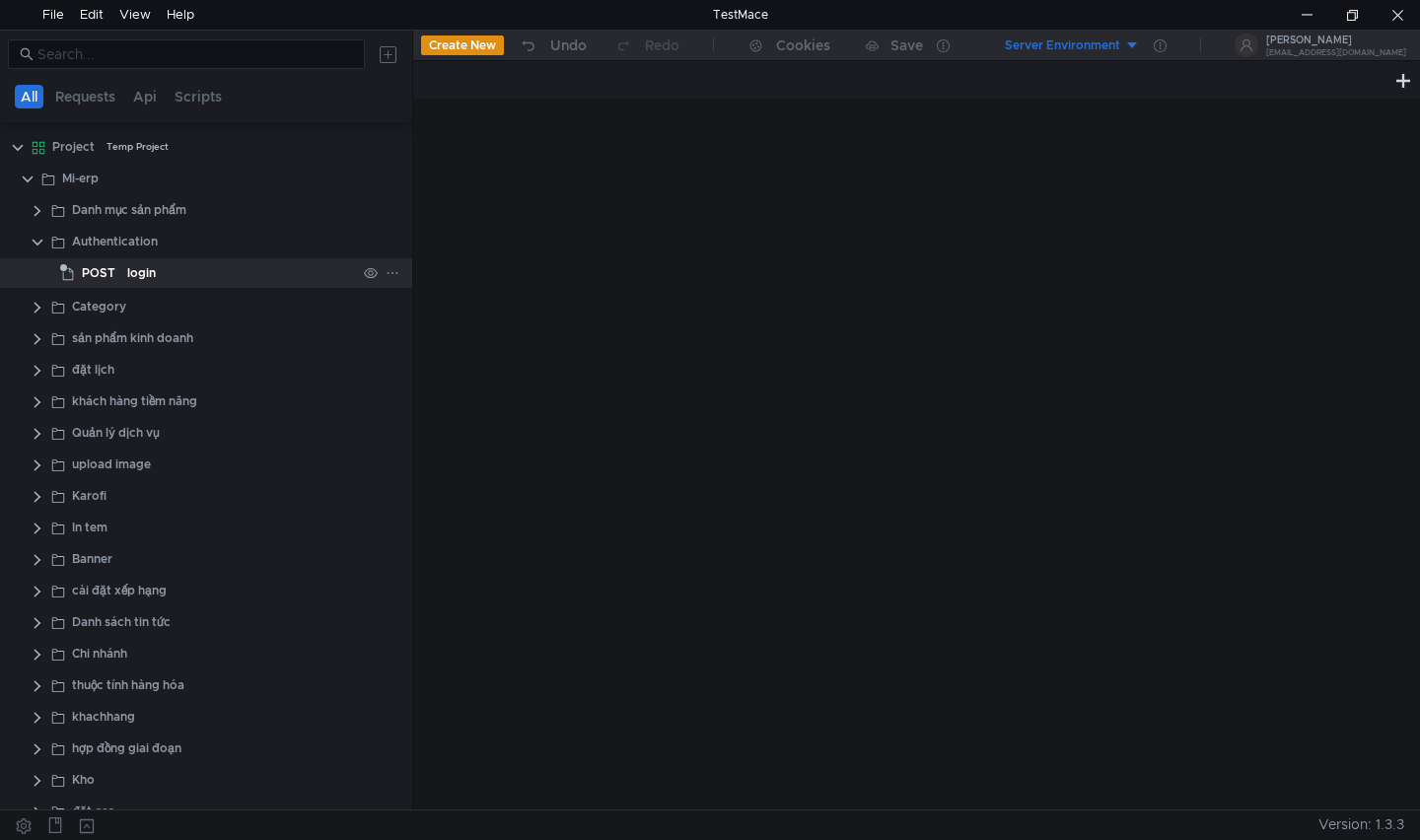click on "login" 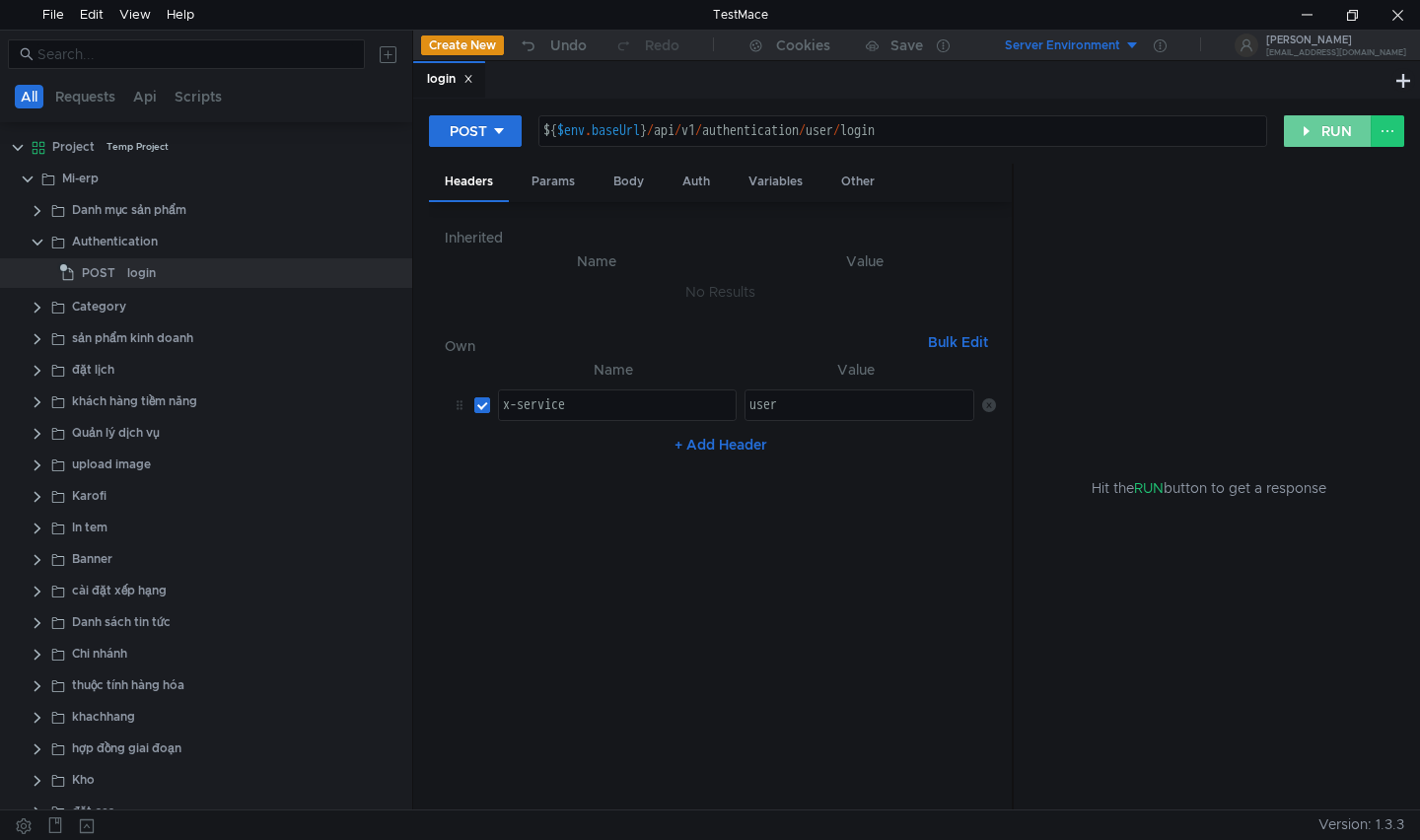 click on "RUN" 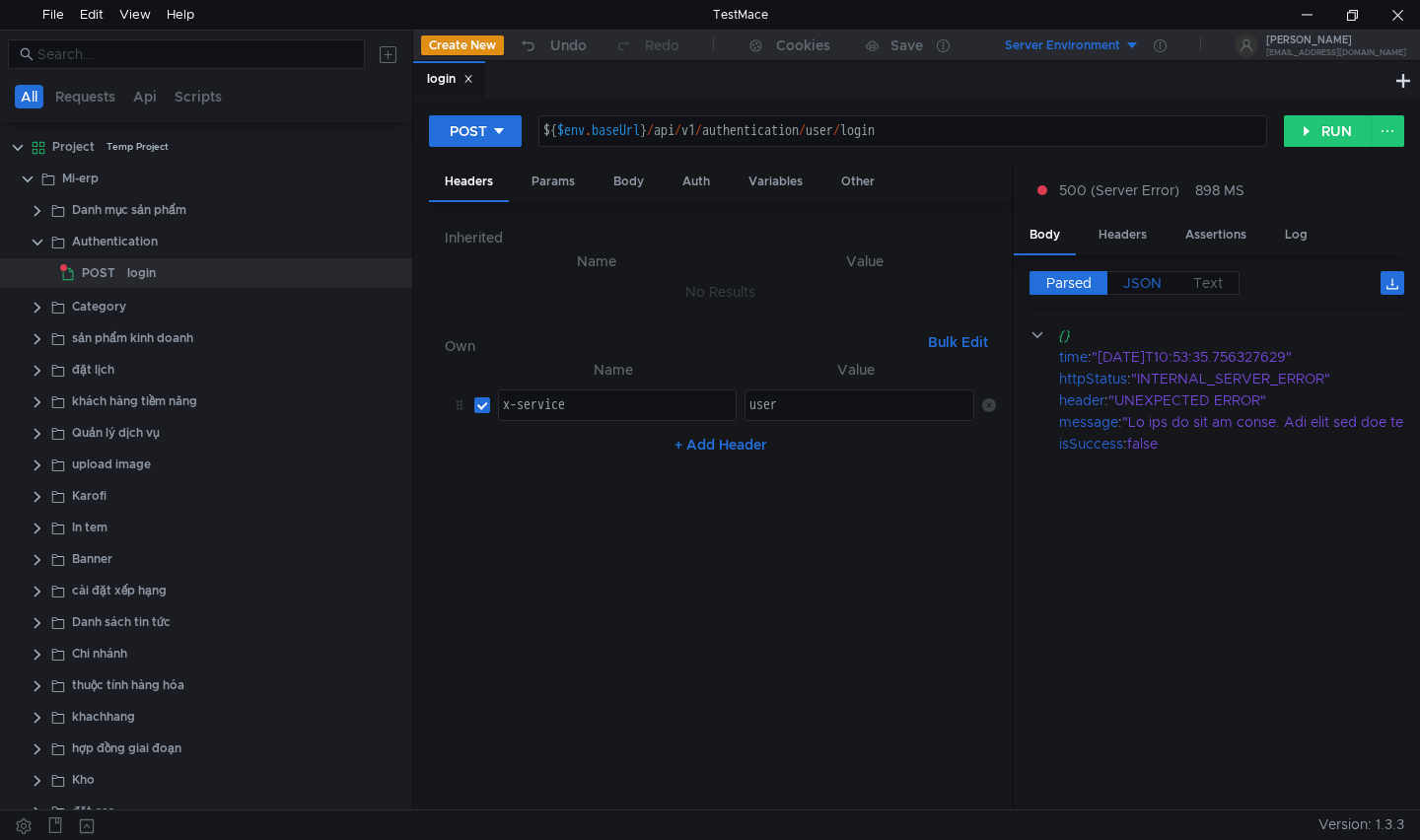 click on "JSON" at bounding box center [1142, 283] 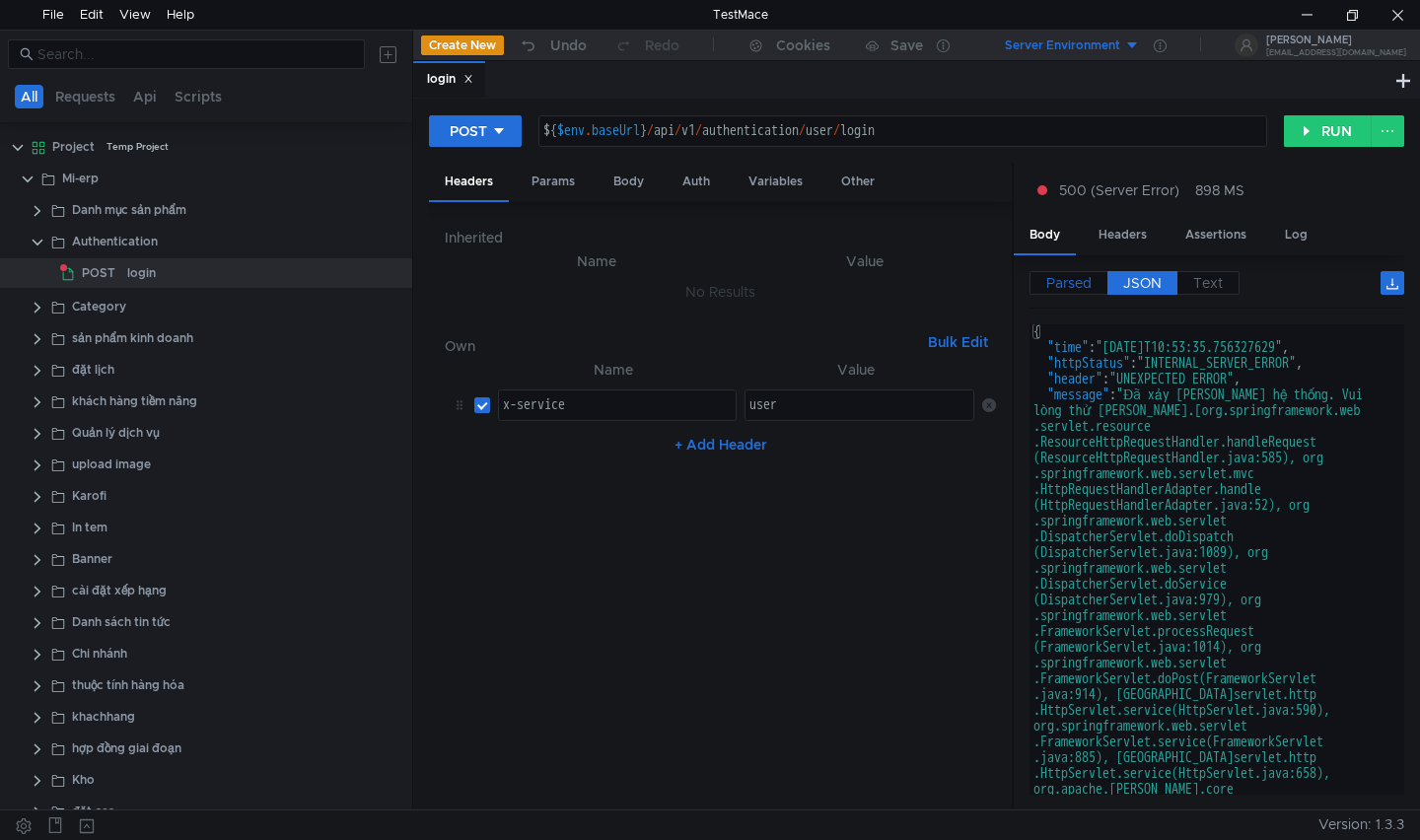 click on "Parsed" at bounding box center [1069, 283] 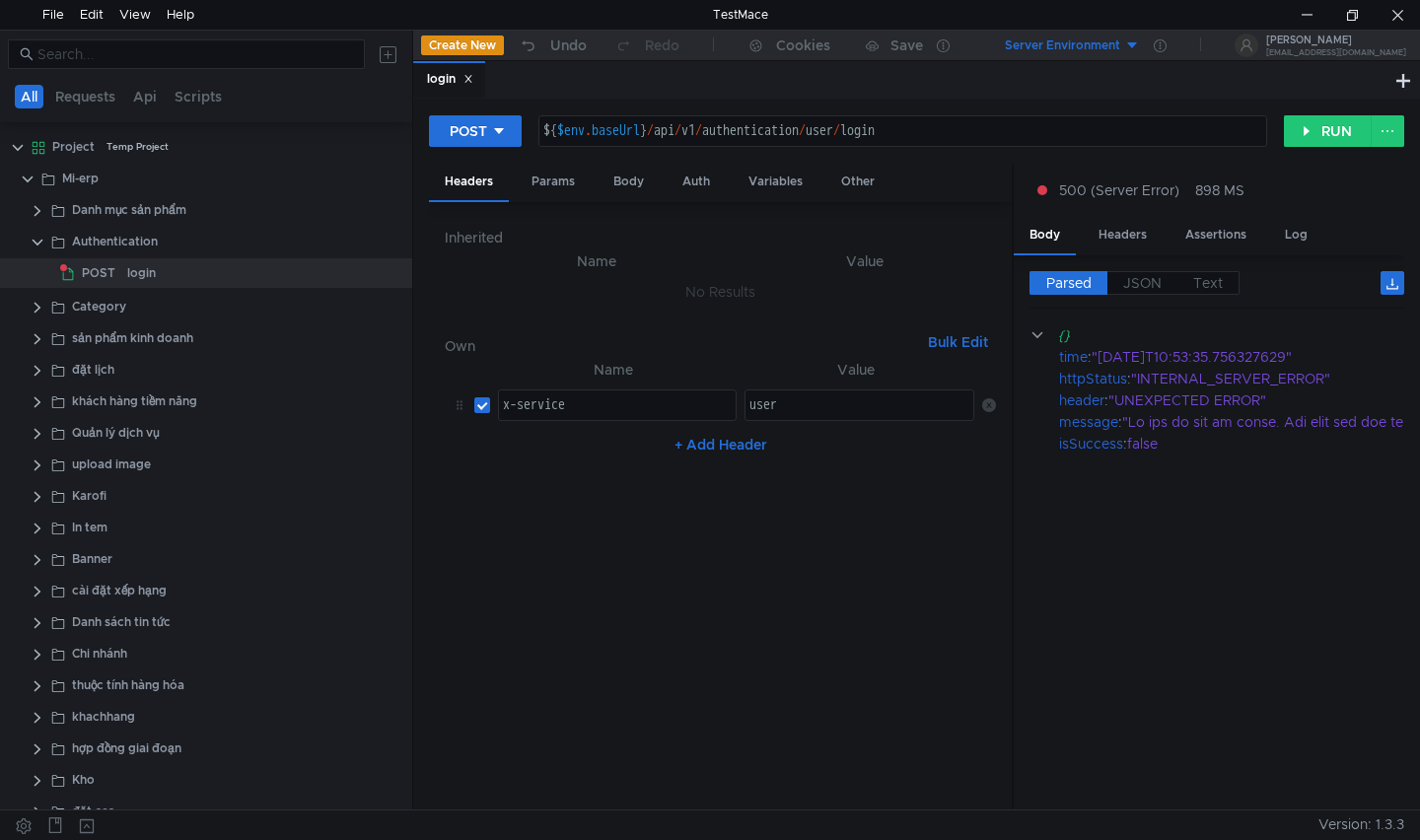 click on "Server Environment" at bounding box center (1062, 45) 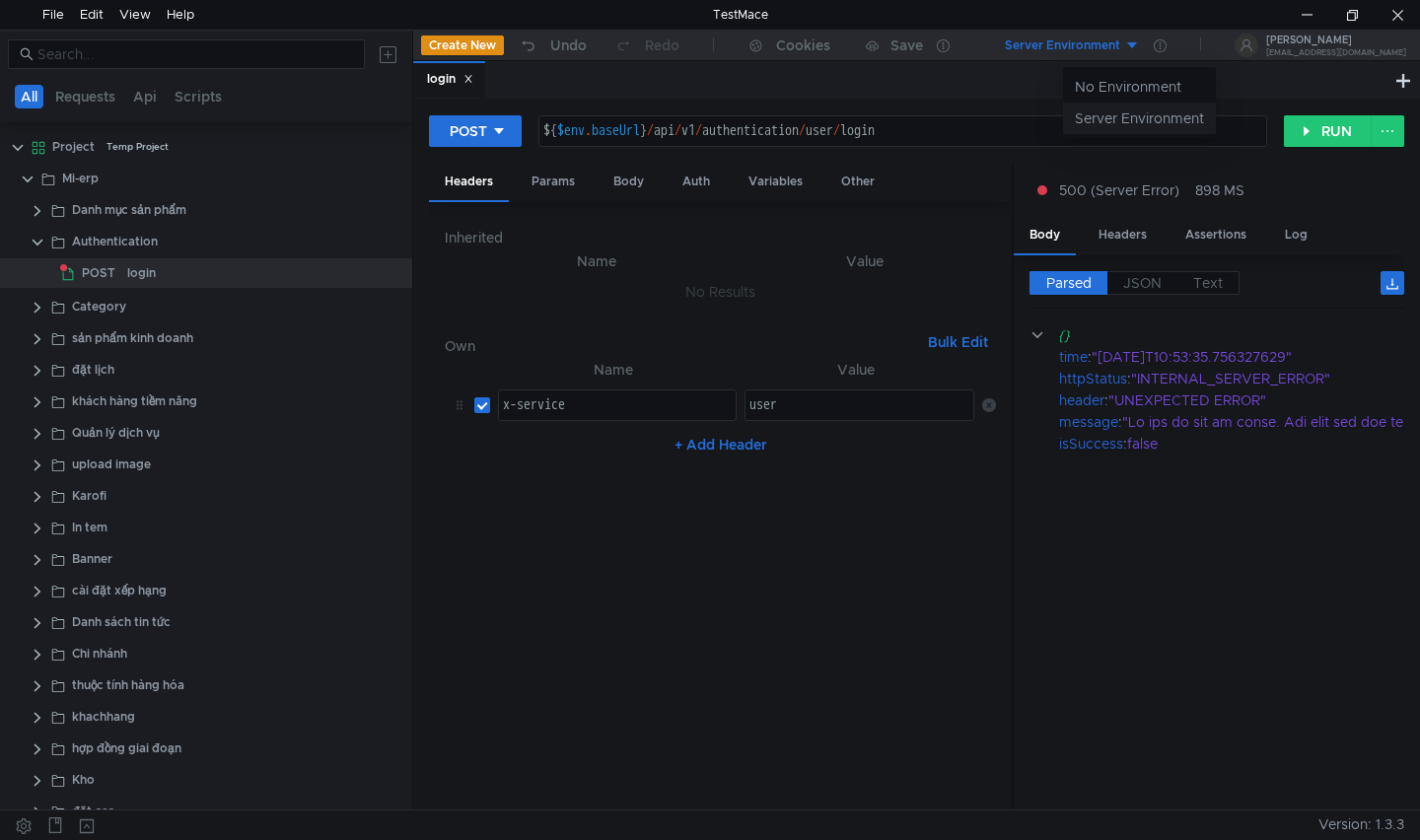 click on "Server Environment" at bounding box center [1139, 118] 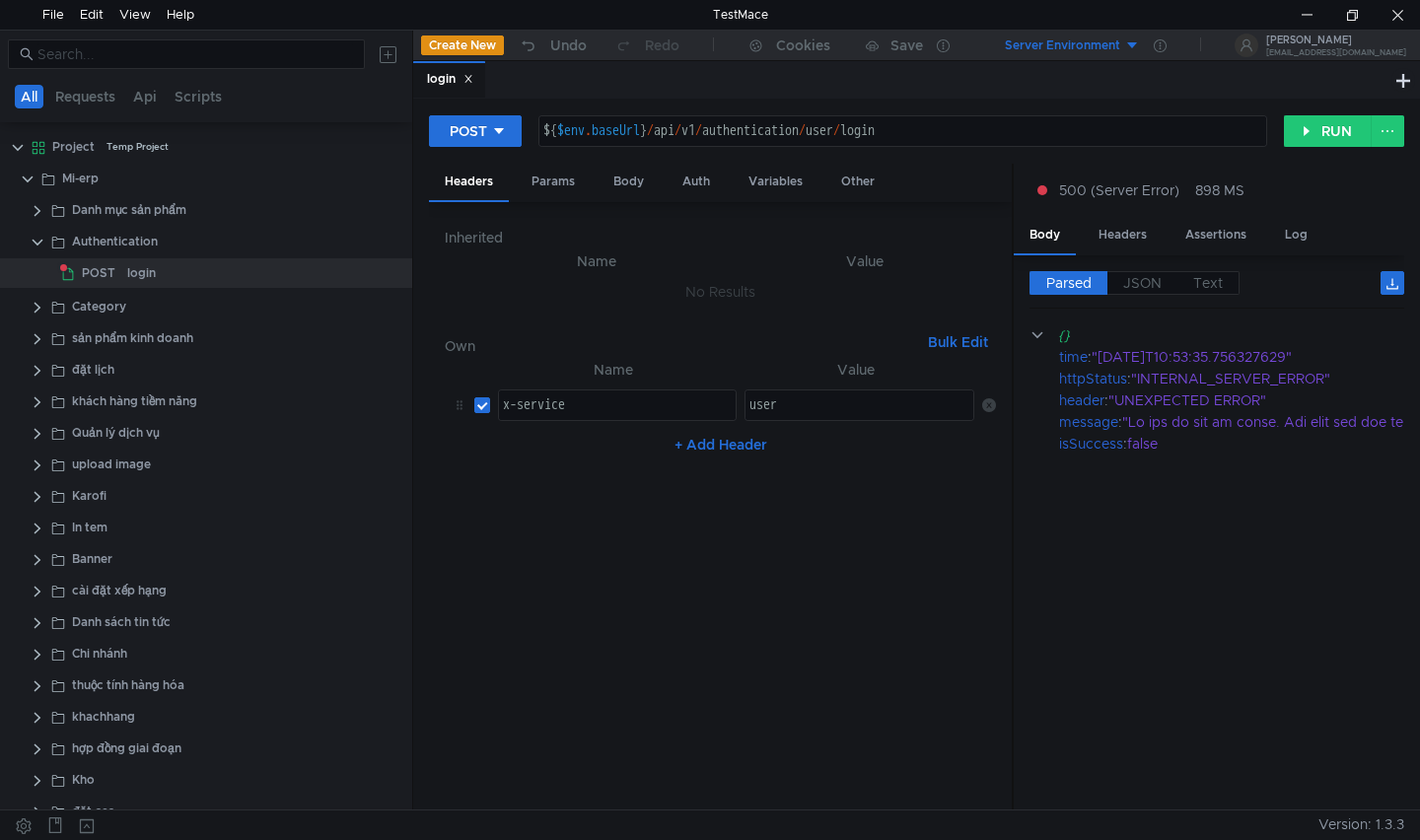 click on "Server Environment" at bounding box center [1062, 45] 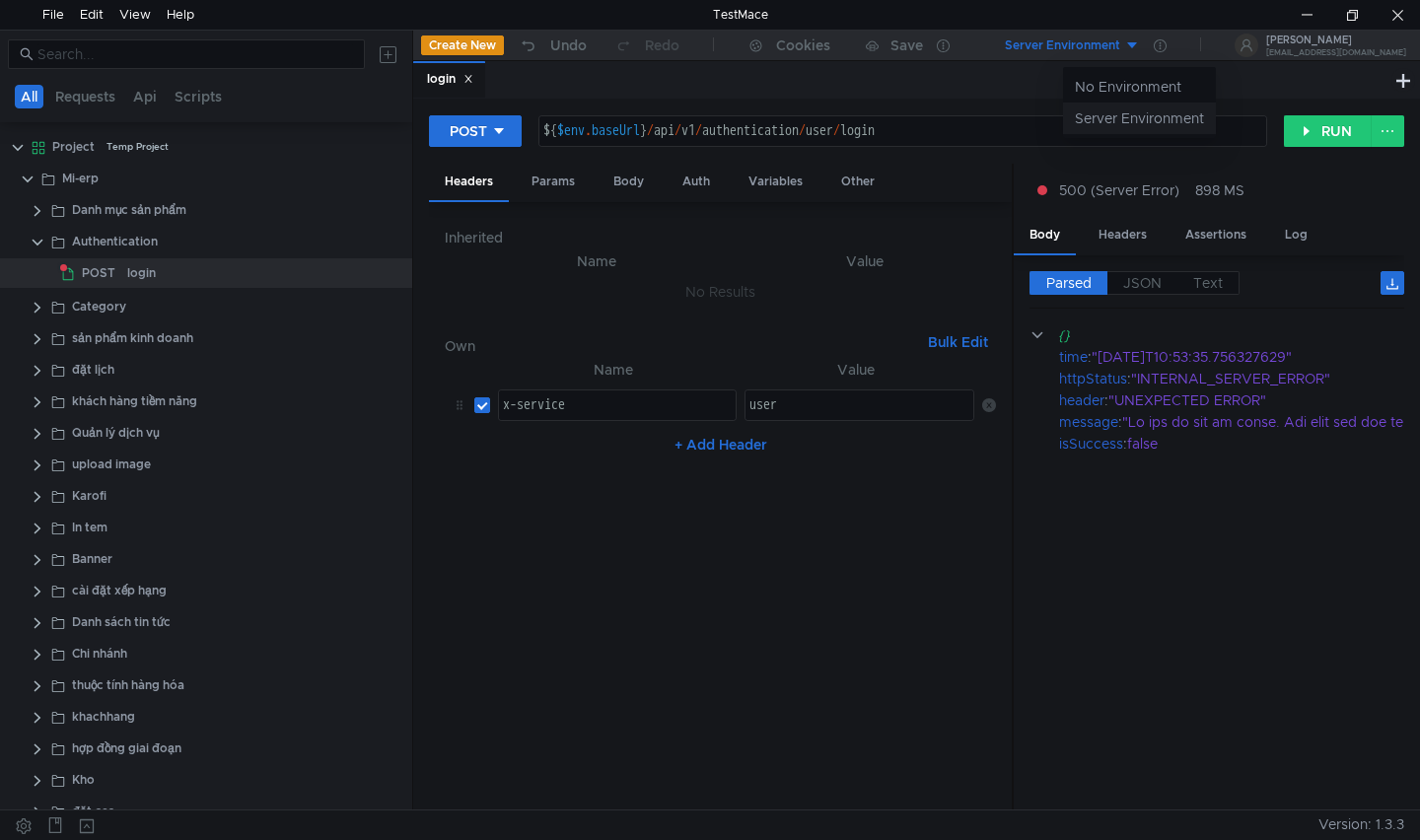 click on "Server Environment" at bounding box center (1139, 118) 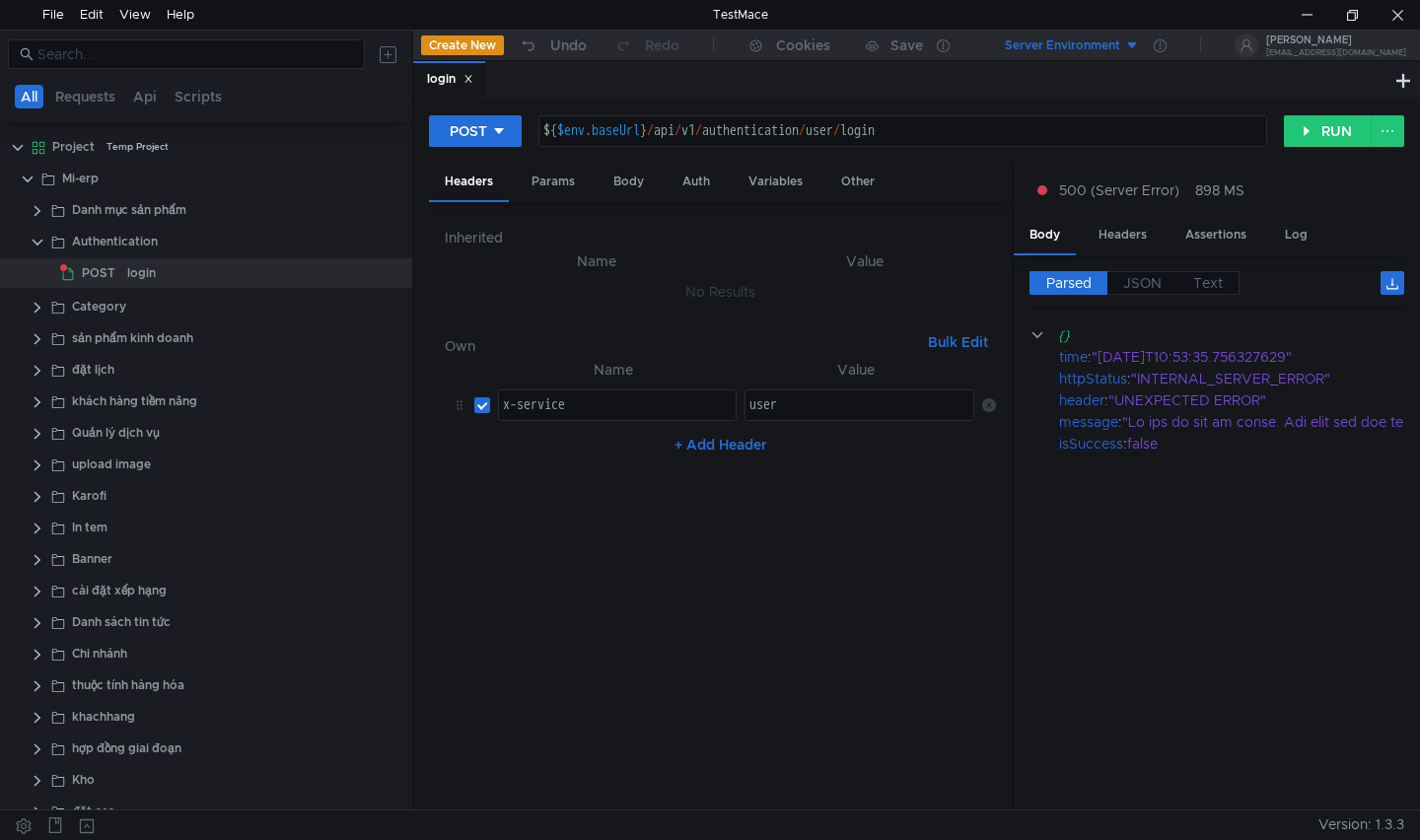 click on "Server Environment" at bounding box center (1062, 45) 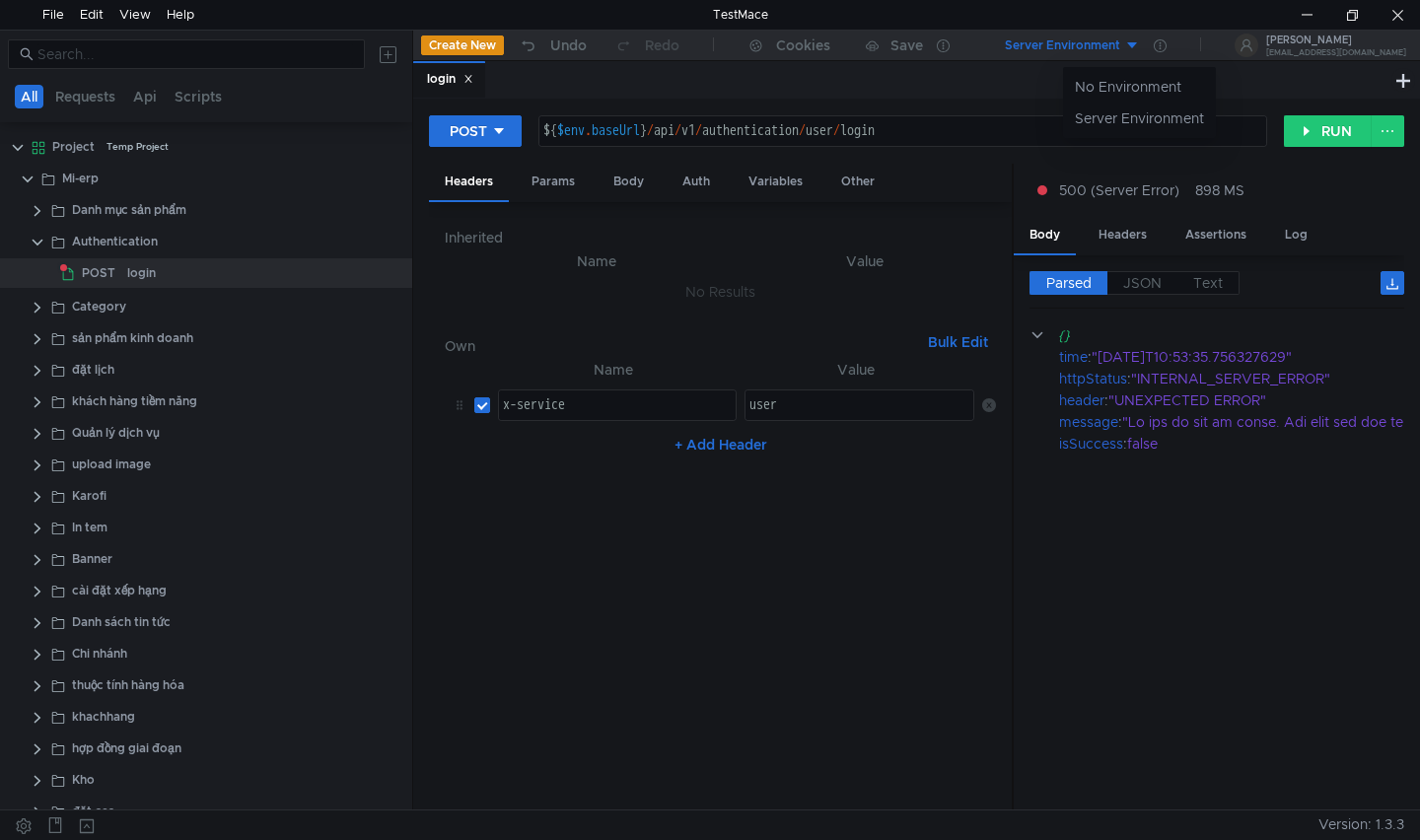 click at bounding box center [710, 420] 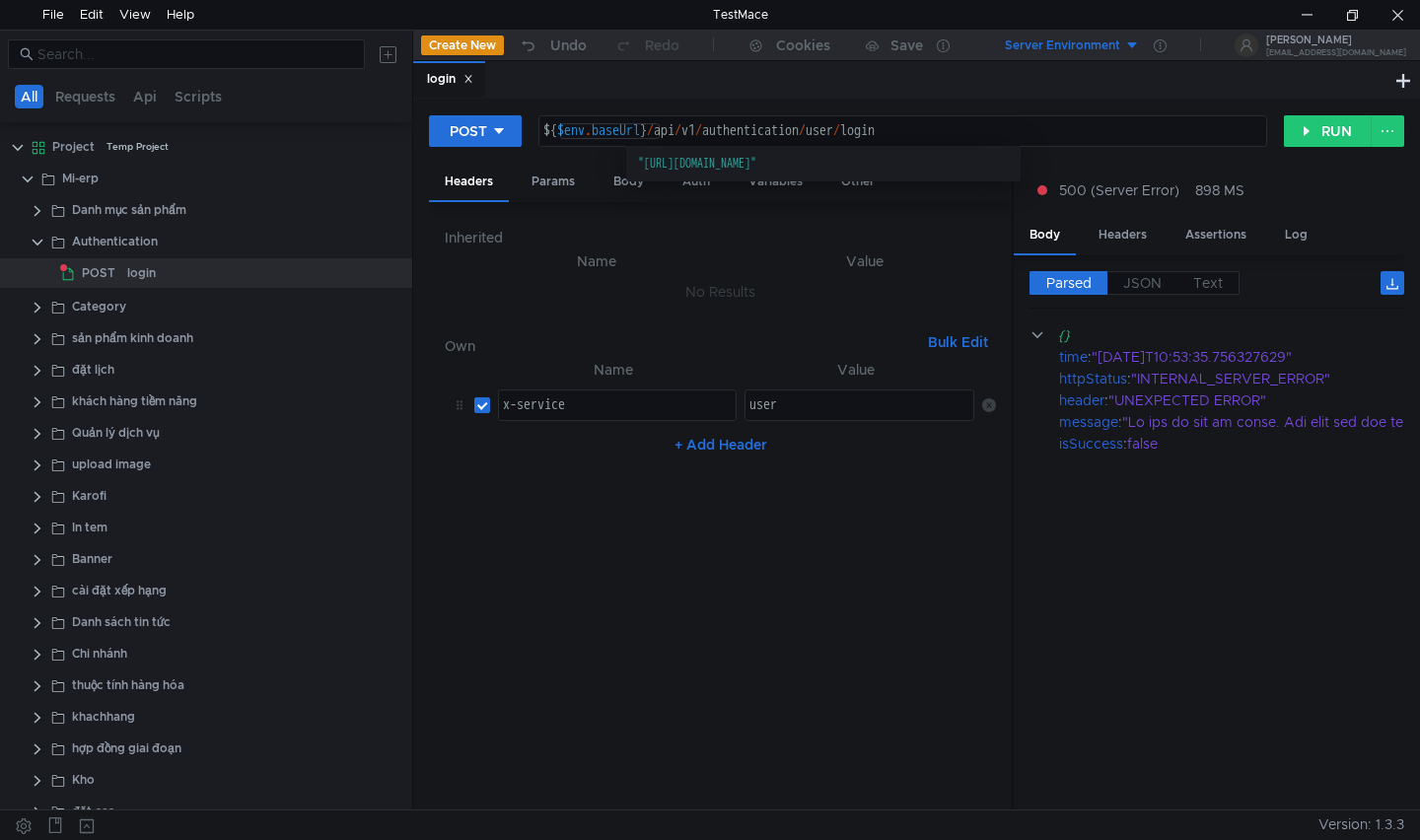 type on "${$env.baseUrl}/api/v1/authentication/user/login" 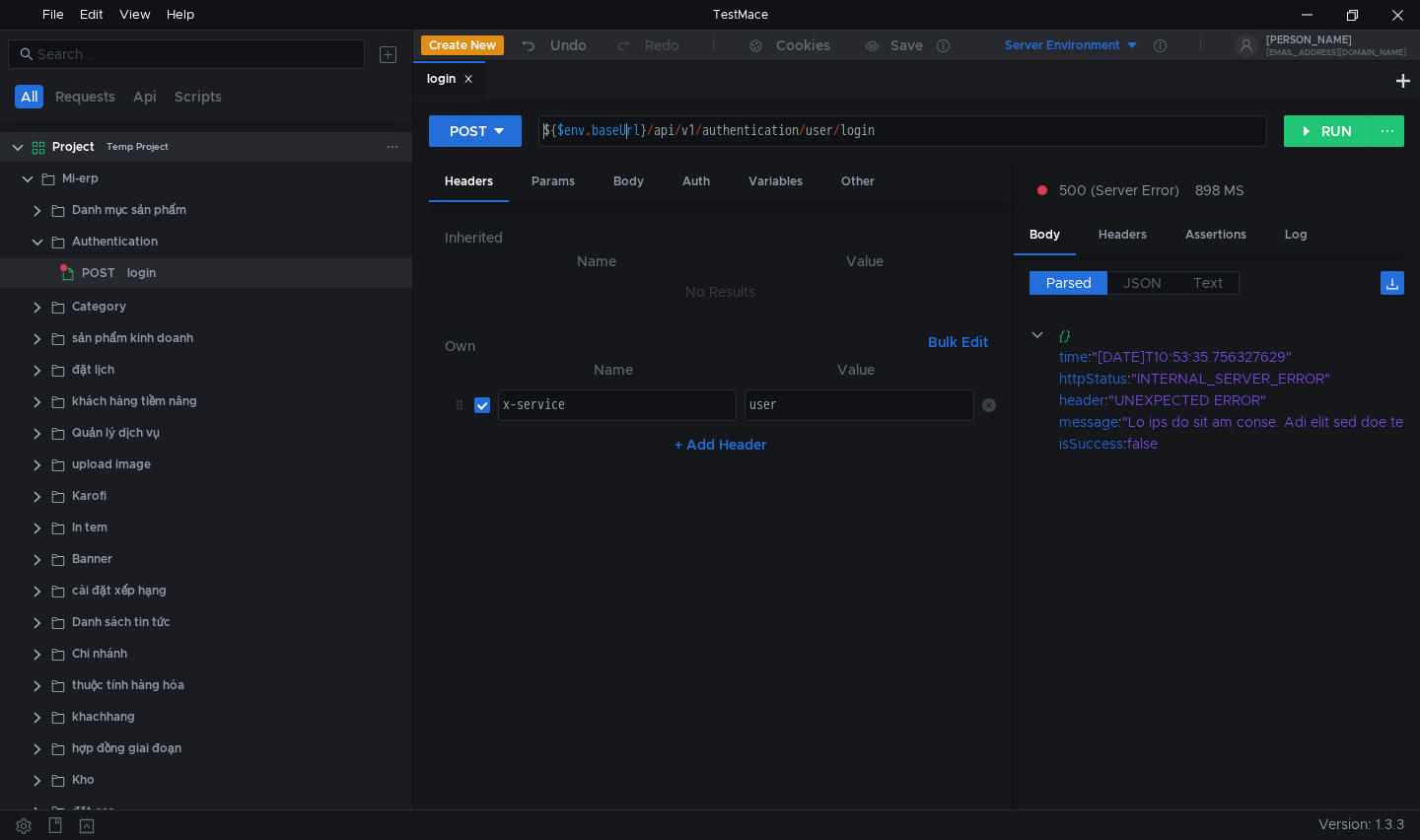 click 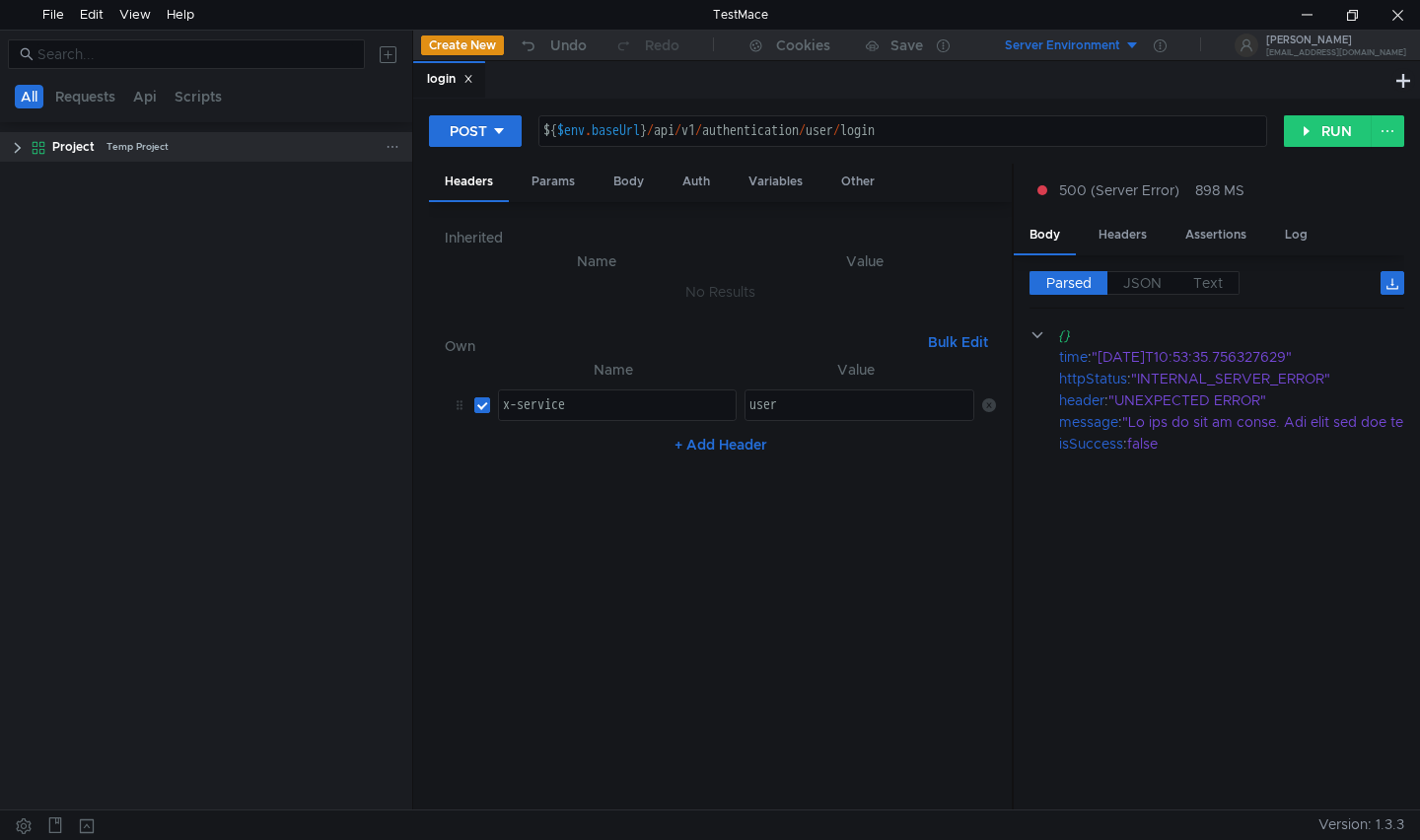 click 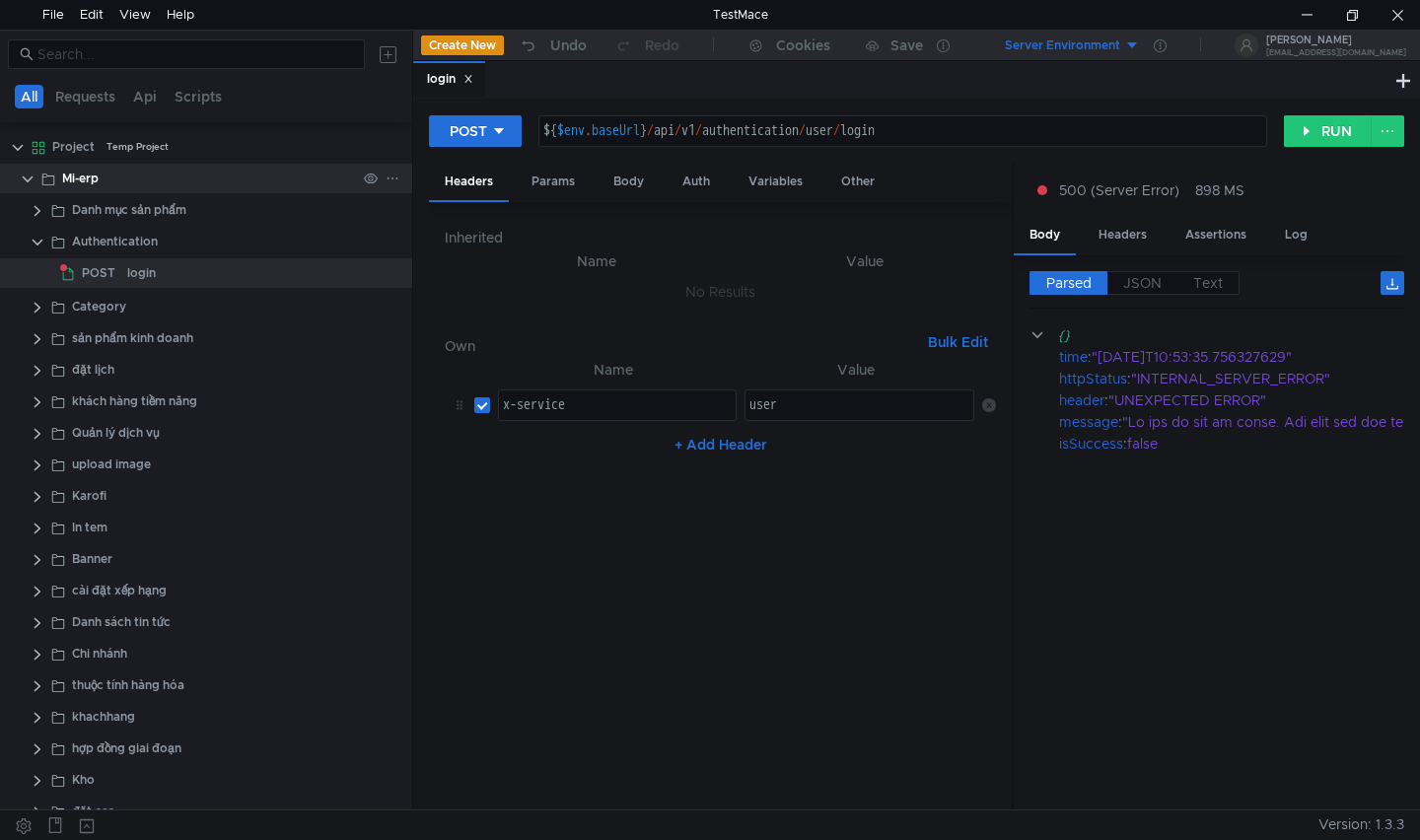 click 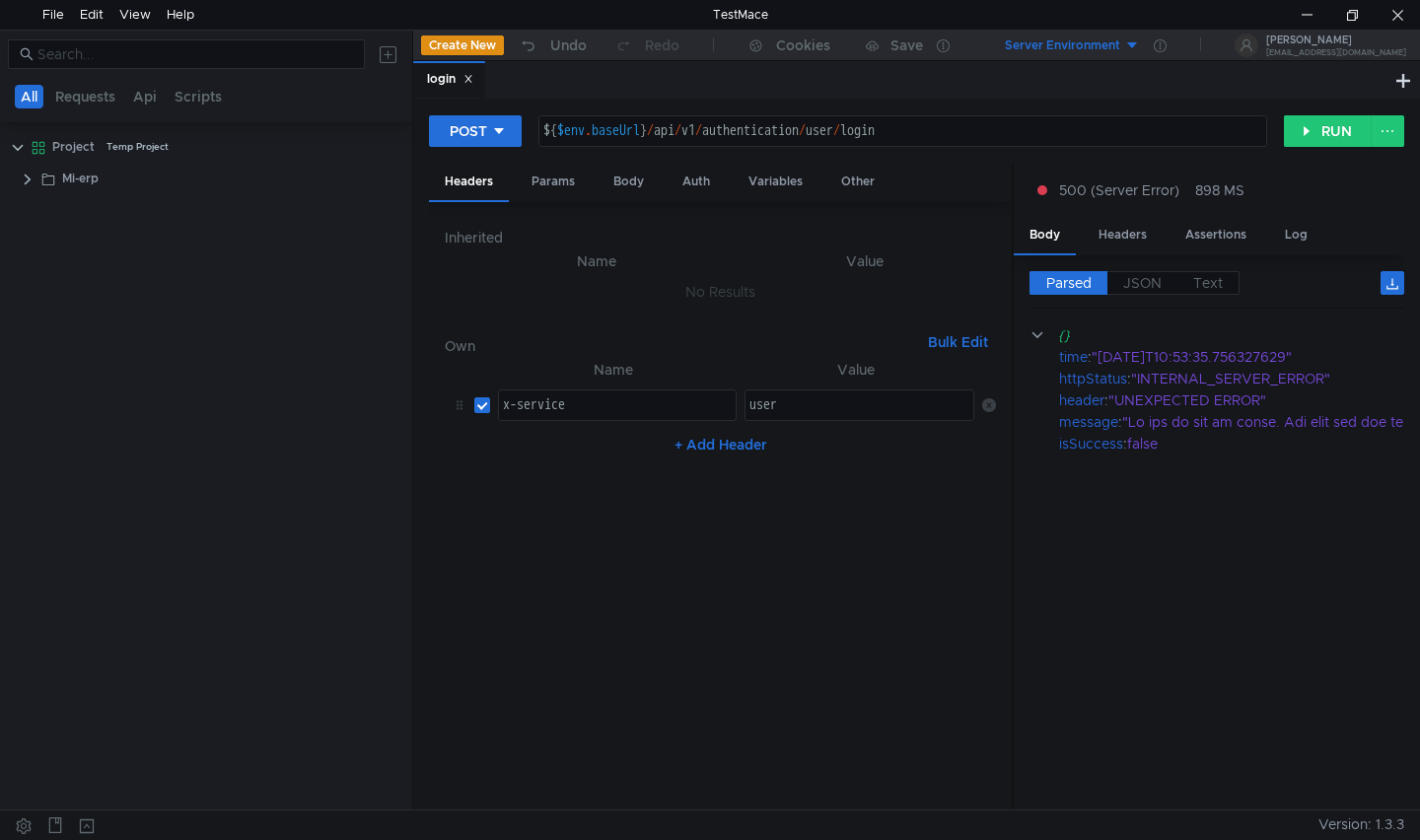 click at bounding box center [87, 825] 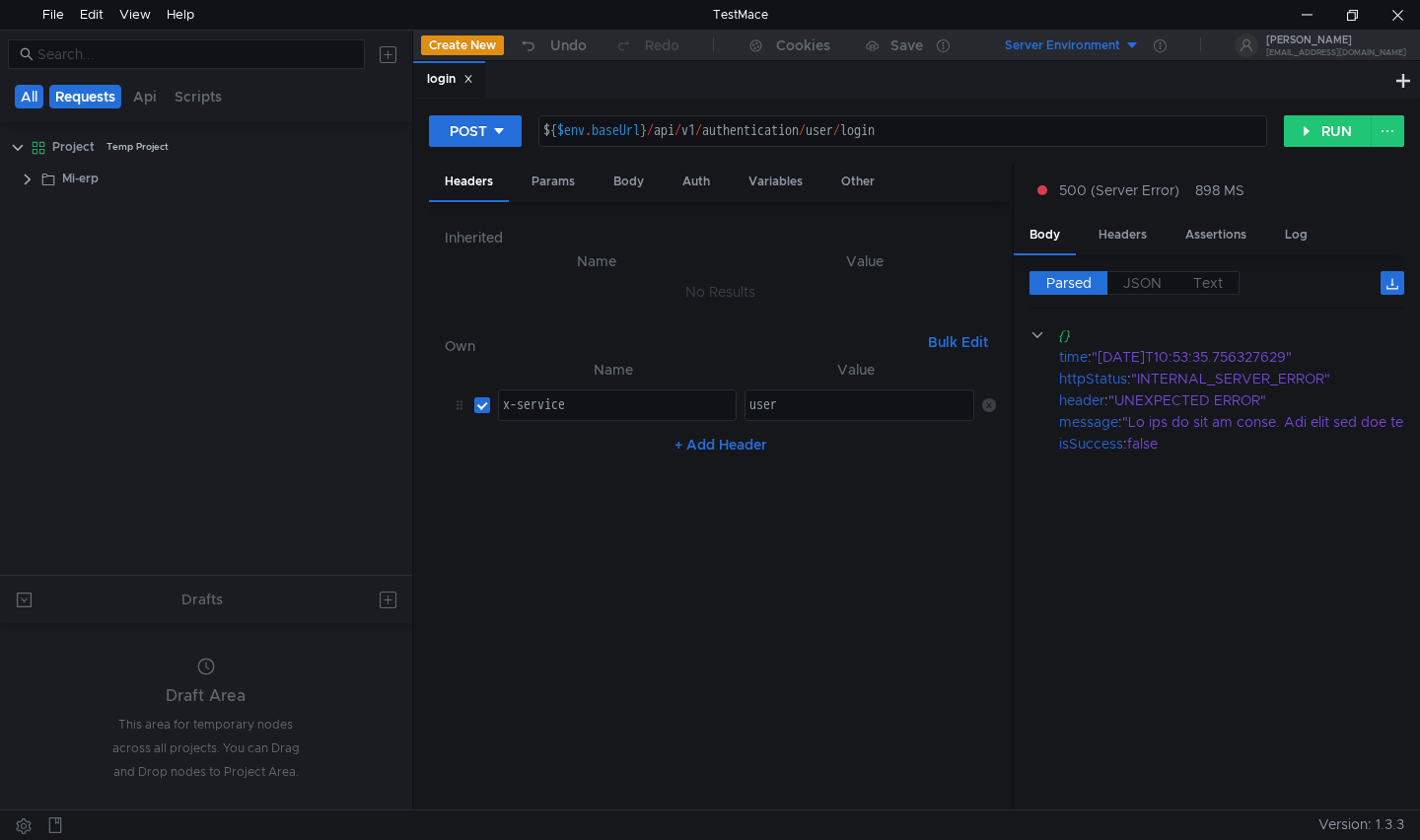 click on "Requests" at bounding box center (85, 97) 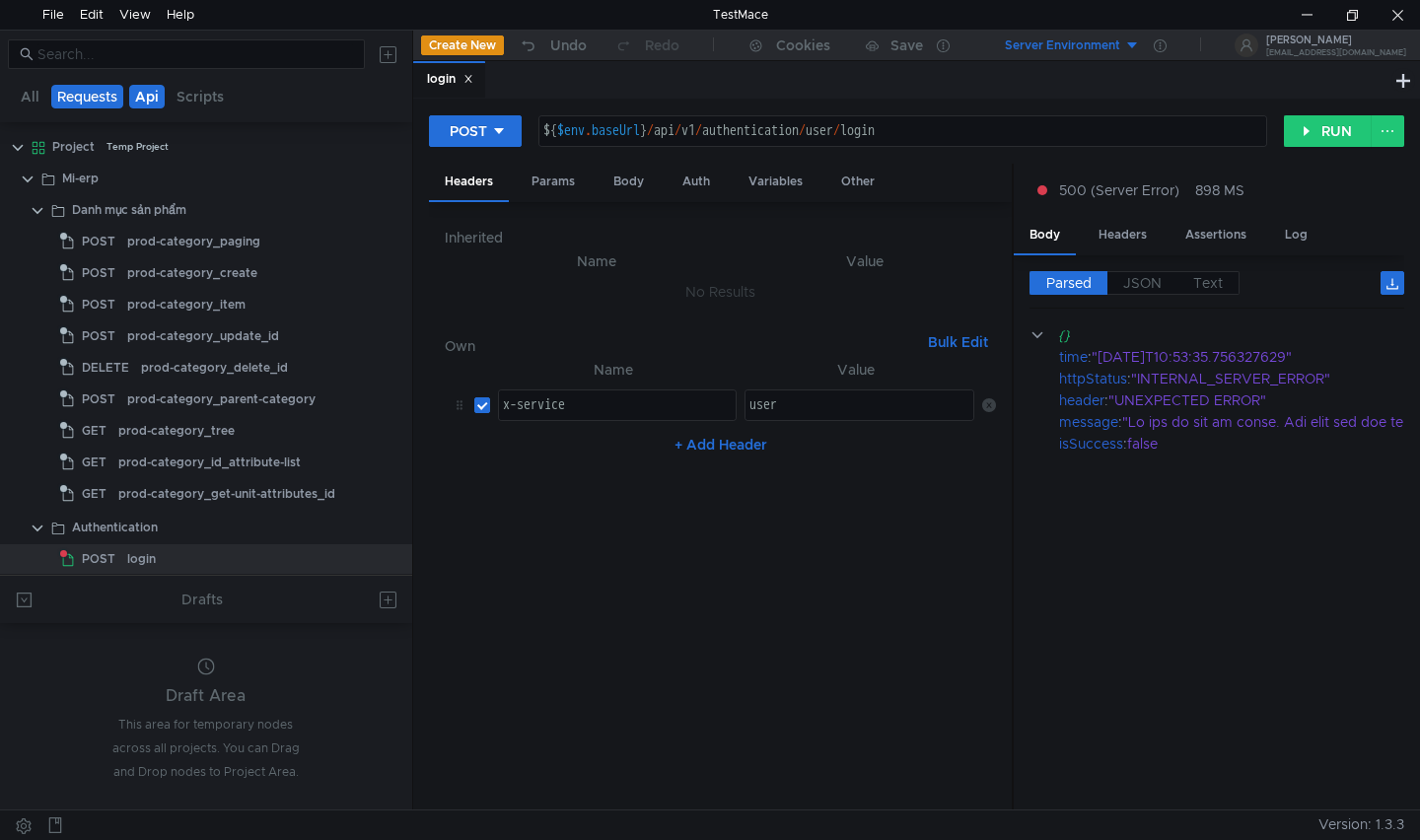 click on "Api" at bounding box center [147, 97] 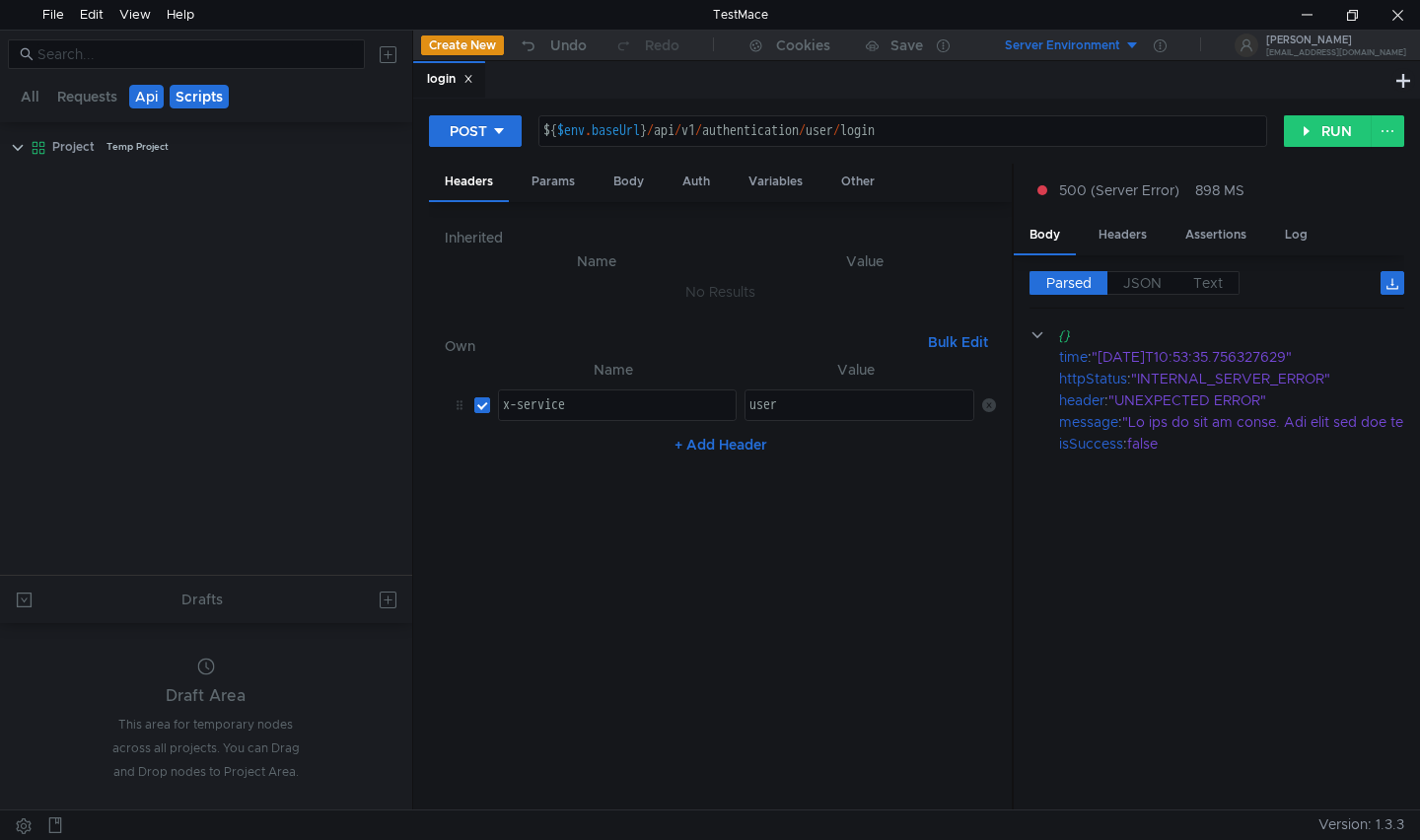 click on "Scripts" at bounding box center (199, 97) 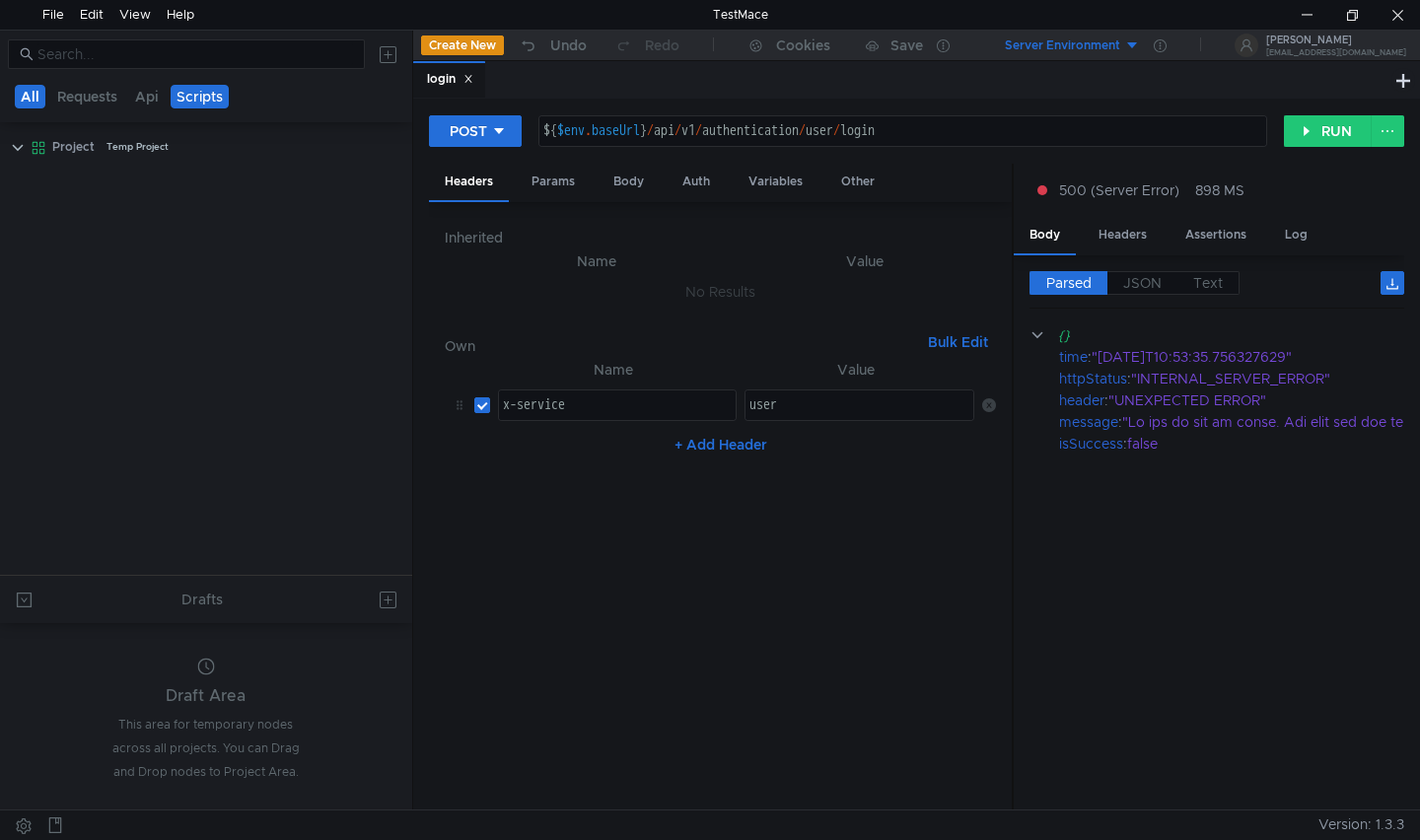 click on "All" at bounding box center [30, 97] 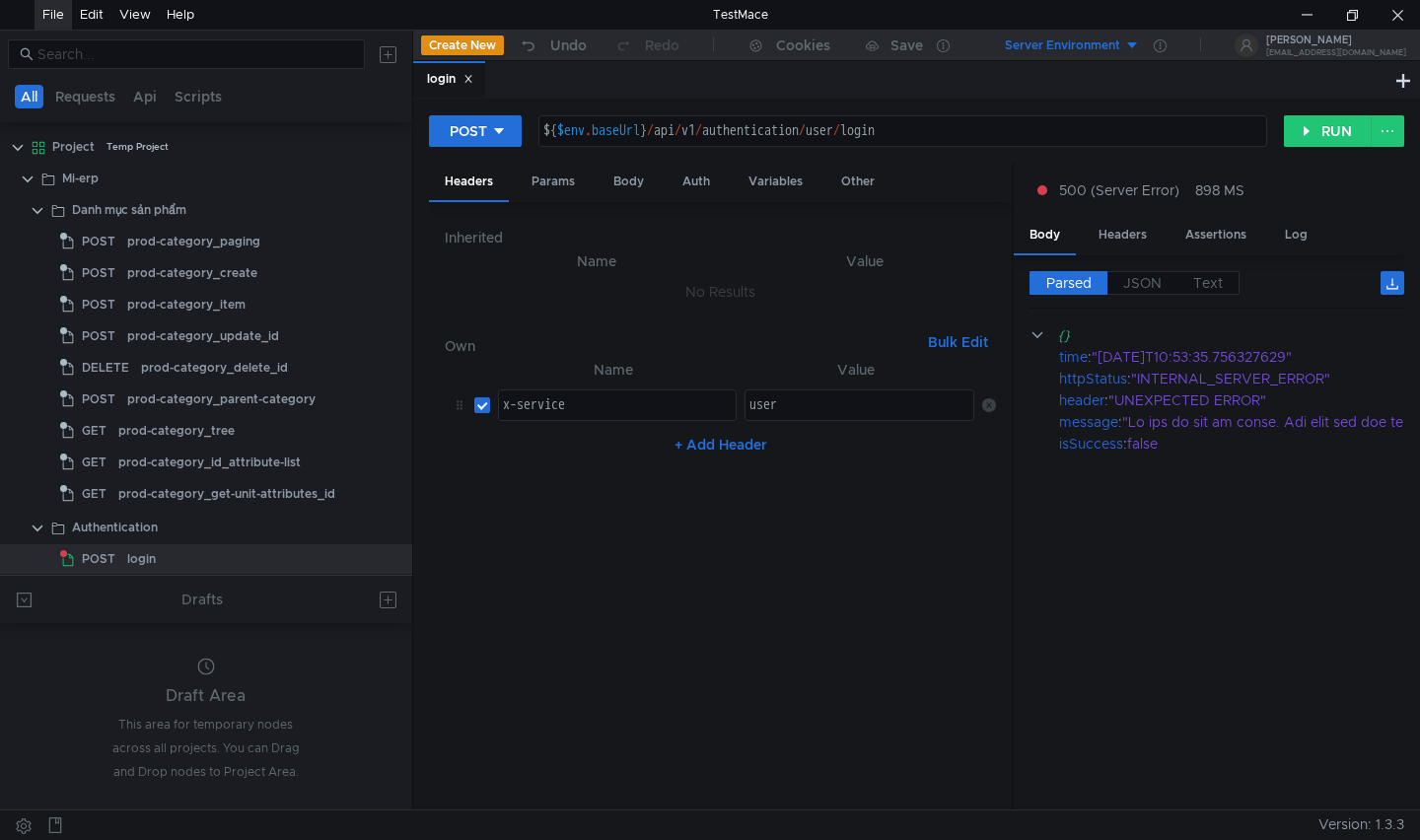 click on "File" at bounding box center [53, 15] 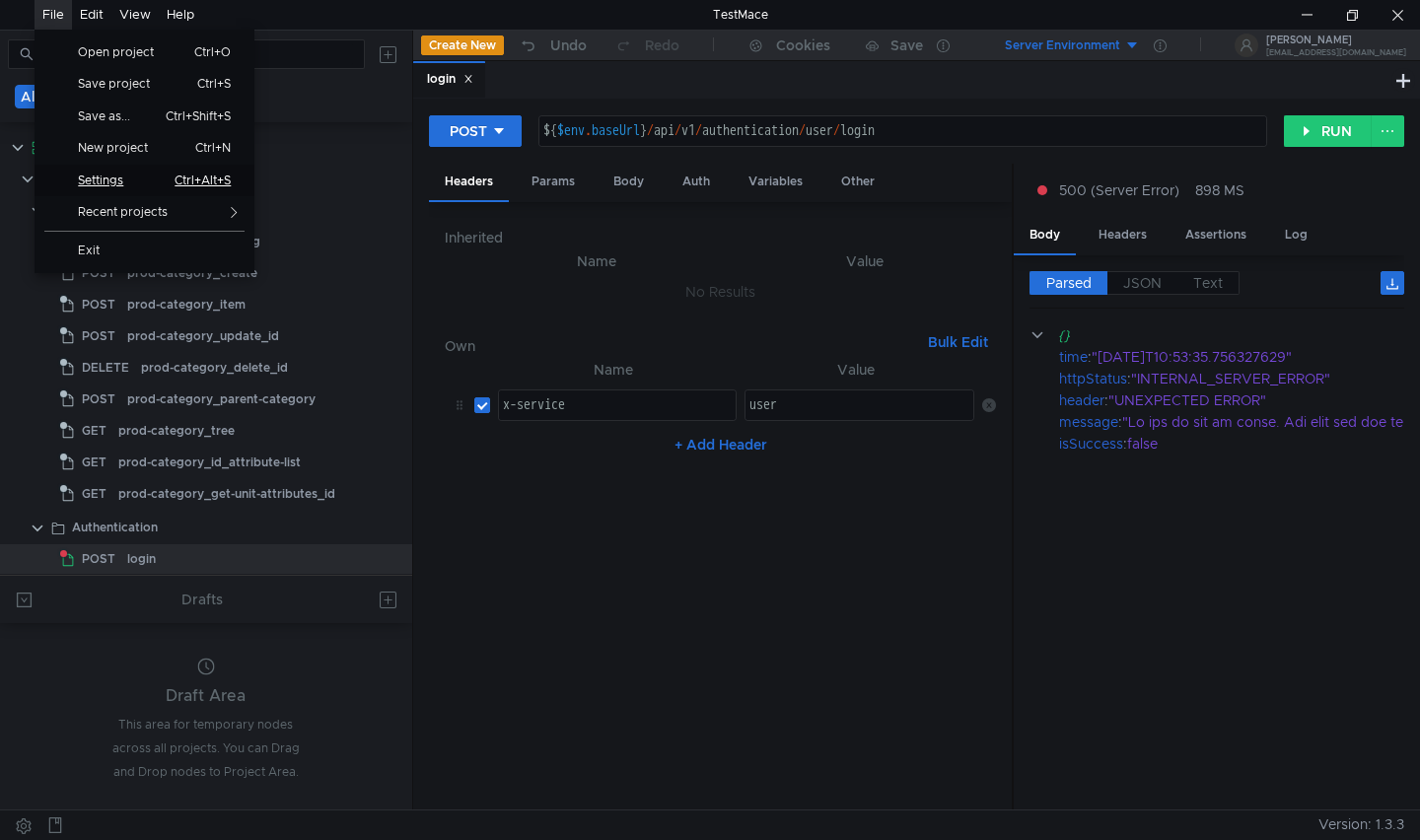 click on "Settings" at bounding box center [108, 180] 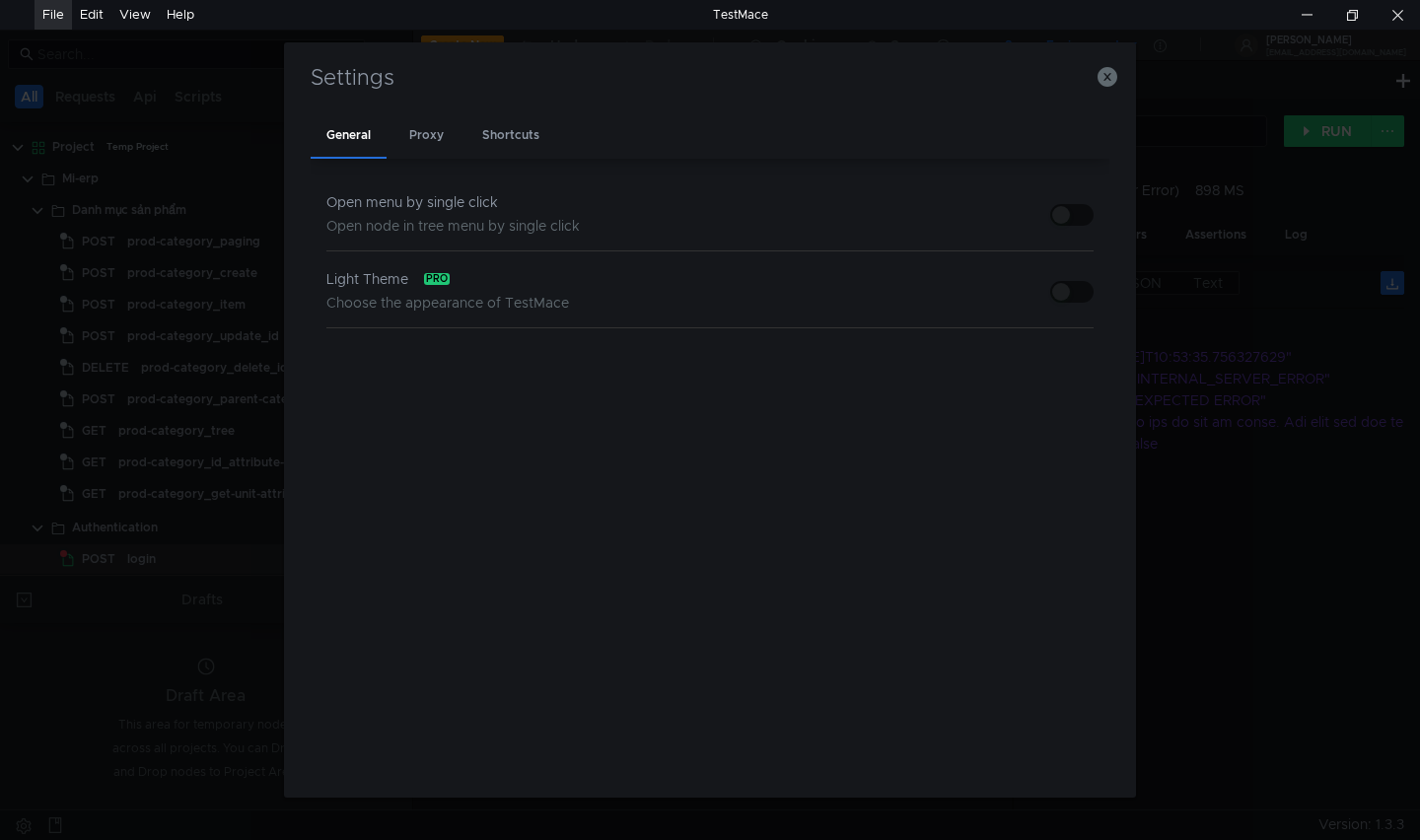 drag, startPoint x: 516, startPoint y: 133, endPoint x: 590, endPoint y: 133, distance: 74 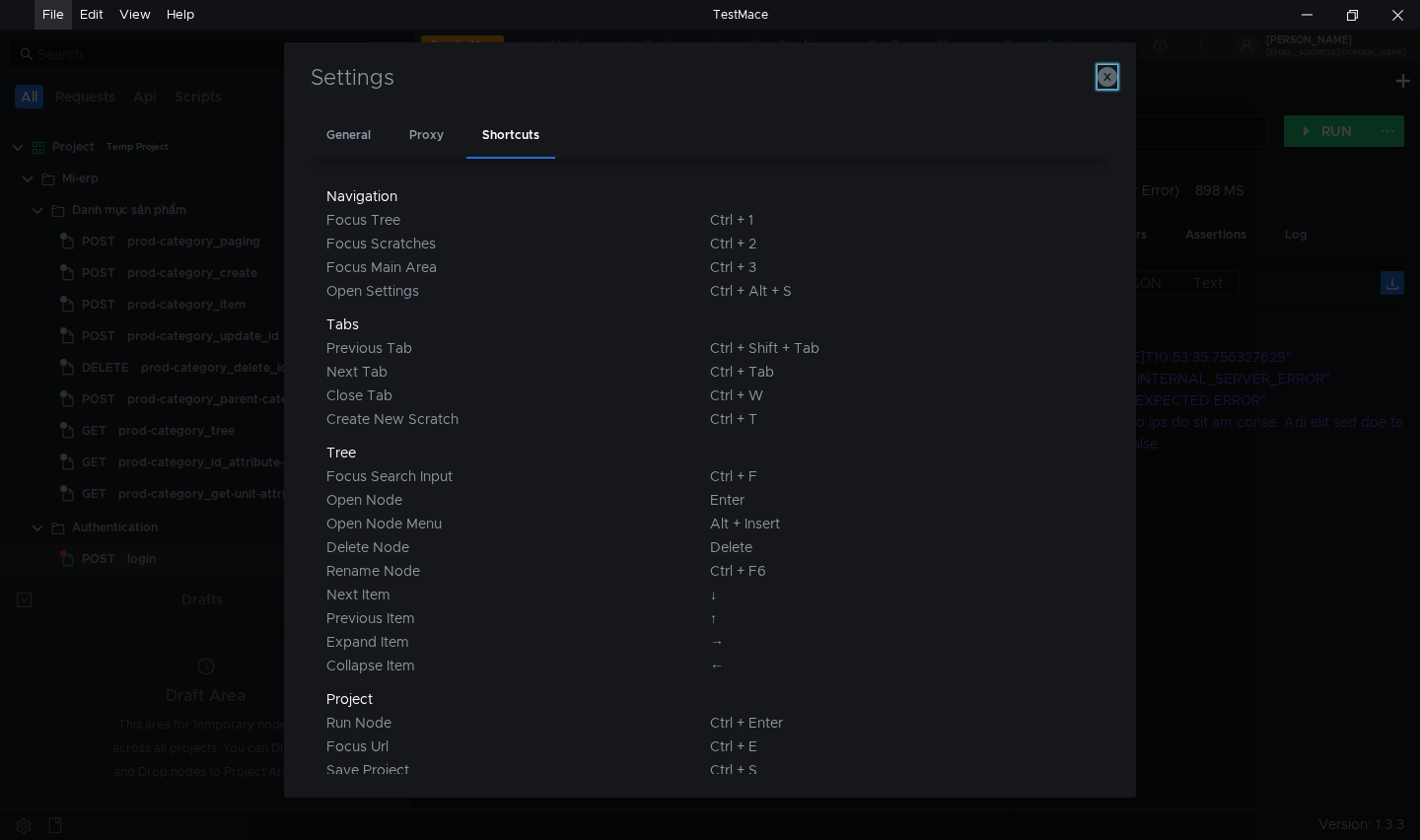 click 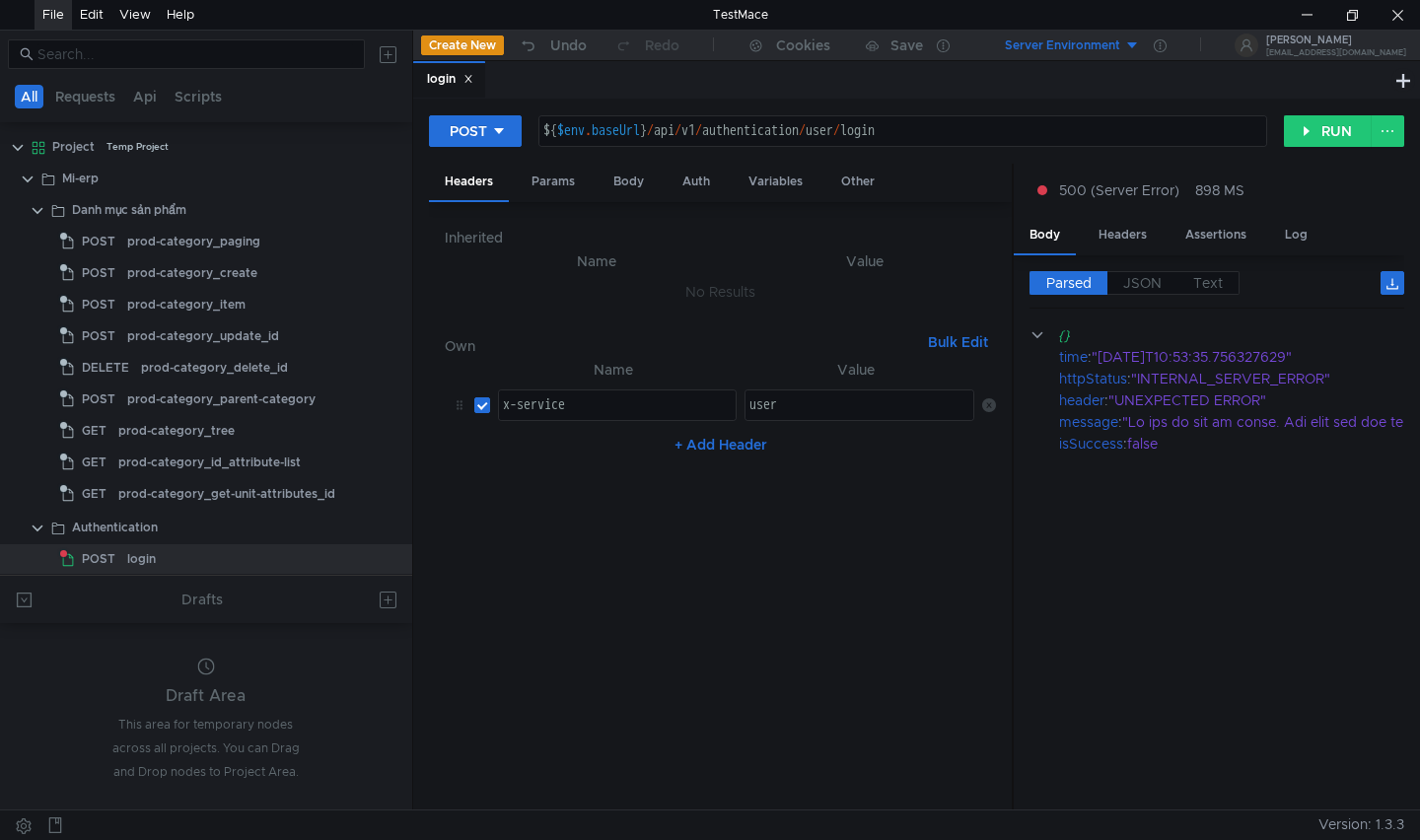 click on "Server Environment" at bounding box center [1062, 45] 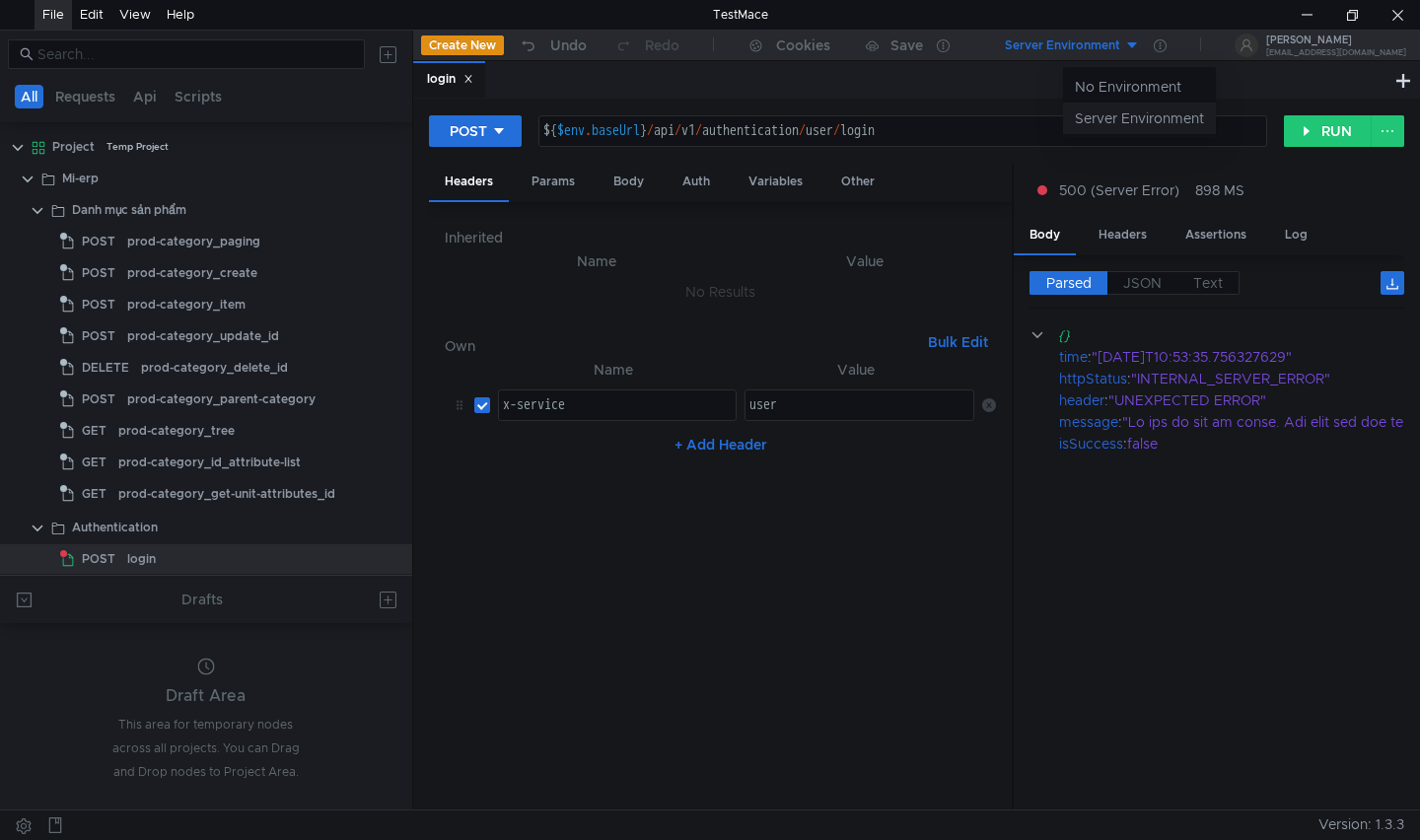click on "Server Environment" at bounding box center [1139, 118] 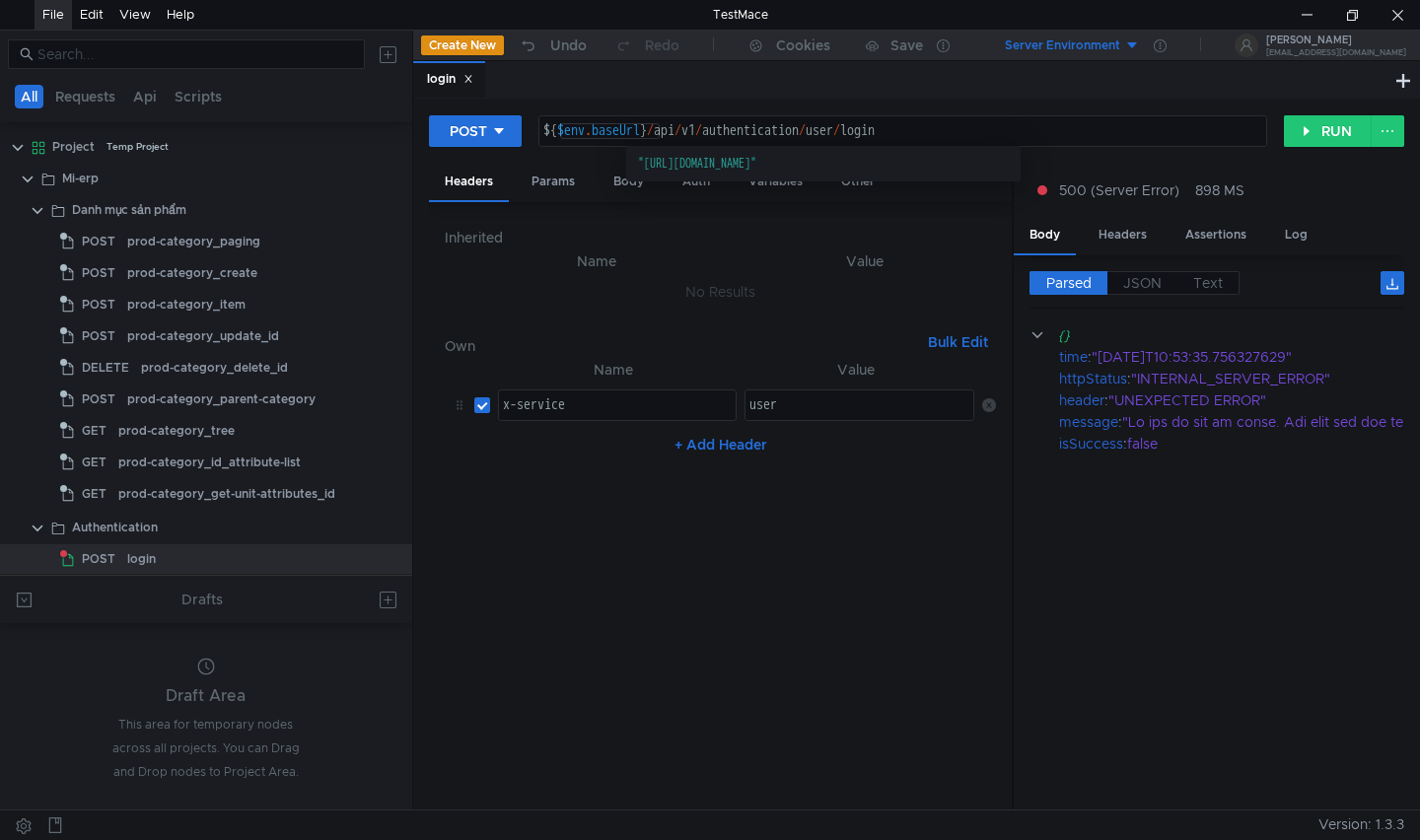 click on "${ $env . baseUrl } / api / v1 / authentication / user / login" at bounding box center (903, 147) 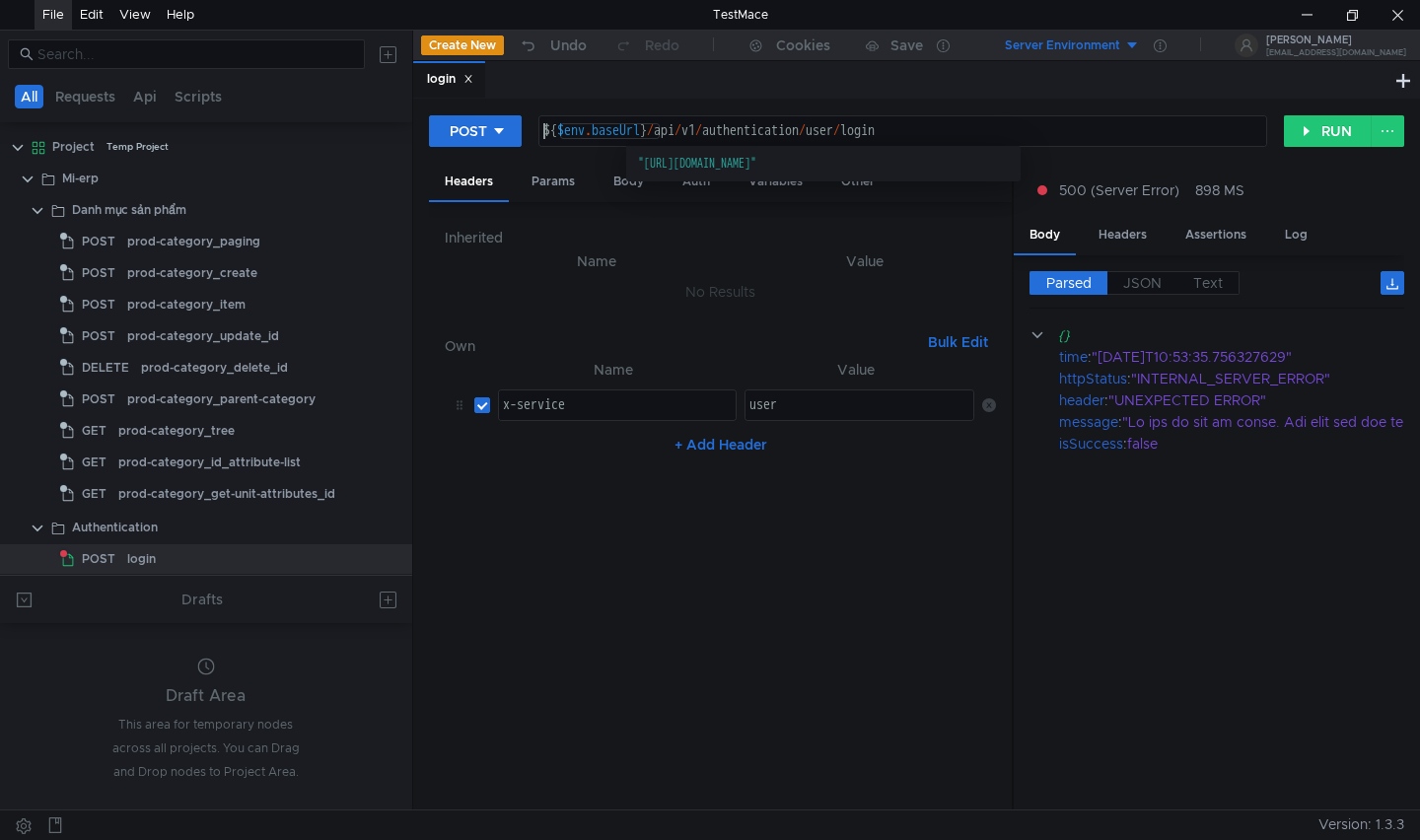 click on "${ $env . baseUrl } / api / v1 / authentication / user / login" at bounding box center [903, 147] 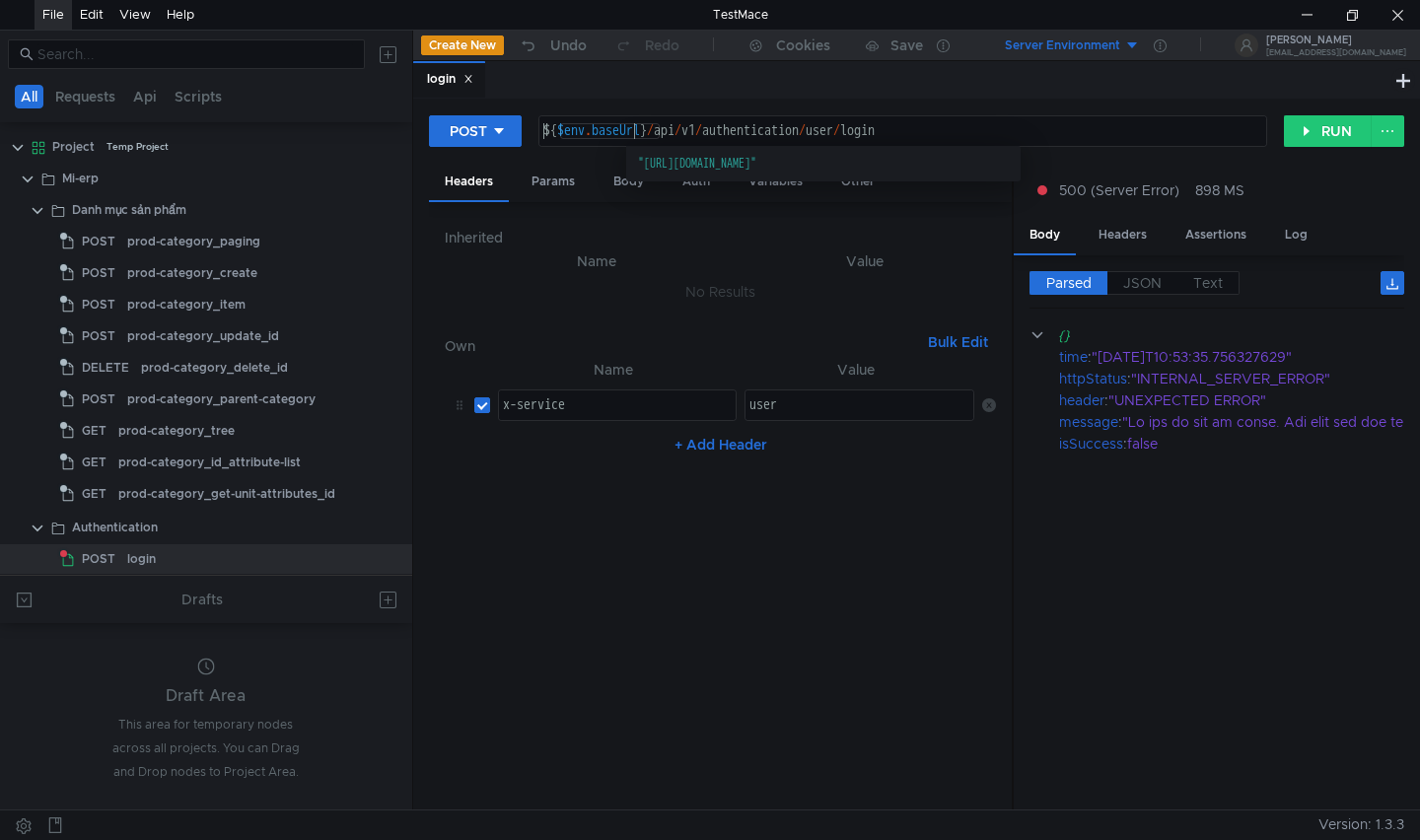 click on "${ $env . baseUrl } / api / v1 / authentication / user / login" at bounding box center [903, 147] 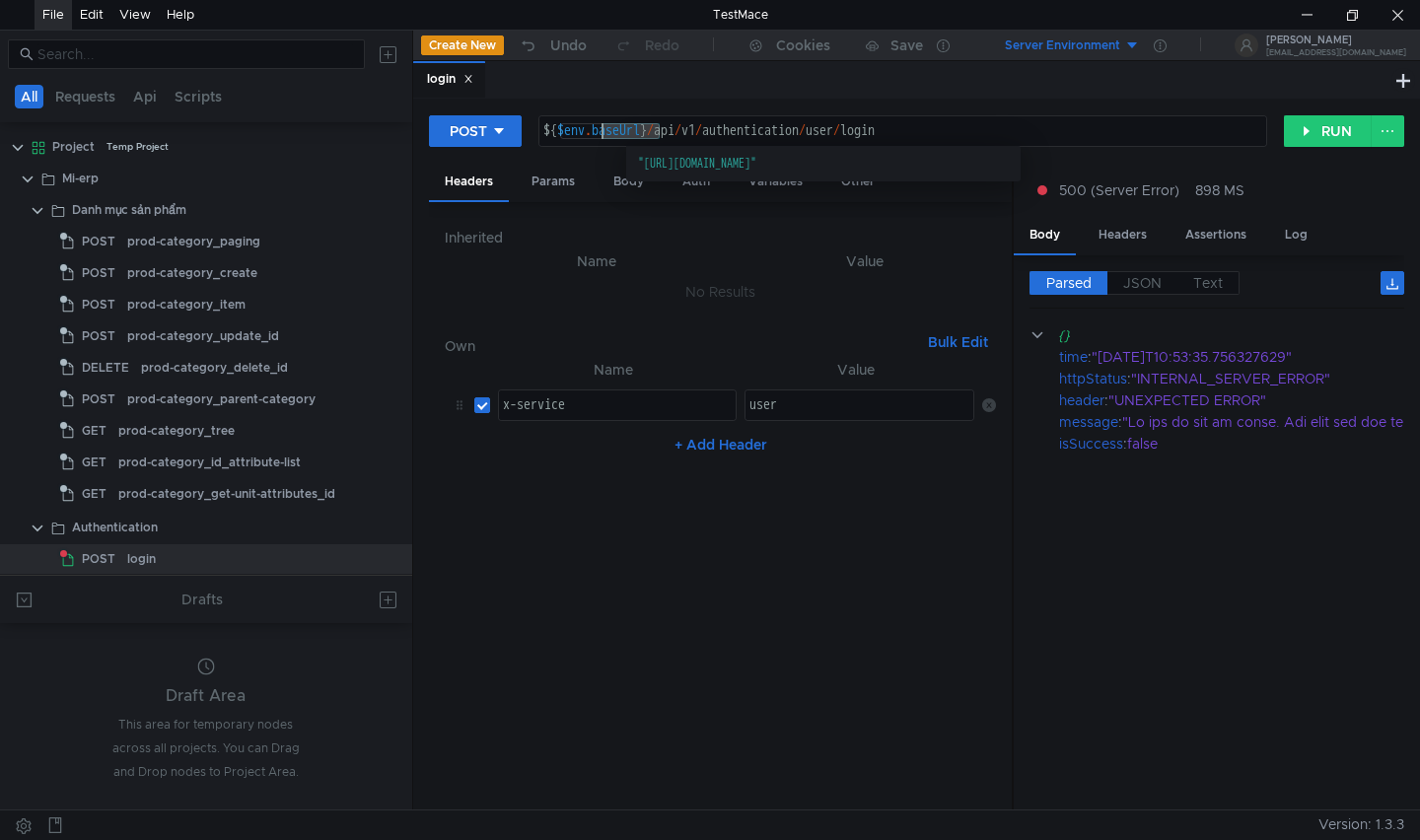 click on "${ $env . baseUrl } / api / v1 / authentication / user / login" at bounding box center [903, 147] 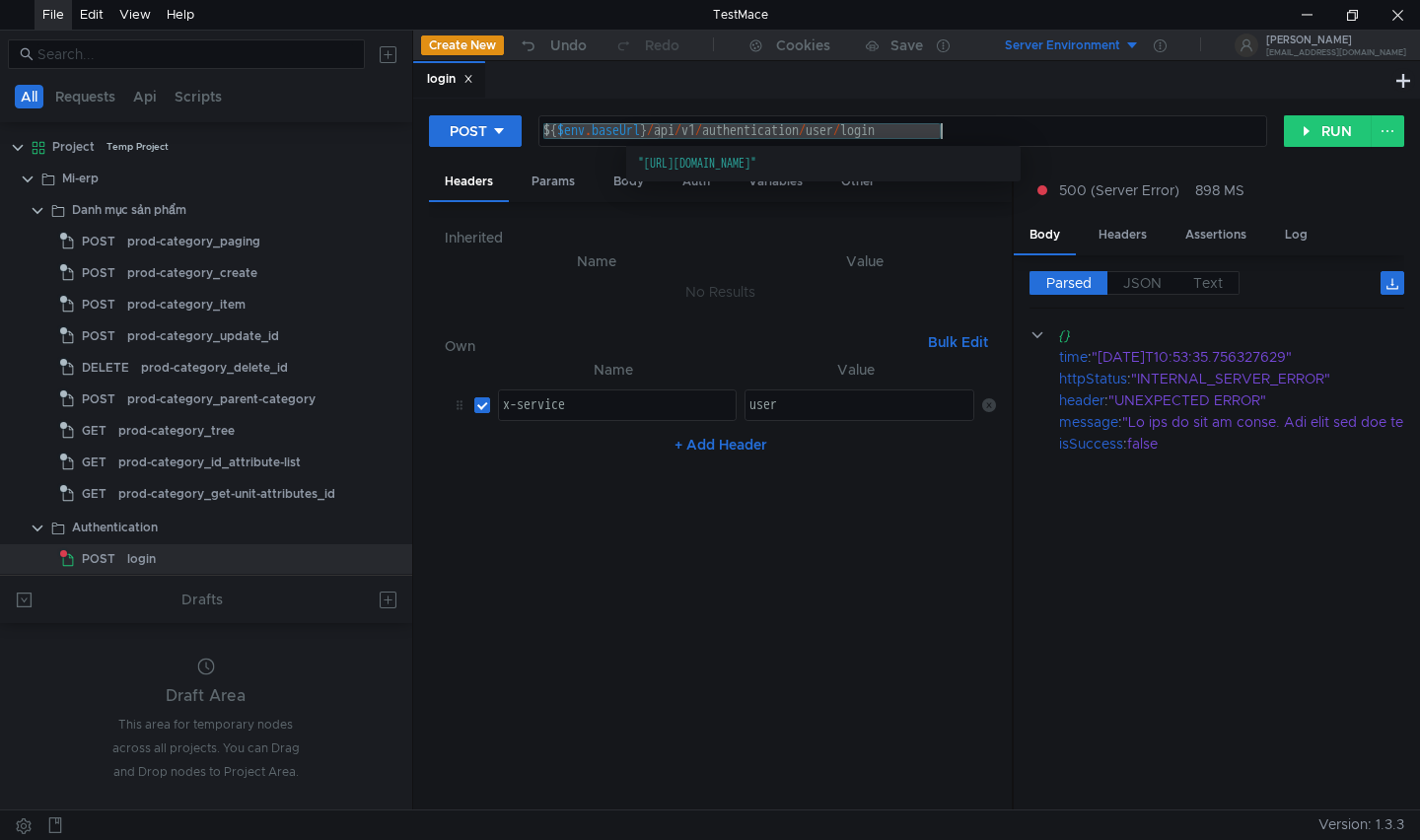 click on "${ $env . baseUrl } / api / v1 / authentication / user / login" at bounding box center [902, 131] 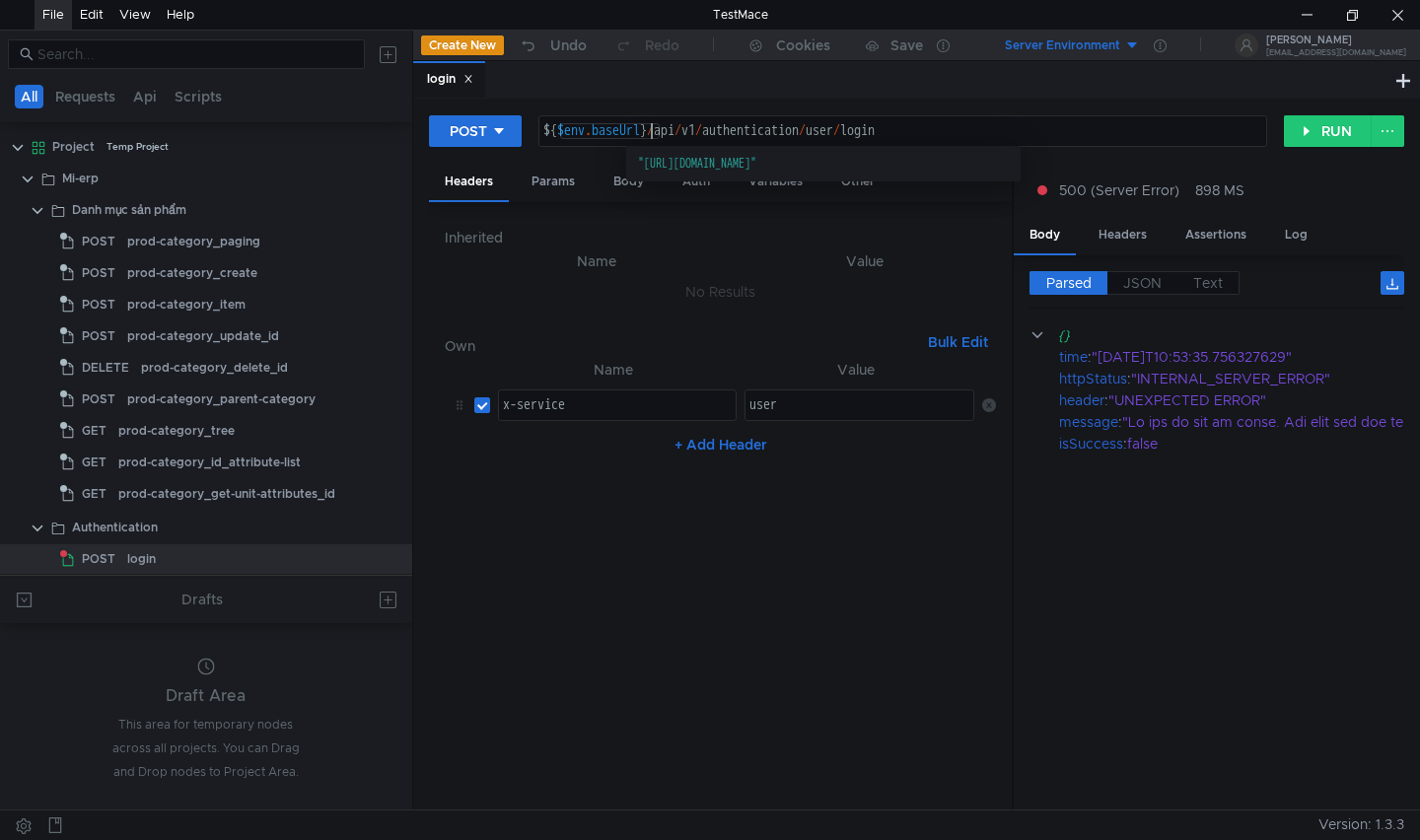 click on "${ $env . baseUrl } / api / v1 / authentication / user / login" at bounding box center (903, 147) 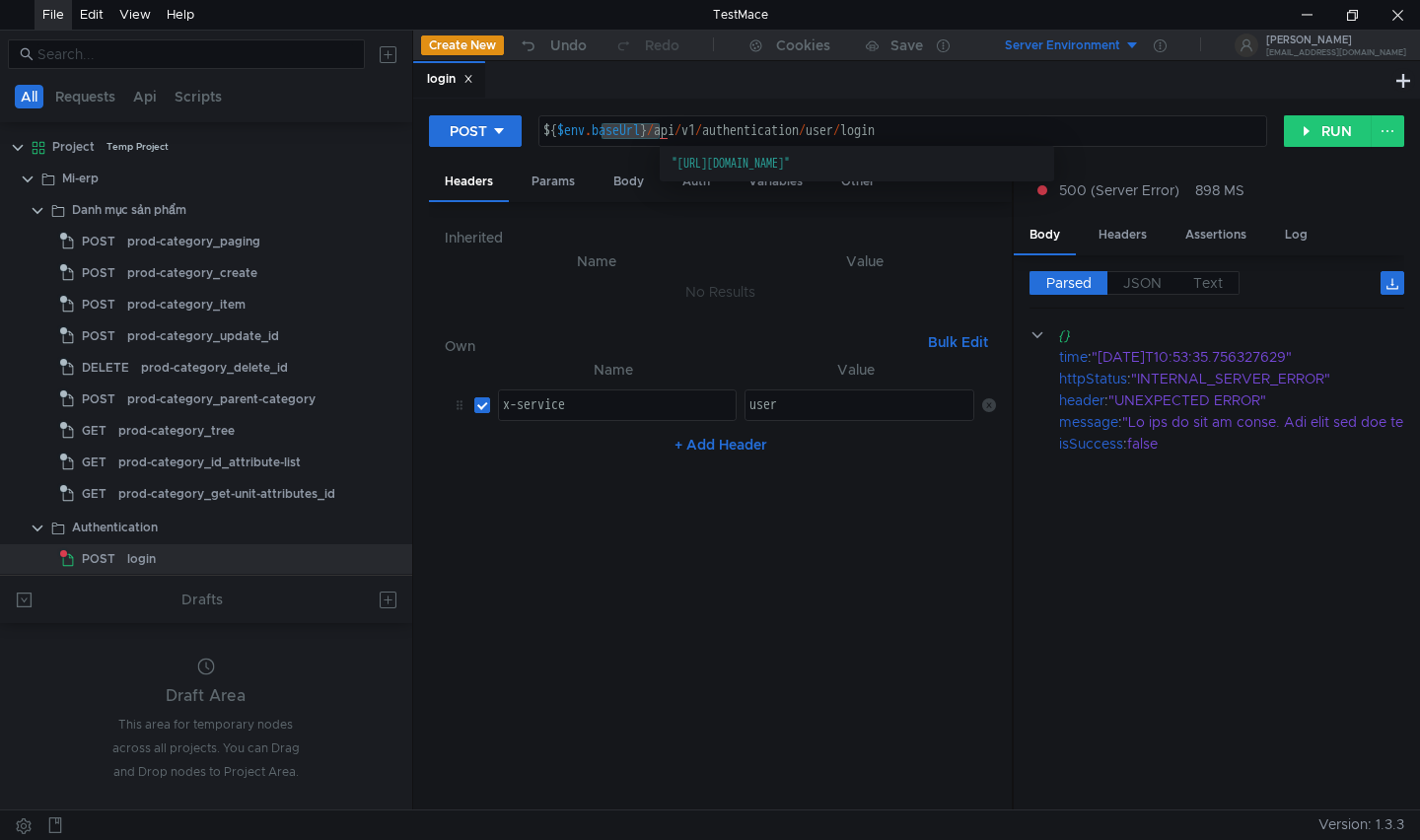 click on ""[URL][DOMAIN_NAME]"" 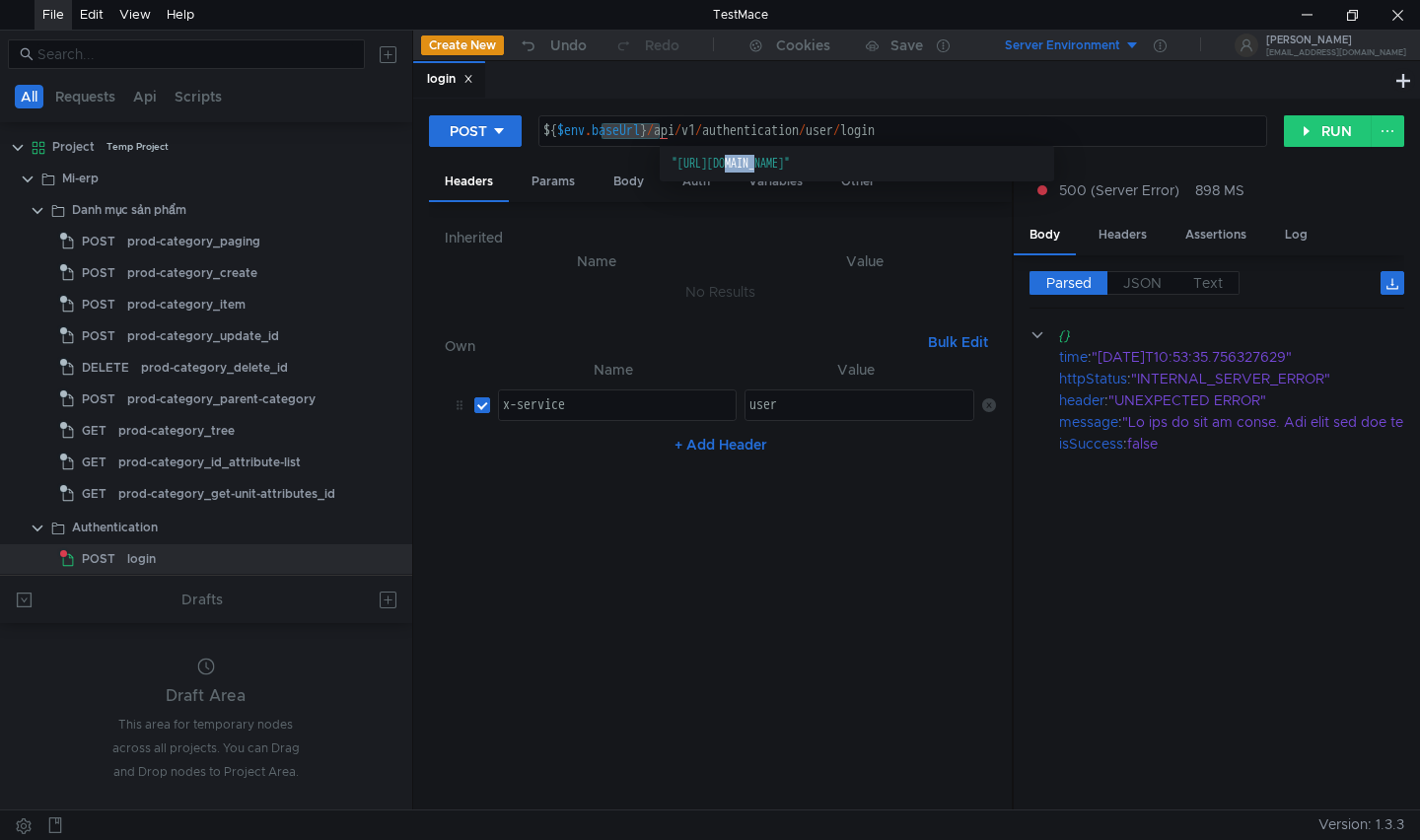 click on ""[URL][DOMAIN_NAME]"" 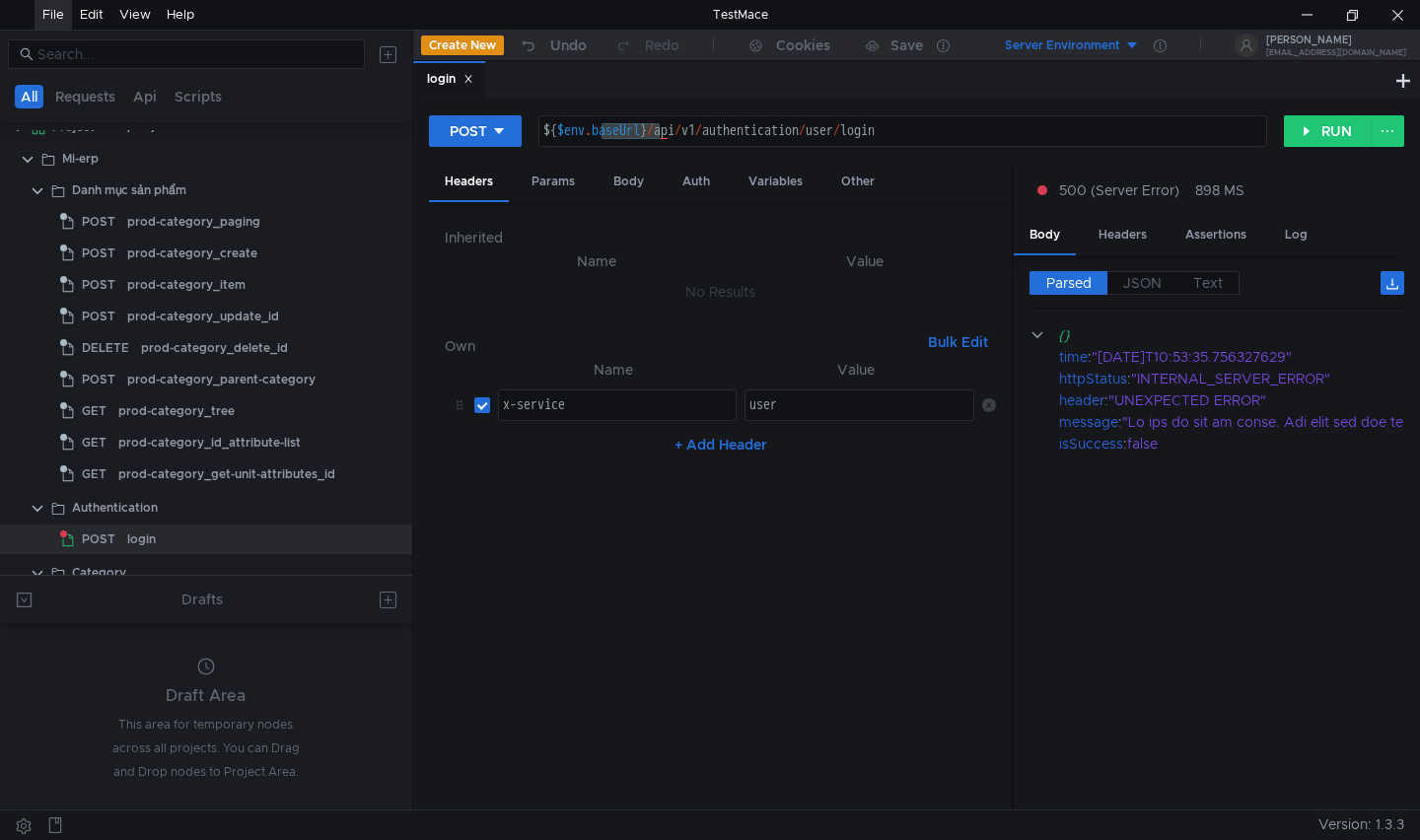 scroll, scrollTop: 0, scrollLeft: 0, axis: both 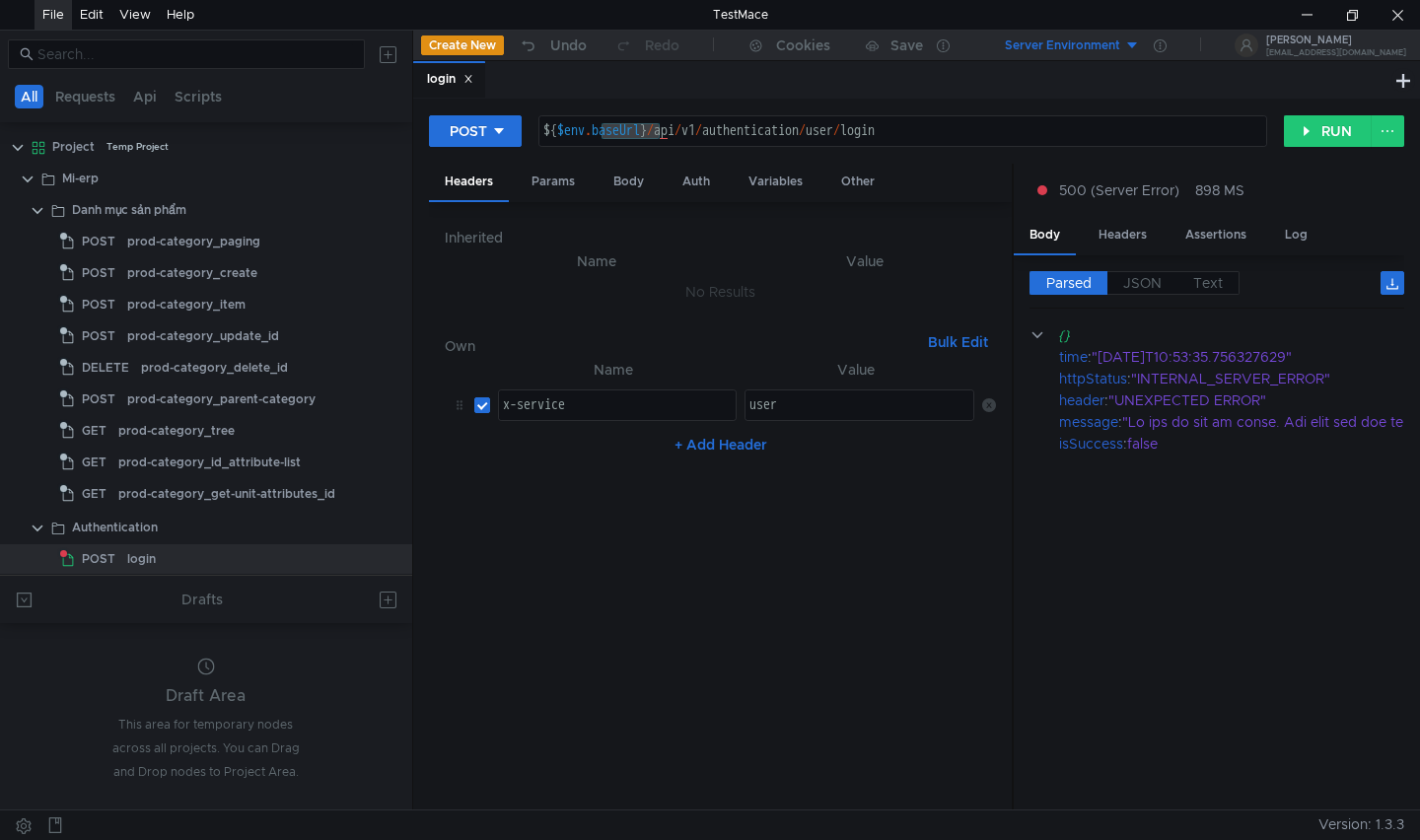 click on "Server Environment" at bounding box center [1062, 45] 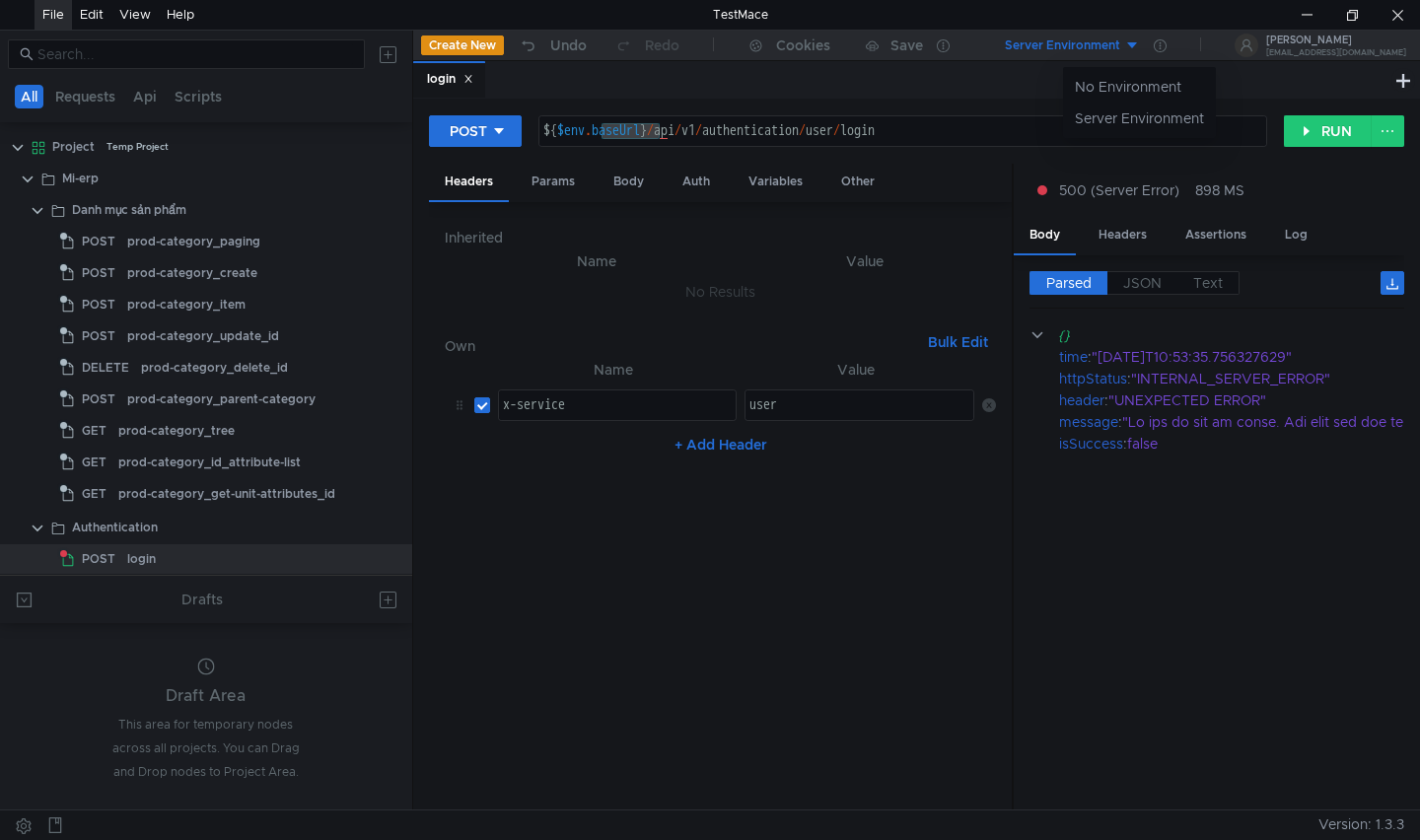 click at bounding box center [710, 420] 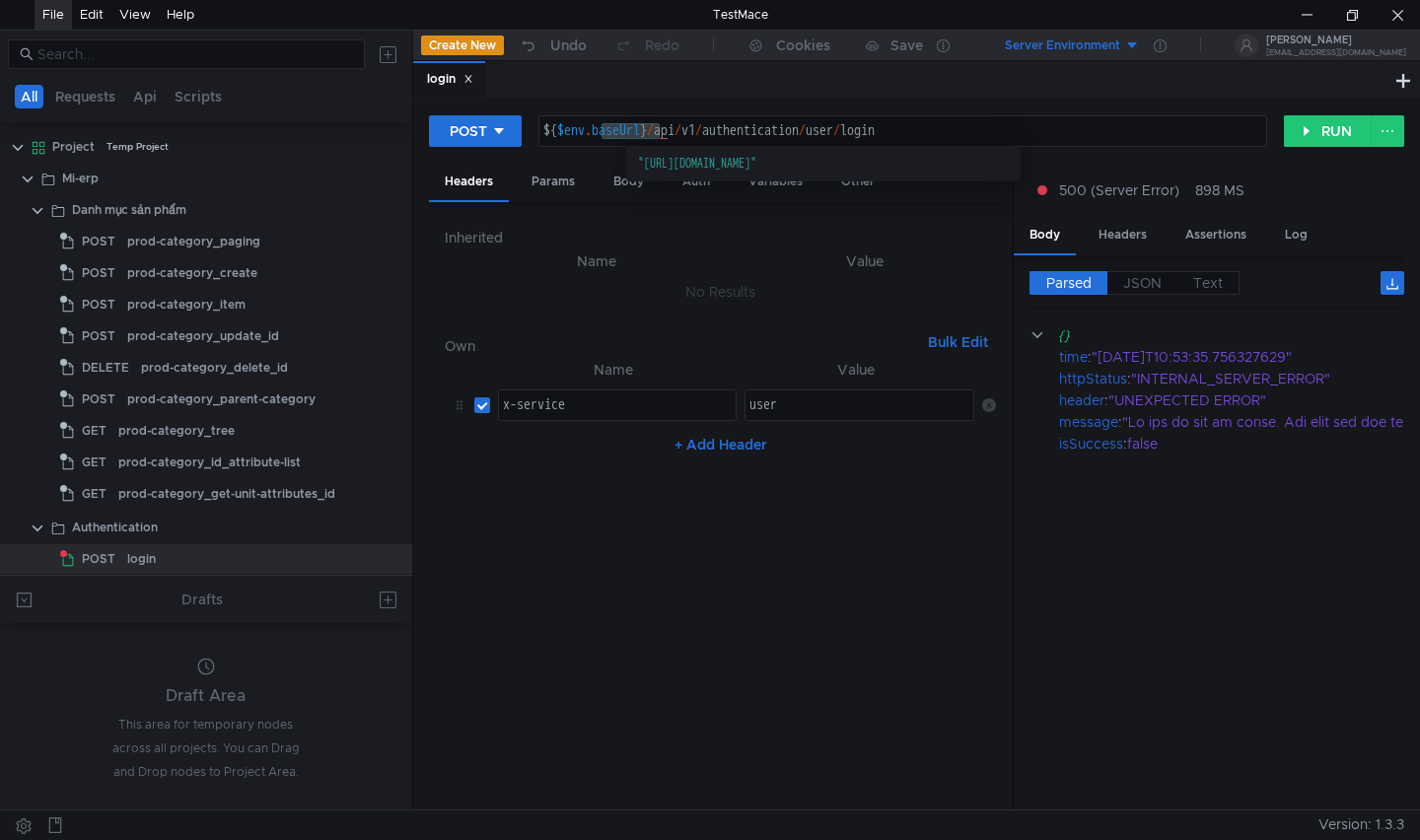 click on ""[URL][DOMAIN_NAME]"" at bounding box center (197, 25) 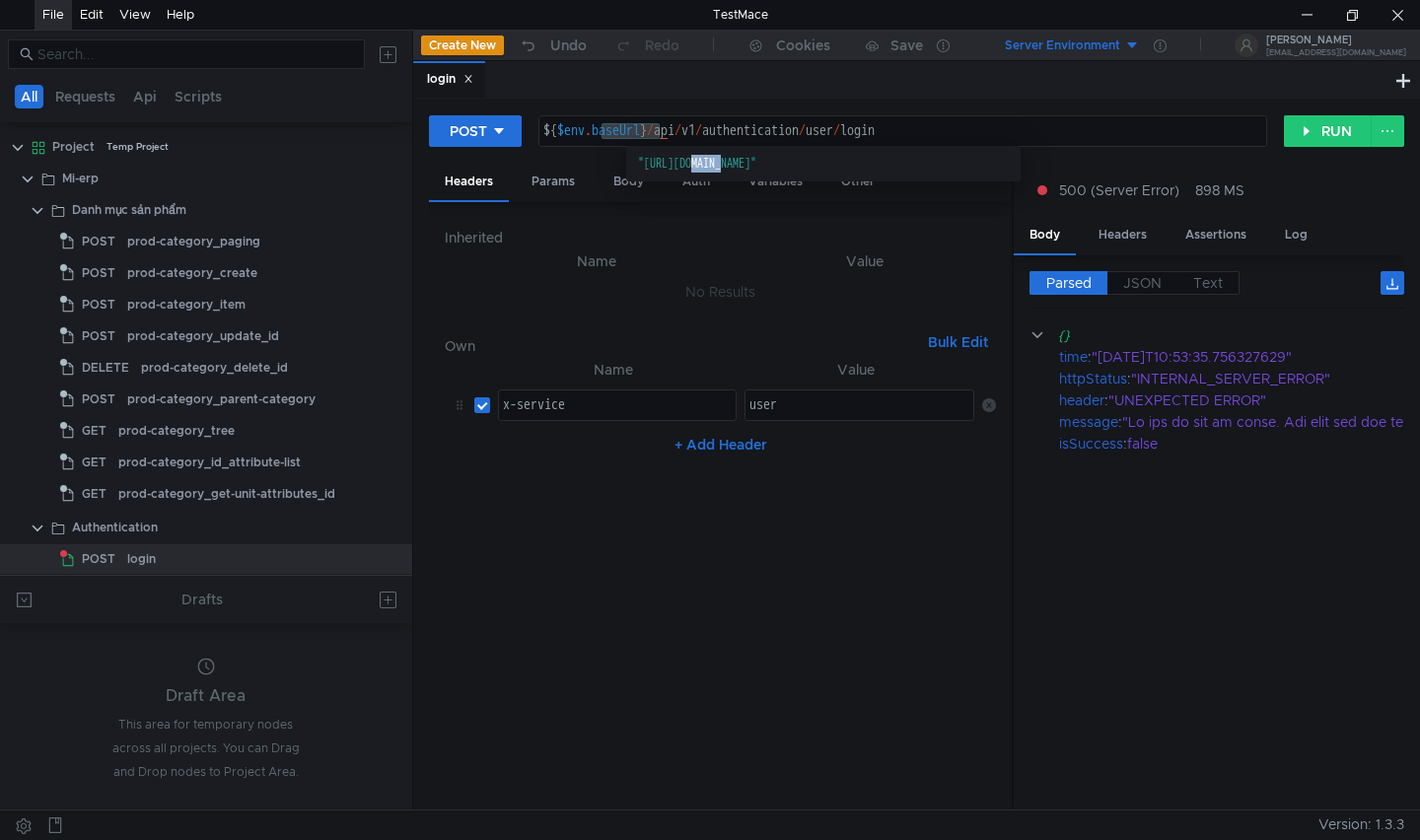 click on ""[URL][DOMAIN_NAME]"" 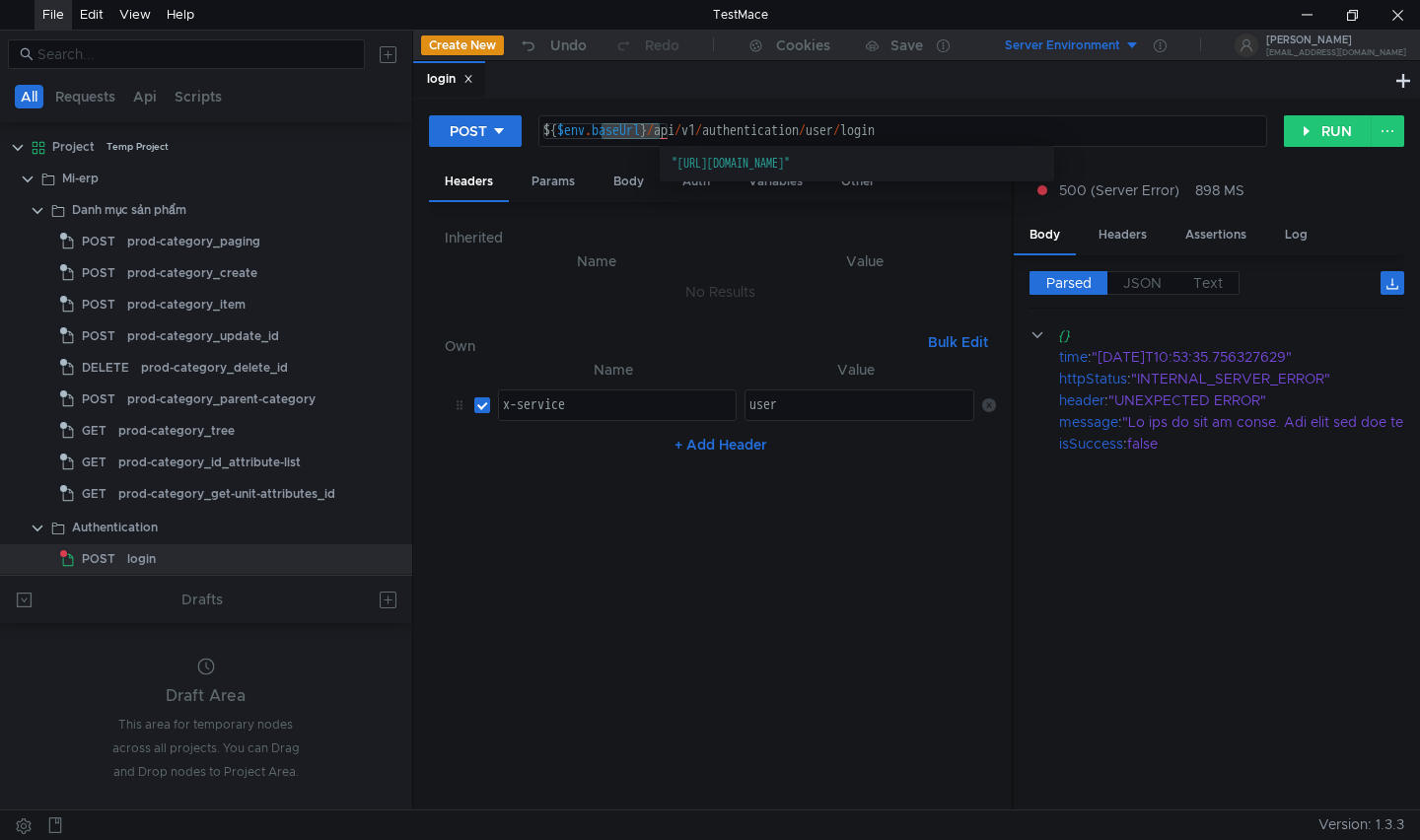 drag, startPoint x: 664, startPoint y: 128, endPoint x: 631, endPoint y: 130, distance: 33.06055 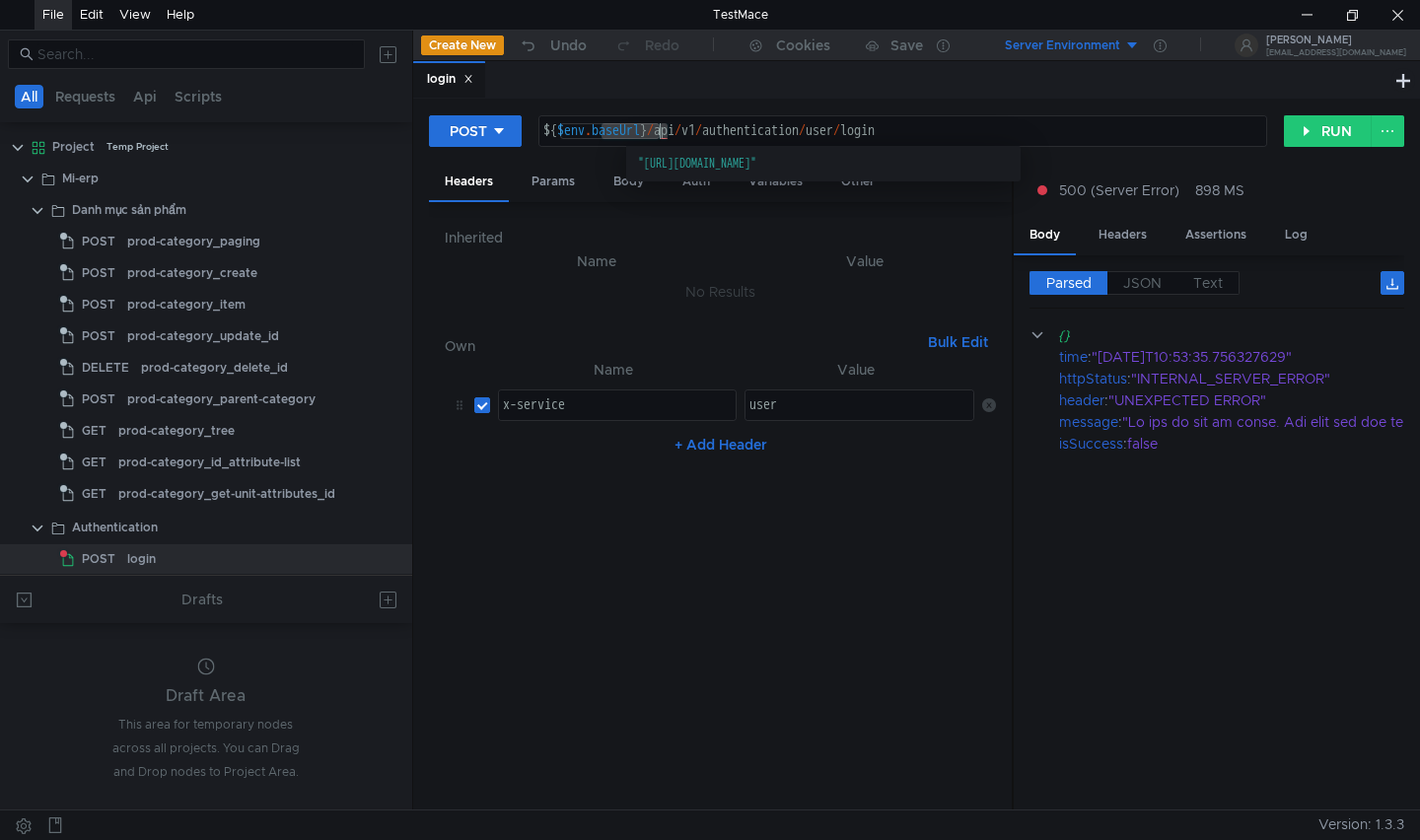 click on "${ $env . baseUrl } / api / v1 / authentication / user / login" at bounding box center (903, 147) 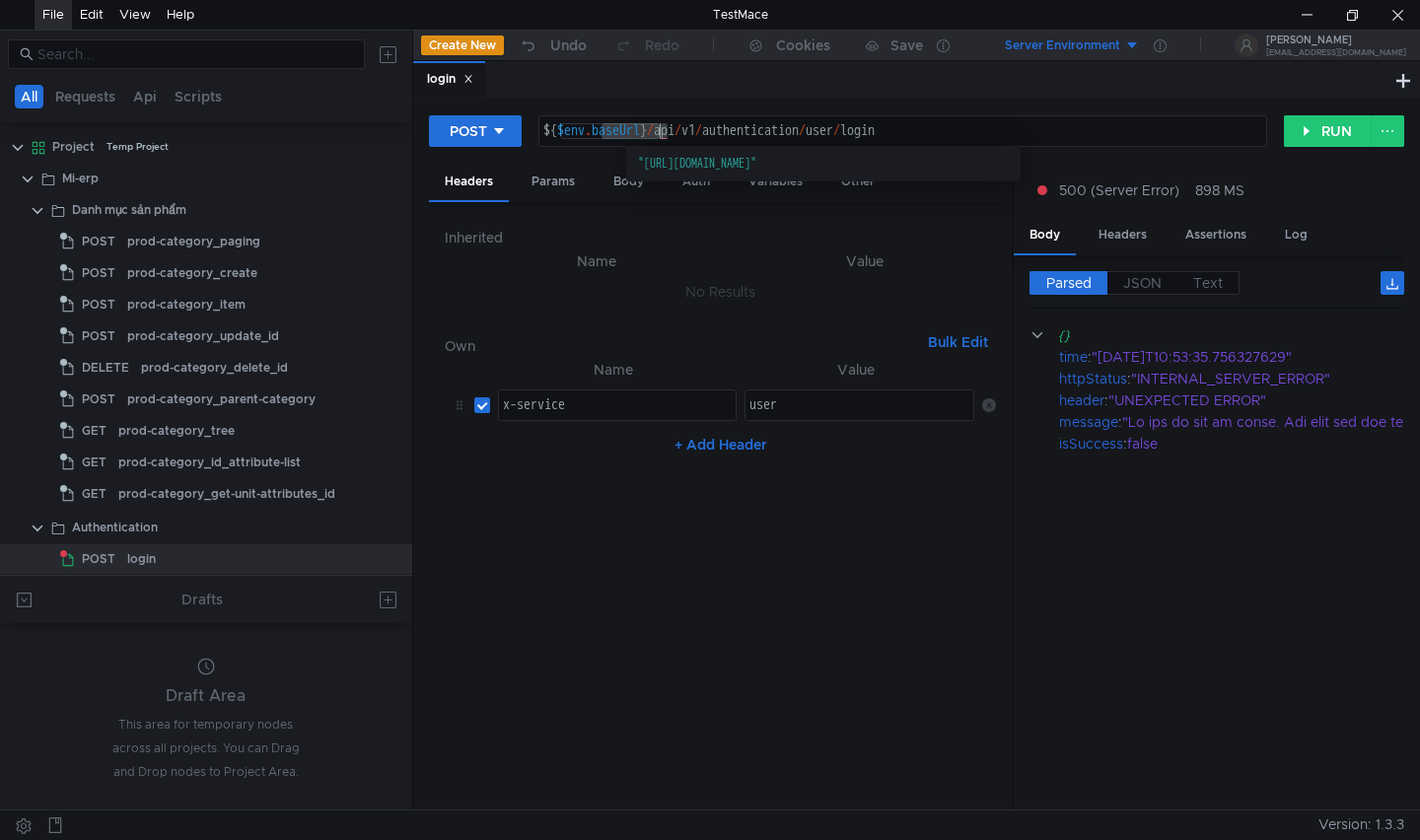 click on "${ $env . baseUrl } / api / v1 / authentication / user / login" at bounding box center (903, 147) 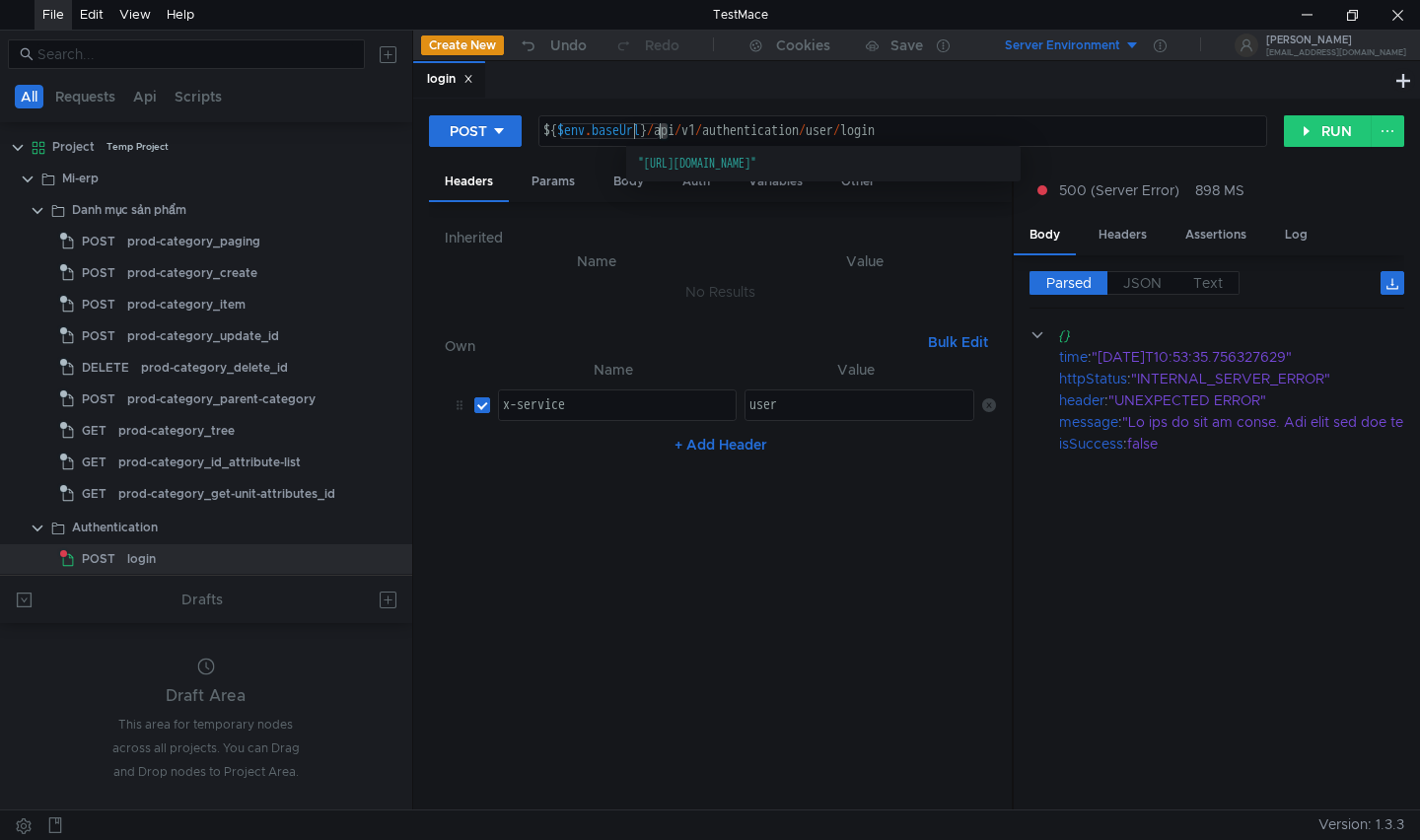 click on "${ $env . baseUrl } / api / v1 / authentication / user / login" at bounding box center (903, 147) 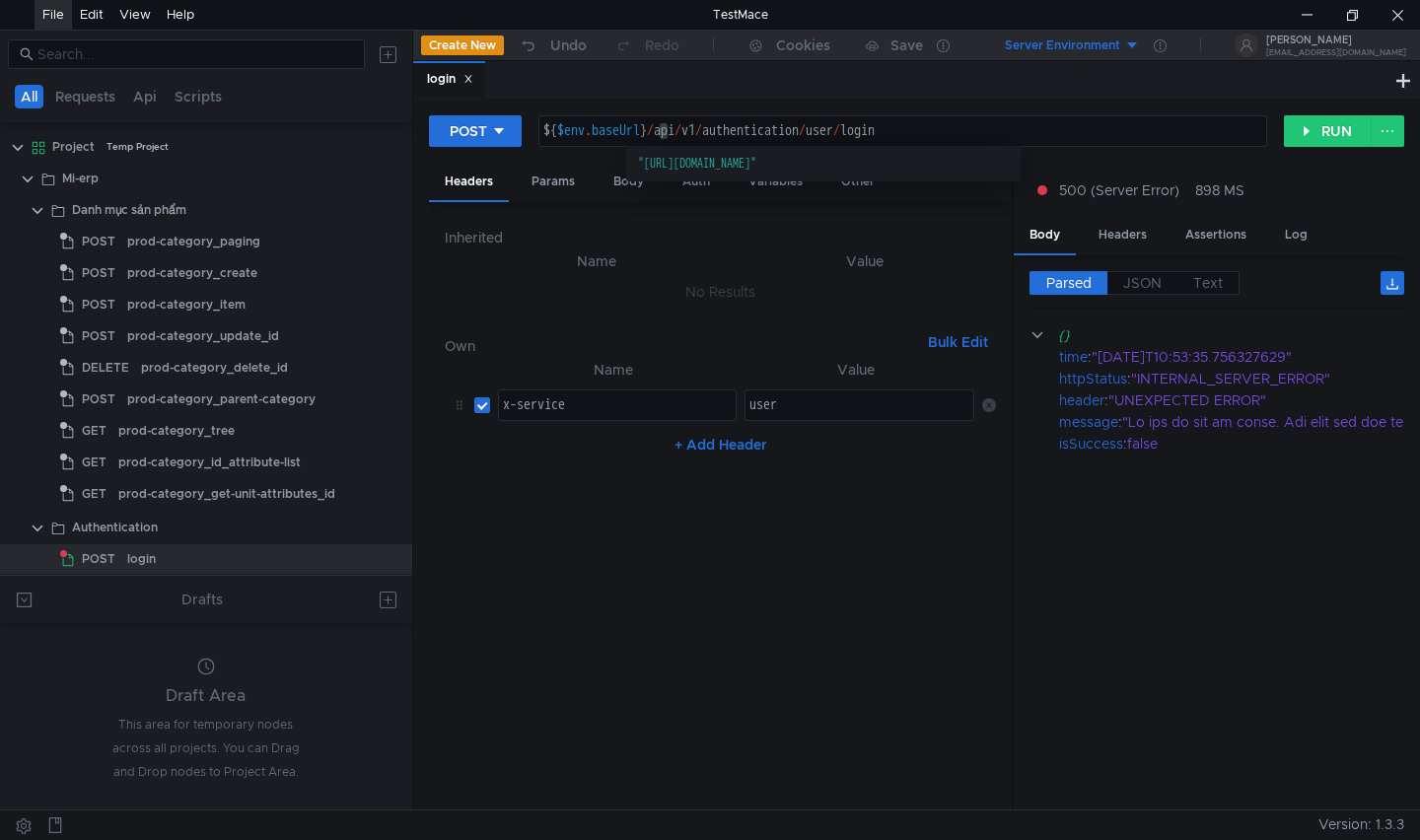 click on ""[URL][DOMAIN_NAME]"" at bounding box center [197, 25] 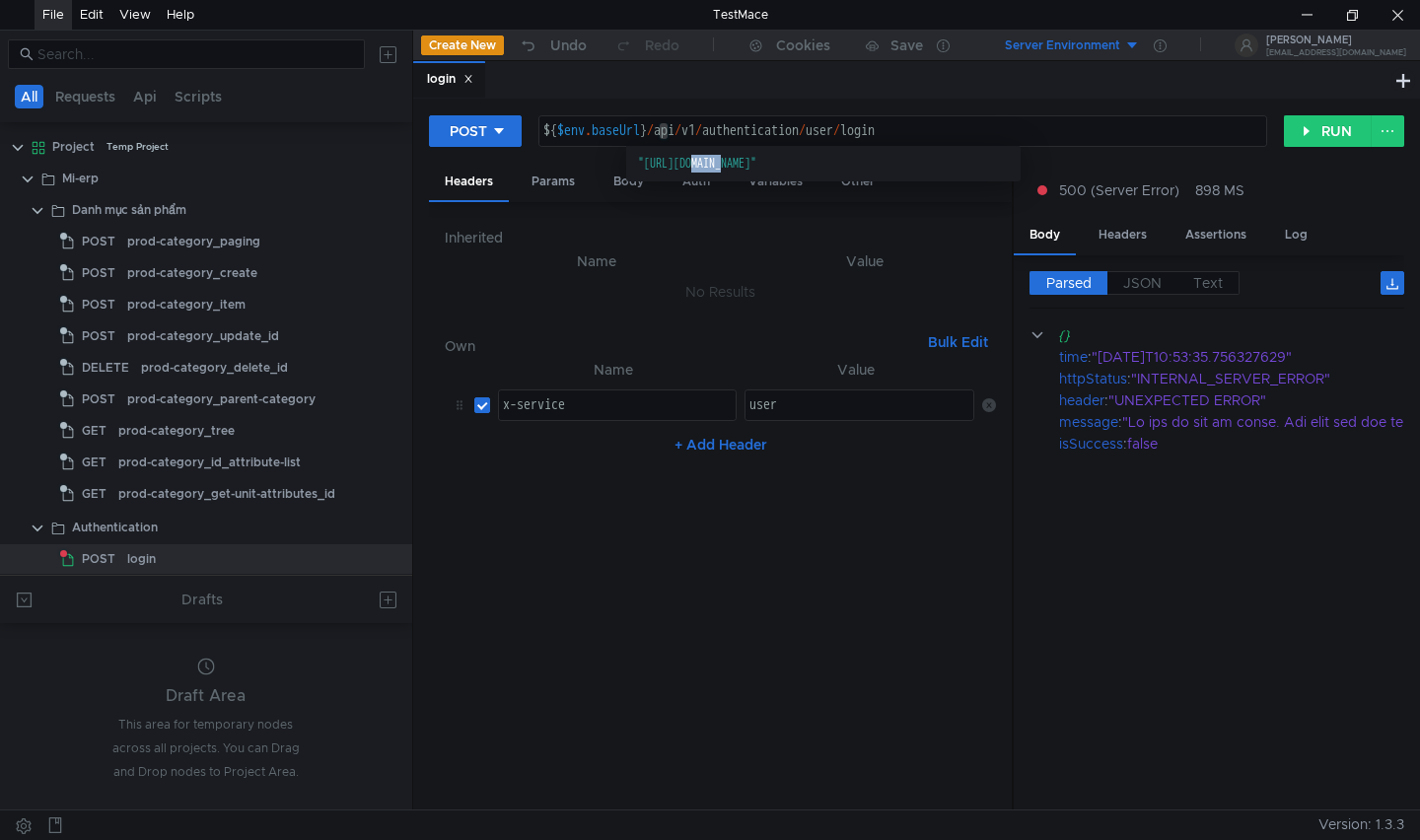 click on ""[URL][DOMAIN_NAME]"" at bounding box center (197, 25) 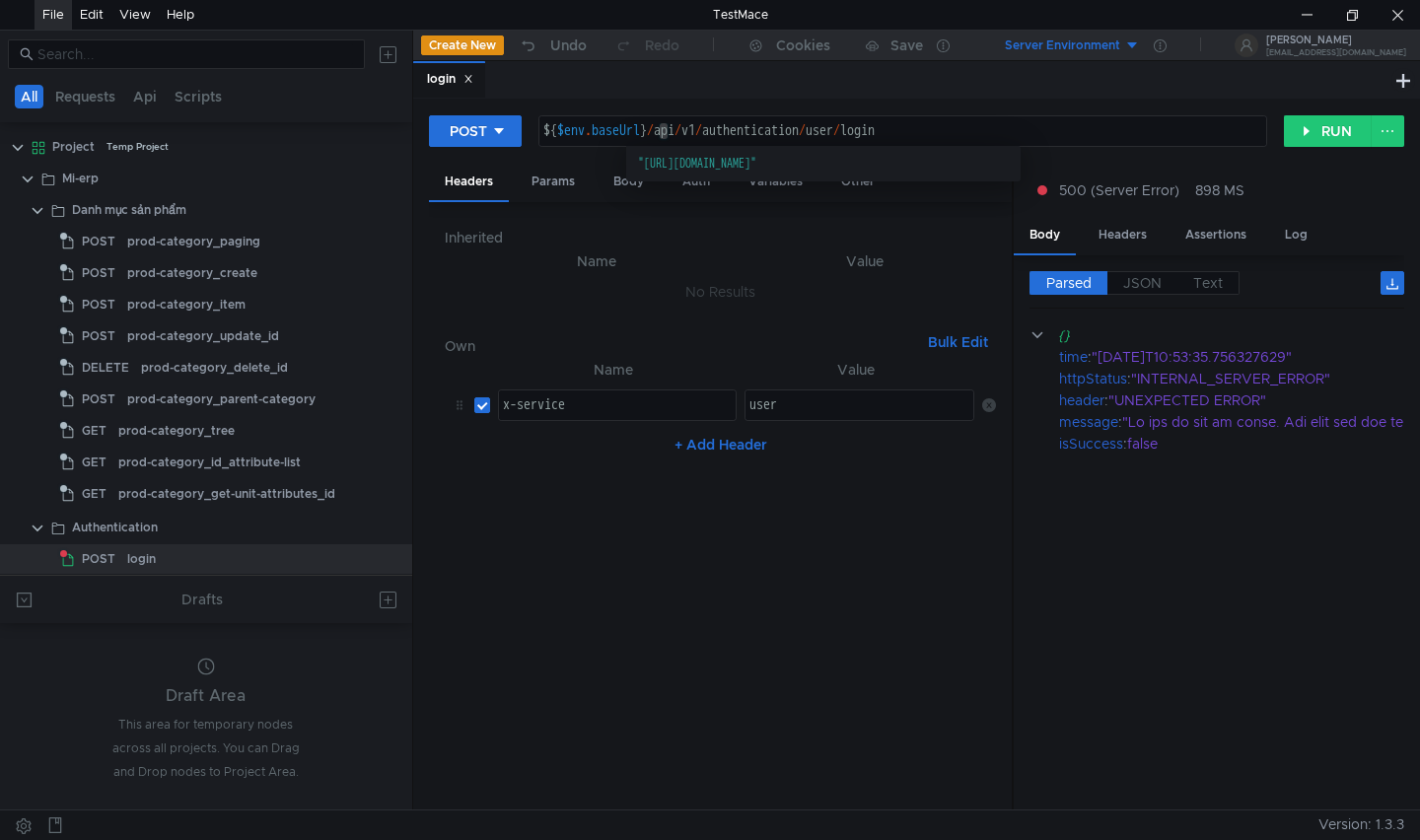 click on ""[URL][DOMAIN_NAME]"" 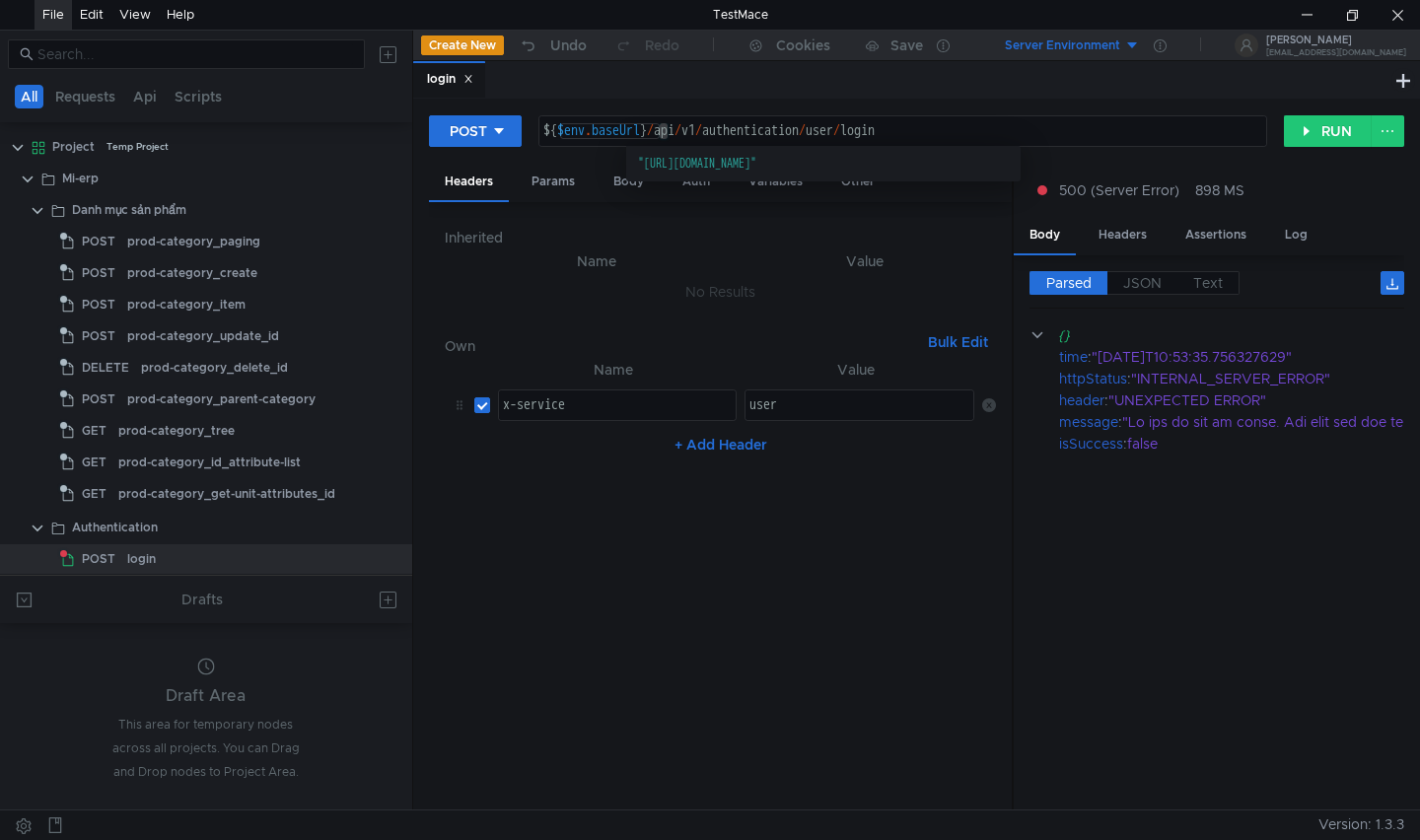 click on "${ $env . baseUrl } / api / v1 / authentication / user / login" at bounding box center (902, 131) 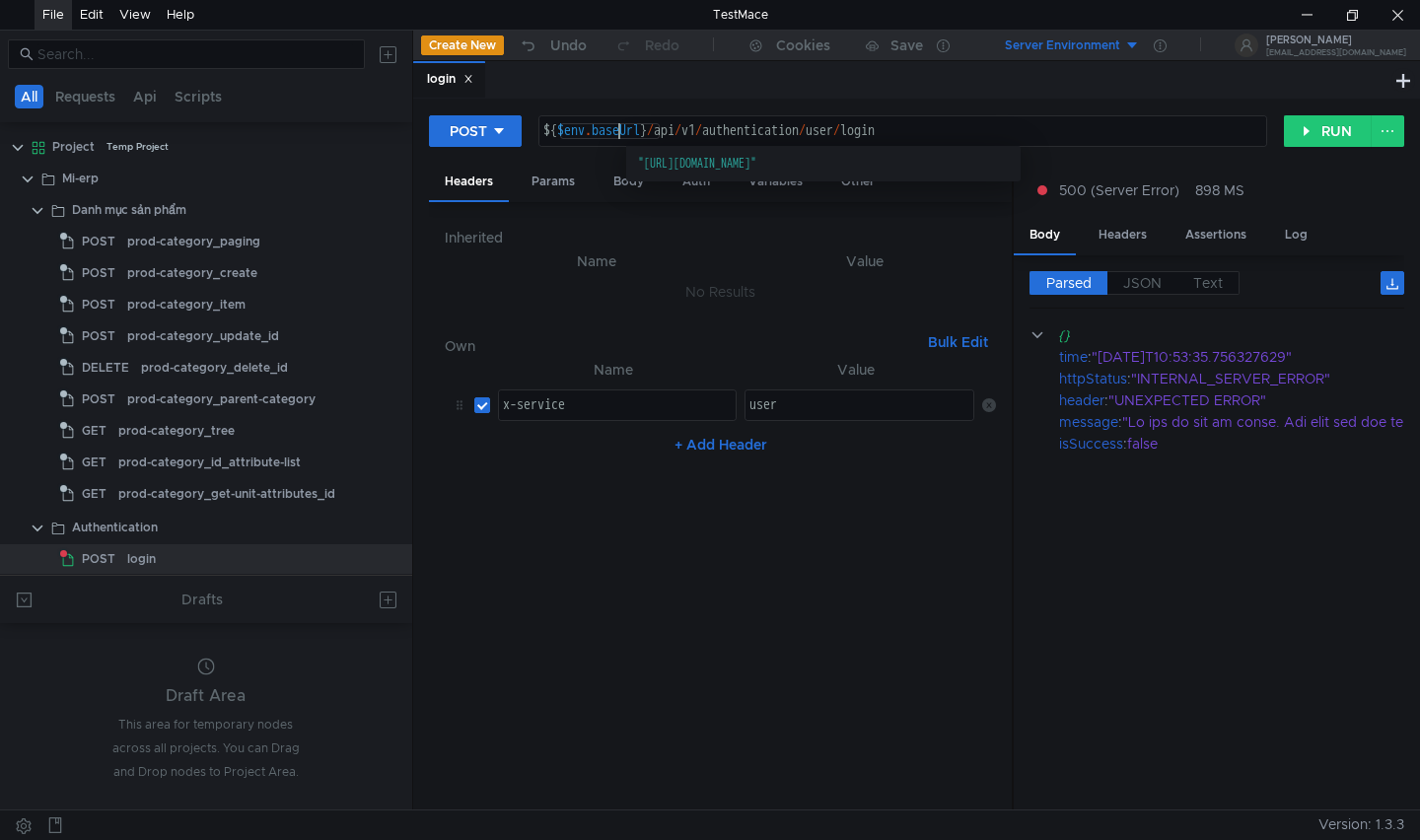 click on "${ $env . baseUrl } / api / v1 / authentication / user / login" at bounding box center [903, 147] 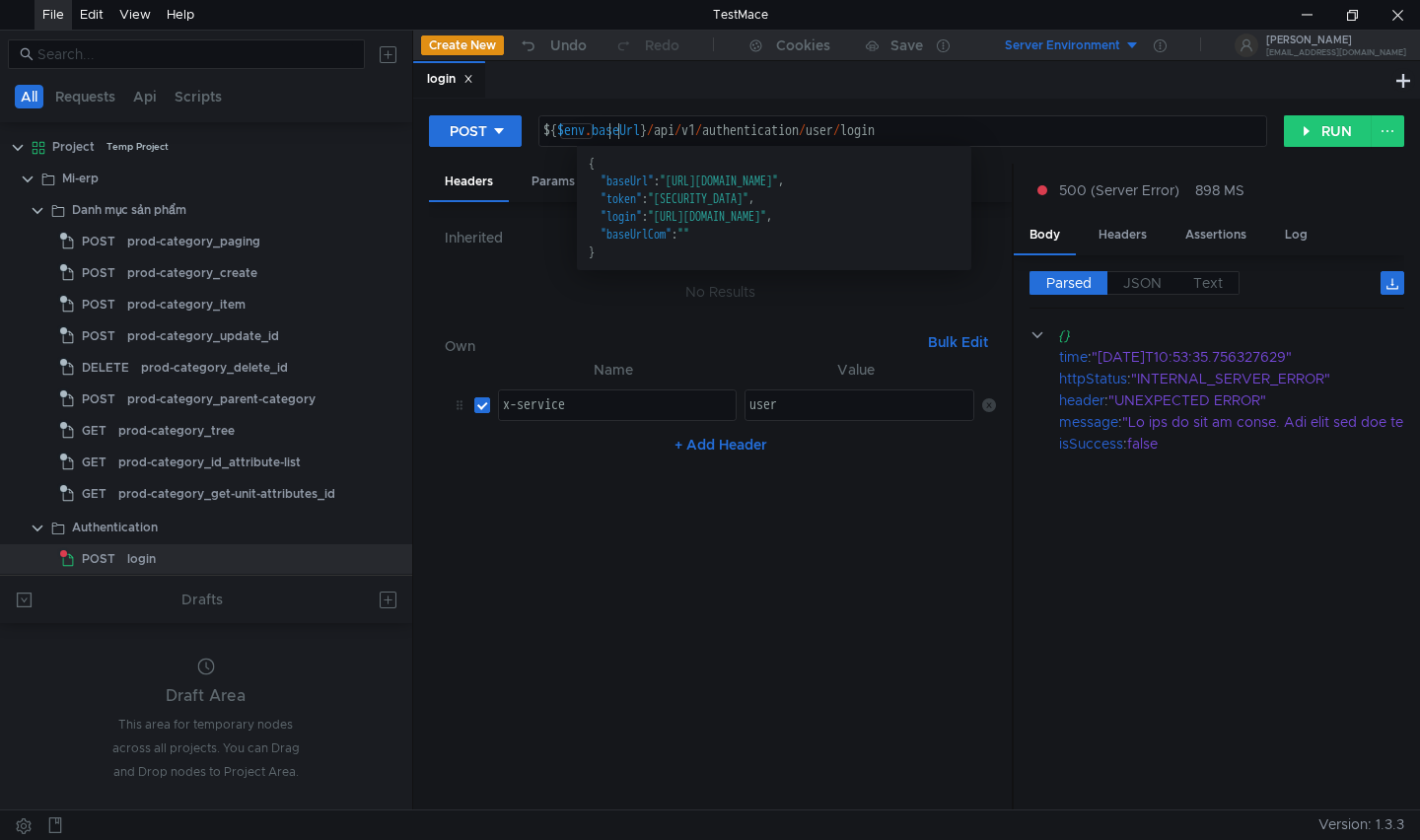 click on "${ $env . baseUrl } / api / v1 / authentication / user / login" at bounding box center [903, 147] 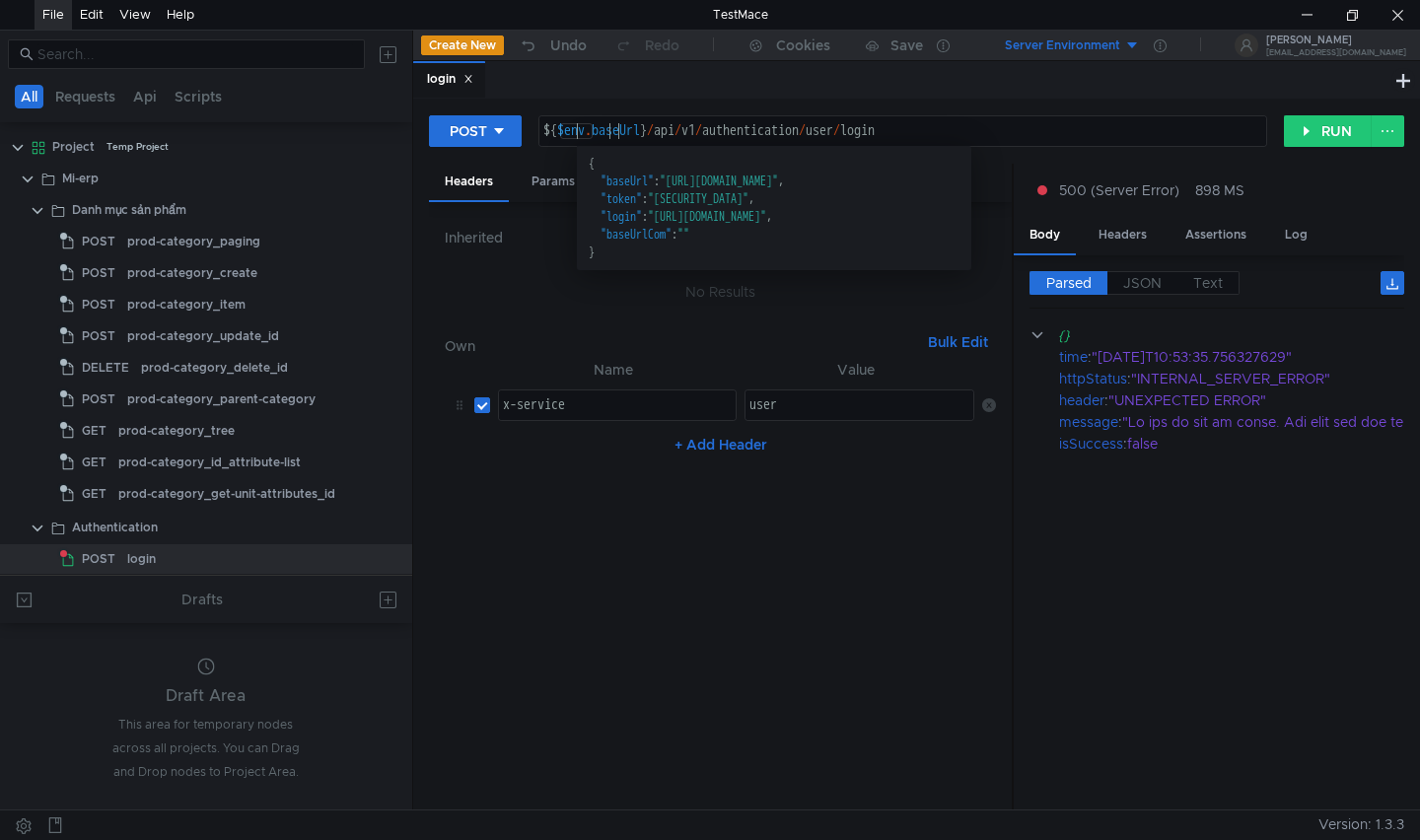 click on "${ $env . baseUrl } / api / v1 / authentication / user / login" at bounding box center (903, 147) 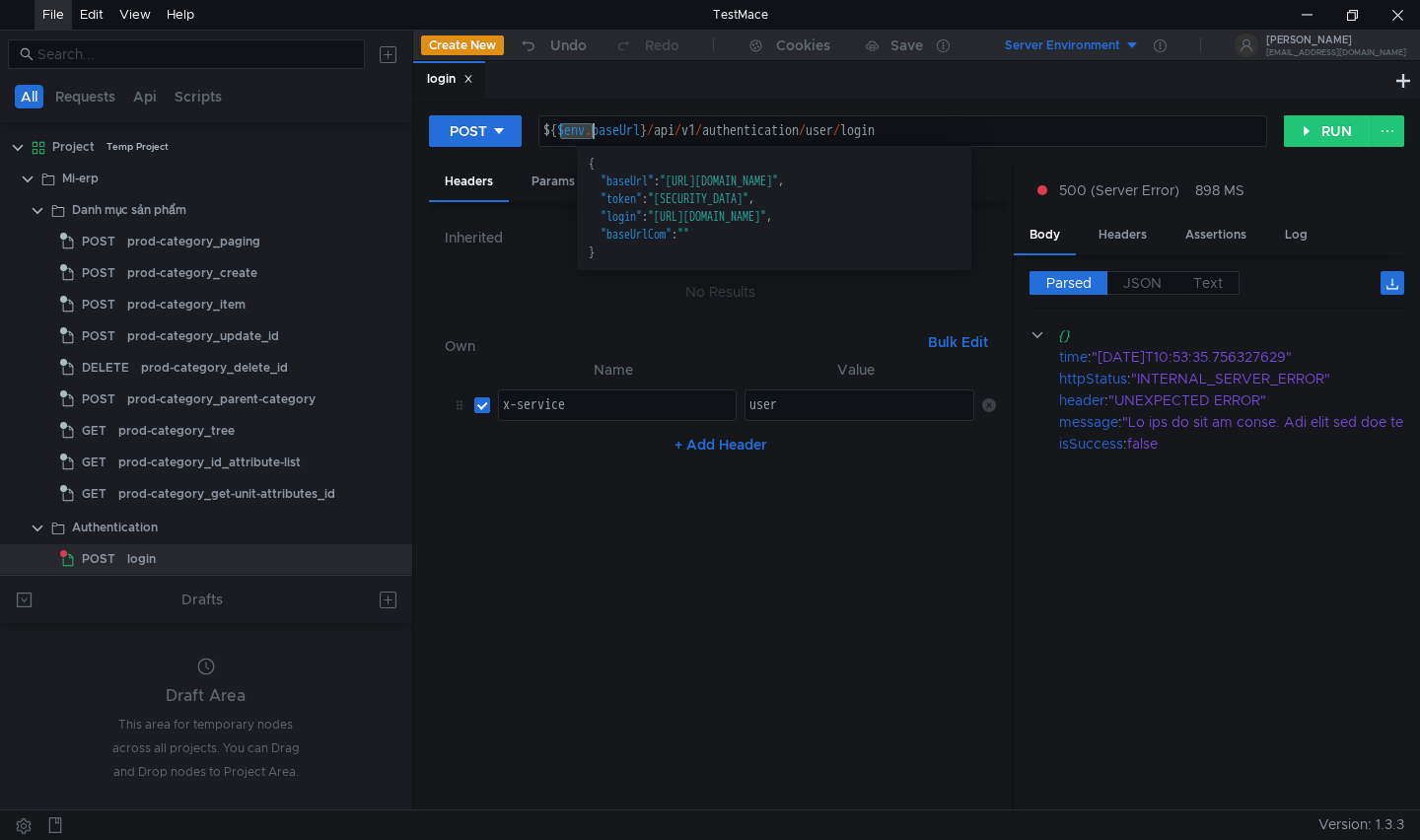 click on "${ $env . baseUrl } / api / v1 / authentication / user / login" at bounding box center [903, 147] 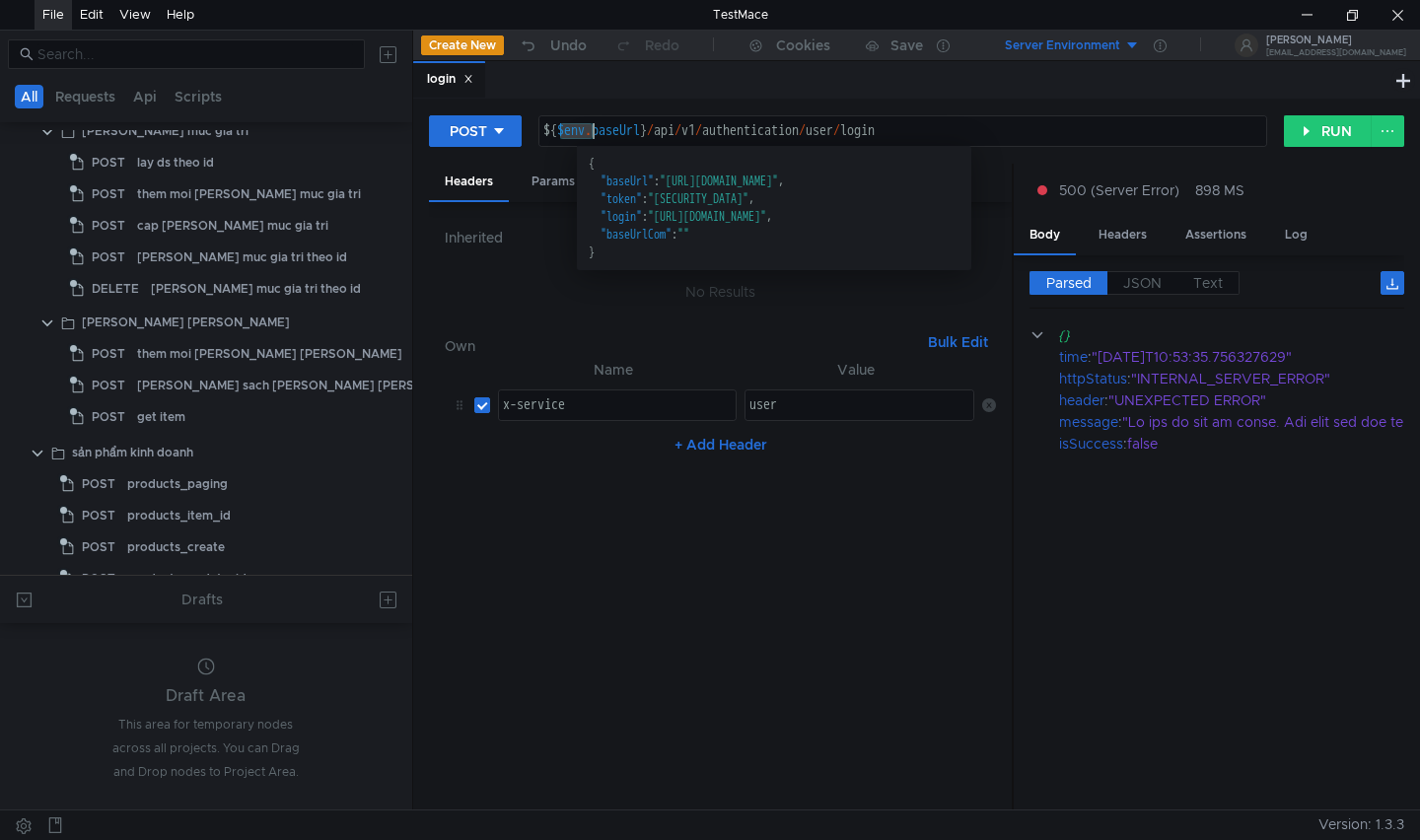 scroll, scrollTop: 0, scrollLeft: 0, axis: both 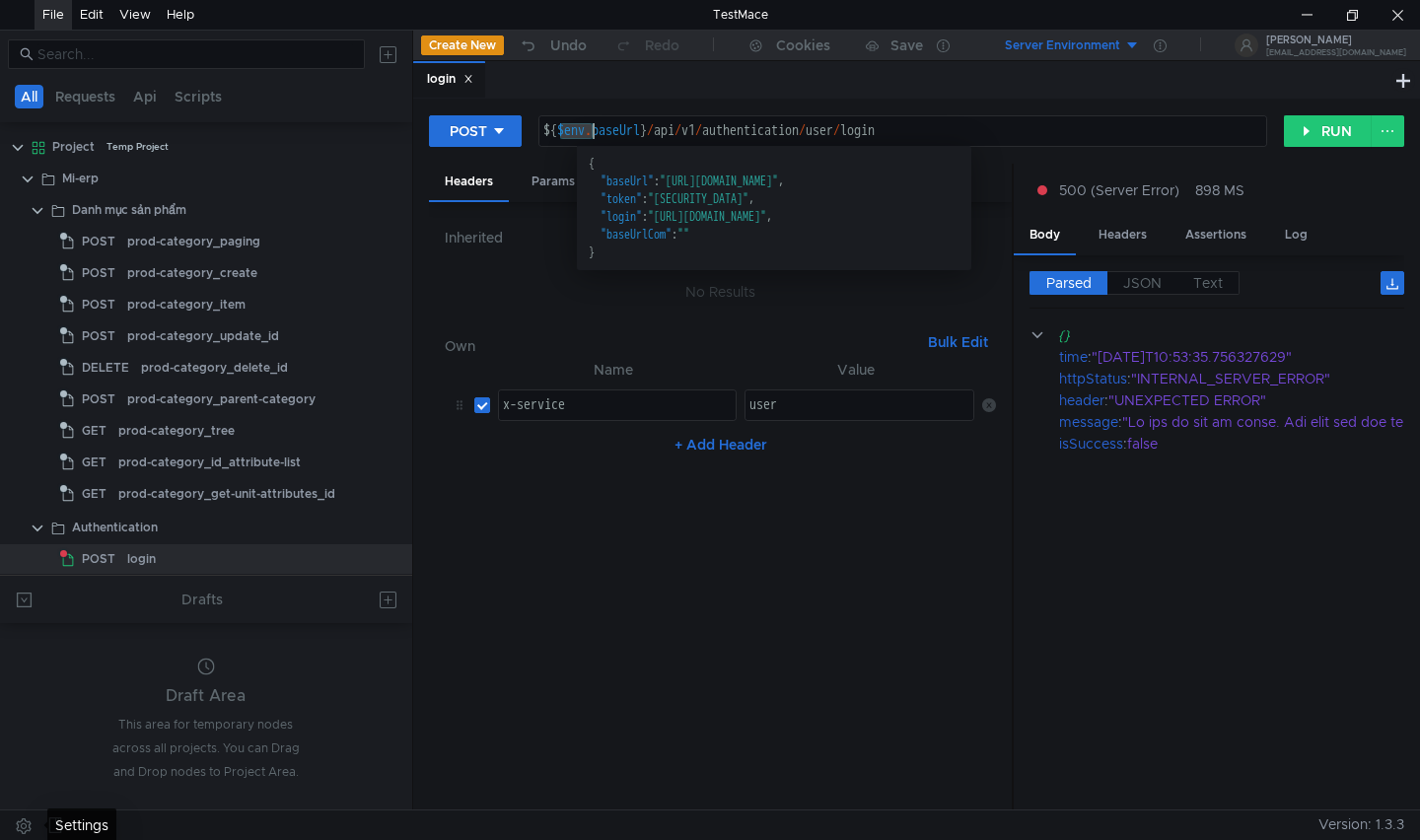 click at bounding box center [24, 825] 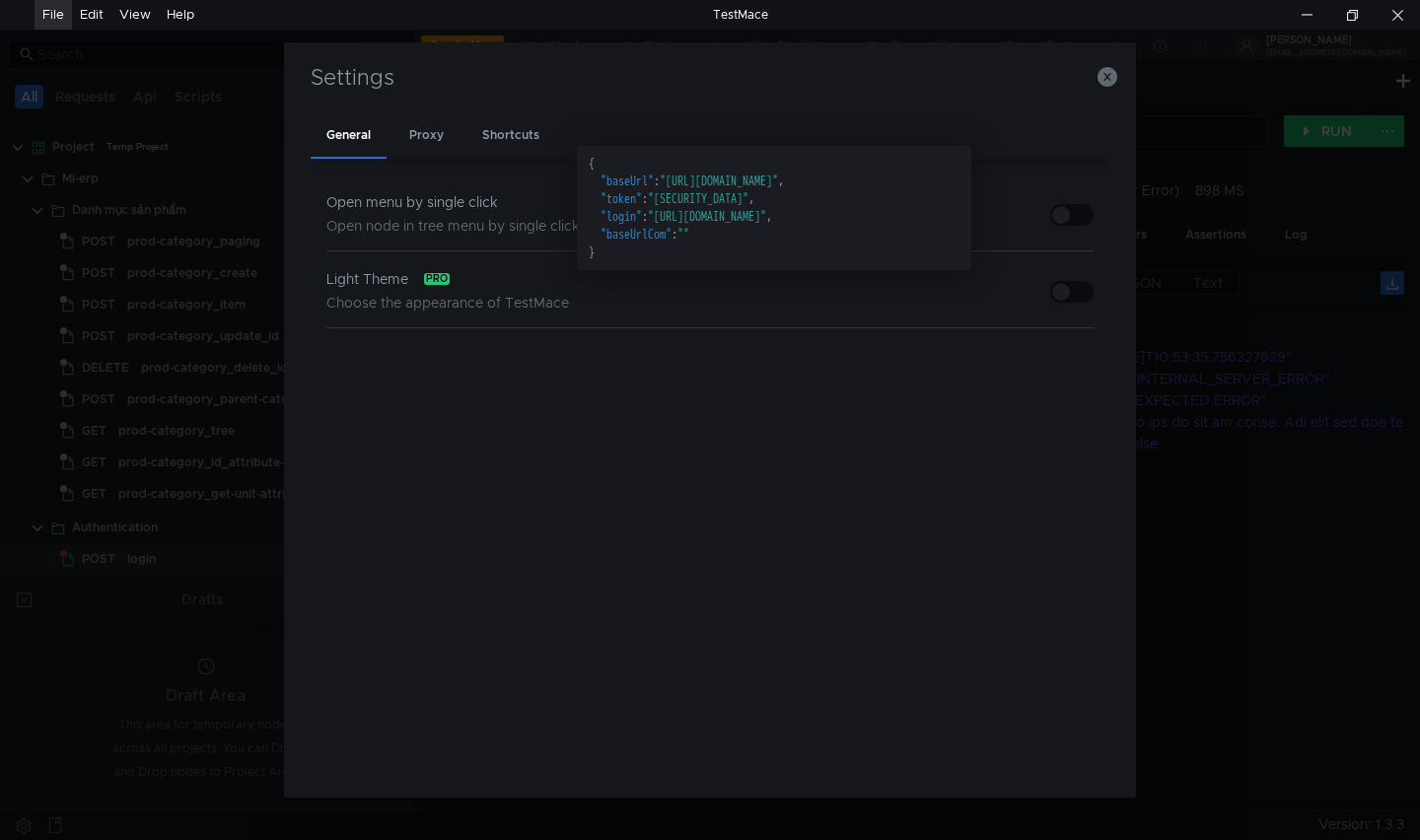 click on "Settings  General   Proxy   Shortcuts  Open menu by single click Open node in tree menu by single click    Light Theme pro Choose the appearance of TestMace" 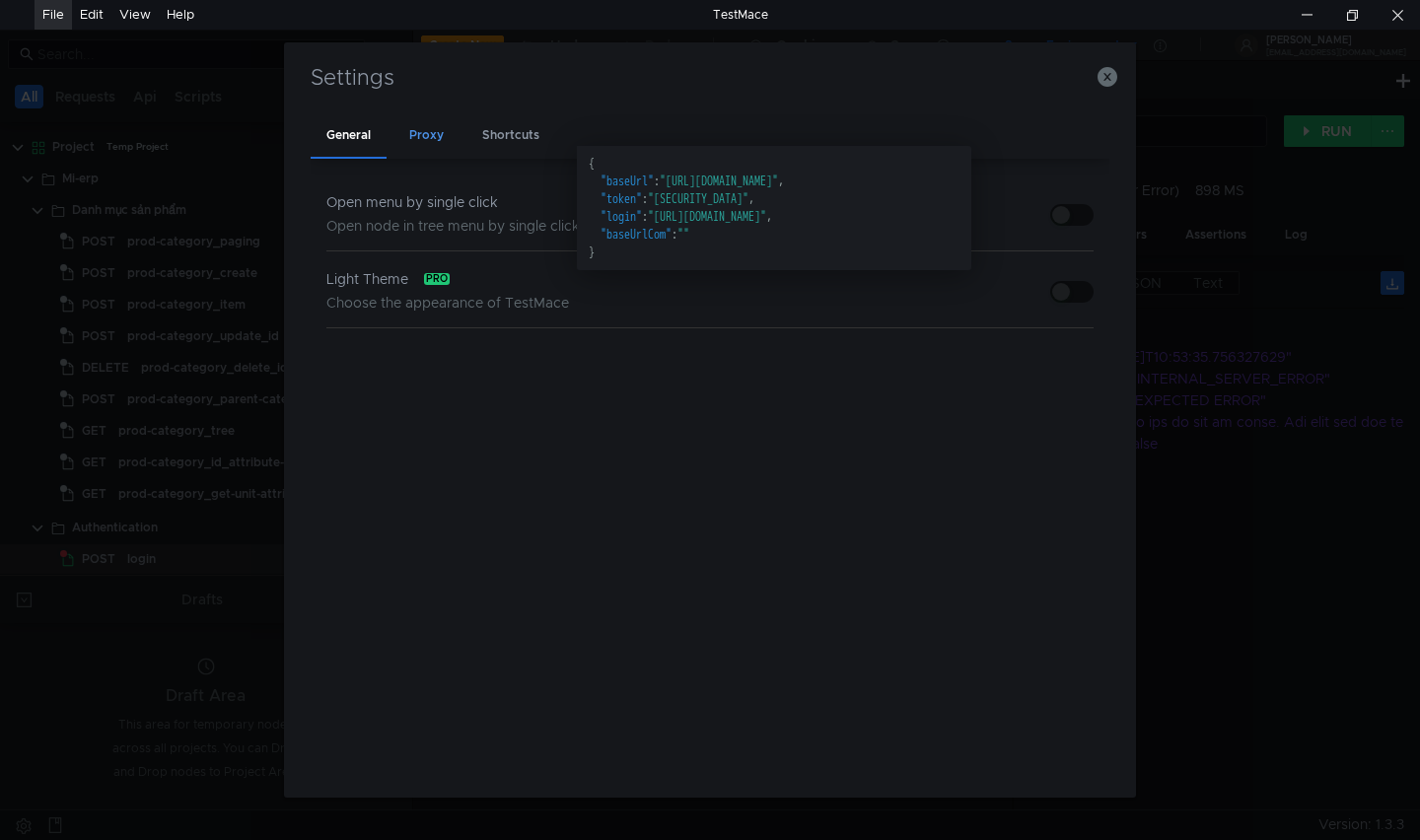 drag, startPoint x: 419, startPoint y: 146, endPoint x: 433, endPoint y: 144, distance: 14.142136 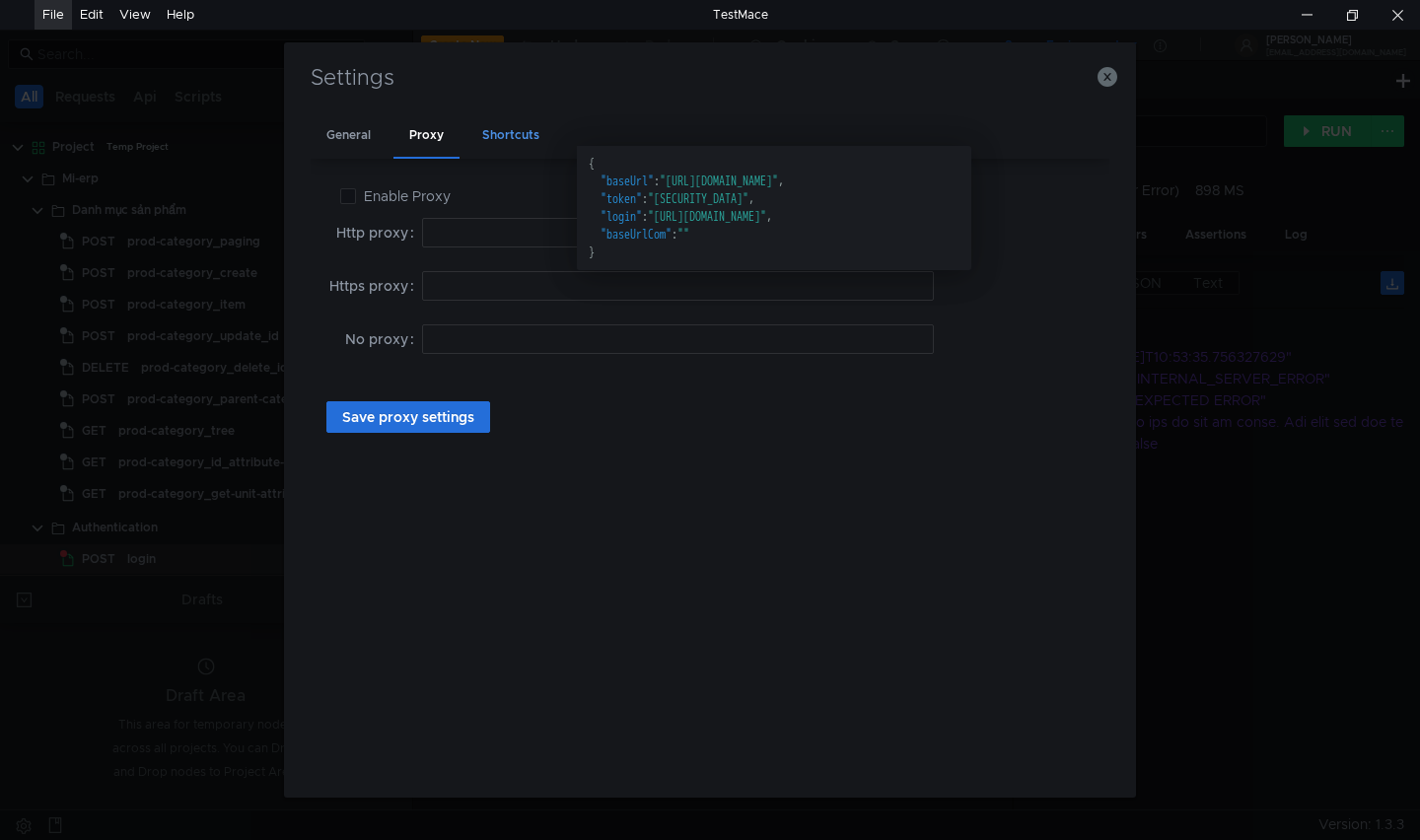 click on "Shortcuts" 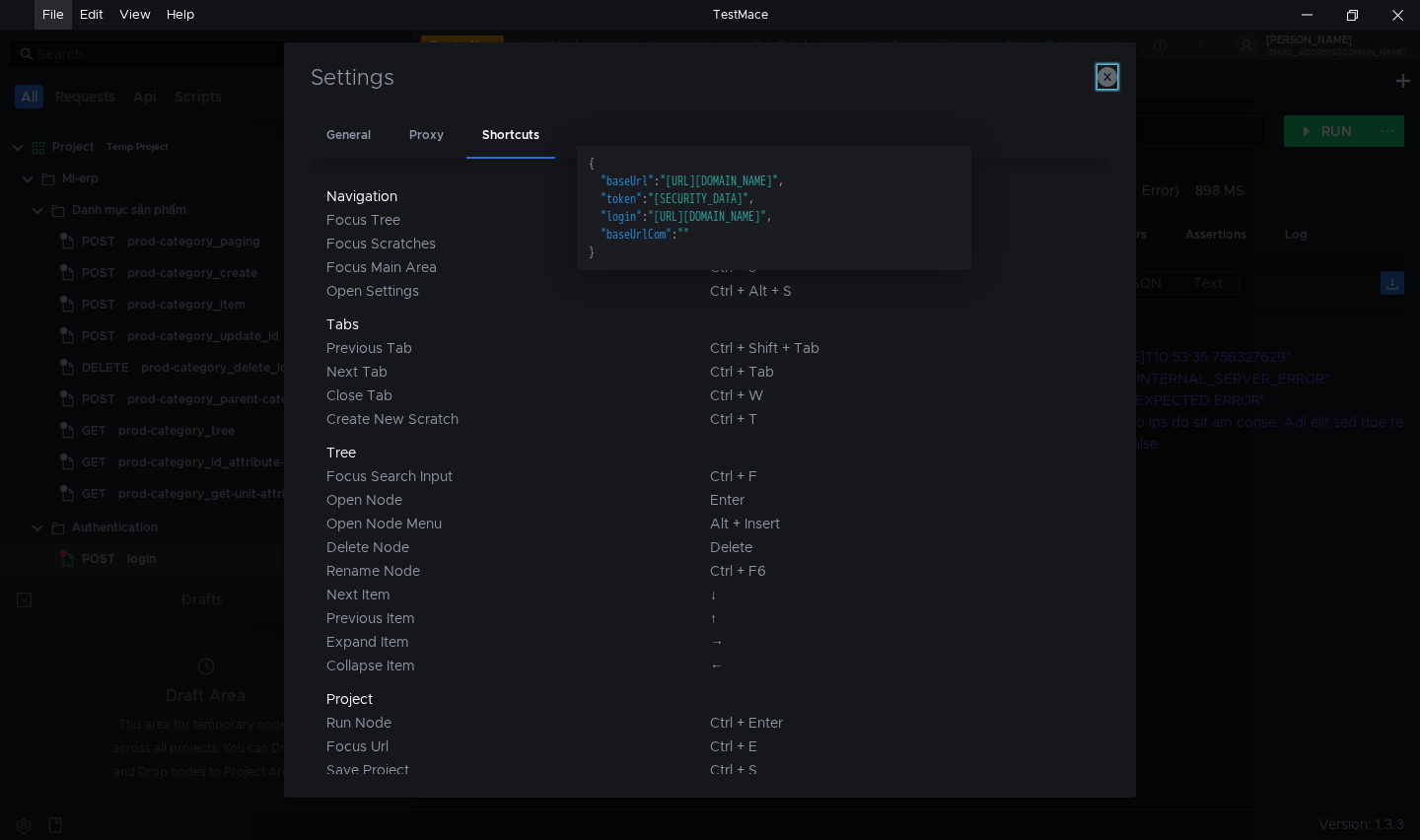 click 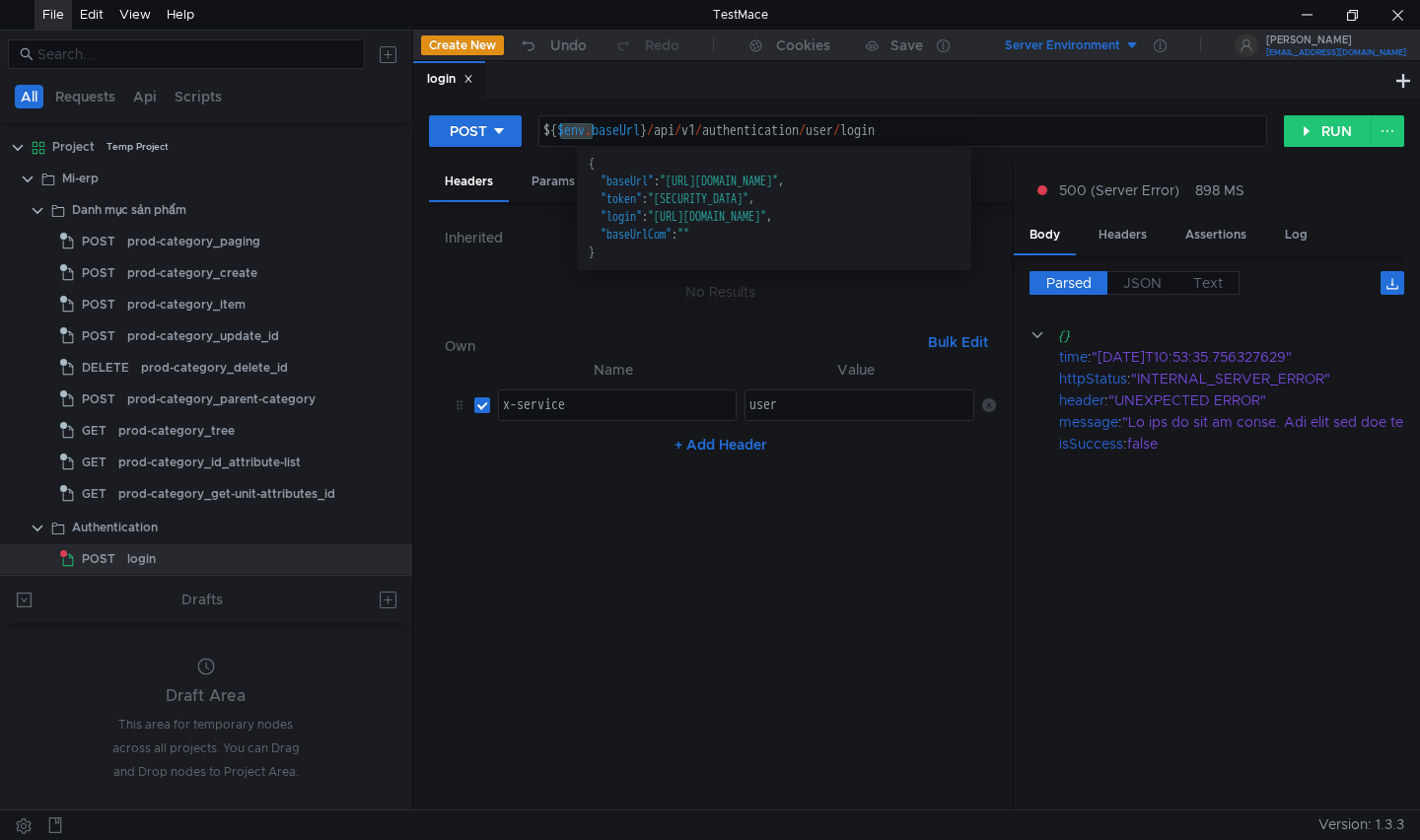 click on "[EMAIL_ADDRESS][DOMAIN_NAME]" at bounding box center (1336, 52) 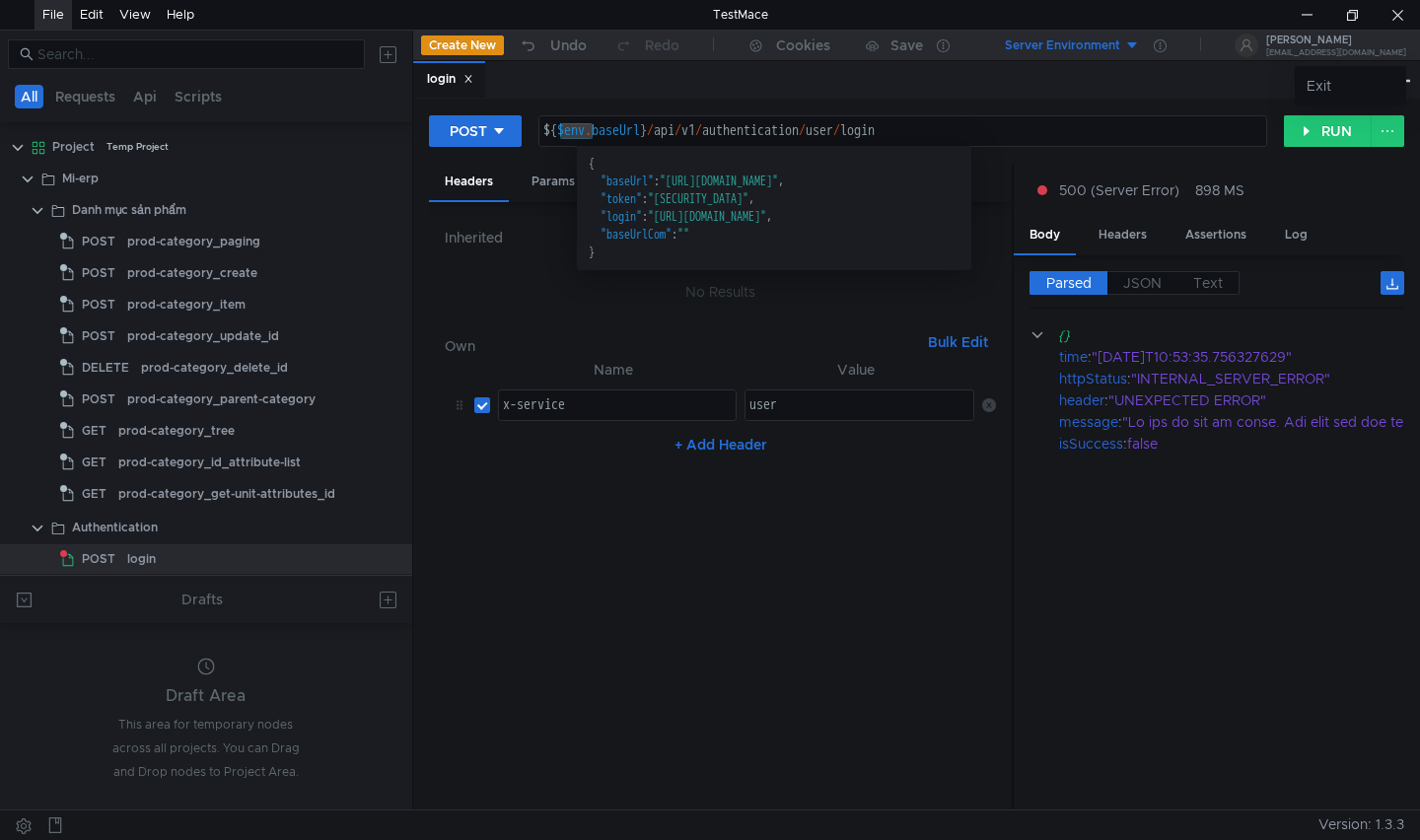 click at bounding box center [710, 420] 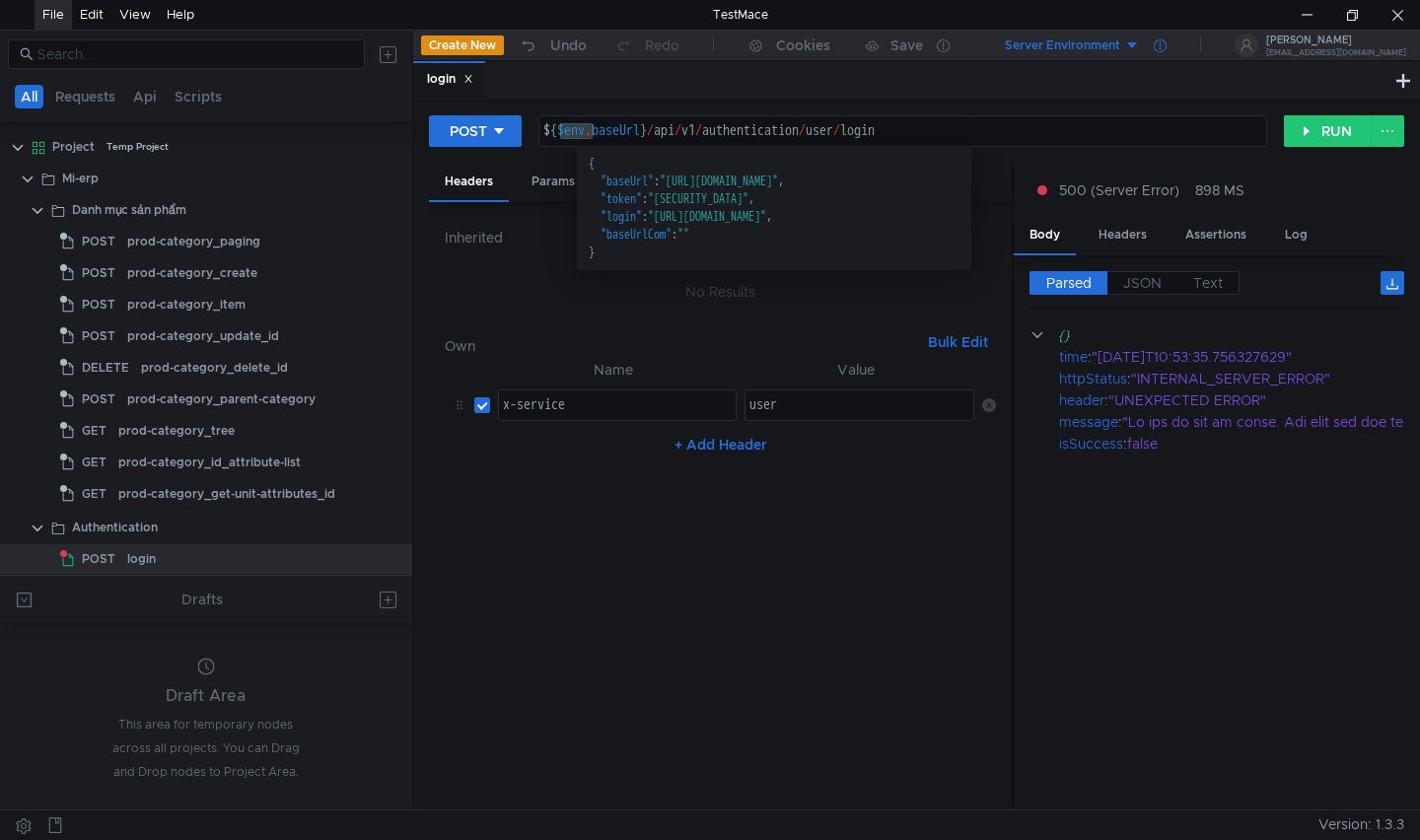 click at bounding box center [1160, 45] 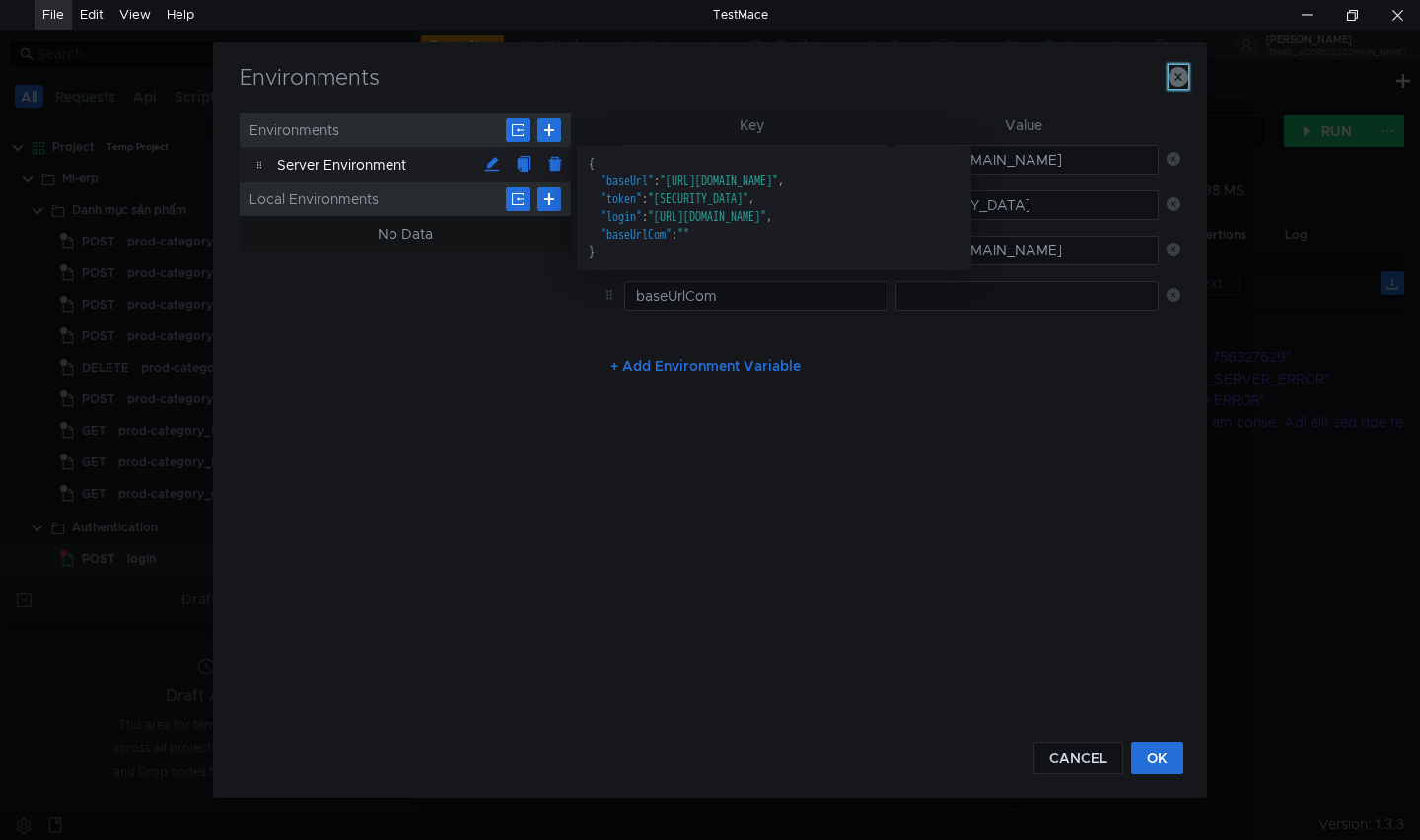 click 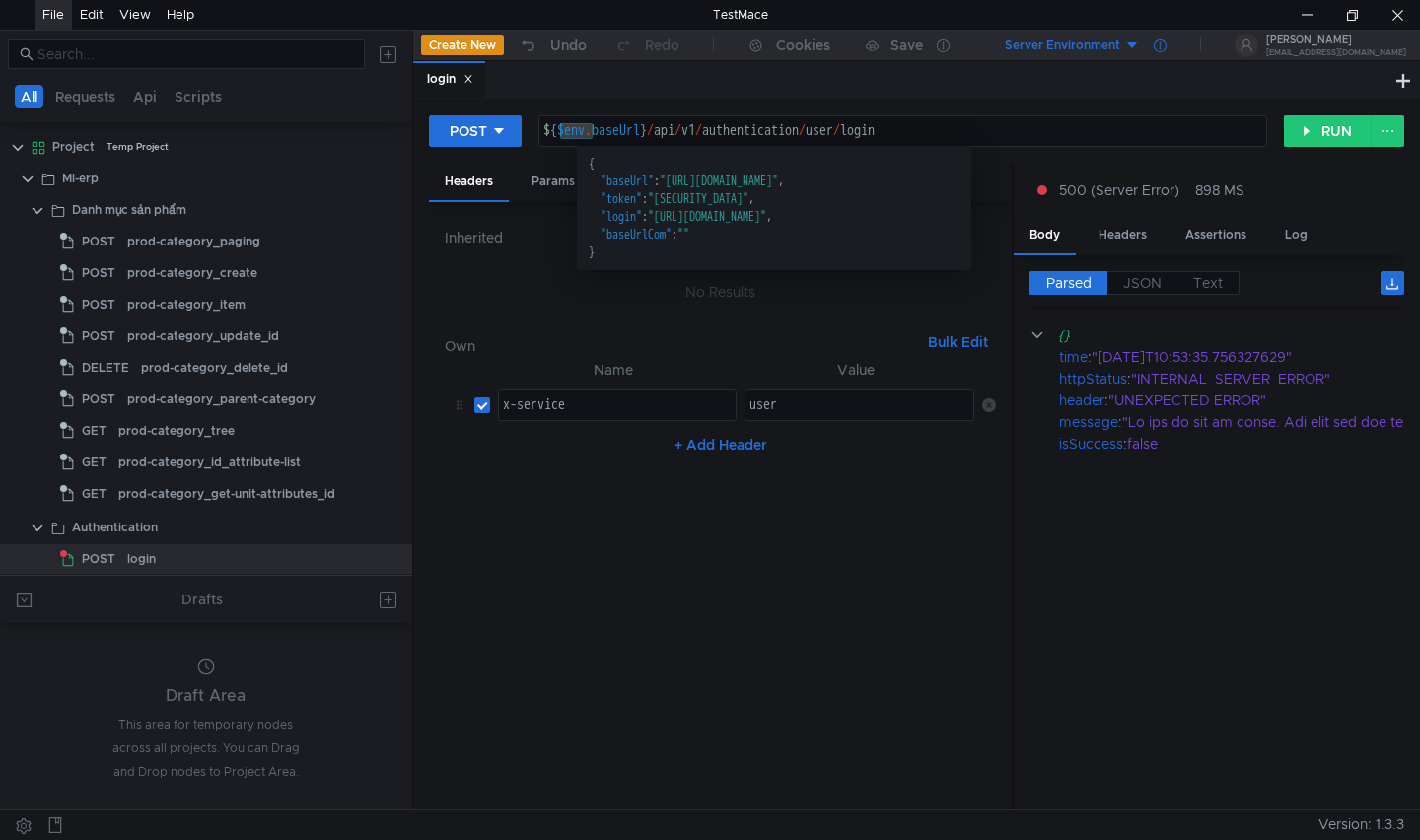 click 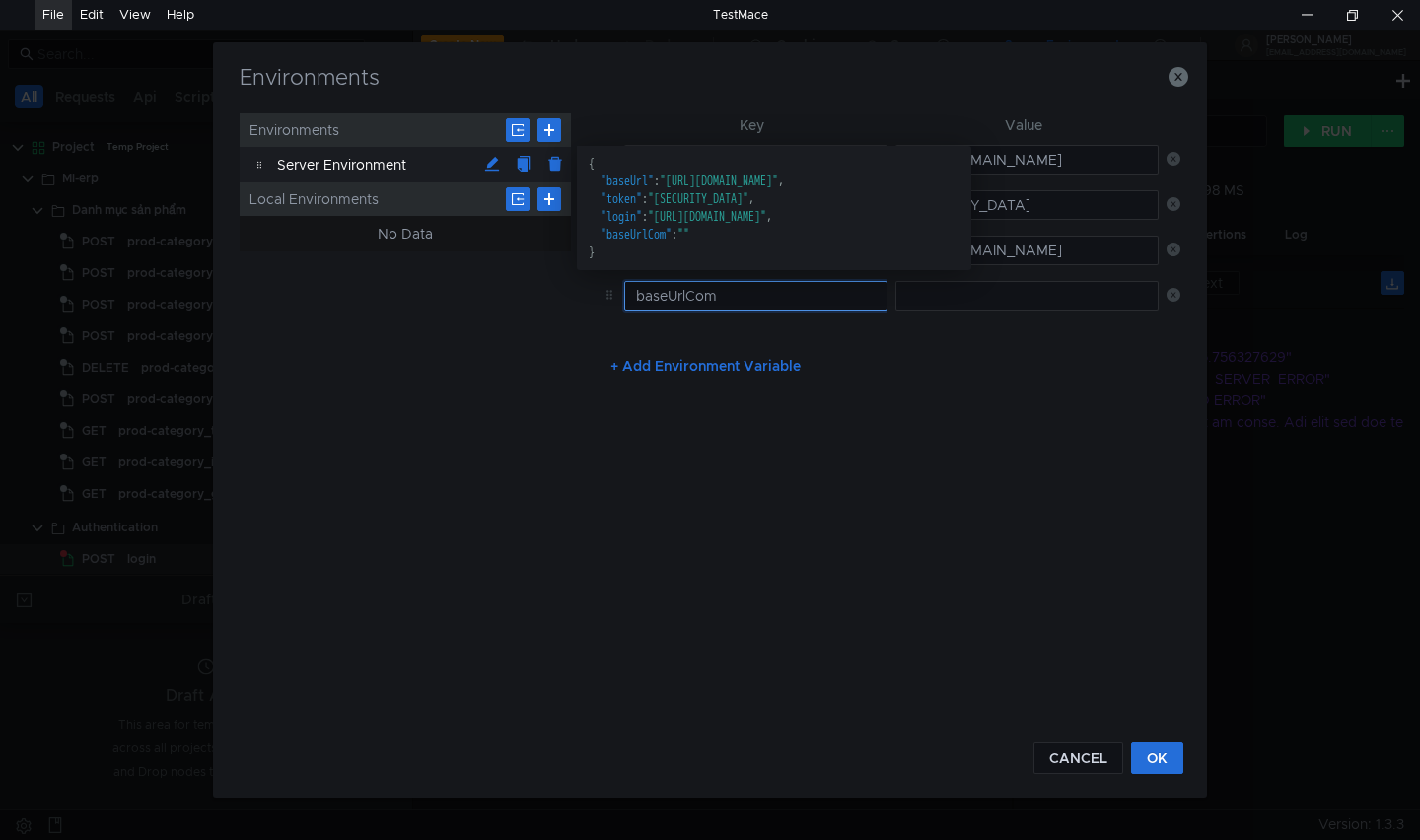 click on "baseUrlCom" at bounding box center (755, 296) 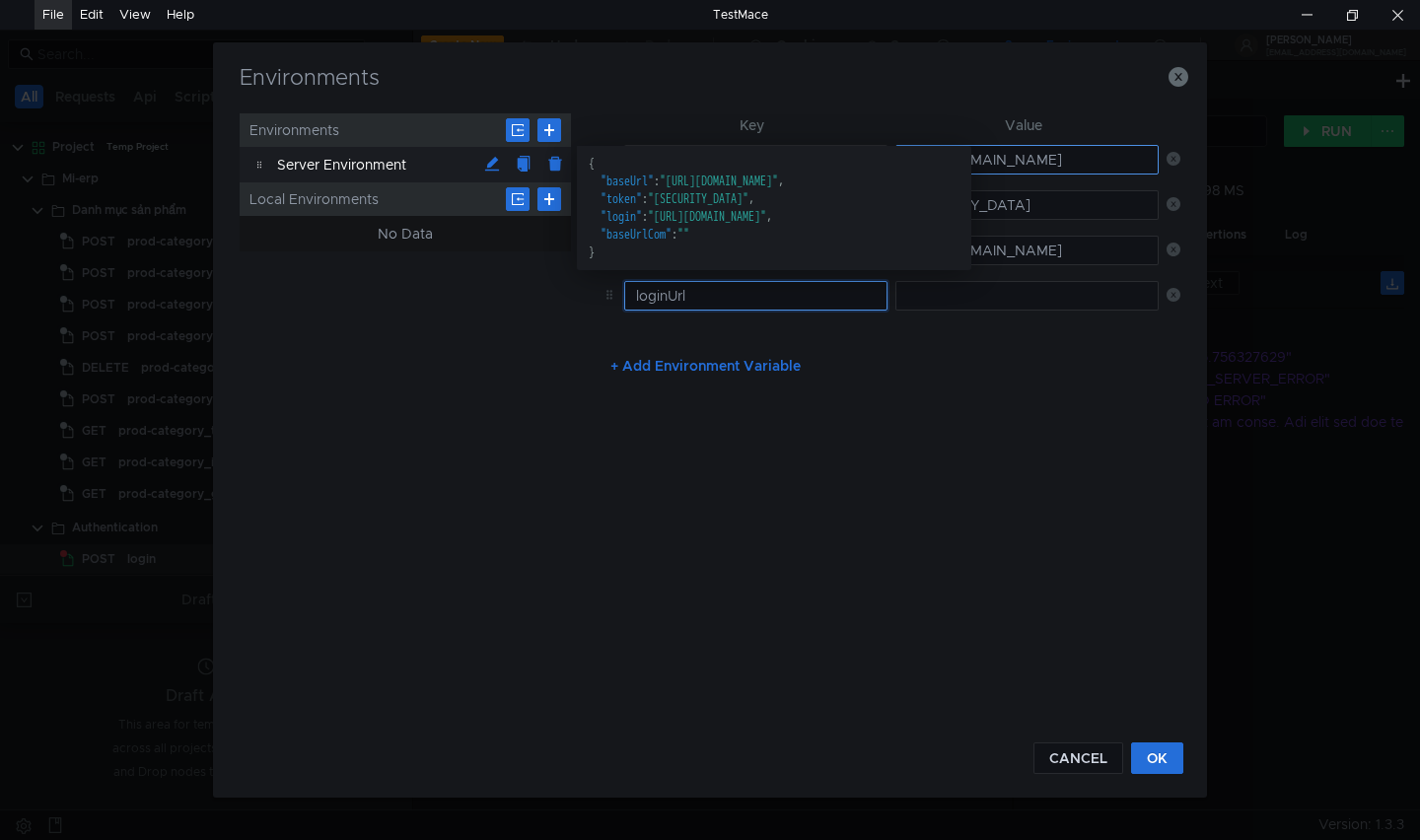 type on "loginUrl" 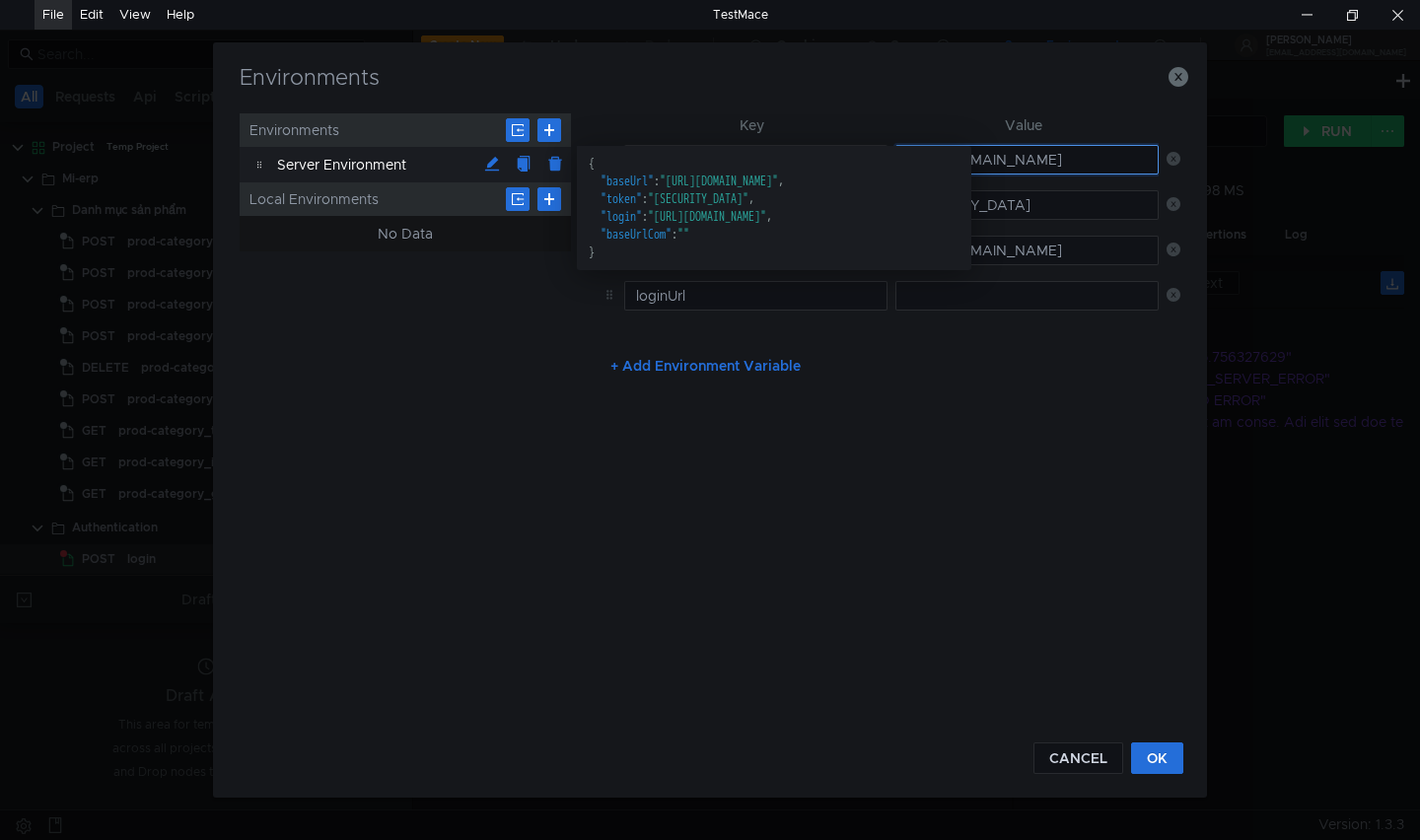 click on "https://apigw.microtec.vn/sv2" at bounding box center (1027, 160) 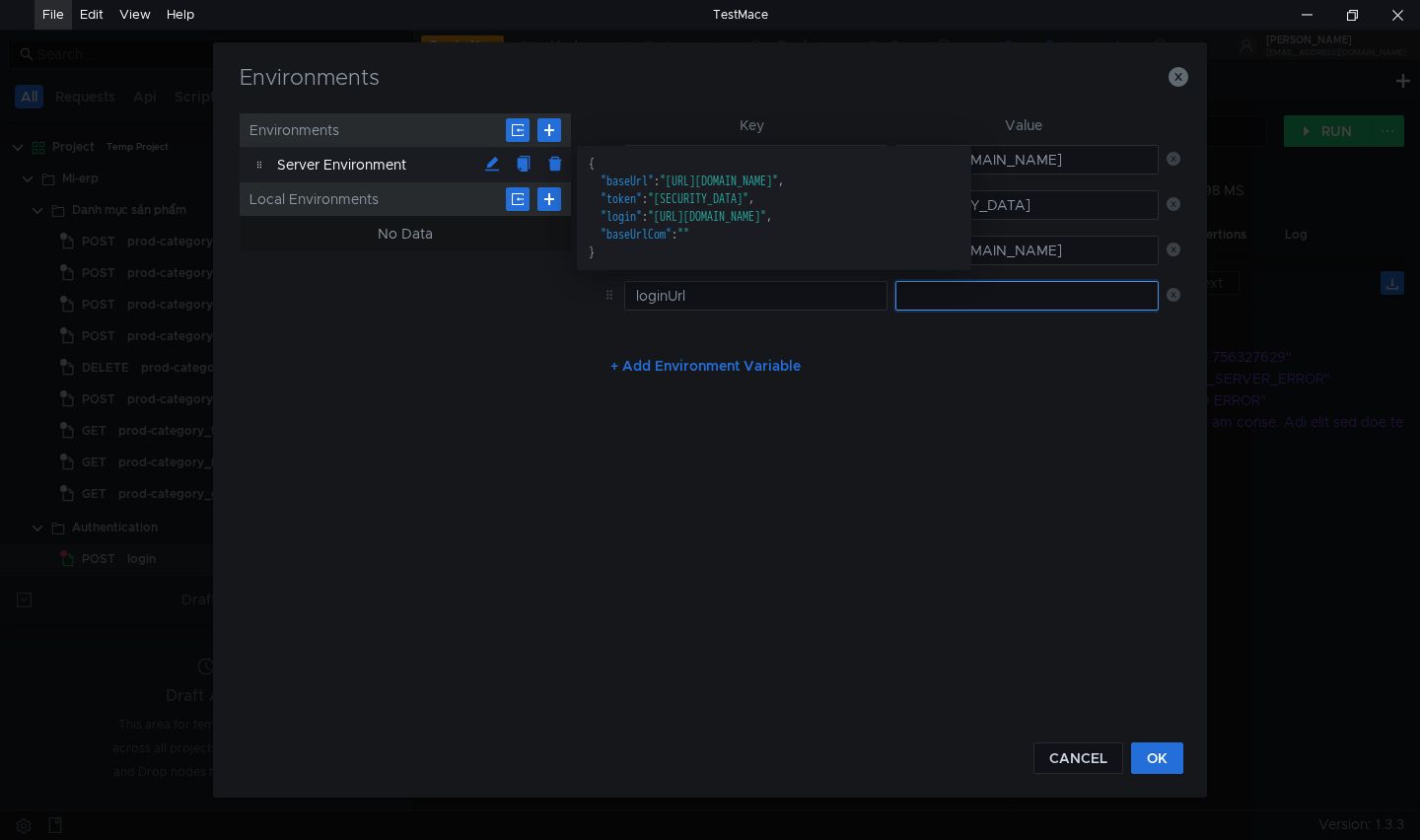drag, startPoint x: 988, startPoint y: 295, endPoint x: 1043, endPoint y: 296, distance: 55.00909 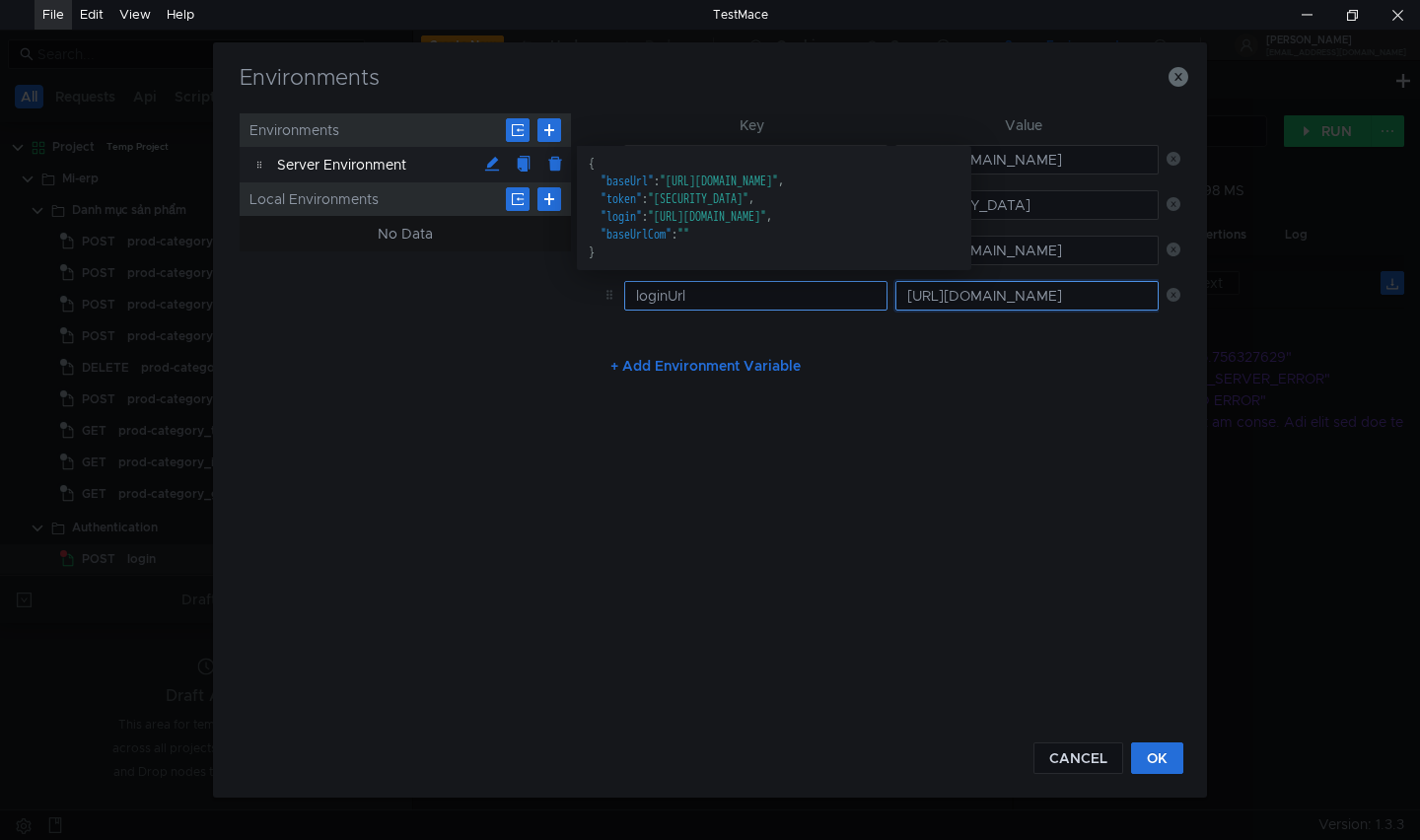 type on "https://apigw.microtec.vn/sv1" 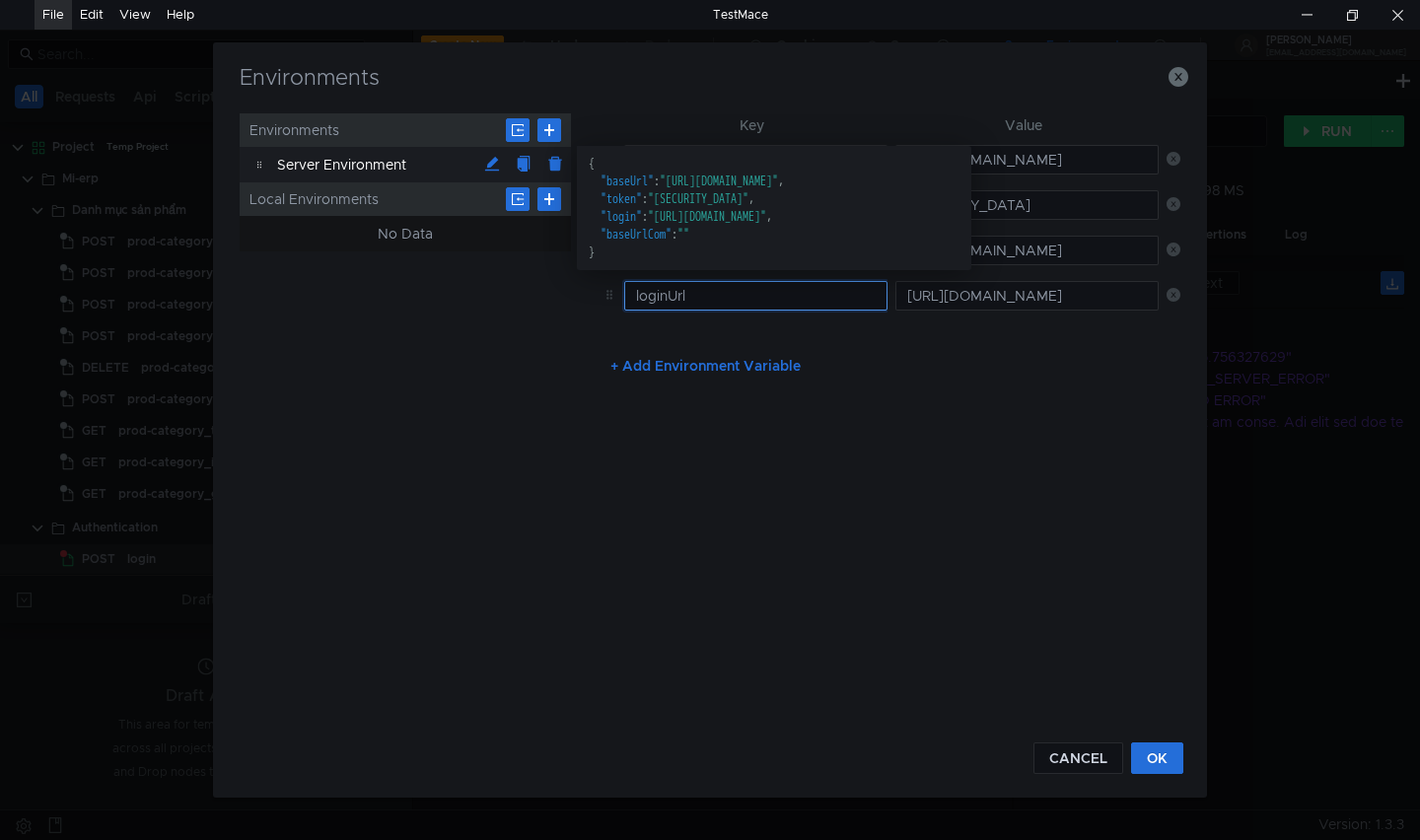 click on "loginUrl" at bounding box center (755, 296) 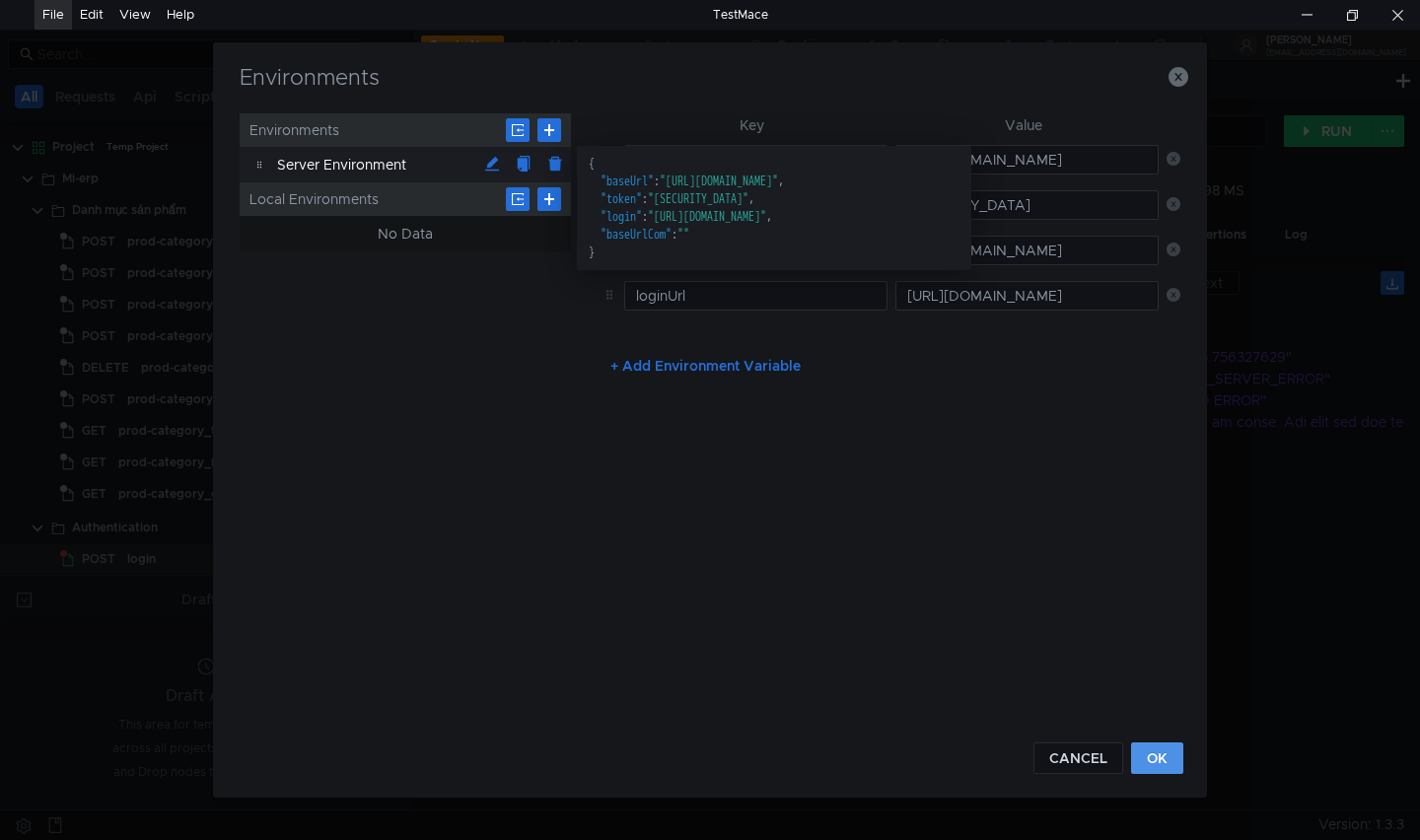 click on "OK" 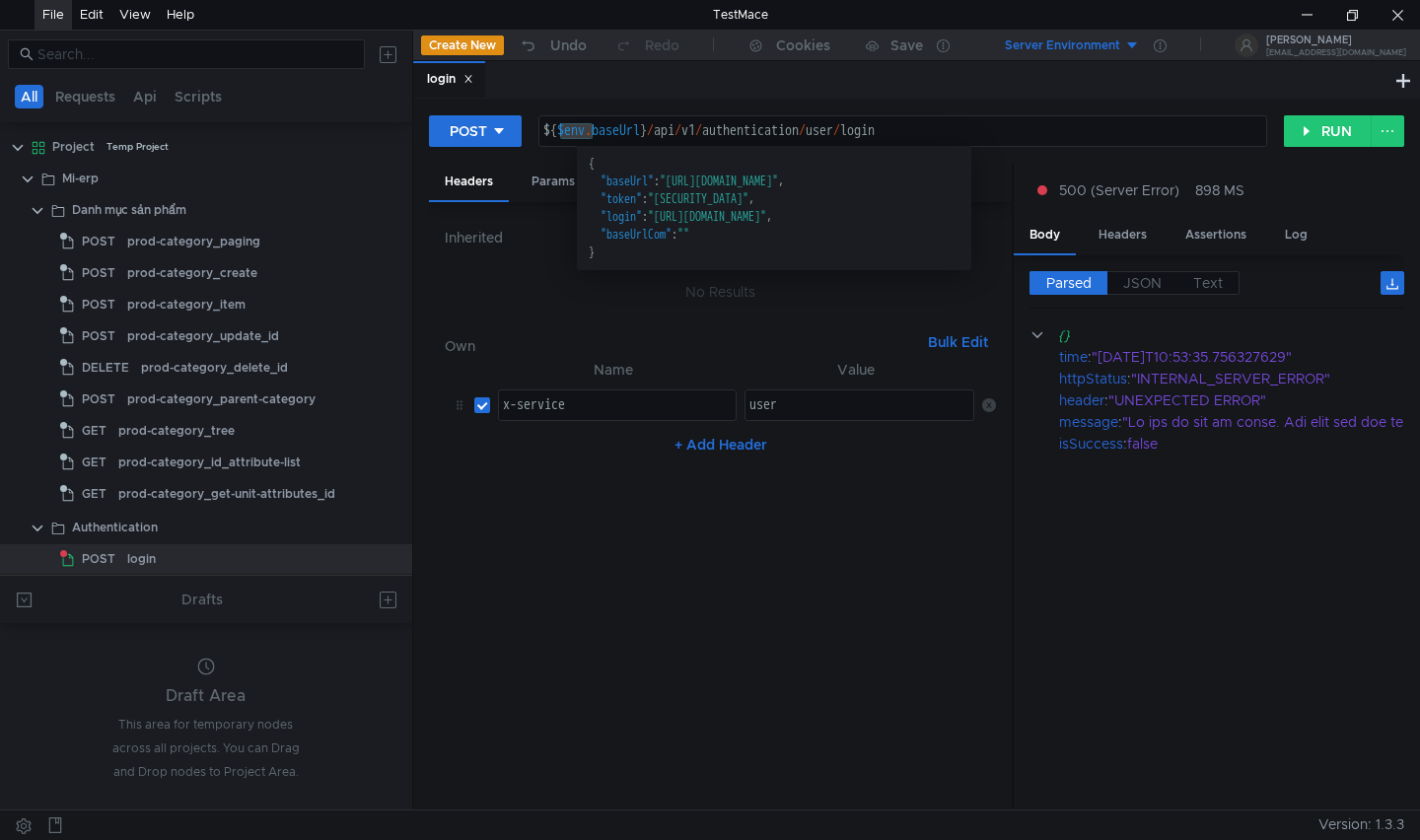 click on "{} time  :  "2025-07-16T10:53:35.756327629" httpStatus  :  "INTERNAL_SERVER_ERROR" header  :  "UNEXPECTED ERROR" message  :  isSuccess  :  false" at bounding box center (1217, 559) 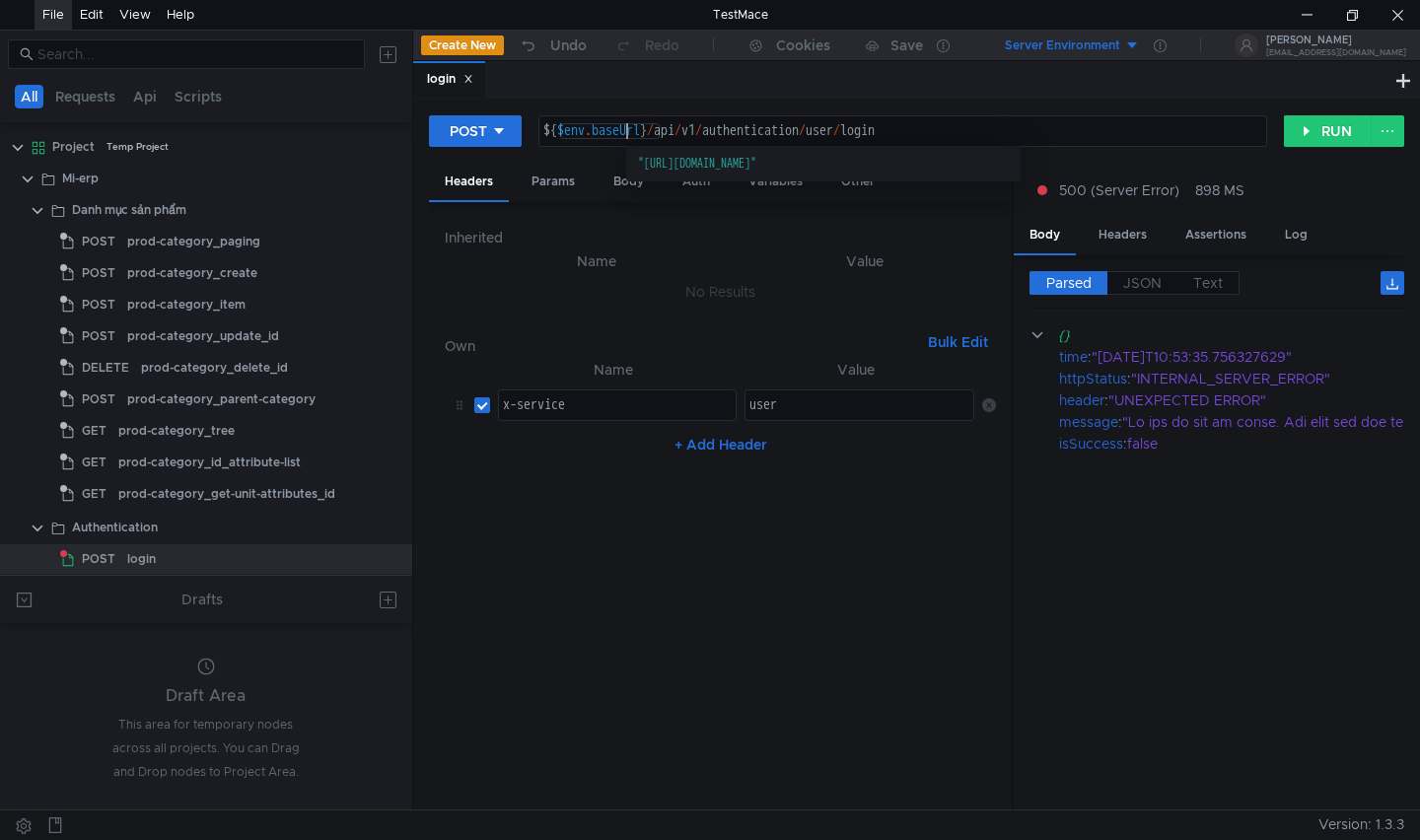 click on "${ $env . baseUrl } / api / v1 / authentication / user / login" at bounding box center (903, 147) 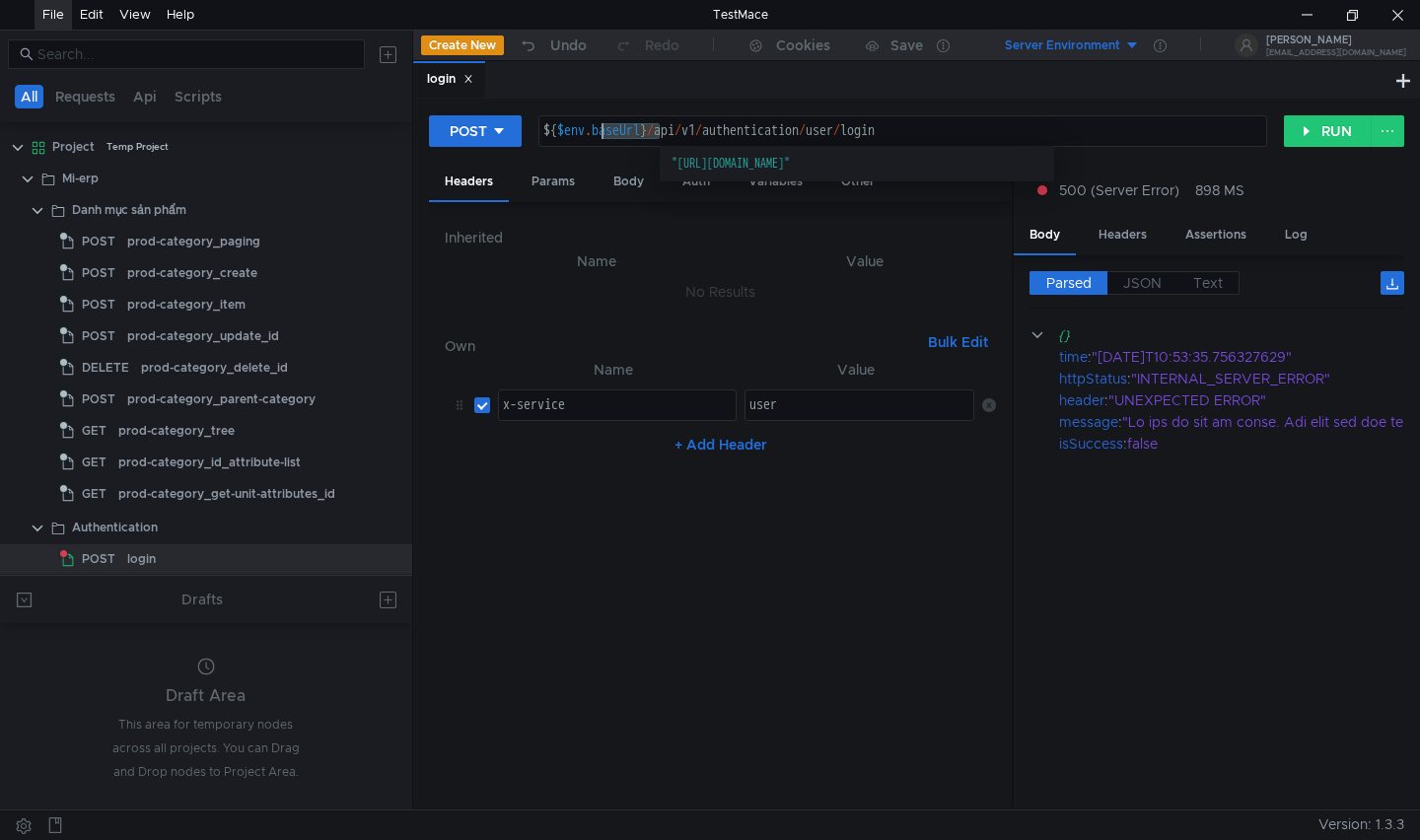 paste on "login" 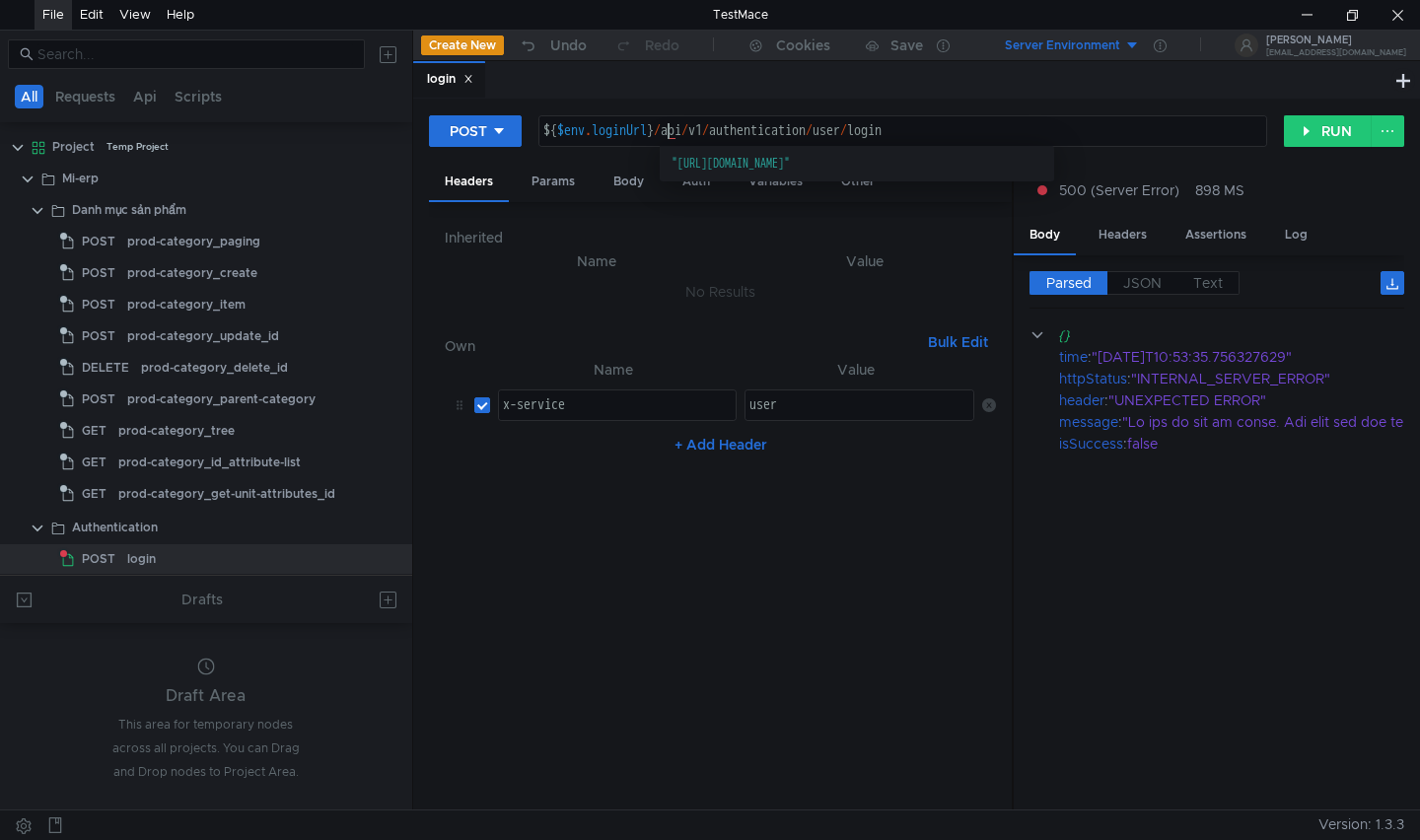 click on "${ $env . loginUrl } / api / v1 / authentication / user / login" at bounding box center [903, 147] 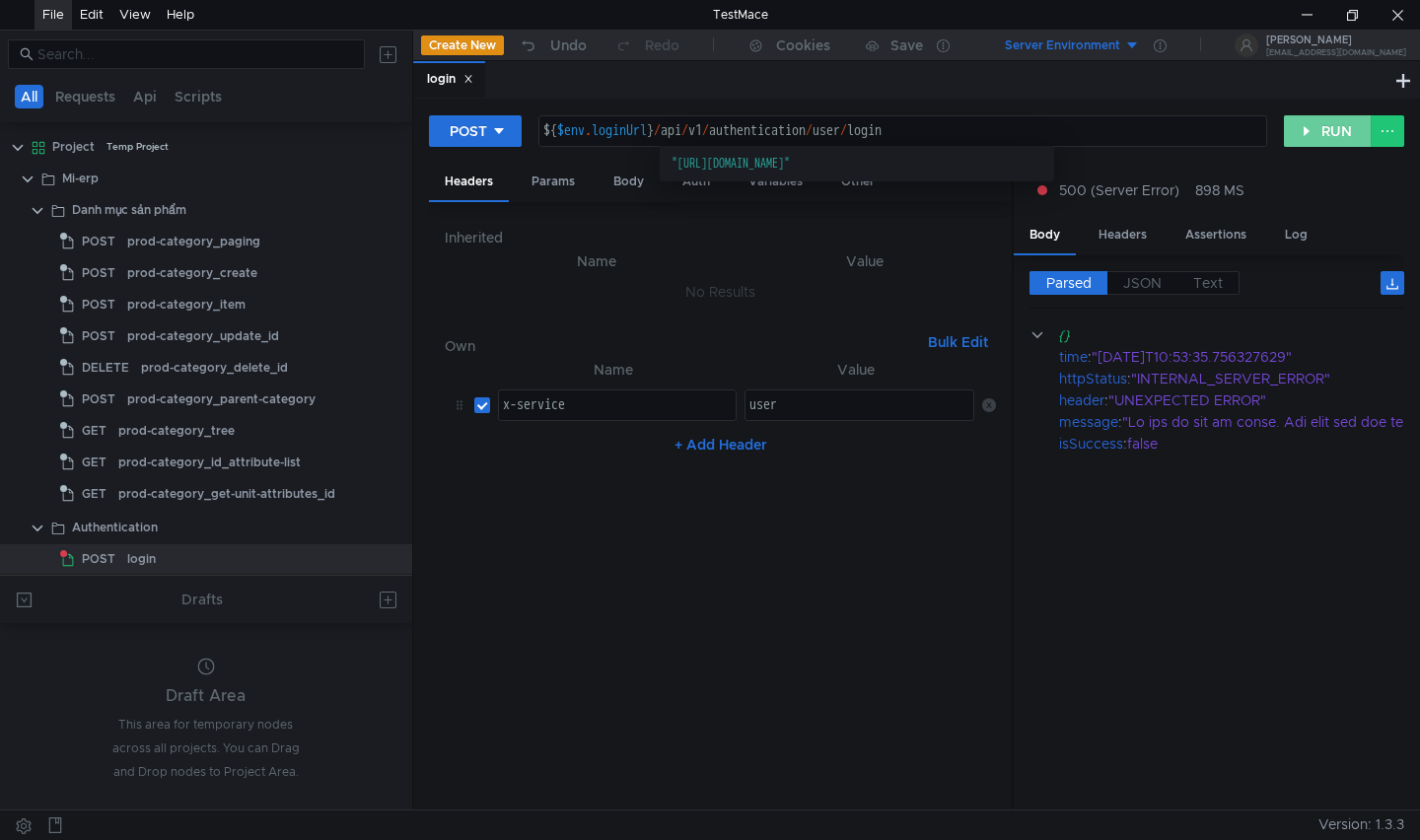 click on "RUN" 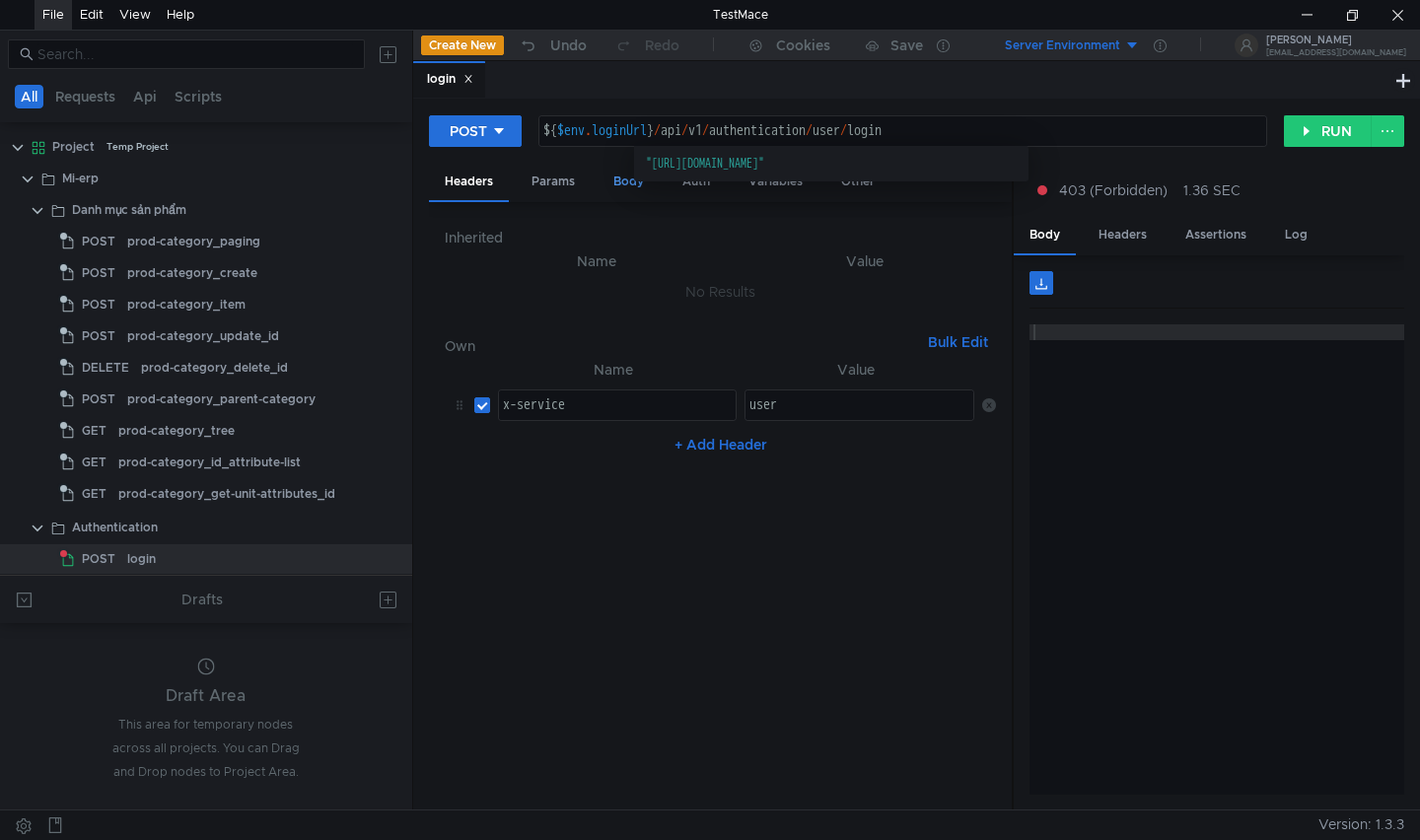 click on "Body" at bounding box center [628, 181] 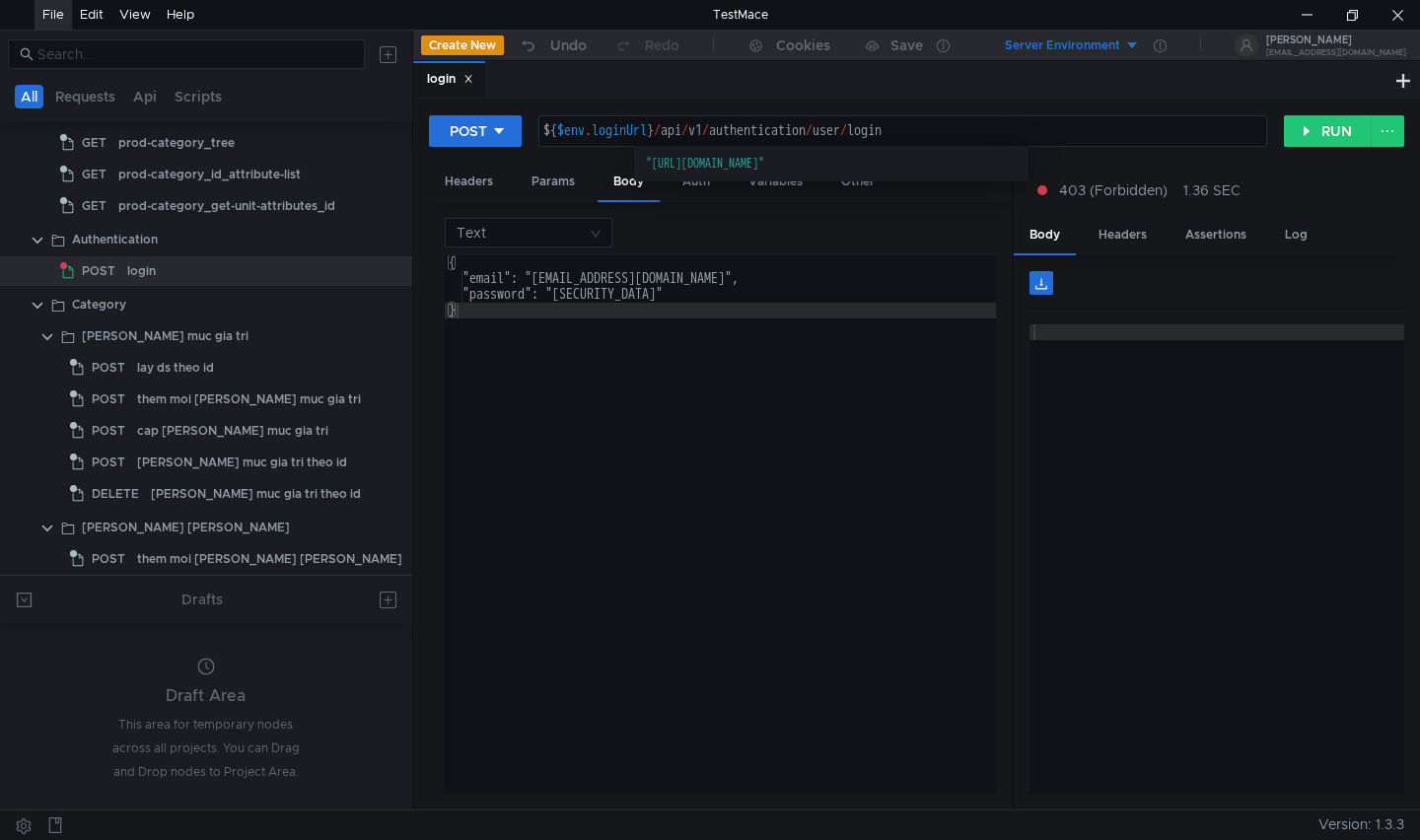 scroll, scrollTop: 296, scrollLeft: 0, axis: vertical 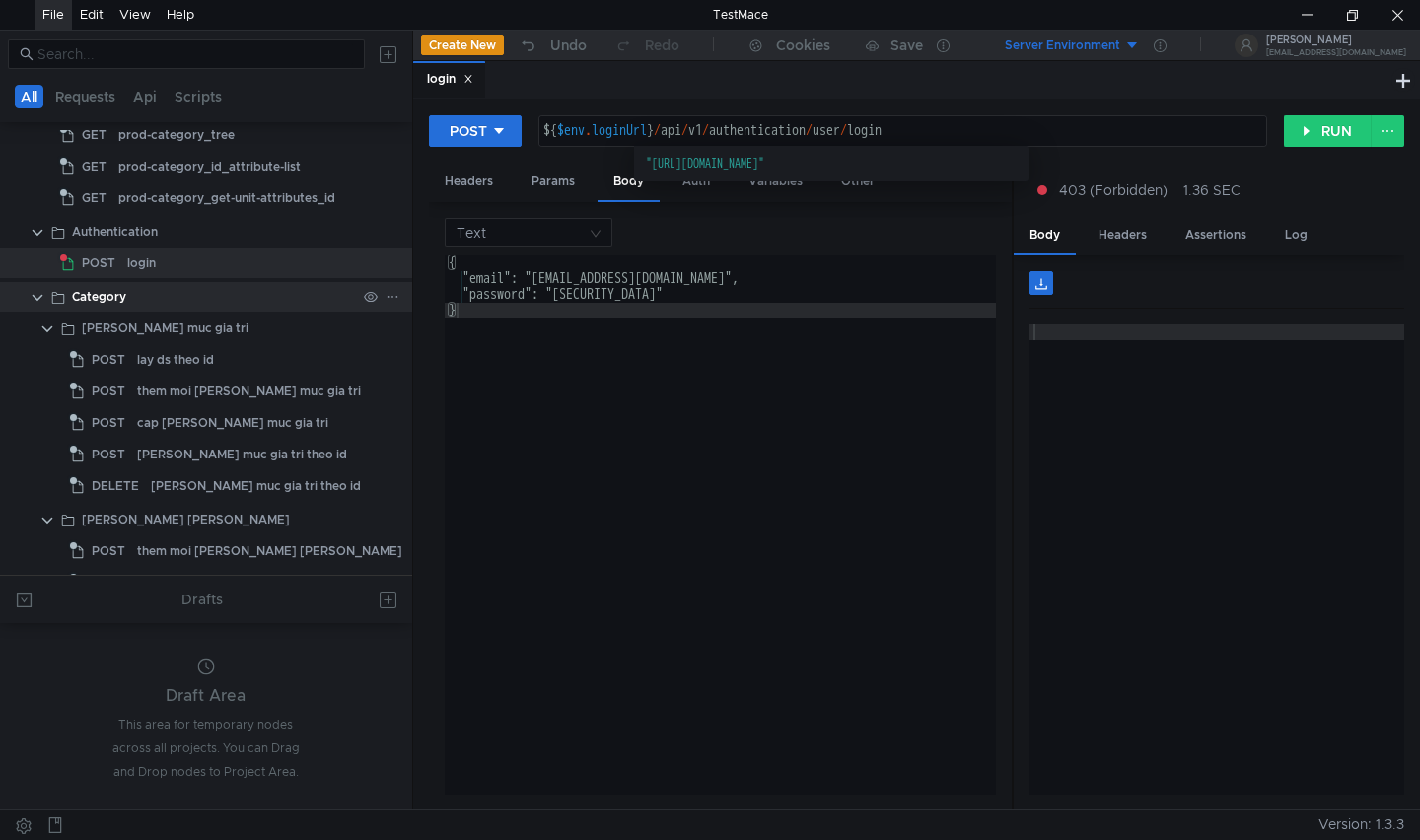 click 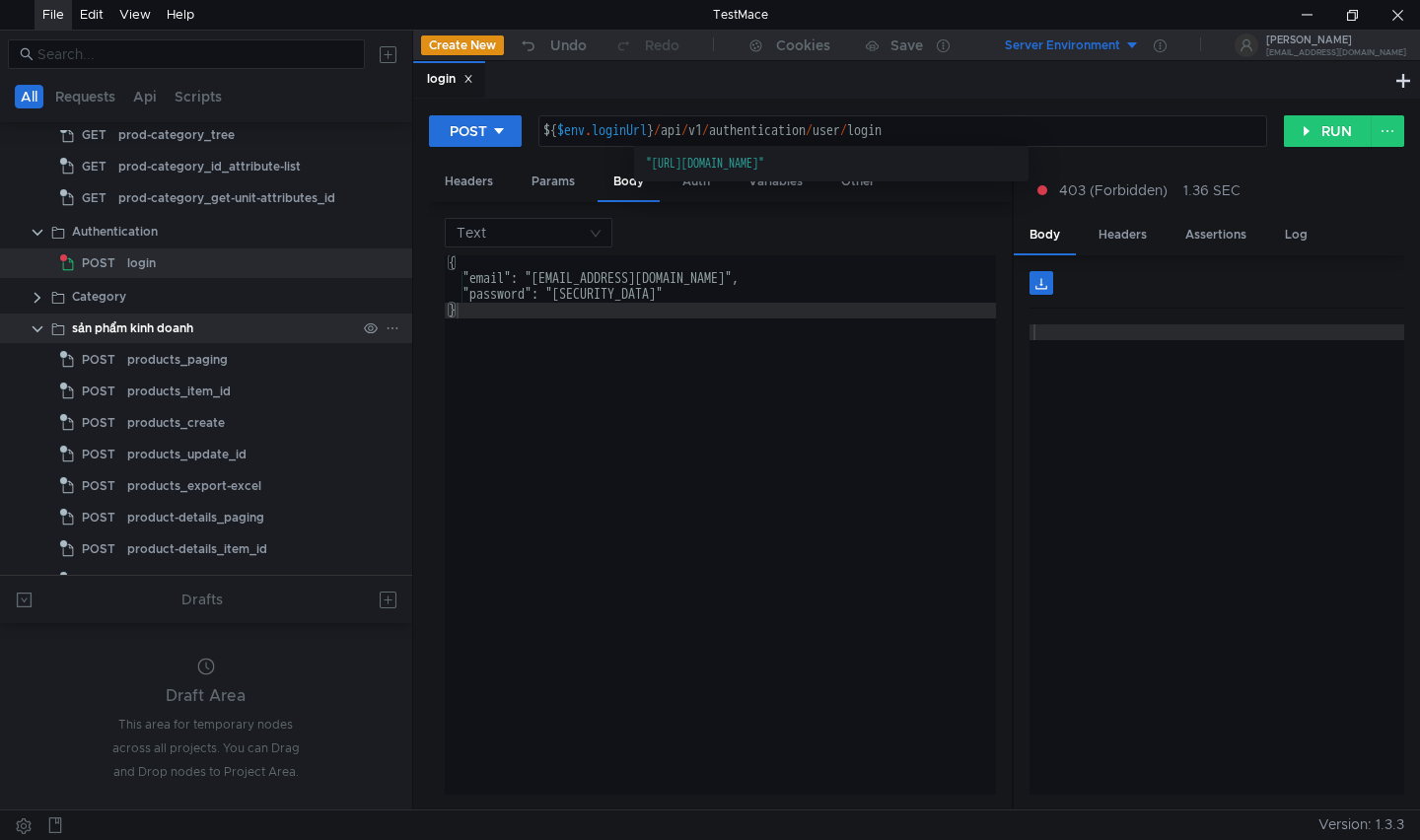 click 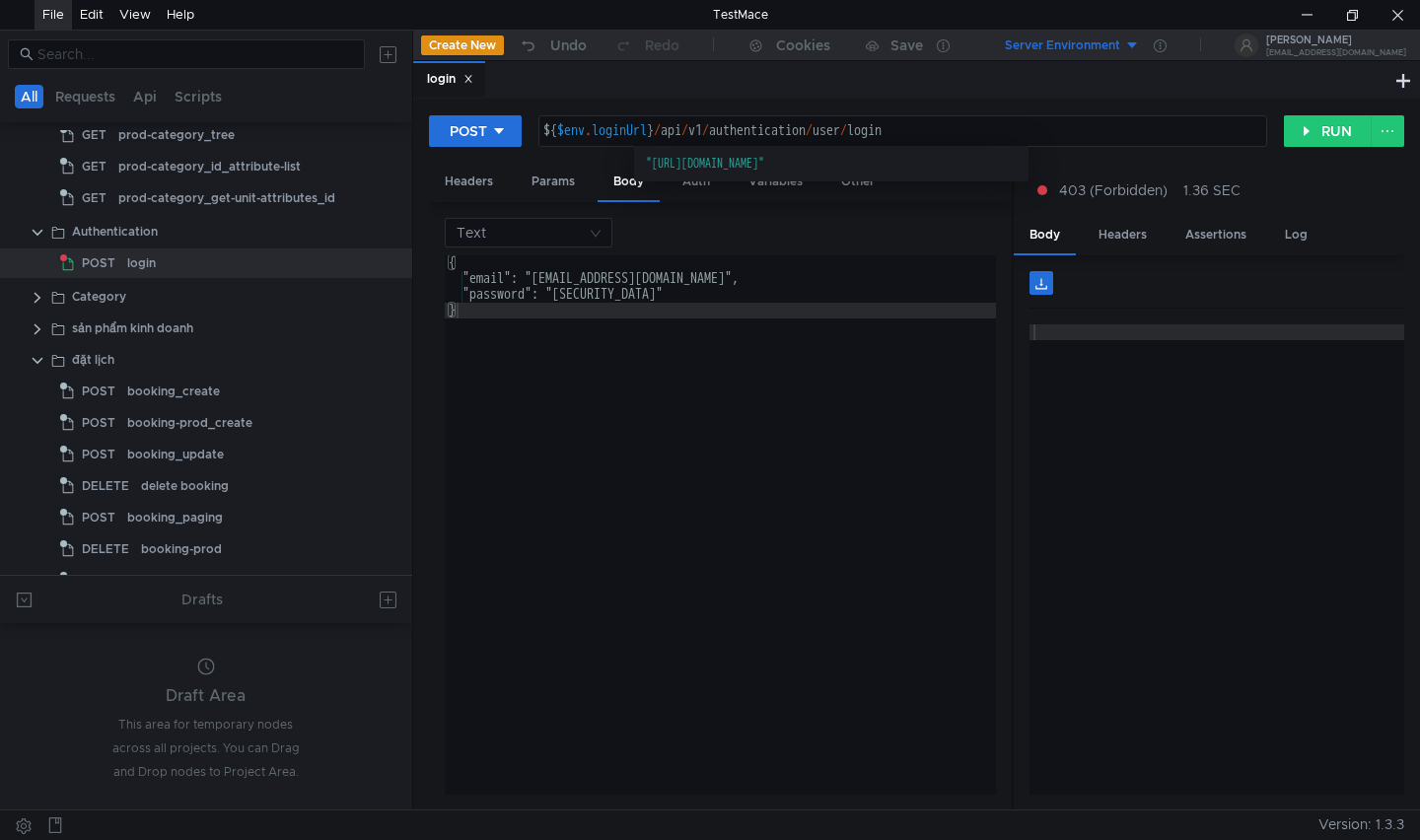 scroll, scrollTop: 0, scrollLeft: 0, axis: both 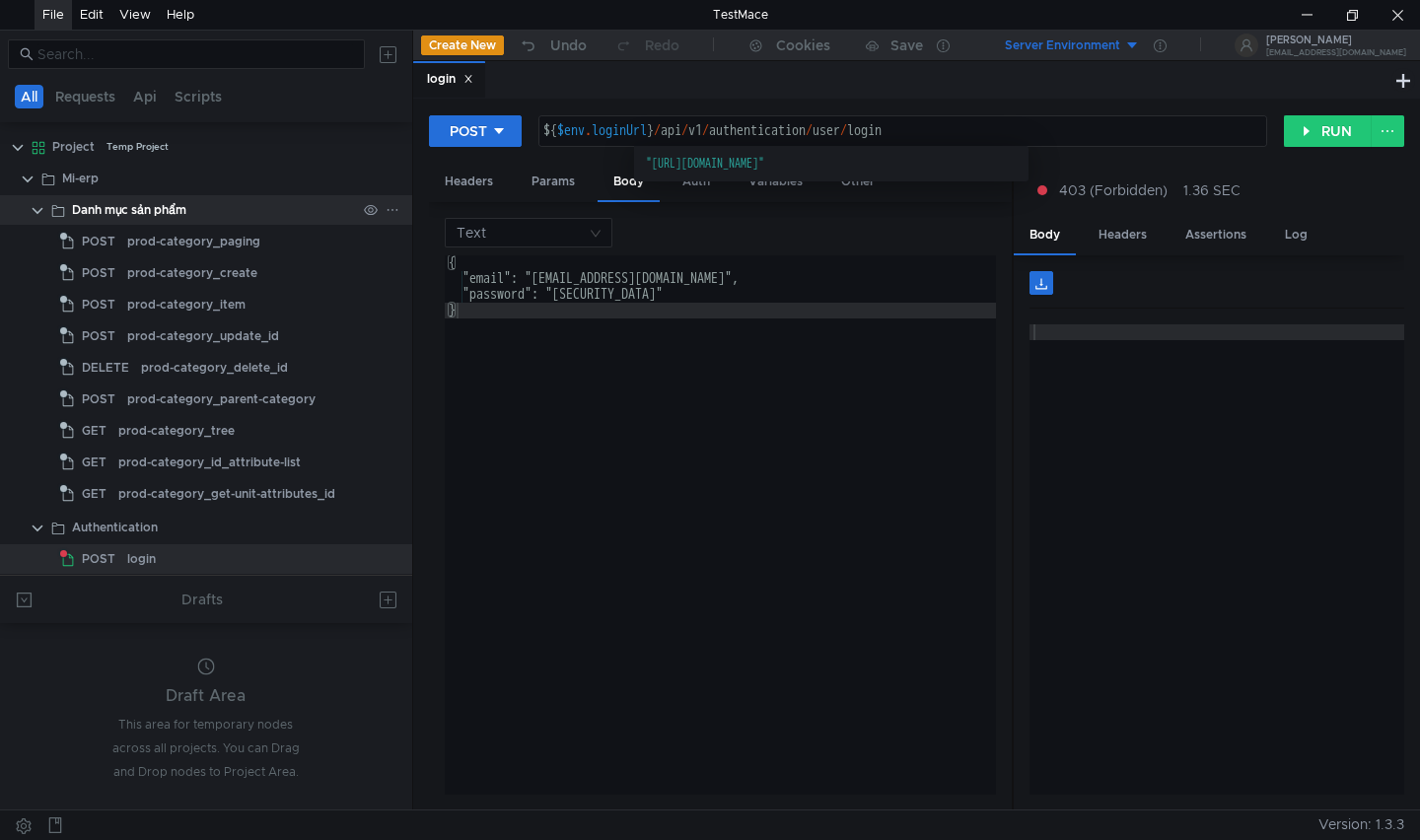 click 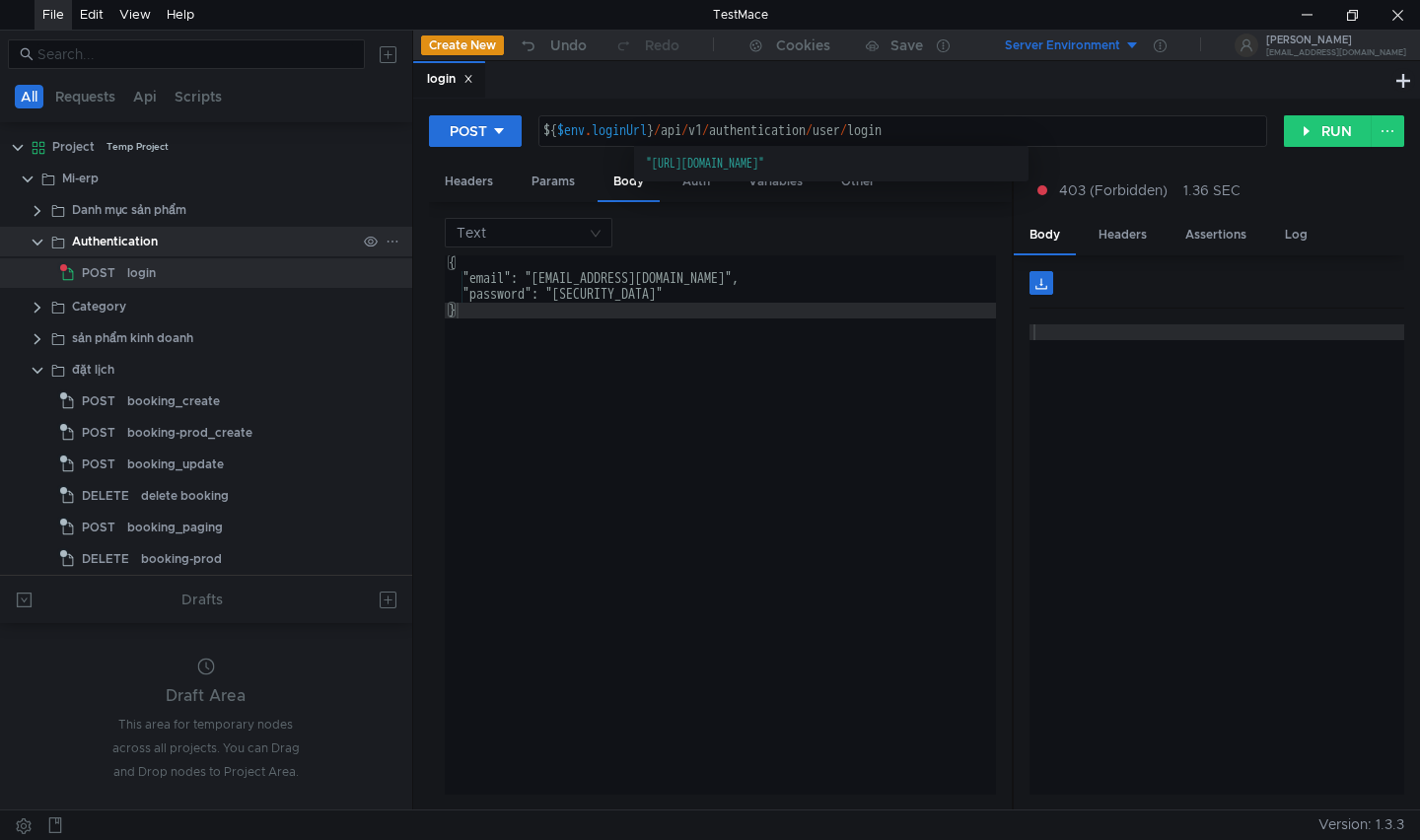 click 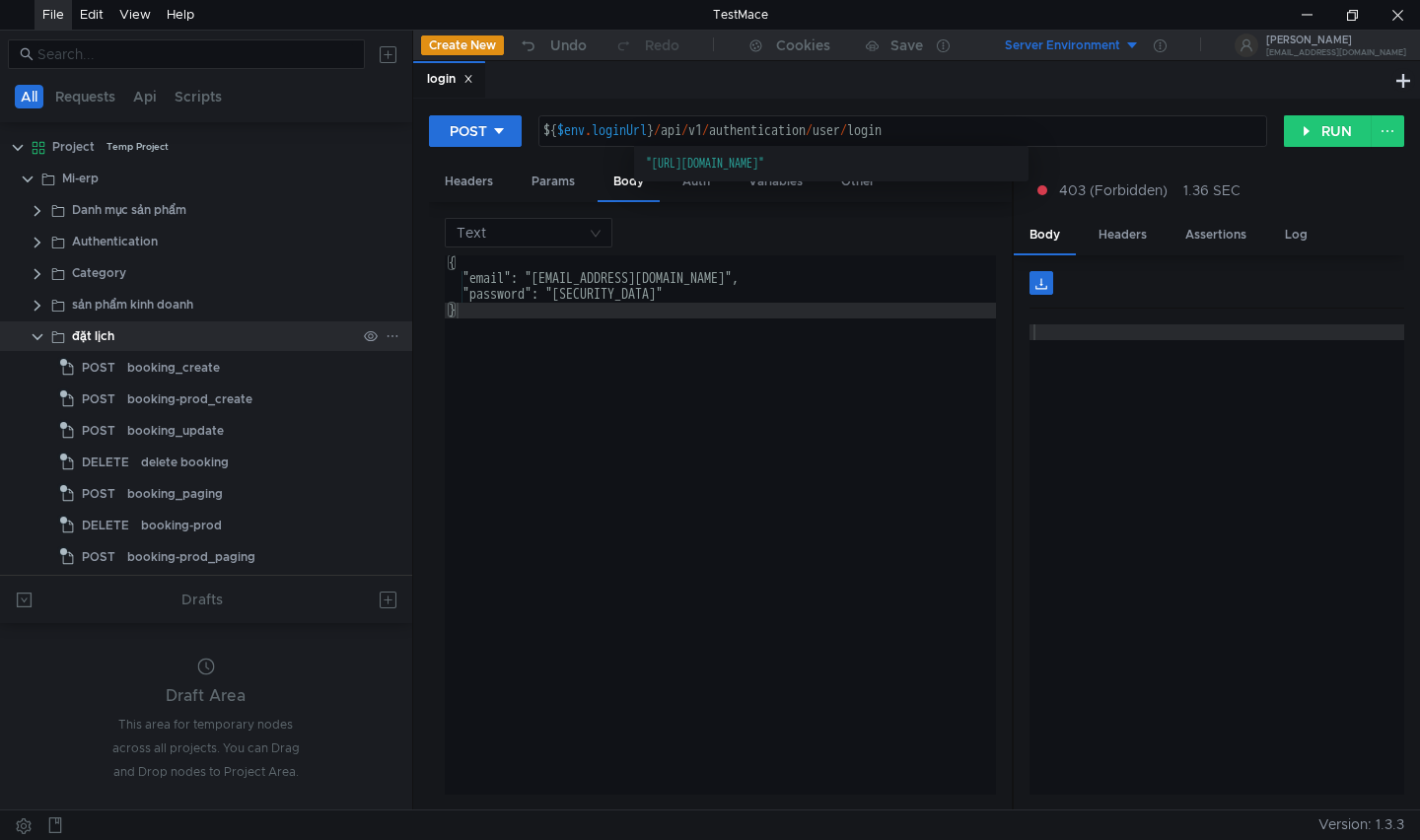 click 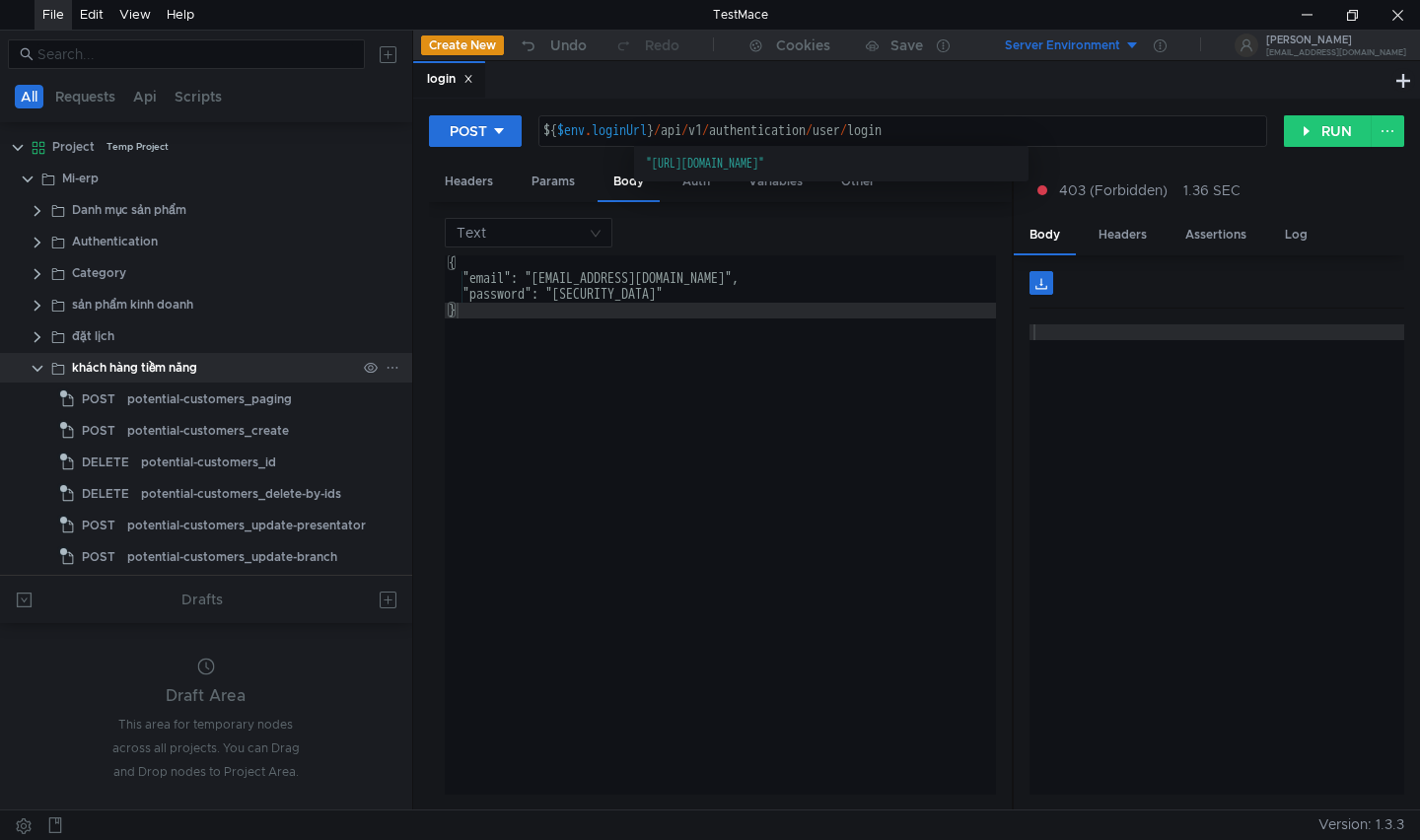 click 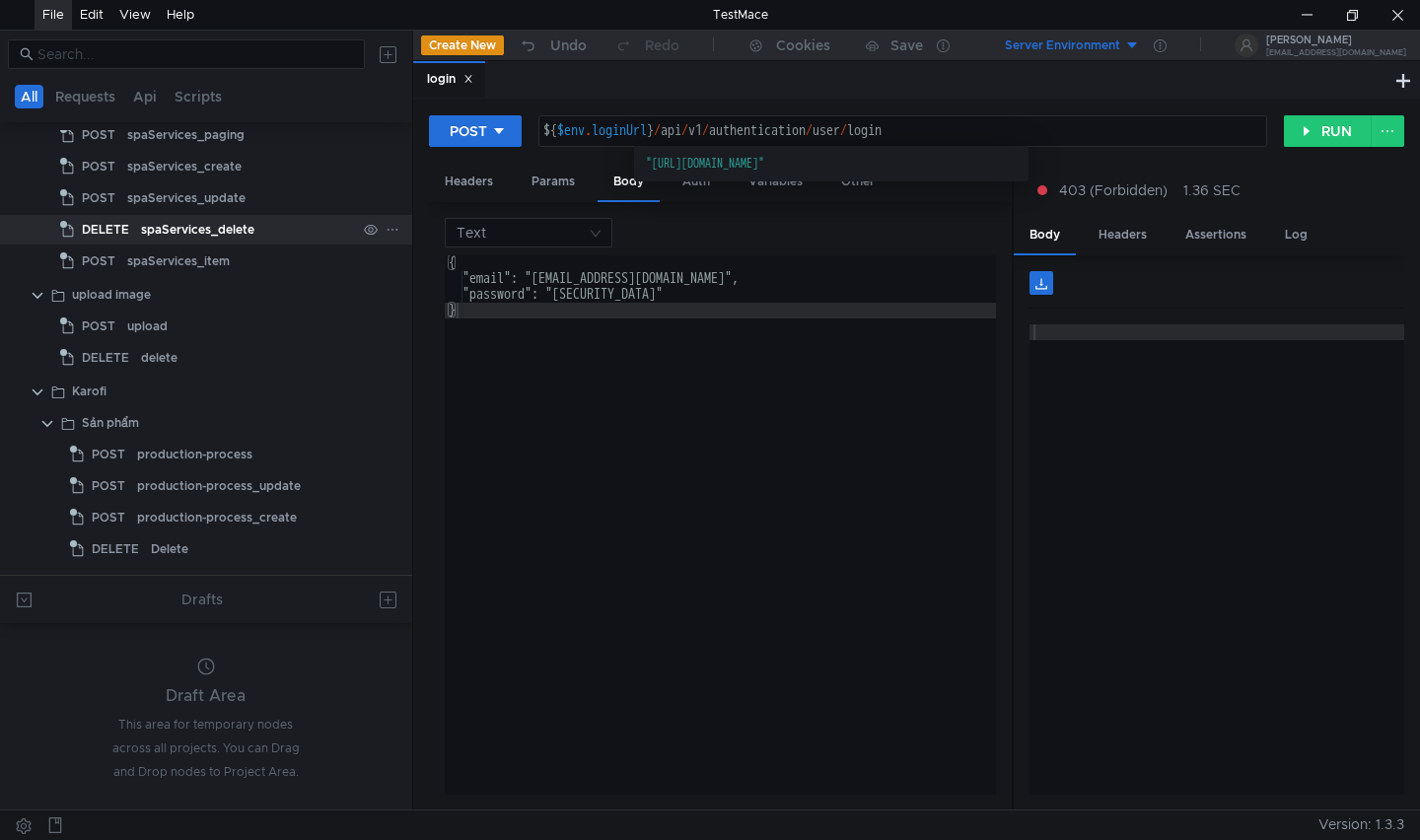 scroll, scrollTop: 99, scrollLeft: 0, axis: vertical 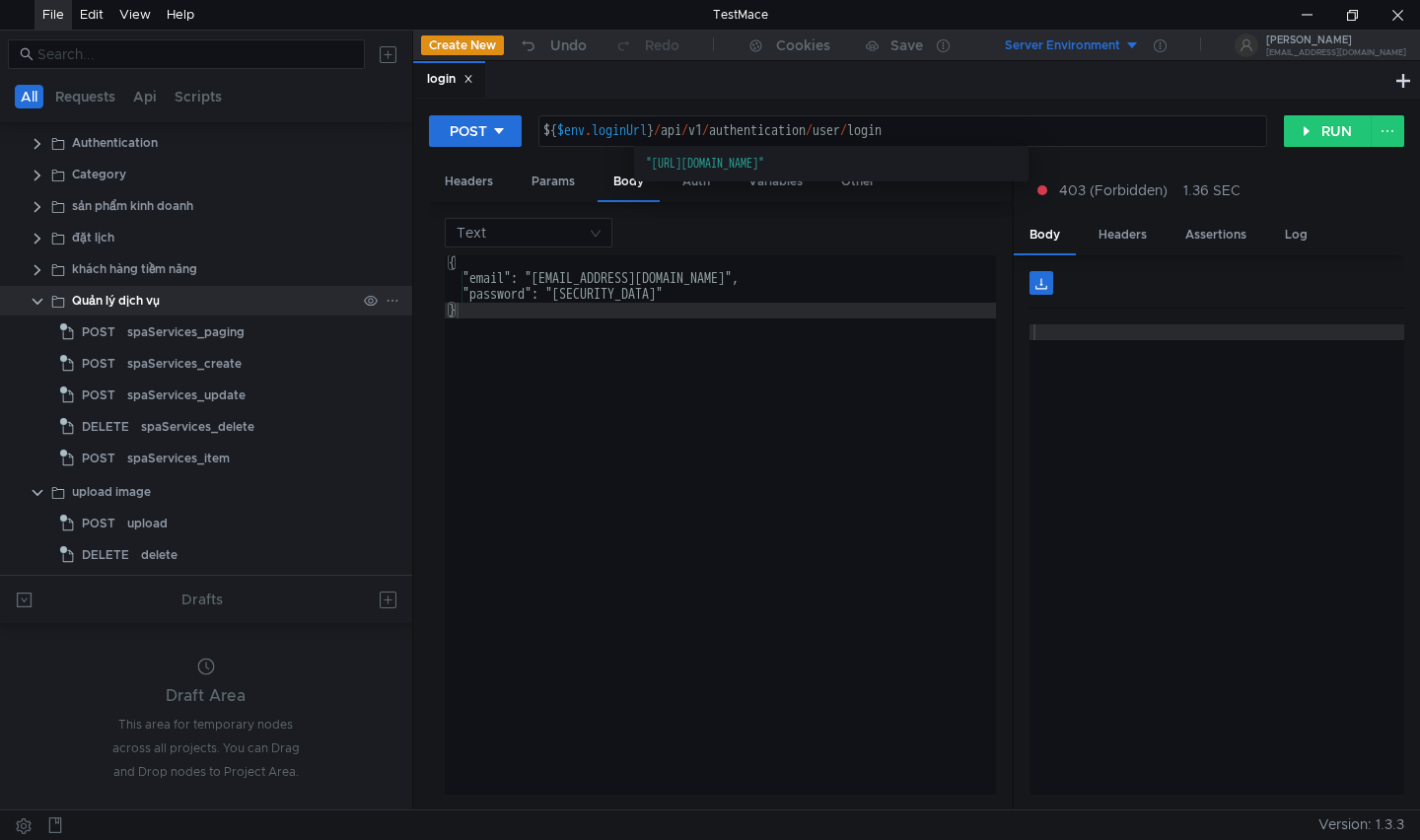 click 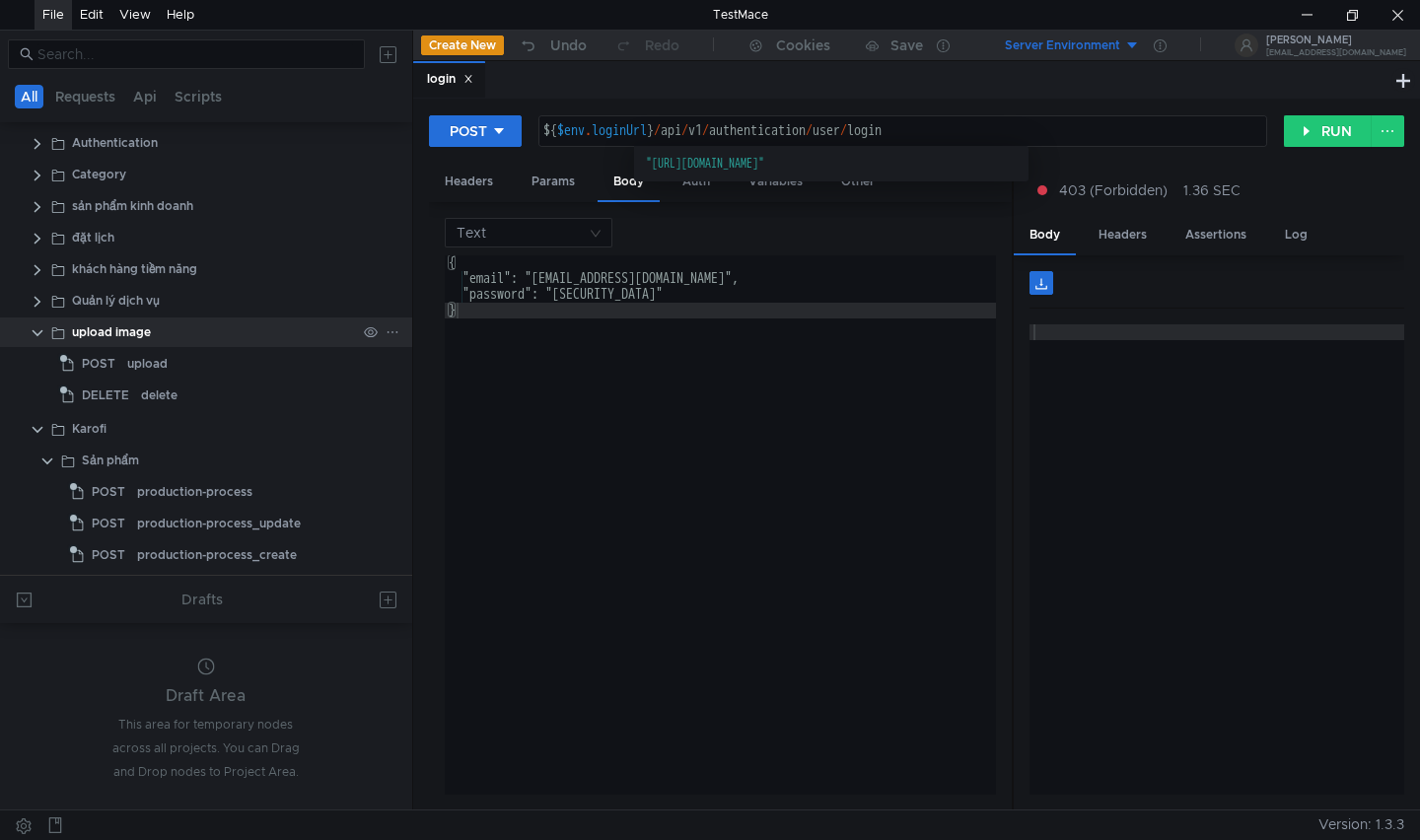 click 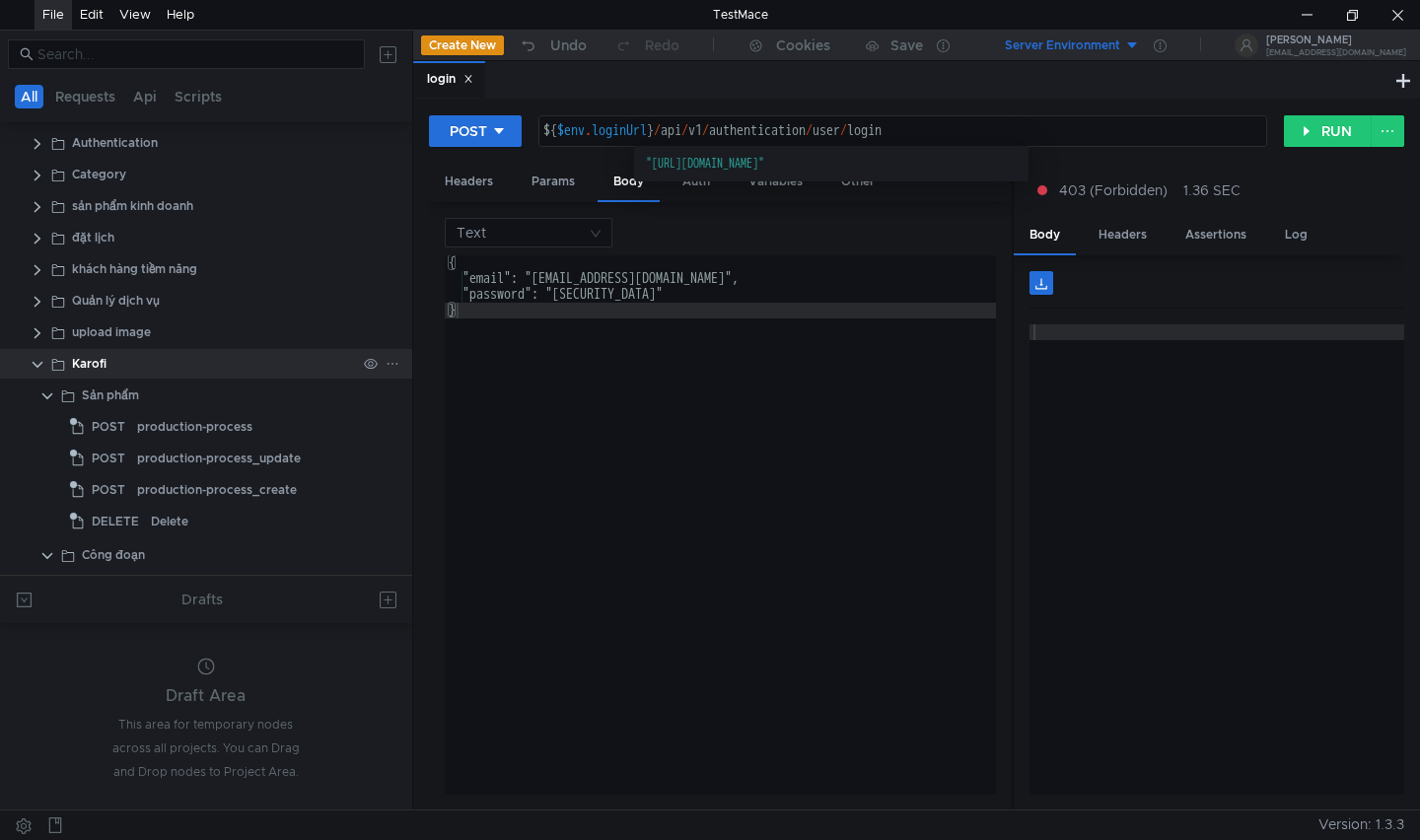 click 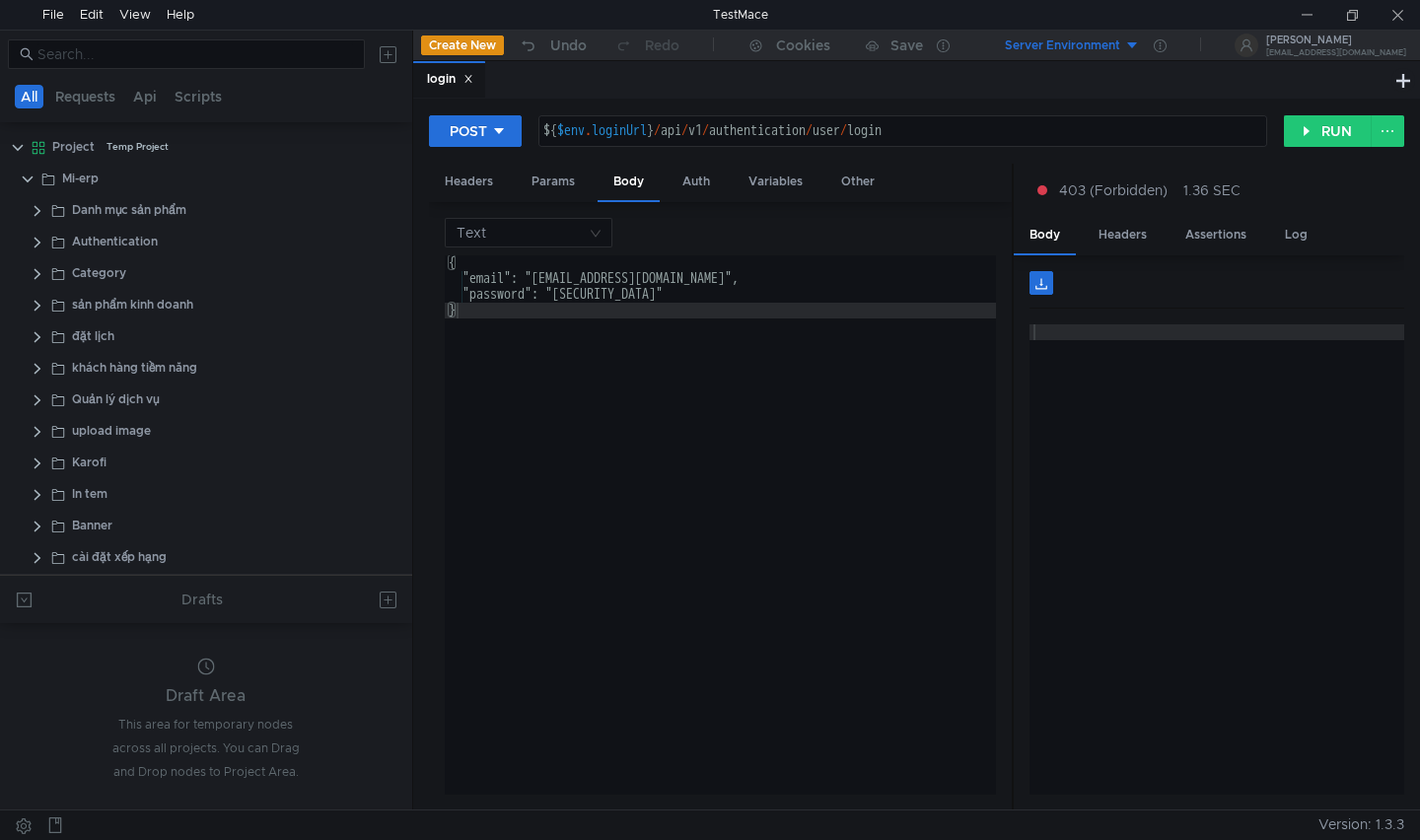 scroll, scrollTop: 0, scrollLeft: 0, axis: both 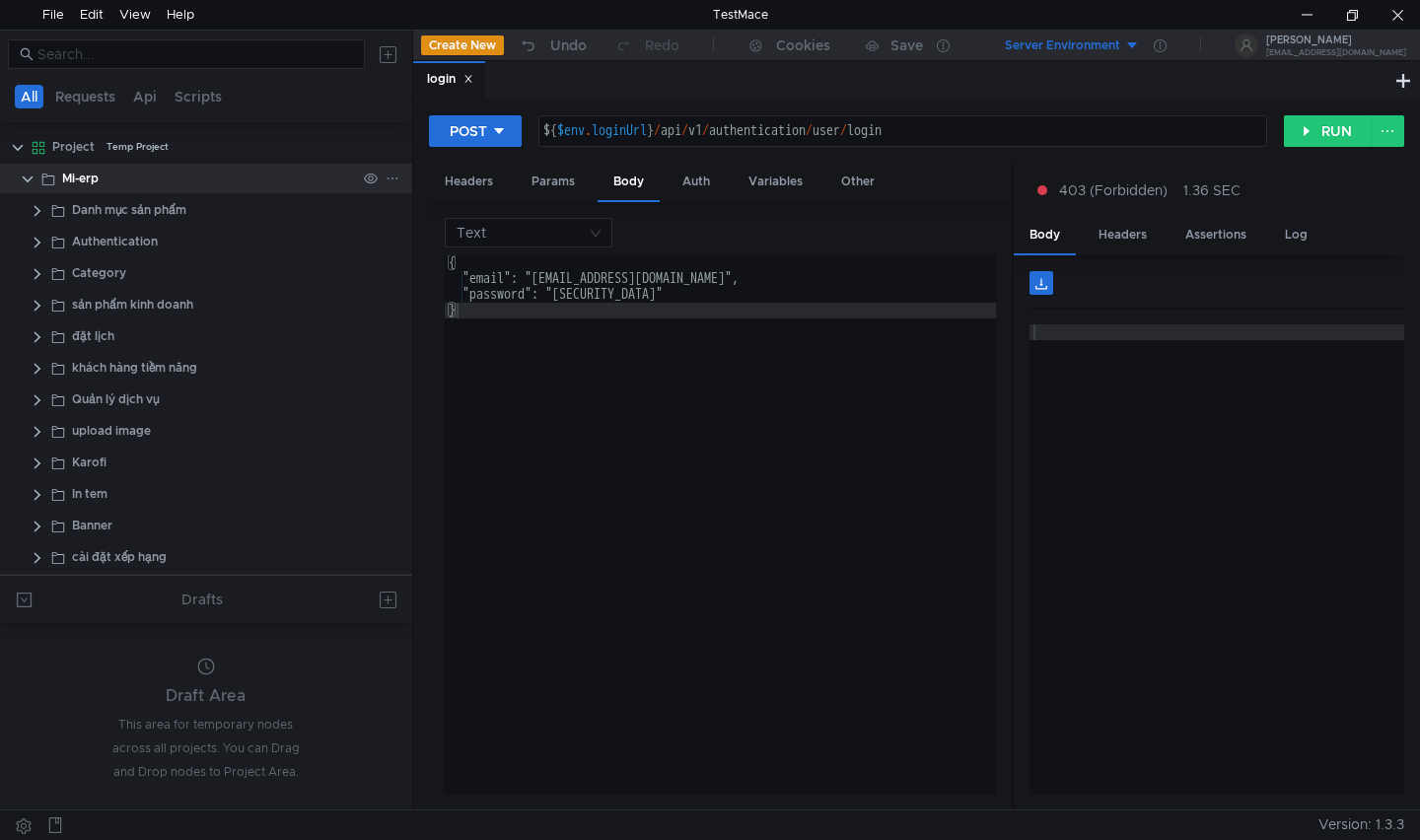 click 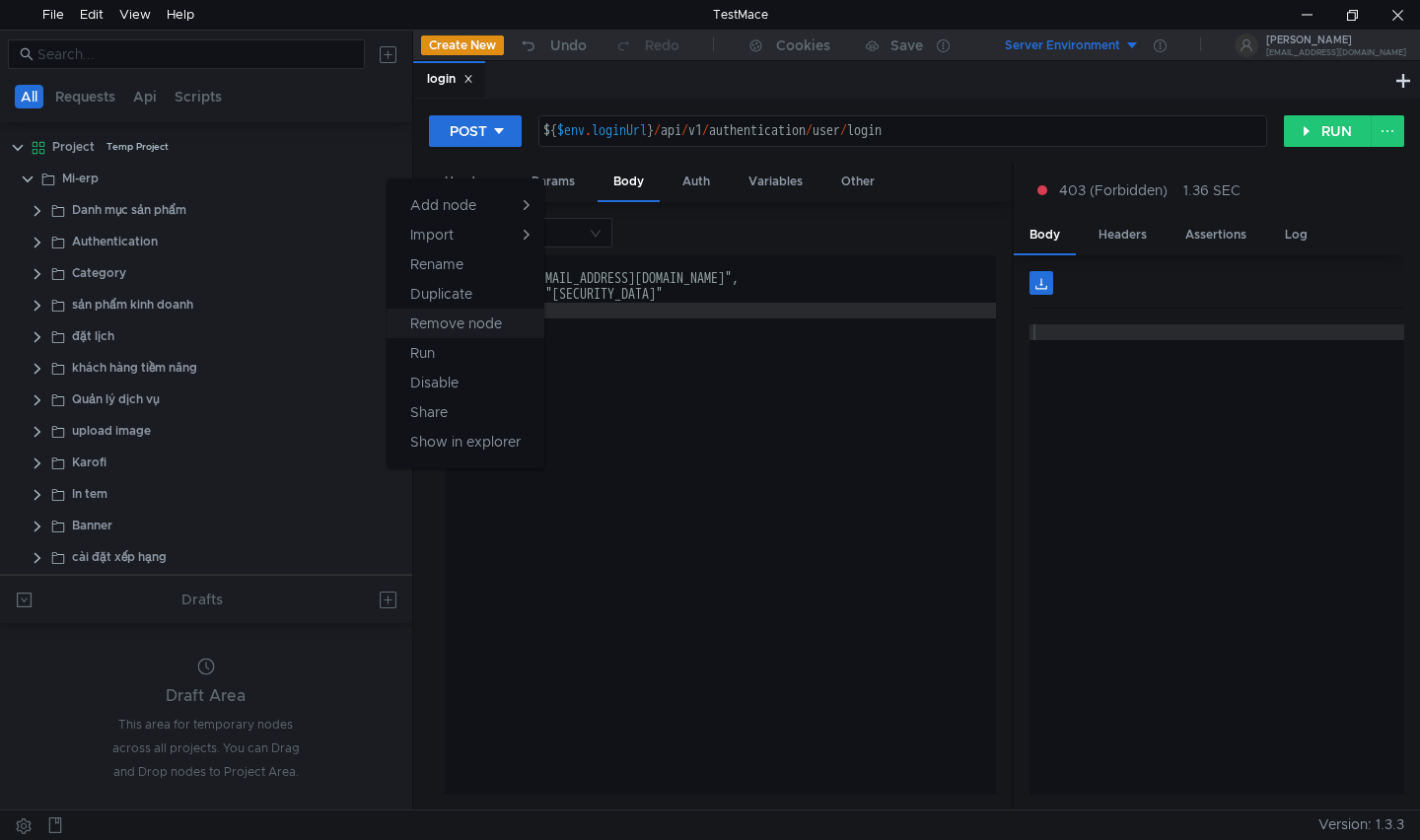click on "Remove node" at bounding box center (456, 323) 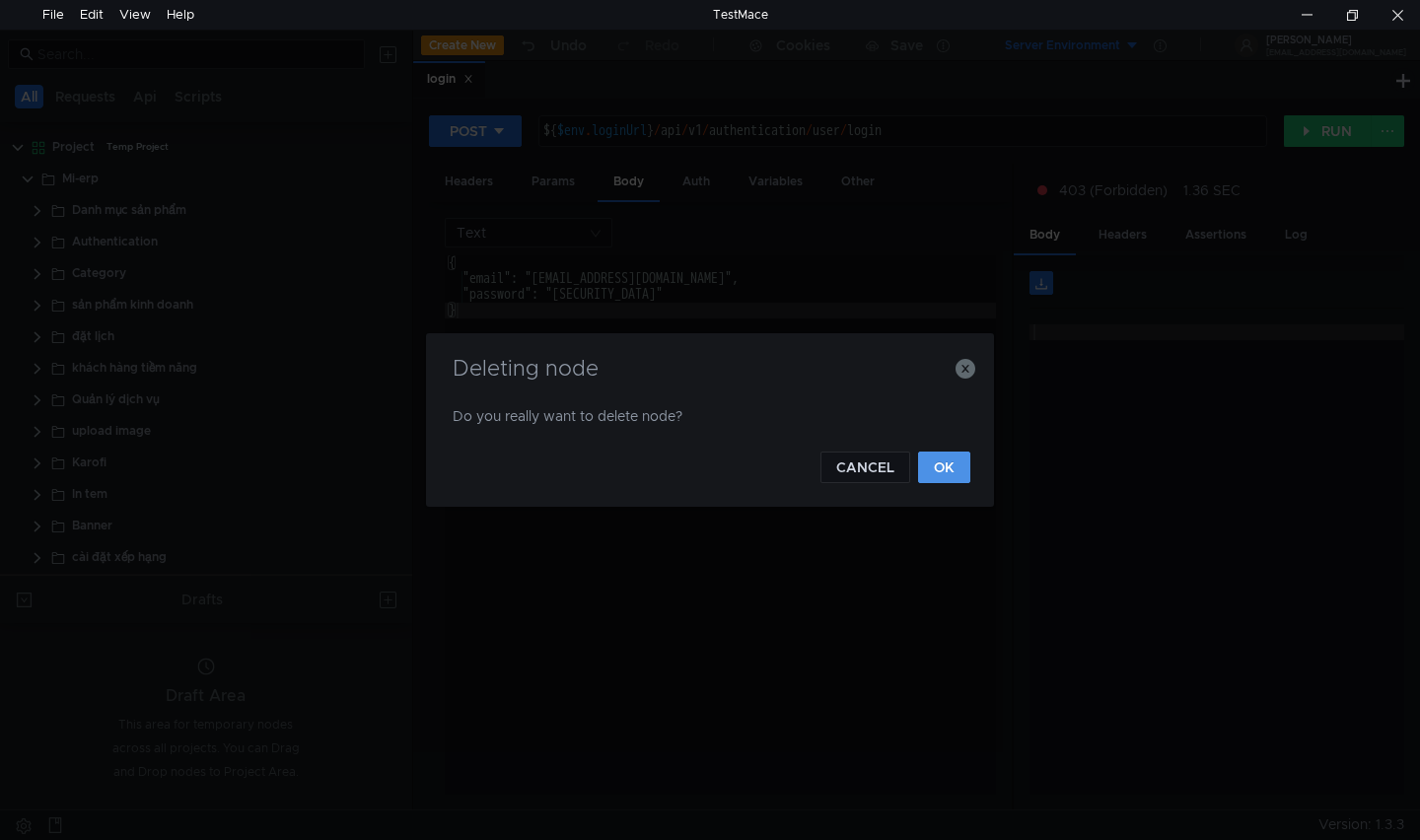 click on "OK" 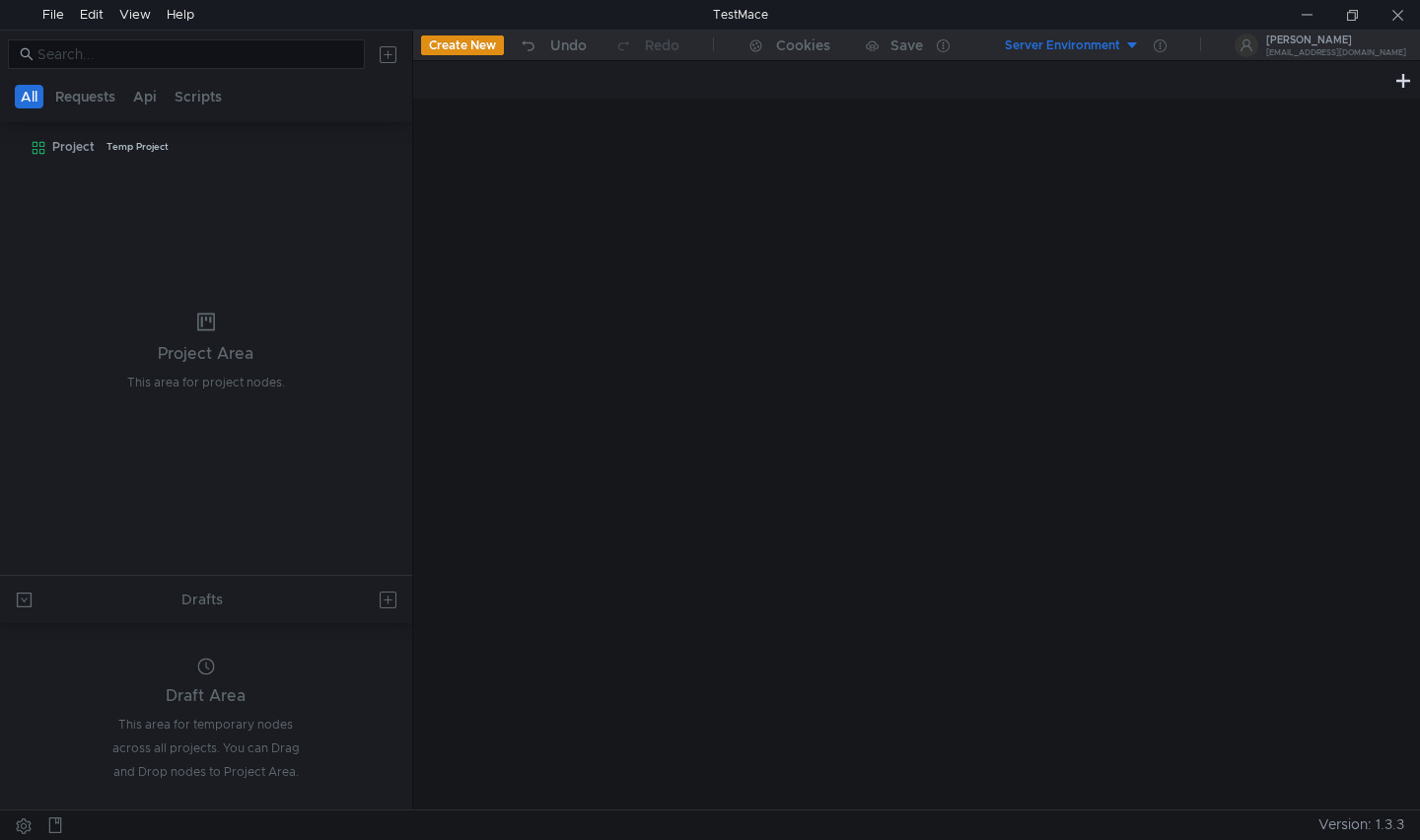 click on "Project  Temp Project" at bounding box center [206, 352] 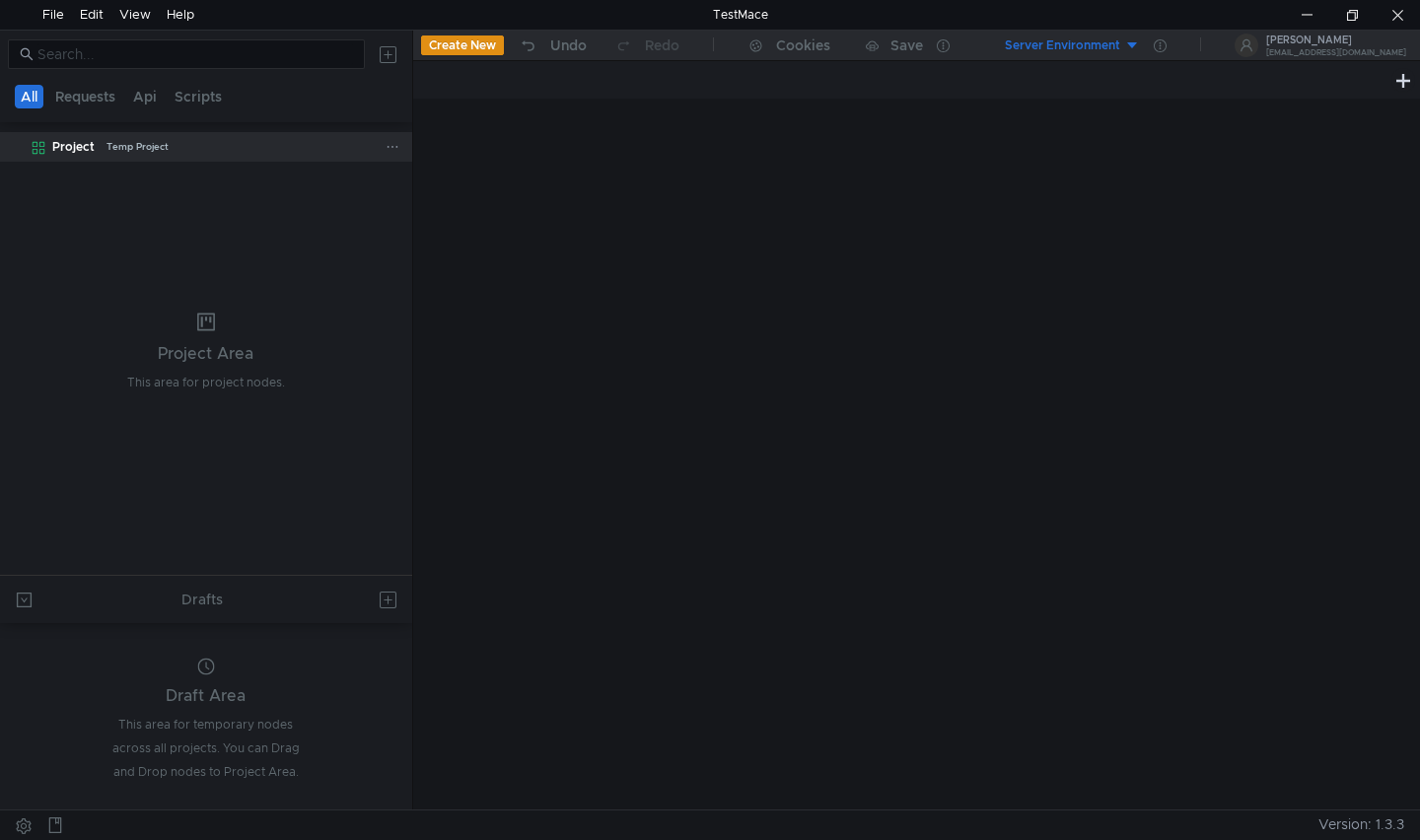 click 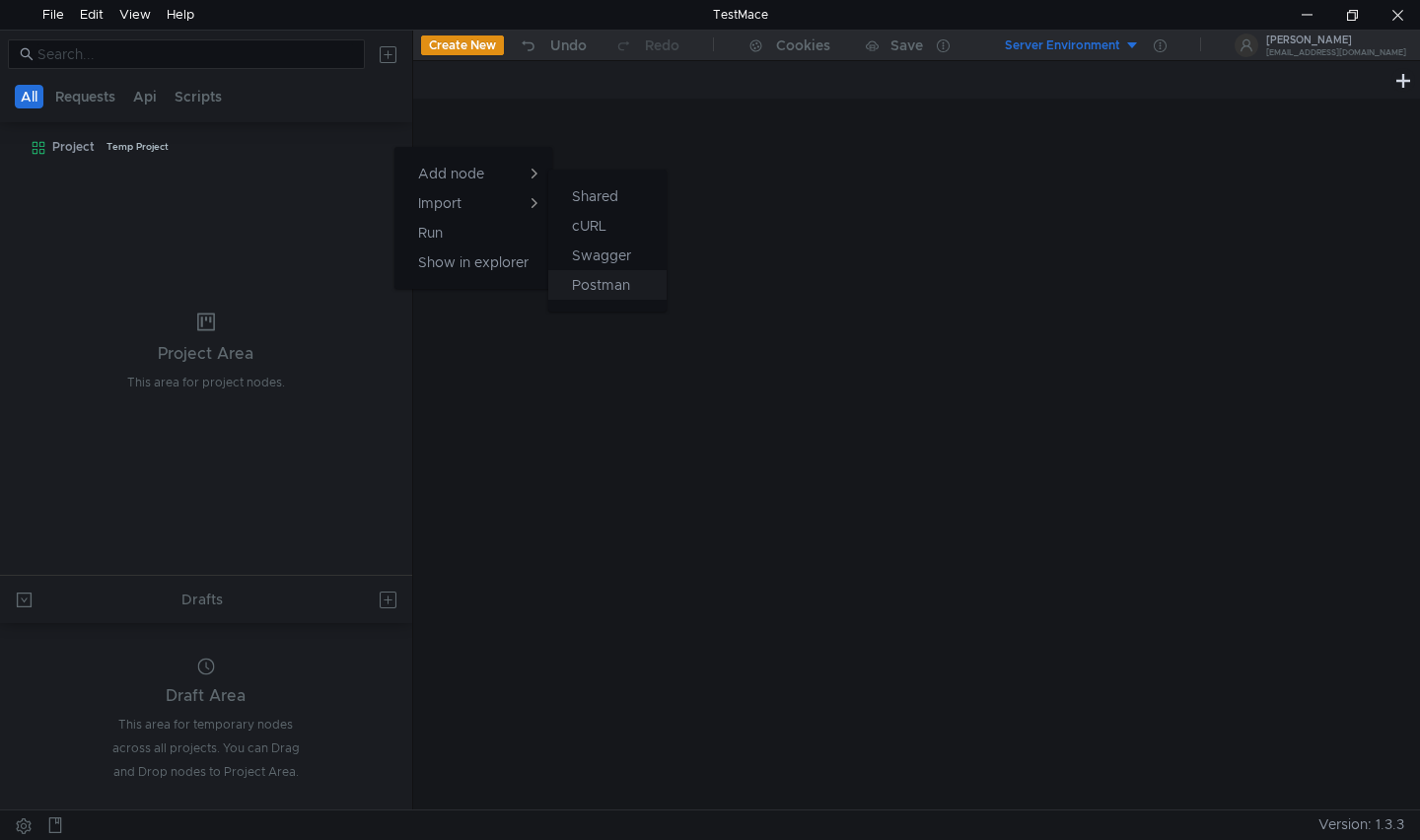 click on "Postman" at bounding box center (601, 285) 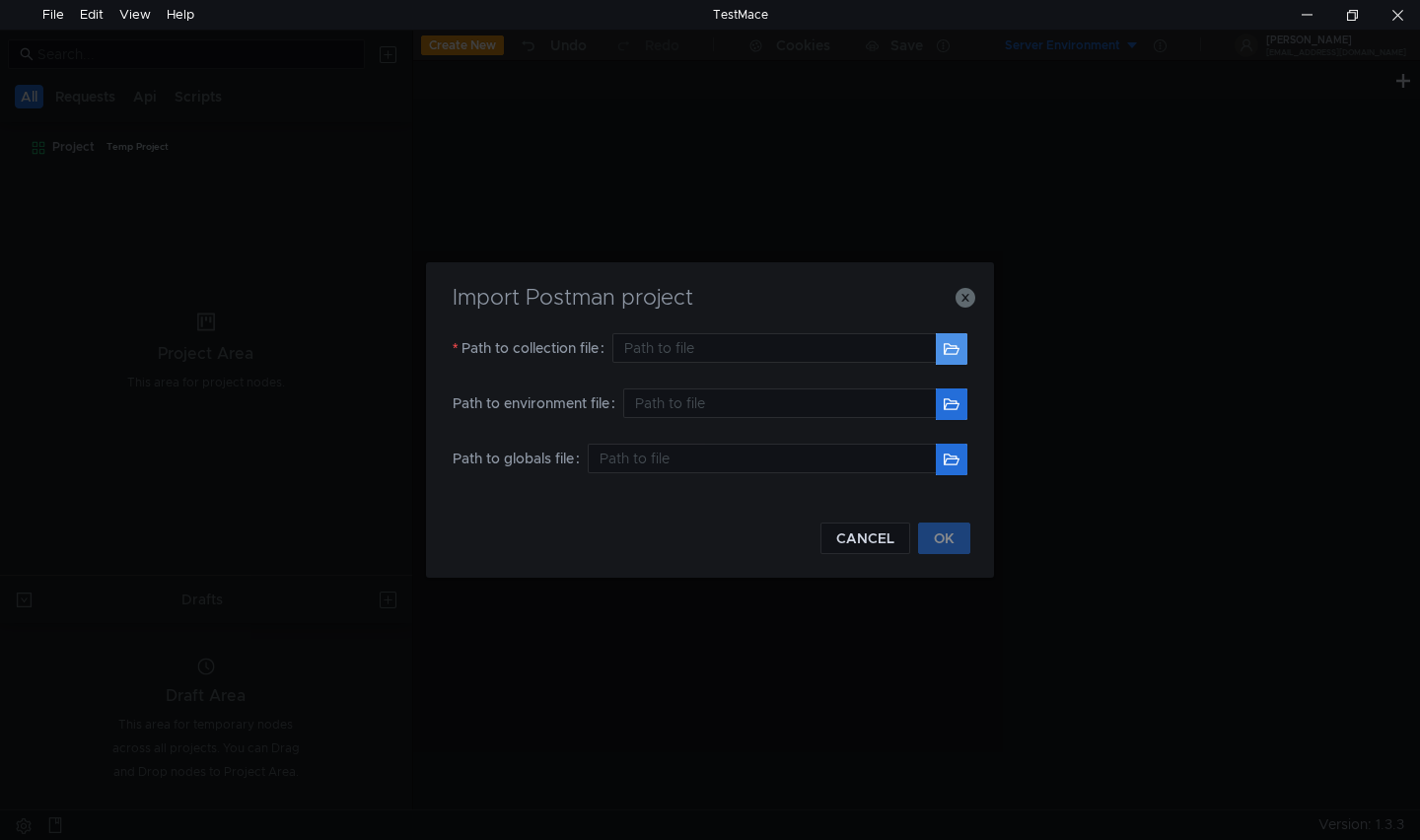 drag, startPoint x: 958, startPoint y: 346, endPoint x: 942, endPoint y: 356, distance: 18.867962 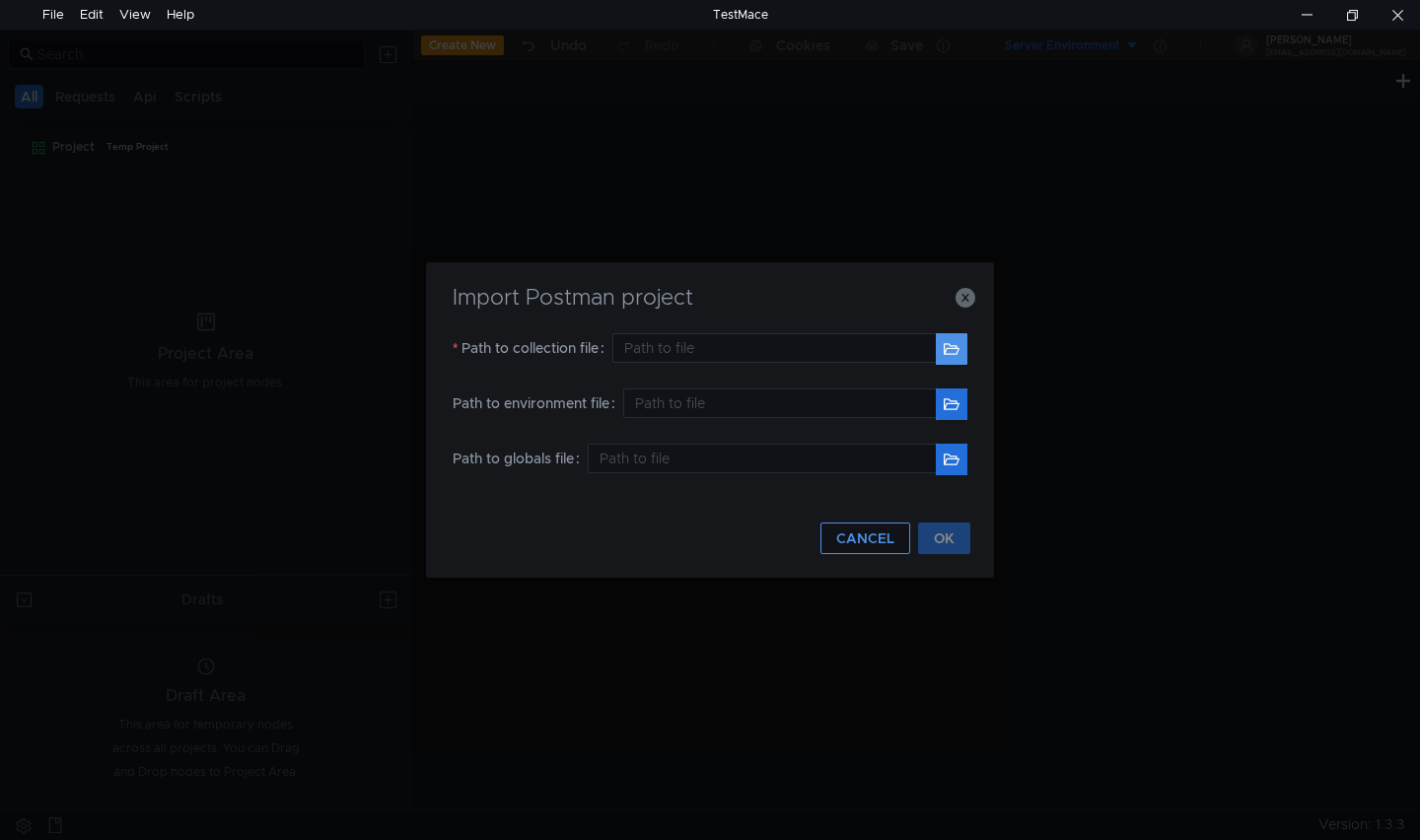 type on "C:\Users\ASUS\Documents\Zalo Received Files\Mi-erp.postman_collection (1).json" 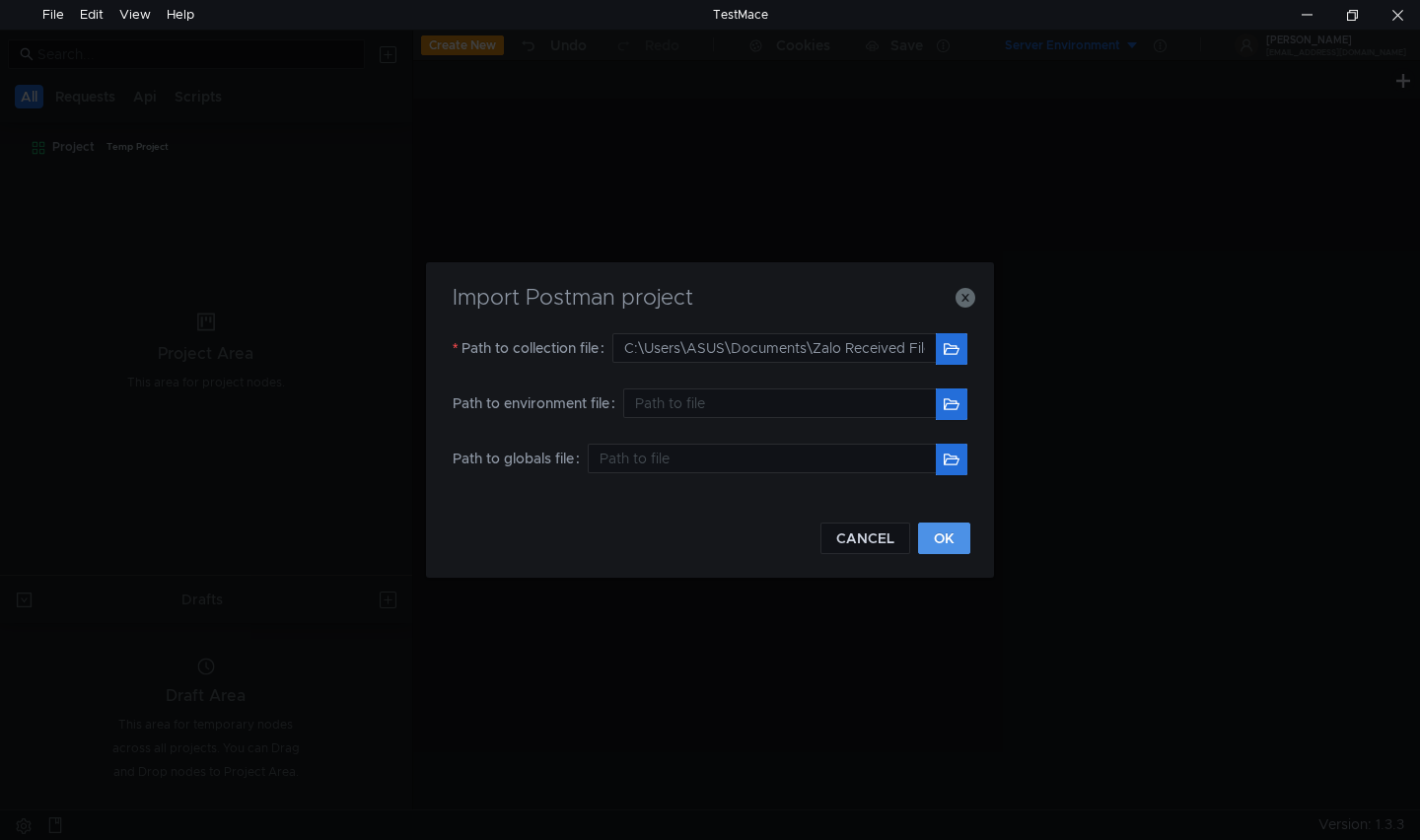 click on "OK" 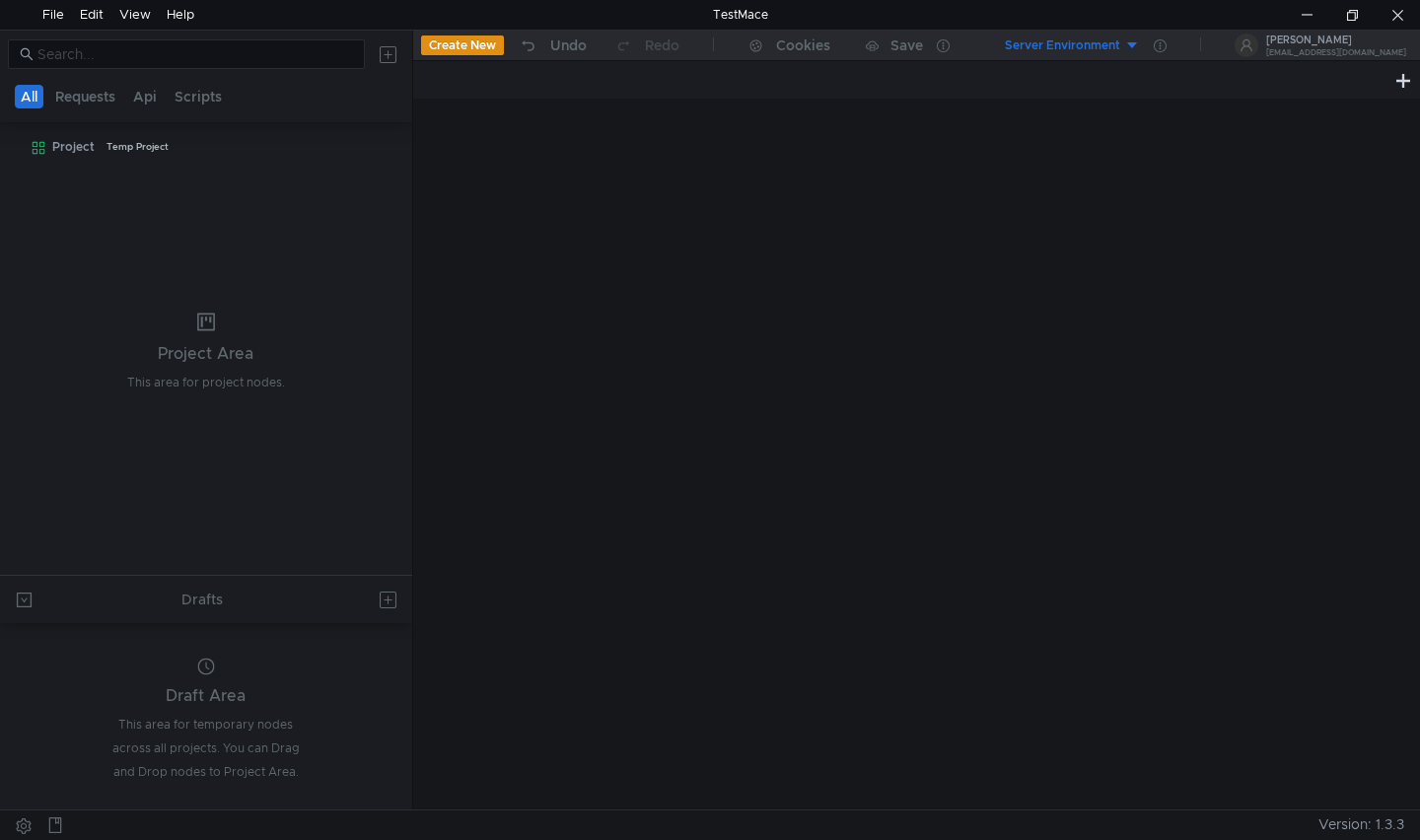 click on "Project  Temp Project" at bounding box center (206, 352) 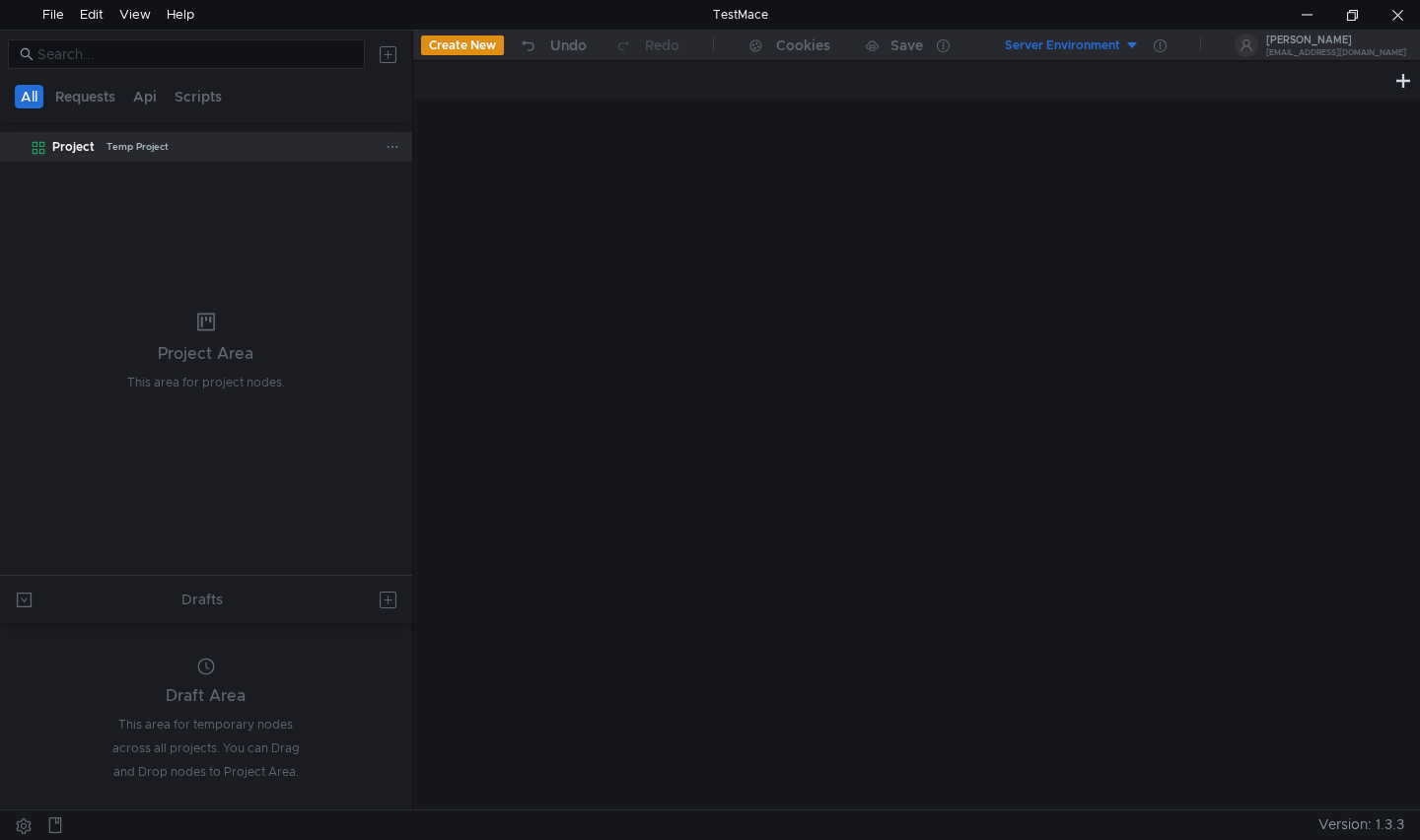 click 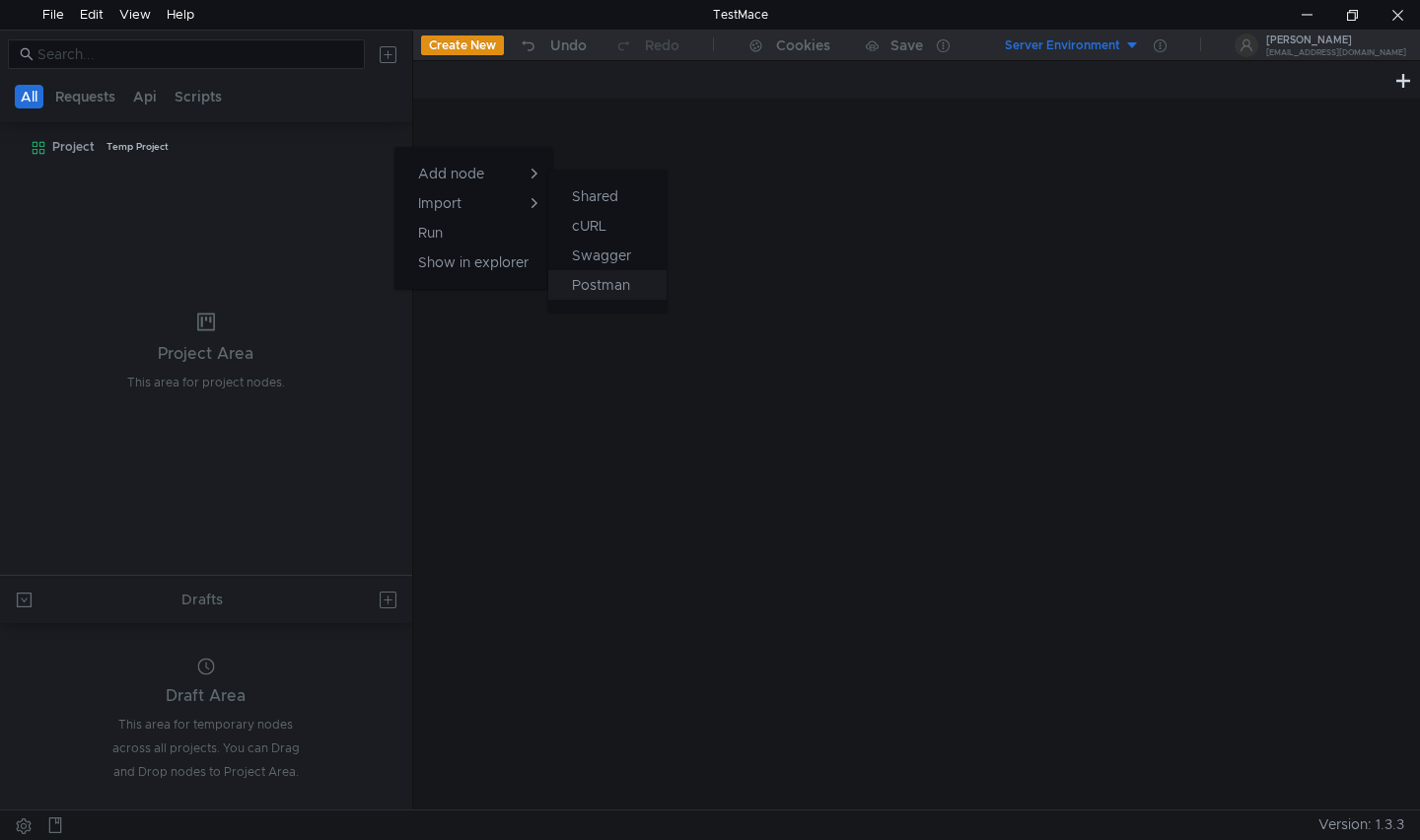 click on "Postman" at bounding box center [601, 285] 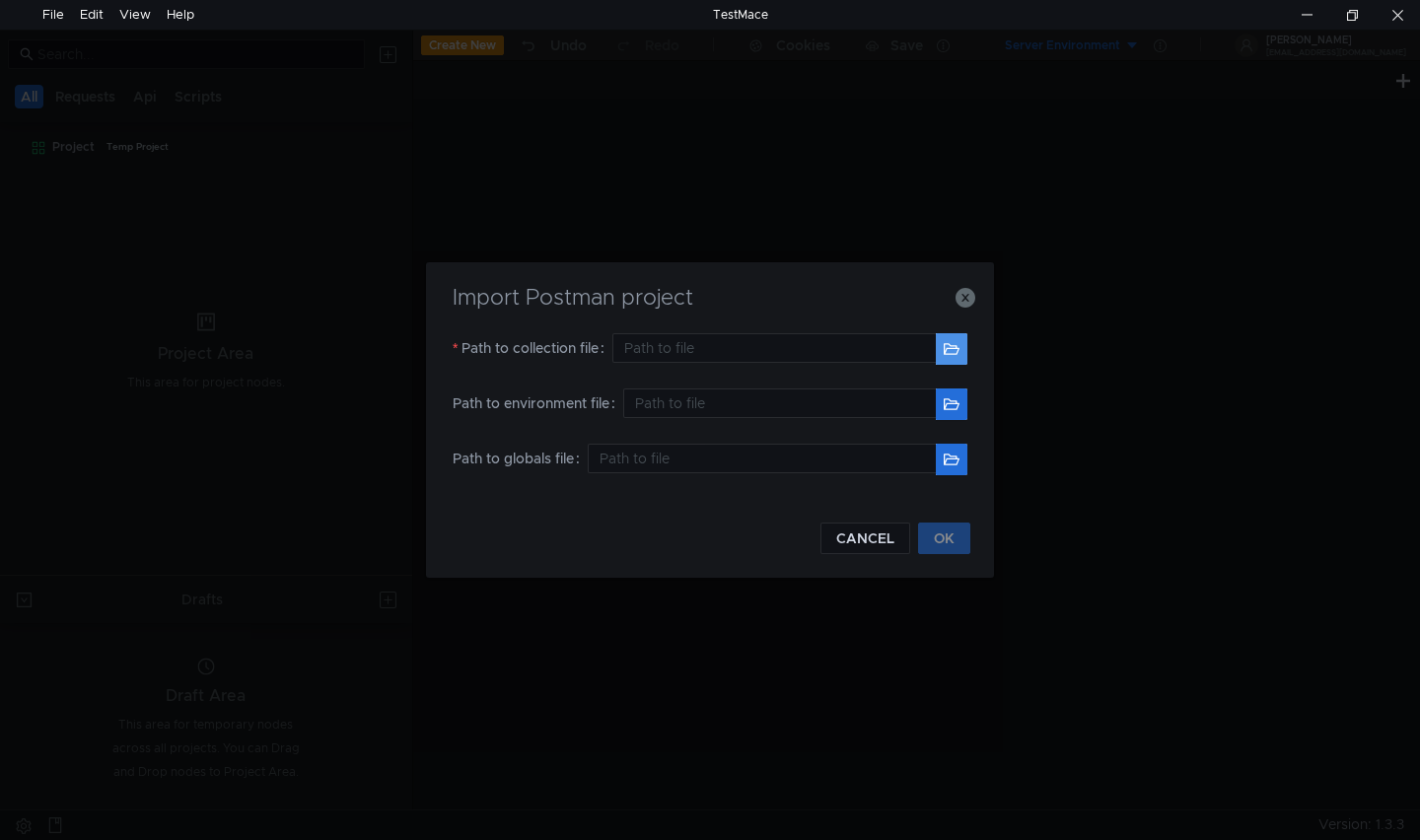 click 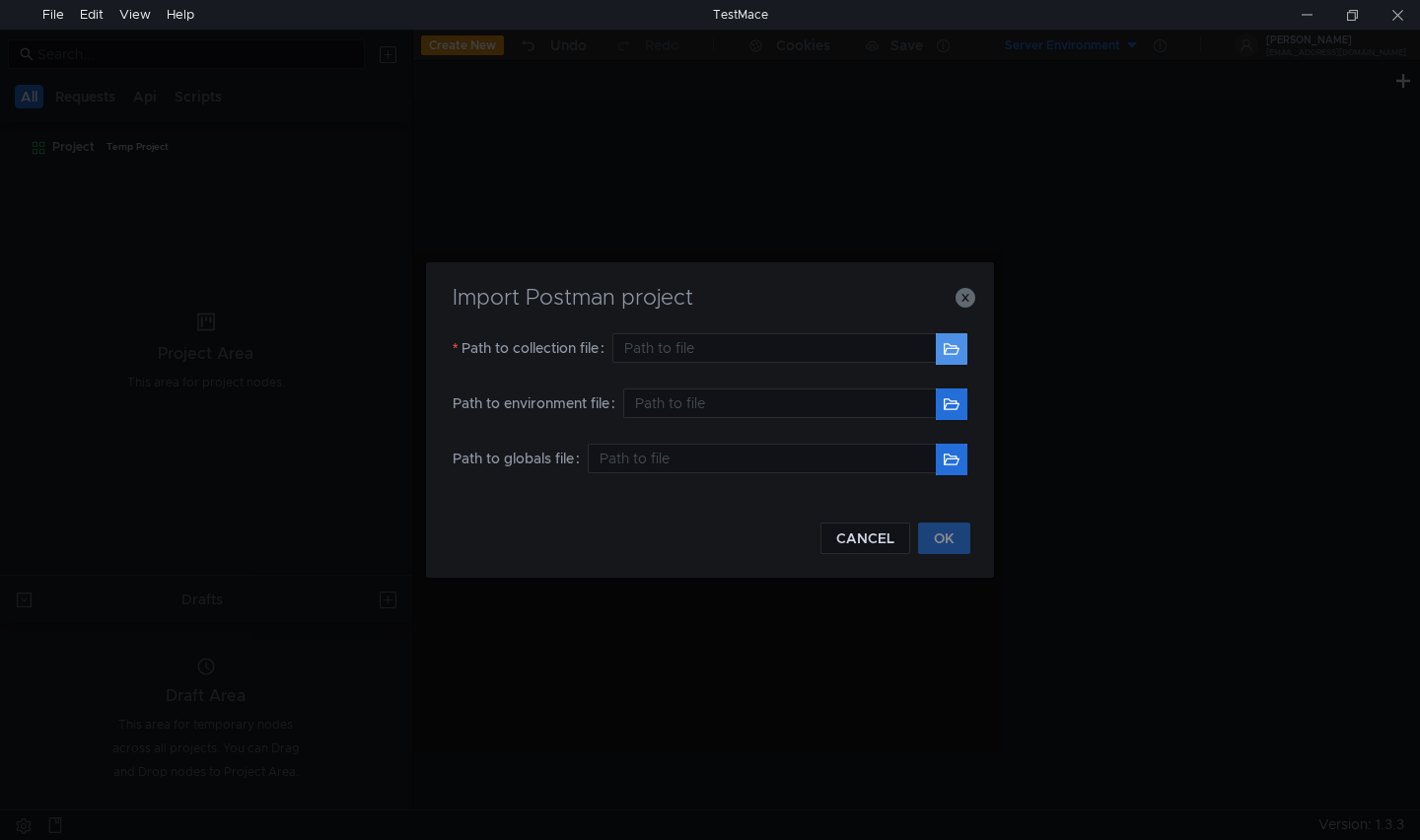 type on "C:\Users\ASUS\Downloads\Mi-erp.postman_collection.json" 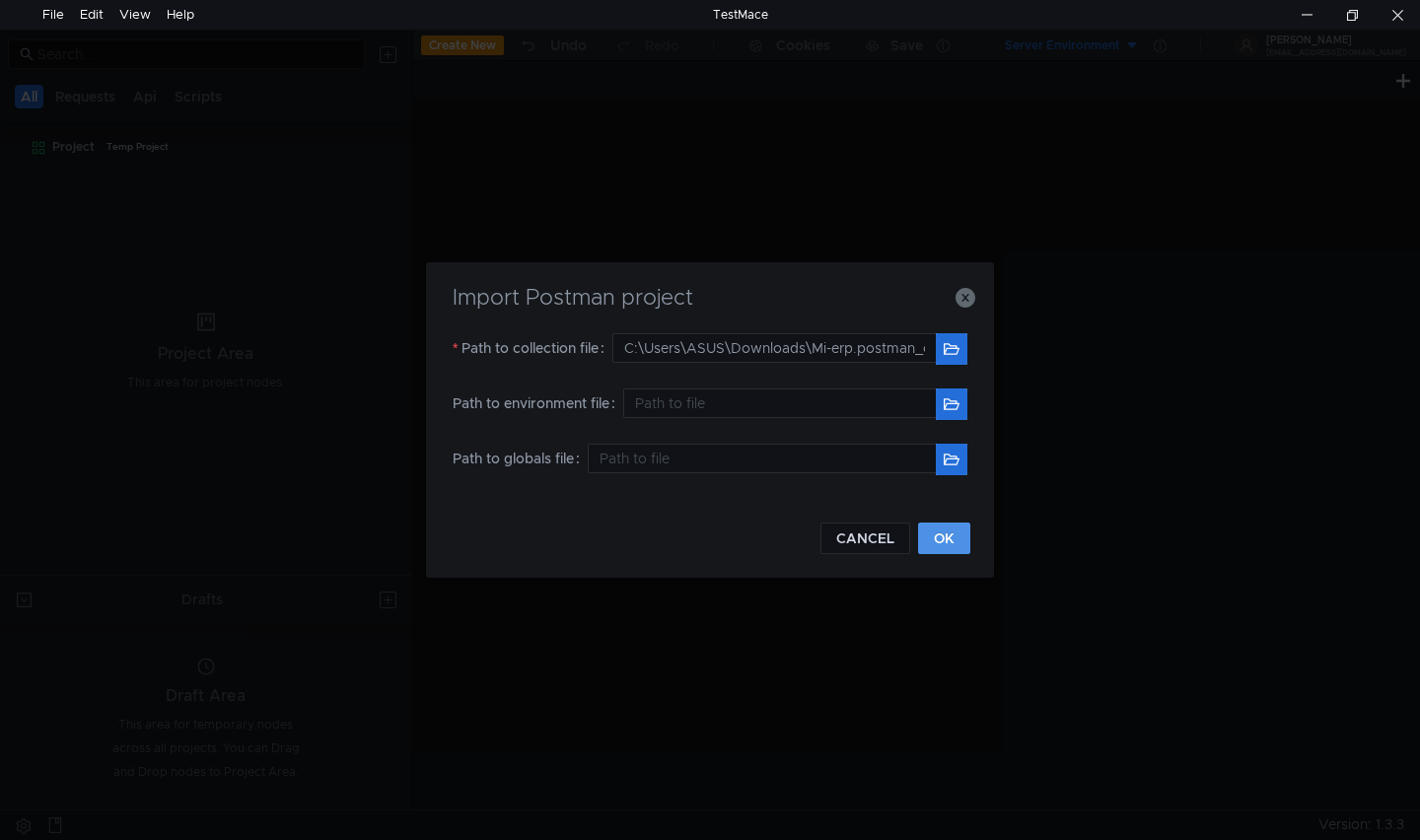 click on "OK" 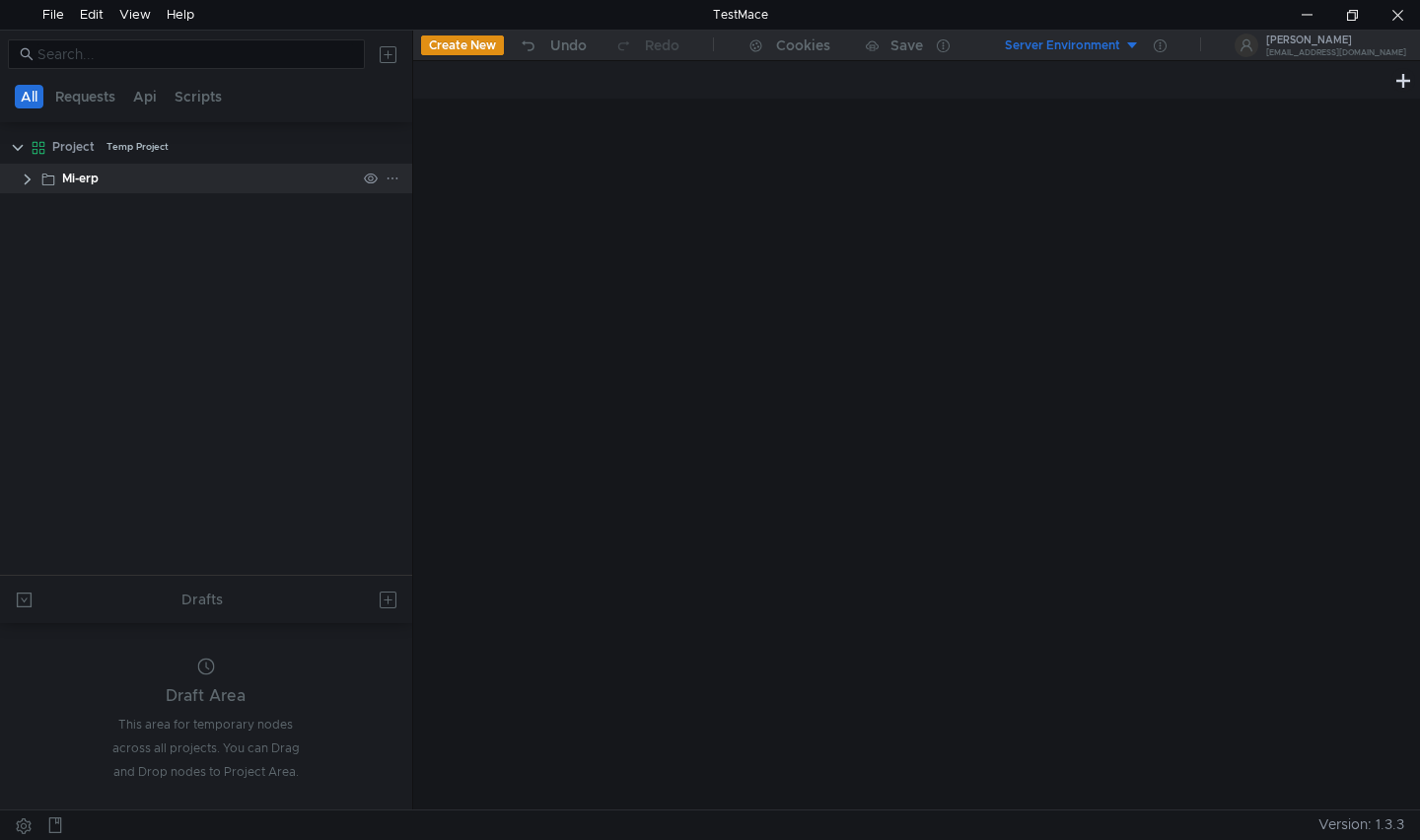 click 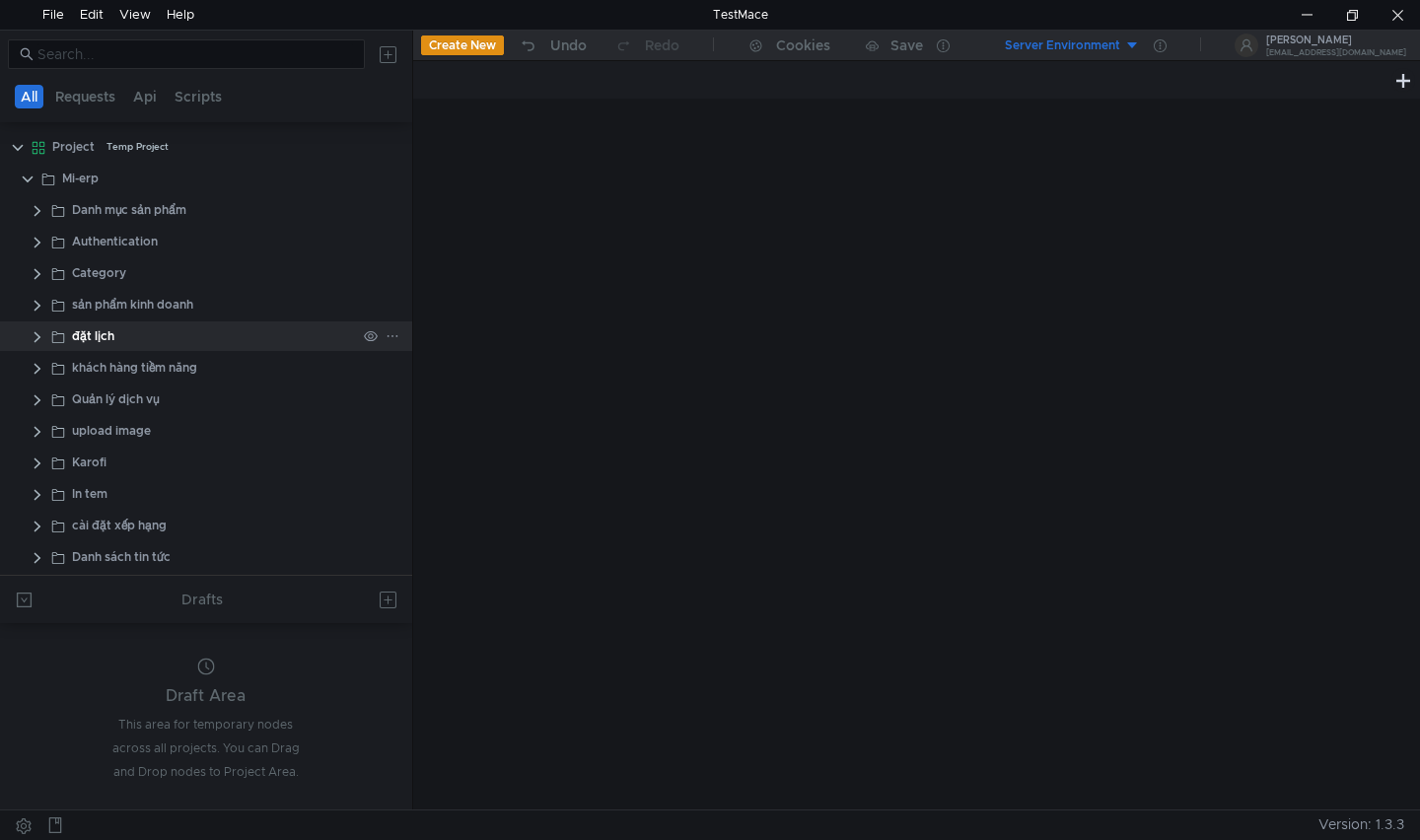 scroll, scrollTop: 382, scrollLeft: 0, axis: vertical 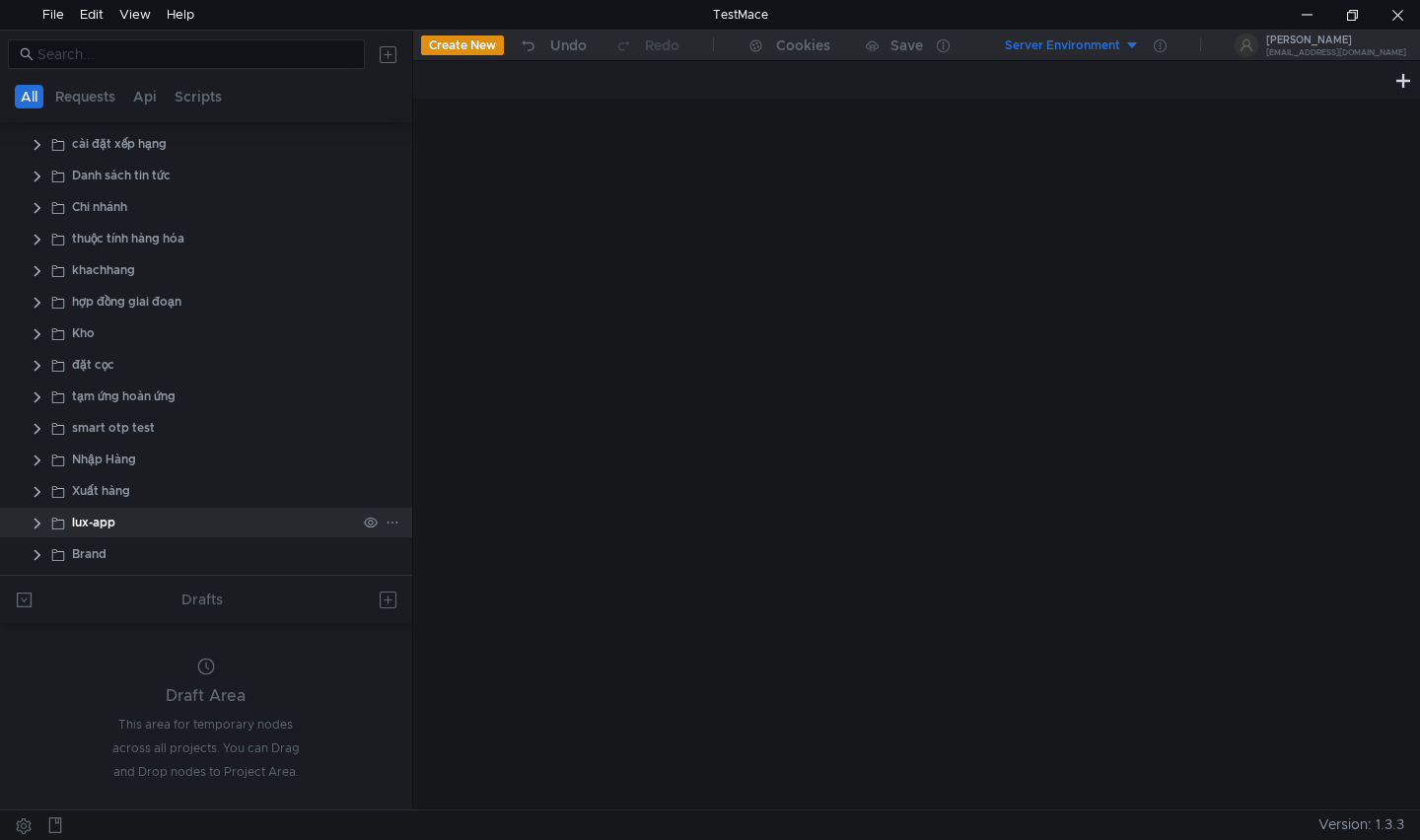 click 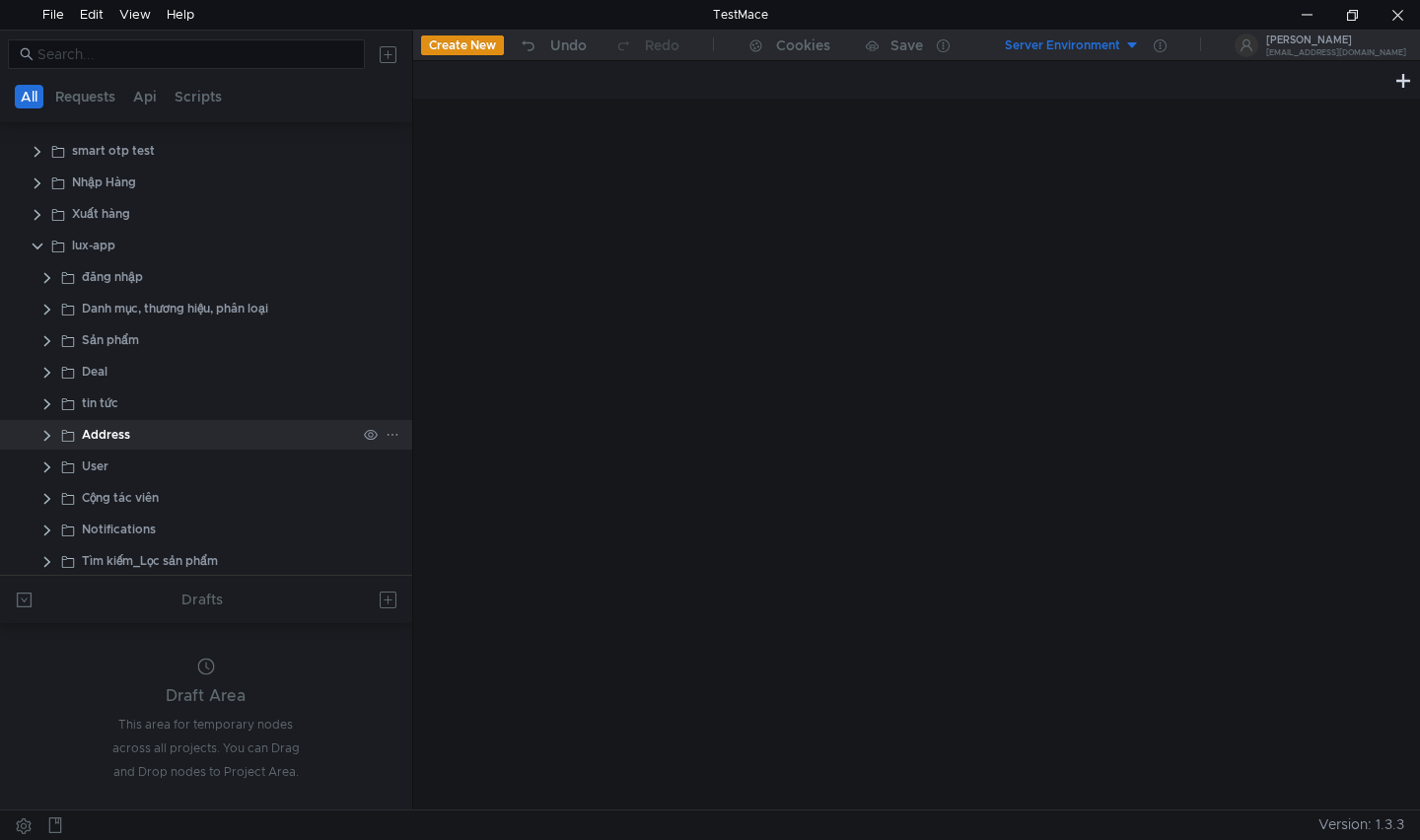 scroll, scrollTop: 677, scrollLeft: 0, axis: vertical 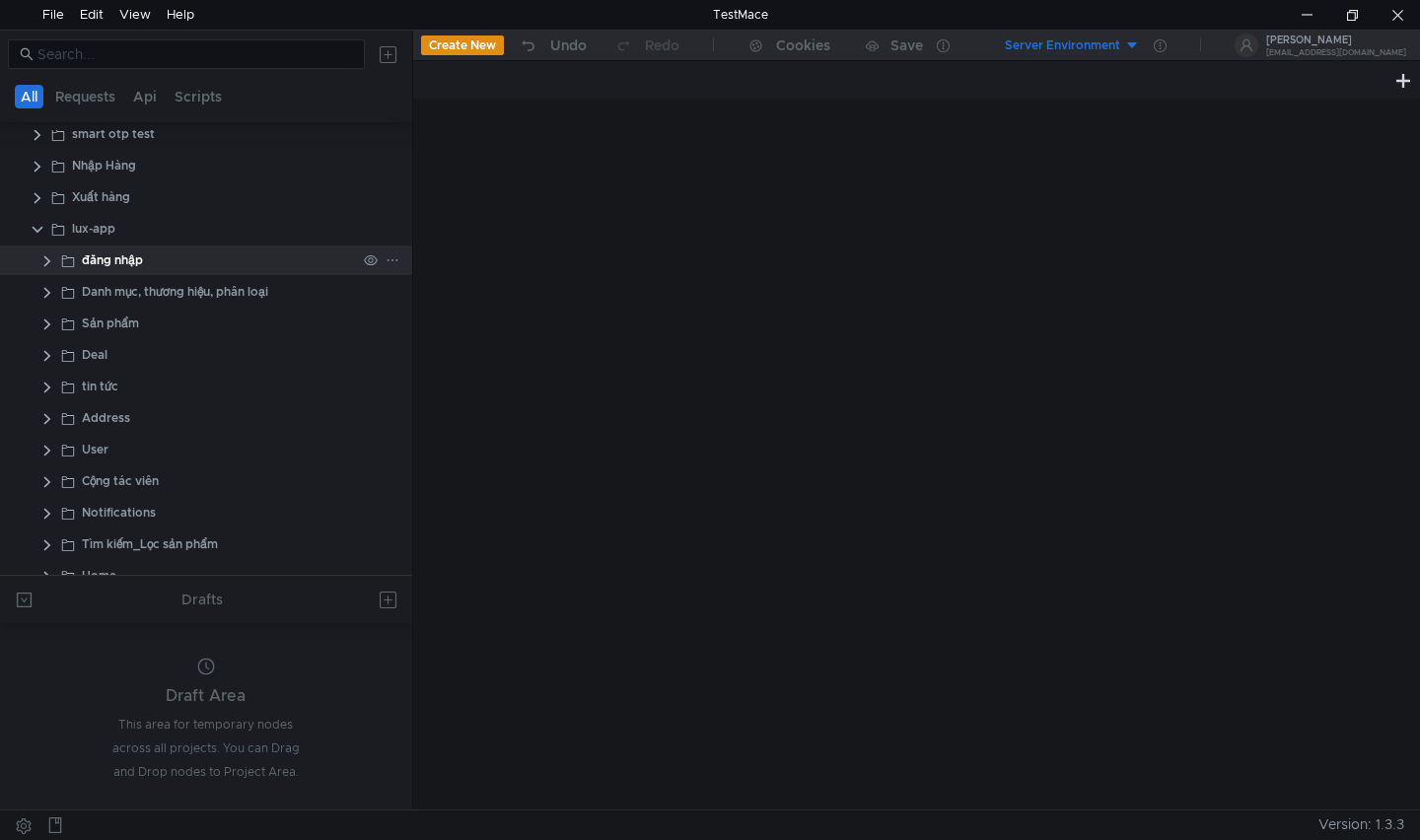 click 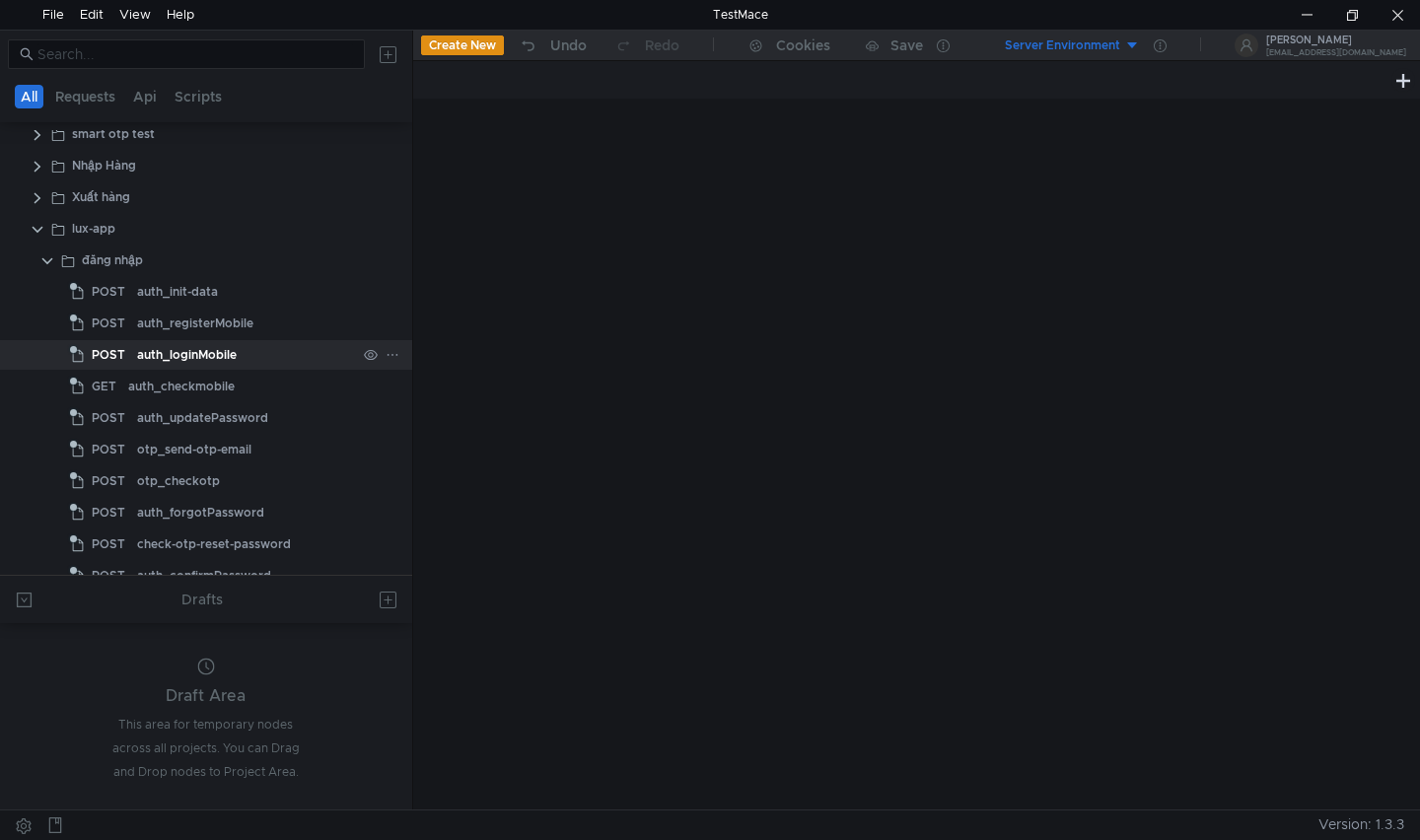 click on "auth_loginMobile" 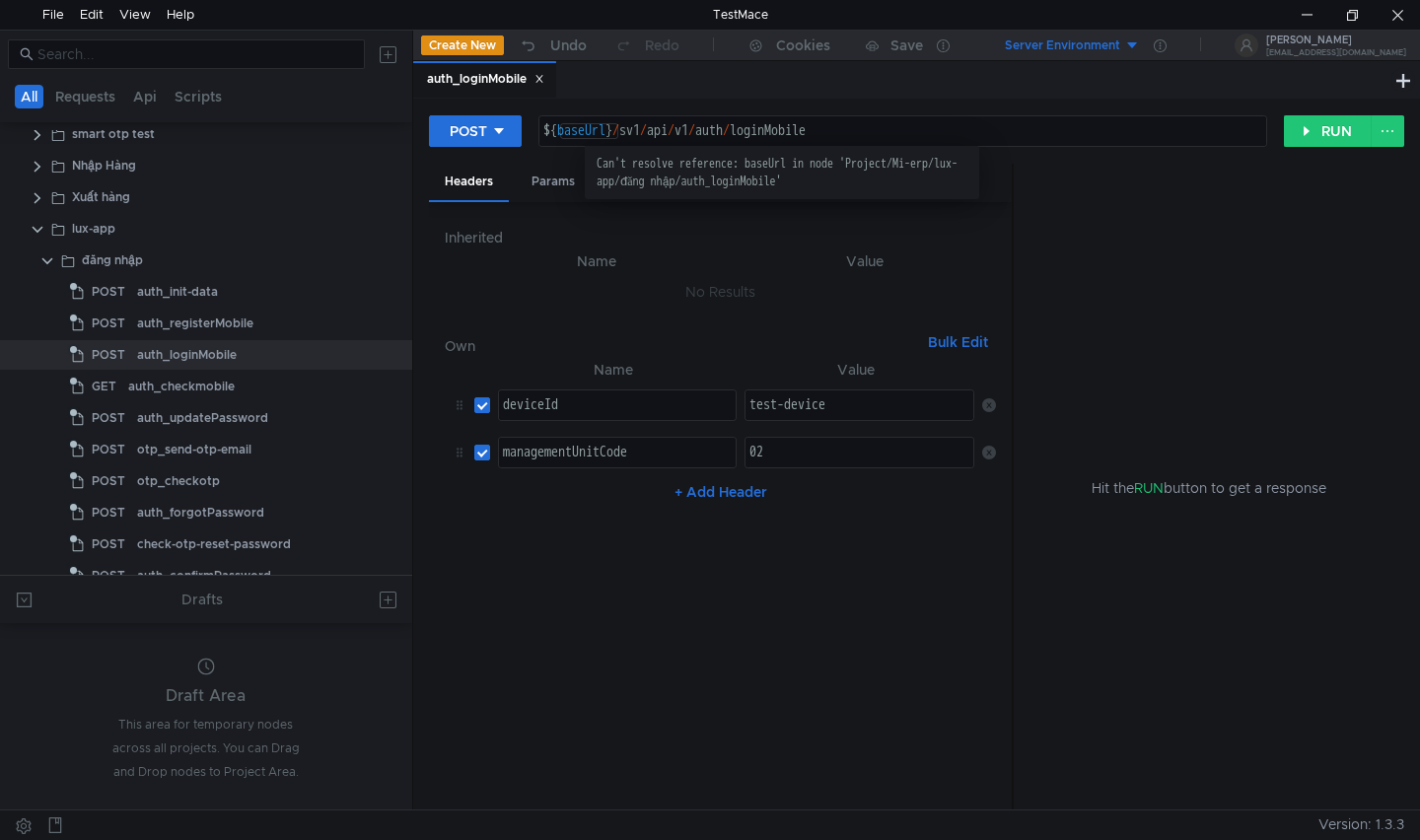 type on "${baseUrl}/sv1/api/v1/auth/loginMobile" 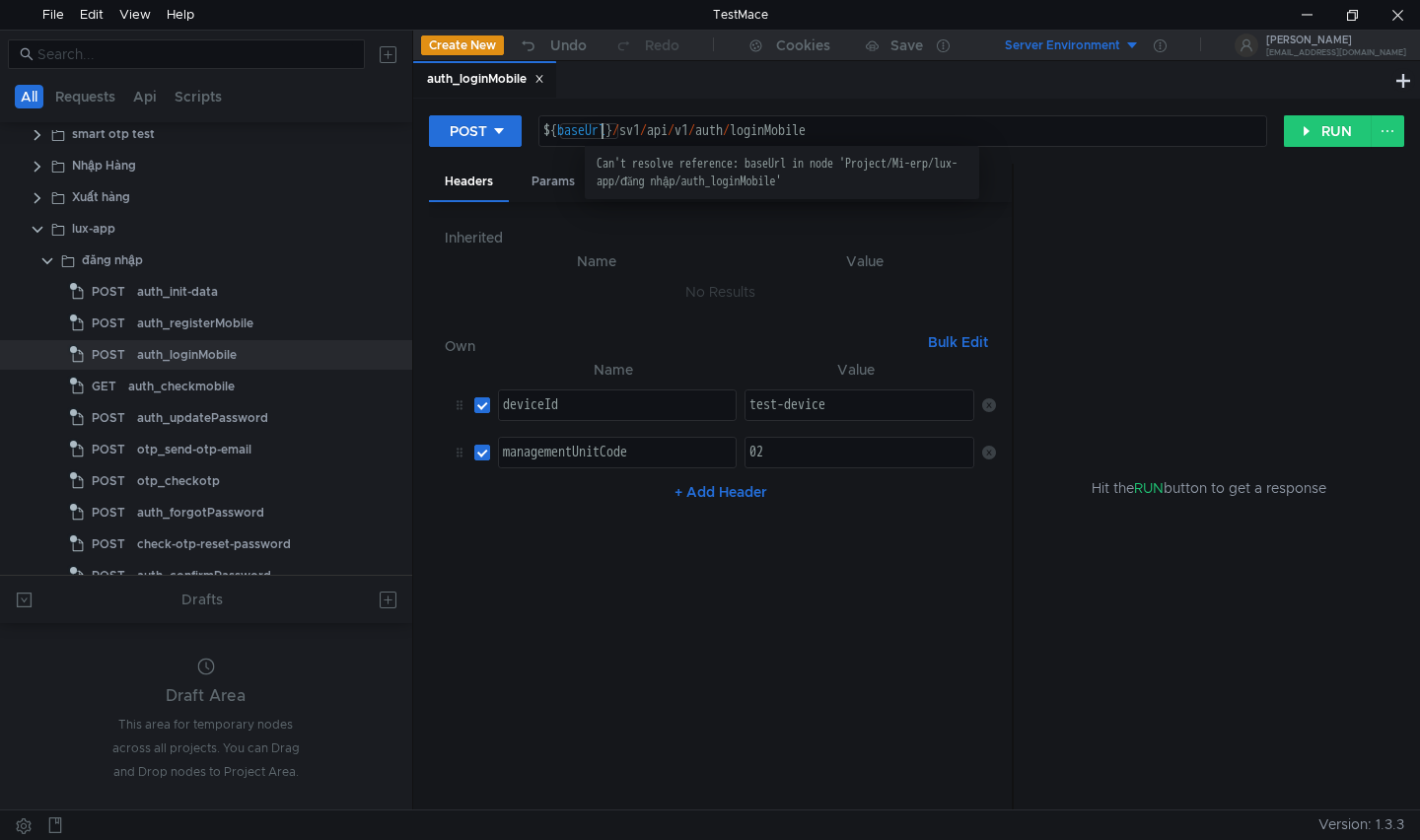 click on "${ baseUrl } / sv1 / api / v1 / auth / loginMobile" at bounding box center [903, 147] 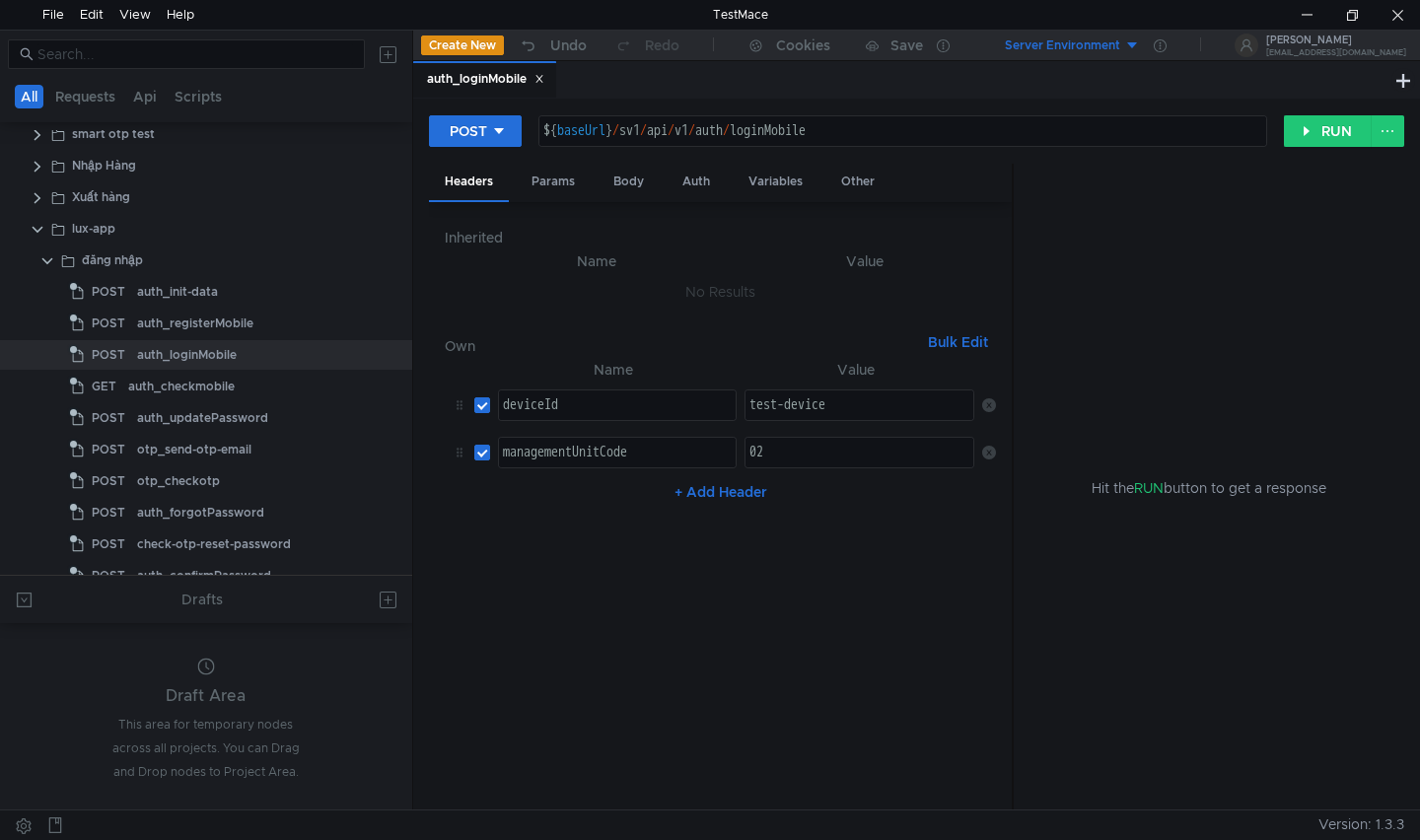 click on "Server Environment" at bounding box center (1062, 45) 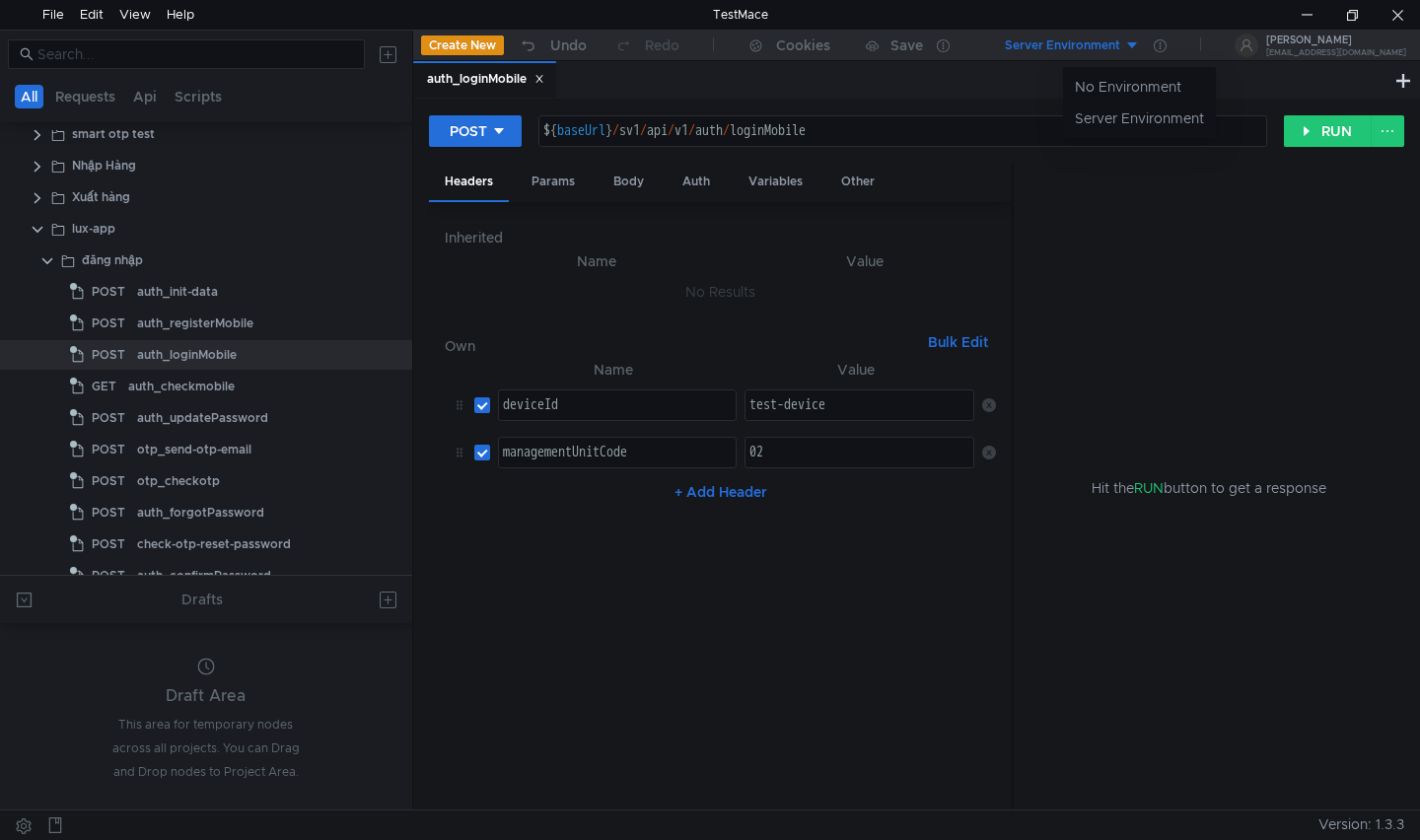 click at bounding box center (710, 420) 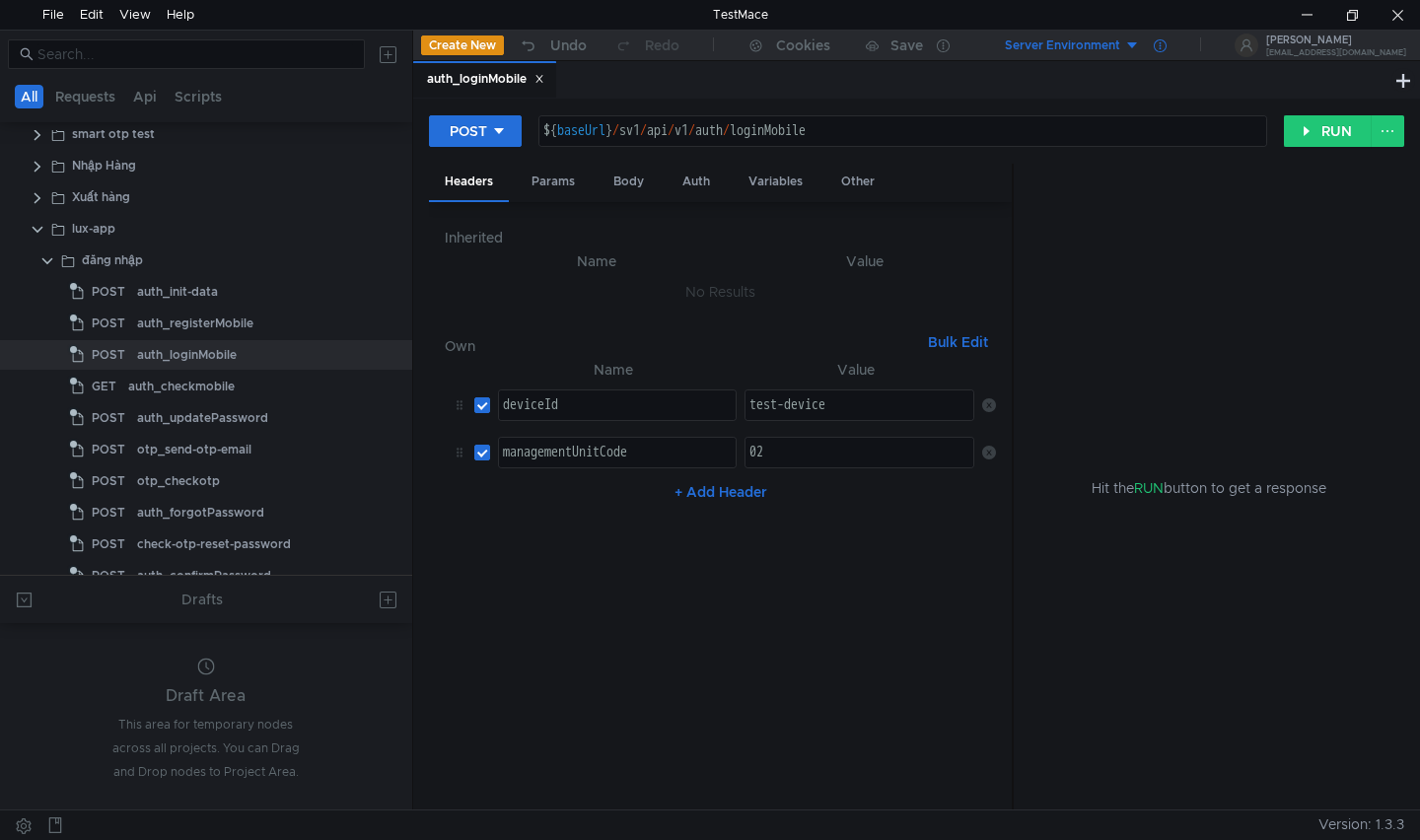click 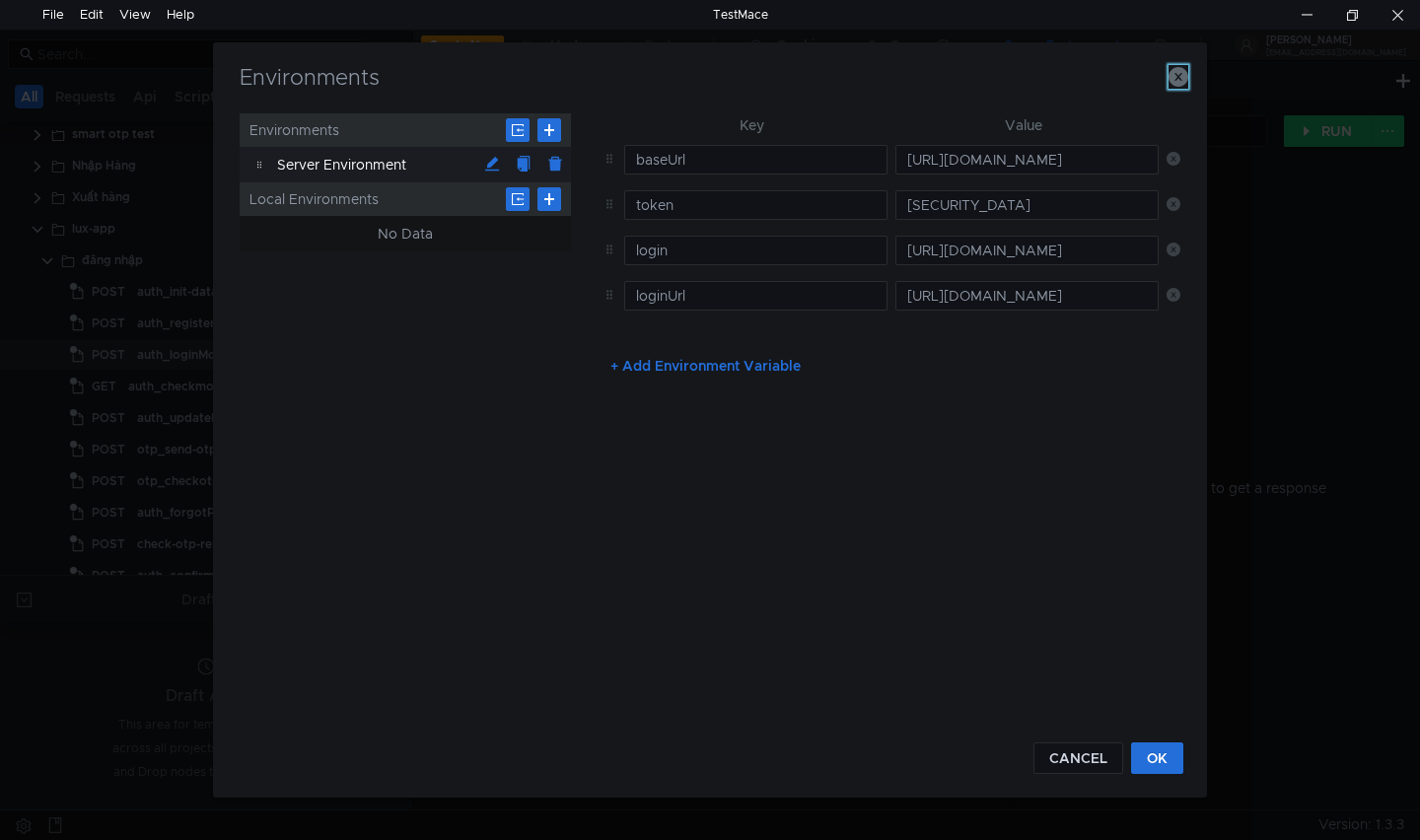 click 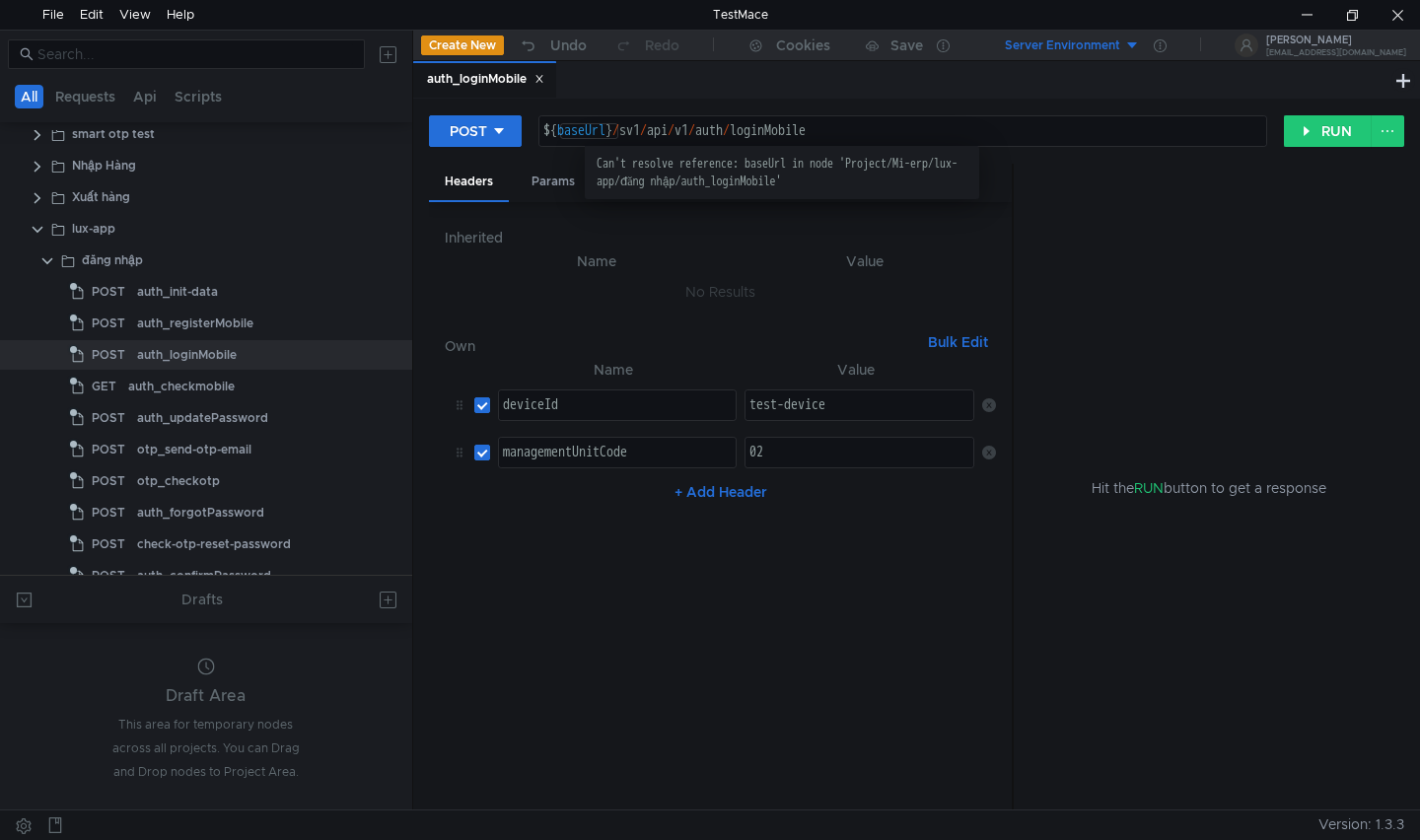 click on "${ baseUrl } / sv1 / api / v1 / auth / loginMobile" at bounding box center [903, 147] 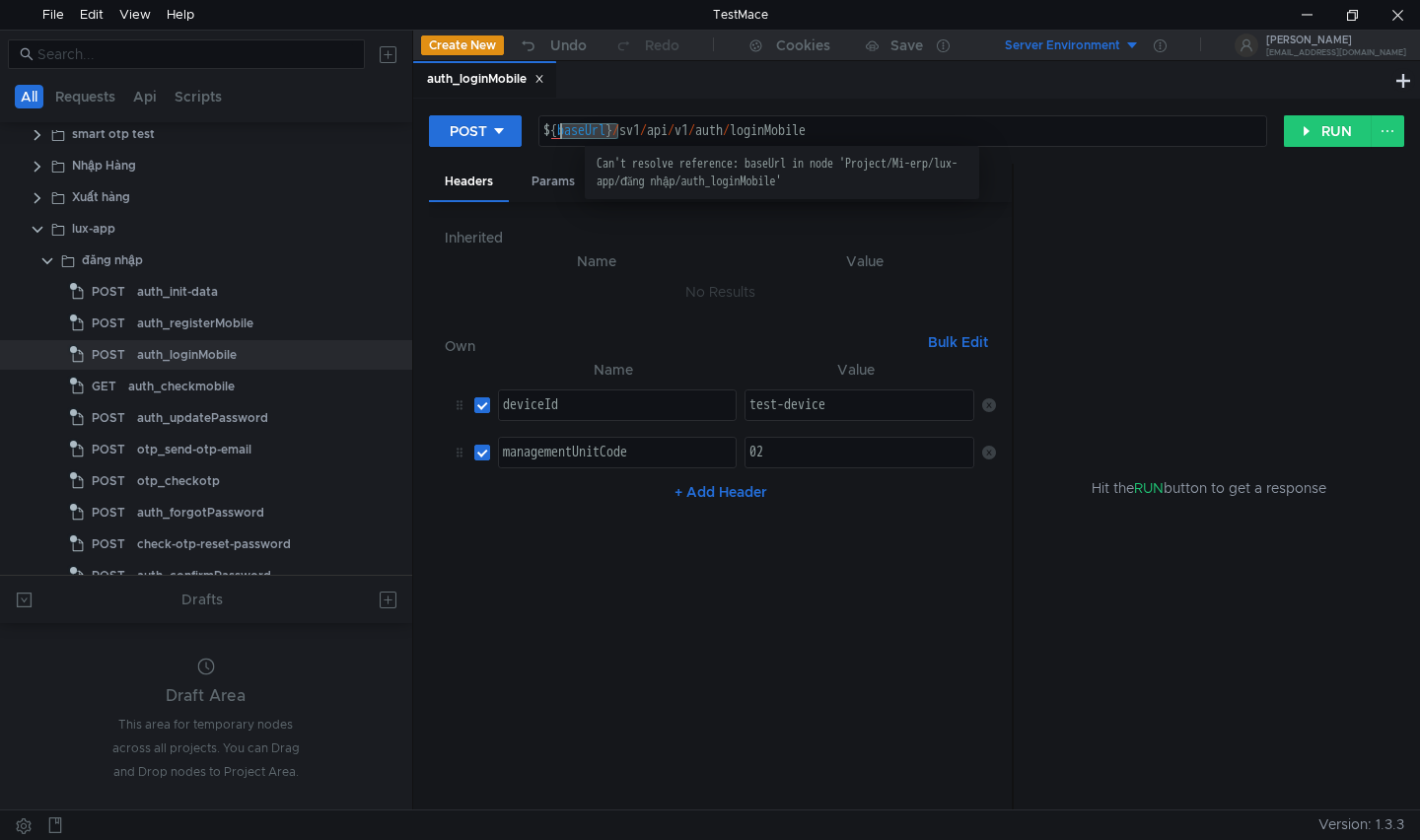 click on "${ baseUrl } / sv1 / api / v1 / auth / loginMobile" at bounding box center [903, 147] 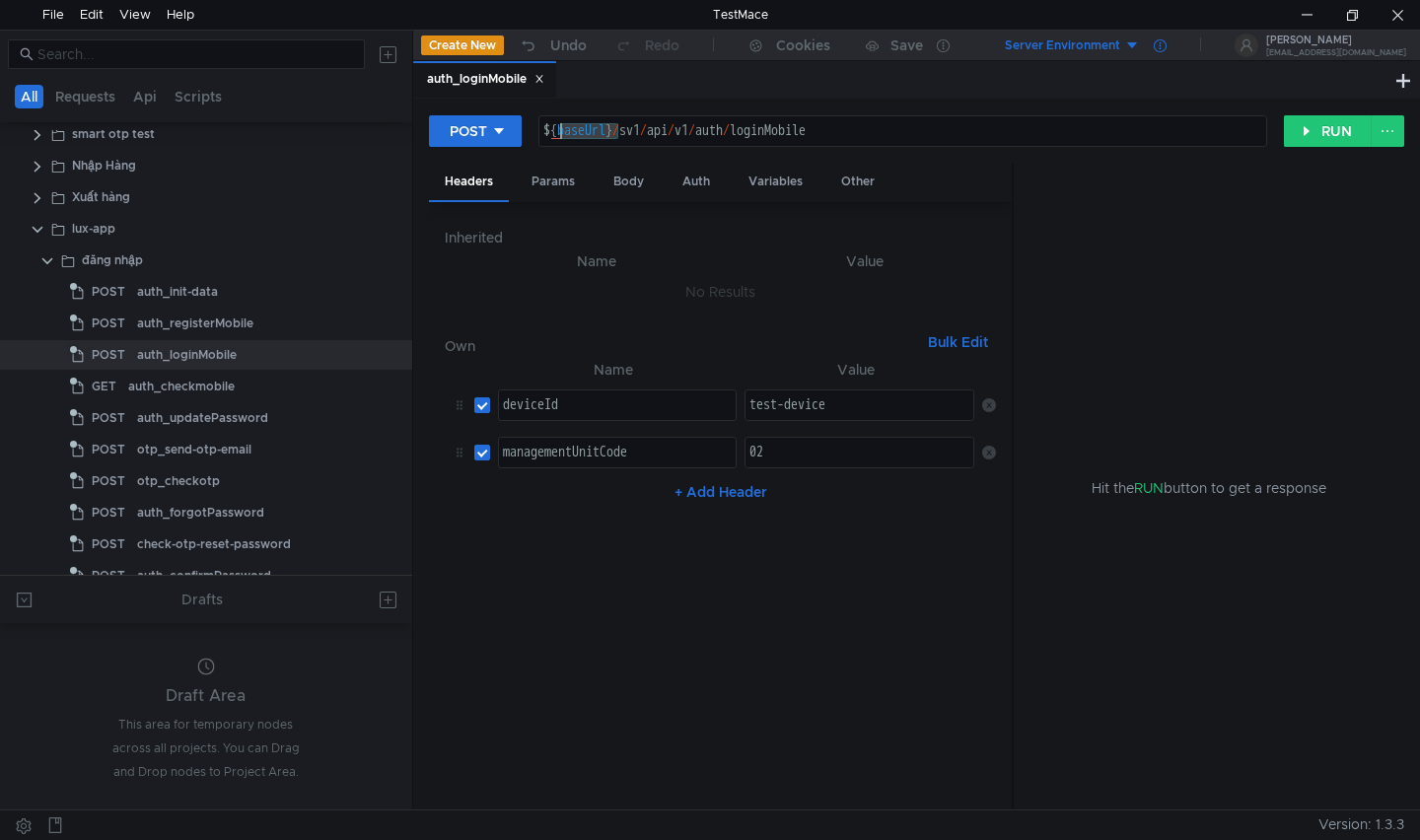click 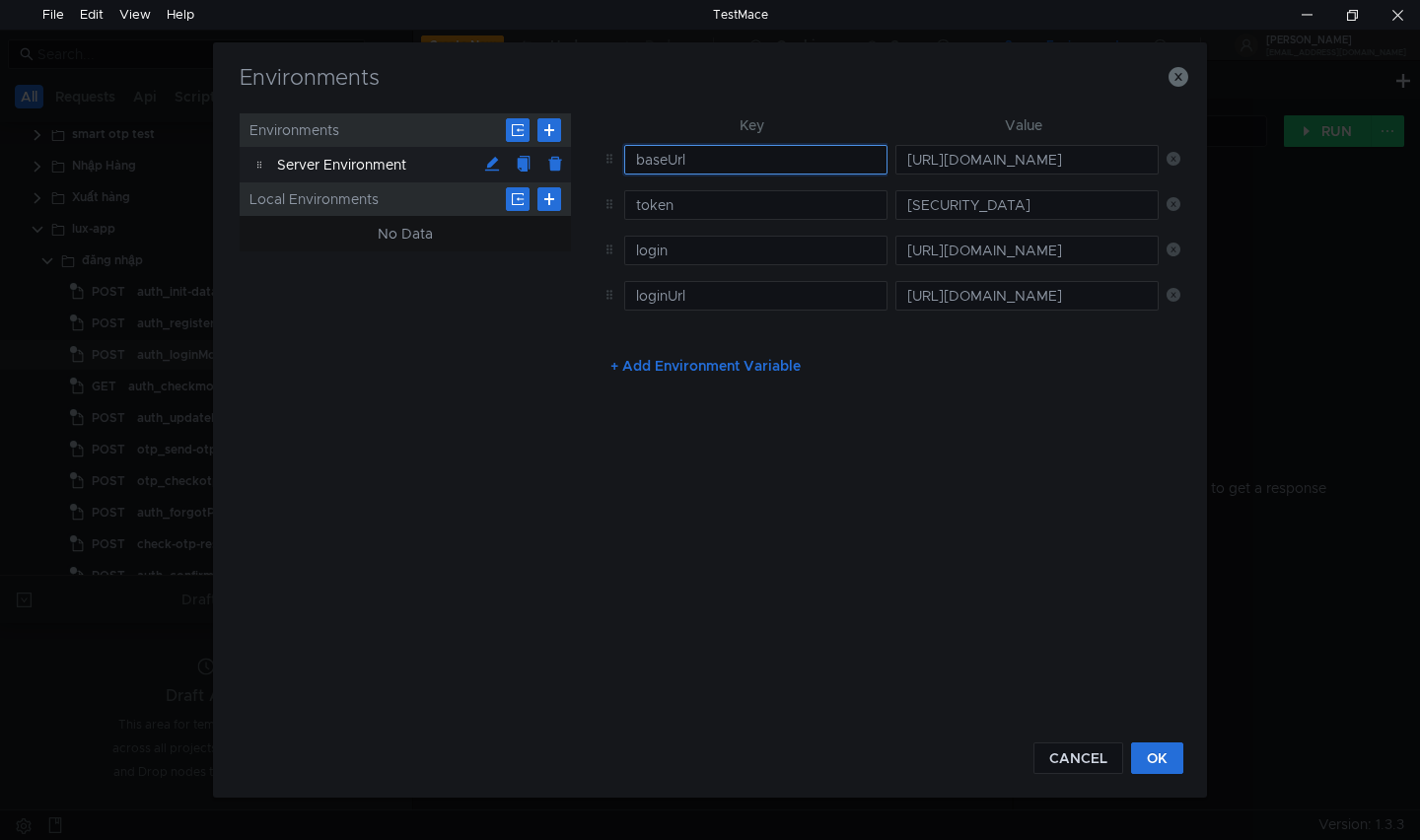 click on "baseUrl" at bounding box center [755, 160] 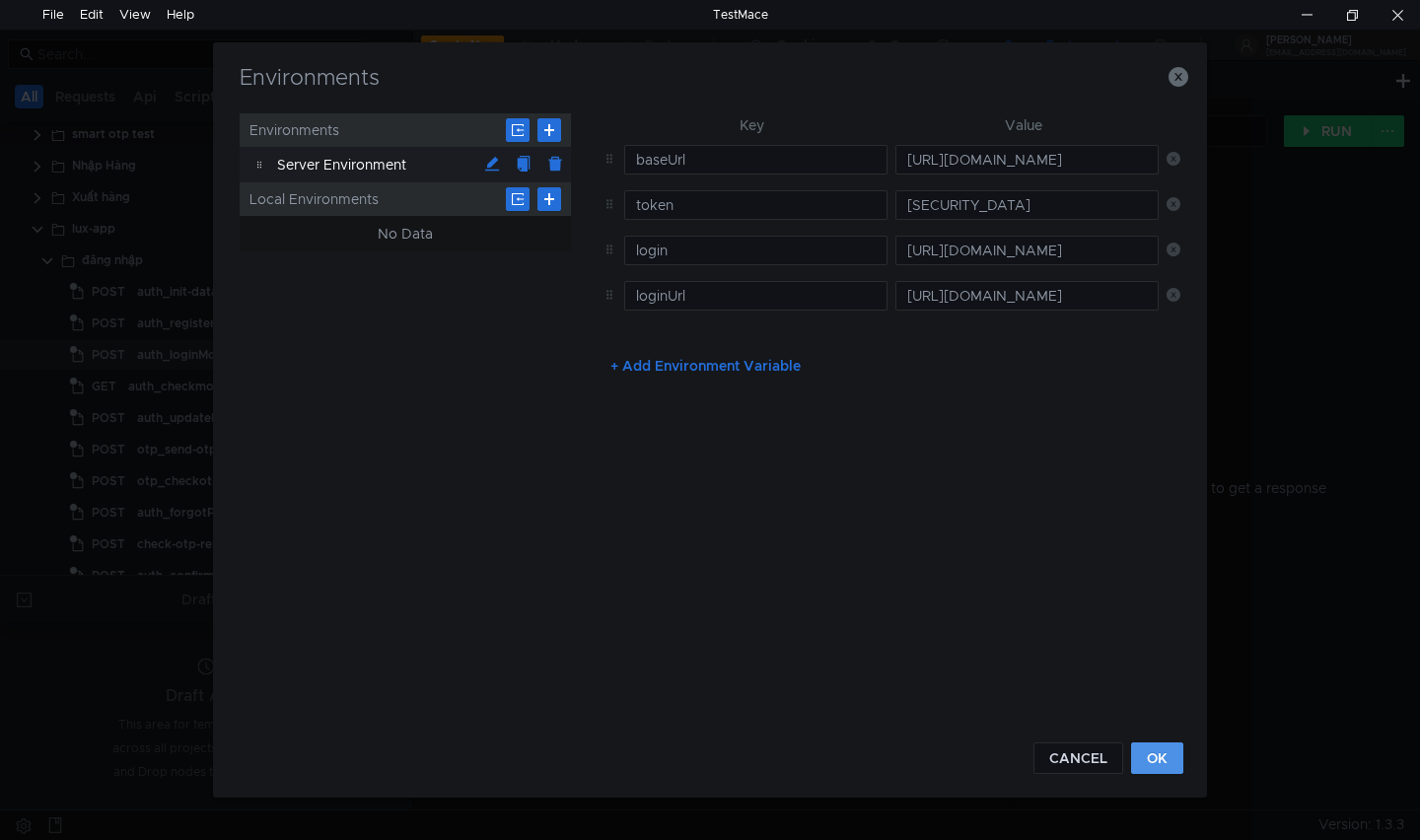click on "OK" 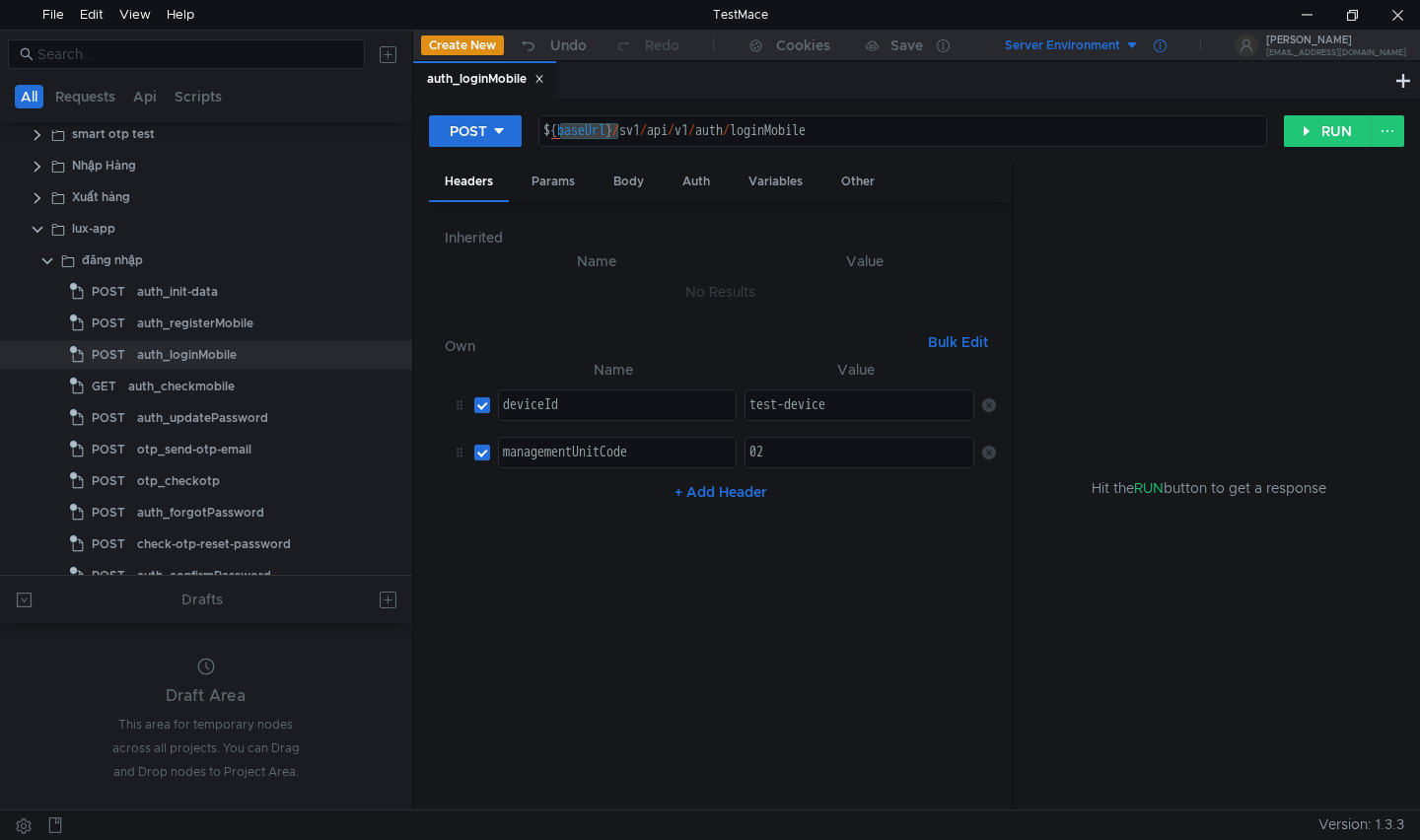 click 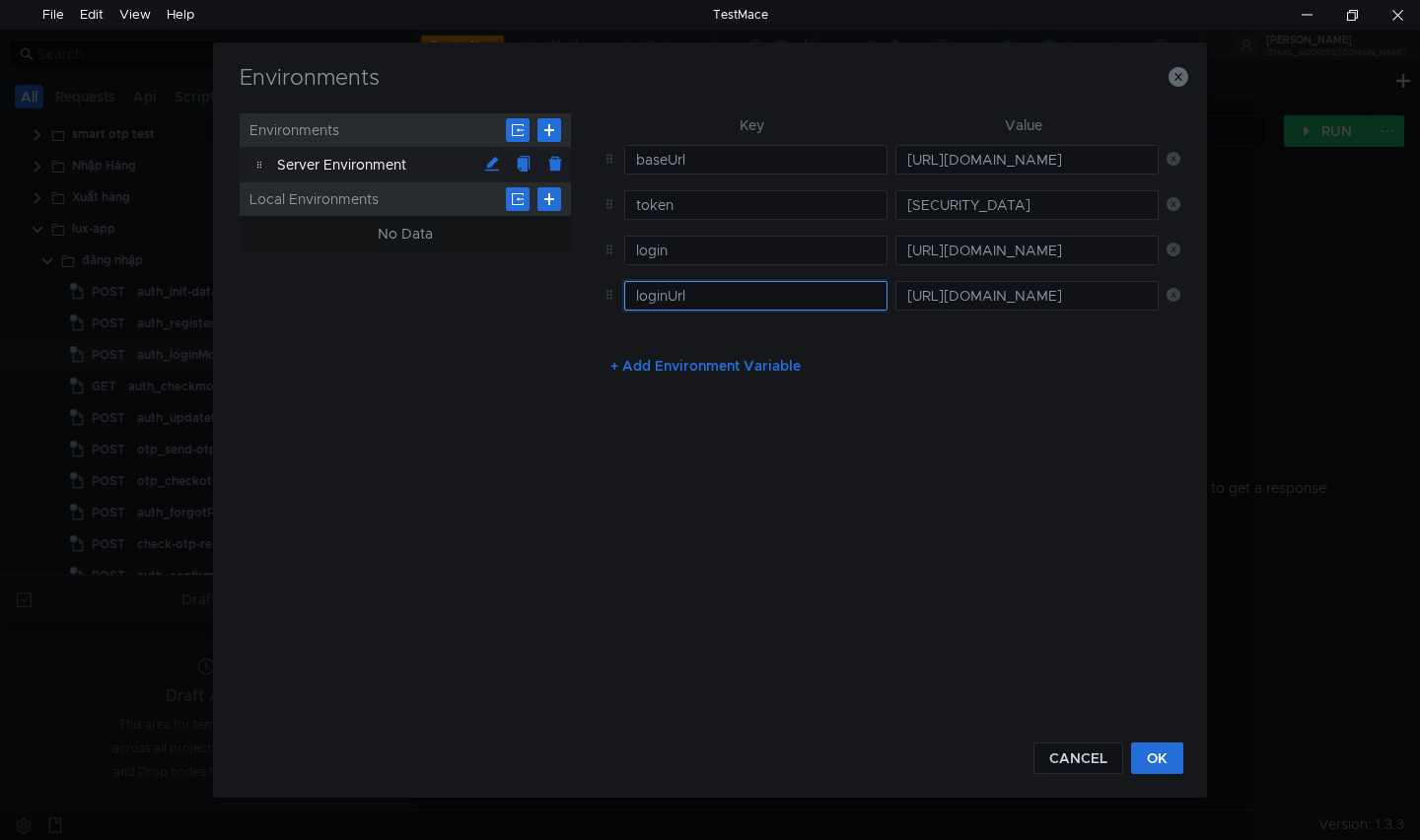 click on "loginUrl" at bounding box center (755, 296) 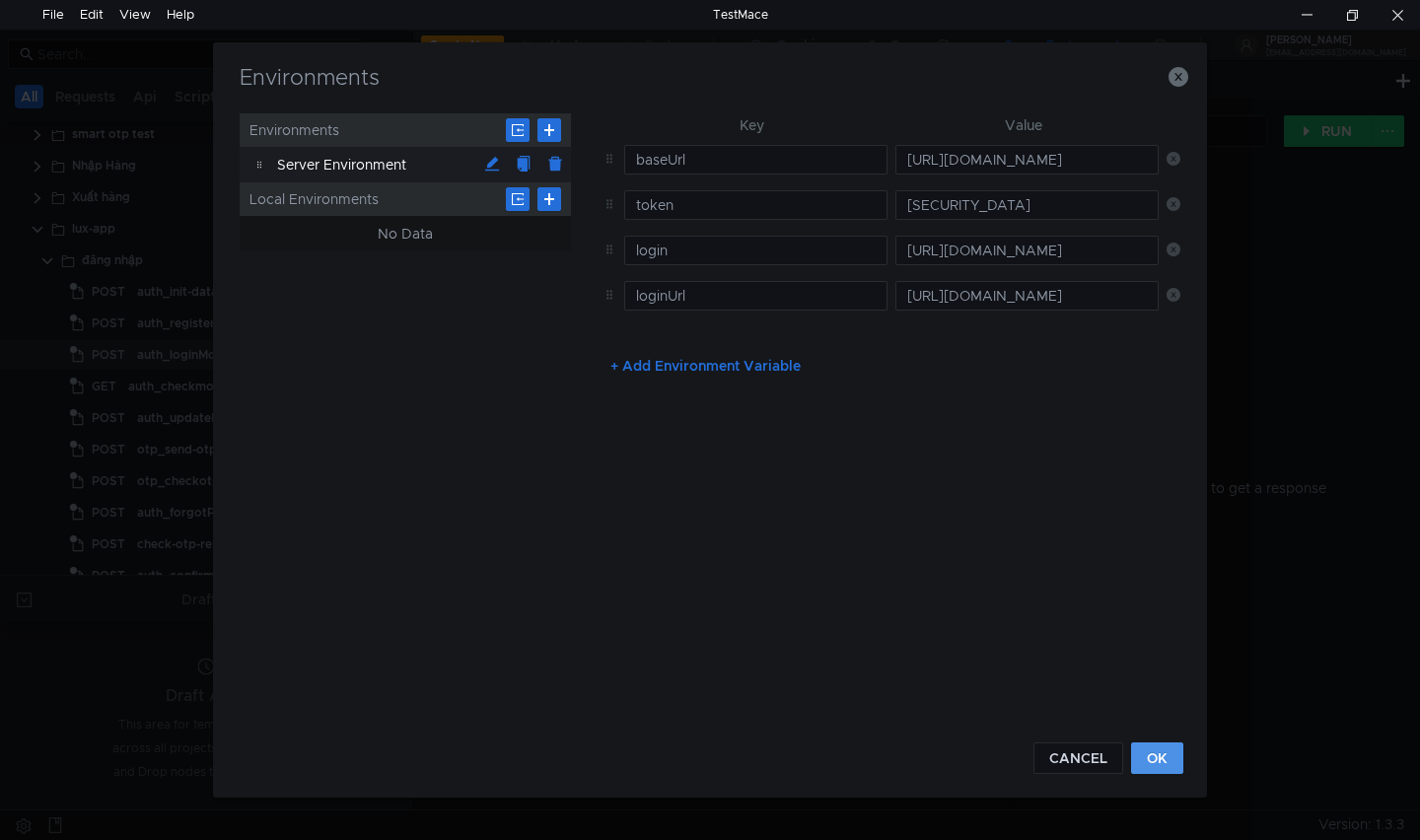 click on "OK" 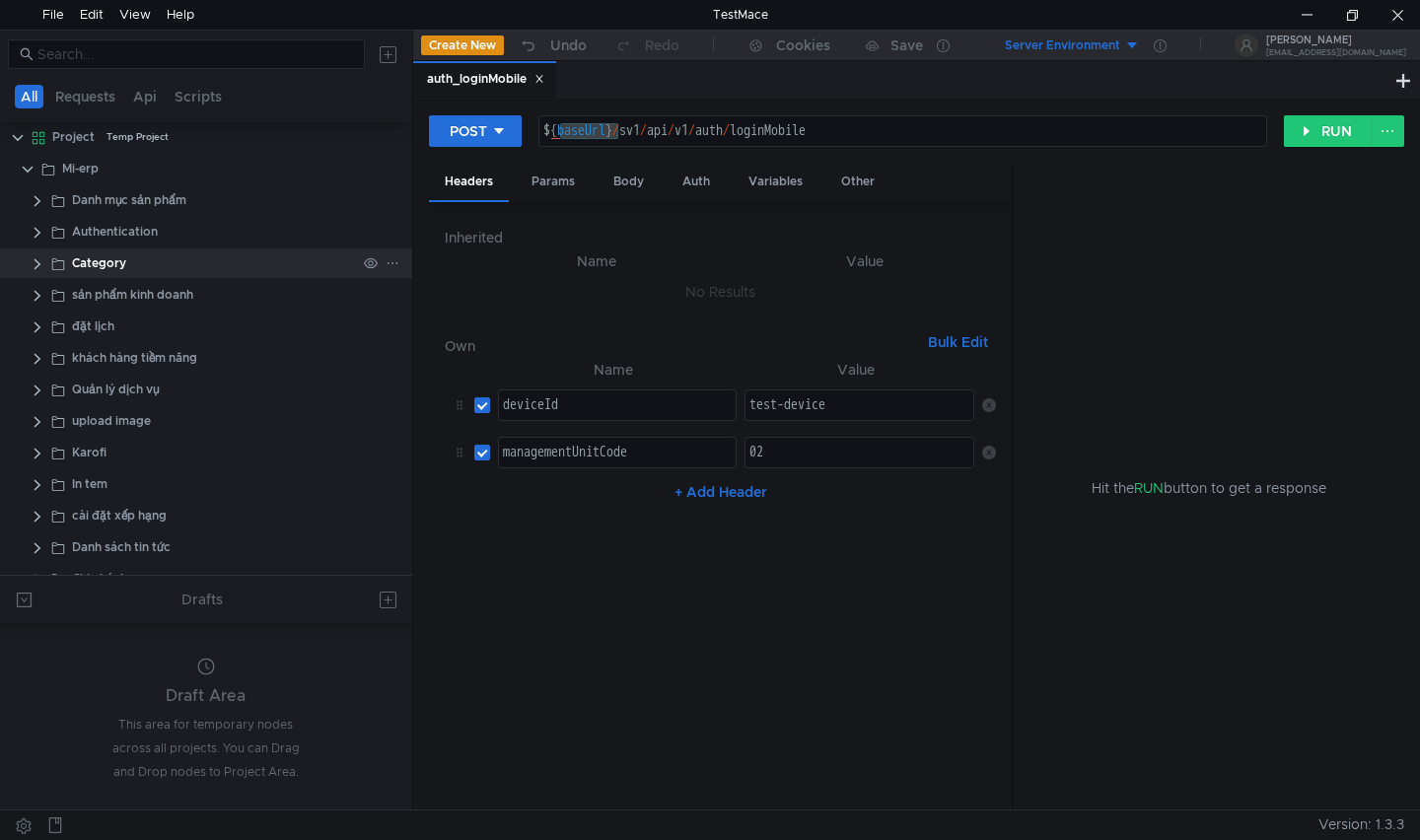 scroll, scrollTop: 0, scrollLeft: 0, axis: both 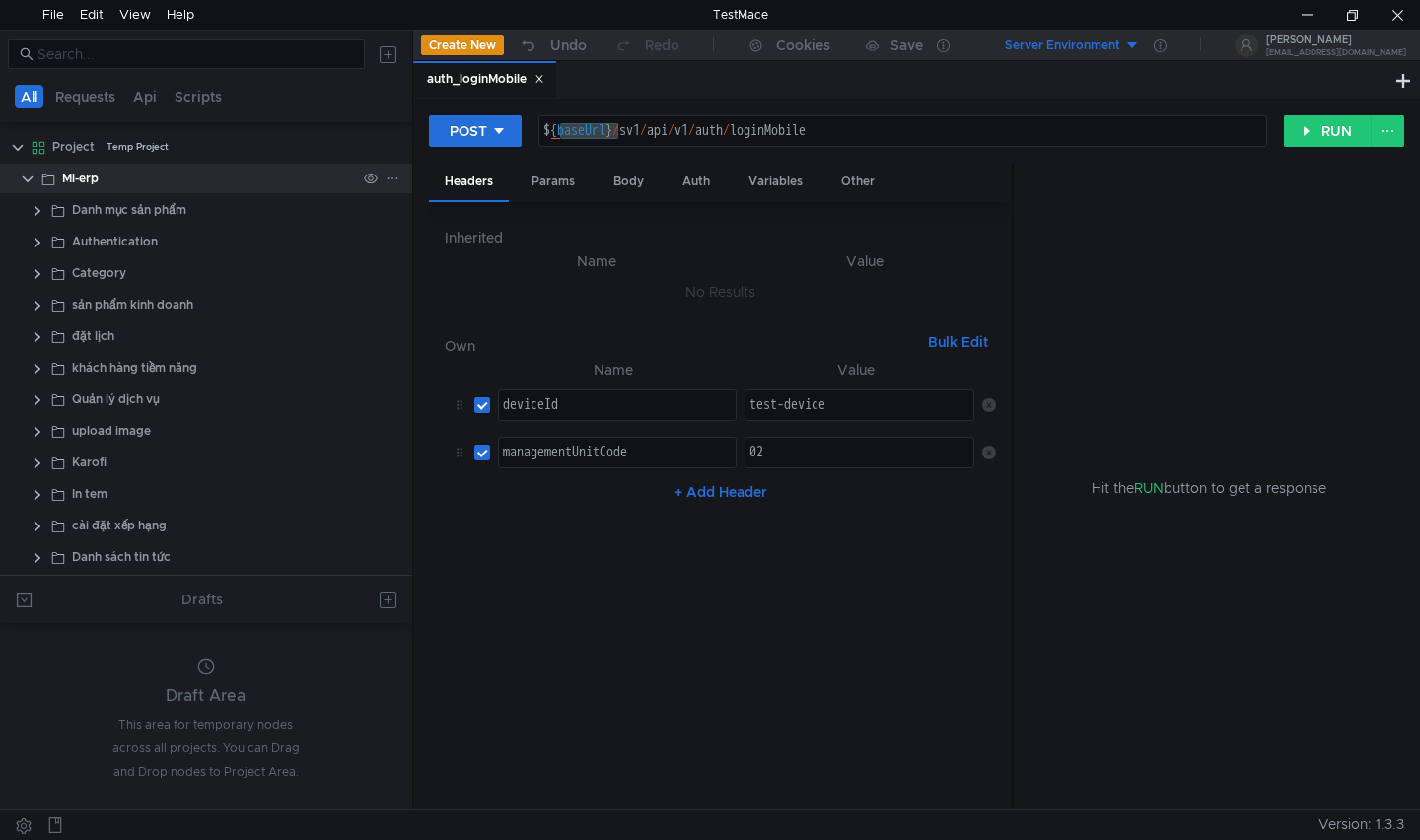 click 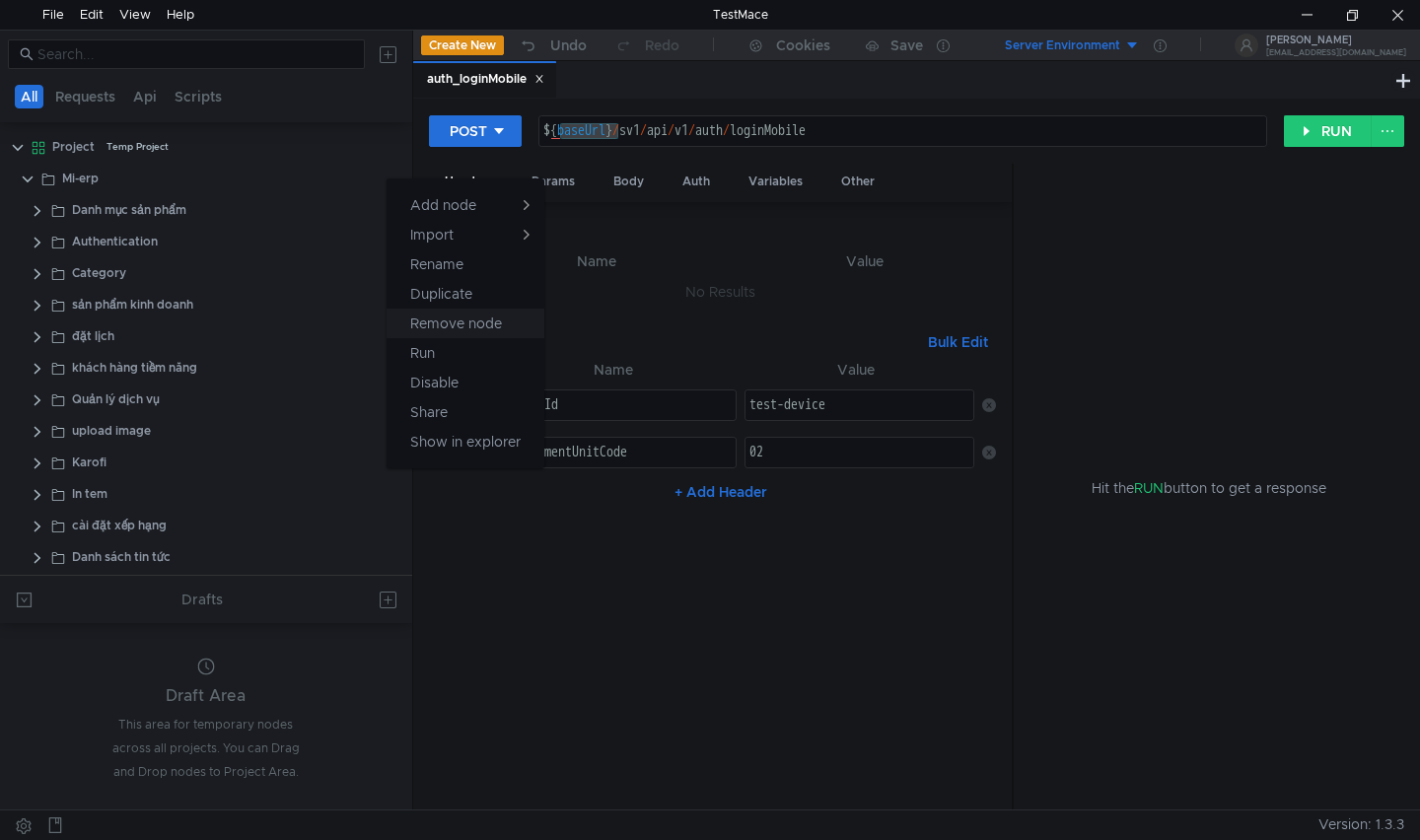 click on "Remove node" at bounding box center [456, 323] 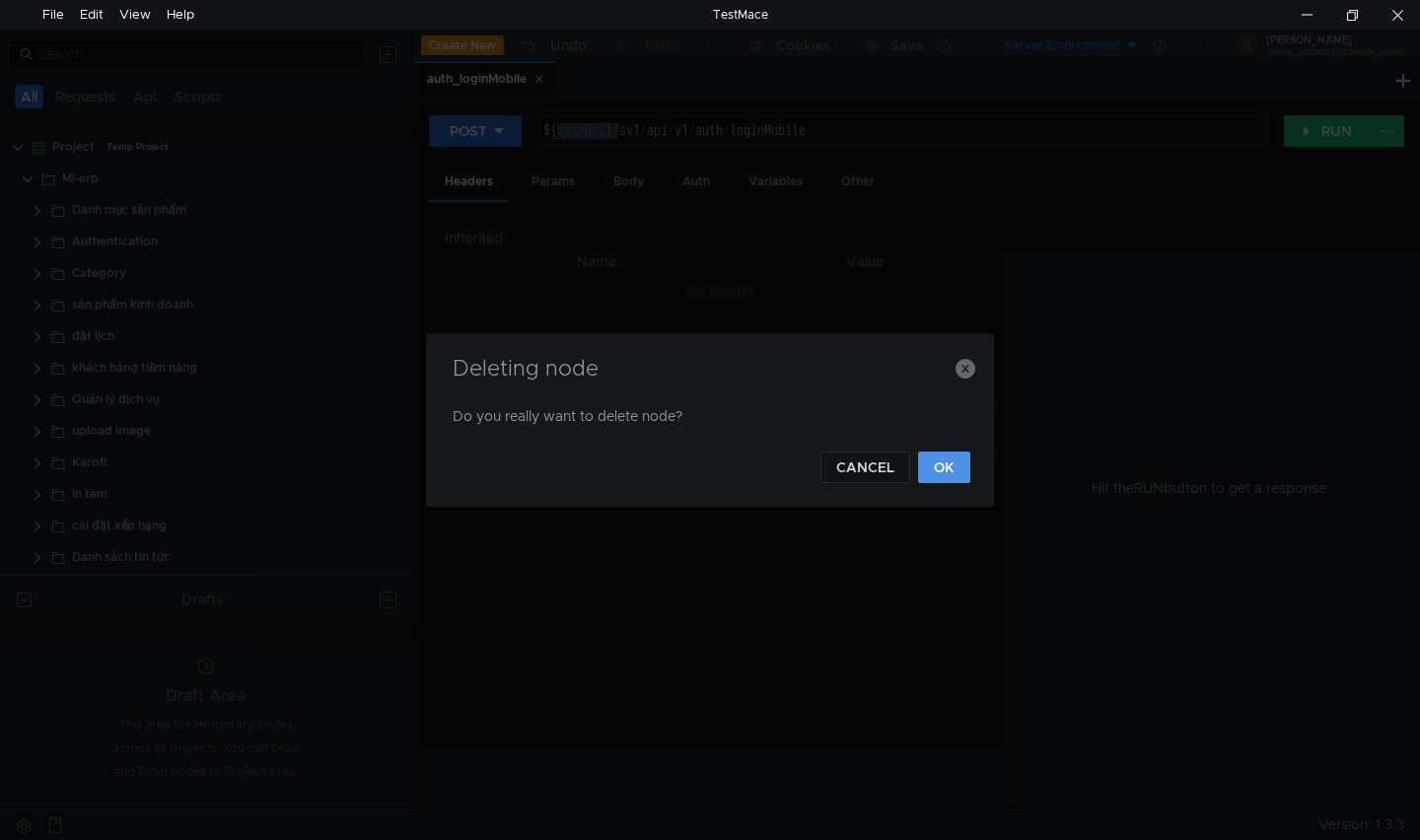 click on "OK" 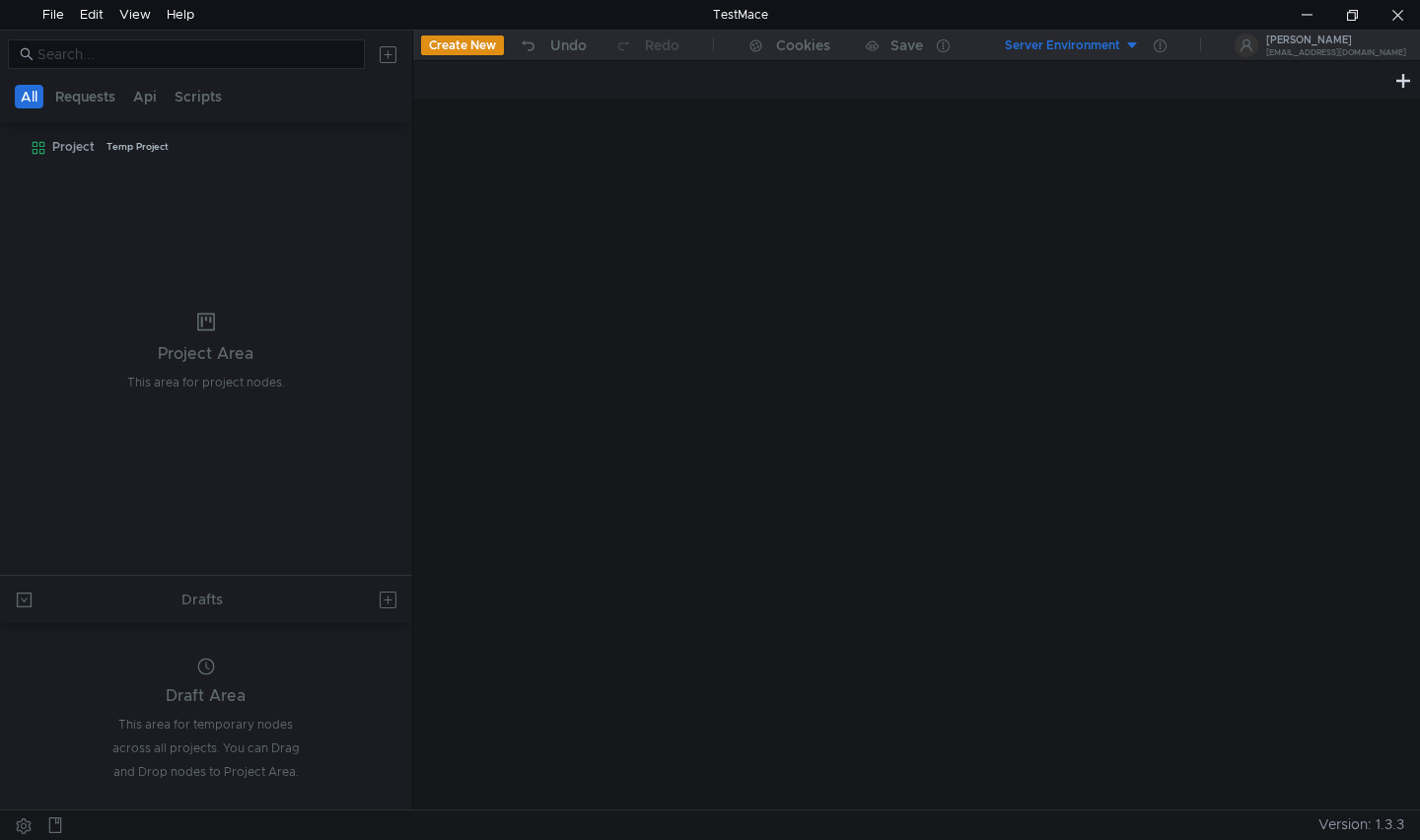 click on "Server Environment" at bounding box center (1071, 45) 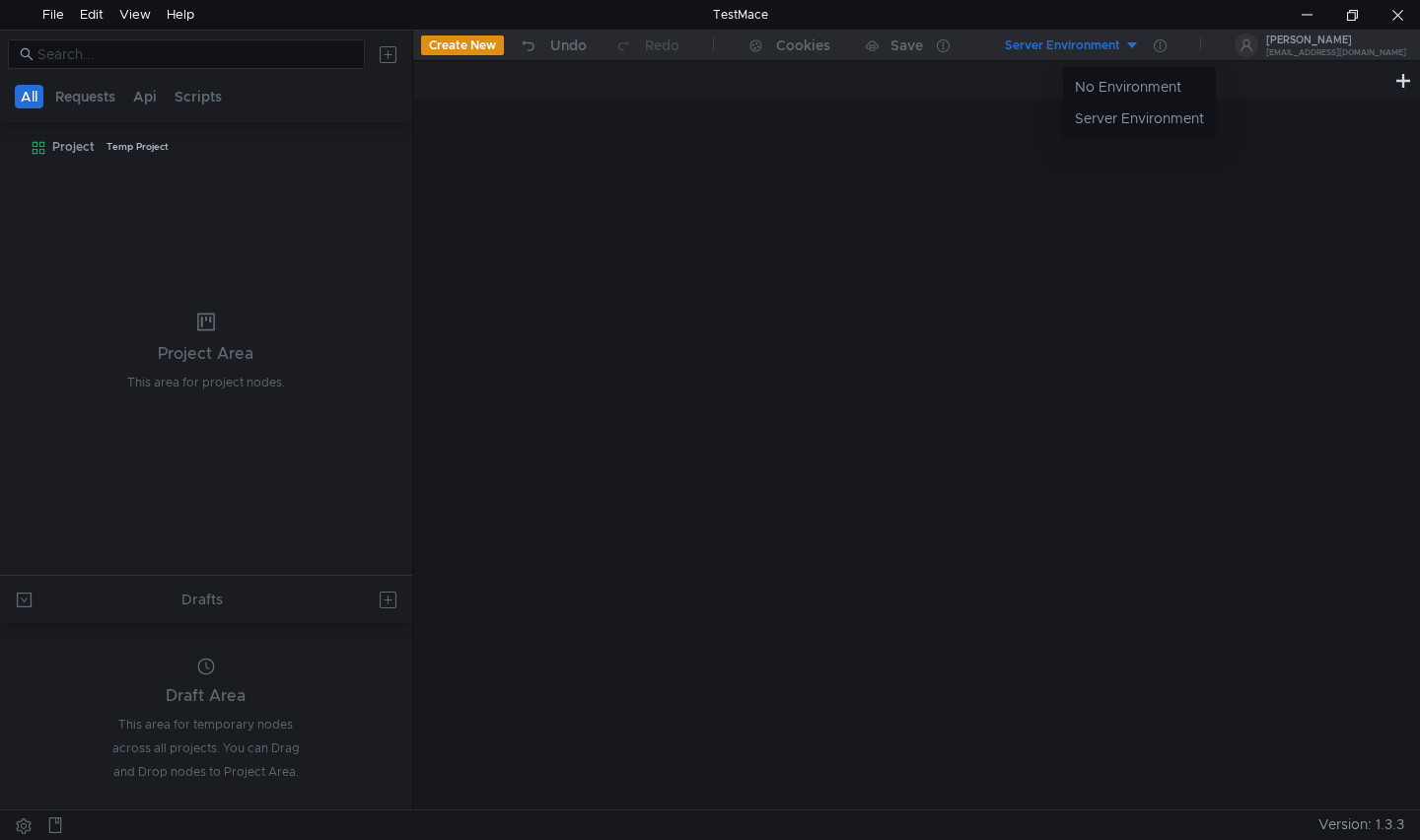 click at bounding box center [710, 420] 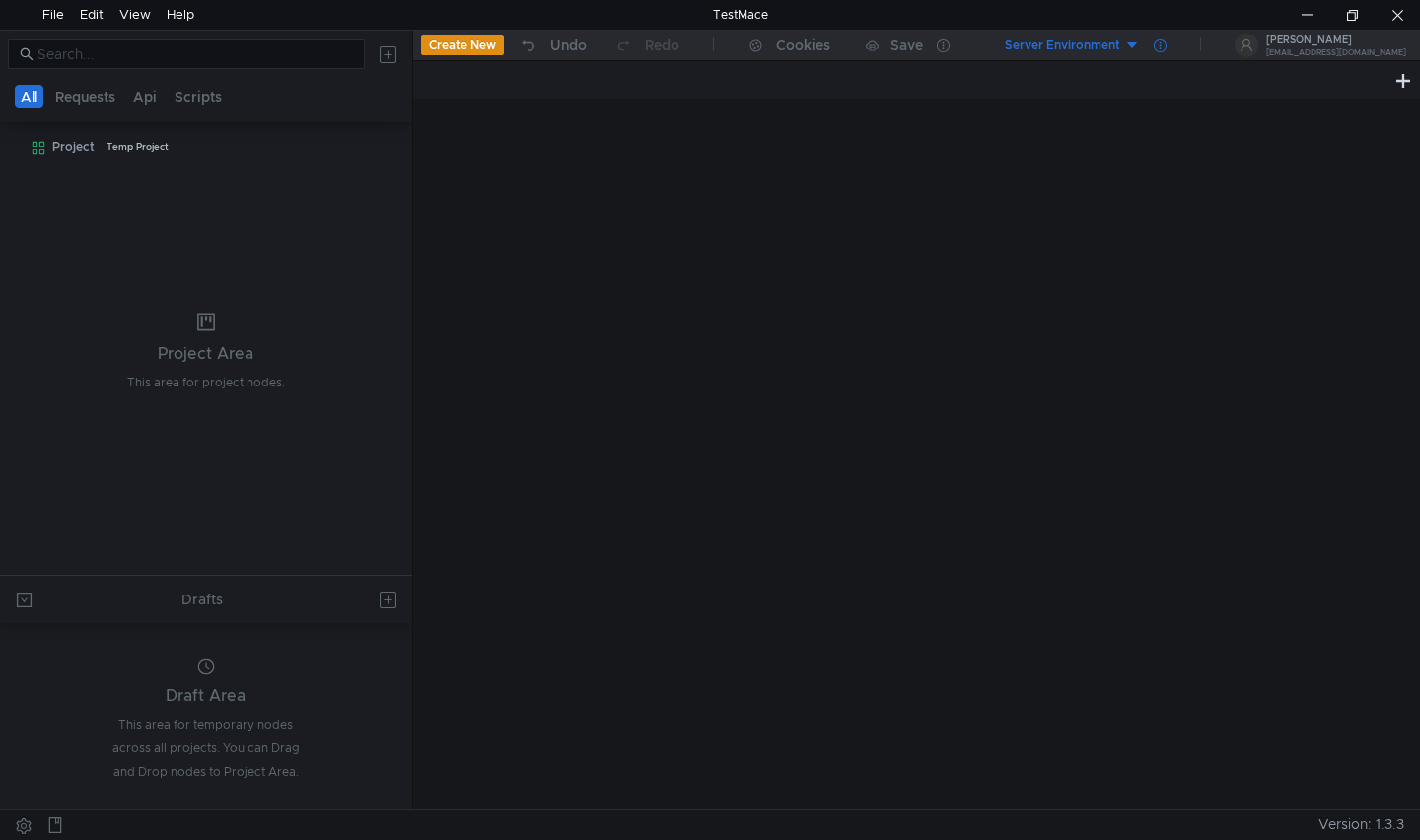 click 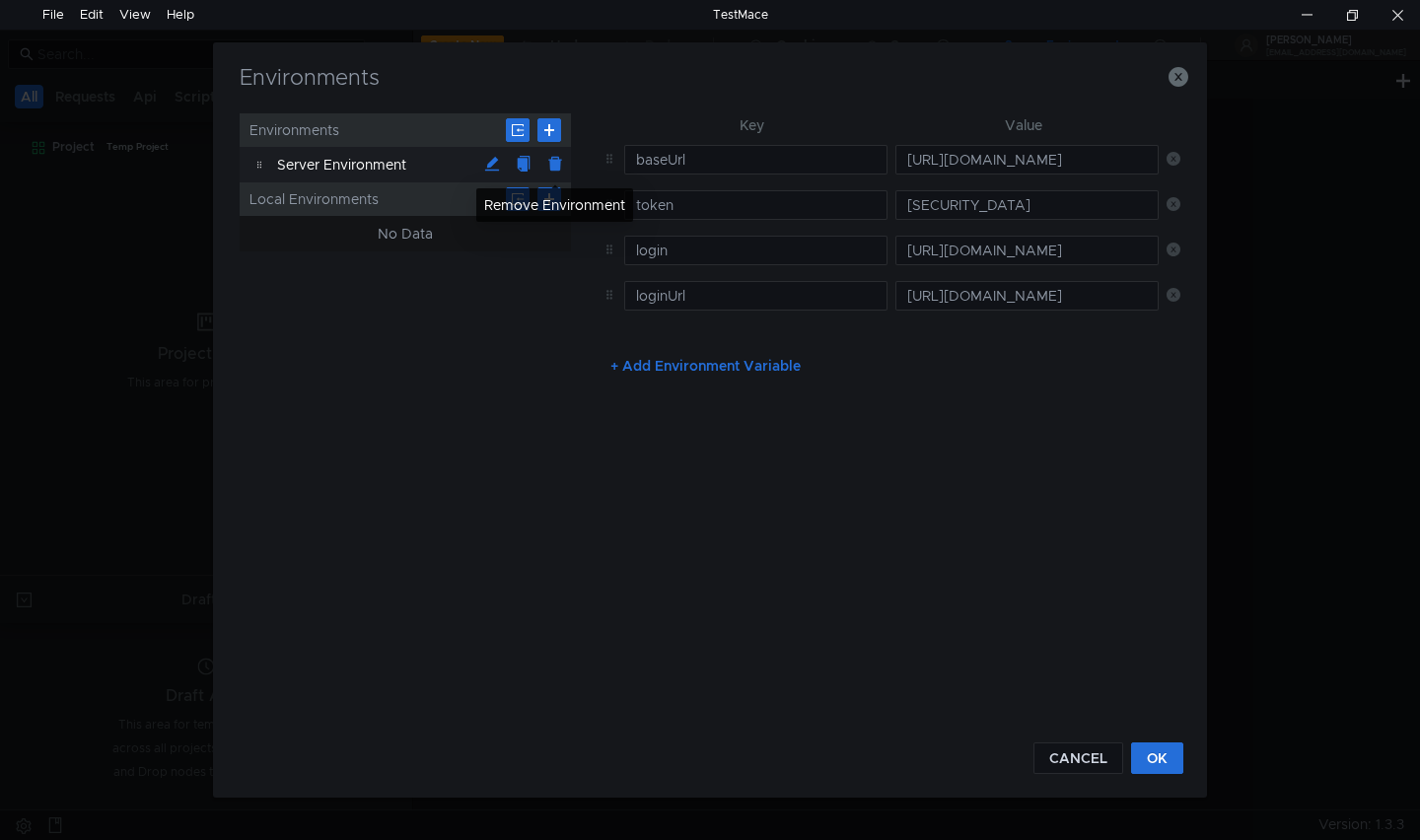 click at bounding box center (555, 165) 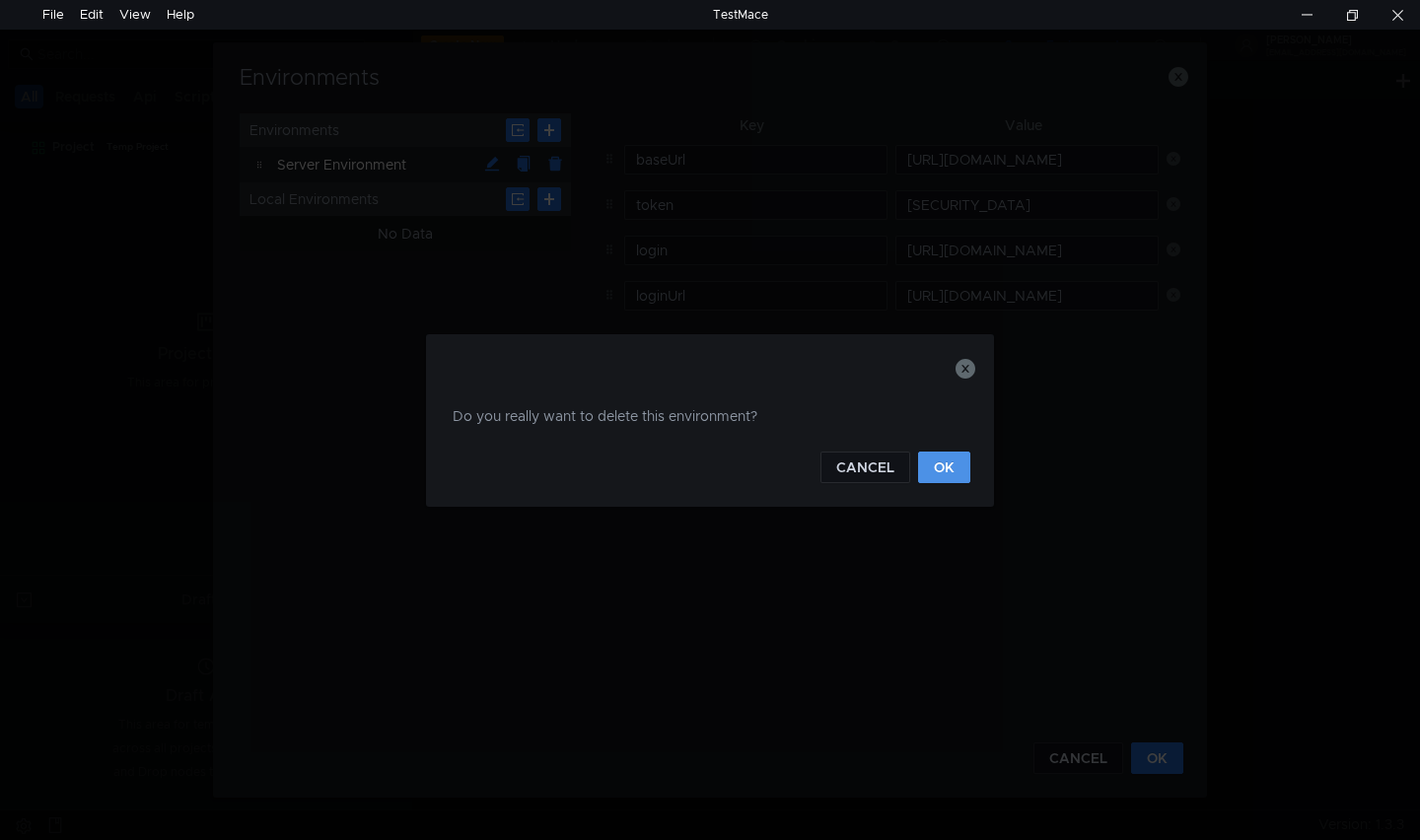 click on "OK" 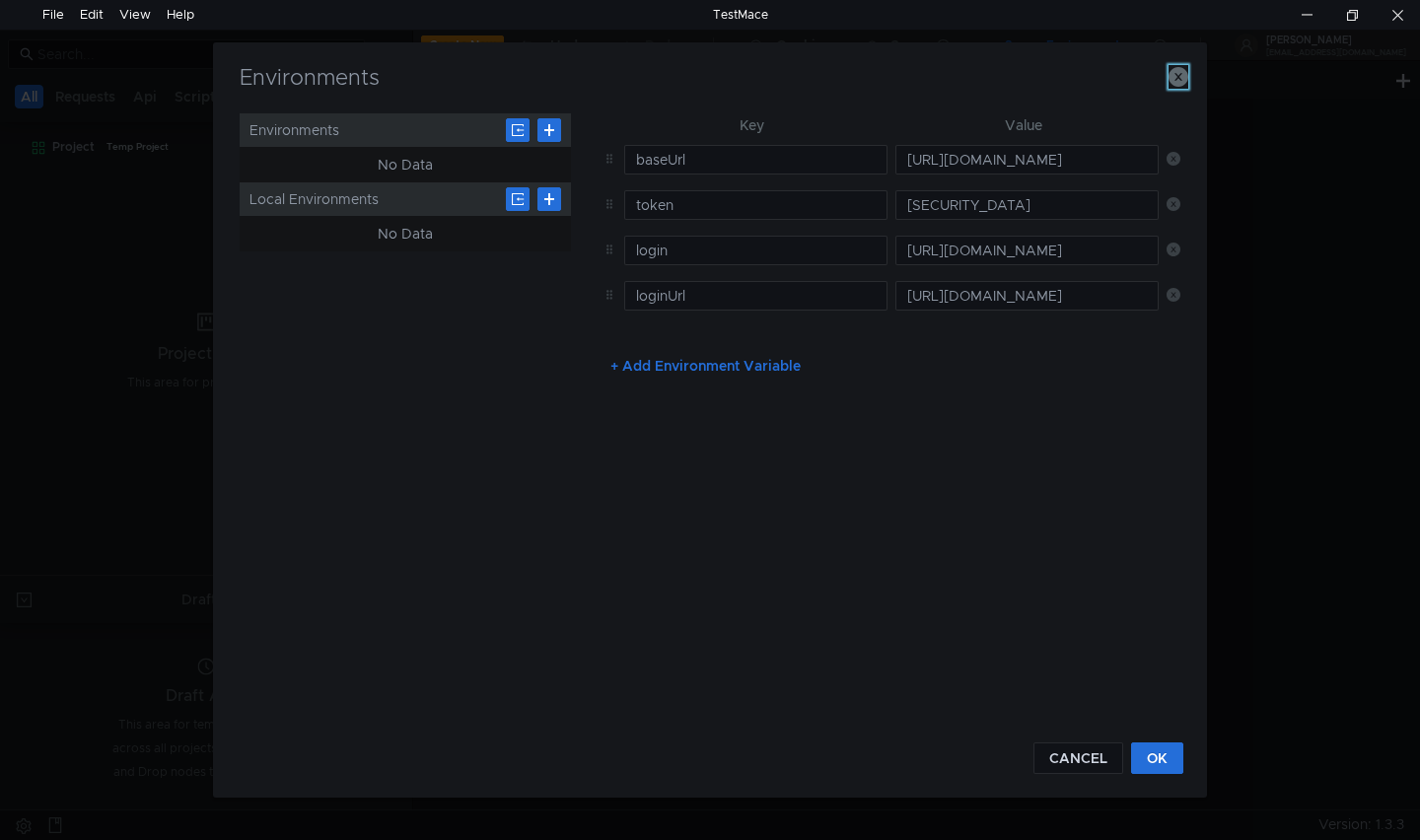 click 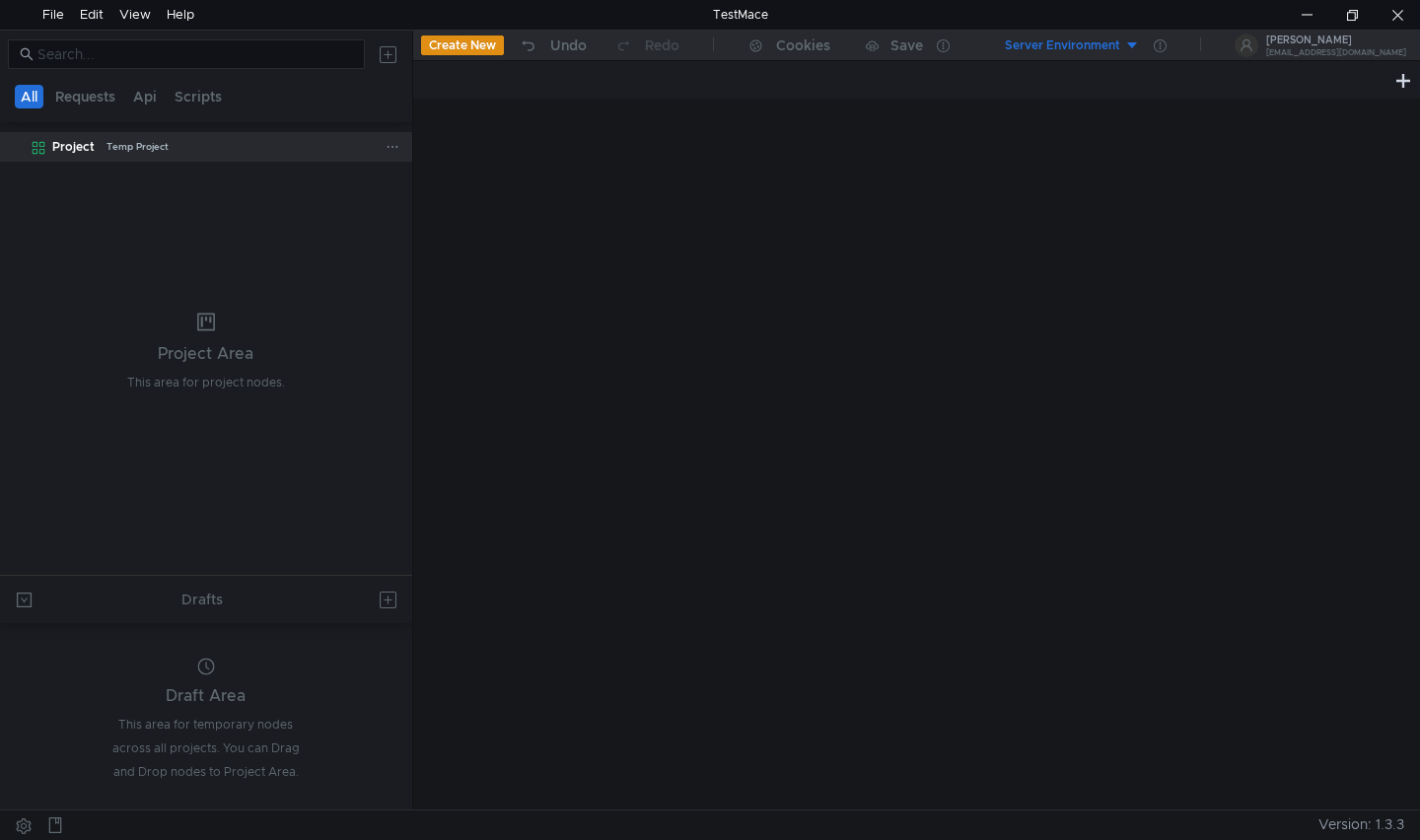 click 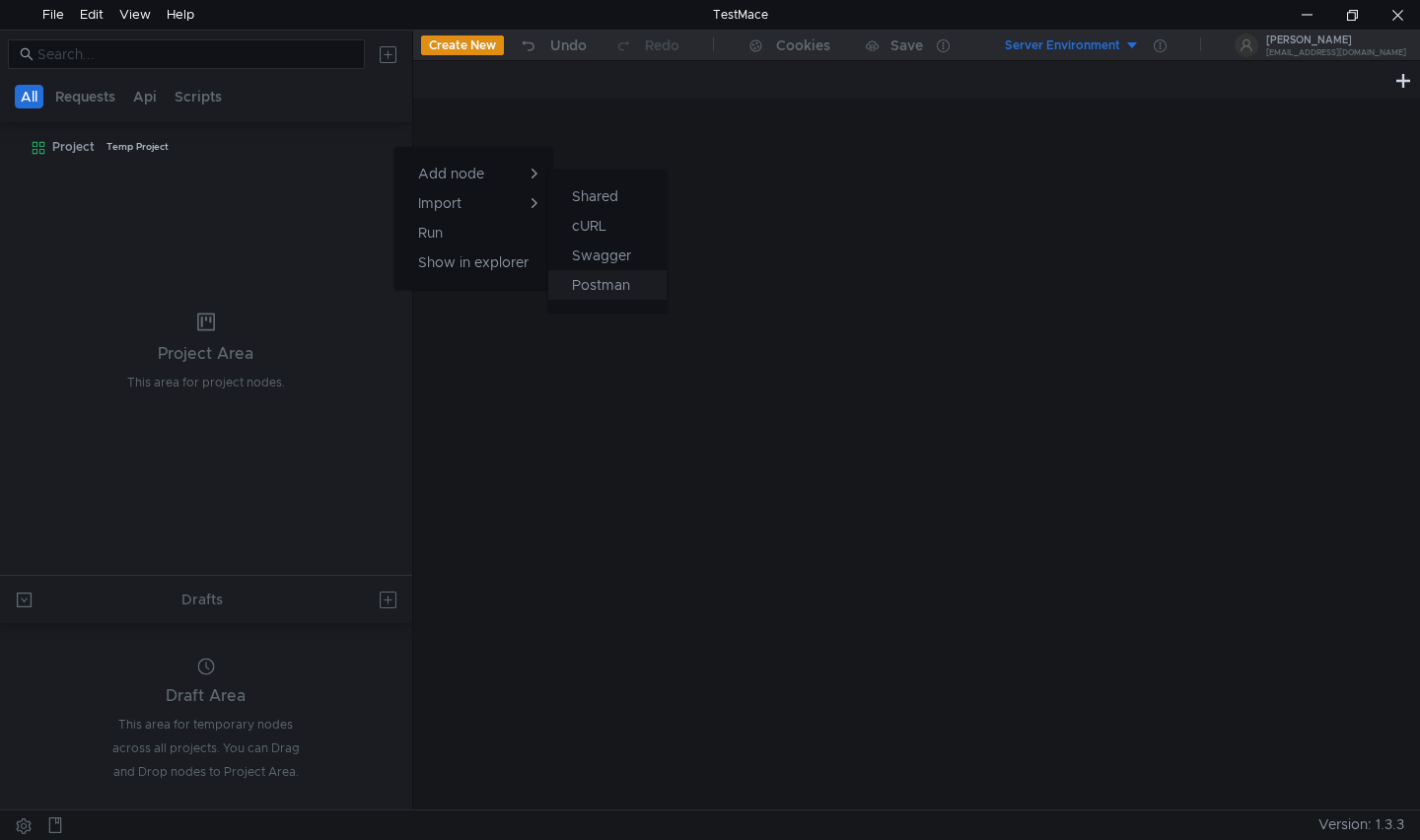 click on "Postman" at bounding box center [601, 285] 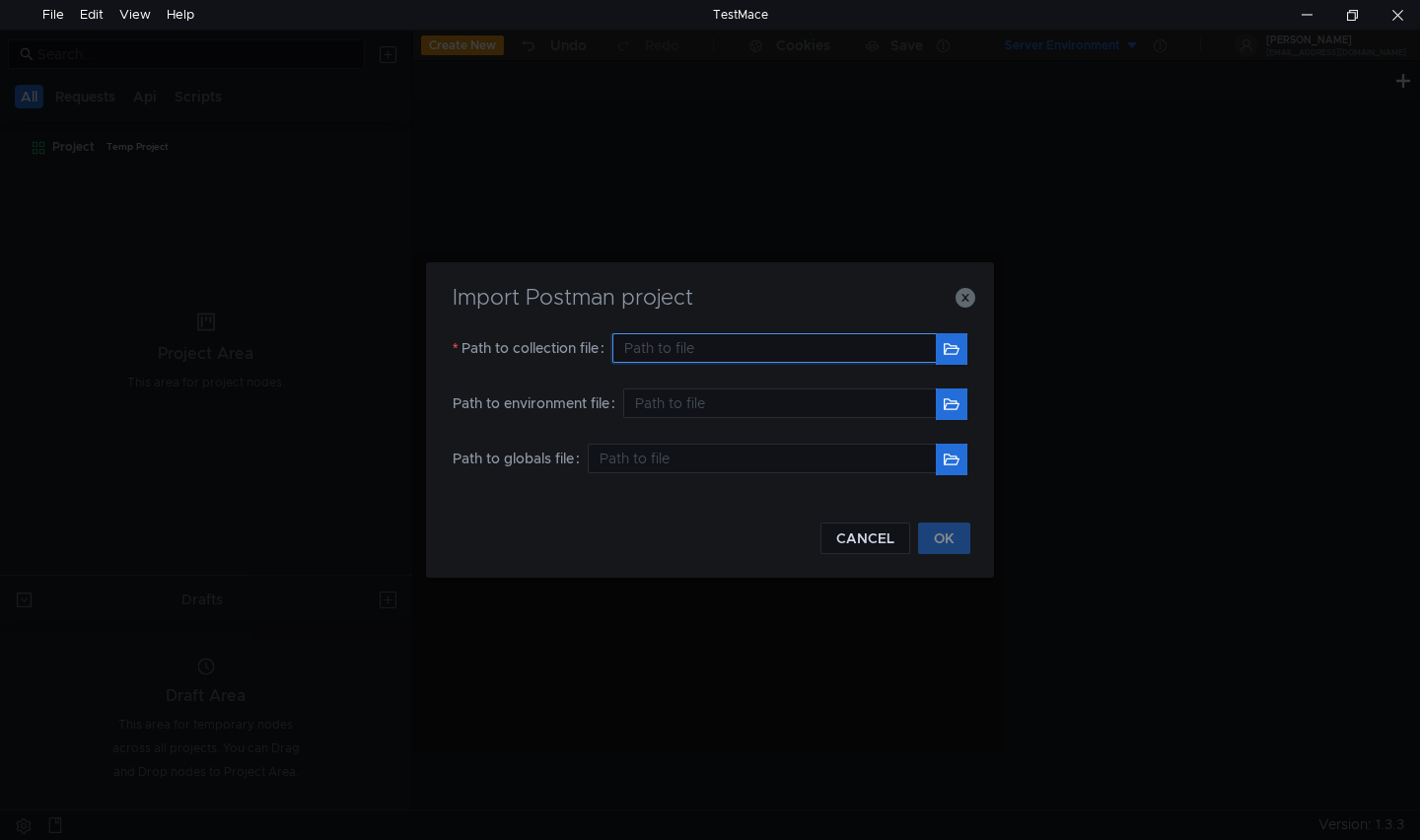 click 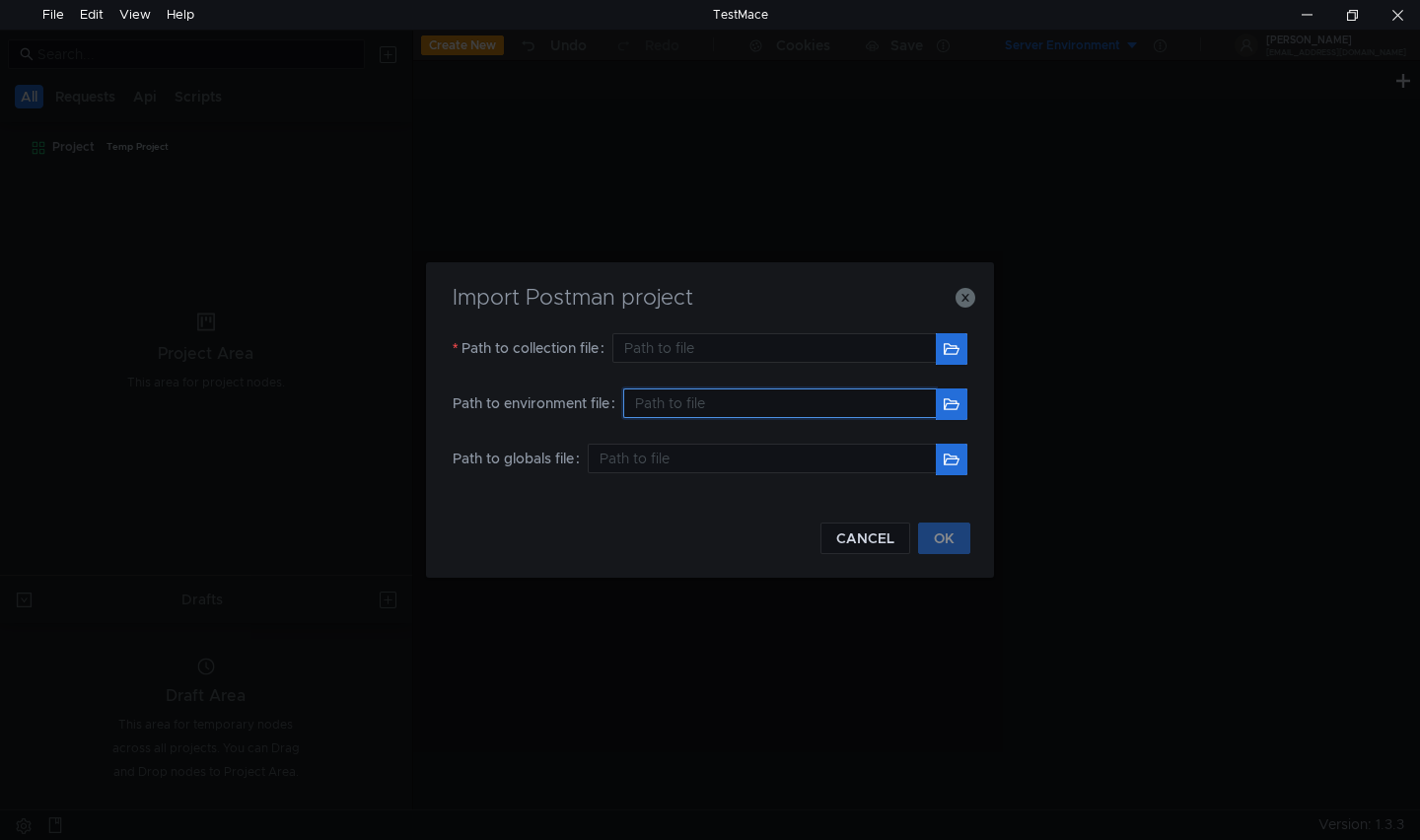 click 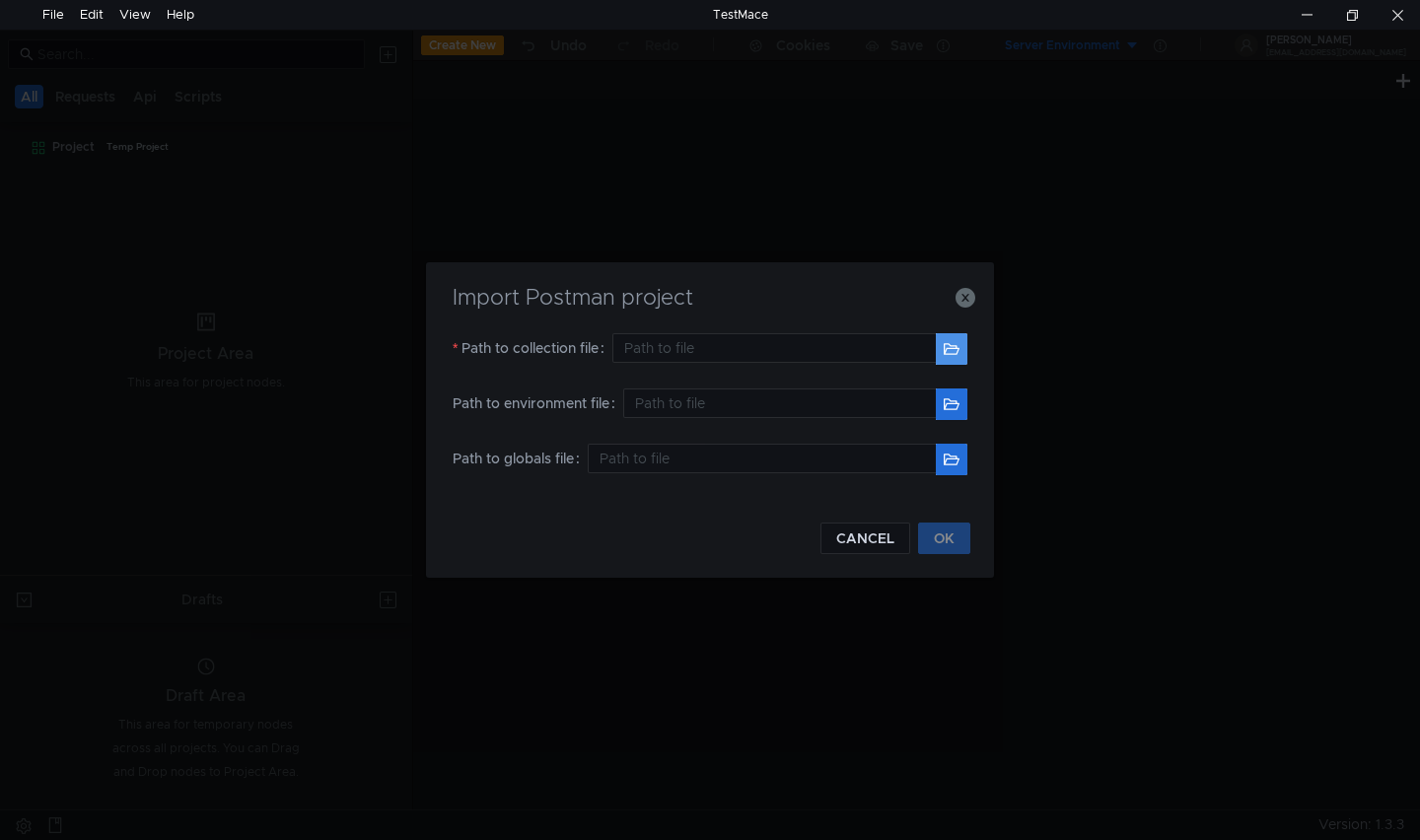 click 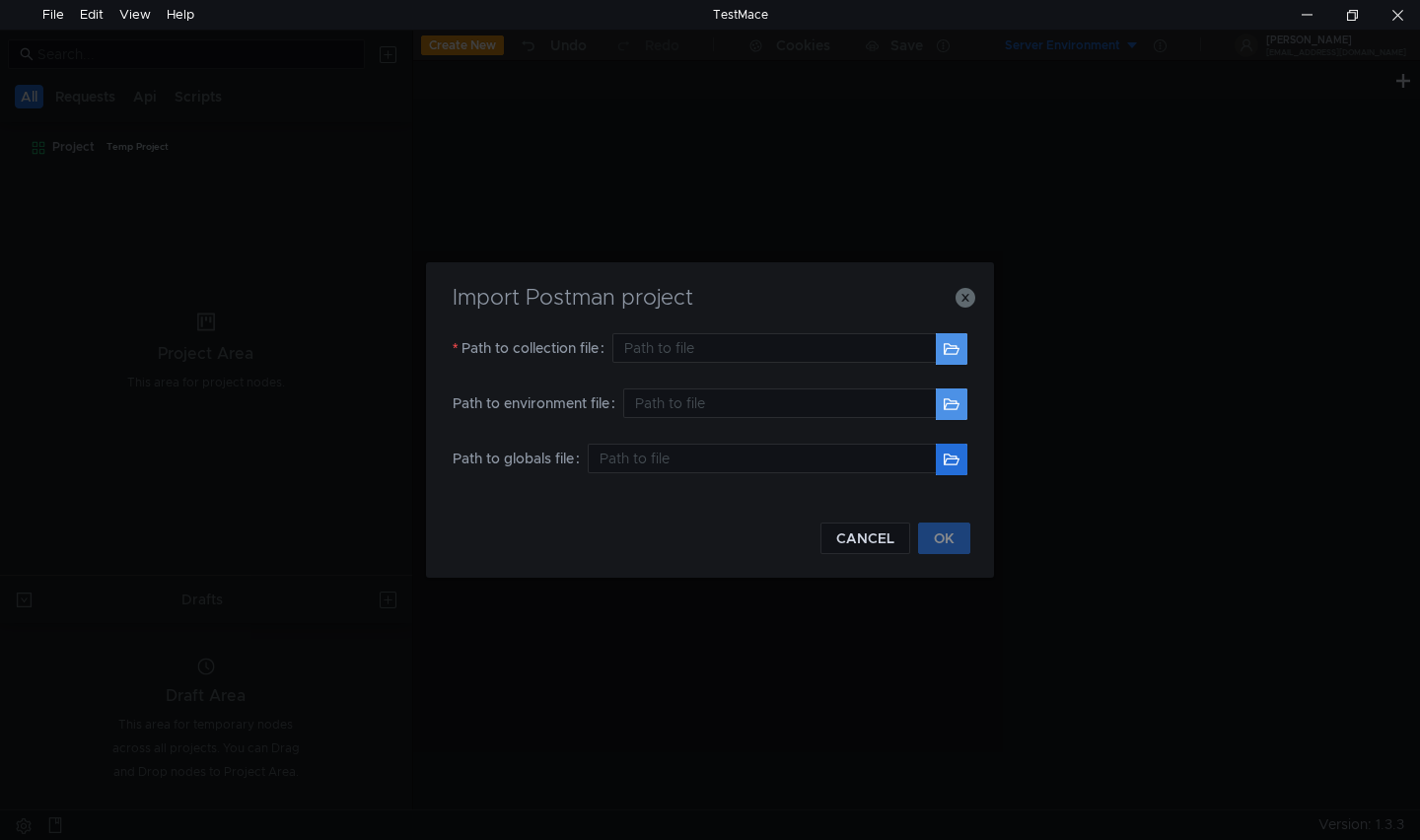 type on "C:\Users\ASUS\Downloads\Mi-erp.postman_collection.json" 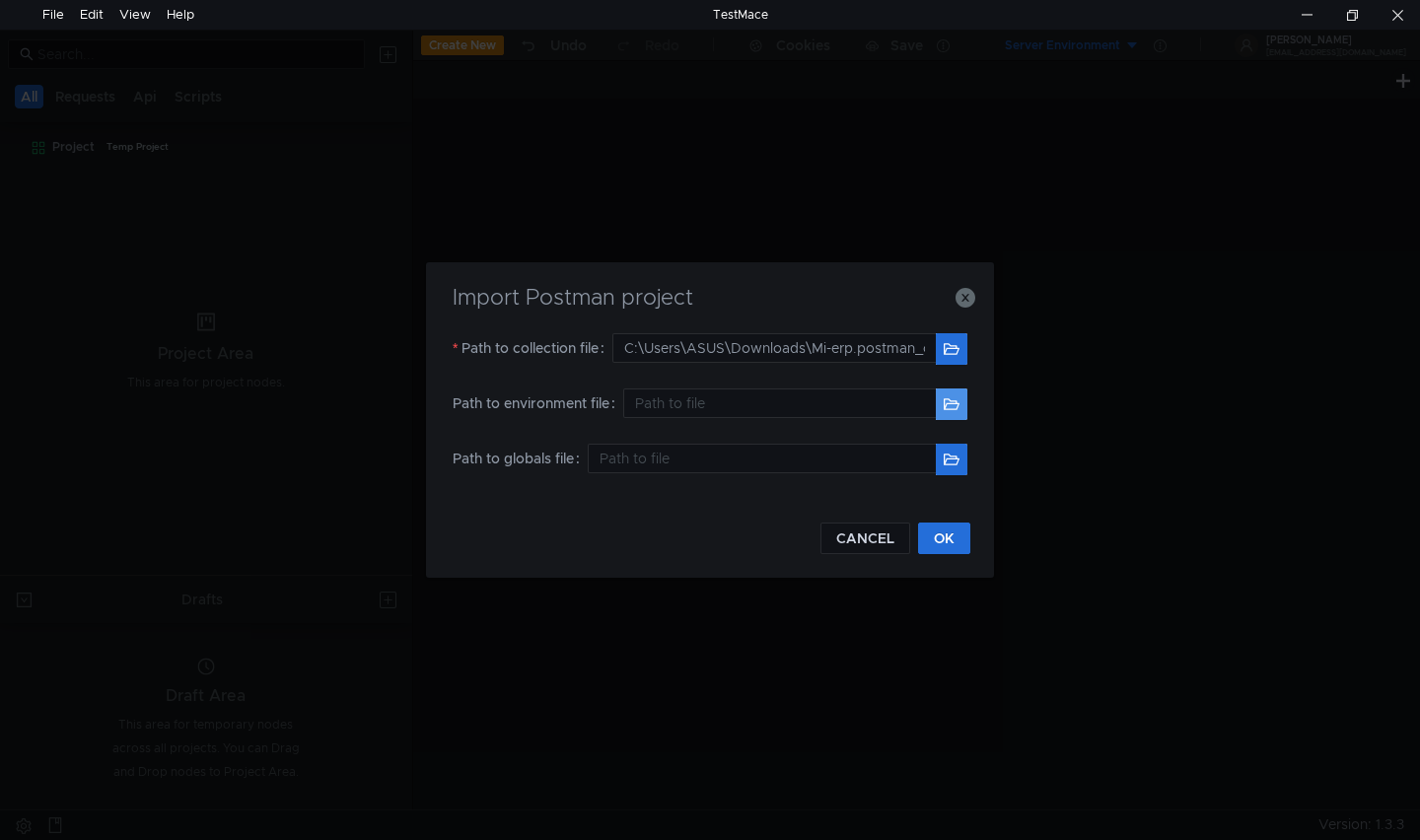 click 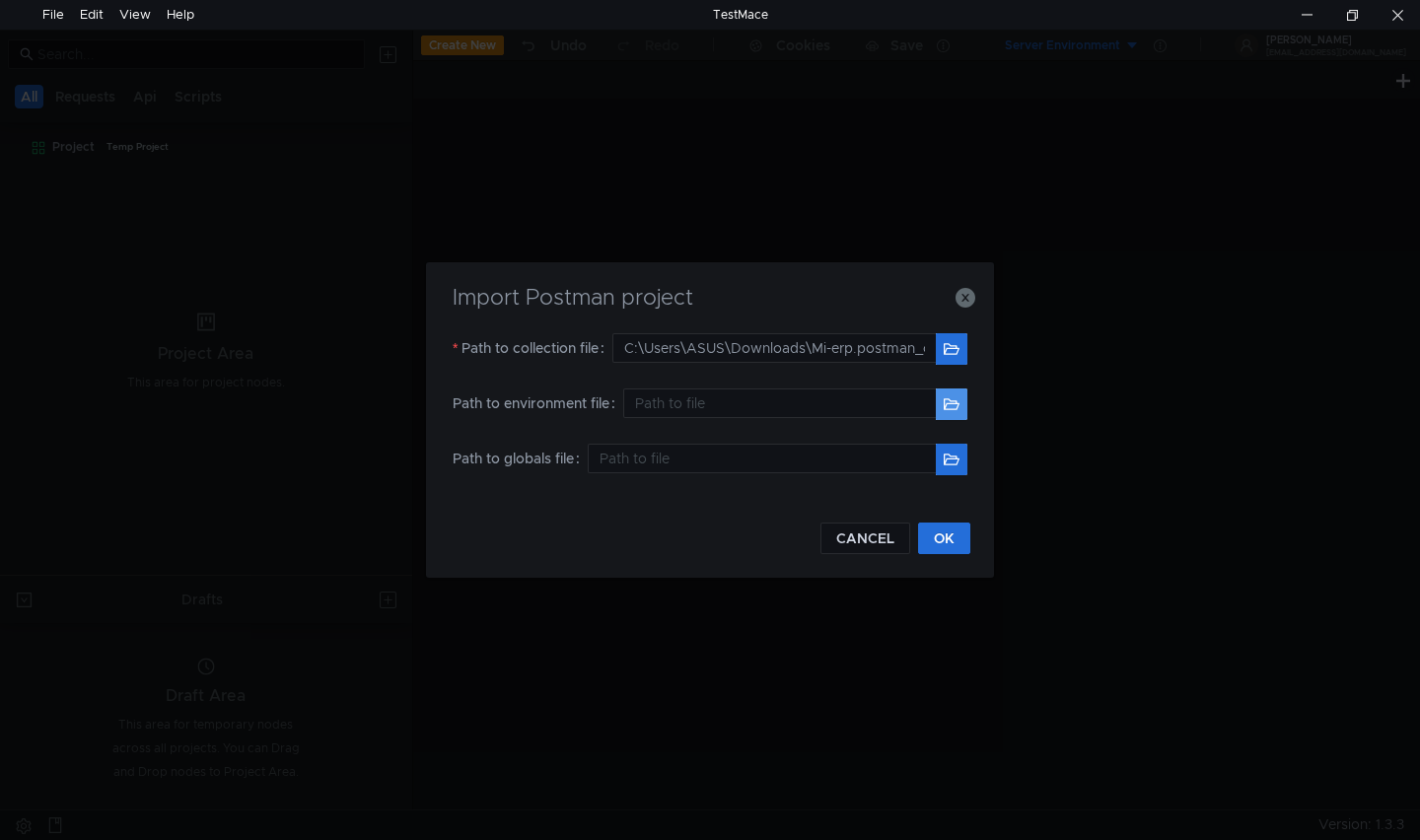 type on "C:\Users\ASUS\Documents\Zalo Received Files\Server Environment.postman_environment.json" 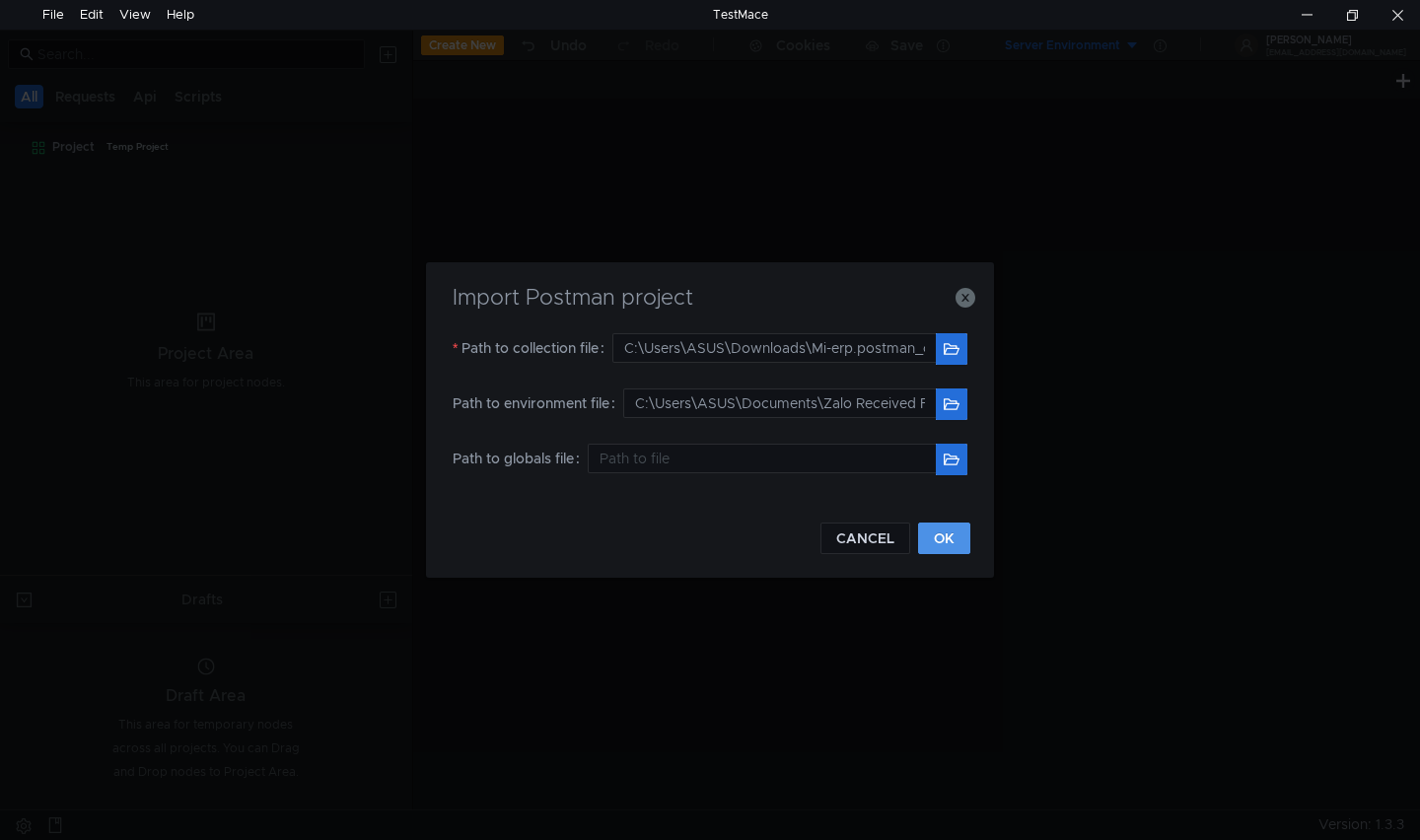 click on "OK" 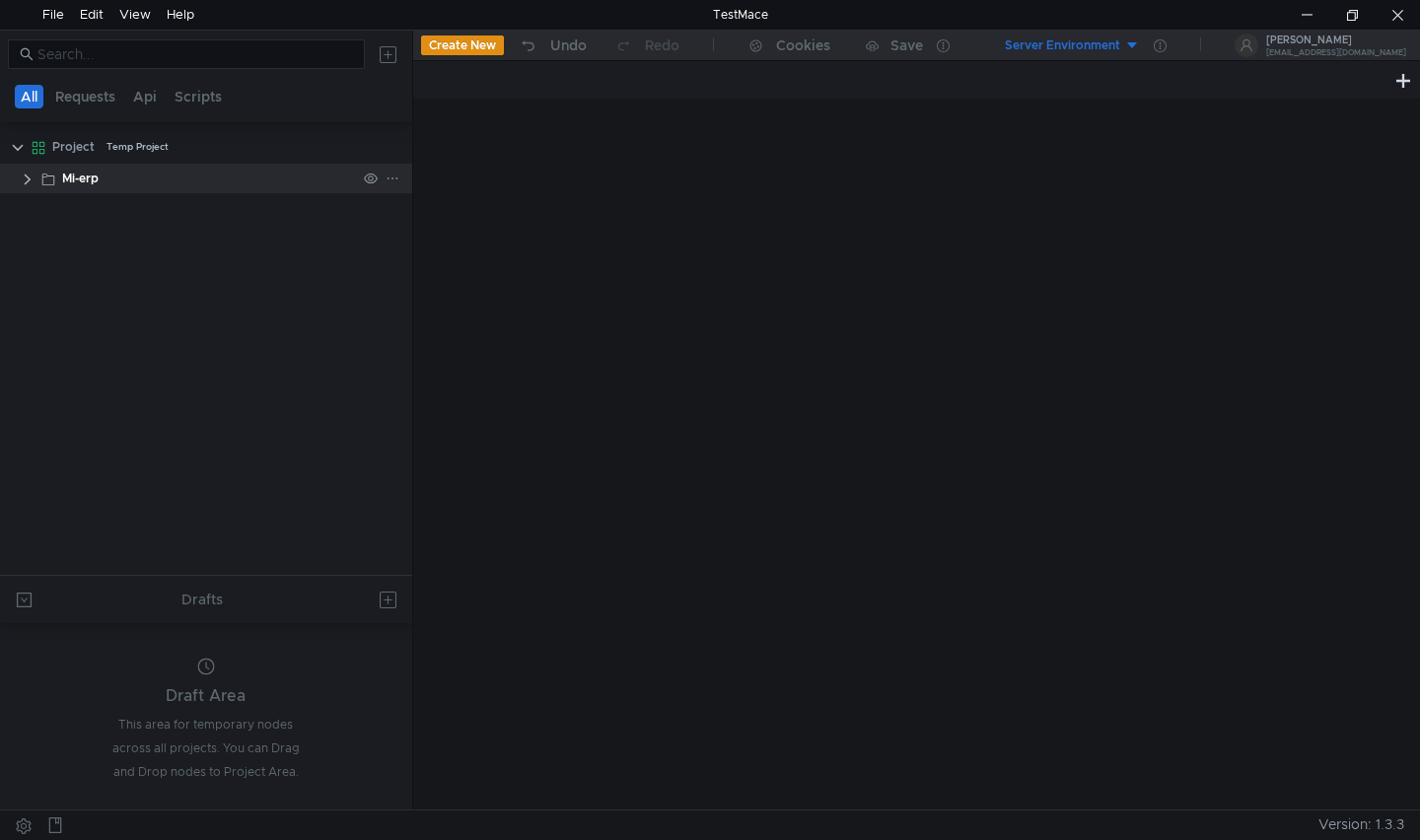 click 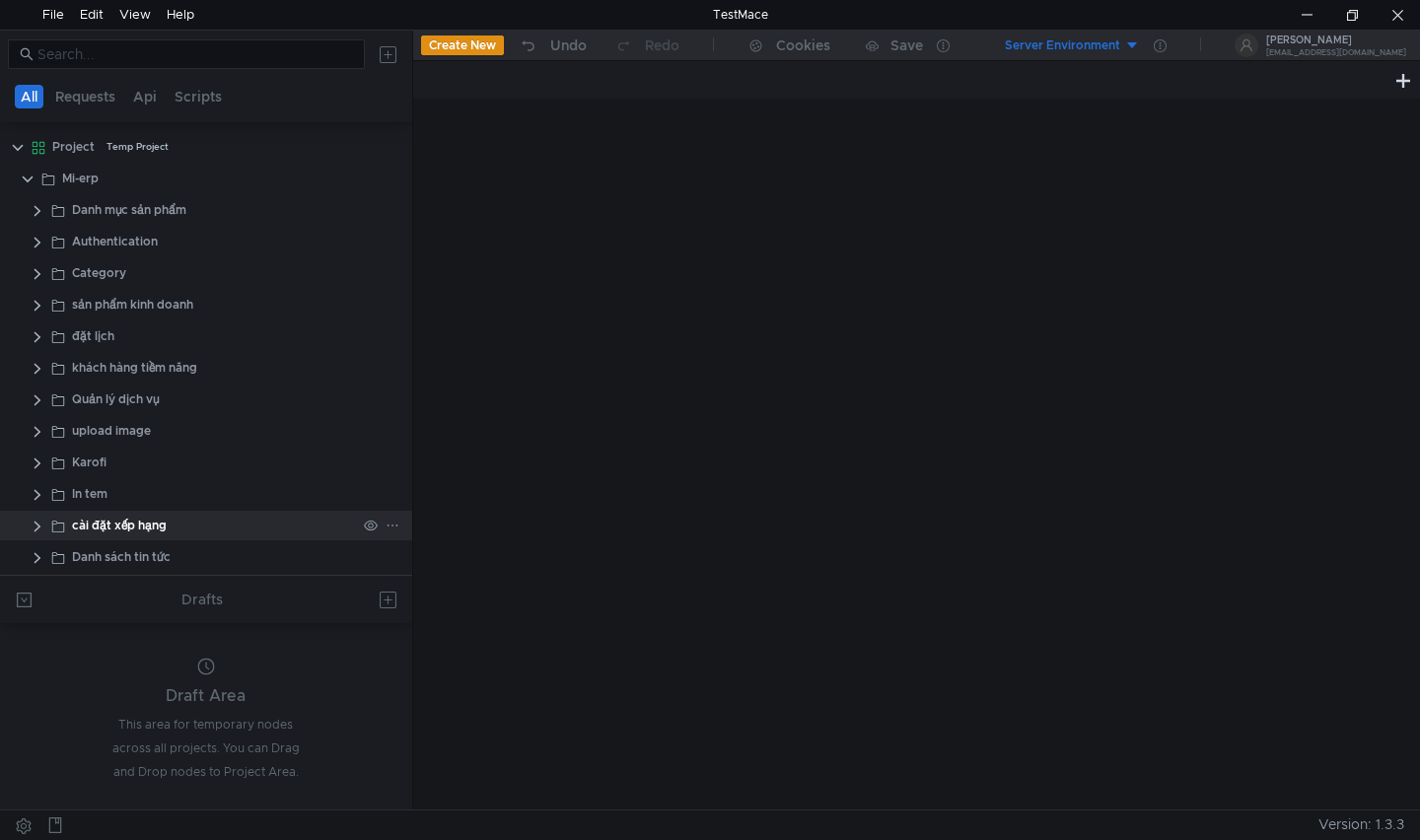 scroll, scrollTop: 382, scrollLeft: 0, axis: vertical 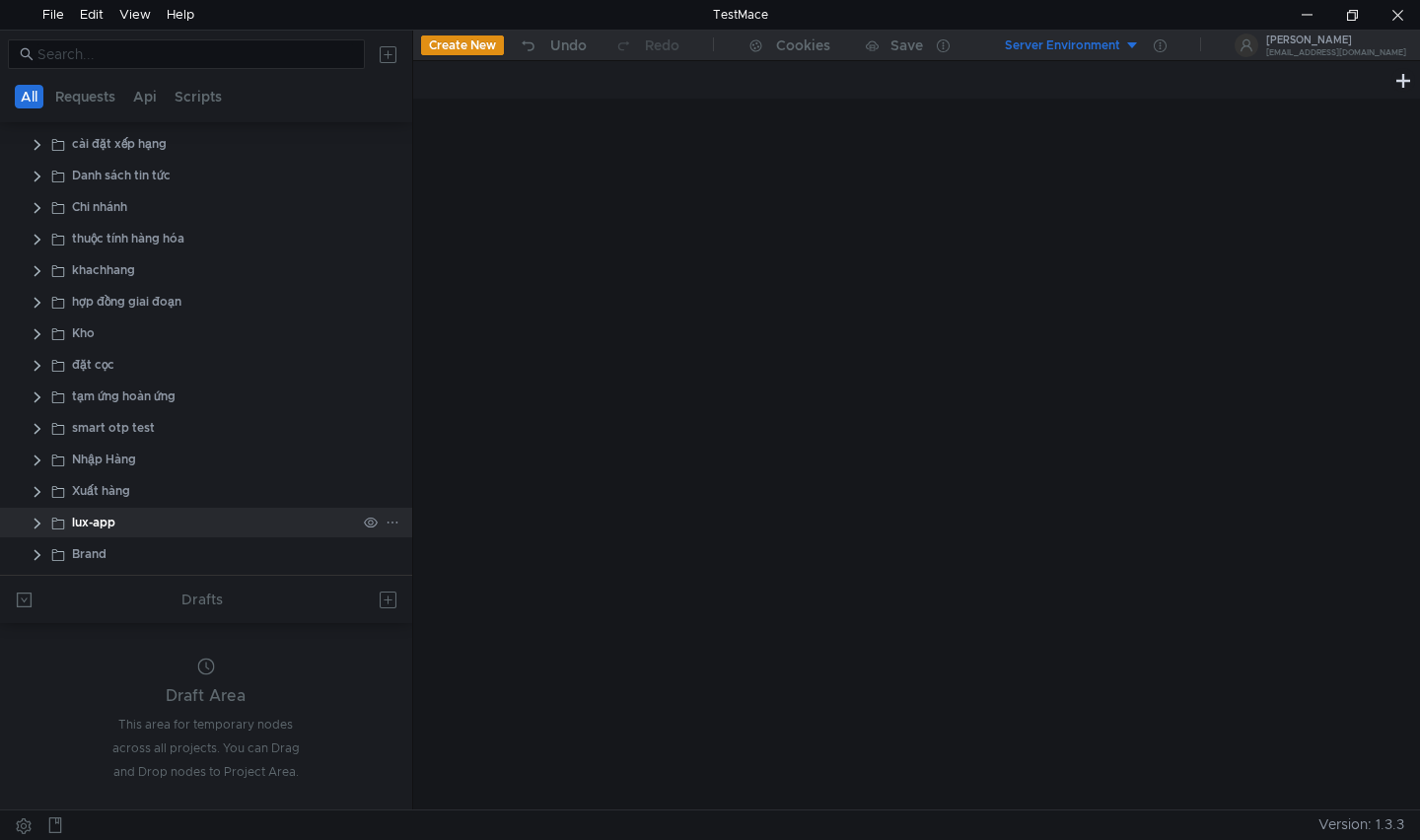 click 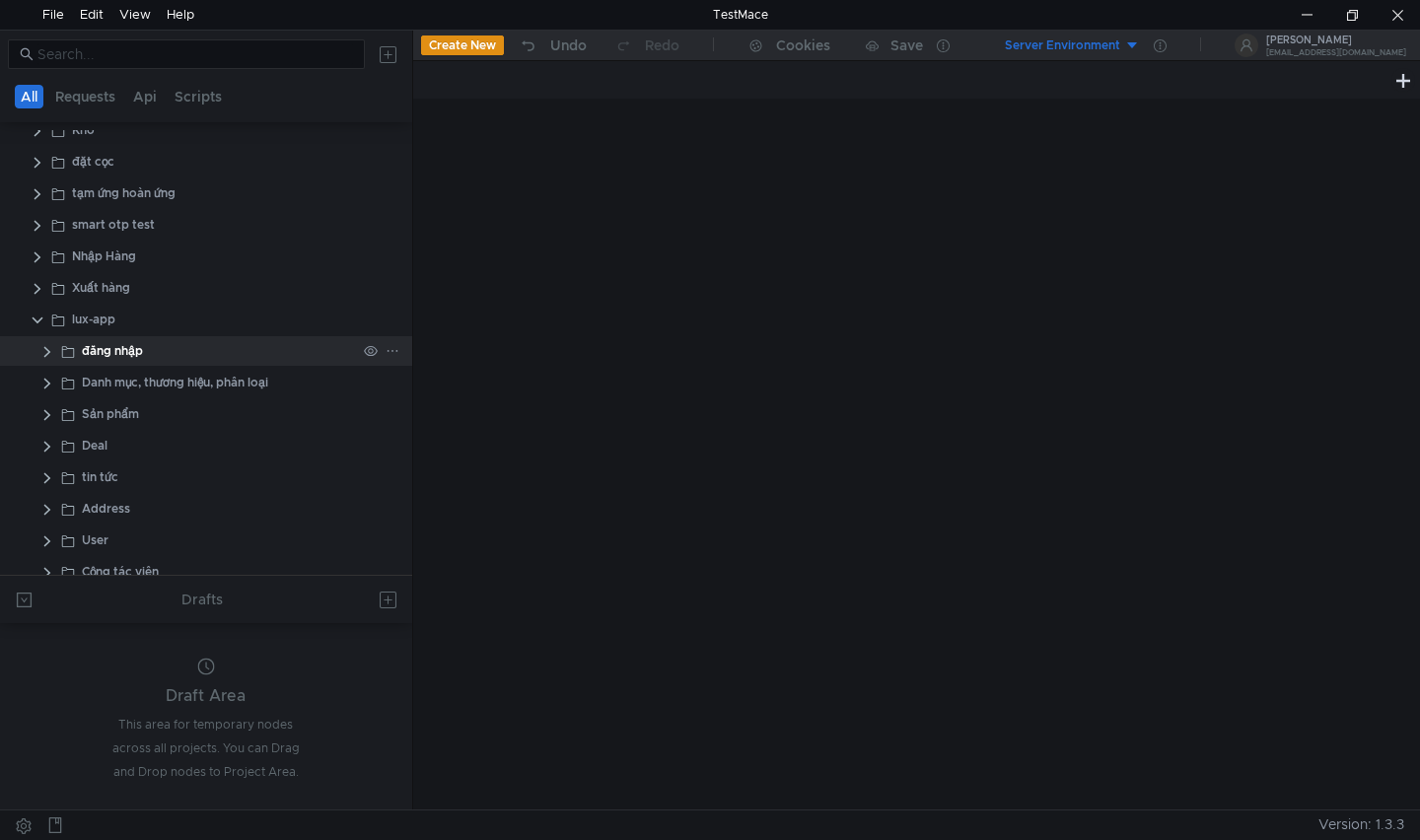 scroll, scrollTop: 579, scrollLeft: 0, axis: vertical 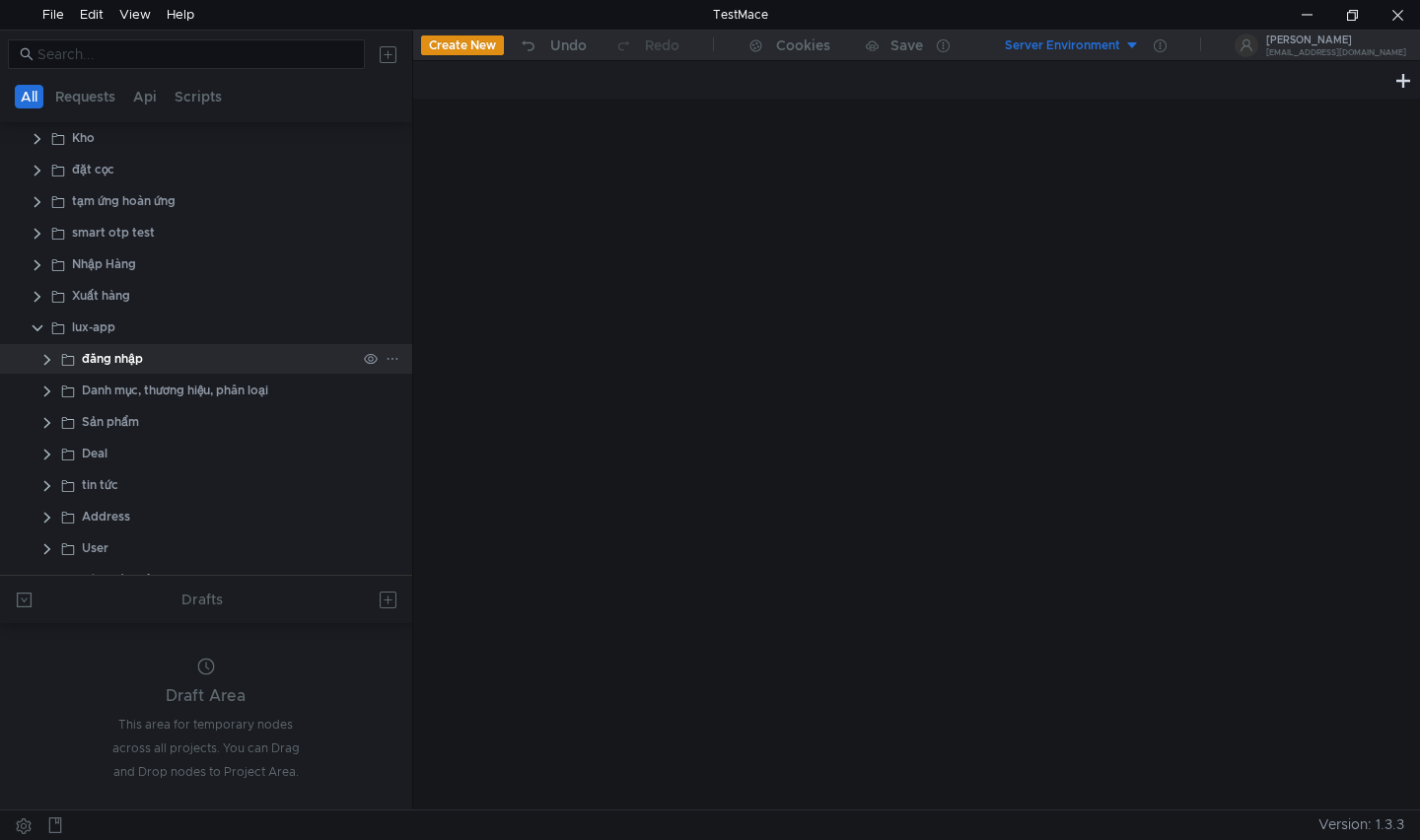 click 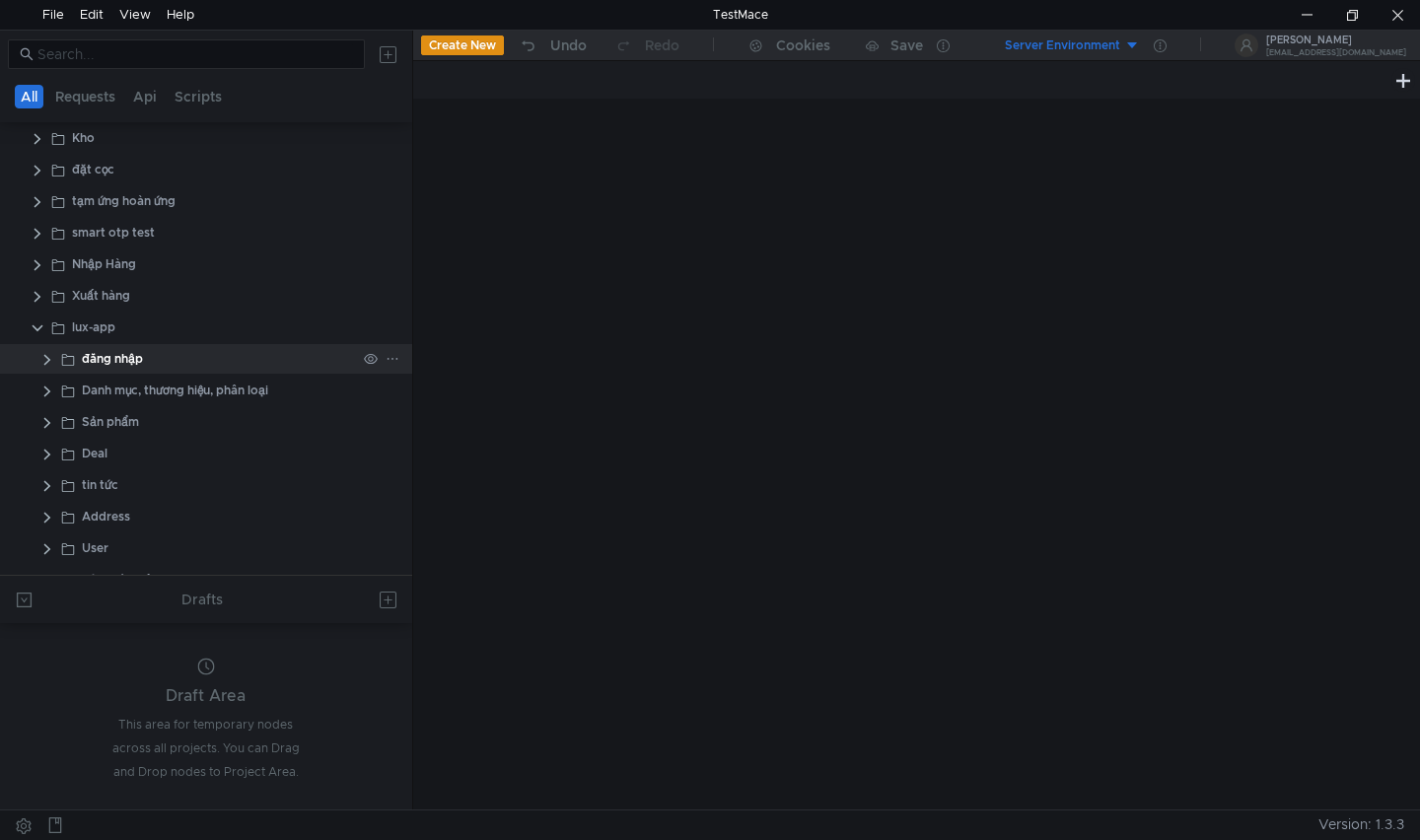 click 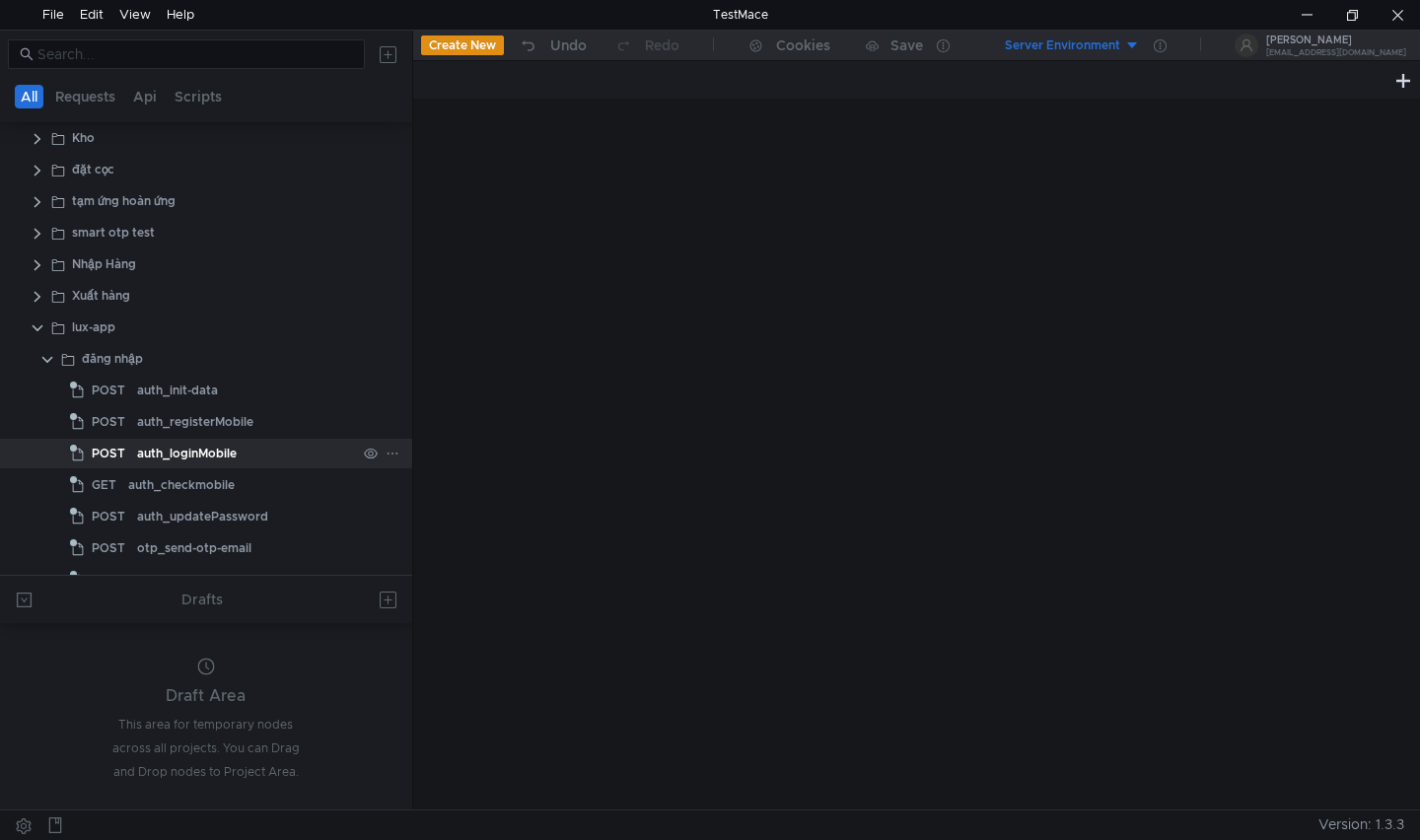 click on "auth_loginMobile" 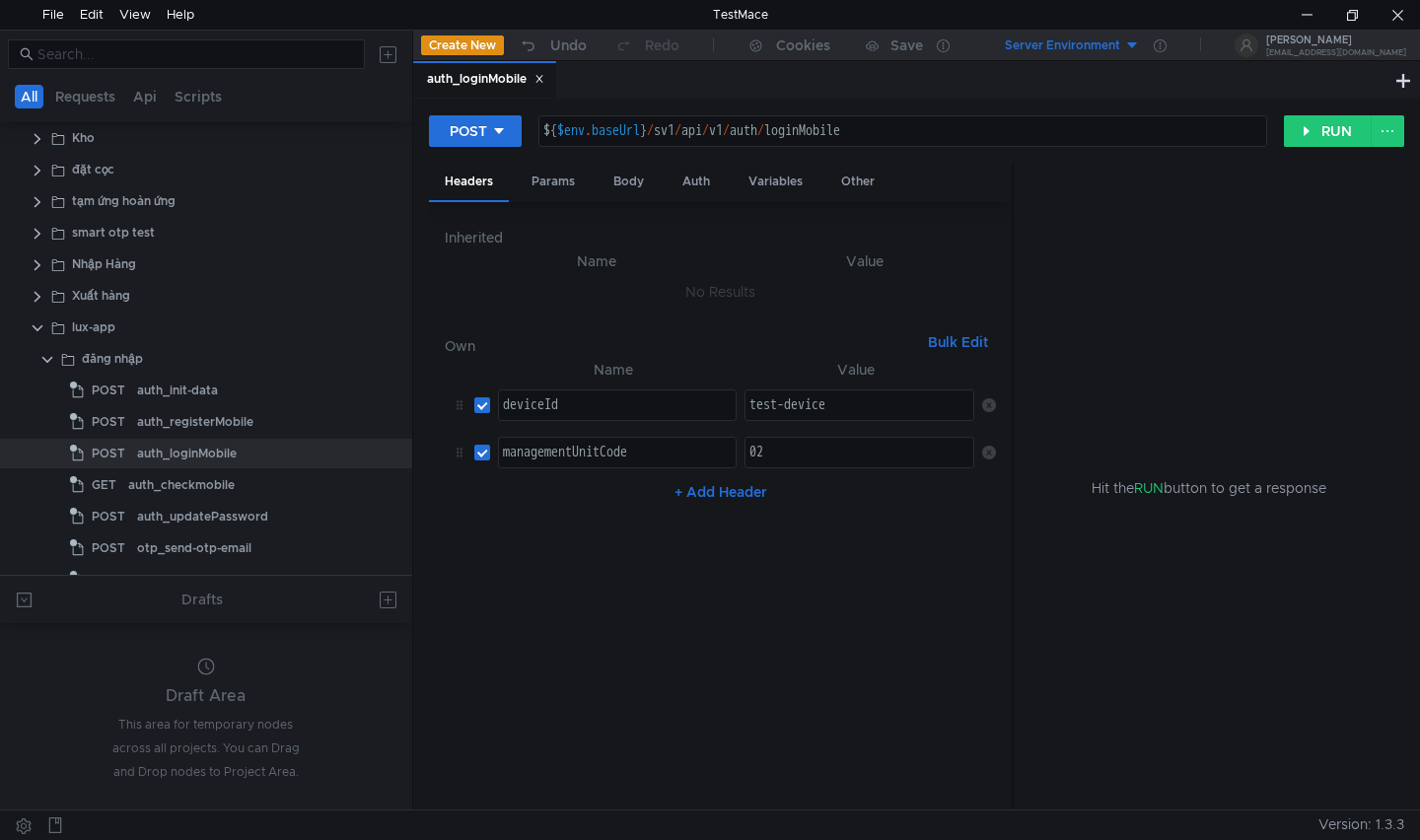 click on "Server Environment" at bounding box center (1062, 45) 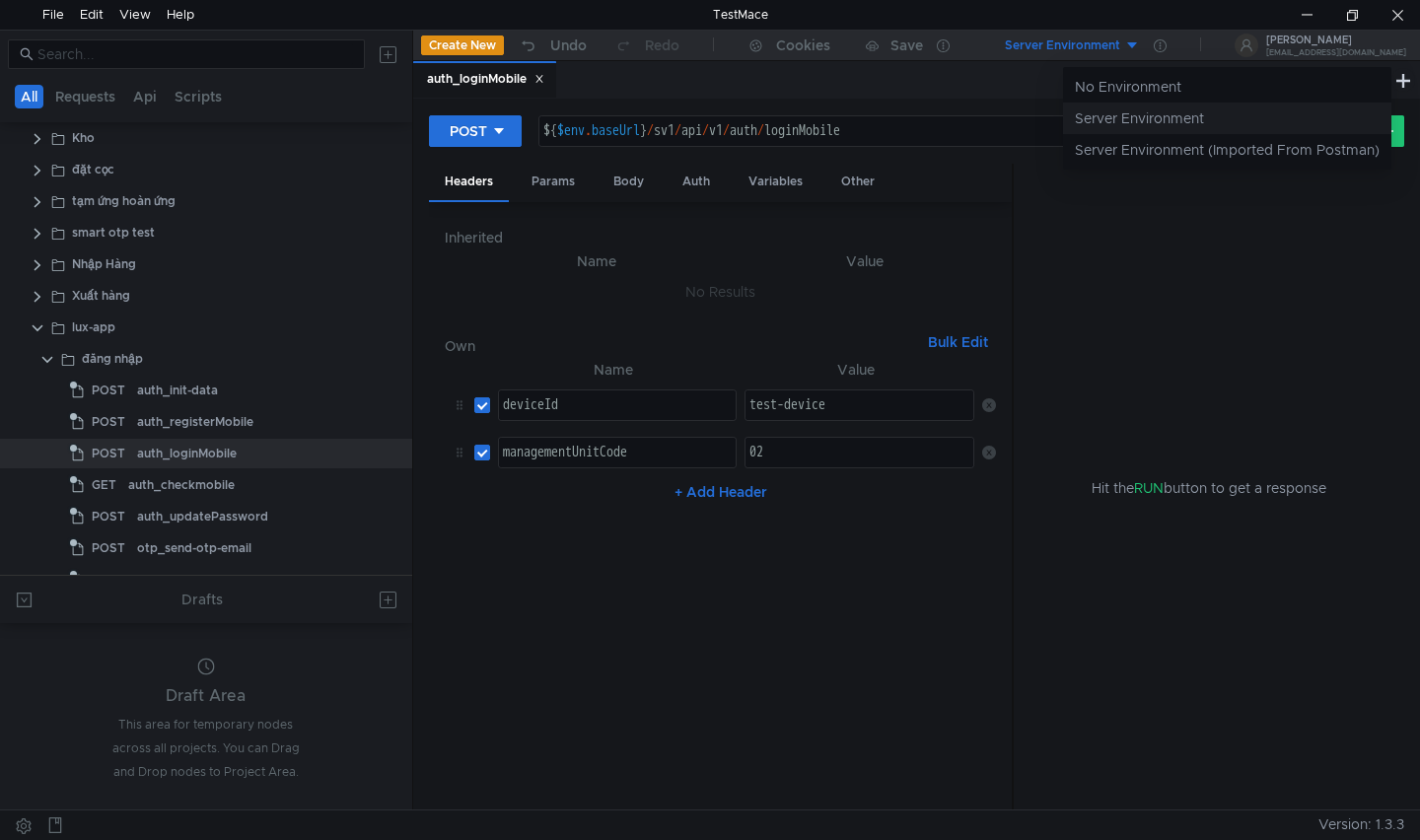 click on "Server Environment" at bounding box center [1227, 118] 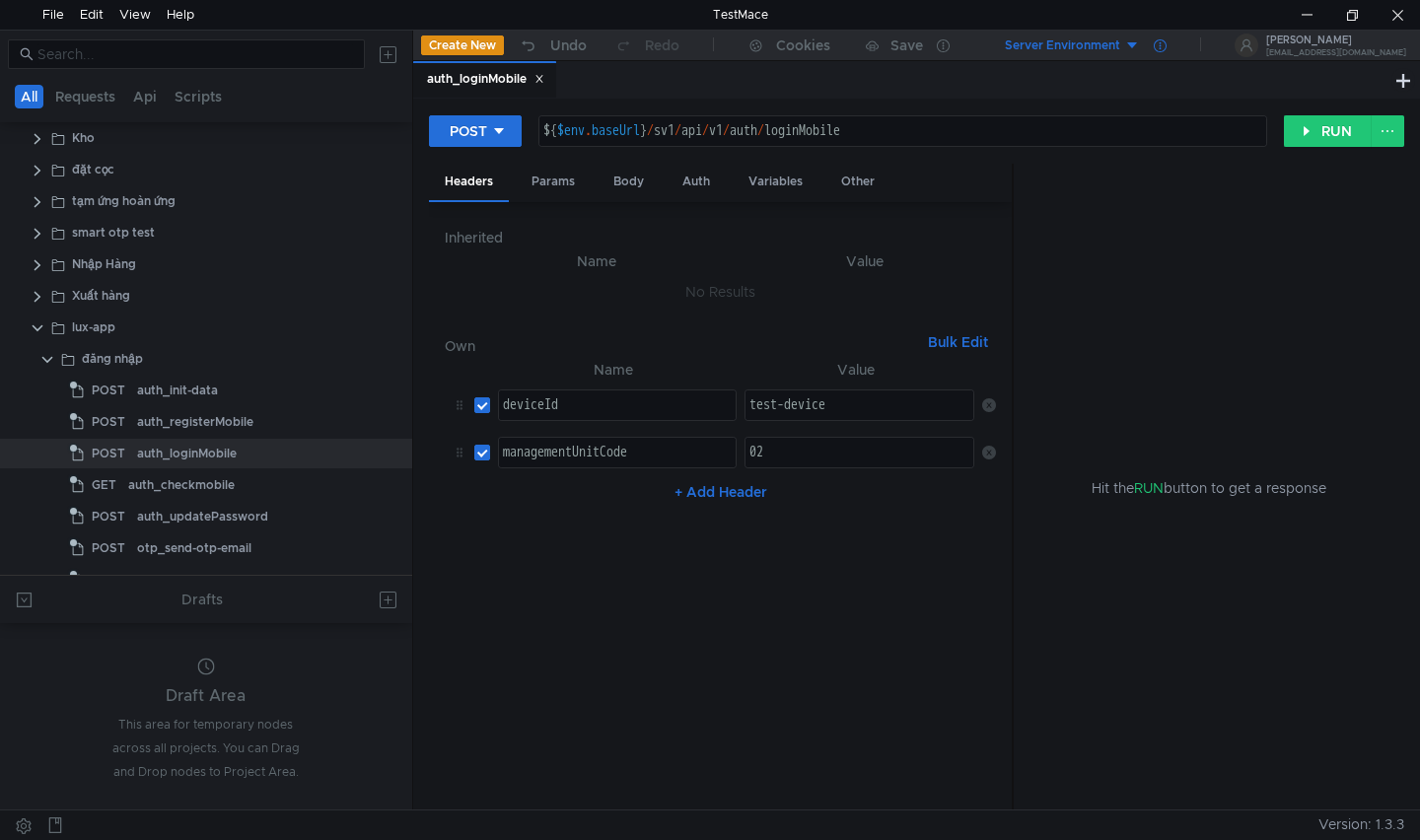 click 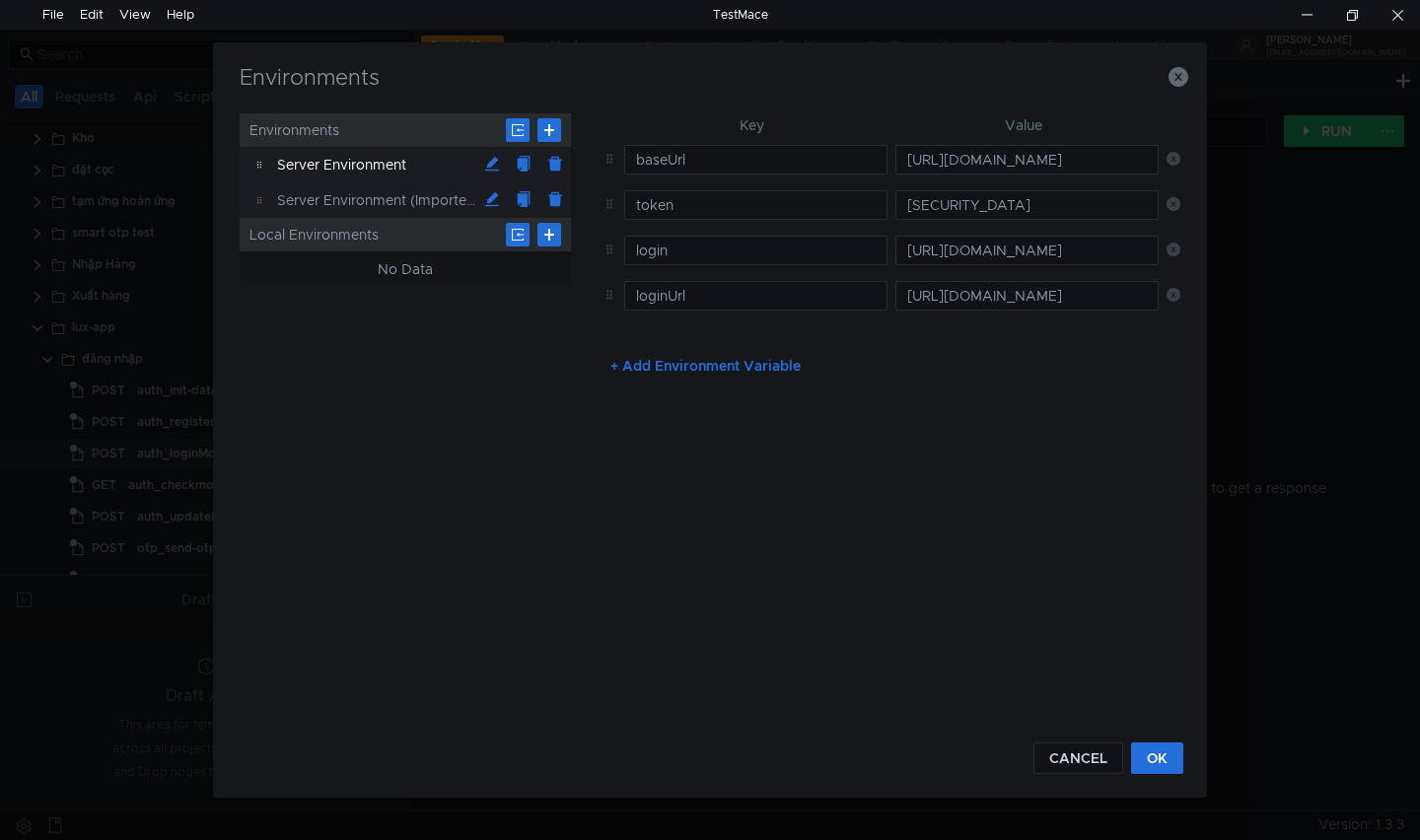 click on "Server Environment (Imported From Postman)" at bounding box center (377, 200) 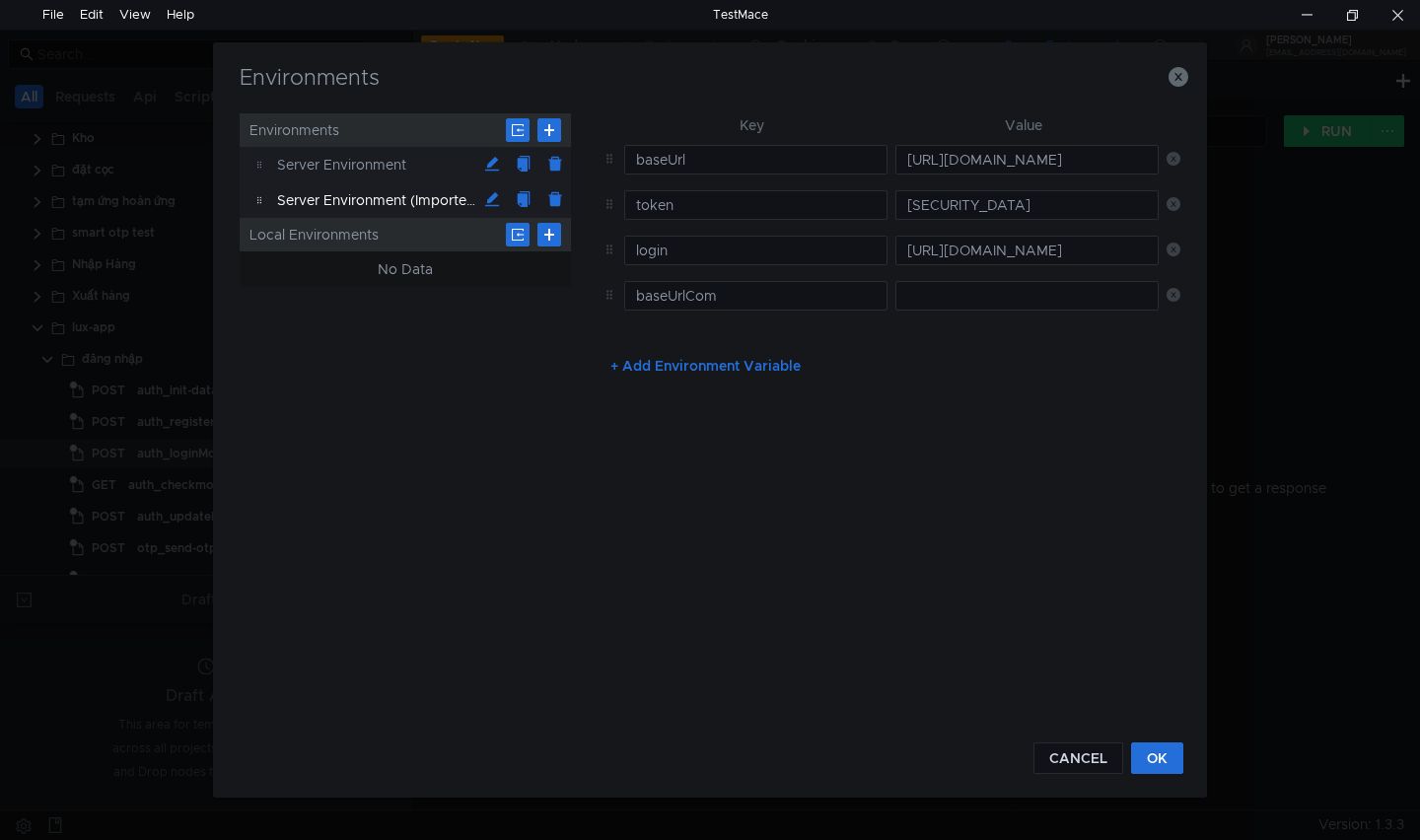 click on "Server Environment" at bounding box center (377, 165) 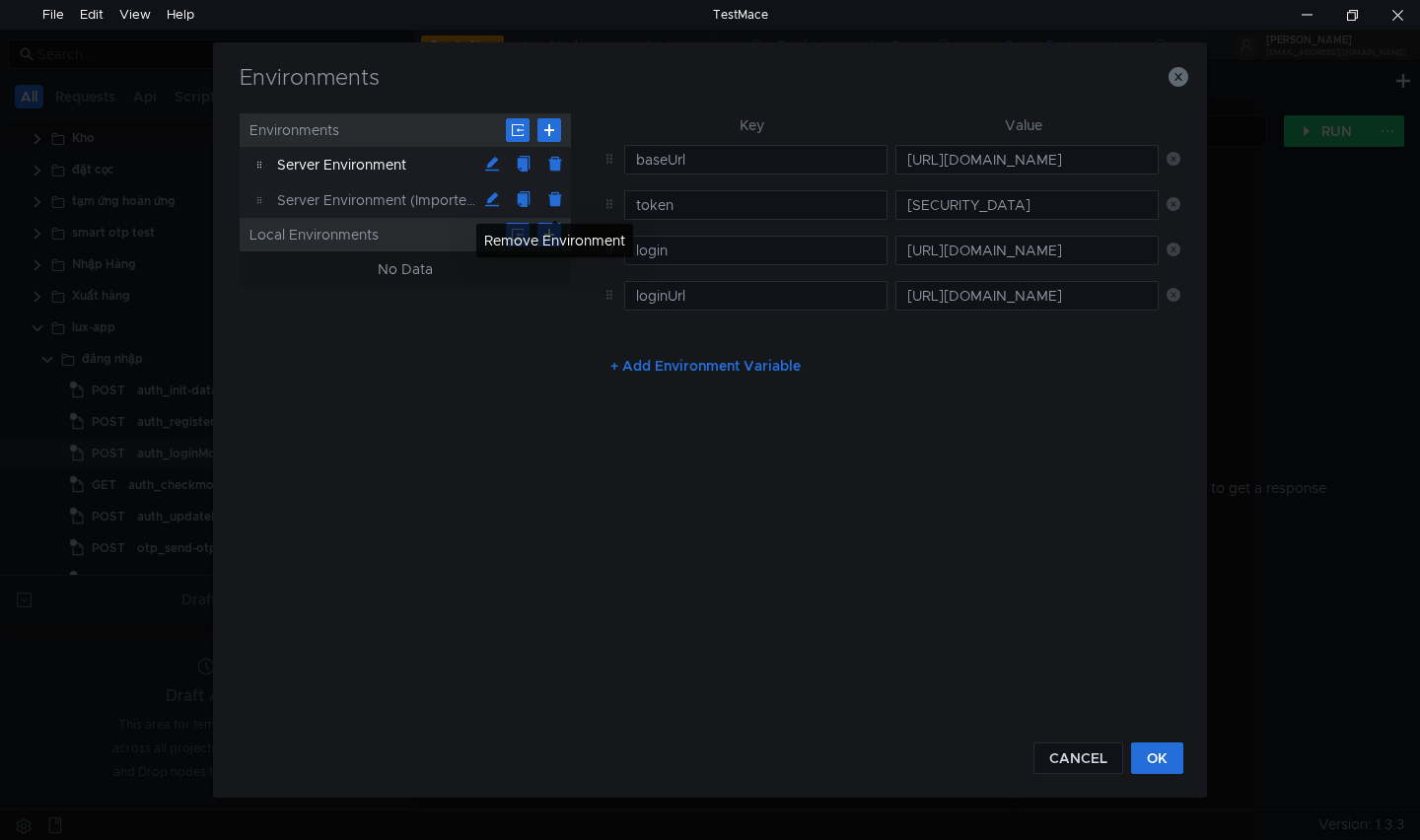 click at bounding box center (555, 200) 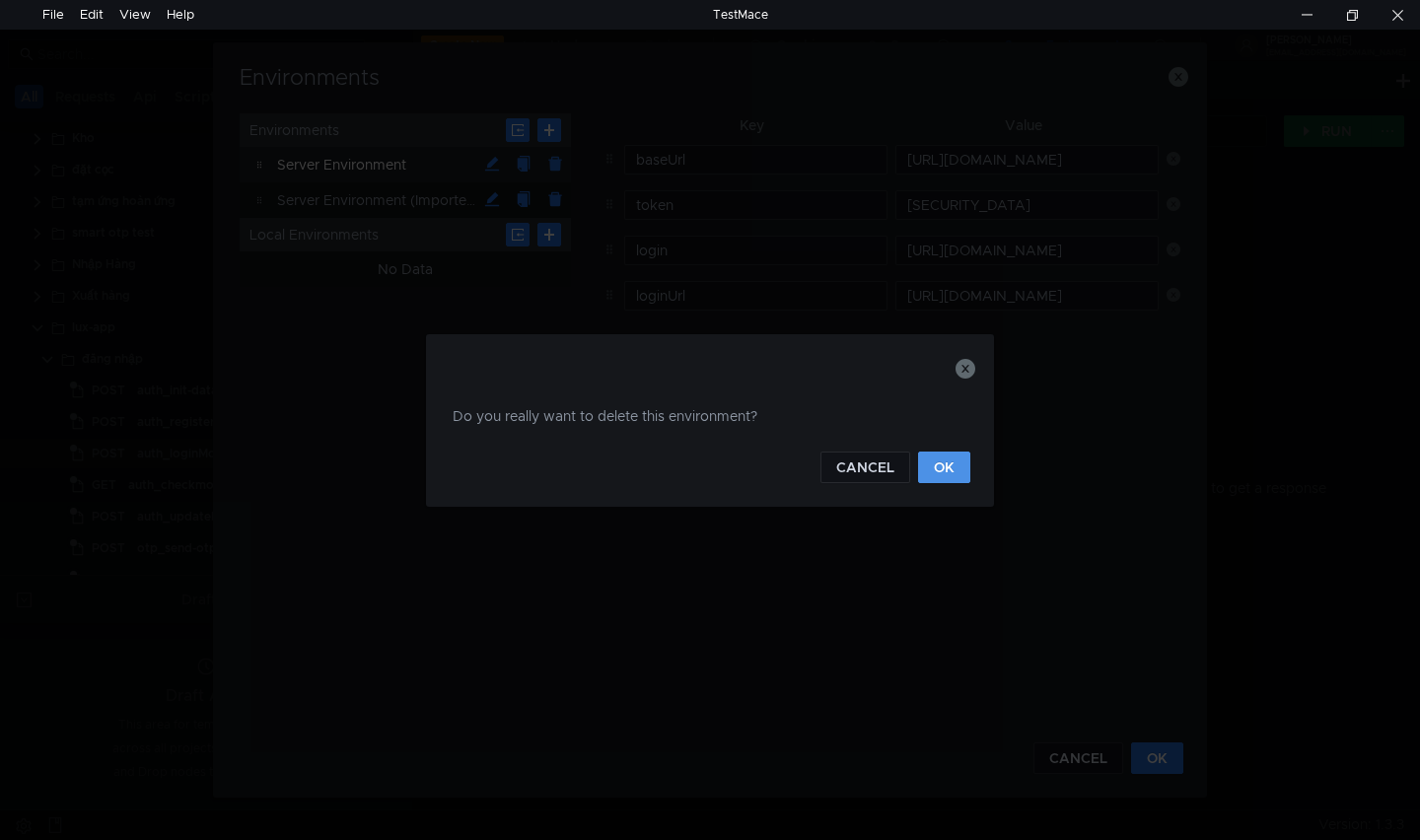 click on "OK" 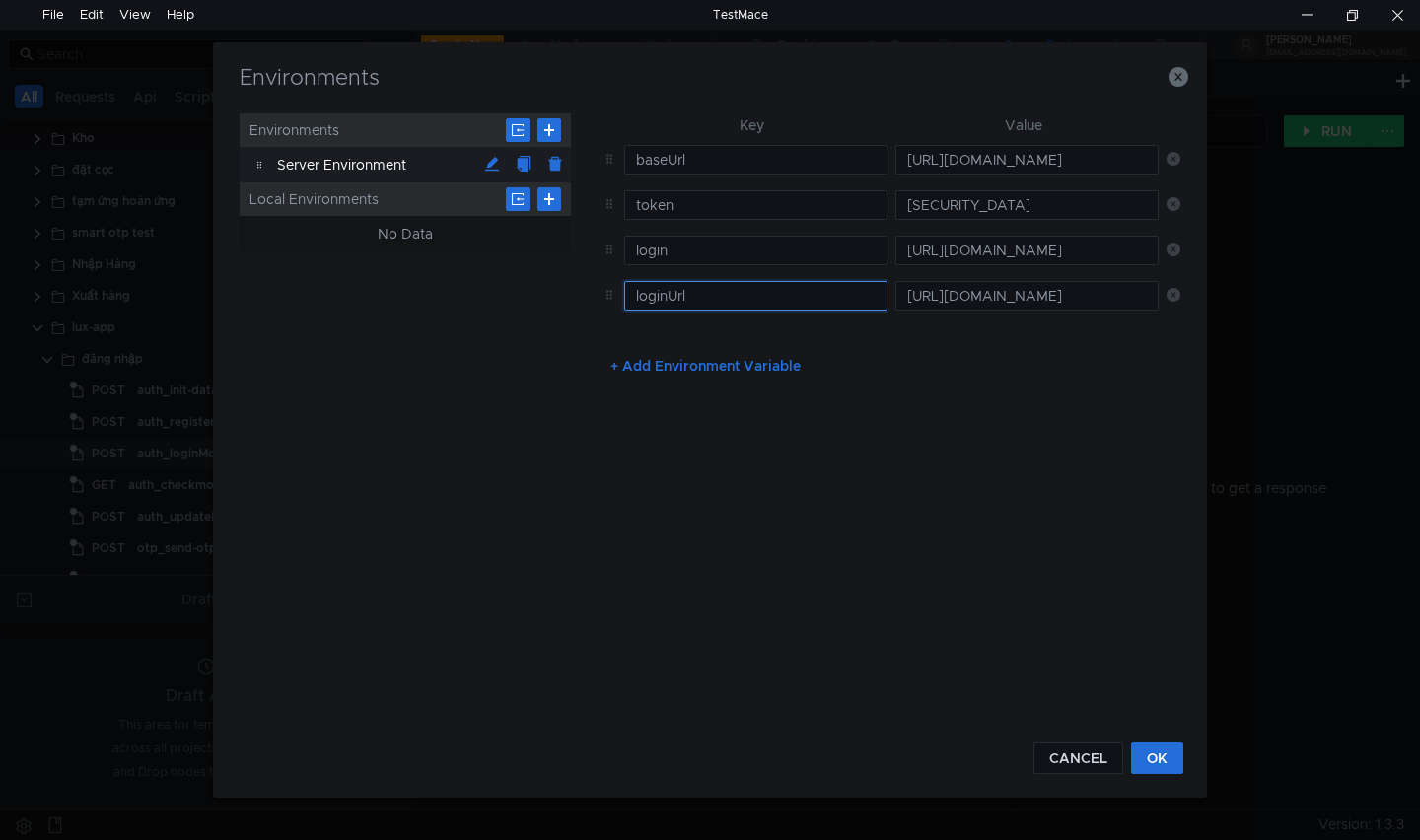 click on "loginUrl" at bounding box center [755, 296] 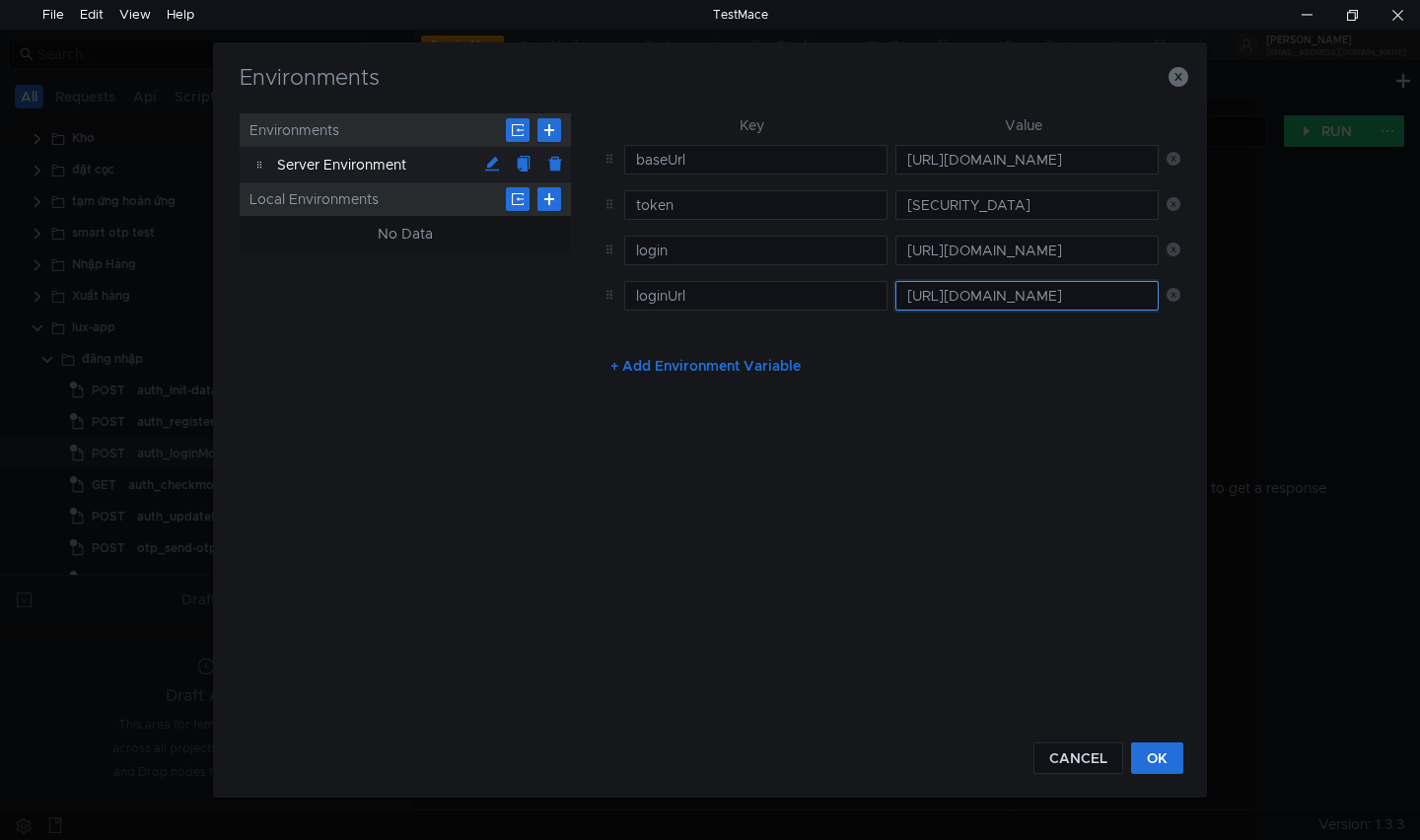click on "[URL][DOMAIN_NAME]" at bounding box center (1027, 296) 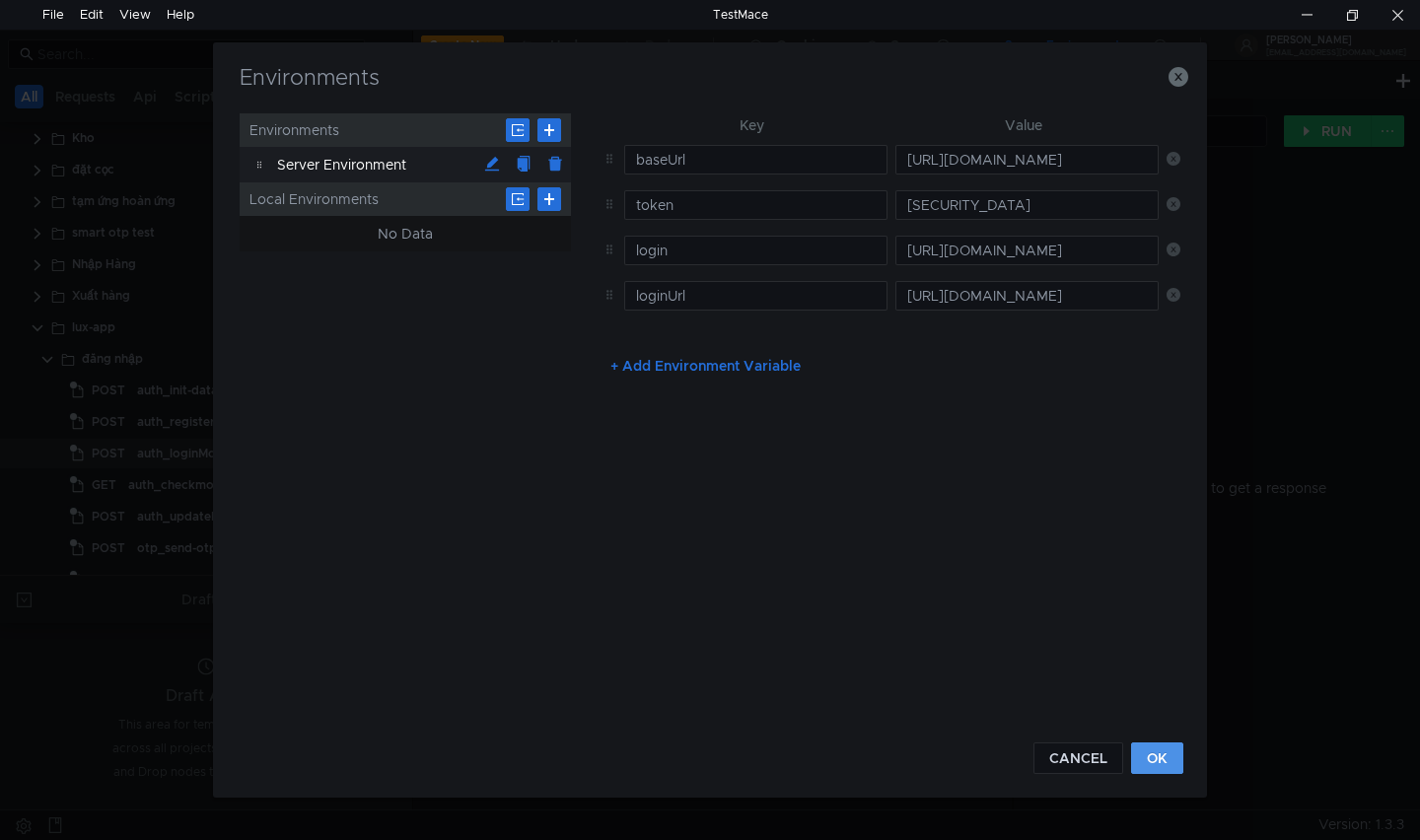 click on "OK" 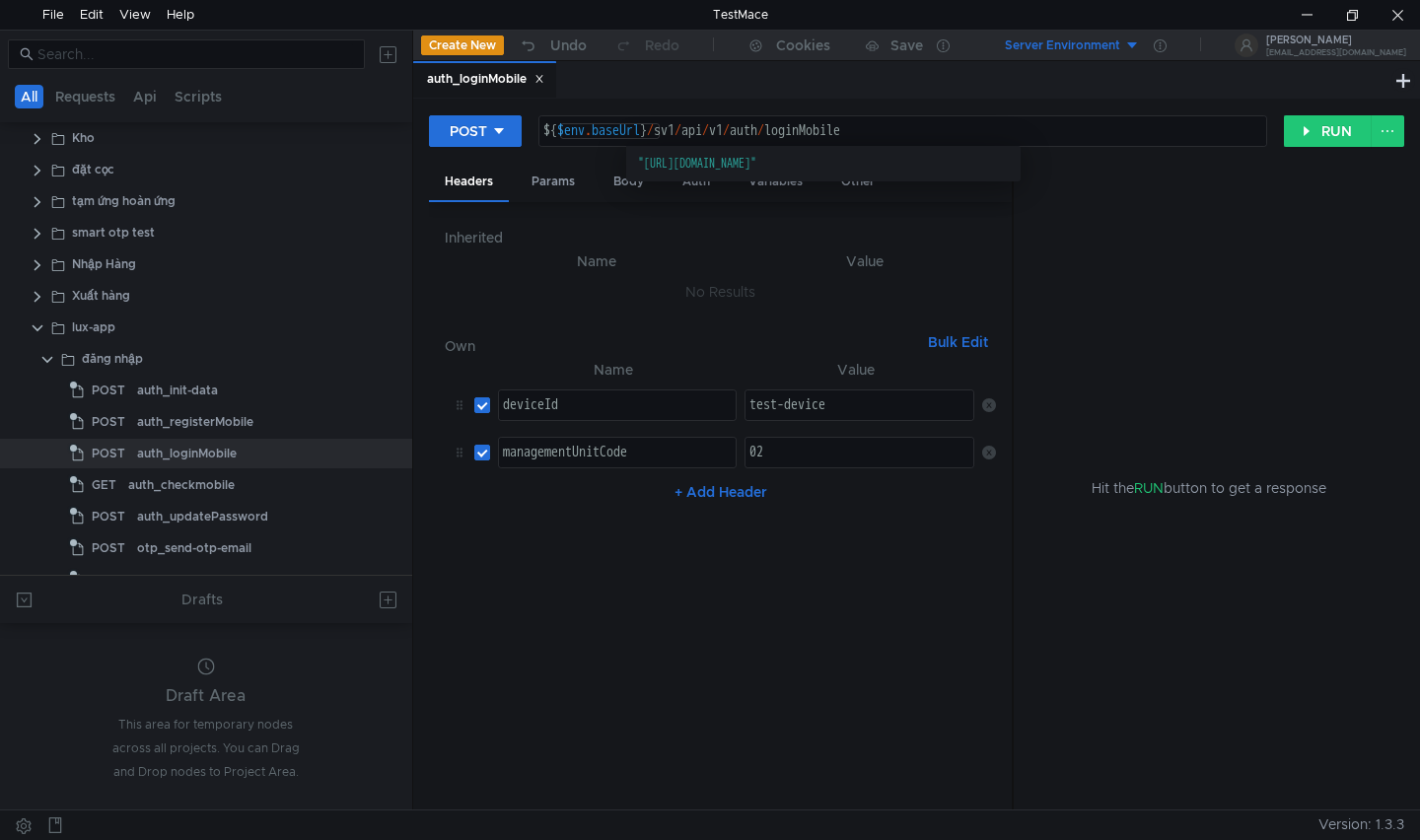 click on "${ $env . baseUrl } / sv1 / api / v1 / auth / loginMobile" at bounding box center [903, 147] 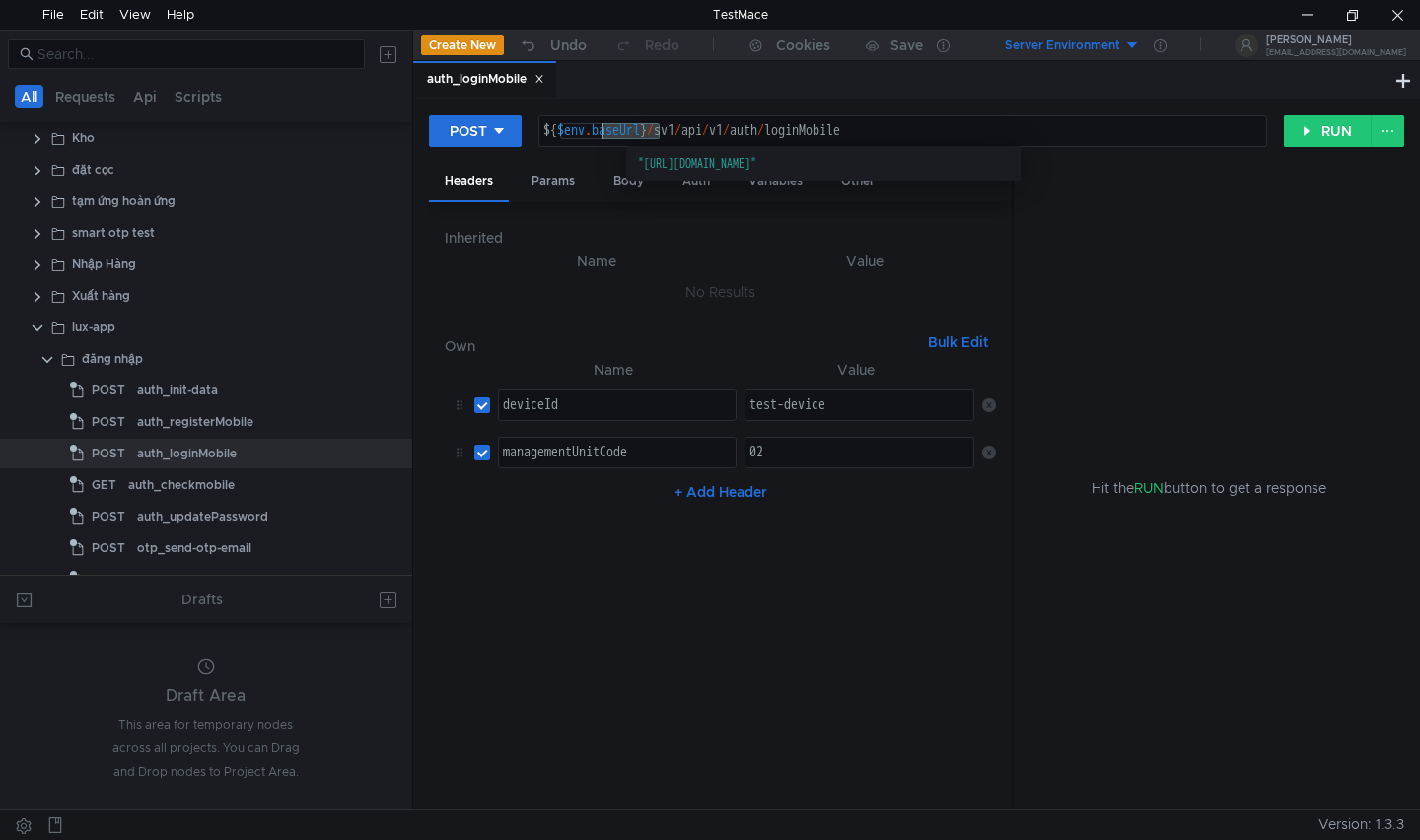 click on "${ $env . baseUrl } / sv1 / api / v1 / auth / loginMobile" at bounding box center [903, 147] 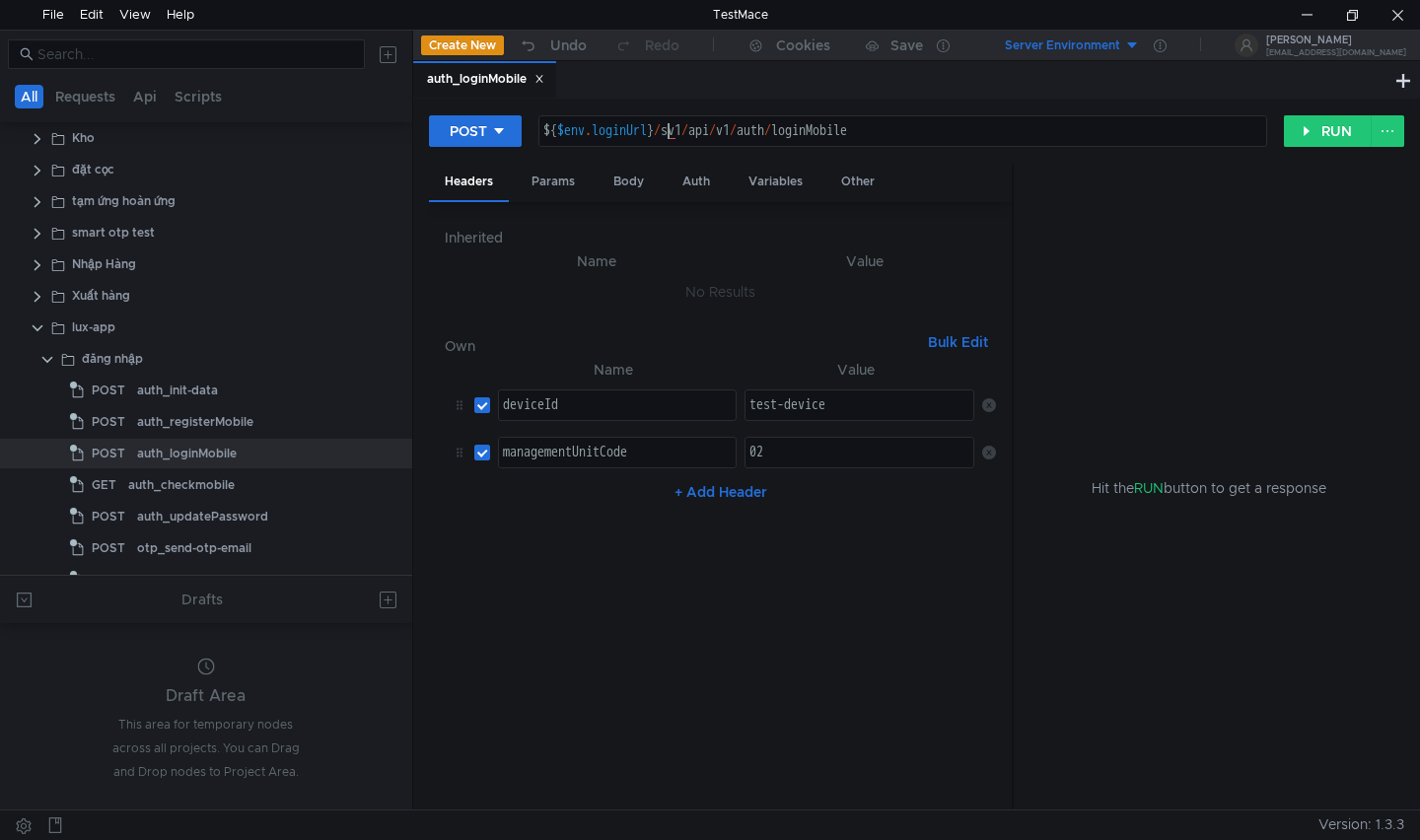 click on "${ $env . loginUrl } / sv1 / api / v1 / auth / loginMobile" at bounding box center [903, 147] 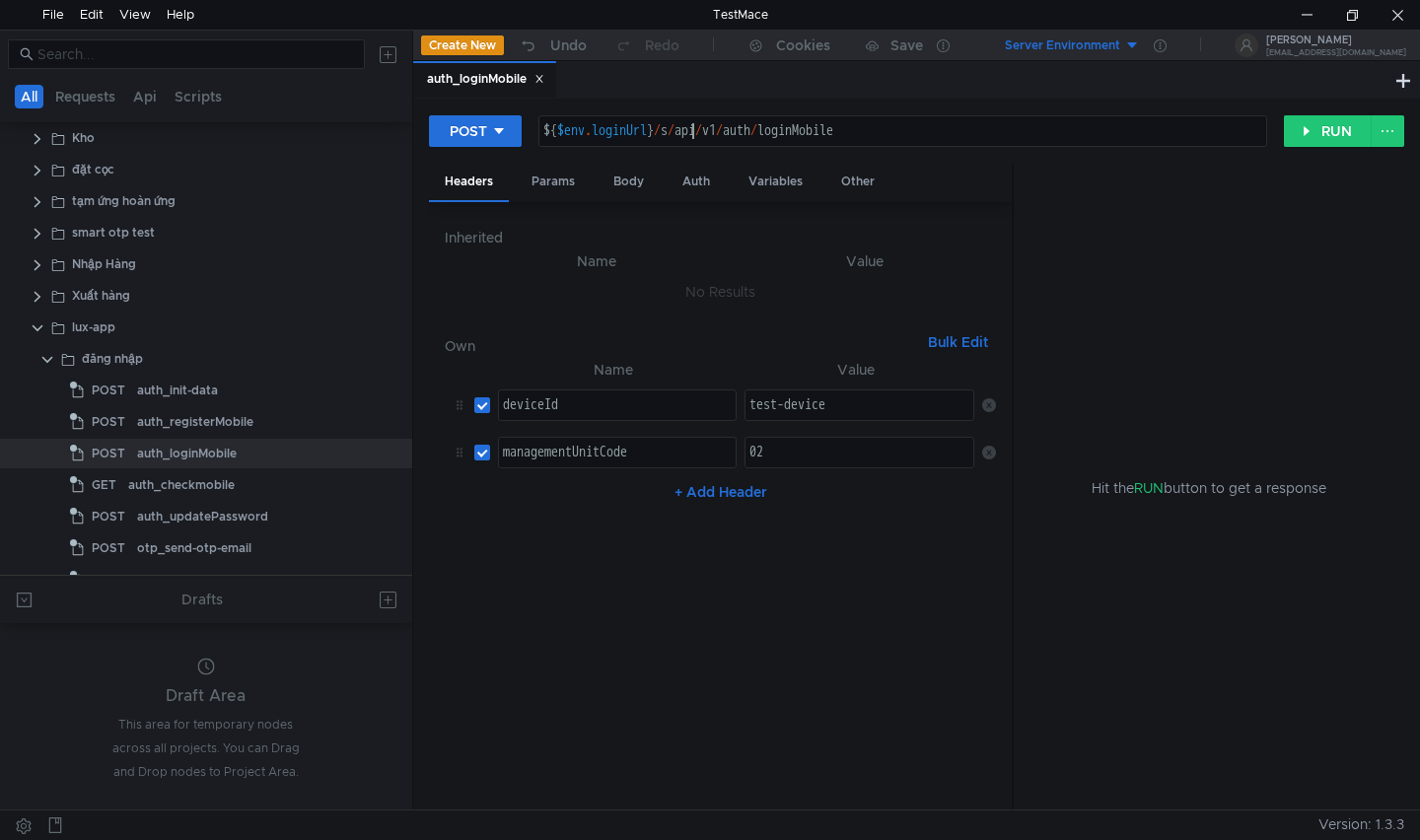 type on "${$env.loginUrl}/api/v1/auth/loginMobile" 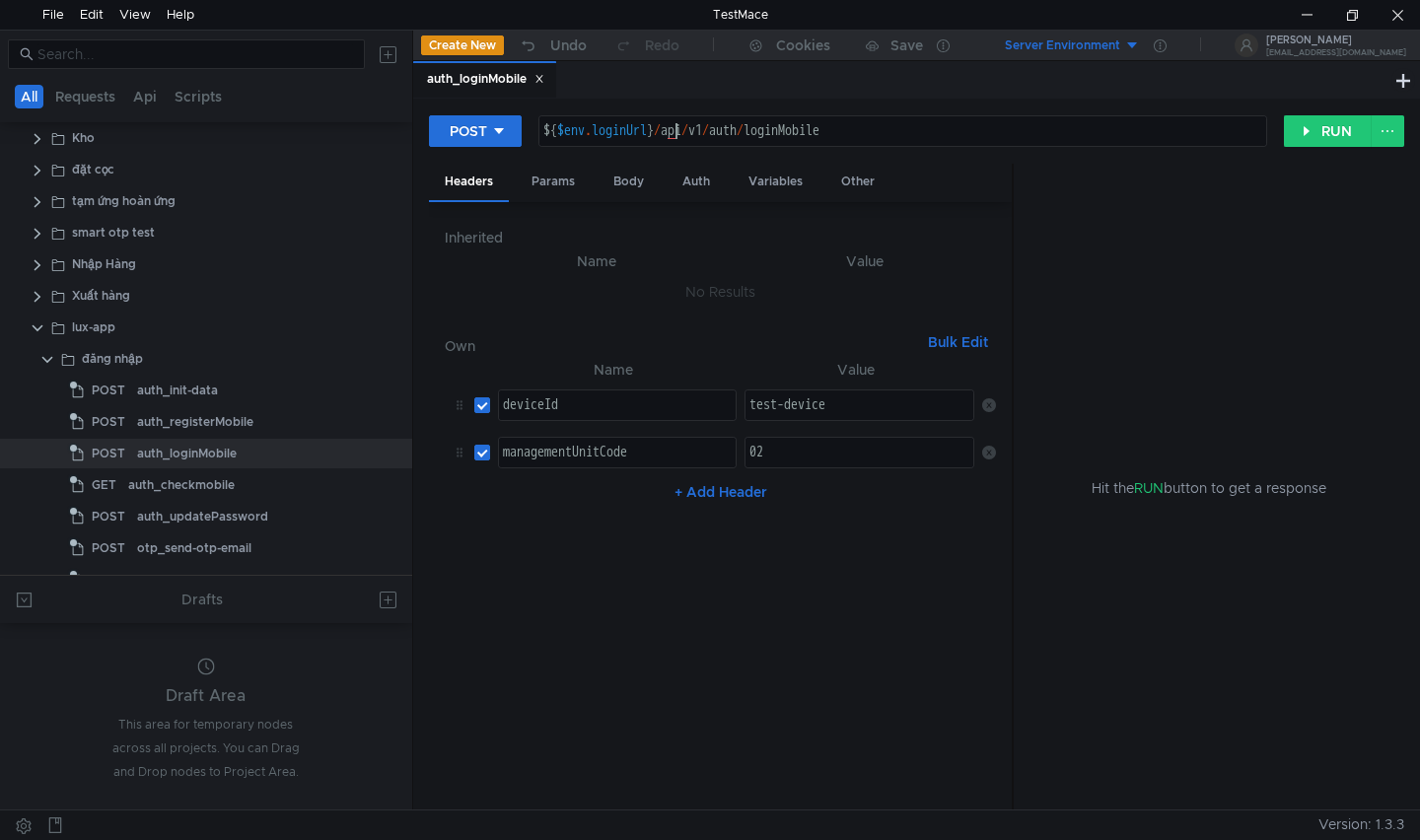 click on "${ $env . loginUrl } / api / v1 / auth / loginMobile" at bounding box center [903, 147] 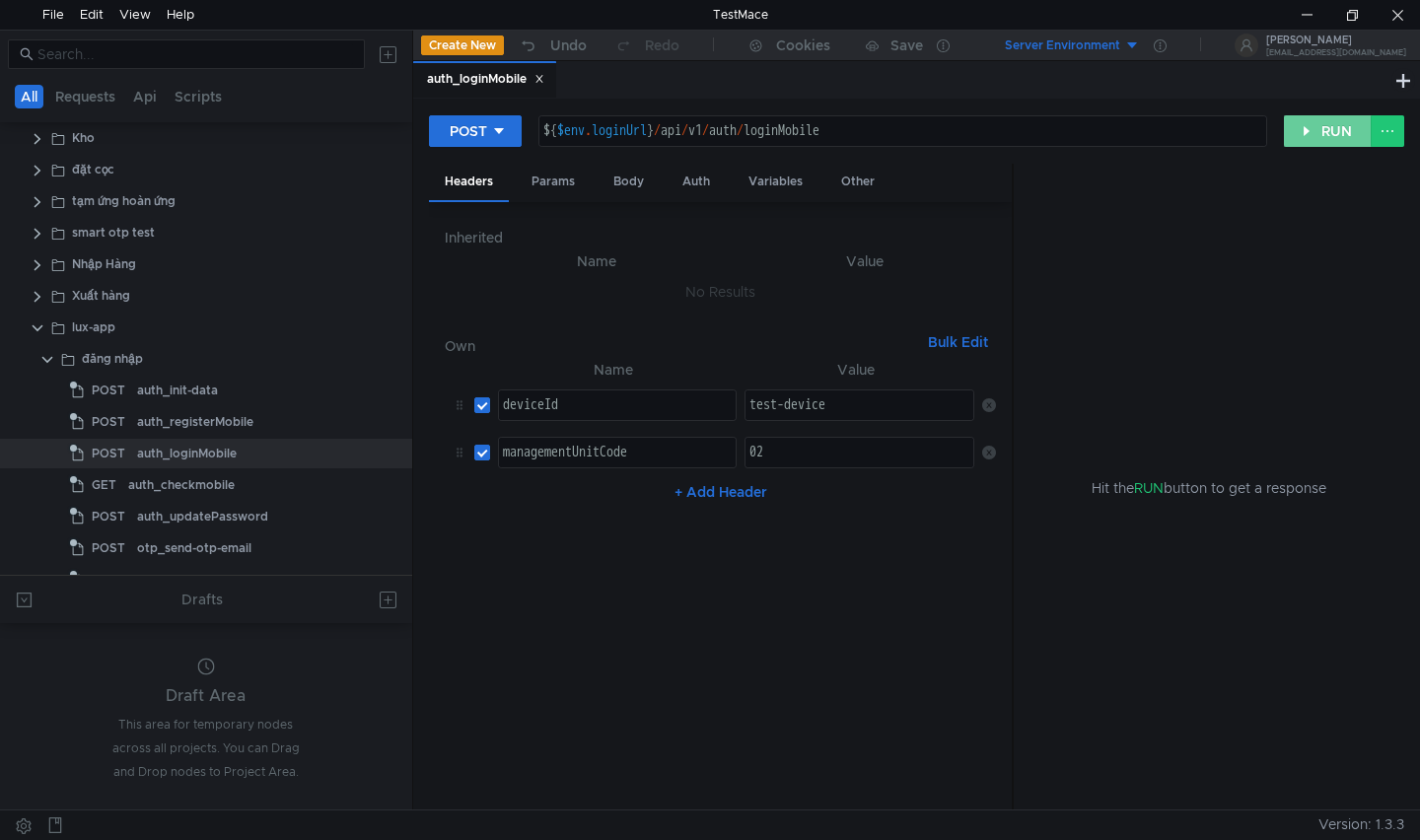 click on "RUN" 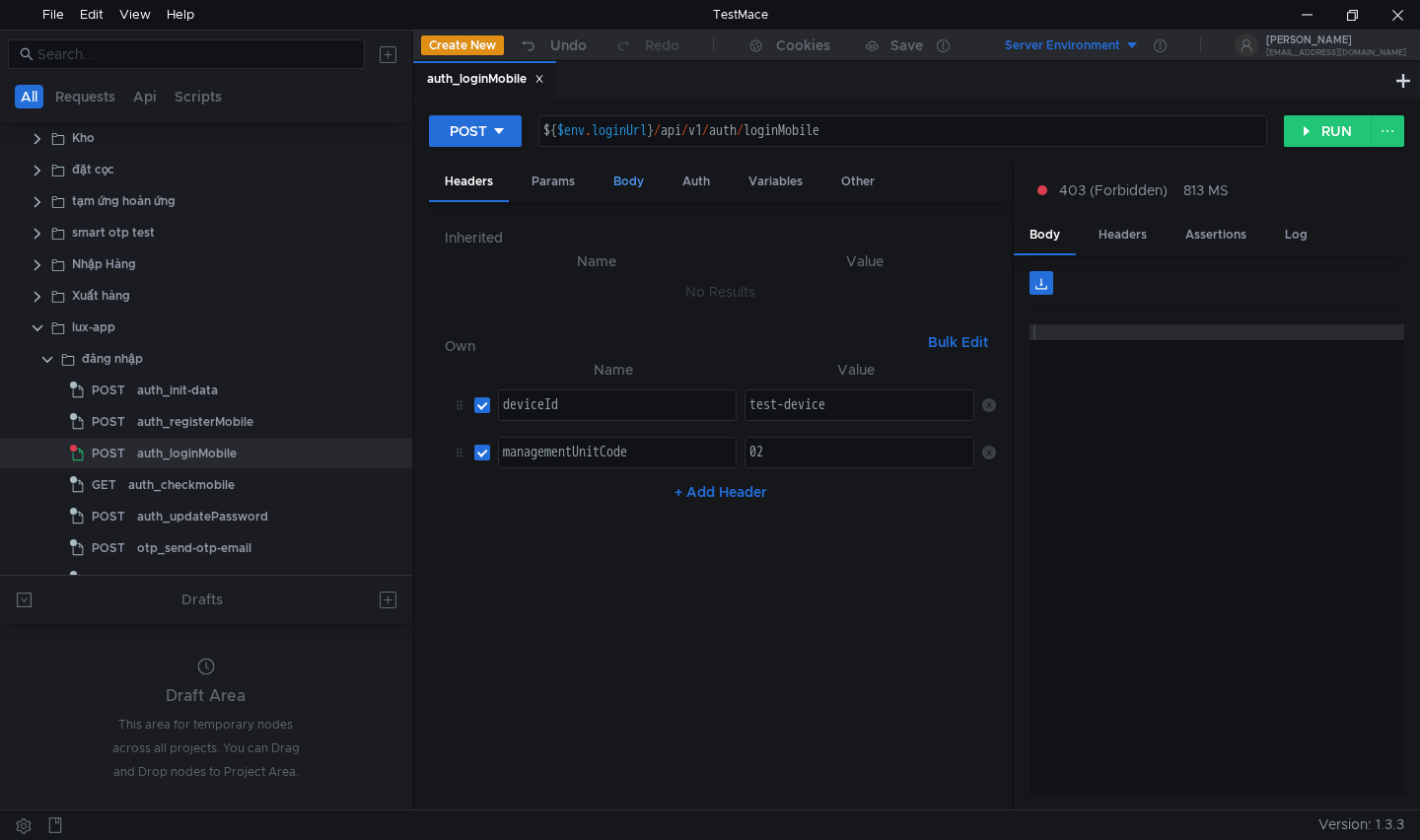 click on "Body" at bounding box center (628, 181) 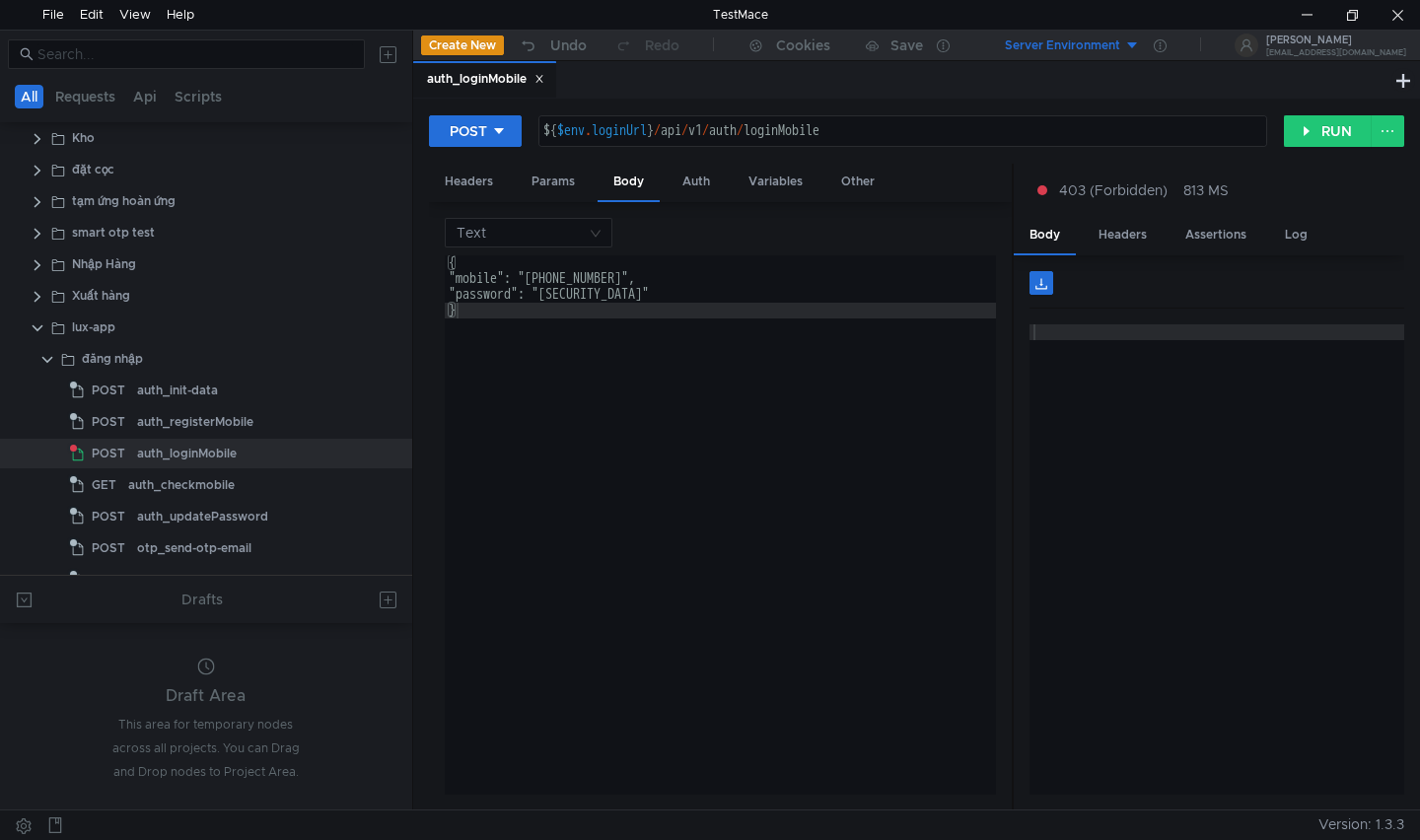 click on "{   "mobile": "0358555616",   "password": "123456" }" at bounding box center [721, 540] 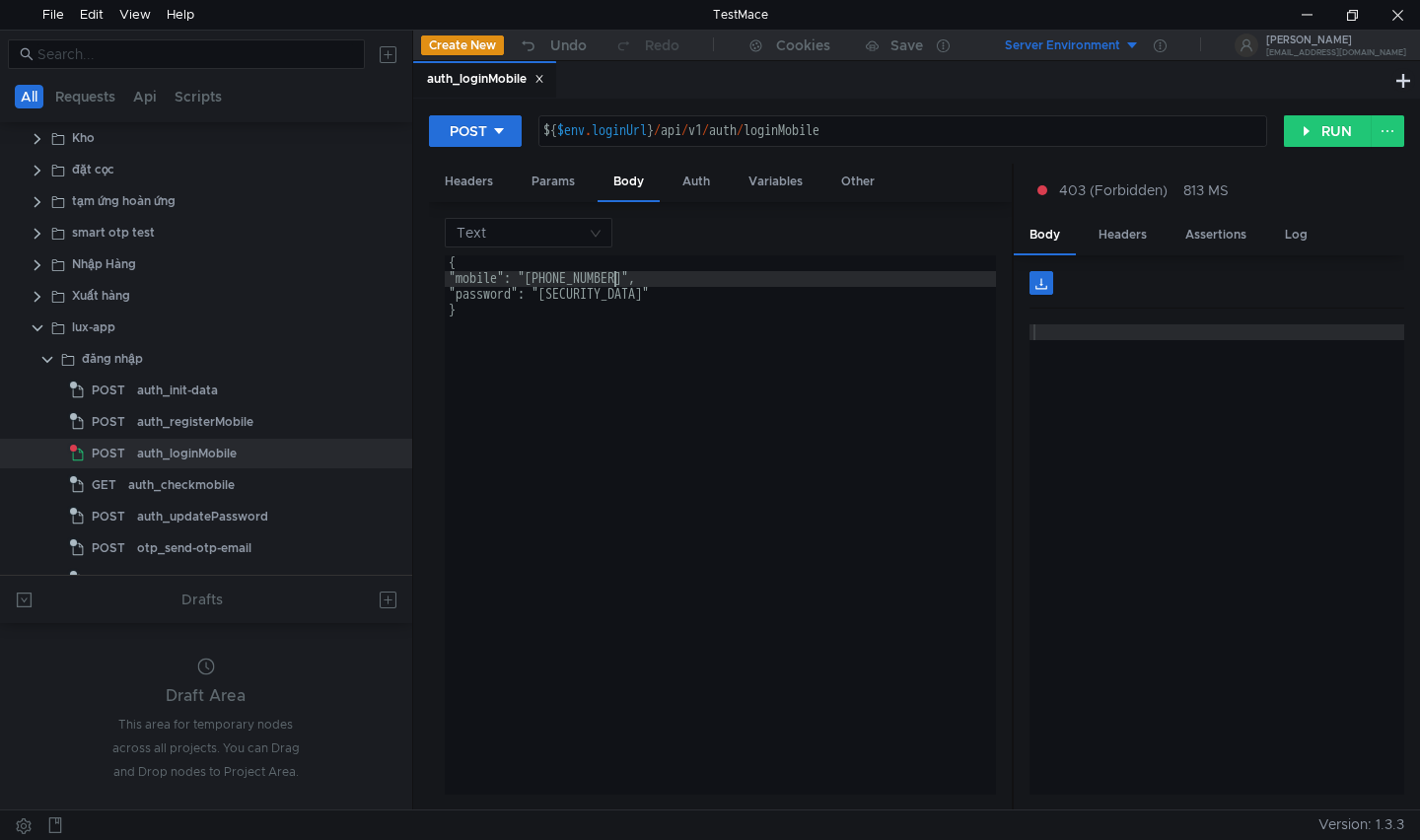 click on "{   "mobile": "0358555616",   "password": "123456" }" at bounding box center [721, 540] 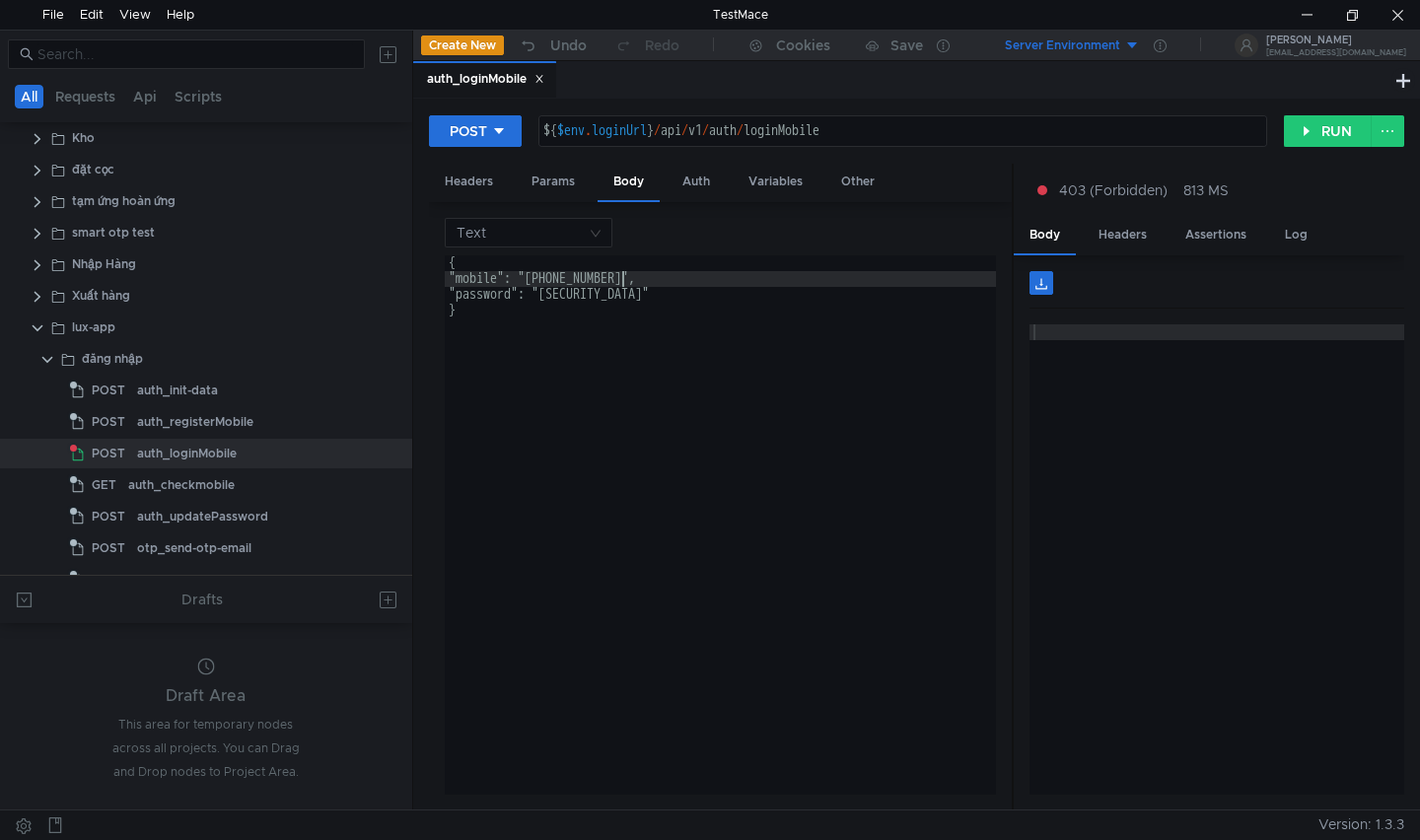 scroll, scrollTop: 0, scrollLeft: 13, axis: horizontal 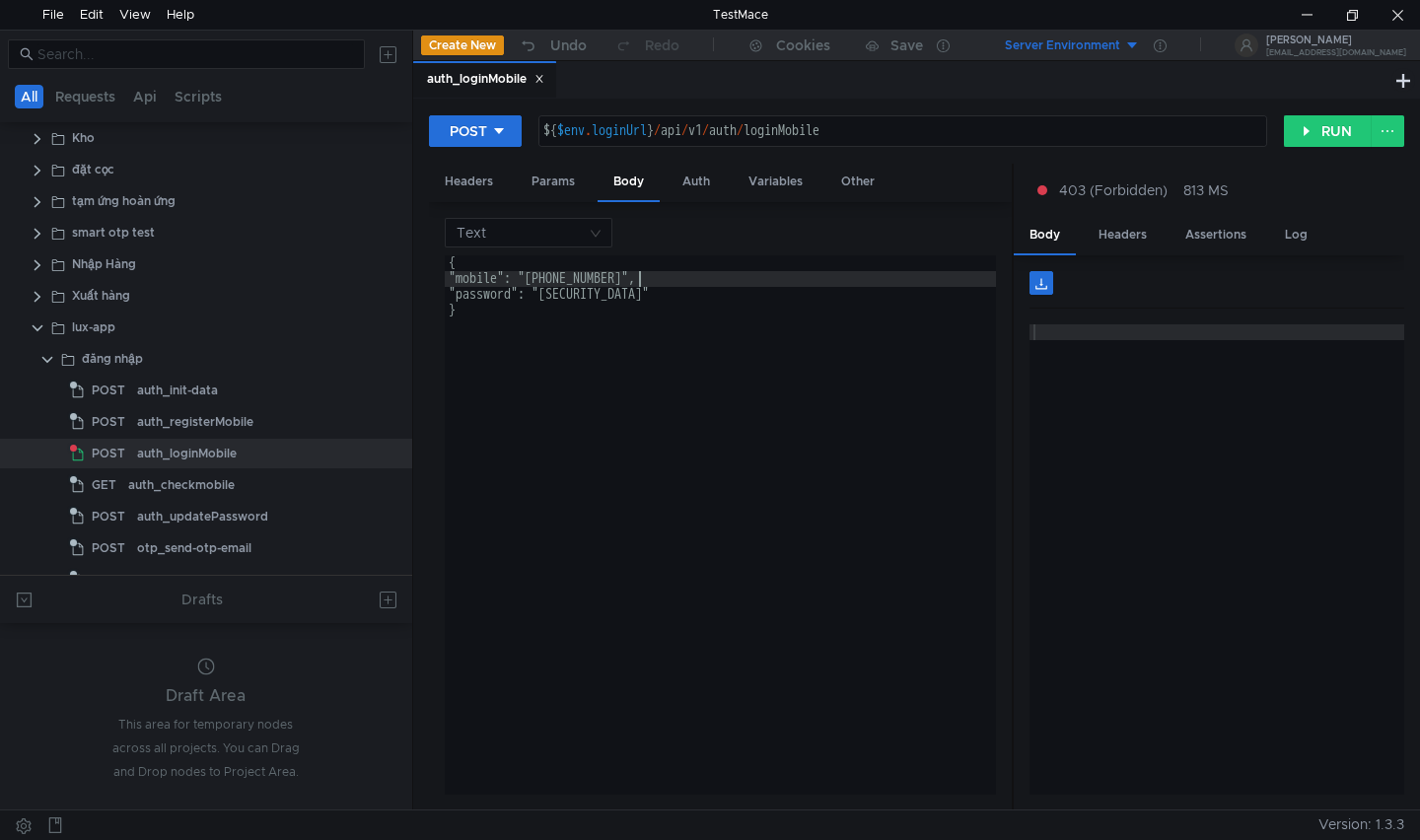 click on "{   "mobile": "0338674257",   "password": "123456" }" at bounding box center (721, 540) 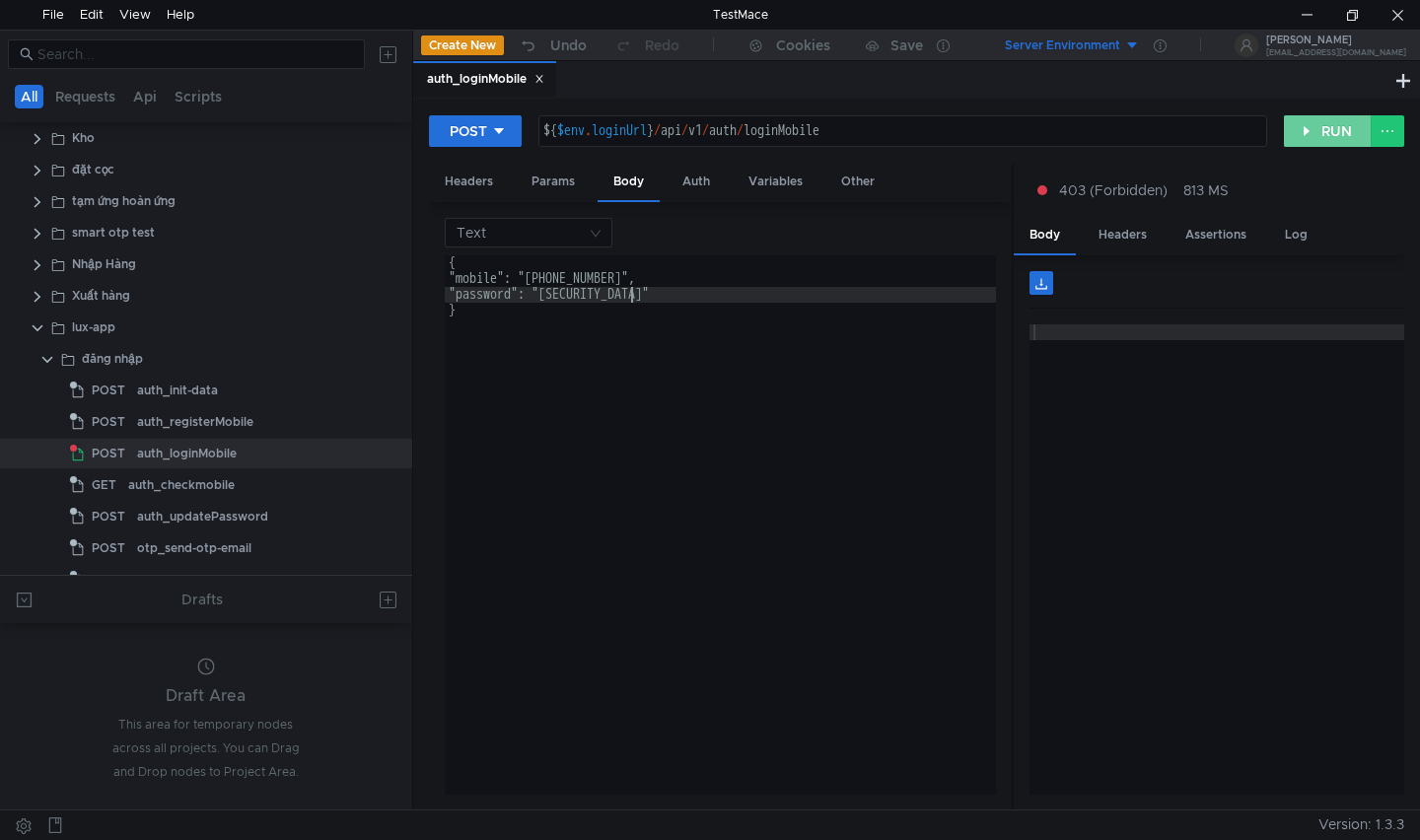 type on ""password": "123456"" 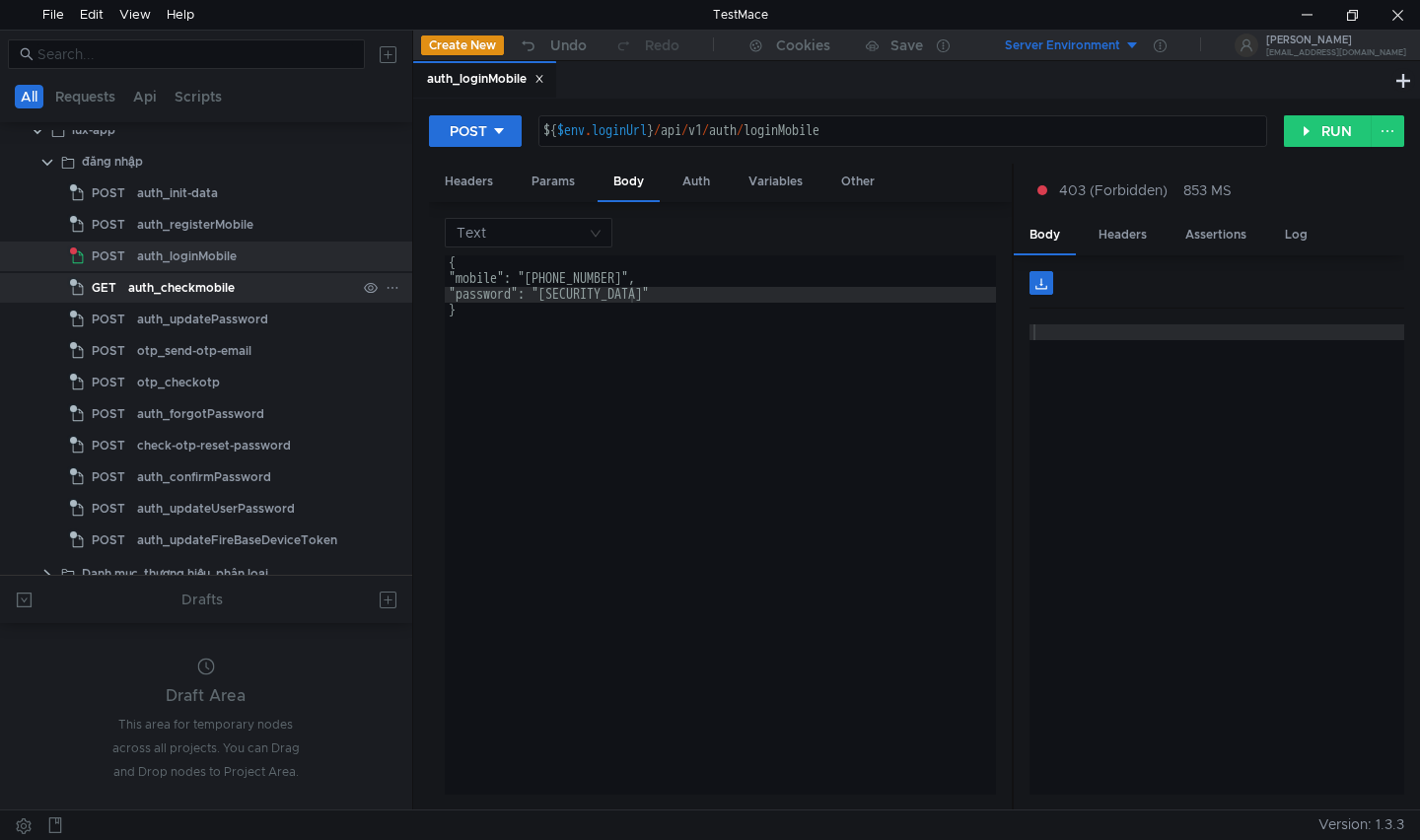 scroll, scrollTop: 677, scrollLeft: 0, axis: vertical 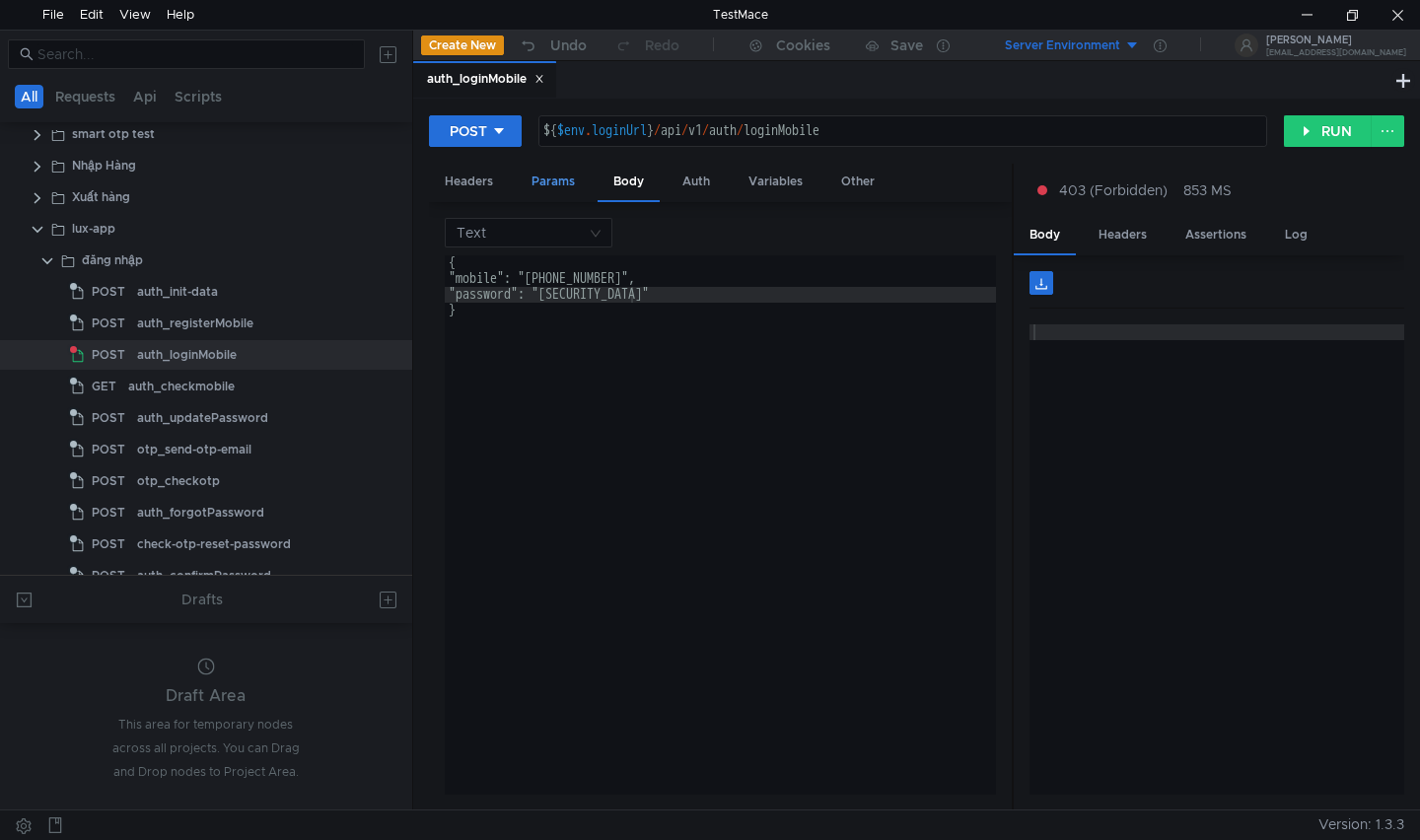 click on "Params" at bounding box center [553, 181] 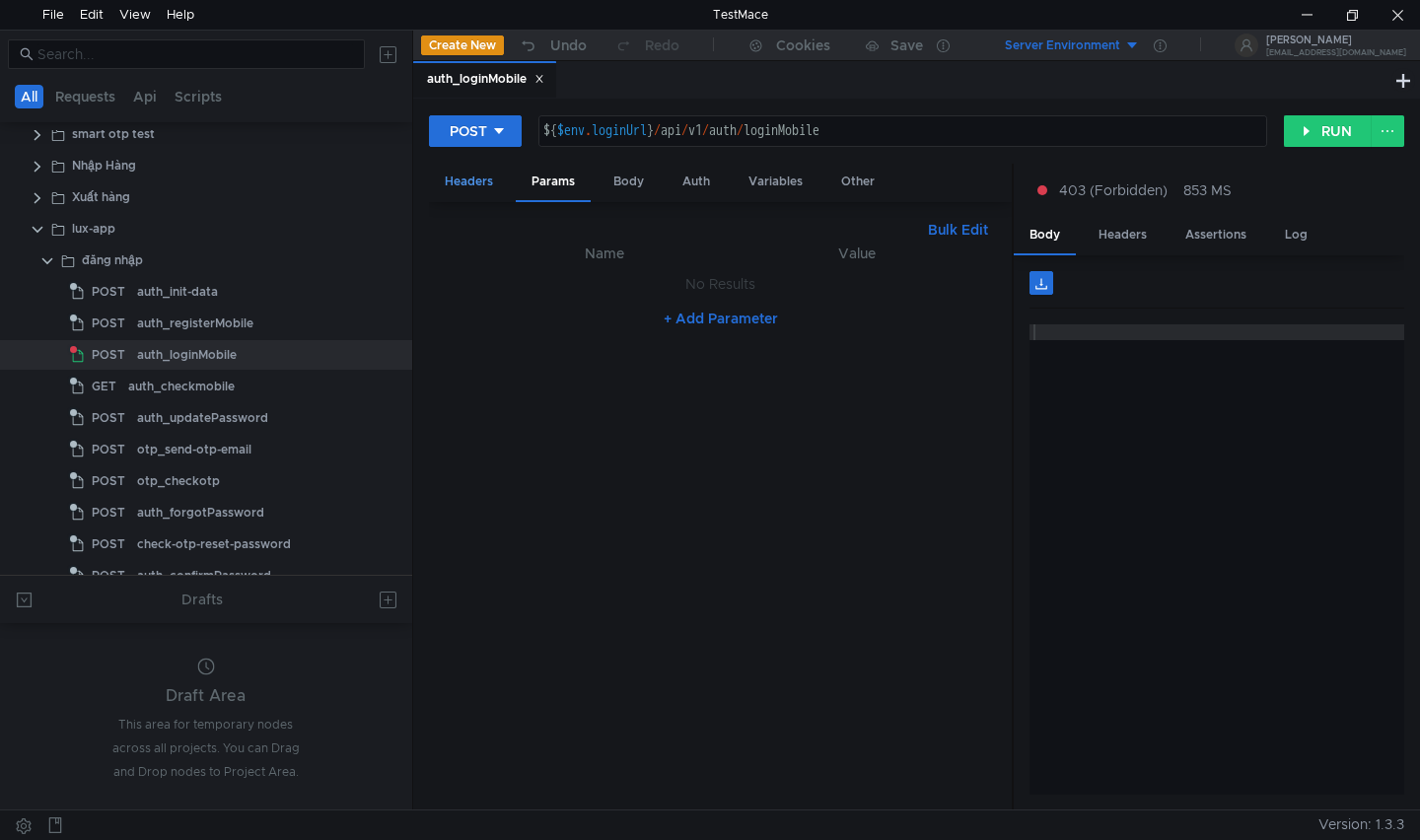 click on "Headers" at bounding box center [468, 181] 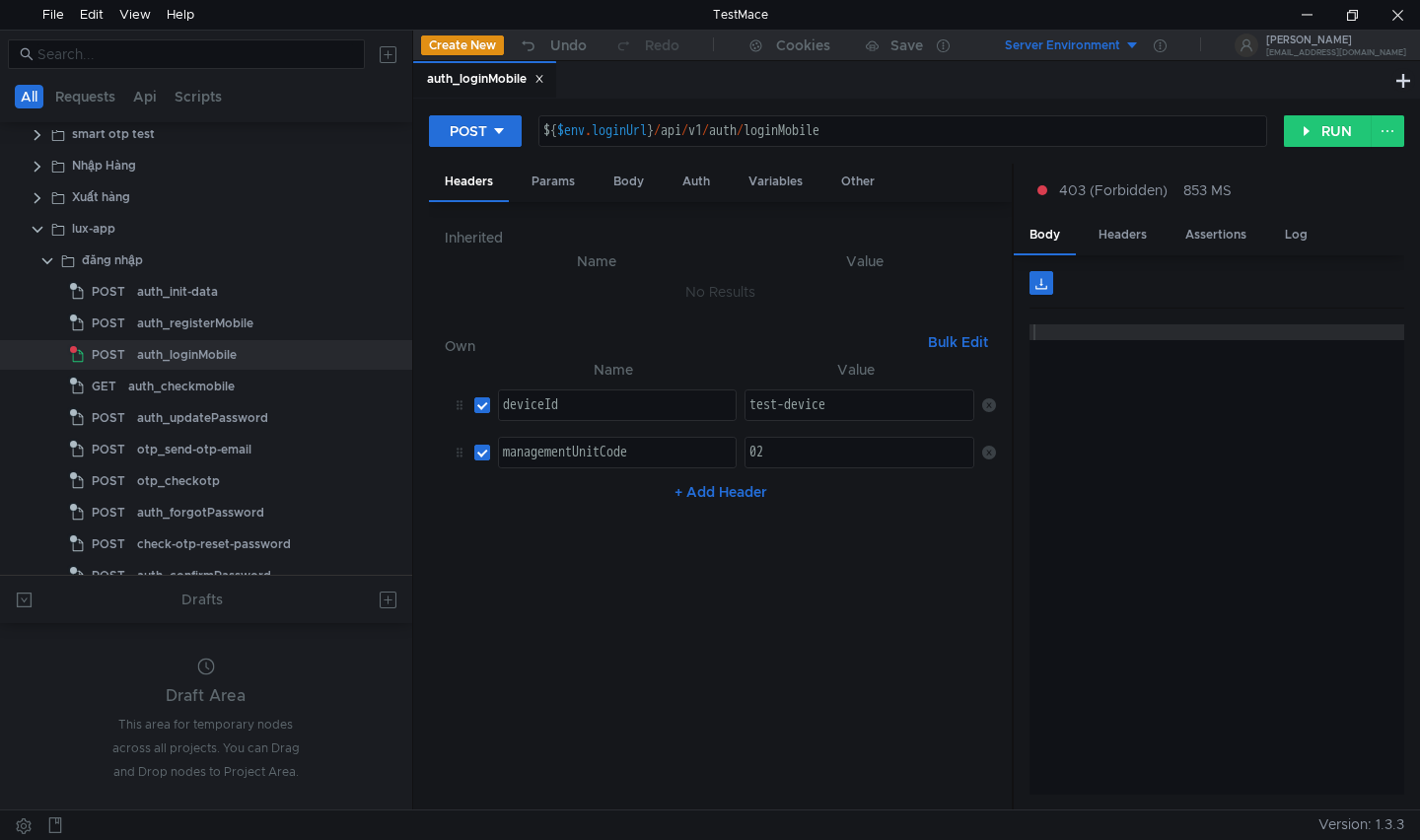 click on "No Results" at bounding box center [721, 292] 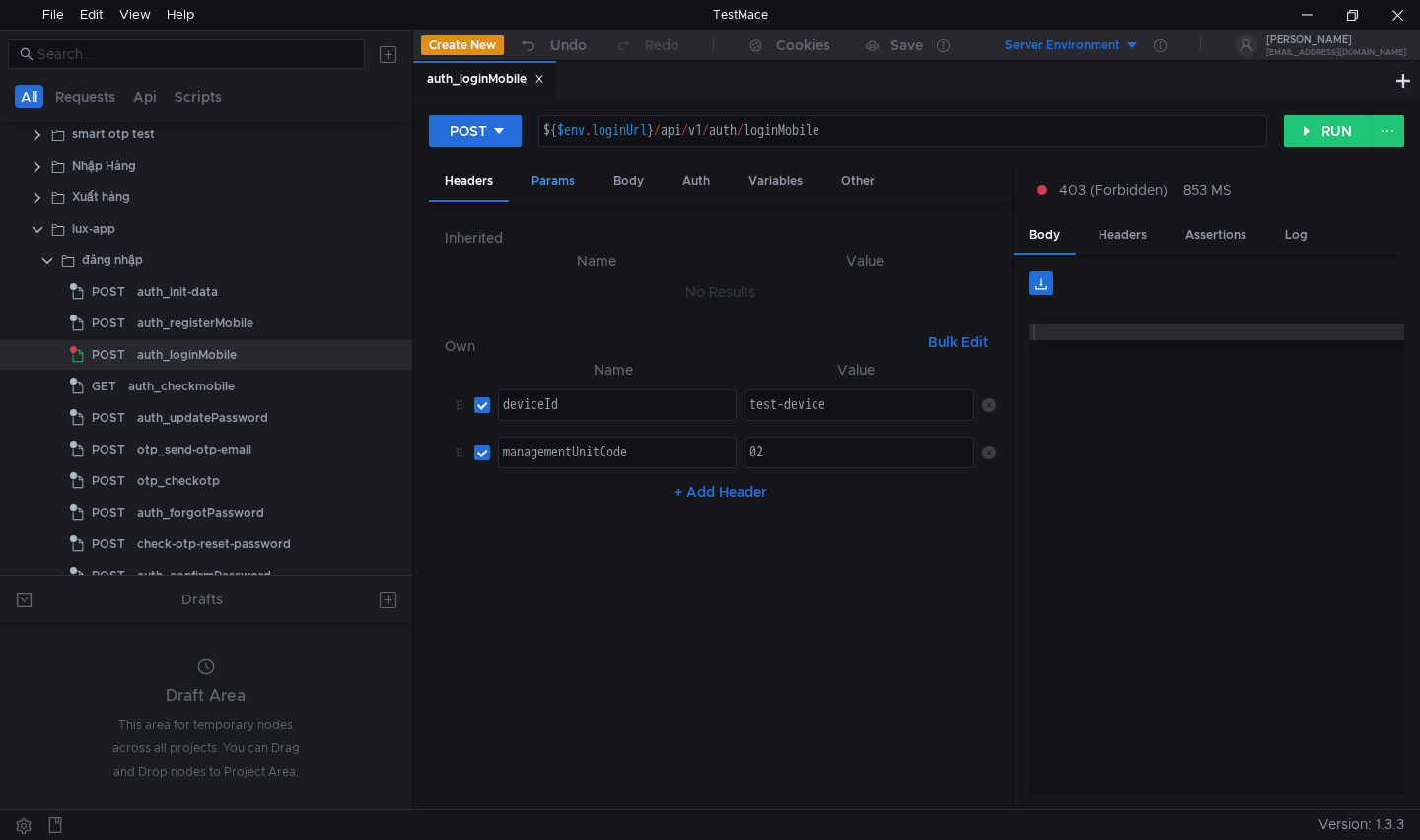 click on "Params" at bounding box center [553, 181] 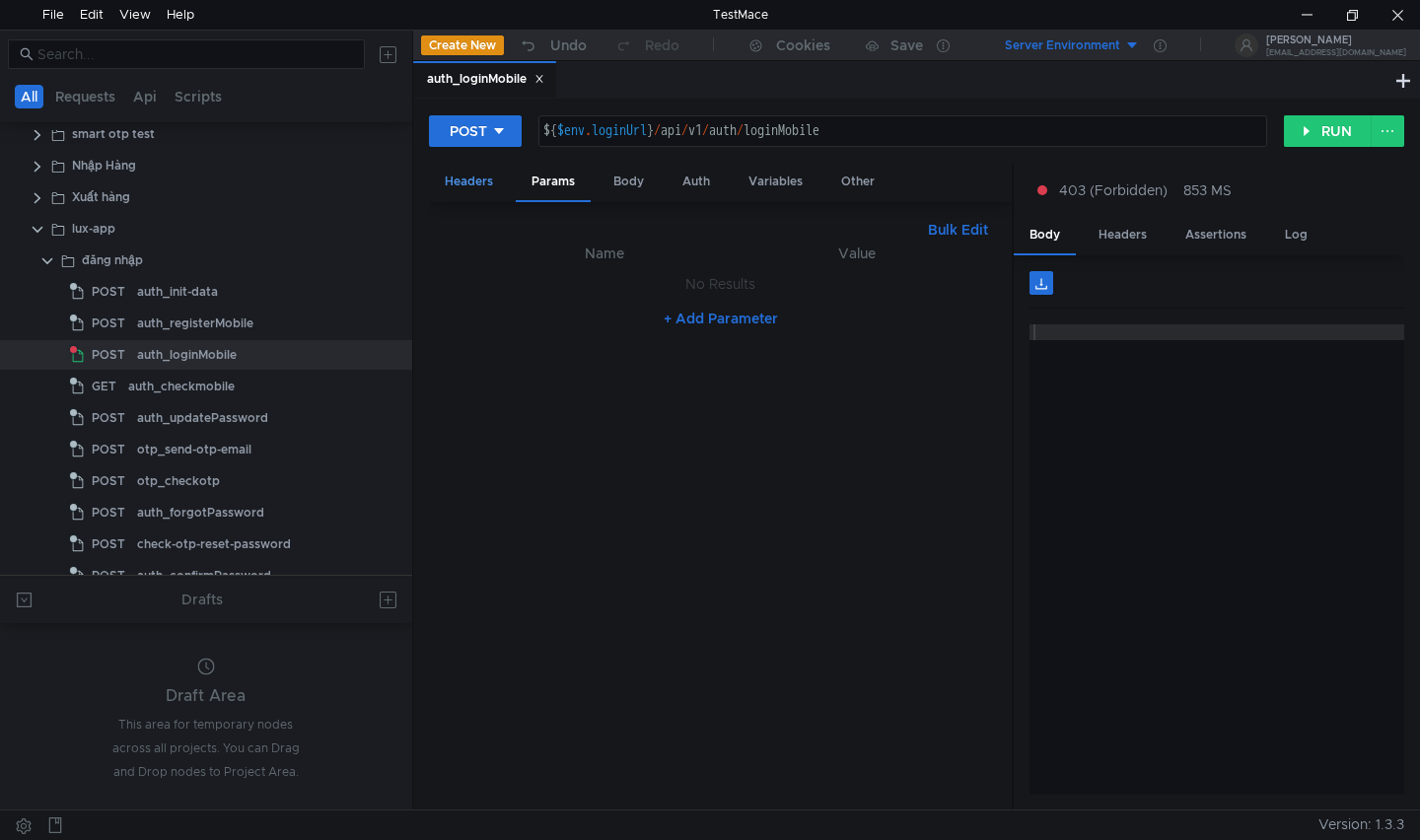 click on "Headers" at bounding box center (468, 181) 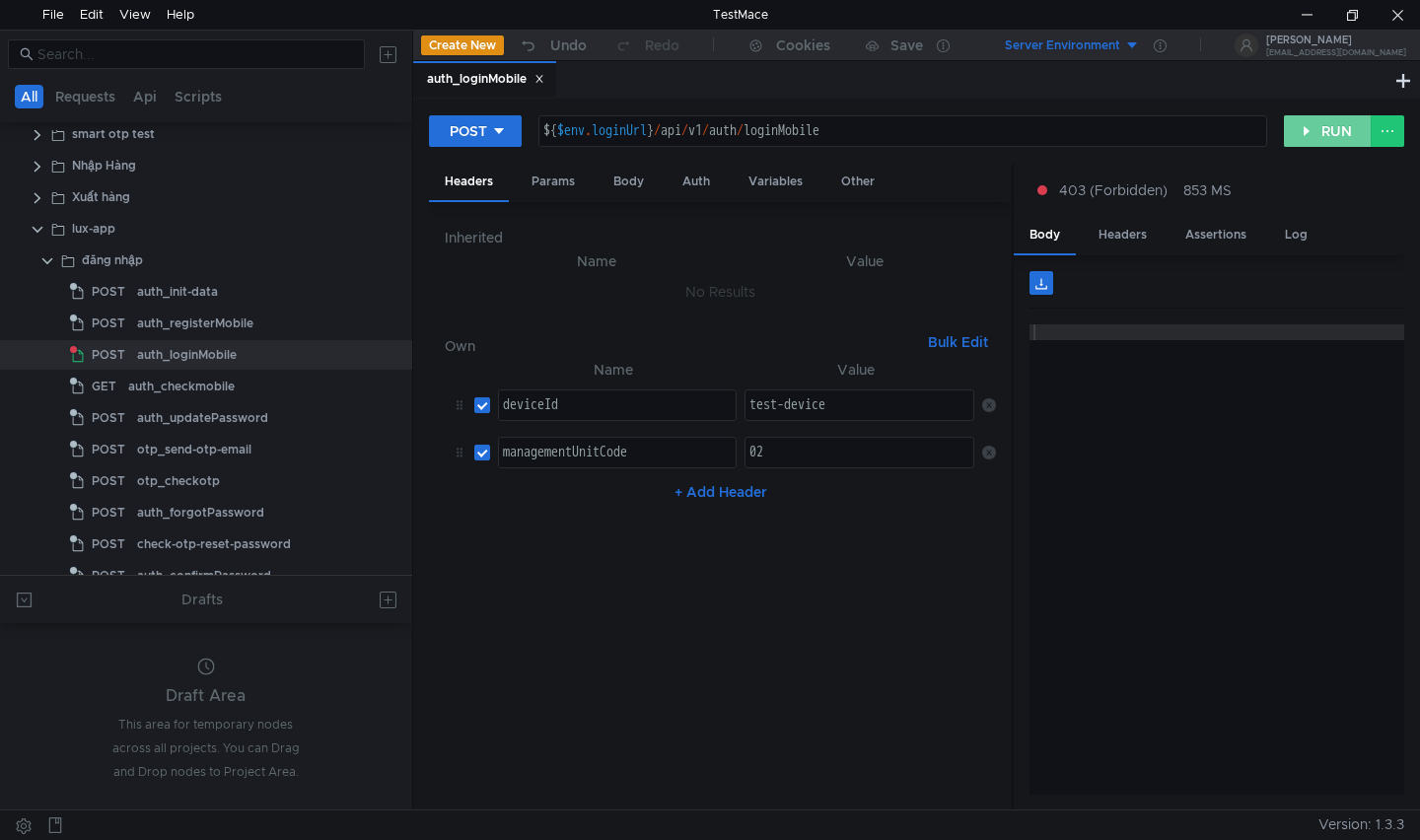 click on "RUN" 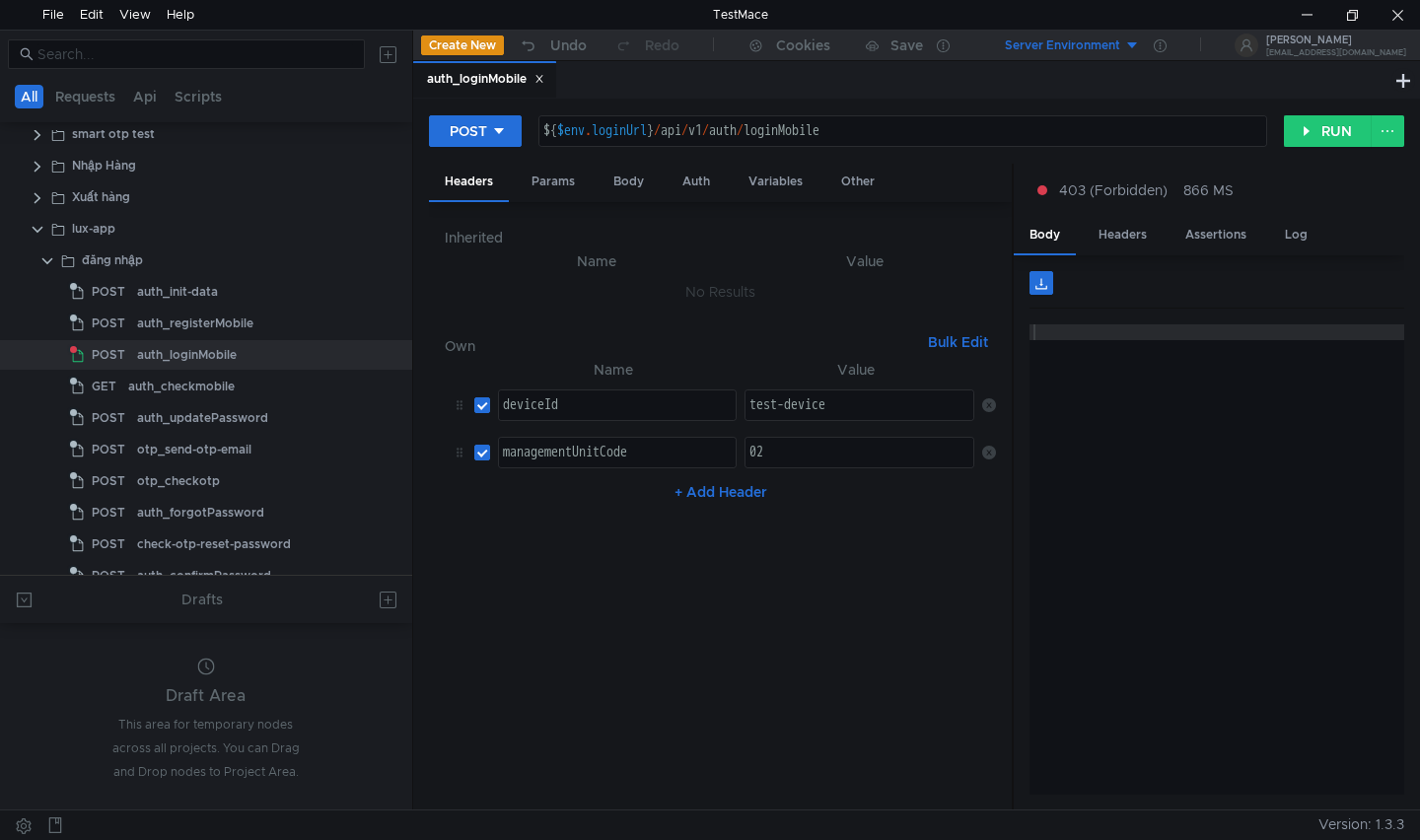click on "Bulk Edit" at bounding box center [958, 342] 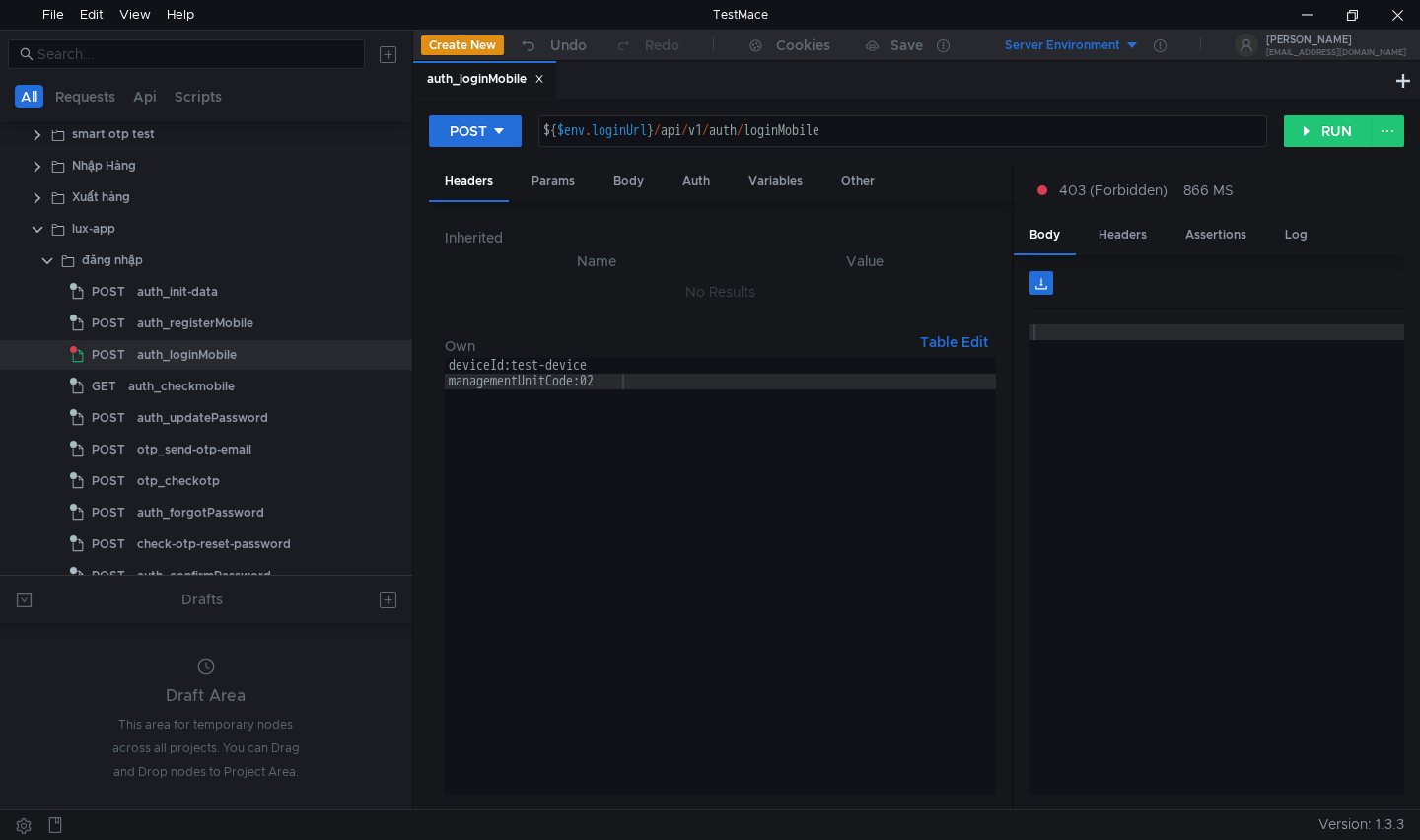 click on "Table Edit" at bounding box center [954, 342] 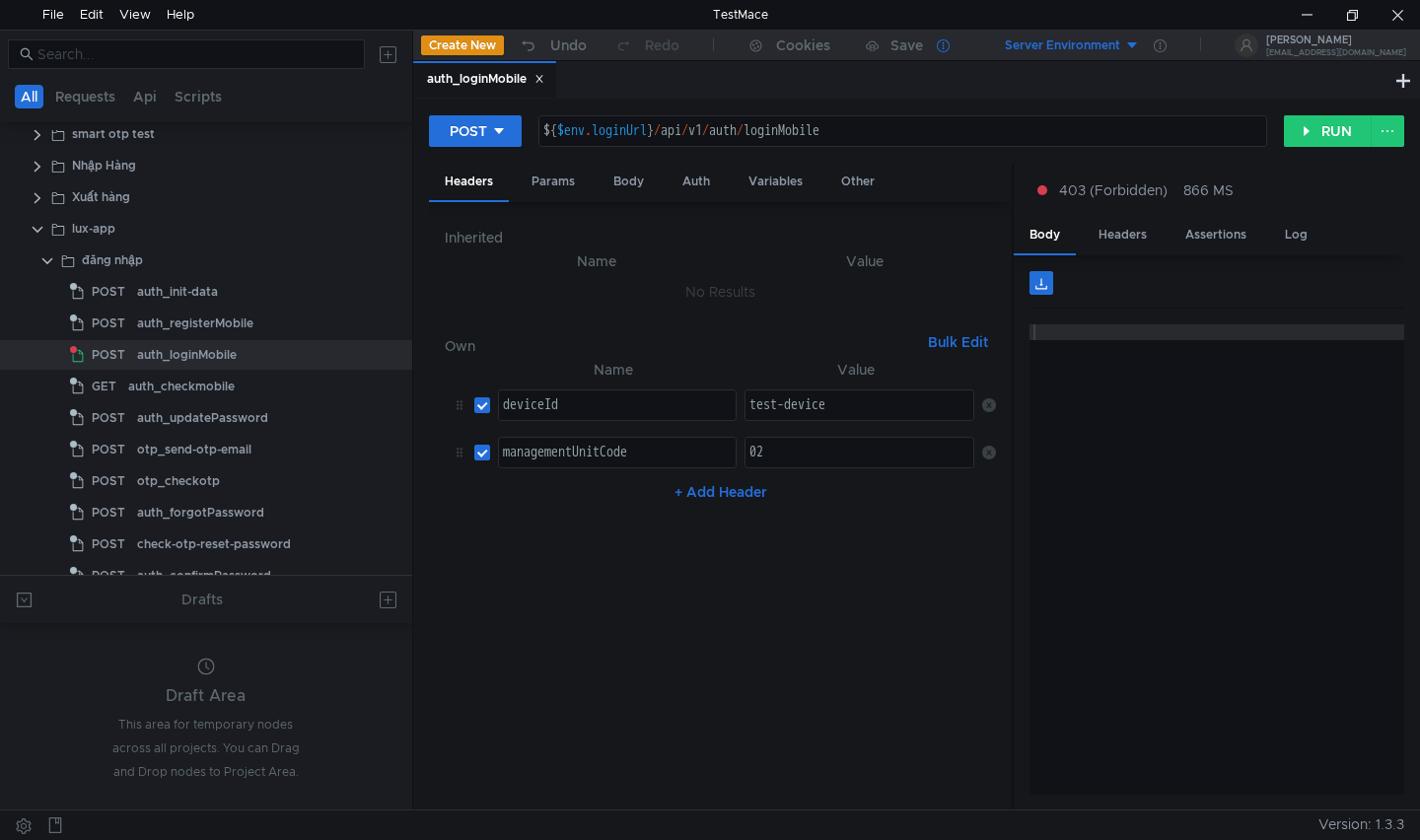 click at bounding box center [950, 45] 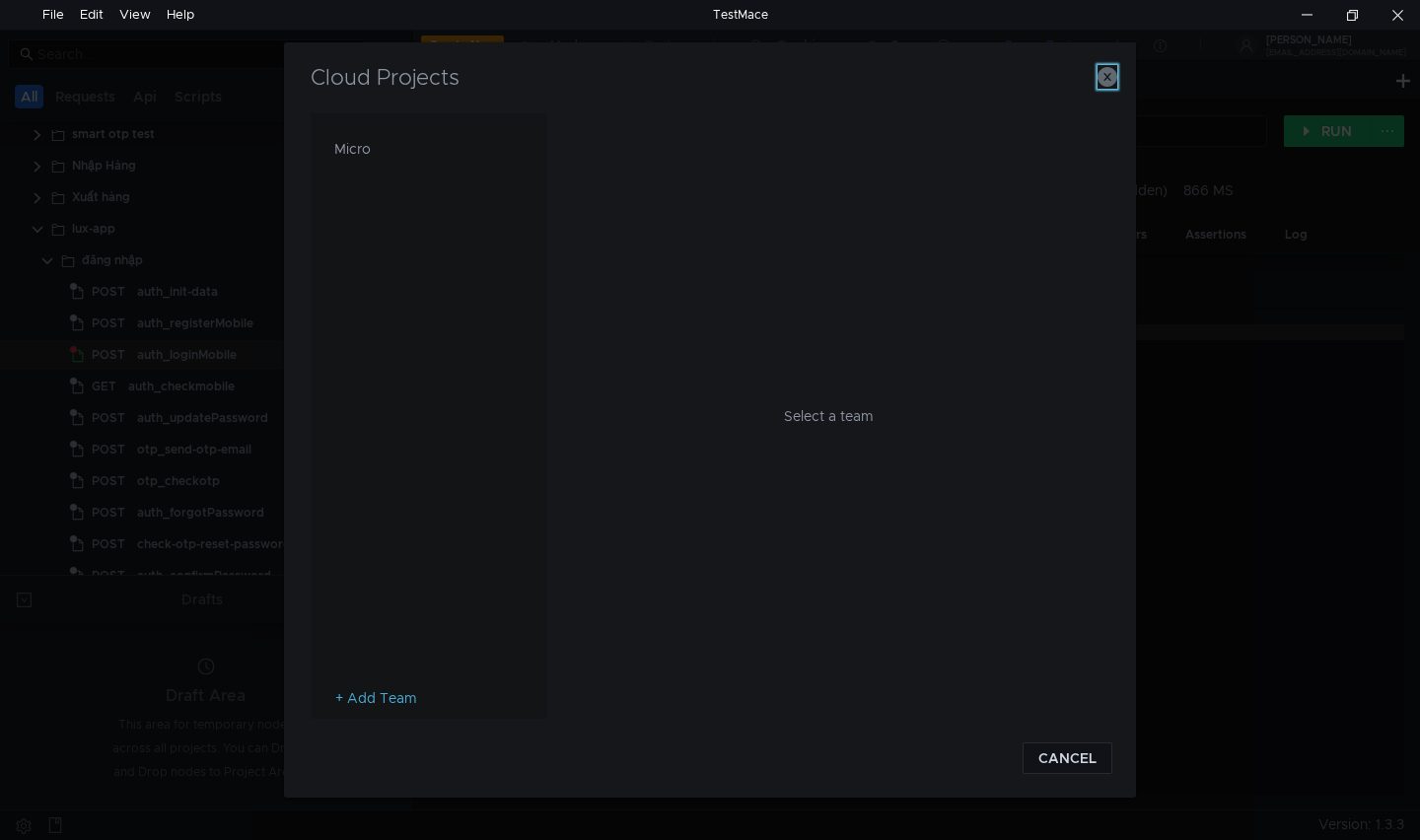 click 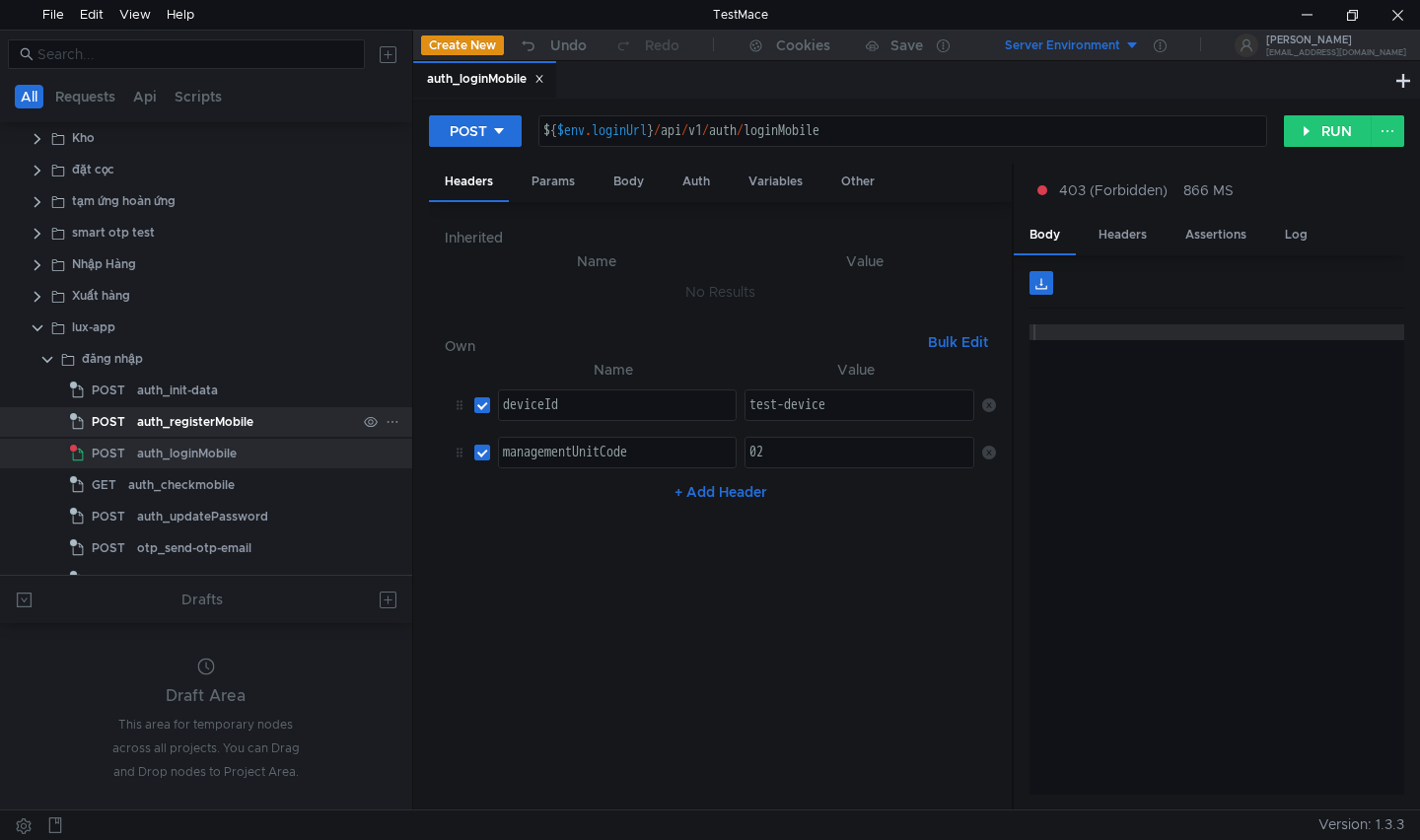 scroll, scrollTop: 677, scrollLeft: 0, axis: vertical 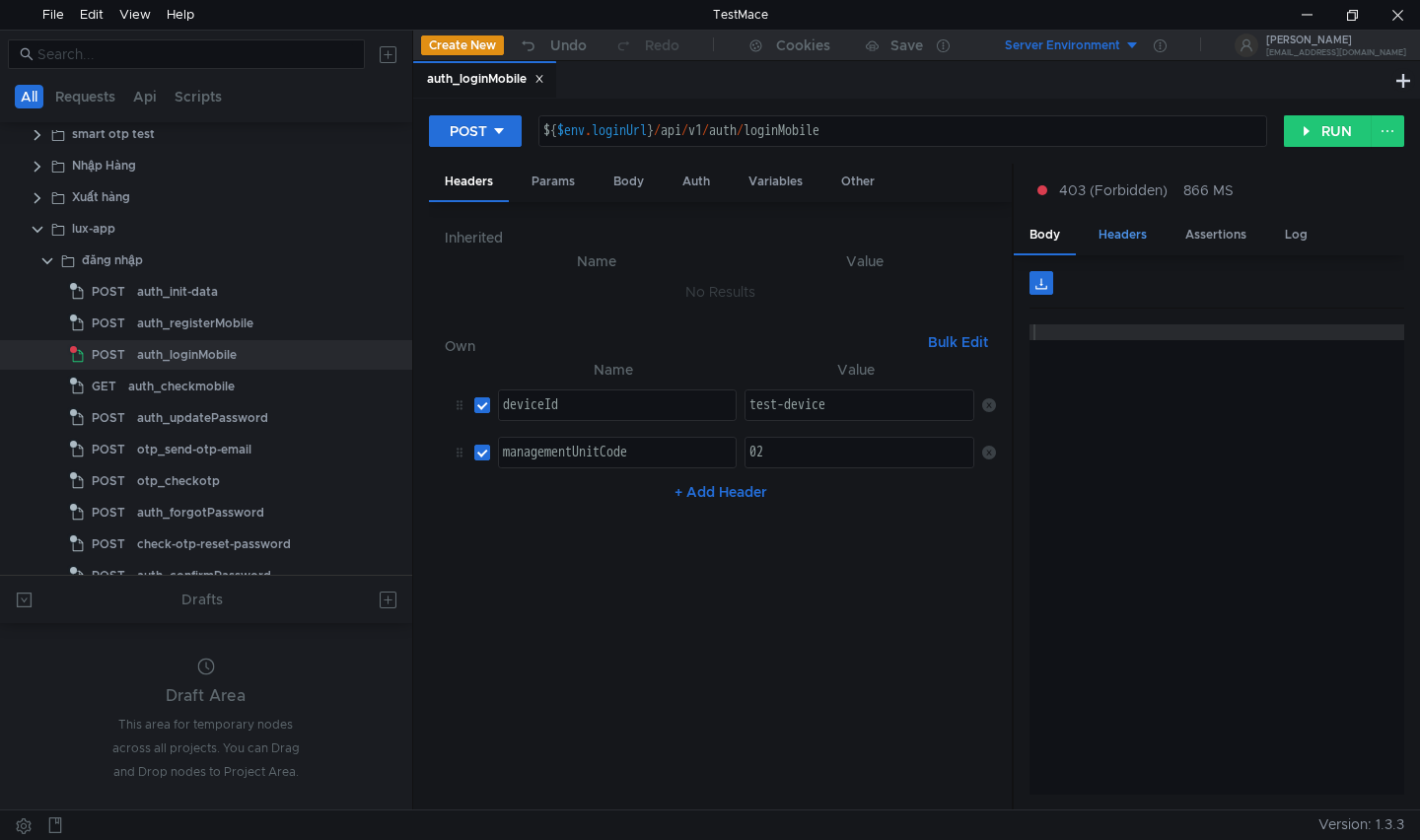 click on "Headers" at bounding box center (1122, 235) 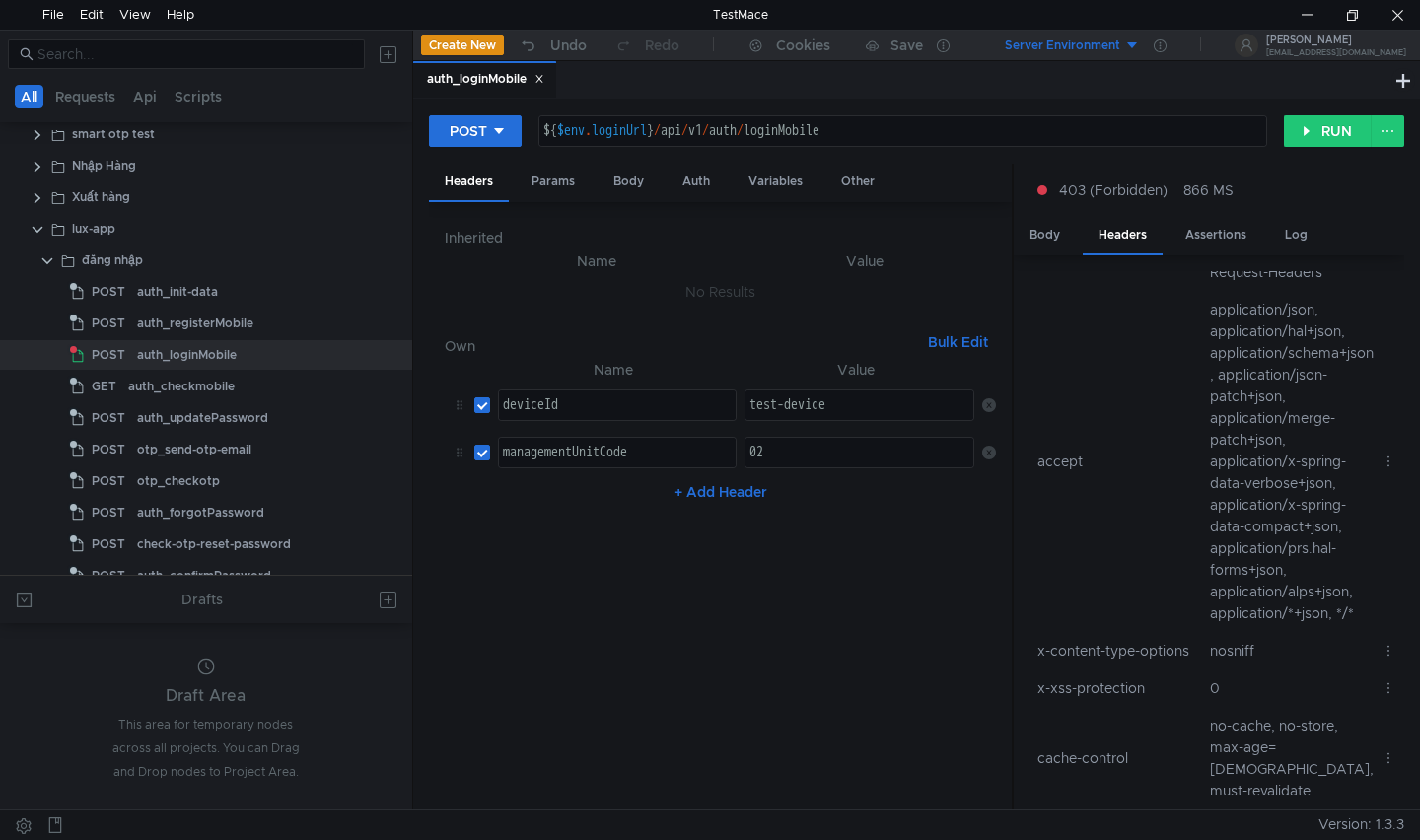 scroll, scrollTop: 0, scrollLeft: 0, axis: both 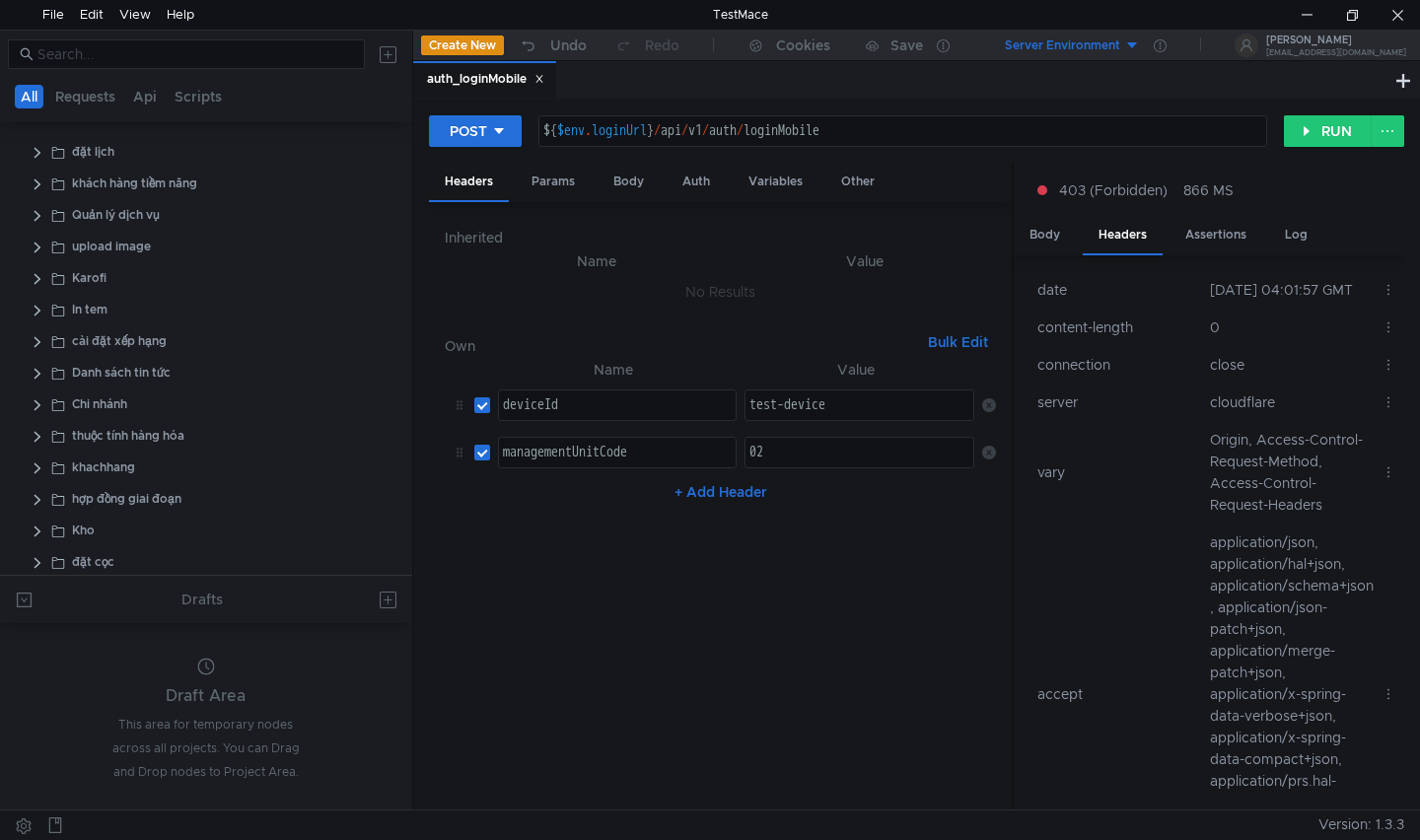 click on "Inherited" at bounding box center (721, 238) 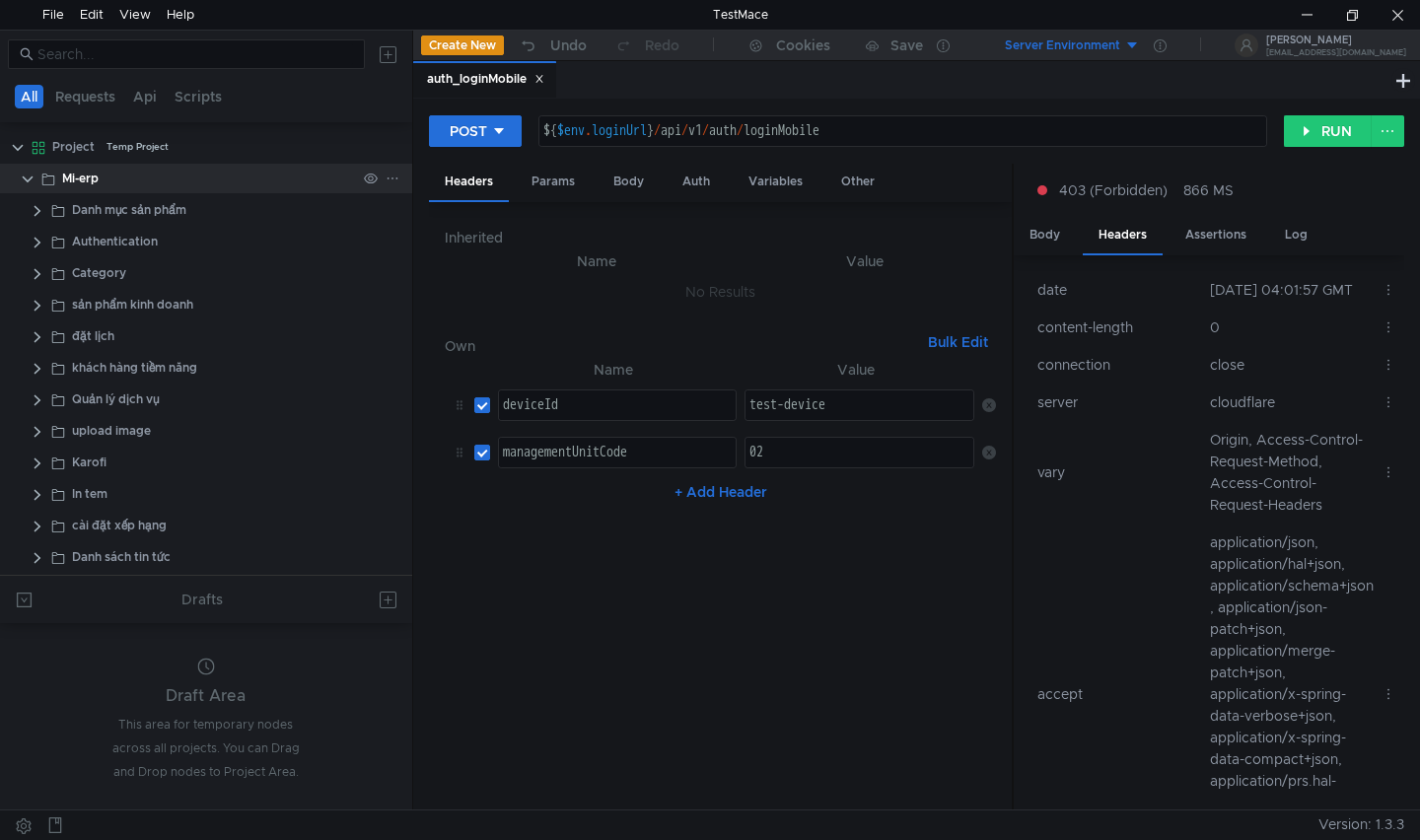 click on "Mi-erp" 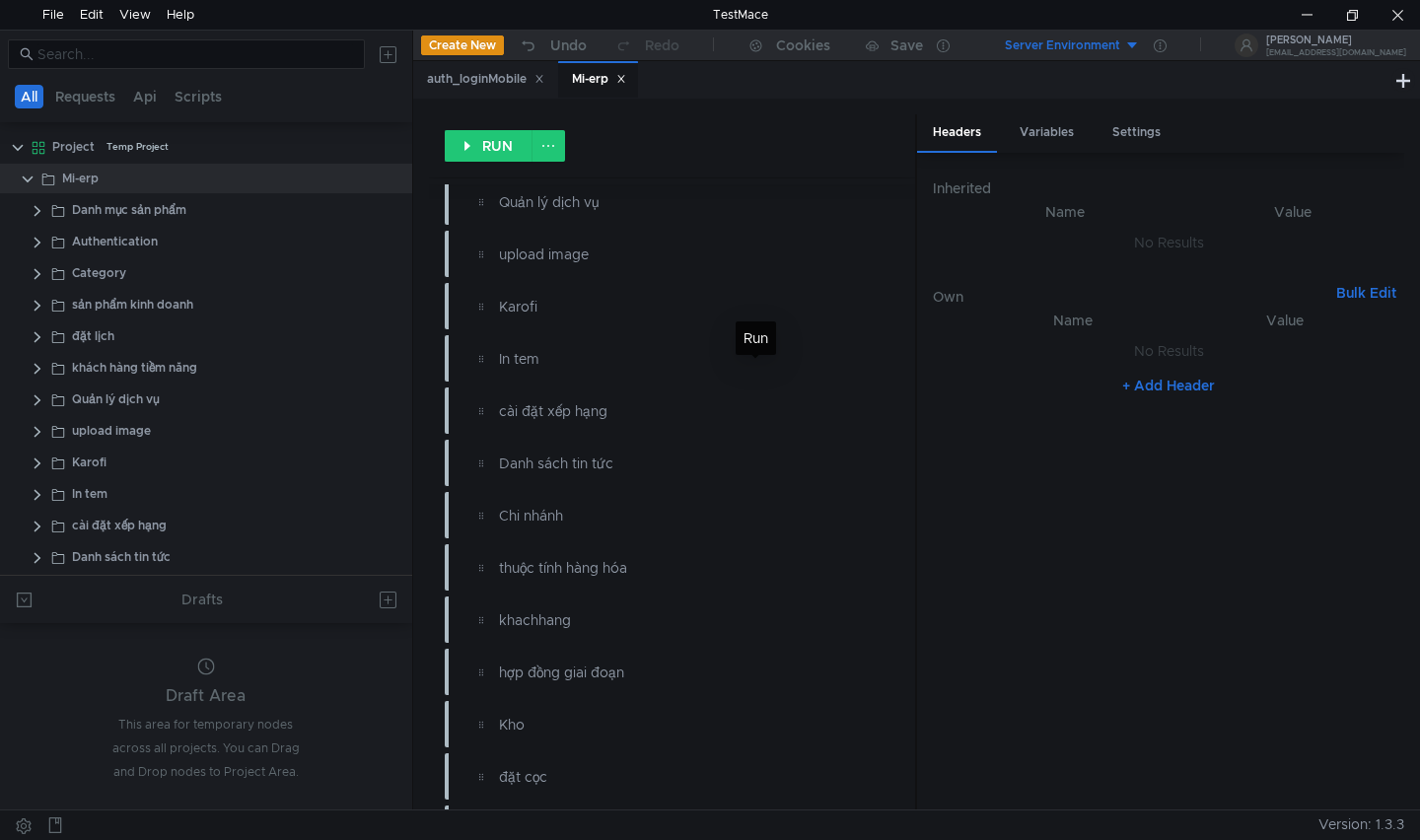 scroll, scrollTop: 659, scrollLeft: 0, axis: vertical 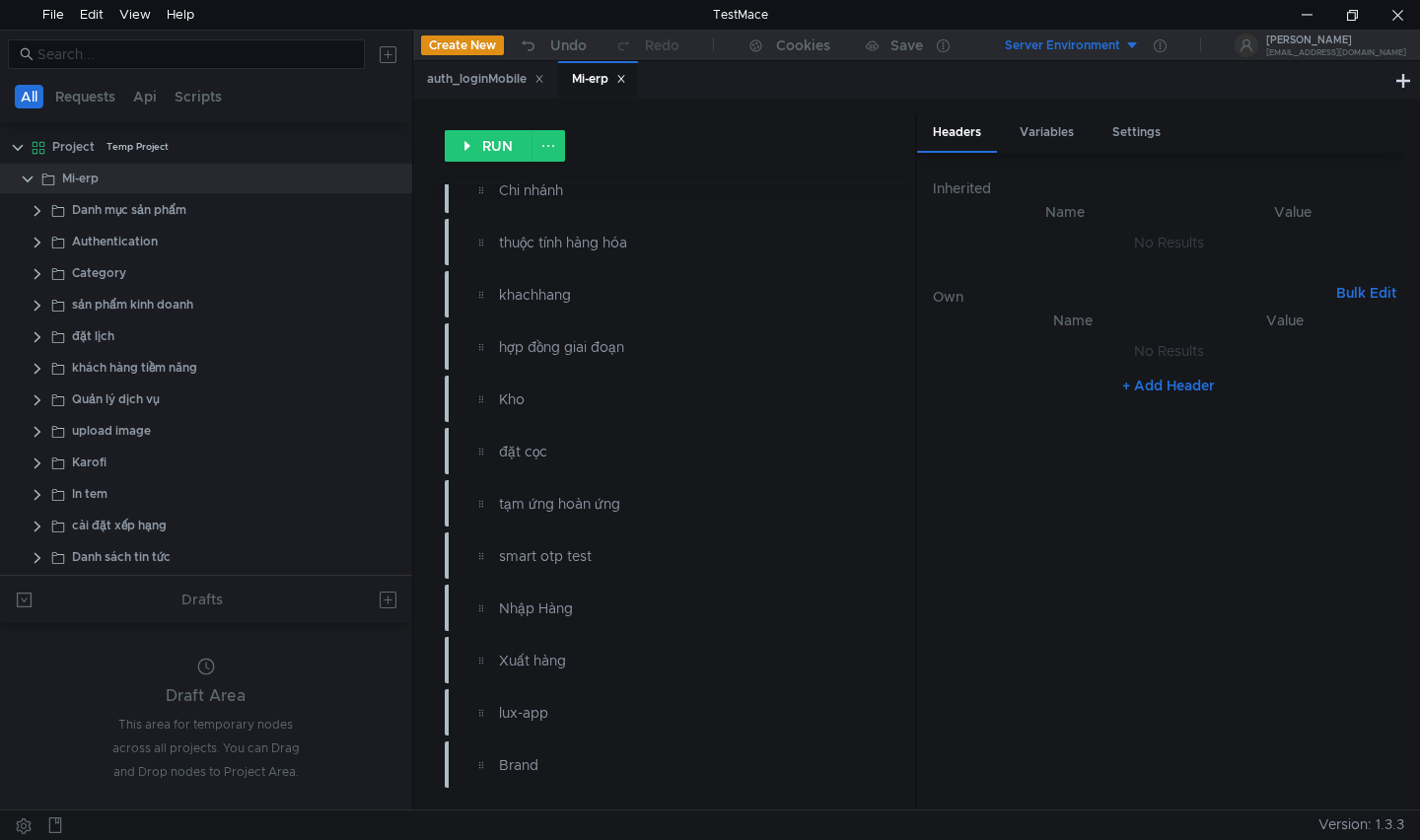 click on "Inherited  Name Value  No Results
Own  Bulk Edit      XXXXXXXXXXXXXXXXXXXXXXXXXXXXXXXXXXXXXXXXXXXXXXXXXXXXXXXXXXXXXXXXXXXXXXXXXXXXXXXXXXXXXXXXXXXXXXXXXXXXXXXXXXXXXXXXXXXXXXXXXXXXXXXXXXXXXXXXXXXXXXXXXXXXXXXXXXXXXXXXXXXXXXXXXXXXXXXXXXXXXXXXXXXXXXXXXXXXXXXXXXXXXXXXXXXXXXXXXXXXXXXXXXXXXXXXXXXXXXXXXXXXXXXXXXXXXXXX Name Value  No Results
+ Add Header" at bounding box center (1169, 480) 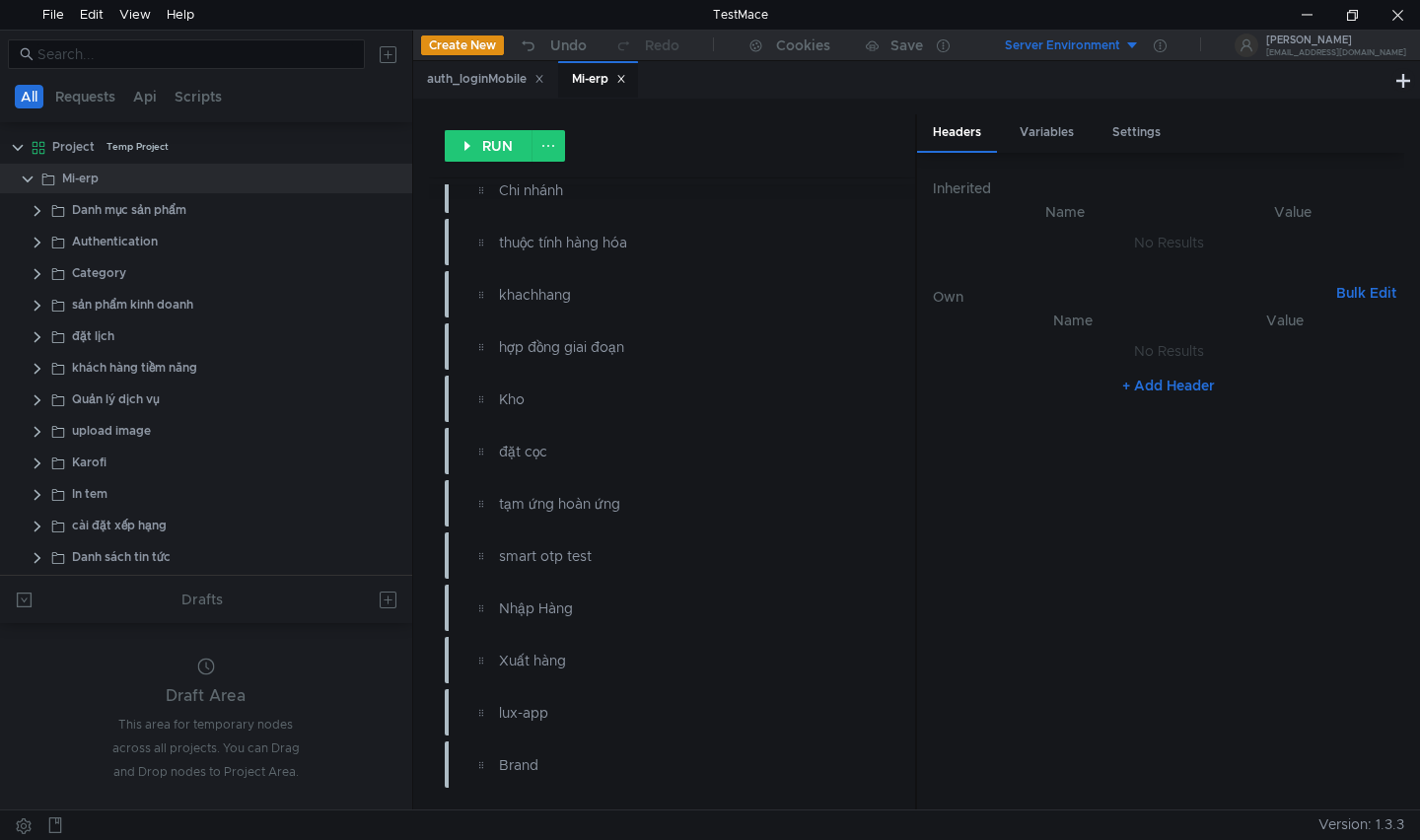 click on "+ Add Header" 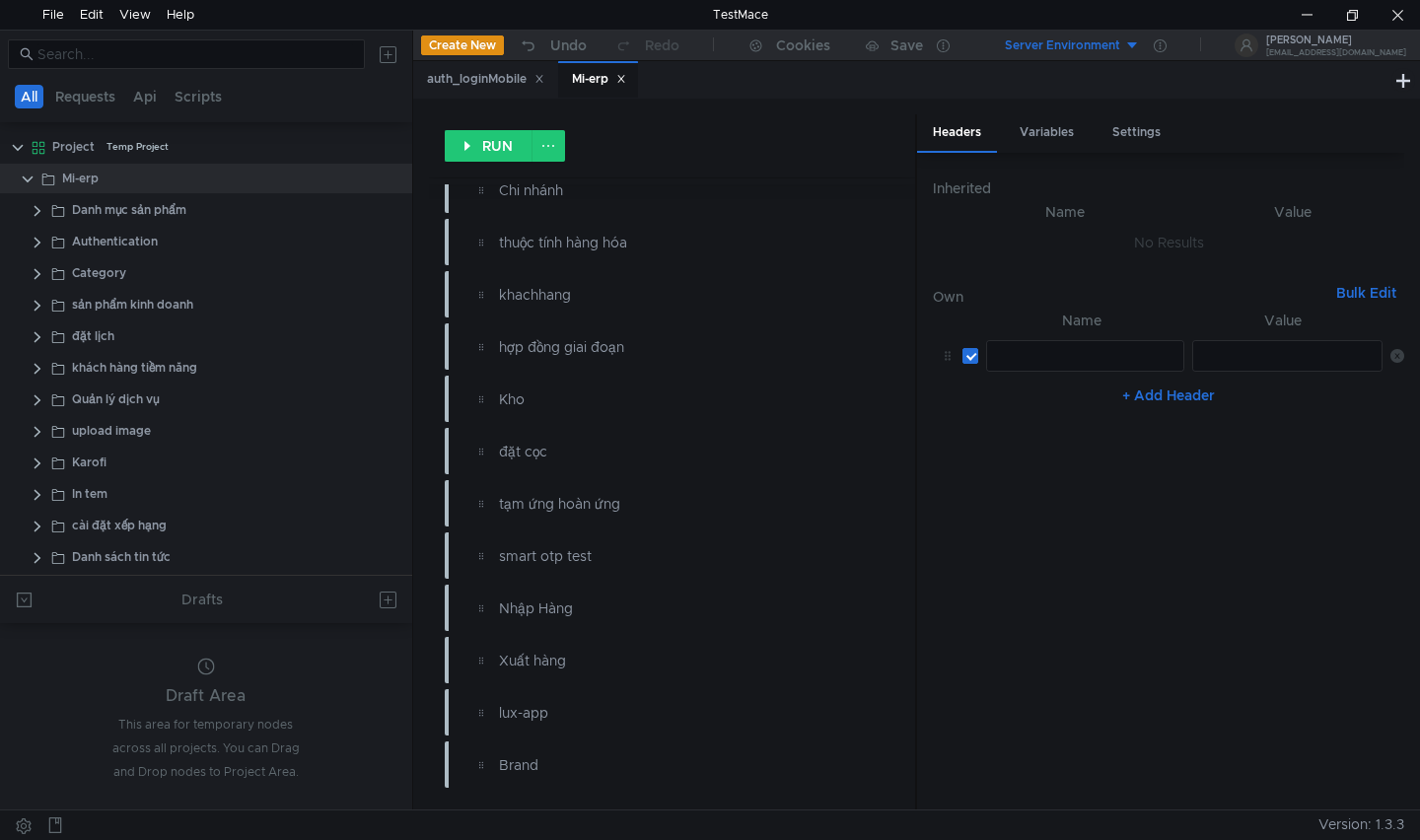type 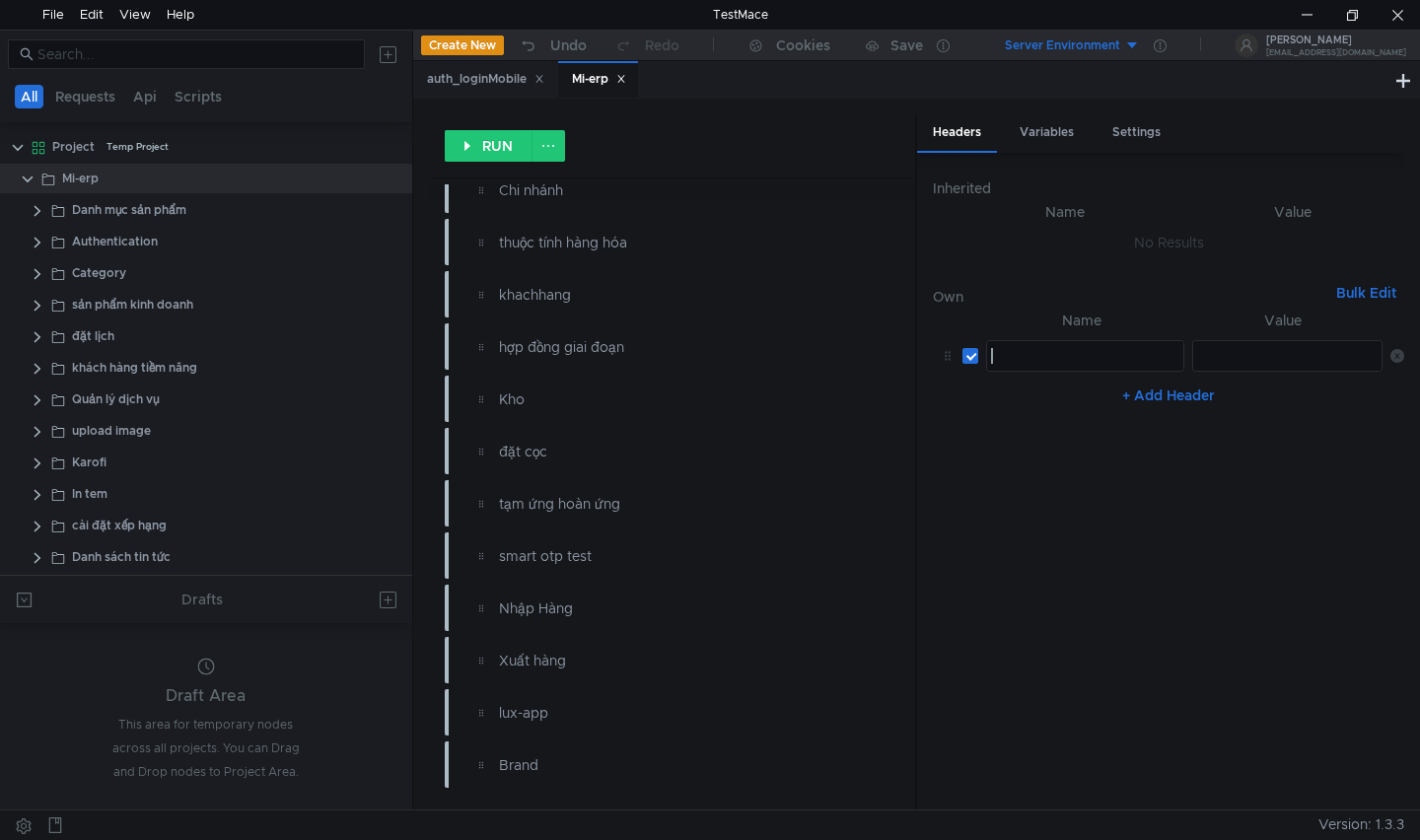 click at bounding box center [1085, 372] 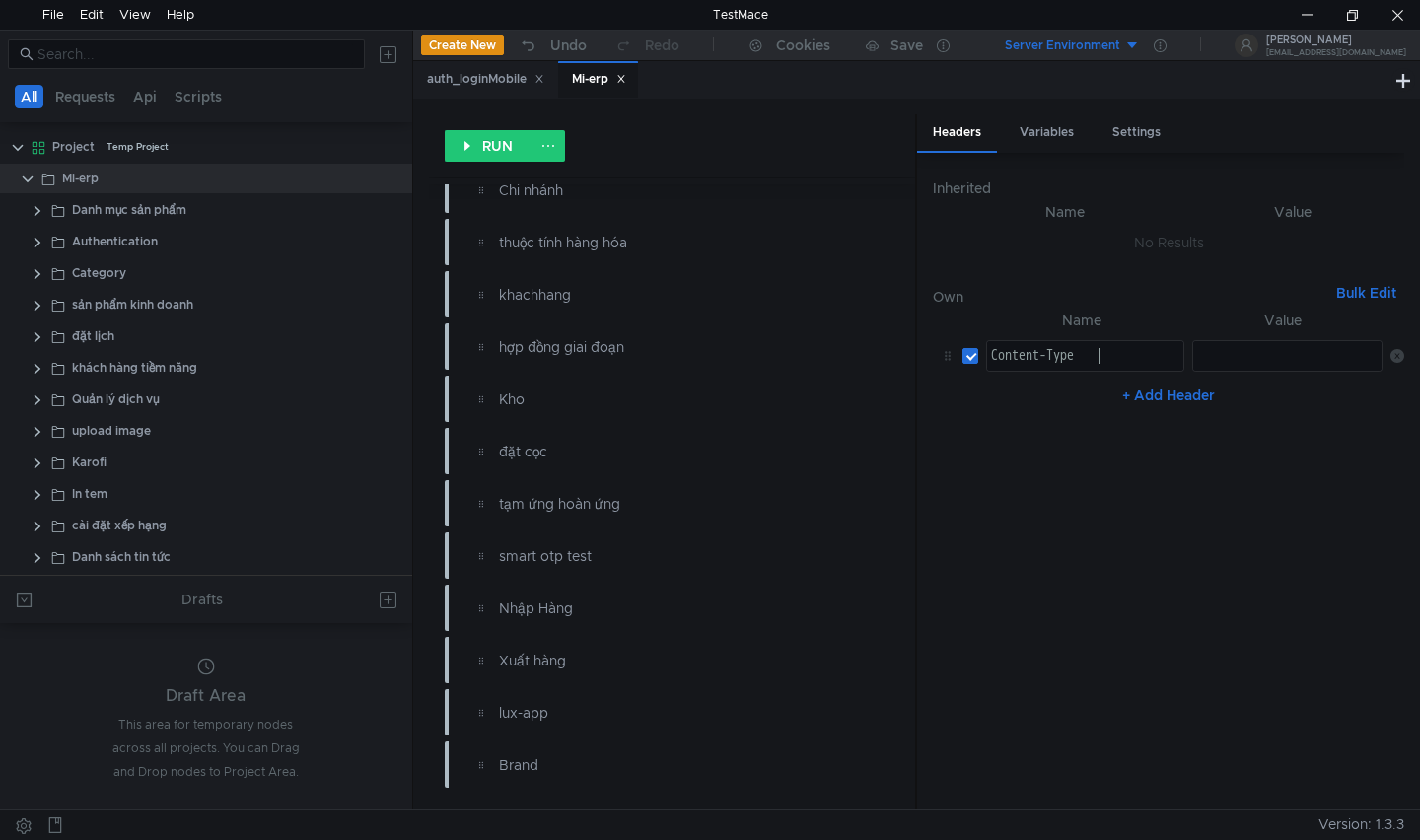 click at bounding box center [1288, 372] 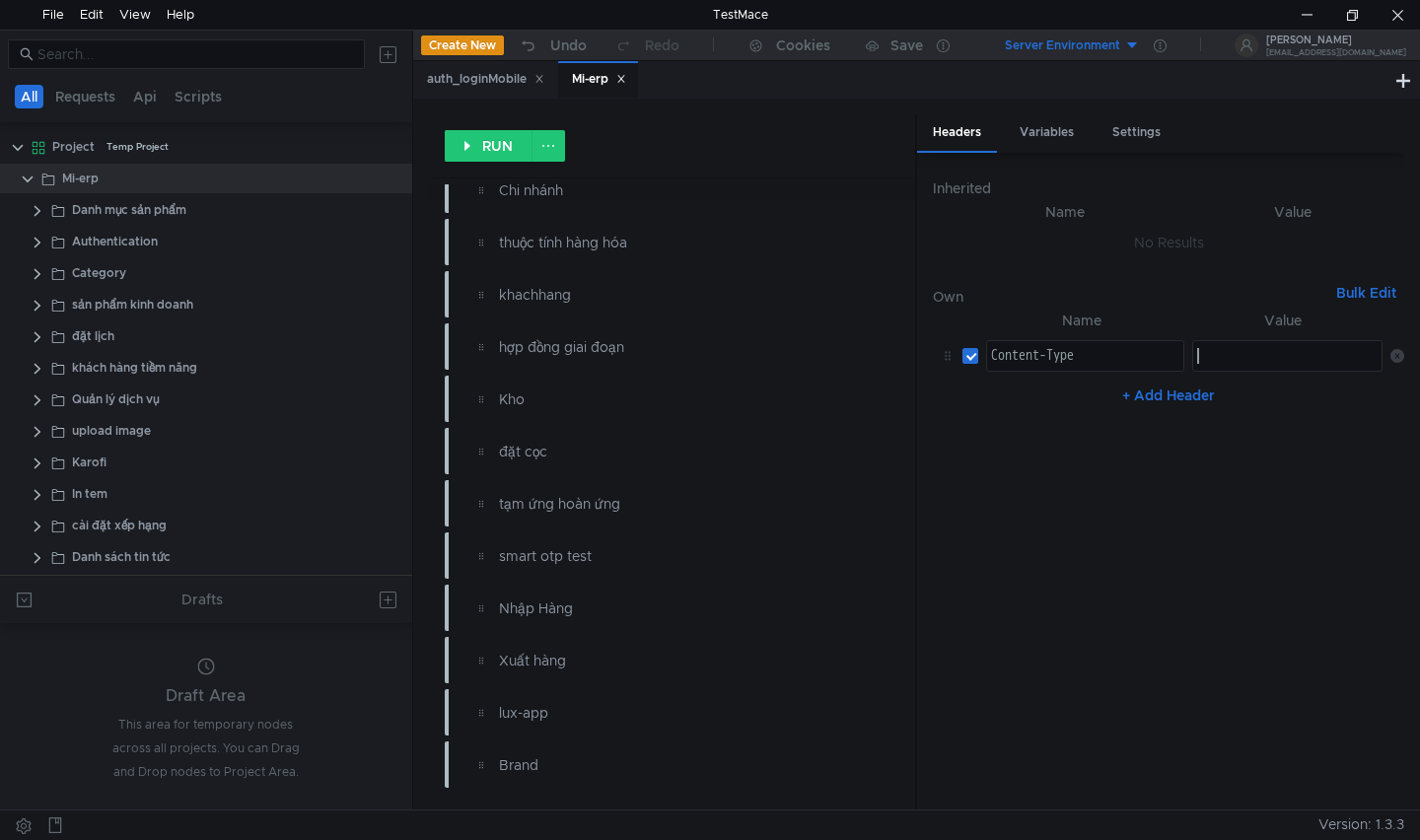 paste on "application/json" 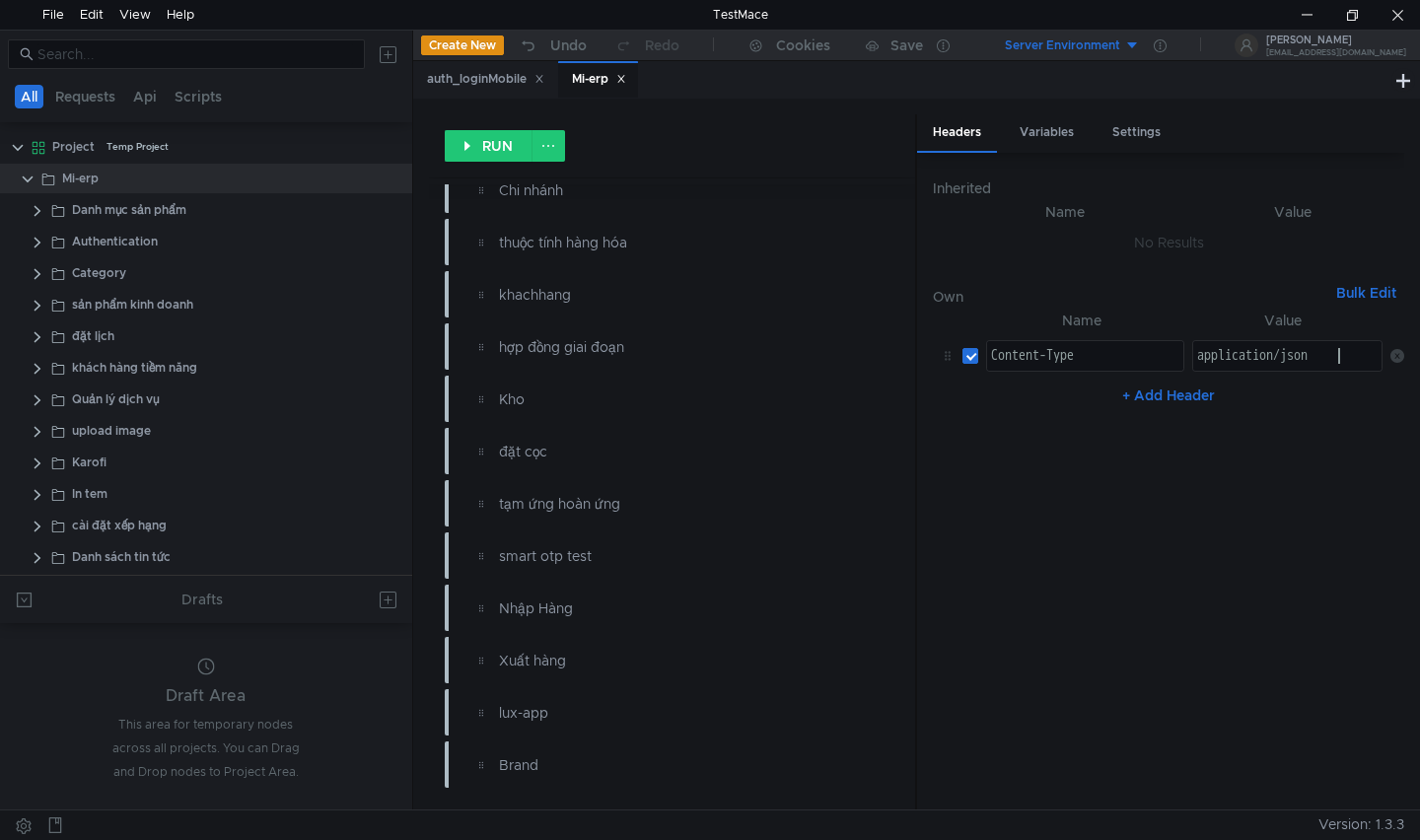click on "+ Add Header" 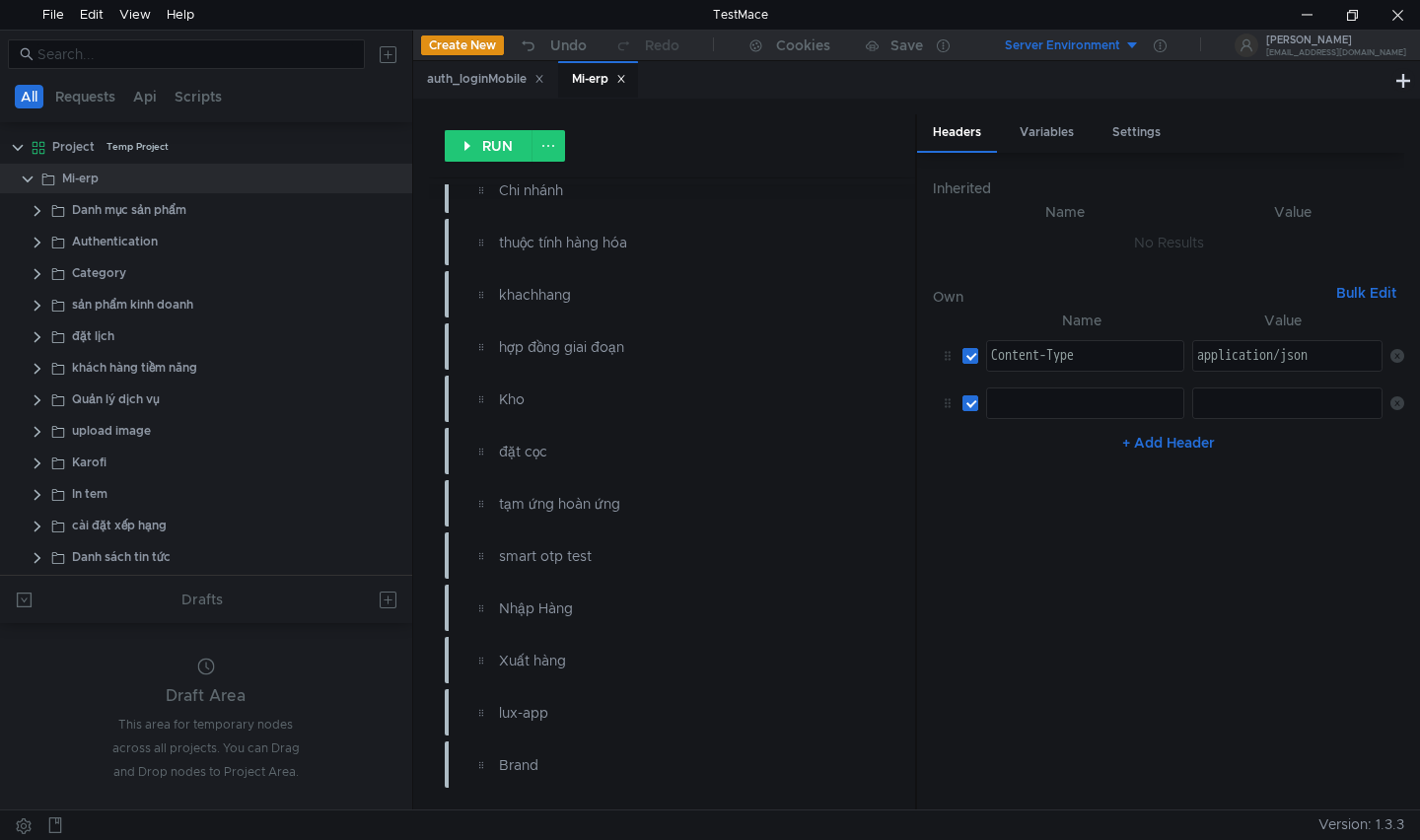 click at bounding box center [1085, 419] 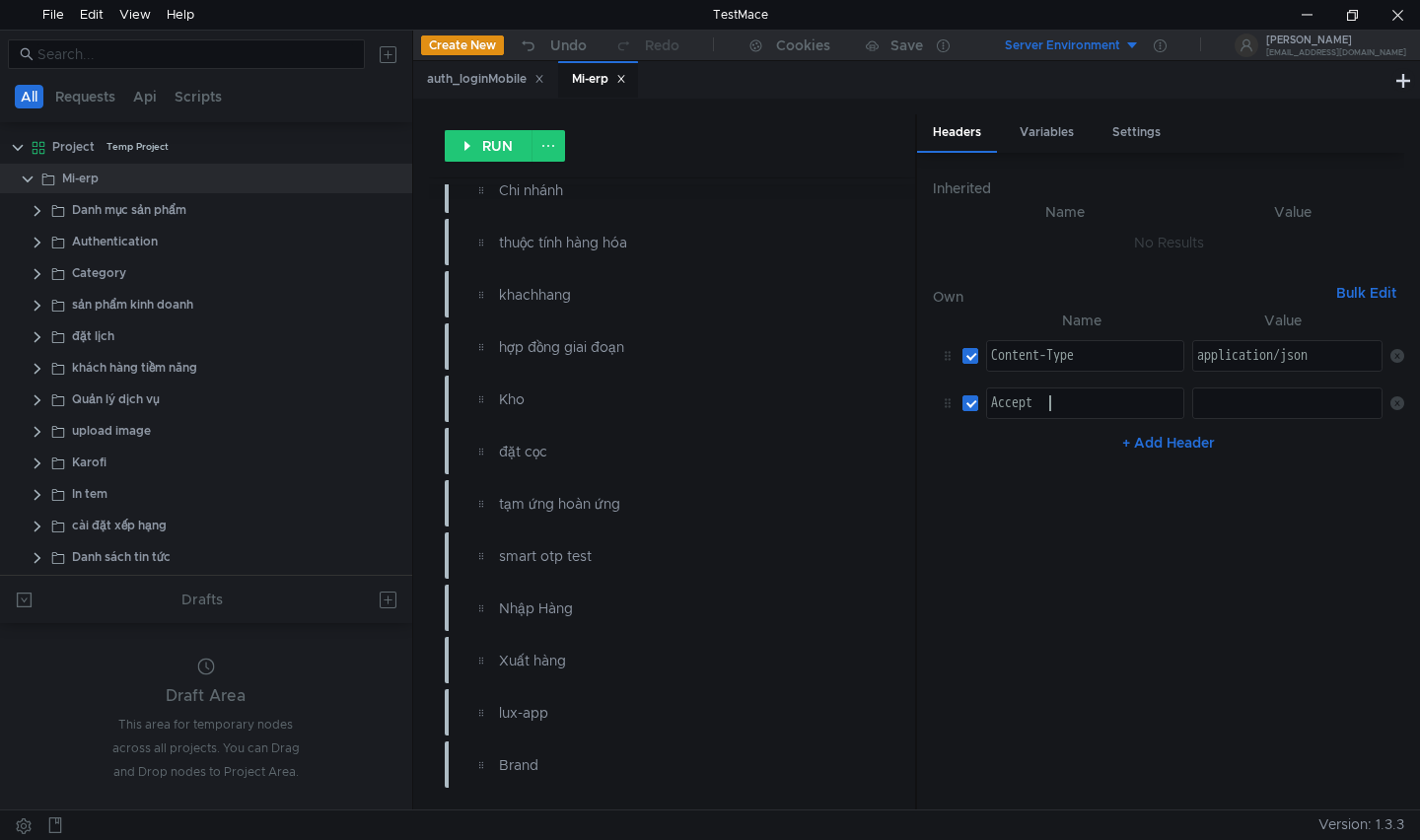 click at bounding box center (1288, 419) 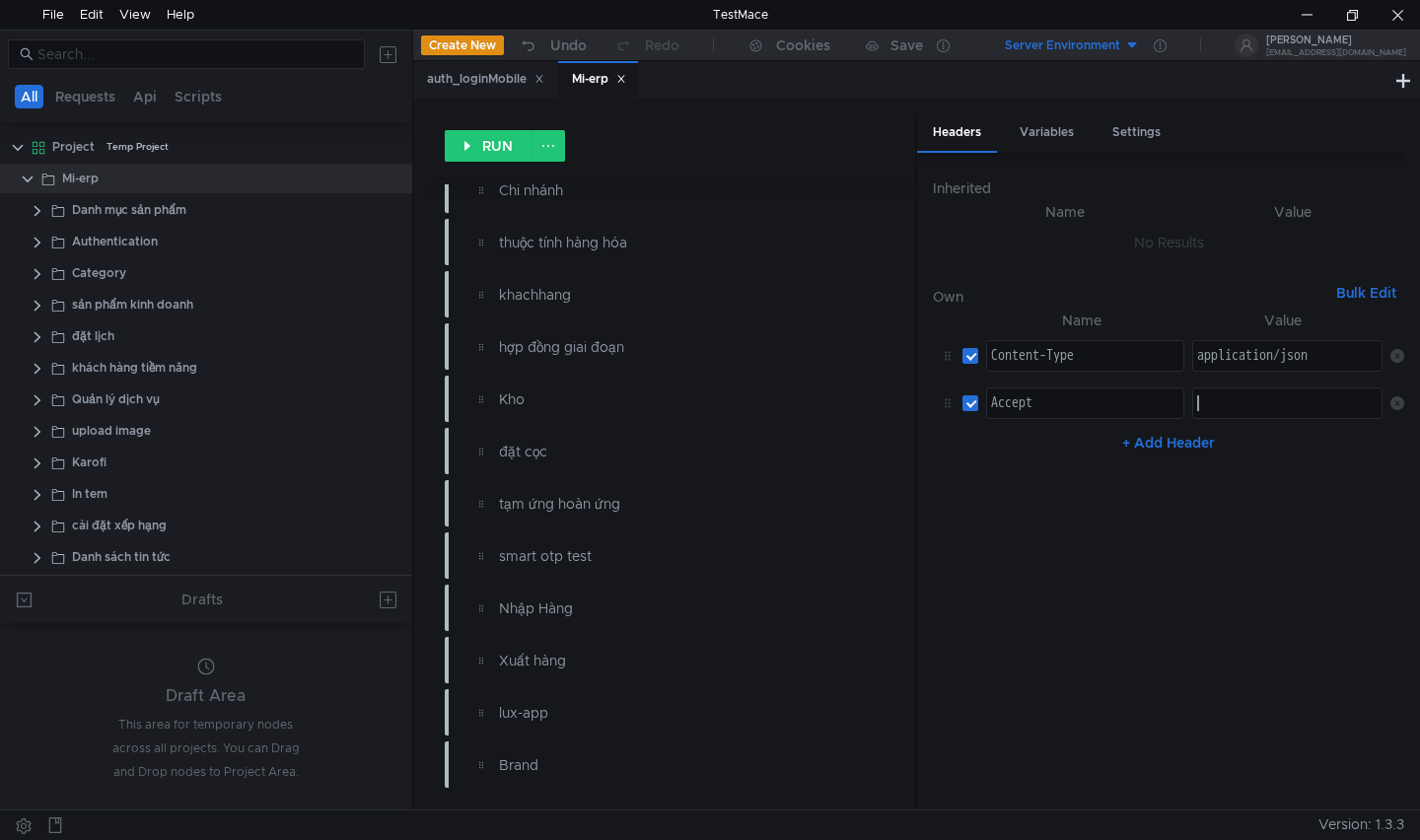 paste on "*/*" 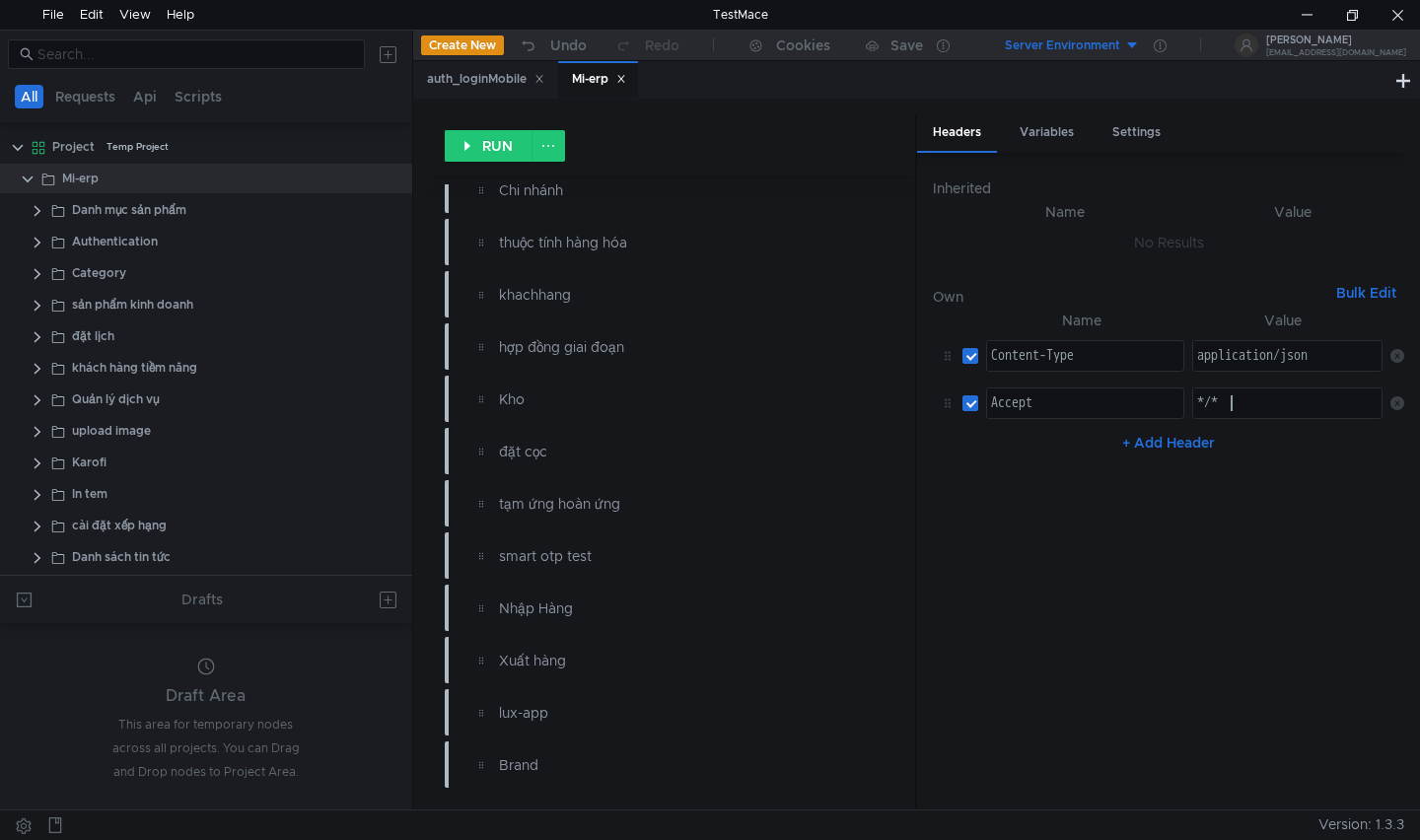click on "Name Value Content-Type Content-Type      הההההההההההההההההההההההההההההההההההההההההההההההההההההההההההההההההההההההההההההההההההההההההההההההההההההההההההההההההההההההההההההההההההההההההההההההההההההההההההההההההההההההההההההההההההההההההההההההההההההההההההההההההההההההההההההההההההההההההההההההההההההההההההההההה XXXXXXXXXXXXXXXXXXXXXXXXXXXXXXXXXXXXXXXXXXXXXXXXXXXXXXXXXXXXXXXXXXXXXXXXXXXXXXXXXXXXXXXXXXXXXXXXXXXXXXXXXXXXXXXXXXXXXXXXXXXXXXXXXXXXXXXXXXXXXXXXXXXXXXXXXXXXXXXXXXXXXXXXXXXXXXXXXXXXXXXXXXXXXXXXXXXXXXXXXXXXXXXXXXXXXXXXXXXXXXXXXXXXXXXXXXXXXXXXXXXXXXXXXXXXXXXX application/json application/json      Accept Accept      */* */*       + Add Header" at bounding box center [1169, 550] 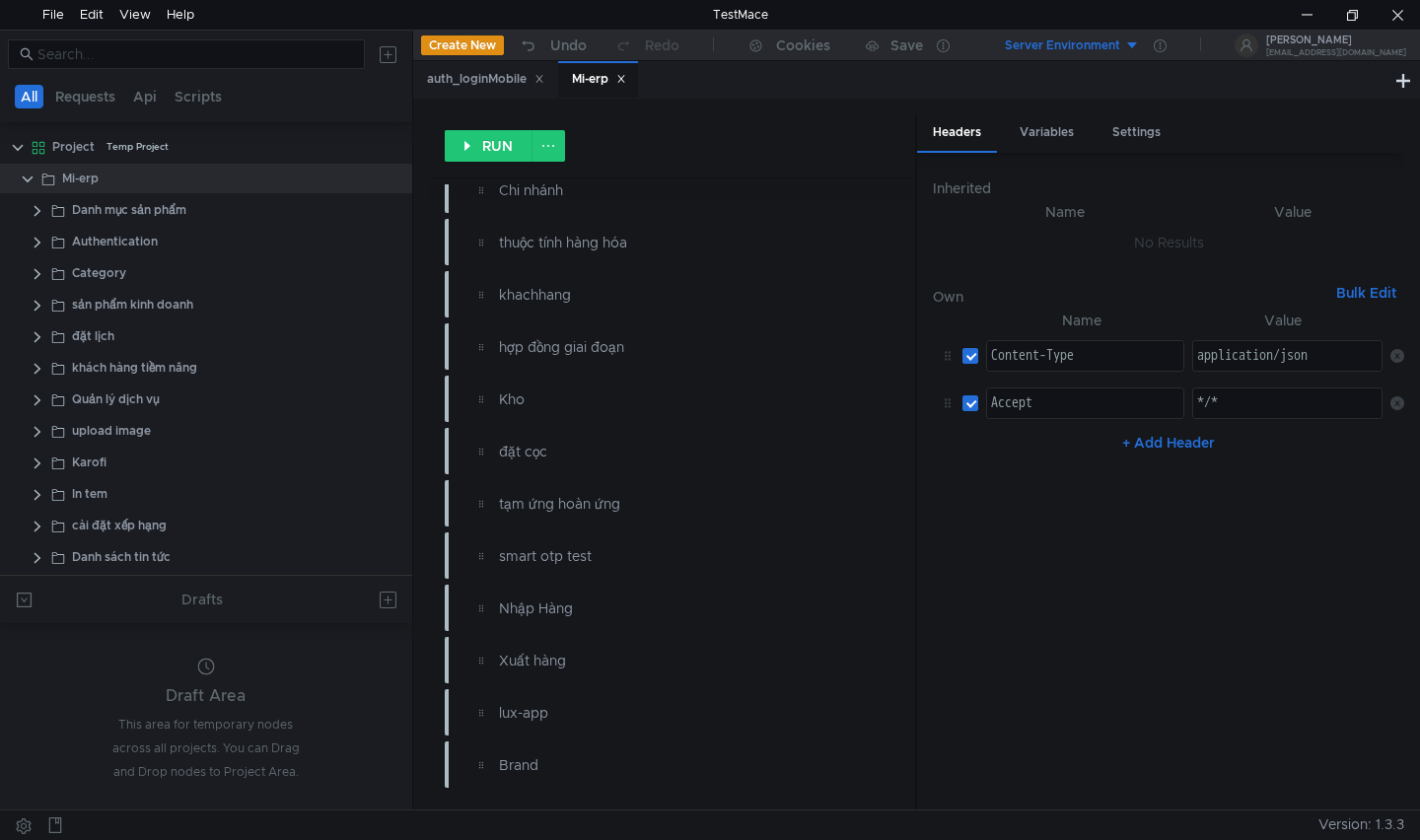 click on "Name Value Content-Type Content-Type      הההההההההההההההההההההההההההההההההההההההההההההההההההההההההההההההההההההההההההההההההההההההההההההההההההההההההההההההההההההההההההההההההההההההההההההההההההההההההההההההההההההההההההההההההההההההההההההההההההההההההההההההההההההההההההההההההההההההההההההההההההההההההההההההה XXXXXXXXXXXXXXXXXXXXXXXXXXXXXXXXXXXXXXXXXXXXXXXXXXXXXXXXXXXXXXXXXXXXXXXXXXXXXXXXXXXXXXXXXXXXXXXXXXXXXXXXXXXXXXXXXXXXXXXXXXXXXXXXXXXXXXXXXXXXXXXXXXXXXXXXXXXXXXXXXXXXXXXXXXXXXXXXXXXXXXXXXXXXXXXXXXXXXXXXXXXXXXXXXXXXXXXXXXXXXXXXXXXXXXXXXXXXXXXXXXXXXXXXXXXXXXXX application/json application/json      Accept Accept      */* */*       + Add Header" at bounding box center [1169, 550] 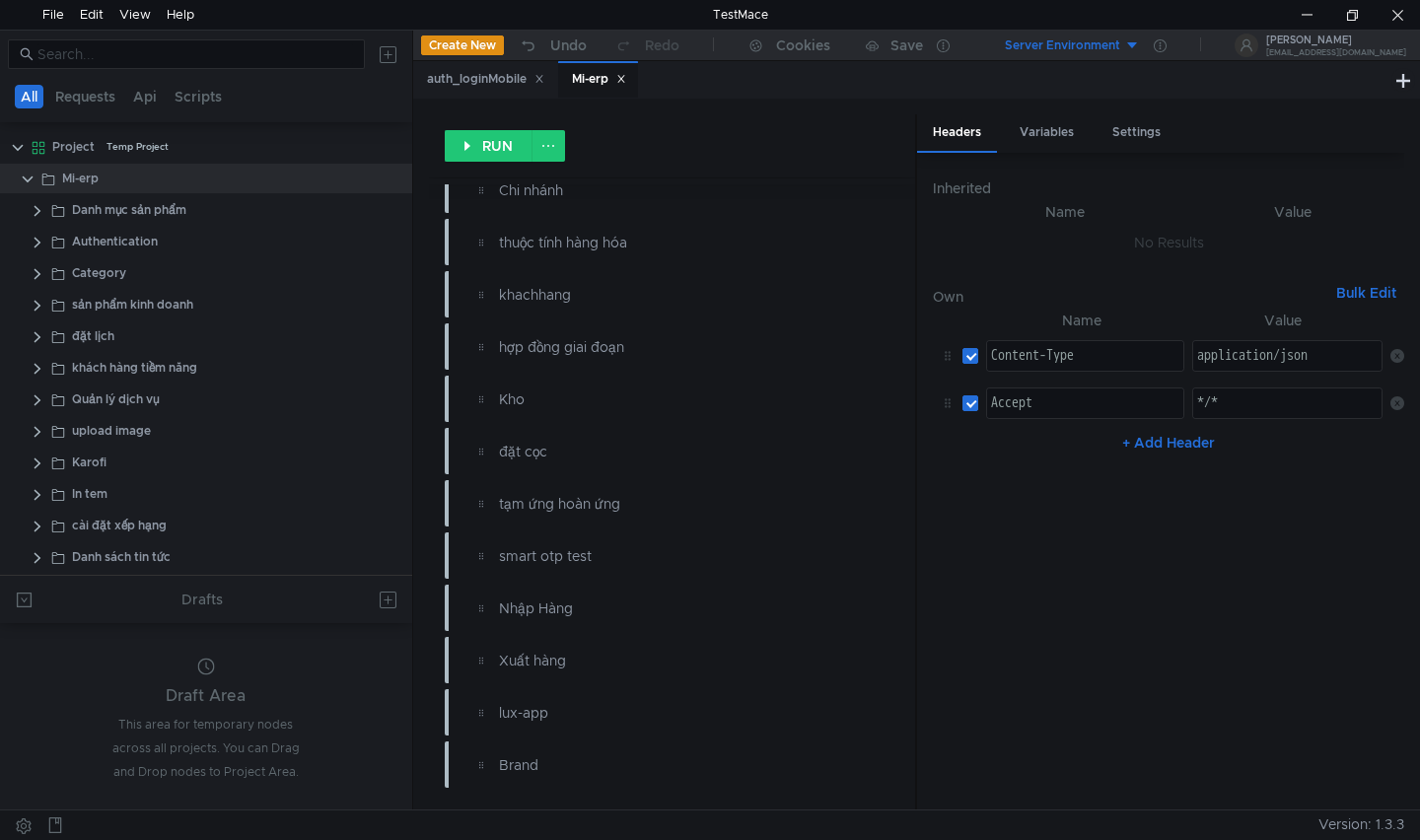 click 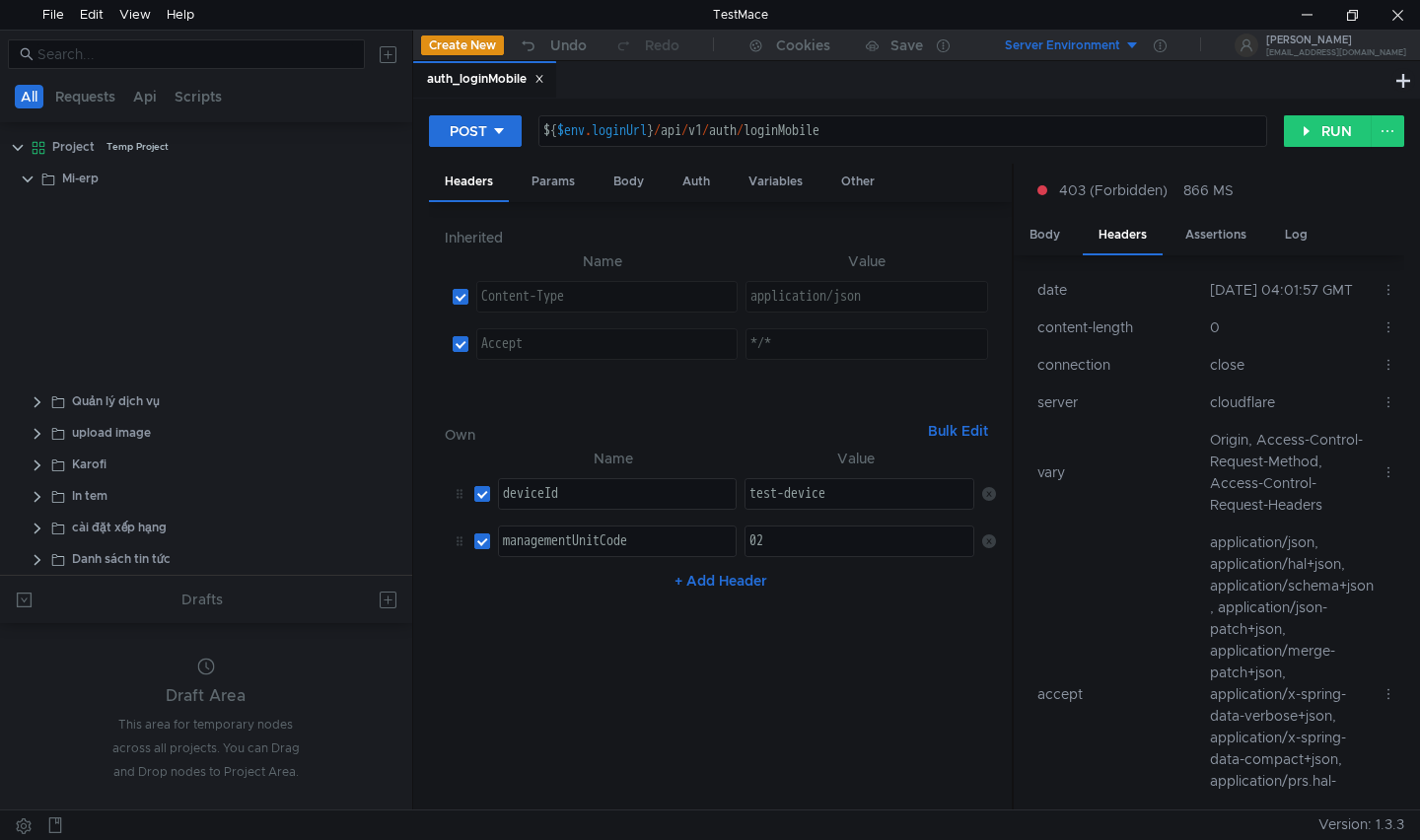 scroll, scrollTop: 670, scrollLeft: 0, axis: vertical 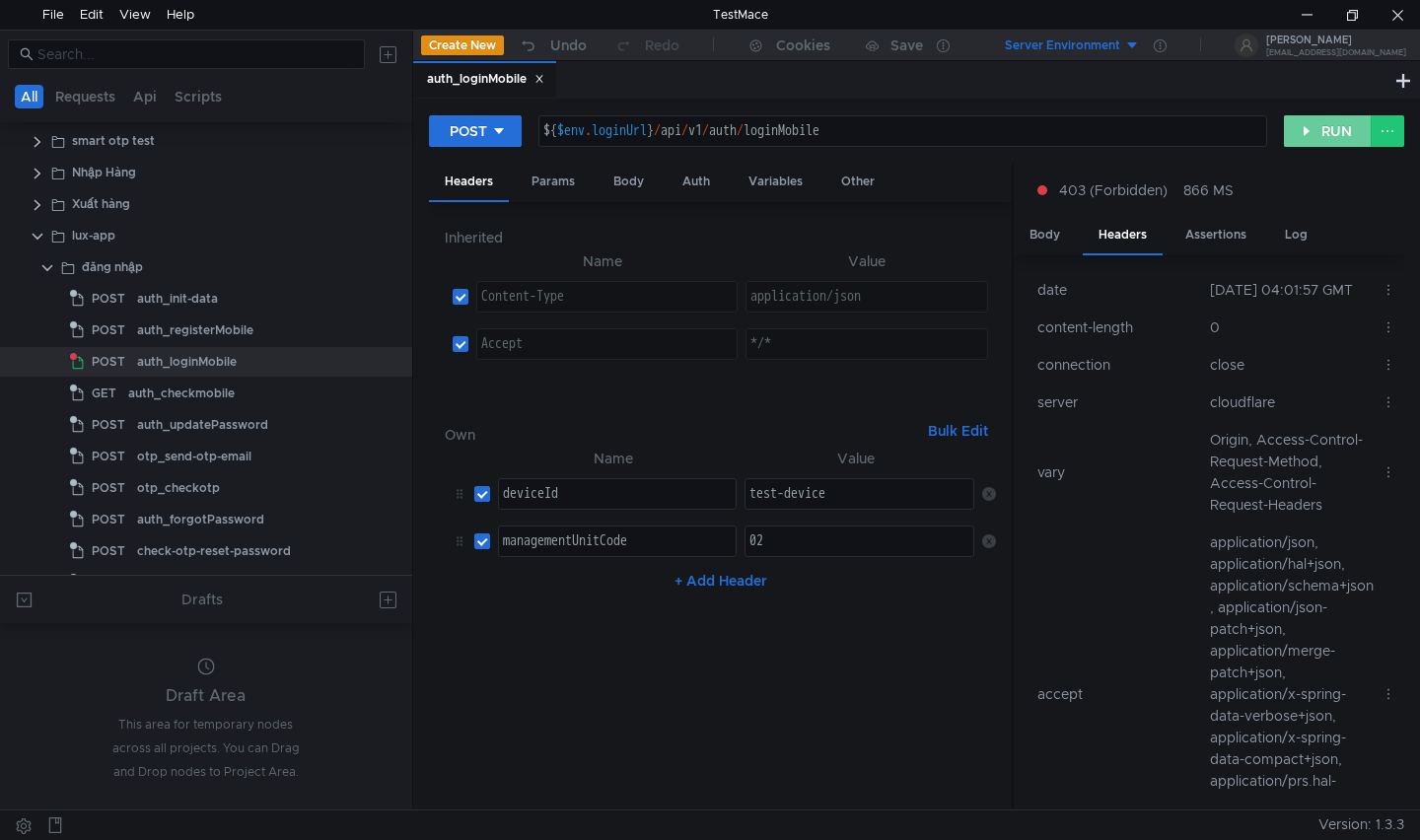 click on "RUN" 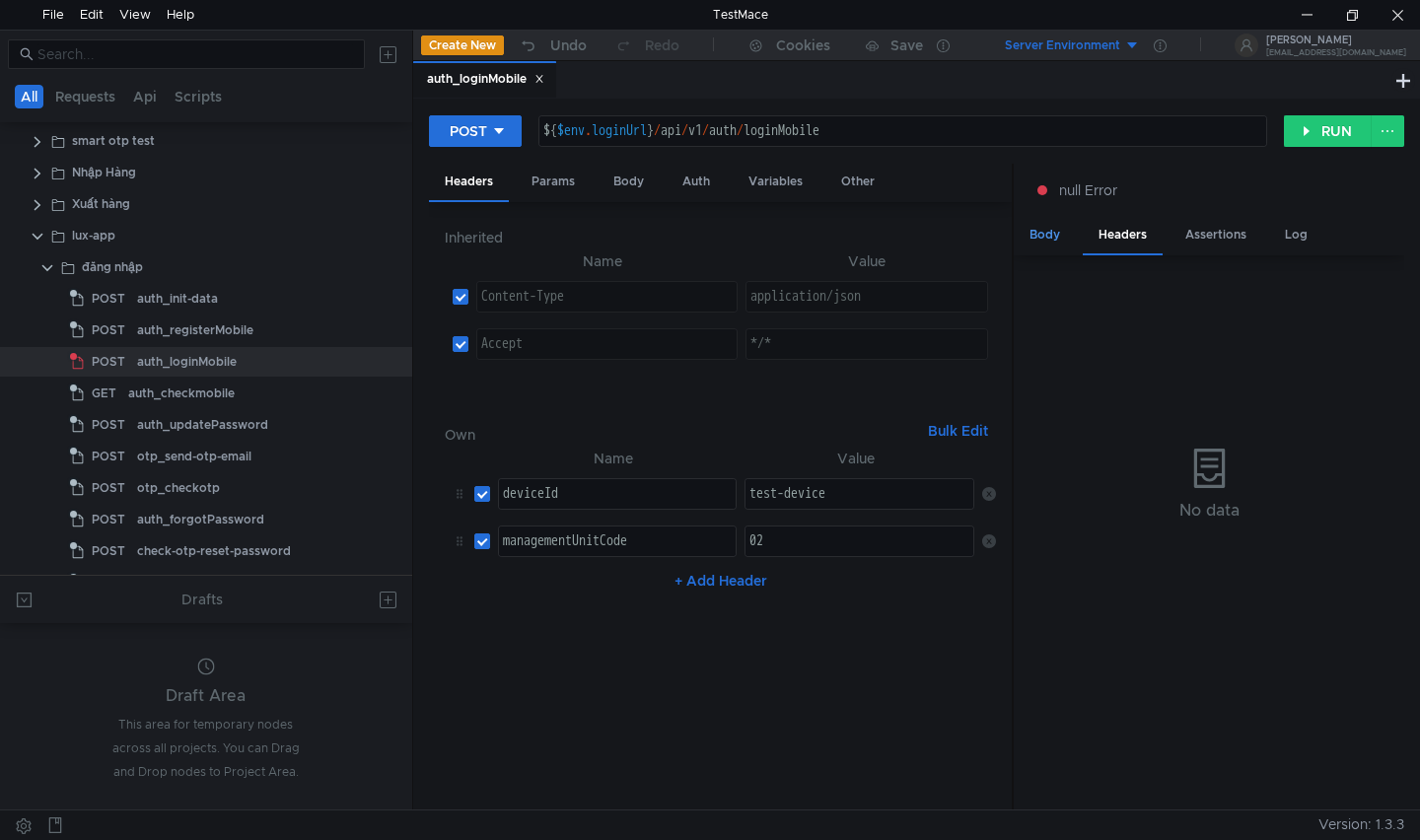 click on "Body" at bounding box center (1044, 235) 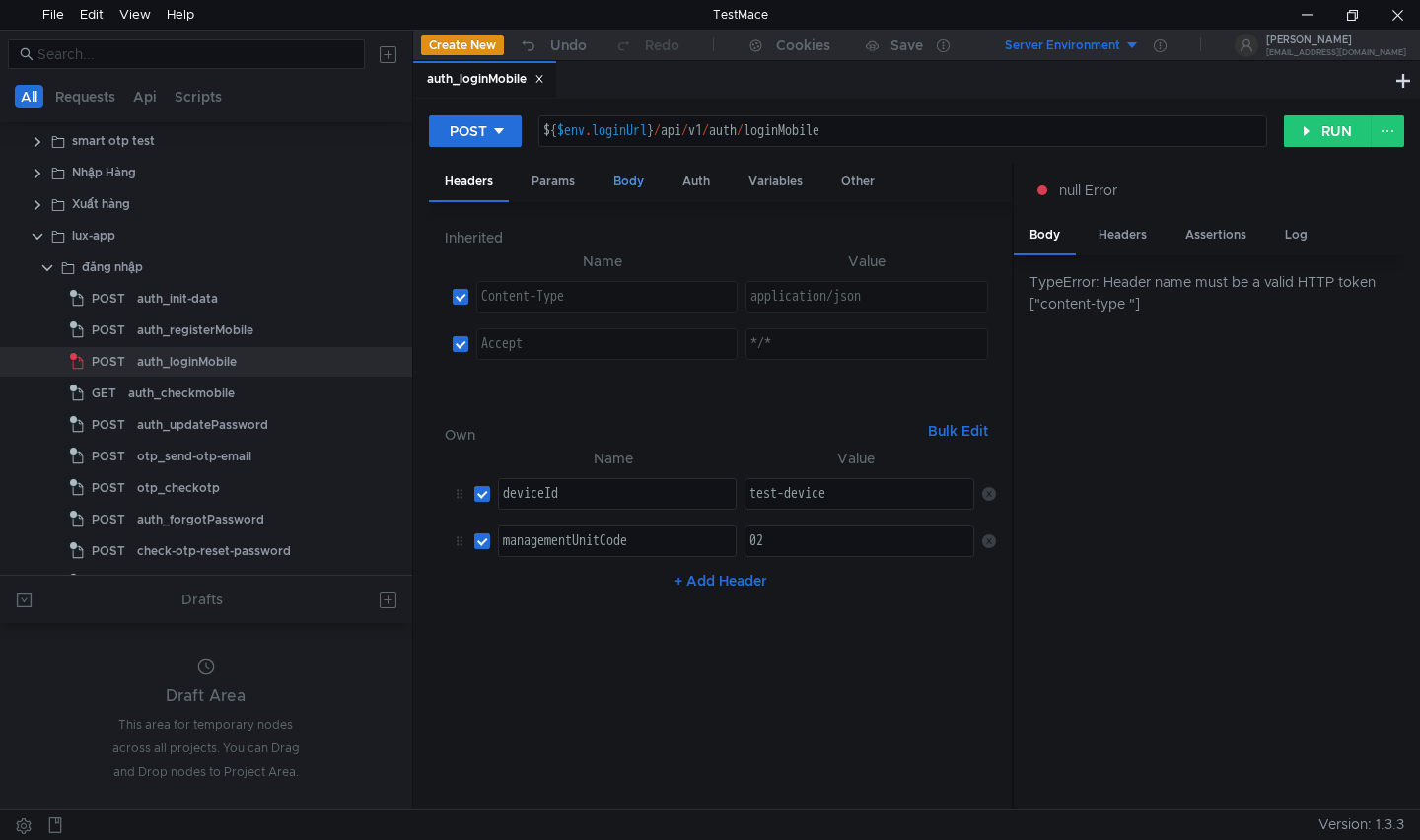 click on "Body" at bounding box center [628, 181] 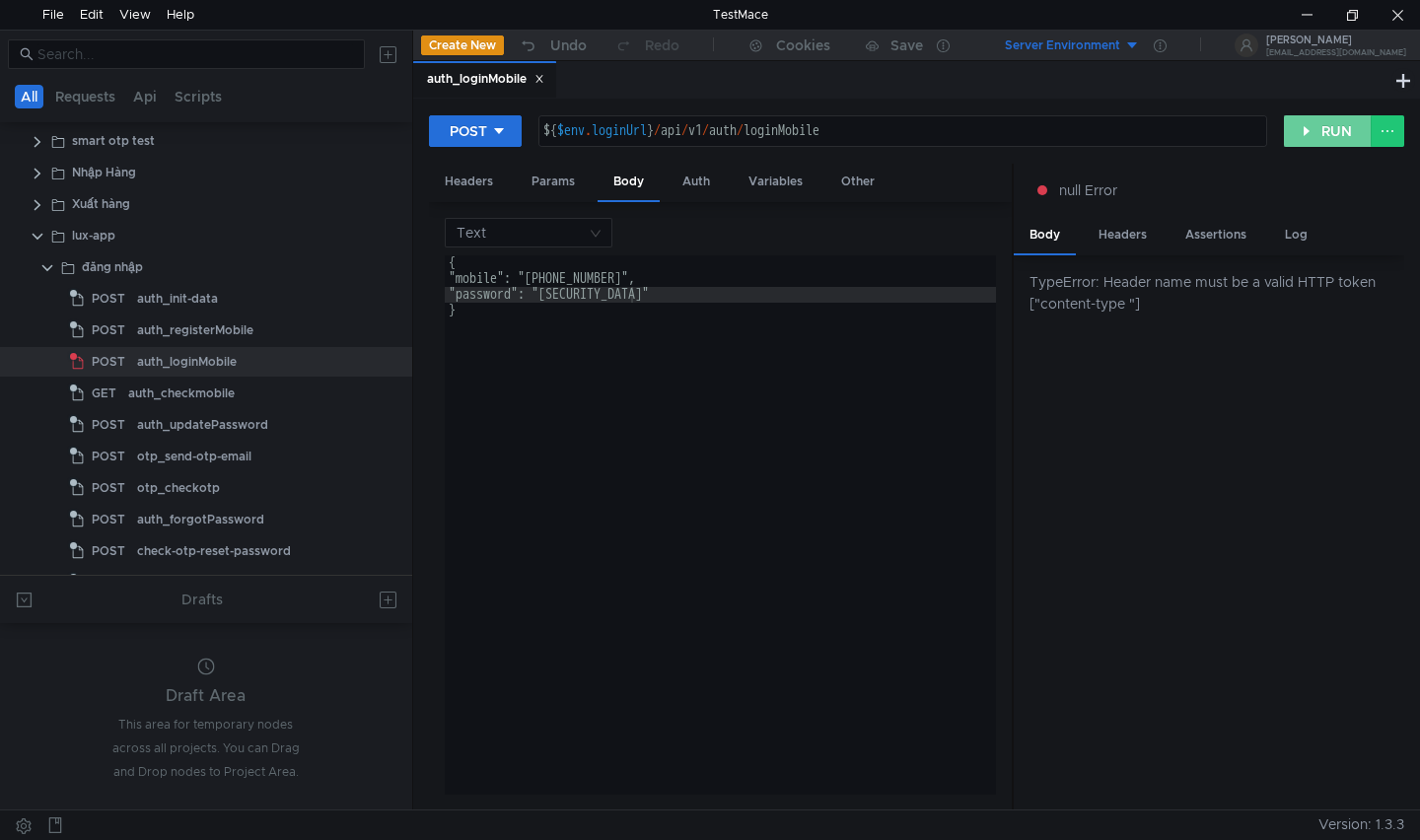click on "RUN" 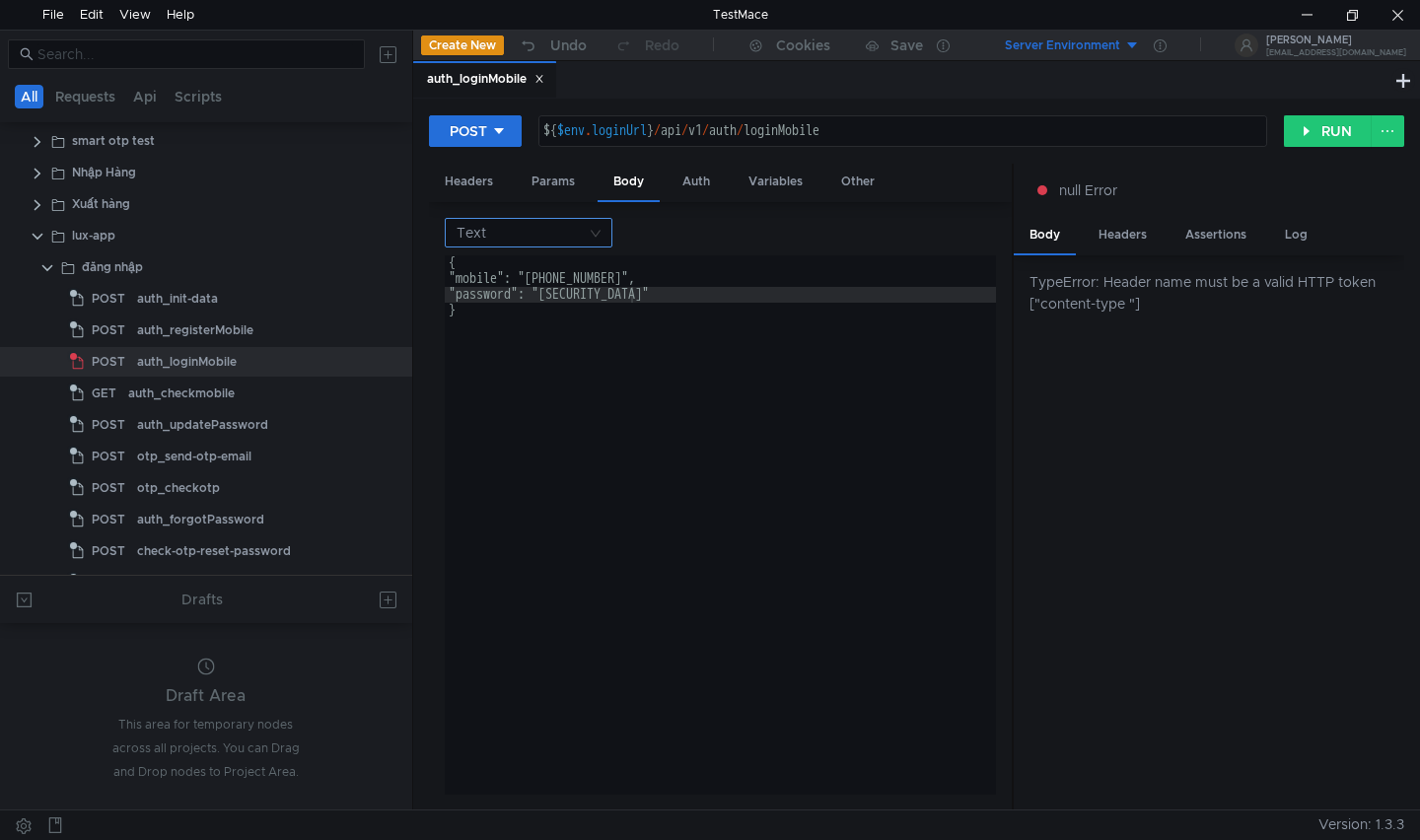 click 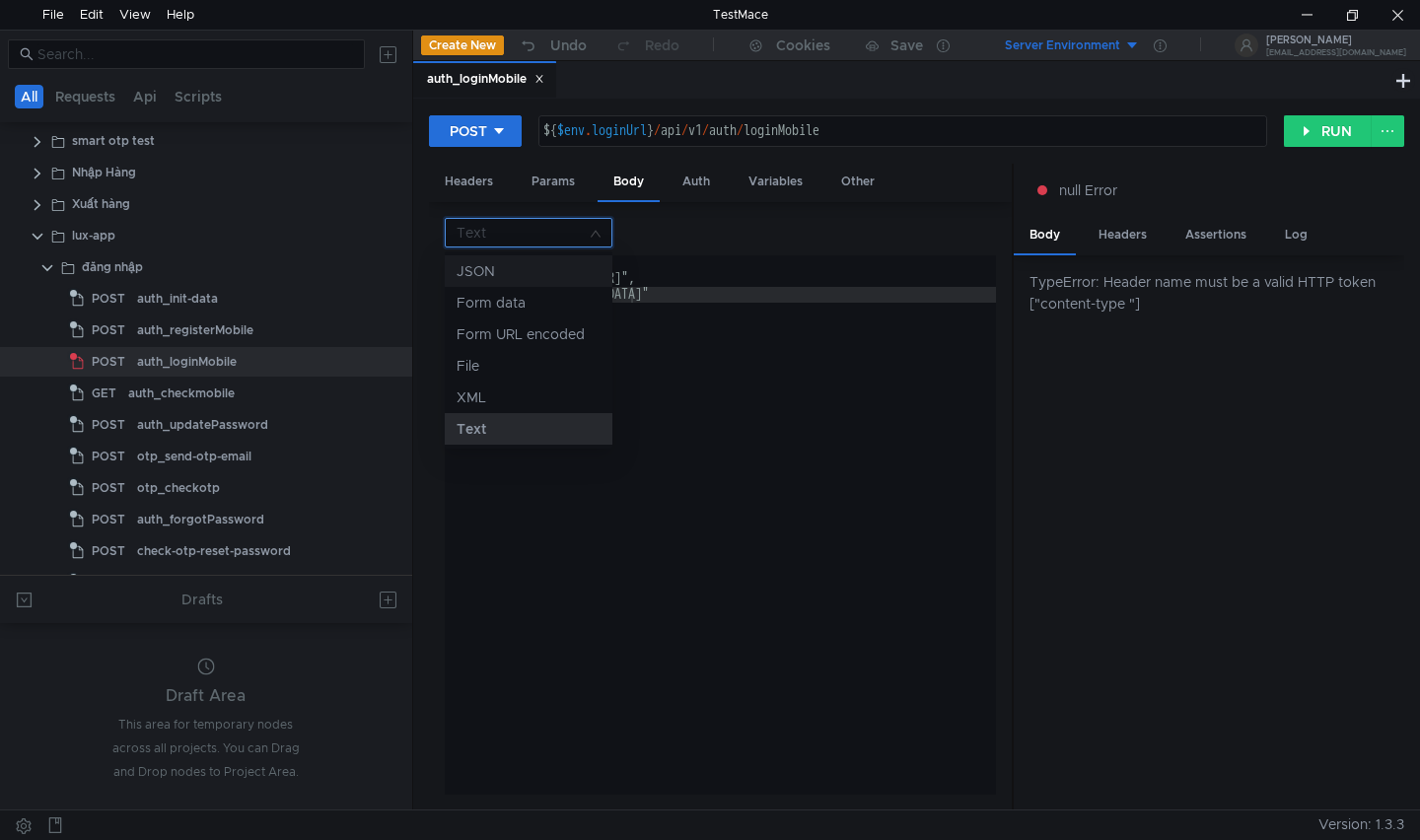 click on "JSON" at bounding box center [529, 271] 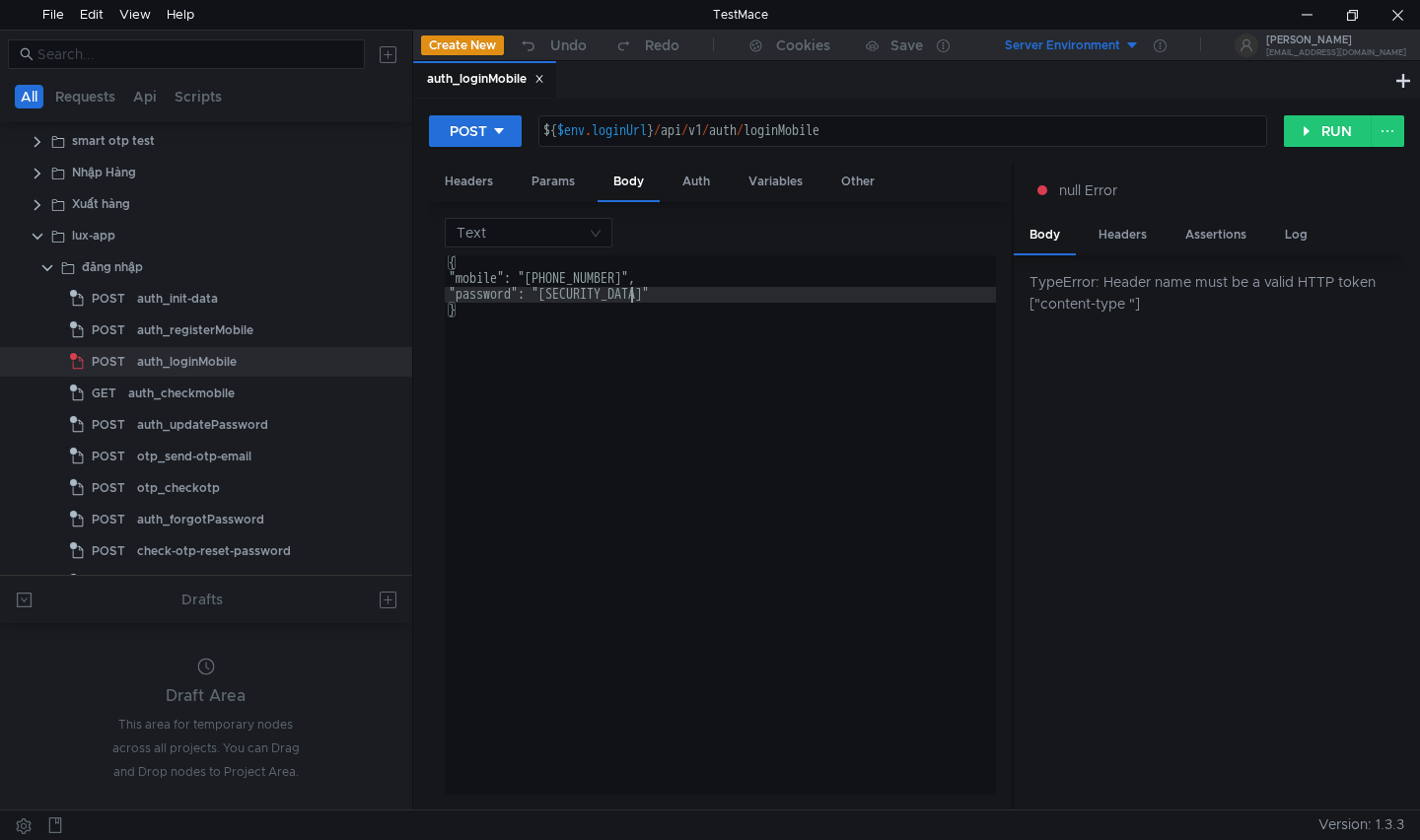 click on "{   "mobile": "0338674257",   "password": "123456" }" at bounding box center [721, 540] 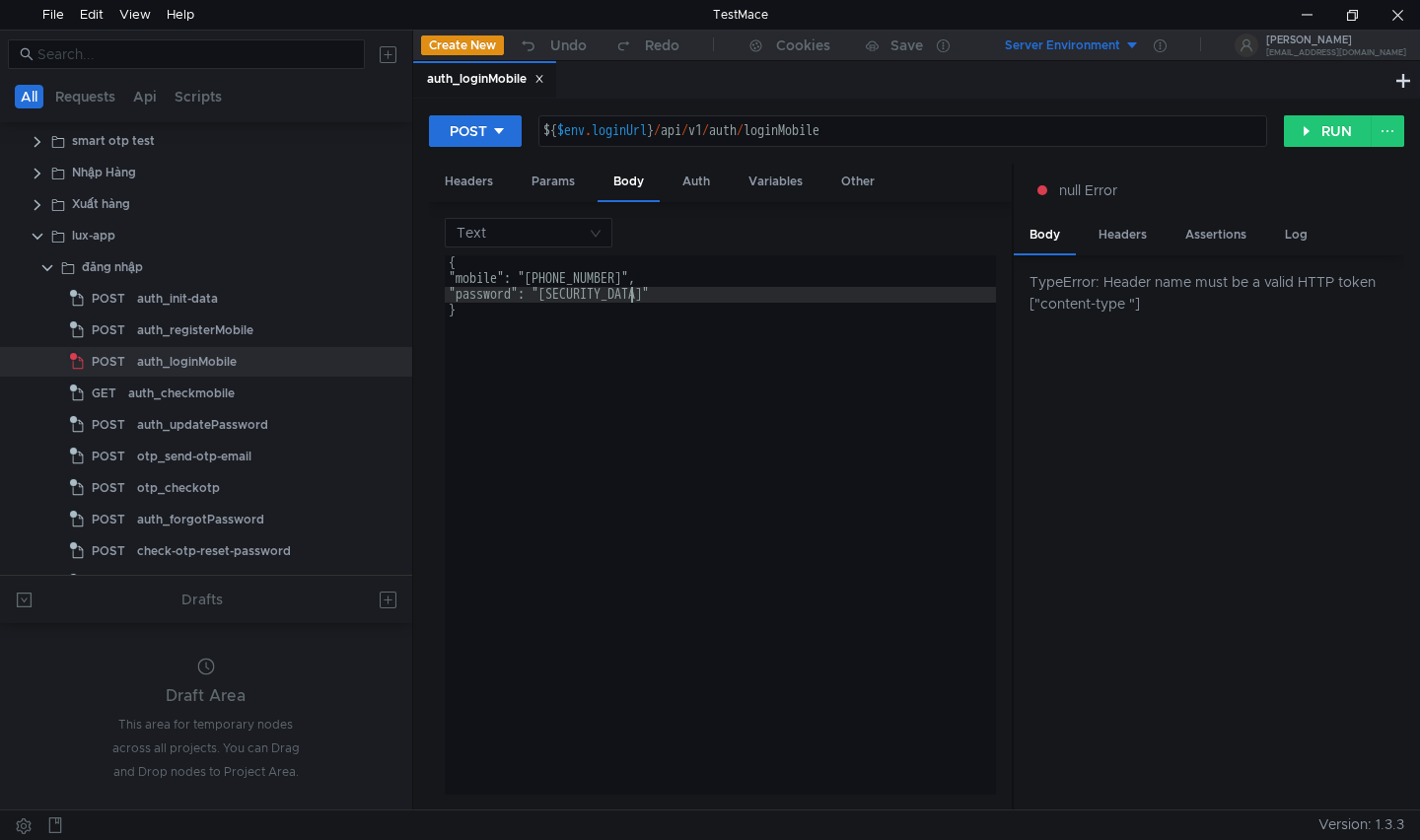 click on "{   "mobile": "0338674257",   "password": "123456" }" at bounding box center (721, 540) 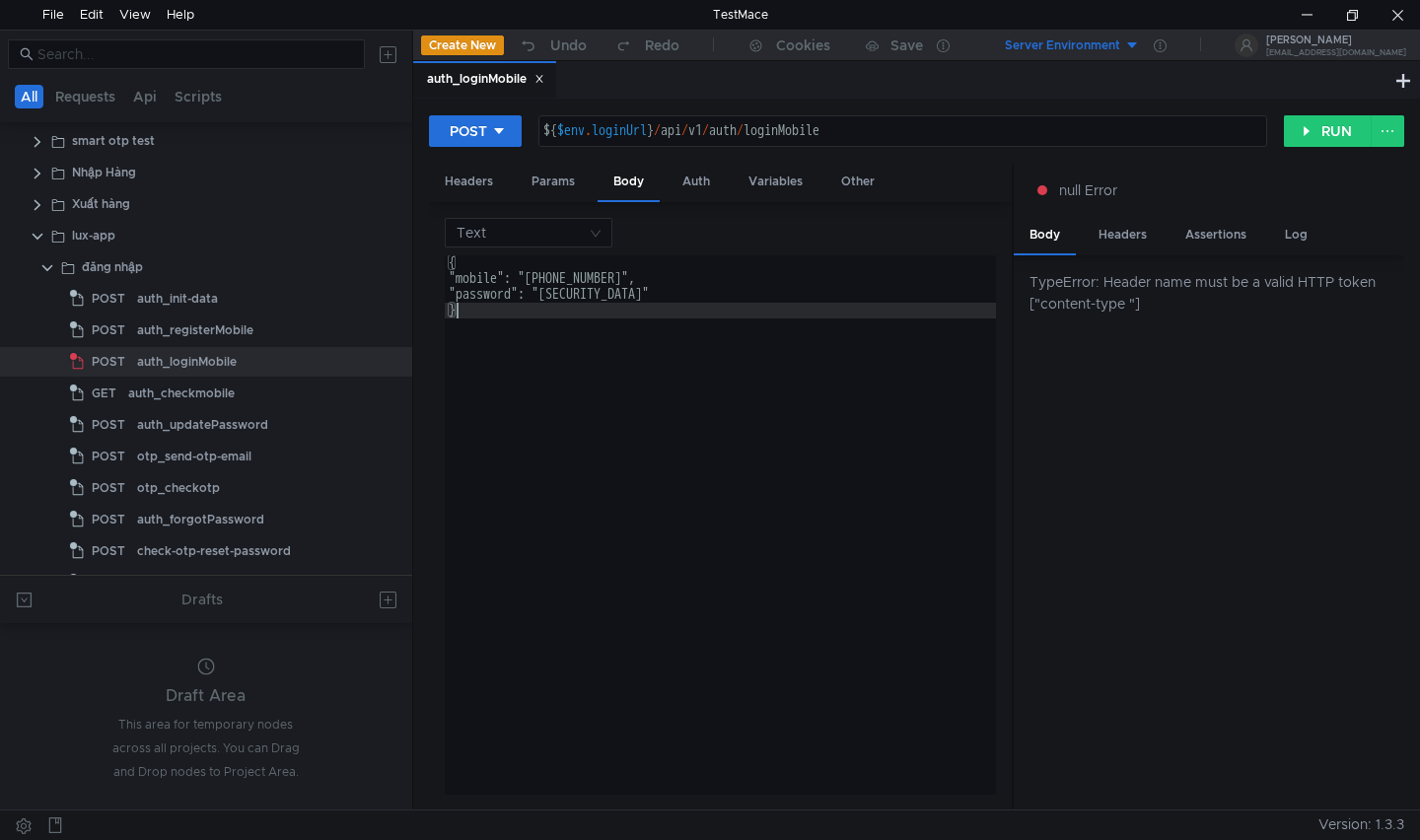 type on ""password": "123456"
}" 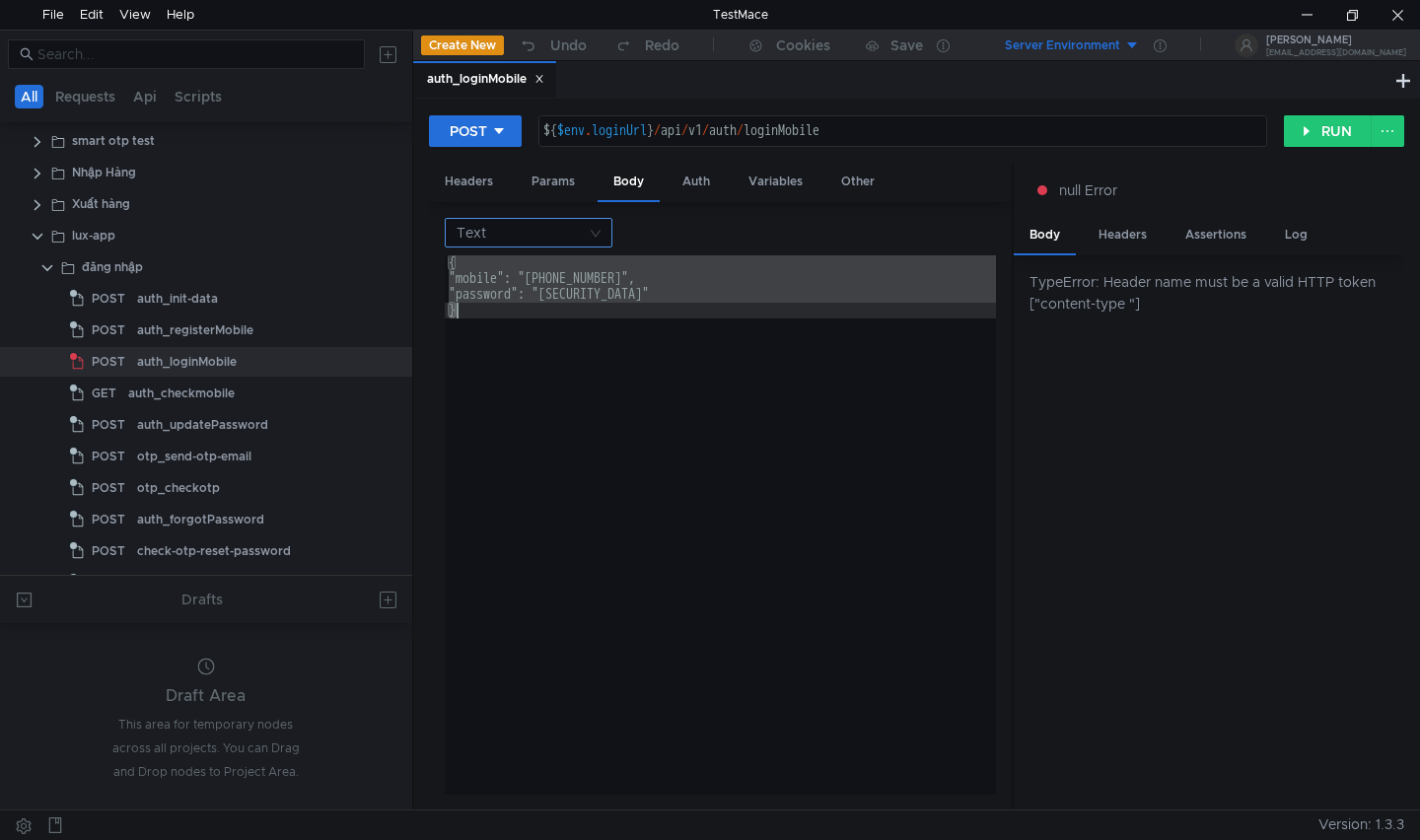 click 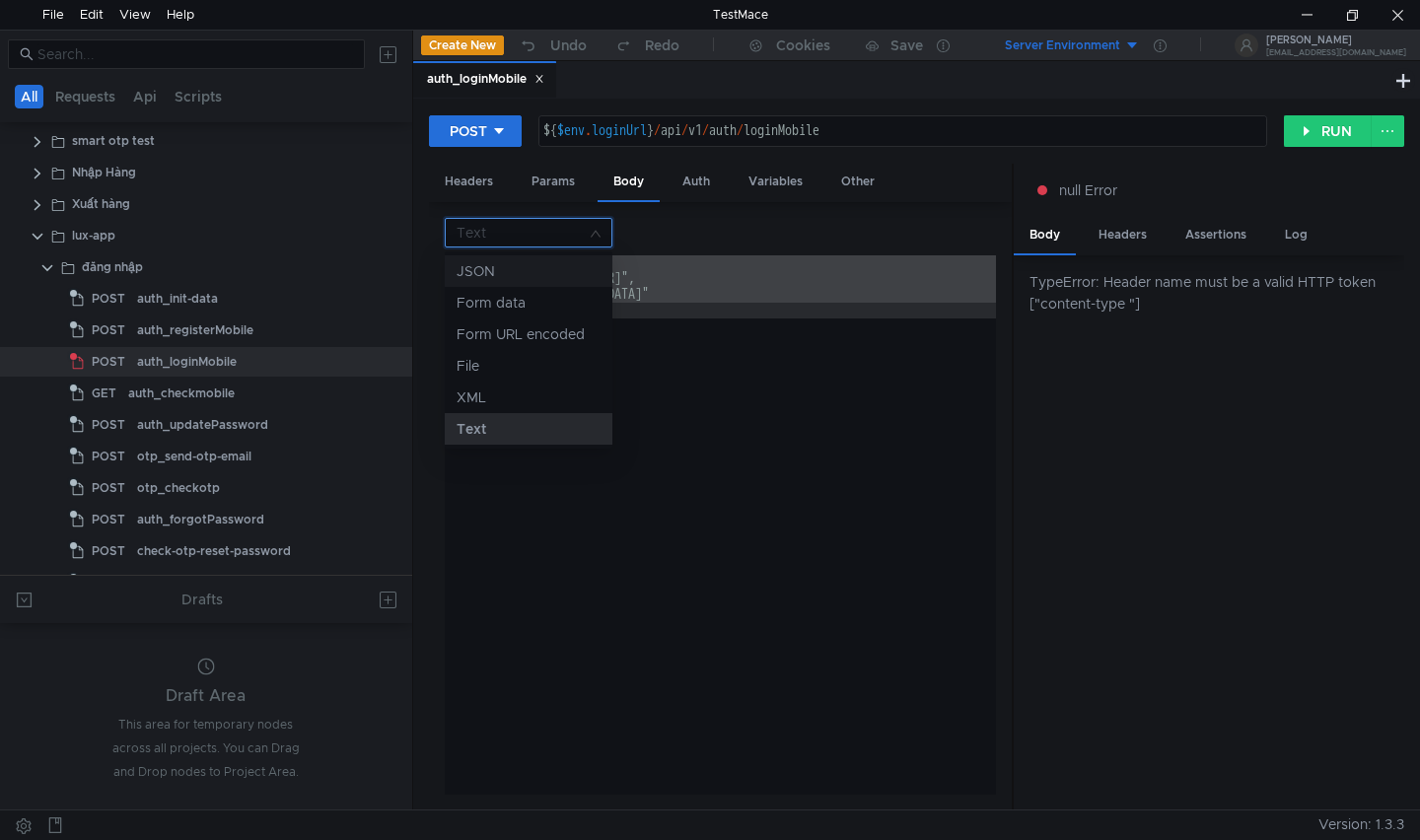 click on "JSON" at bounding box center [529, 271] 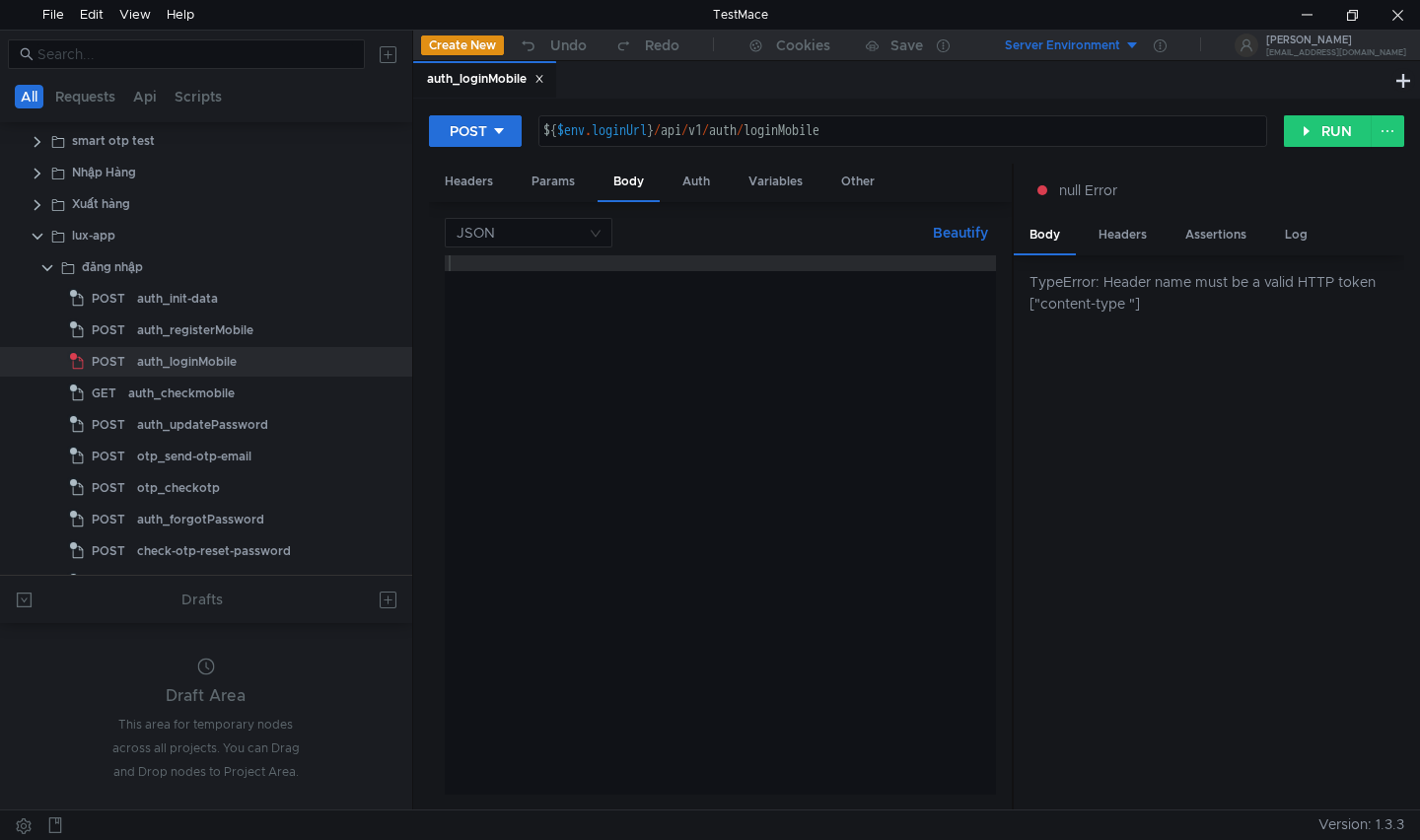 click at bounding box center [721, 540] 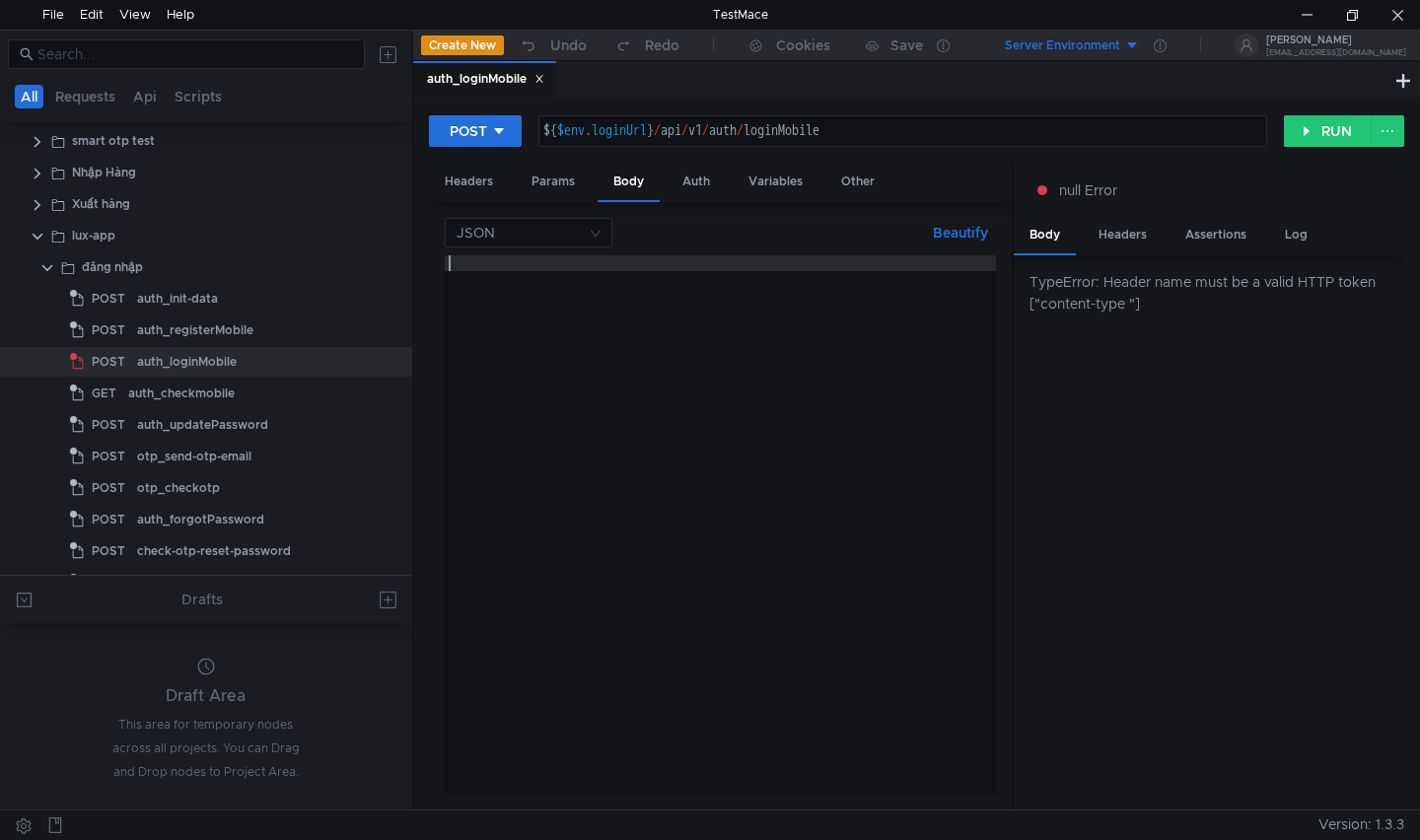 paste on "}" 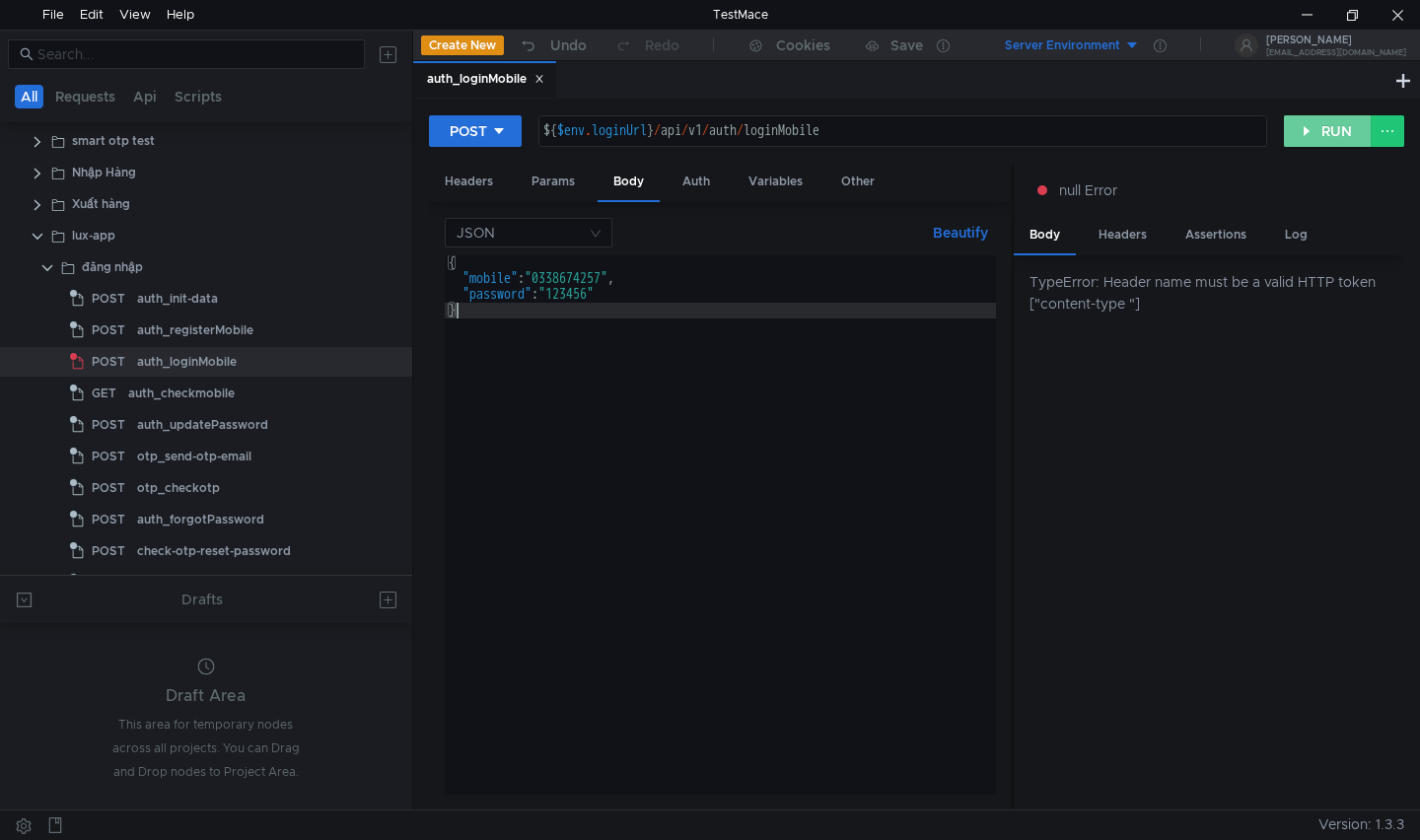 click on "RUN" 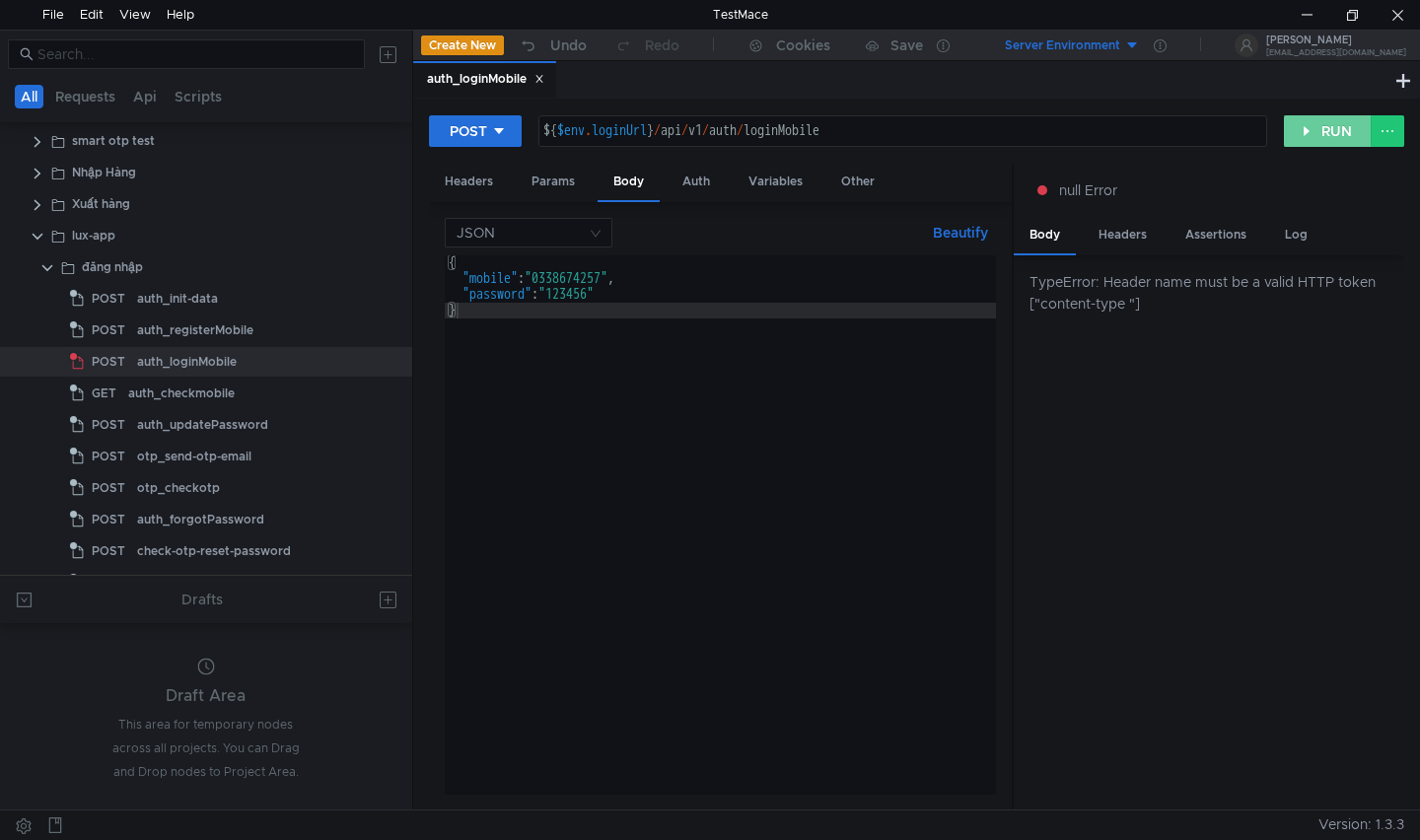 click on "RUN" 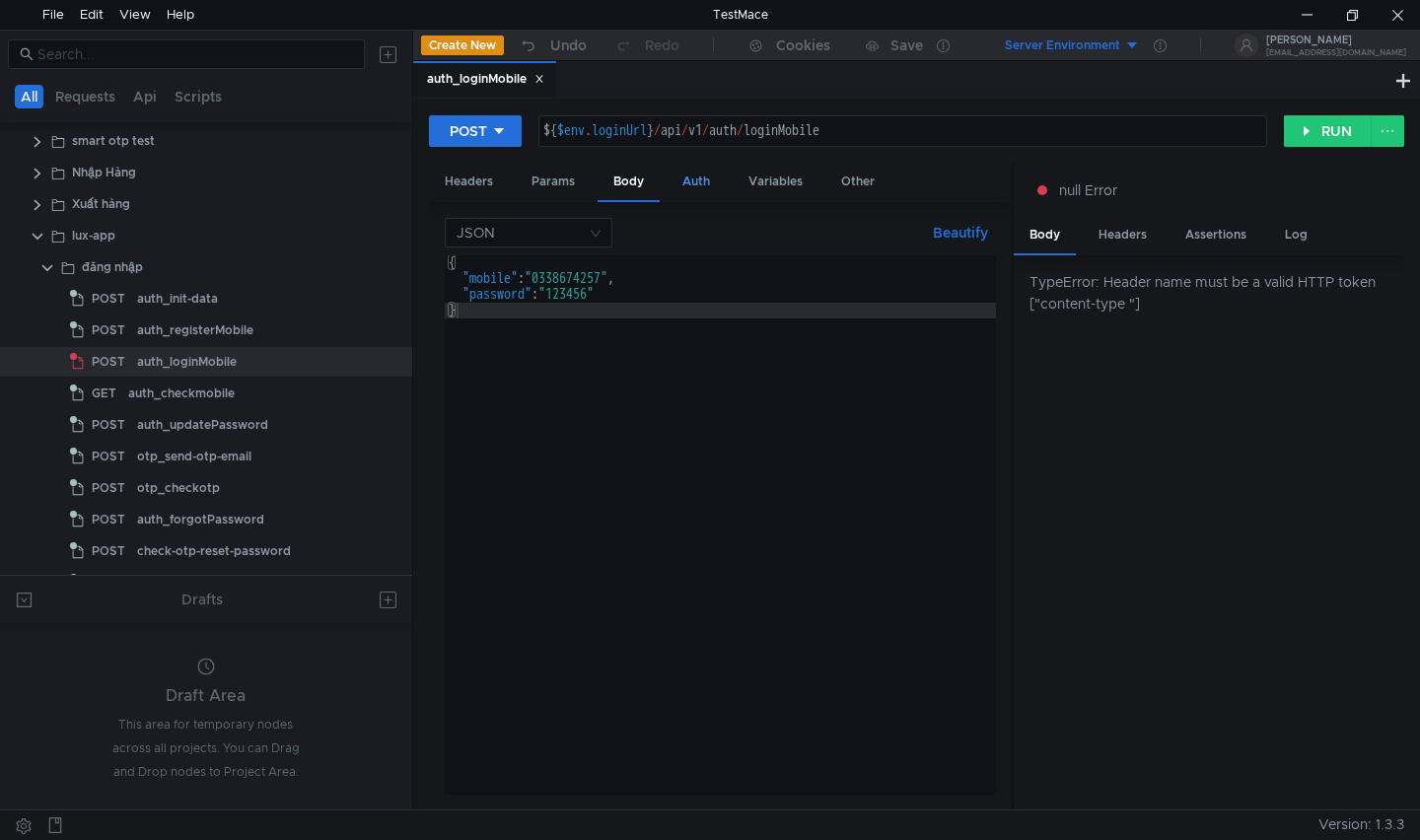 click on "Auth" at bounding box center (696, 181) 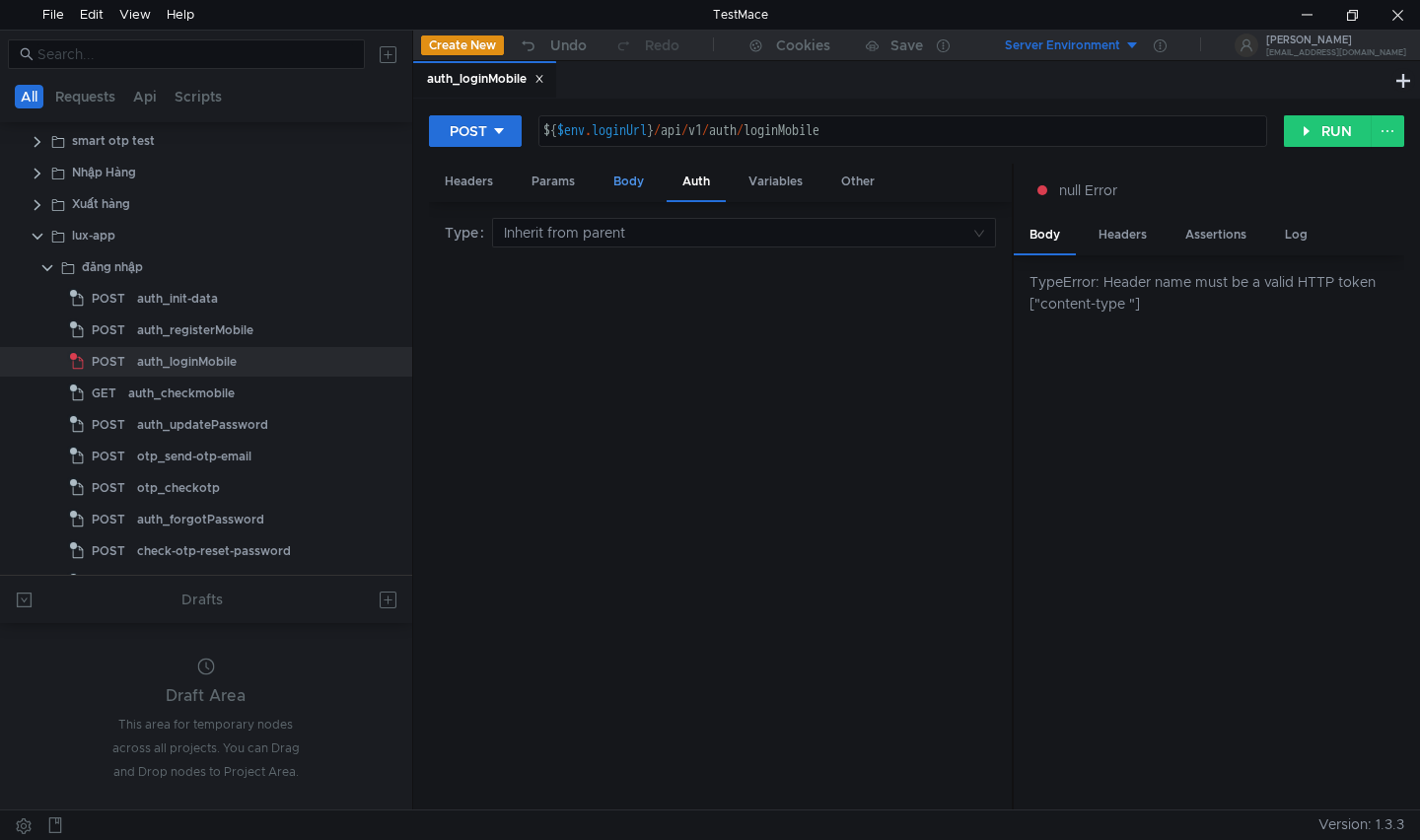 click on "Body" at bounding box center [628, 181] 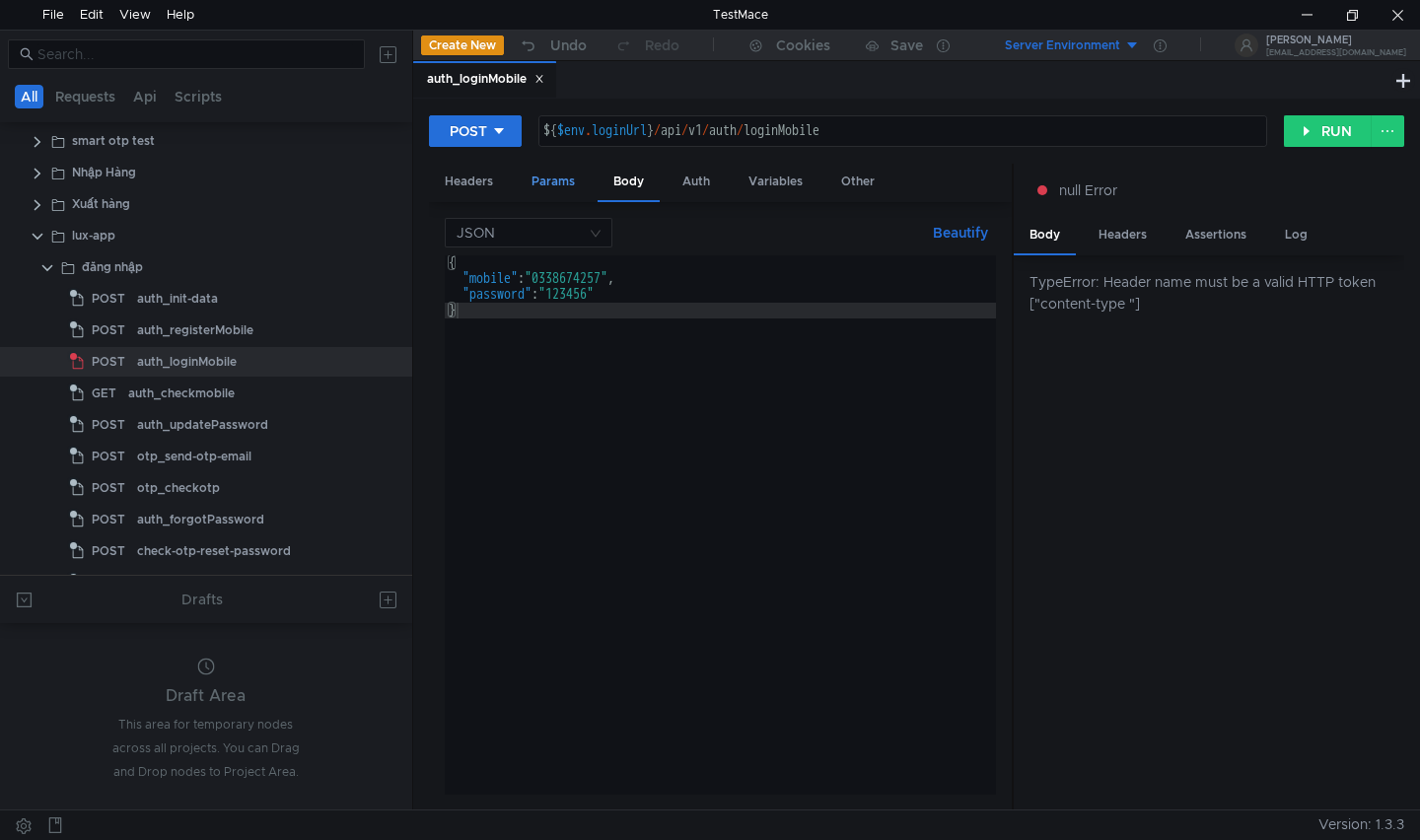 click on "Params" at bounding box center [553, 181] 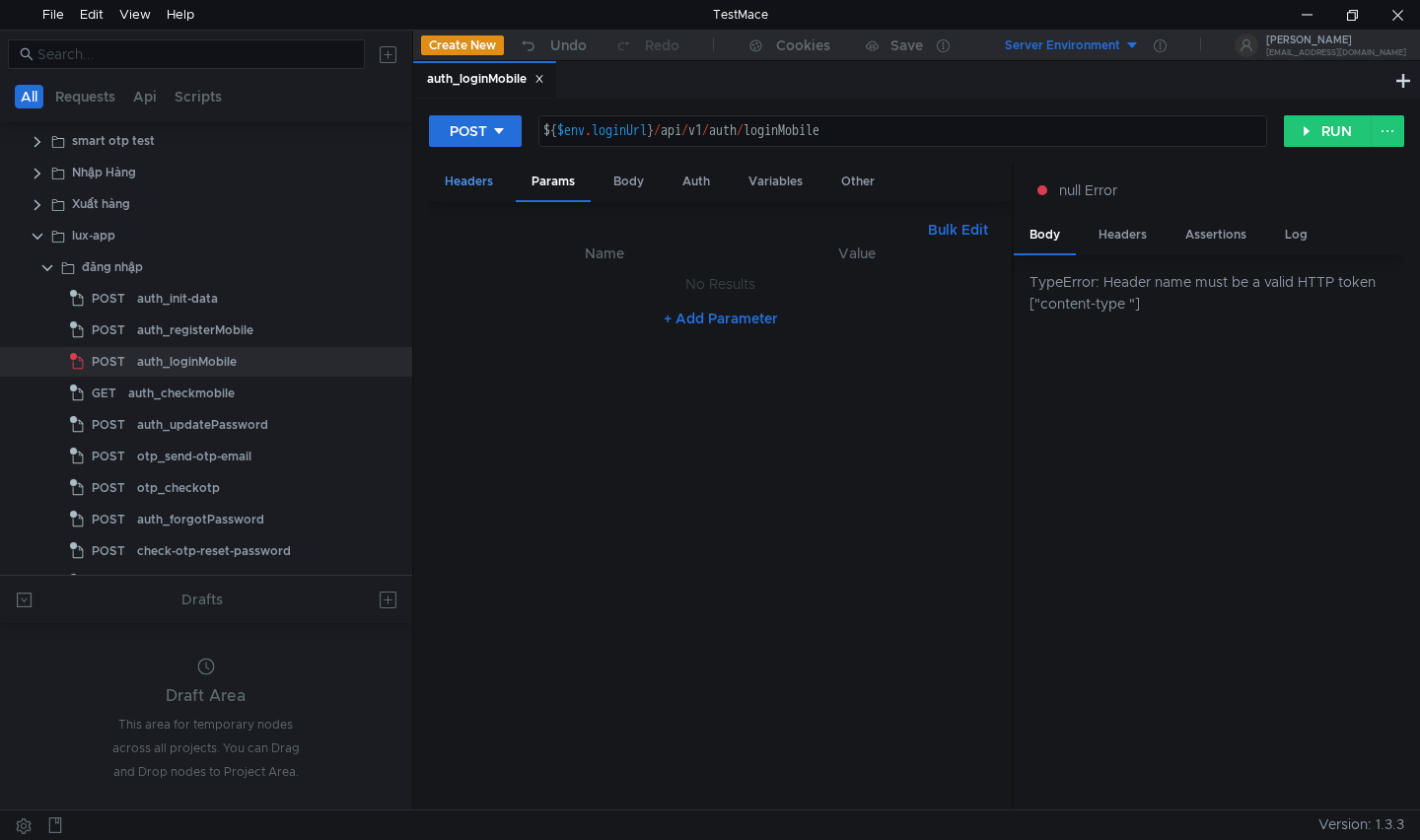click on "Headers" at bounding box center (468, 181) 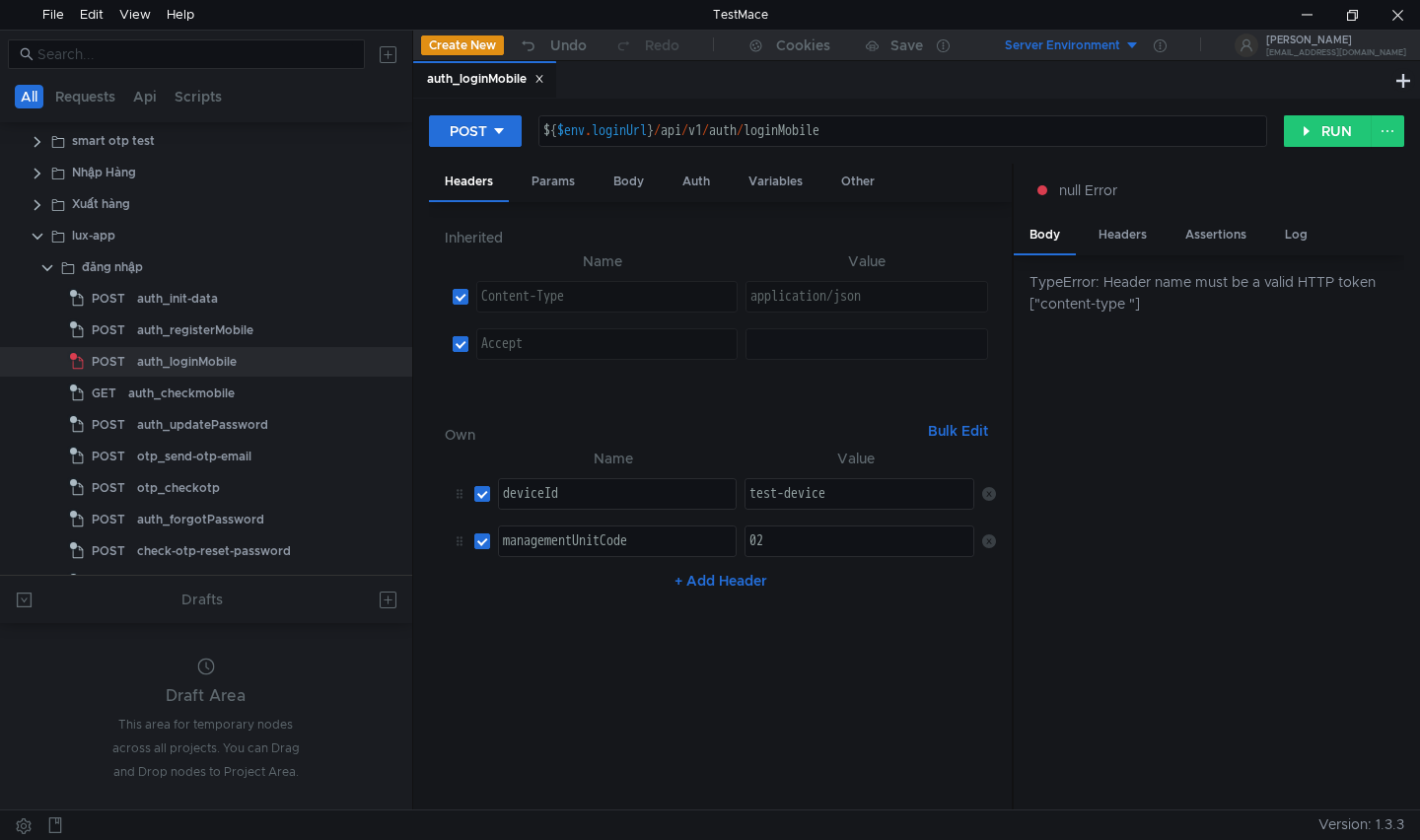 click at bounding box center [461, 344] 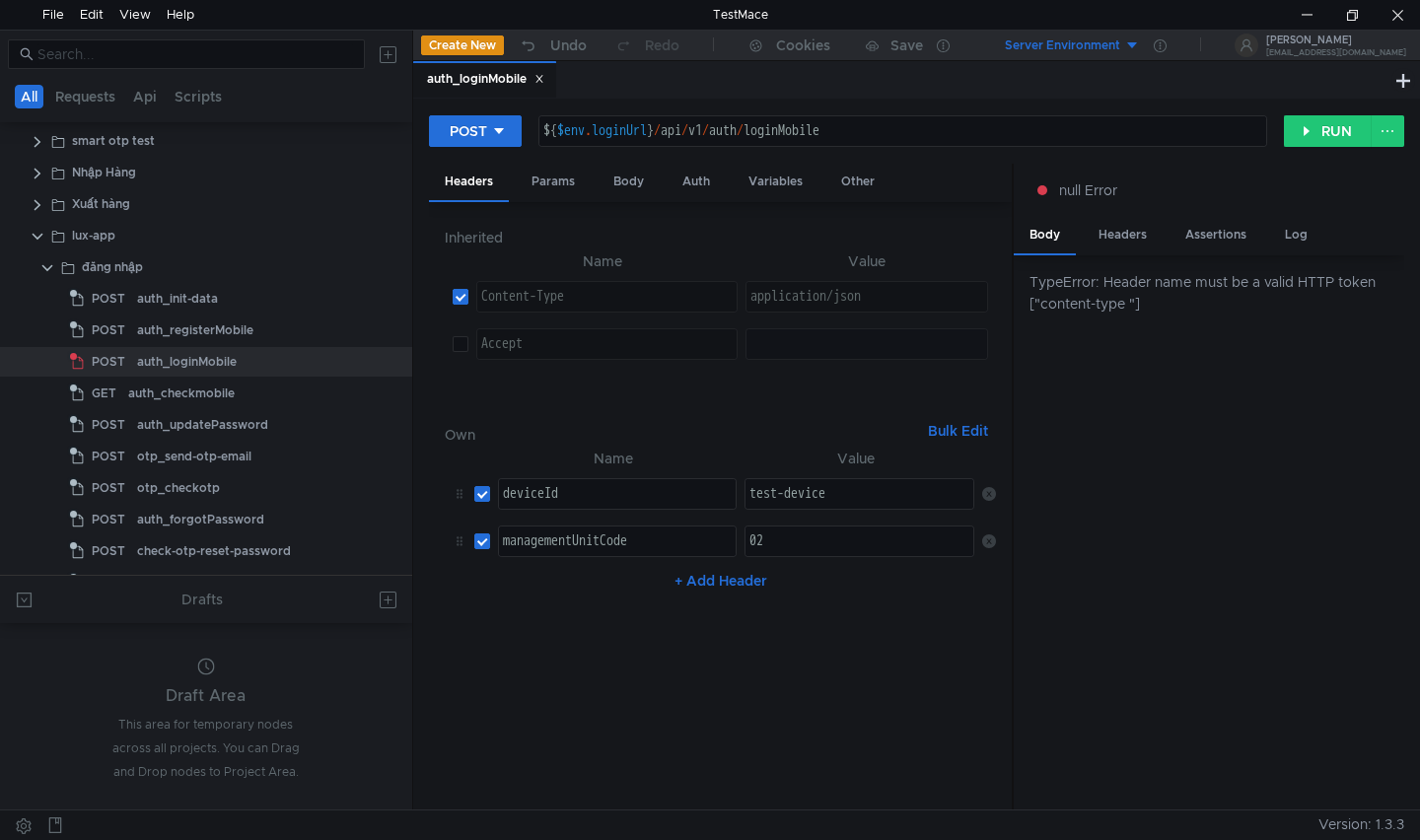 click at bounding box center (461, 297) 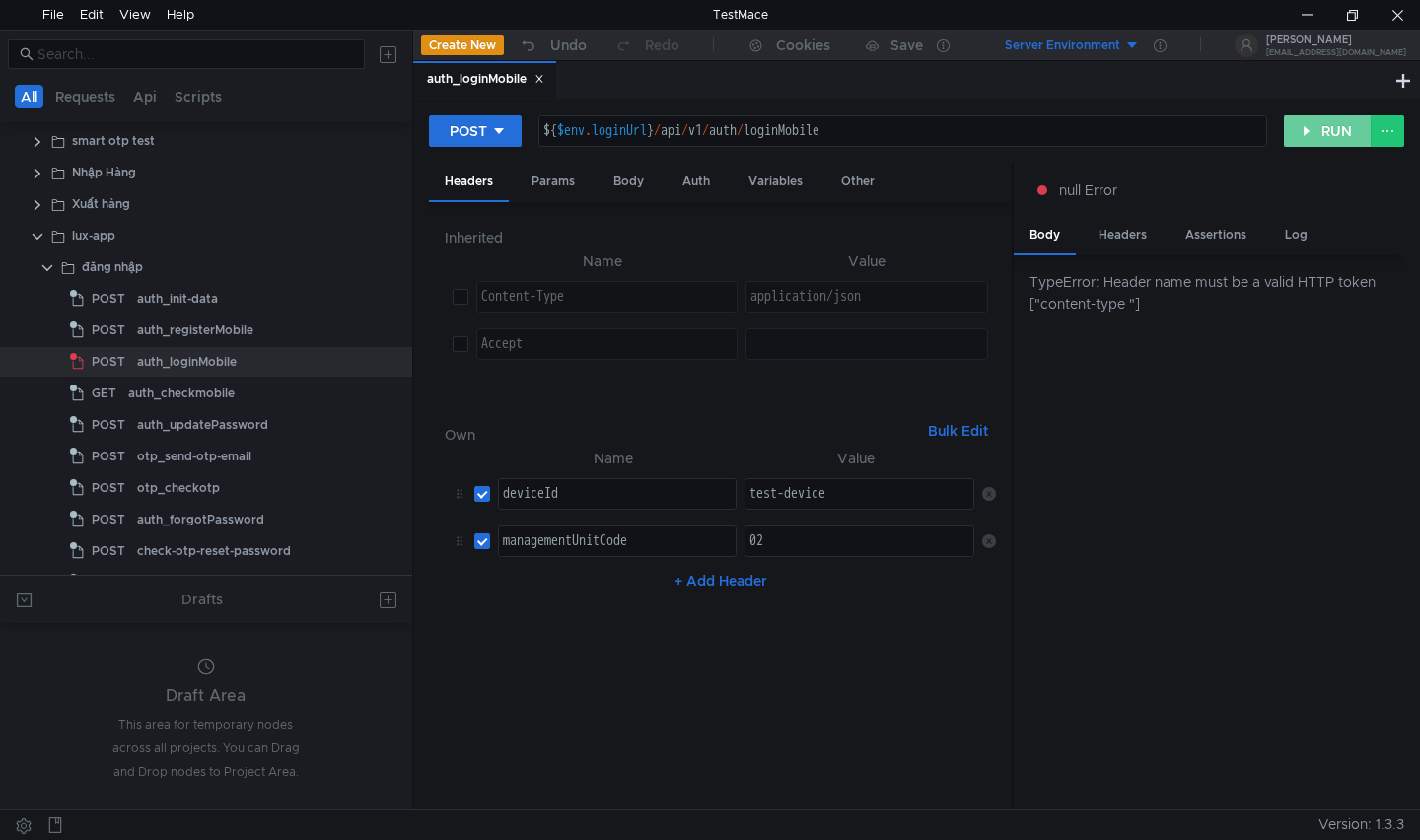 click on "RUN" 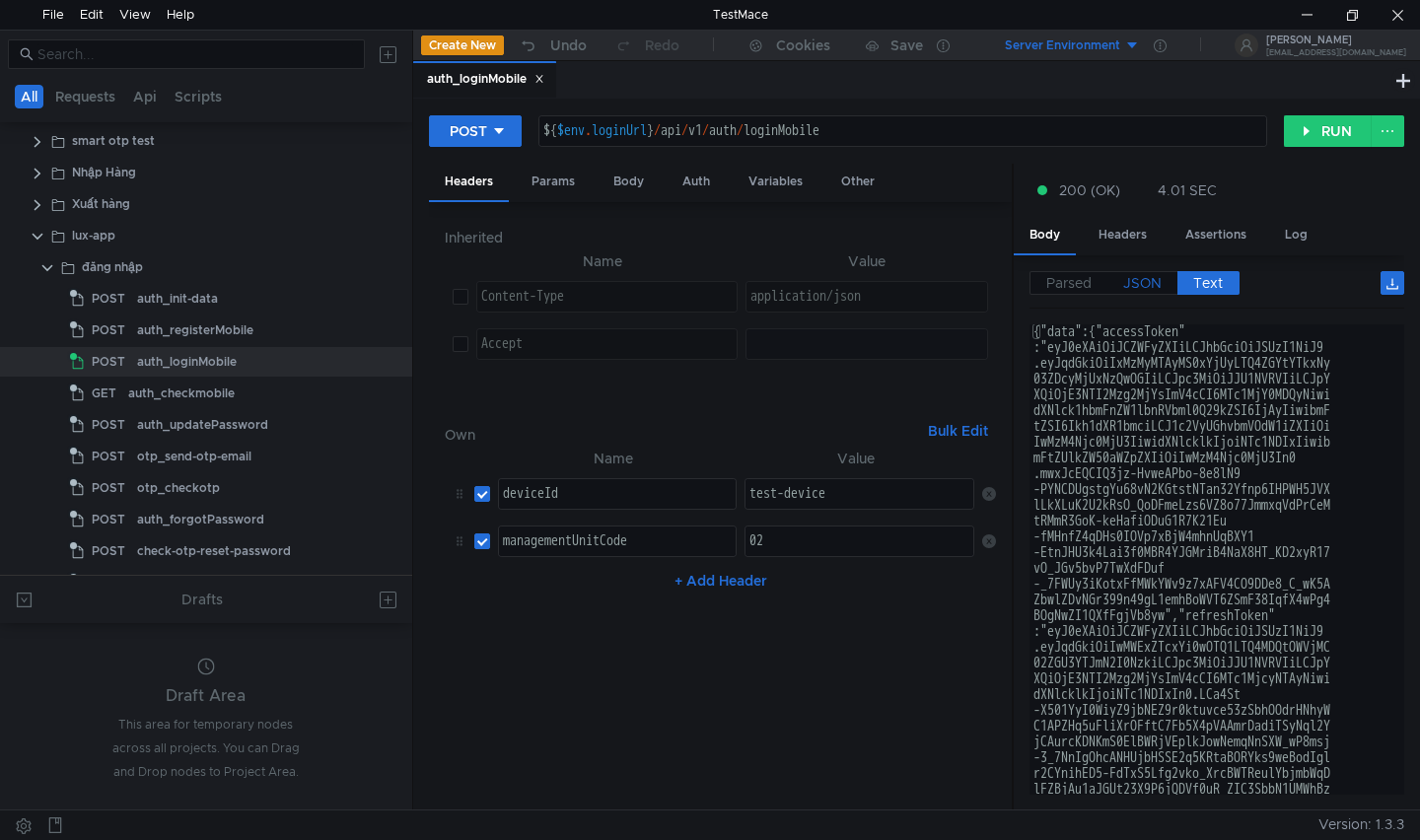 click on "JSON" at bounding box center [1142, 283] 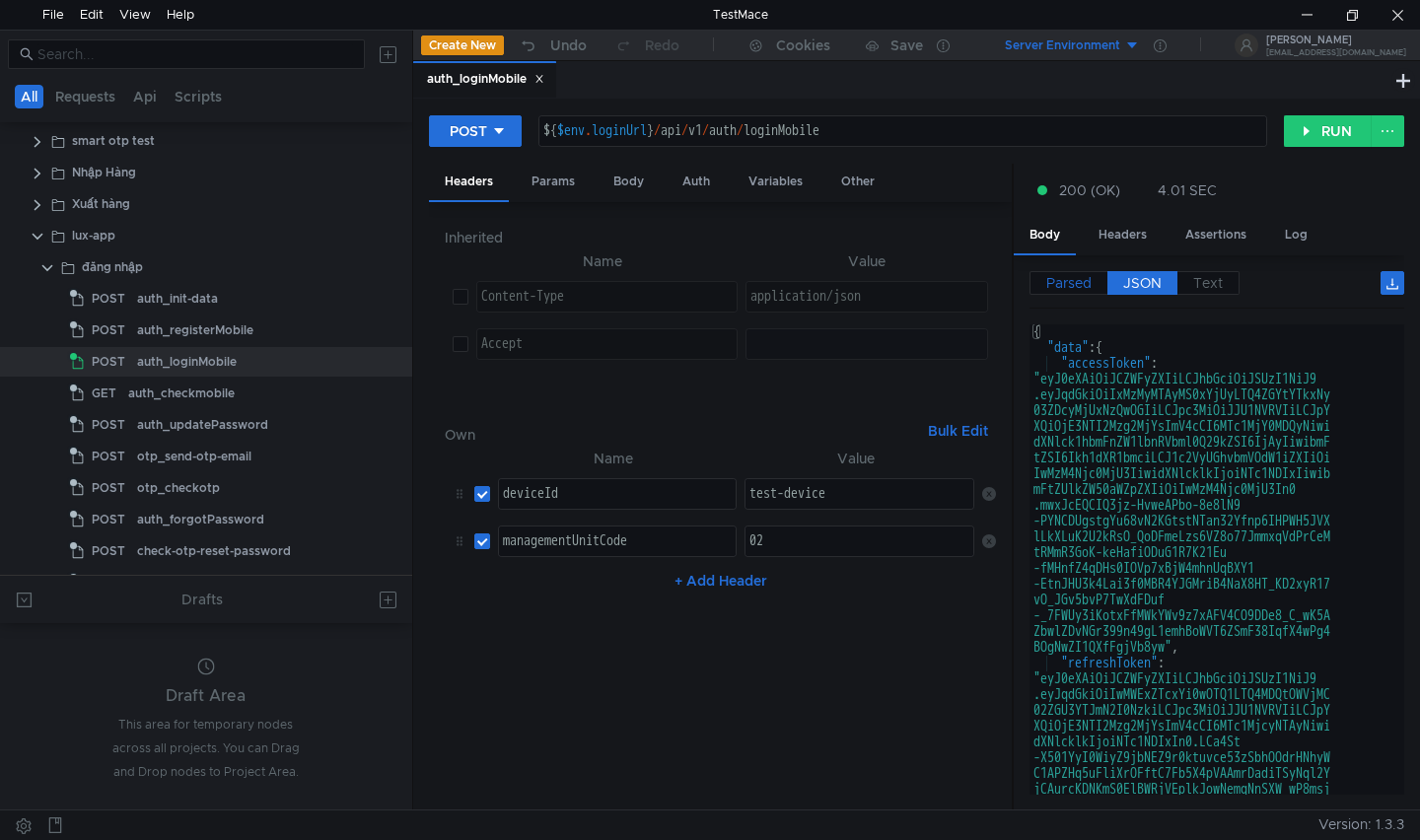 click on "Parsed" at bounding box center [1069, 283] 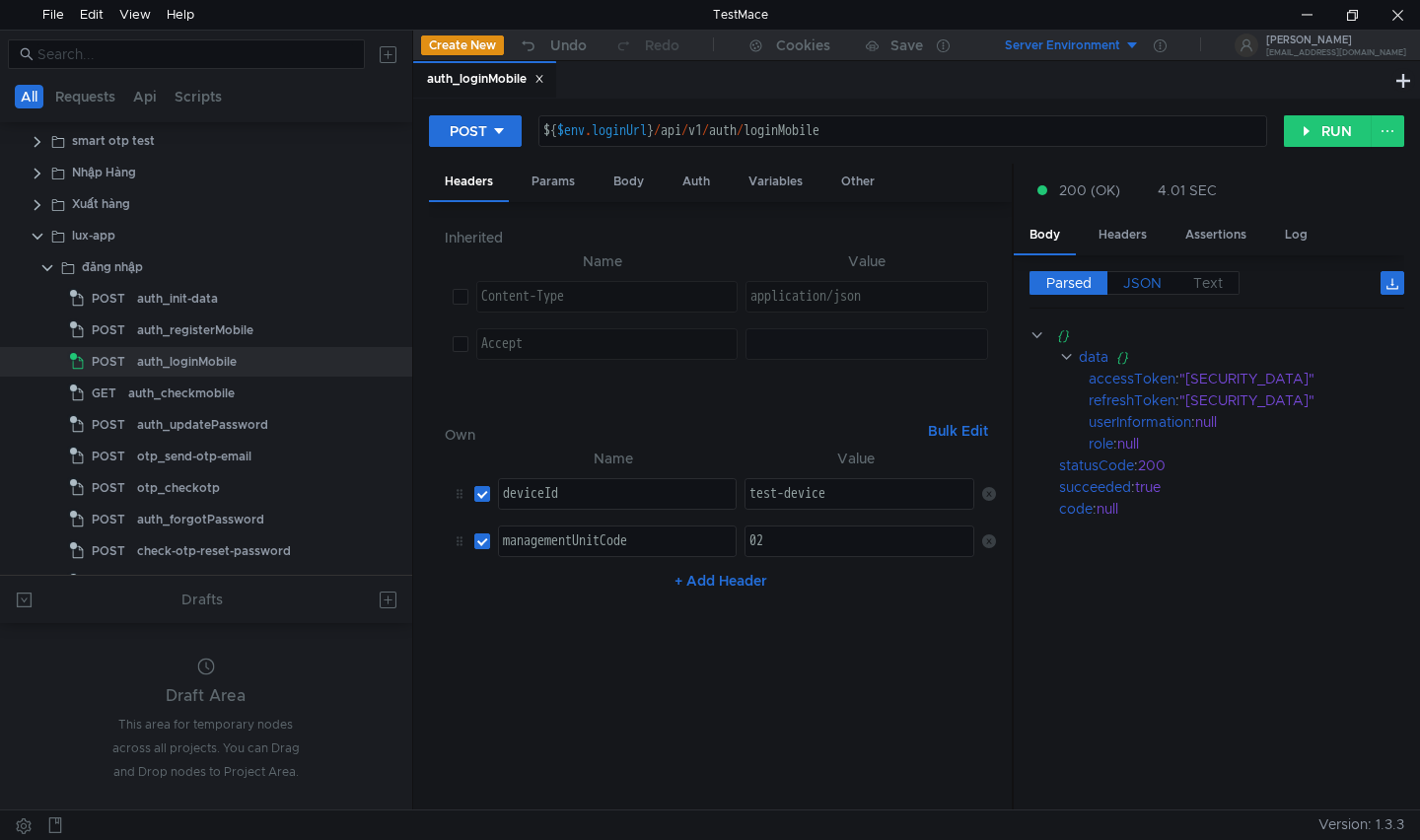 click on "JSON" at bounding box center (1142, 283) 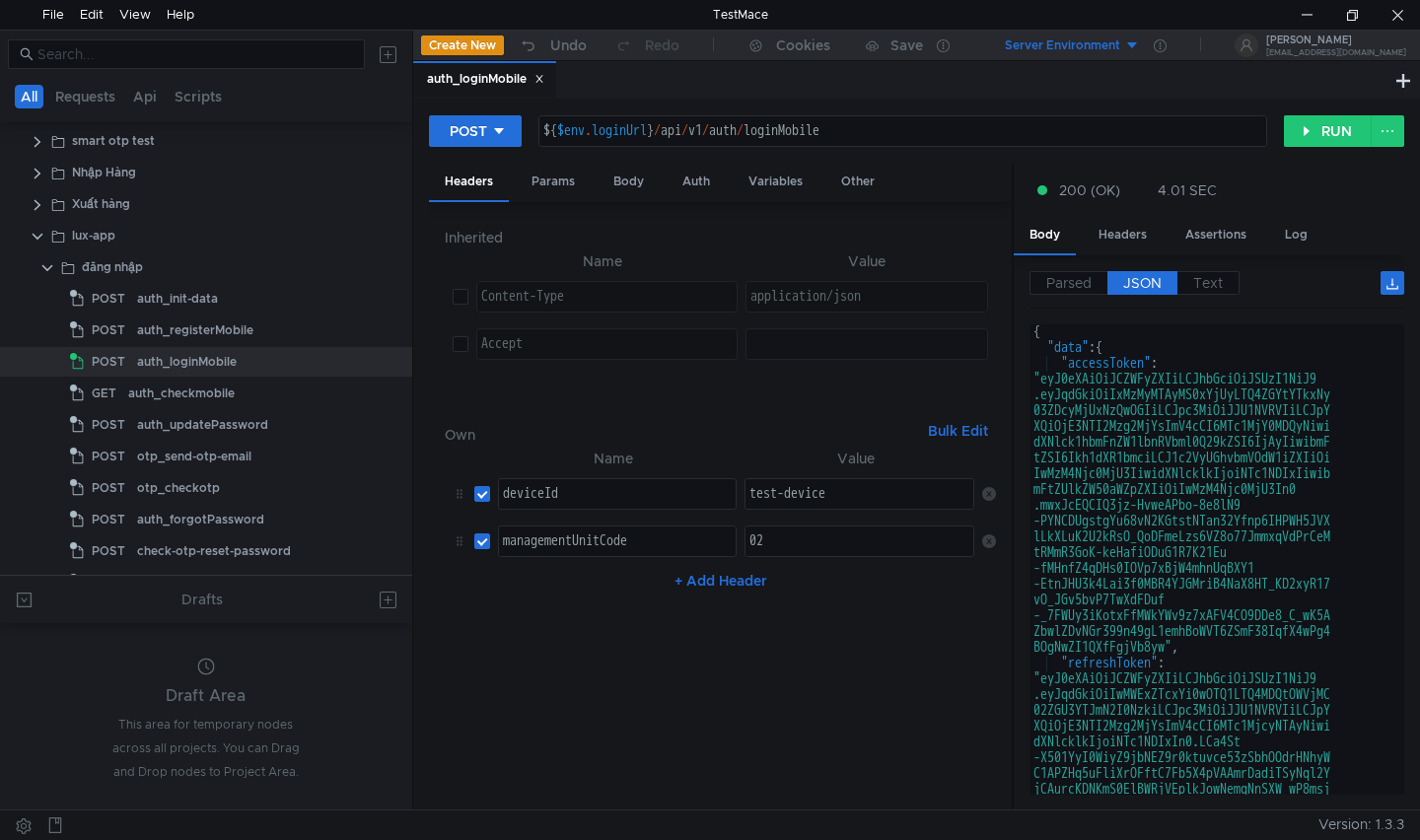 click on "JSON" at bounding box center (1142, 283) 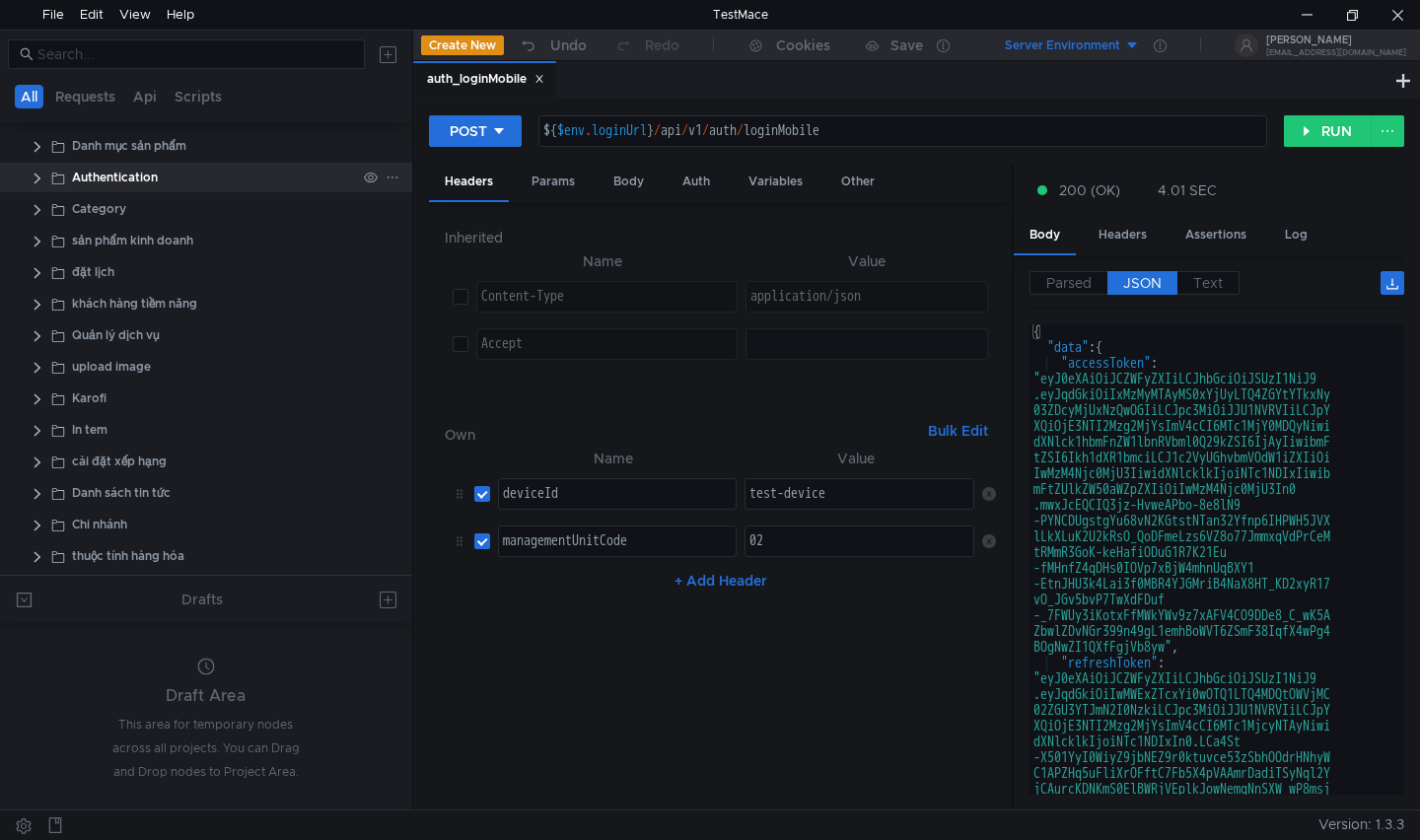 scroll, scrollTop: 0, scrollLeft: 0, axis: both 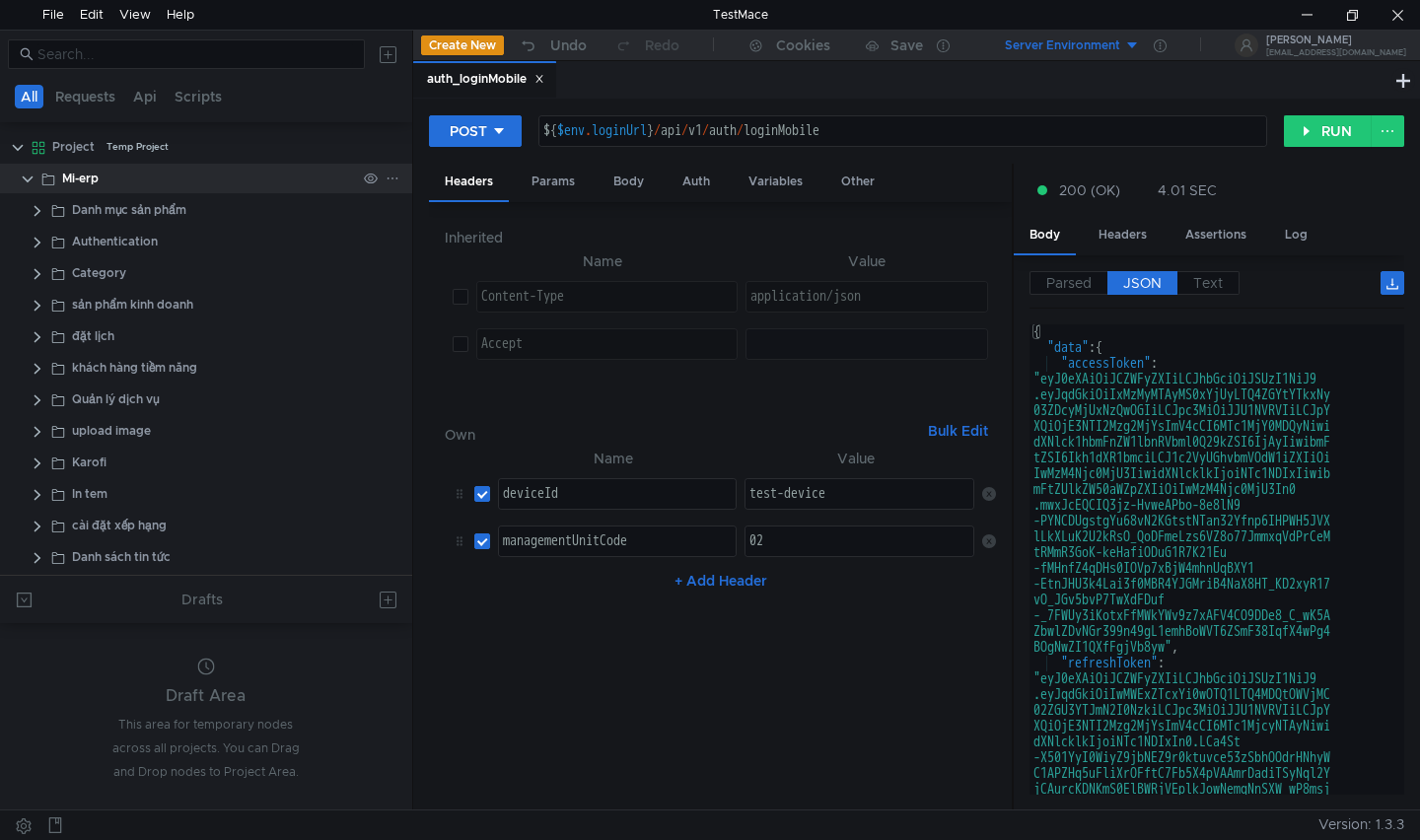 click on "Mi-erp" 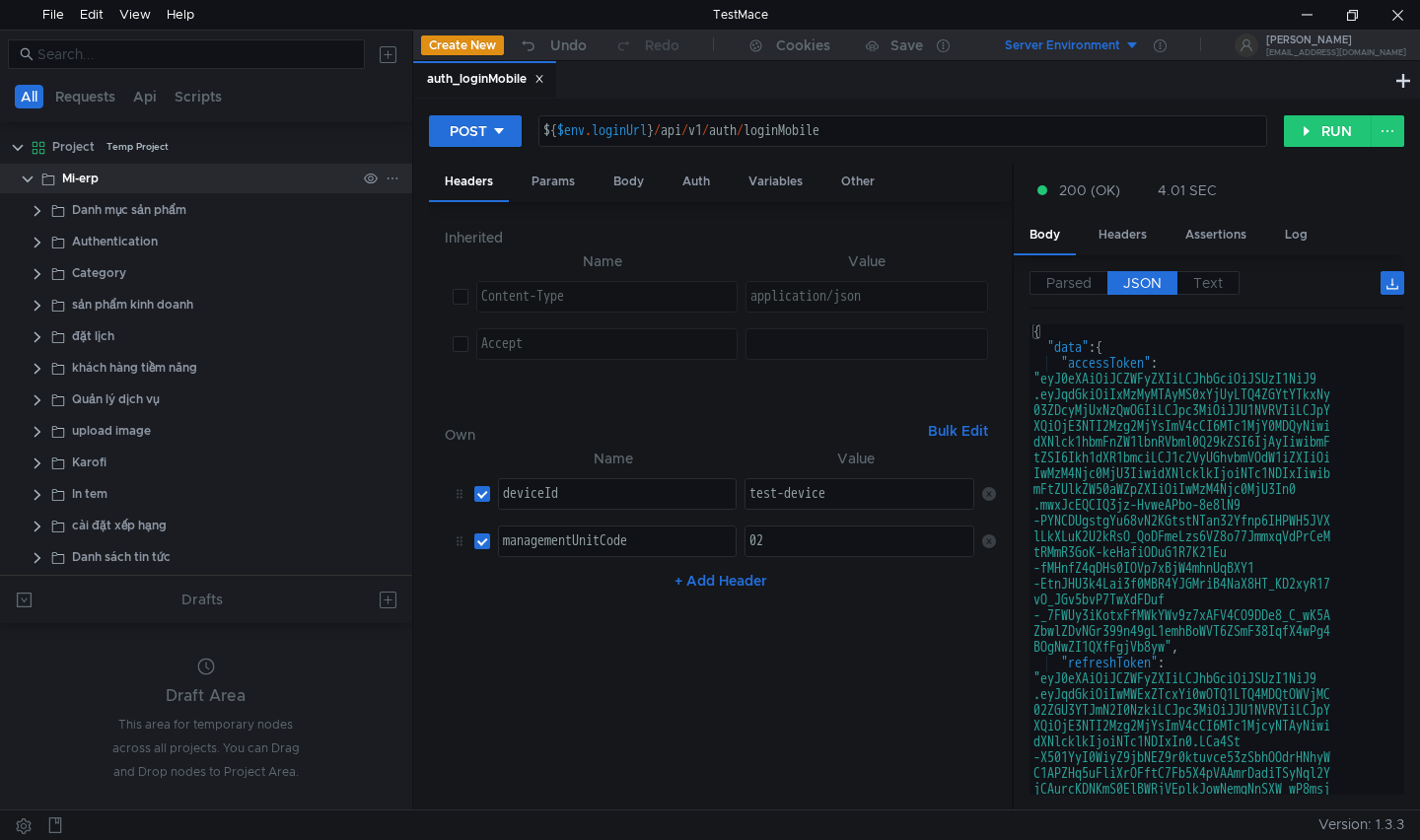click on "Mi-erp" 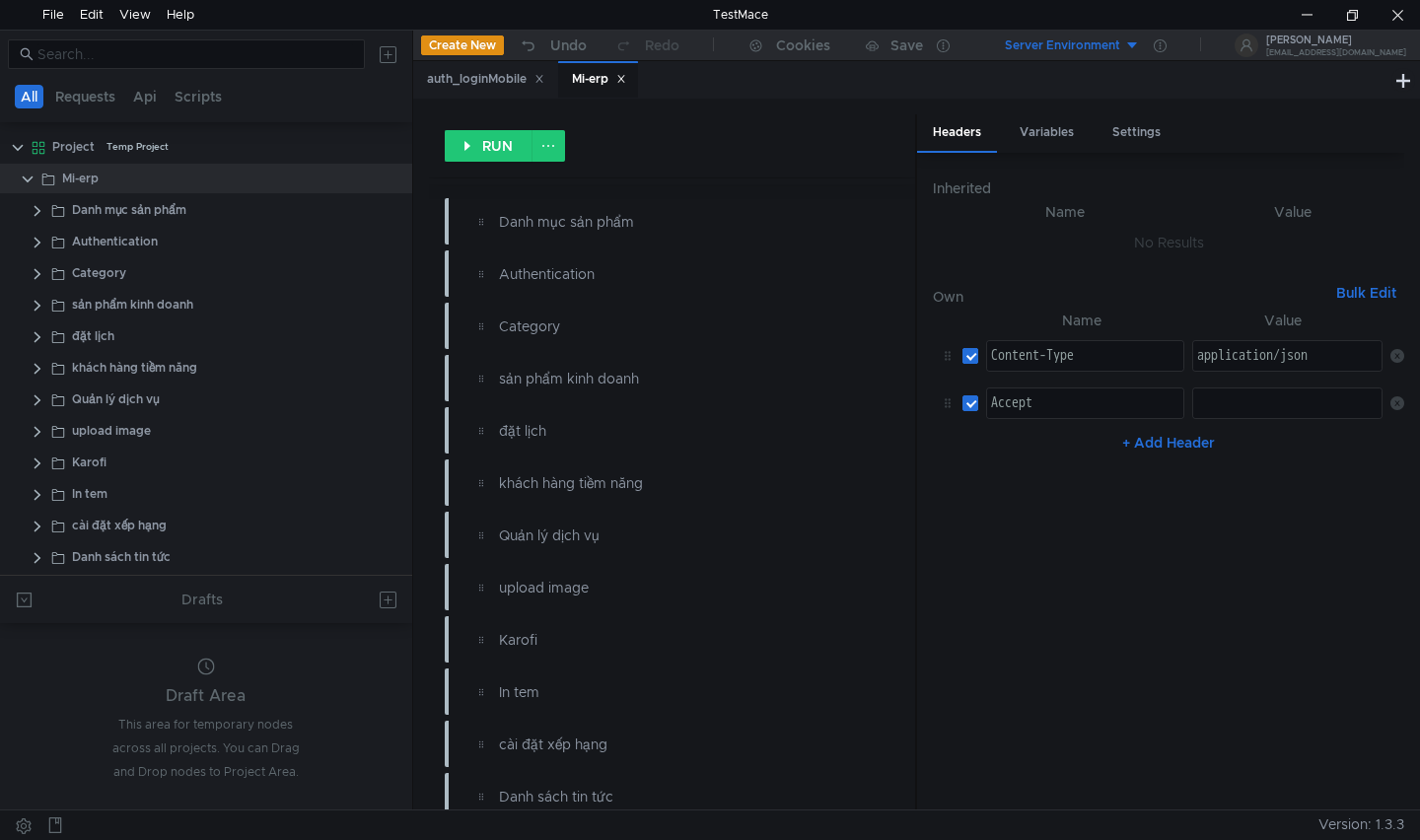 click at bounding box center (970, 356) 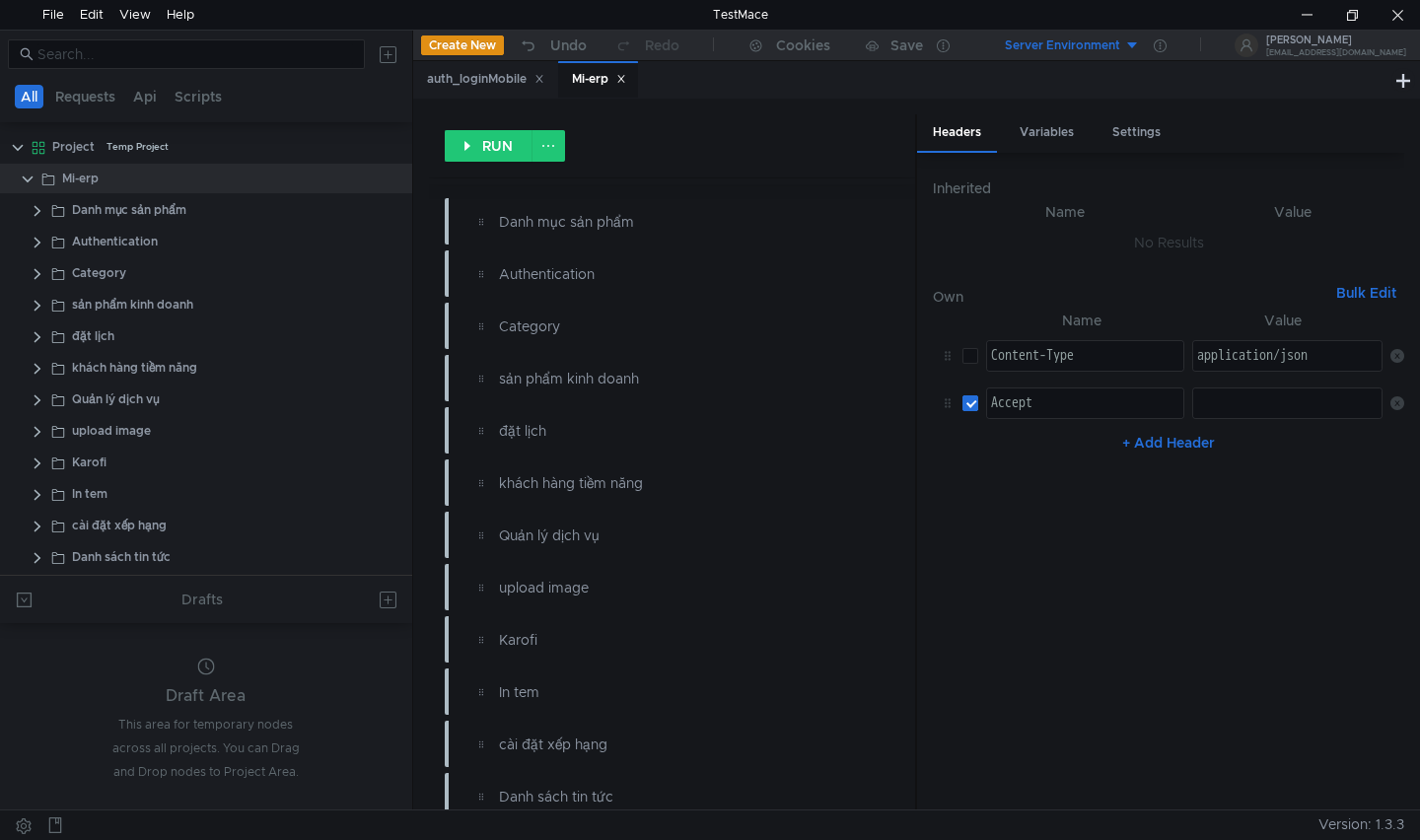click at bounding box center [970, 403] 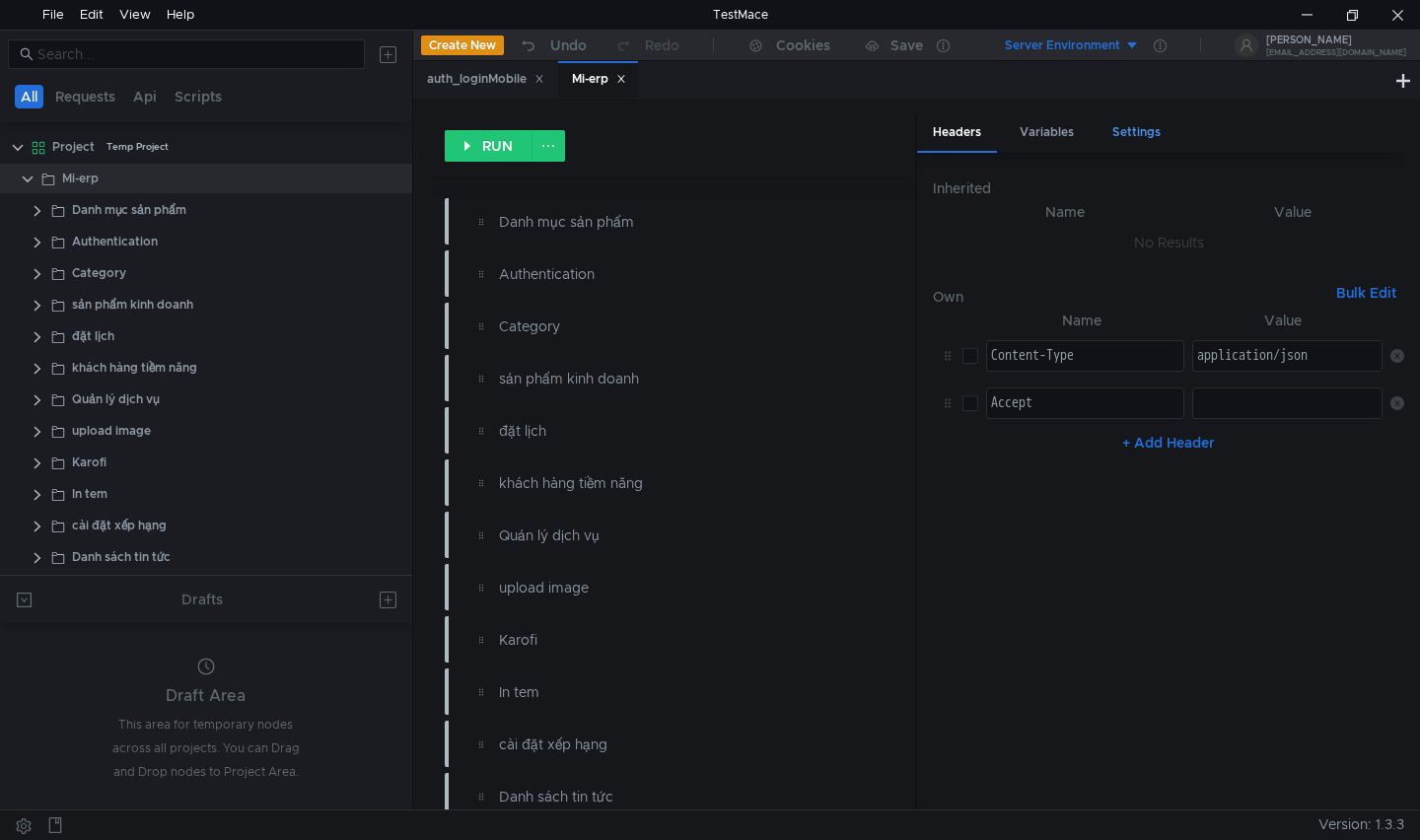 click on "Settings" at bounding box center [1136, 132] 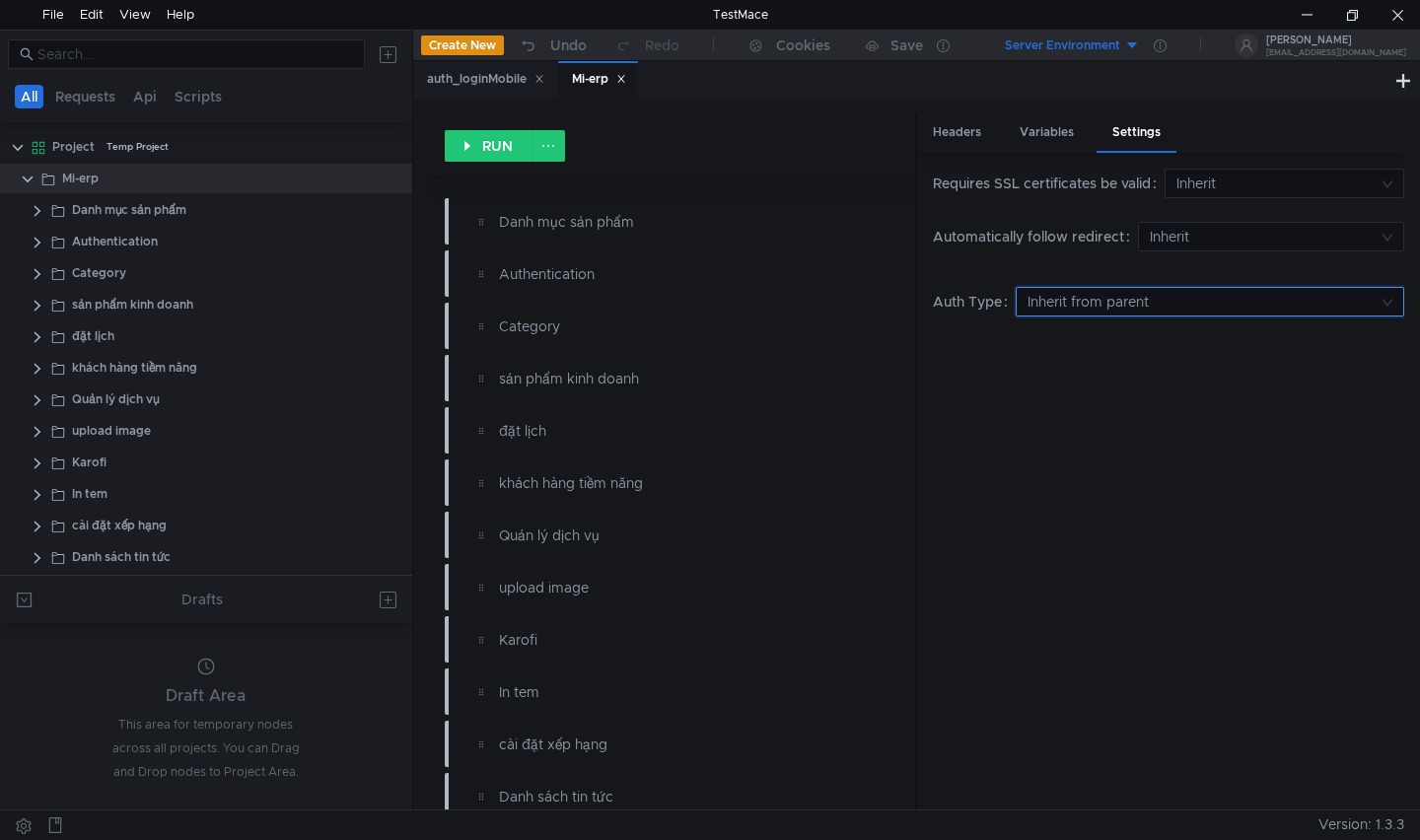 click 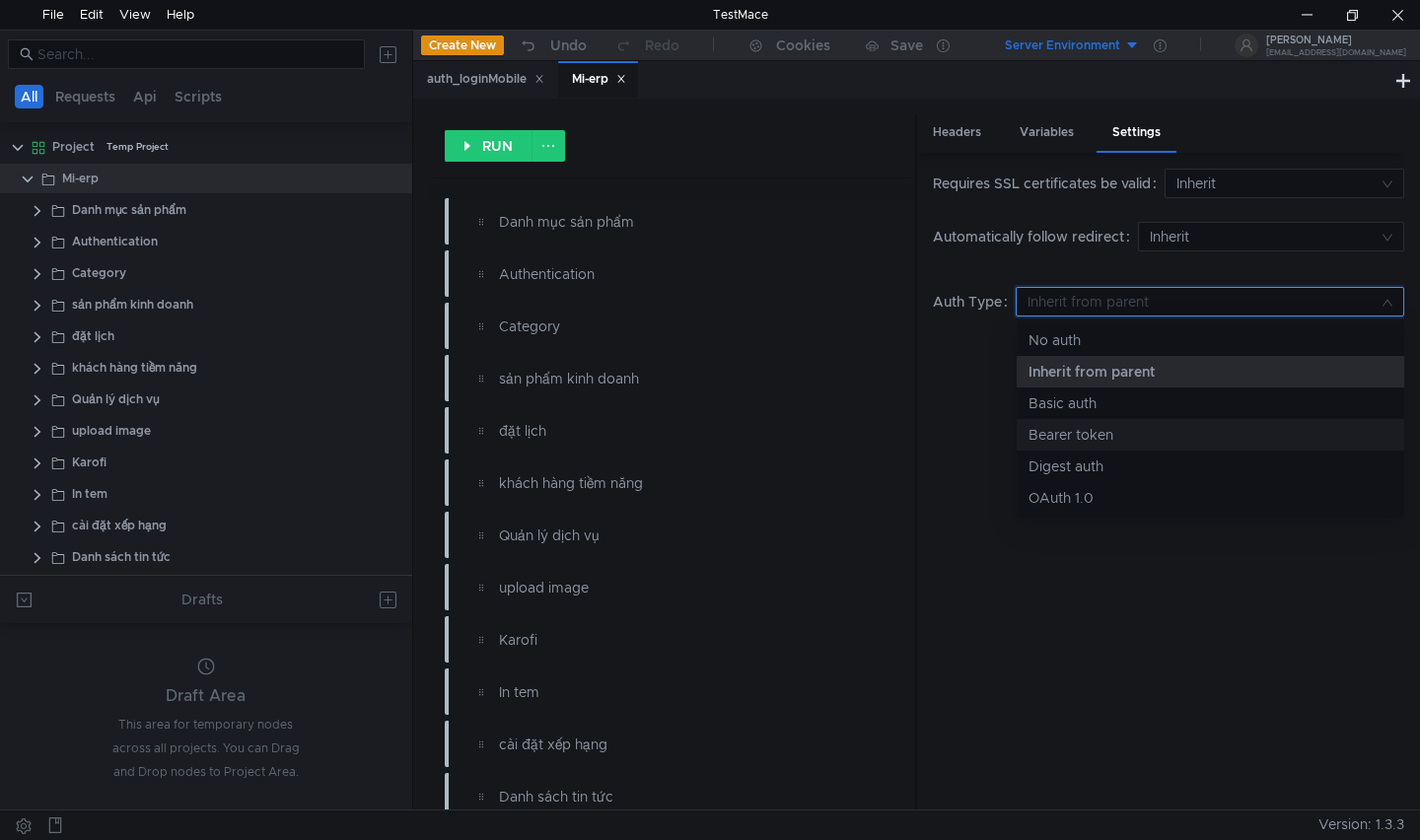 click on "Bearer token" at bounding box center [1210, 435] 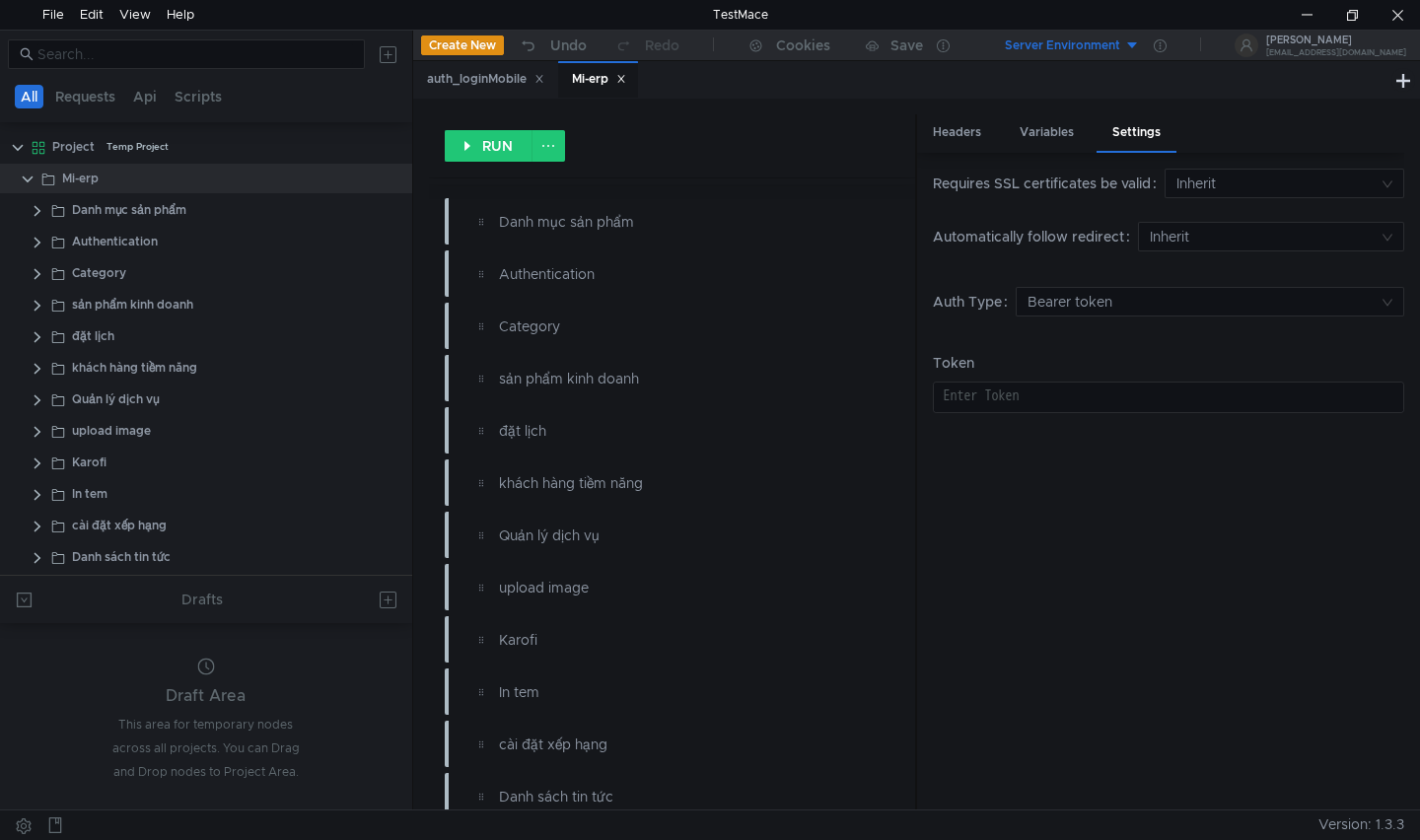 click 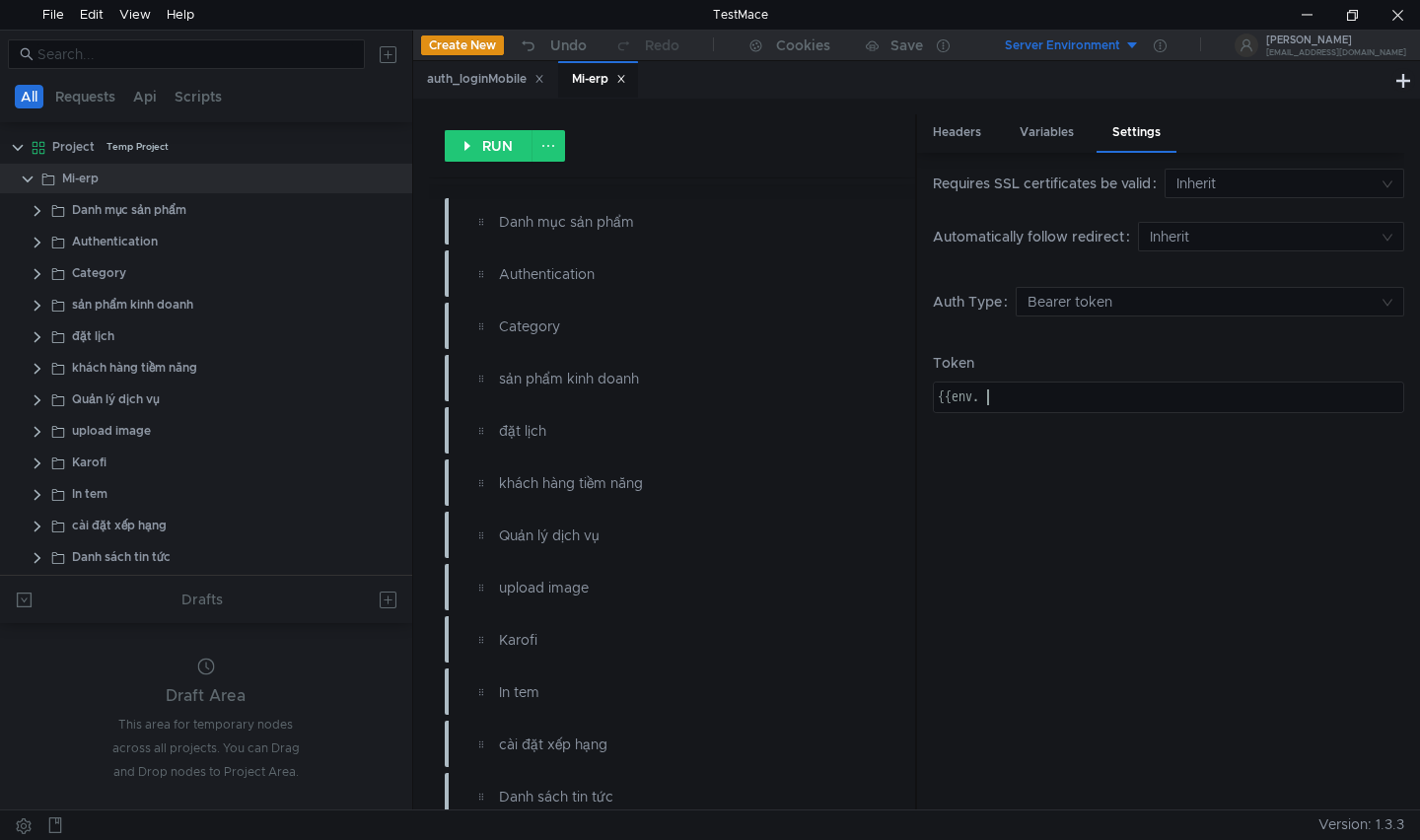 scroll, scrollTop: 0, scrollLeft: 2, axis: horizontal 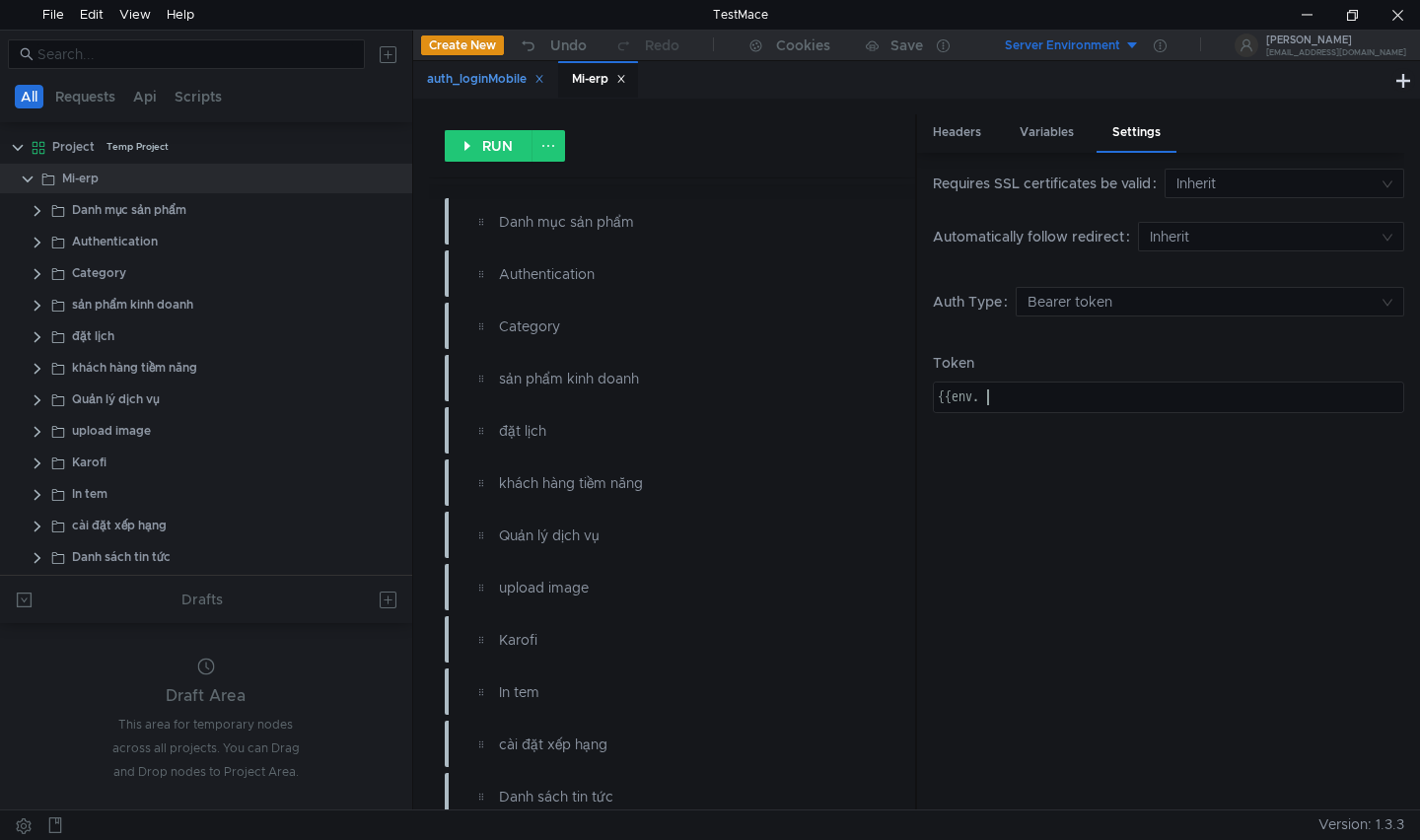 type on "{{env." 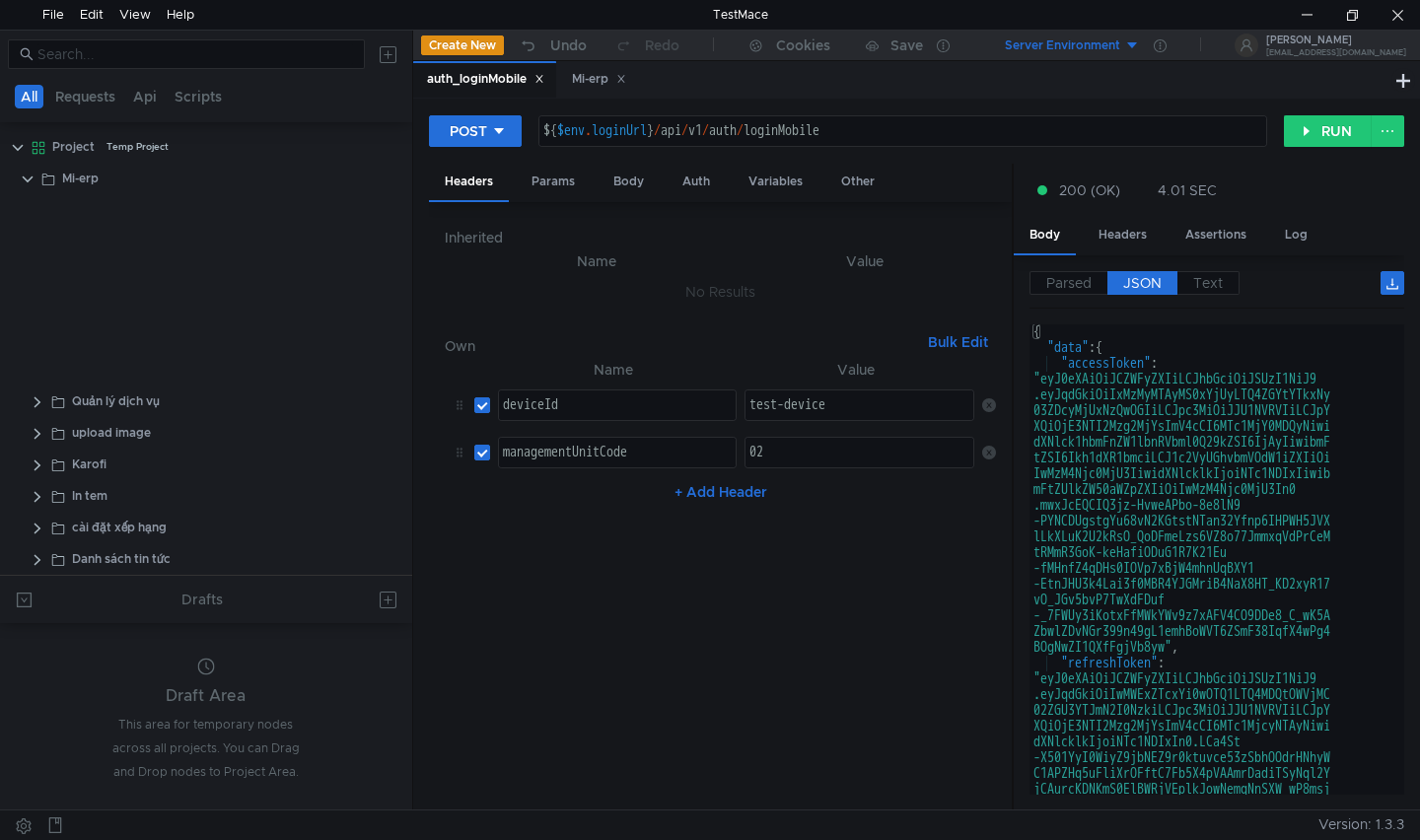 scroll, scrollTop: 670, scrollLeft: 0, axis: vertical 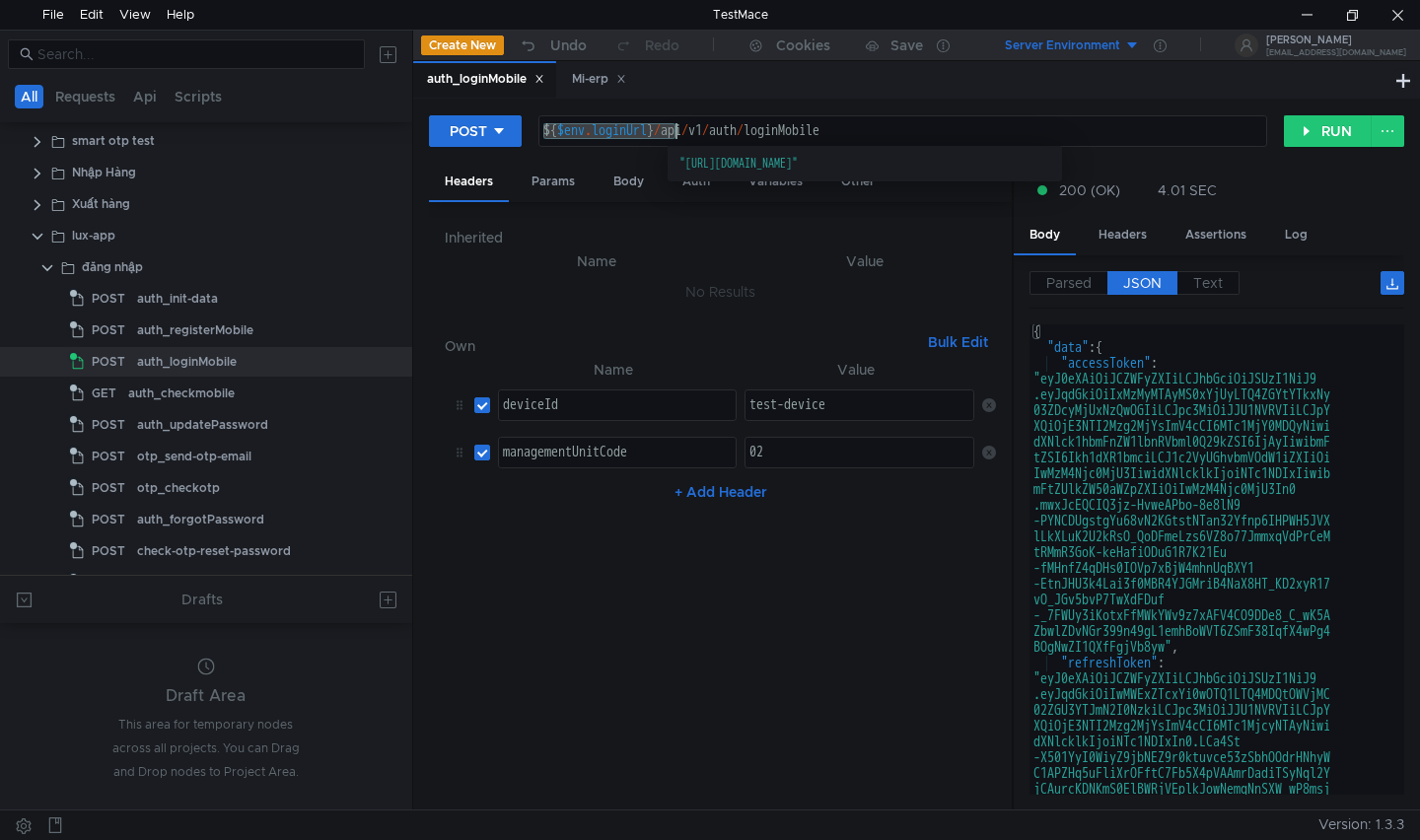 drag, startPoint x: 544, startPoint y: 127, endPoint x: 675, endPoint y: 130, distance: 131.03435 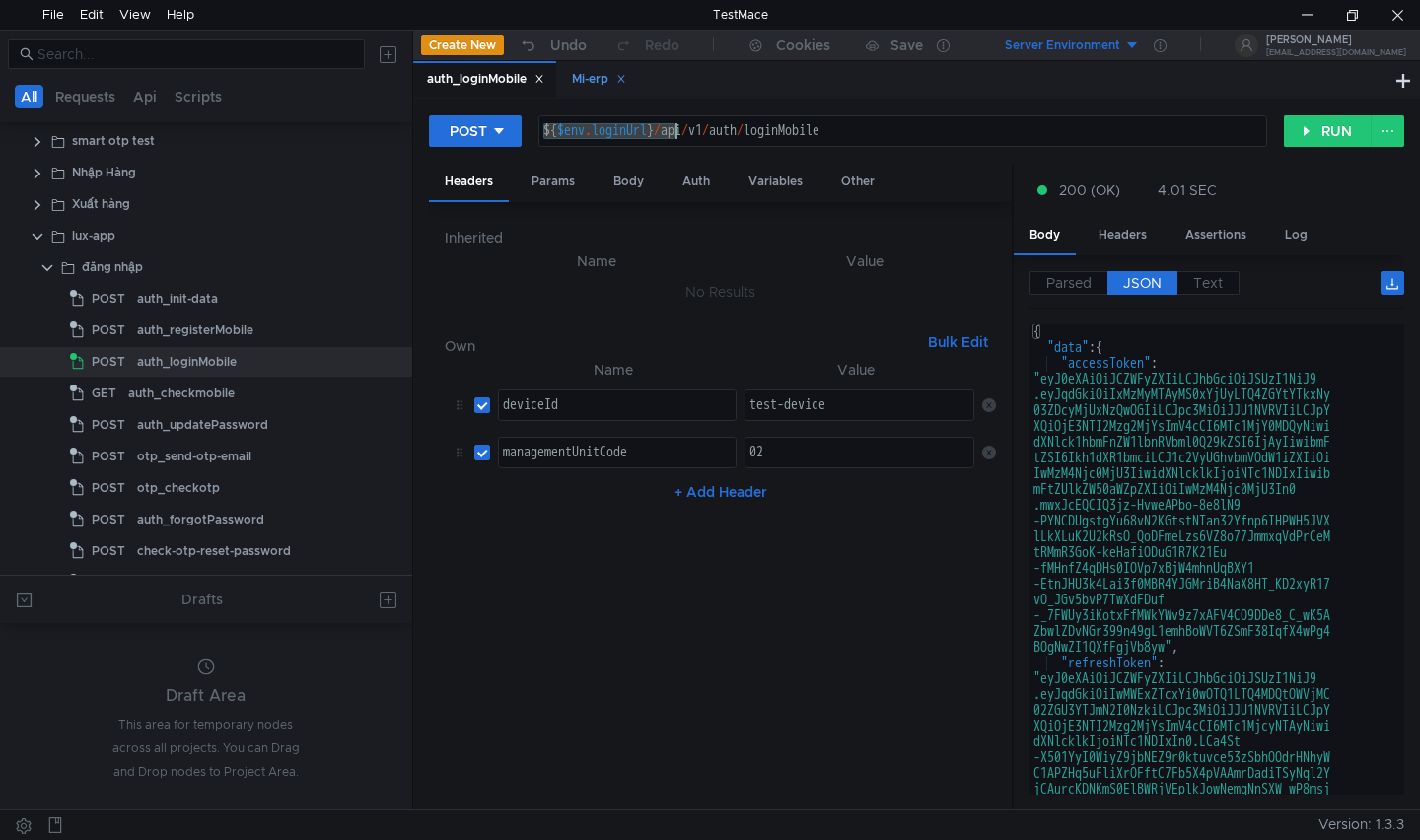 click on "Mi-erp" at bounding box center [599, 79] 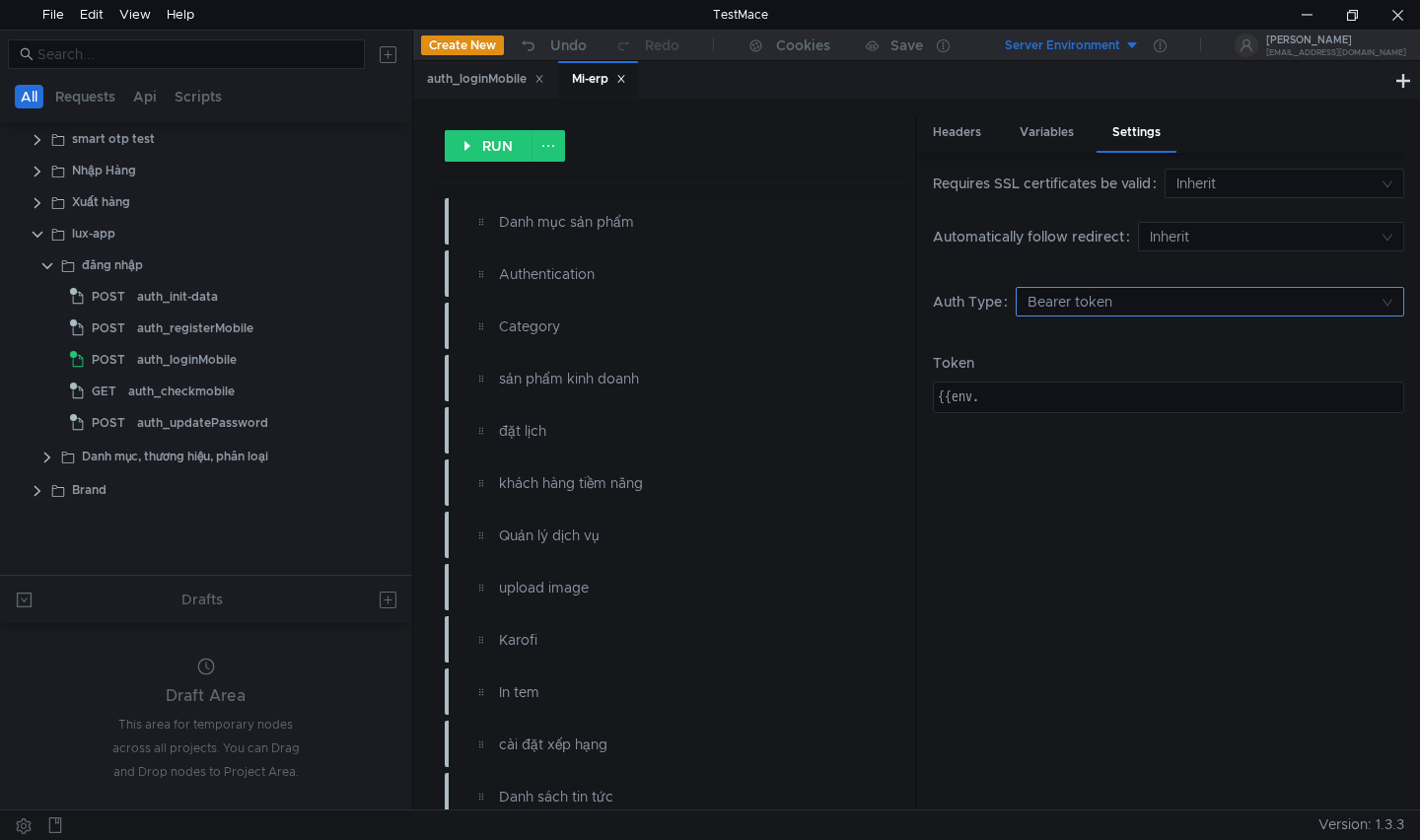 scroll, scrollTop: 0, scrollLeft: 0, axis: both 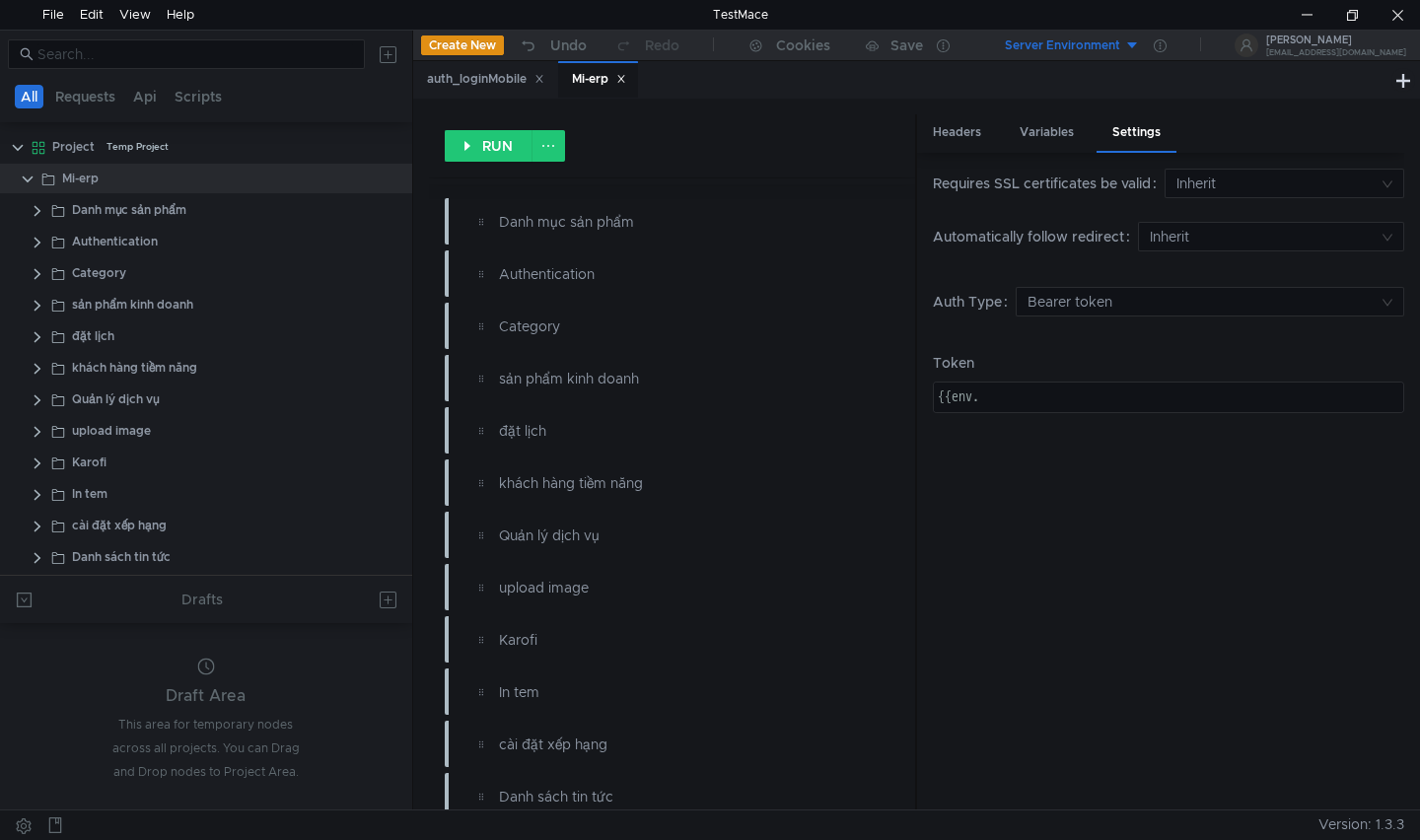 click on "{{env." 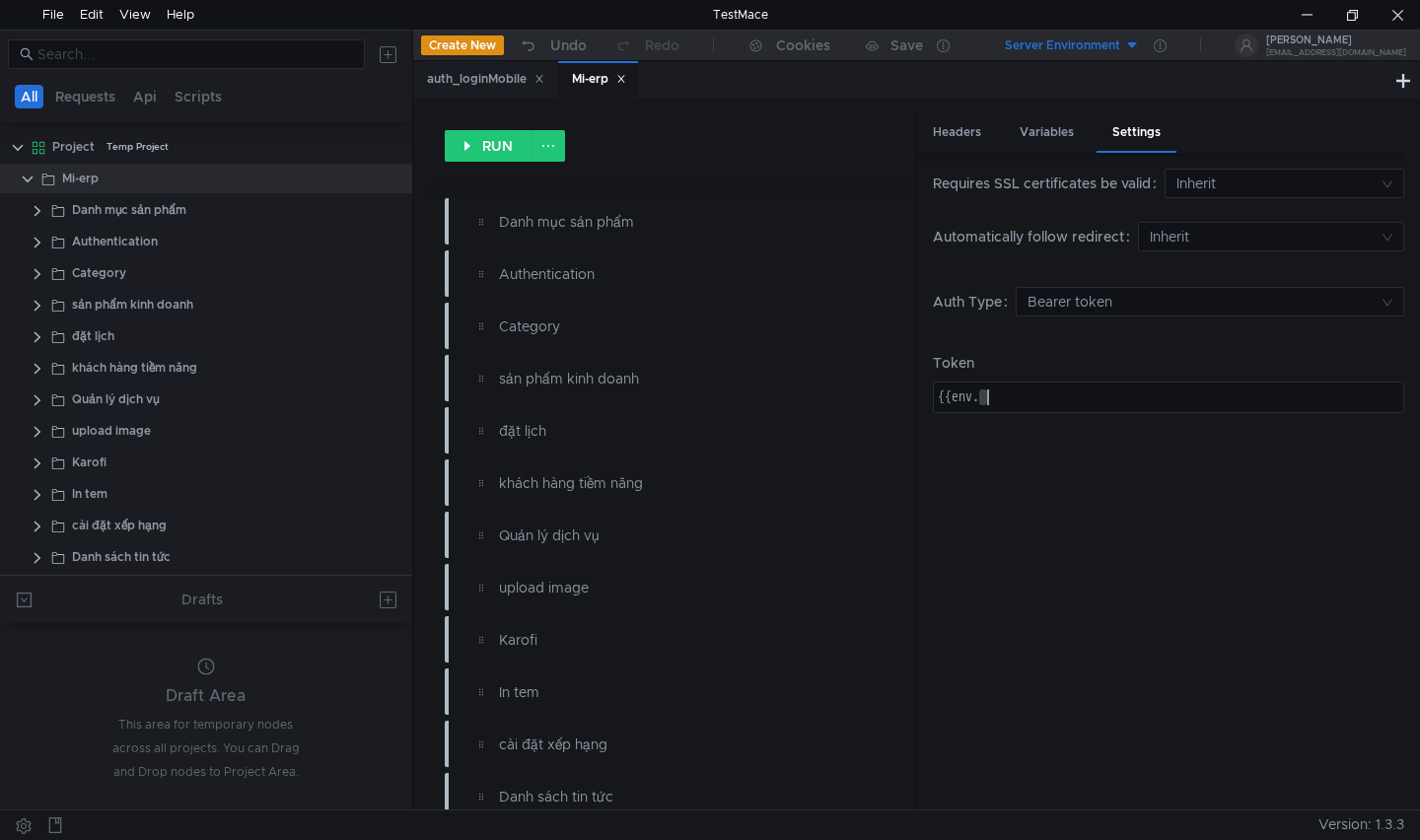 click on "{{env." 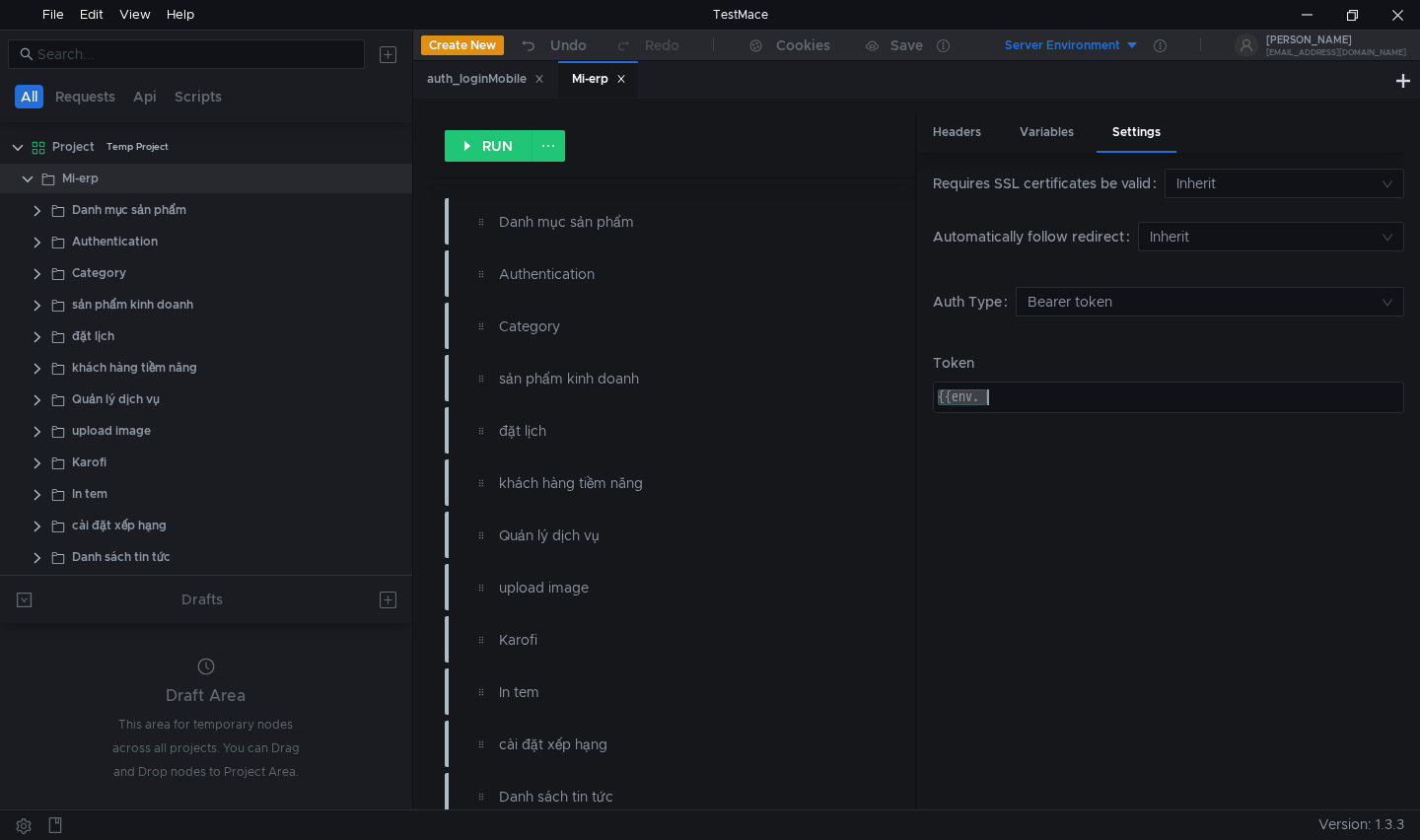 paste on "${$env.loginUrl}" 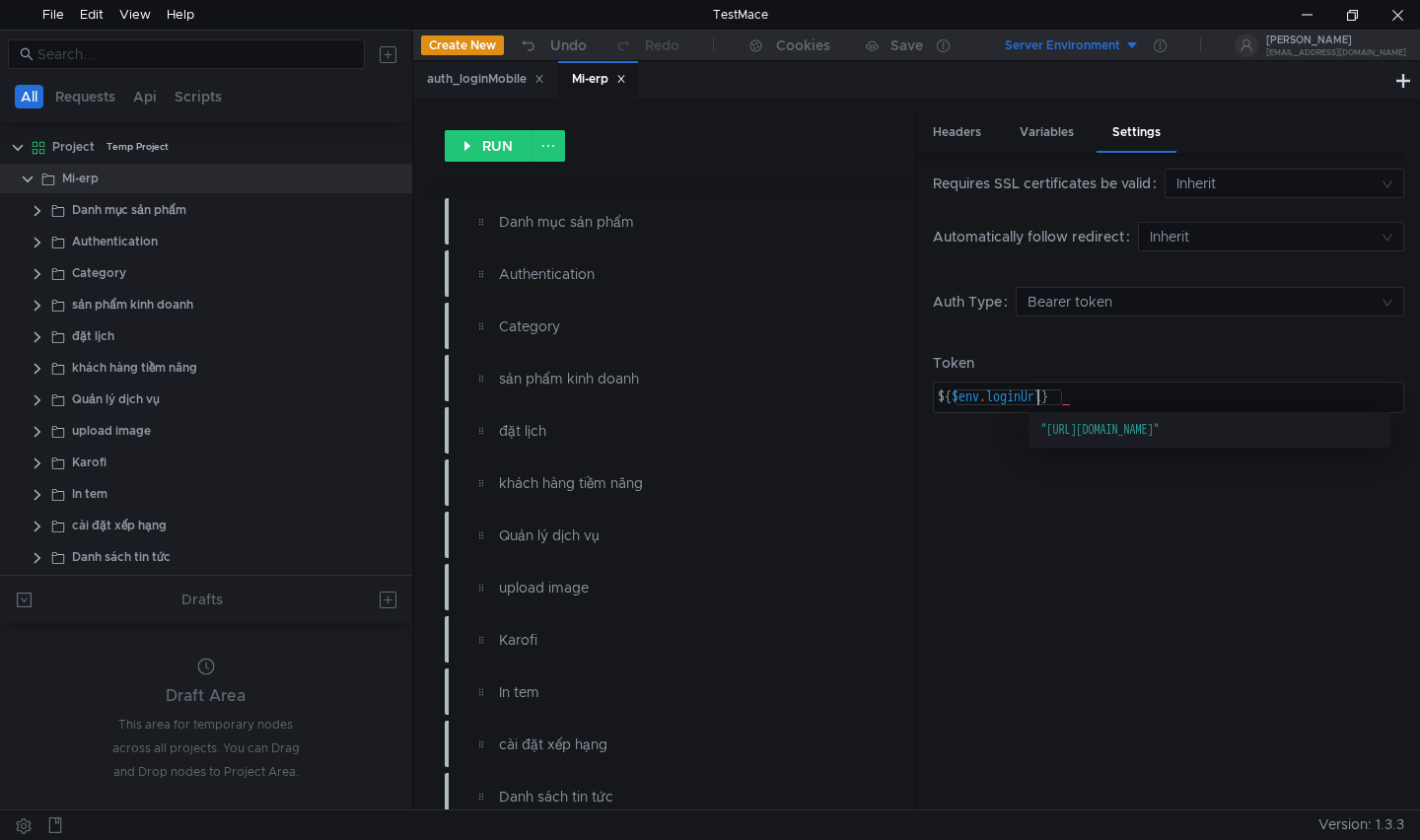 click on "${ $env . loginUrl }" 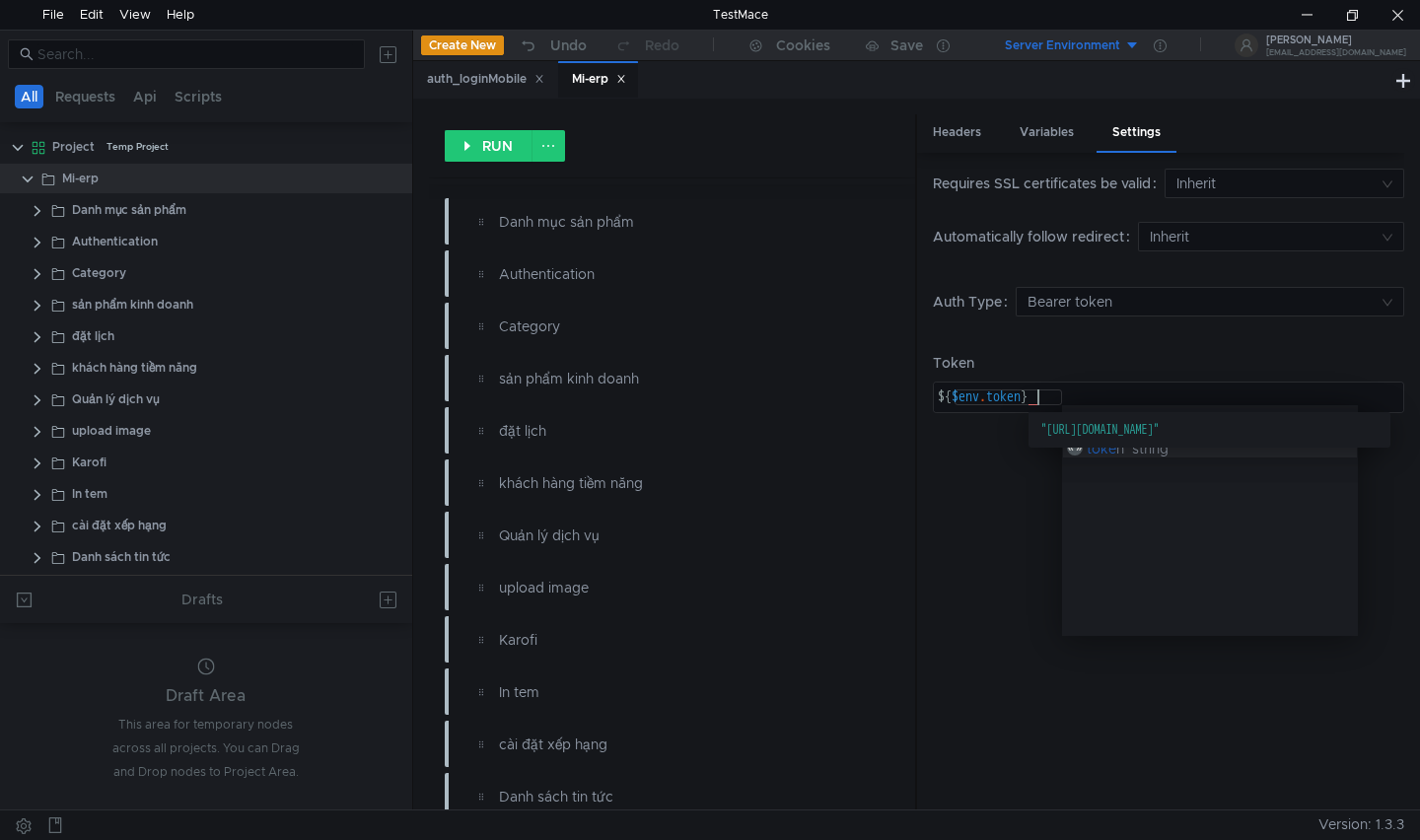 scroll, scrollTop: 0, scrollLeft: 6, axis: horizontal 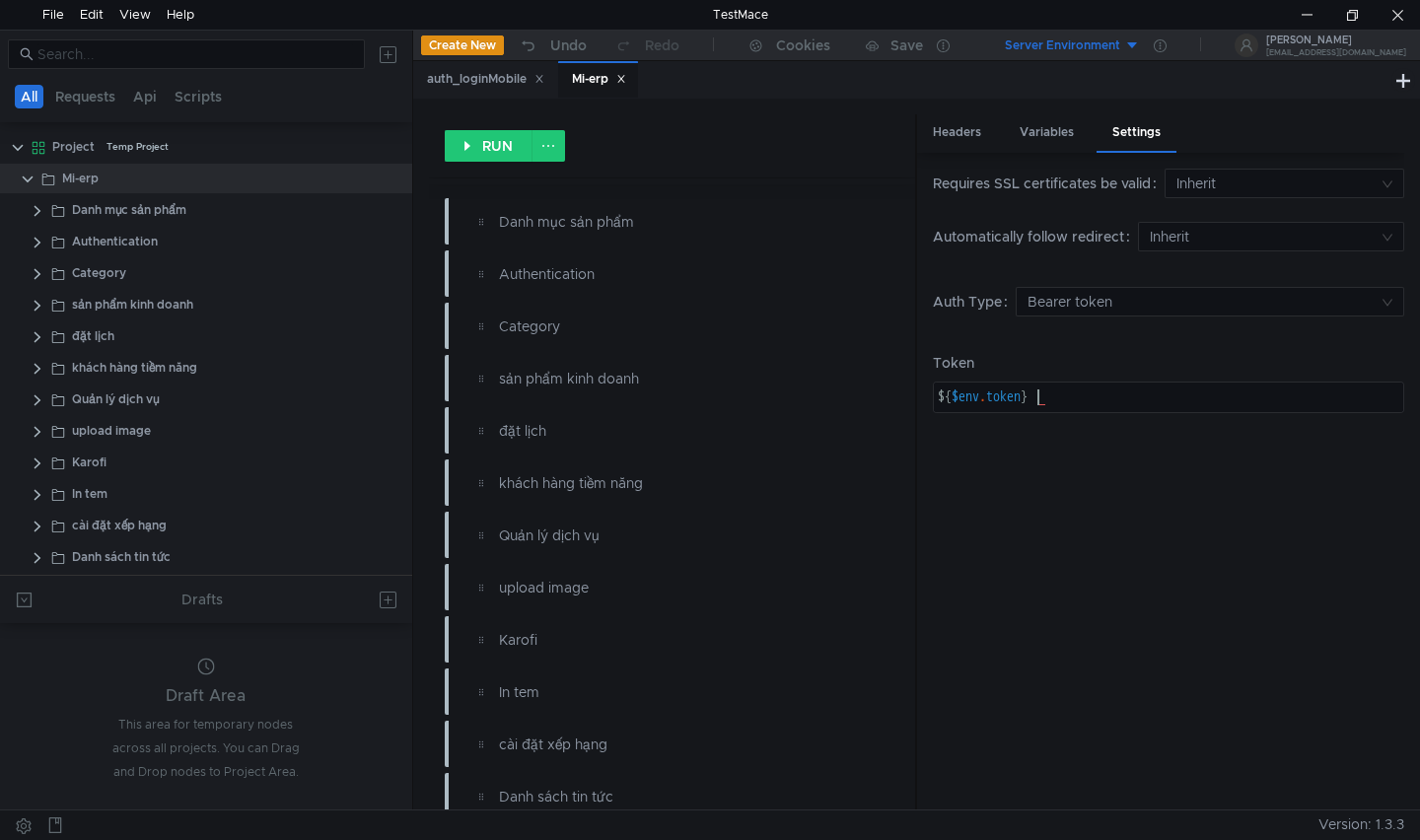 type on "${$env.token}" 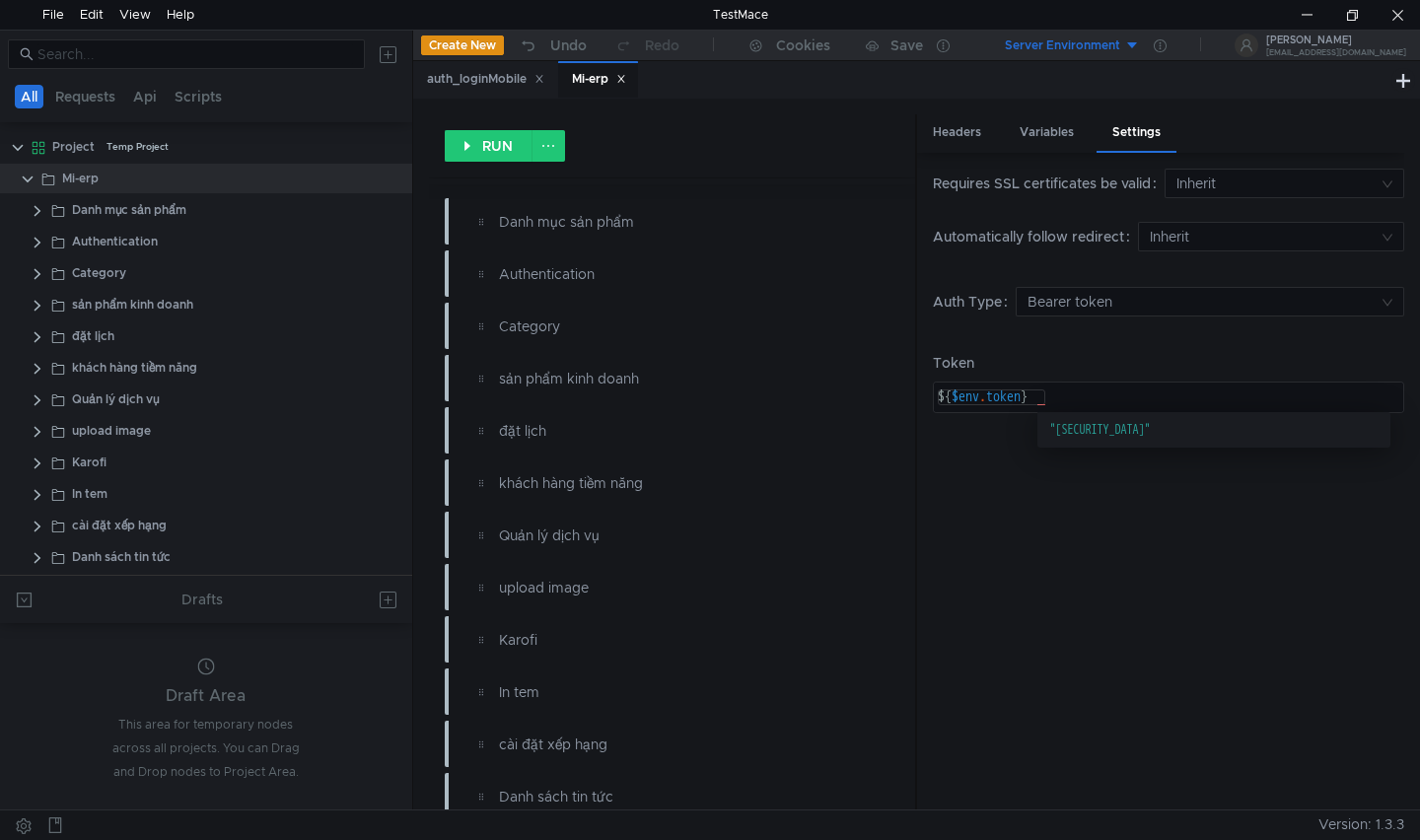 click on "${ $env . token }" 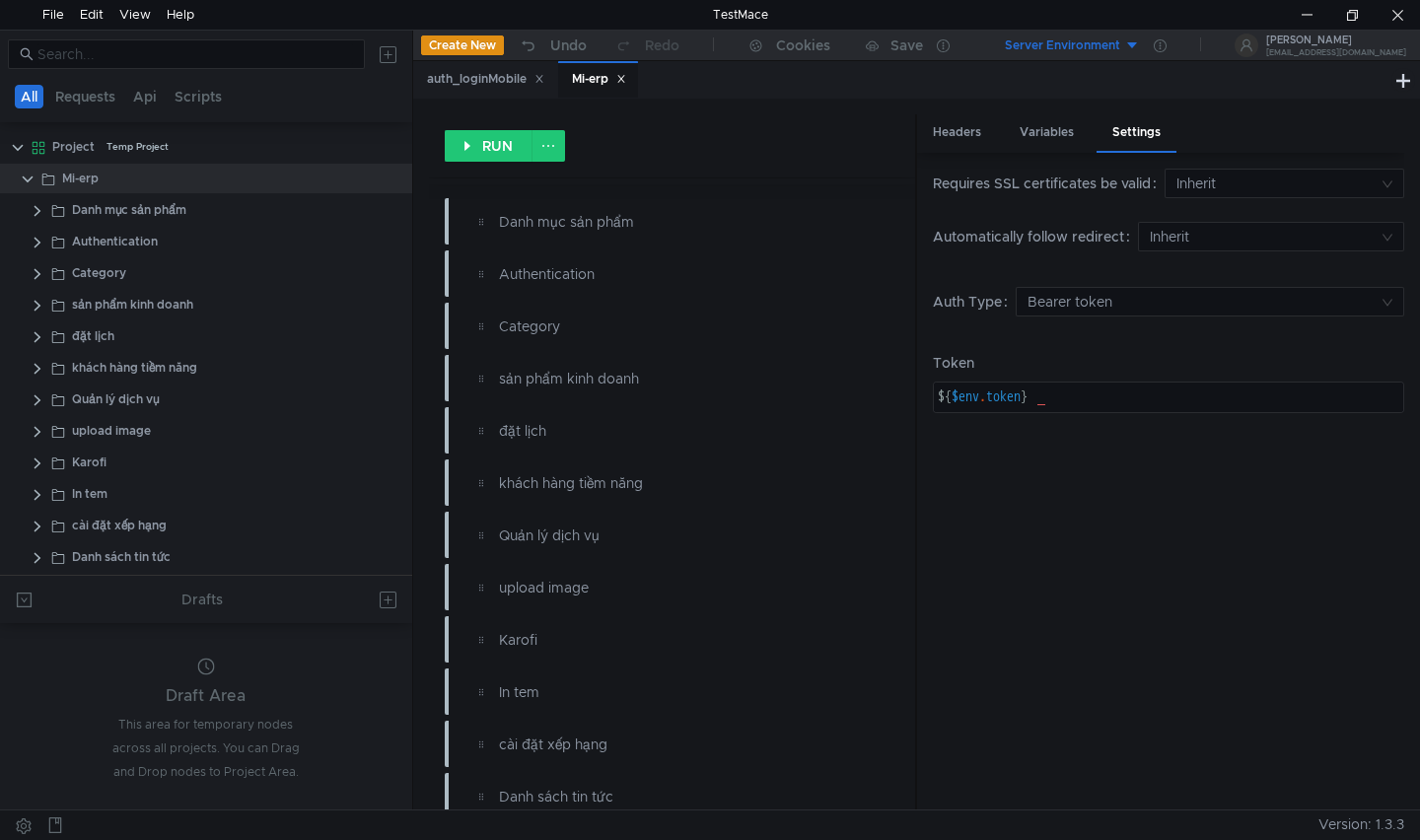 click on "Requires SSL certificates be valid Inherit Automatically follow redirect Inherit Auth Type Bearer token Token ${$env.token} ${ $env . token }     הההההההההההההההההההההההההההההההההההההההההההההההההההההההההההההההההההההההההההההההההההההההההההההההההההההההההההההההההההההההההההההההההההההההההההההההההההההההההההההההההההההההההההההההההההההההההההההההההההההההההההההההההההההההההההההההההההההההההההההההההההההההההההההההה XXXXXXXXXXXXXXXXXXXXXXXXXXXXXXXXXXXXXXXXXXXXXXXXXXXXXXXXXXXXXXXXXXXXXXXXXXXXXXXXXXXXXXXXXXXXXXXXXXXXXXXXXXXXXXXXXXXXXXXXXXXXXXXXXXXXXXXXXXXXXXXXXXXXXXXXXXXXXXXXXXXXXXXXXXXXXXXXXXXXXXXXXXXXXXXXXXXXXXXXXXXXXXXXXXXXXXXXXXXXXXXXXXXXXXXXXXXXXXXXXXXXXXXXXXXXXXXX" at bounding box center [1169, 480] 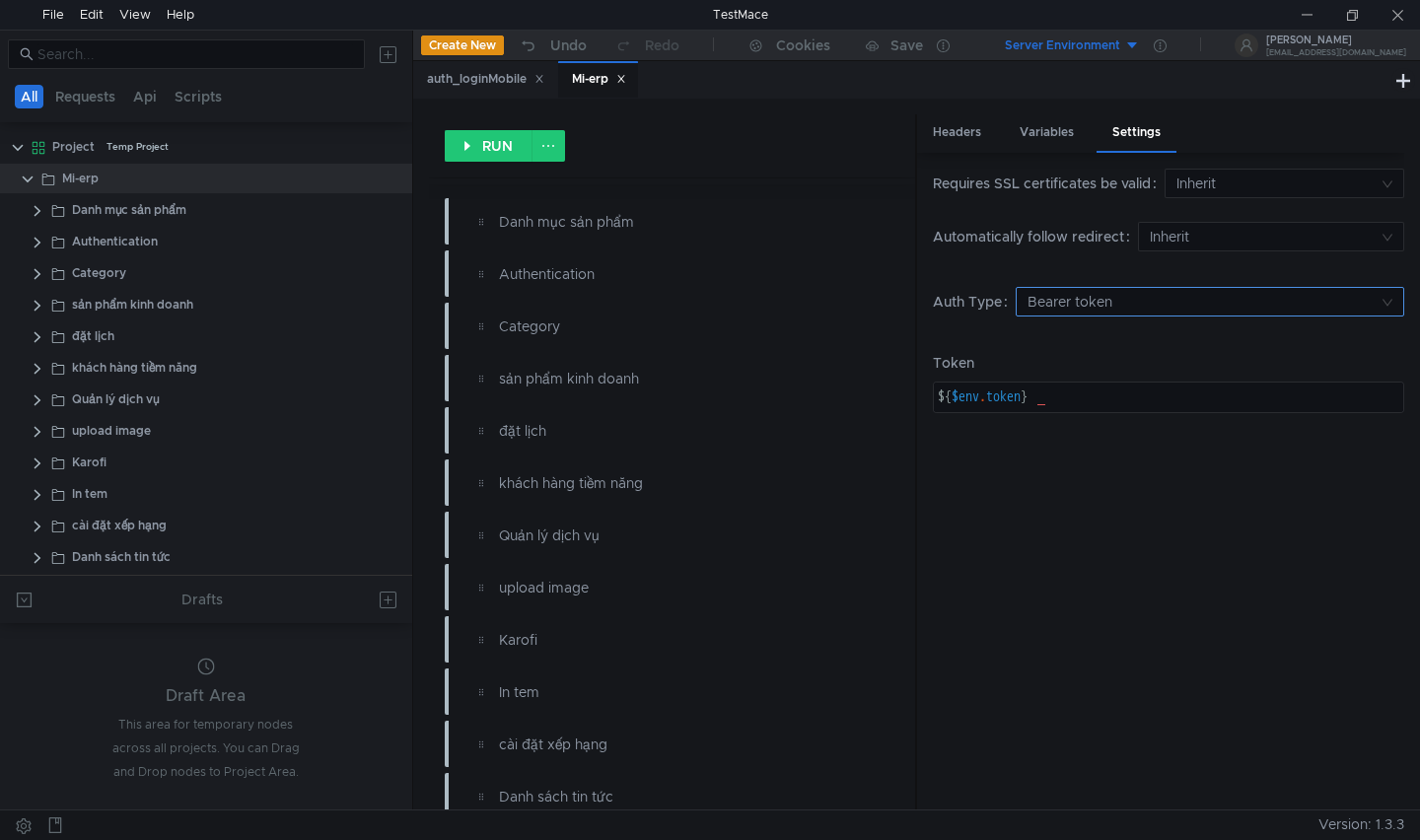 click 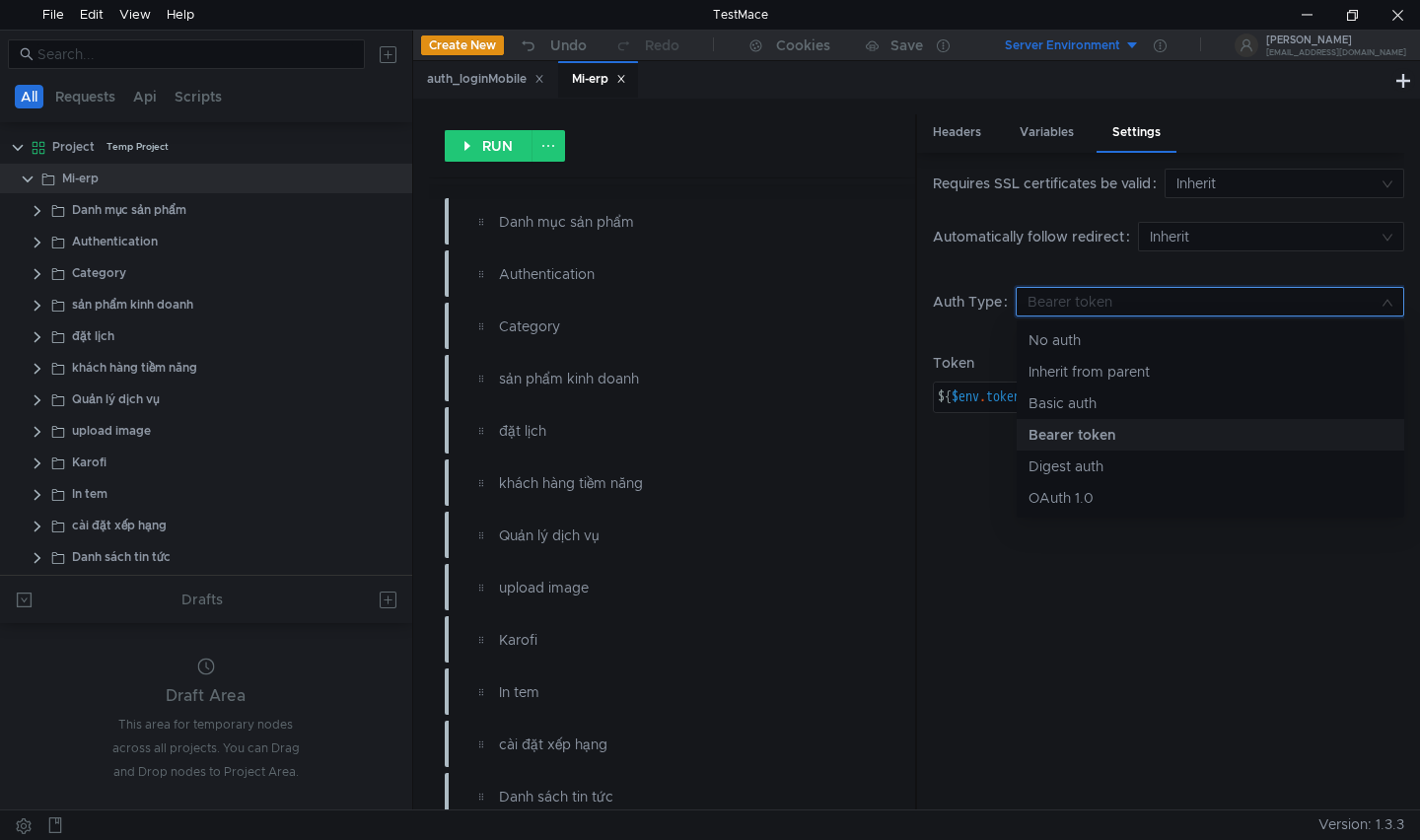click at bounding box center (710, 420) 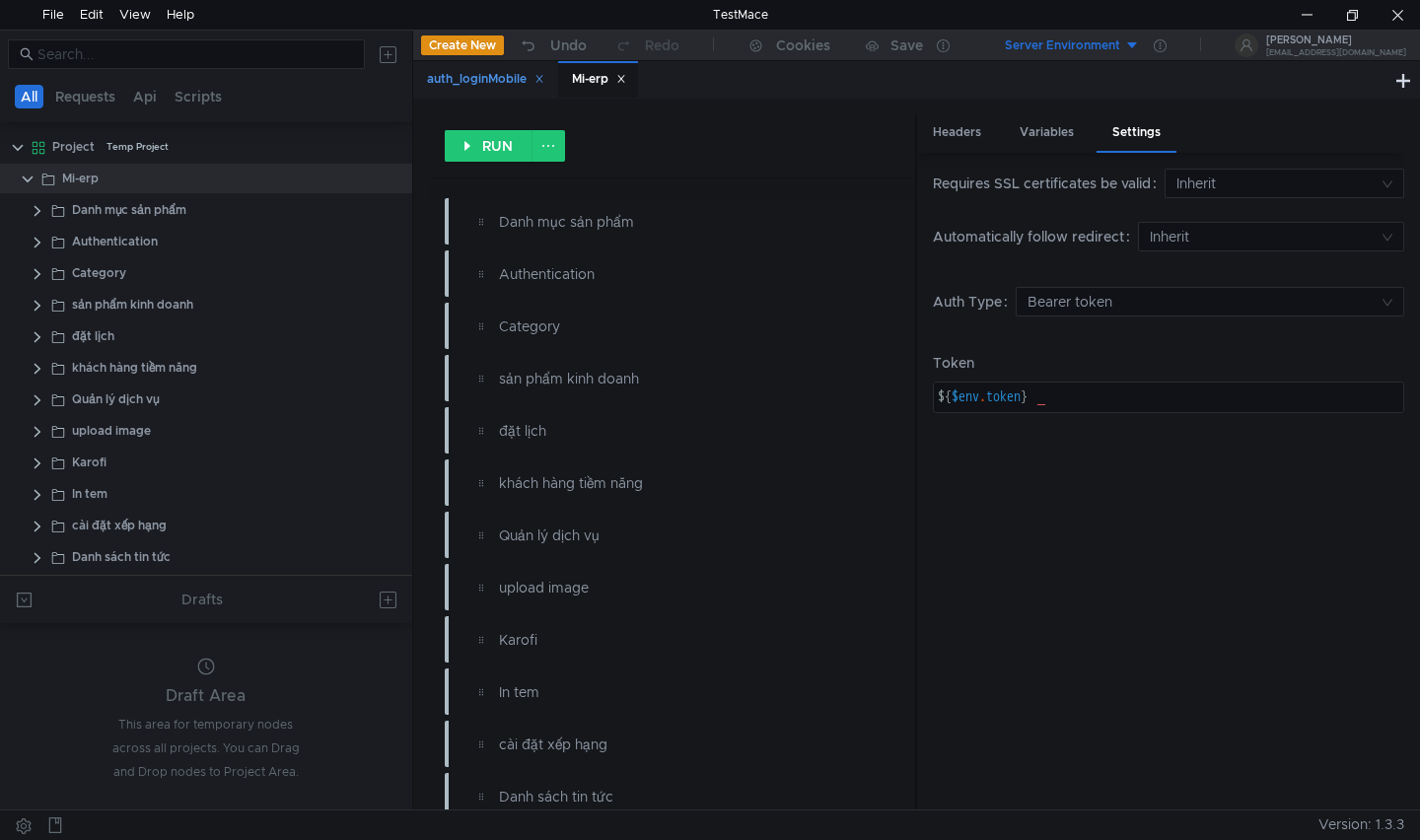 click on "auth_loginMobile" at bounding box center (485, 79) 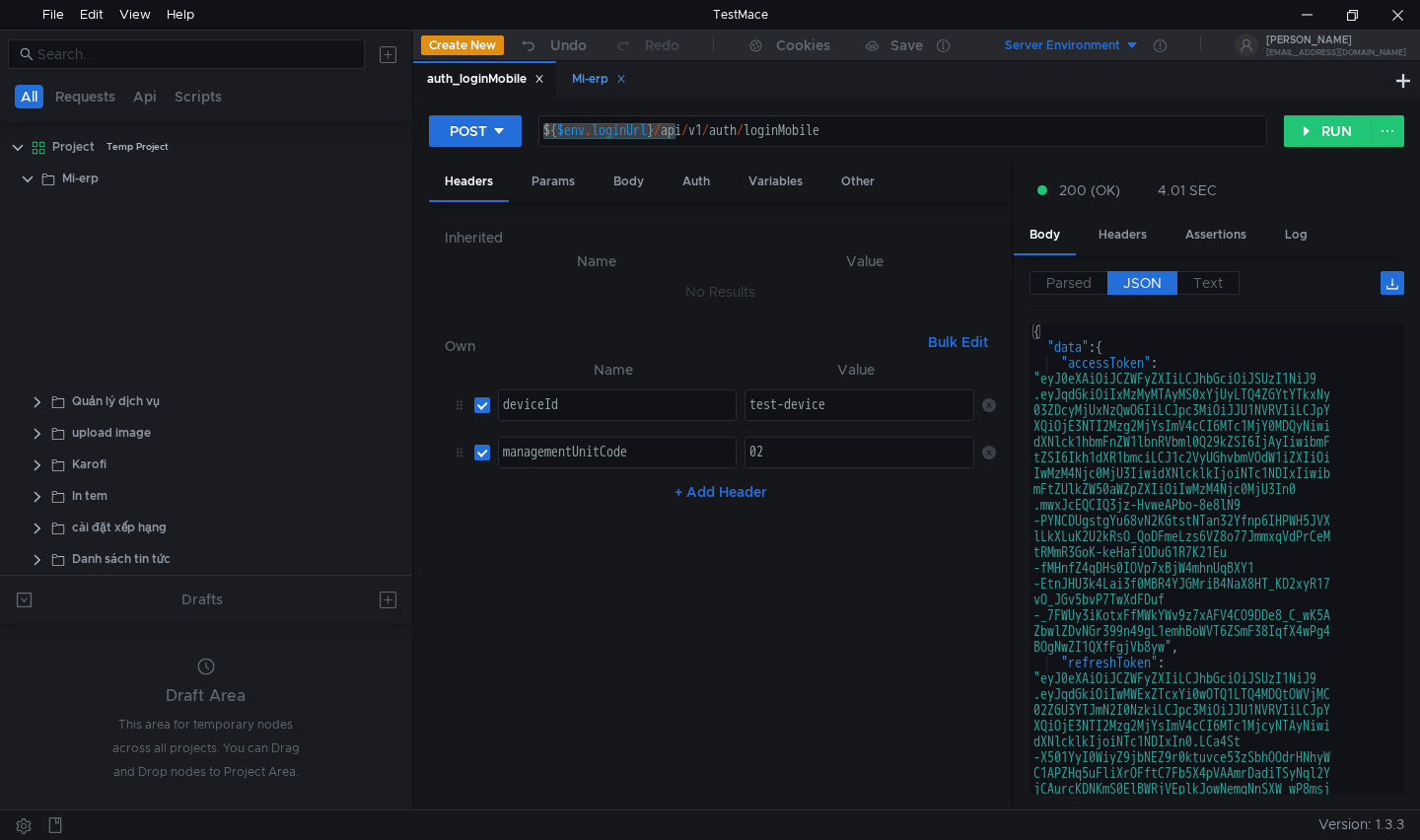 scroll, scrollTop: 670, scrollLeft: 0, axis: vertical 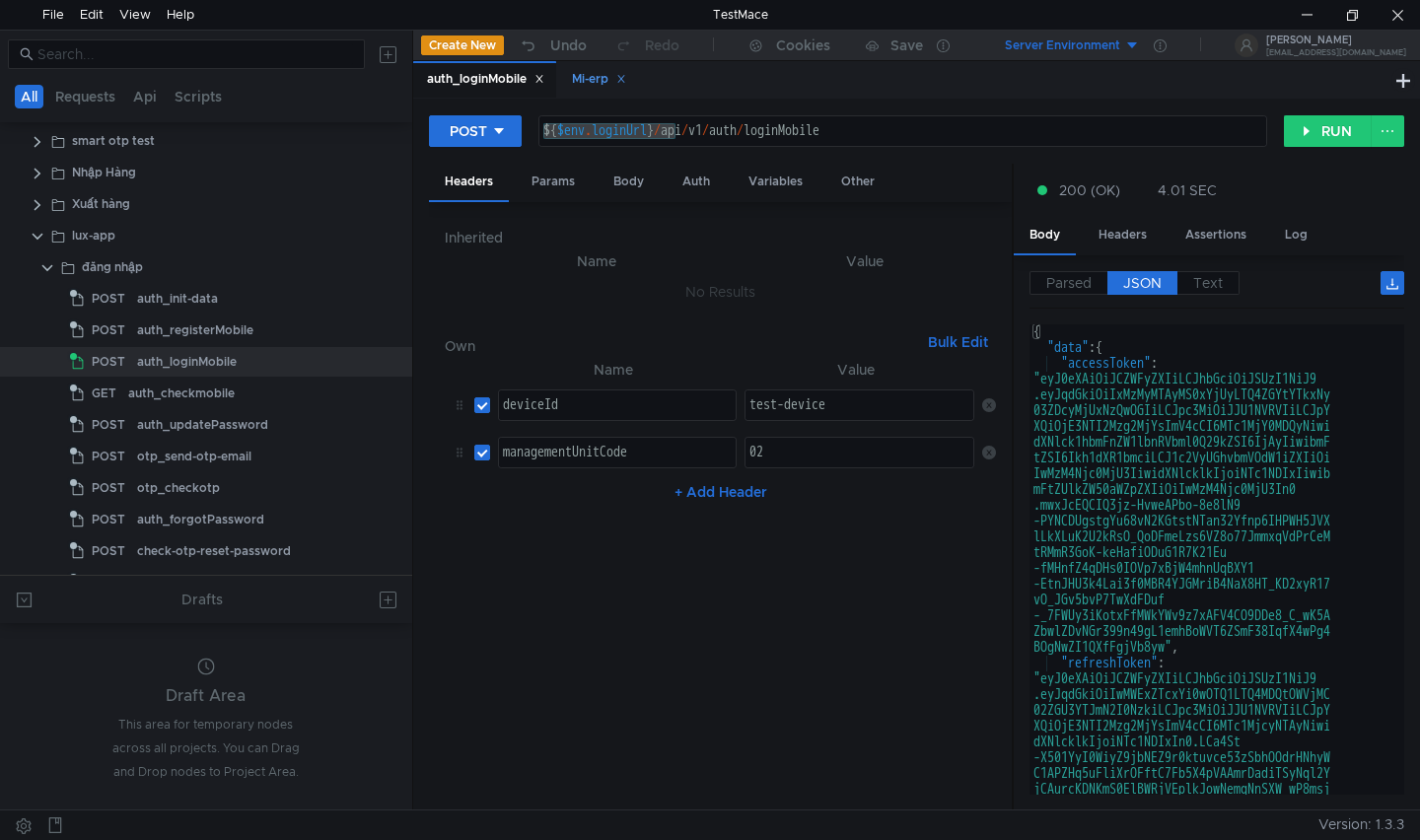 click on "Mi-erp" at bounding box center [599, 79] 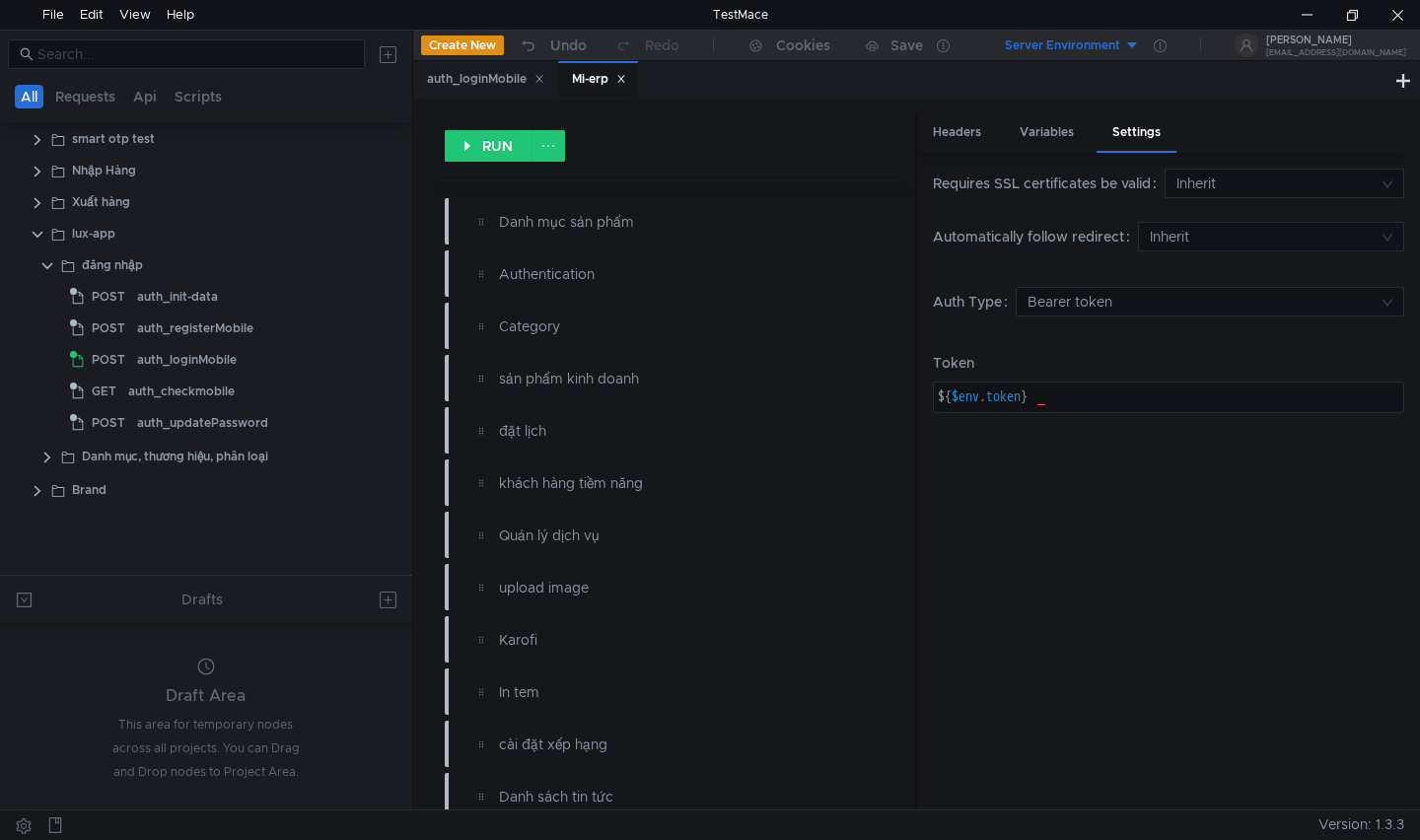 scroll, scrollTop: 0, scrollLeft: 0, axis: both 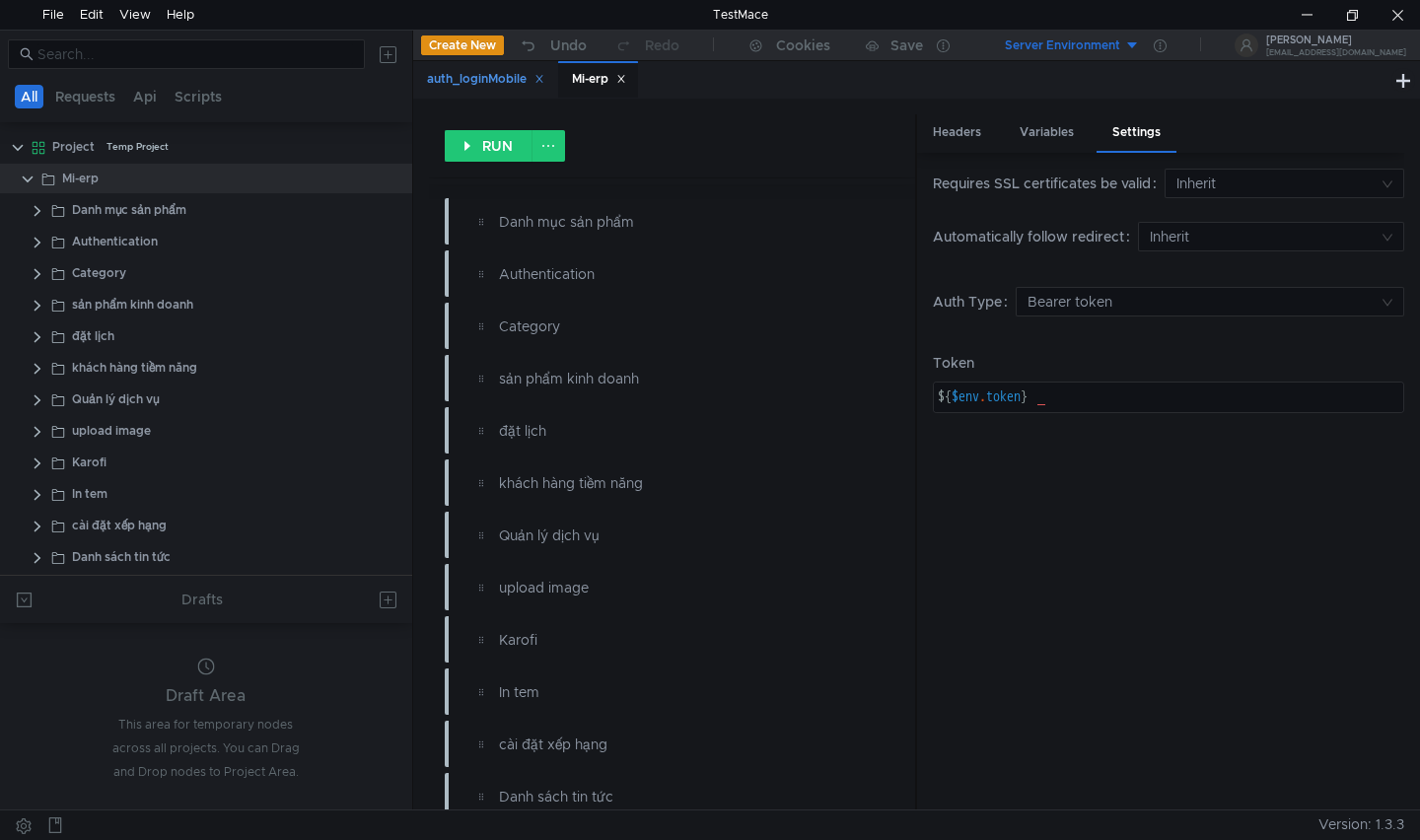 click on "auth_loginMobile" at bounding box center [485, 79] 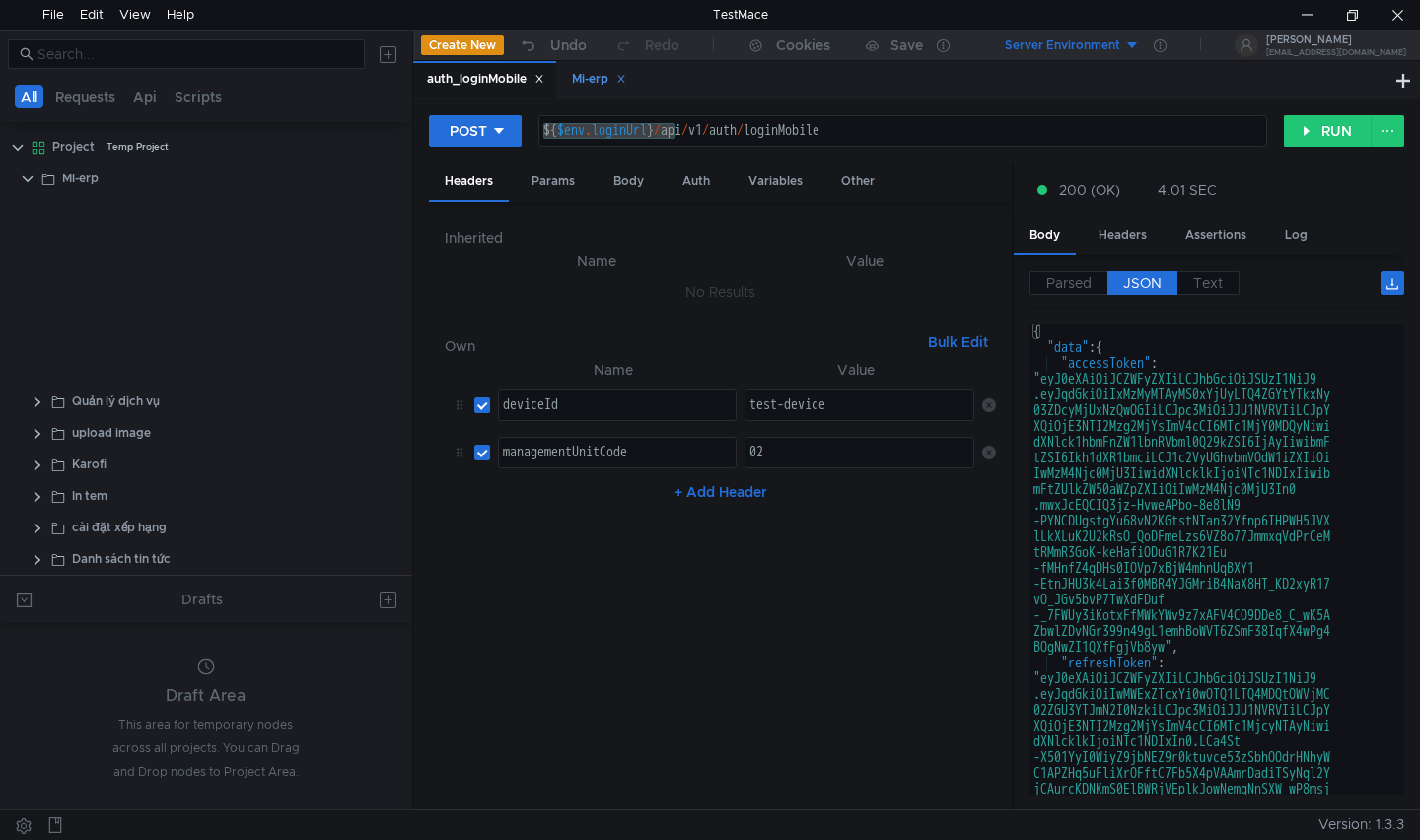 scroll, scrollTop: 670, scrollLeft: 0, axis: vertical 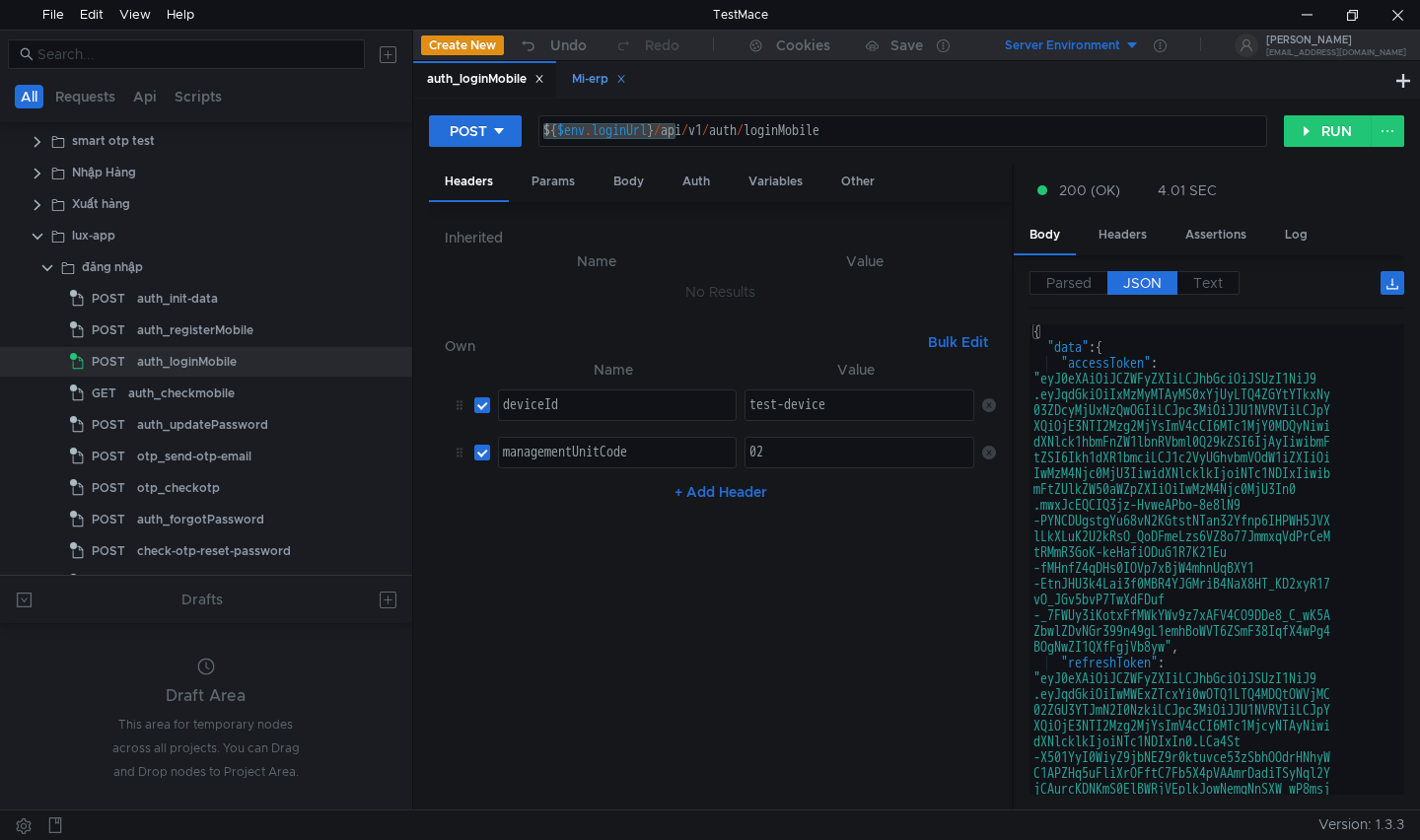 click on "Mi-erp" at bounding box center [599, 79] 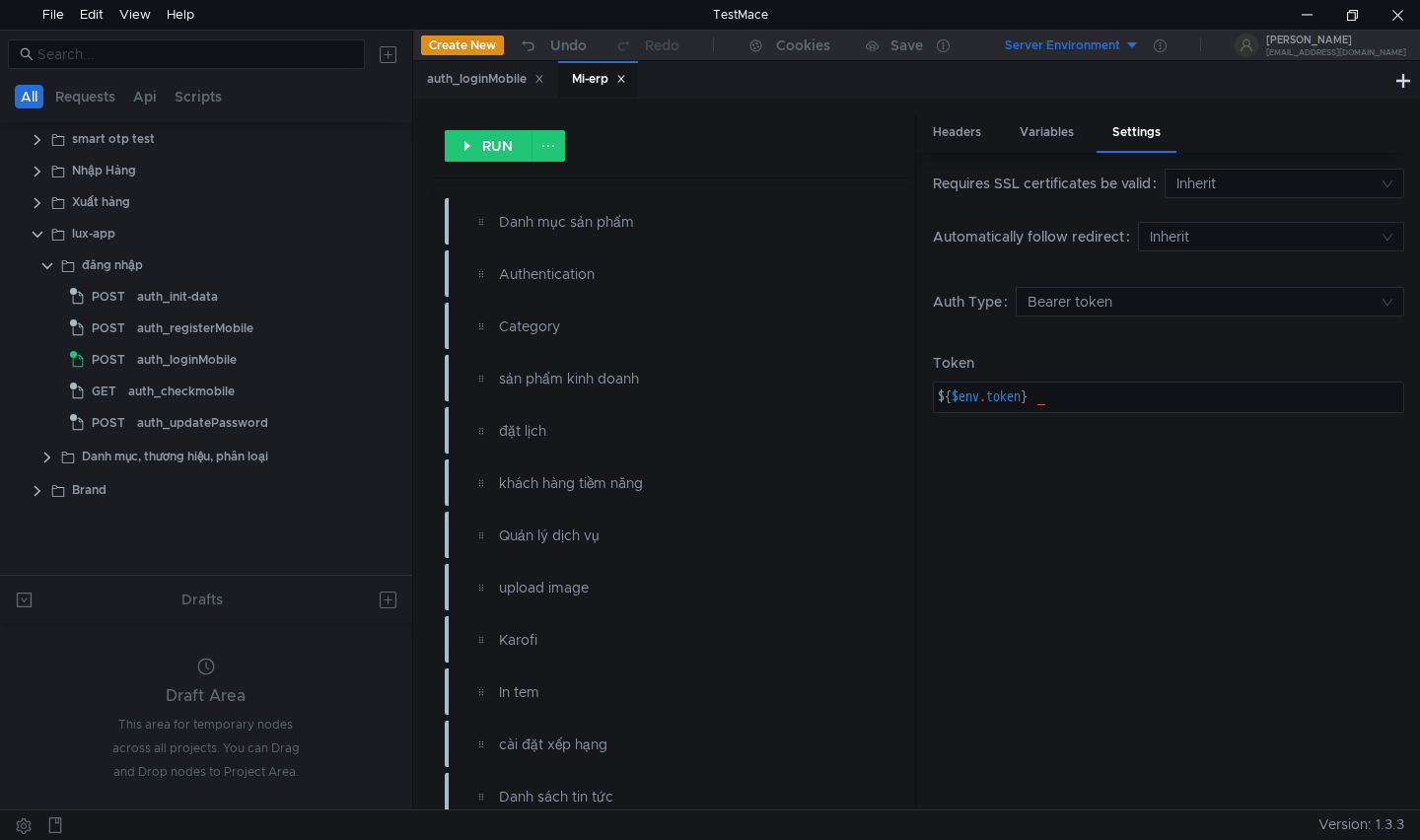 scroll, scrollTop: 0, scrollLeft: 0, axis: both 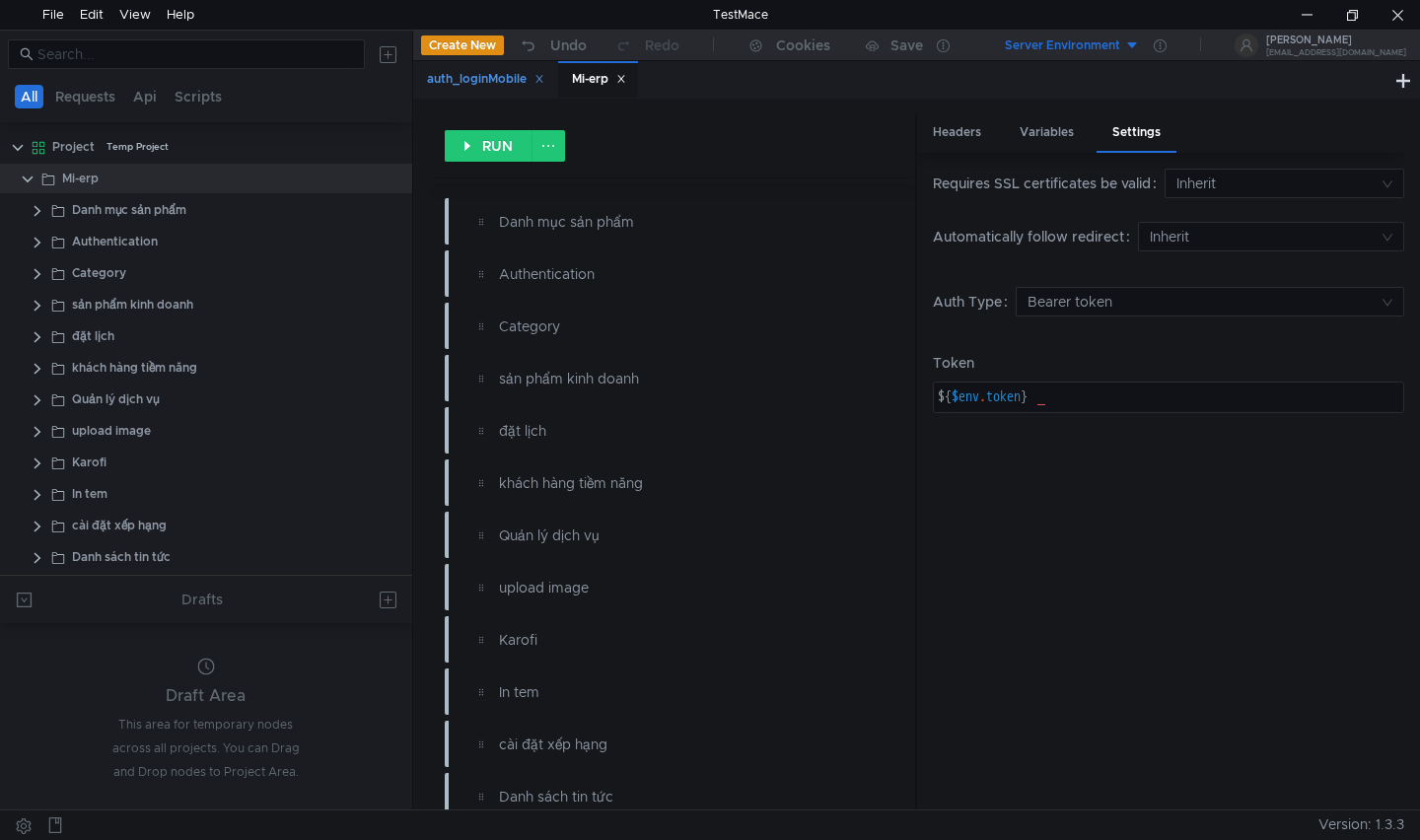 click on "auth_loginMobile" at bounding box center [485, 79] 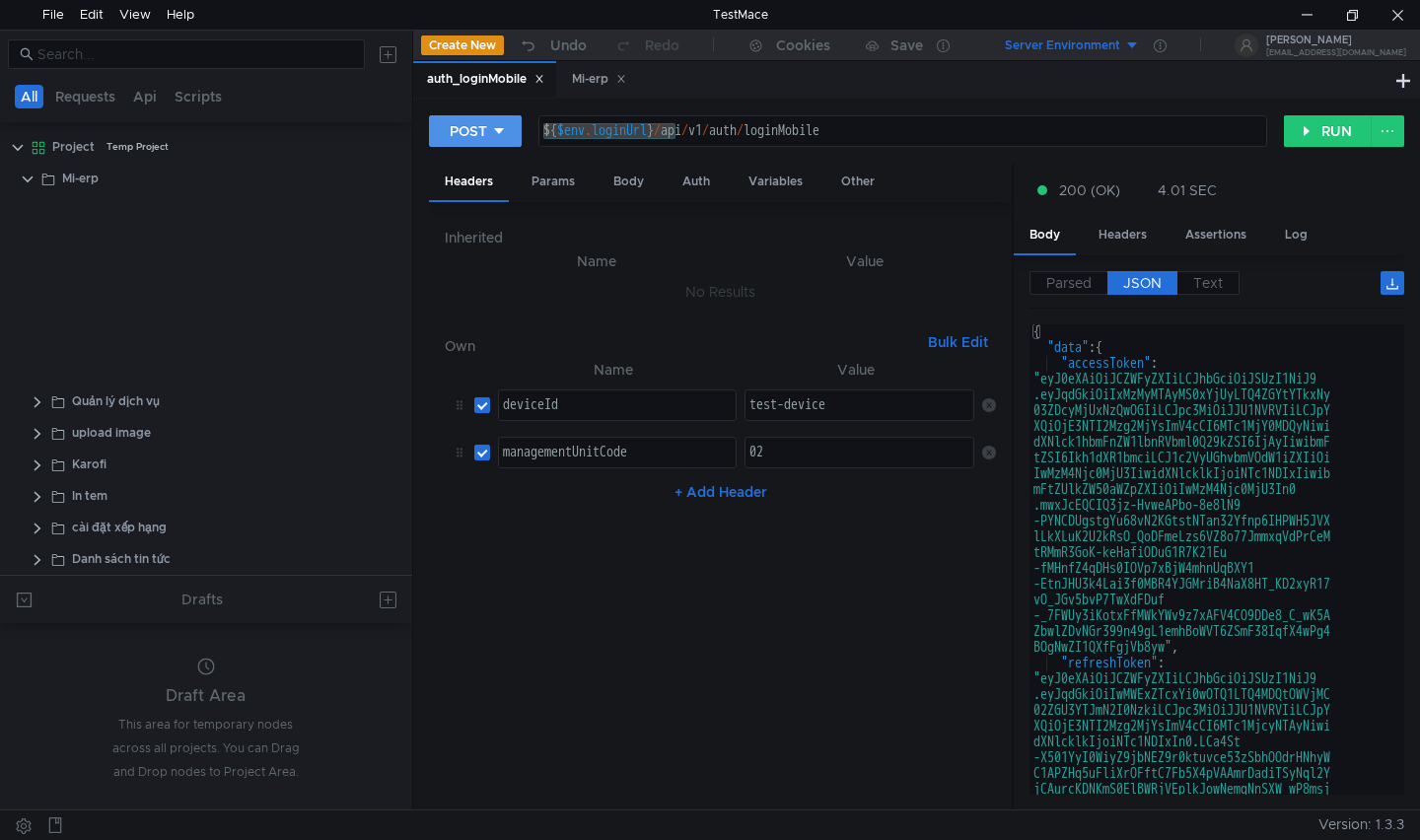 scroll, scrollTop: 670, scrollLeft: 0, axis: vertical 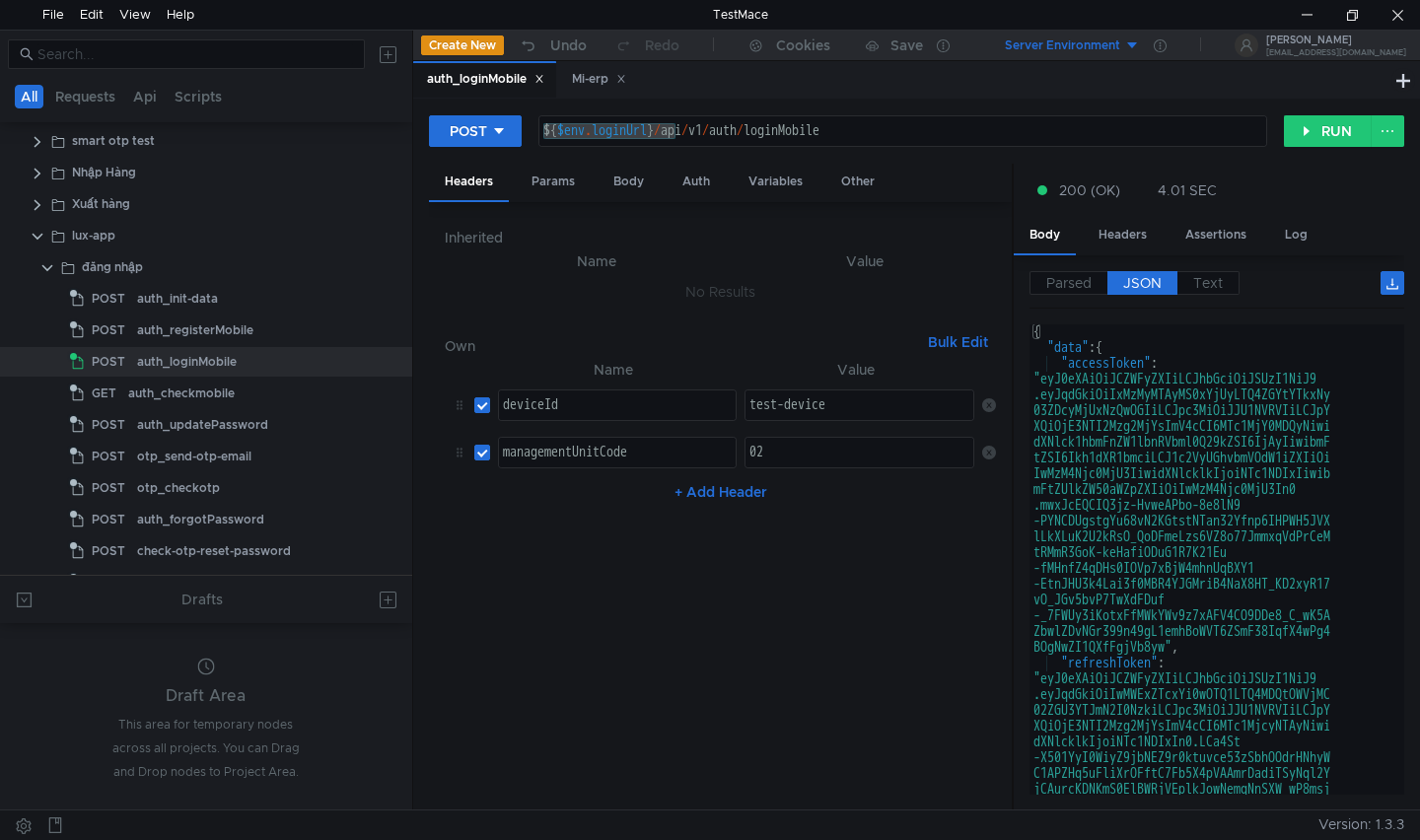 click on "No Results" at bounding box center [721, 292] 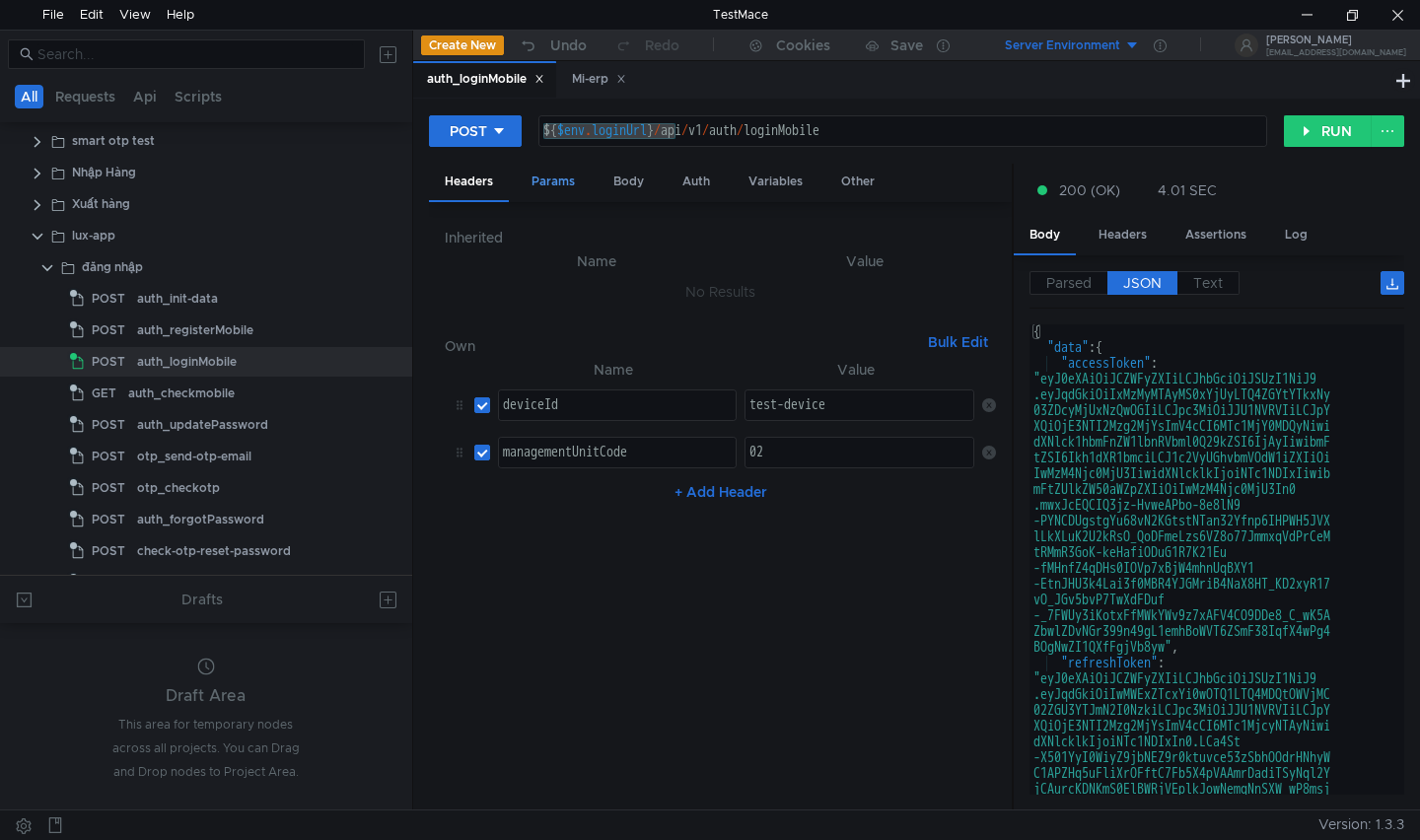 click on "Params" at bounding box center [553, 181] 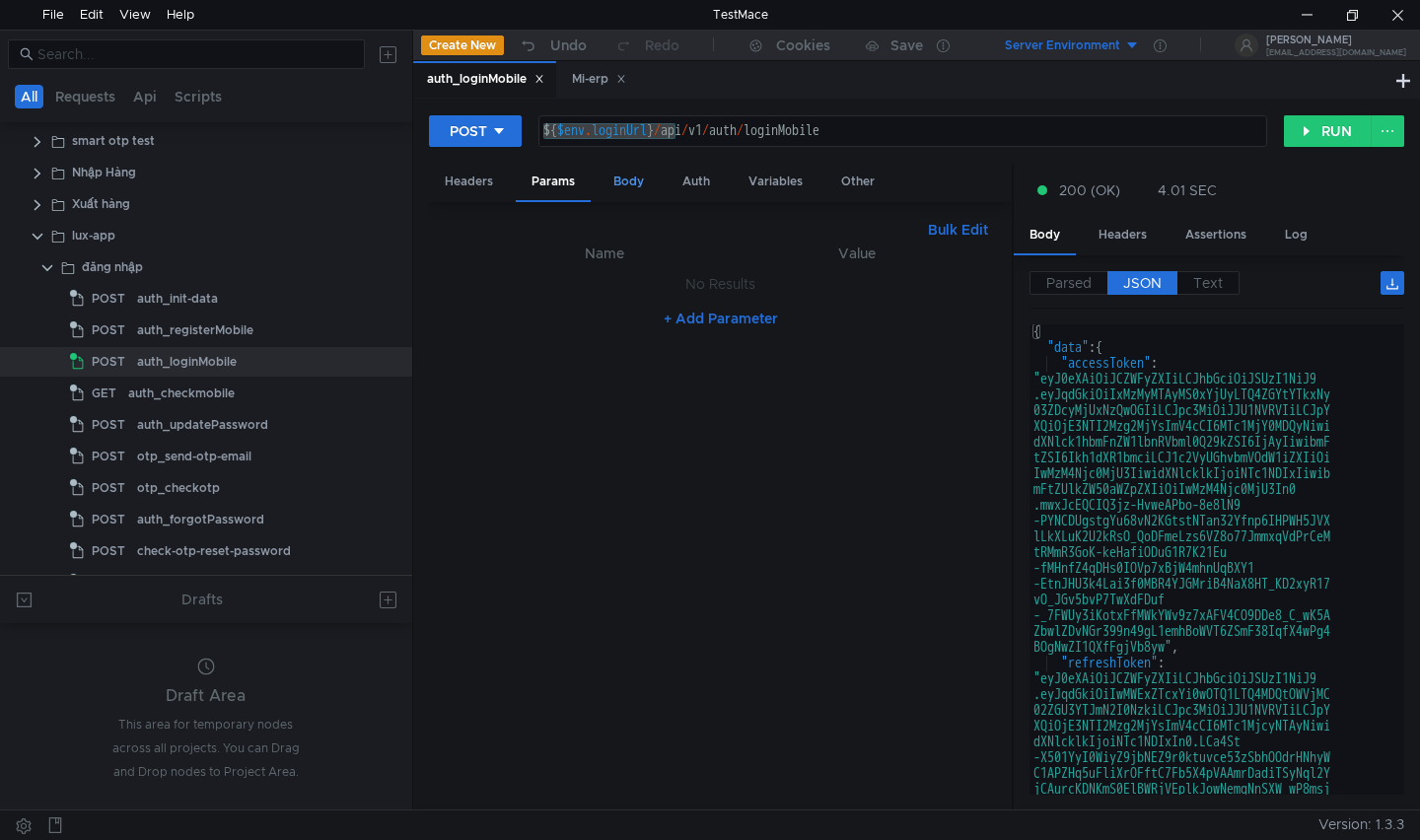 click on "Body" at bounding box center (628, 181) 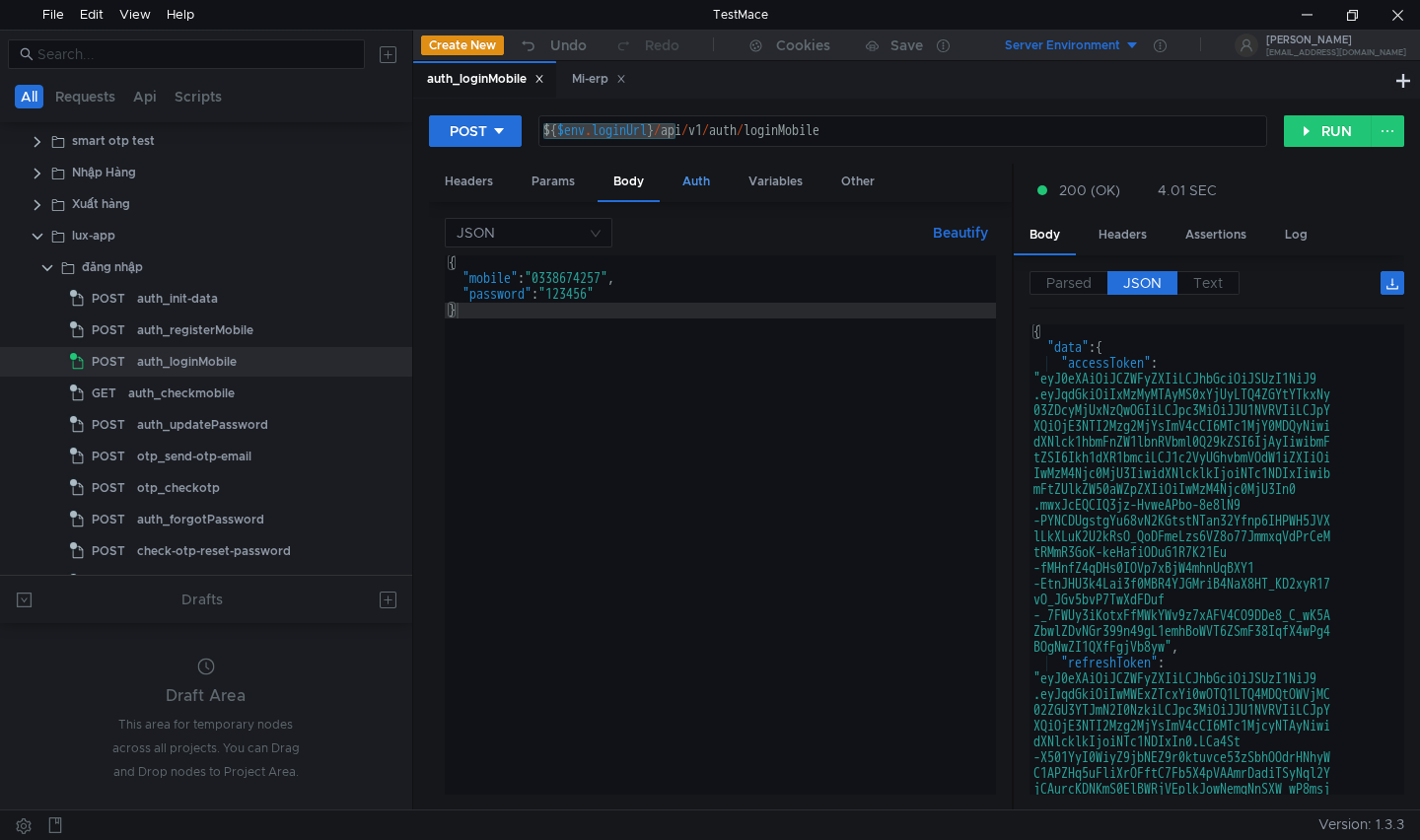 click on "Auth" at bounding box center (696, 181) 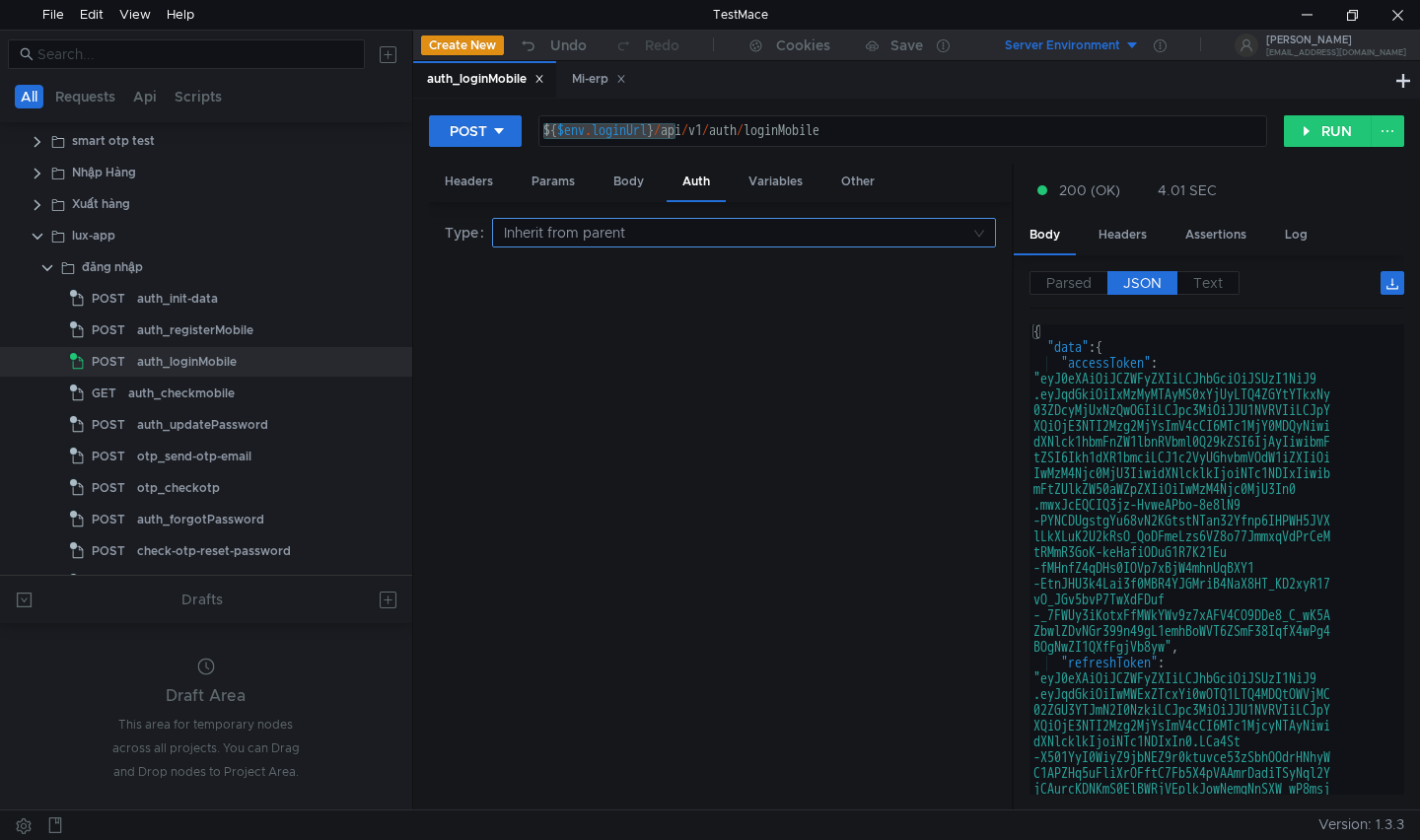 click 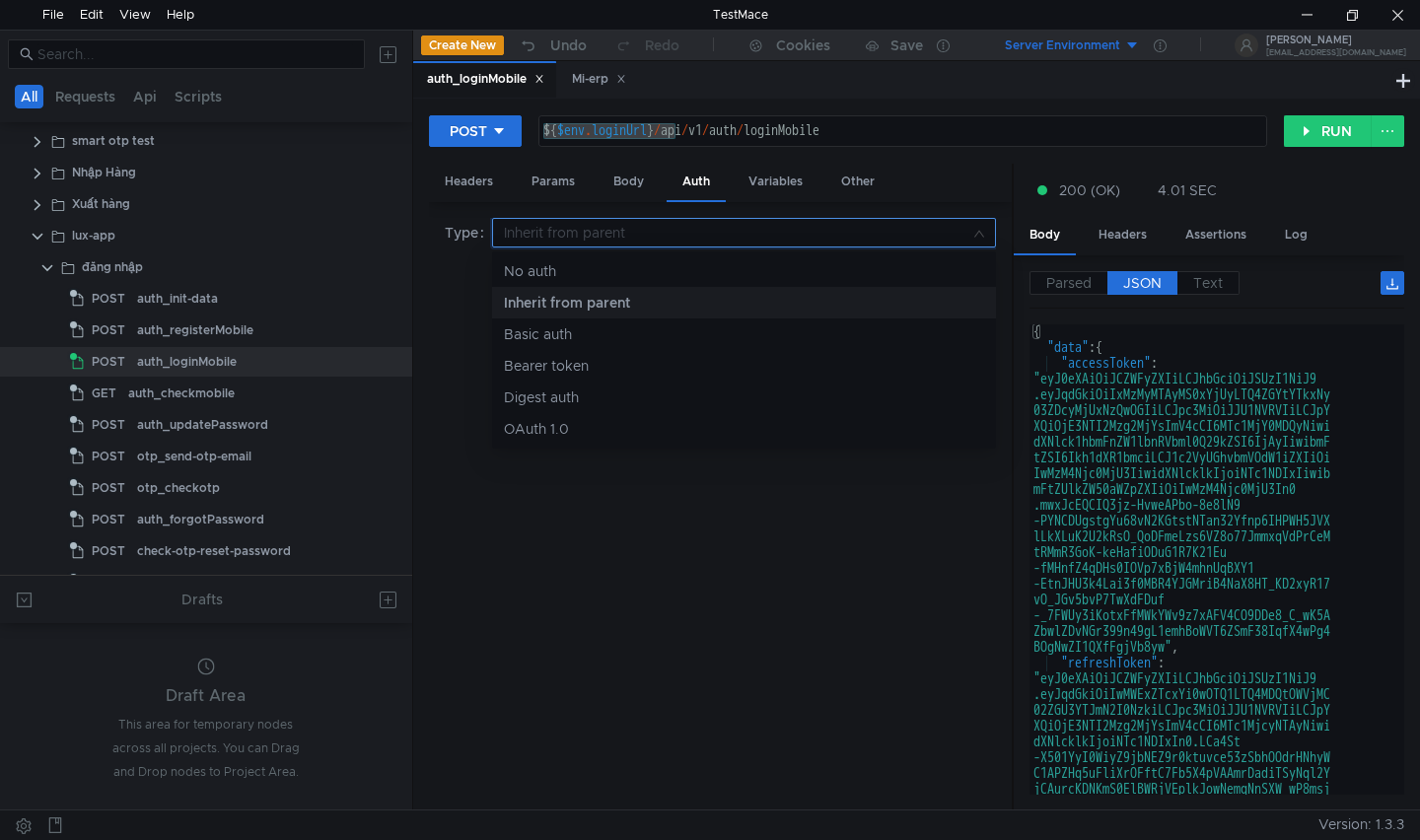 click on "Inherit from parent" at bounding box center [744, 303] 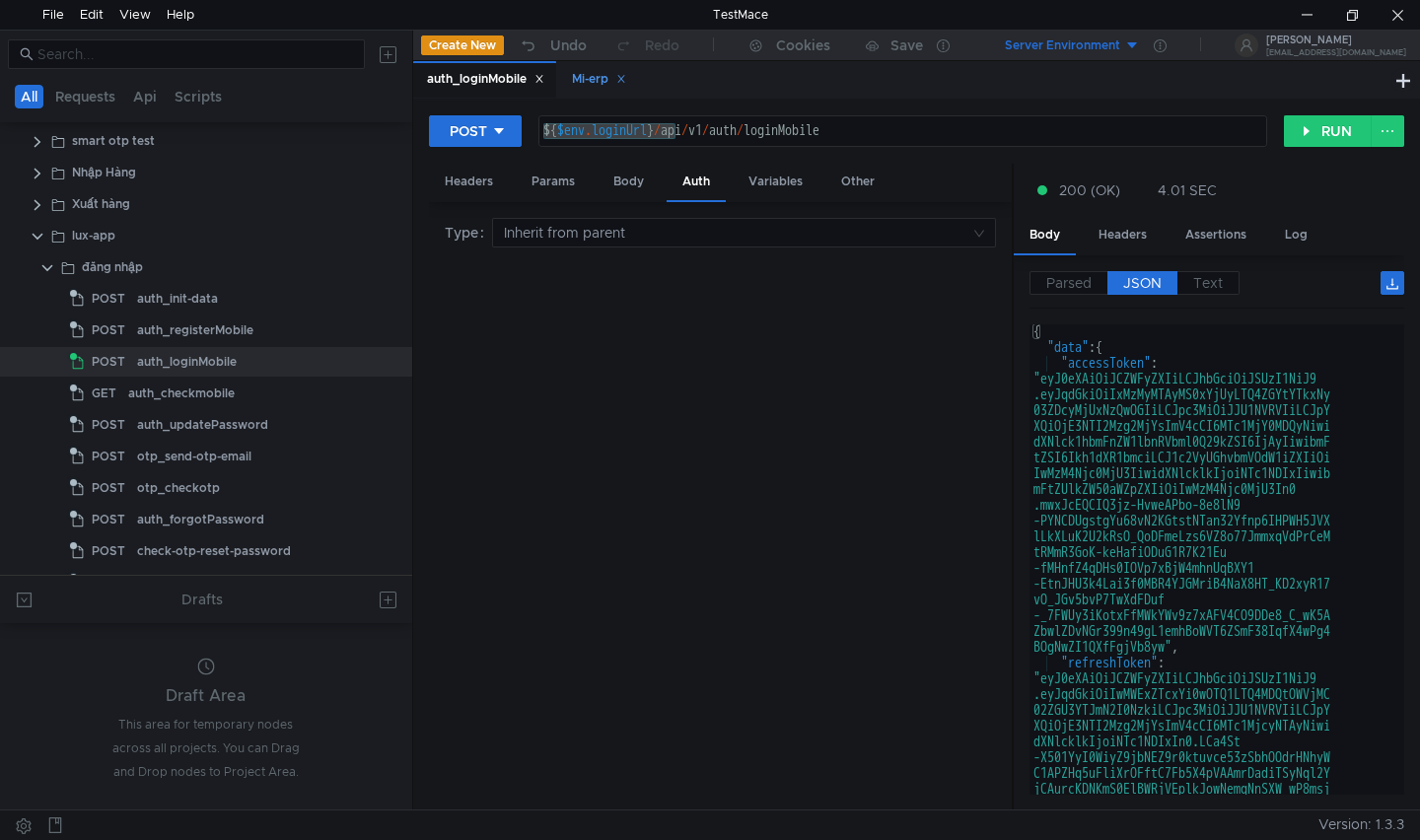 click on "Mi-erp" at bounding box center [598, 79] 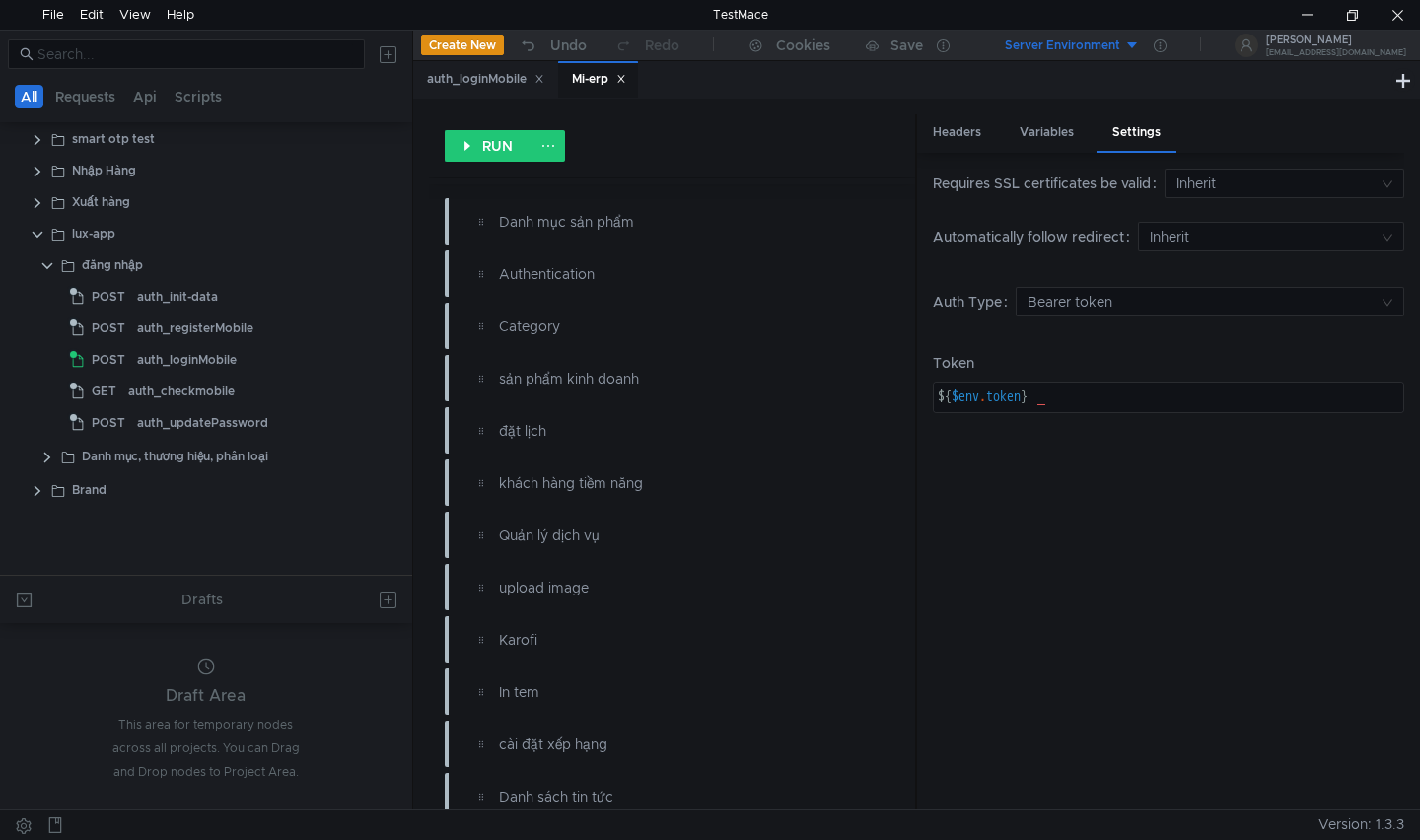 scroll, scrollTop: 0, scrollLeft: 0, axis: both 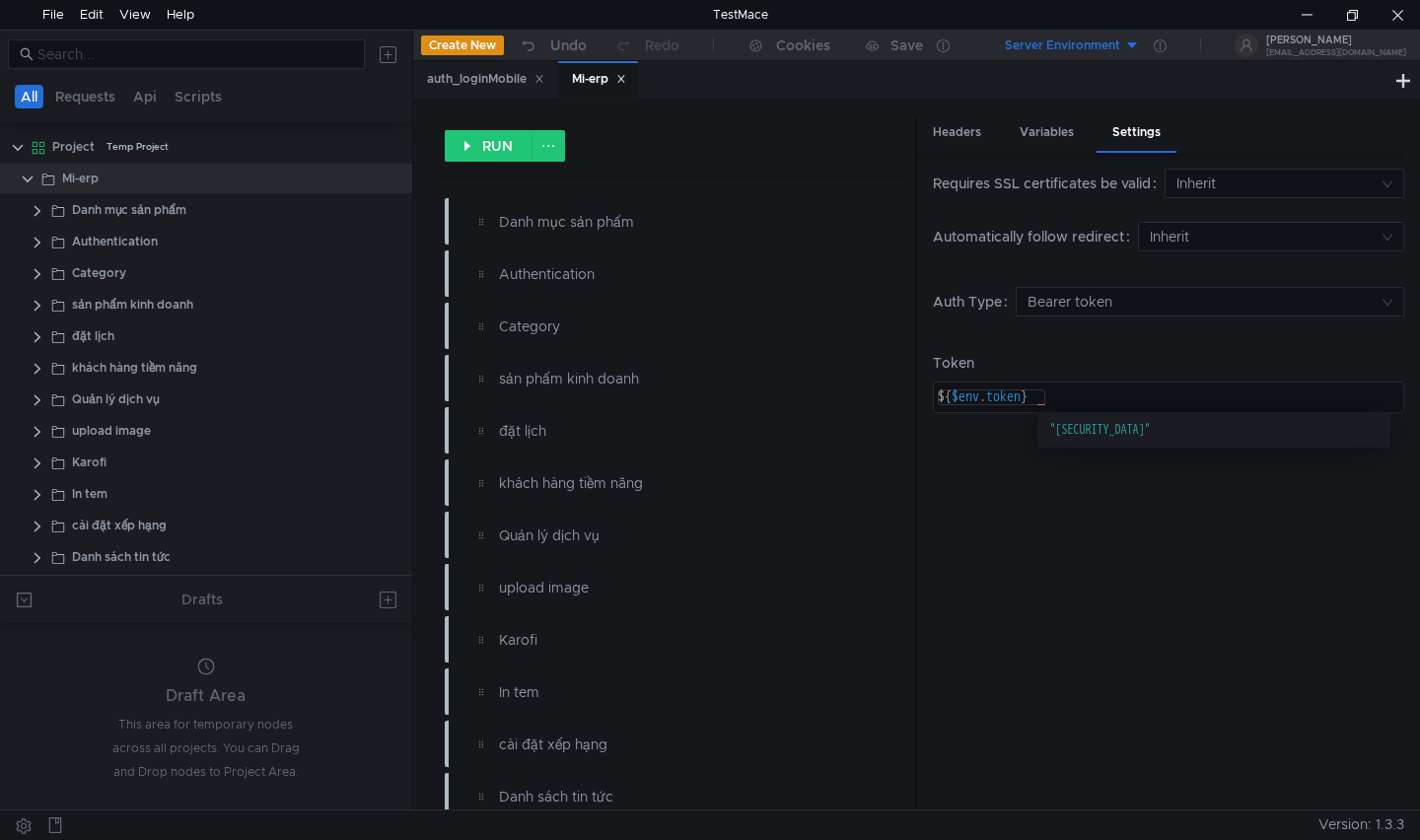 click on "${ $env . token }" 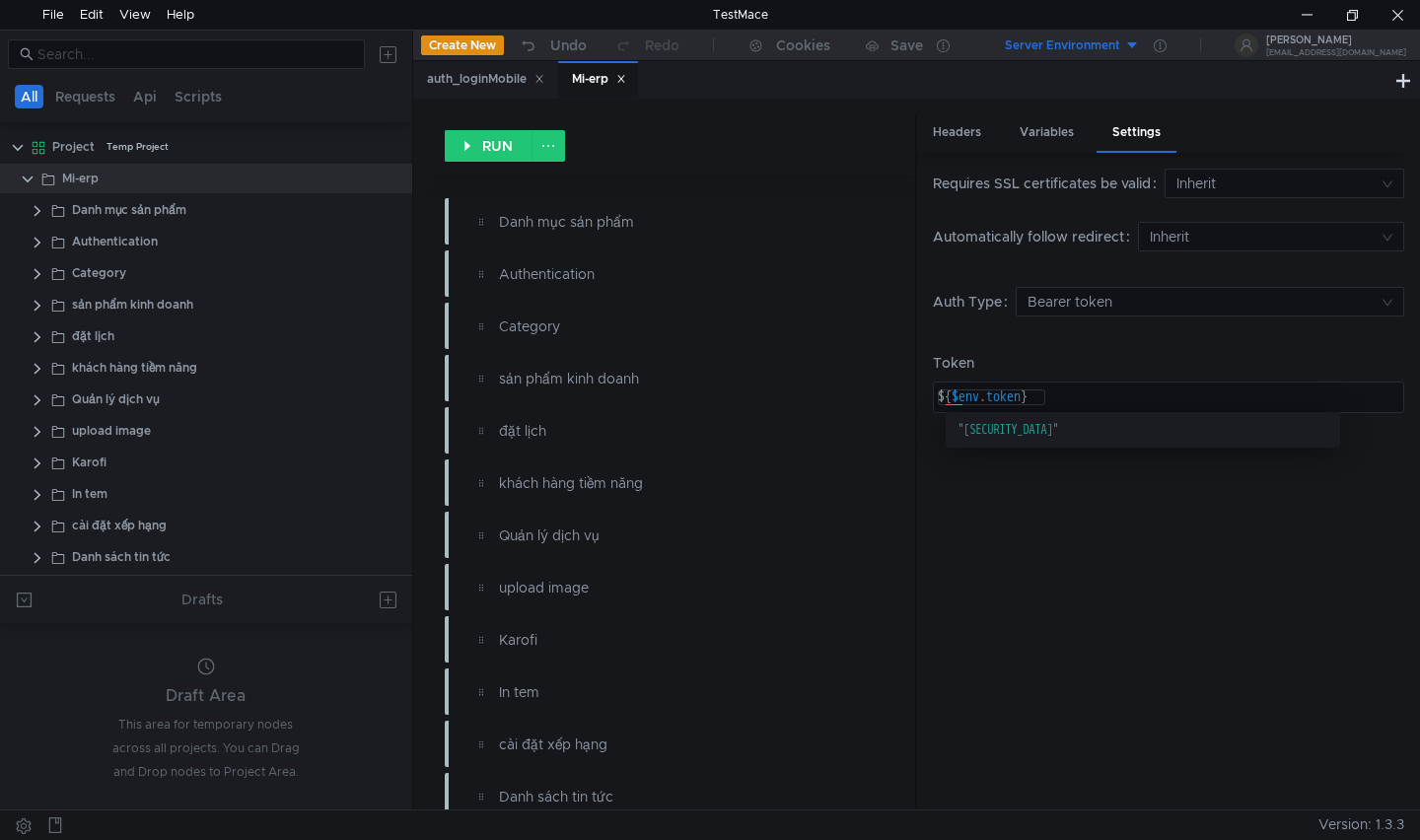 click on "${ $env . token }" 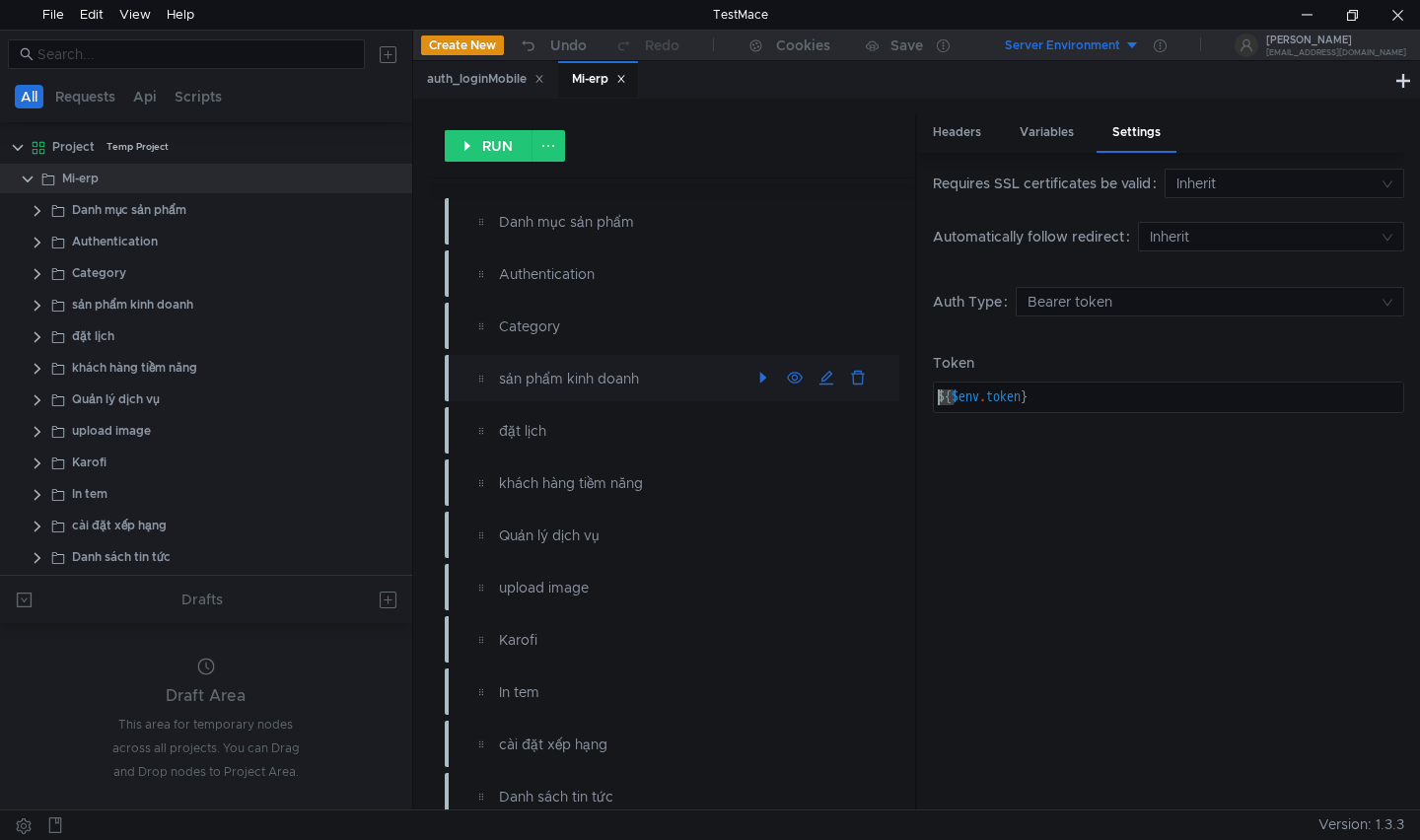 drag, startPoint x: 955, startPoint y: 396, endPoint x: 880, endPoint y: 393, distance: 75.05998 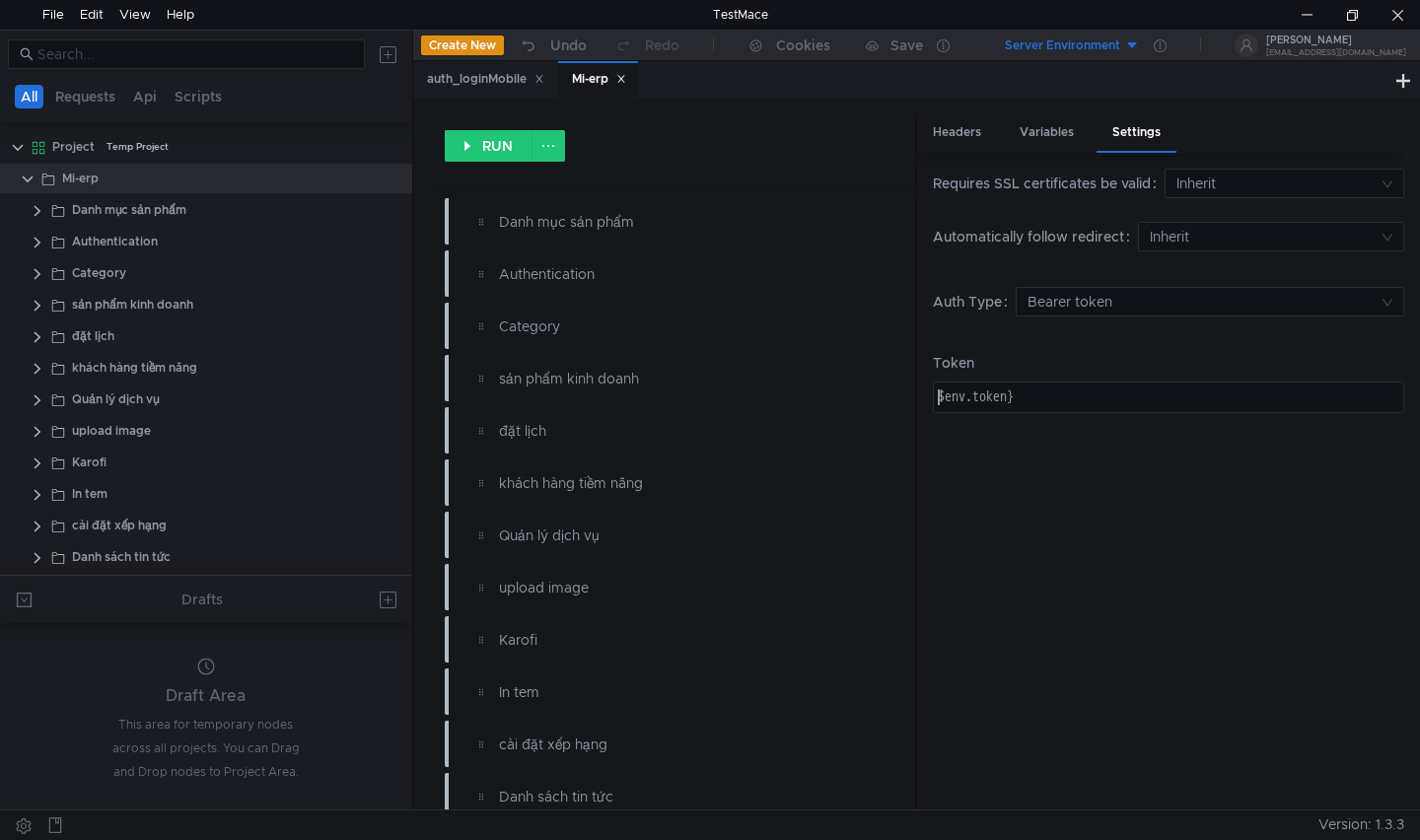 click on "$env.token}" 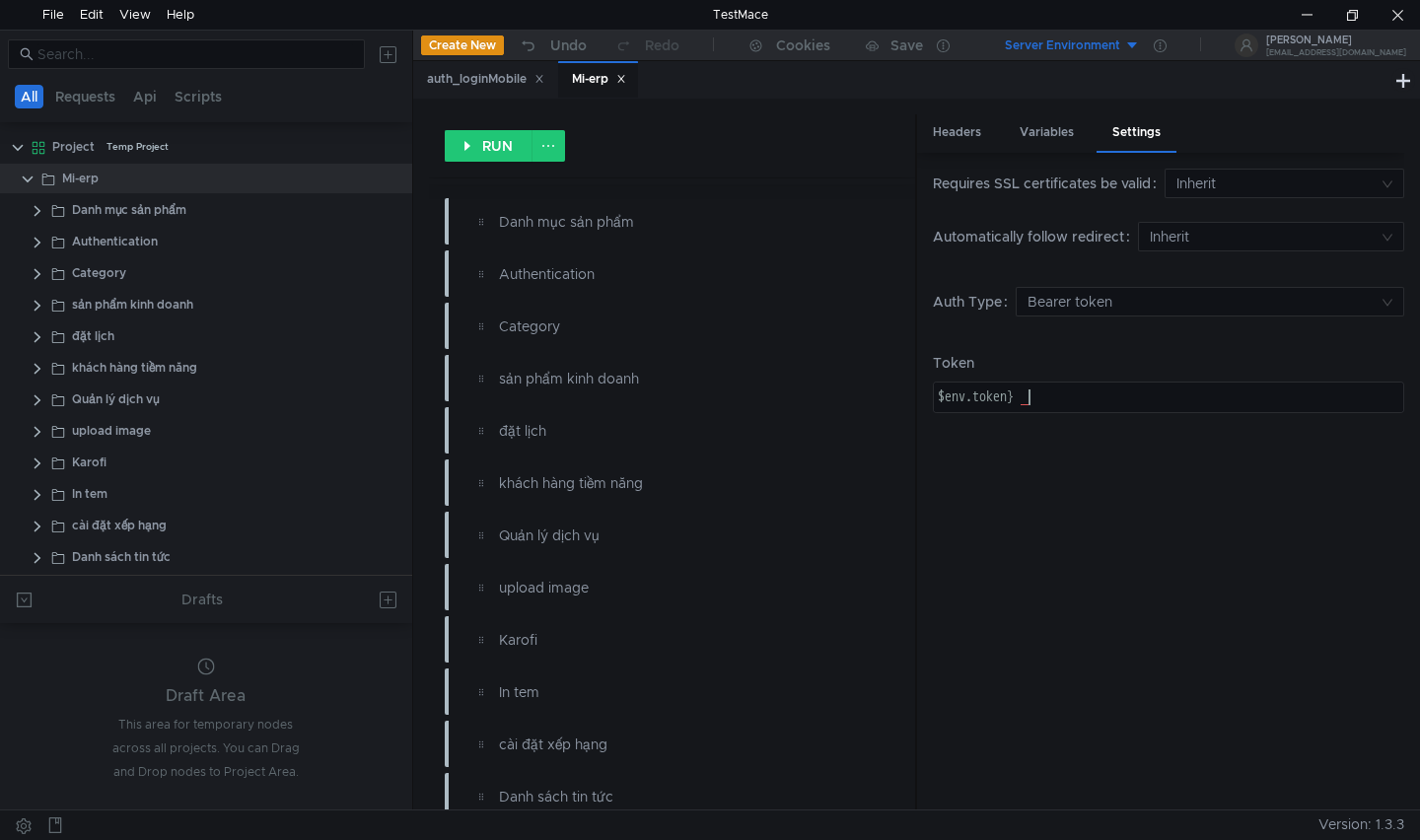 type on "$env.token" 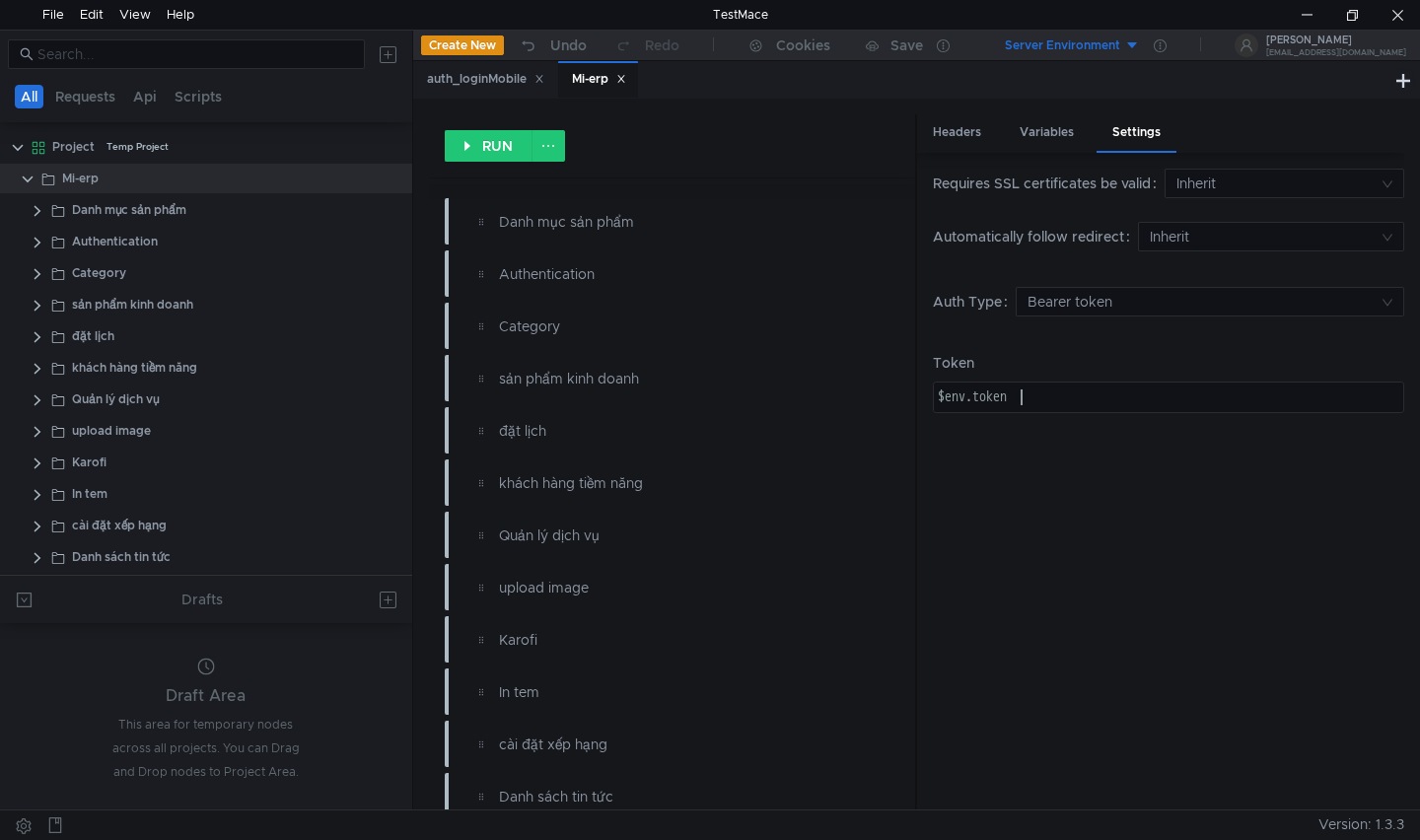 drag, startPoint x: 1086, startPoint y: 478, endPoint x: 1069, endPoint y: 483, distance: 17.720045 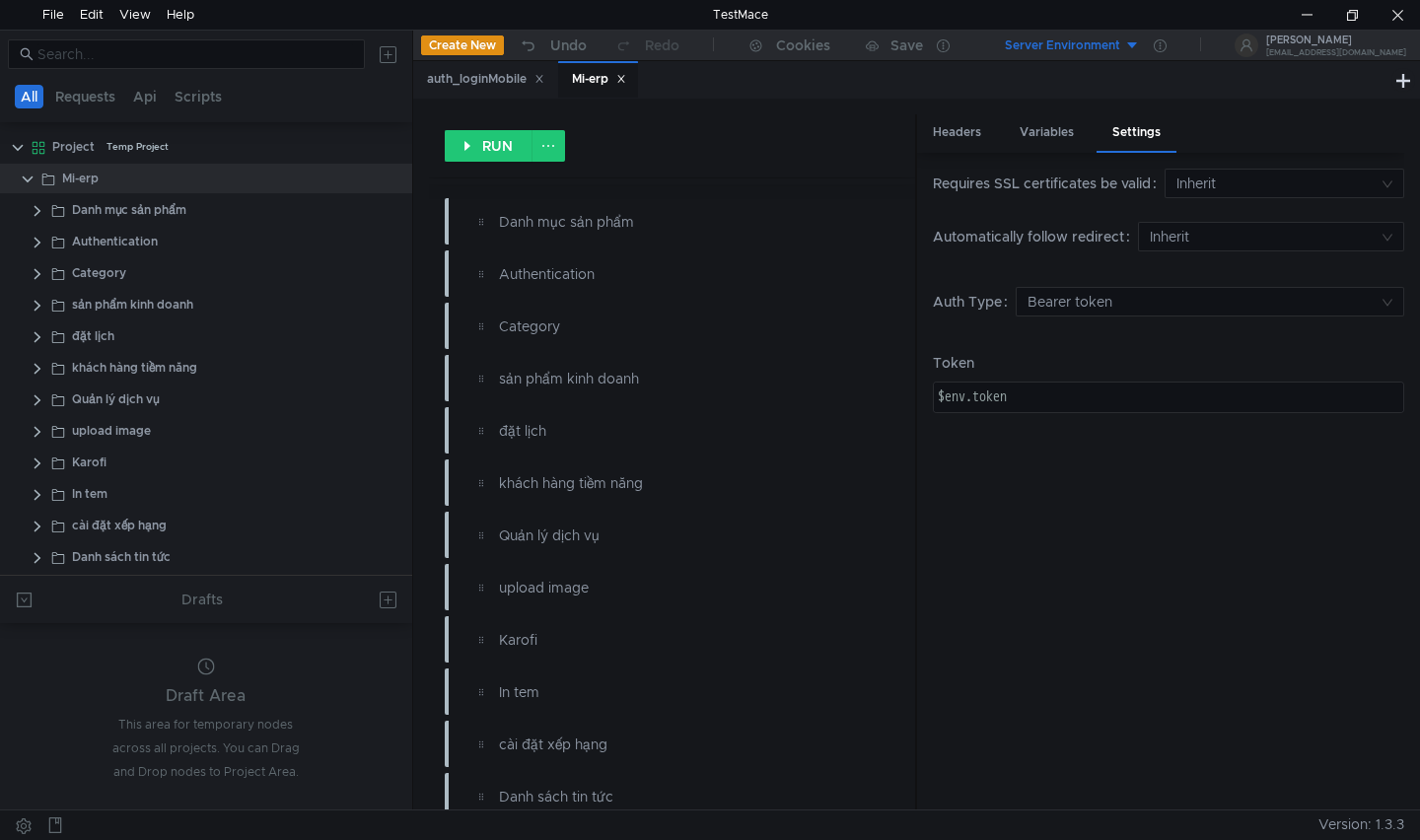 click on "$env.token" 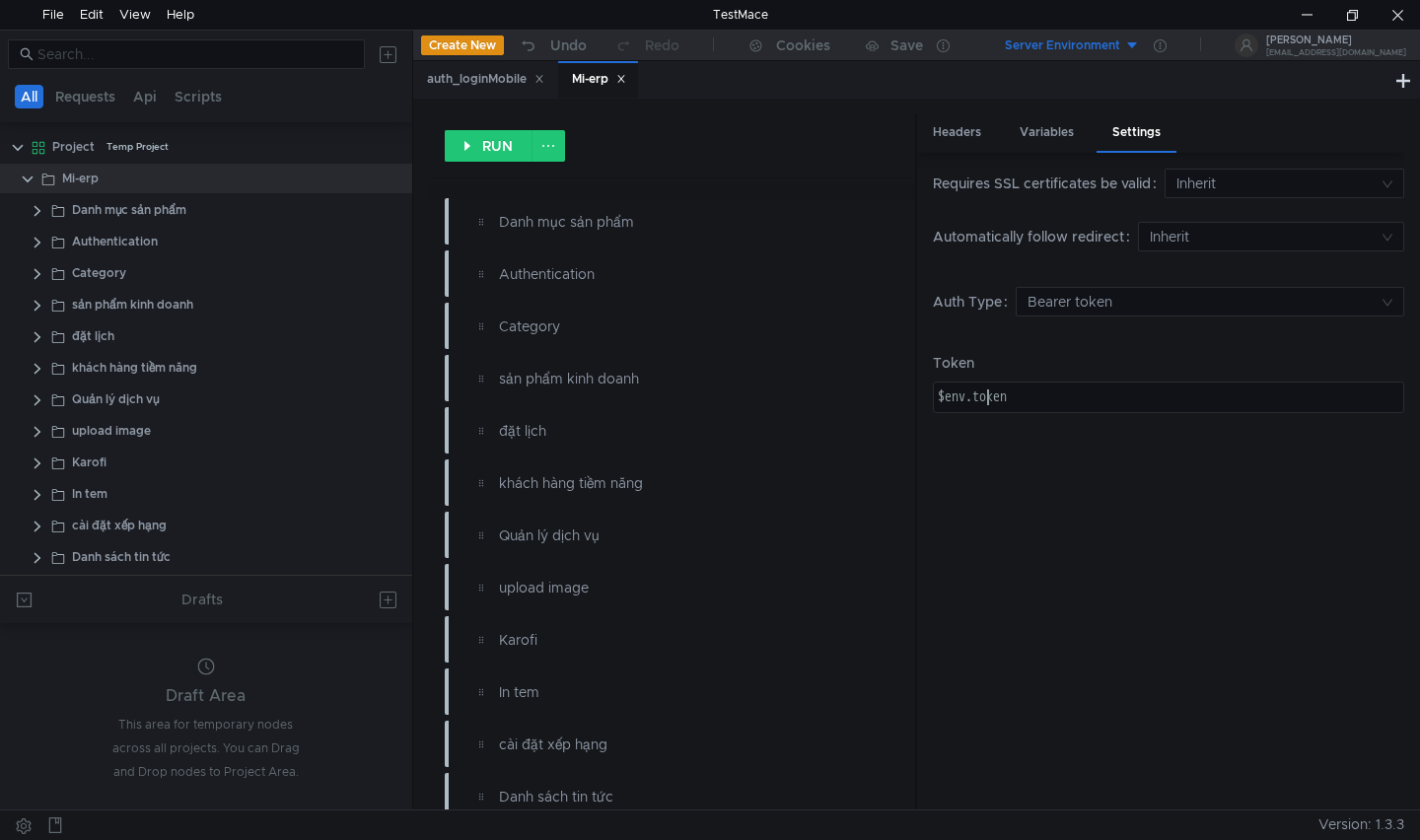 click on "$env.token" 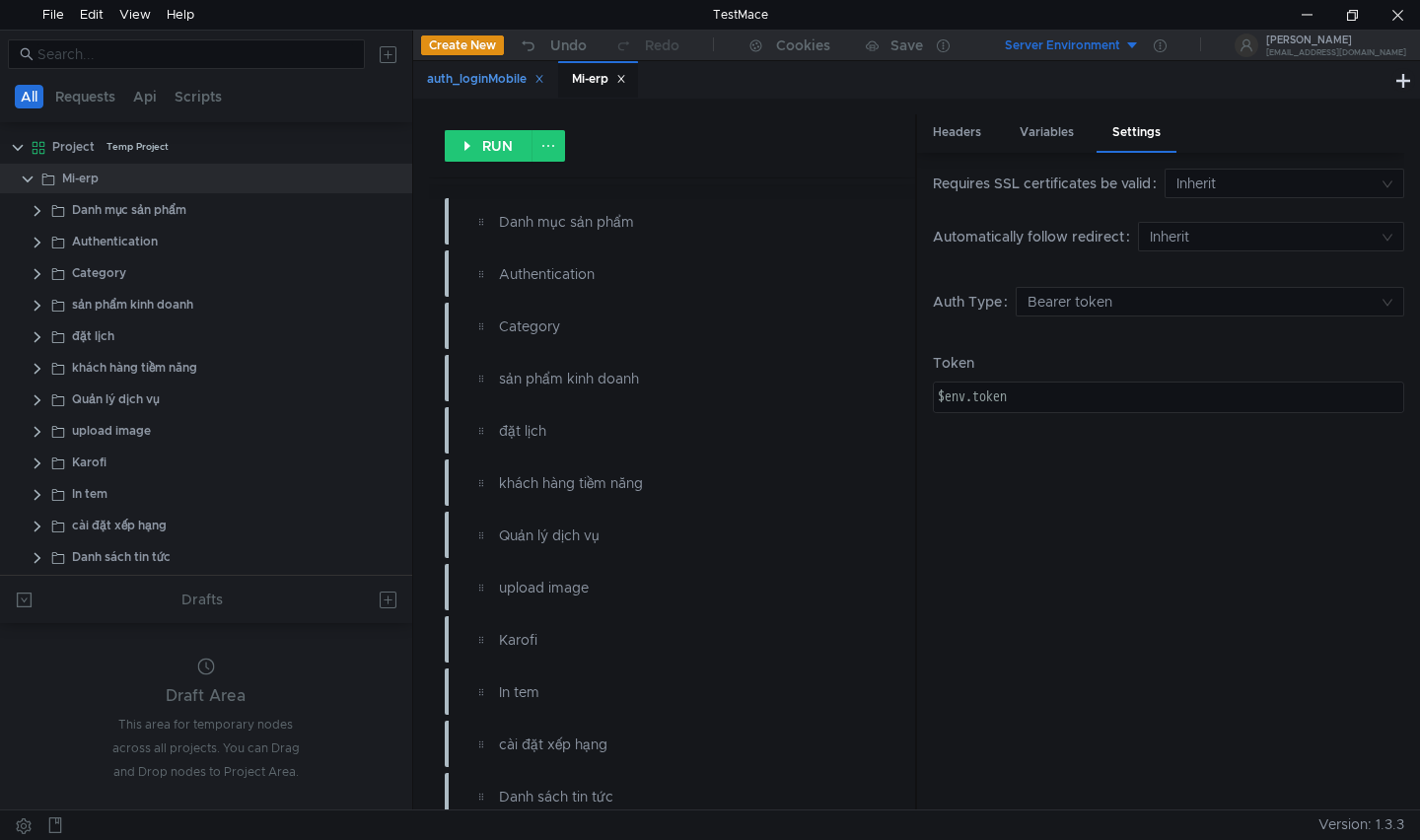 click on "auth_loginMobile" at bounding box center (485, 79) 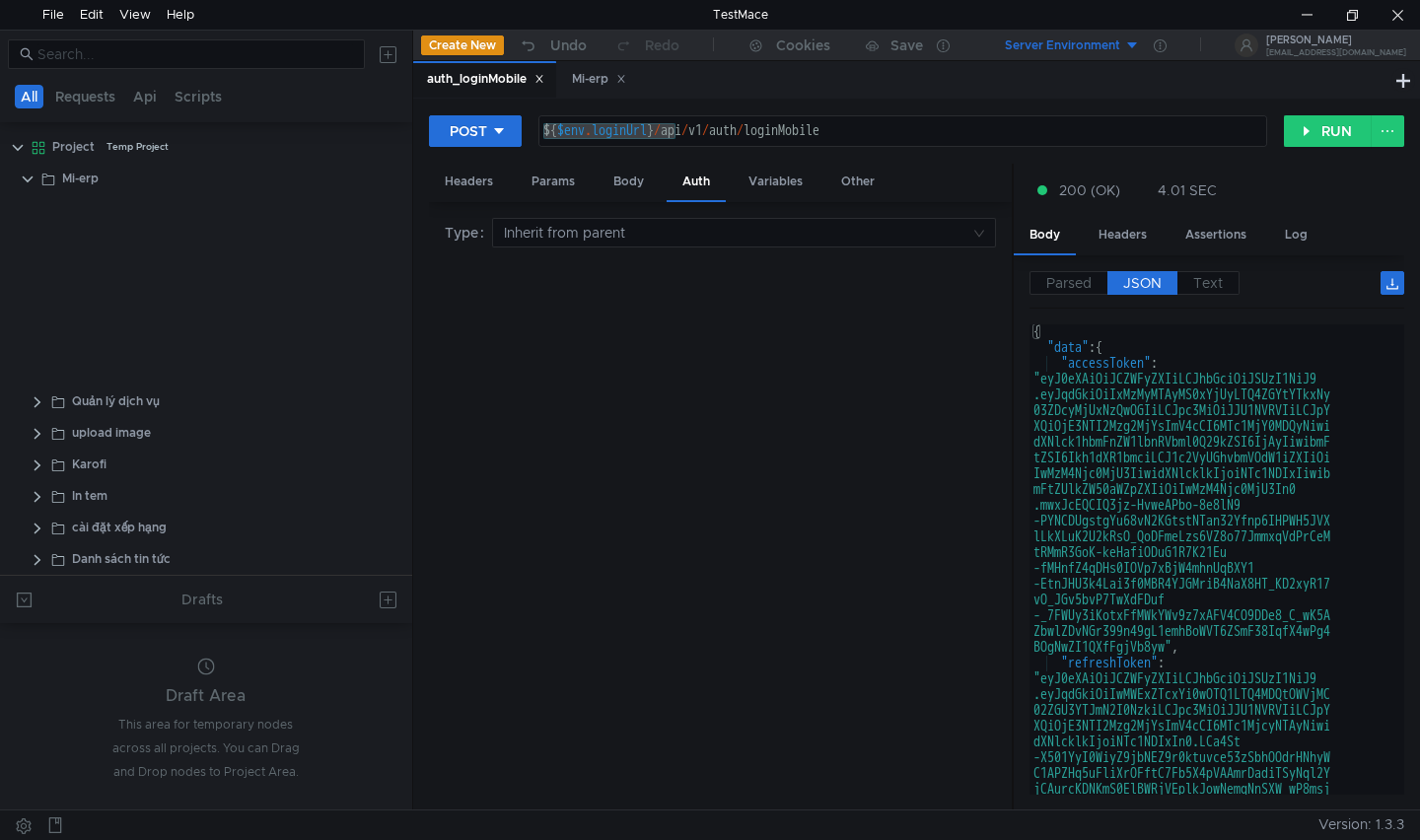 scroll, scrollTop: 670, scrollLeft: 0, axis: vertical 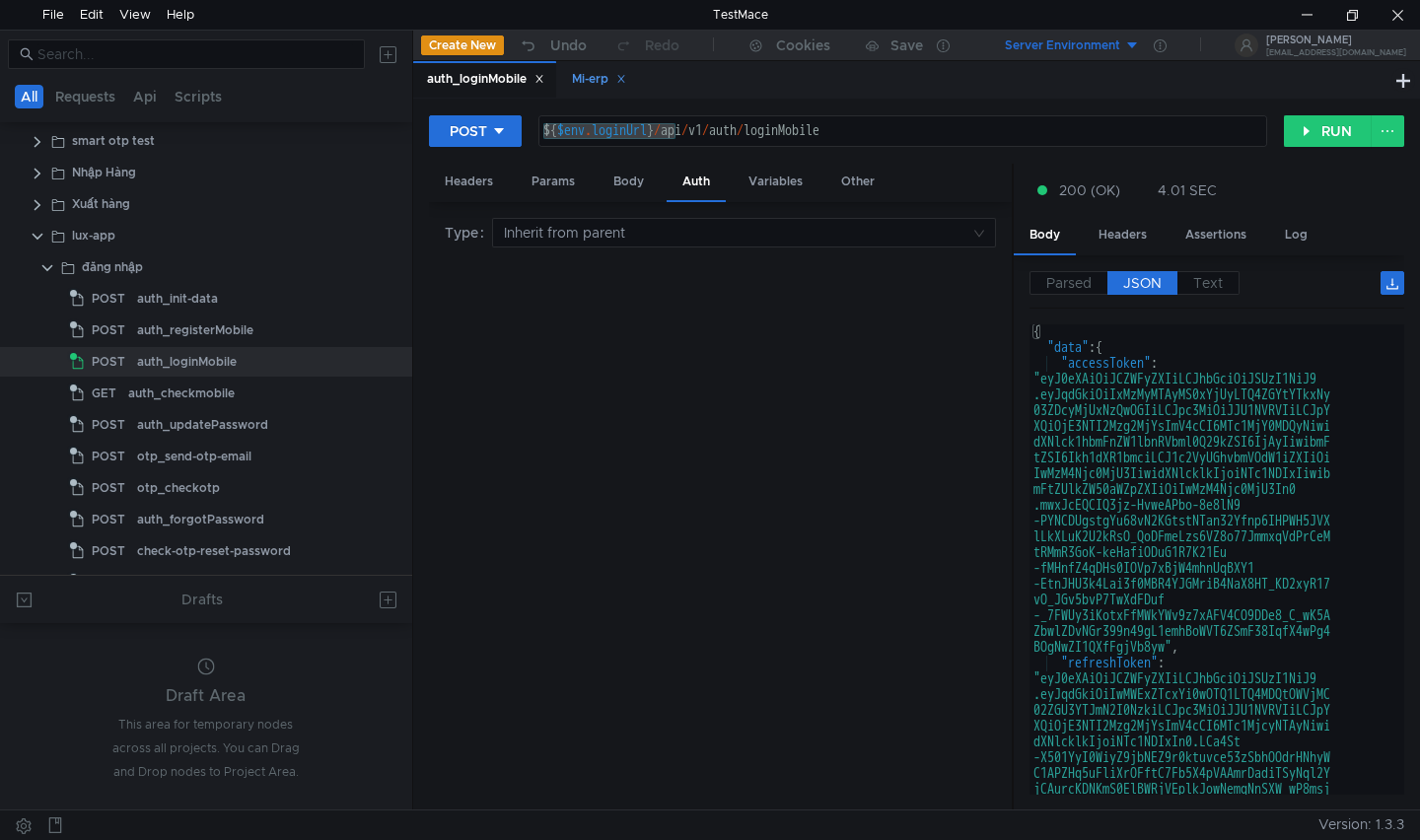 click on "Mi-erp" at bounding box center (599, 79) 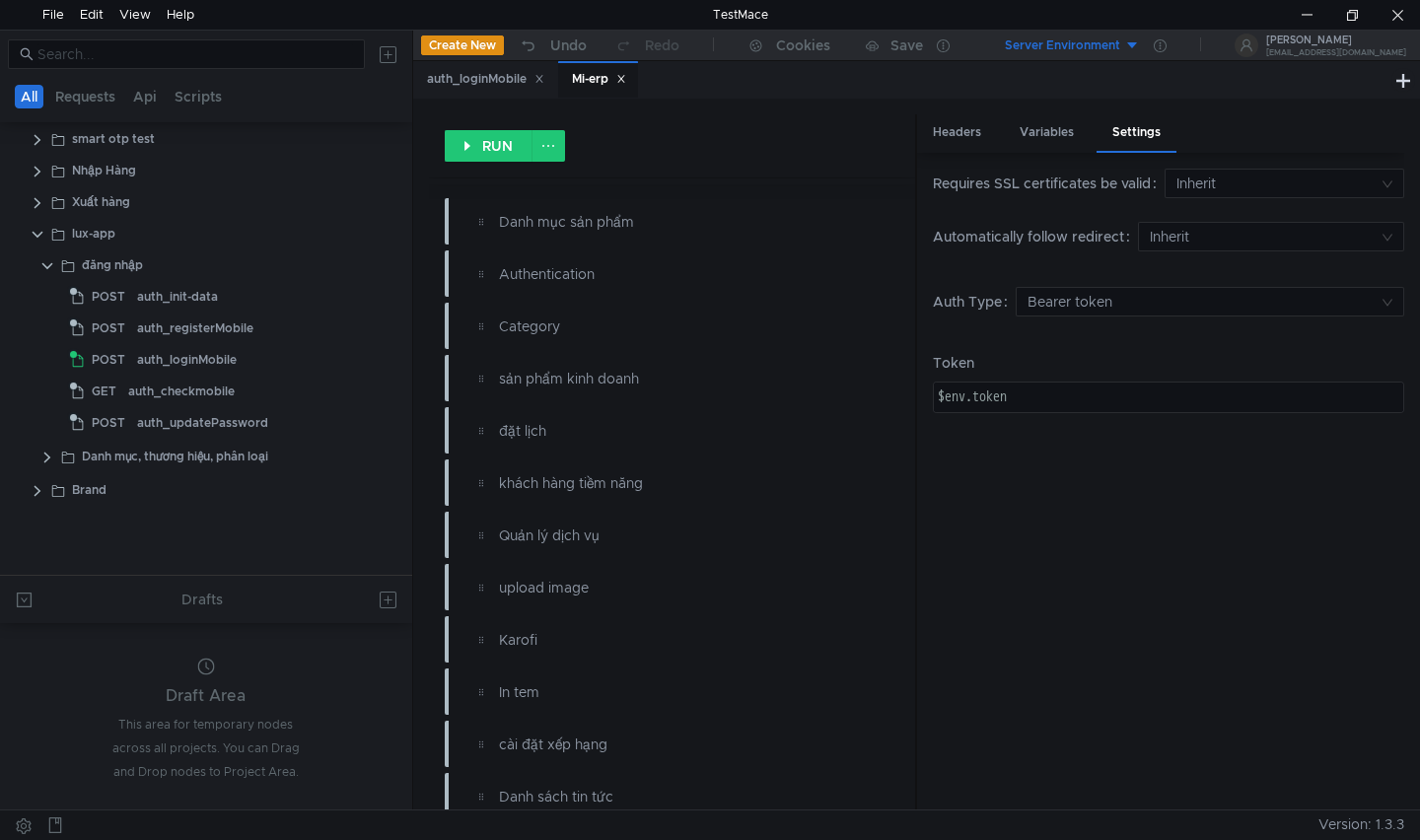 scroll, scrollTop: 0, scrollLeft: 0, axis: both 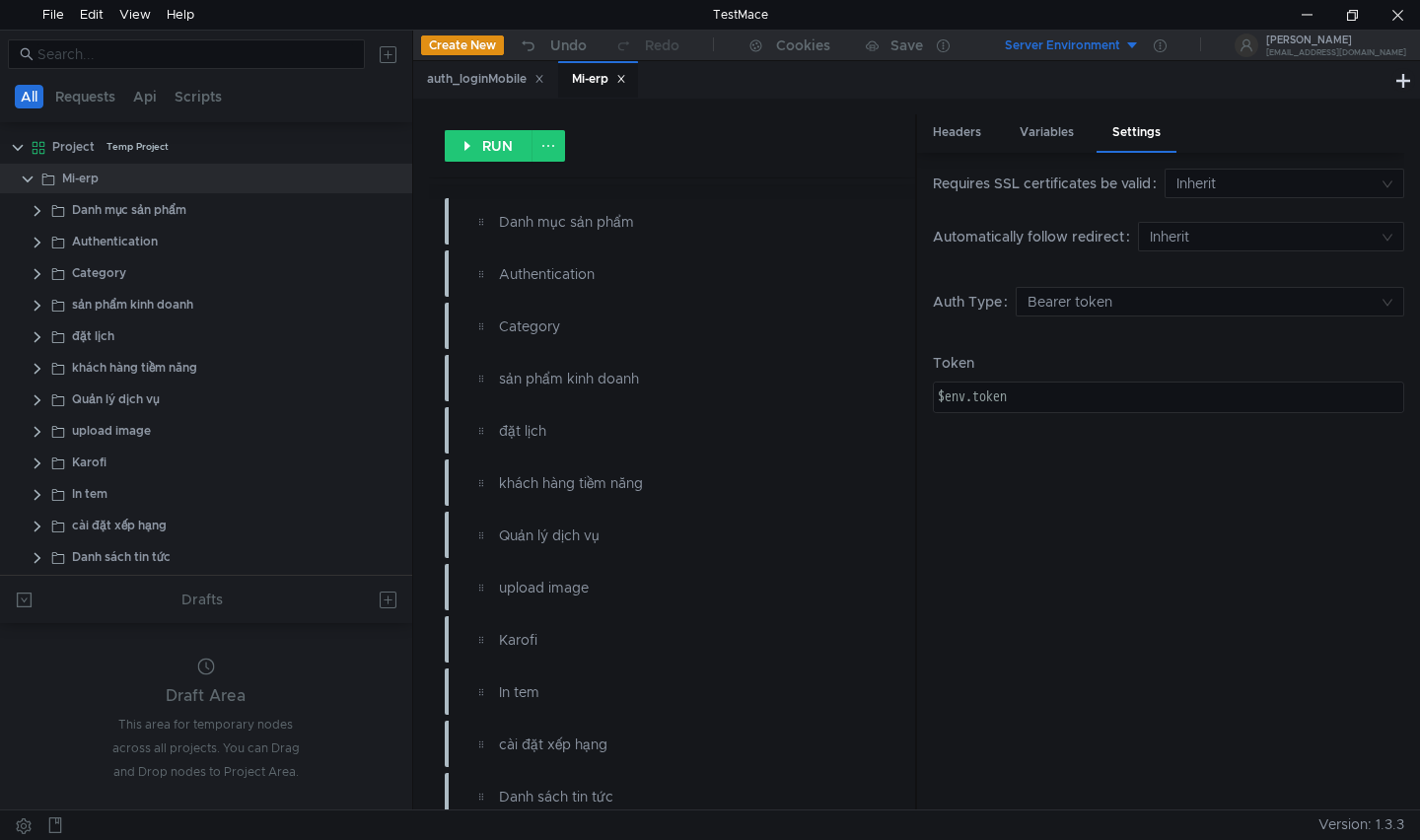 click on "$env.token" 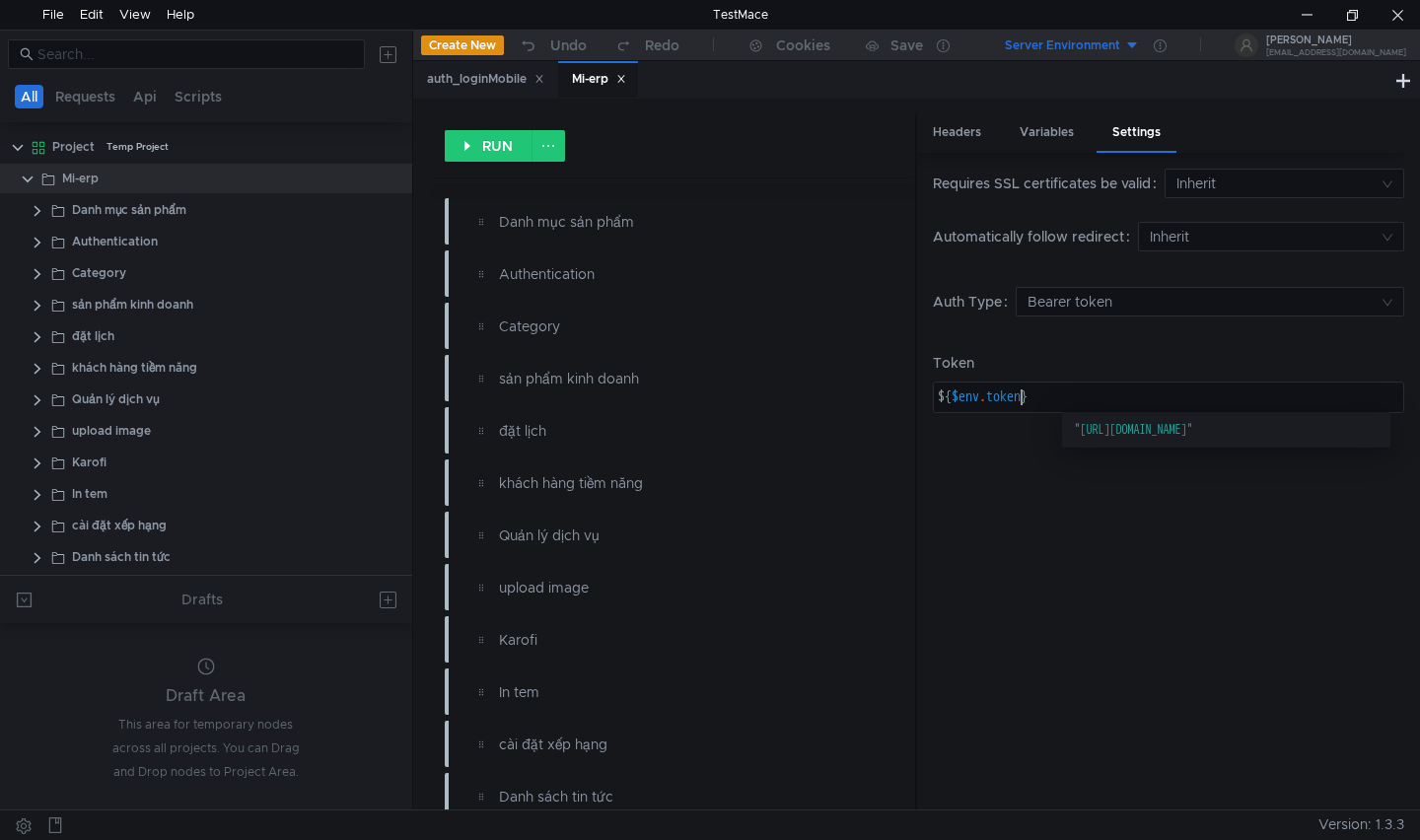 type on "${$env.token}" 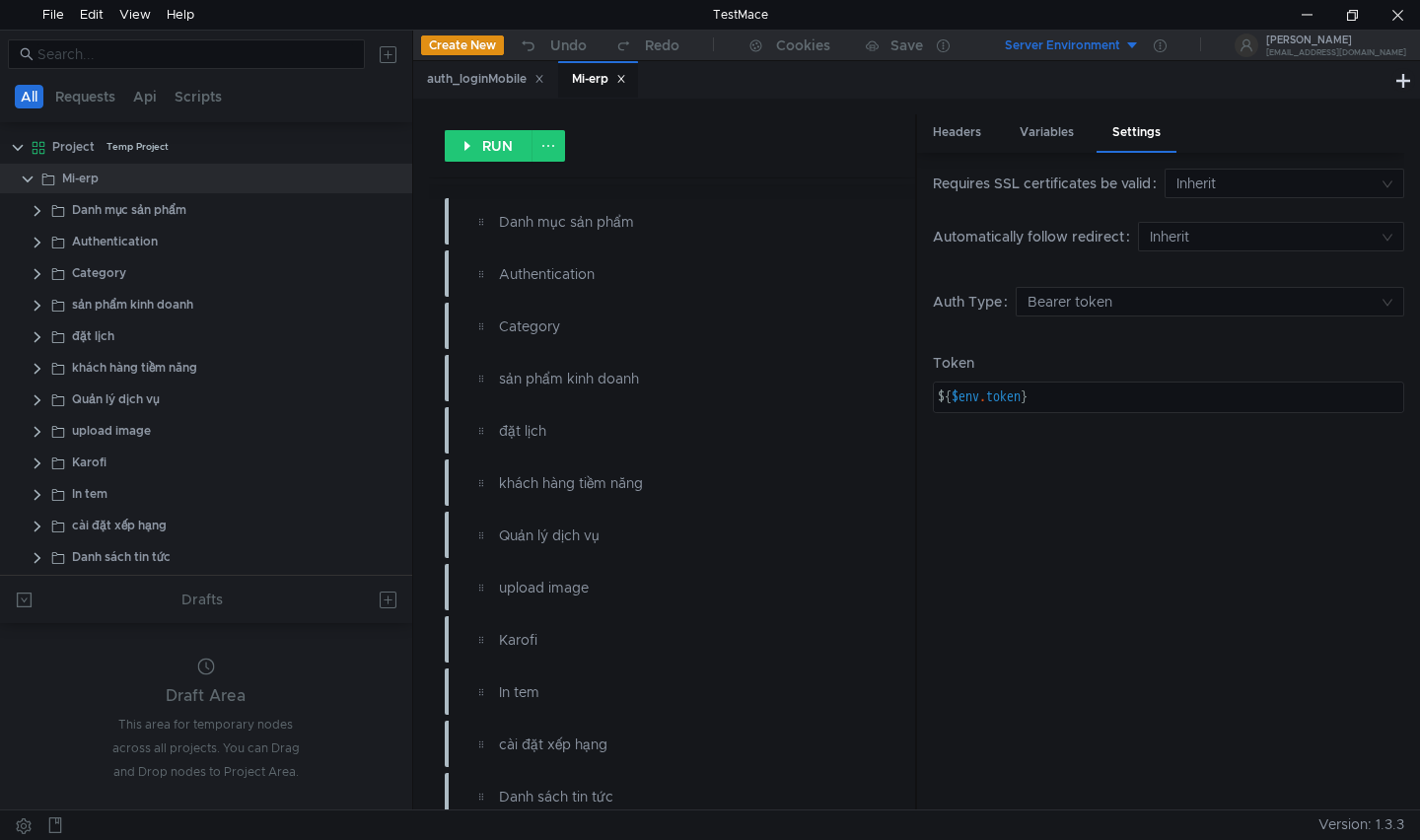 click on "Requires SSL certificates be valid Inherit Automatically follow redirect Inherit Auth Type Bearer token Token ${$env.token} ${ $env . token }     הההההההההההההההההההההההההההההההההההההההההההההההההההההההההההההההההההההההההההההההההההההההההההההההההההההההההההההההההההההההההההההההההההההההההההההההההההההההההההההההההההההההההההההההההההההההההההההההההההההההההההההההההההההההההההההההההההההההההההההההההההההההההההההההה XXXXXXXXXXXXXXXXXXXXXXXXXXXXXXXXXXXXXXXXXXXXXXXXXXXXXXXXXXXXXXXXXXXXXXXXXXXXXXXXXXXXXXXXXXXXXXXXXXXXXXXXXXXXXXXXXXXXXXXXXXXXXXXXXXXXXXXXXXXXXXXXXXXXXXXXXXXXXXXXXXXXXXXXXXXXXXXXXXXXXXXXXXXXXXXXXXXXXXXXXXXXXXXXXXXXXXXXXXXXXXXXXXXXXXXXXXXXXXXXXXXXXXXXXXXXXXXX" at bounding box center [1169, 480] 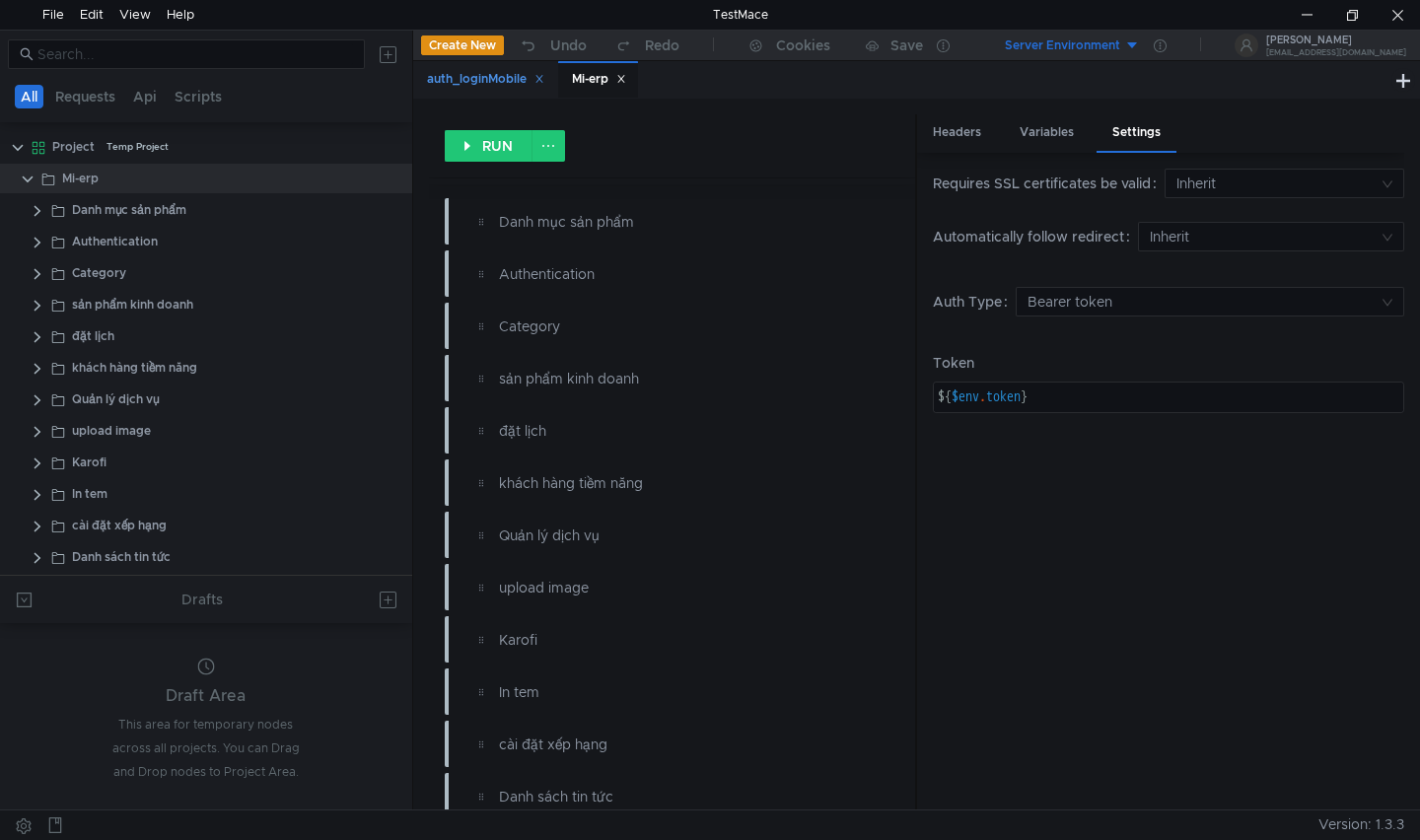 click on "auth_loginMobile" at bounding box center [485, 79] 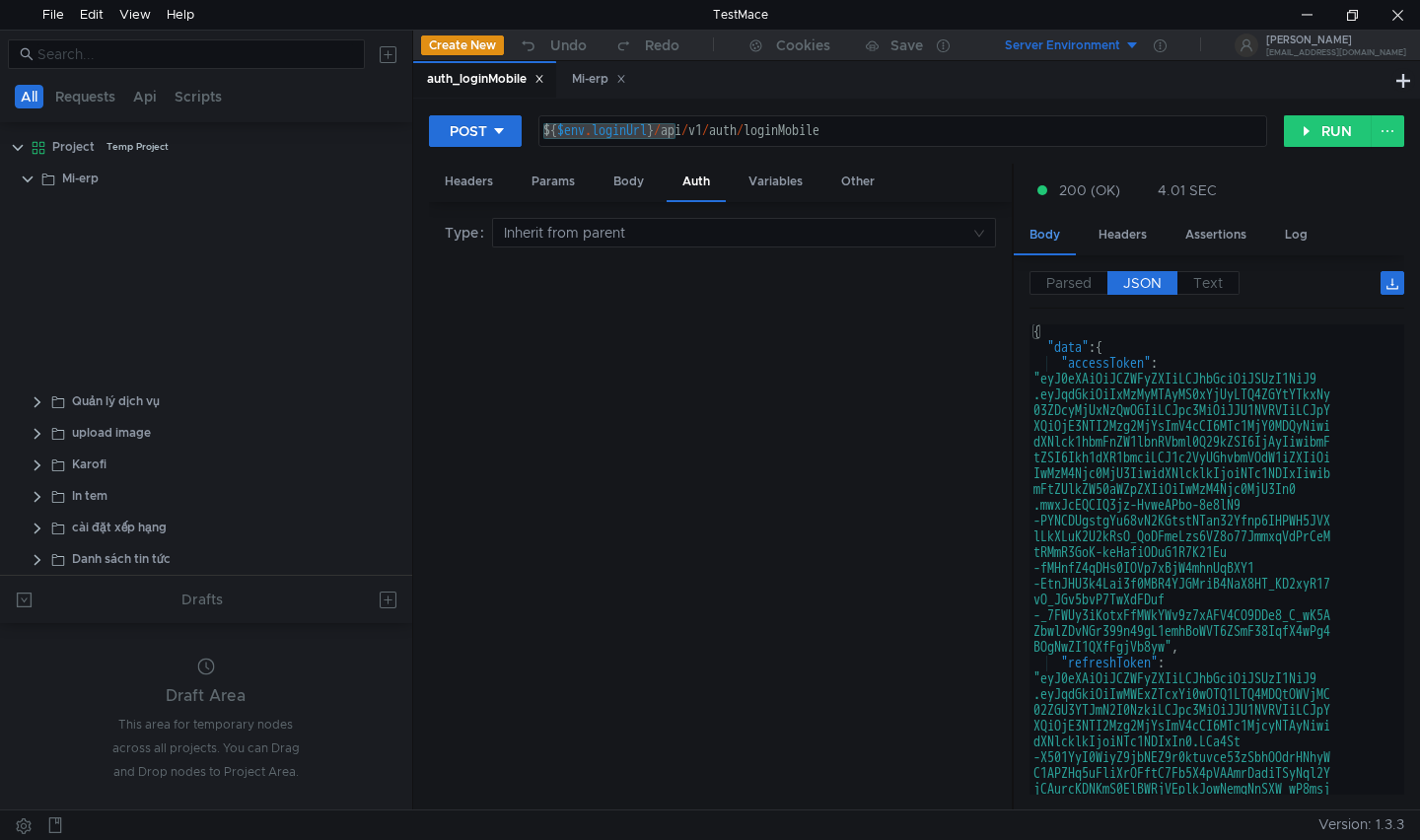 scroll, scrollTop: 670, scrollLeft: 0, axis: vertical 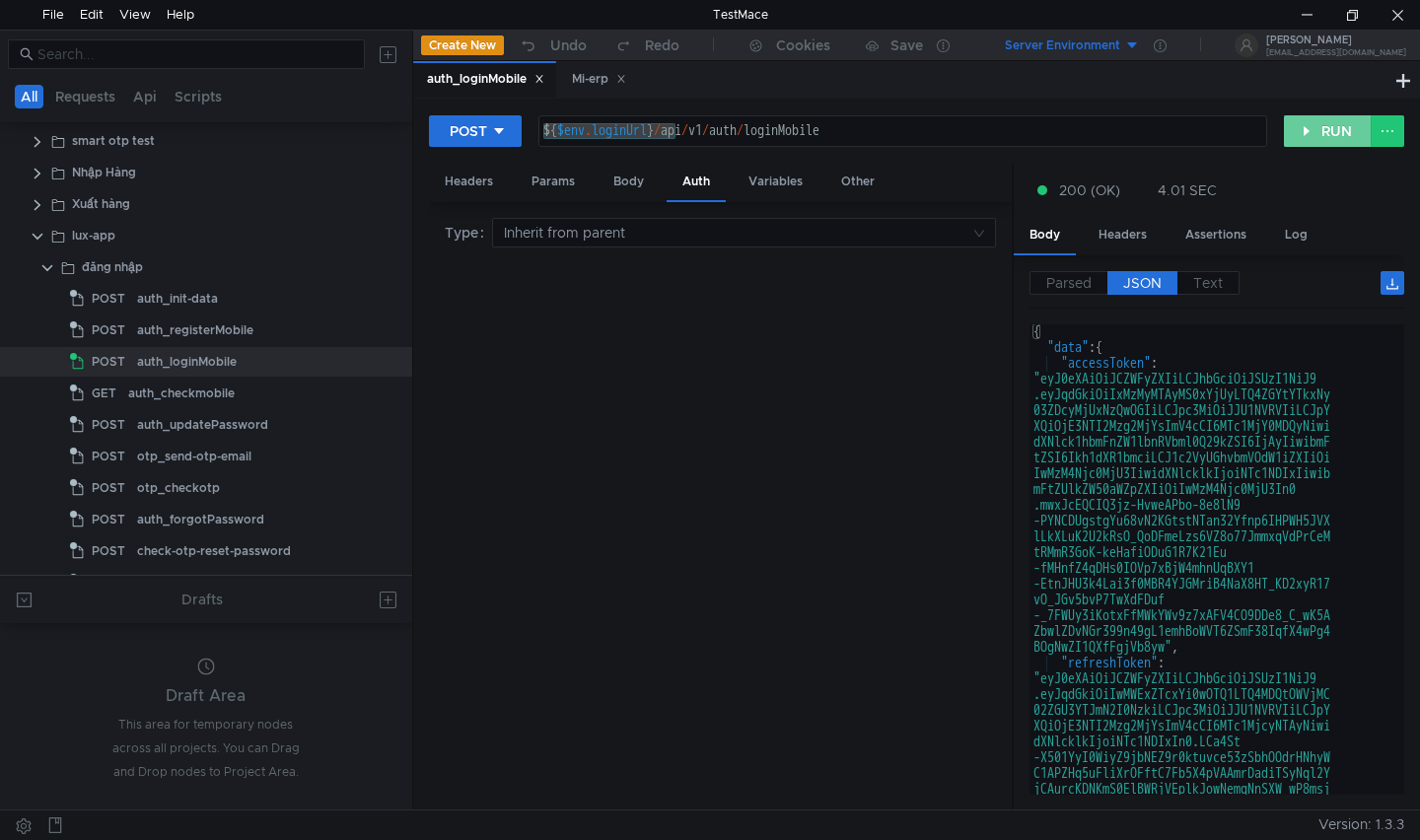 click on "RUN" 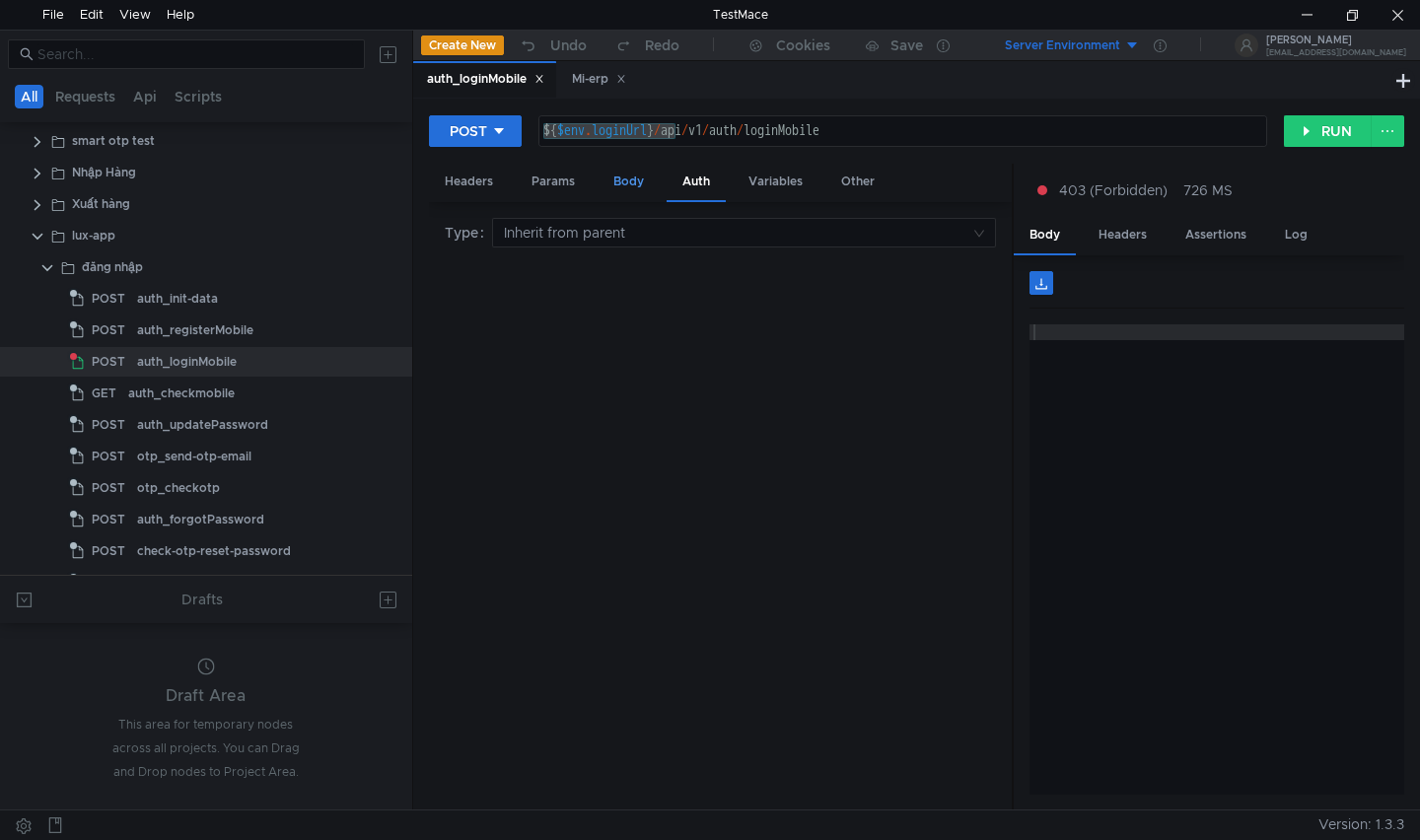 click on "Body" at bounding box center (628, 181) 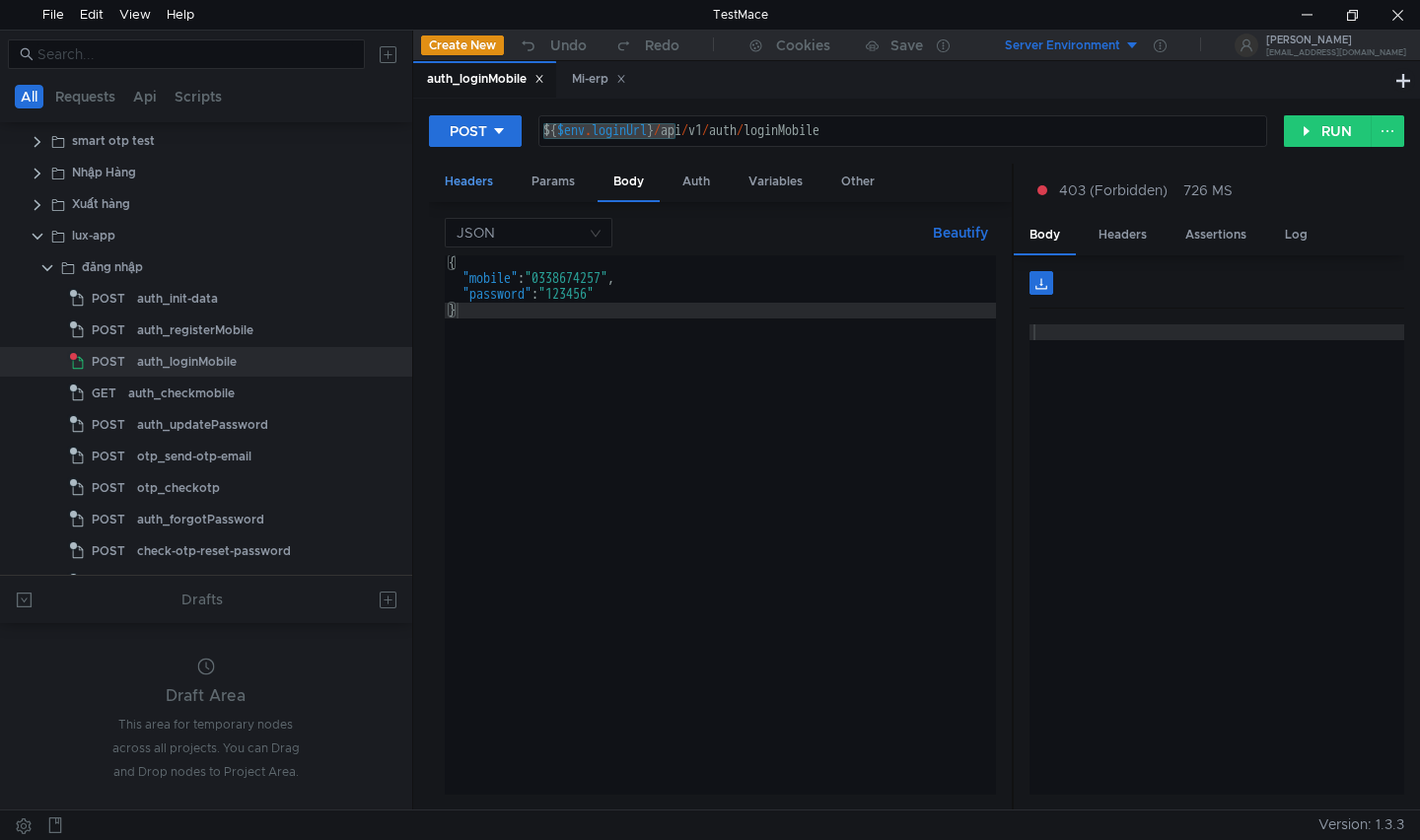 click on "Headers" at bounding box center [468, 181] 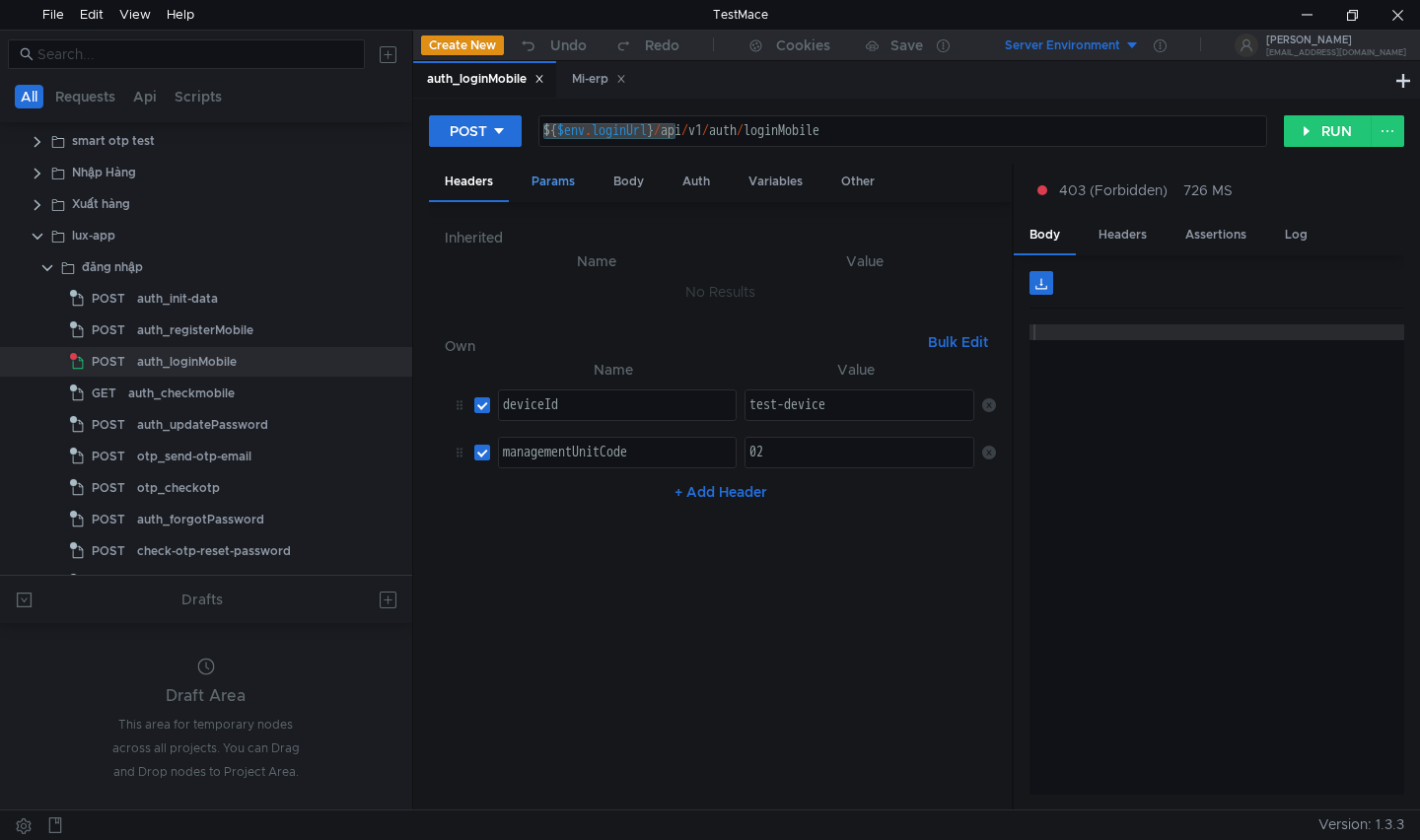 click on "Params" at bounding box center [553, 181] 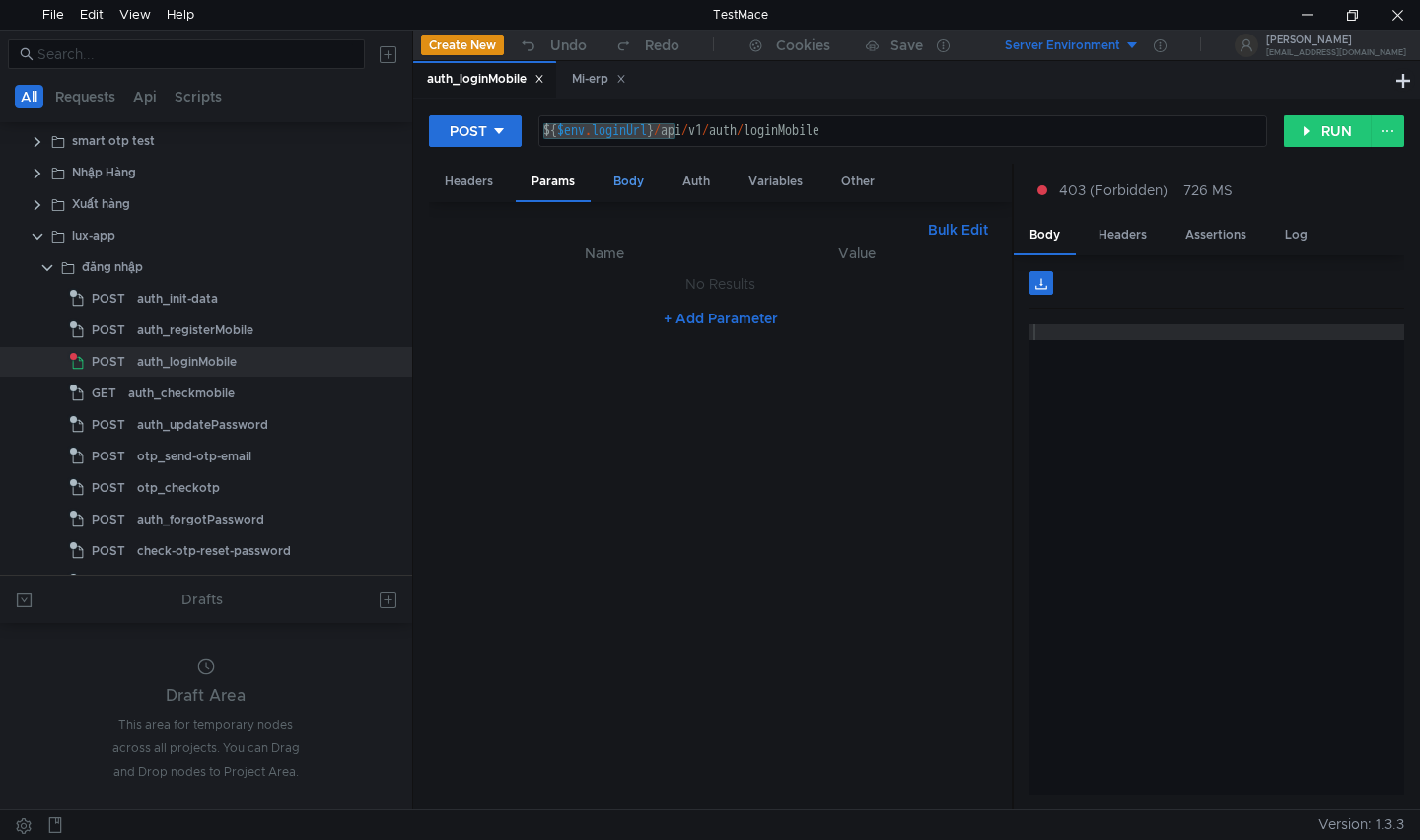 click on "Body" at bounding box center [628, 181] 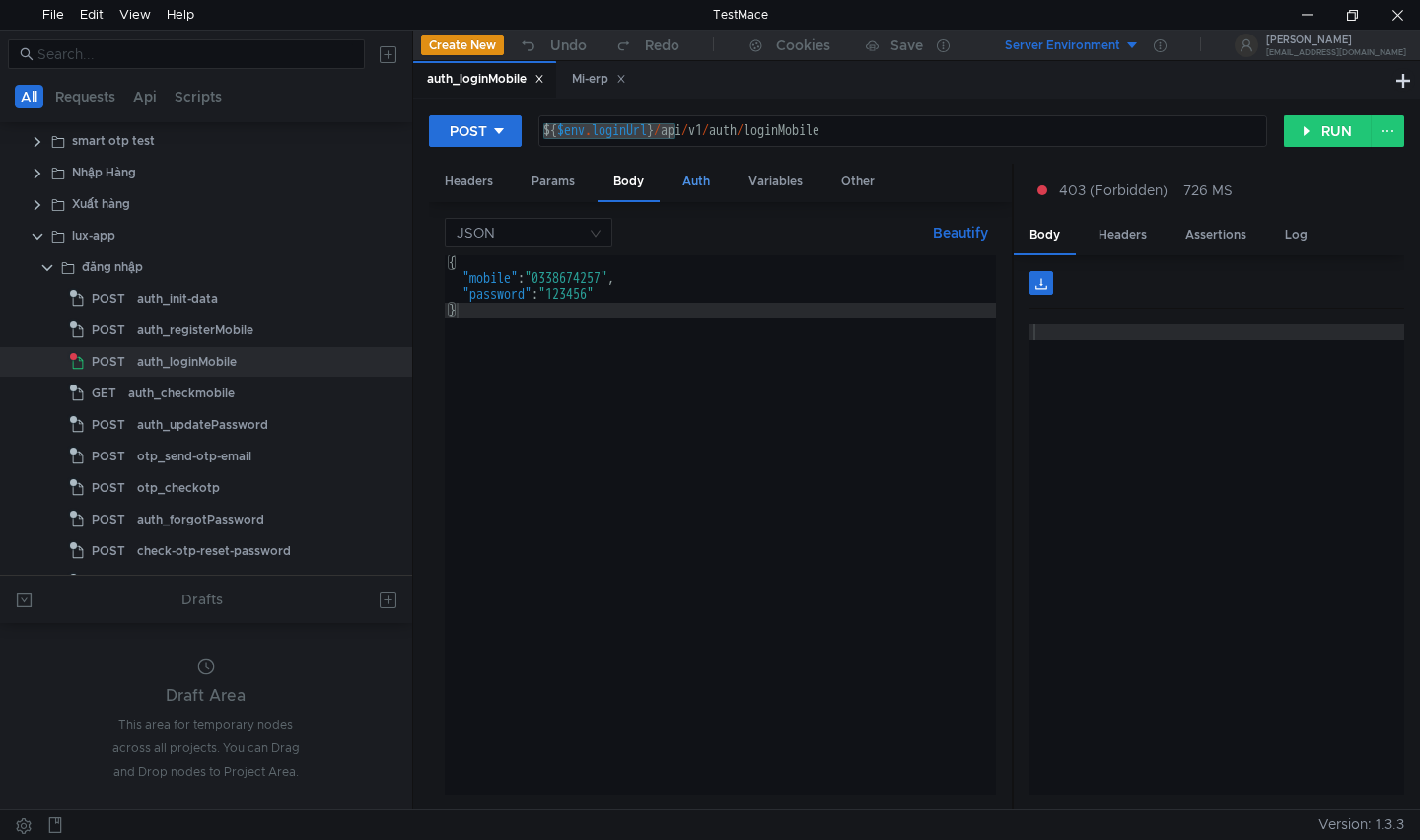 click on "Auth" at bounding box center (696, 181) 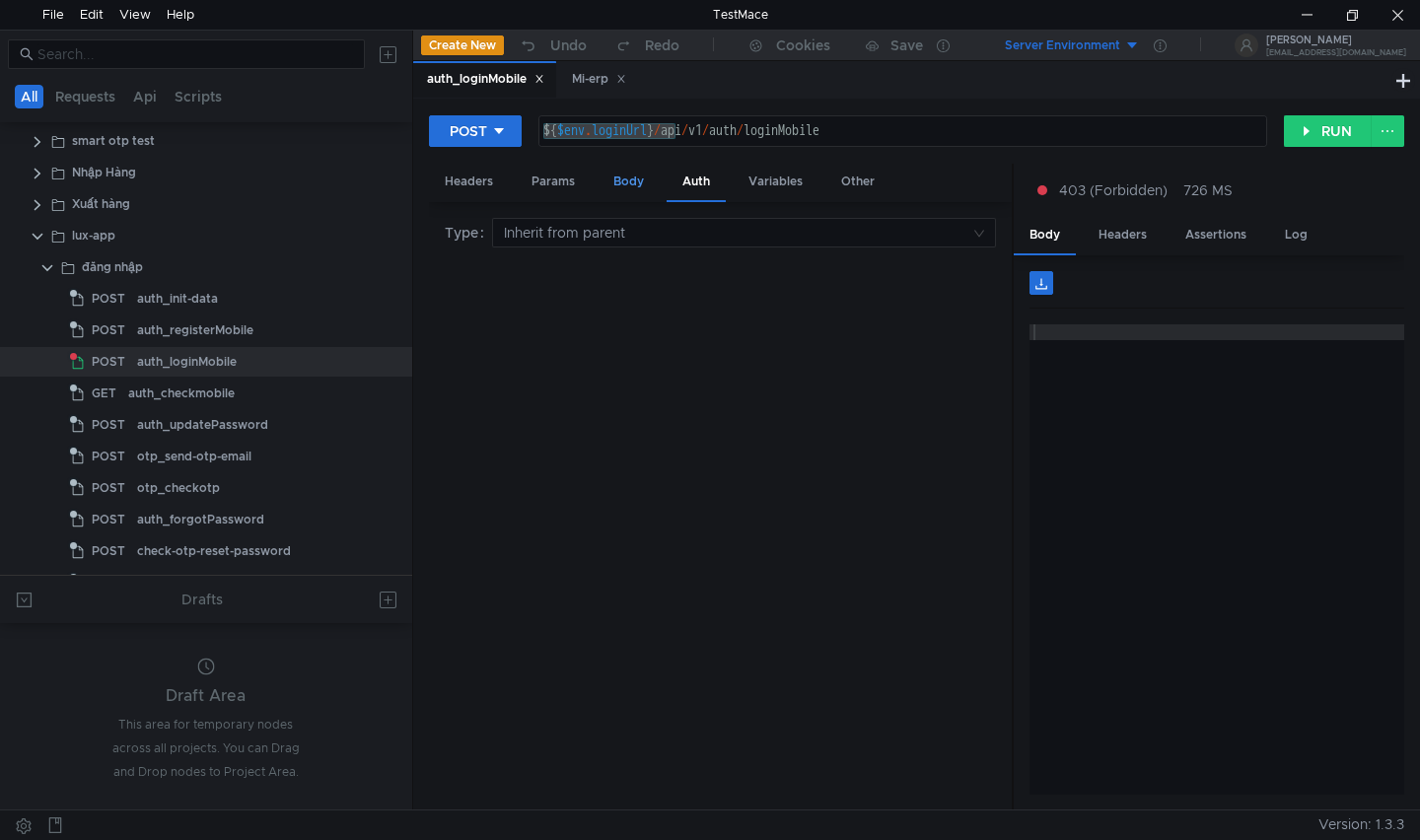 click on "Body" at bounding box center [628, 181] 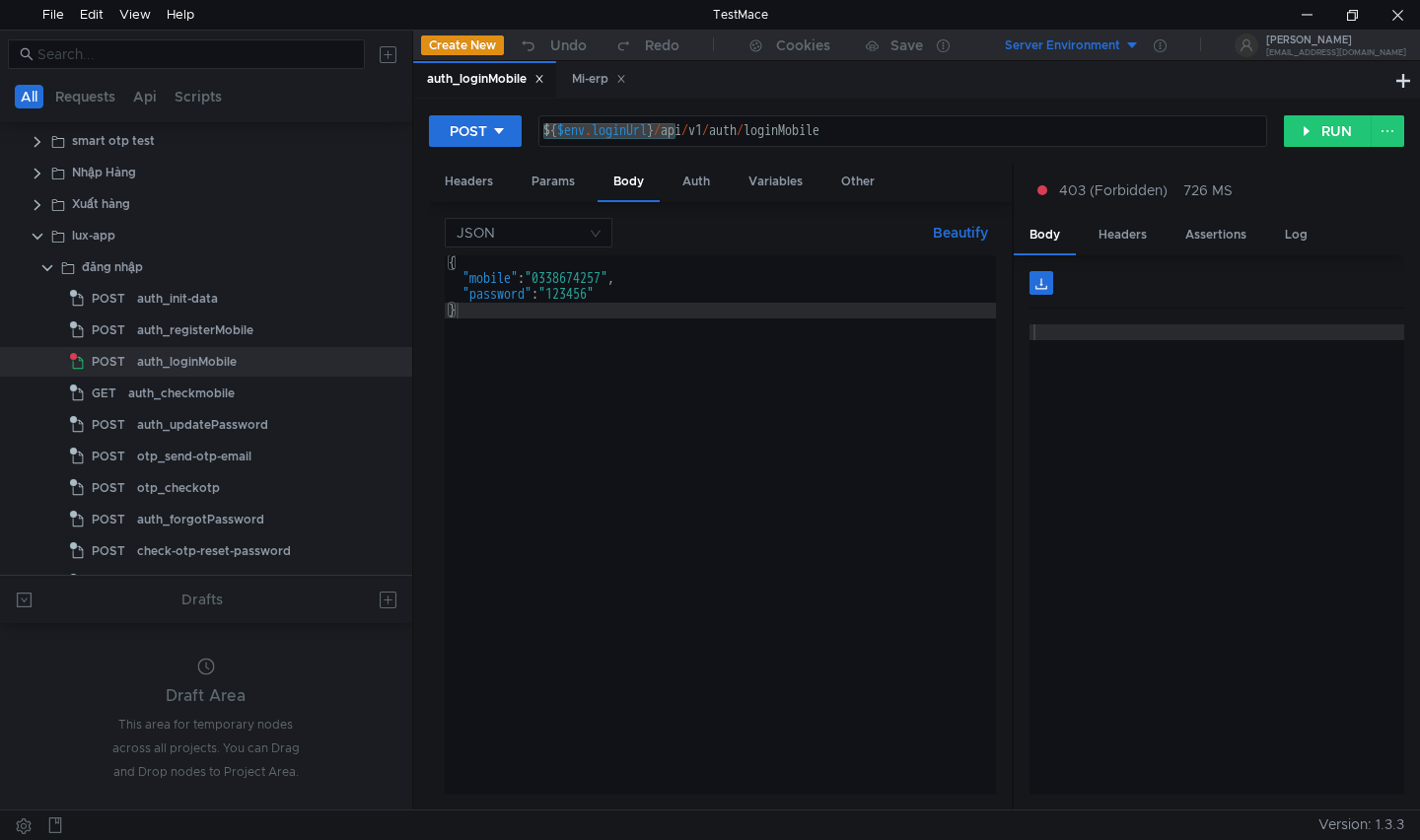click on "{    "mobile" :  "0338674257" ,    "password" :  "123456" }" at bounding box center [721, 540] 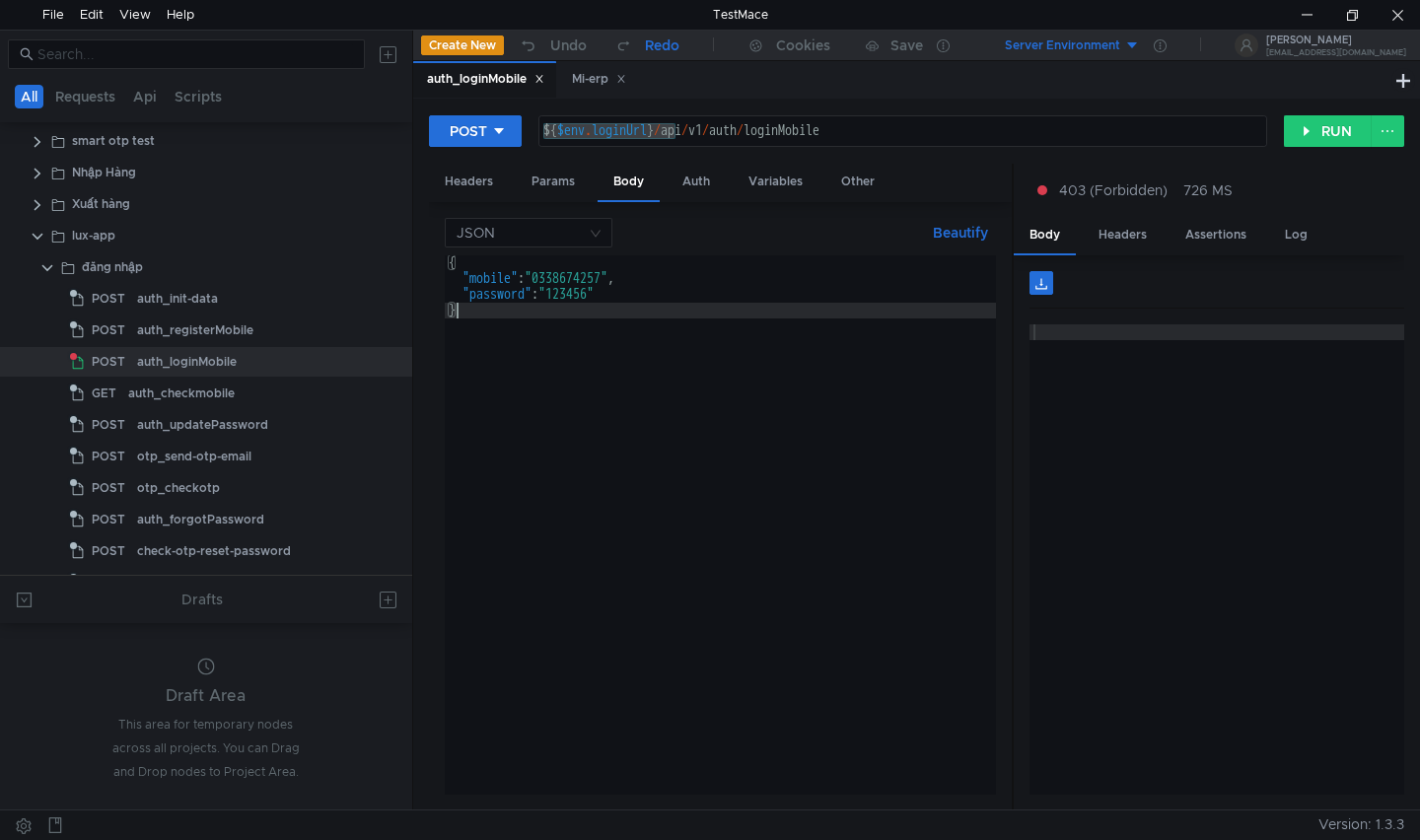 click on "Redo" at bounding box center [662, 45] 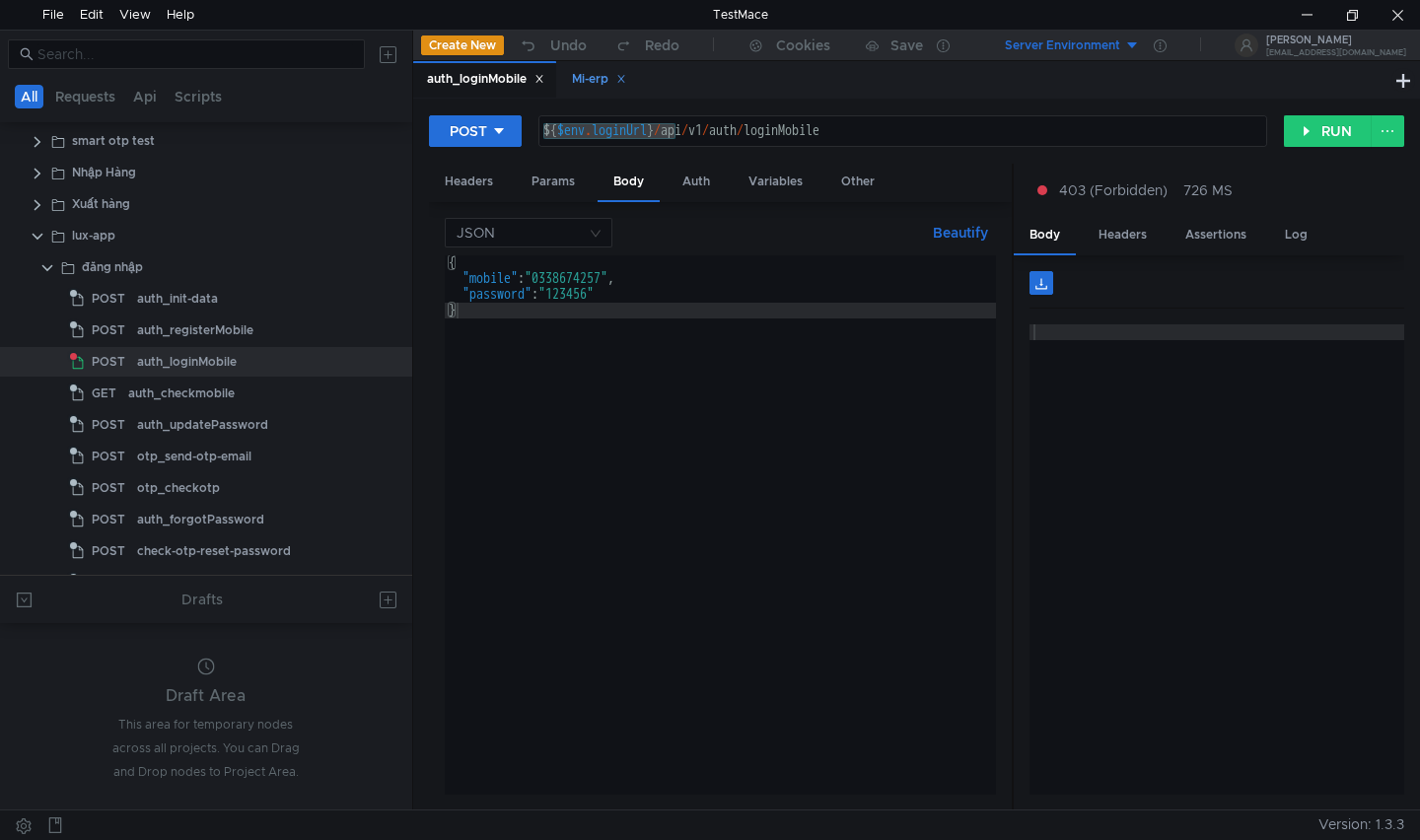 click on "Mi-erp" at bounding box center (599, 79) 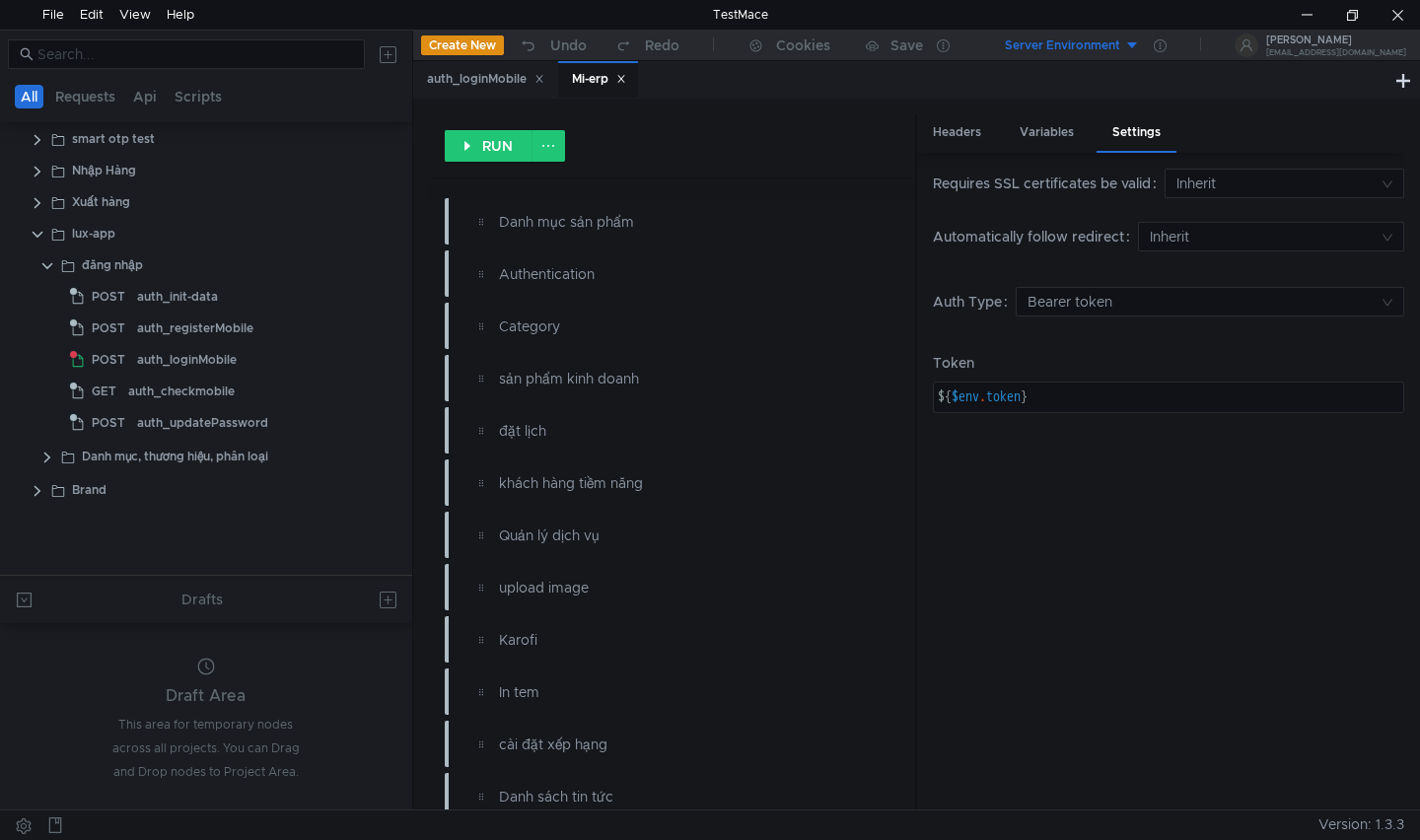 scroll, scrollTop: 0, scrollLeft: 0, axis: both 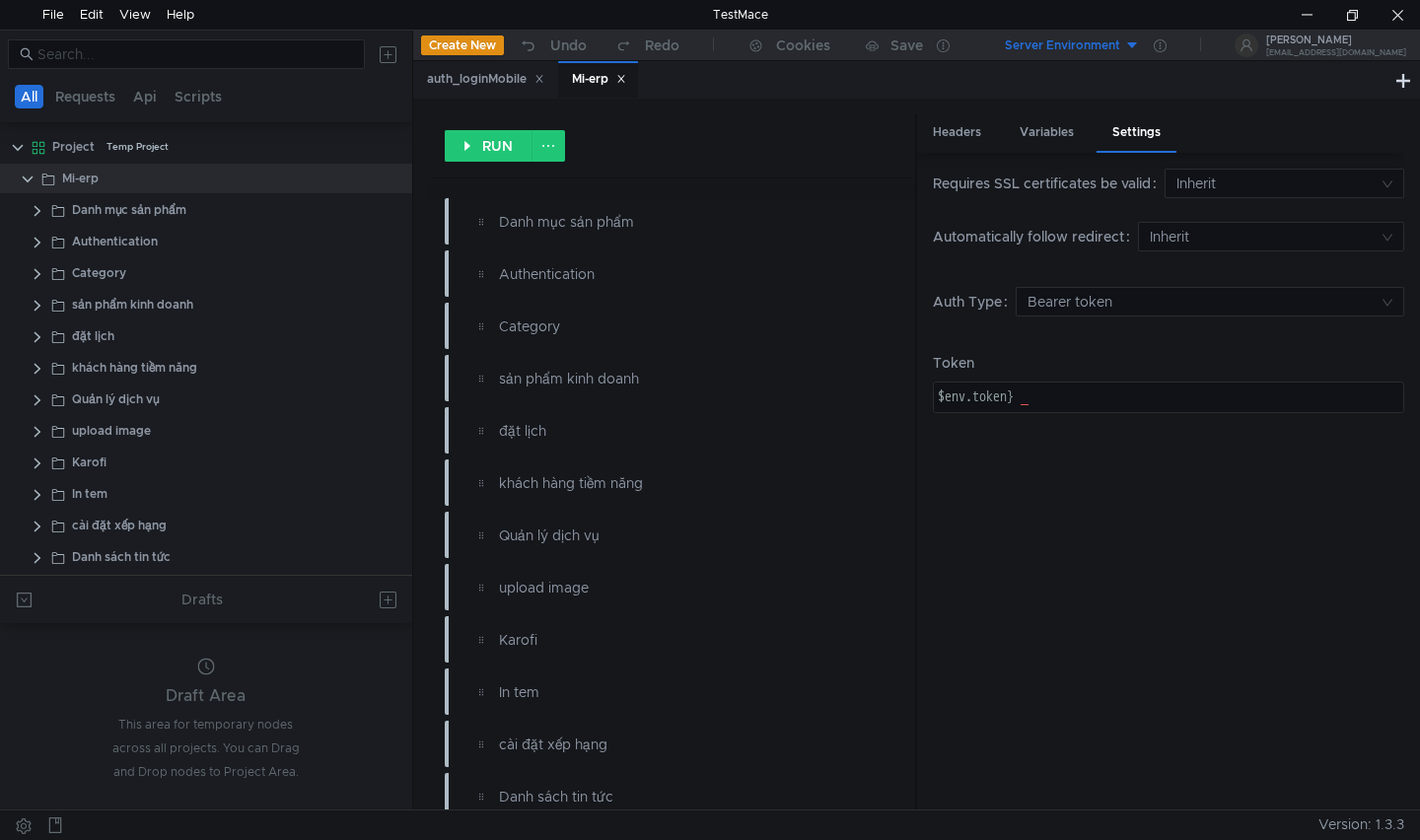 click on "$env.token}" 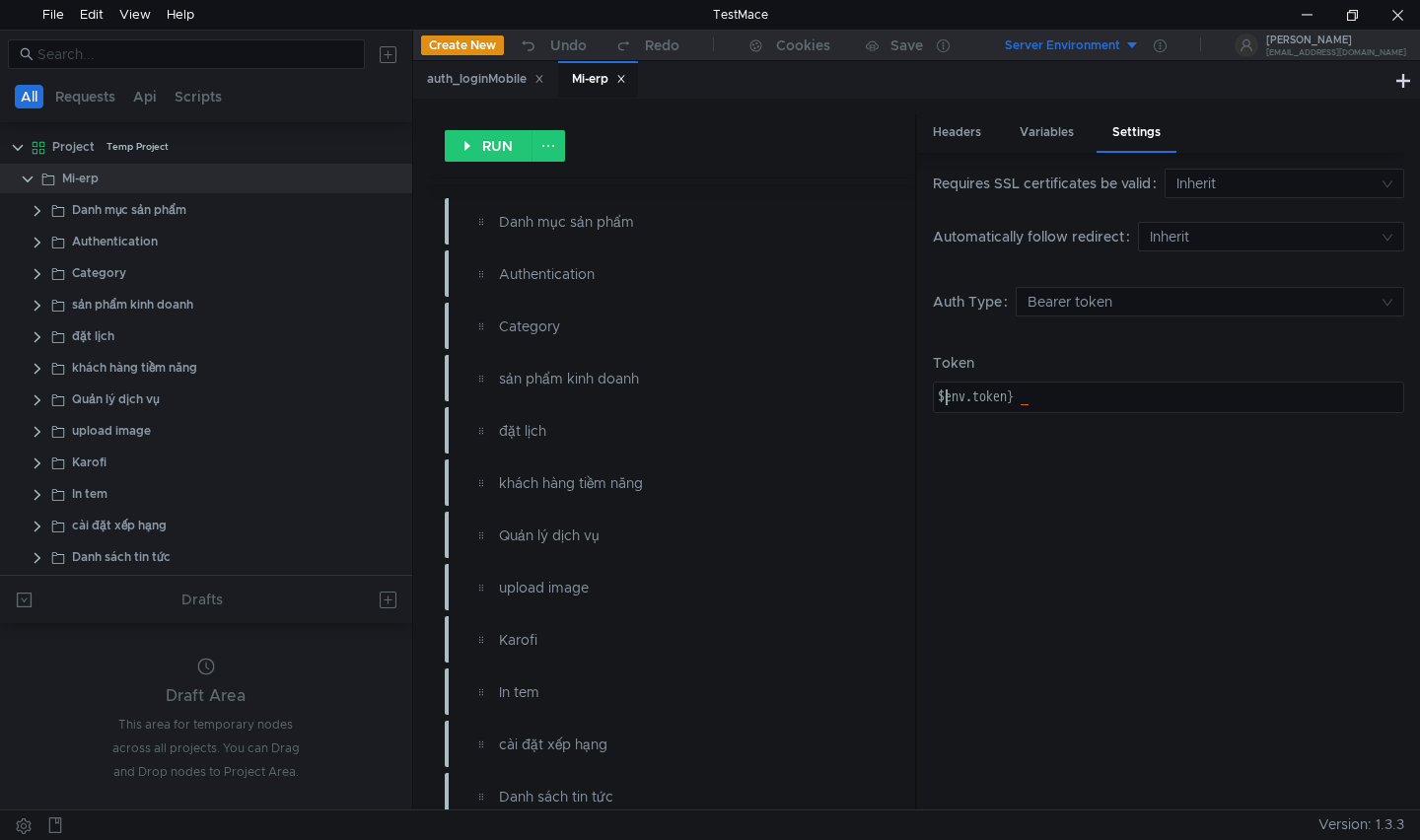 drag, startPoint x: 945, startPoint y: 396, endPoint x: 1020, endPoint y: 395, distance: 75.00667 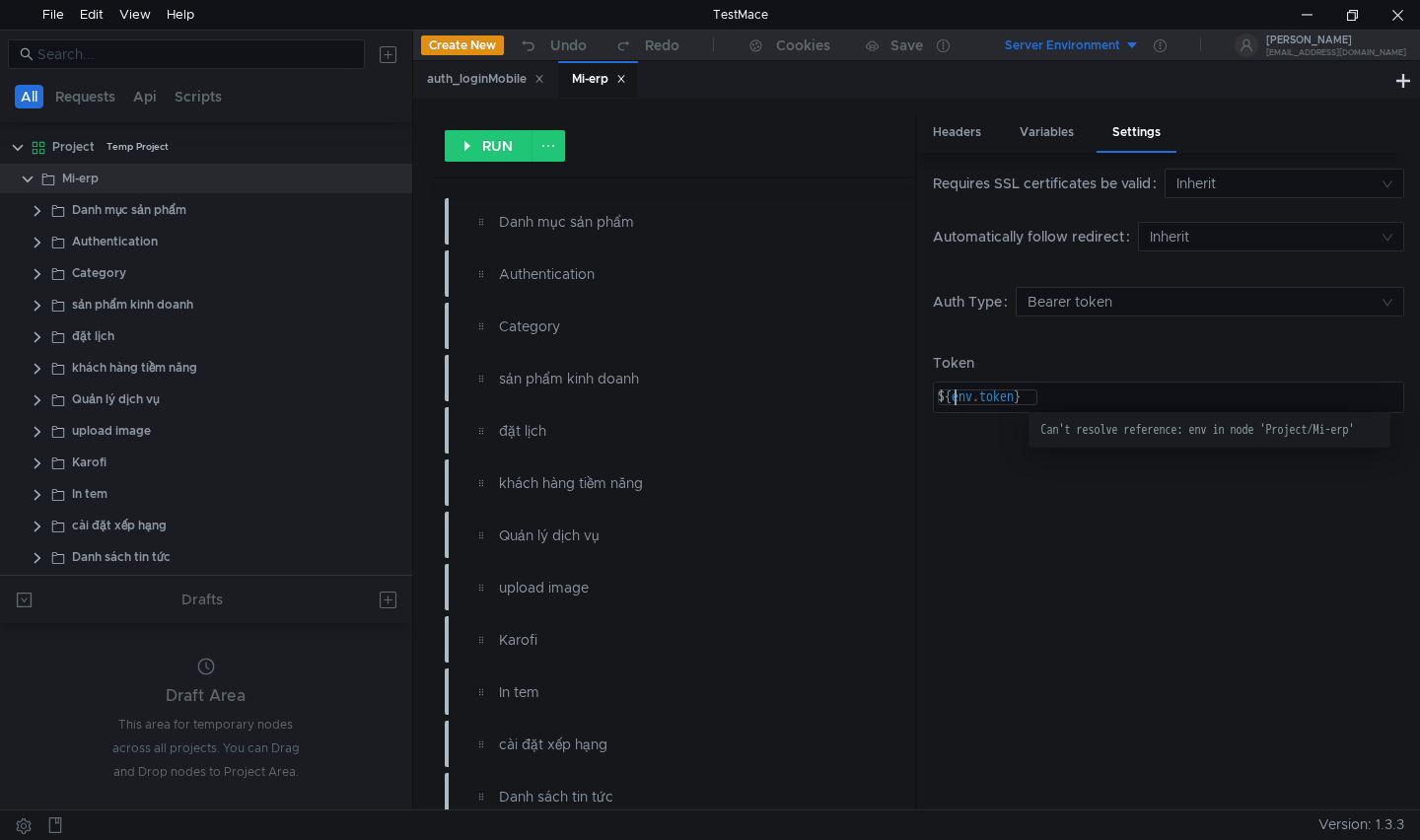 scroll, scrollTop: 0, scrollLeft: 0, axis: both 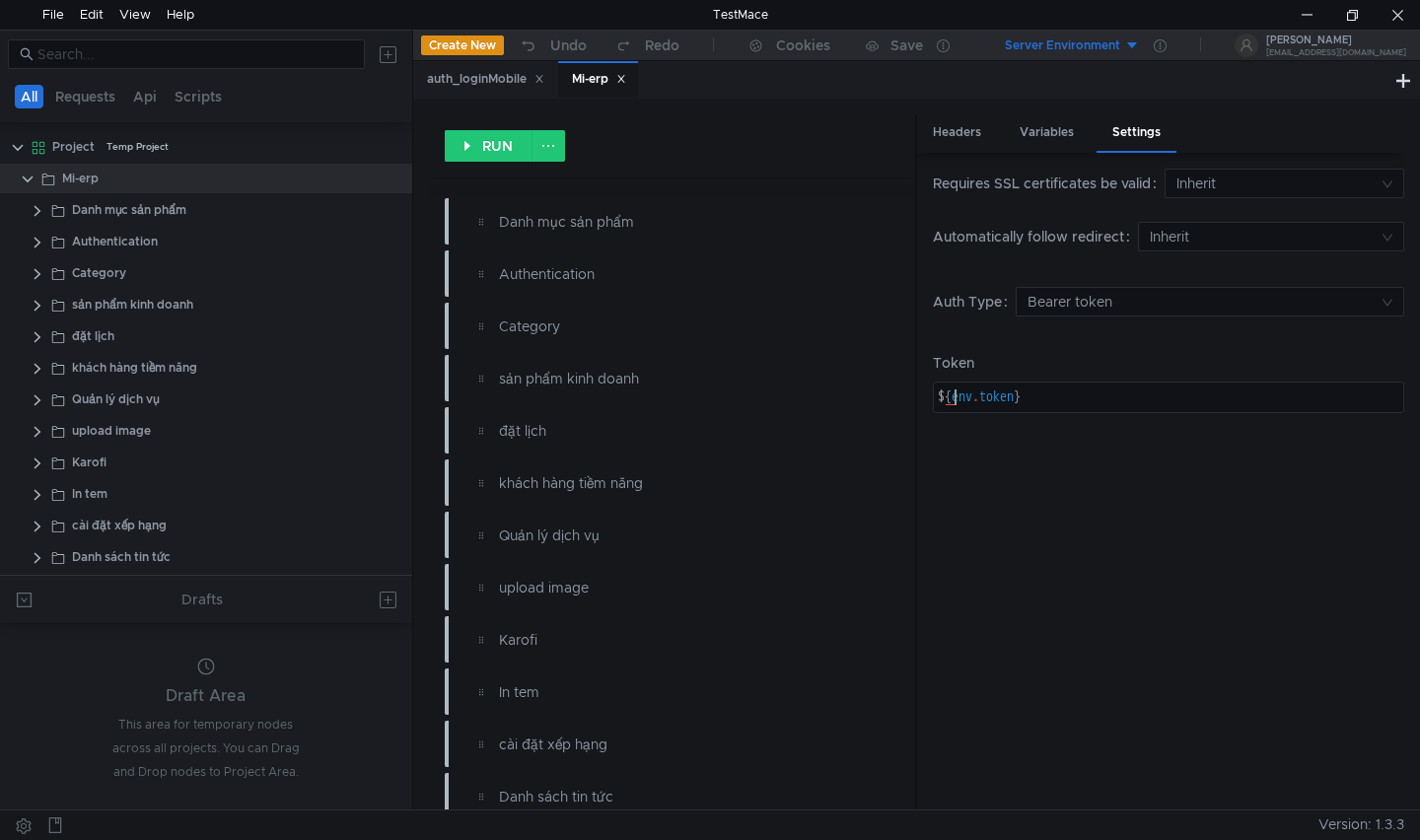 type on "${env.token}" 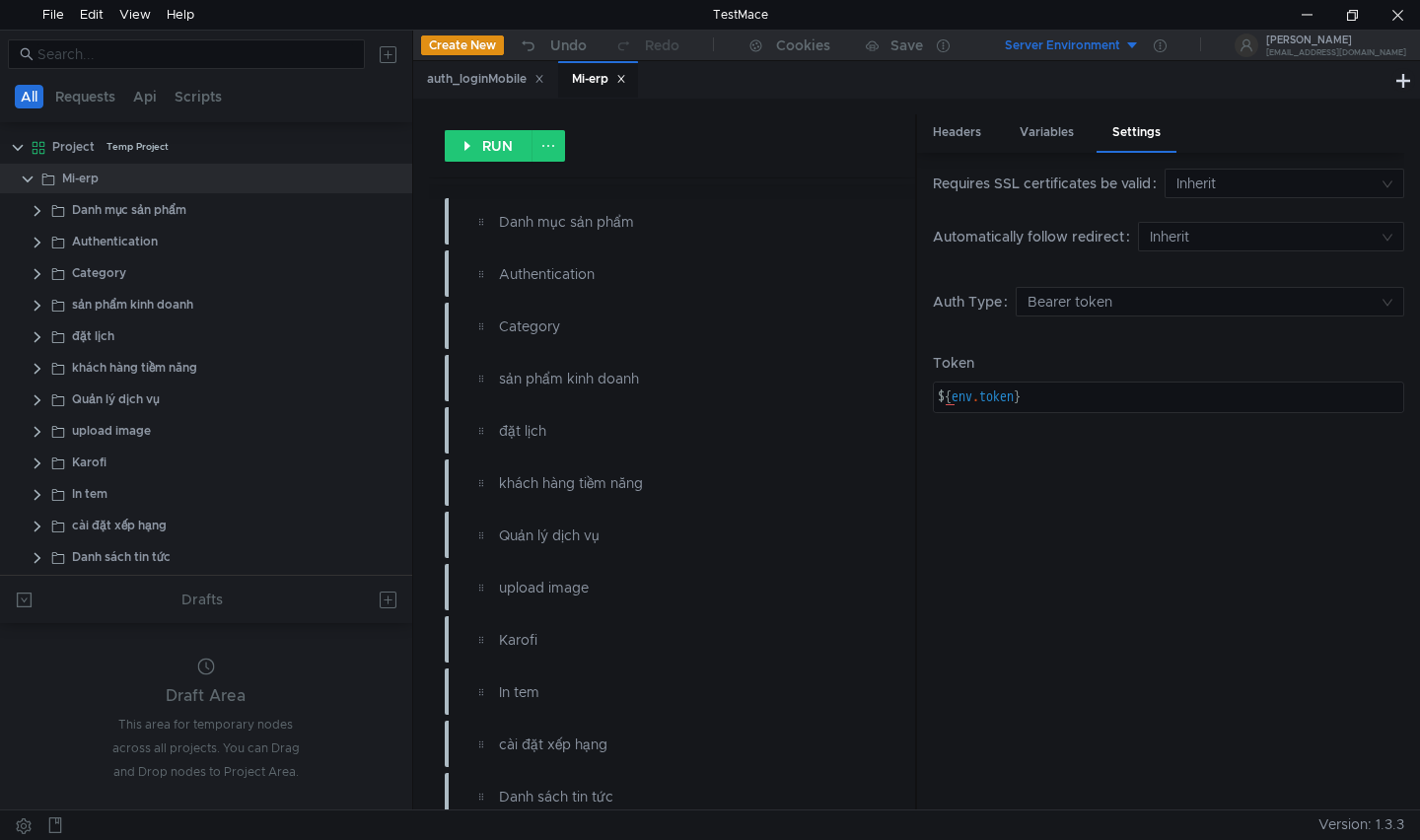 click on "Requires SSL certificates be valid Inherit Automatically follow redirect Inherit Auth Type Bearer token Token ${env.token} ${ env . token }     הההההההההההההההההההההההההההההההההההההההההההההההההההההההההההההההההההההההההההההההההההההההההההההההההההההההההההההההההההההההההההההההההההההההההההההההההההההההההההההההההההההההההההההההההההההההההההההההההההההההההההההההההההההההההההההההההההההההההההההההההההההההההההההההה XXXXXXXXXXXXXXXXXXXXXXXXXXXXXXXXXXXXXXXXXXXXXXXXXXXXXXXXXXXXXXXXXXXXXXXXXXXXXXXXXXXXXXXXXXXXXXXXXXXXXXXXXXXXXXXXXXXXXXXXXXXXXXXXXXXXXXXXXXXXXXXXXXXXXXXXXXXXXXXXXXXXXXXXXXXXXXXXXXXXXXXXXXXXXXXXXXXXXXXXXXXXXXXXXXXXXXXXXXXXXXXXXXXXXXXXXXXXXXXXXXXXXXXXXXXXXXXX" at bounding box center [1169, 480] 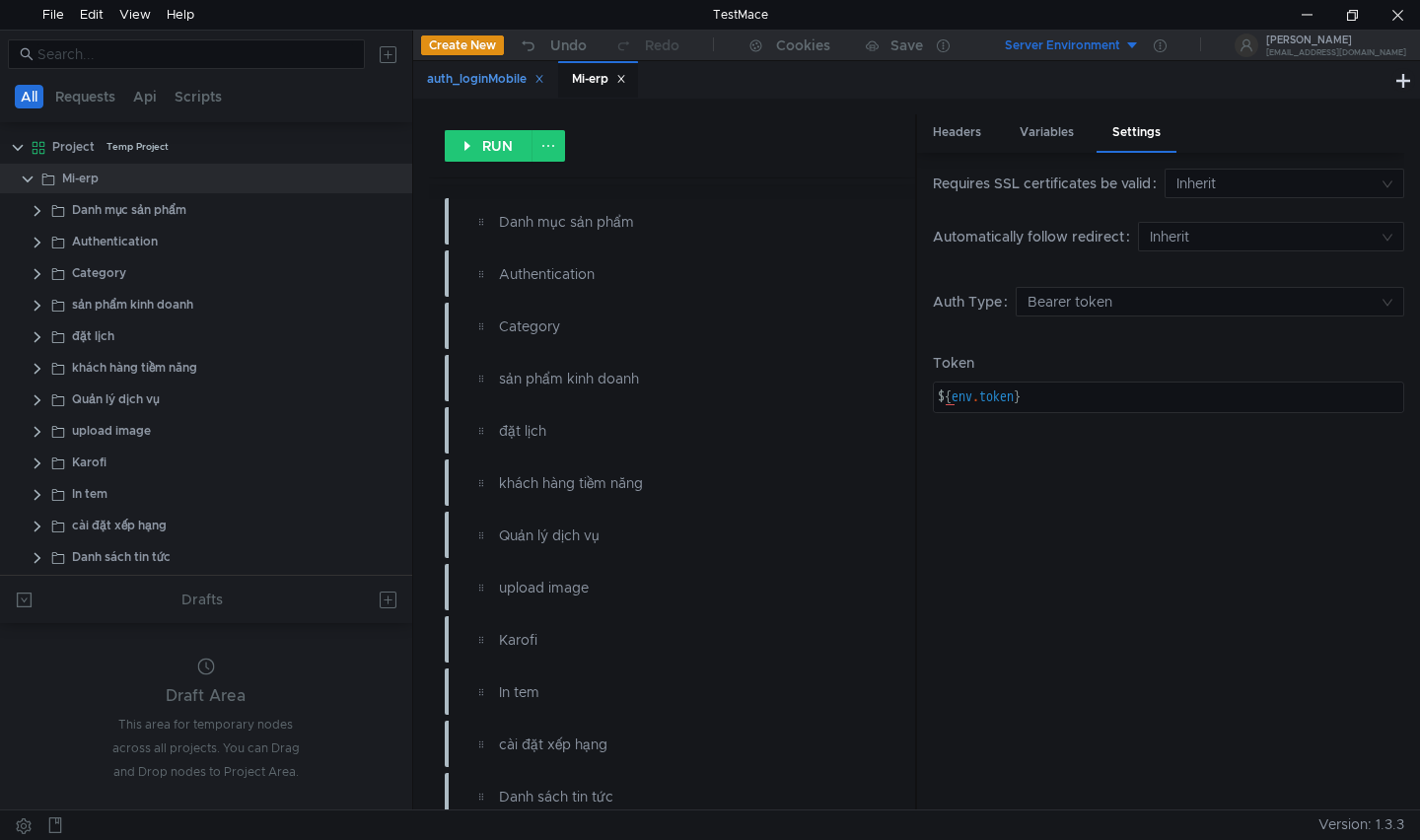 click on "auth_loginMobile" at bounding box center [485, 79] 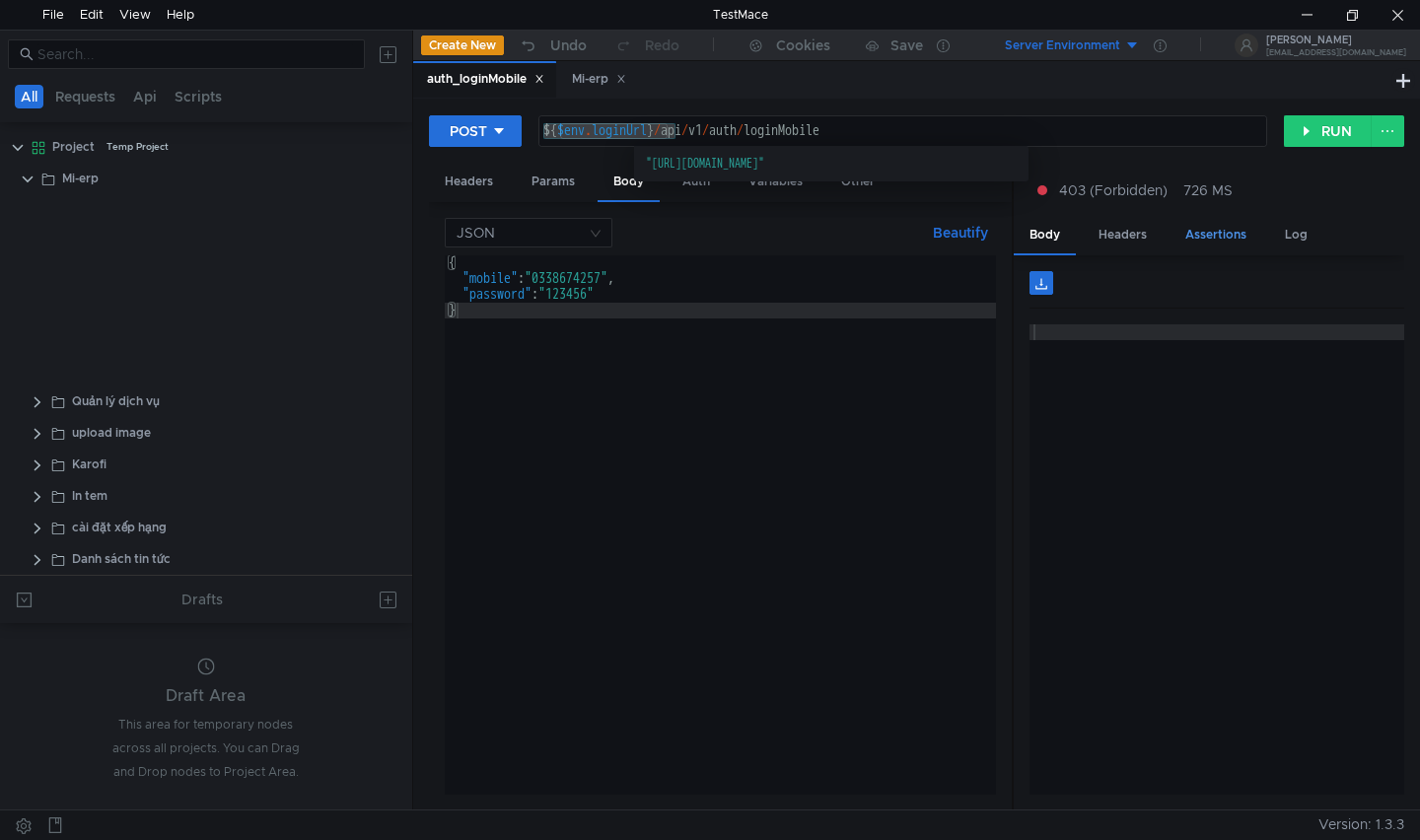 scroll, scrollTop: 670, scrollLeft: 0, axis: vertical 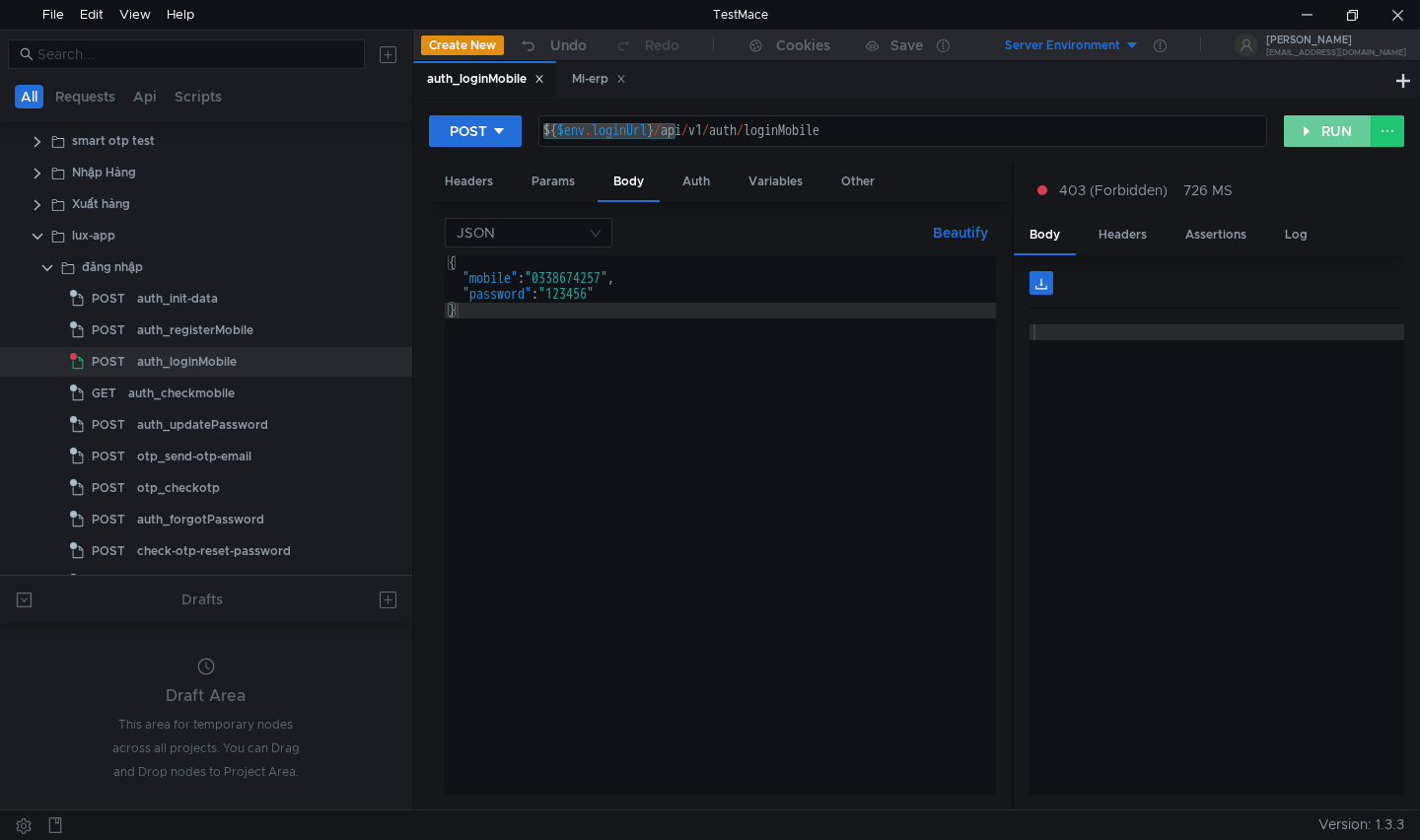 click on "RUN" 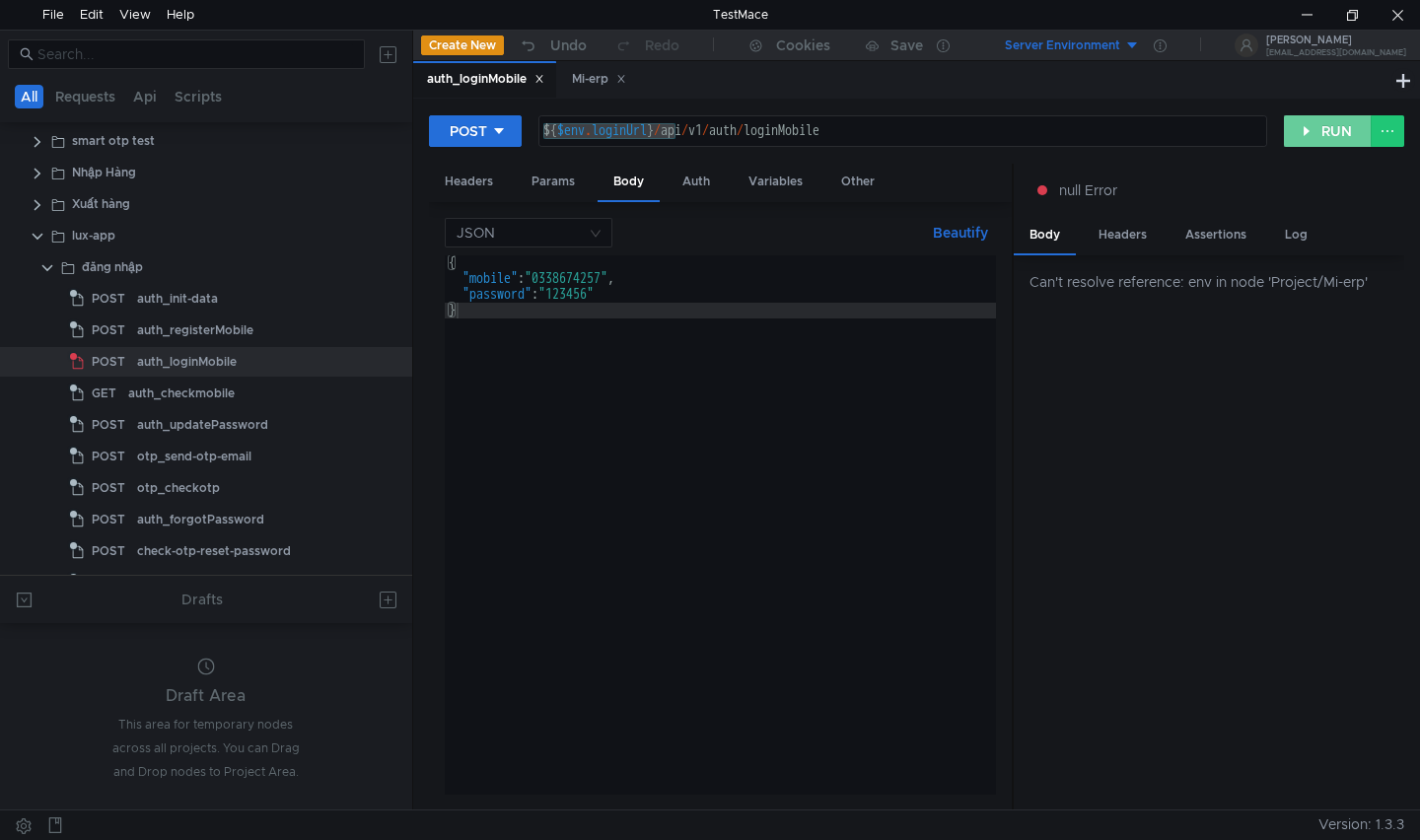 click on "RUN" 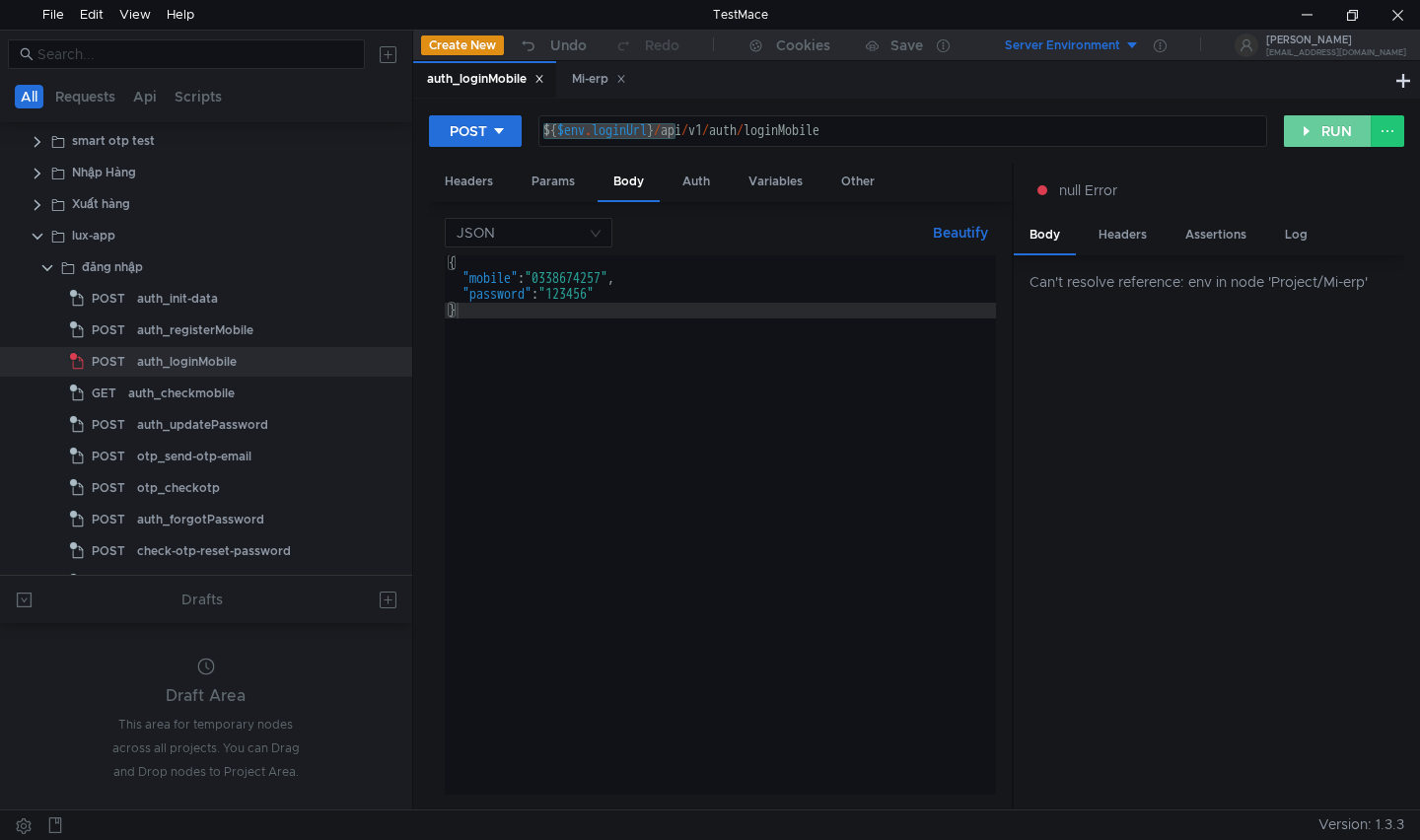 click on "RUN" 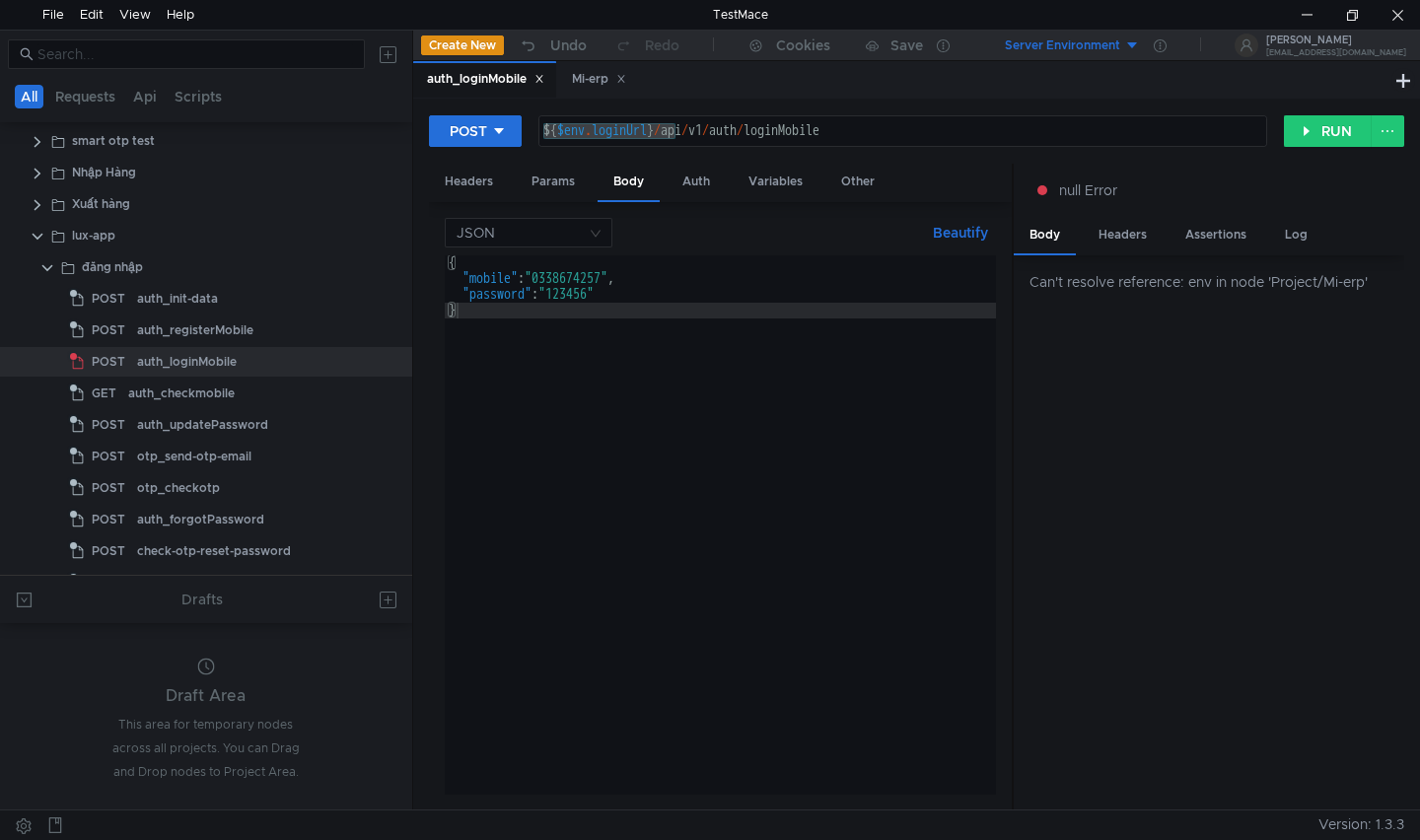 click on "{    "mobile" :  "0338674257" ,    "password" :  "123456" }" at bounding box center (721, 540) 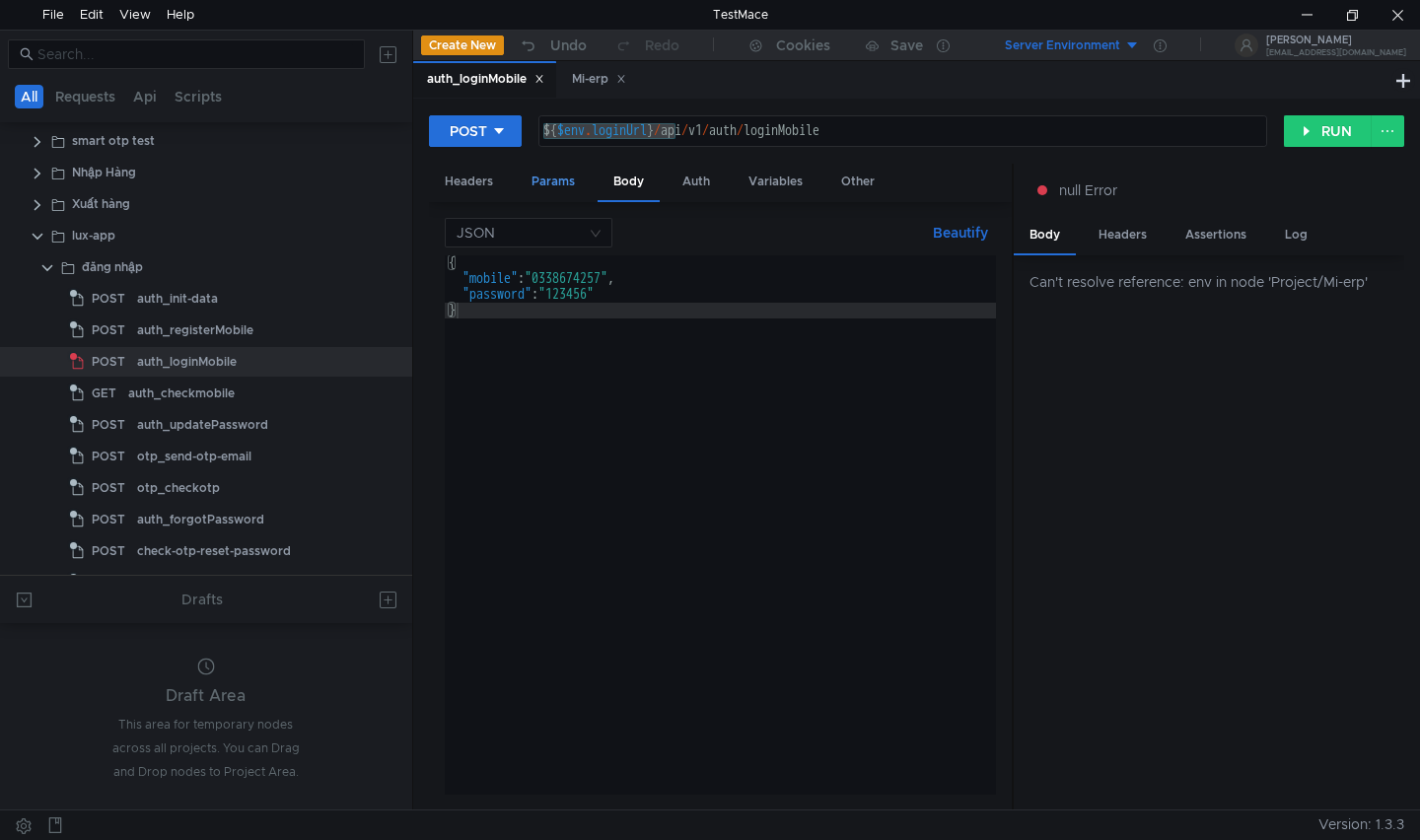 click on "Params" at bounding box center (553, 181) 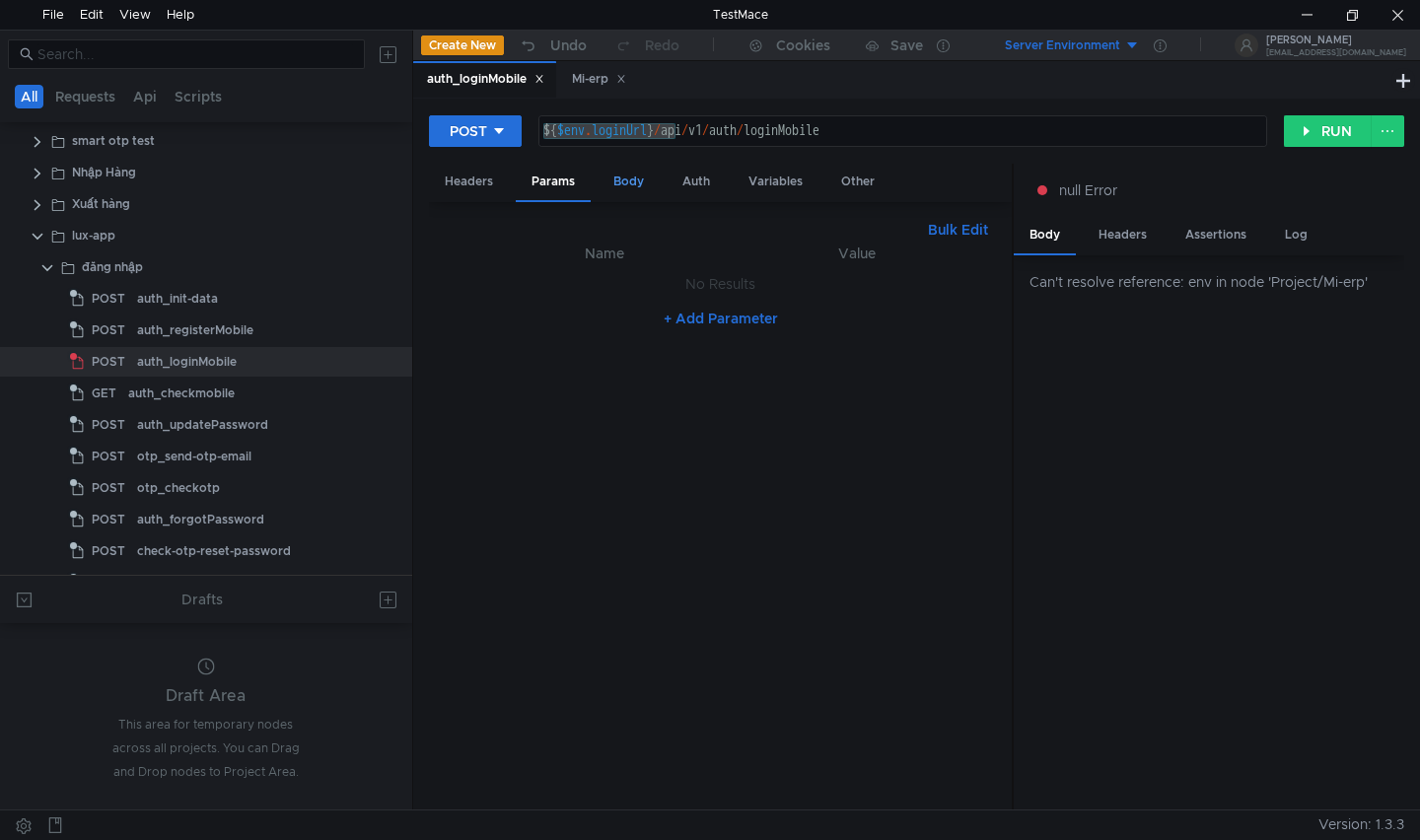 click on "Body" at bounding box center [628, 181] 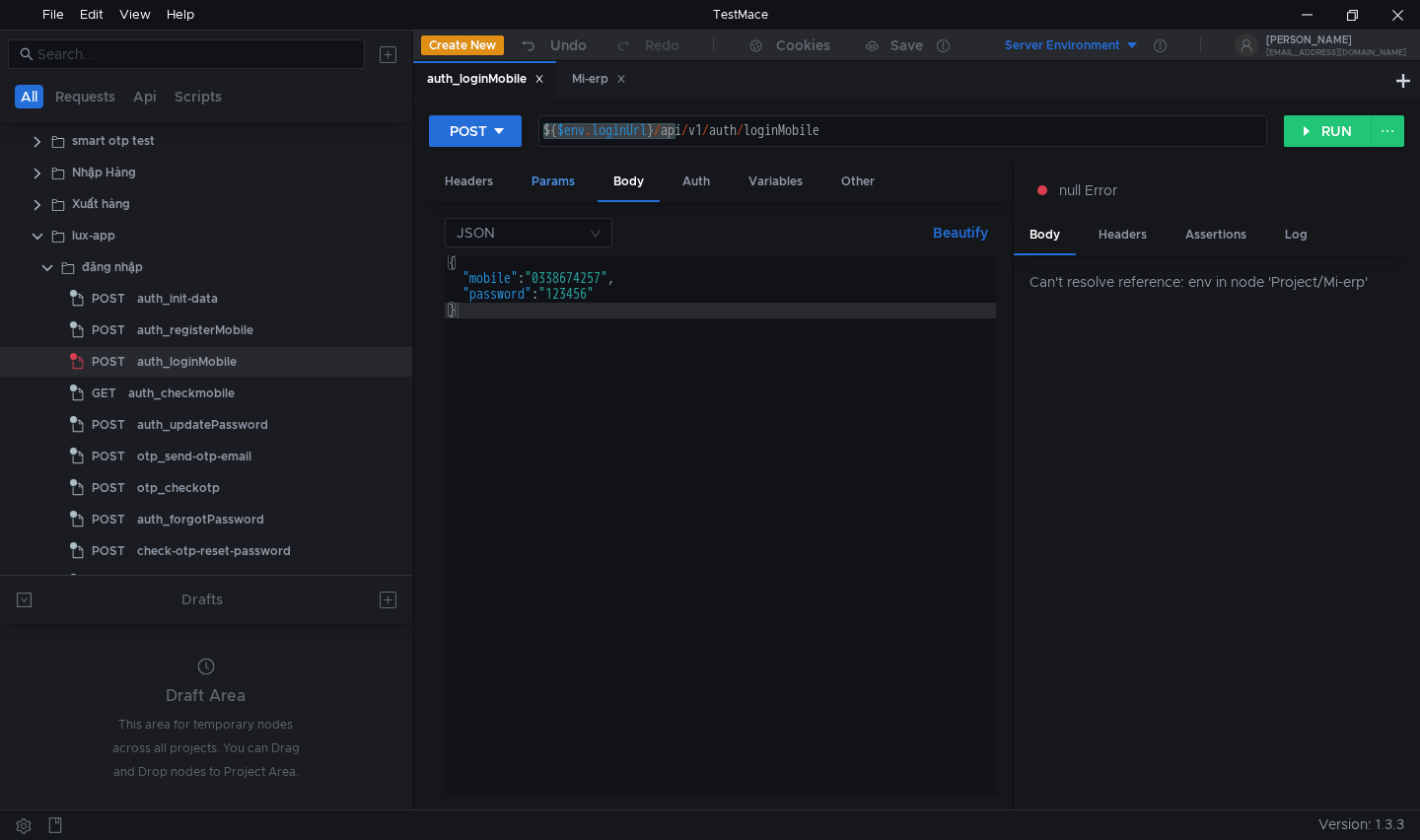 click on "Params" at bounding box center (553, 181) 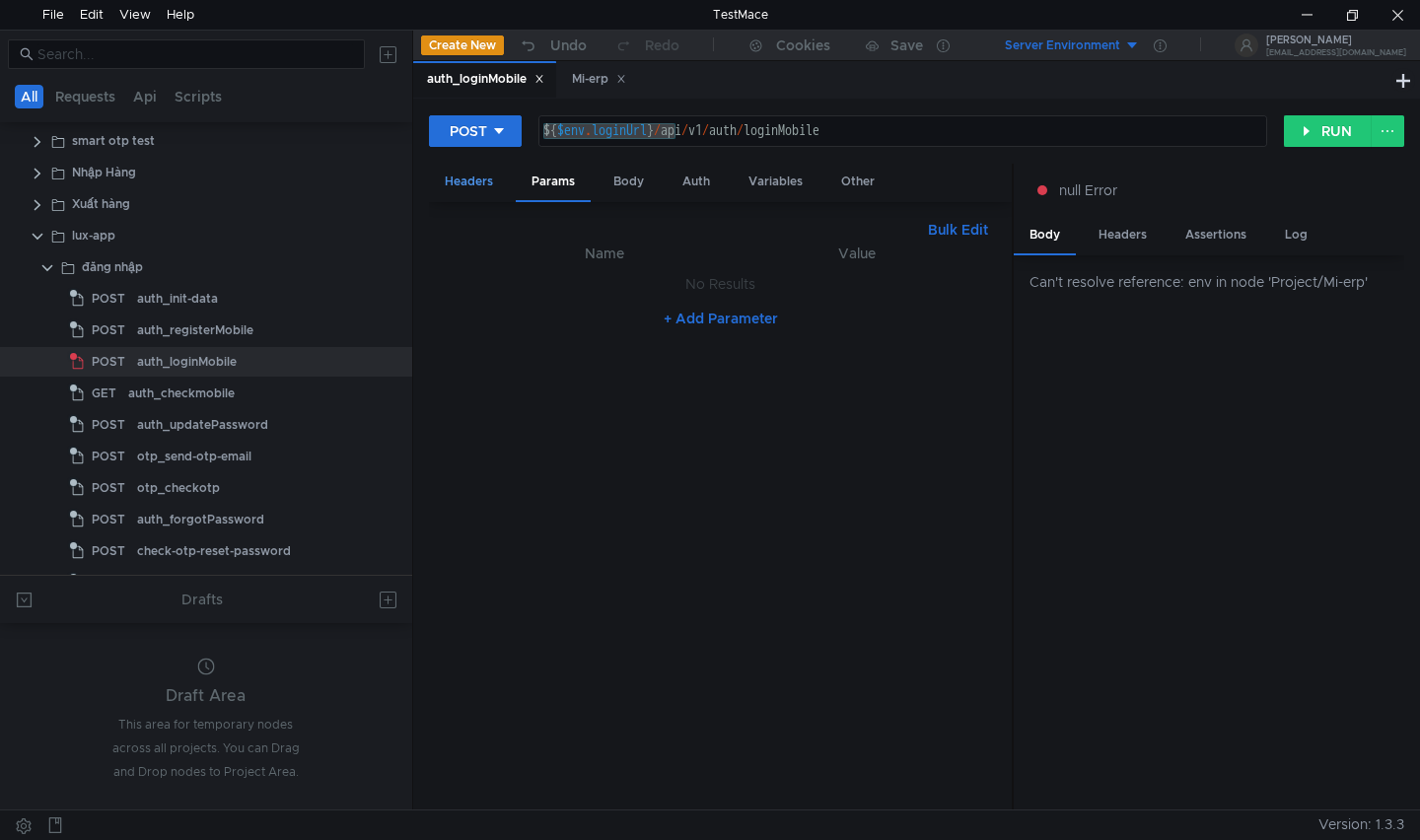 click on "Headers" at bounding box center [468, 181] 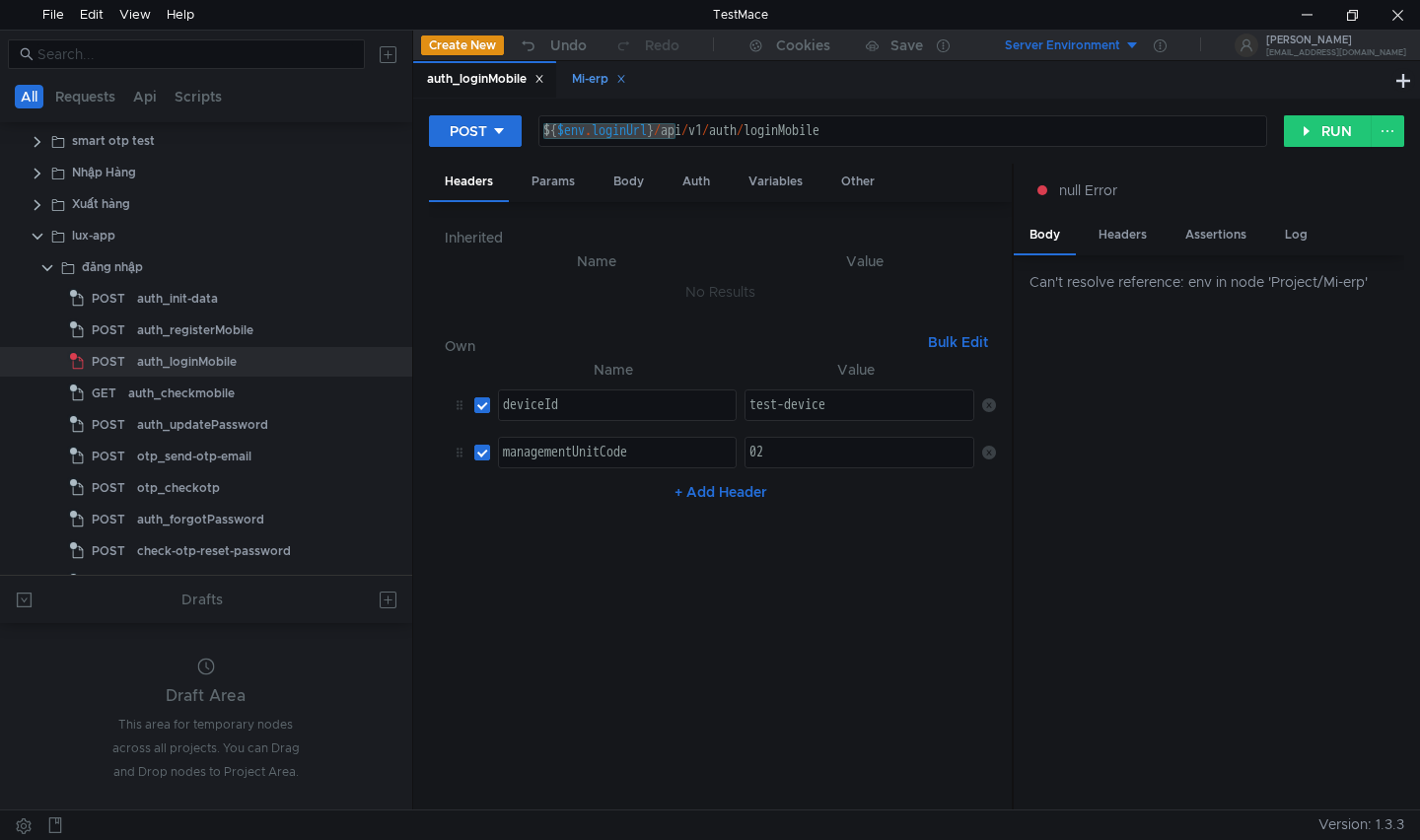 click on "Mi-erp" at bounding box center [599, 79] 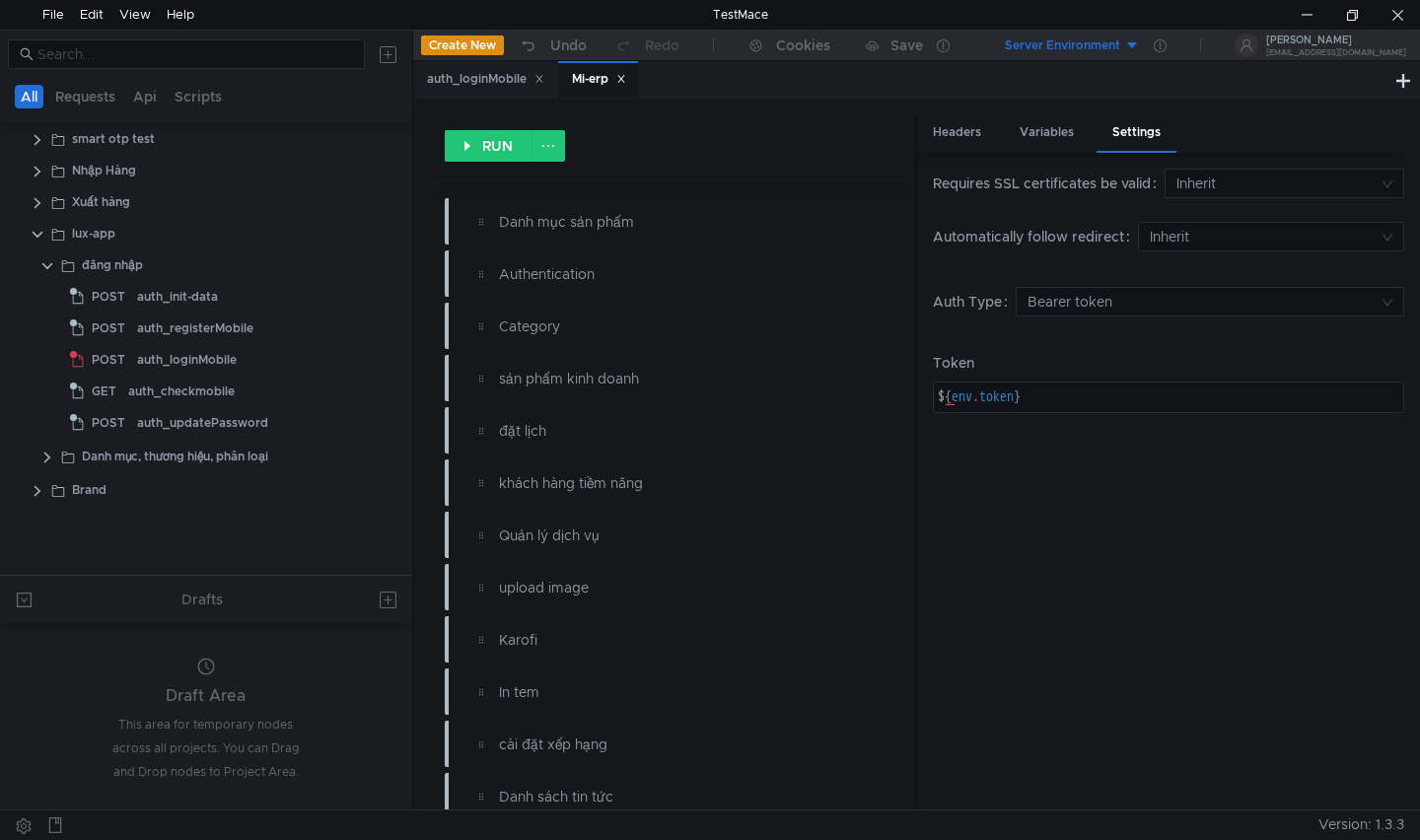 scroll, scrollTop: 0, scrollLeft: 0, axis: both 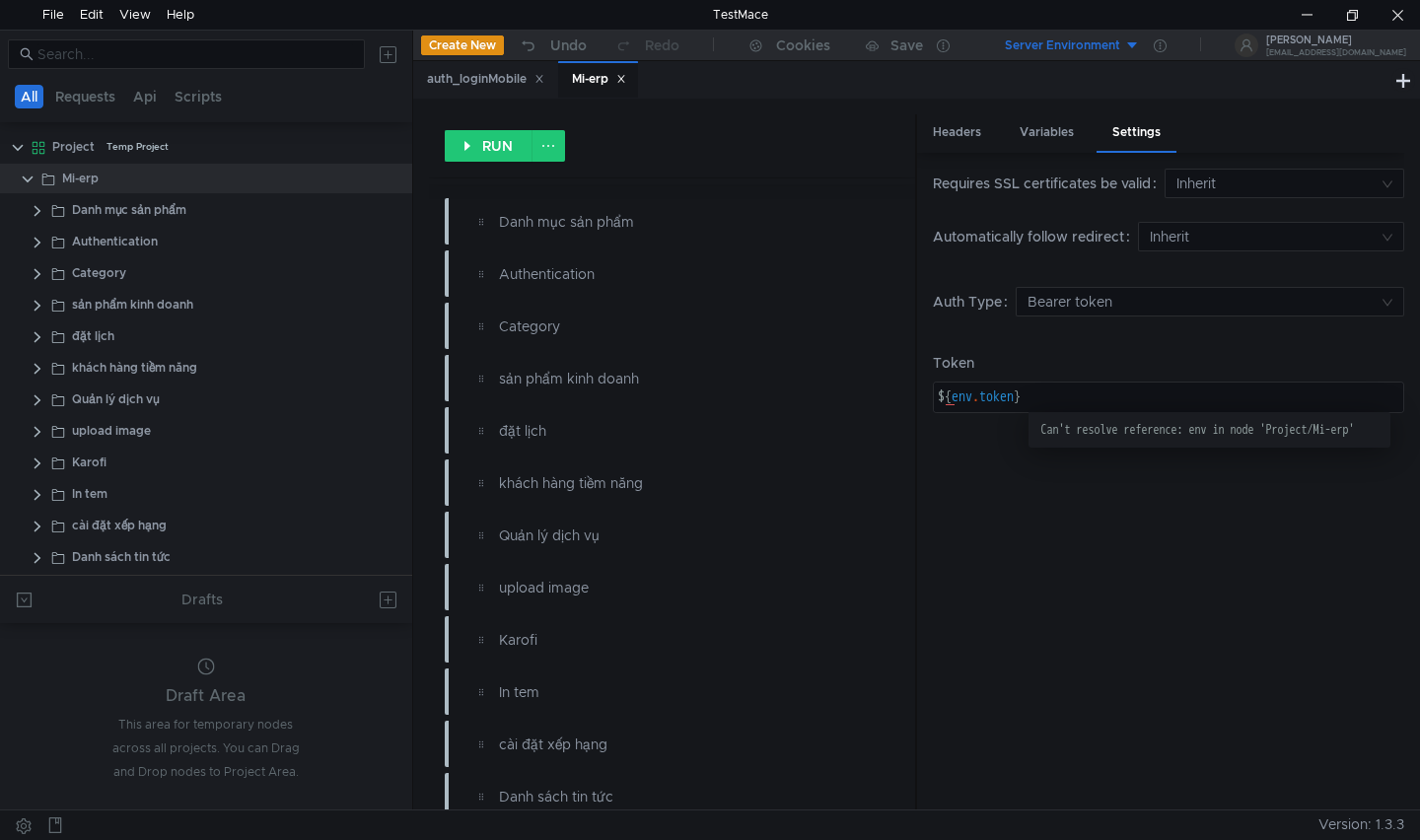 click on "Can't resolve reference: env in node 'Project/Mi-erp'" 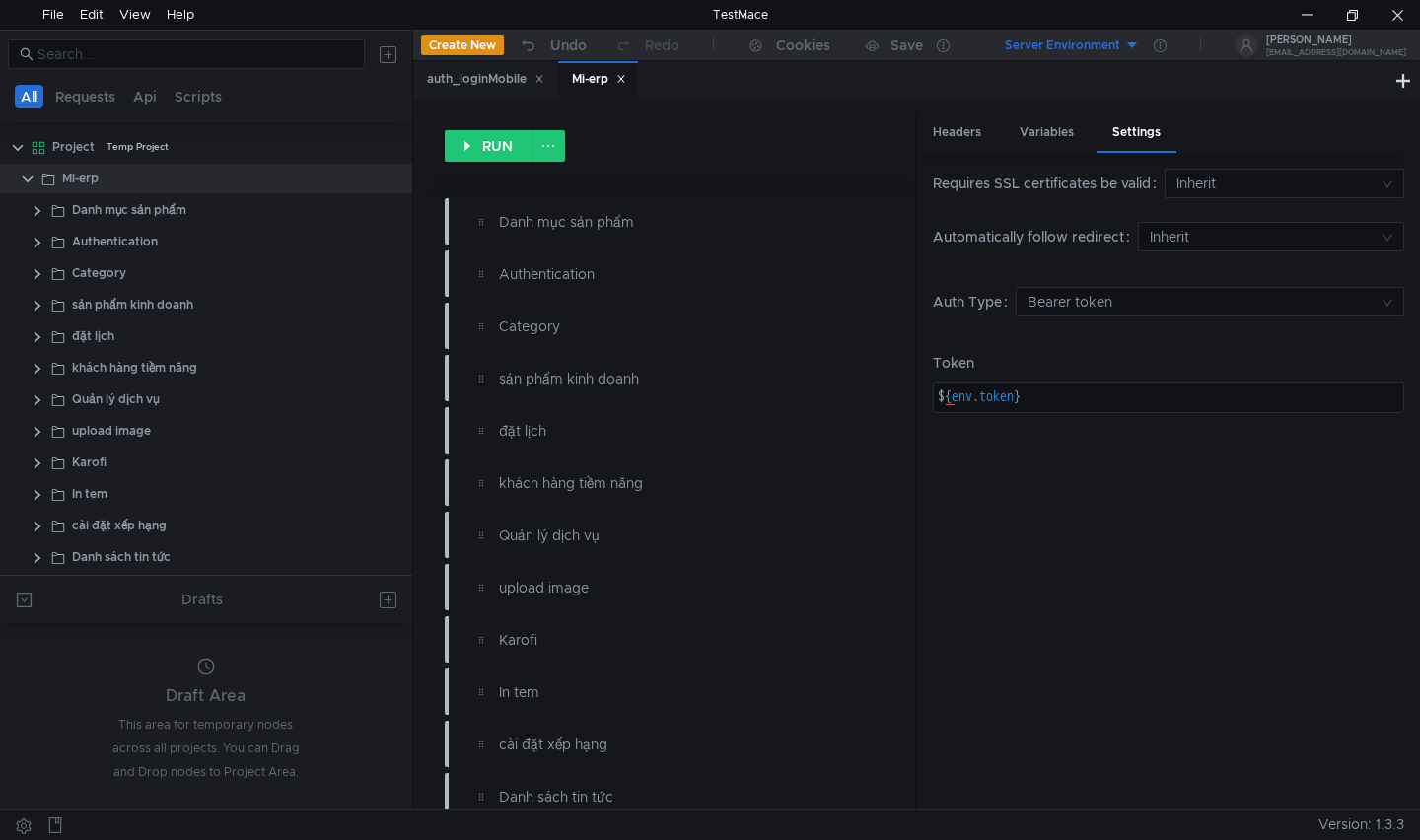 click on "Requires SSL certificates be valid Inherit Automatically follow redirect Inherit Auth Type Bearer token Token ${env.token} ${ env . token }     הההההההההההההההההההההההההההההההההההההההההההההההההההההההההההההההההההההההההההההההההההההההההההההההההההההההההההההההההההההההההההההההההההההההההההההההההההההההההההההההההההההההההההההההההההההההההההההההההההההההההההההההההההההההההההההההההההההההההההההההההההההההההההההההה XXXXXXXXXXXXXXXXXXXXXXXXXXXXXXXXXXXXXXXXXXXXXXXXXXXXXXXXXXXXXXXXXXXXXXXXXXXXXXXXXXXXXXXXXXXXXXXXXXXXXXXXXXXXXXXXXXXXXXXXXXXXXXXXXXXXXXXXXXXXXXXXXXXXXXXXXXXXXXXXXXXXXXXXXXXXXXXXXXXXXXXXXXXXXXXXXXXXXXXXXXXXXXXXXXXXXXXXXXXXXXXXXXXXXXXXXXXXXXXXXXXXXXXXXXXXXXXX" at bounding box center [1169, 480] 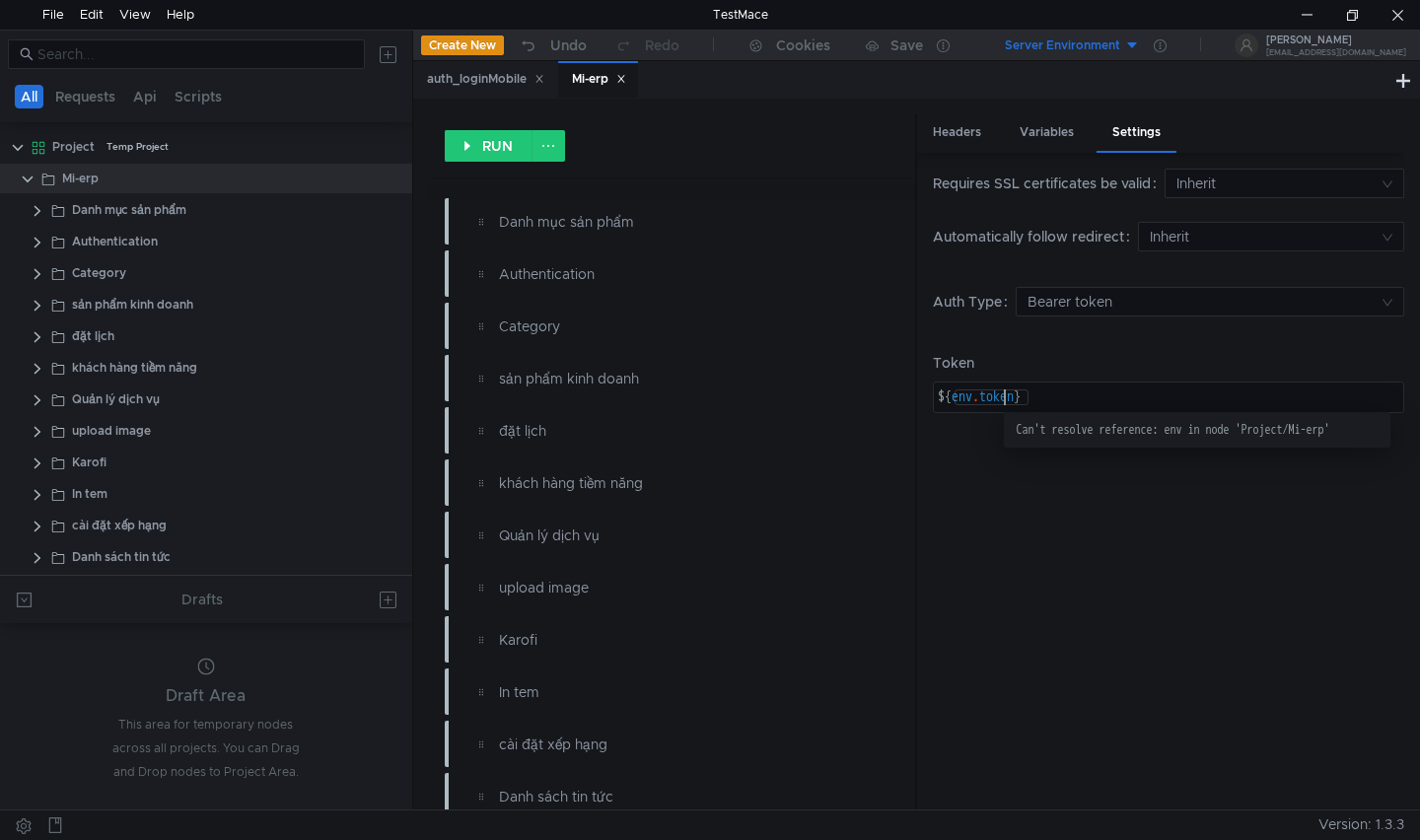 click on "${ env . token }" 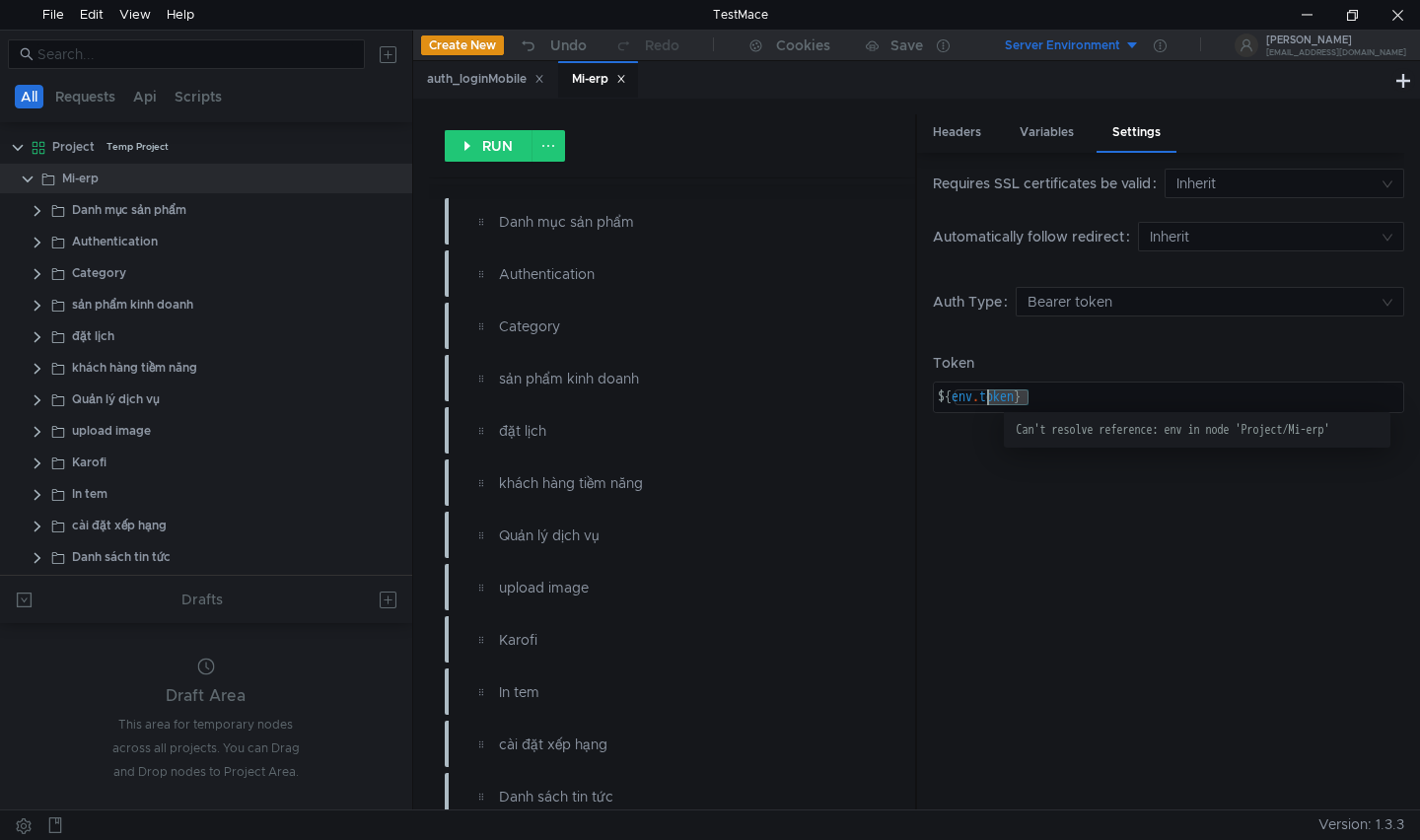 click on "${ env . token }" 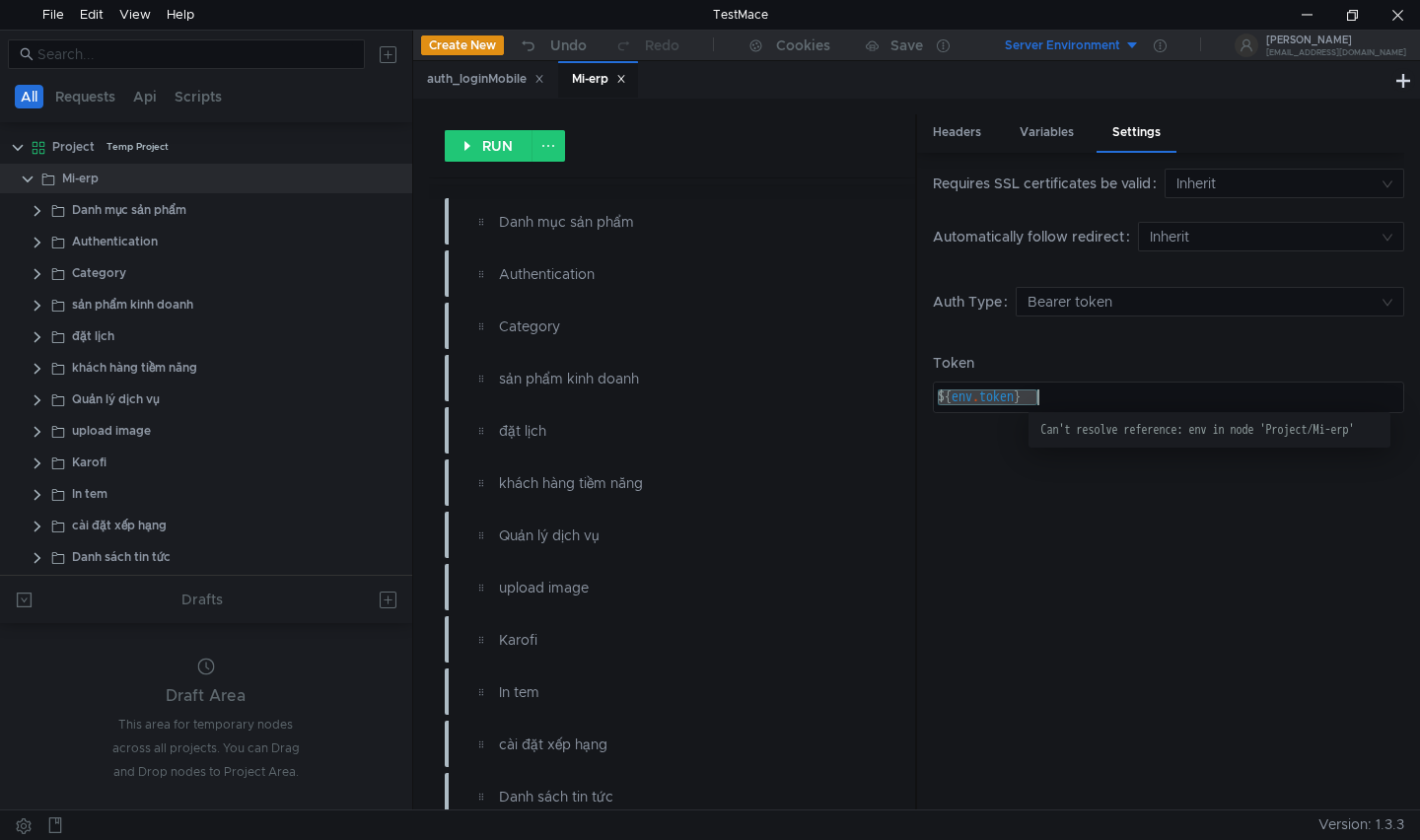 type 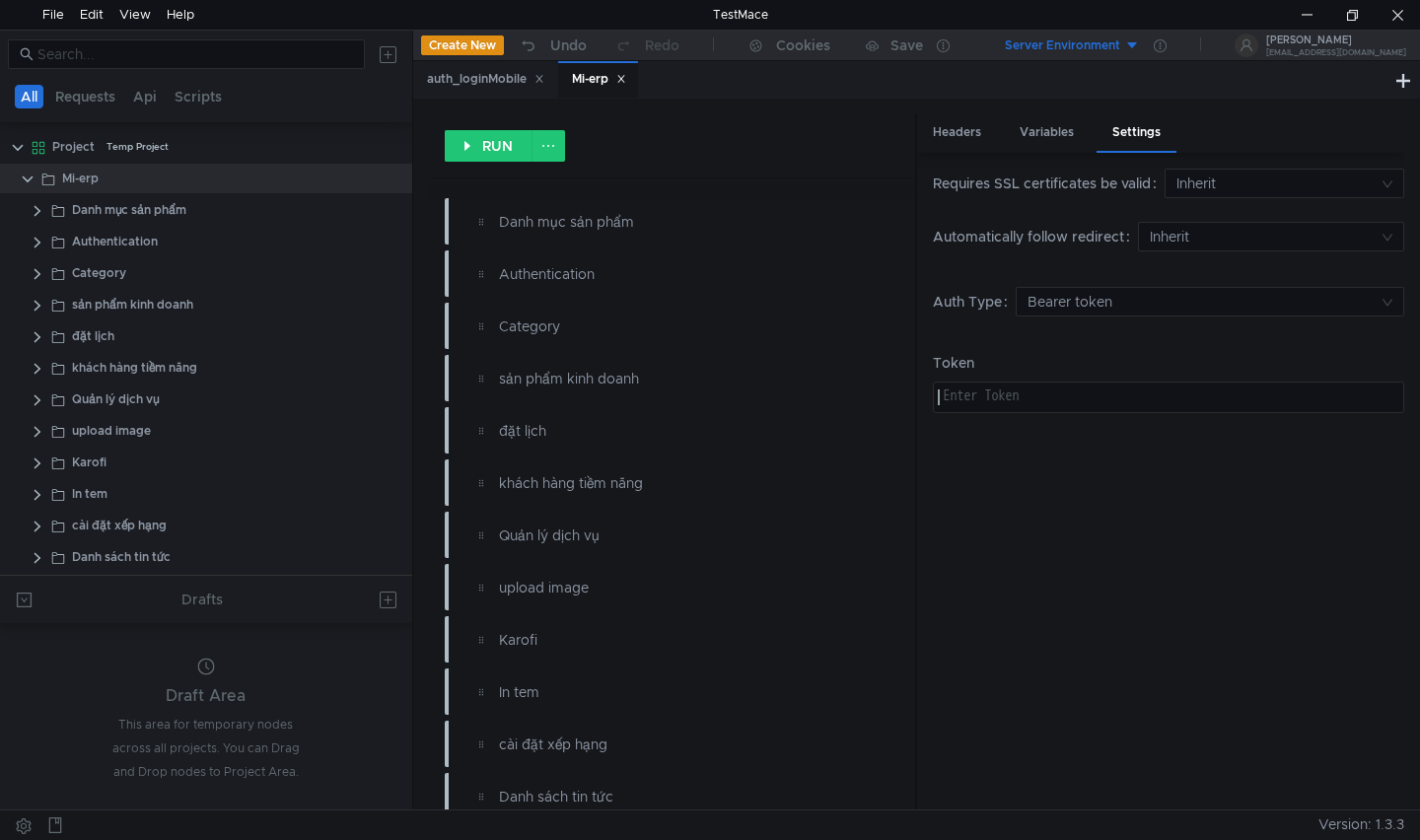 click on "Token" 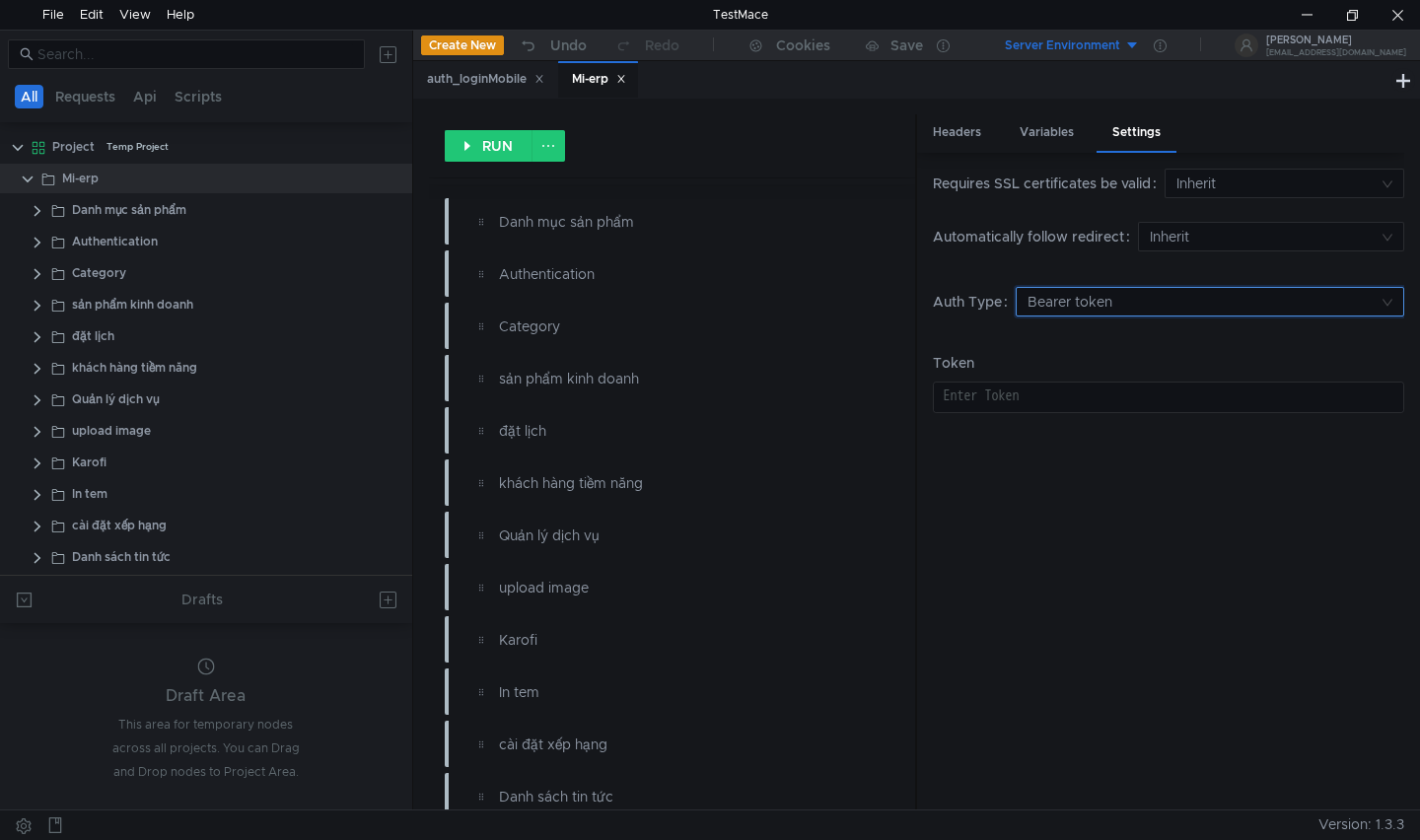 click 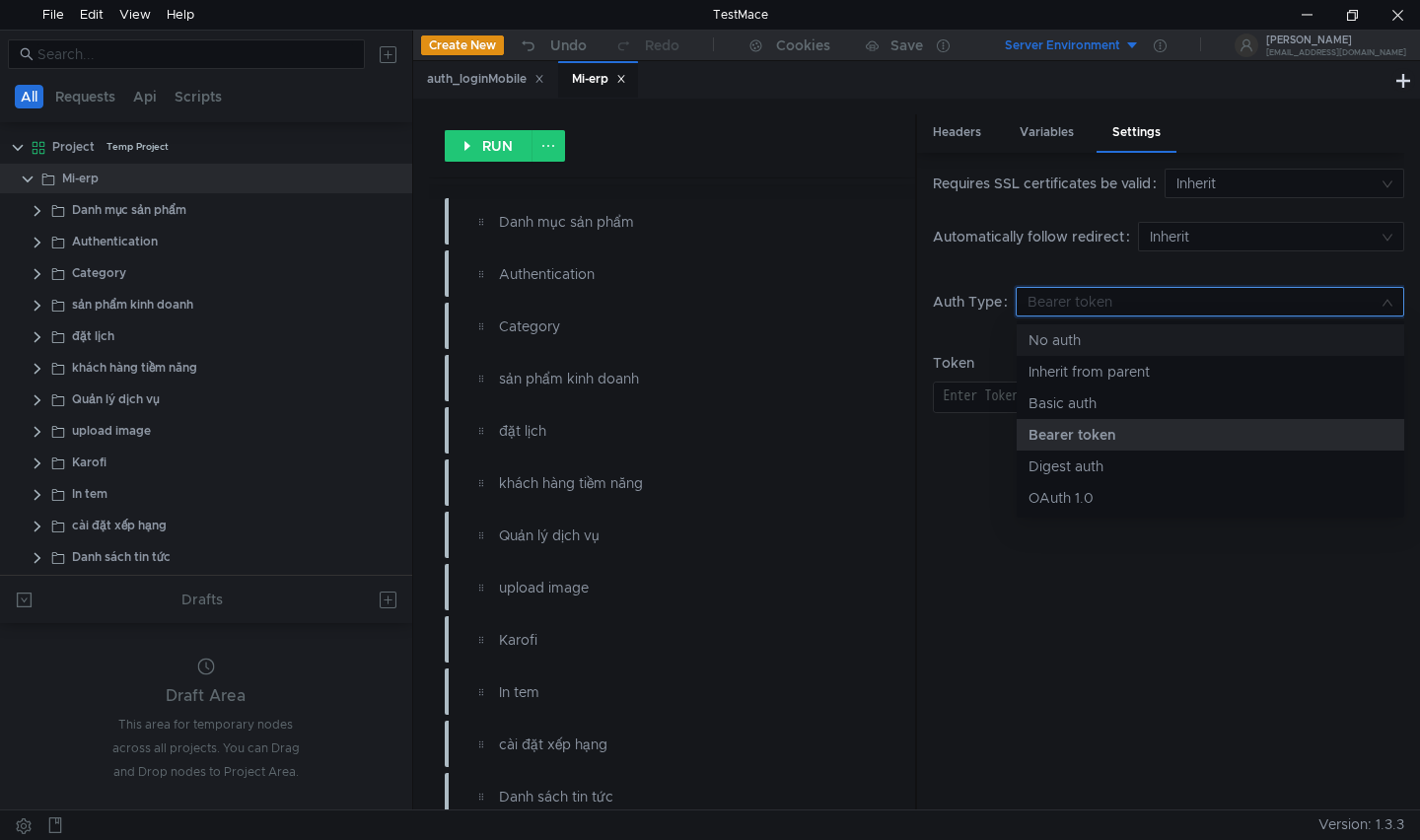 click on "No auth" at bounding box center [1210, 340] 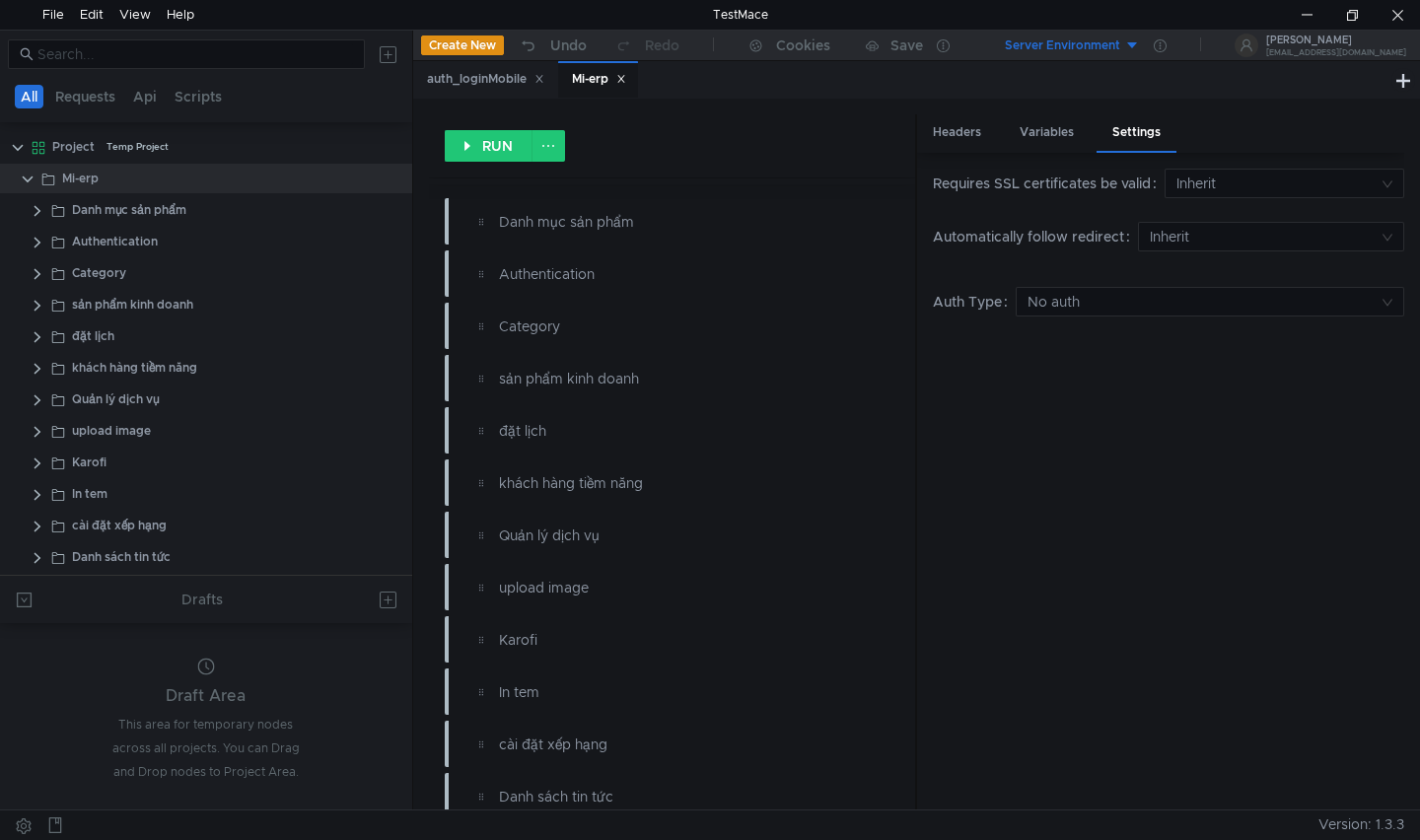 click on "Requires SSL certificates be valid Inherit Automatically follow redirect Inherit Auth Type No auth" at bounding box center [1169, 480] 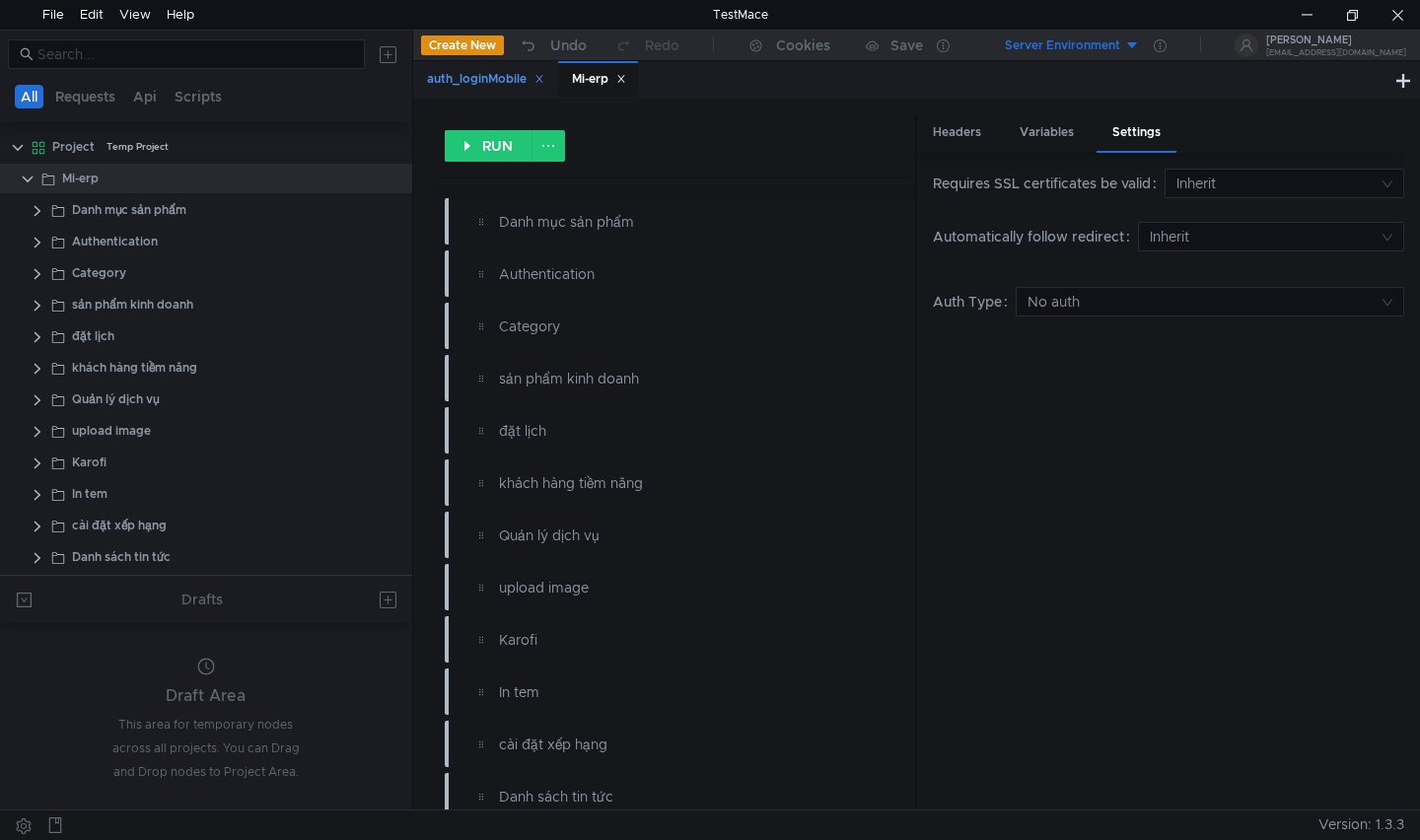 click on "auth_loginMobile" at bounding box center [485, 79] 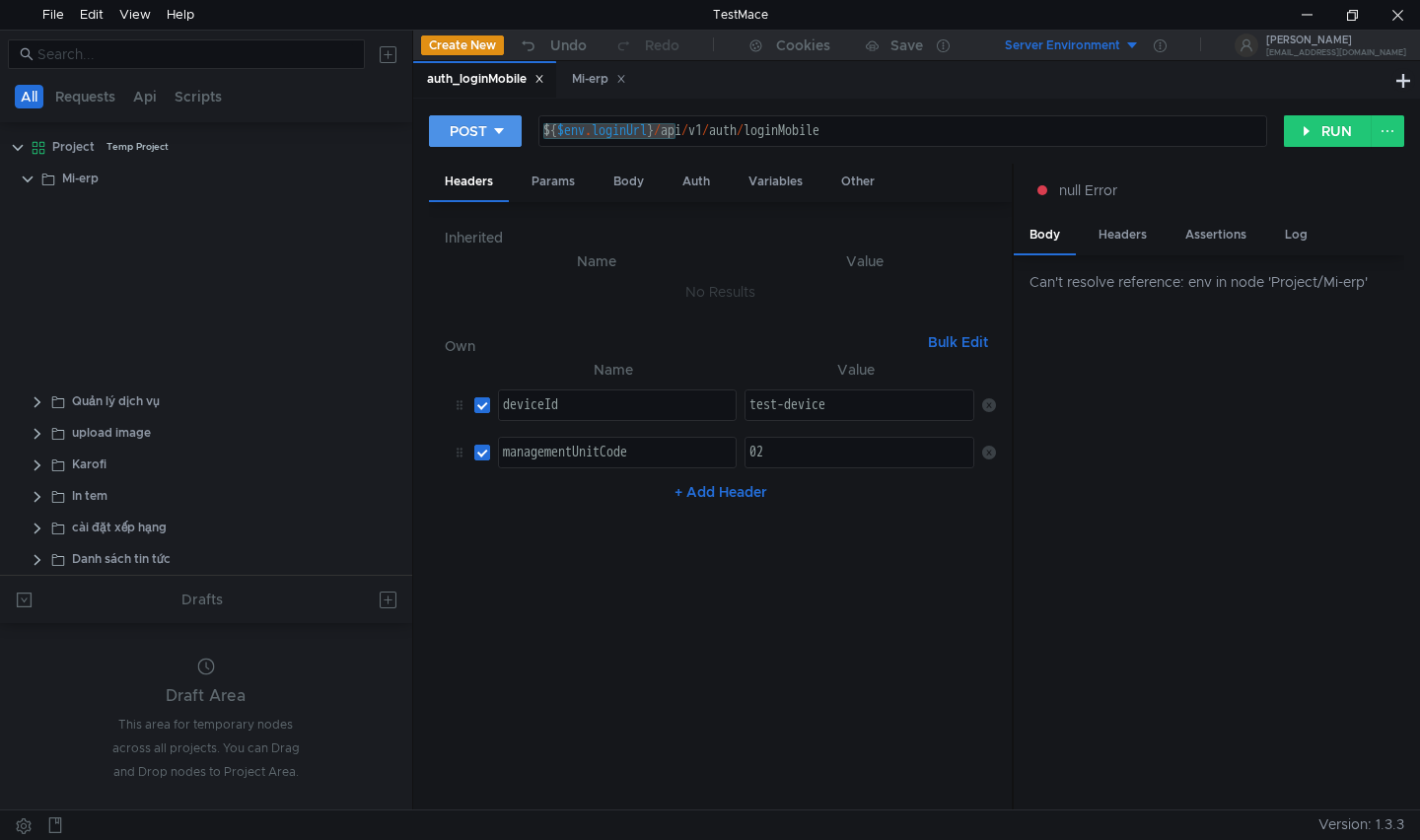 scroll, scrollTop: 670, scrollLeft: 0, axis: vertical 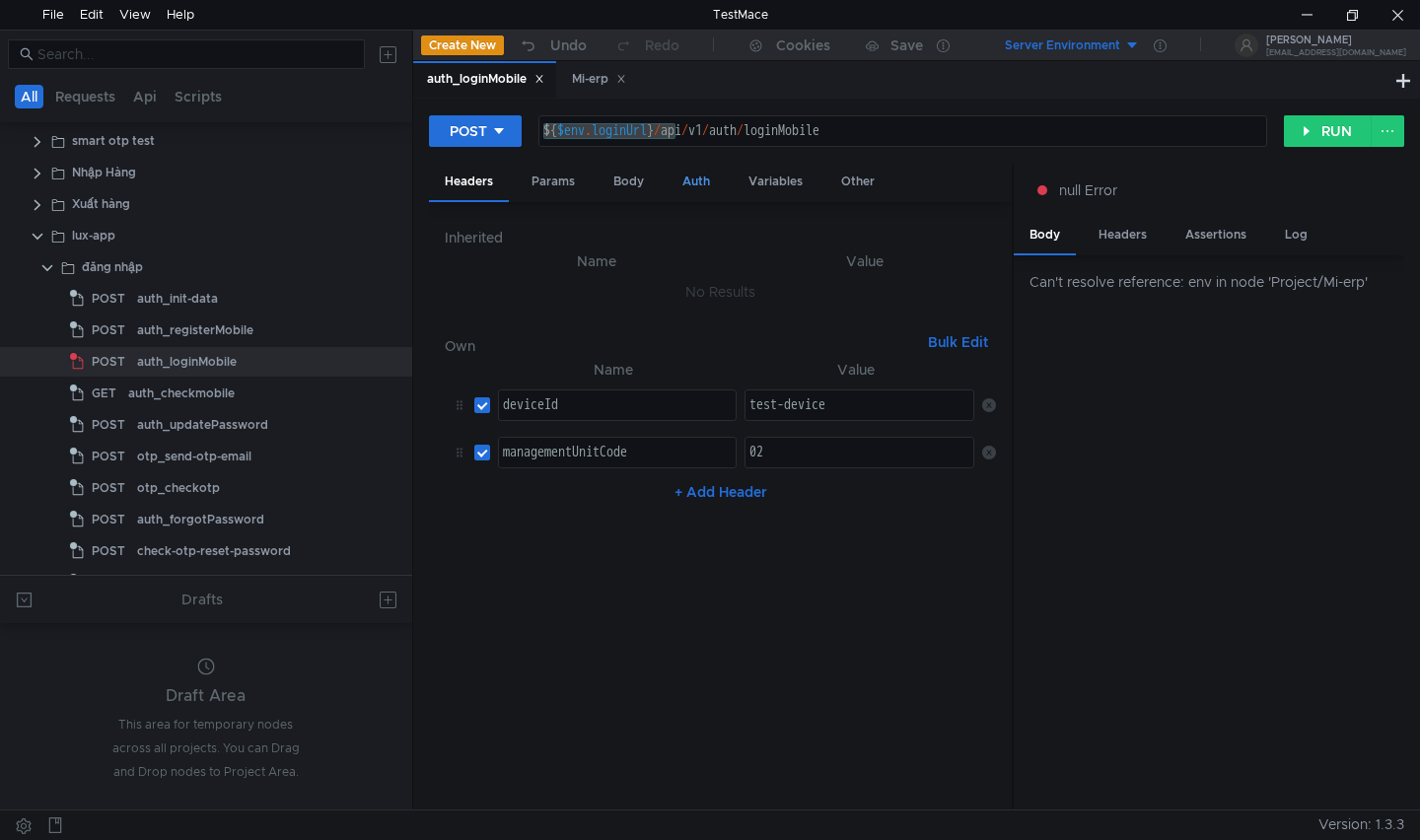 click on "Auth" at bounding box center [696, 181] 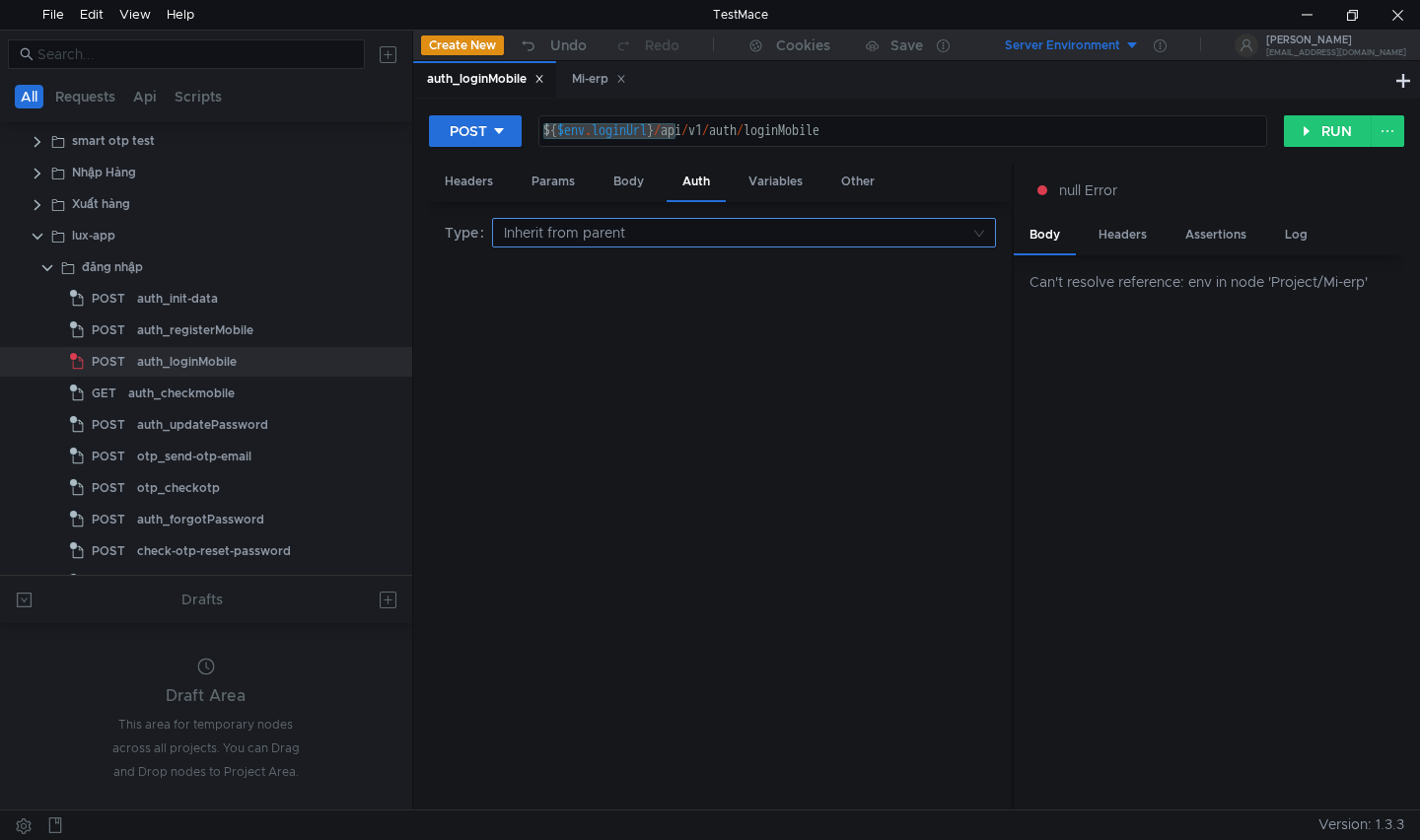 click 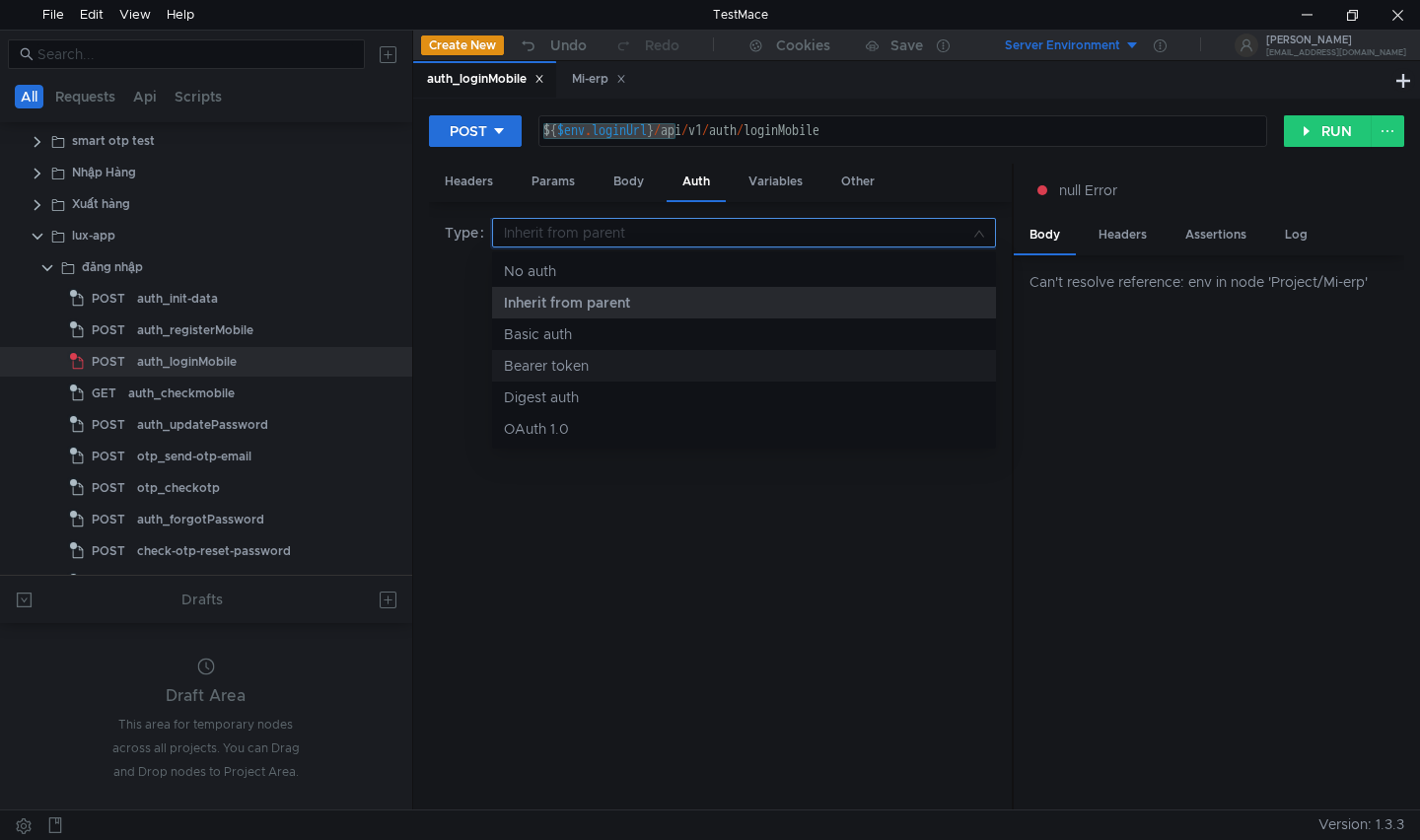 click on "Bearer token" at bounding box center (744, 366) 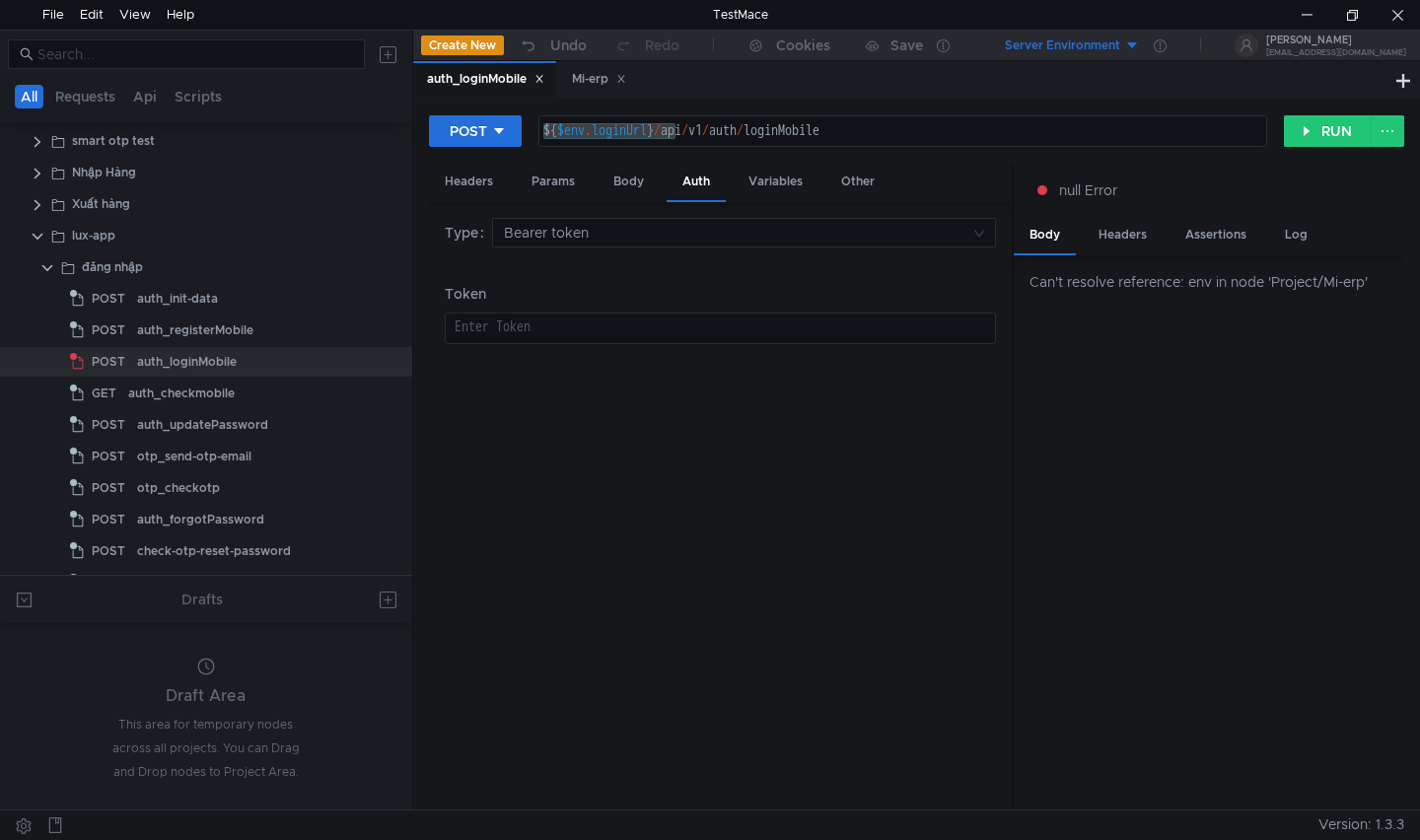 click at bounding box center [721, 344] 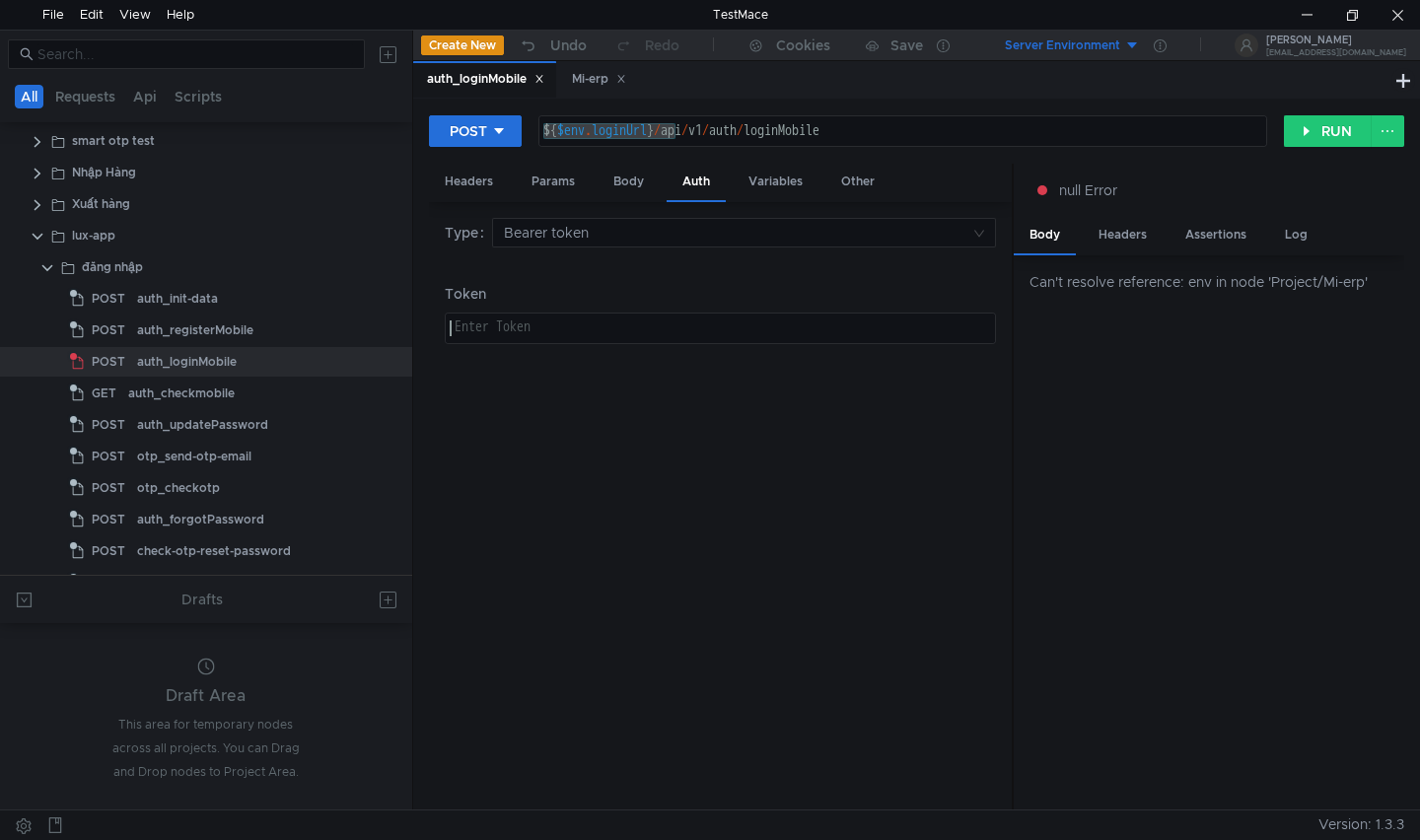 paste on "${env.token}" 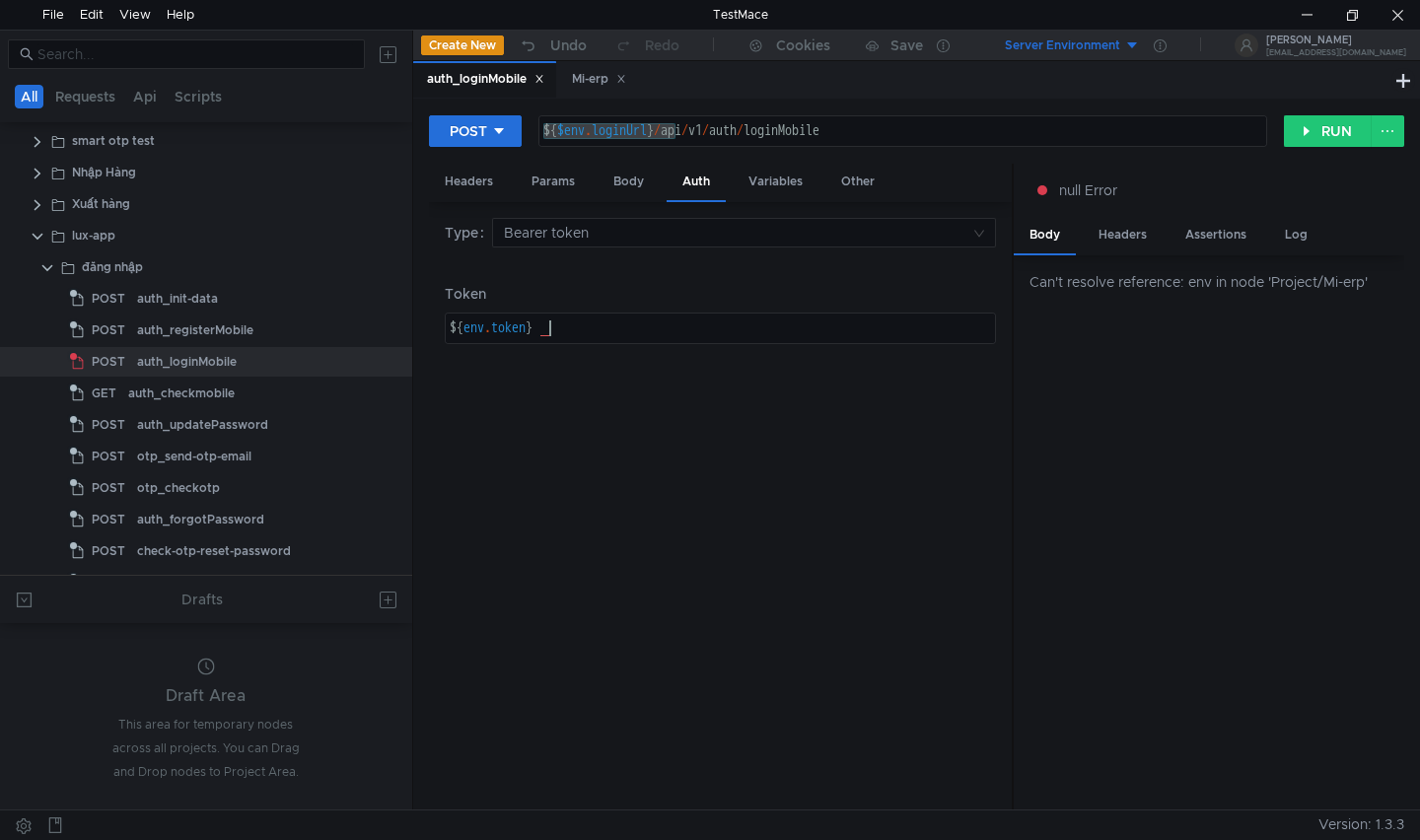 click on "Type Bearer token Token ${env.token} ${ env . token }     הההההההההההההההההההההההההההההההההההההההההההההההההההההההההההההההההההההההההההההההההההההההההההההההההההההההההההההההההההההההההההההההההההההההההההההההההההההההההההההההההההההההההההההההההההההההההההההההההההההההההההההההההההההההההההההההההההההההההההההההההההההההההההההההה XXXXXXXXXXXXXXXXXXXXXXXXXXXXXXXXXXXXXXXXXXXXXXXXXXXXXXXXXXXXXXXXXXXXXXXXXXXXXXXXXXXXXXXXXXXXXXXXXXXXXXXXXXXXXXXXXXXXXXXXXXXXXXXXXXXXXXXXXXXXXXXXXXXXXXXXXXXXXXXXXXXXXXXXXXXXXXXXXXXXXXXXXXXXXXXXXXXXXXXXXXXXXXXXXXXXXXXXXXXXXXXXXXXXXXXXXXXXXXXXXXXXXXXXXXXXXXXX" at bounding box center (721, 506) 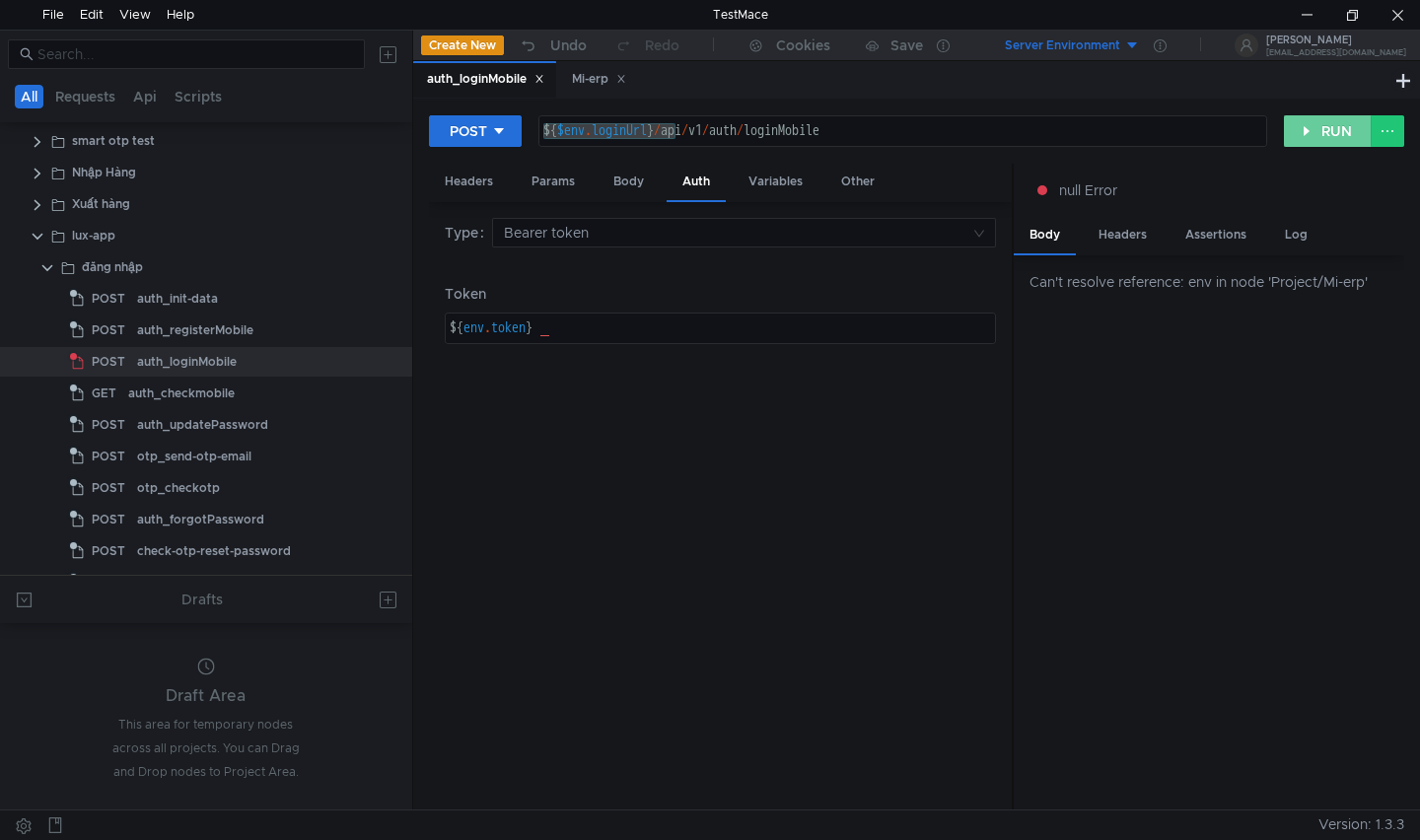 click on "RUN" 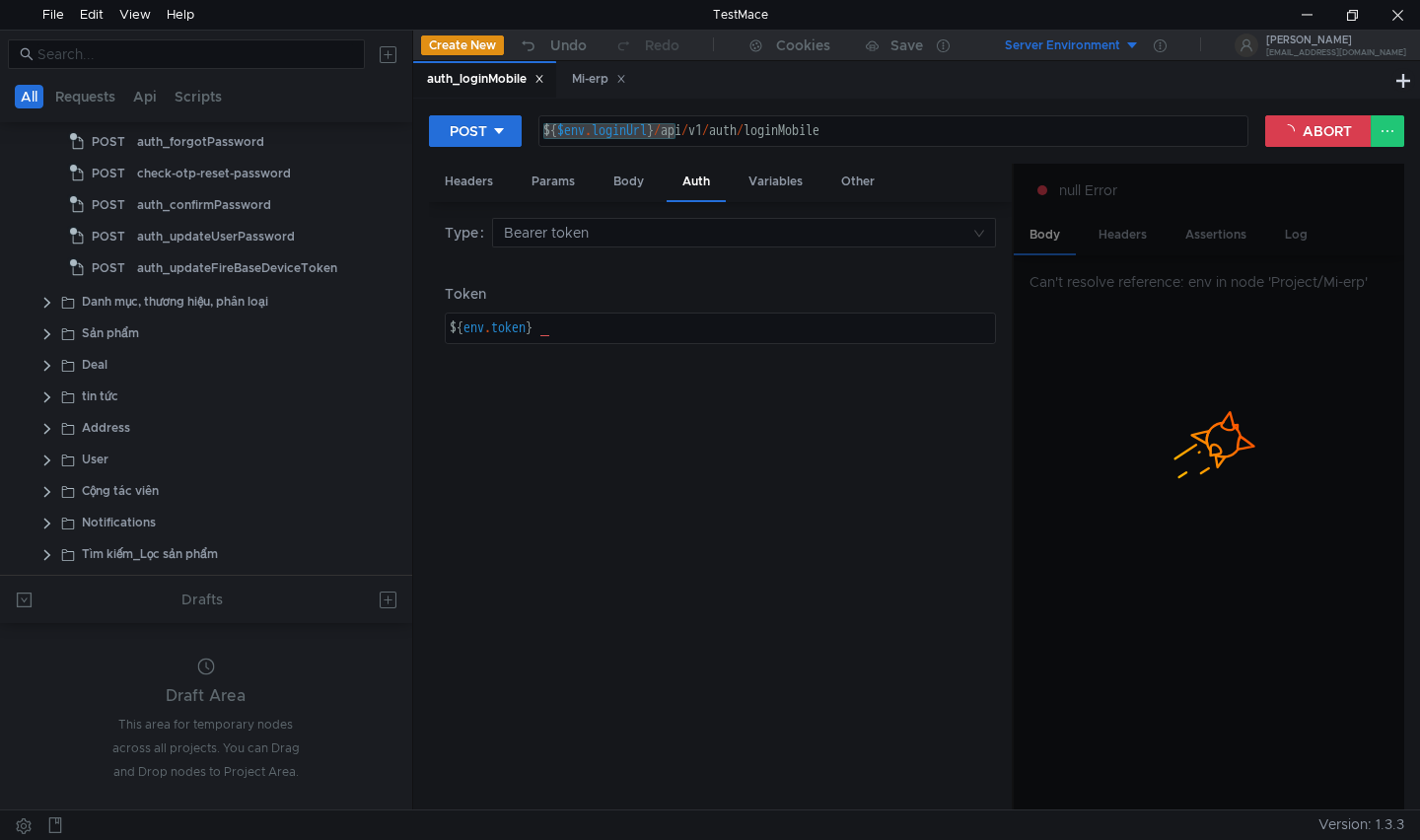 scroll, scrollTop: 1065, scrollLeft: 0, axis: vertical 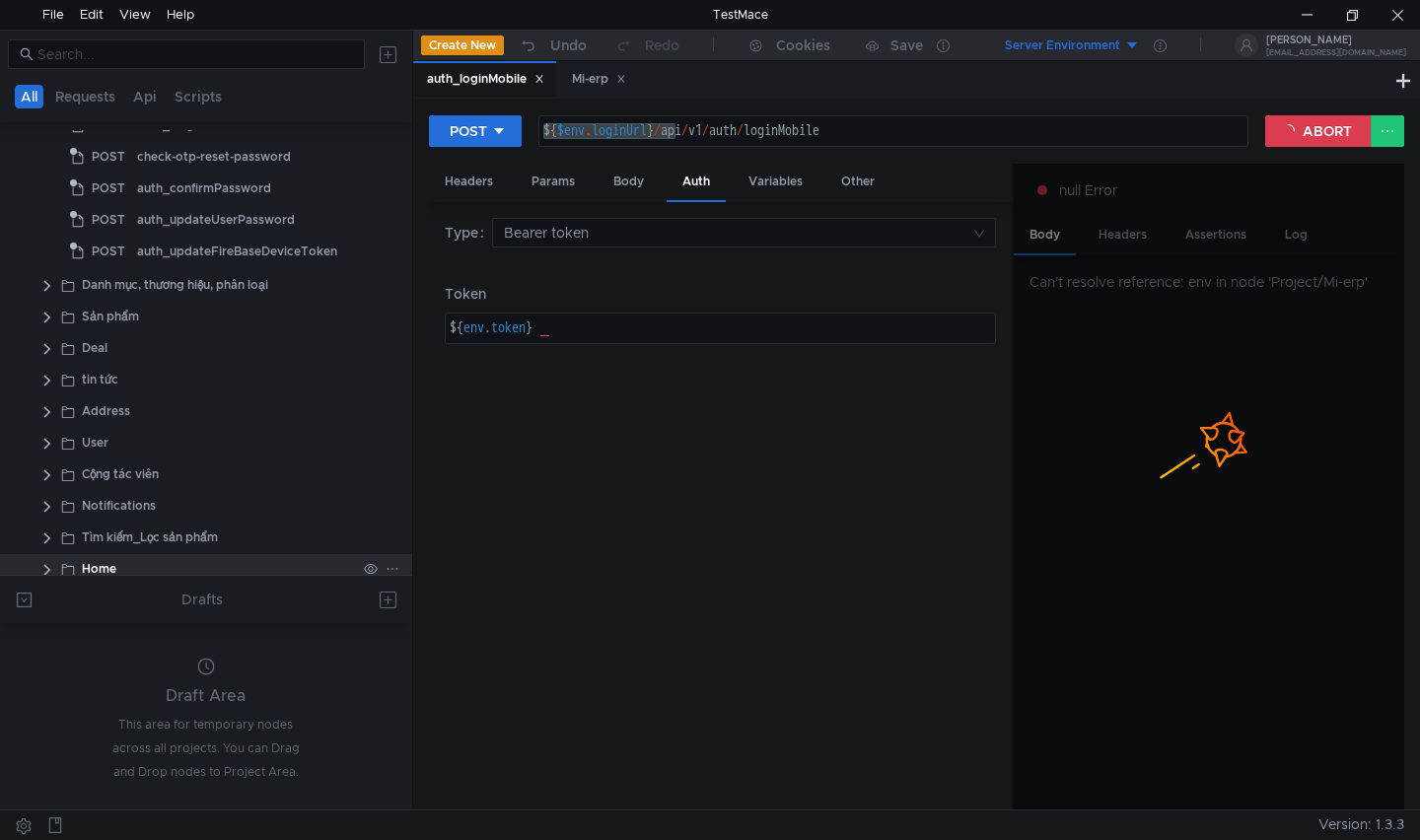 click on "Home" 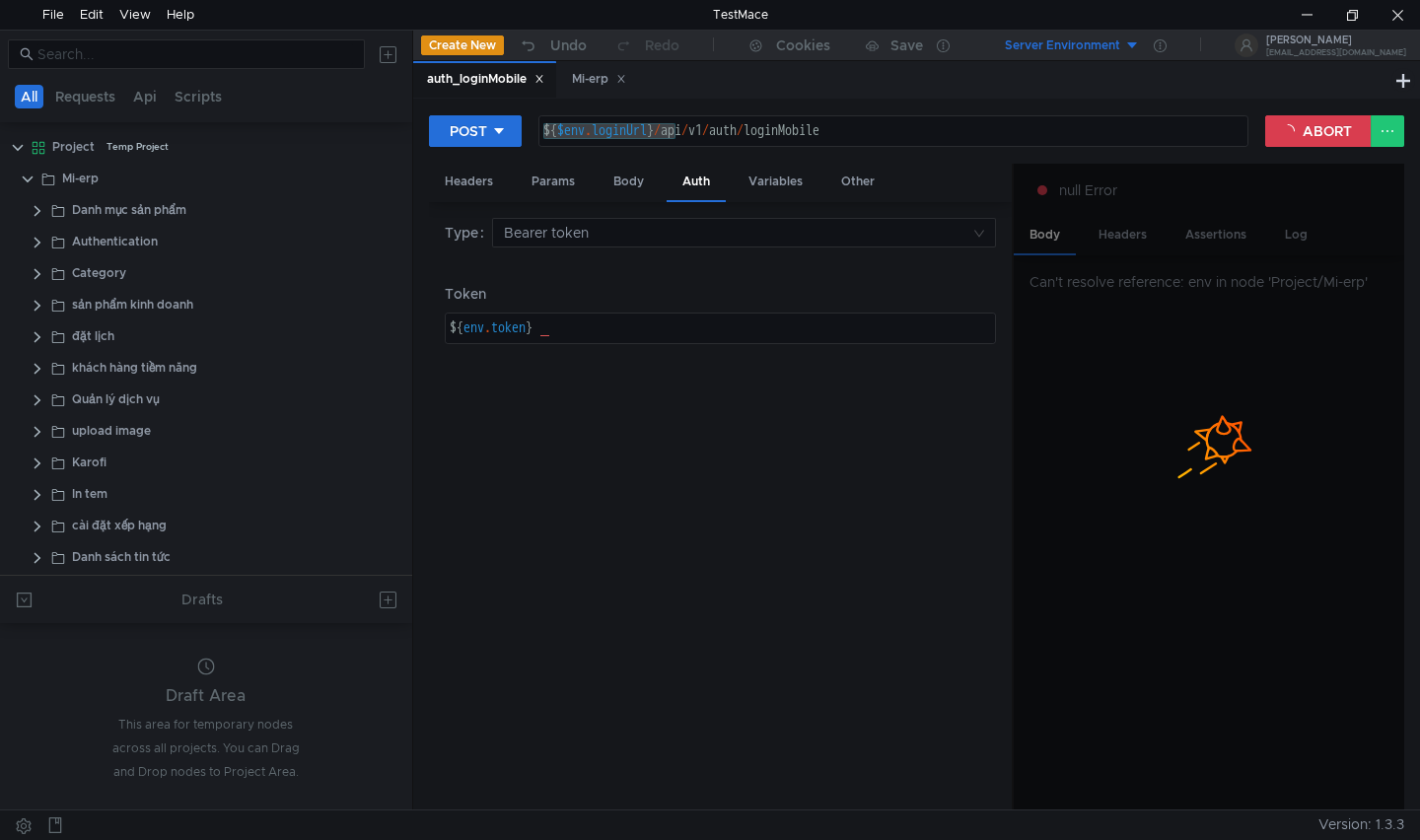 scroll, scrollTop: 296, scrollLeft: 0, axis: vertical 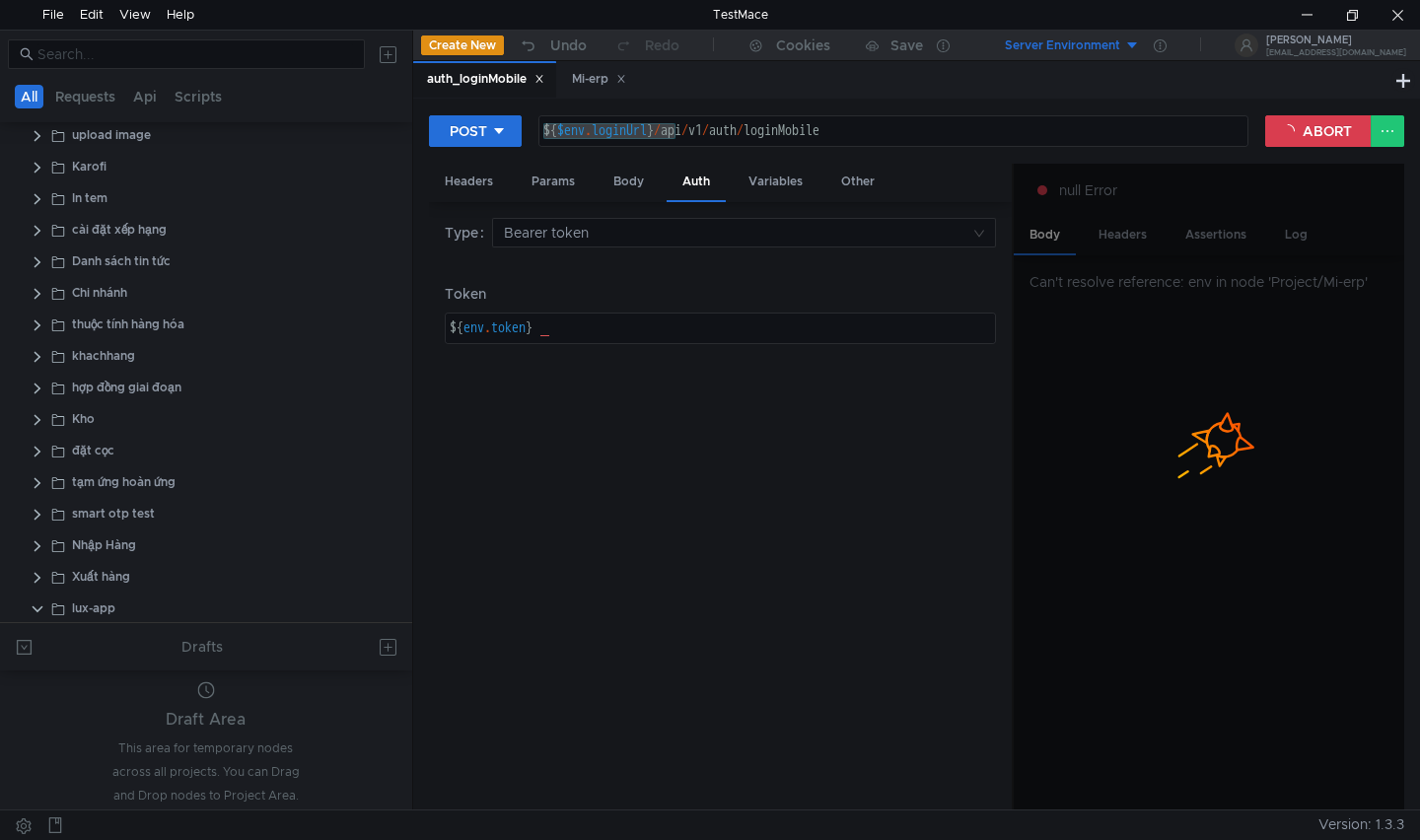 drag, startPoint x: 226, startPoint y: 576, endPoint x: 227, endPoint y: 630, distance: 54.00926 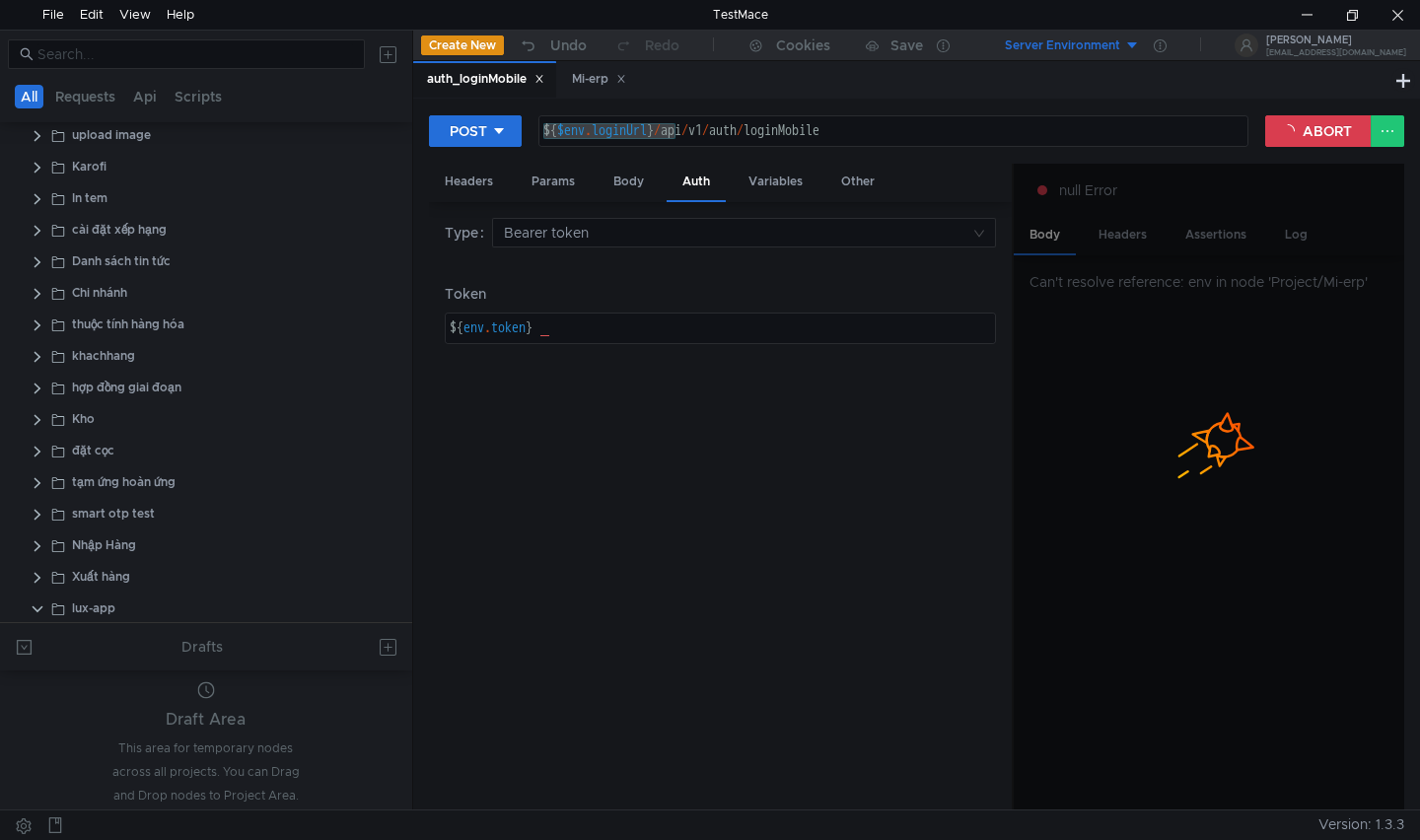 click on "All Requests Api Scripts
Project  Temp Project
Mi-erp
Danh mục sản phẩm
Authentication
Category
Kho" at bounding box center [206, 420] 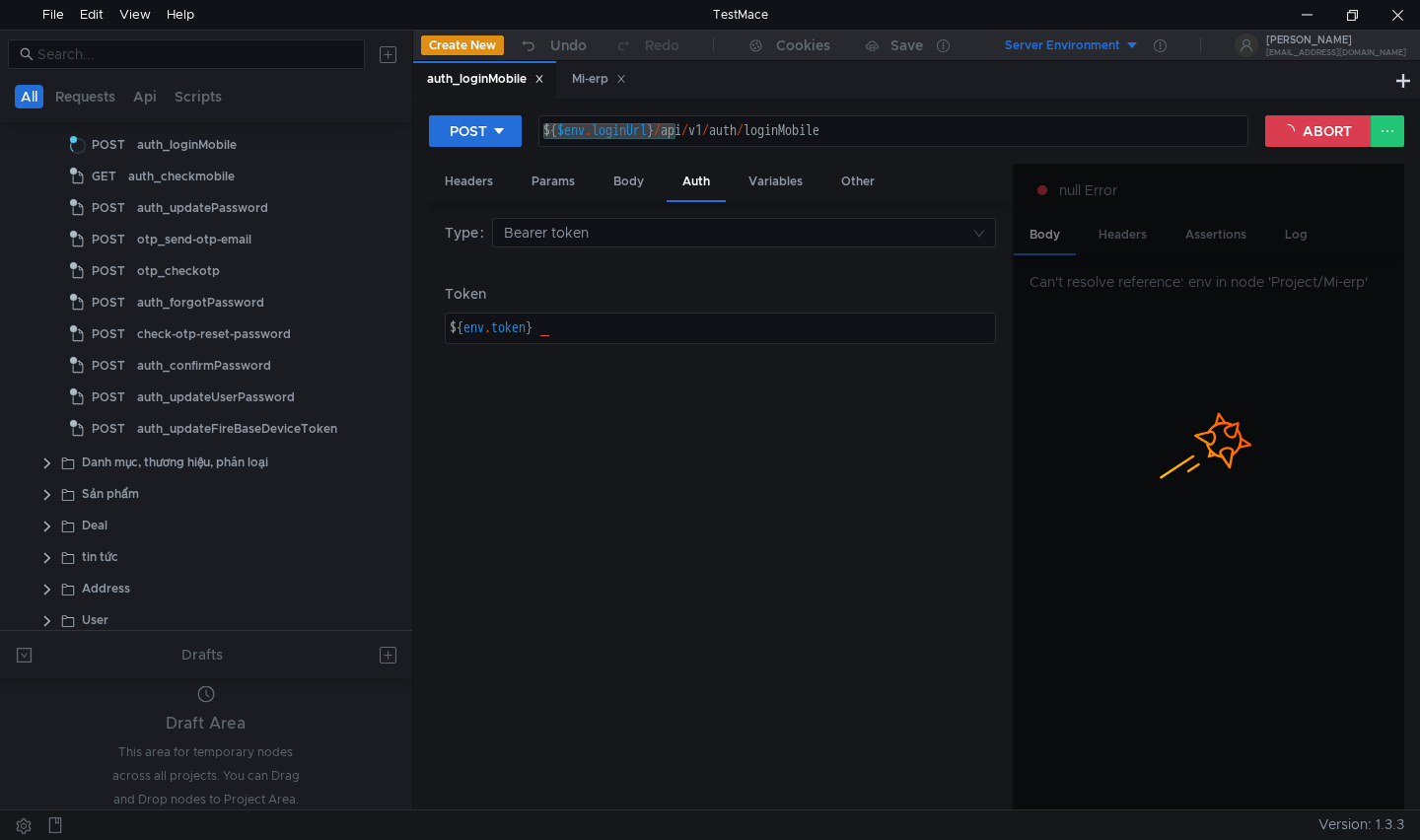 scroll, scrollTop: 690, scrollLeft: 0, axis: vertical 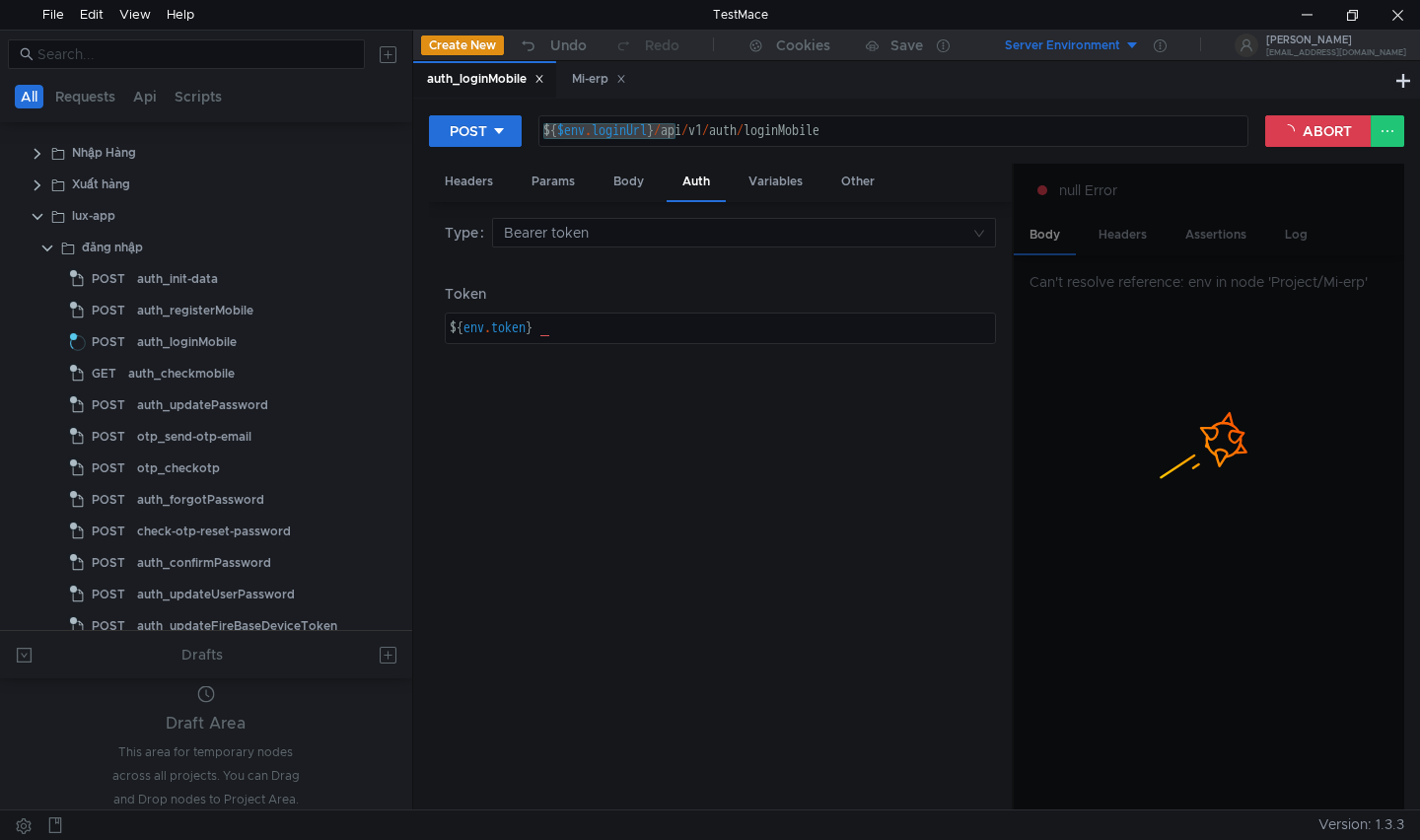 click at bounding box center (1209, 423) 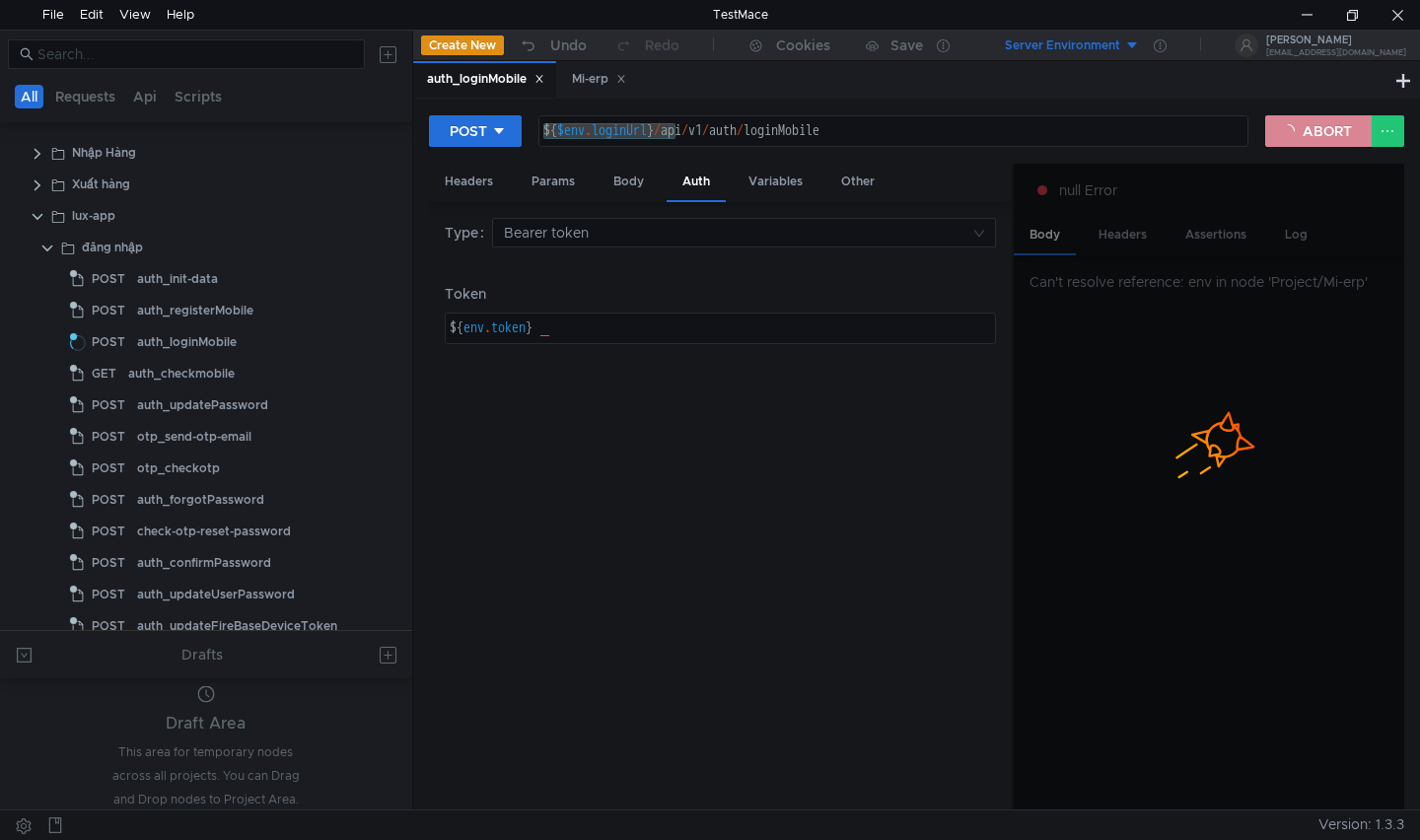 click on "ABORT" 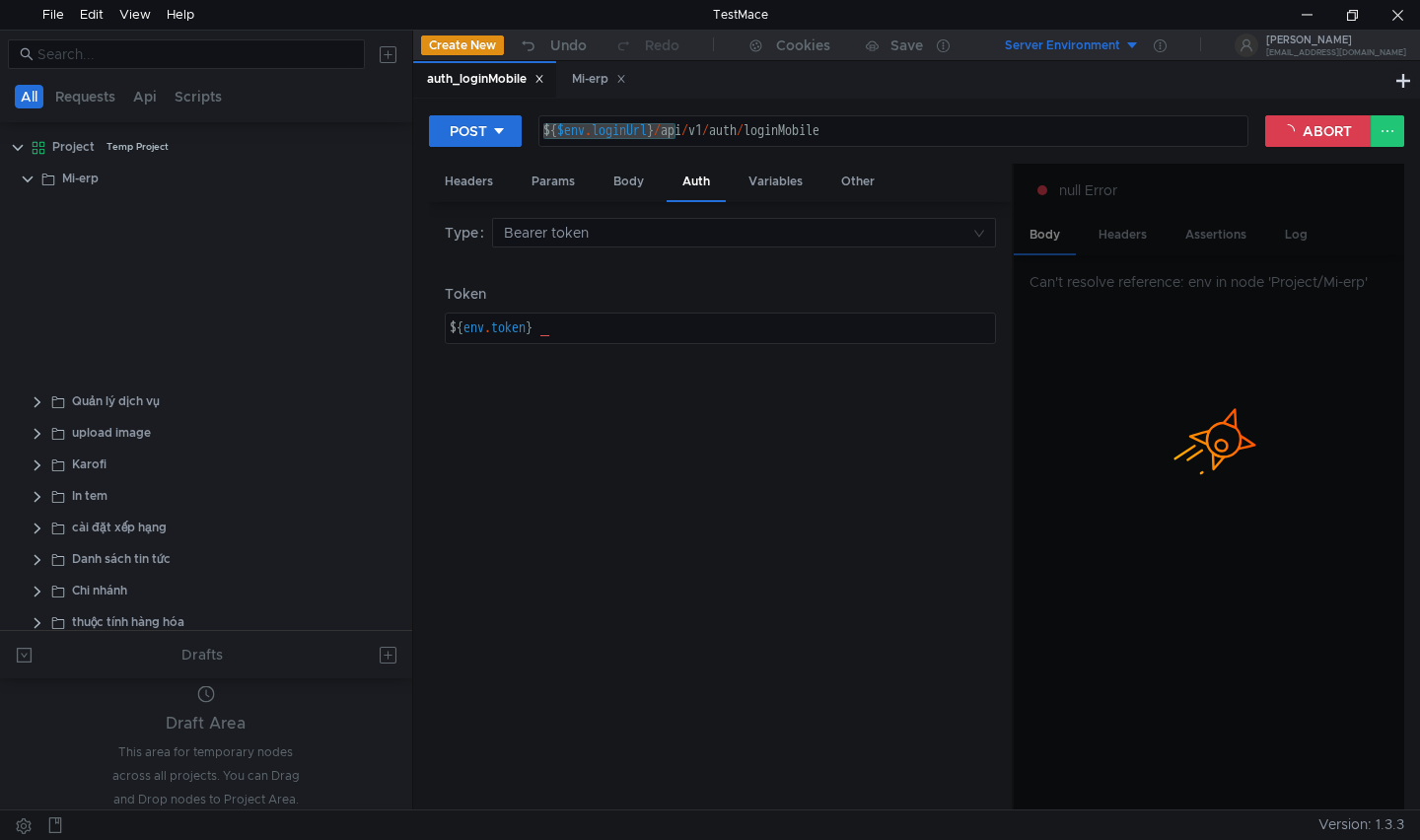 scroll, scrollTop: 0, scrollLeft: 0, axis: both 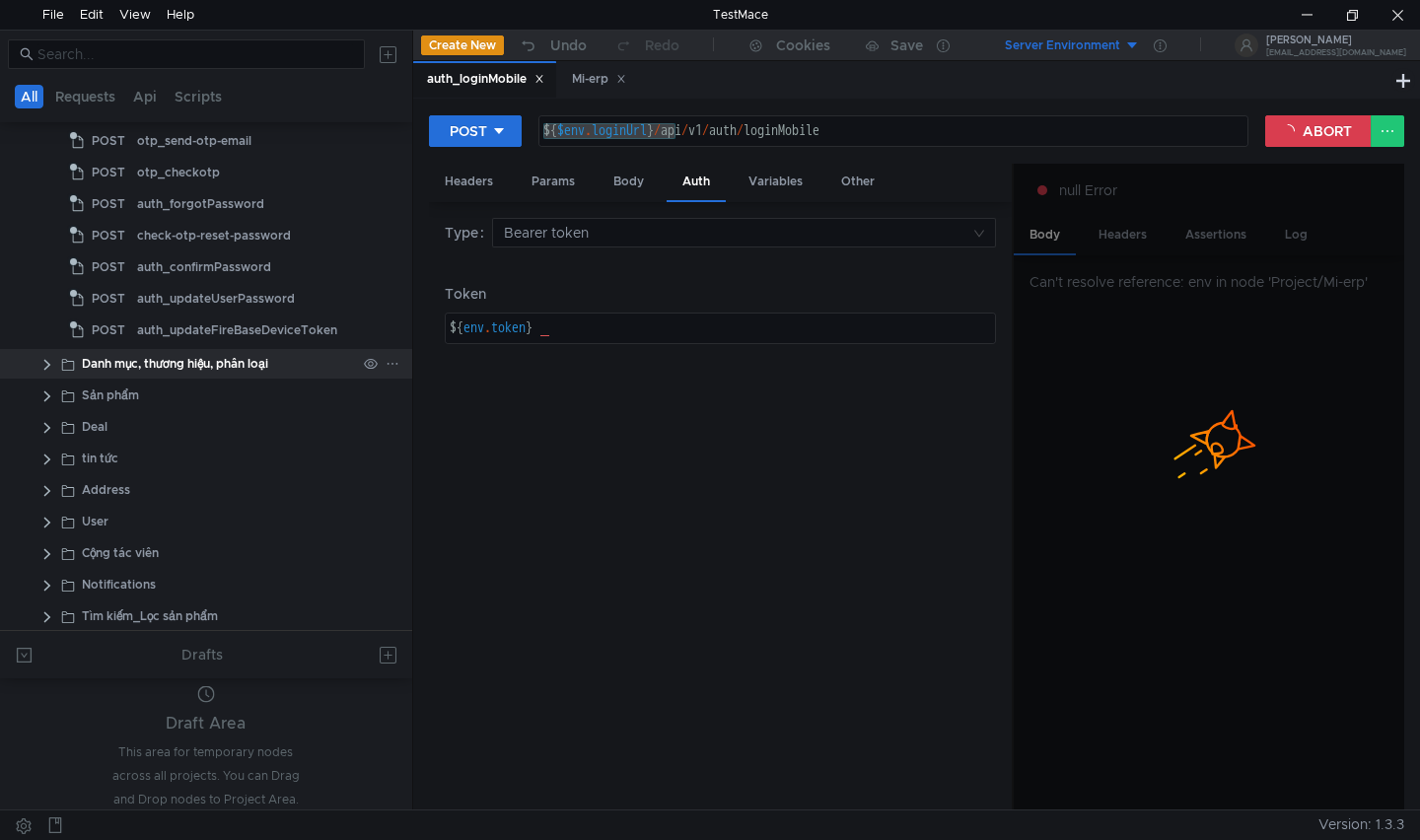 click on "Danh mục, thương hiệu, phân loại" 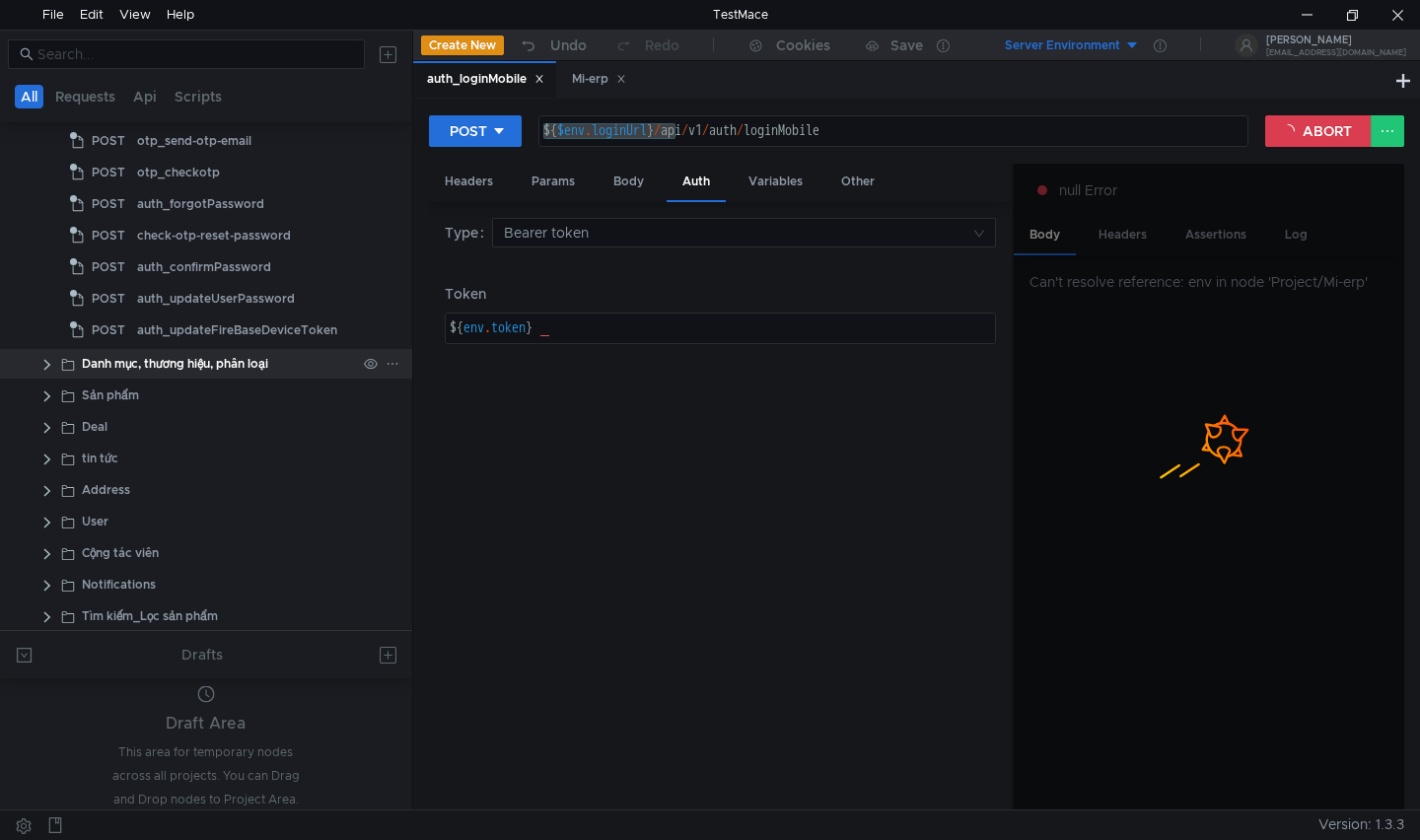 click 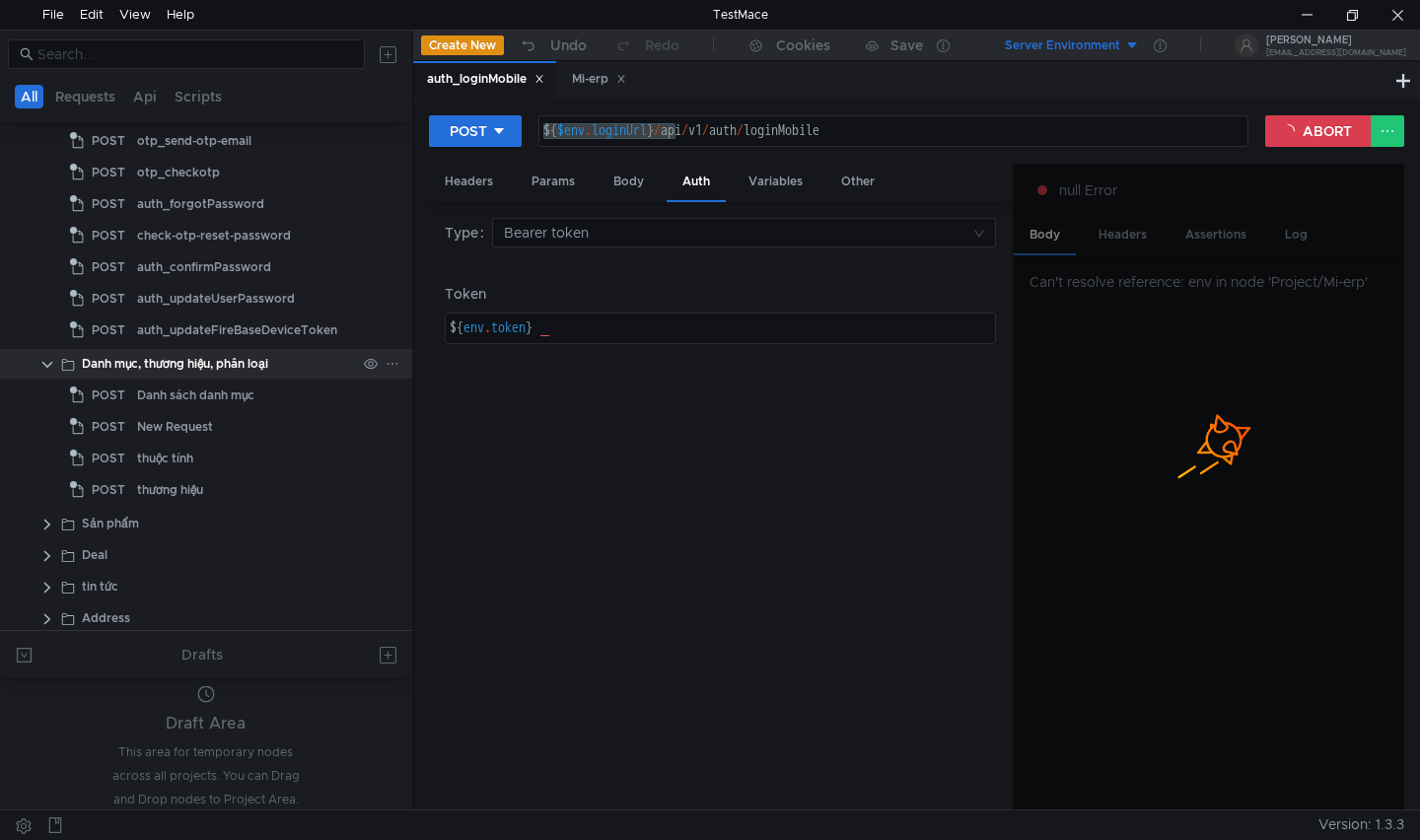 click 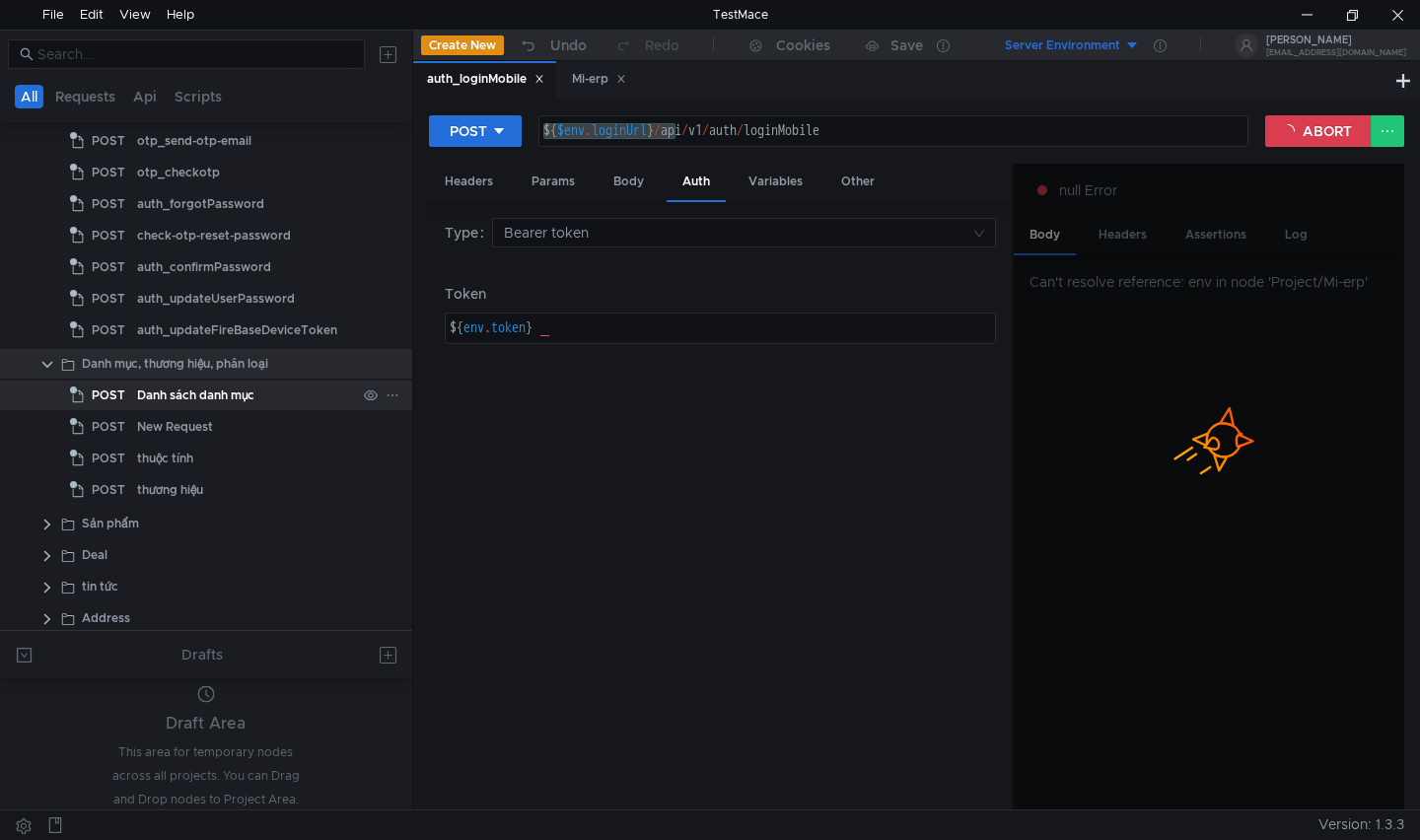 click on "Danh sách danh mục" 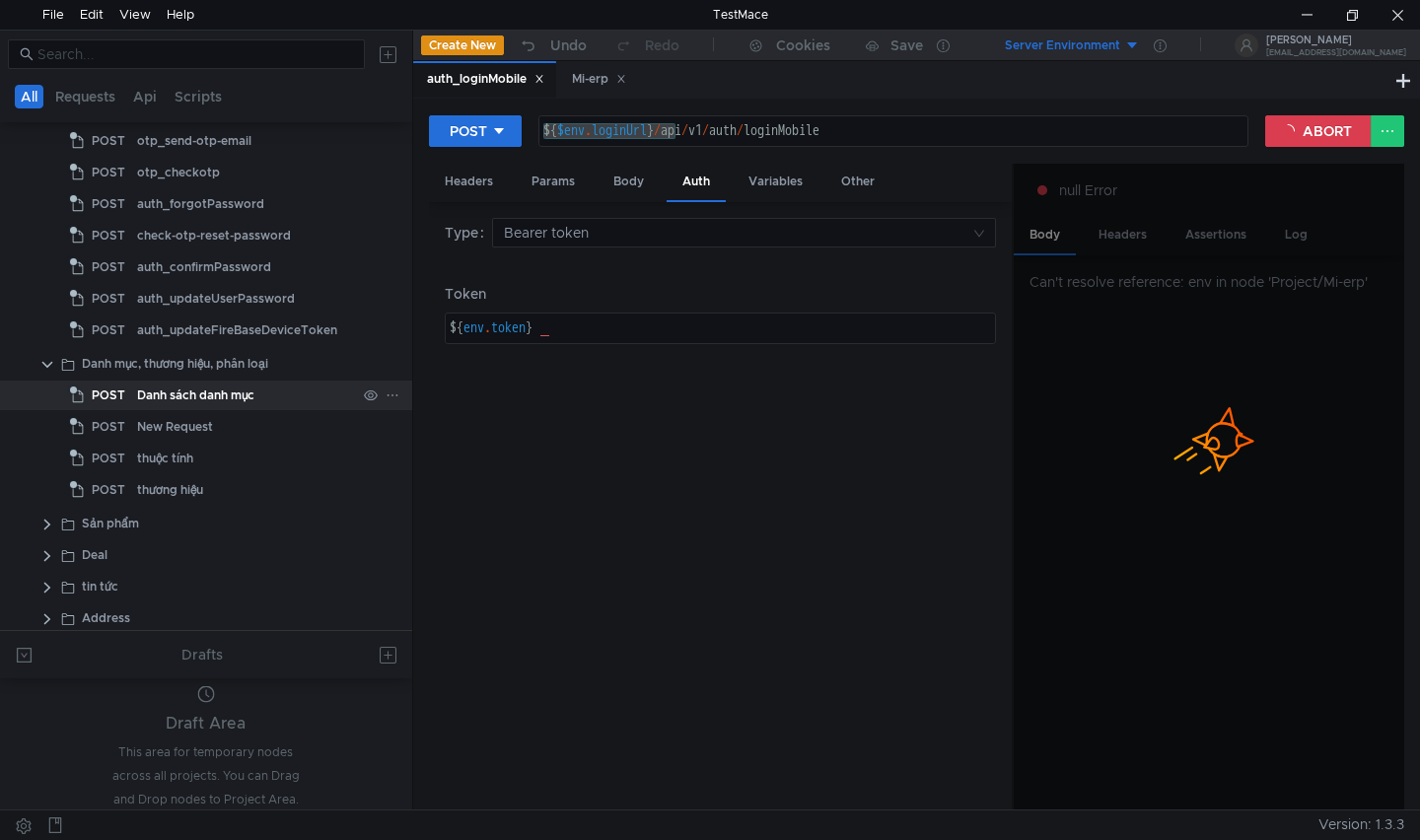 click on "Danh sách danh mục" 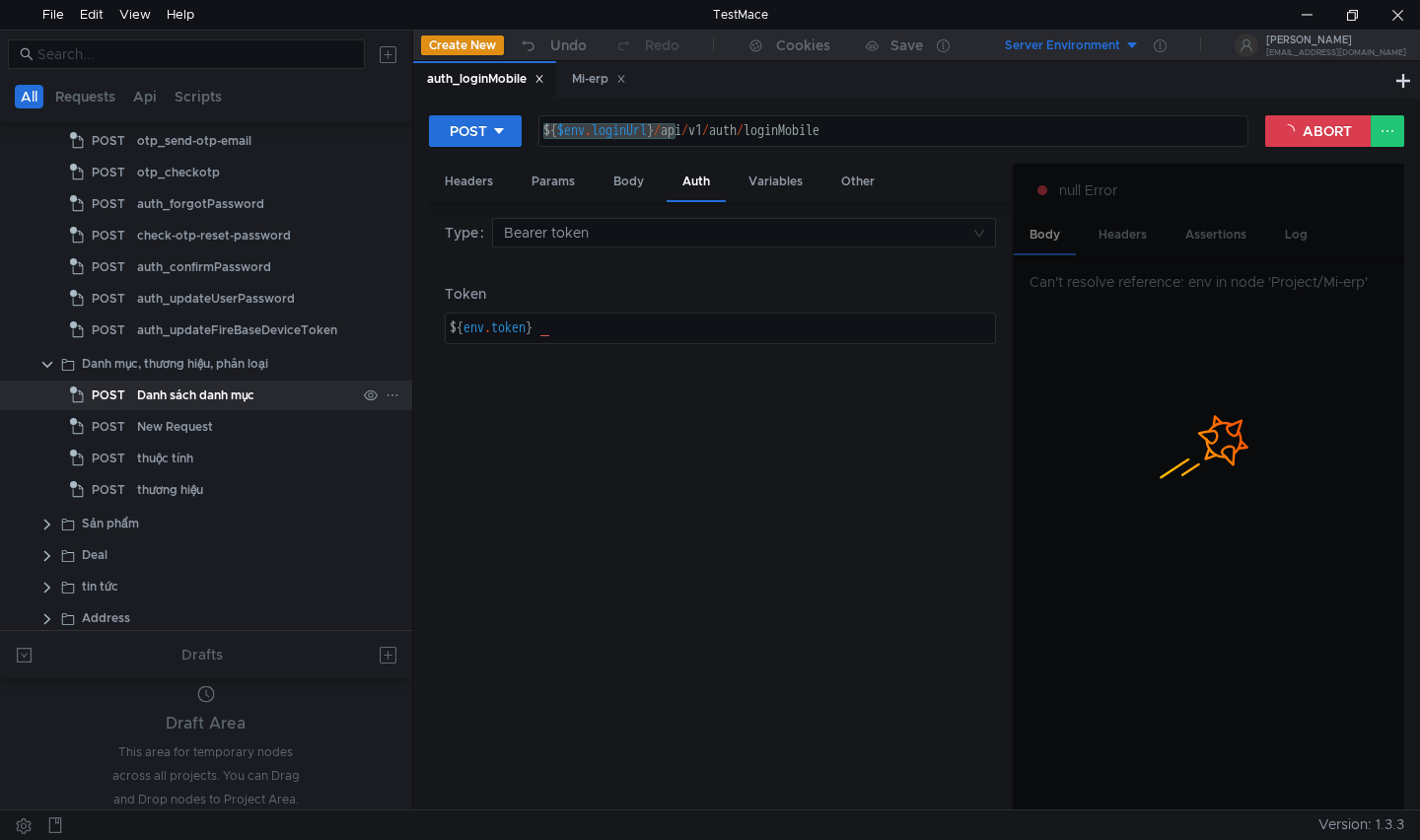 click on "Danh sách danh mục" 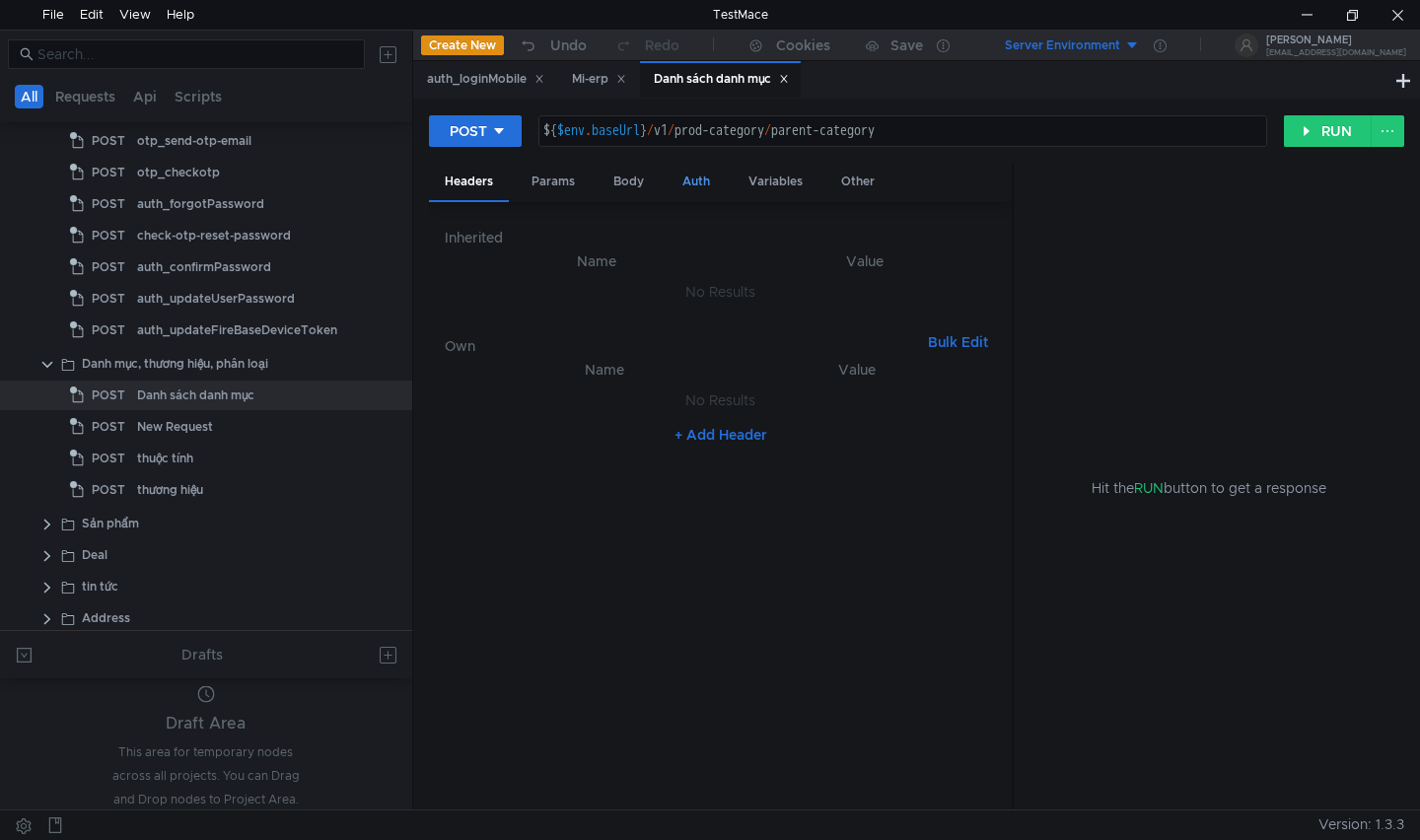 click on "Auth" at bounding box center (696, 181) 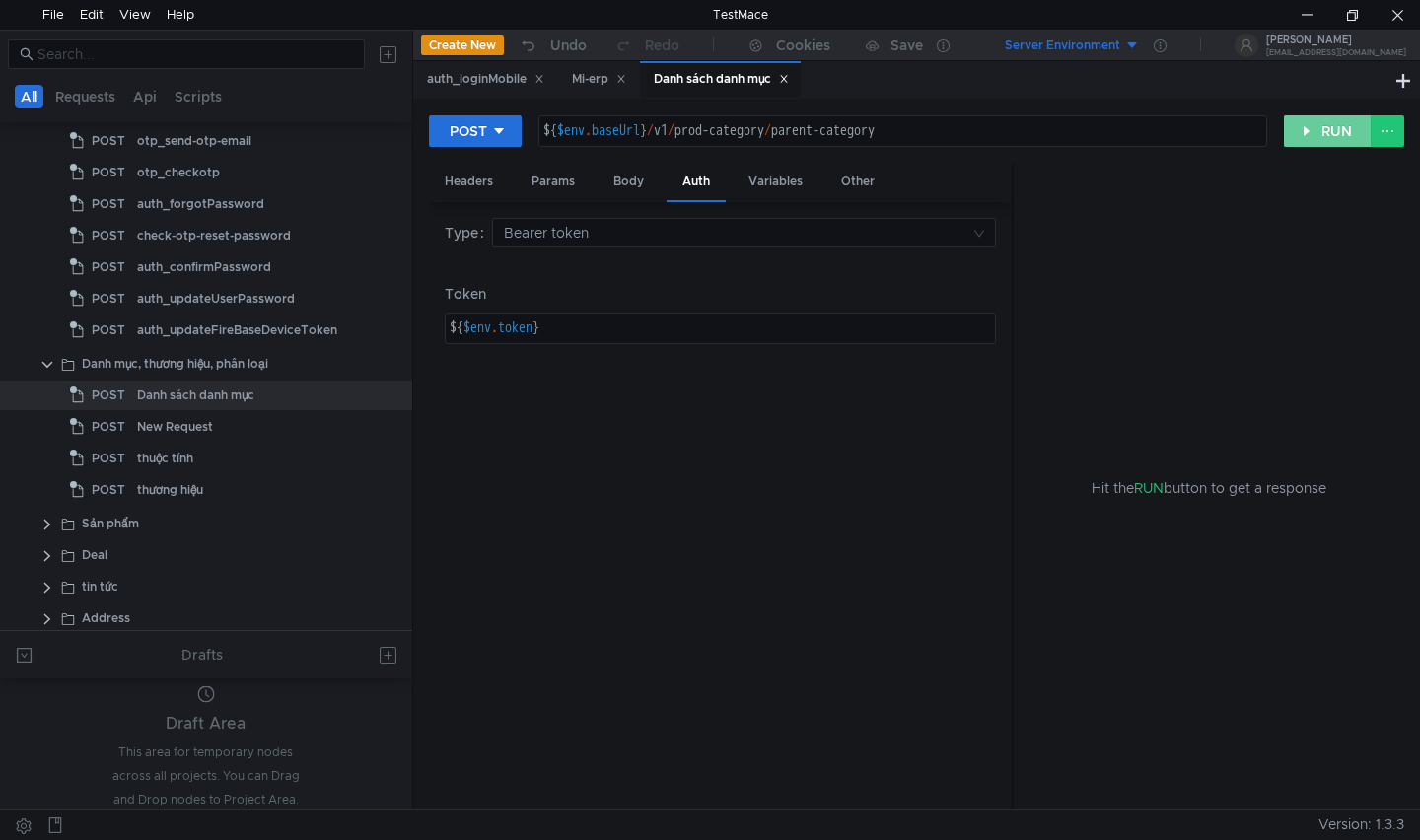 click on "RUN" 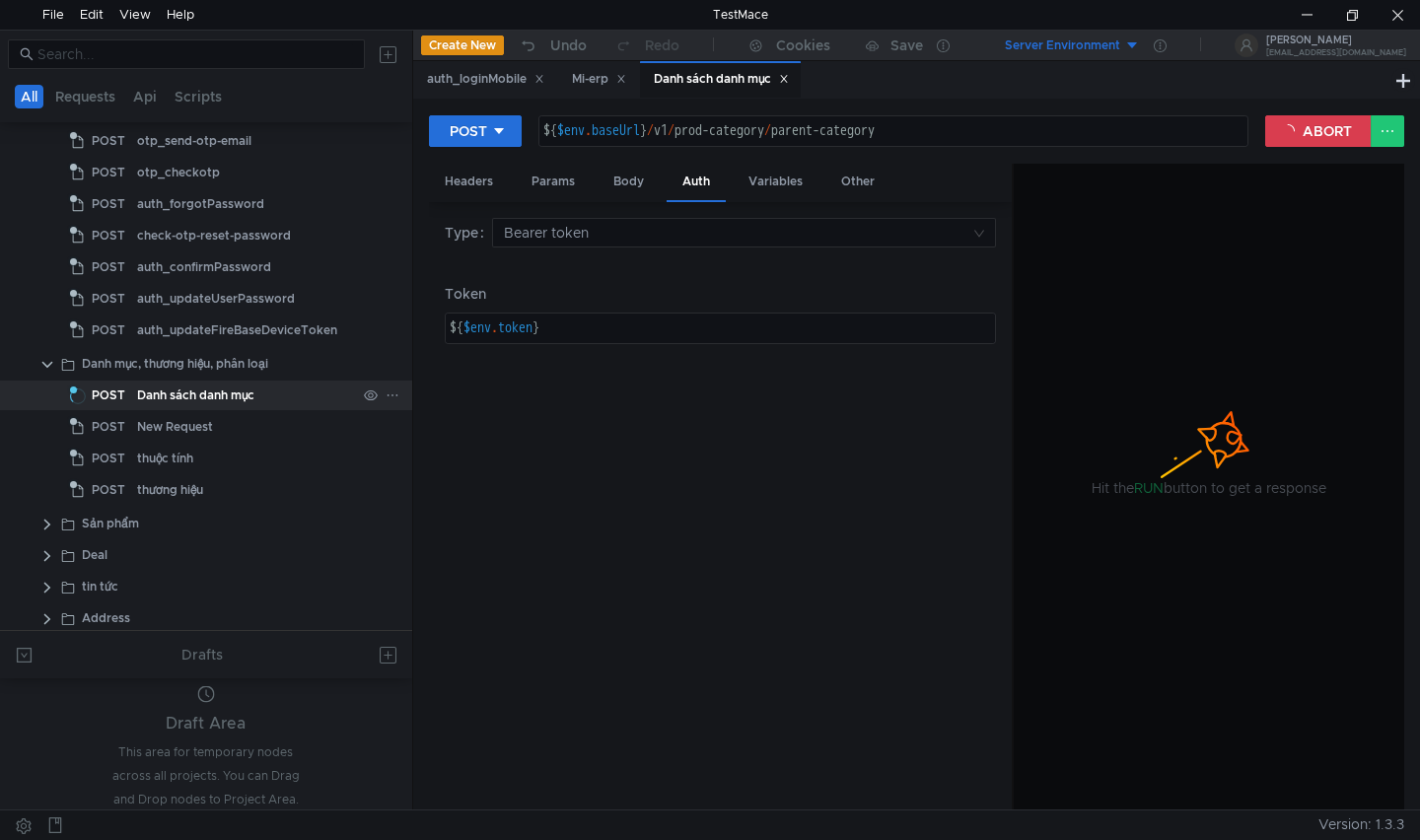 scroll, scrollTop: 690, scrollLeft: 0, axis: vertical 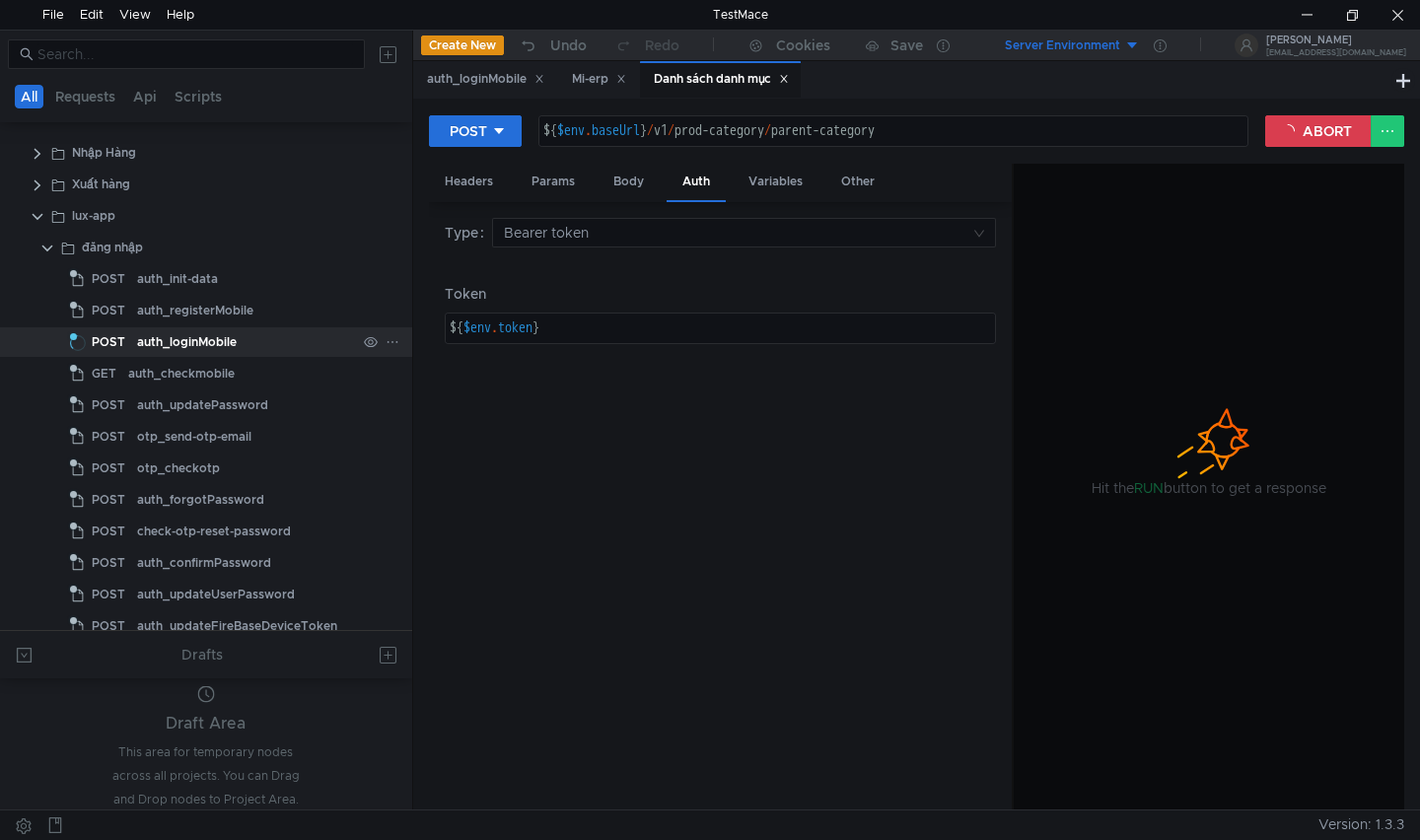 click on "auth_loginMobile" 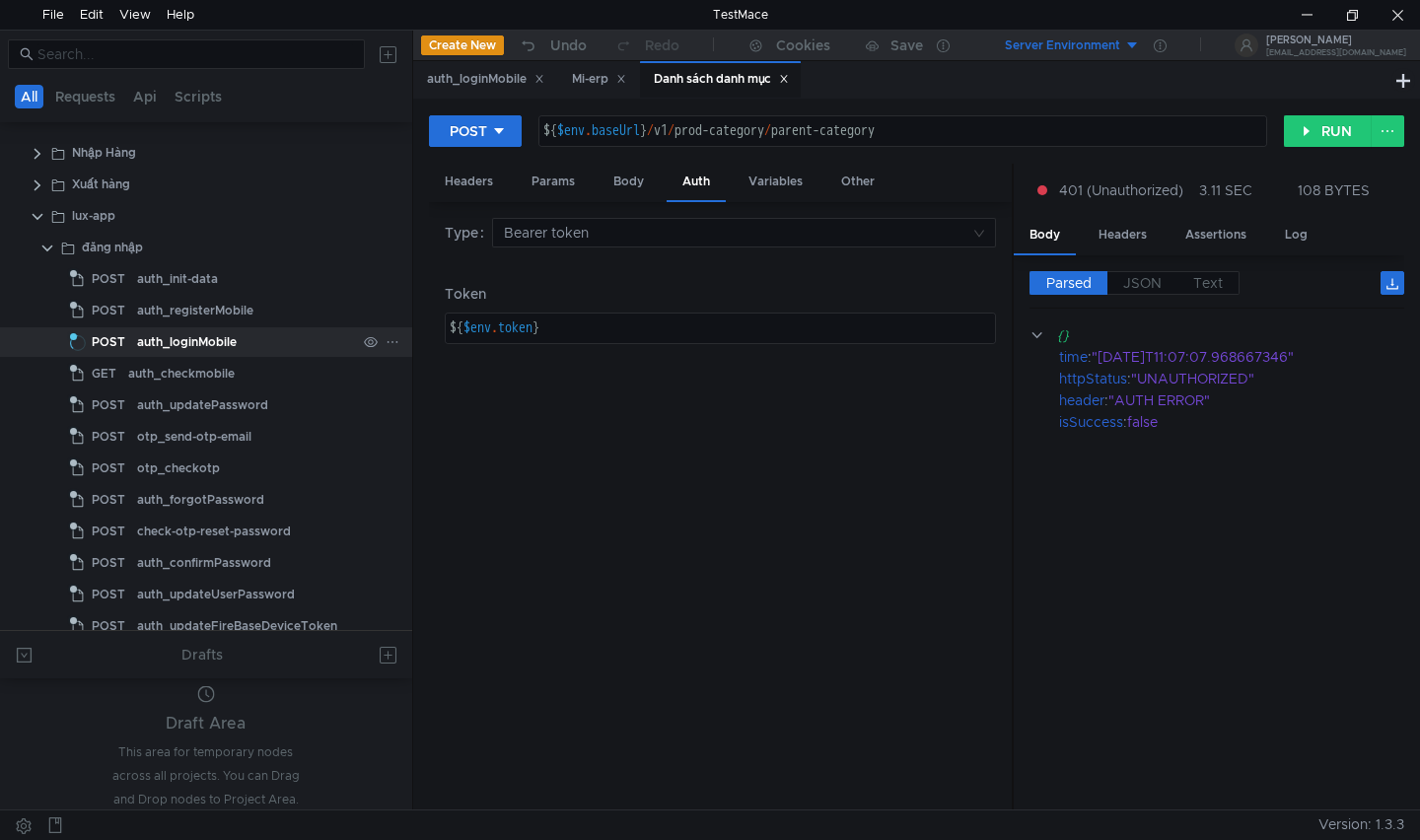 click on "auth_loginMobile" 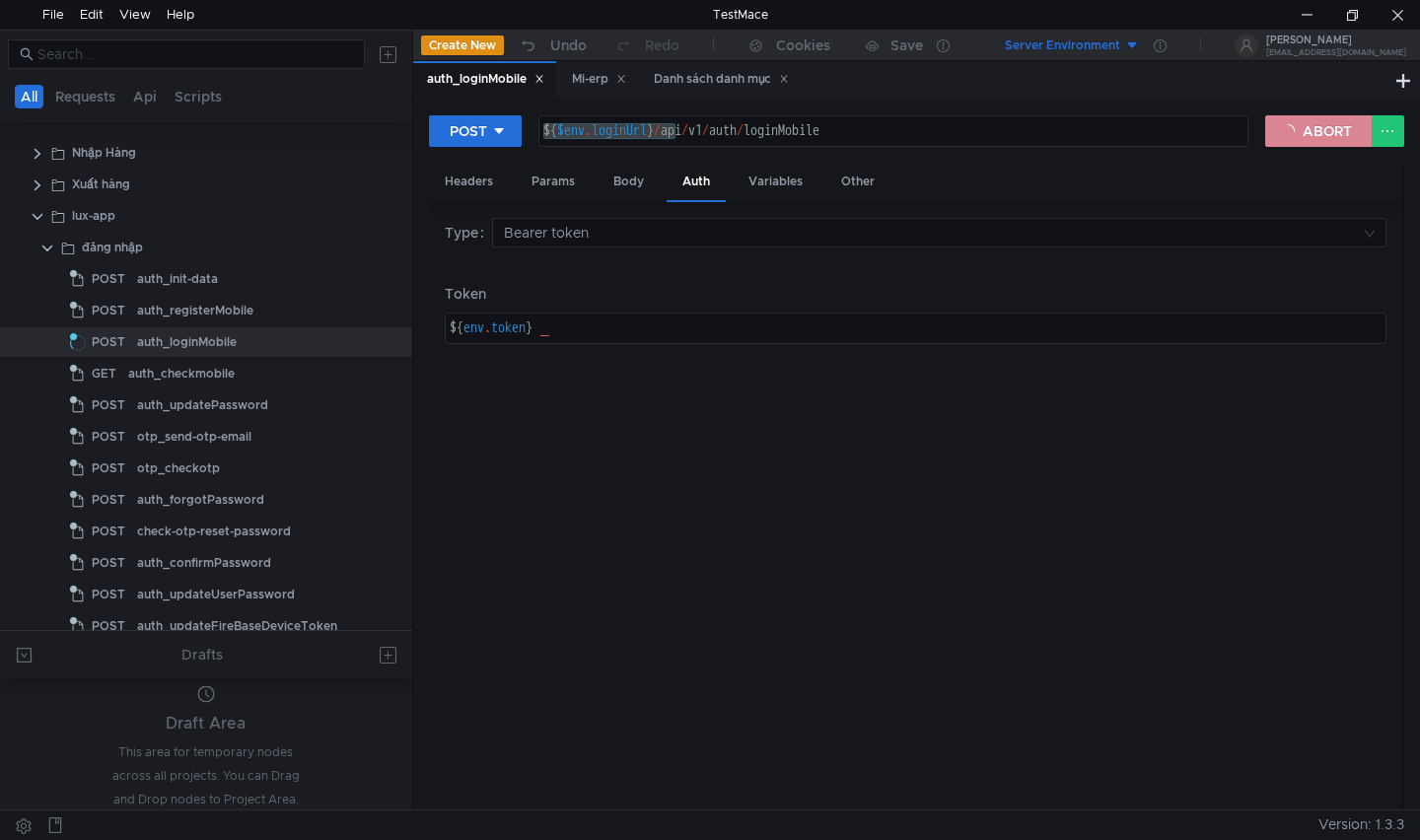 click on "ABORT" 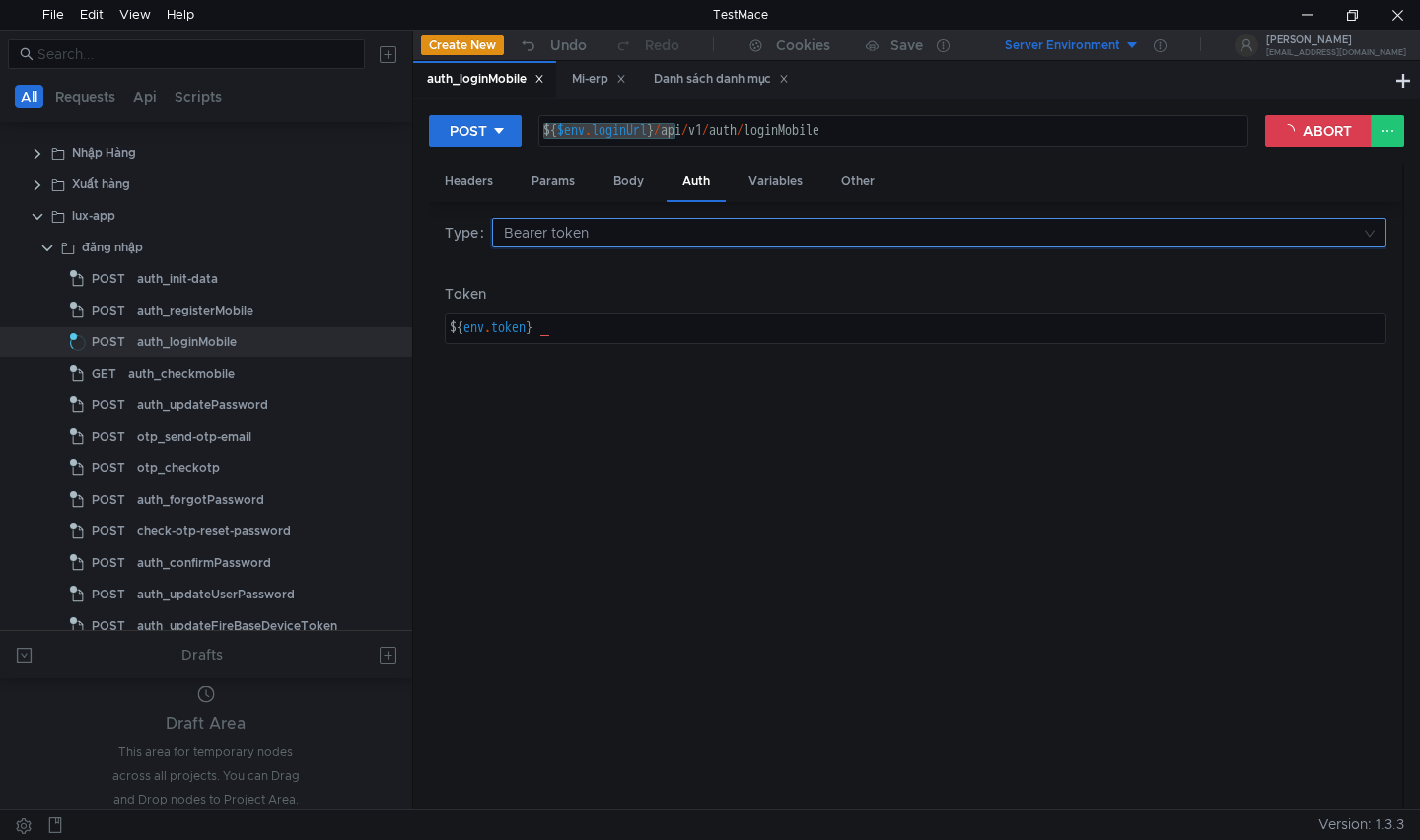 click 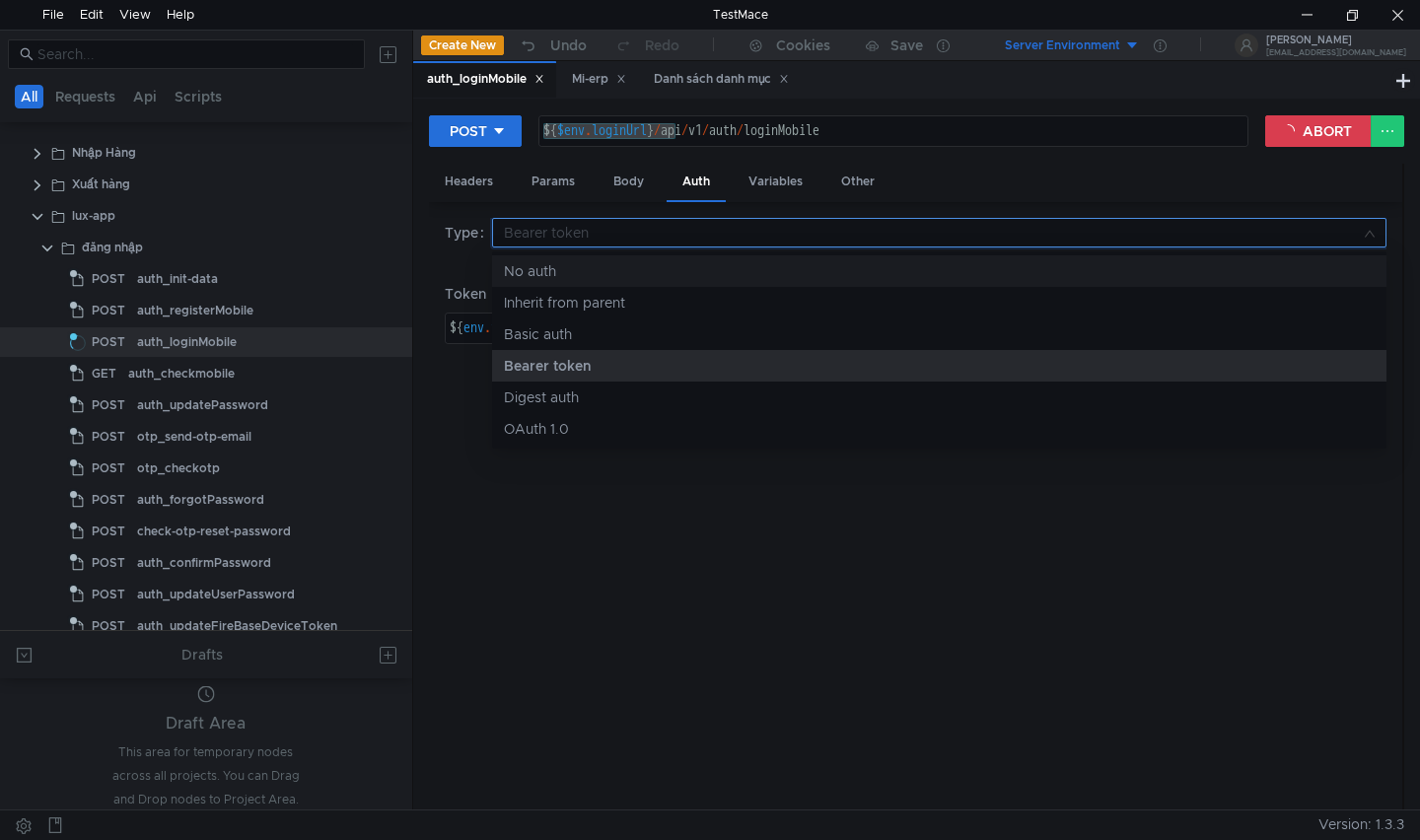 click on "No auth" at bounding box center (939, 271) 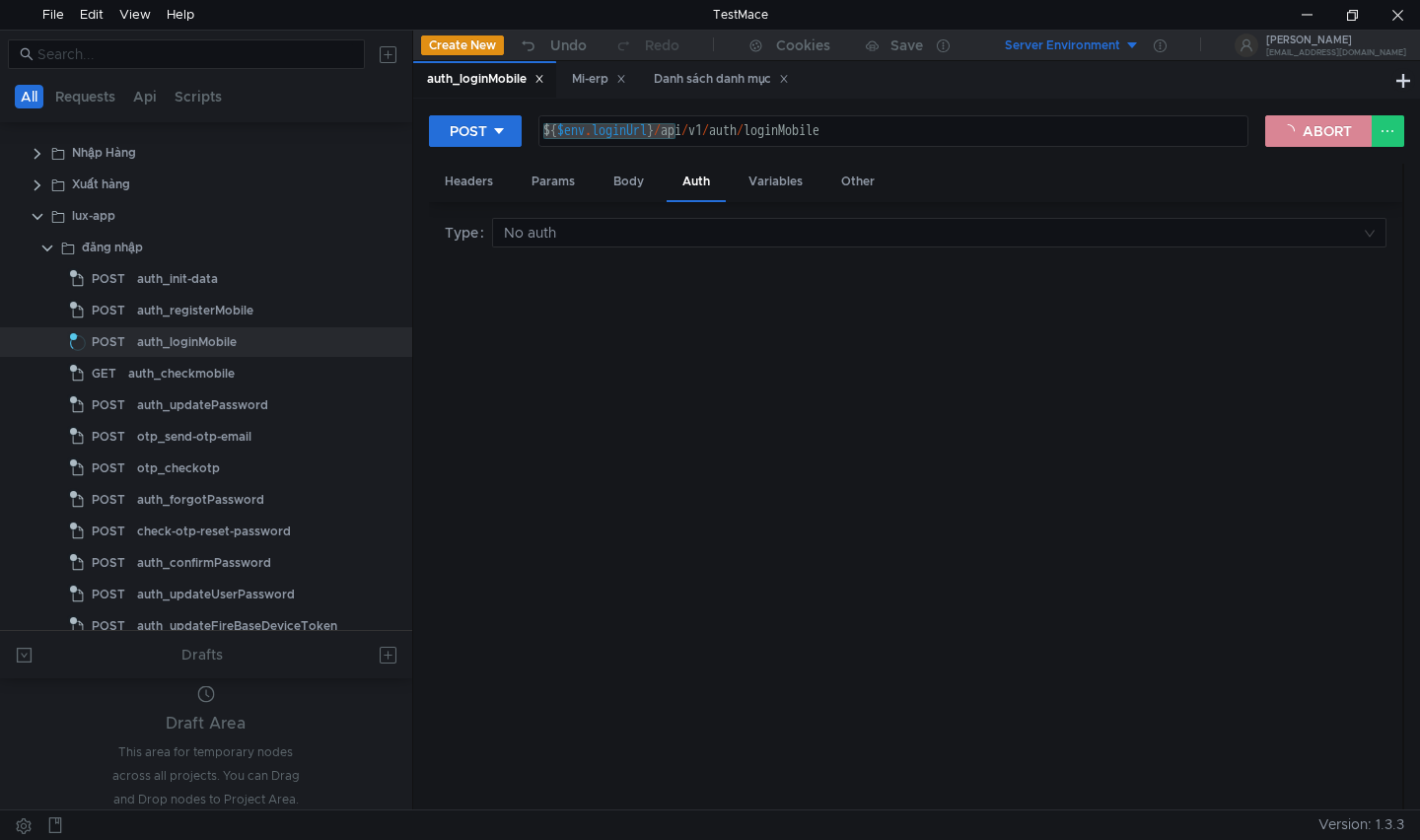 click on "ABORT" 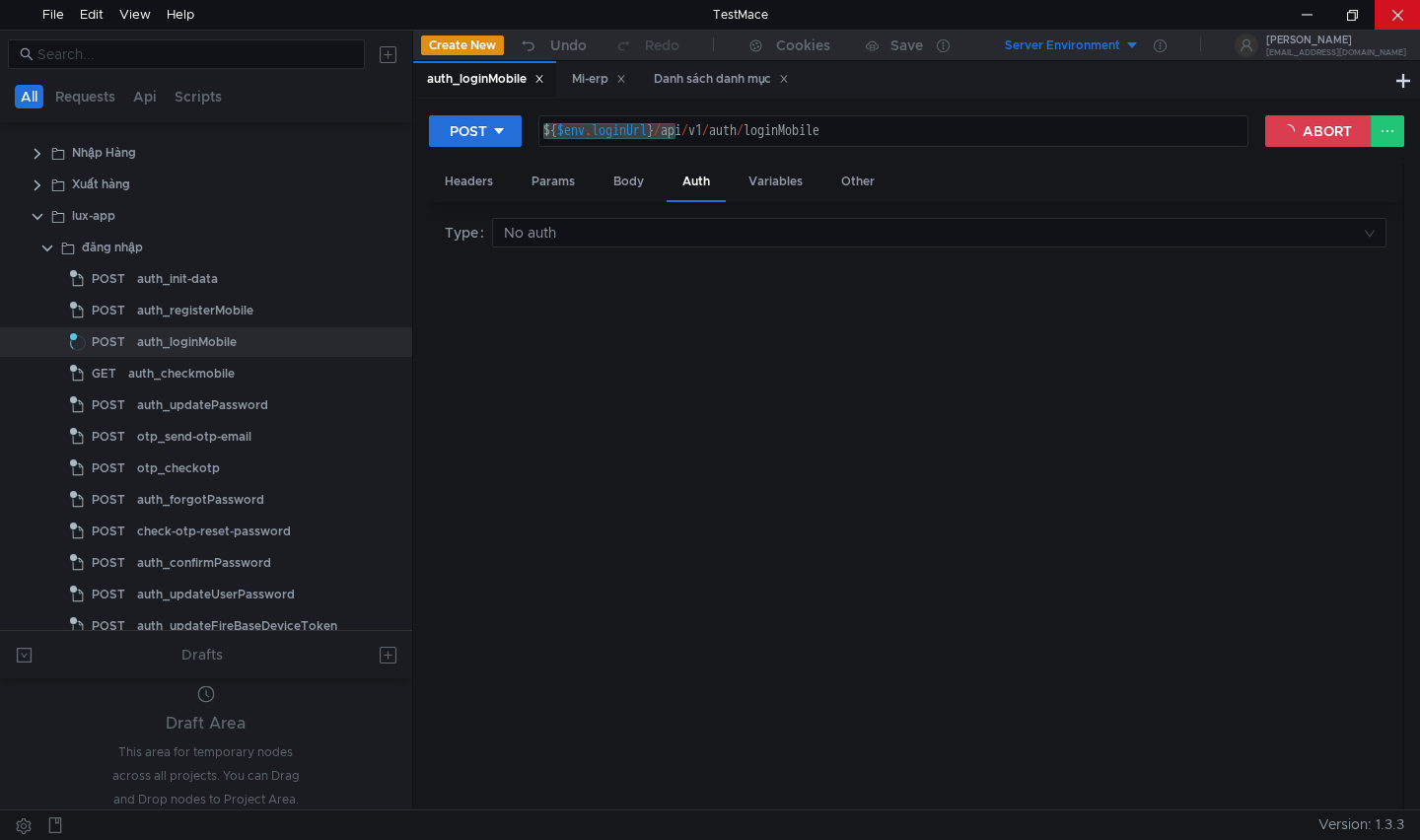 click at bounding box center (1397, 15) 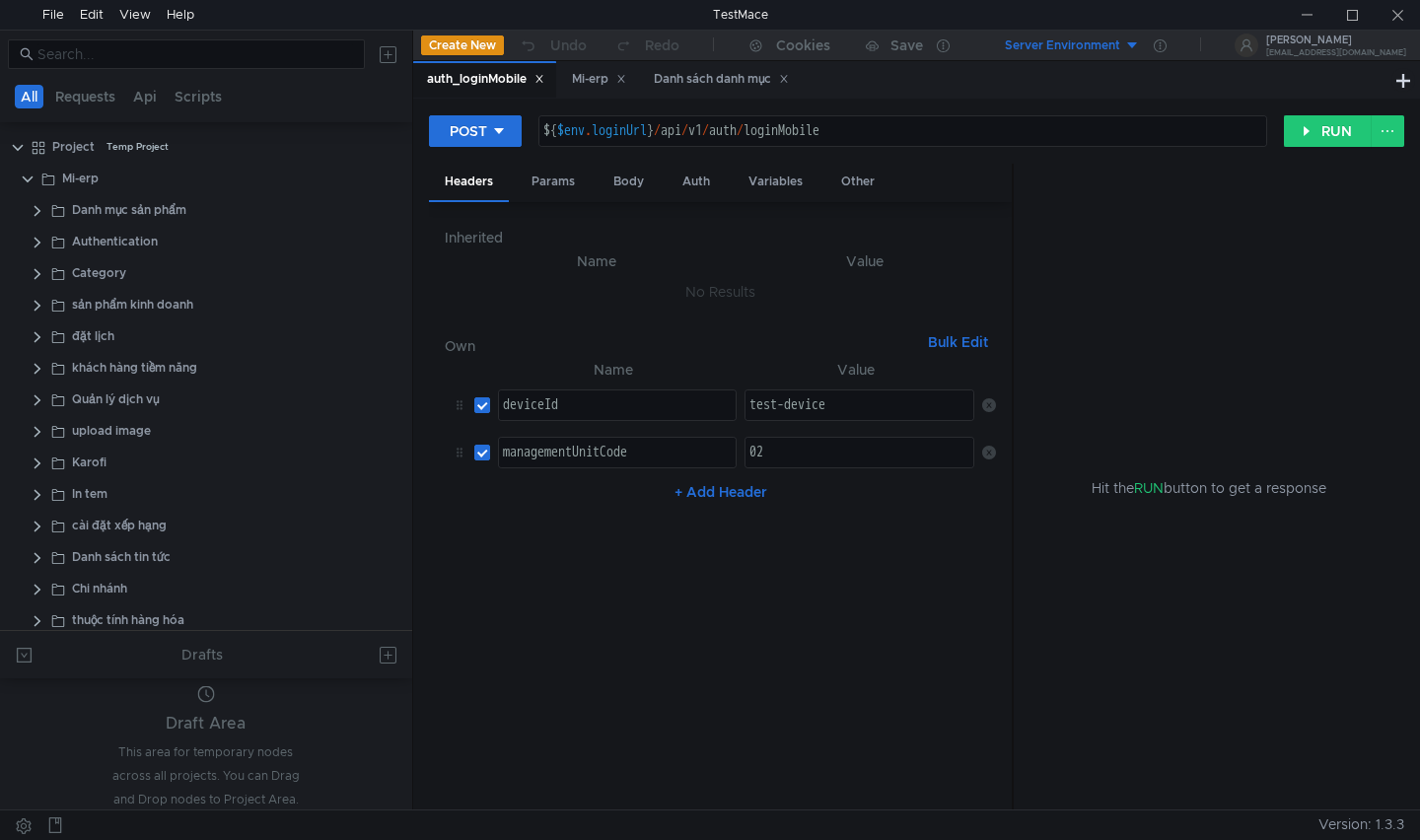 scroll, scrollTop: 0, scrollLeft: 0, axis: both 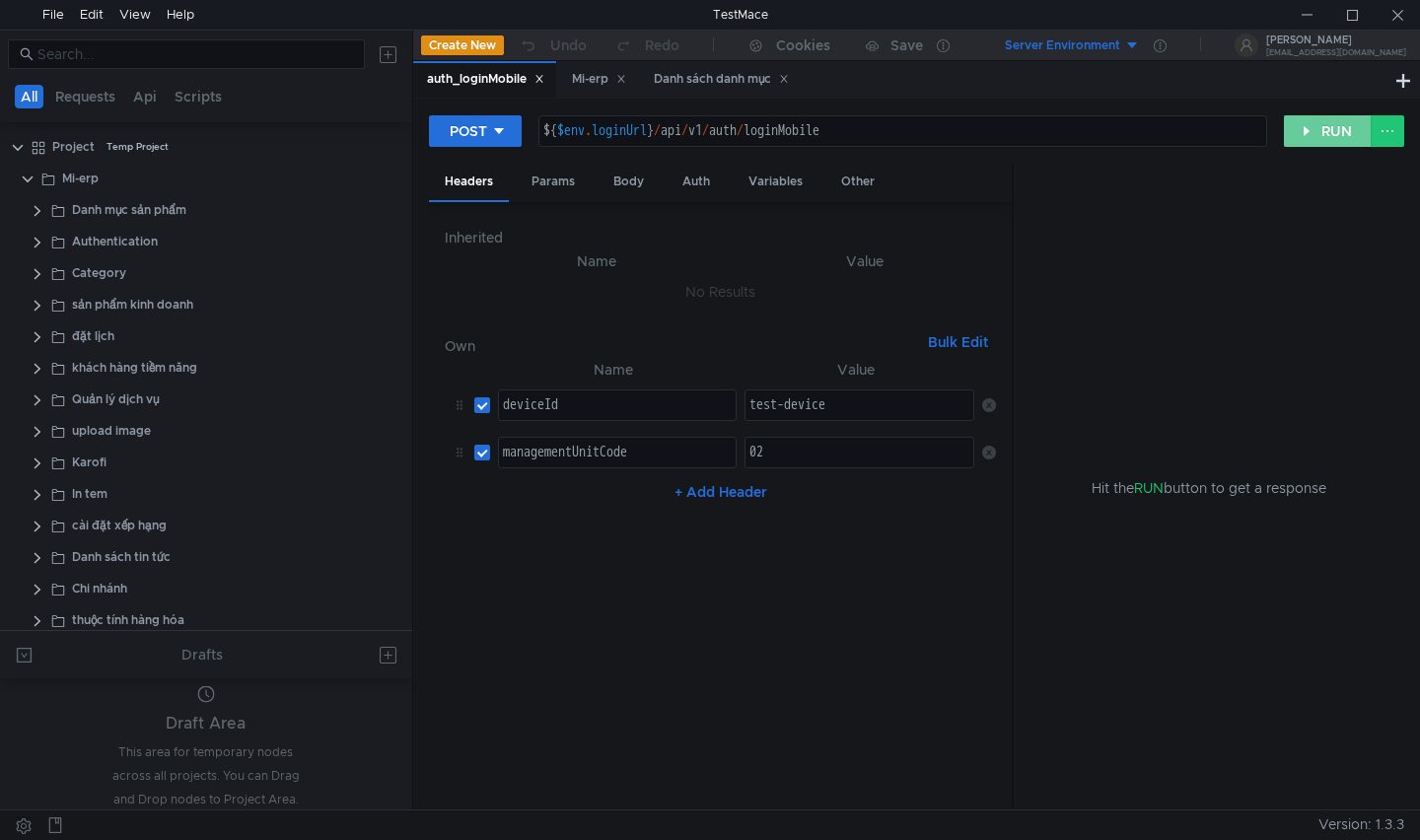 click on "RUN" 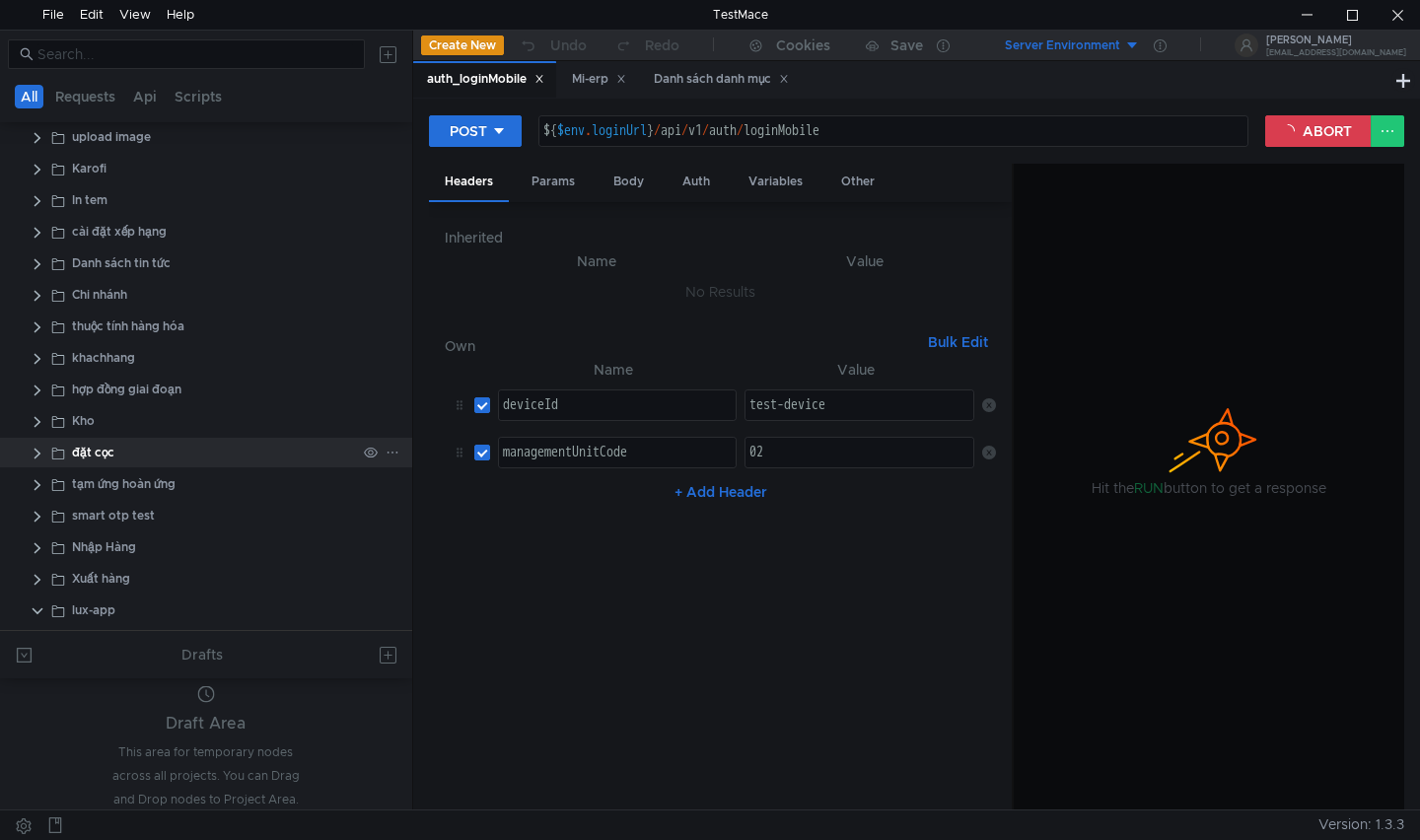 scroll, scrollTop: 592, scrollLeft: 0, axis: vertical 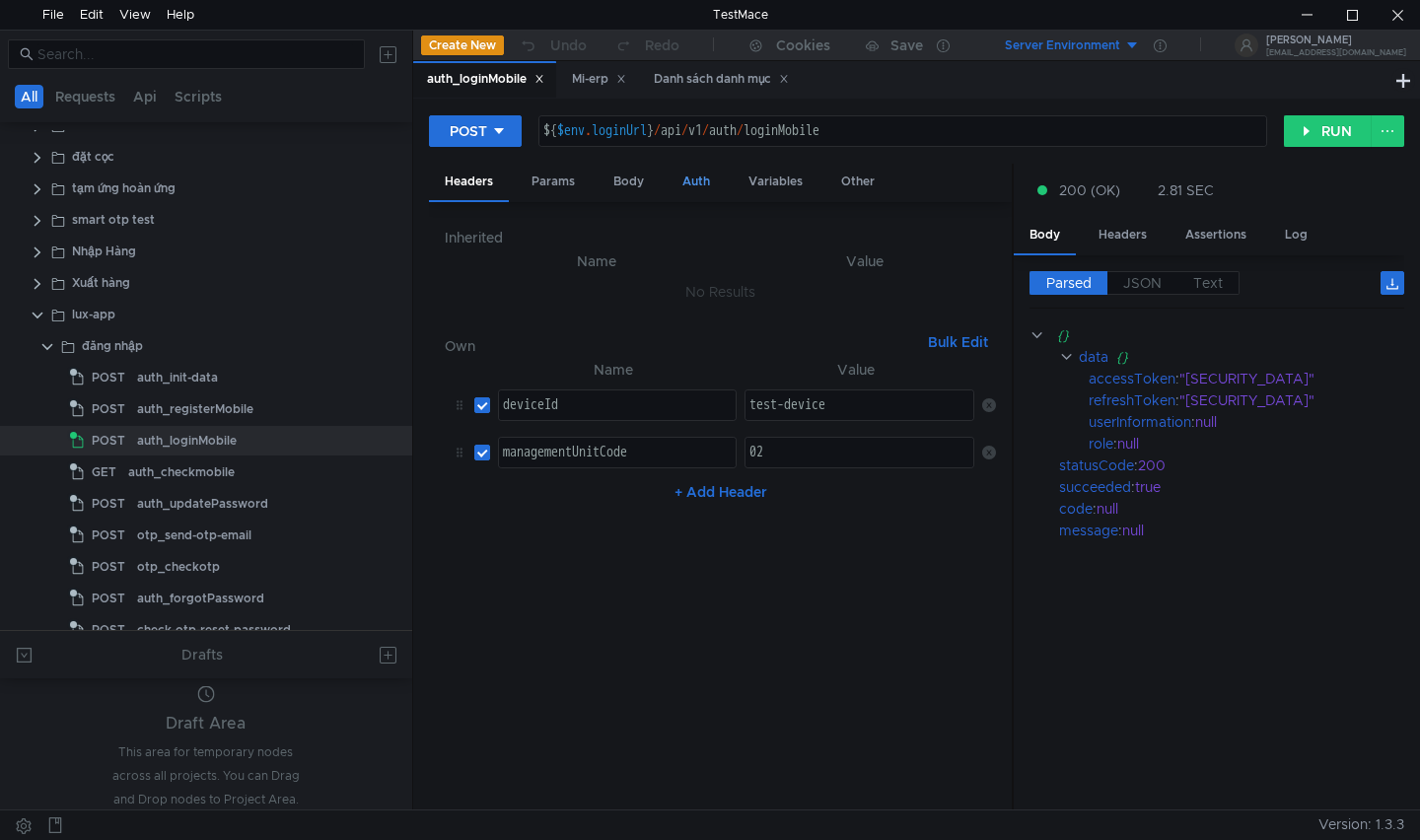 click on "Auth" at bounding box center [696, 181] 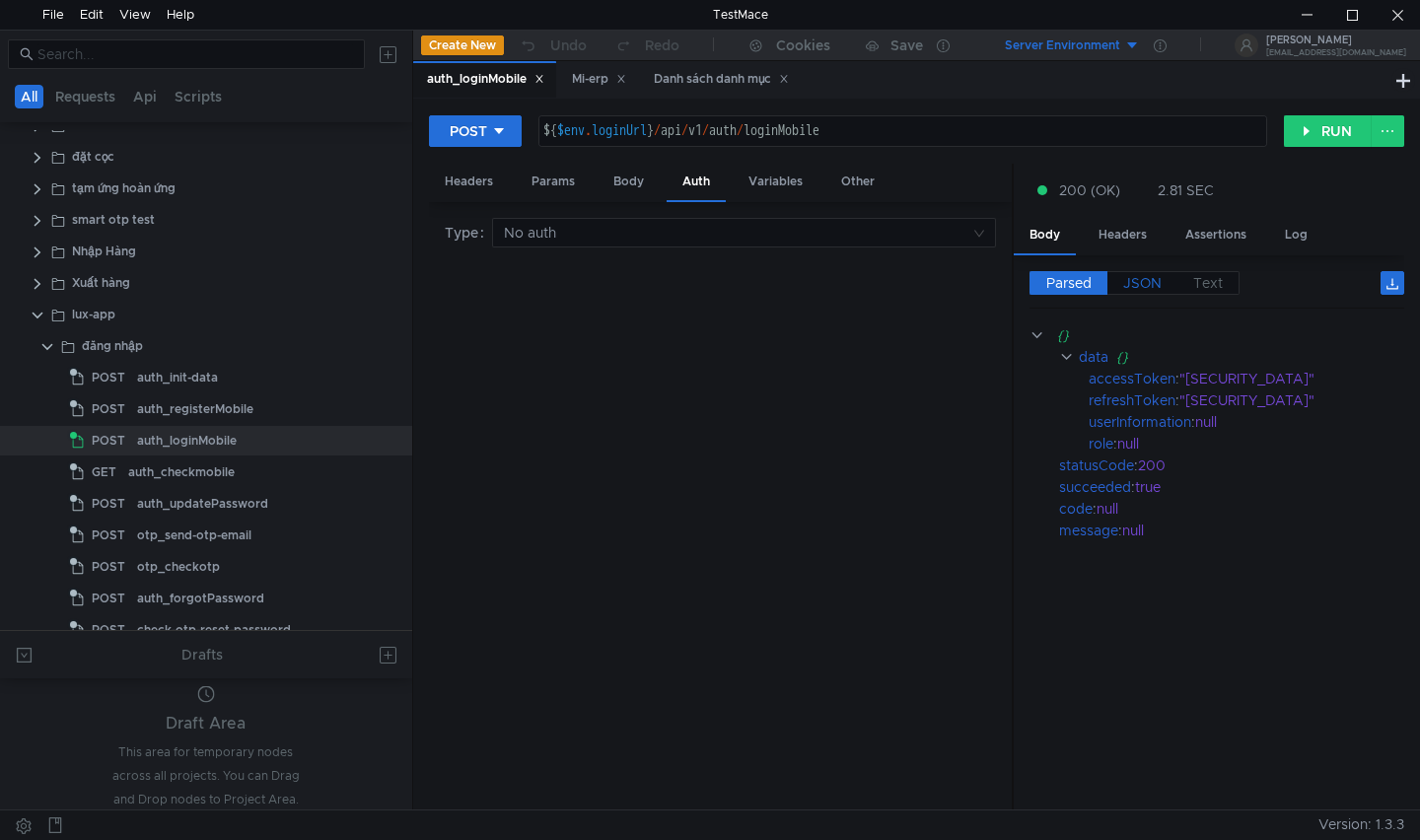 click on "JSON" at bounding box center [1142, 283] 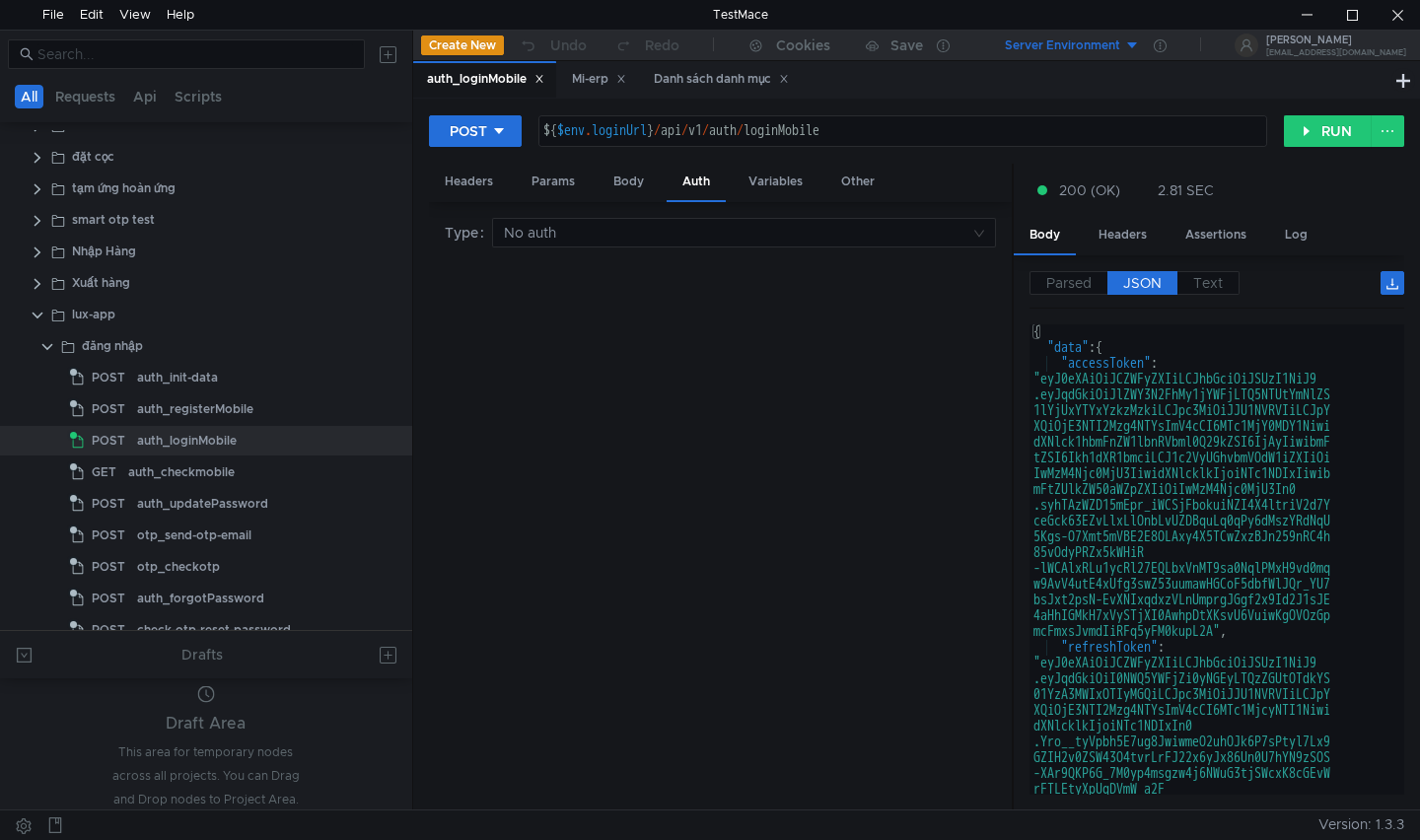 type on "[AUTH_TOKEN]" 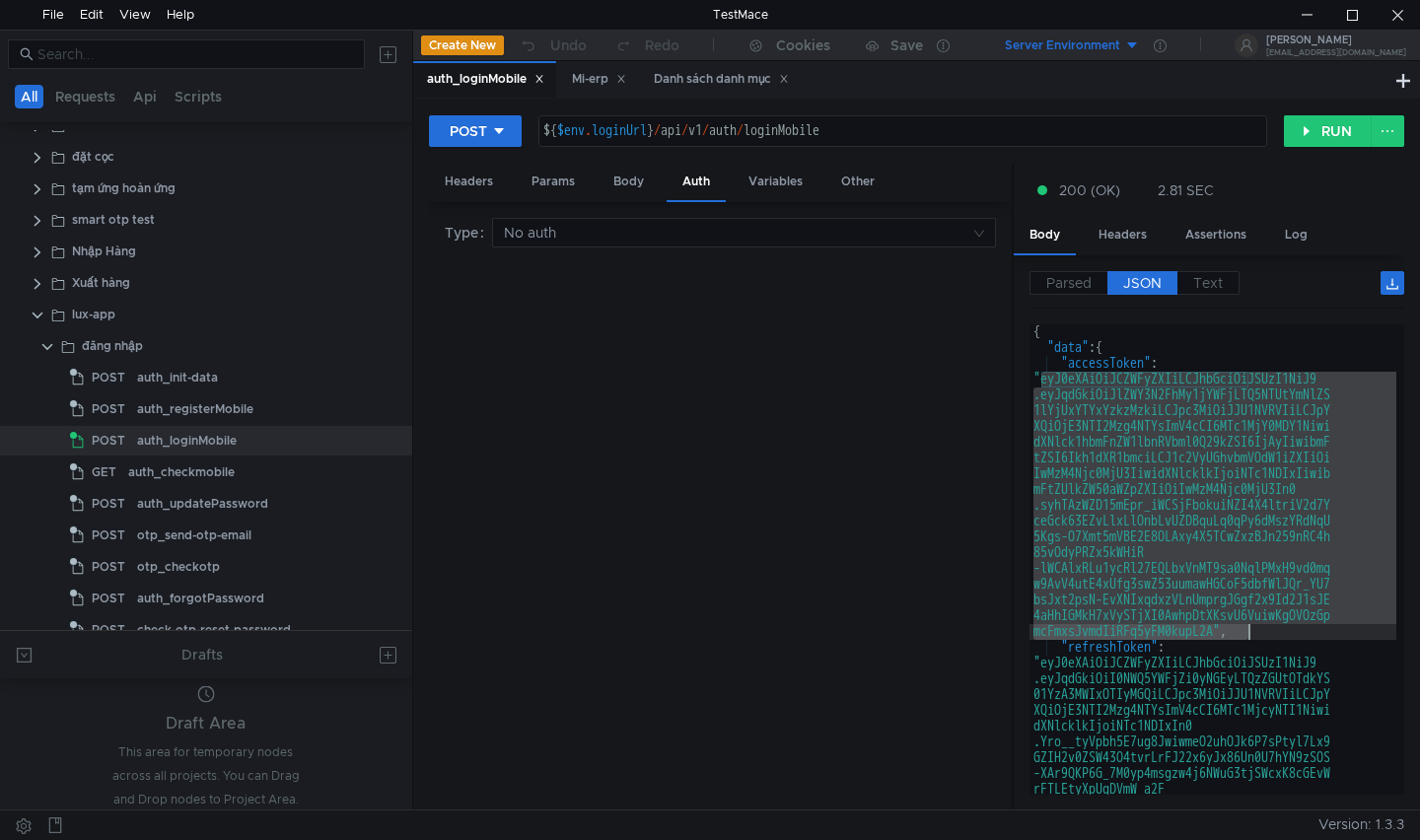 drag, startPoint x: 1041, startPoint y: 380, endPoint x: 1250, endPoint y: 635, distance: 329.70593 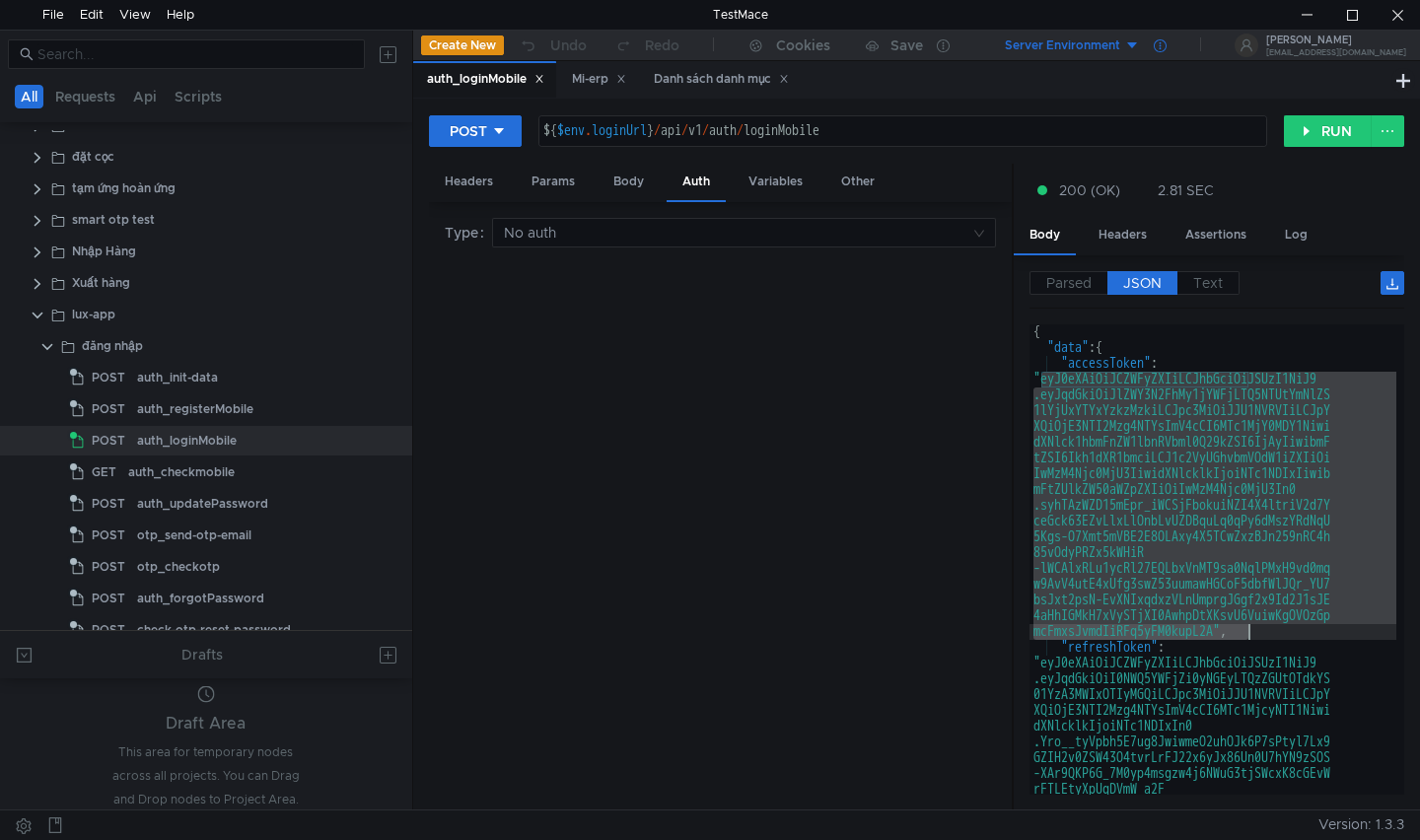 click at bounding box center [1160, 45] 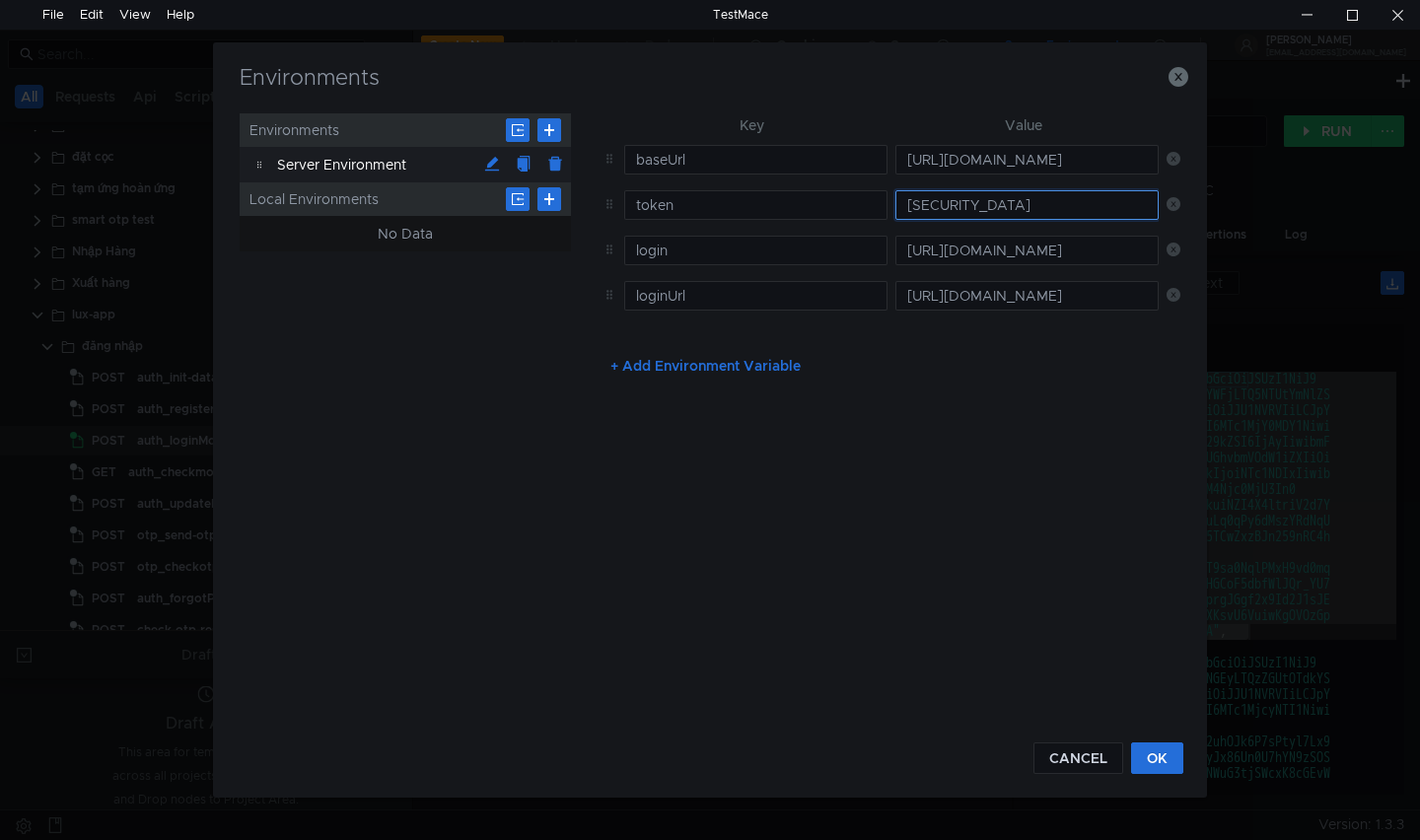 click on "[SECURITY_DATA]" at bounding box center [1027, 205] 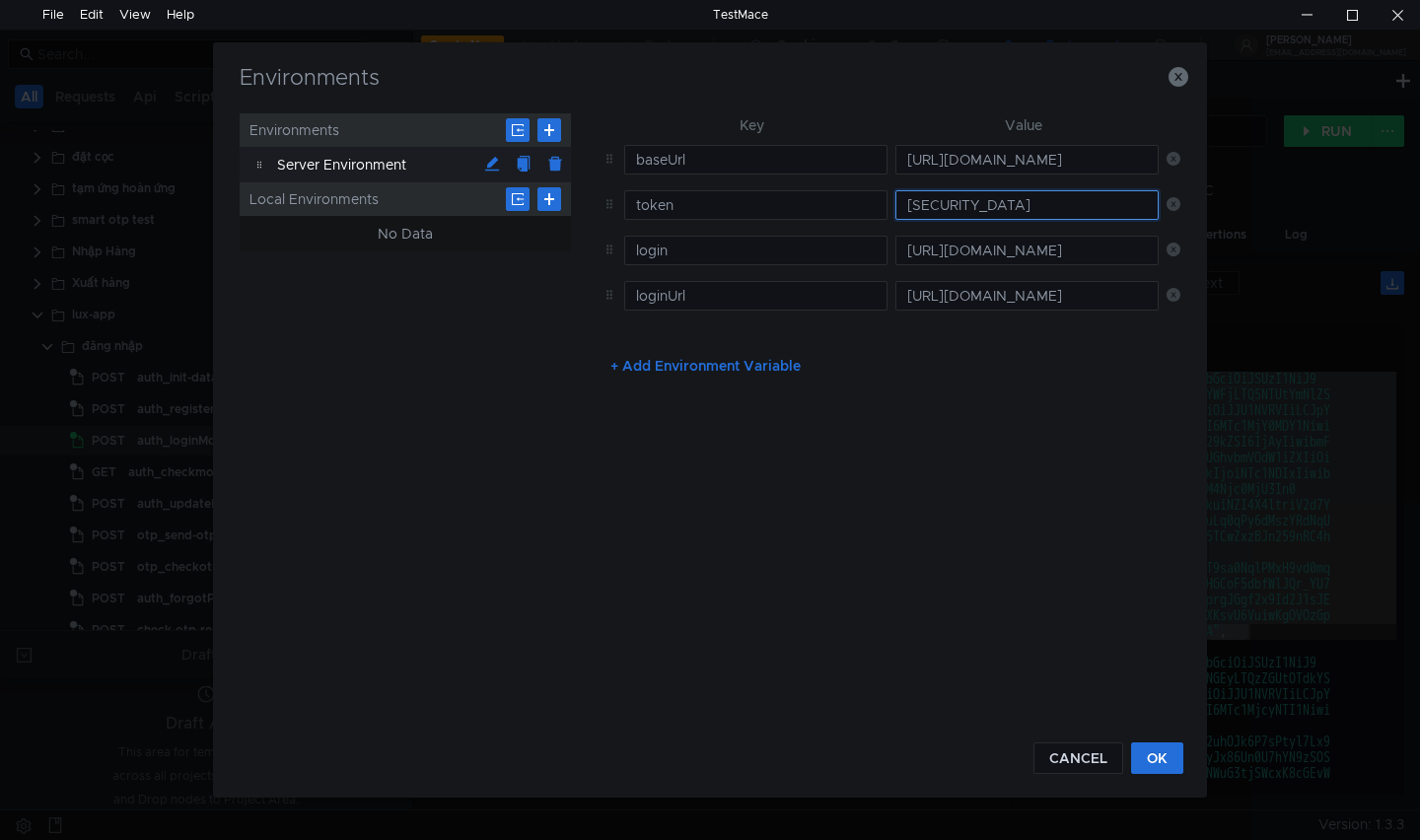 paste on "JlZWY3N2FhMy1jYWFjLTQ5NTUtYmNlZS1lYjUxYTYxYzkzMzkiLCJpc3MiOiJJU1NVRVIiLCJpYXQiOjE3NTI2Mzg4NTYsImV4cCI6MTc1MjY0MDY1NiwidXNlck1hbmFnZW1lbnRVbml0Q29kZSI6IjAyIiwibmFtZSI6Ikh1dXR1bmciLCJ1c2VyUGhvbmVOdW1iZXIiOiIwMzM4Njc0MjU3IiwidXNlcklkIjoiNTc1NDIxIiwibmFtZUlkZW50aWZpZXIiOiIwMzM4Njc0MjU3In0.syhTAzWZD15mEpr_iWCSjFbokuiNZI4X4ltriV2d7YceGck63EZvLlxLlOnbLvUZDBquLq0qPy6dMszYRdNqU5Kgs-O7Xmt5mVBE2E8OLAxy4X5TCwZxzBJn259nRC4h85vOdyPRZx5kWHiR-lWCAlxRLu1ycRl27EQLbxVnMT9sa0NqlPMxH9vd0mqw9AvV4utE4xUfg3swZ53uumawHGCoF5dbfWlJQr_YU7bsJxt2psN-EvXNIxqdxzVLnUmprgJGgf2x9Id2J1sJE4aHhIGMkH7xVySTjXI0AwhpDtXKsvU6VuiwKgOVOzGpmcFmxsJvmdIiRFq5yFM0kupL2" 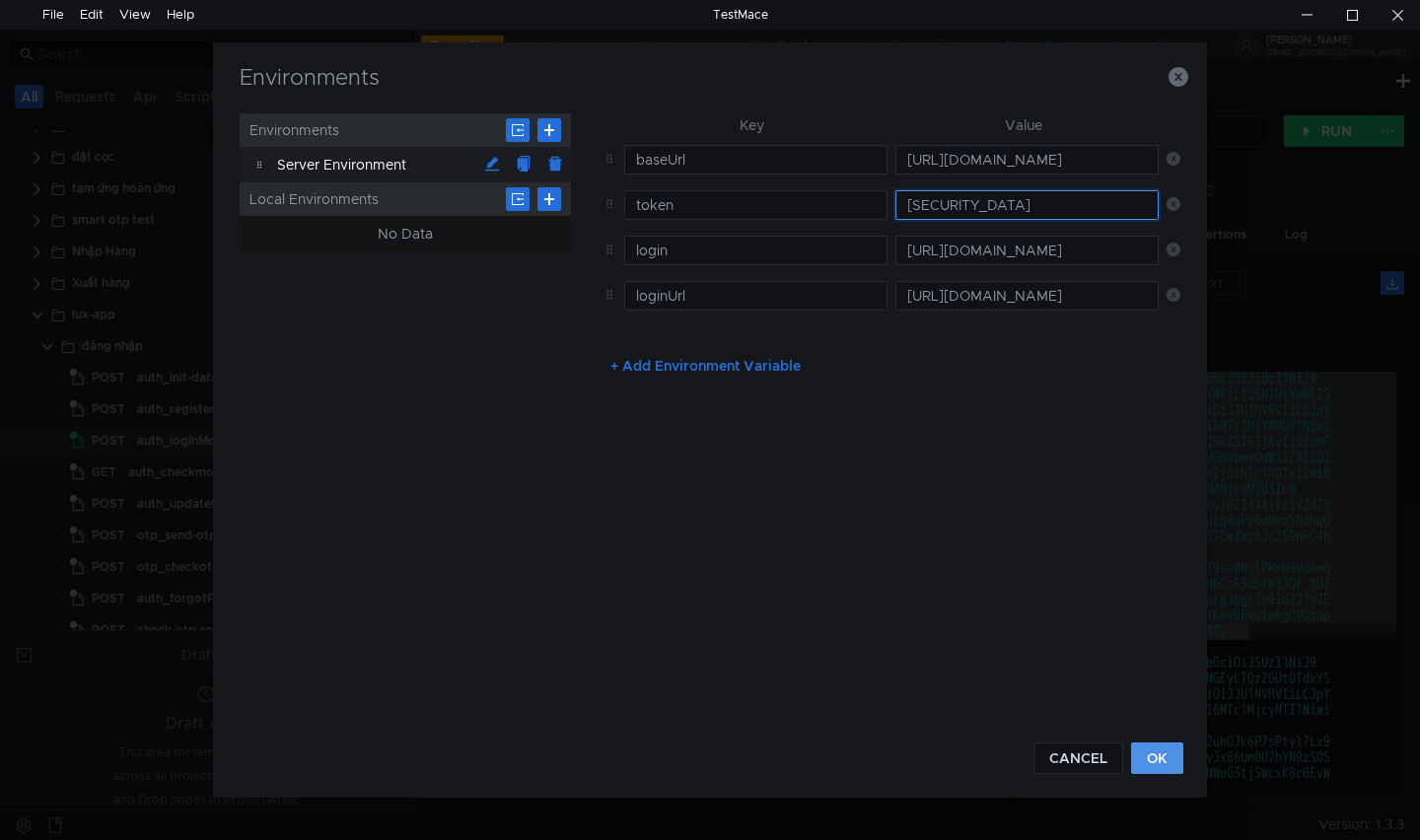 type on "[SECURITY_DATA]" 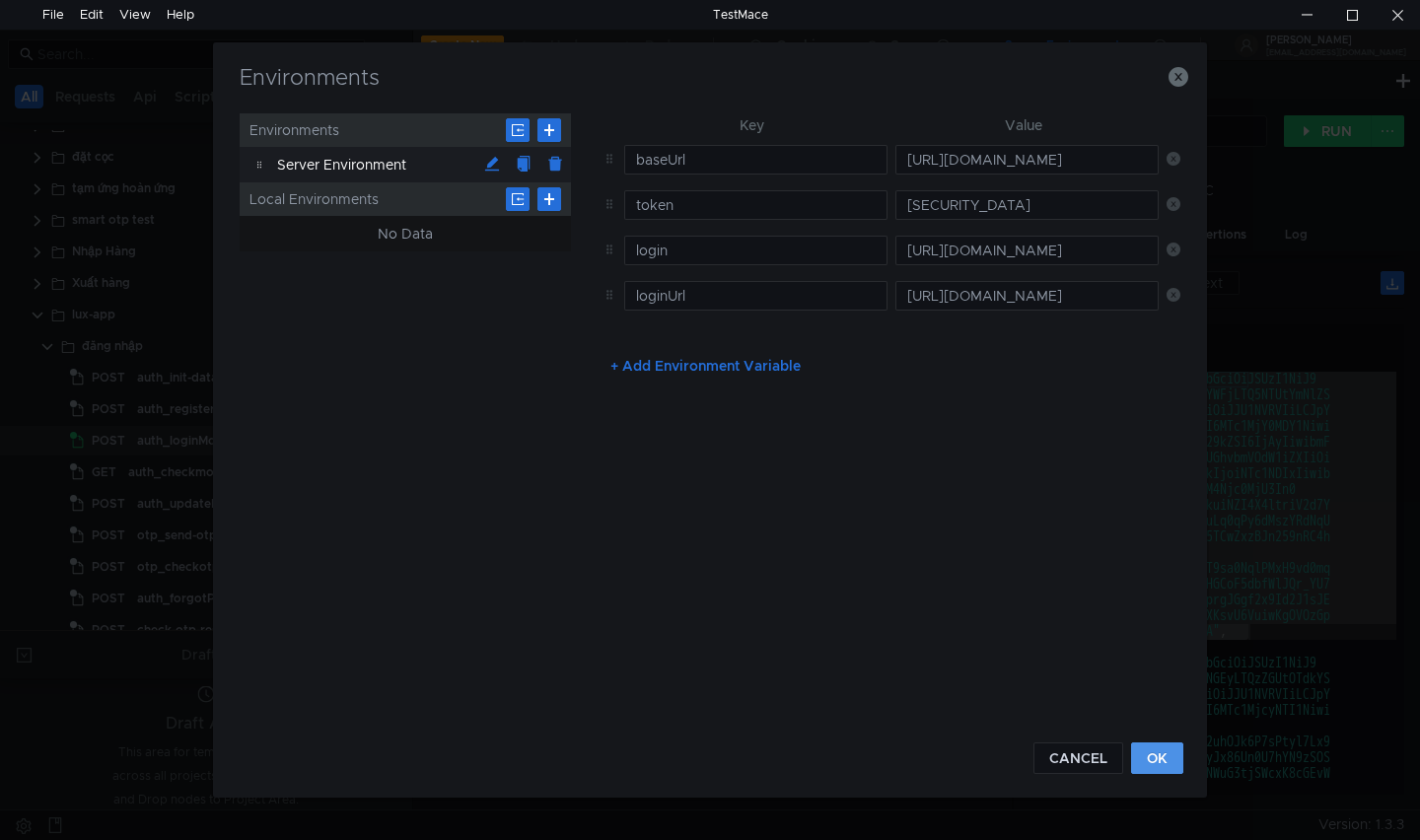 scroll, scrollTop: 0, scrollLeft: 0, axis: both 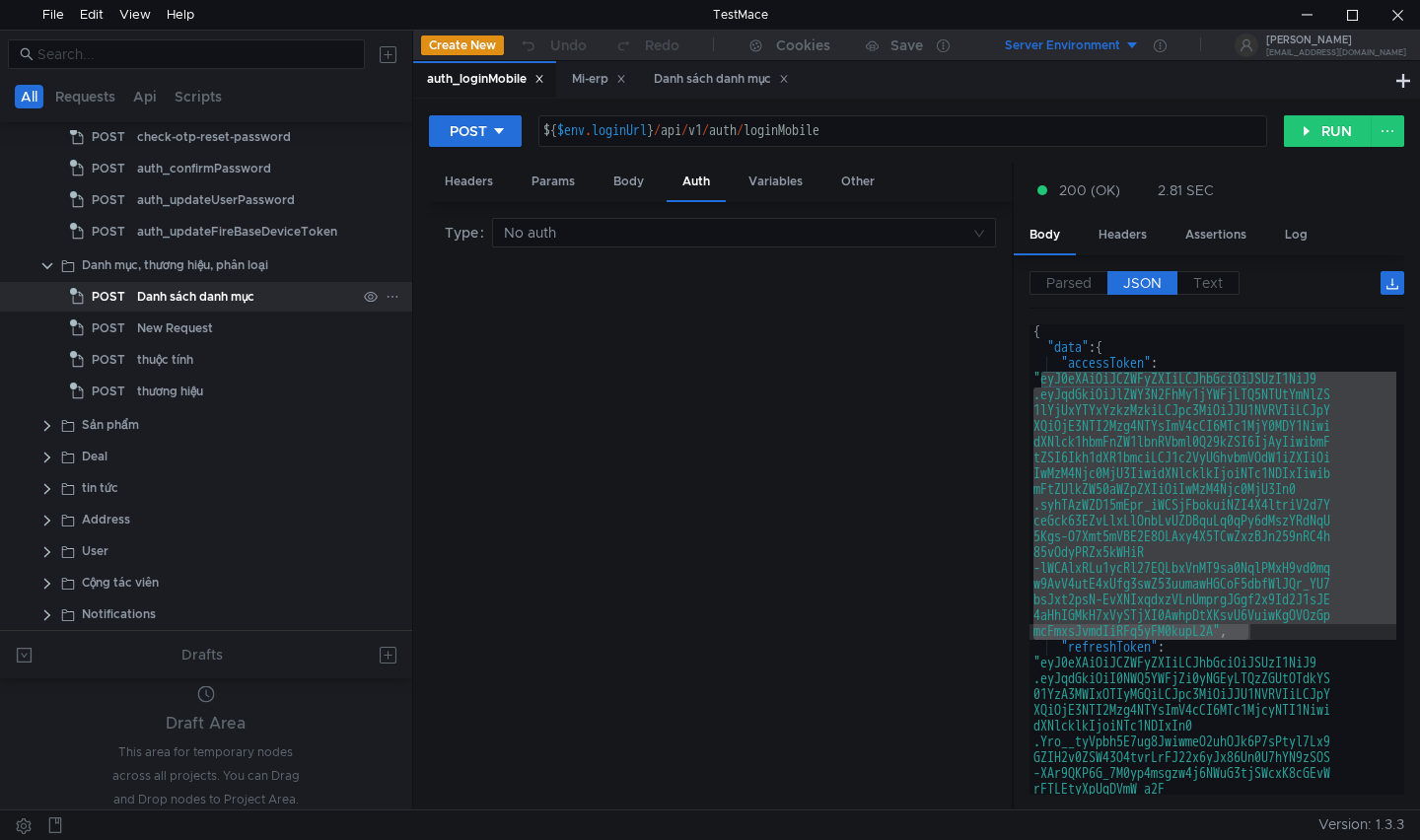 click on "Danh sách danh mục" 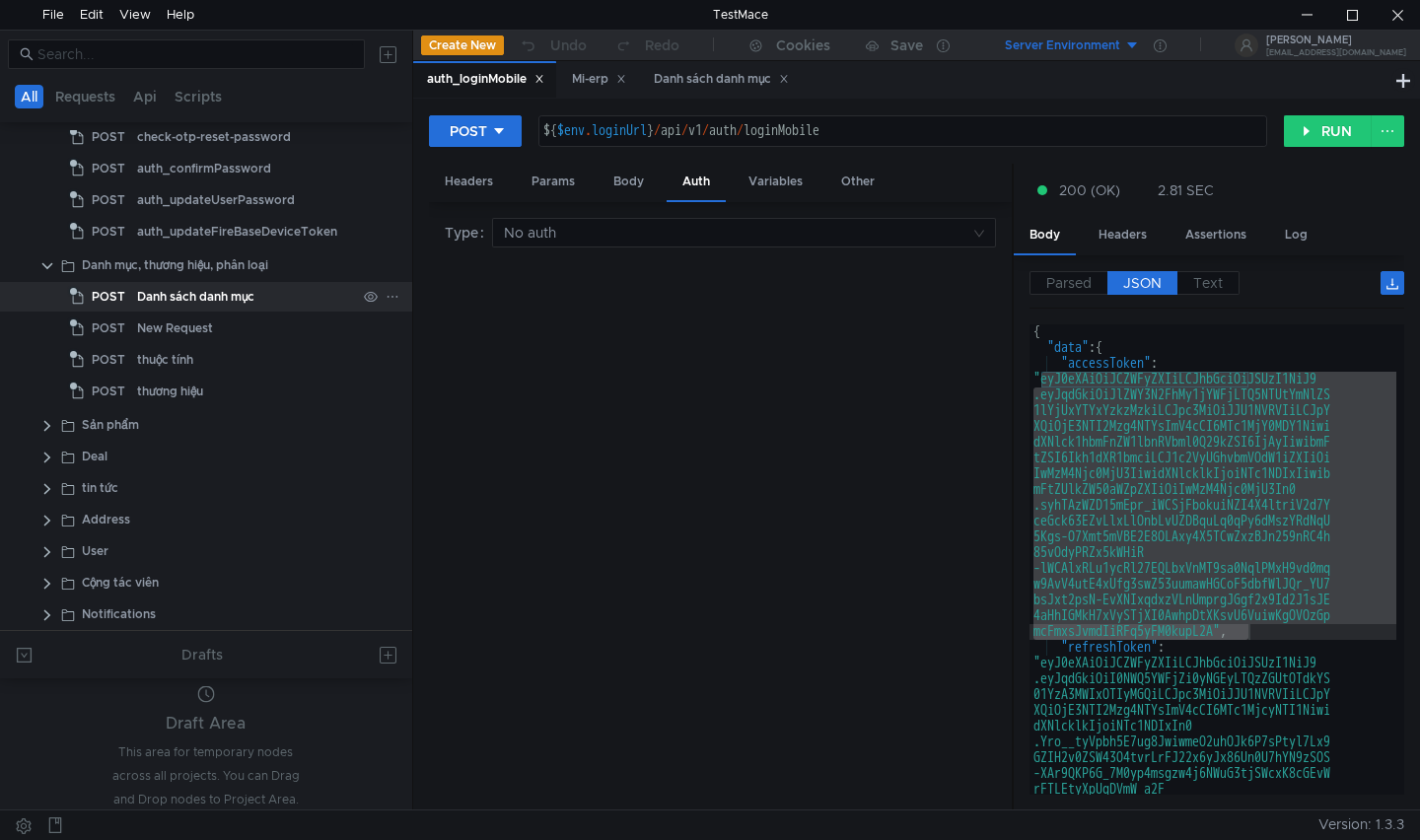 click on "Danh sách danh mục" 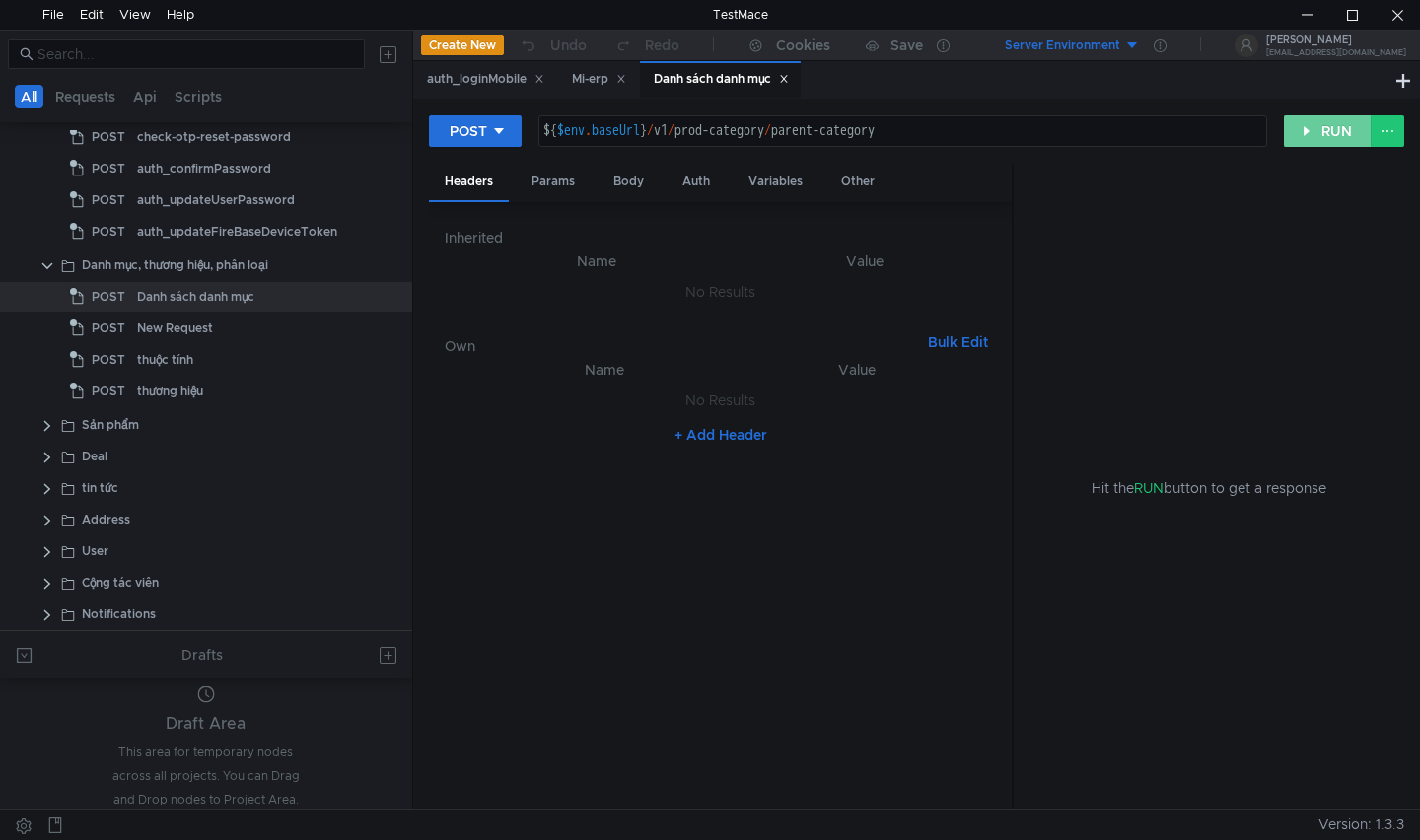 click on "RUN" 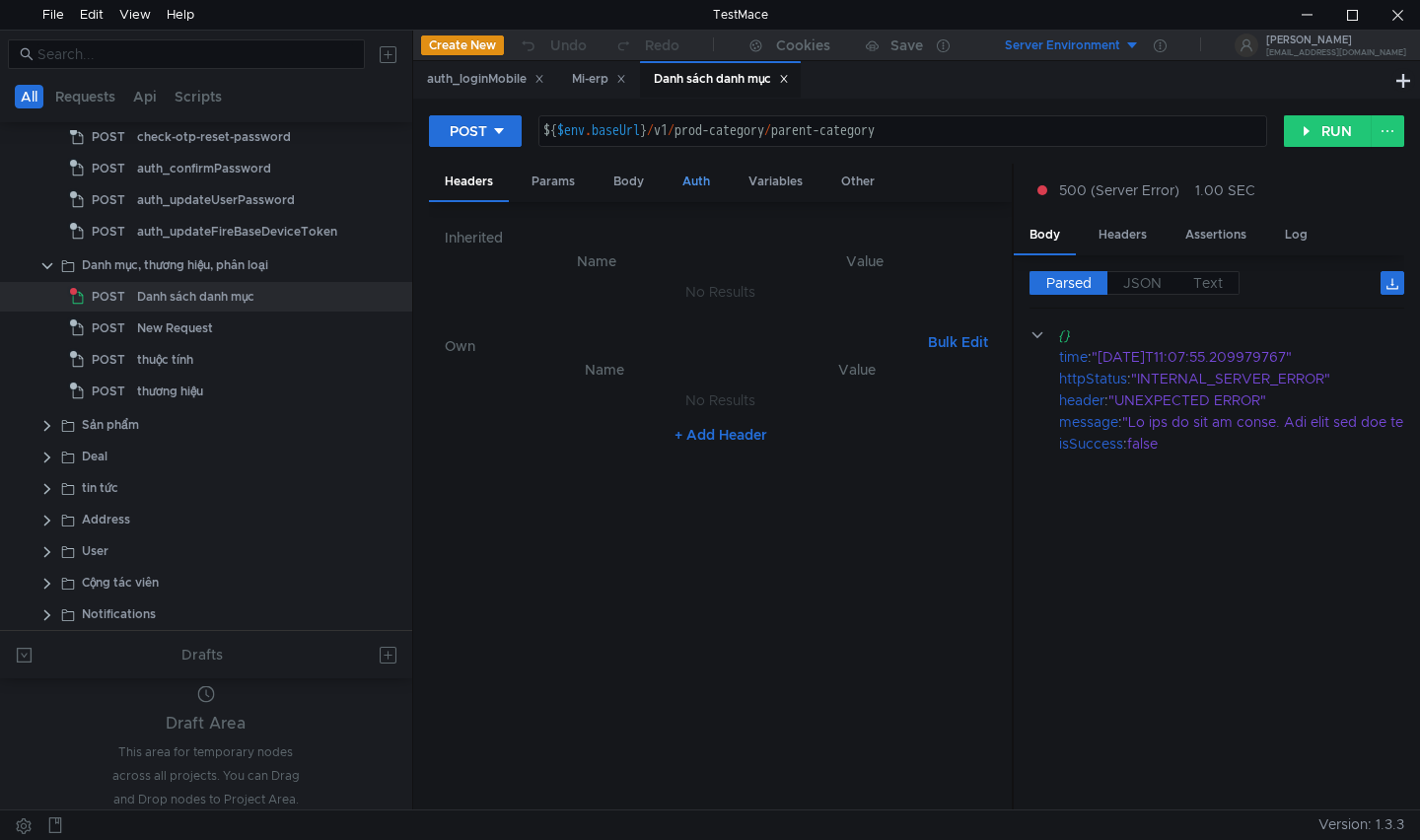 click on "Auth" at bounding box center [696, 181] 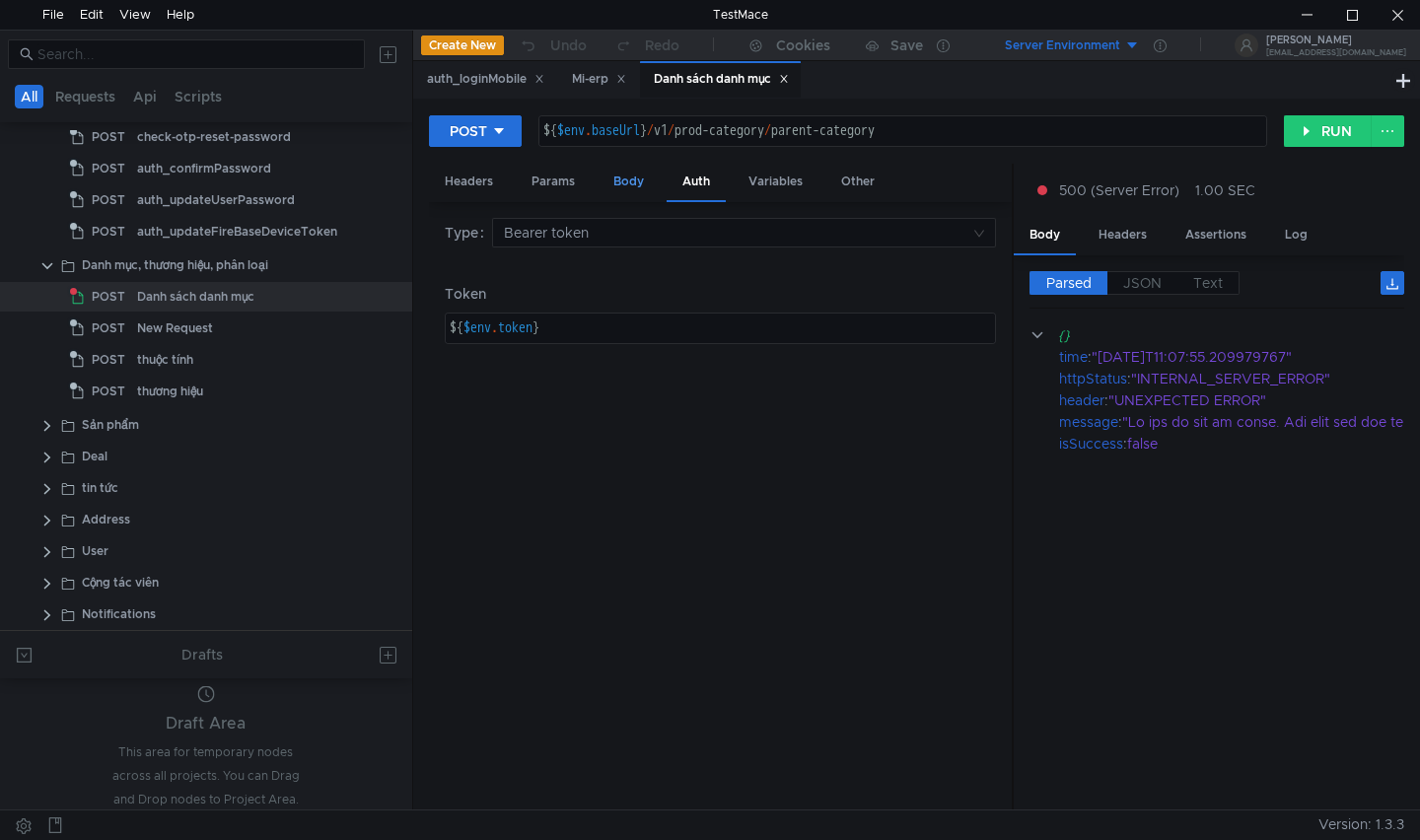 click on "Body" at bounding box center (628, 181) 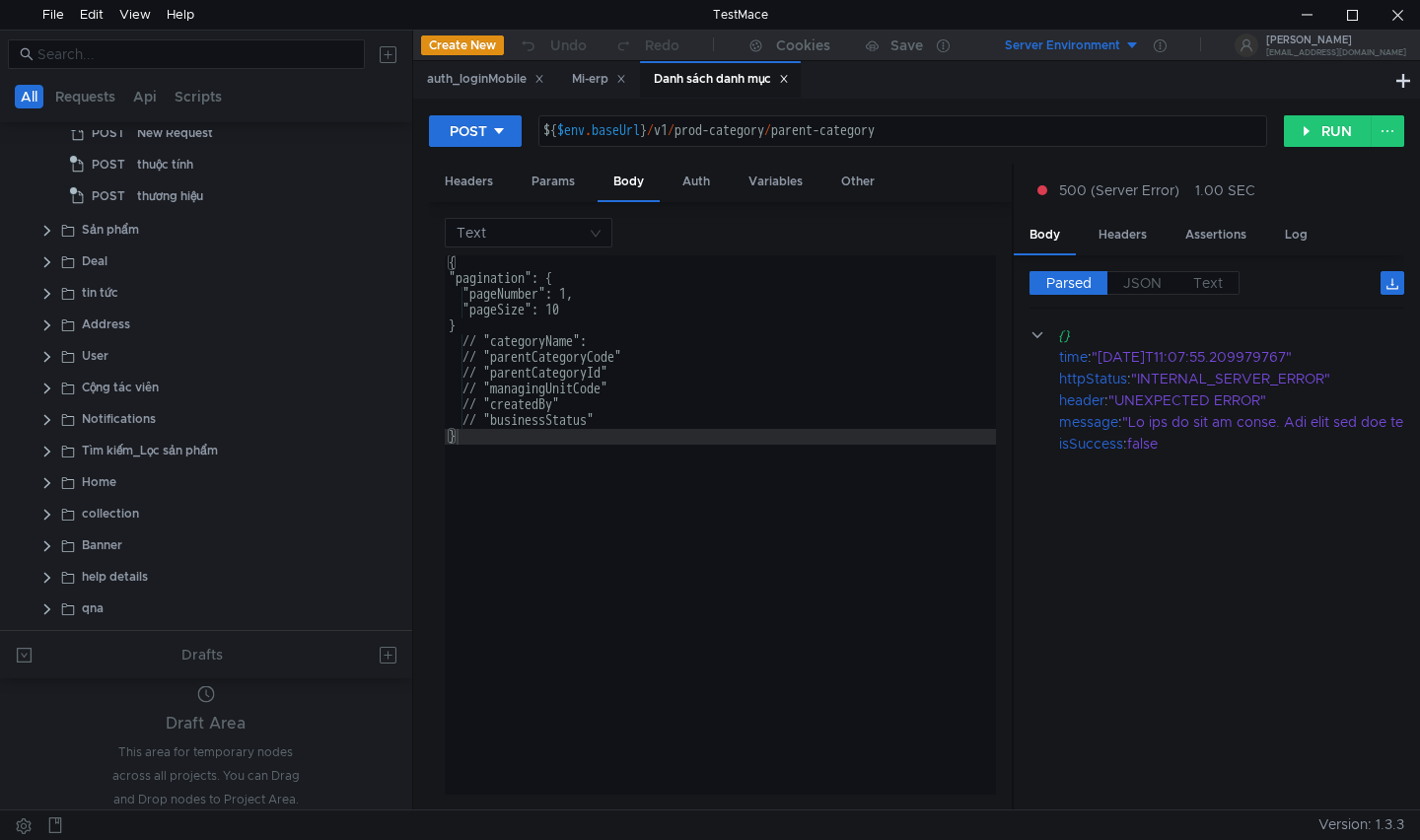 scroll, scrollTop: 1380, scrollLeft: 0, axis: vertical 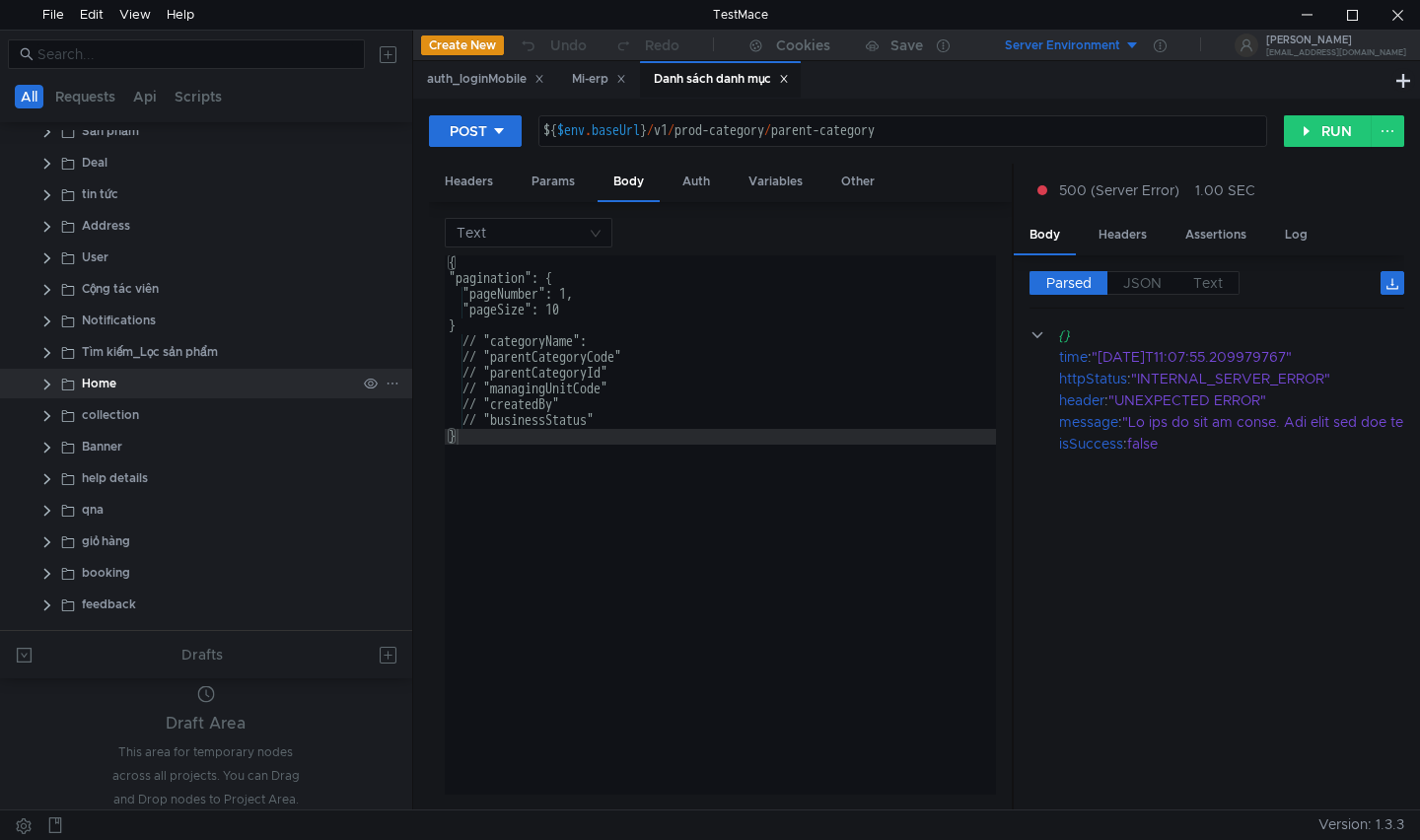 click 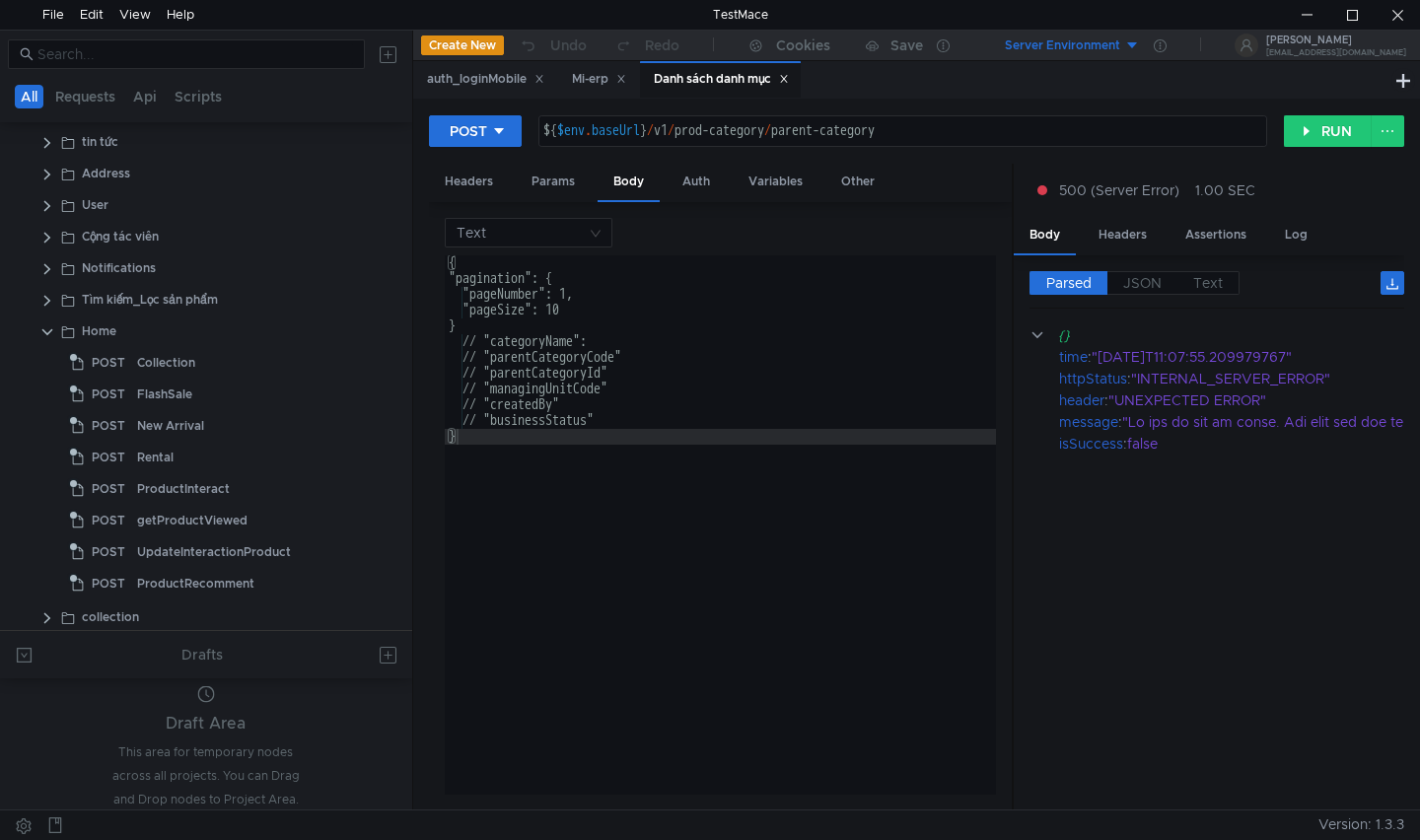 scroll, scrollTop: 1479, scrollLeft: 0, axis: vertical 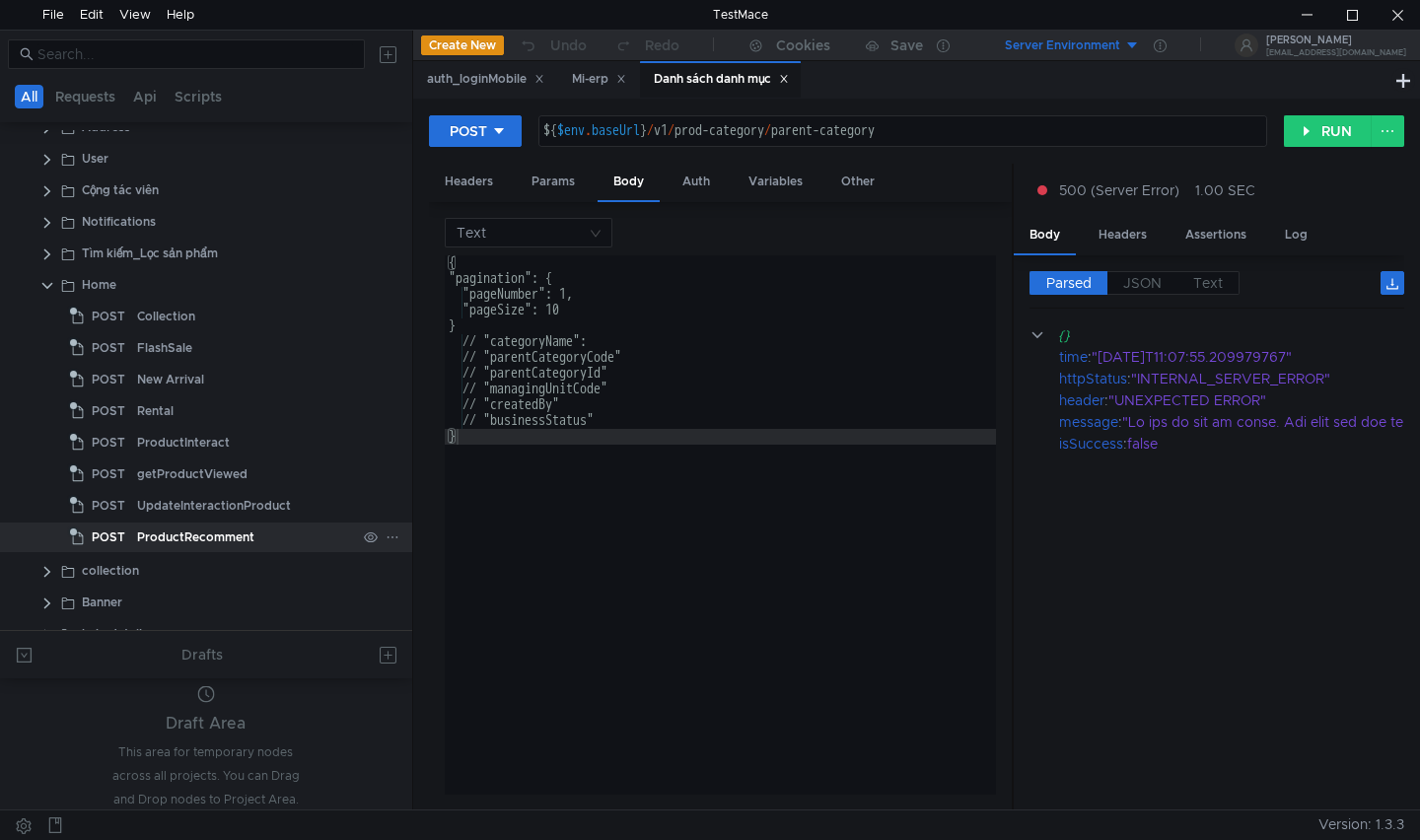 click on "ProductRecomment" 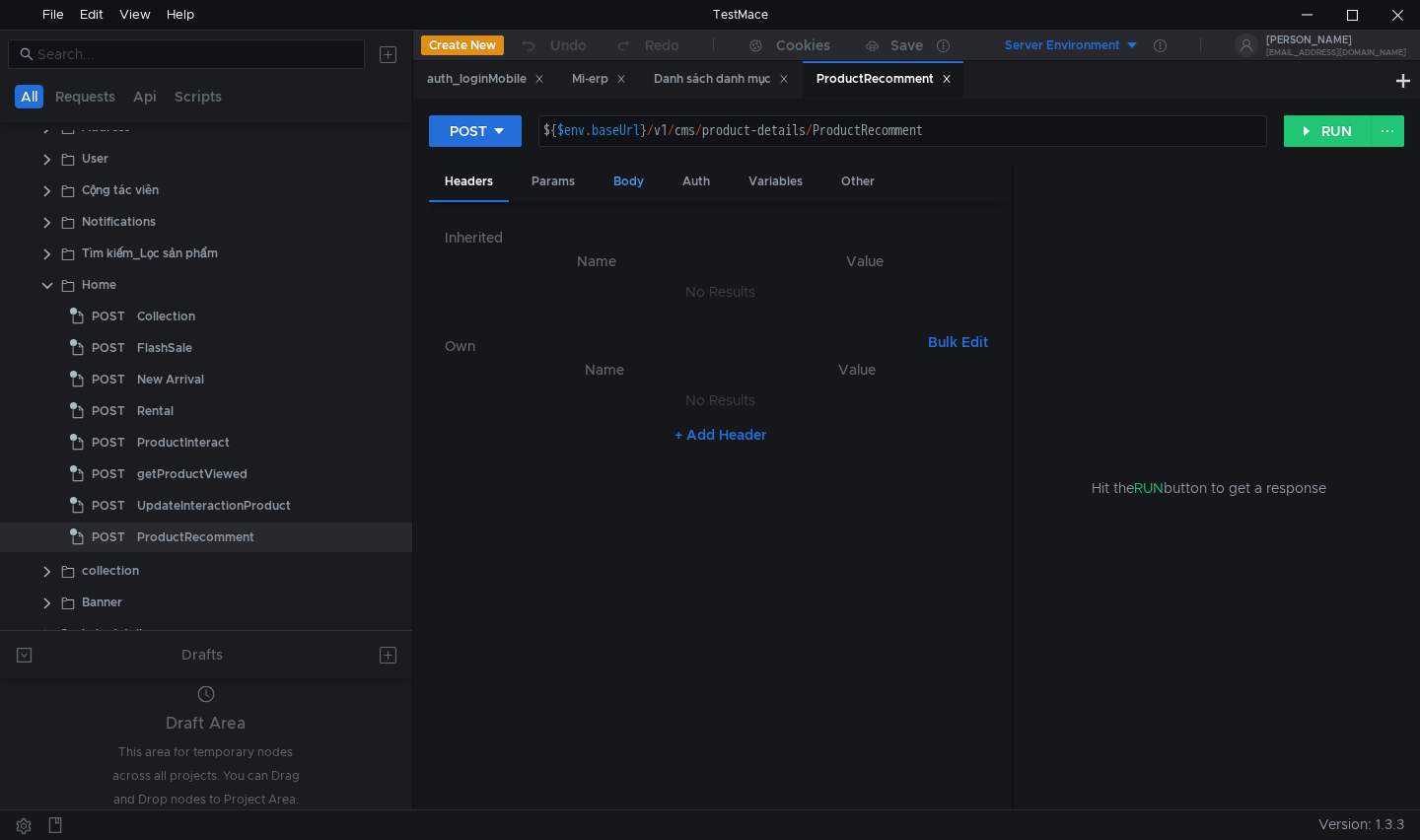 click on "Body" at bounding box center [628, 181] 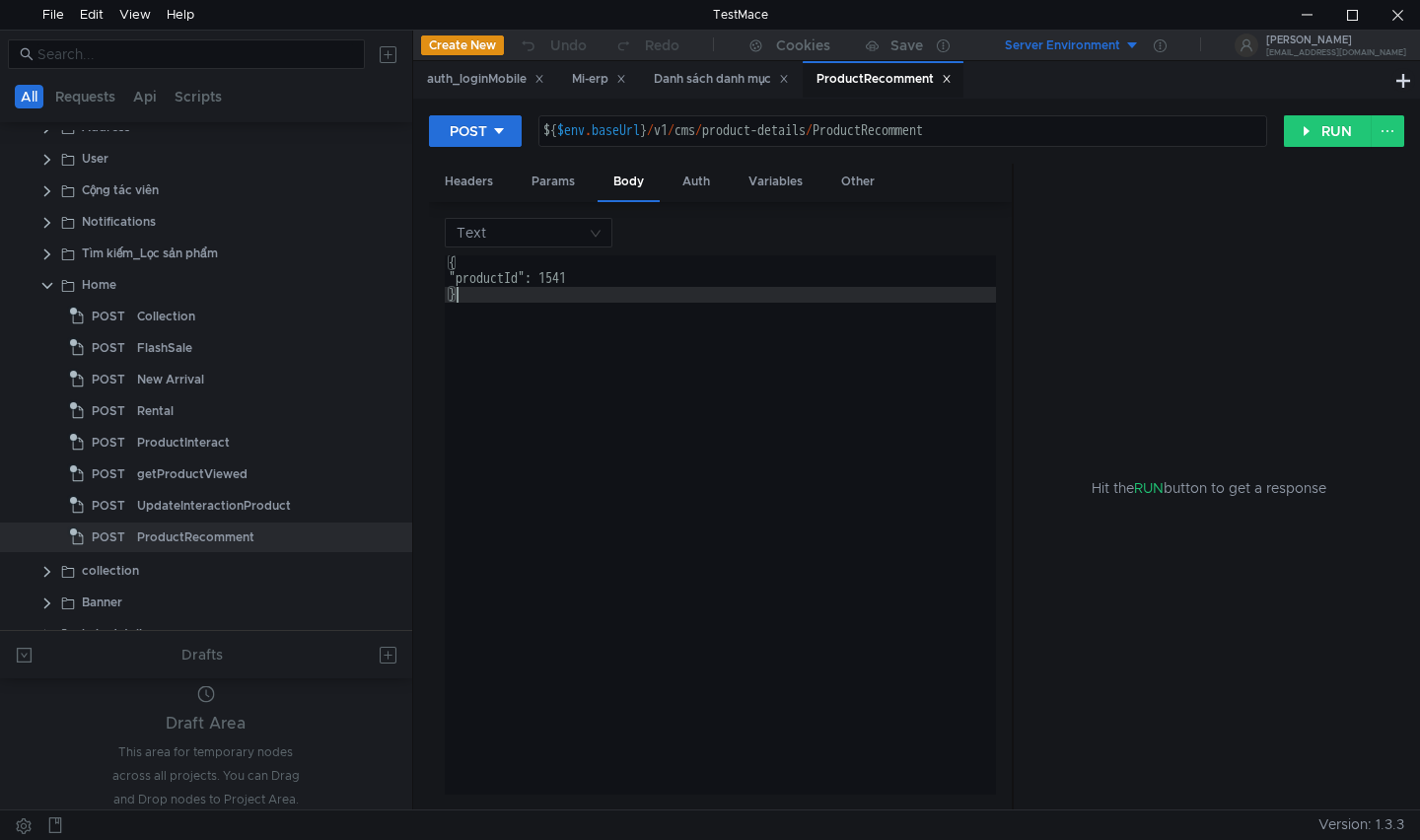 click on "{   "productId": 1541 }" at bounding box center [721, 540] 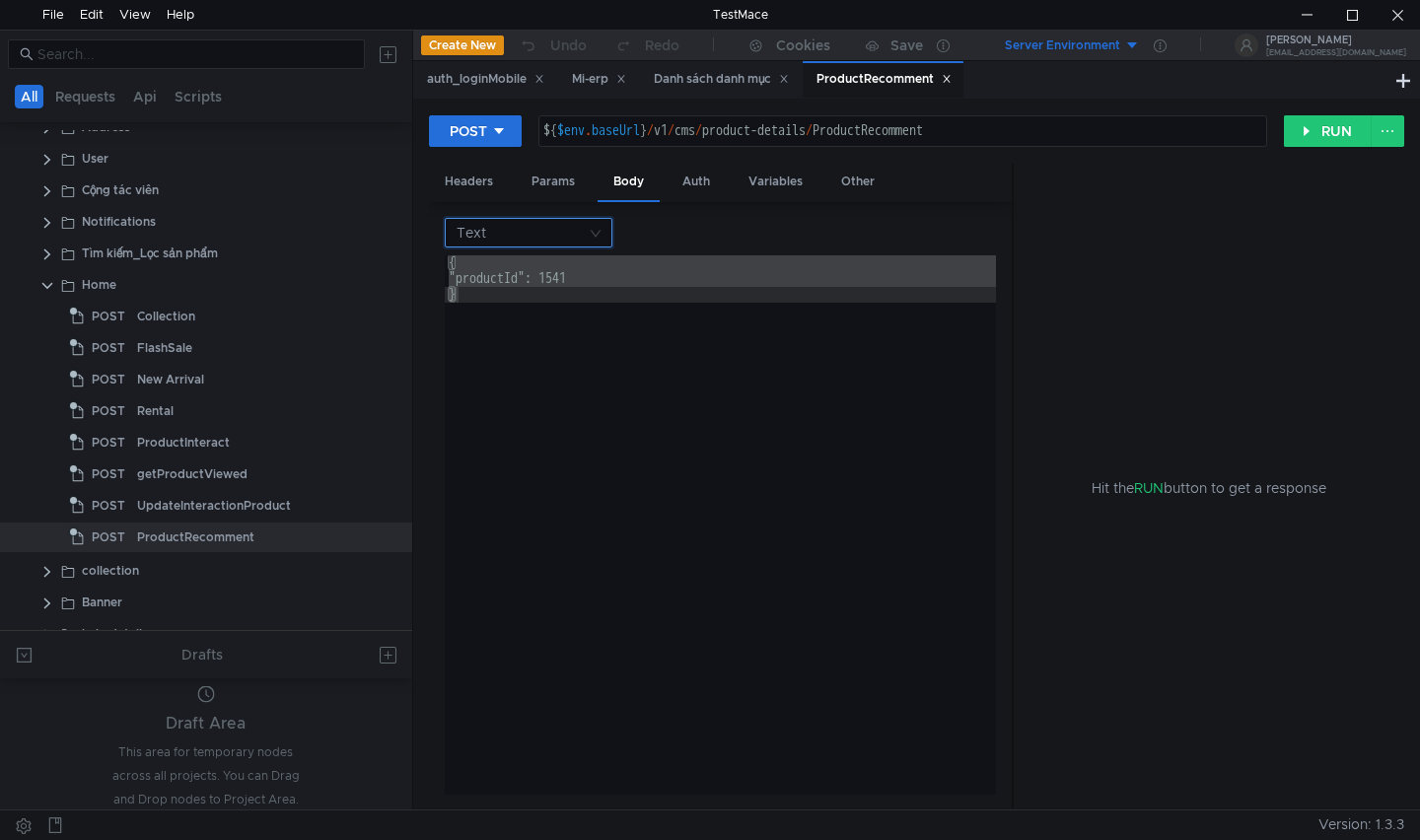 click 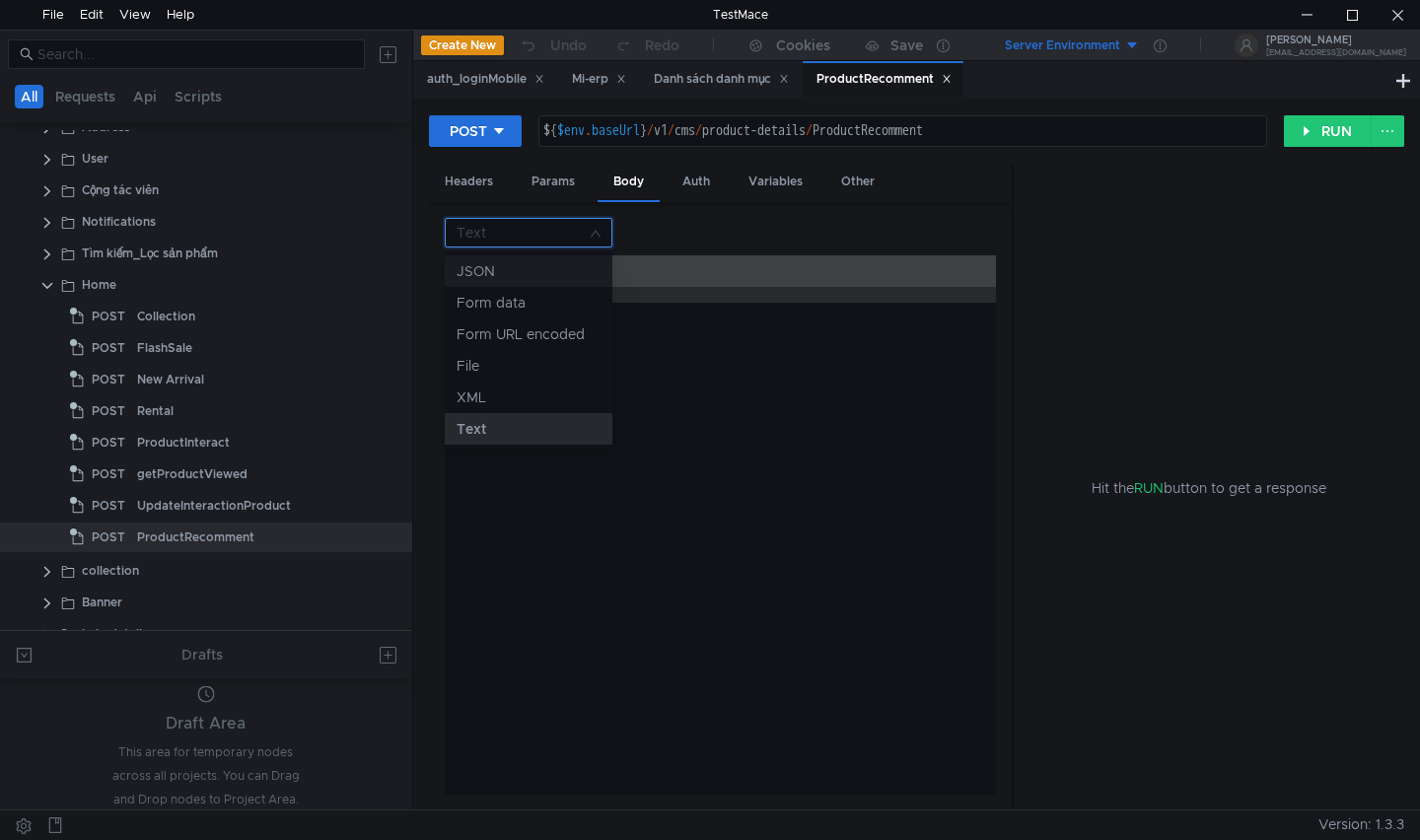 click on "JSON" at bounding box center (529, 271) 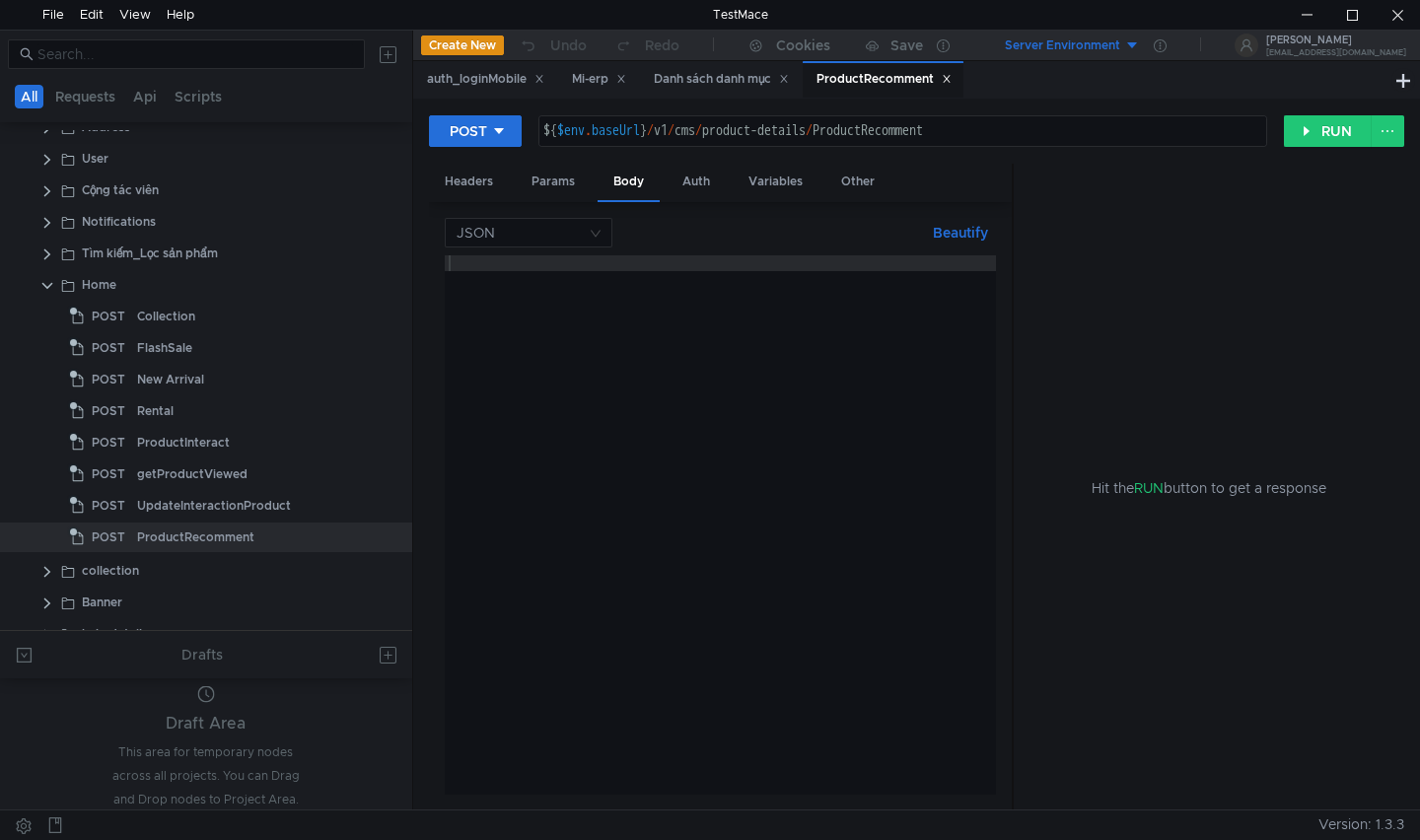 click at bounding box center [721, 540] 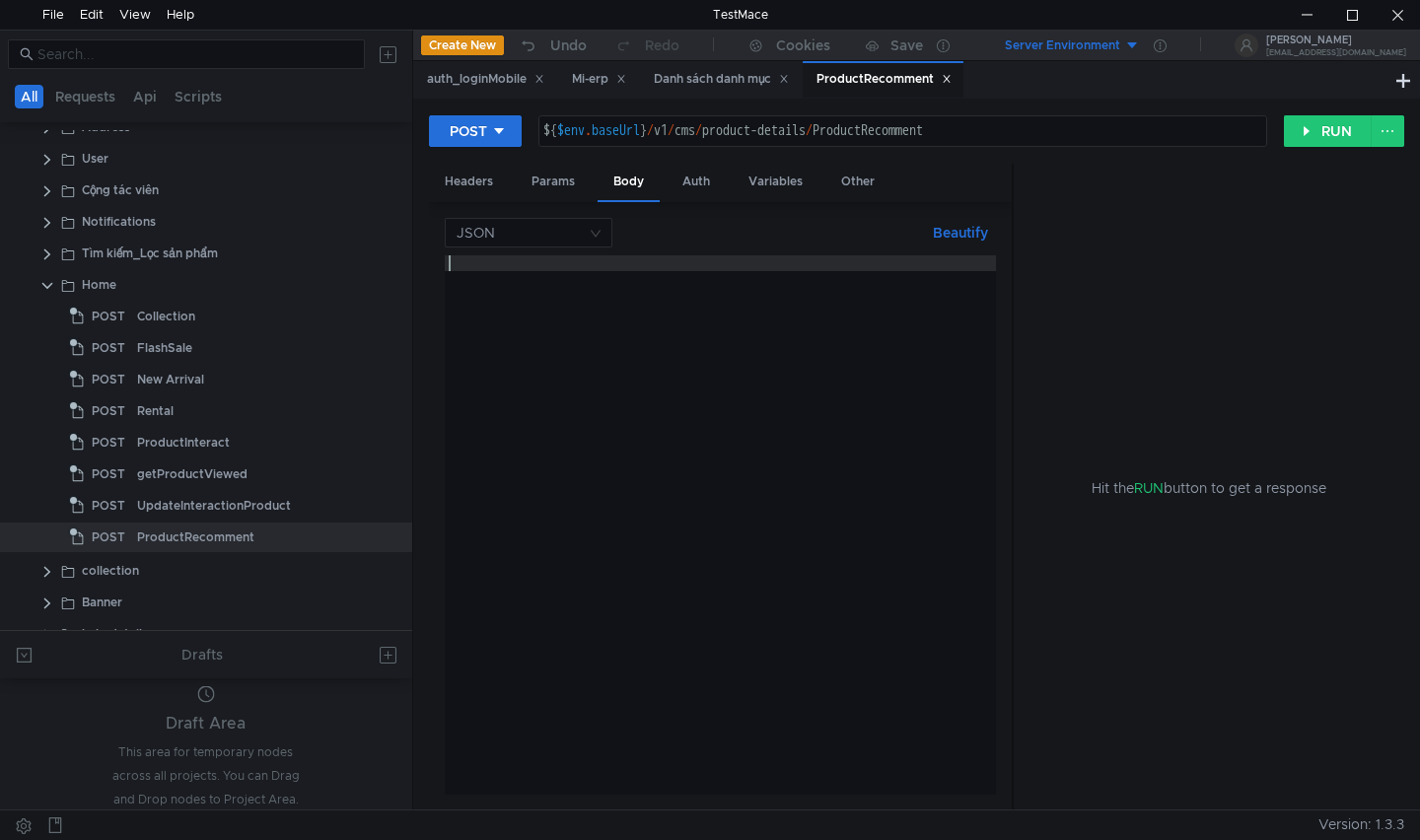 paste on "}" 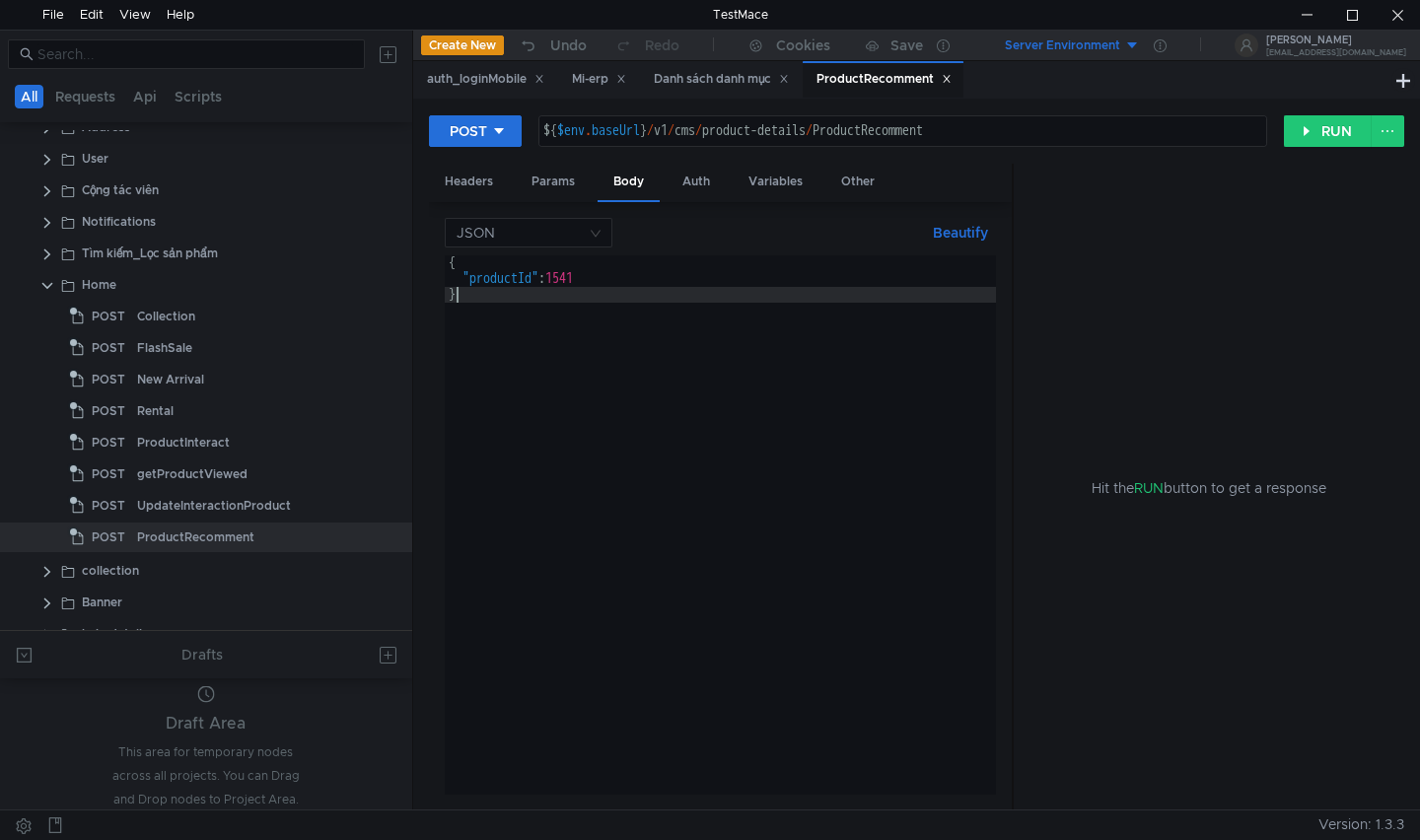type on "}" 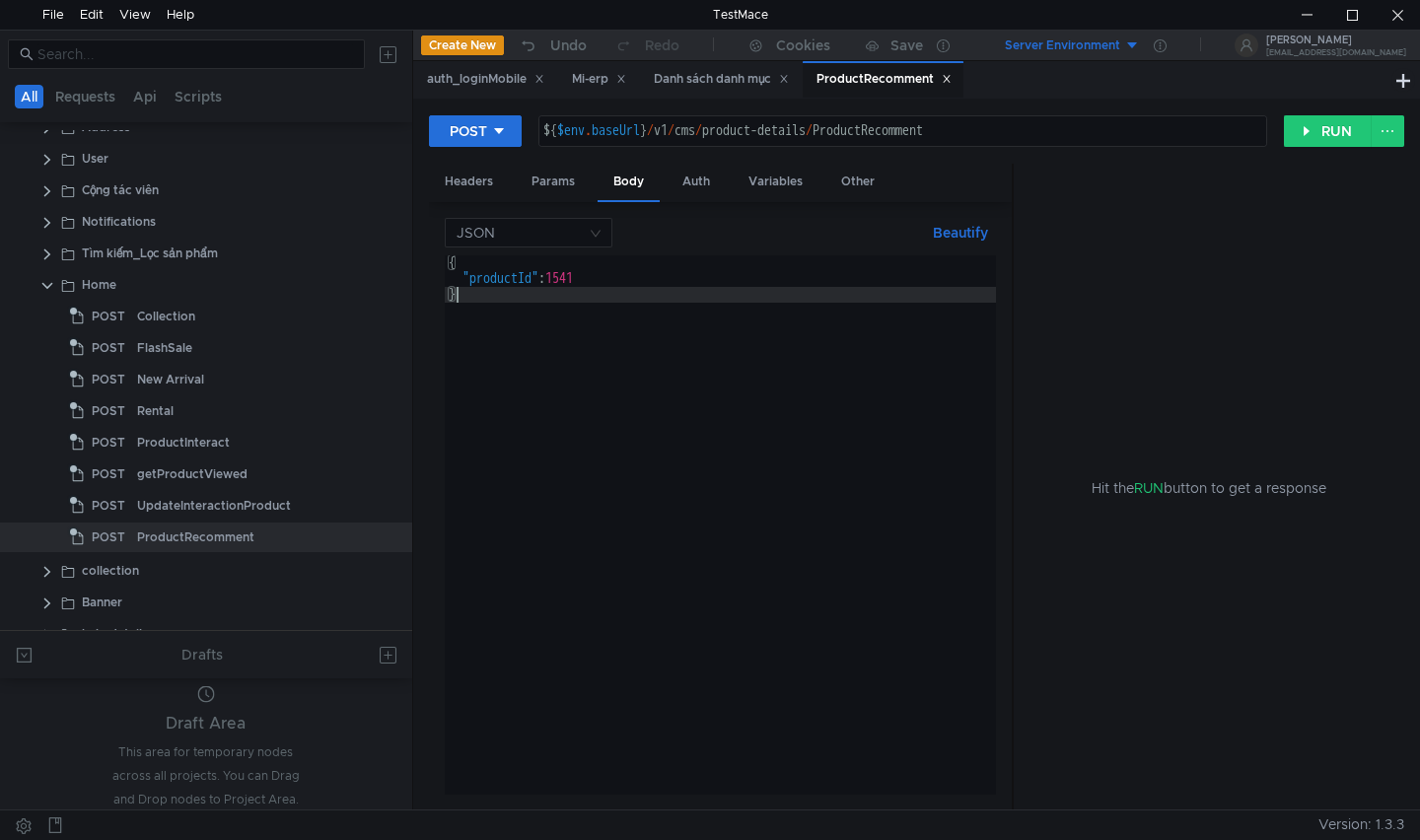 click on "Hit the  RUN  button to get a response" at bounding box center (1209, 487) 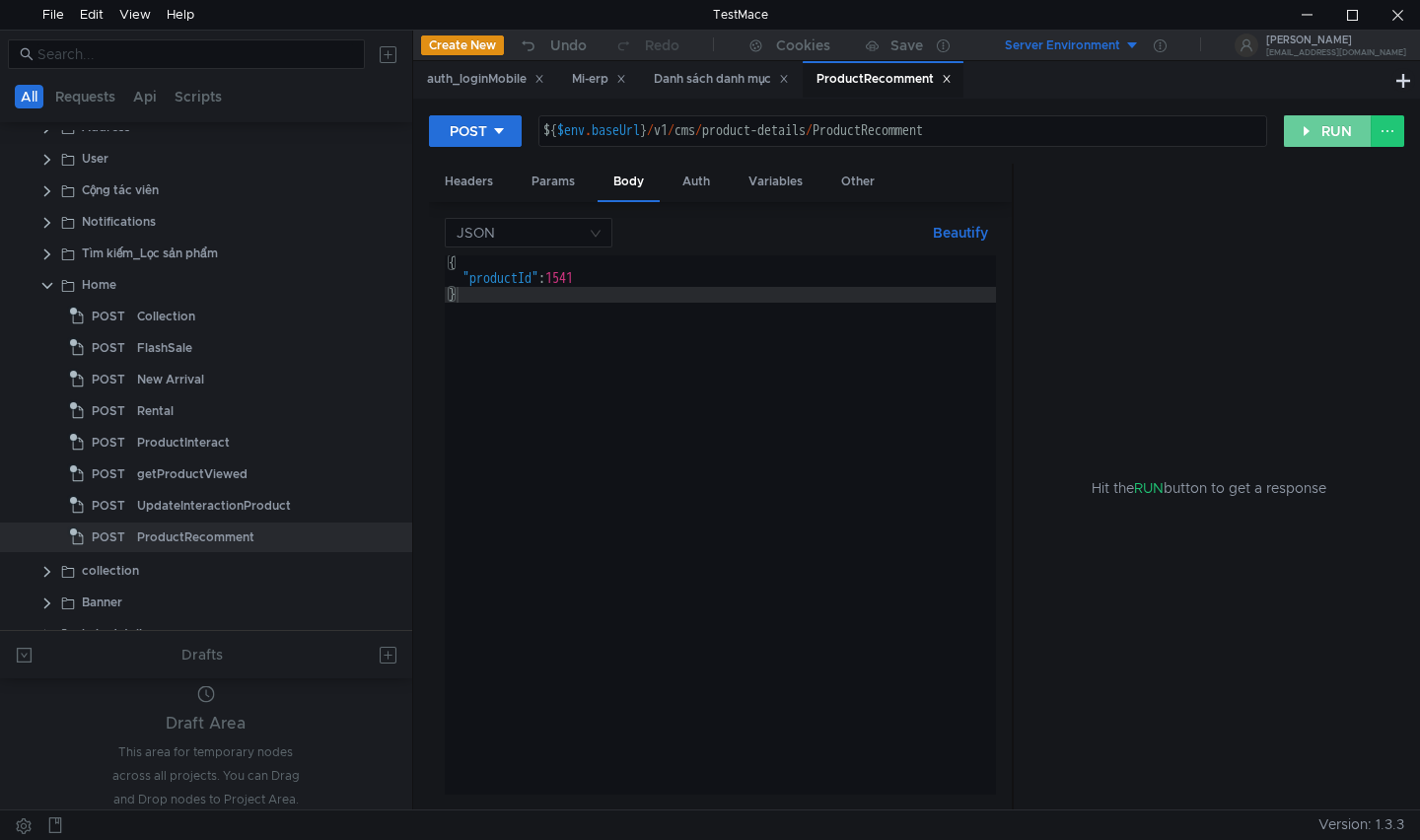click on "RUN" 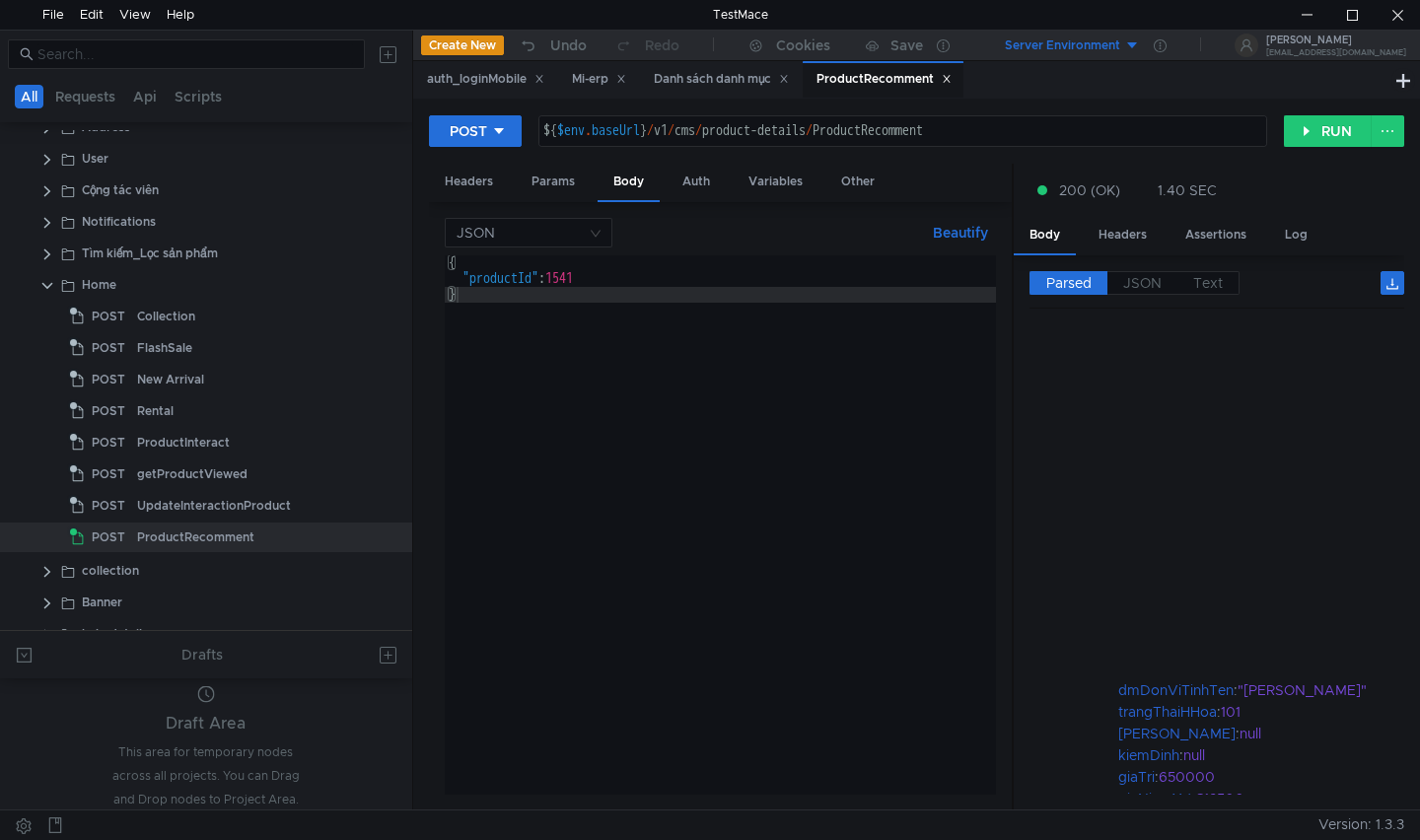 scroll, scrollTop: 493, scrollLeft: 0, axis: vertical 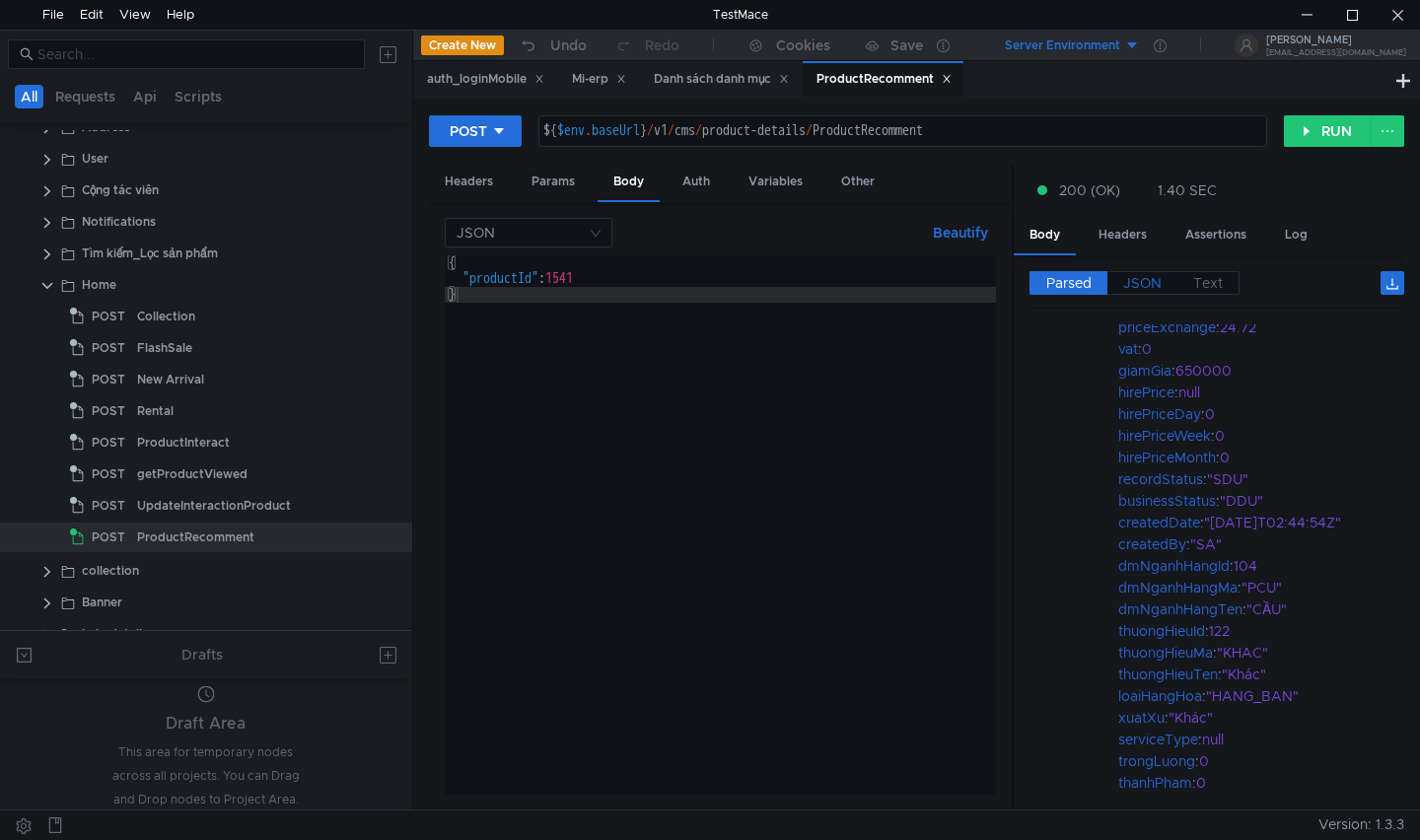 click on "JSON" at bounding box center (1142, 283) 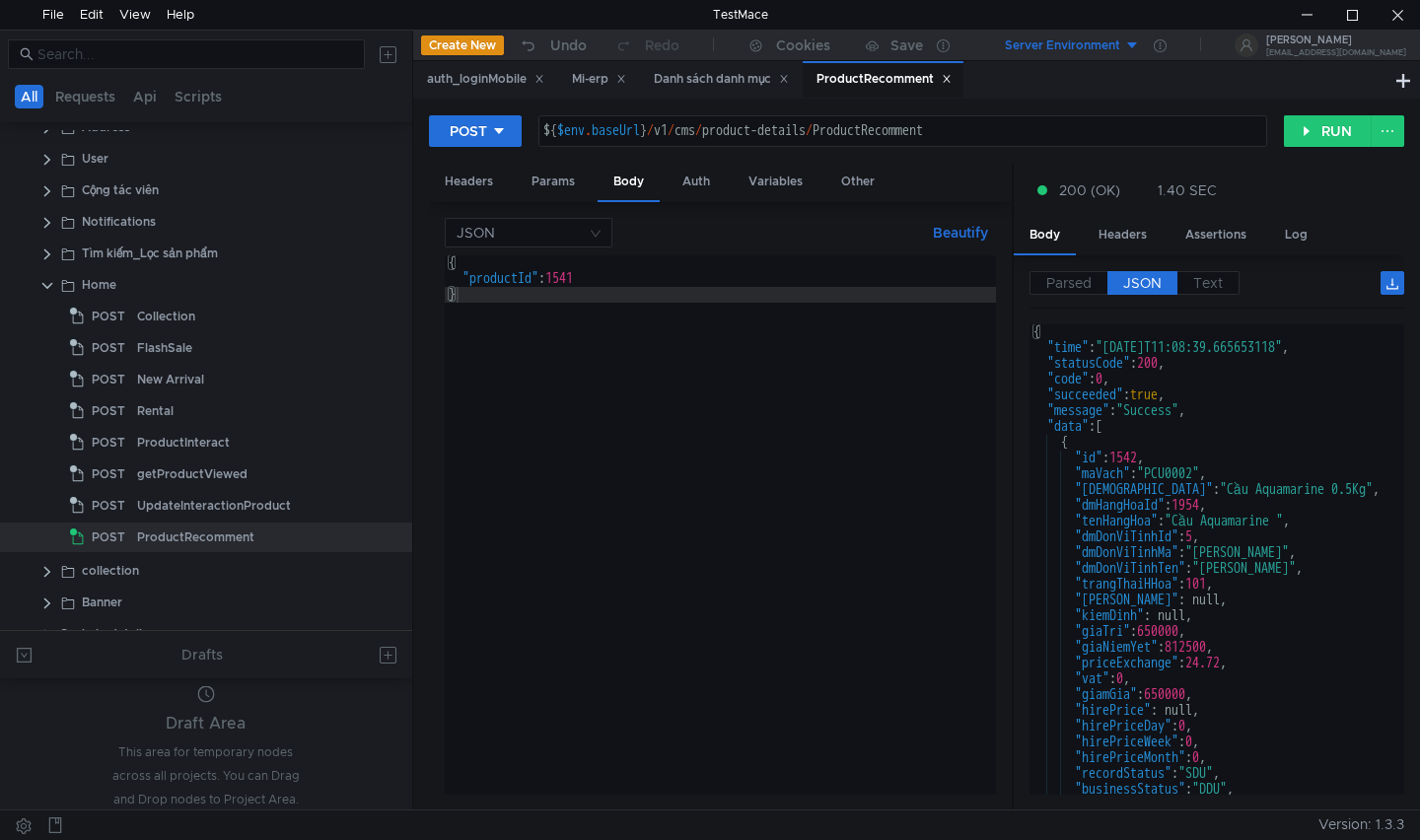 type on "${$env.baseUrl}/v1/cms/product-details/ProductRecomment" 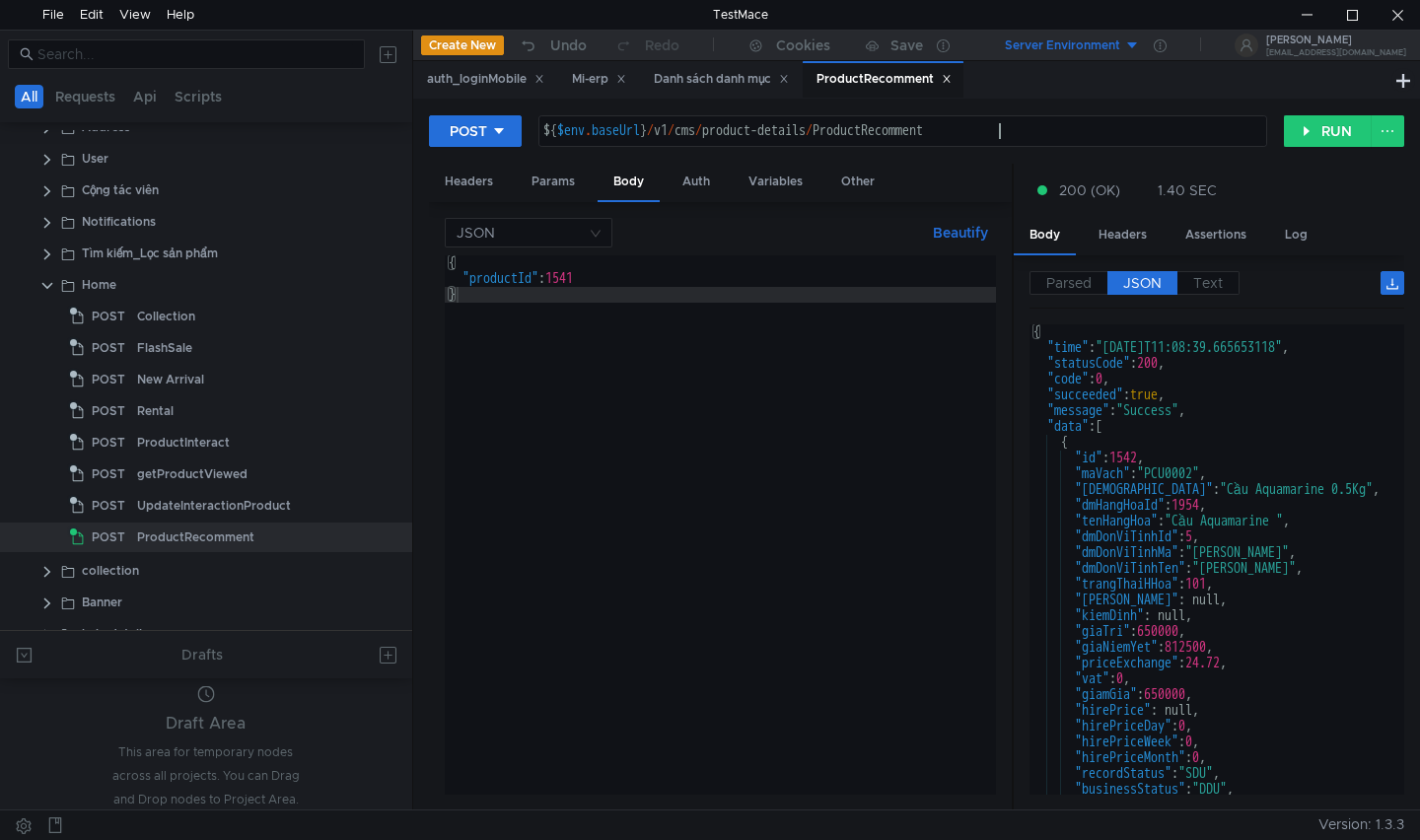 click on "{    "productId" :  1541 }" at bounding box center (721, 540) 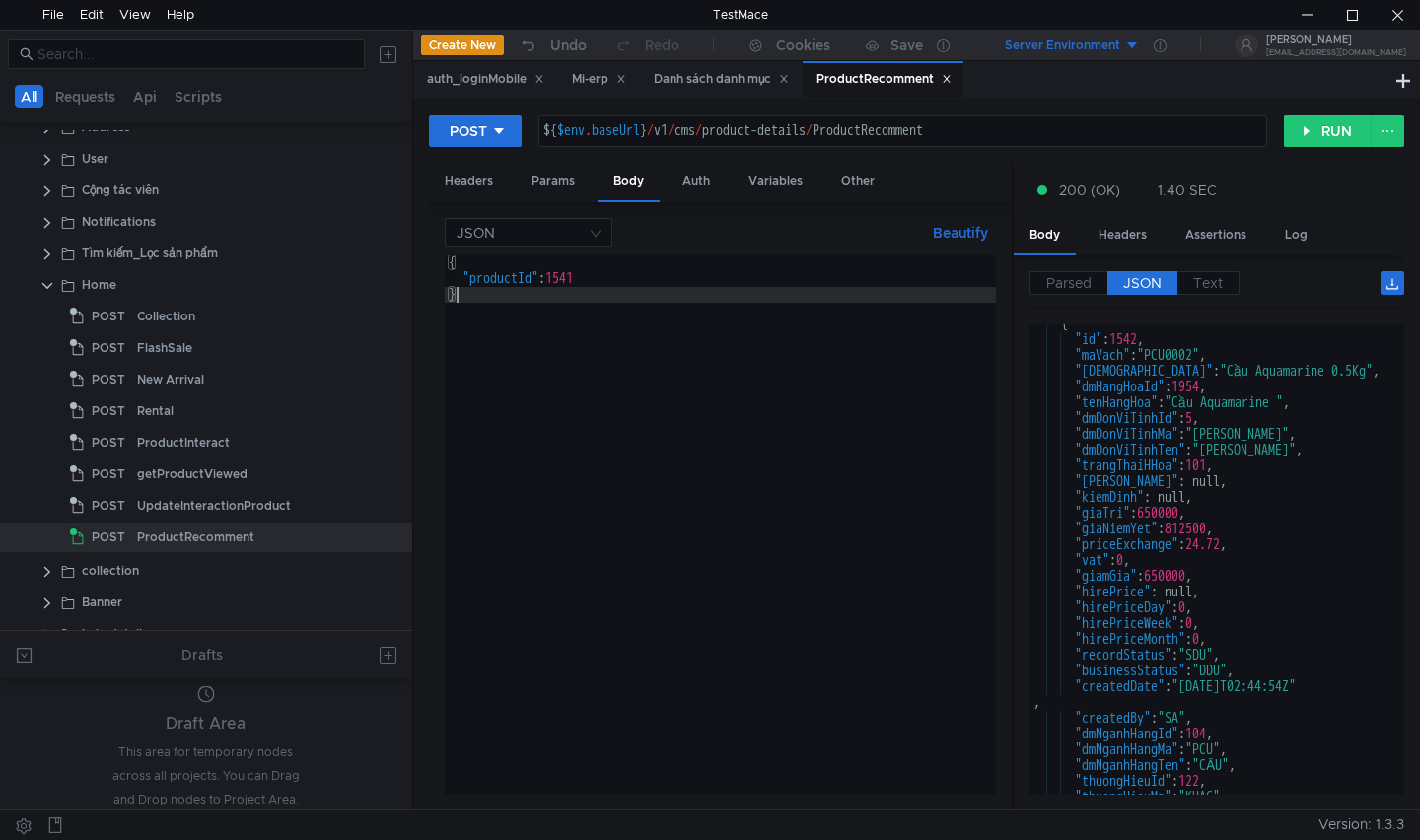 scroll, scrollTop: 1656, scrollLeft: 0, axis: vertical 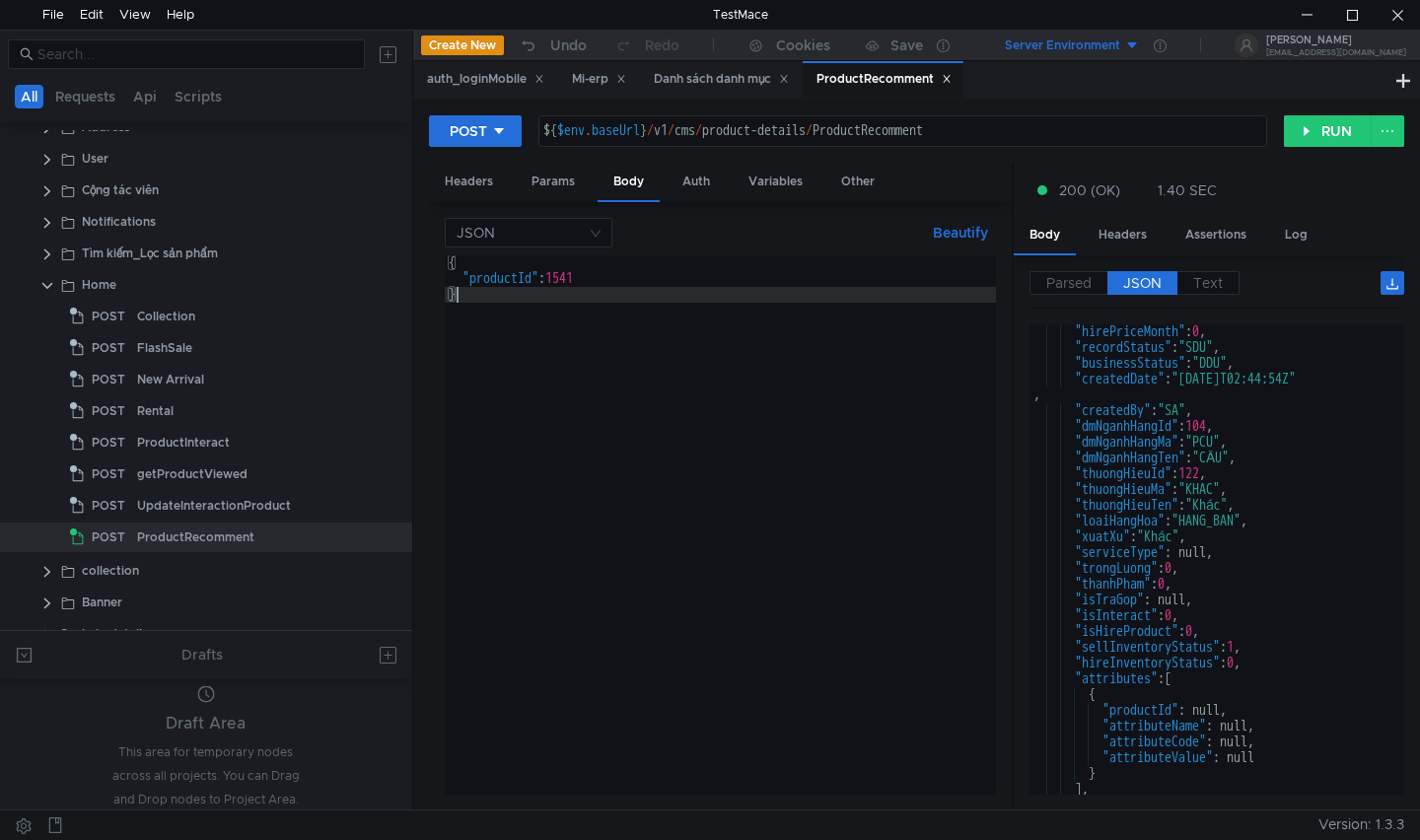 click on "JSON  Beautify  } {    "productId" :  1541 }     הההההההההההההההההההההההההההההההההההההההההההההההההההההההההההההההההההההההההההההההההההההההההההההההההההההההההההההההההההההההההההההההההההההההההההההההההההההההההההההההההההההההההההההההההההההההההההההההההההההההההההההההההההההההההההההההההההההההההההההההההההההההההההההההה XXXXXXXXXXXXXXXXXXXXXXXXXXXXXXXXXXXXXXXXXXXXXXXXXXXXXXXXXXXXXXXXXXXXXXXXXXXXXXXXXXXXXXXXXXXXXXXXXXXXXXXXXXXXXXXXXXXXXXXXXXXXXXXXXXXXXXXXXXXXXXXXXXXXXXXXXXXXXXXXXXXXXXXXXXXXXXXXXXXXXXXXXXXXXXXXXXXXXXXXXXXXXXXXXXXXXXXXXXXXXXXXXXXXXXXXXXXXXXXXXXXXXXXXXXXXXXXX" at bounding box center (721, 506) 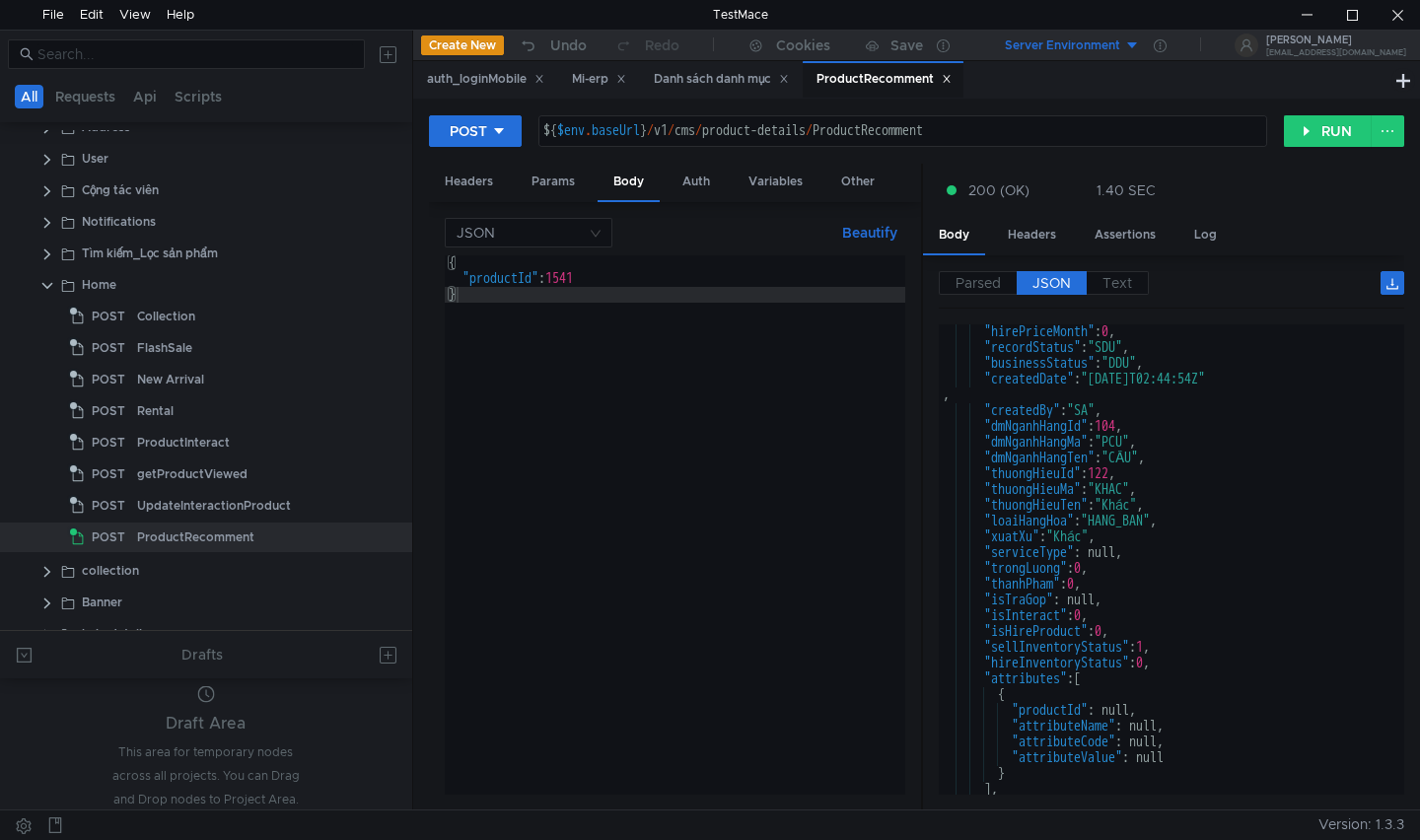 drag, startPoint x: 1013, startPoint y: 381, endPoint x: 922, endPoint y: 386, distance: 91.13726 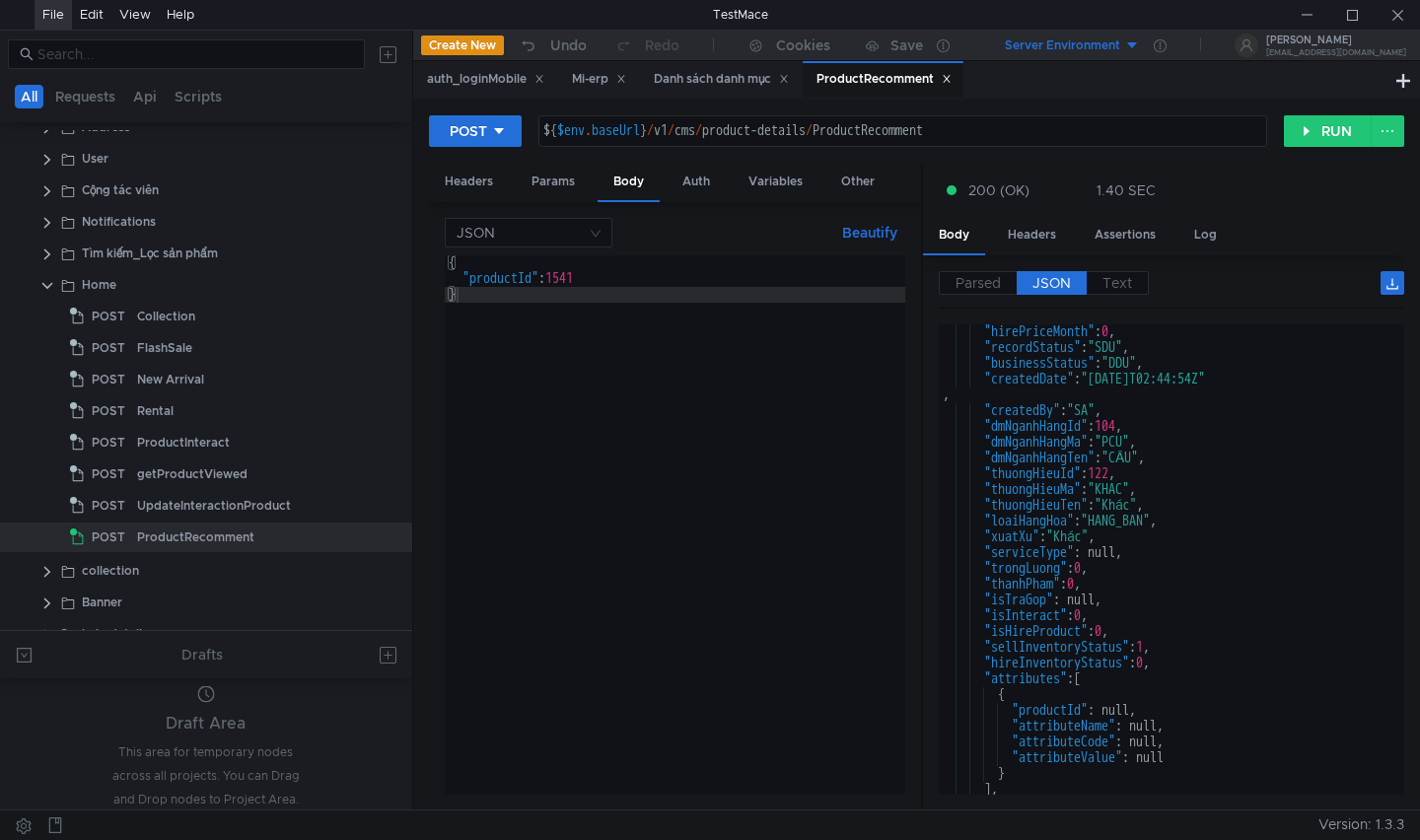 click on "File" at bounding box center [53, 15] 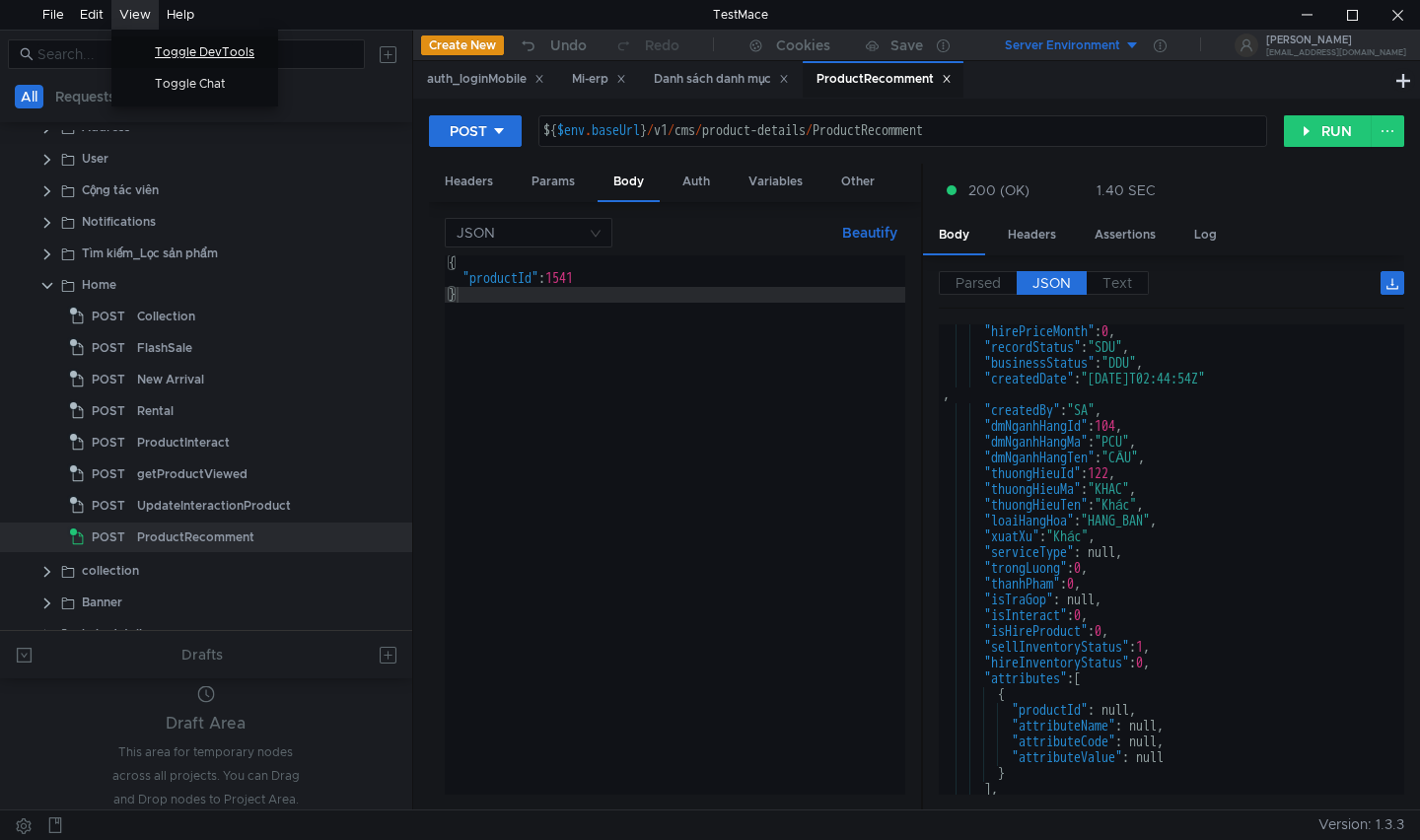 click on "Toggle DevTools" at bounding box center (210, 52) 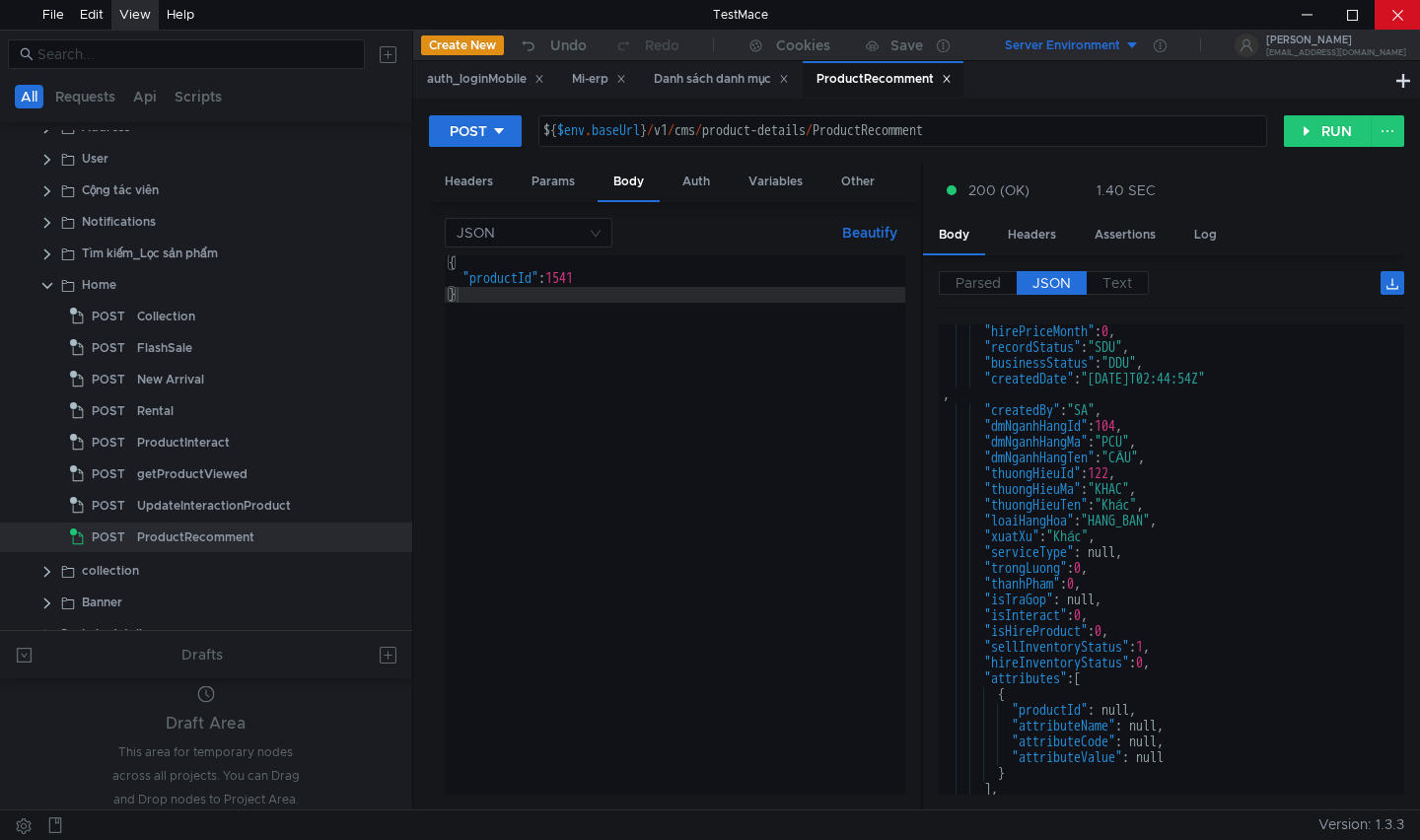 click at bounding box center (1397, 15) 